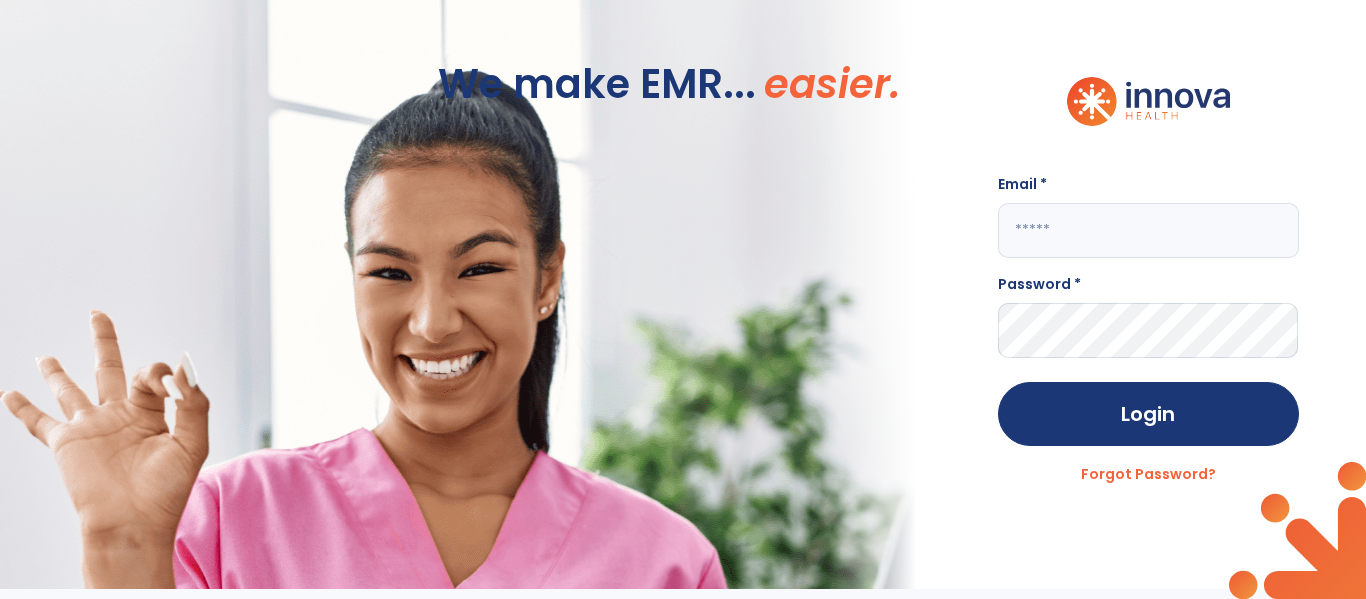 scroll, scrollTop: 0, scrollLeft: 0, axis: both 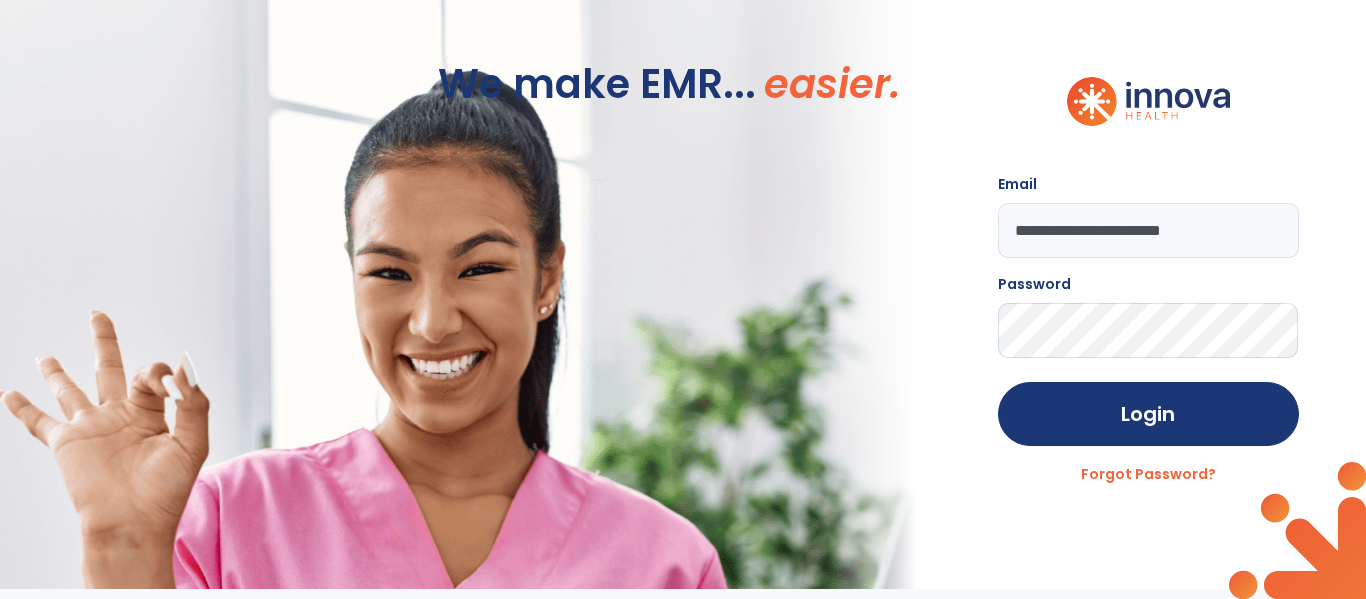 click on "Login" 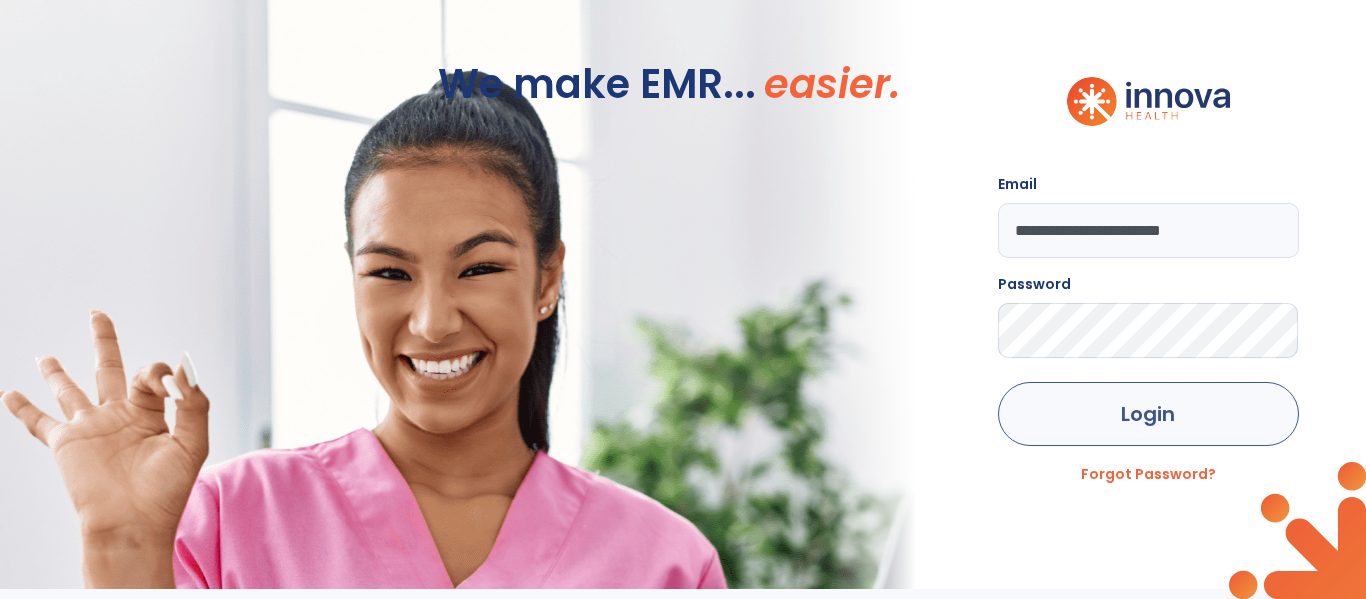 type on "**********" 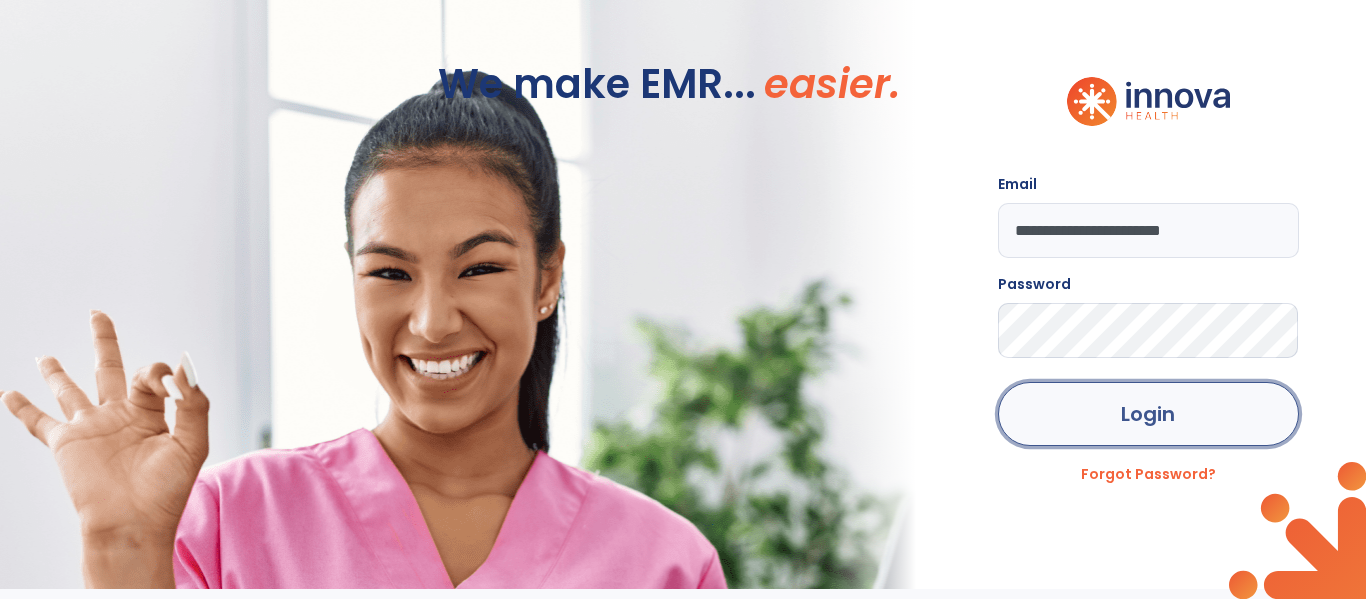 click on "Login" 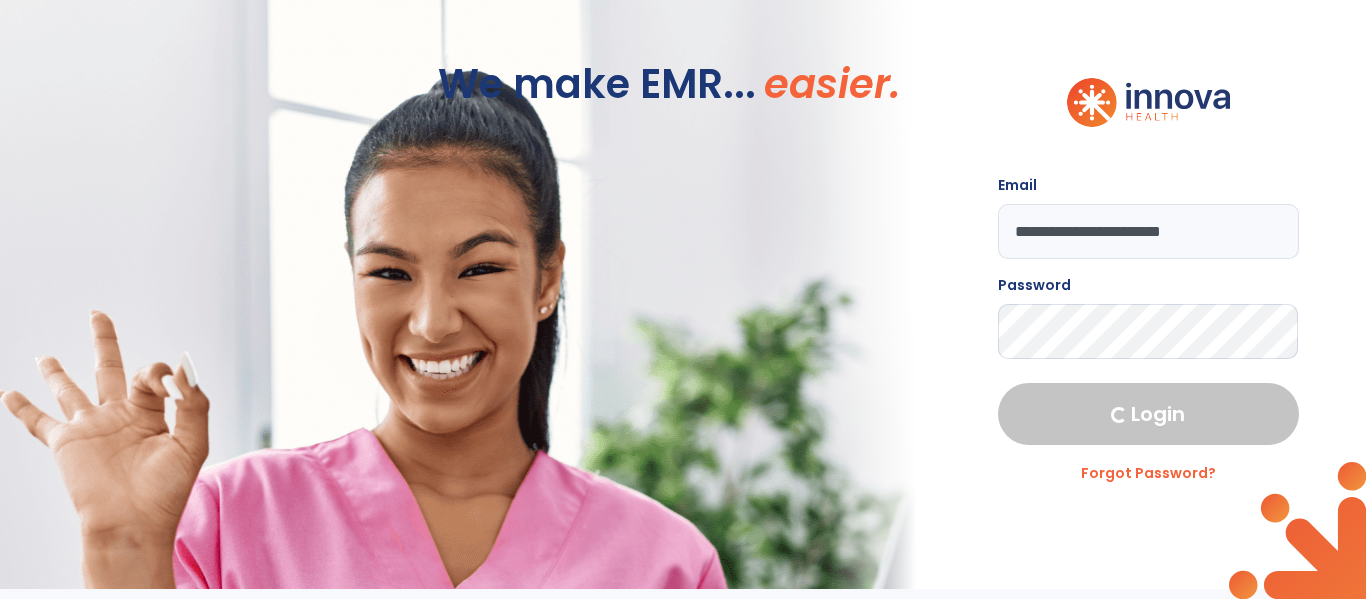 select on "****" 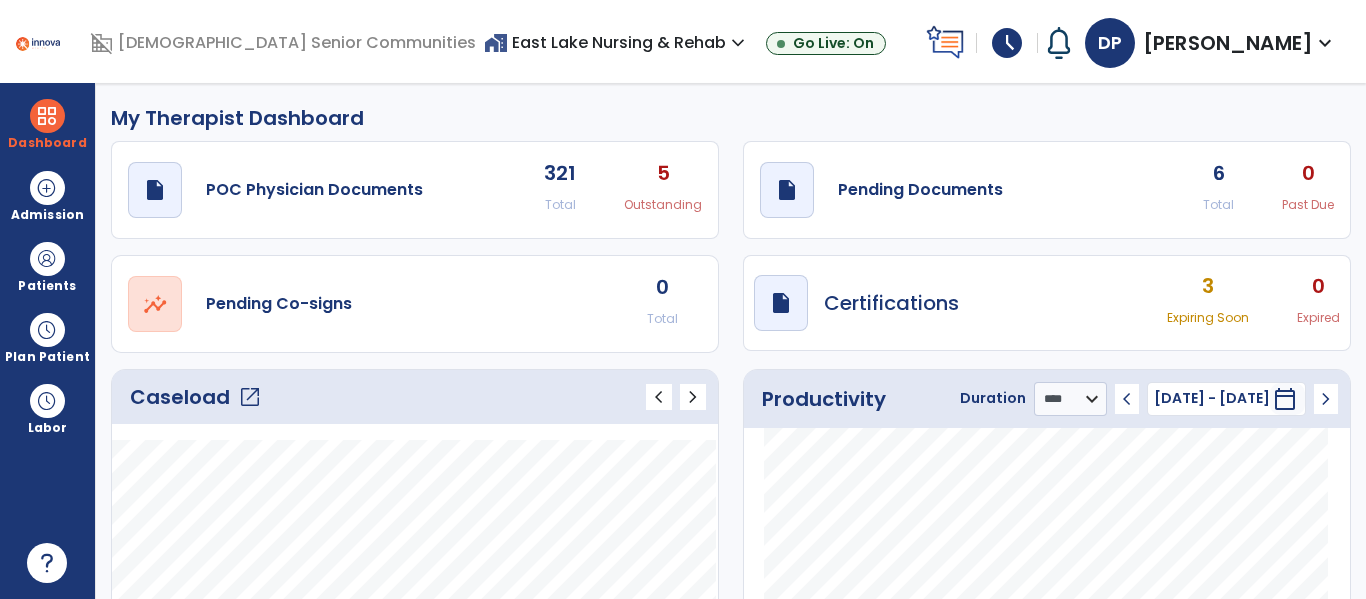 click on "6" 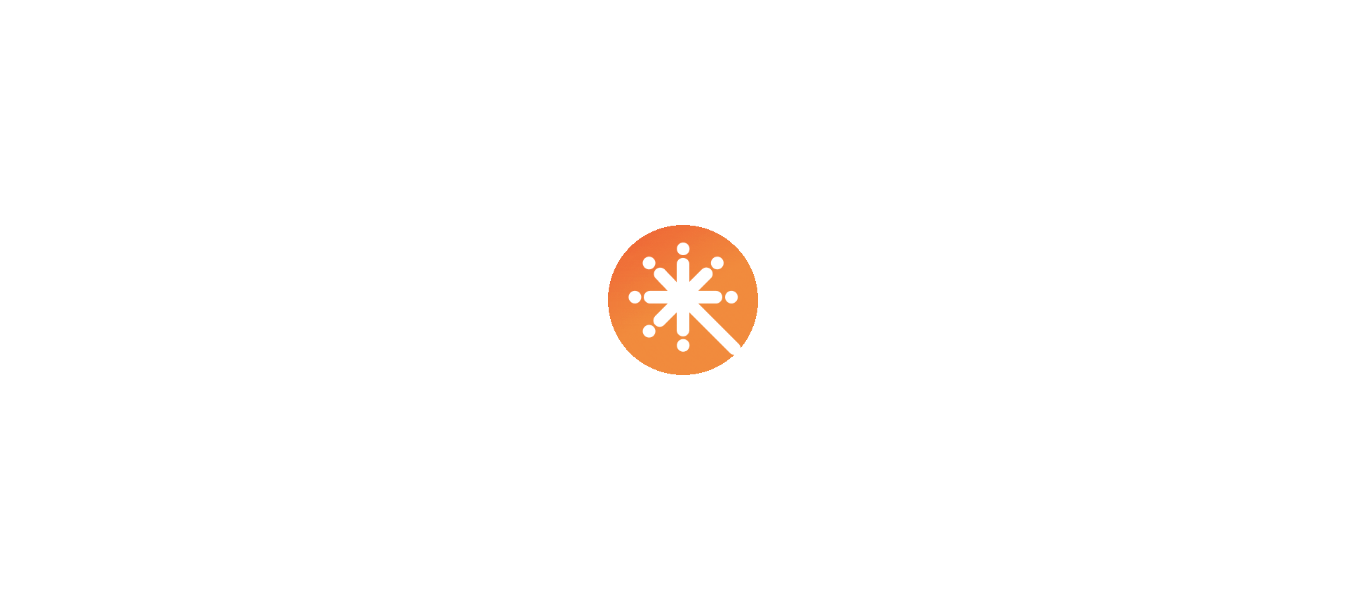 scroll, scrollTop: 0, scrollLeft: 0, axis: both 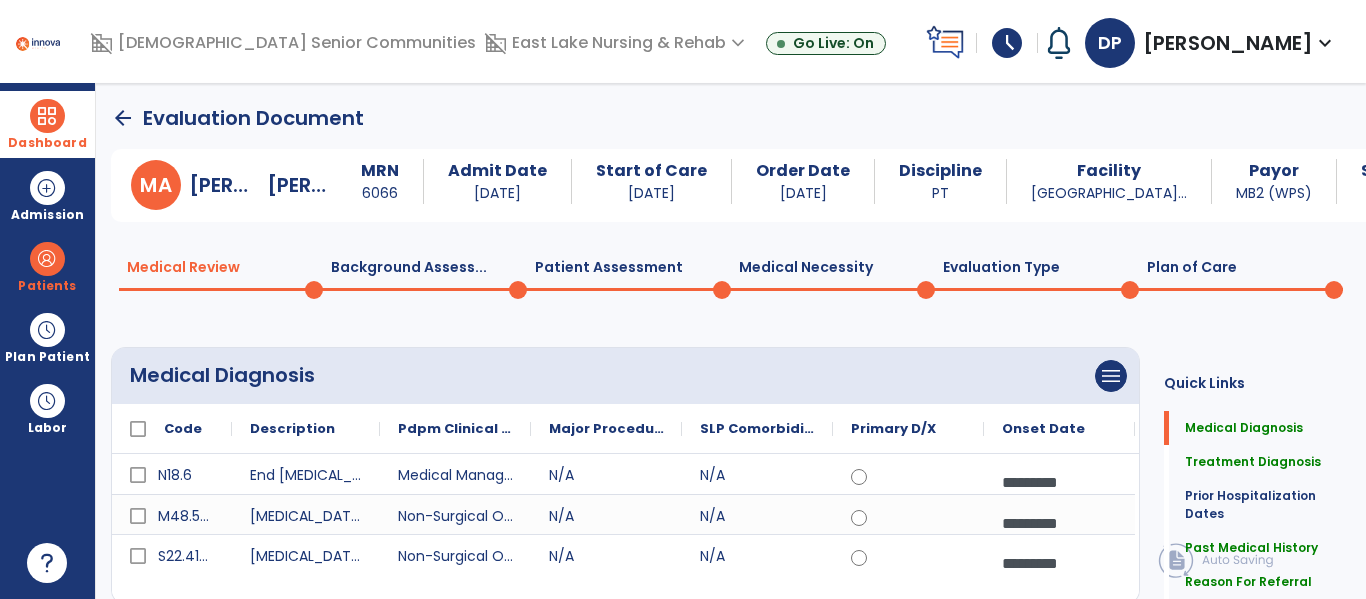 click on "Dashboard" at bounding box center [47, 124] 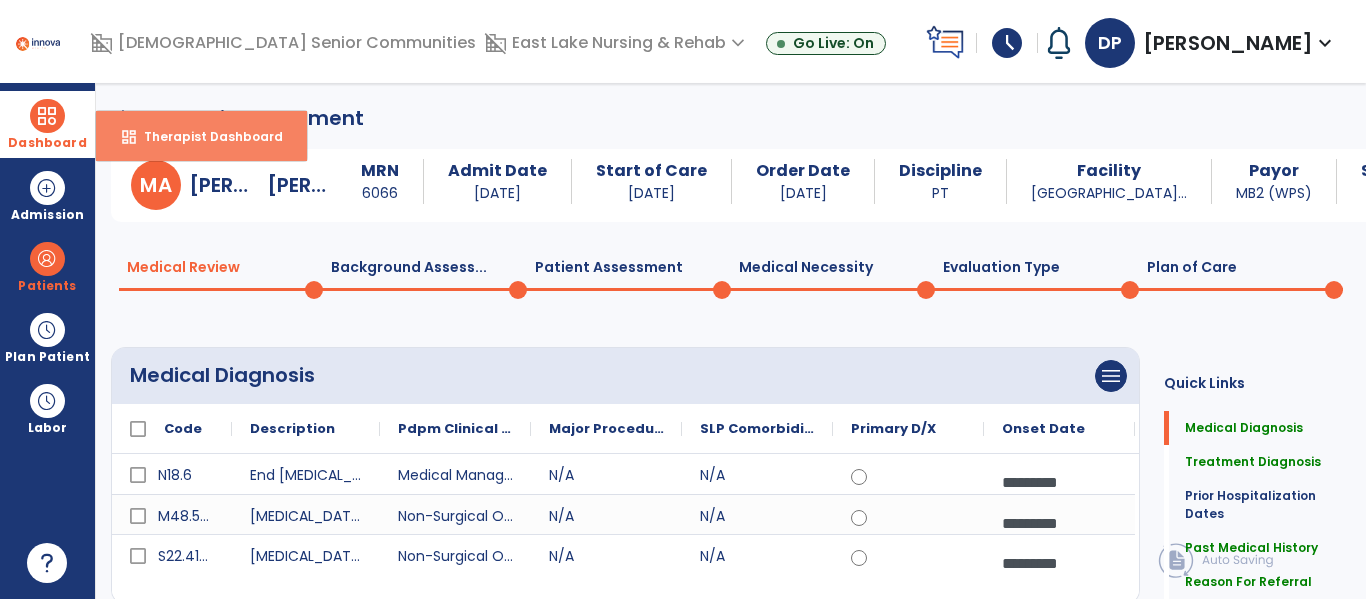 click on "Therapist Dashboard" at bounding box center [205, 136] 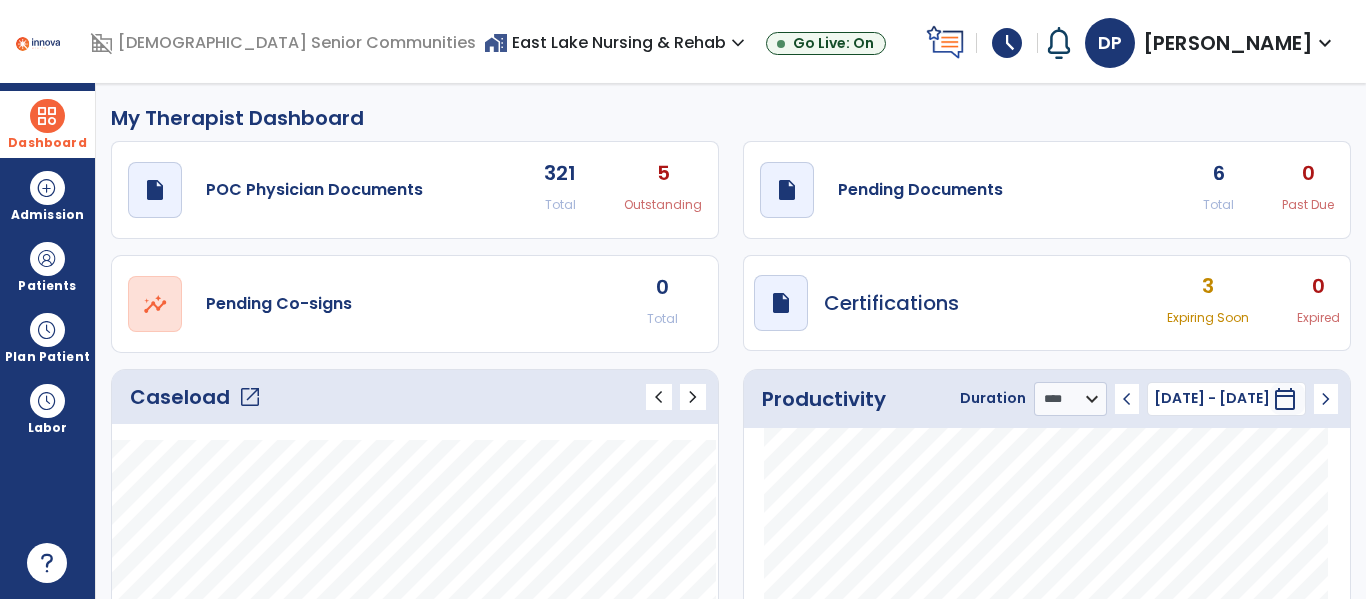click on "6" 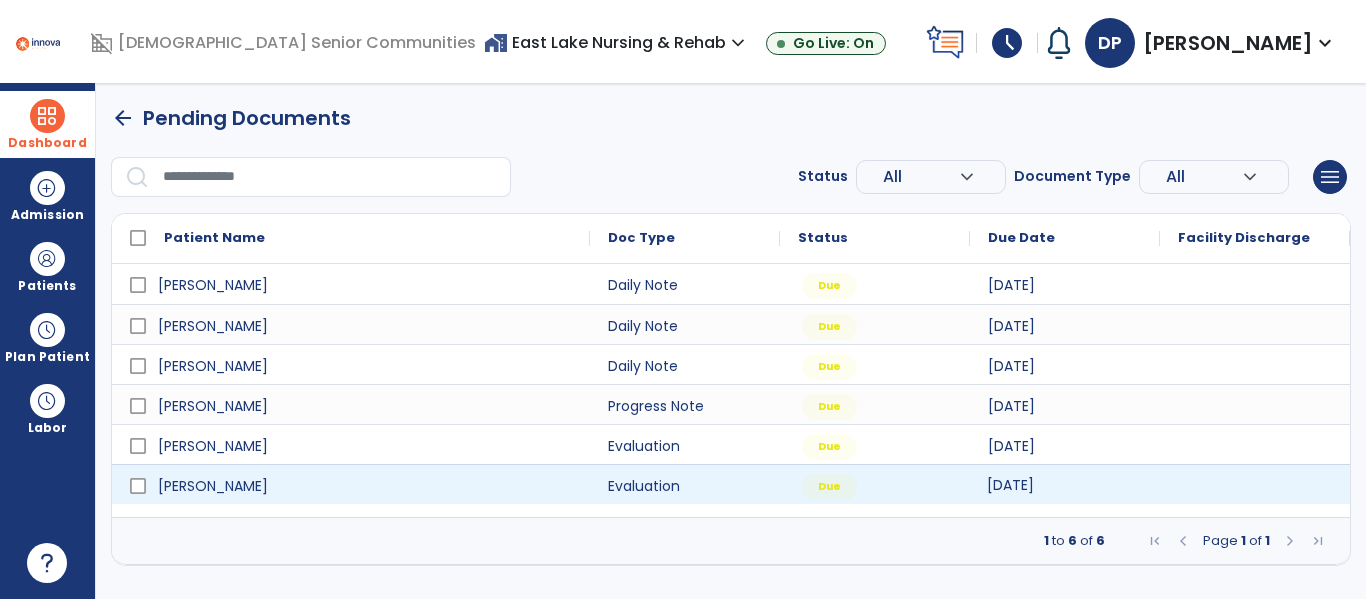 click on "[DATE]" at bounding box center [1010, 485] 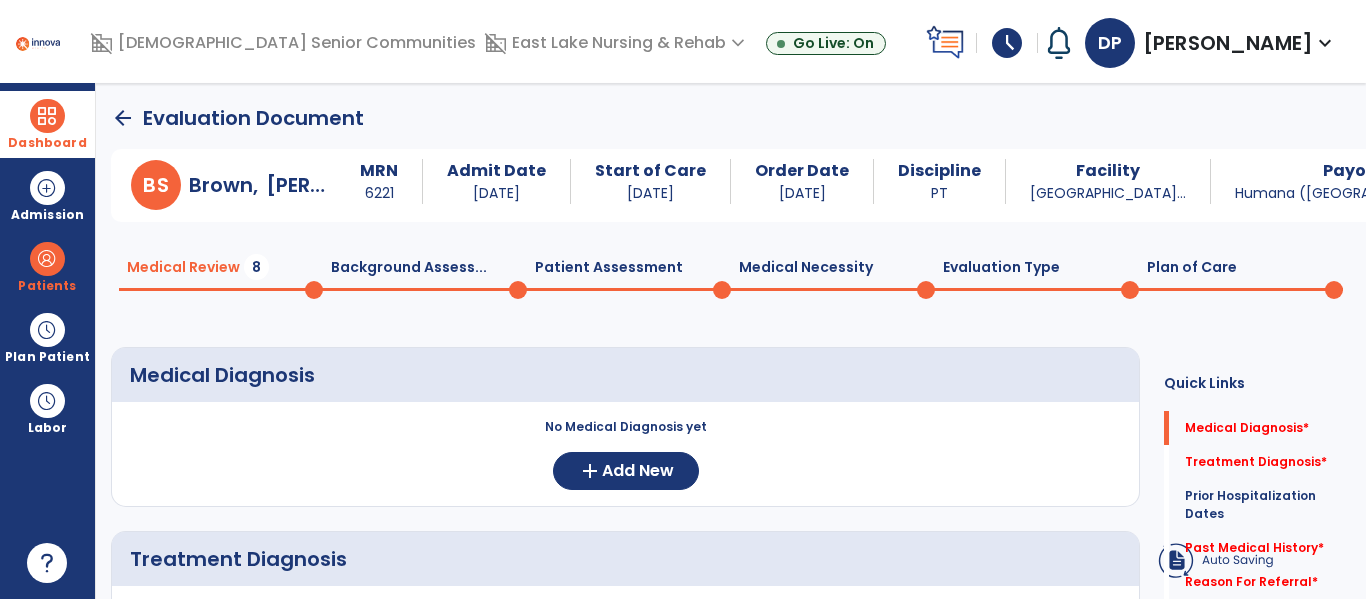 click on "No Medical Diagnosis yet  add  Add New" 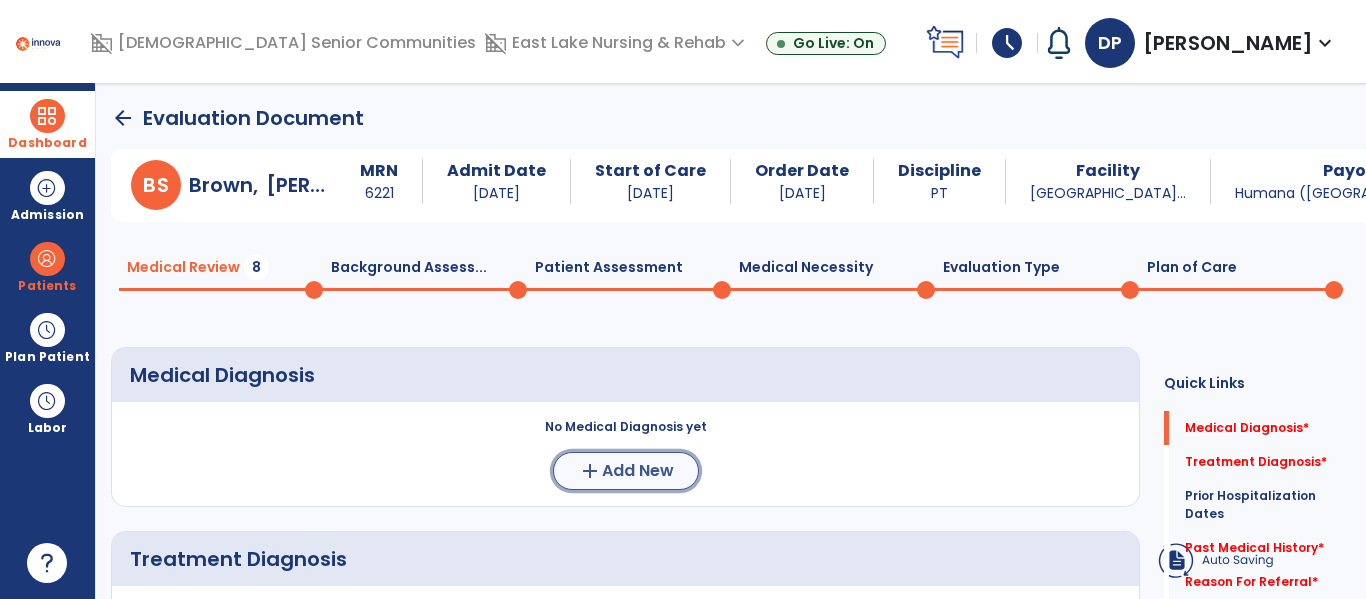 click on "Add New" 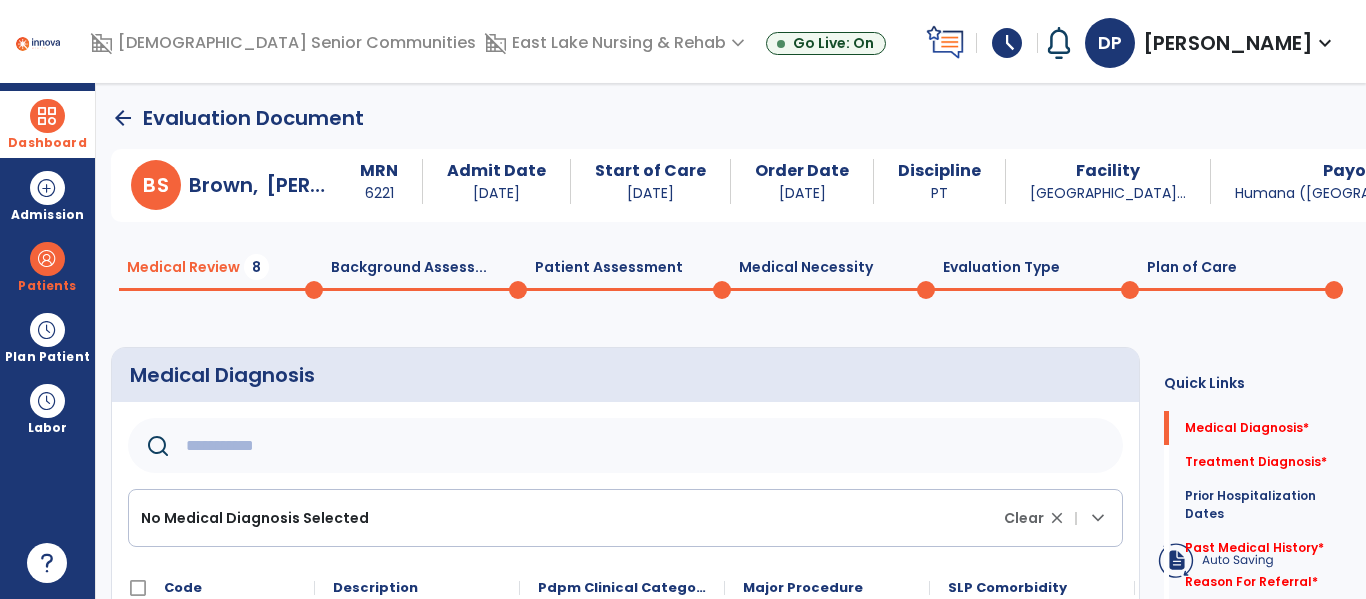 click 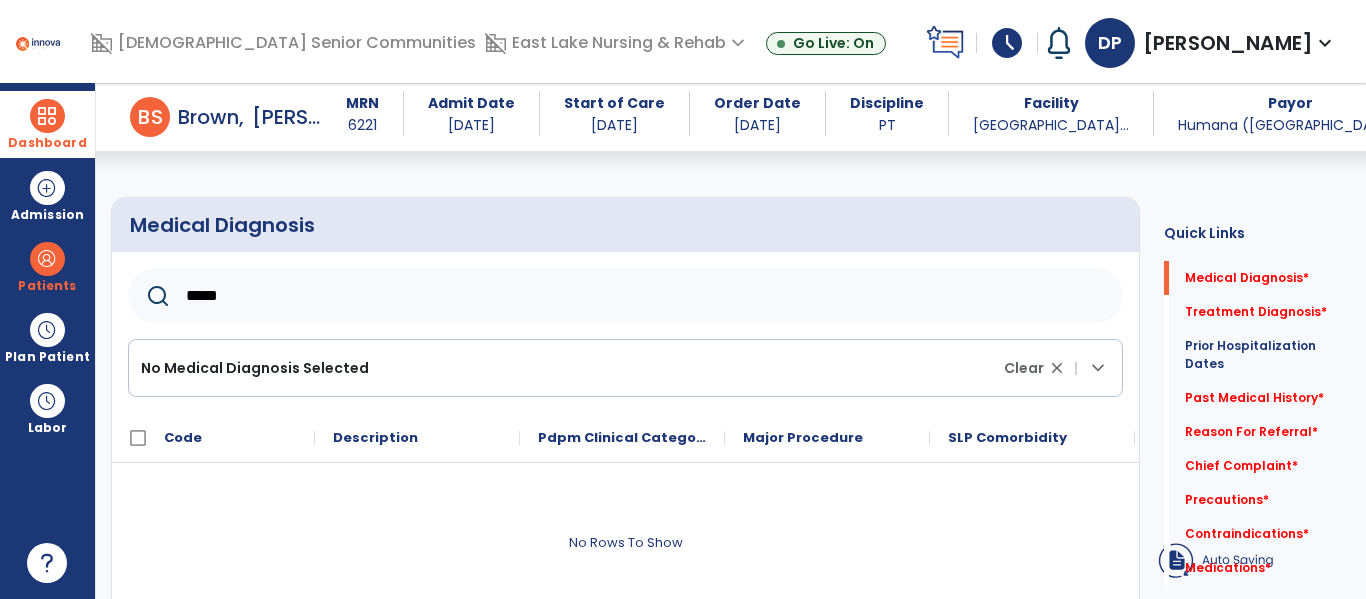 scroll, scrollTop: 137, scrollLeft: 0, axis: vertical 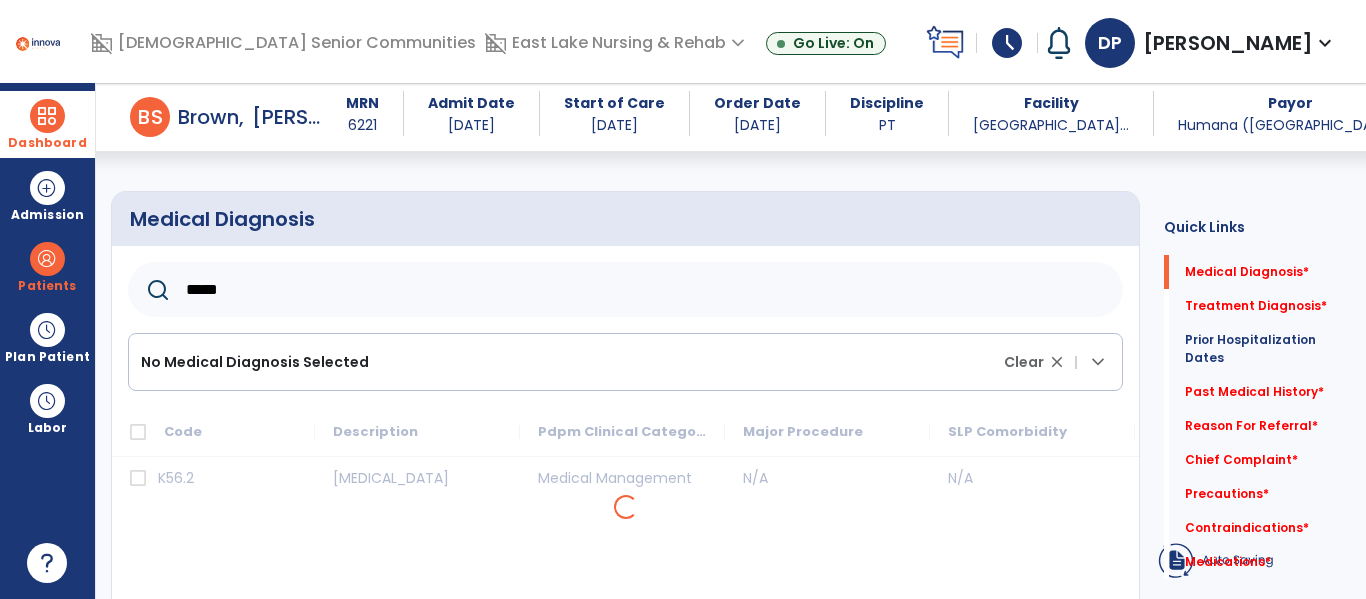 type on "*****" 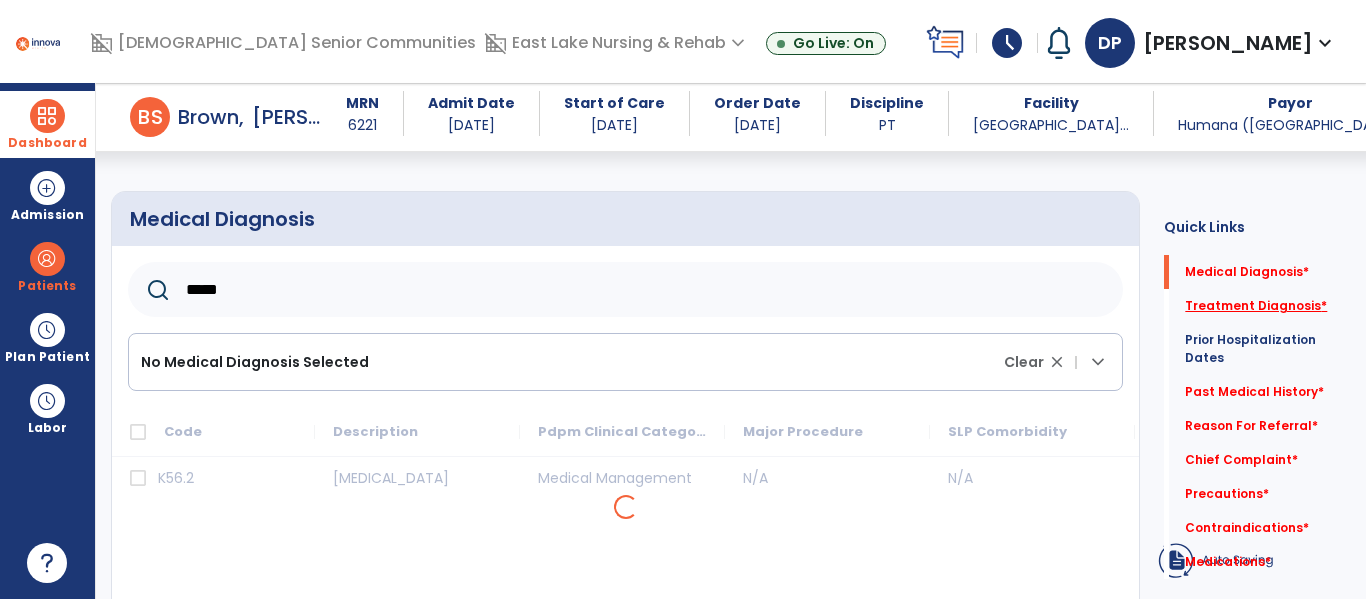 click on "Treatment Diagnosis   *" 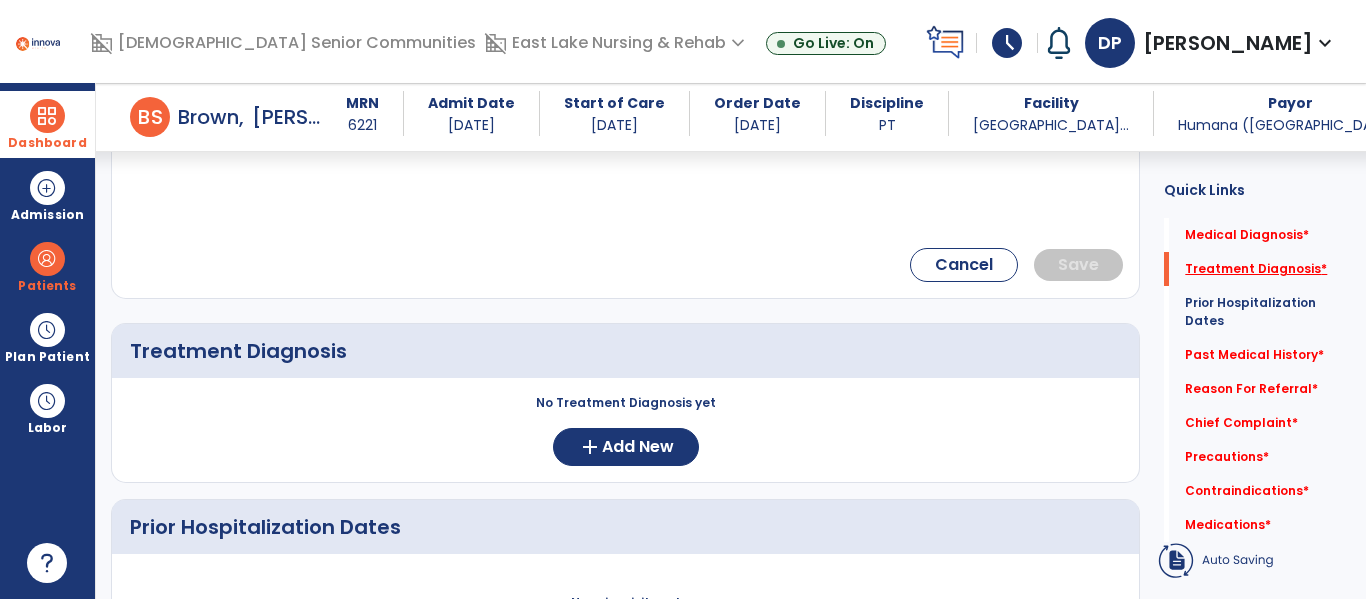 scroll, scrollTop: 753, scrollLeft: 0, axis: vertical 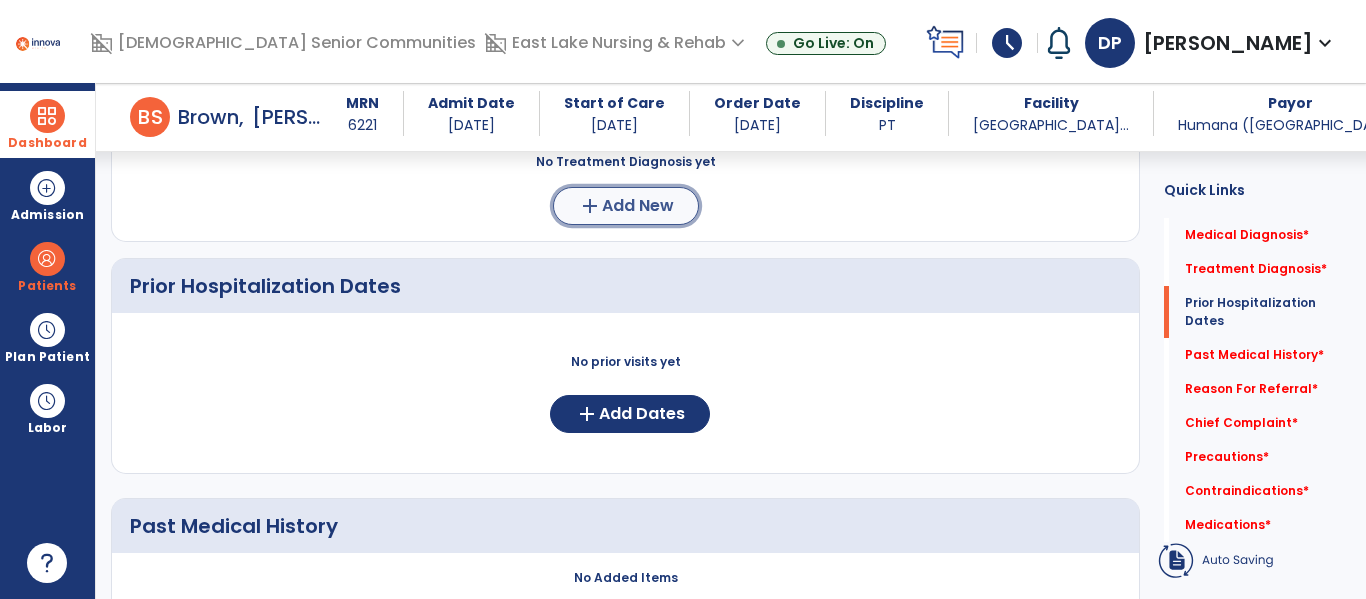 click on "Add New" 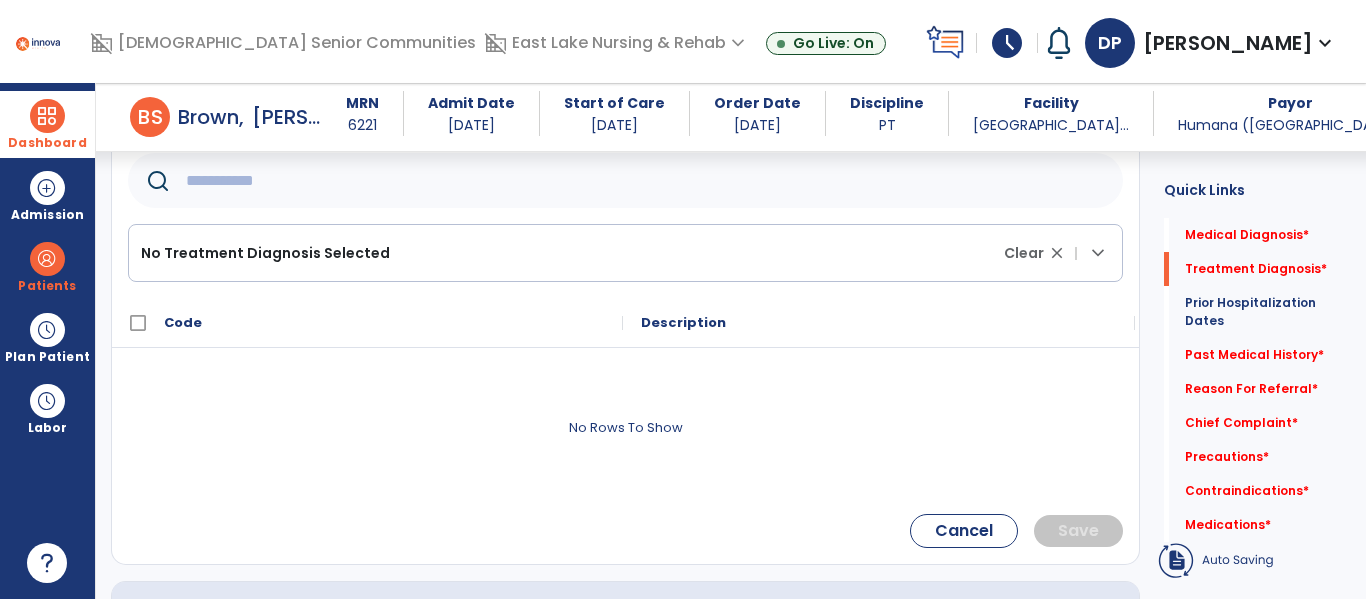 click 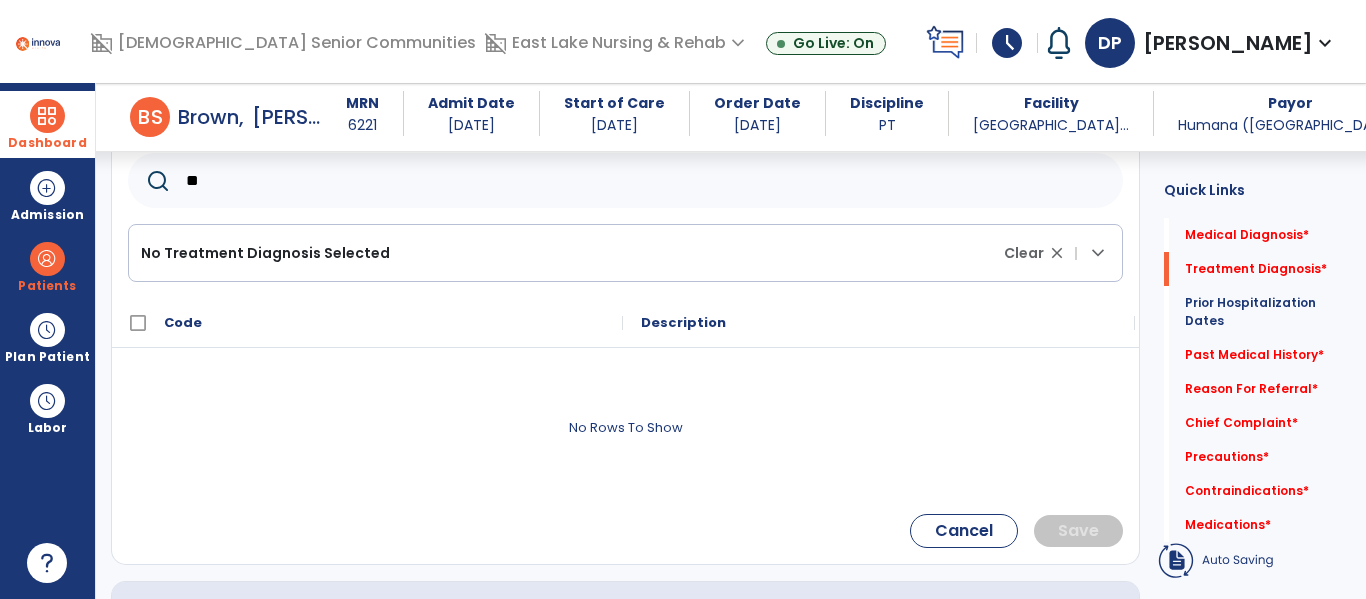 type on "***" 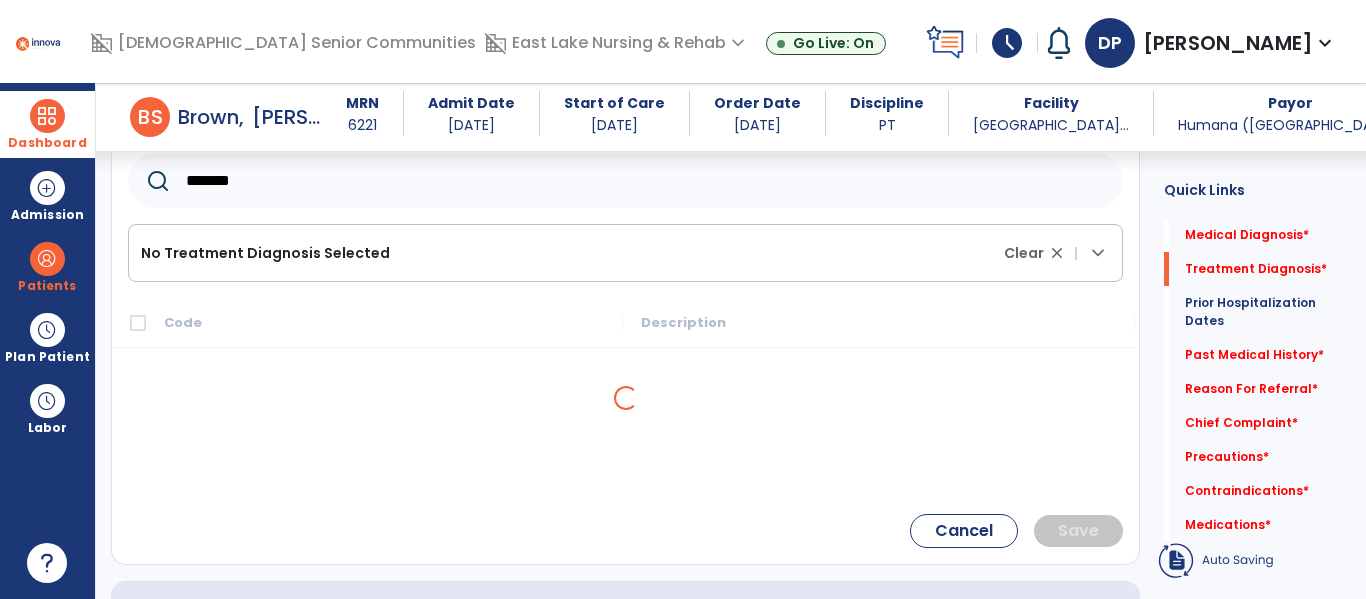 click on "*******" 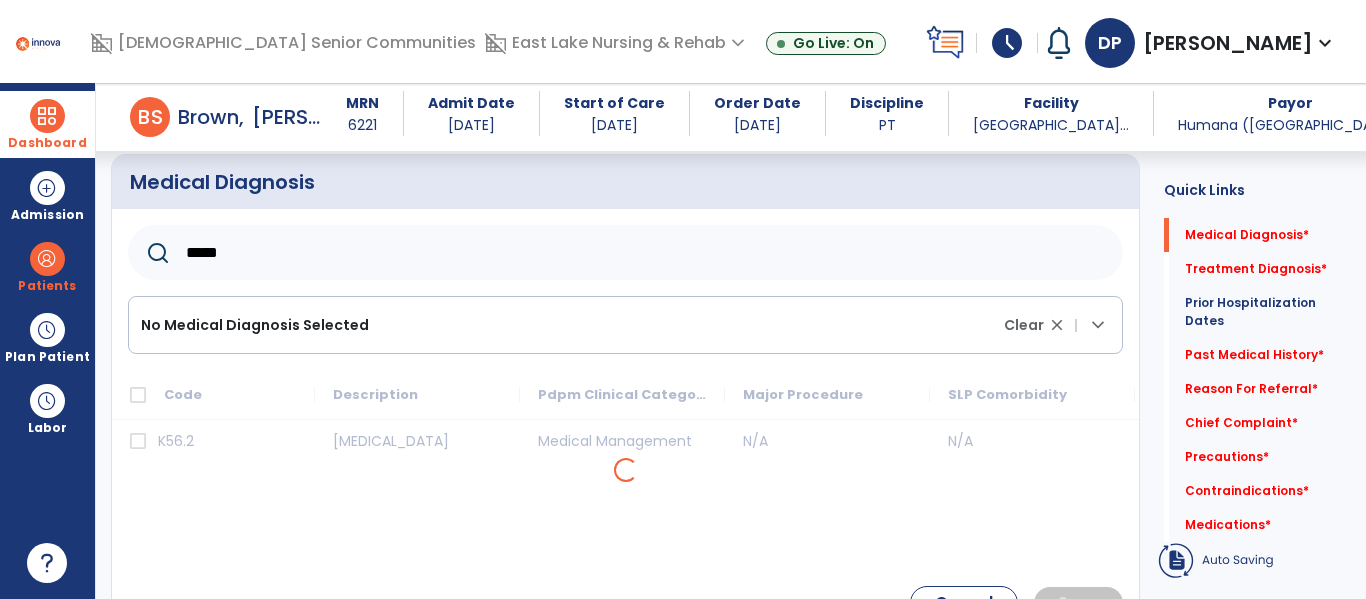 scroll, scrollTop: 0, scrollLeft: 0, axis: both 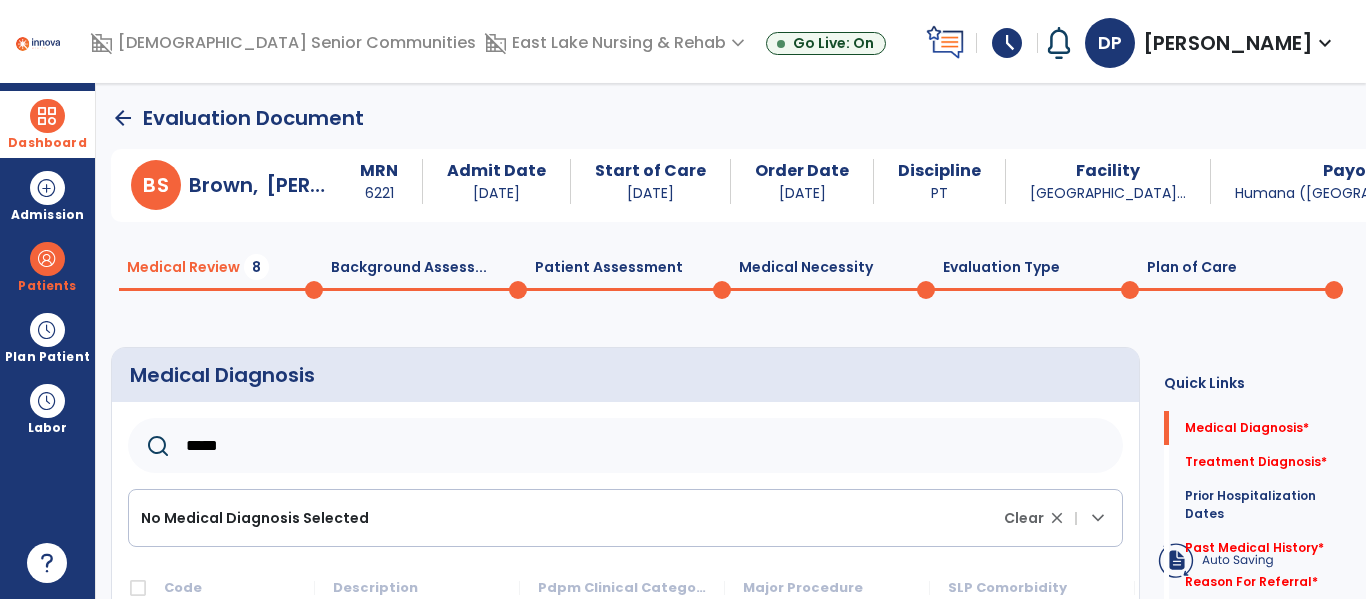 click on "Plan of Care  0" 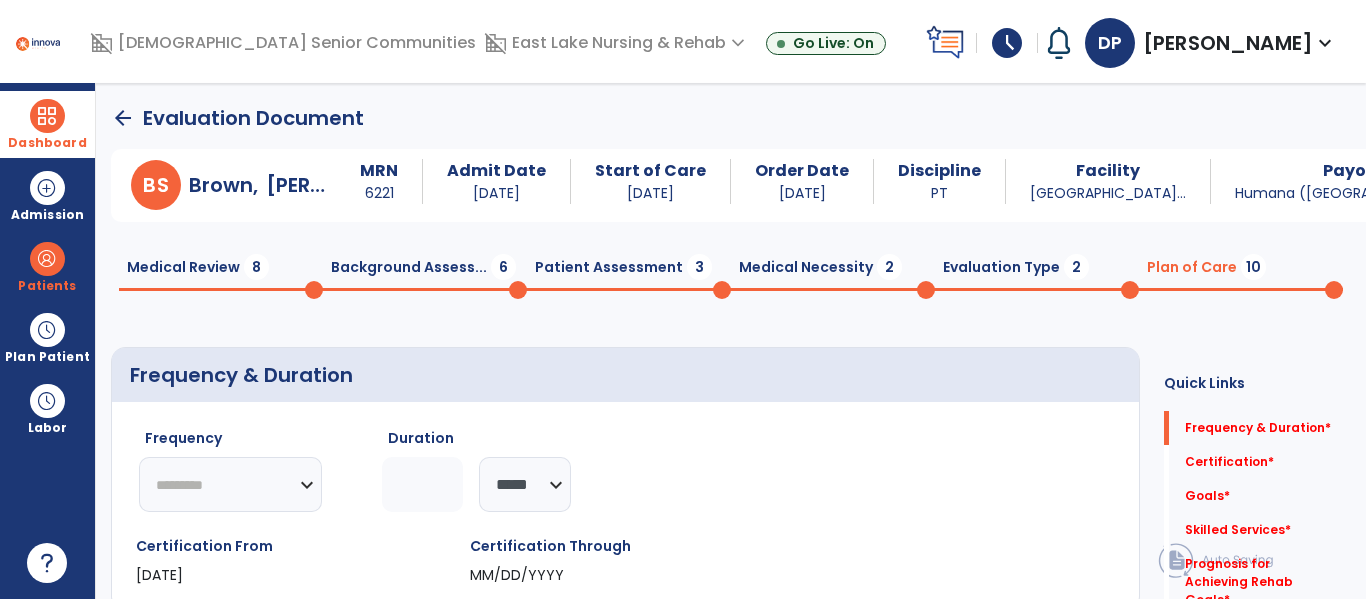 click on "********* ** ** ** ** ** ** **" 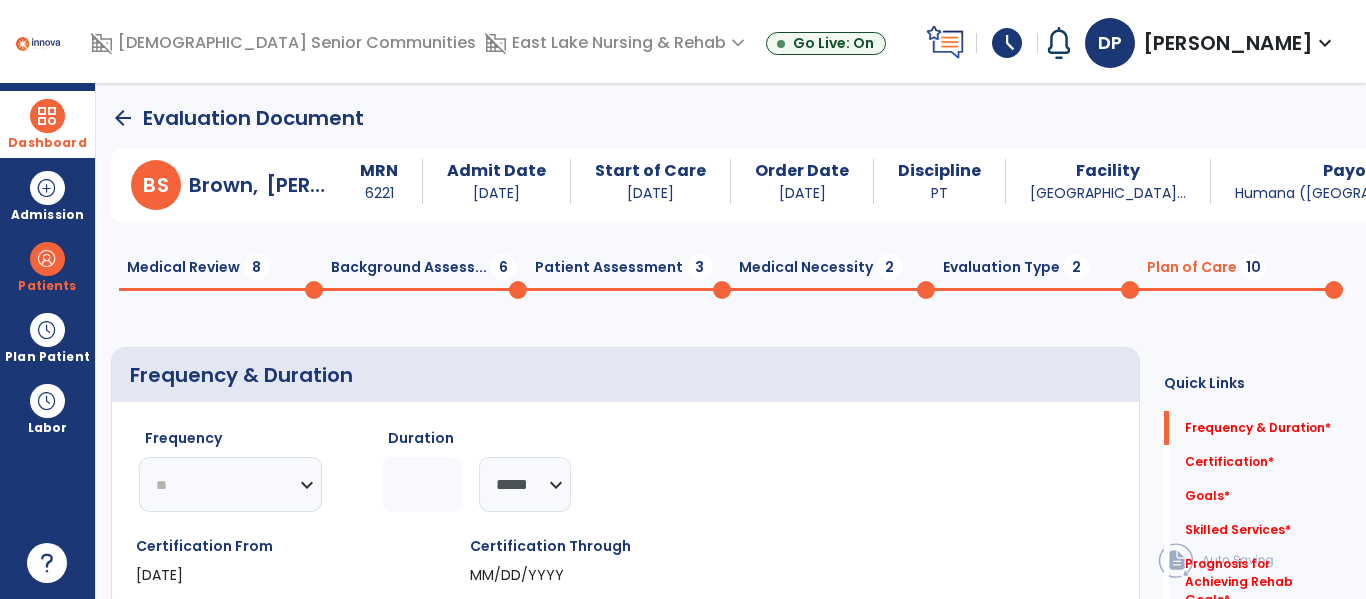 click on "********* ** ** ** ** ** ** **" 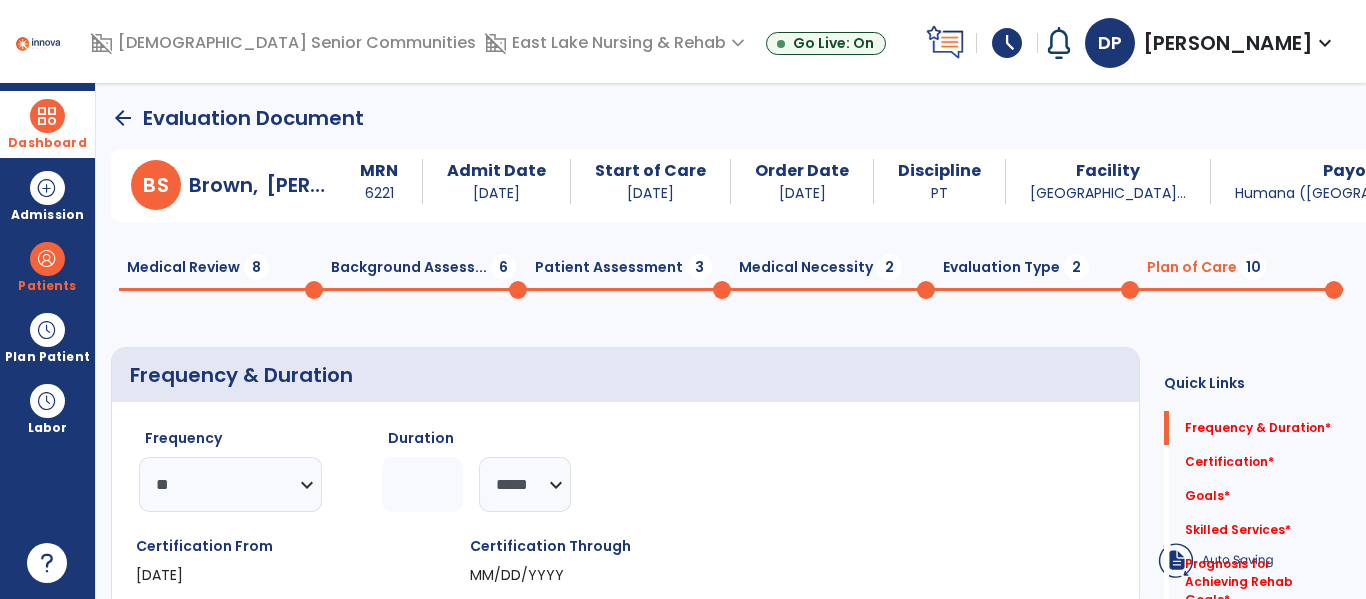 click 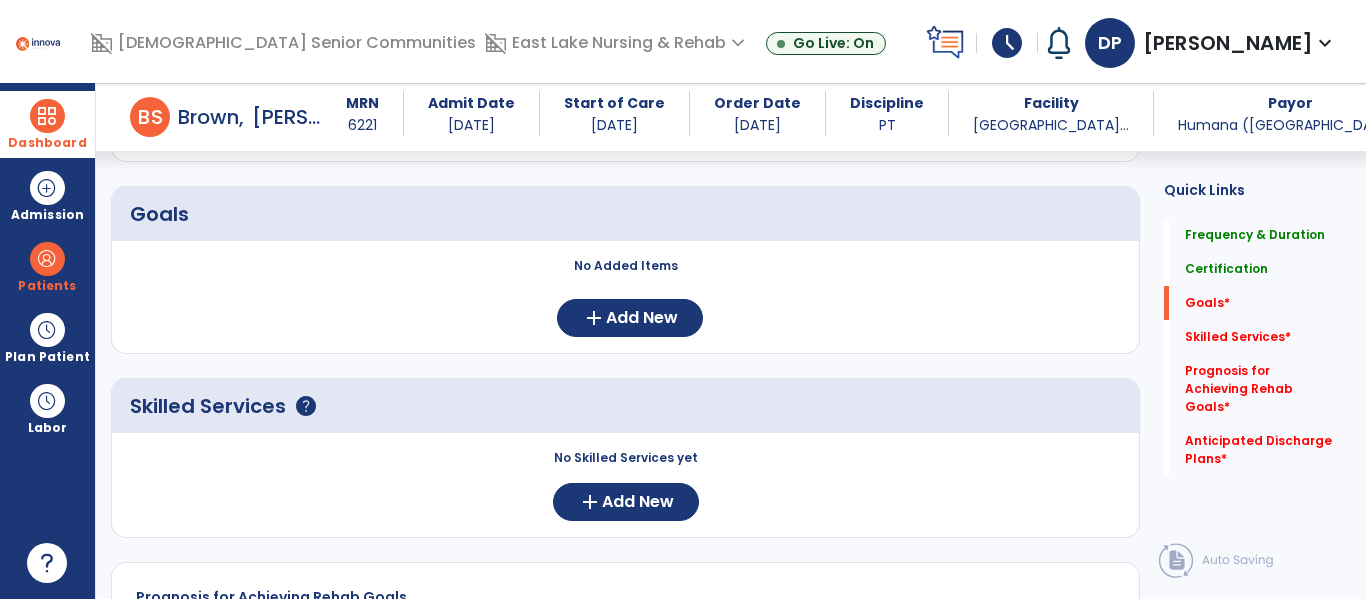 scroll, scrollTop: 433, scrollLeft: 0, axis: vertical 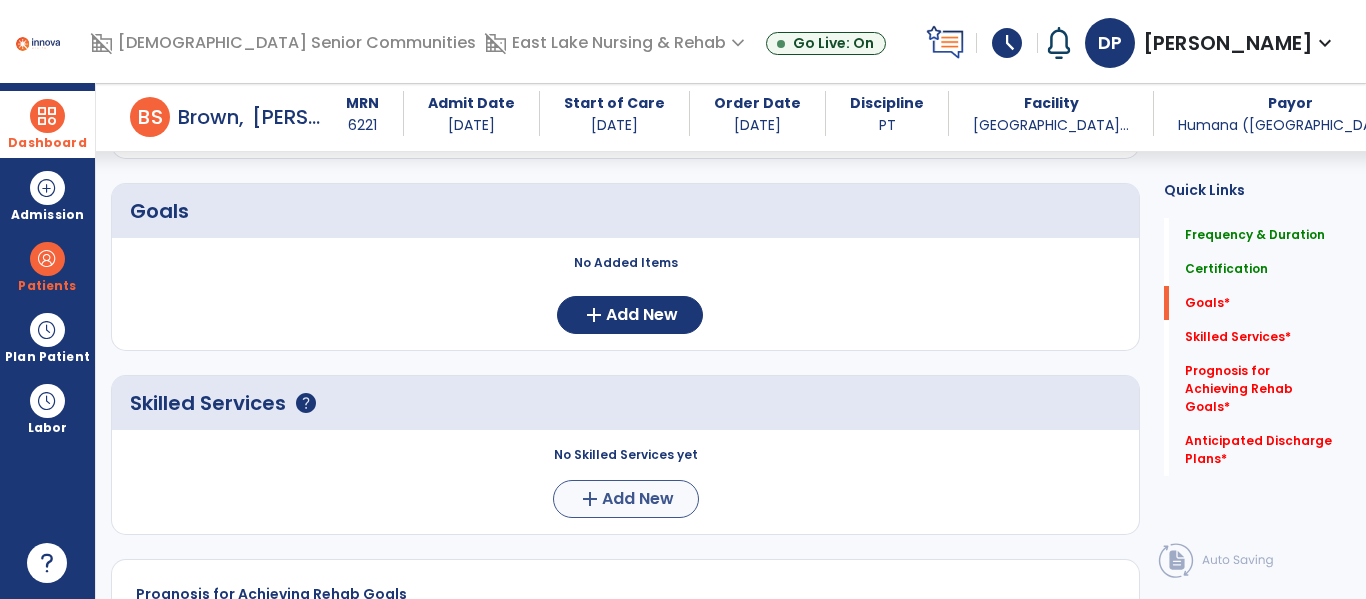 type on "*" 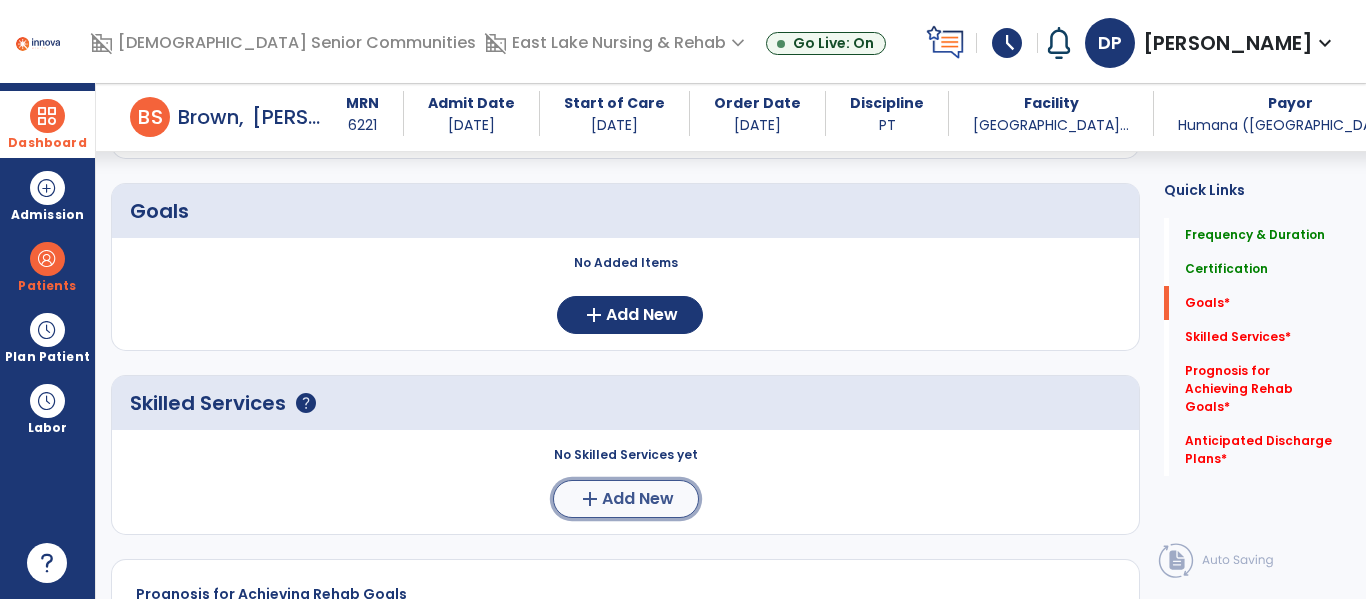 click on "Add New" 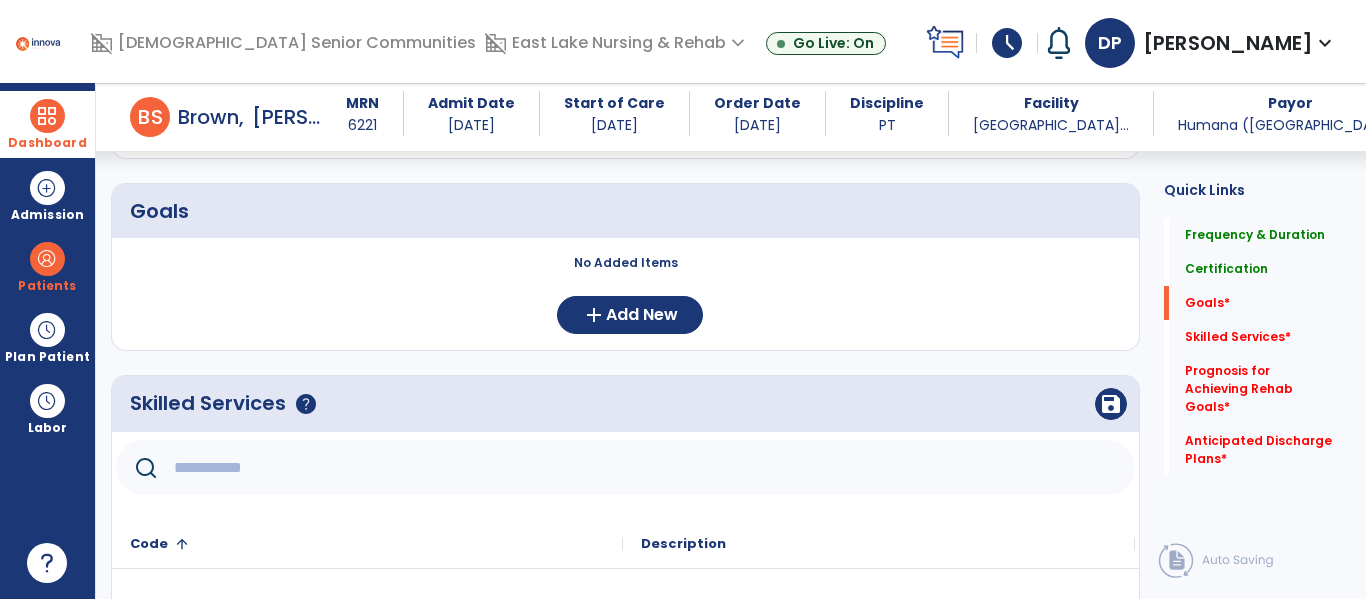 click 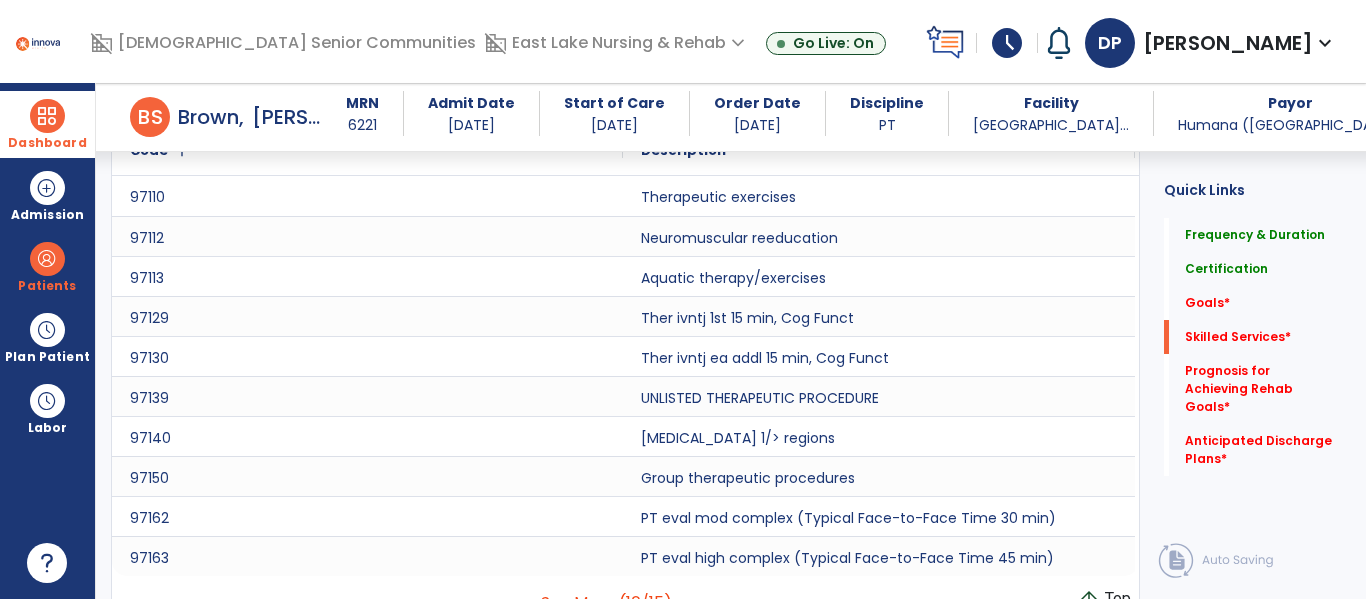 scroll, scrollTop: 849, scrollLeft: 0, axis: vertical 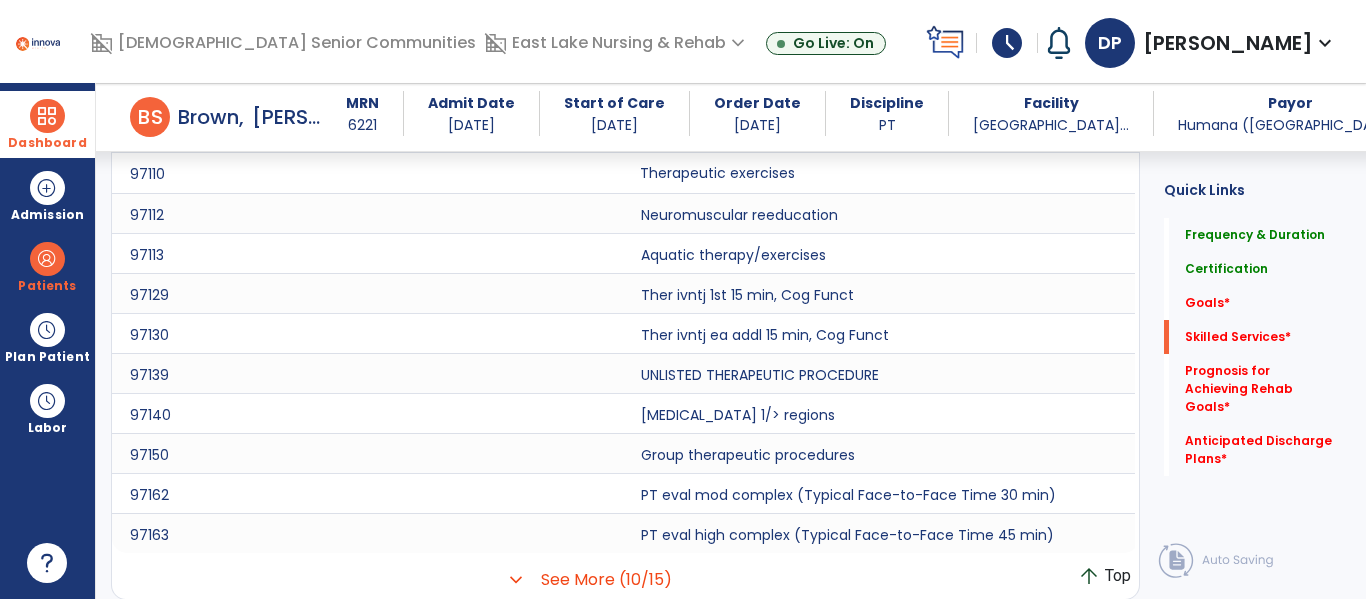 click on "Therapeutic exercises" 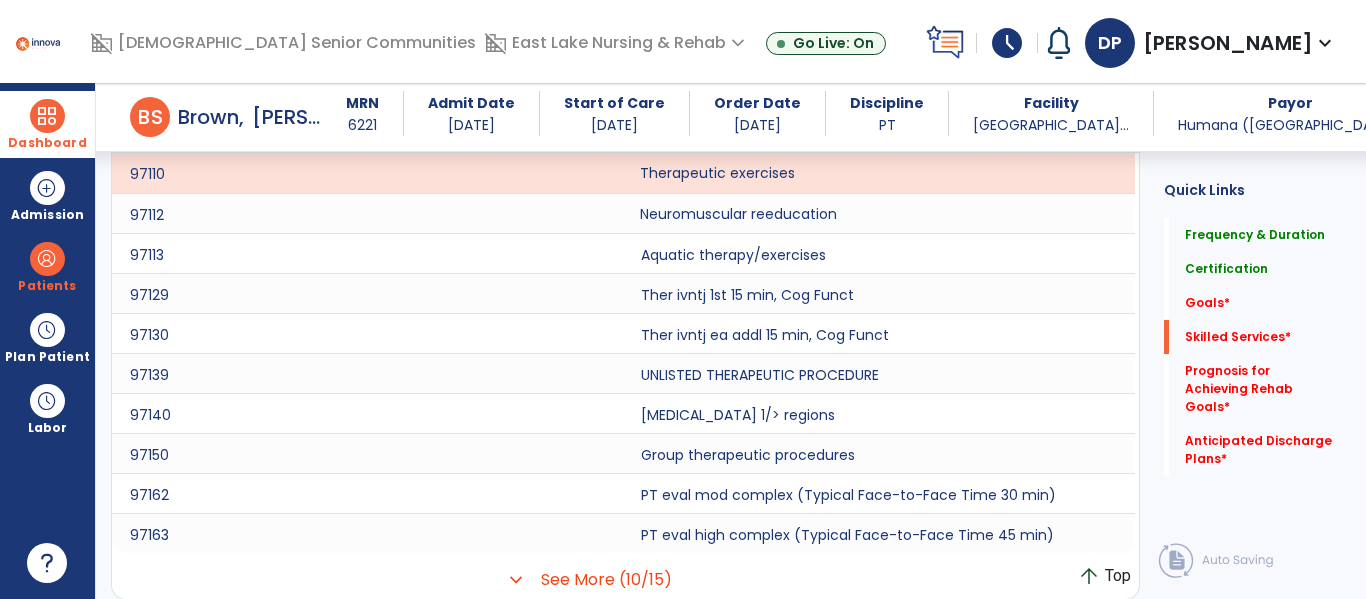 click on "Neuromuscular reeducation" 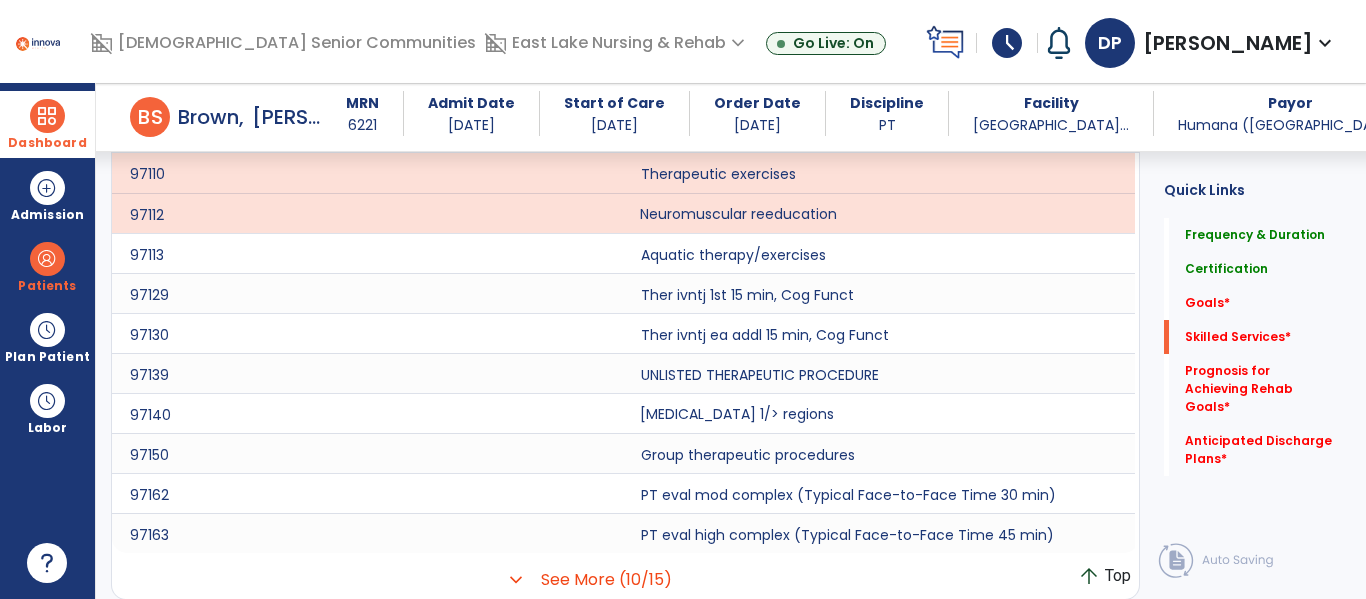click on "[MEDICAL_DATA] 1/> regions" 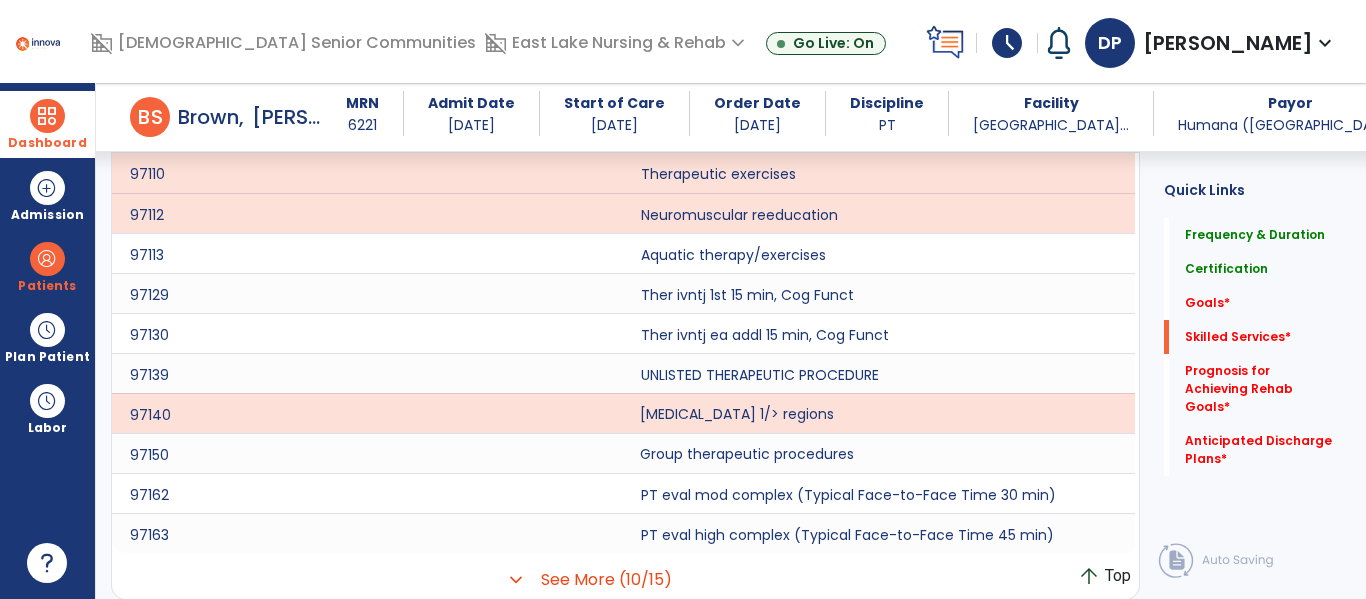click on "Group therapeutic procedures" 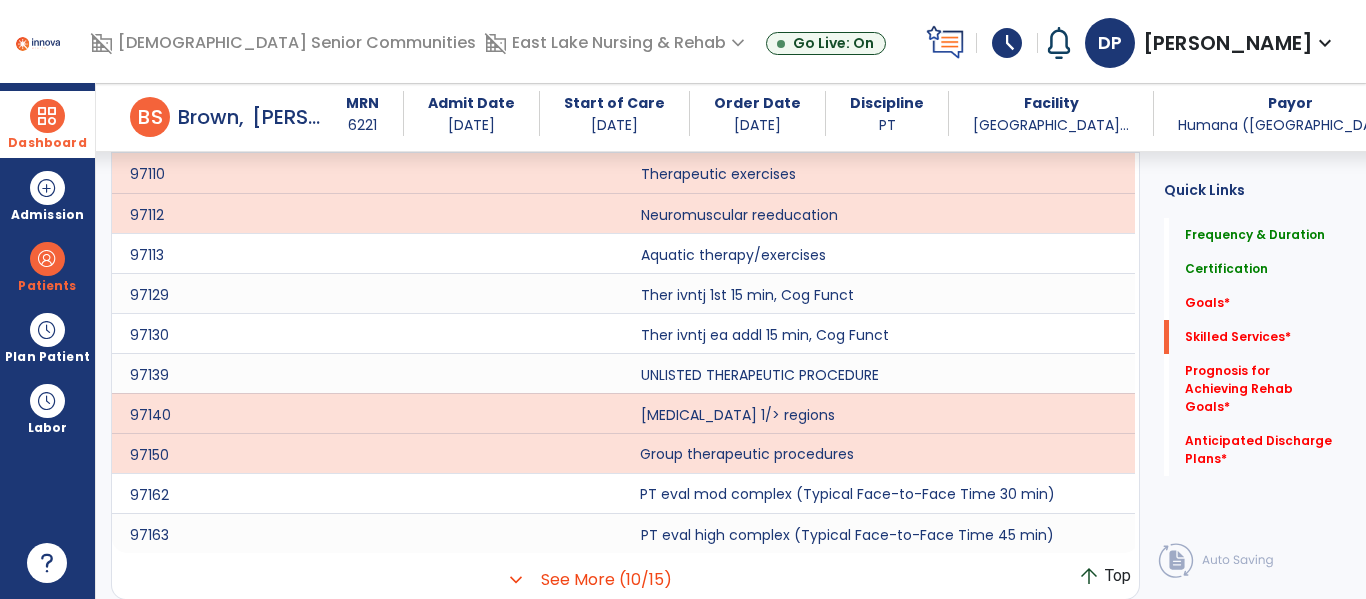 click on "PT eval mod complex (Typical Face-to-Face Time 30 min)" 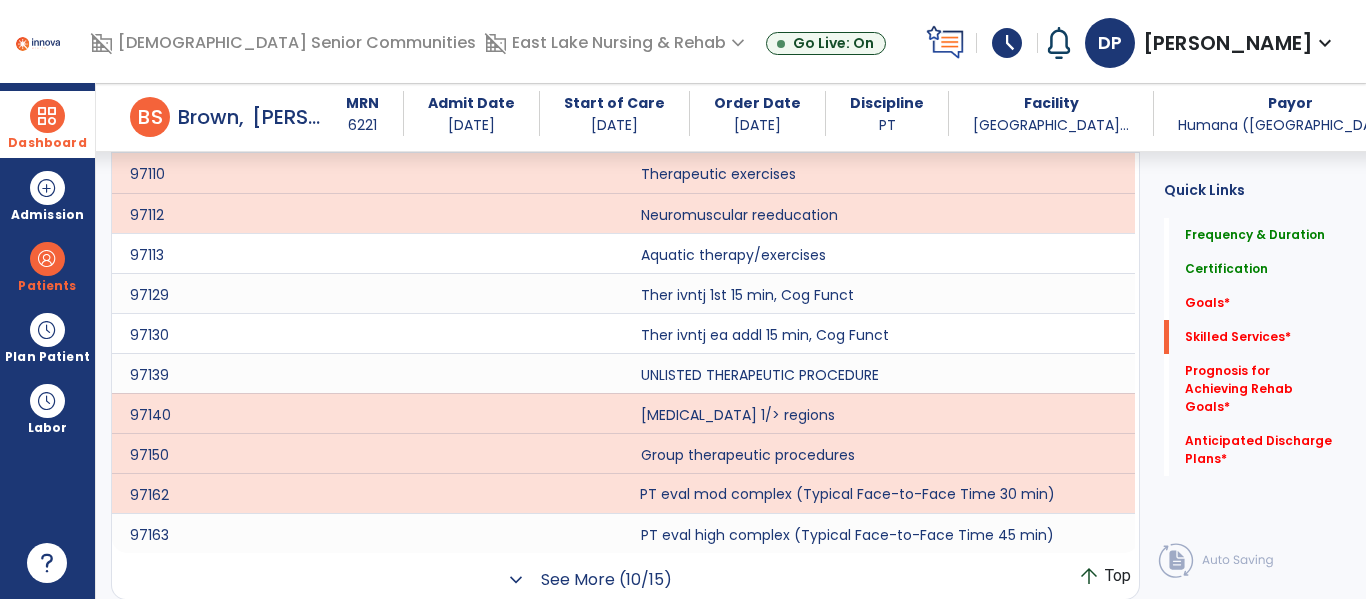 click on "See More (10/15)" 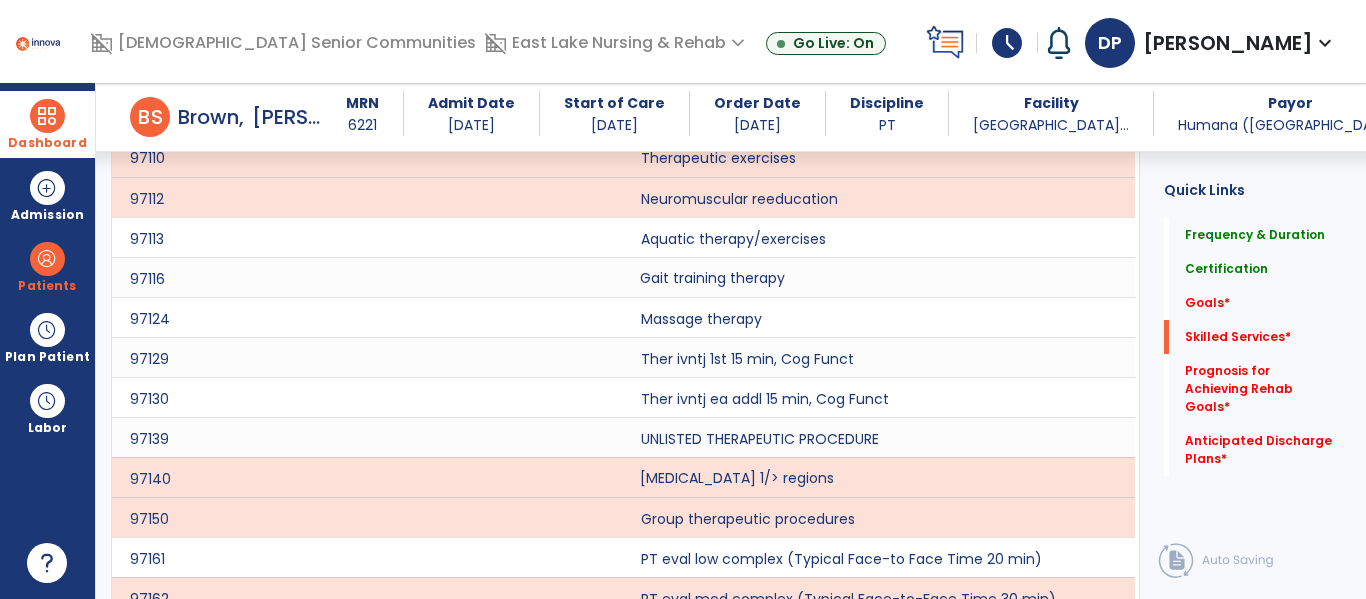 click on "Gait training therapy" 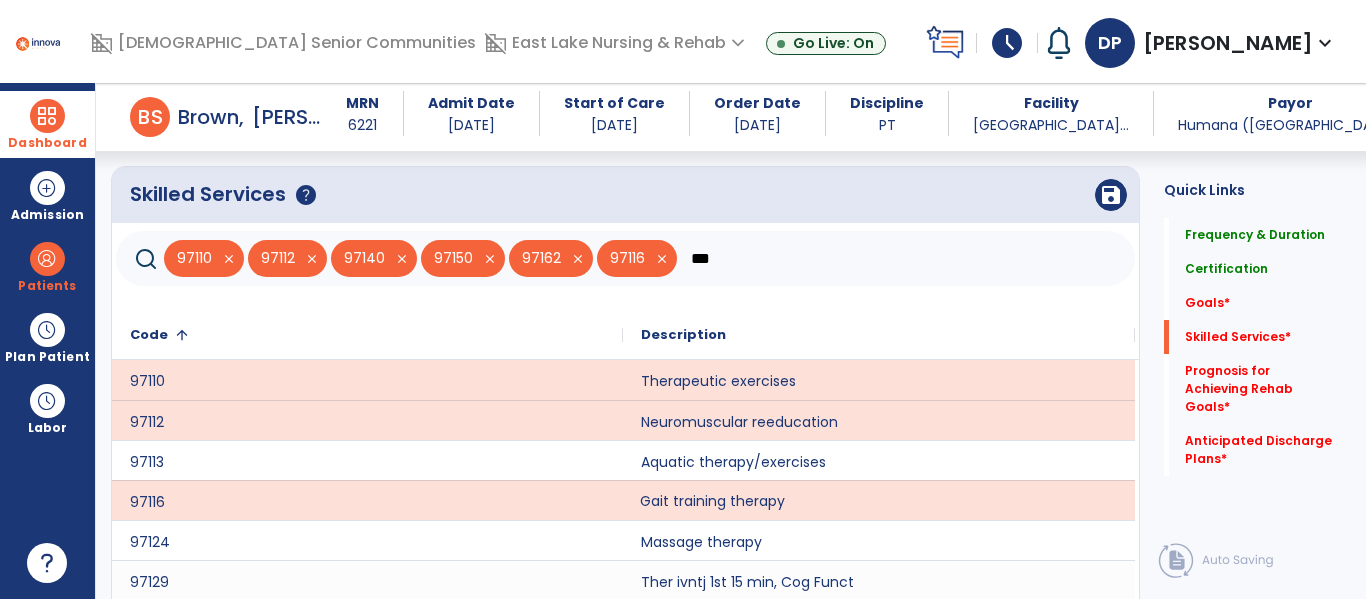 scroll, scrollTop: 633, scrollLeft: 0, axis: vertical 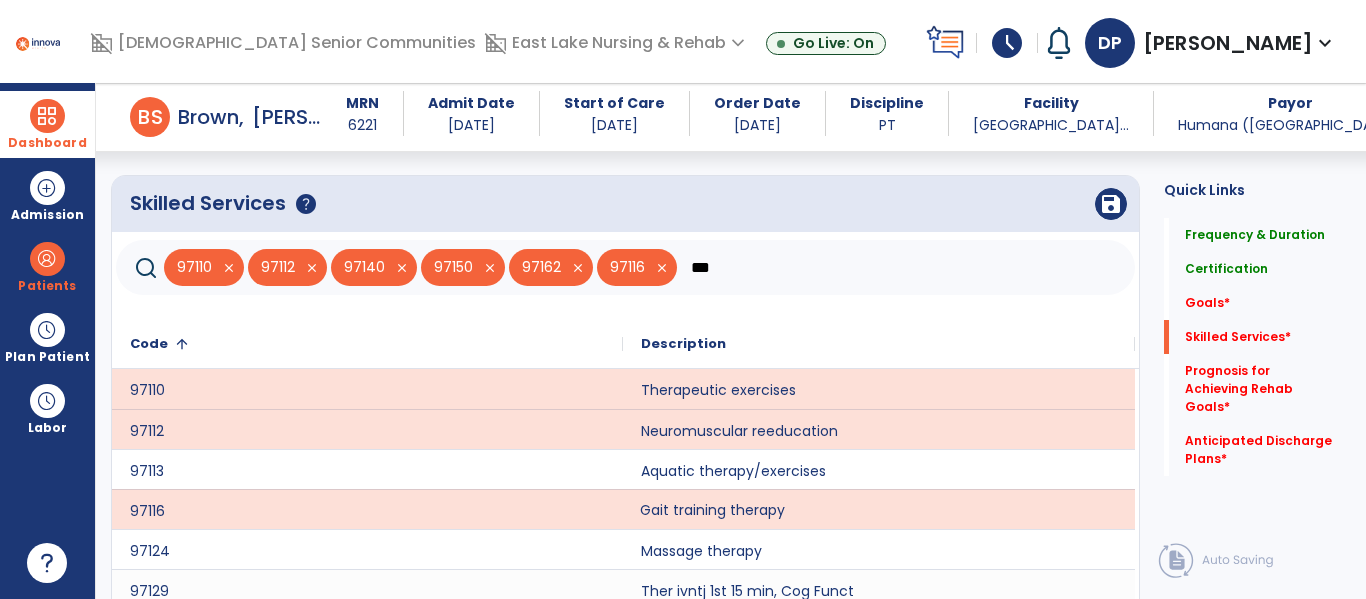 click on "***" 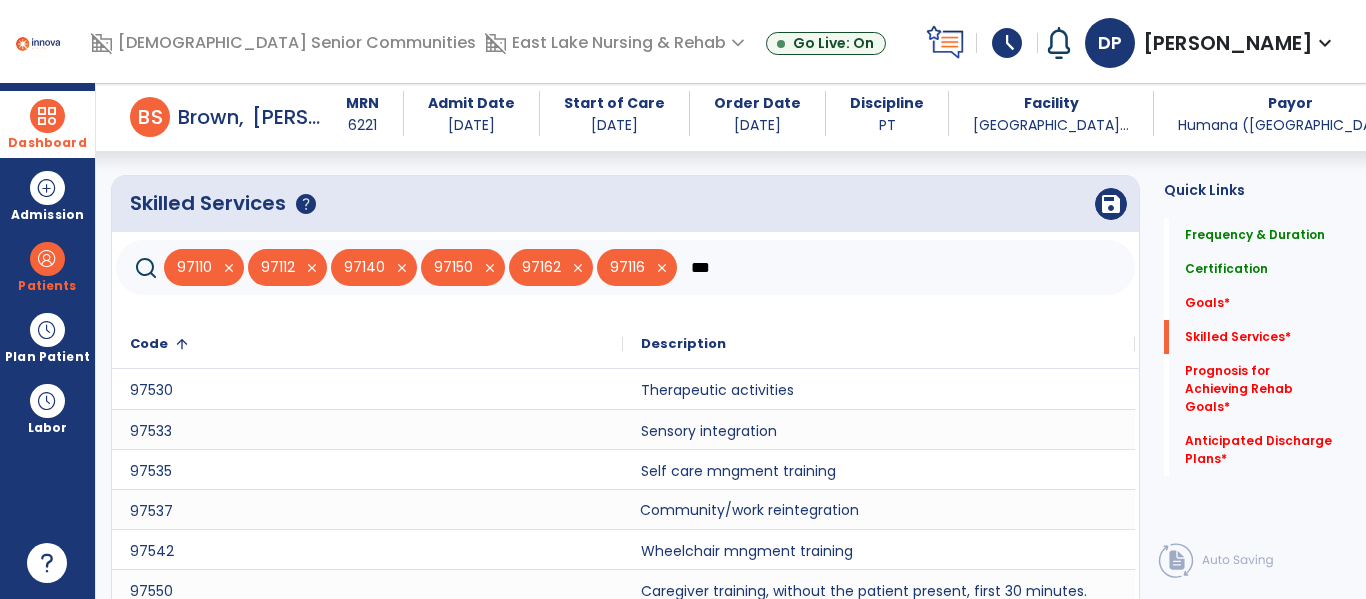 type on "***" 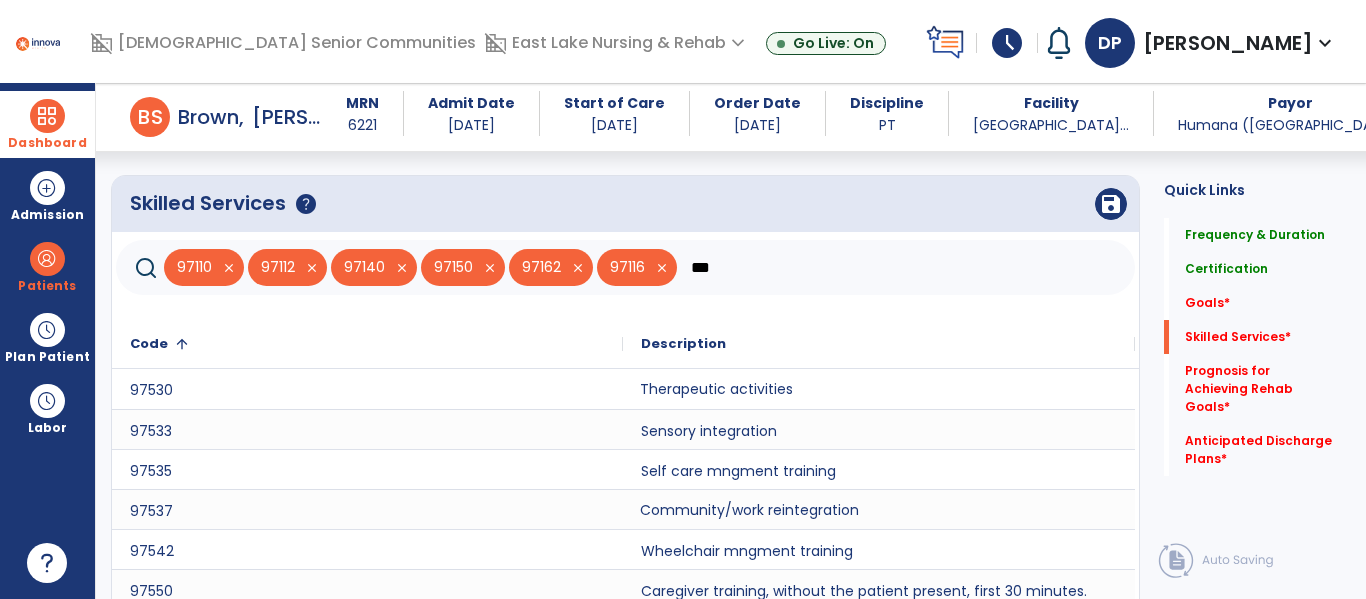 click on "Therapeutic activities" 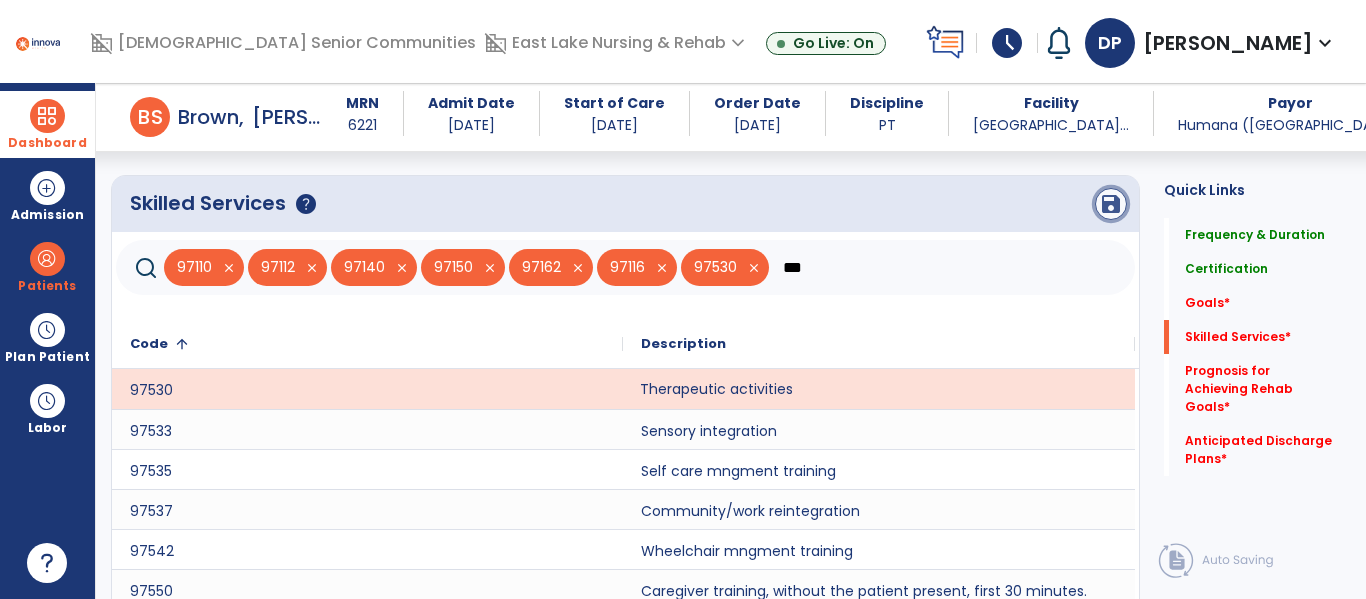 click on "save" 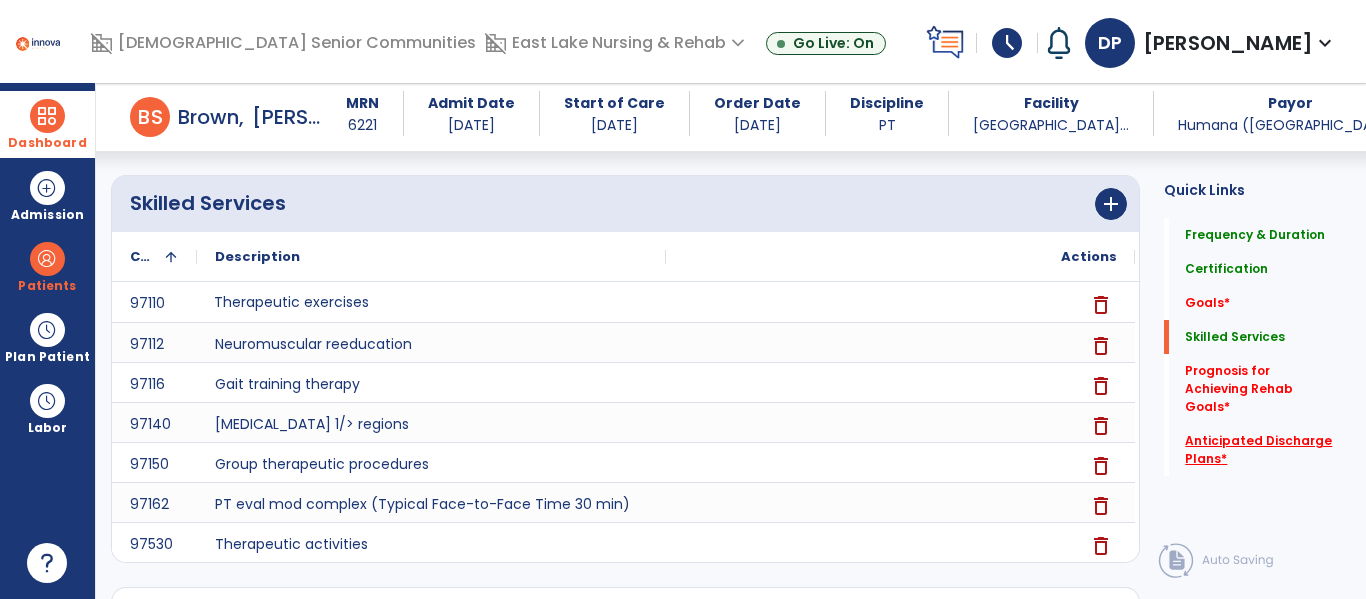 click on "*" 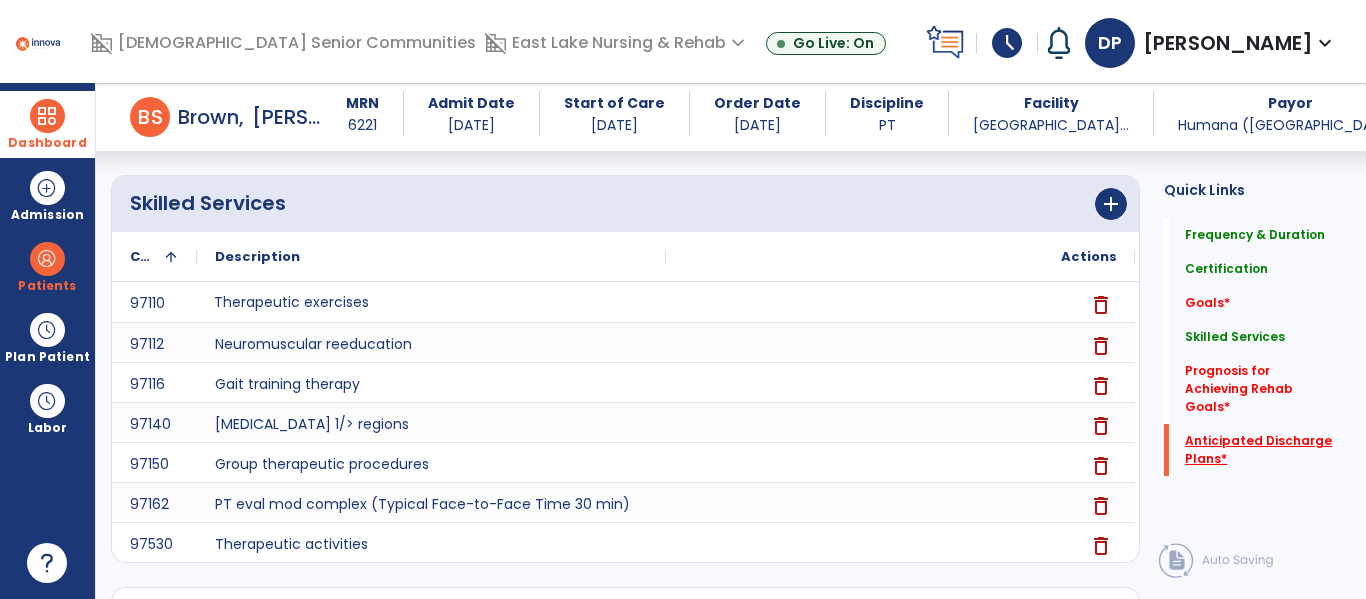 click on "Anticipated Discharge Plans   *" 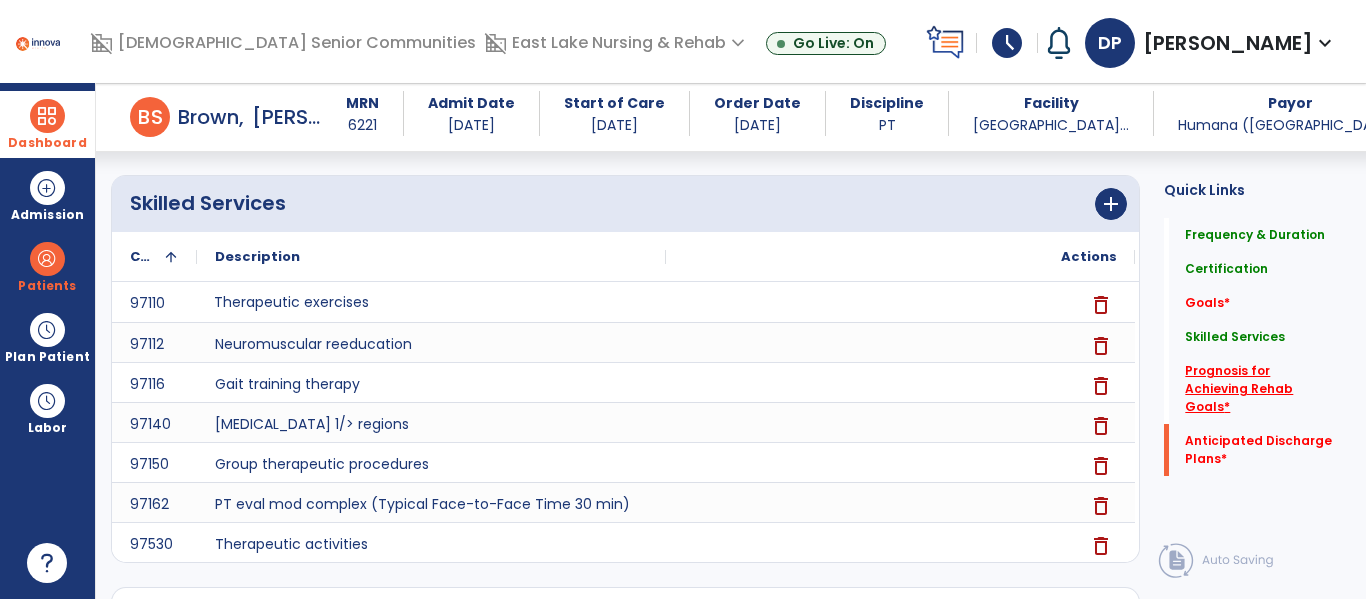 click on "Prognosis for Achieving Rehab Goals   *" 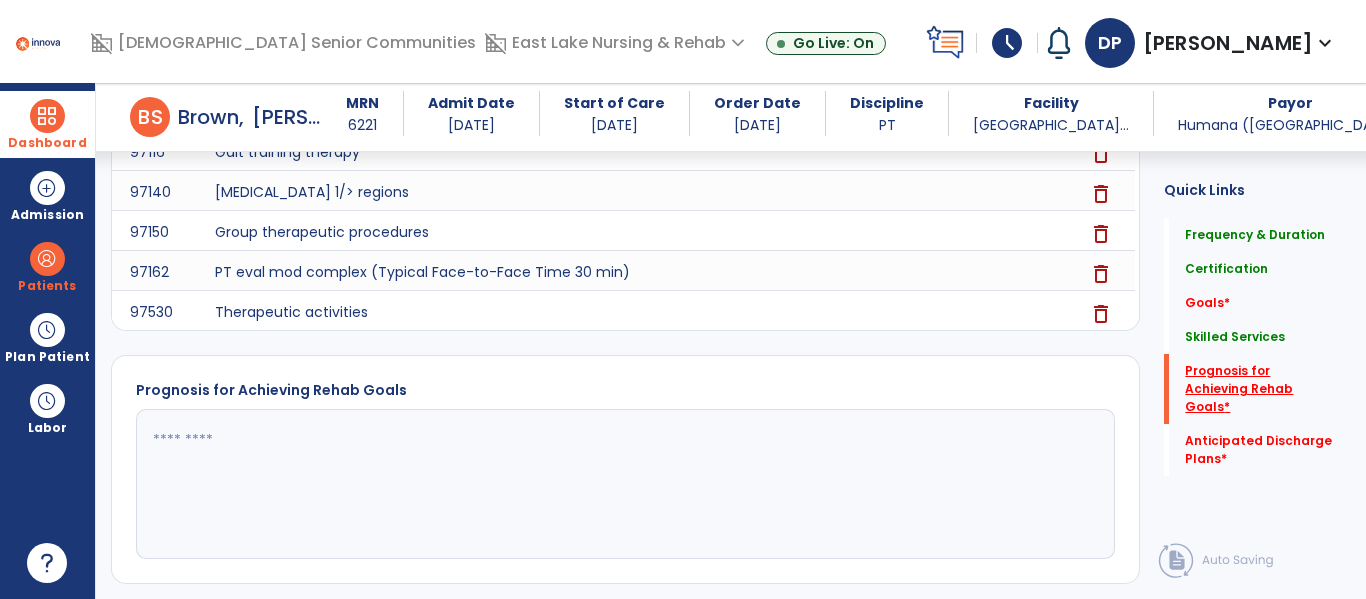 scroll, scrollTop: 880, scrollLeft: 0, axis: vertical 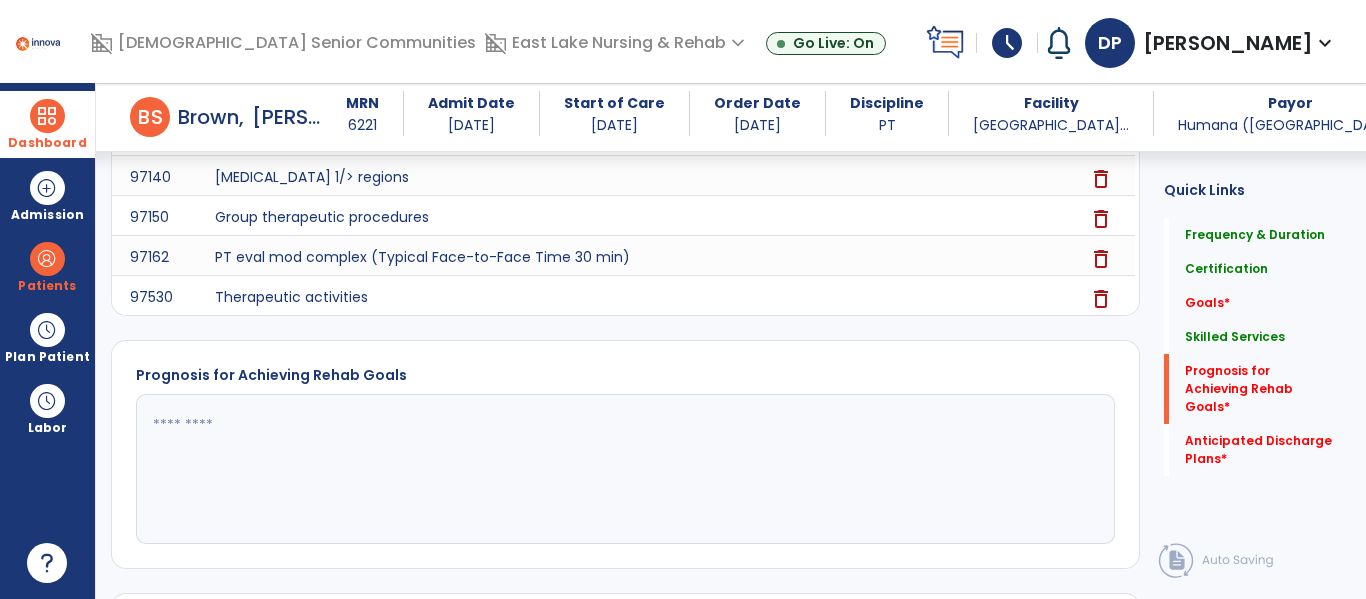 click 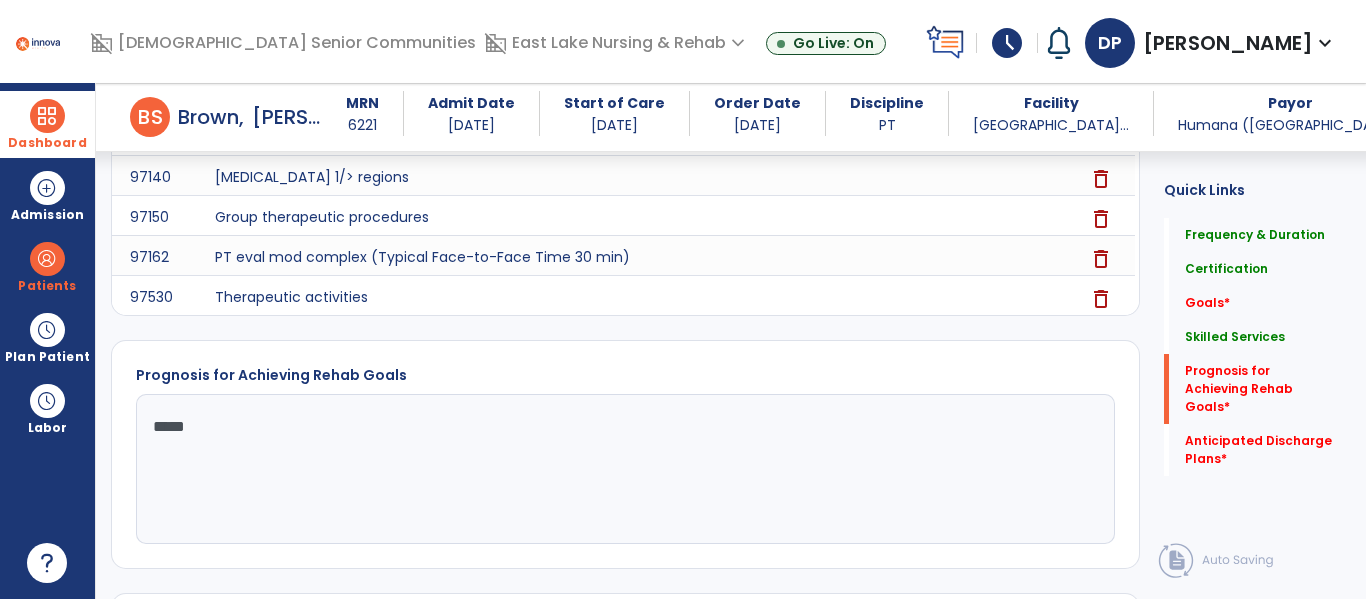 type on "******" 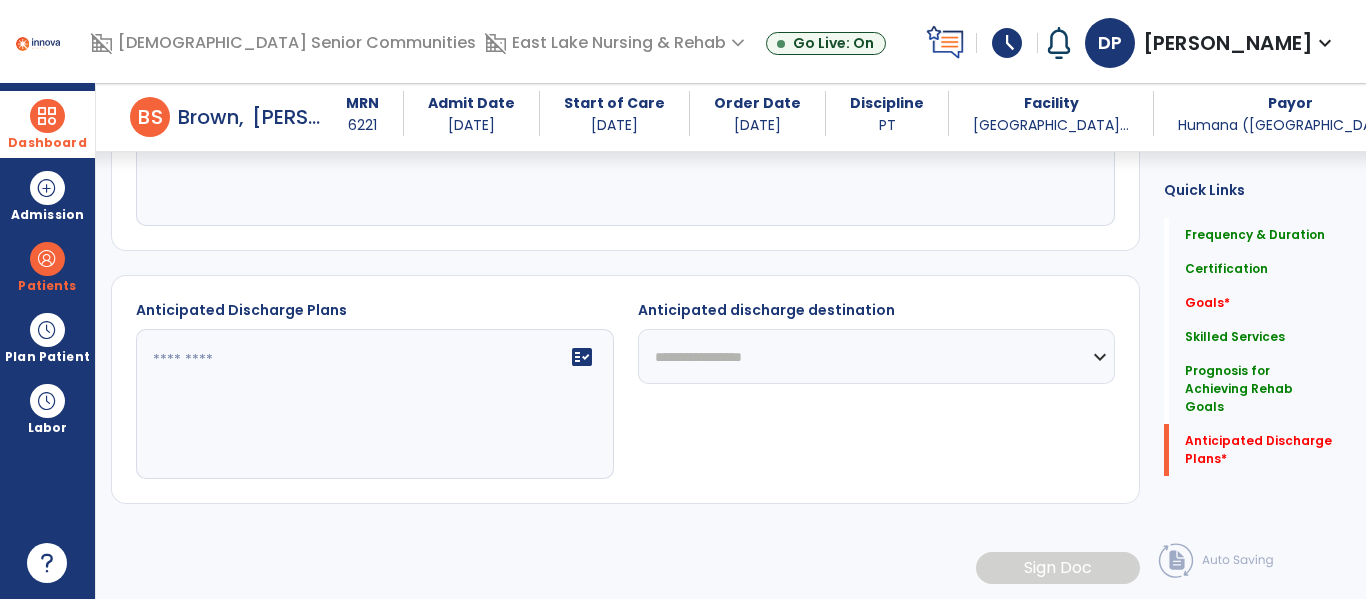 type on "**********" 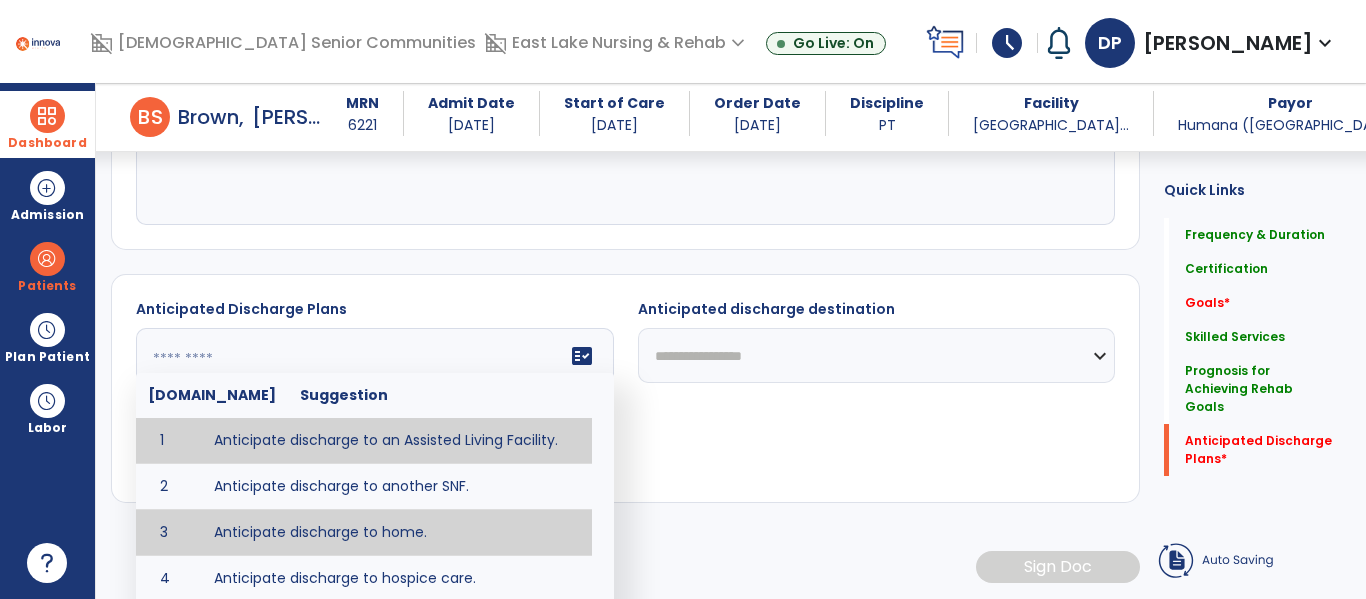 type on "**********" 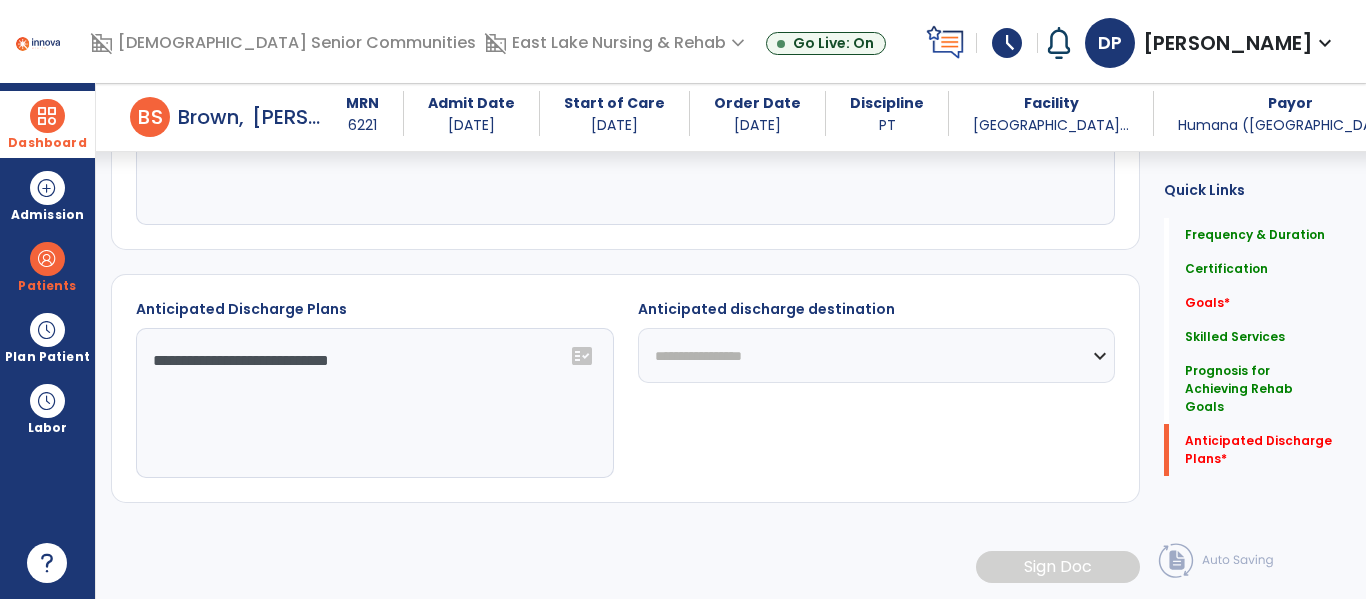 click on "**********" 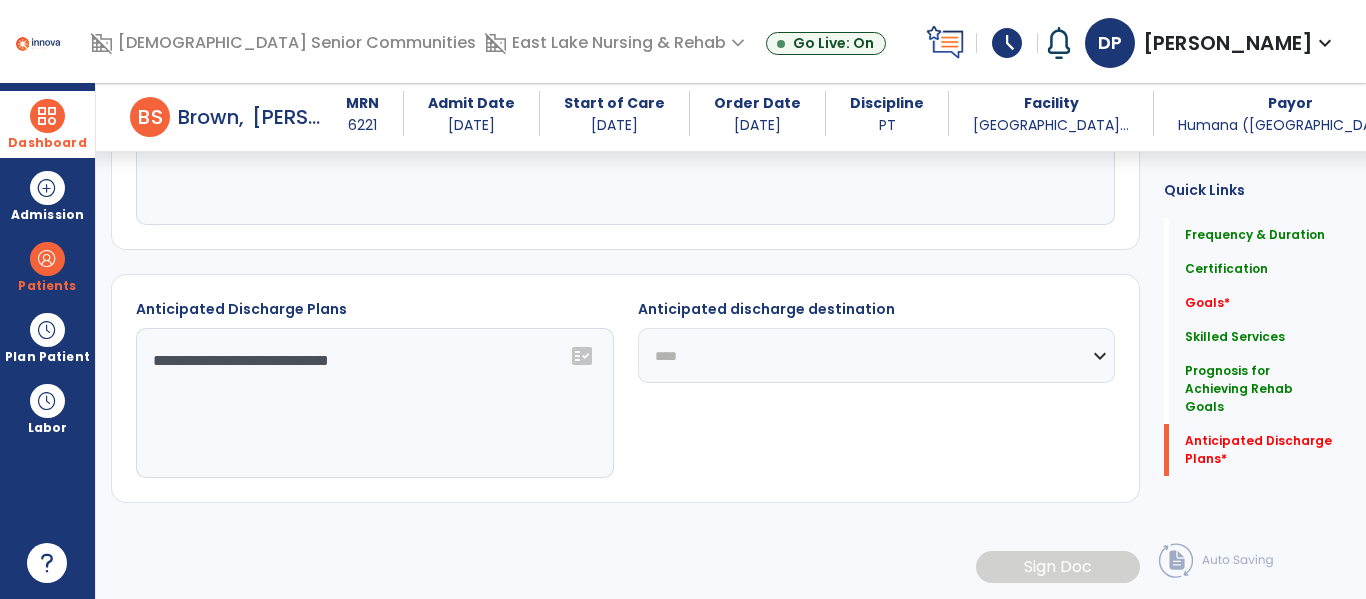 click on "**********" 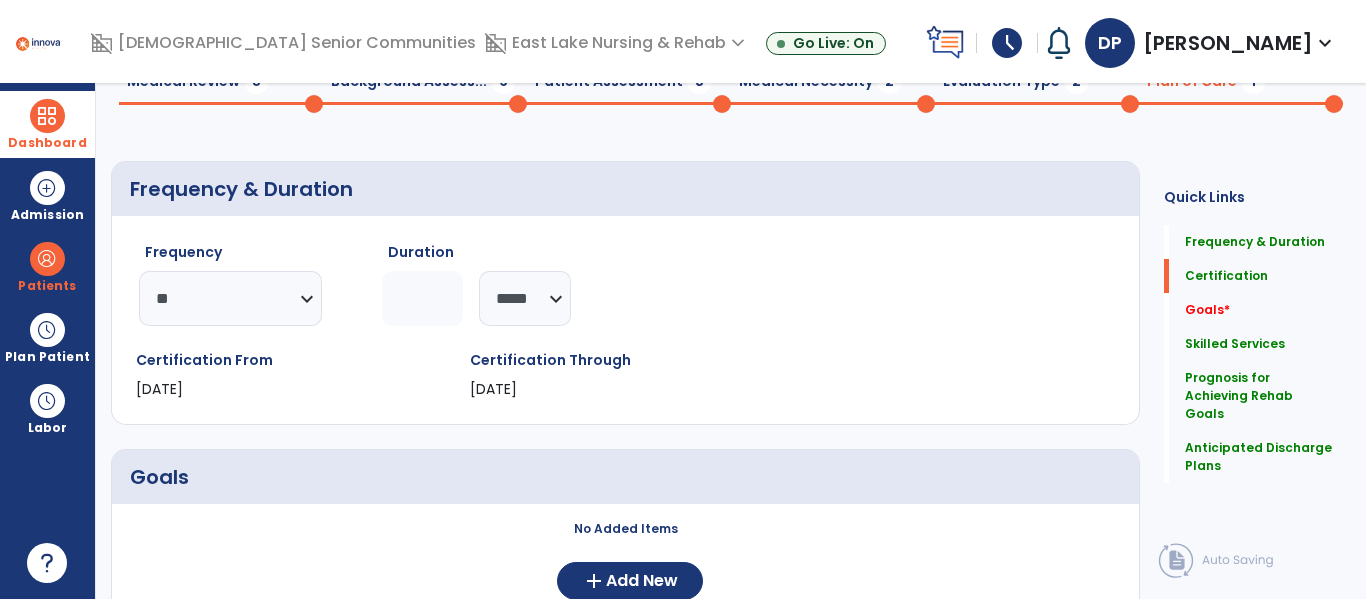 scroll, scrollTop: 0, scrollLeft: 0, axis: both 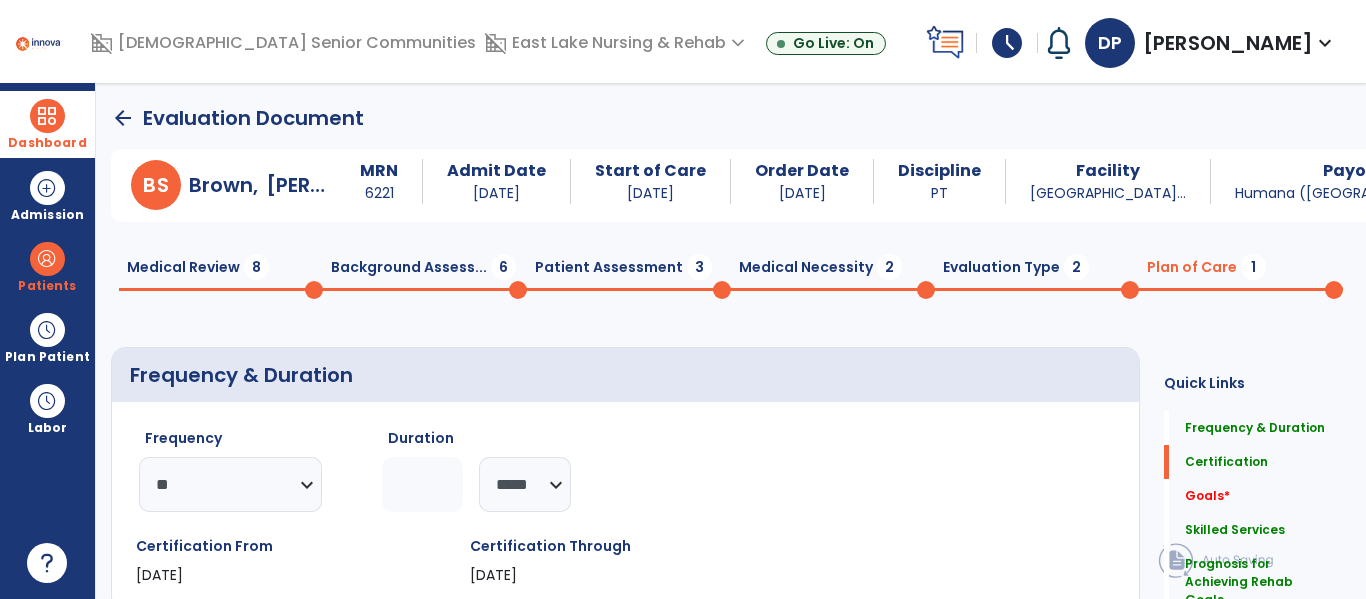 click on "Evaluation Type  2" 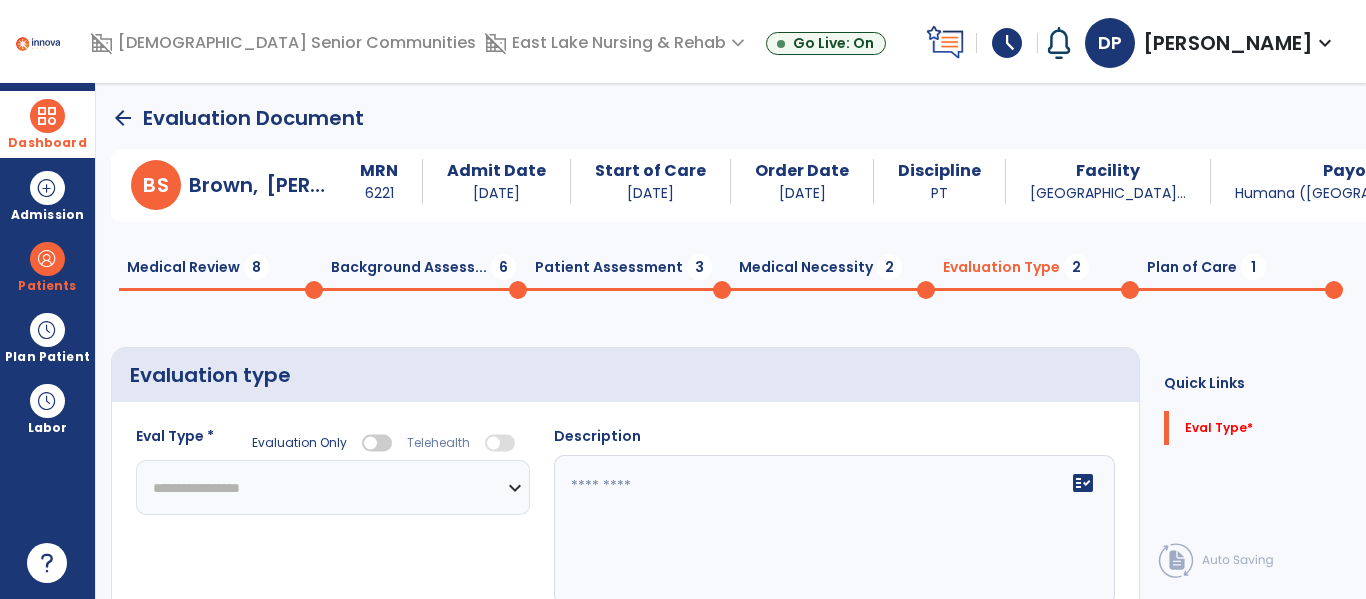 click on "**********" 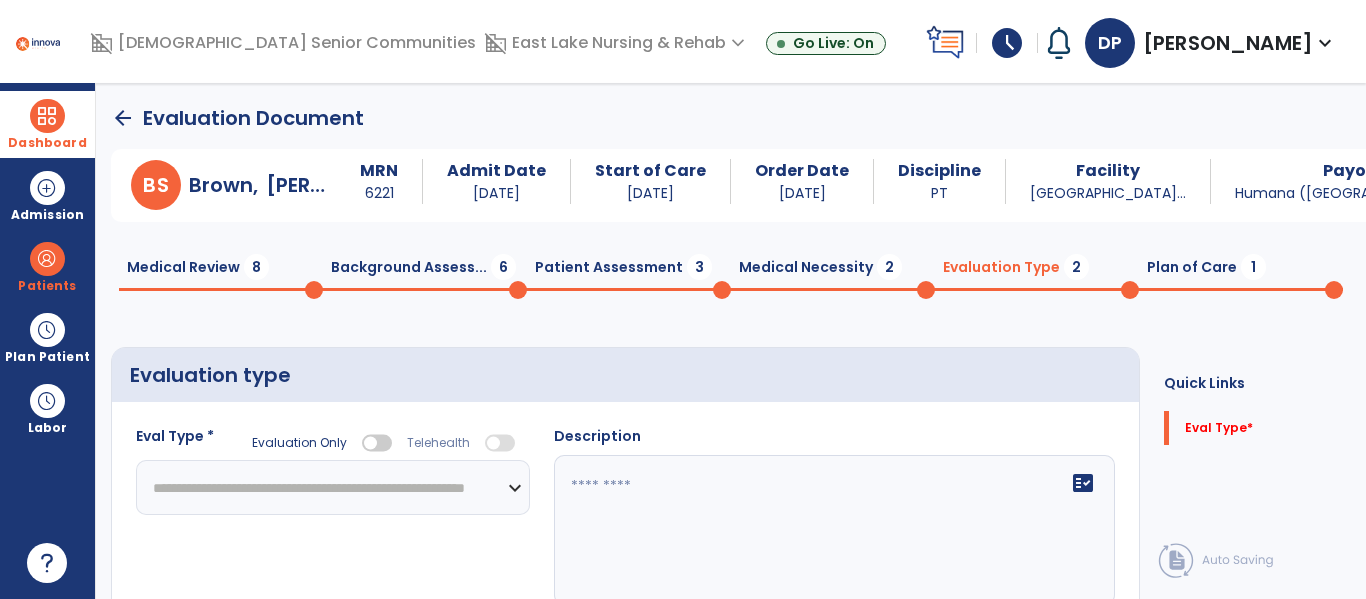 click on "**********" 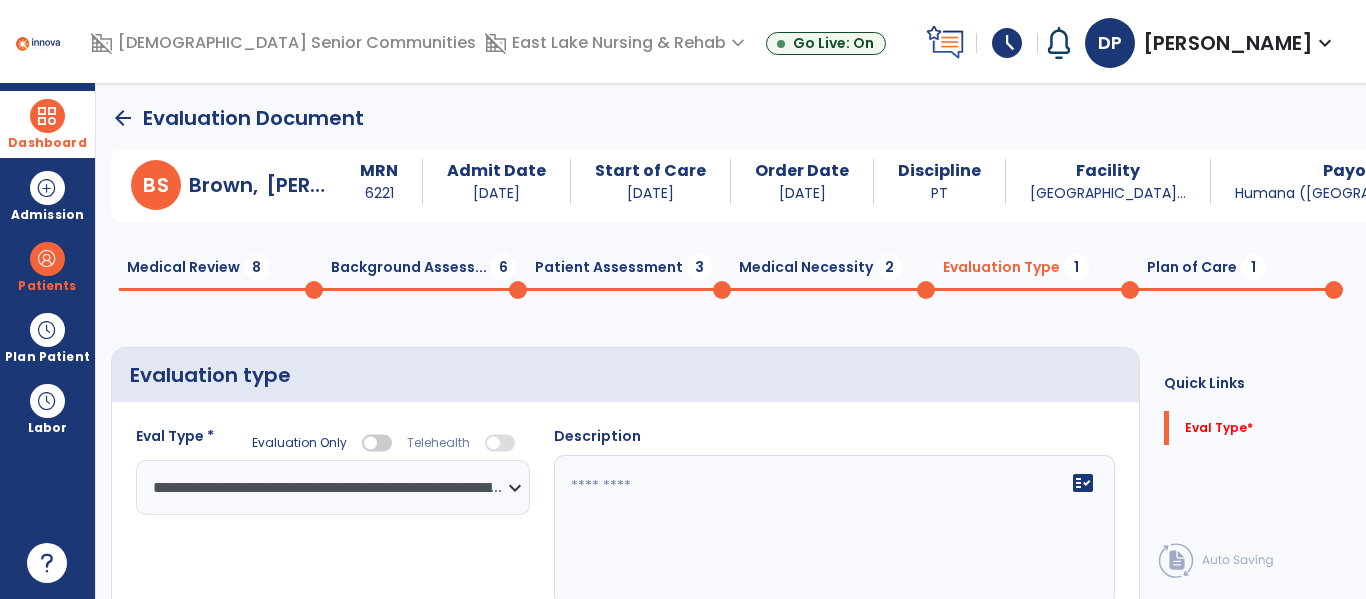 click 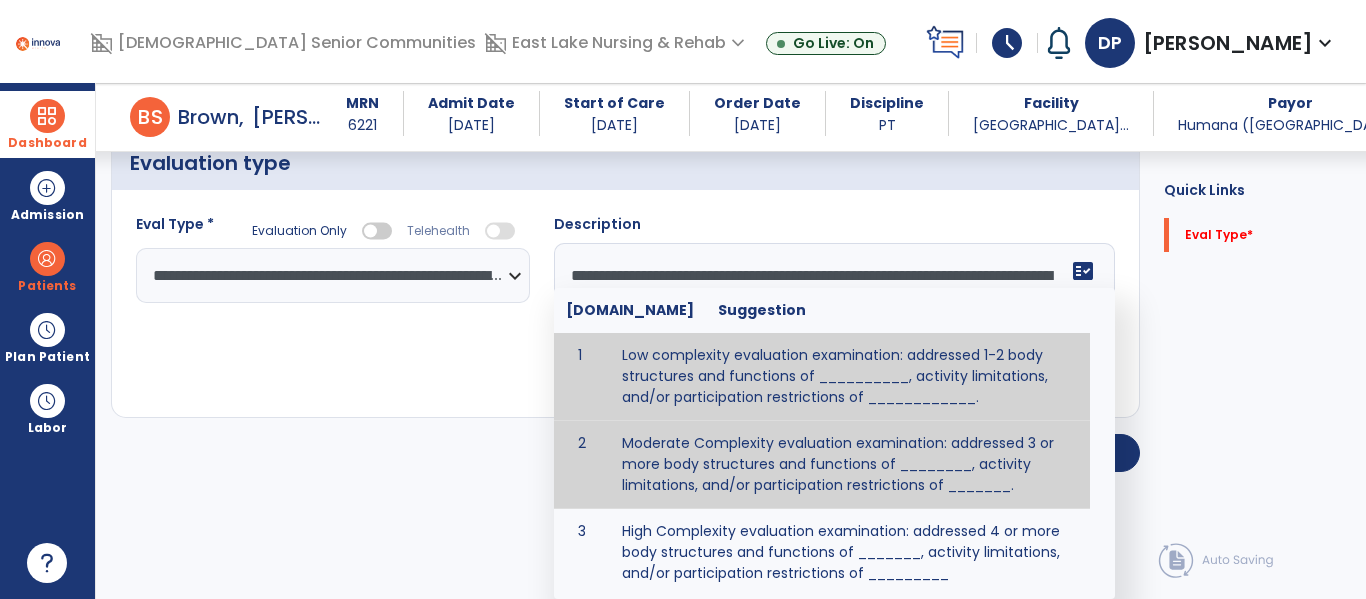 scroll, scrollTop: 83, scrollLeft: 0, axis: vertical 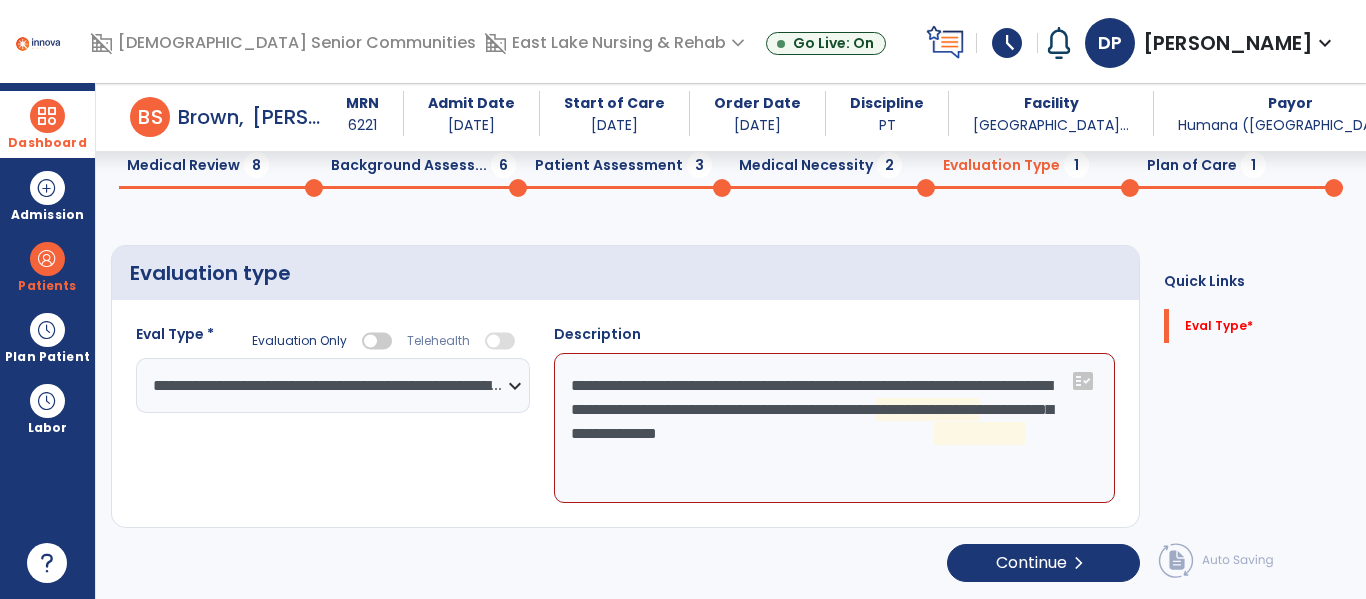 click on "**********" 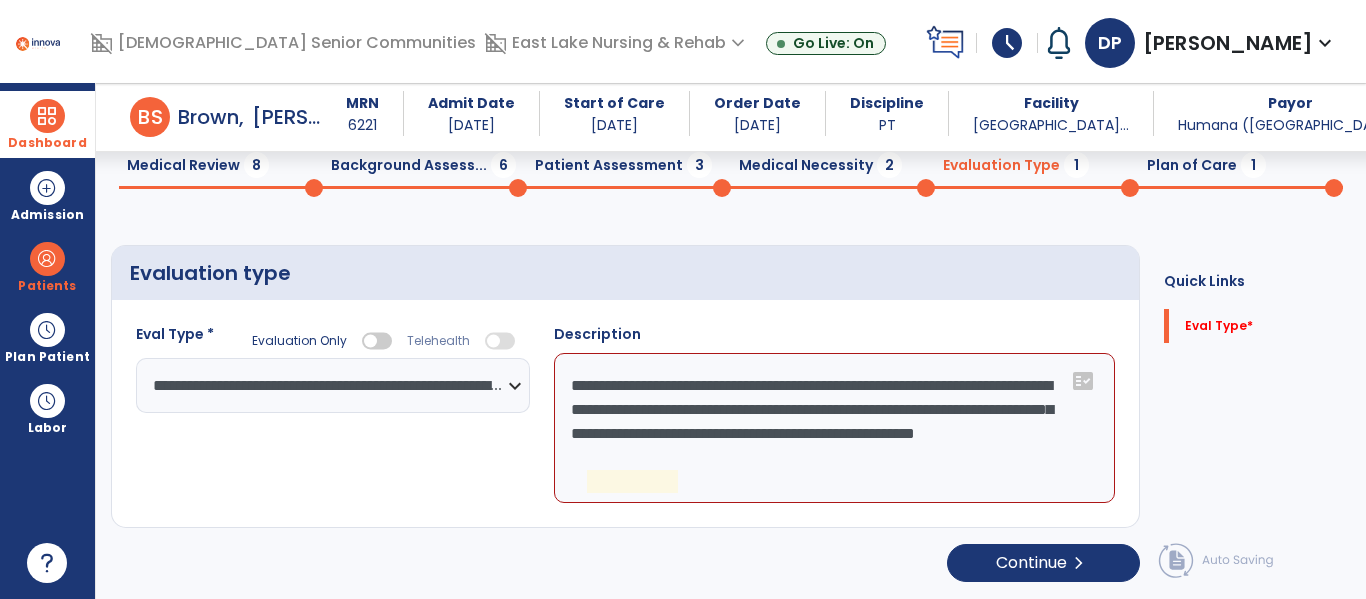 click on "**********" 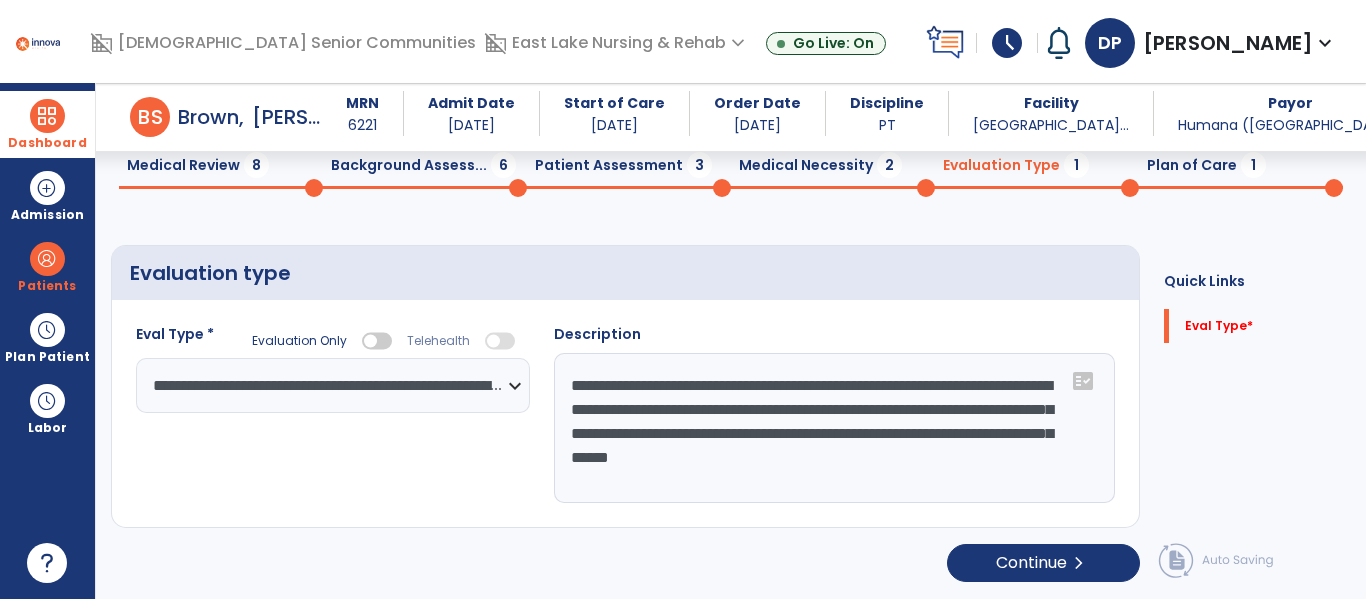 type on "**********" 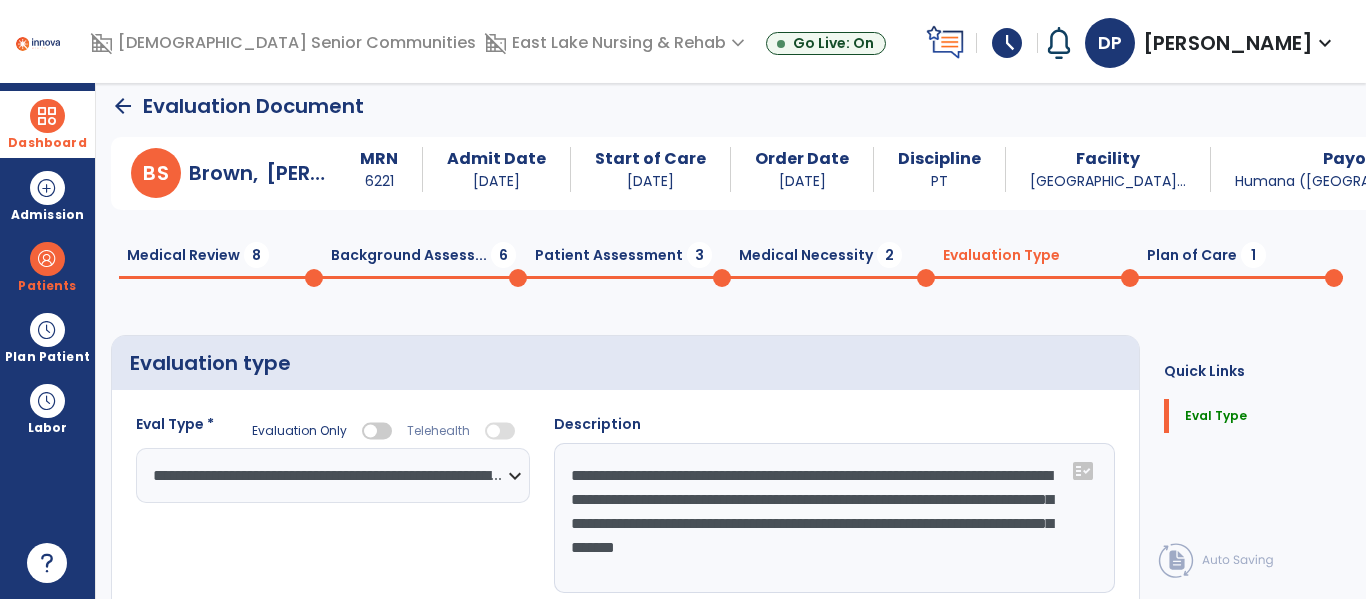 scroll, scrollTop: 0, scrollLeft: 0, axis: both 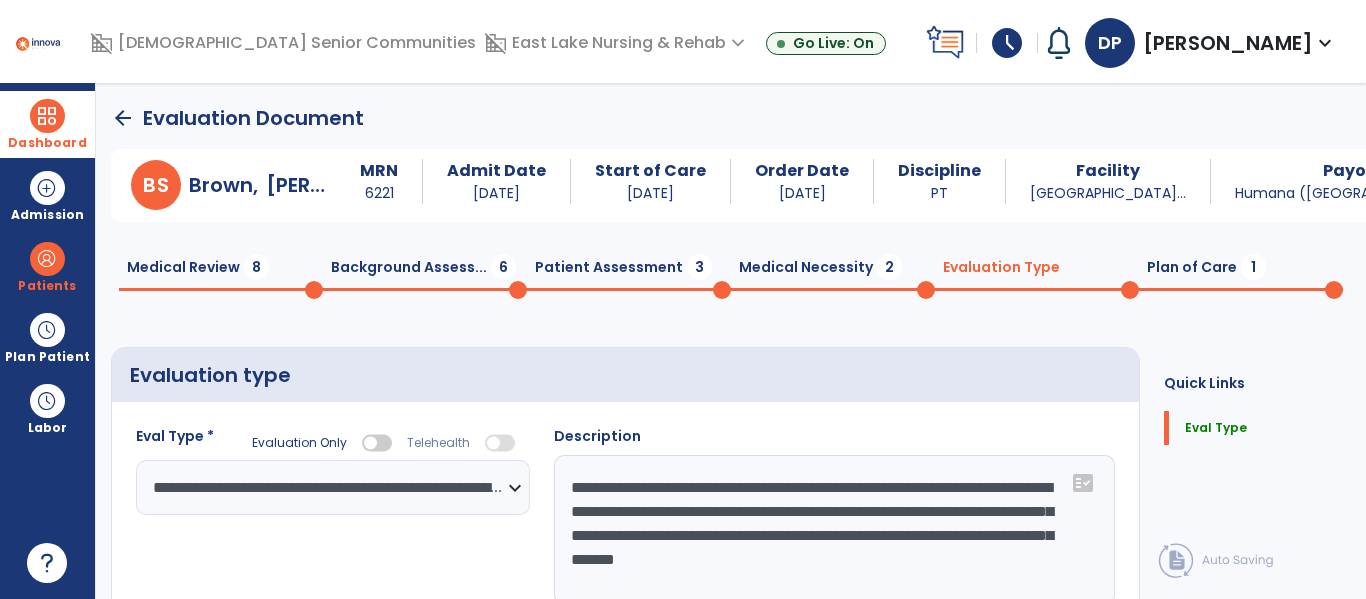 click on "Medical Necessity  2" 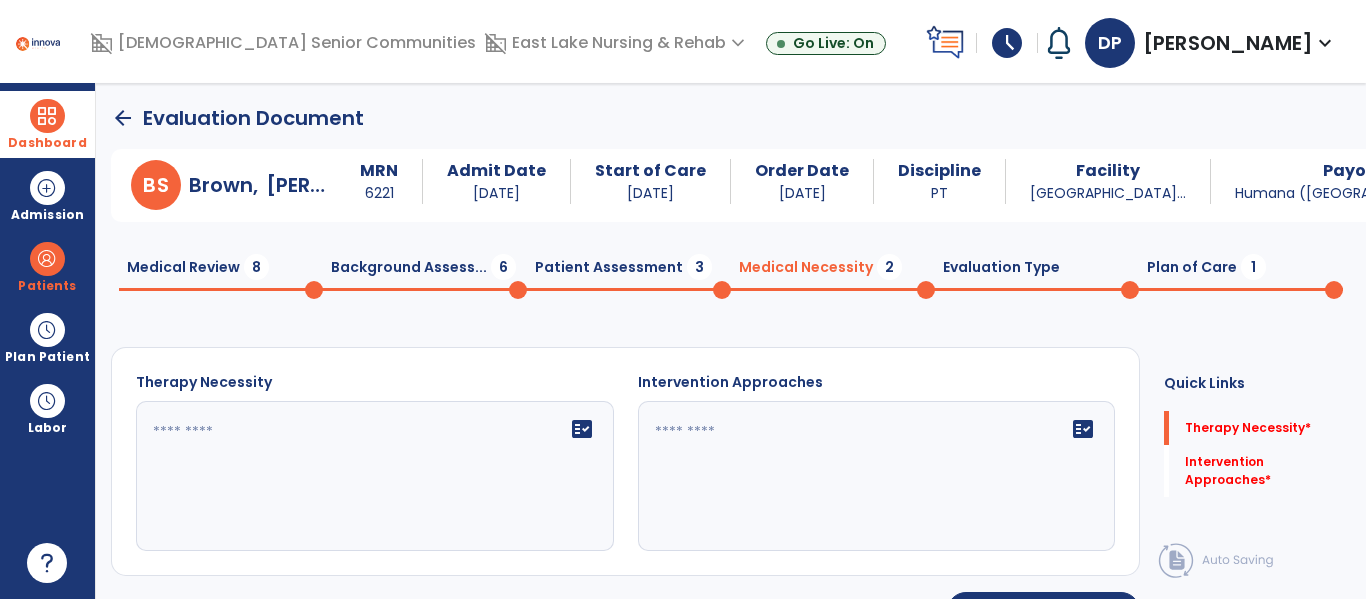 click on "fact_check" 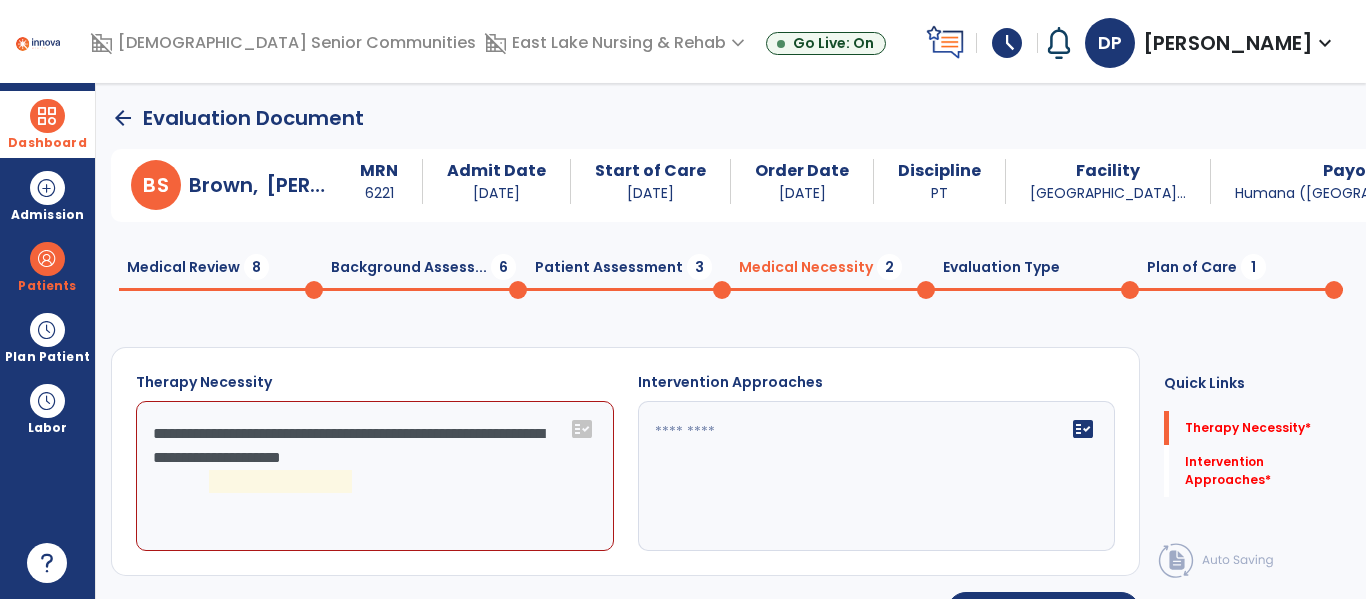 click on "**********" 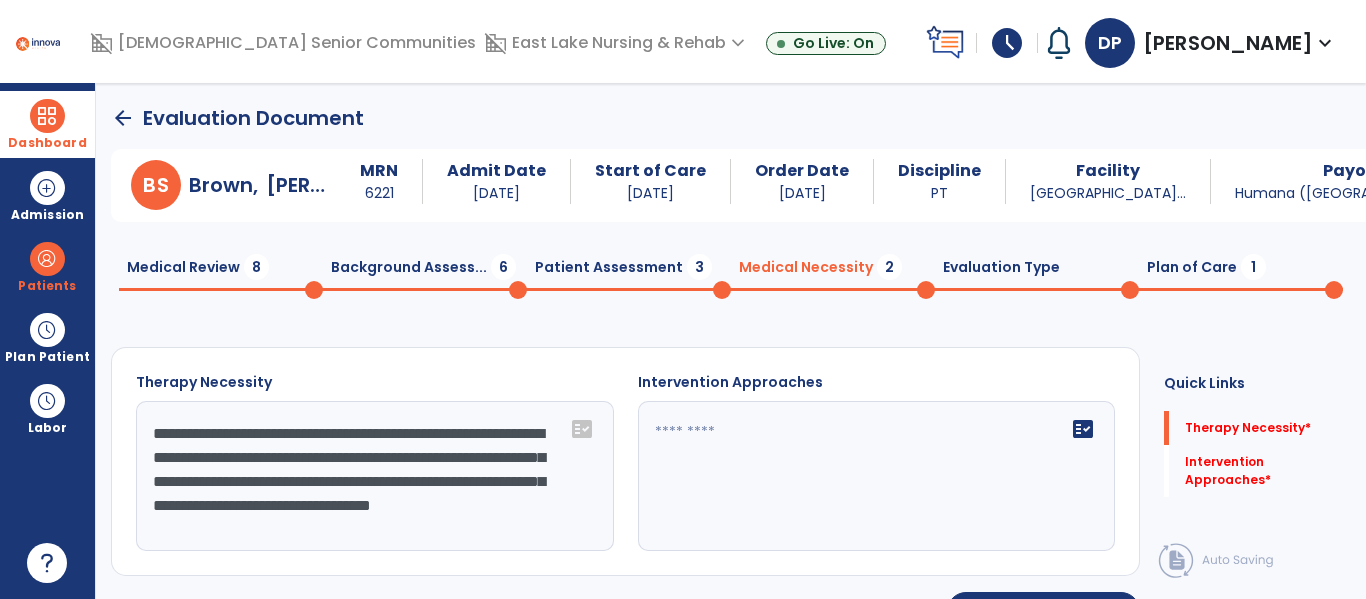 type on "**********" 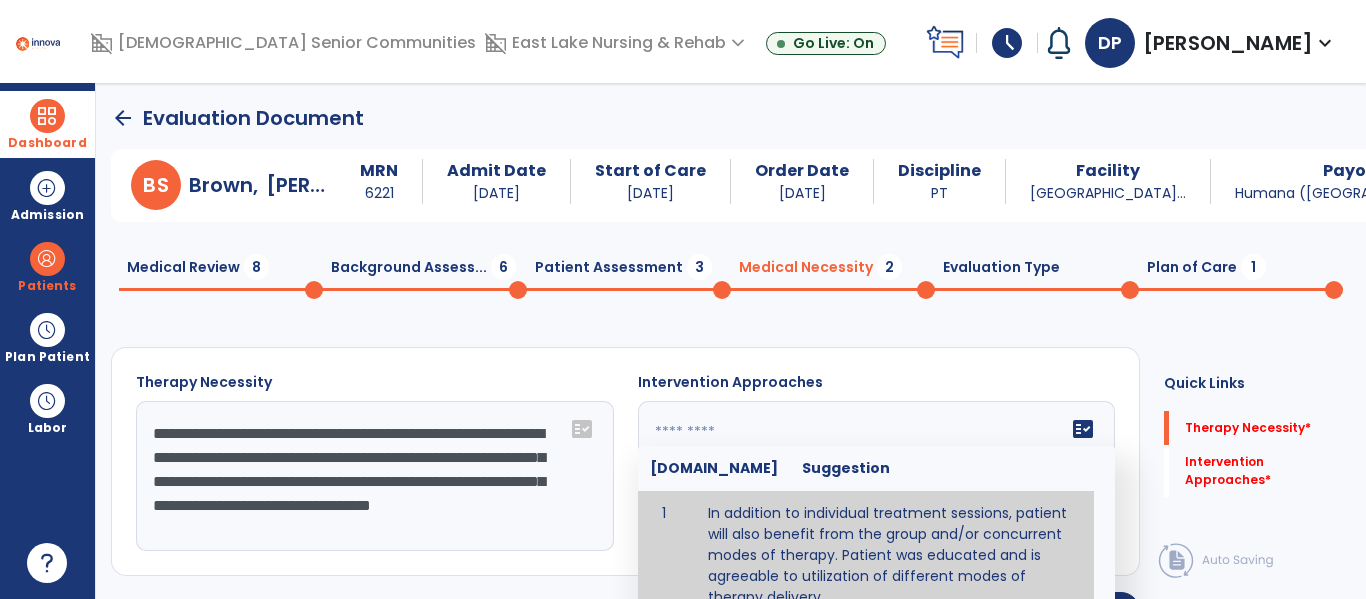 type on "**********" 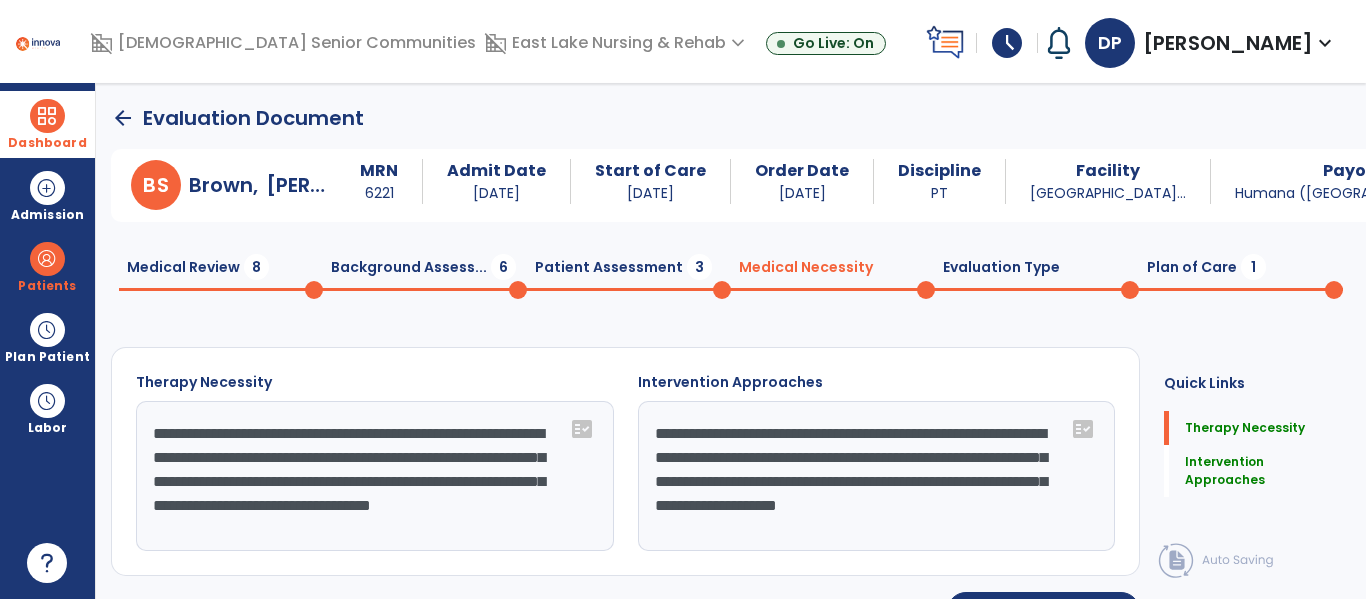 click on "Patient Assessment  3" 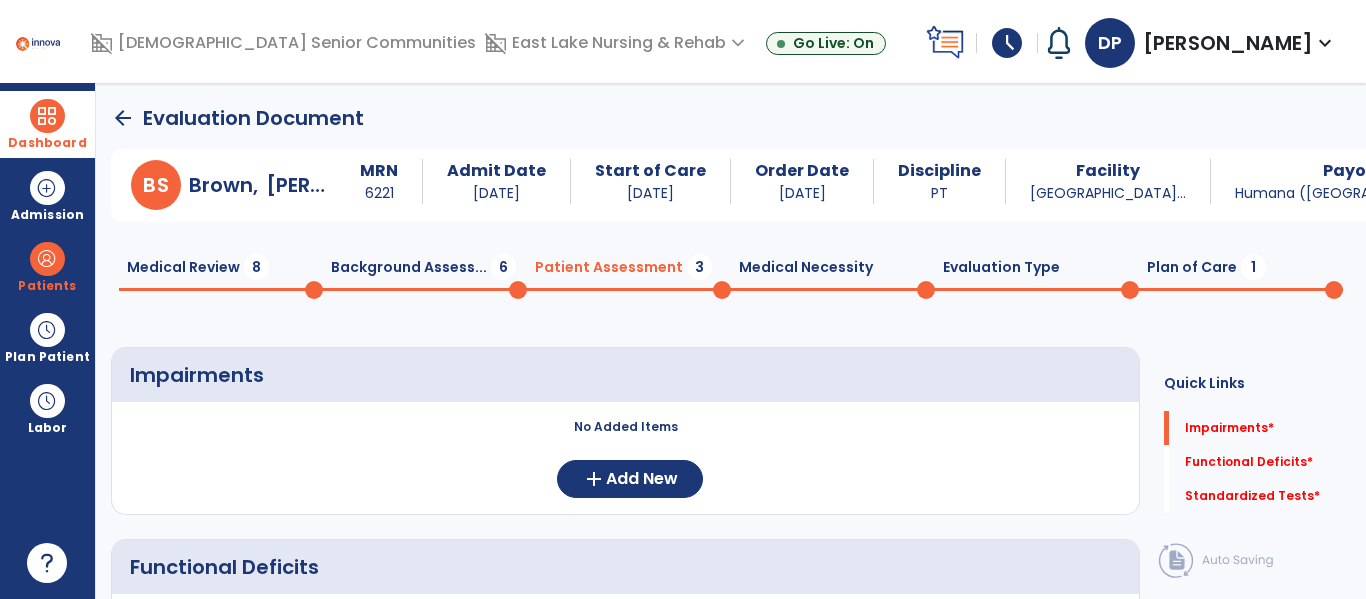 click on "Medical Review  8" 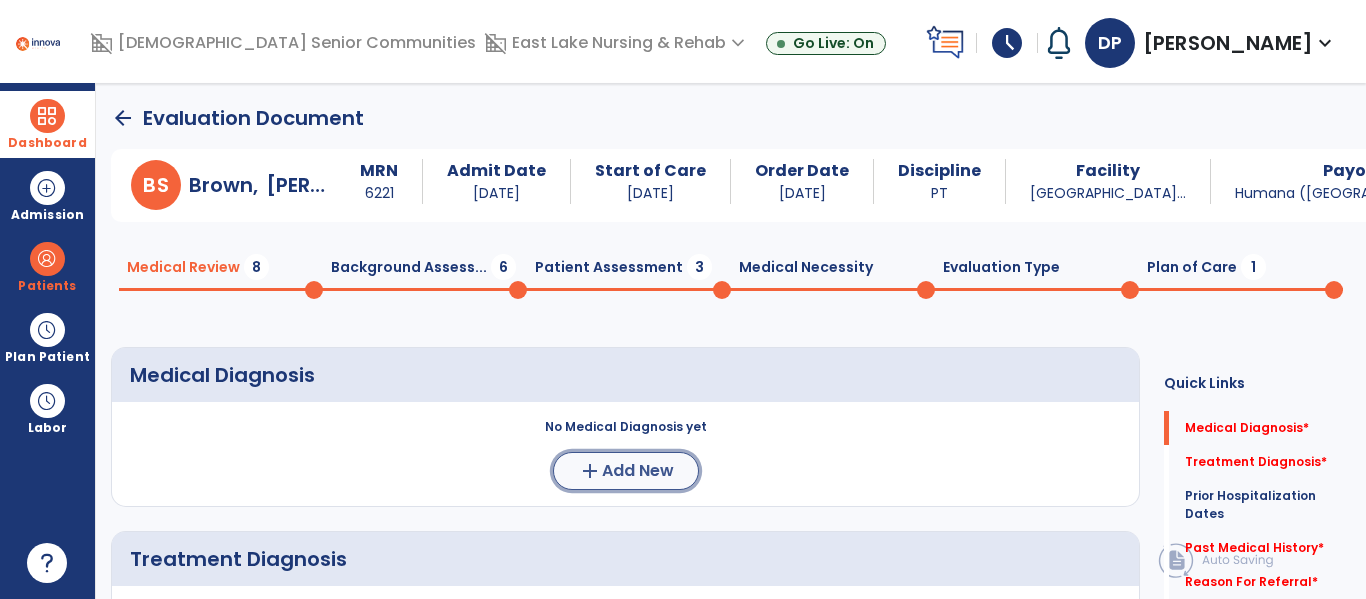 click on "Add New" 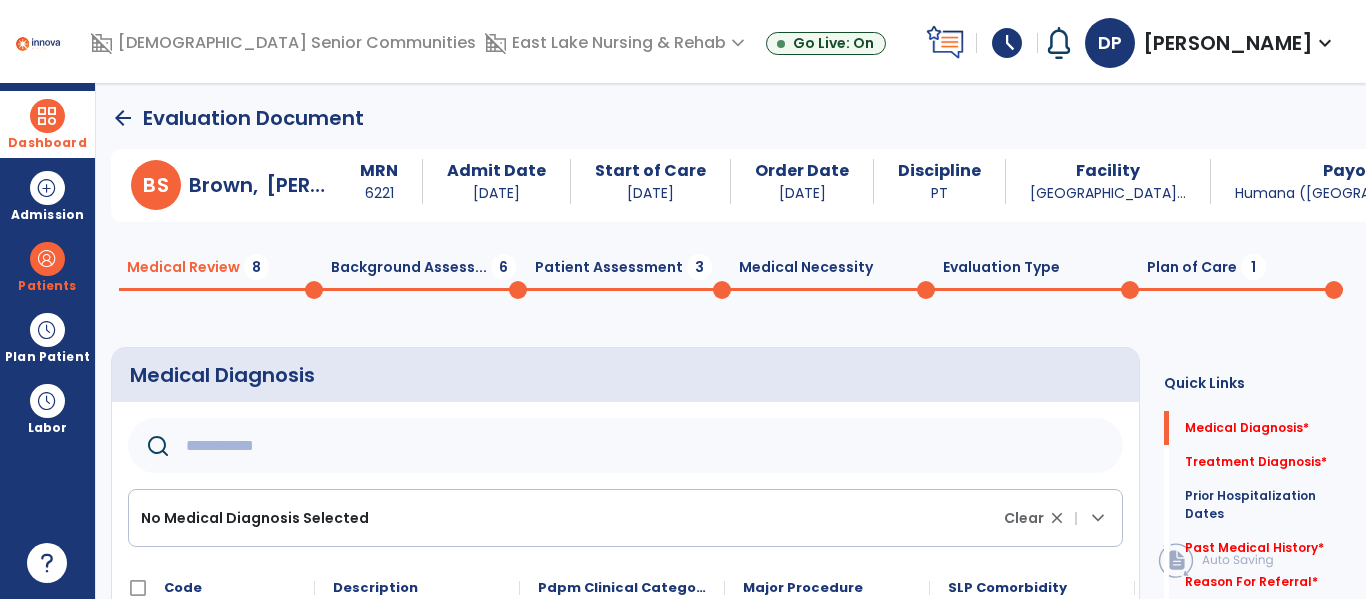 click 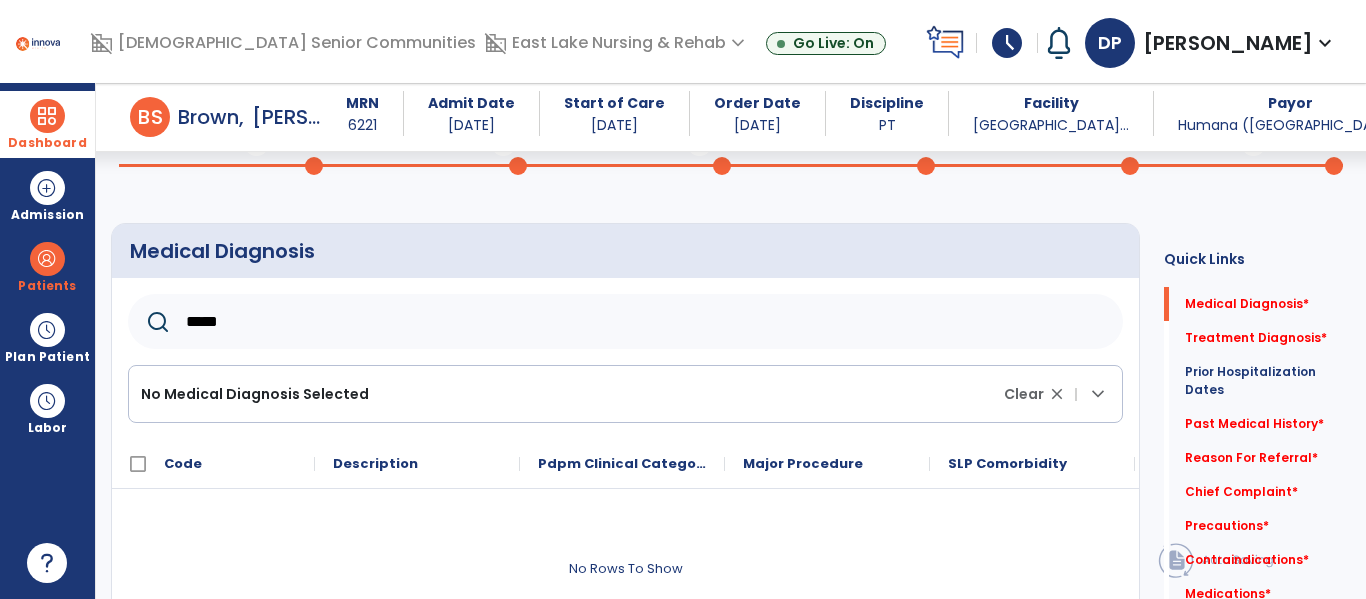 scroll, scrollTop: 111, scrollLeft: 0, axis: vertical 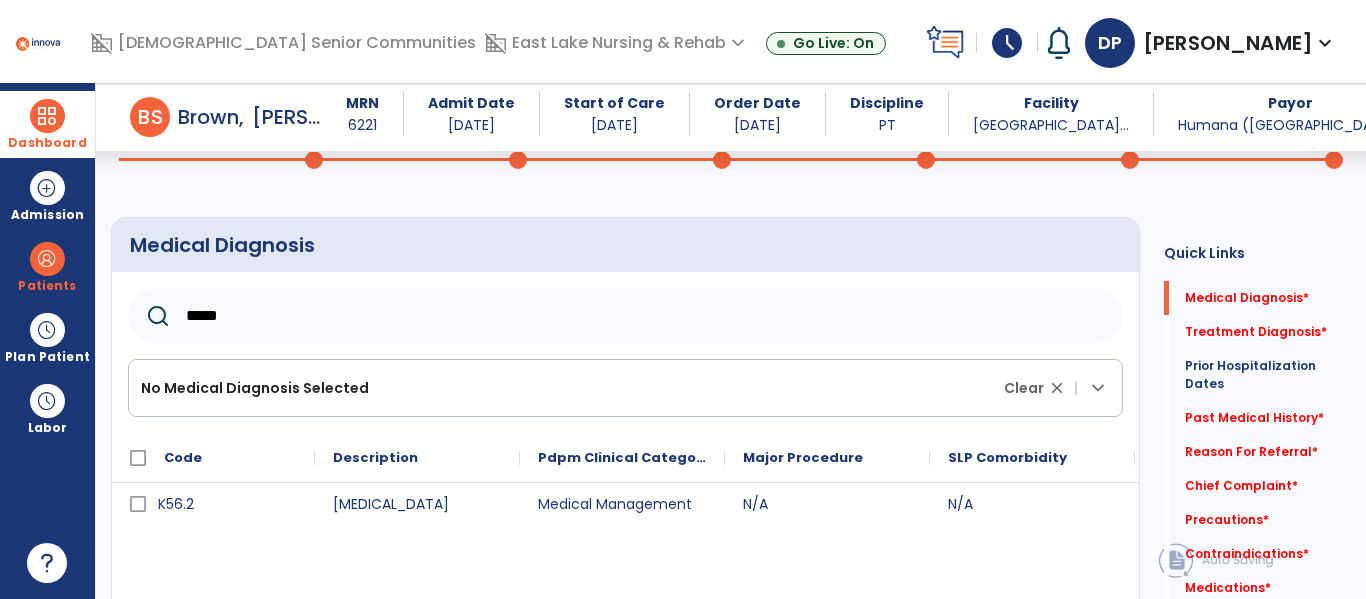 type on "*****" 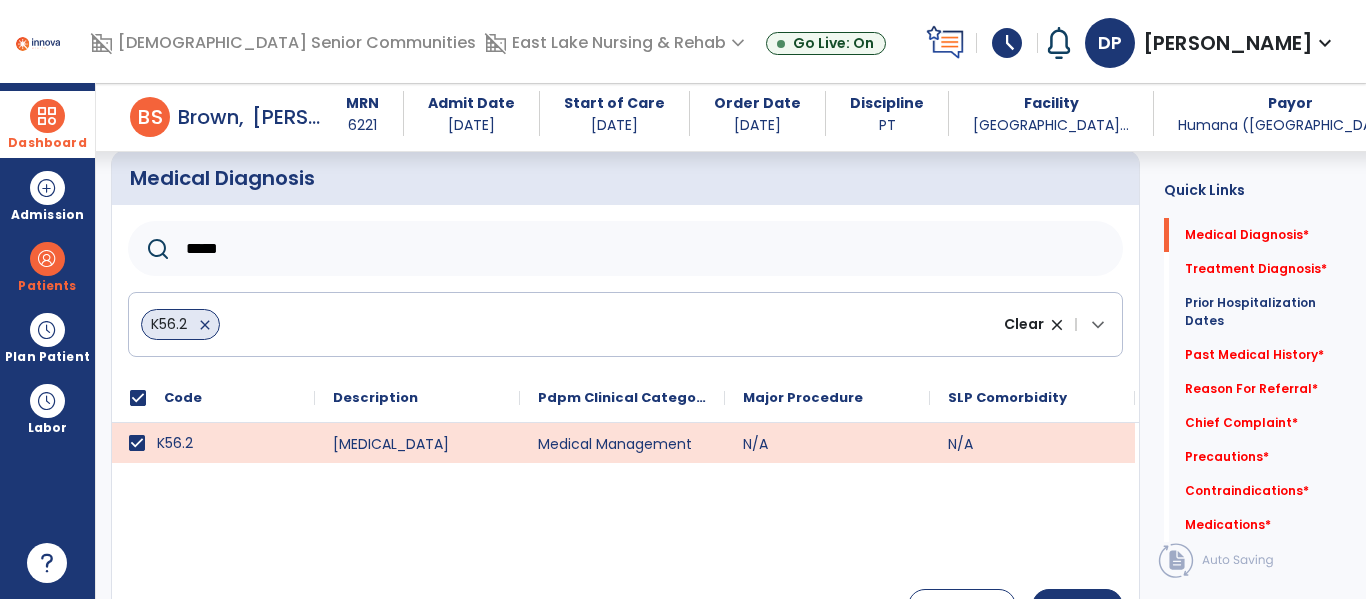 scroll, scrollTop: 197, scrollLeft: 0, axis: vertical 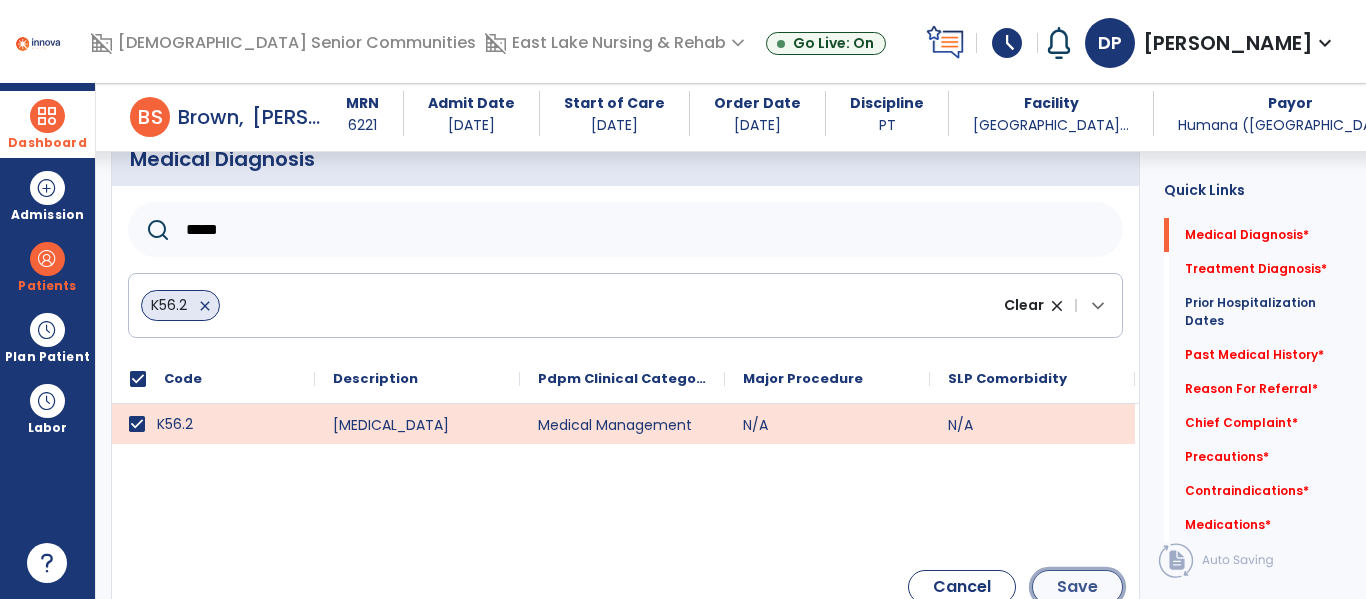 click on "Save" 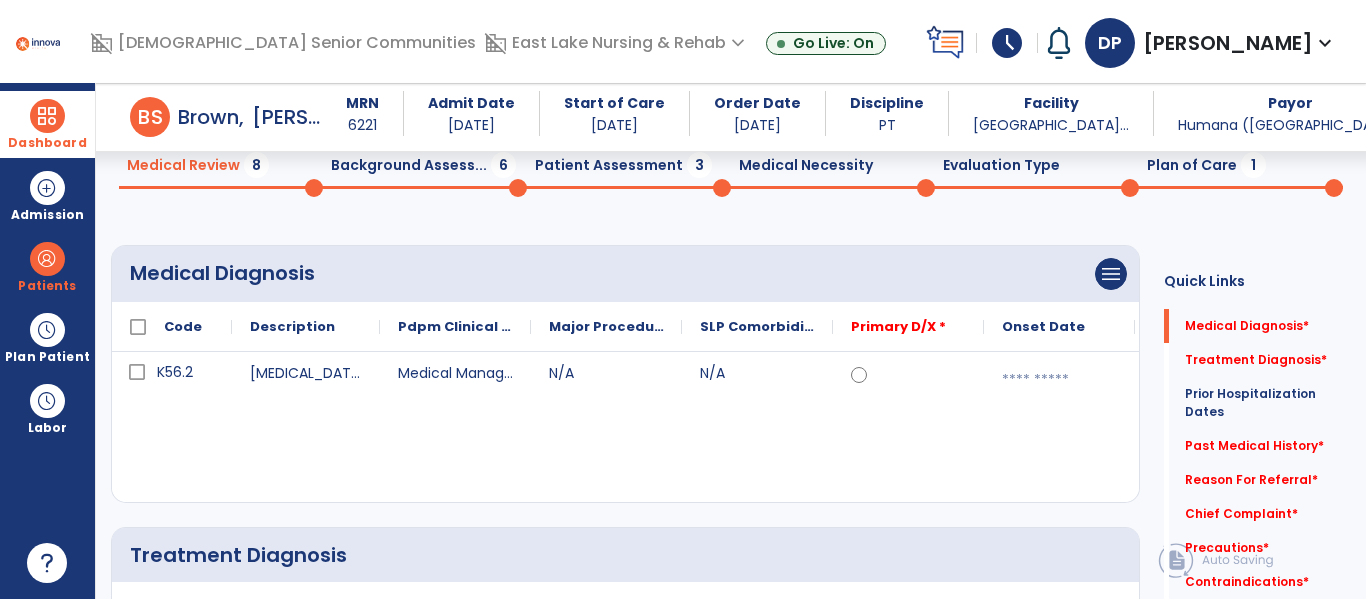 scroll, scrollTop: 77, scrollLeft: 0, axis: vertical 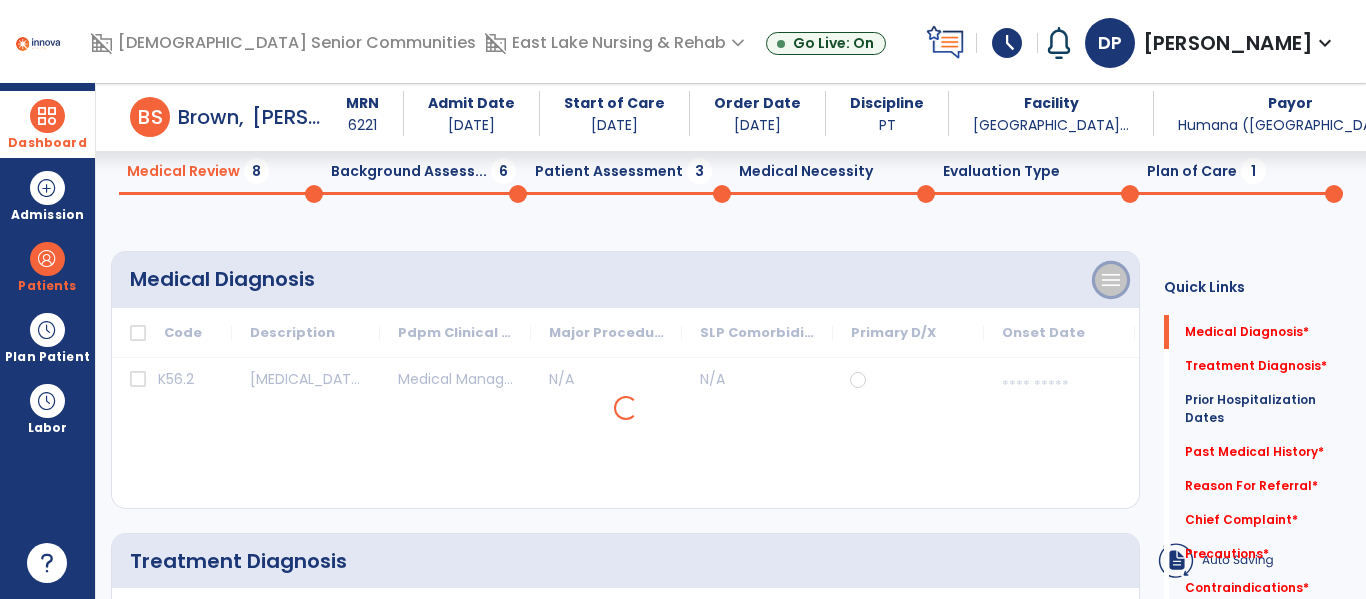 click on "menu" at bounding box center (1111, 280) 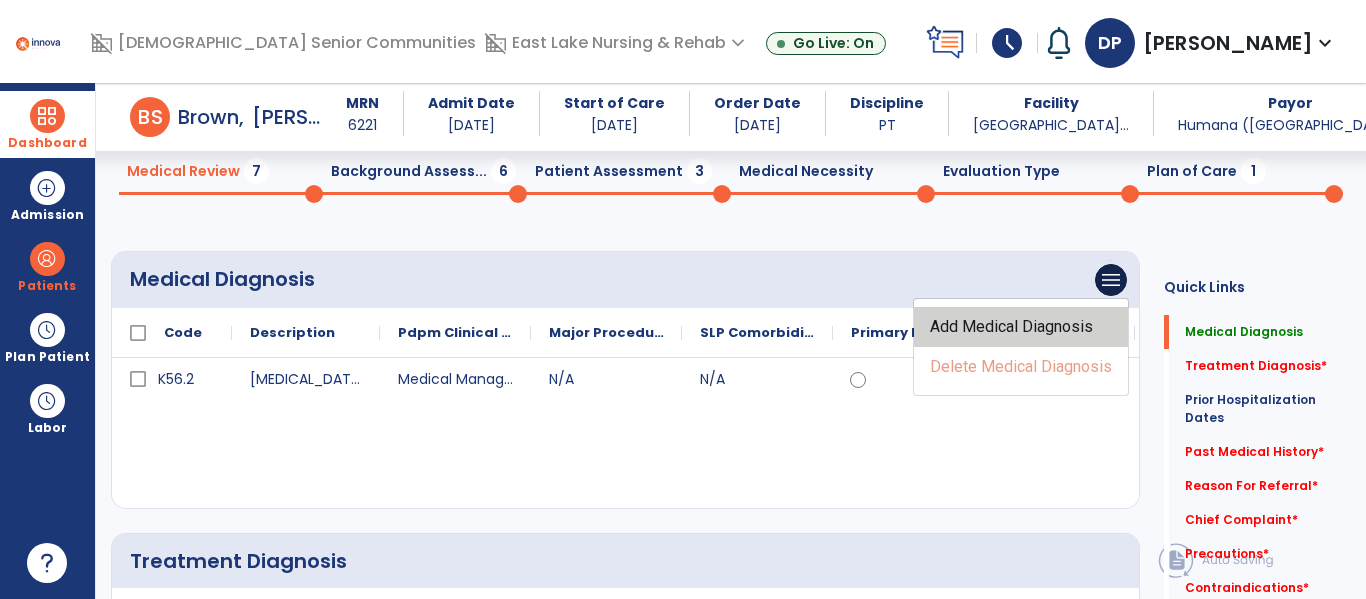 click on "Add Medical Diagnosis" 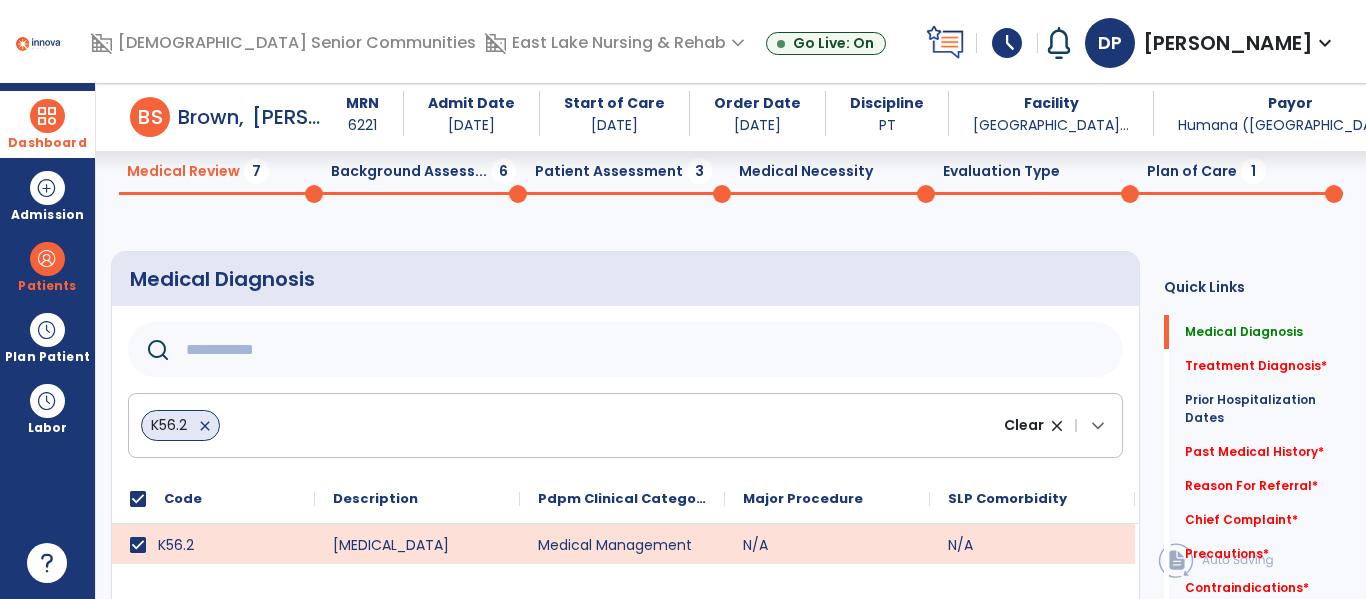 click 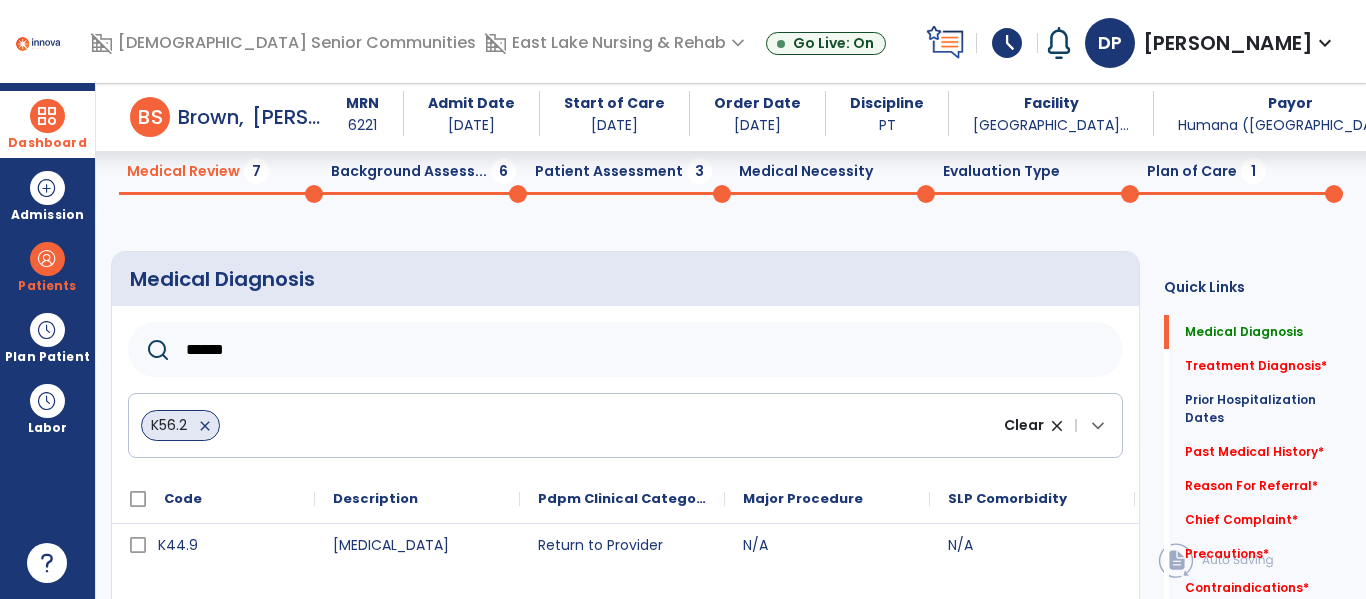 type on "*****" 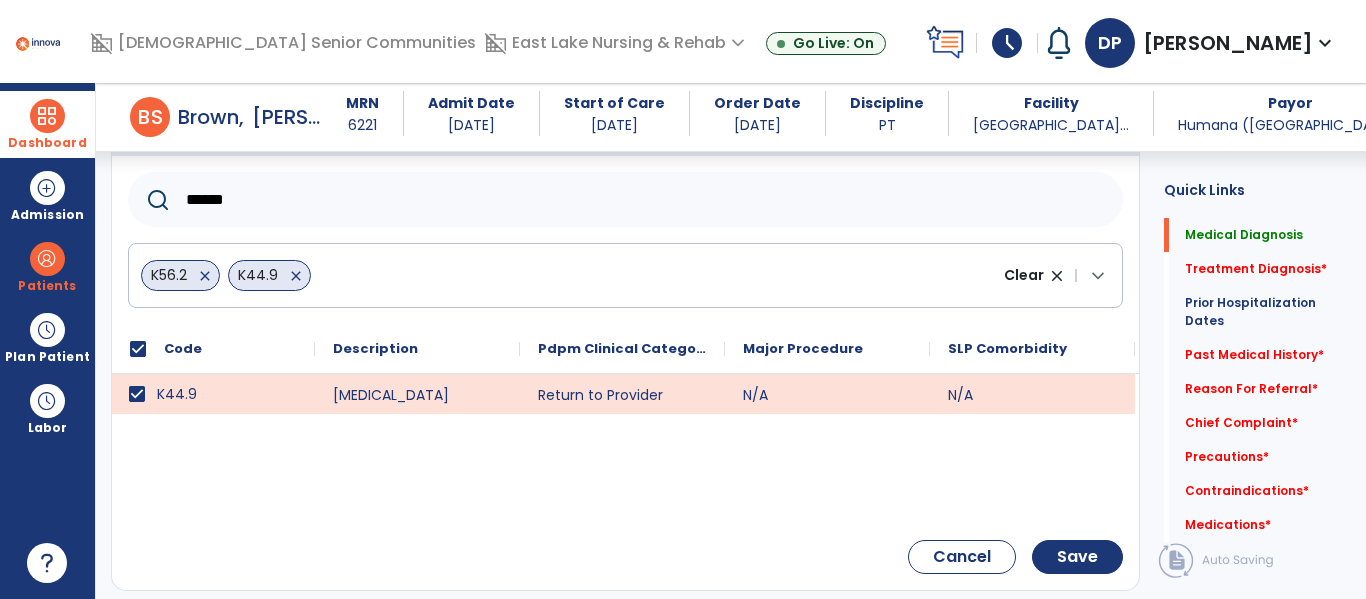 scroll, scrollTop: 238, scrollLeft: 0, axis: vertical 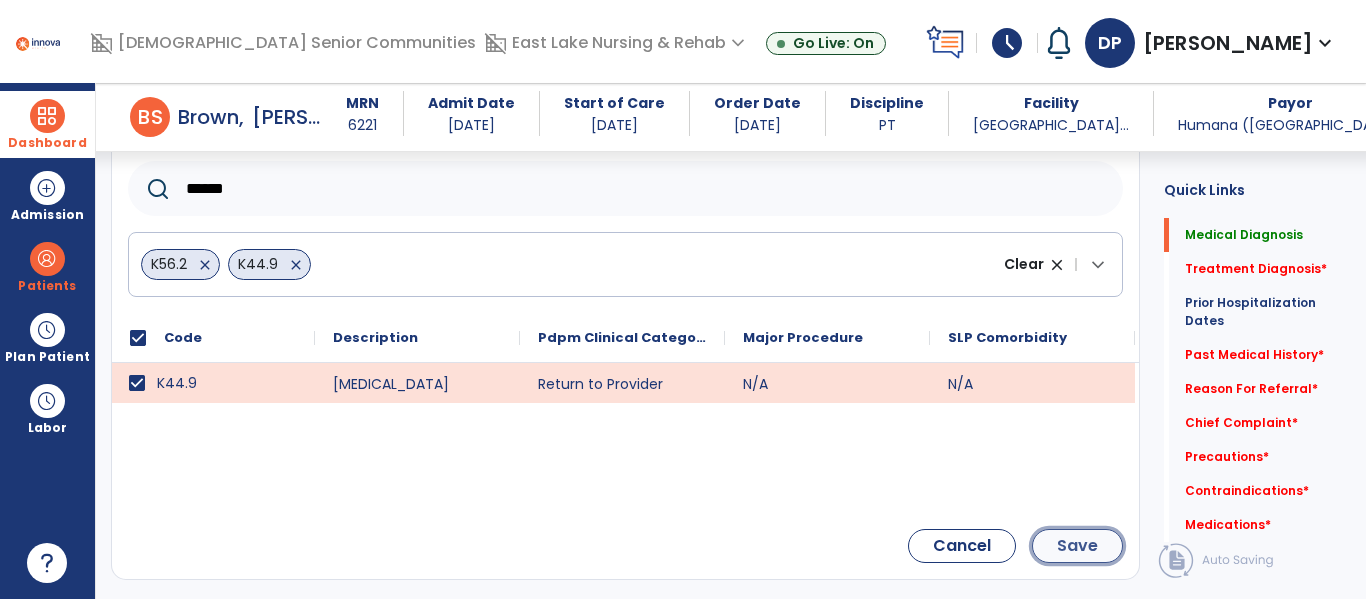 click on "Save" 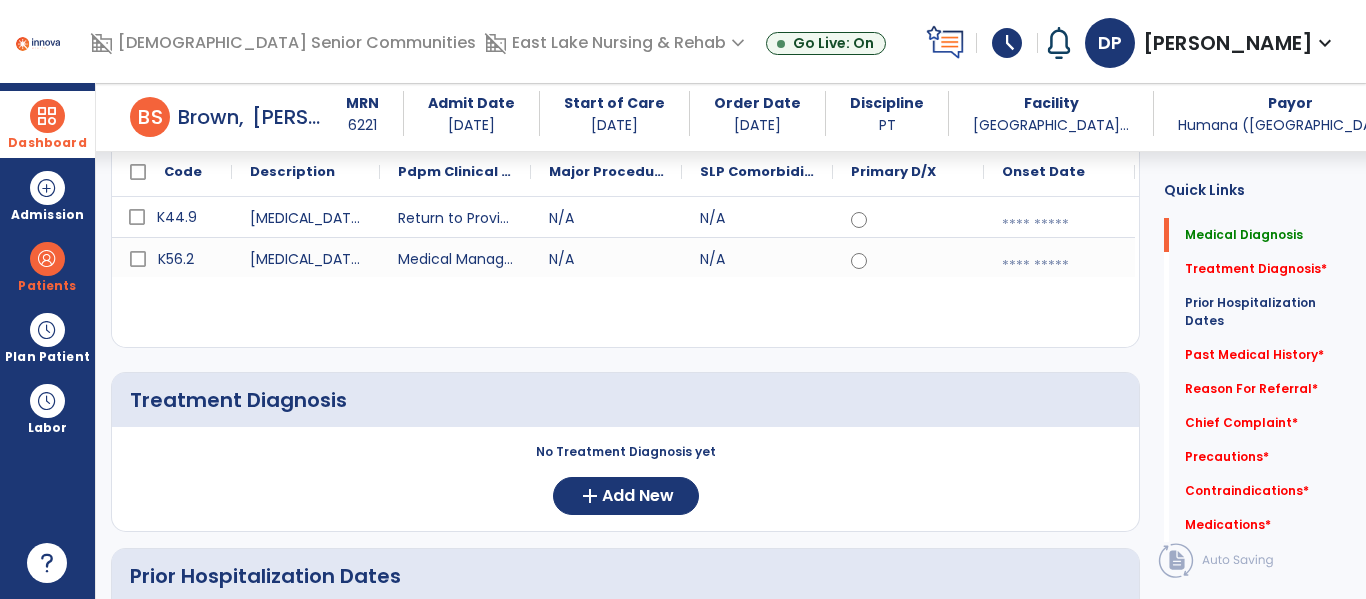 click at bounding box center (1059, 266) 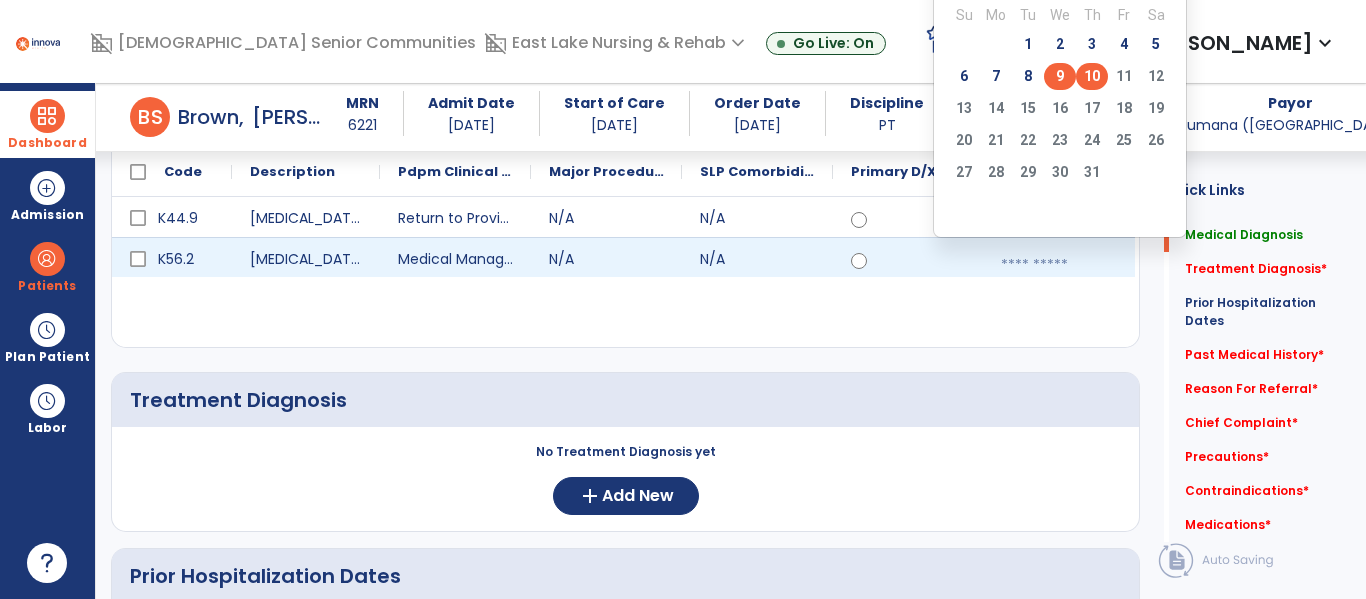 click on "9" 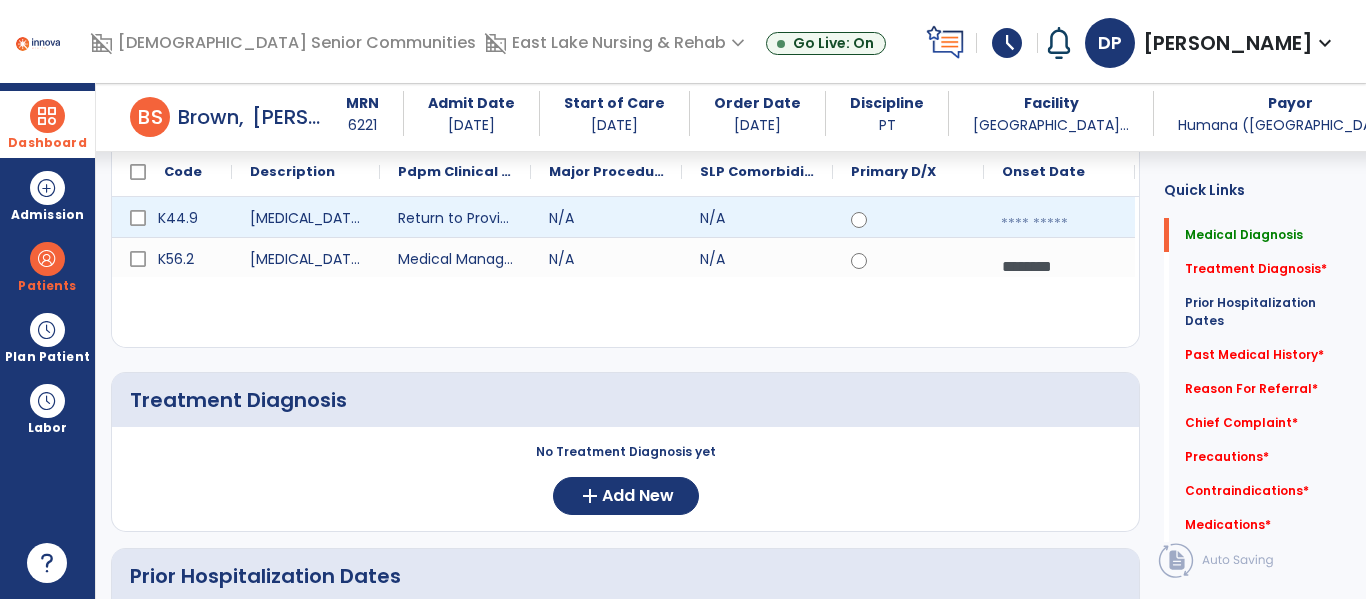 click at bounding box center [1059, 224] 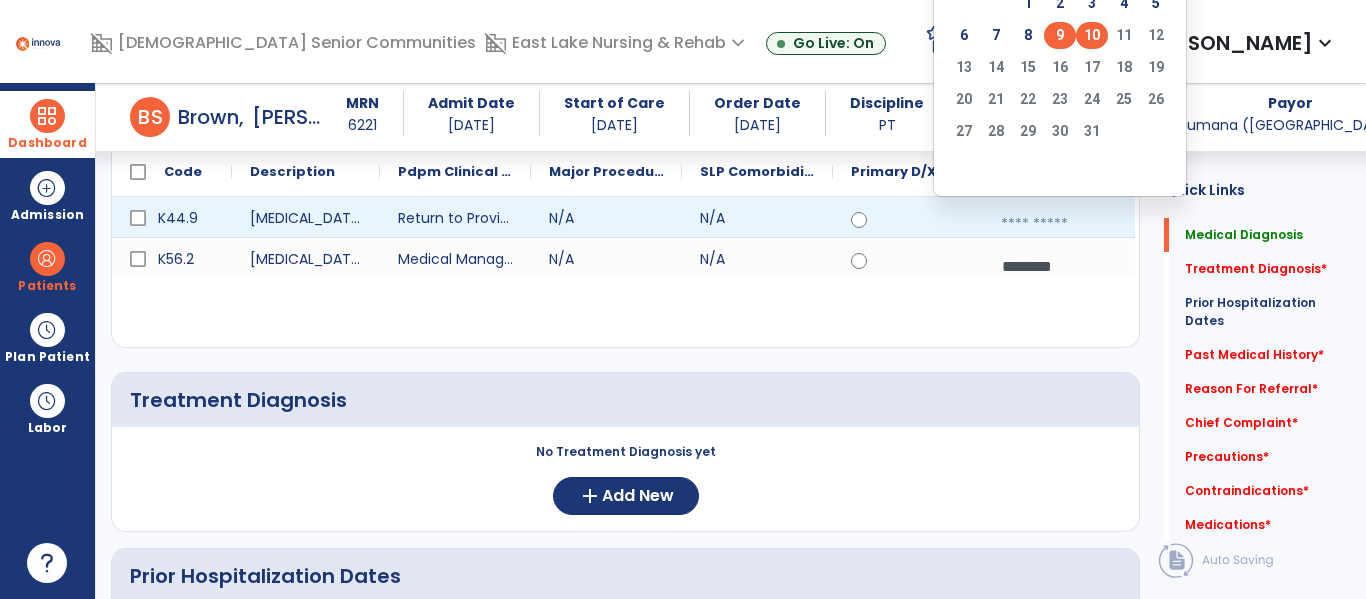 click on "9" 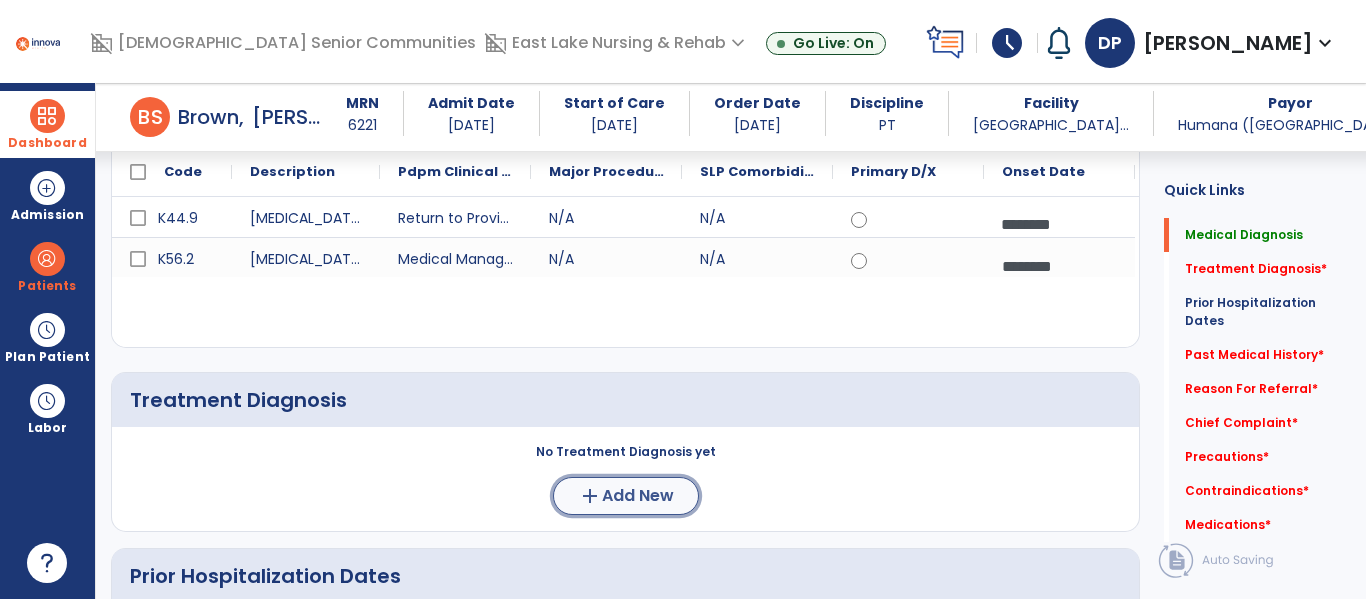 click on "add  Add New" 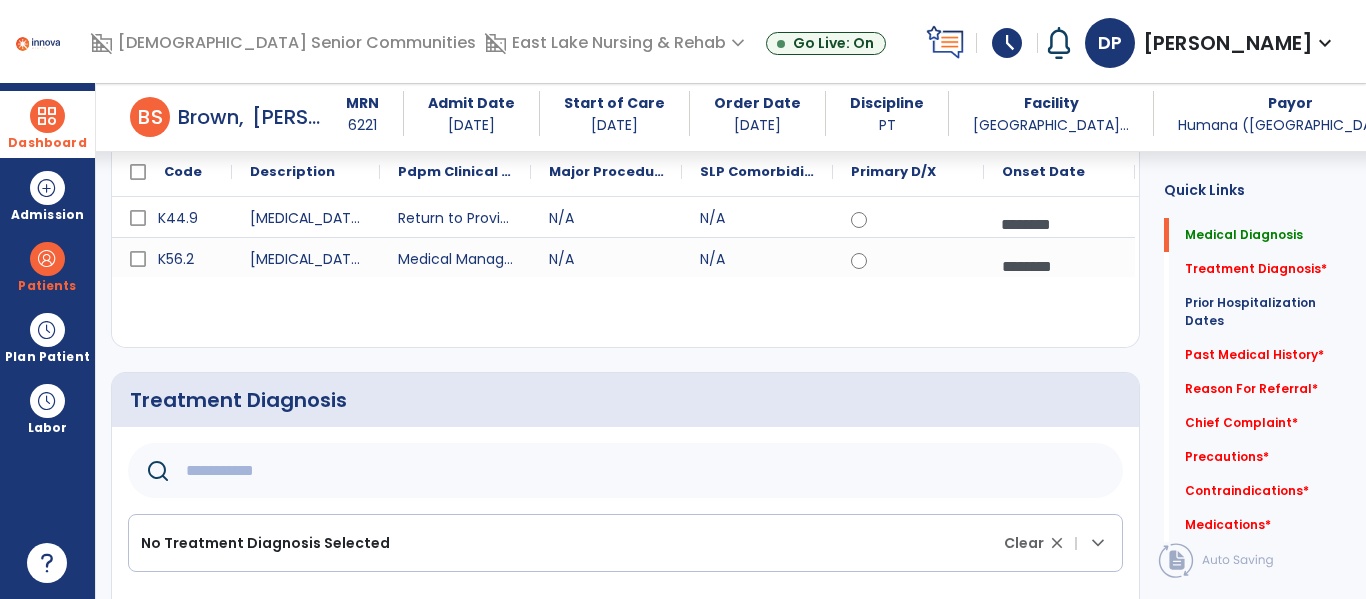 click 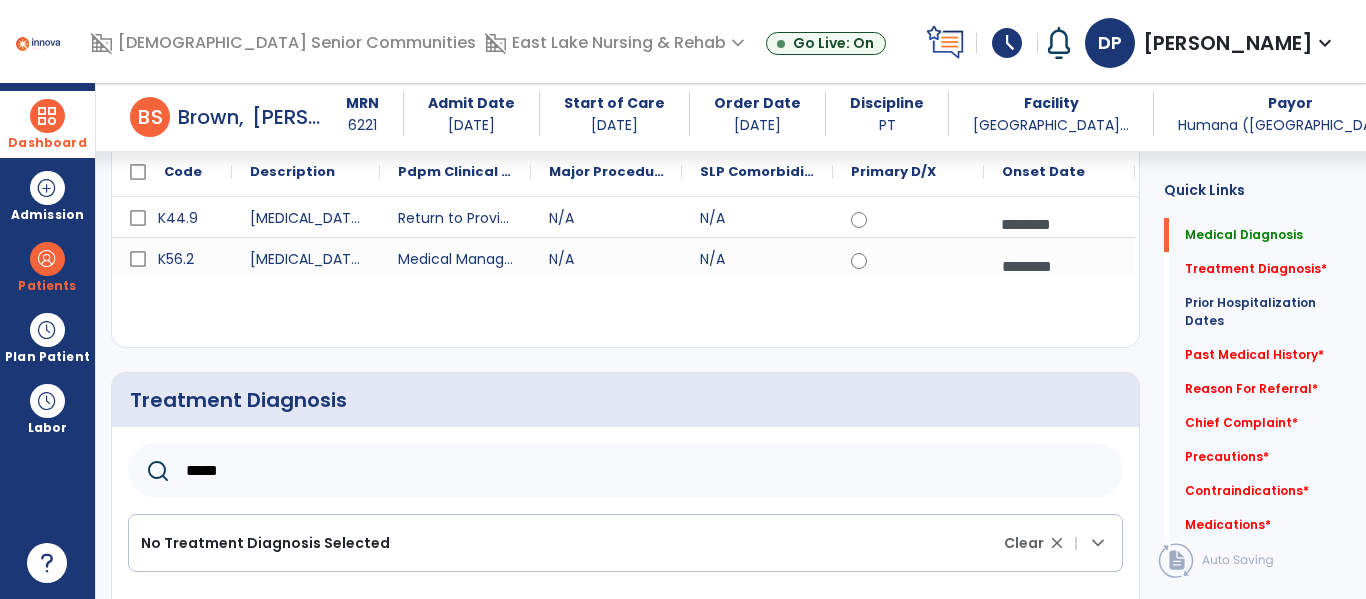 type on "******" 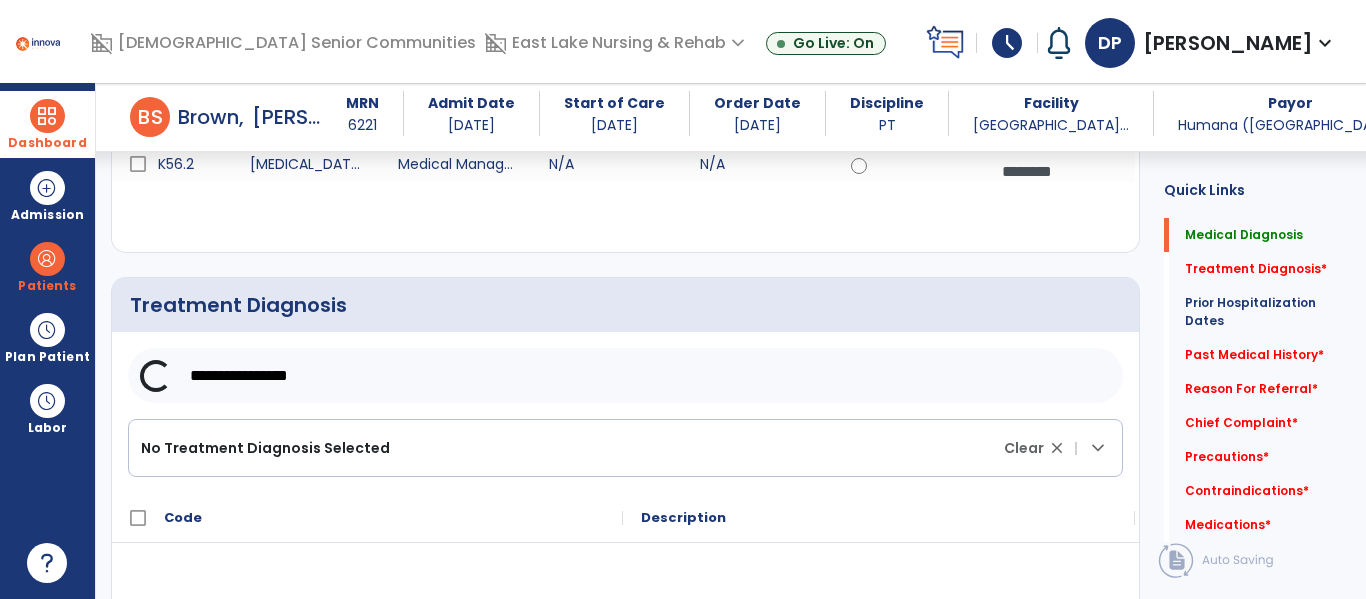 scroll, scrollTop: 344, scrollLeft: 0, axis: vertical 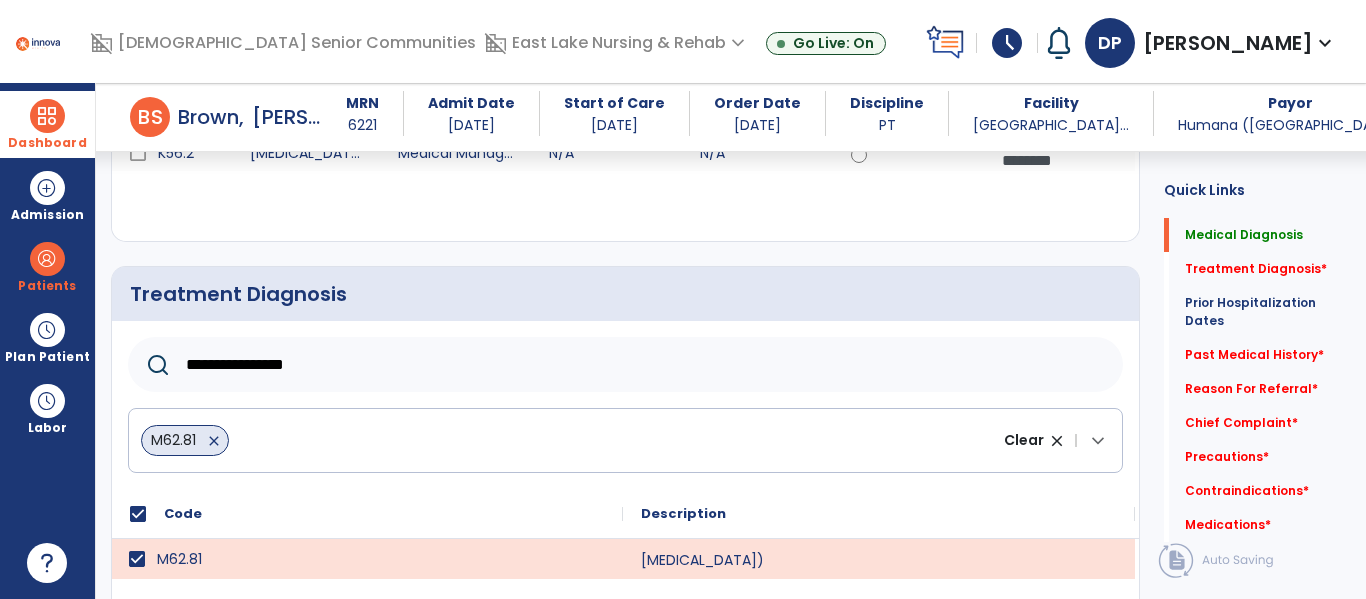 click on "**********" 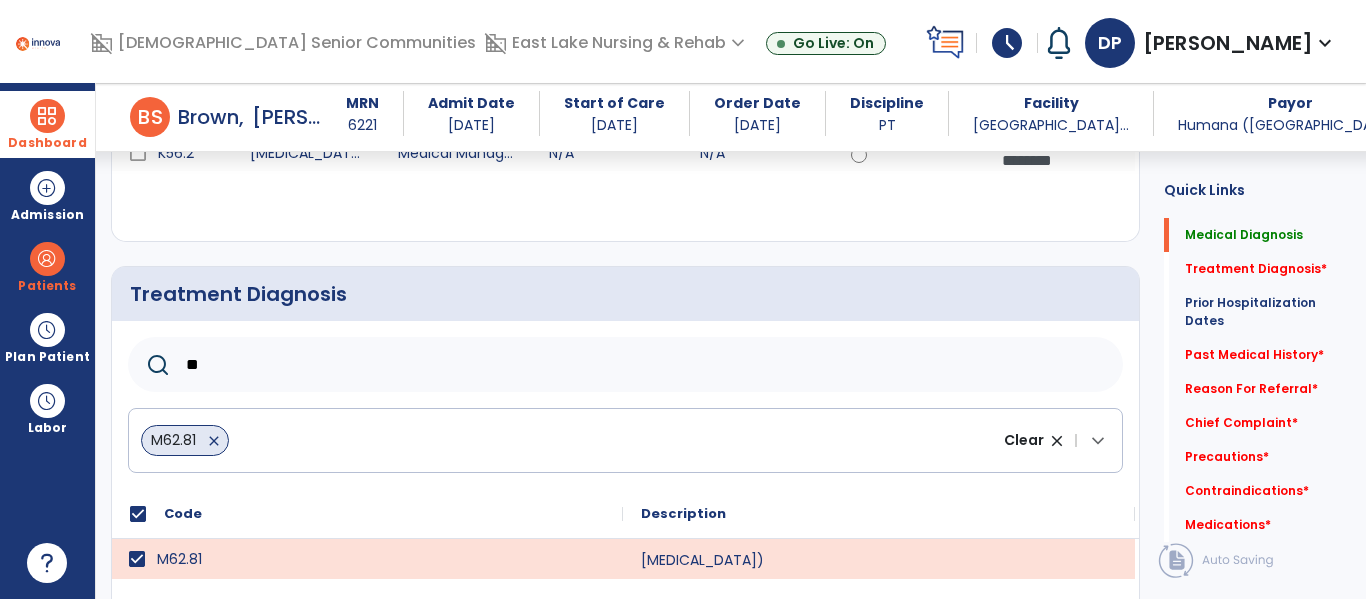 type on "*" 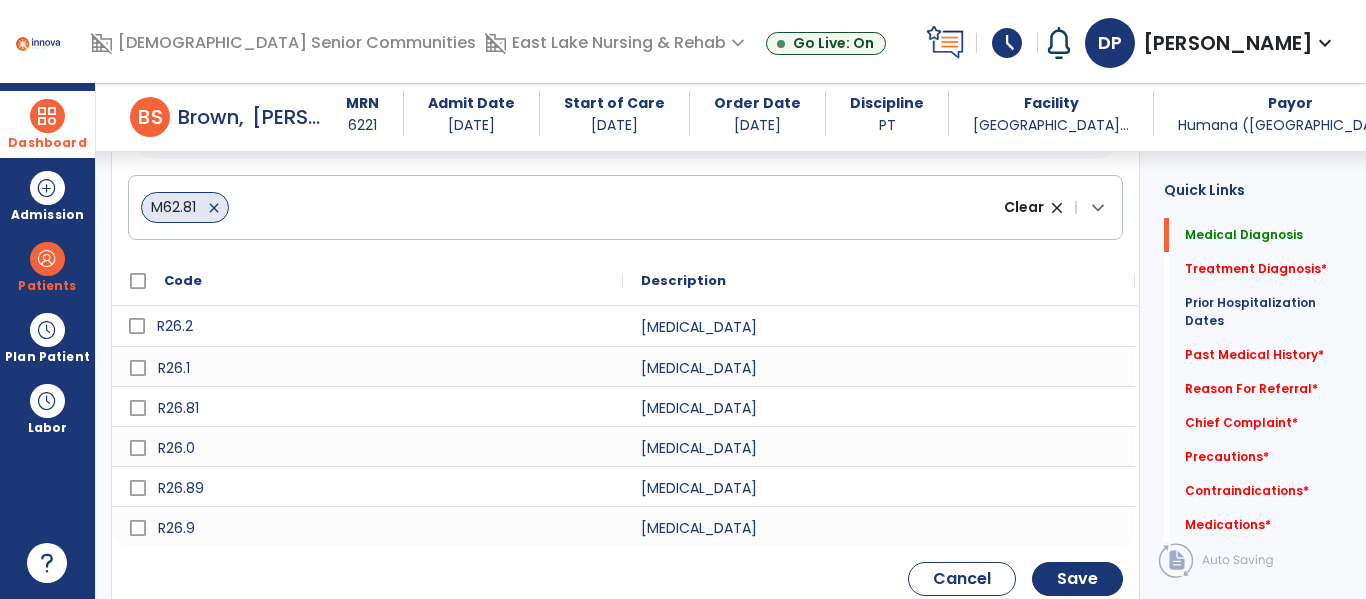 scroll, scrollTop: 588, scrollLeft: 0, axis: vertical 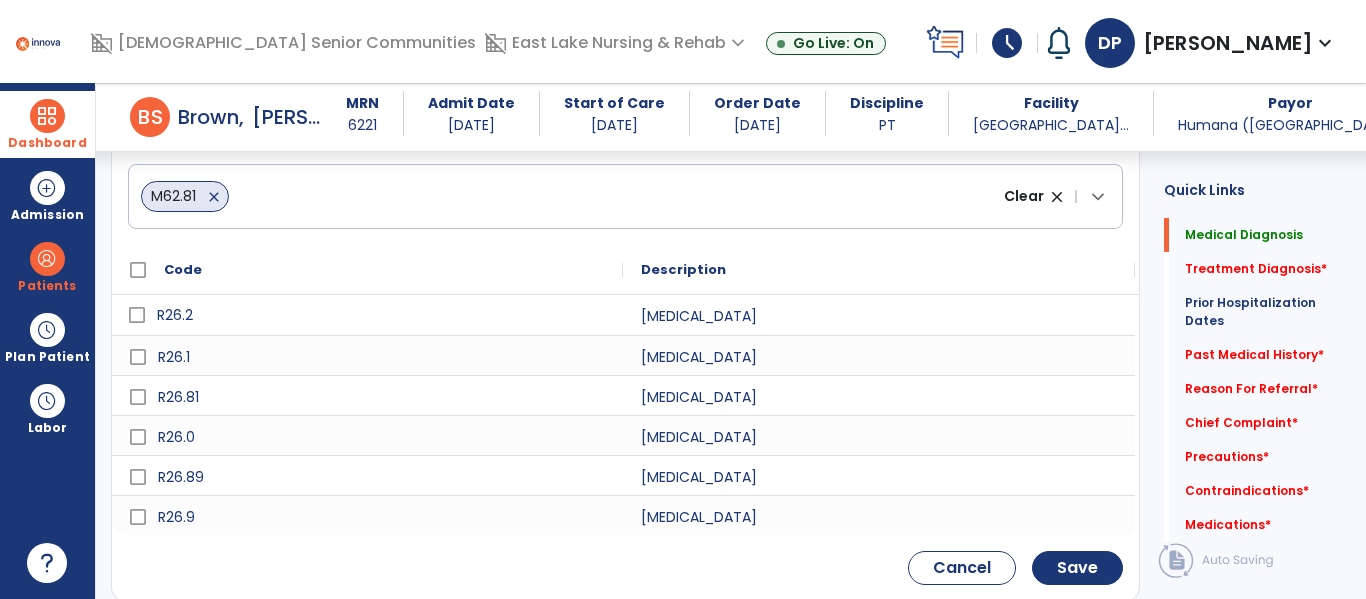 type on "***" 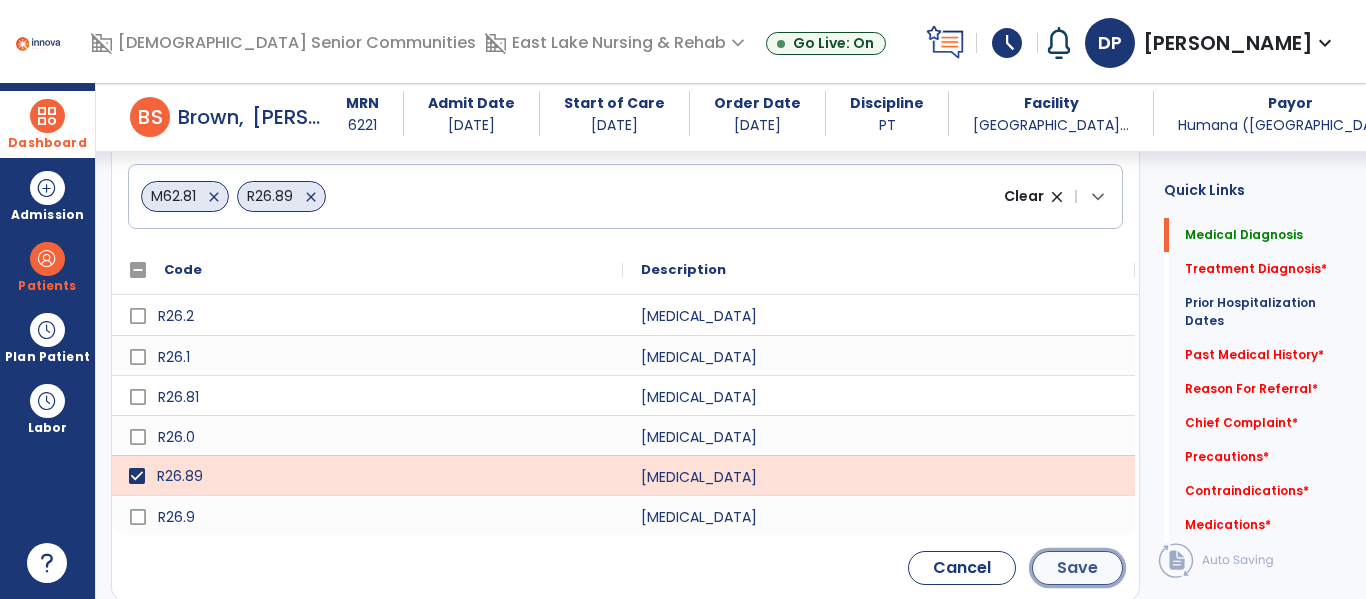click on "Save" 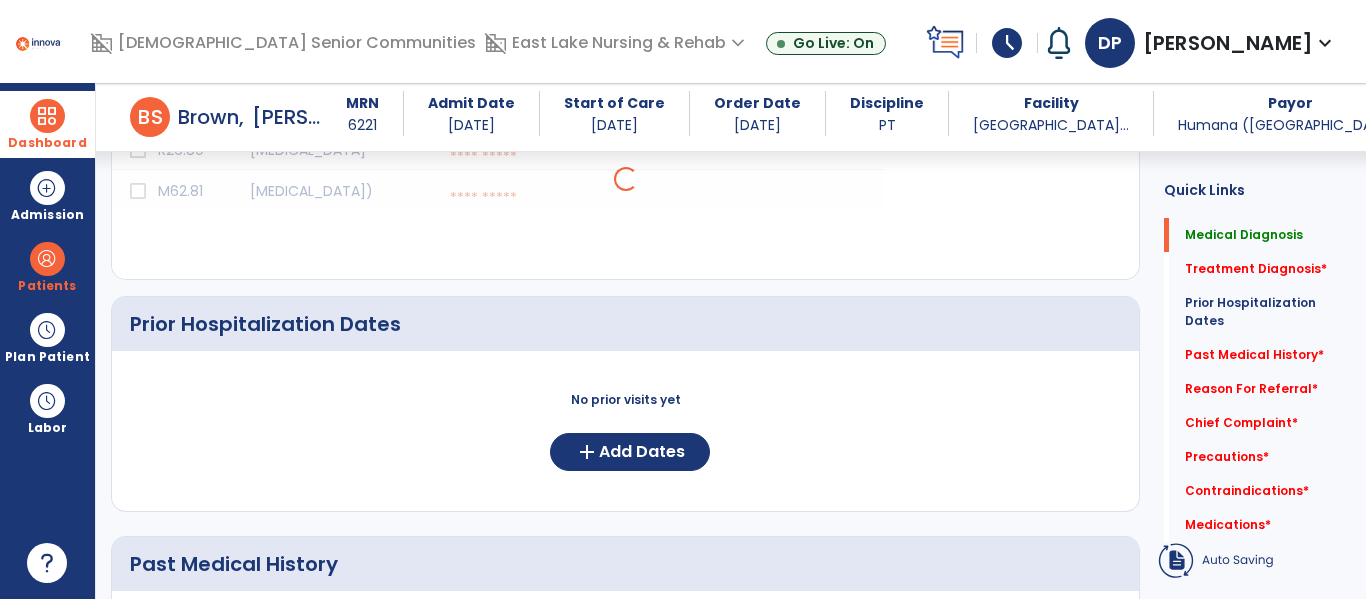 scroll, scrollTop: 574, scrollLeft: 0, axis: vertical 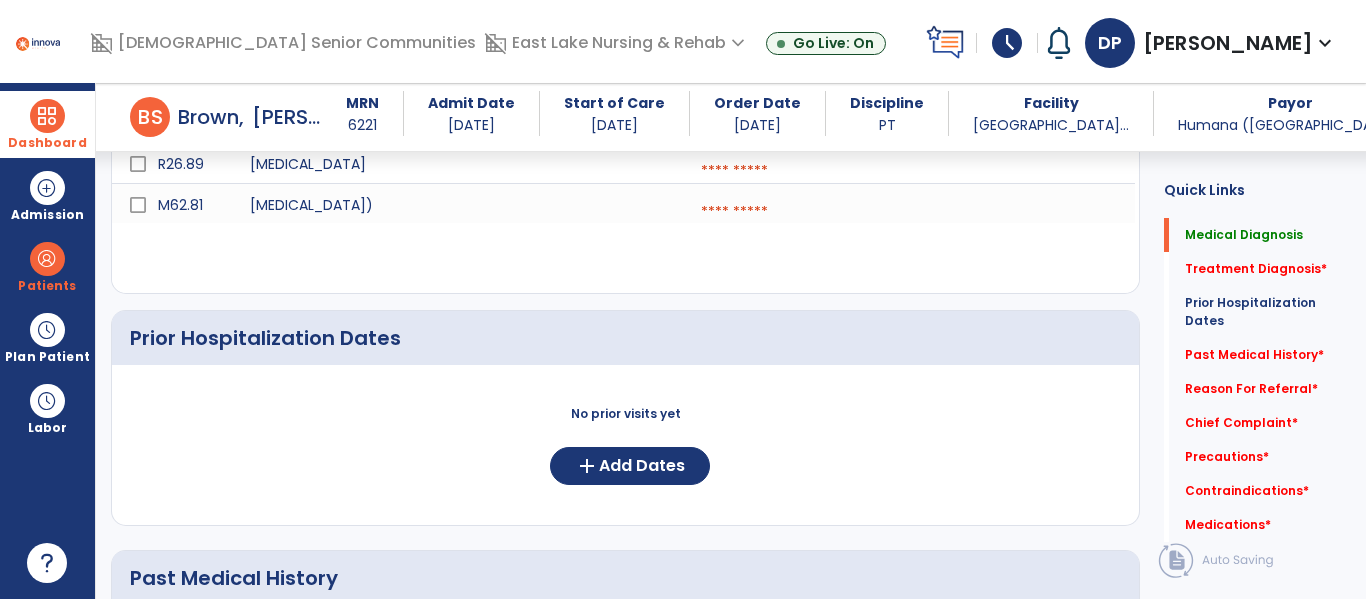 click at bounding box center (909, 212) 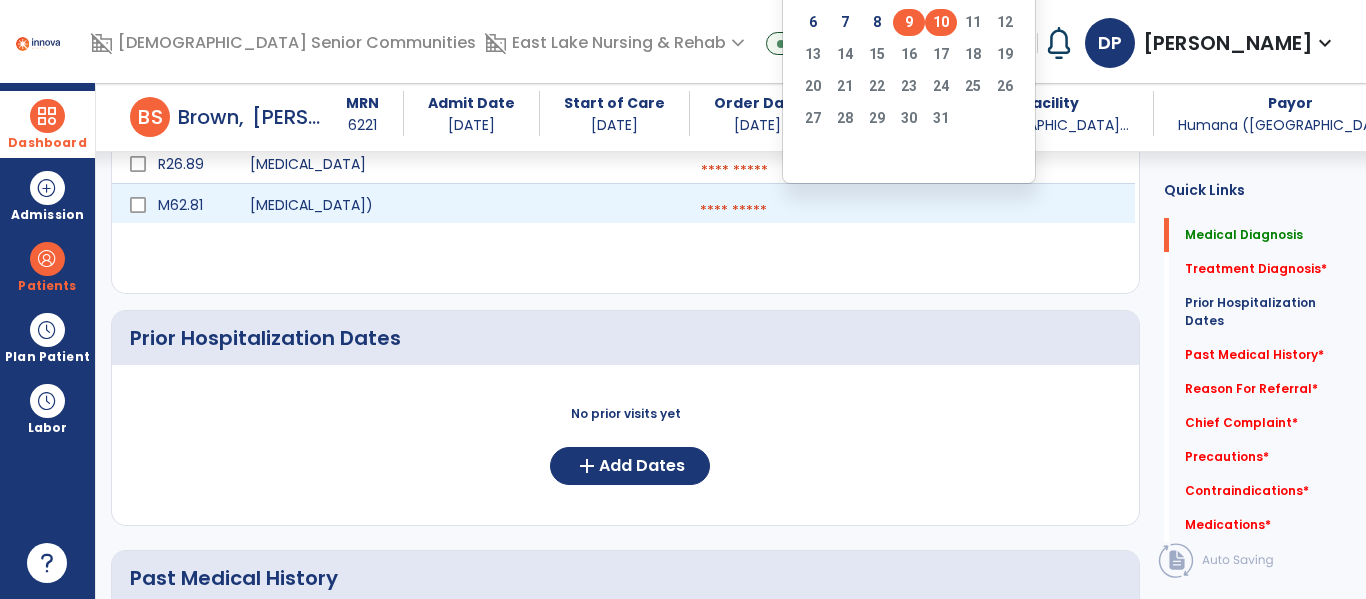 click on "9" 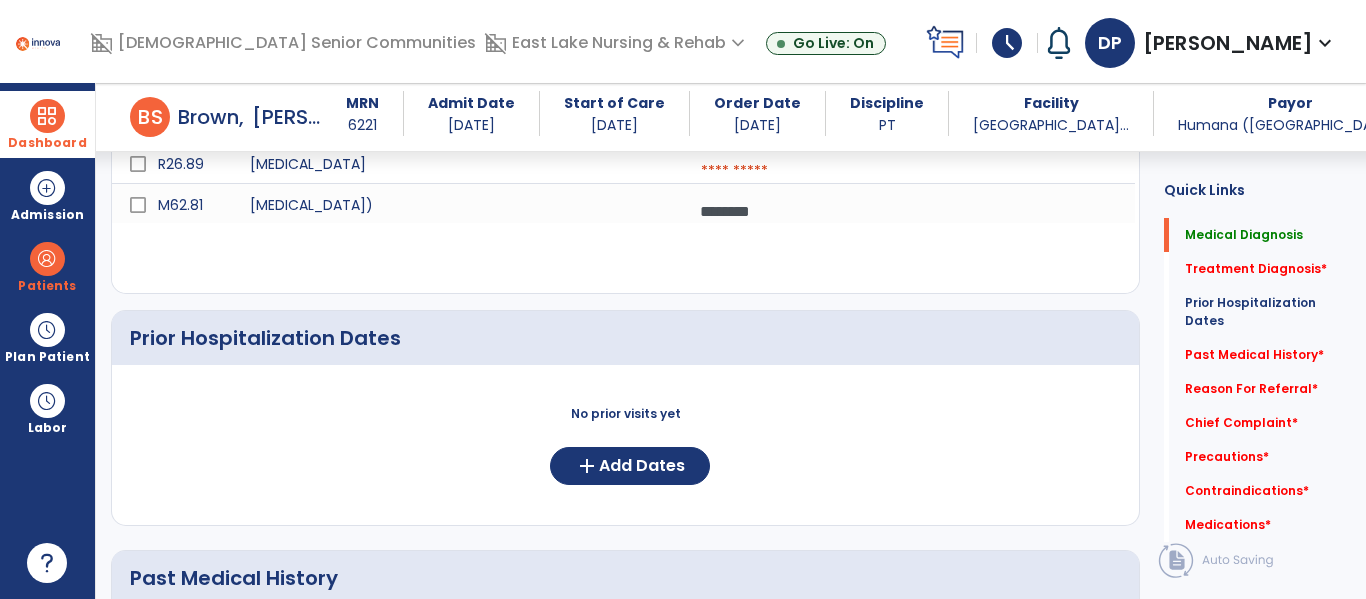 click at bounding box center (909, 171) 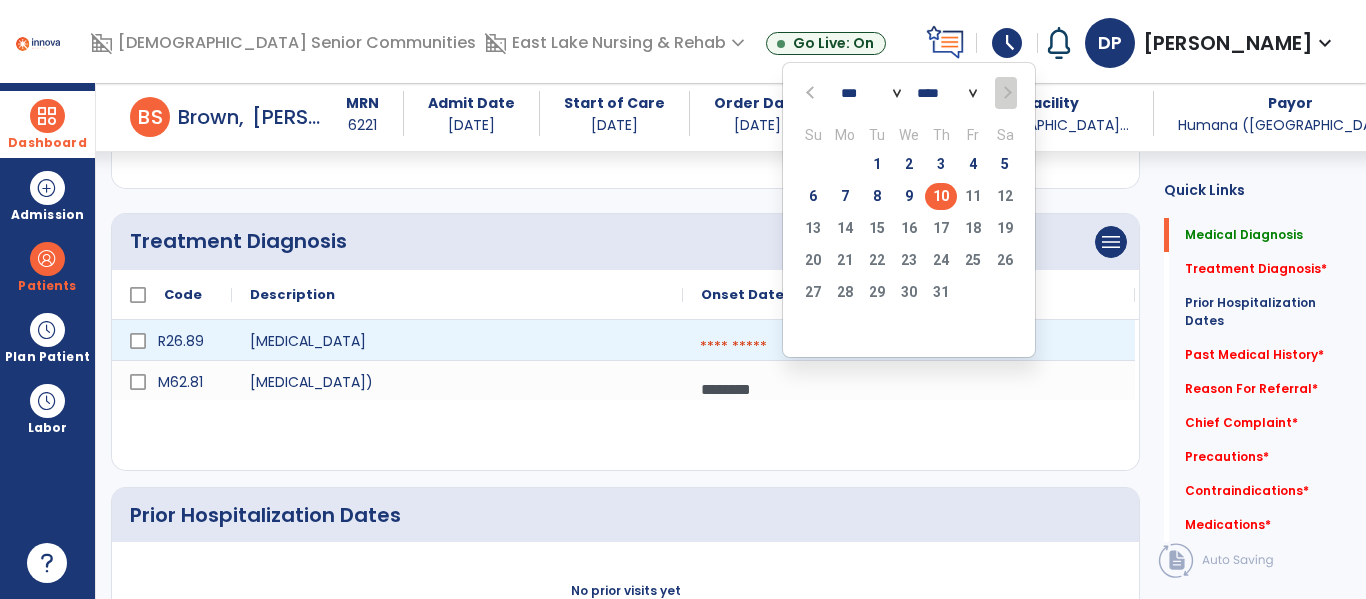 scroll, scrollTop: 359, scrollLeft: 0, axis: vertical 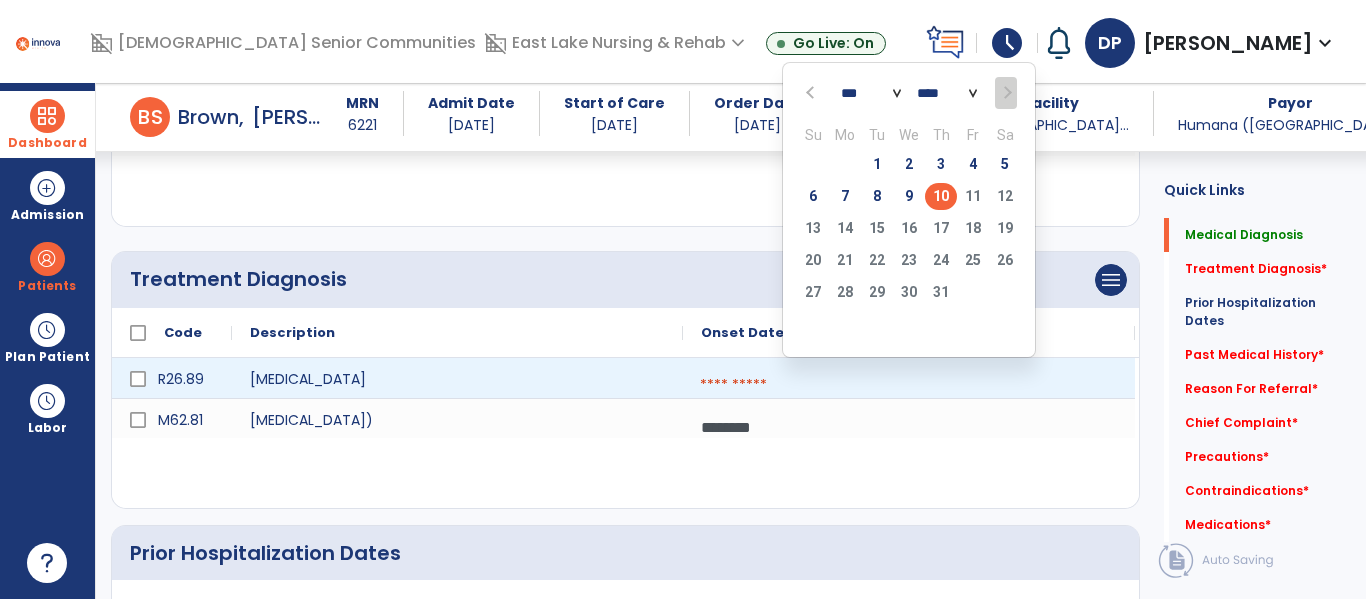 click on "10" 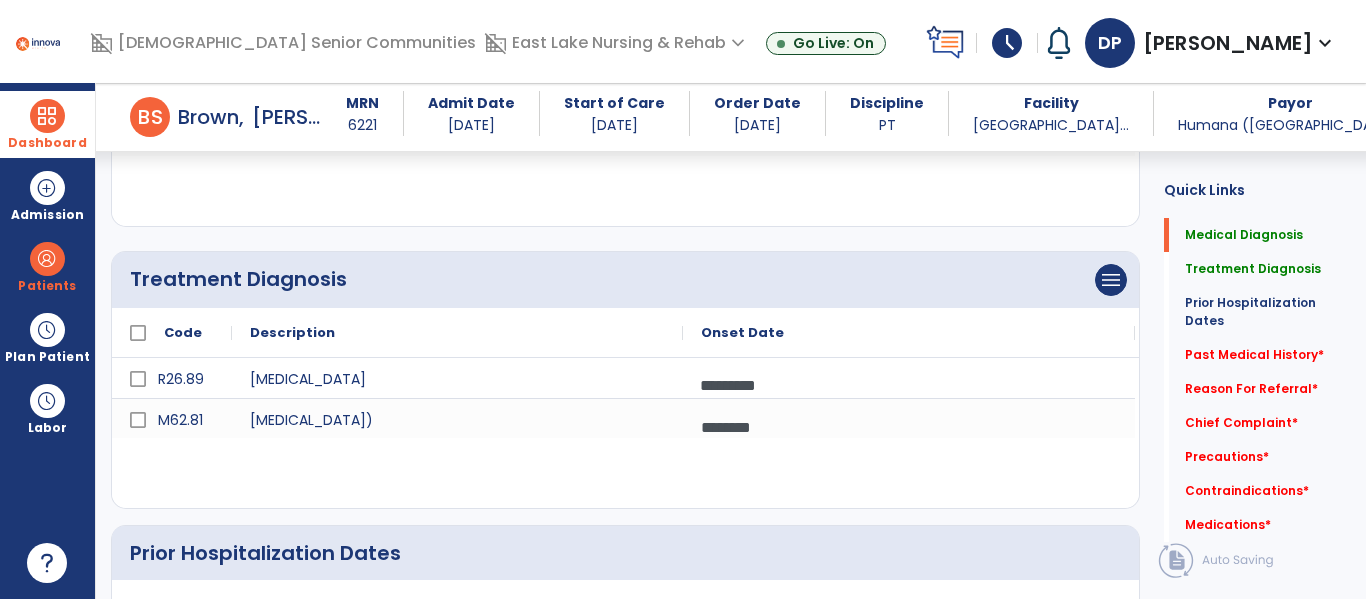 click on "********" at bounding box center [1059, 145] 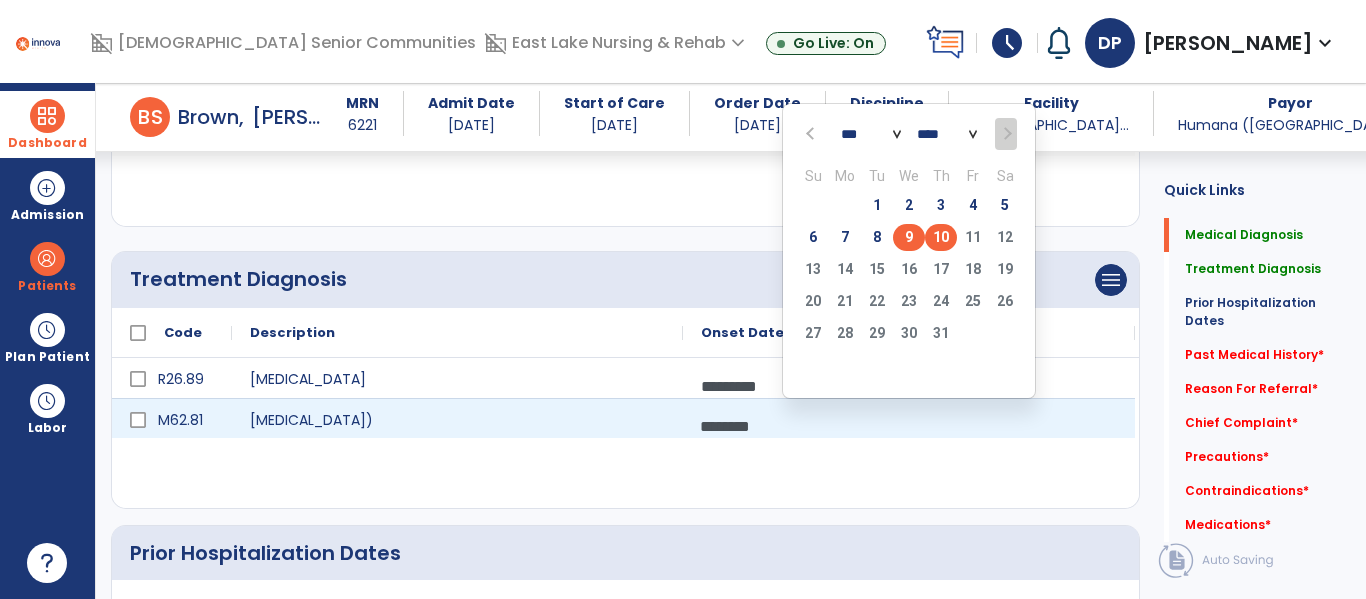 click on "10" 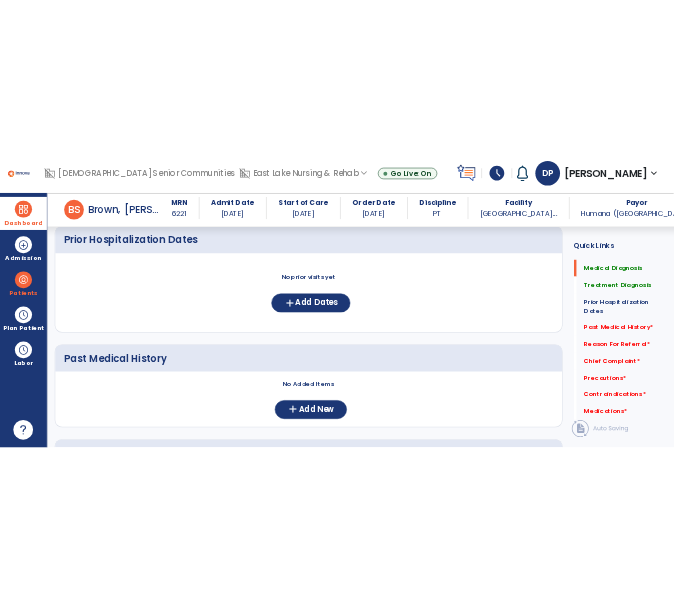scroll, scrollTop: 834, scrollLeft: 0, axis: vertical 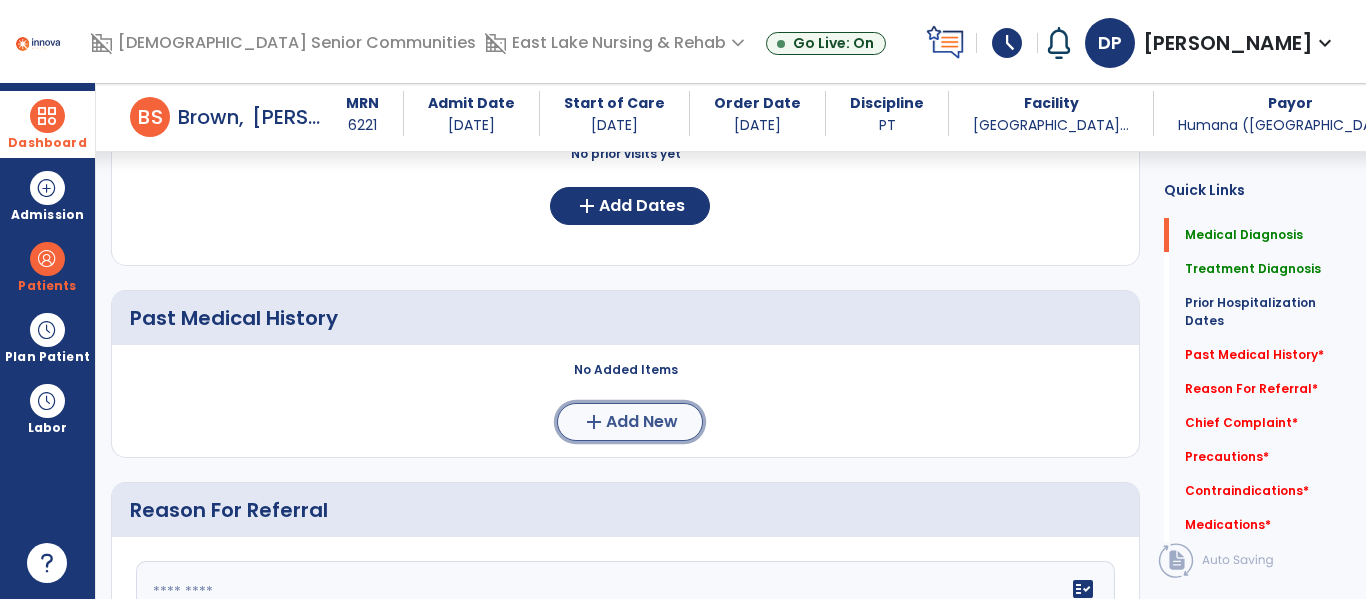 click on "add" 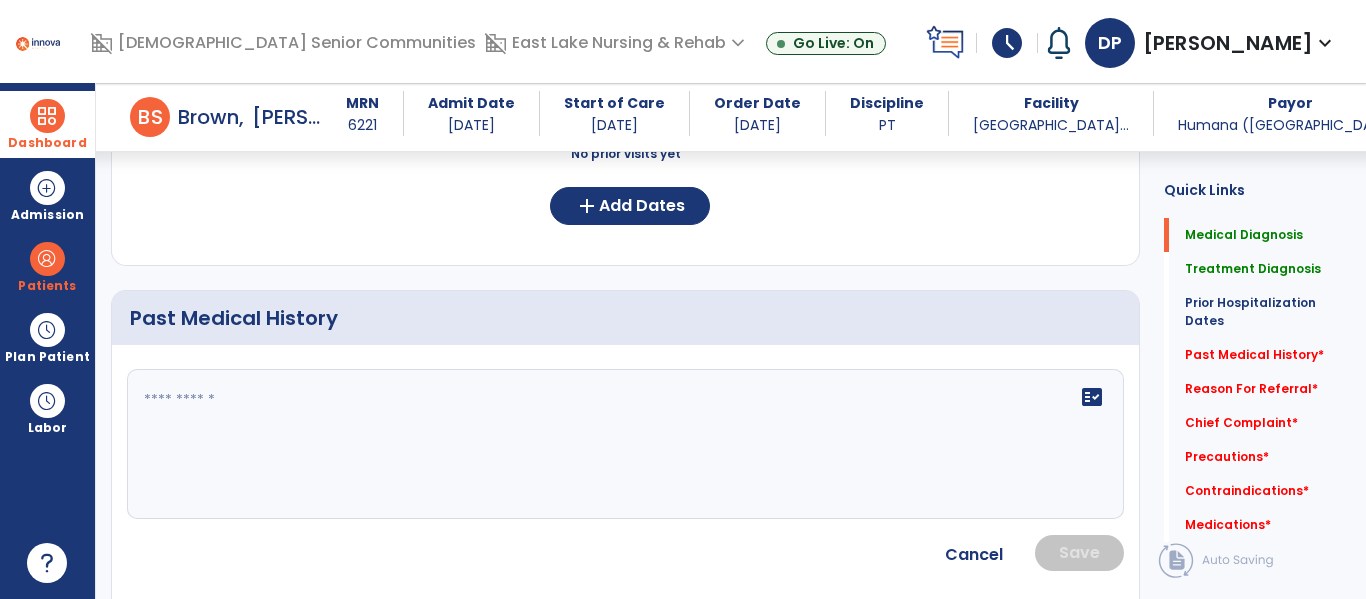 click 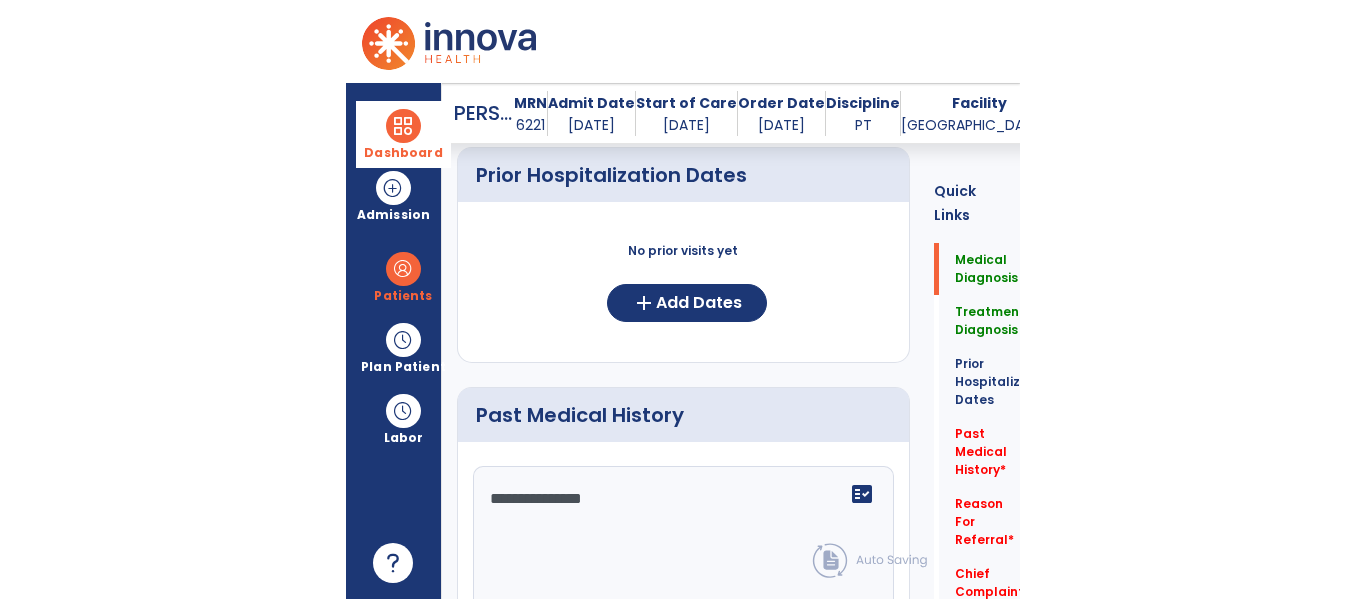 scroll, scrollTop: 834, scrollLeft: 0, axis: vertical 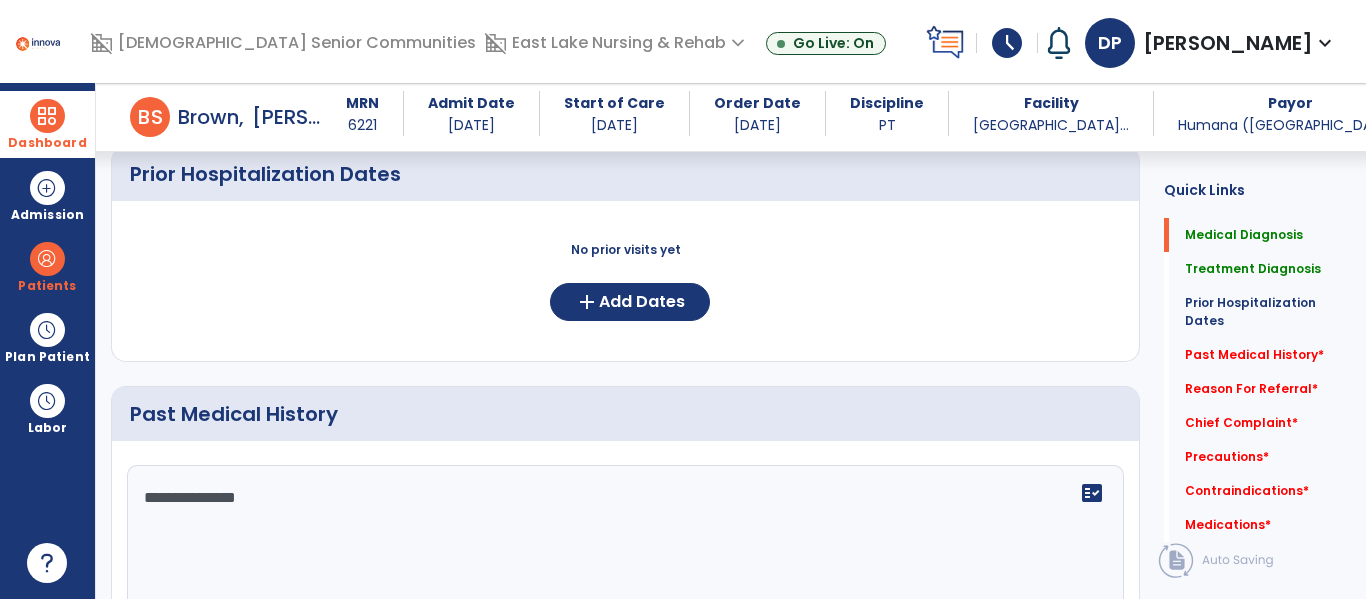 click on "**********" 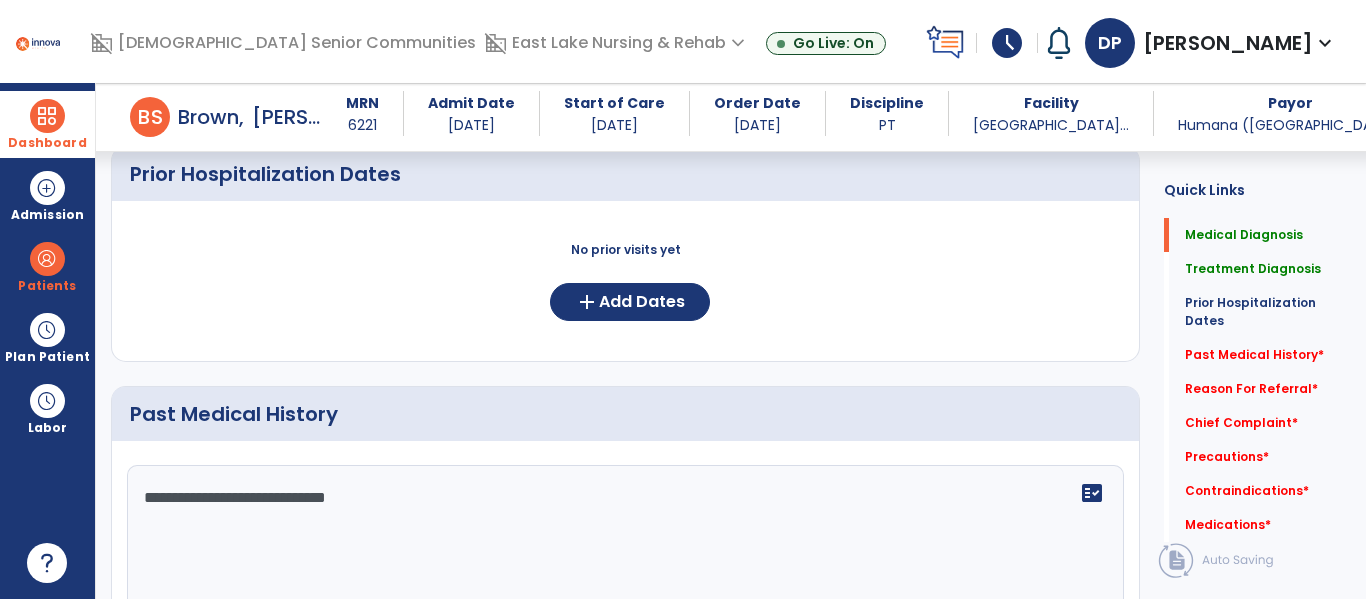 click on "**********" 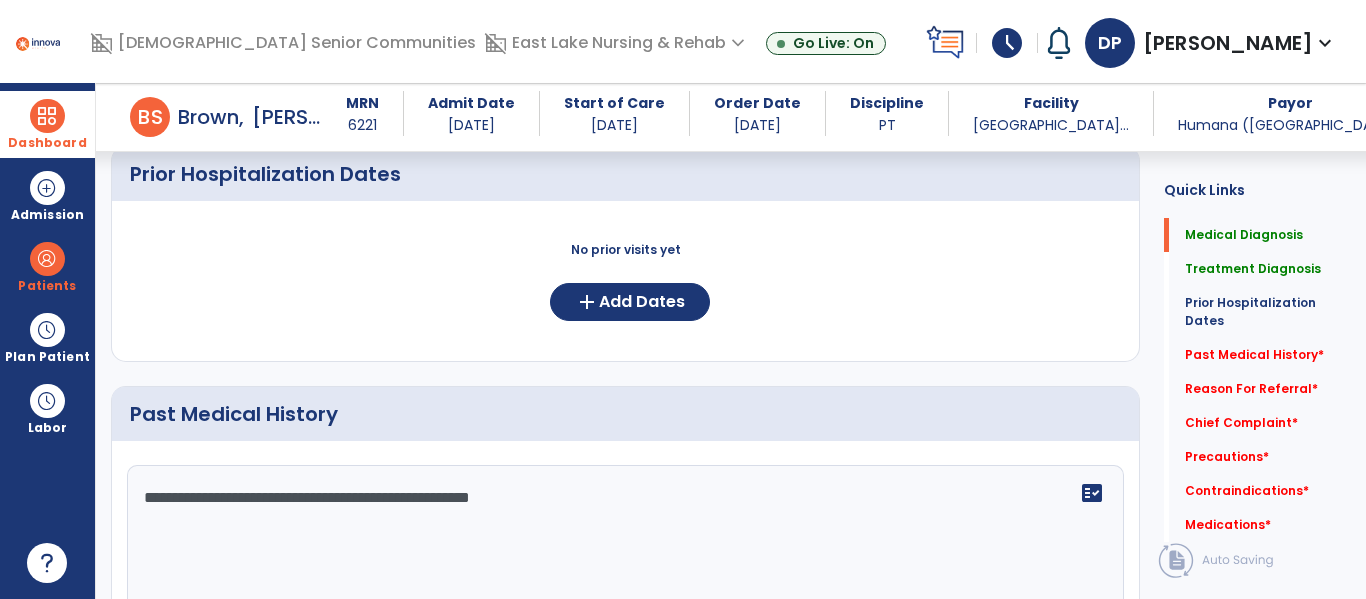 click on "**********" 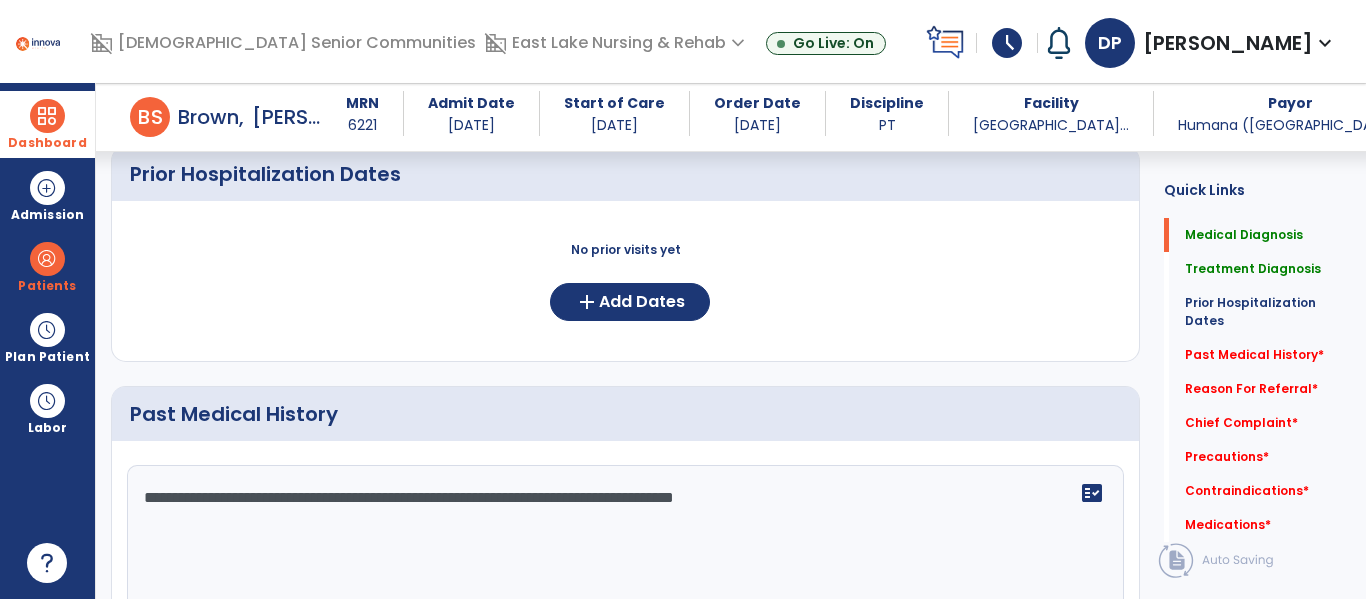 click on "**********" 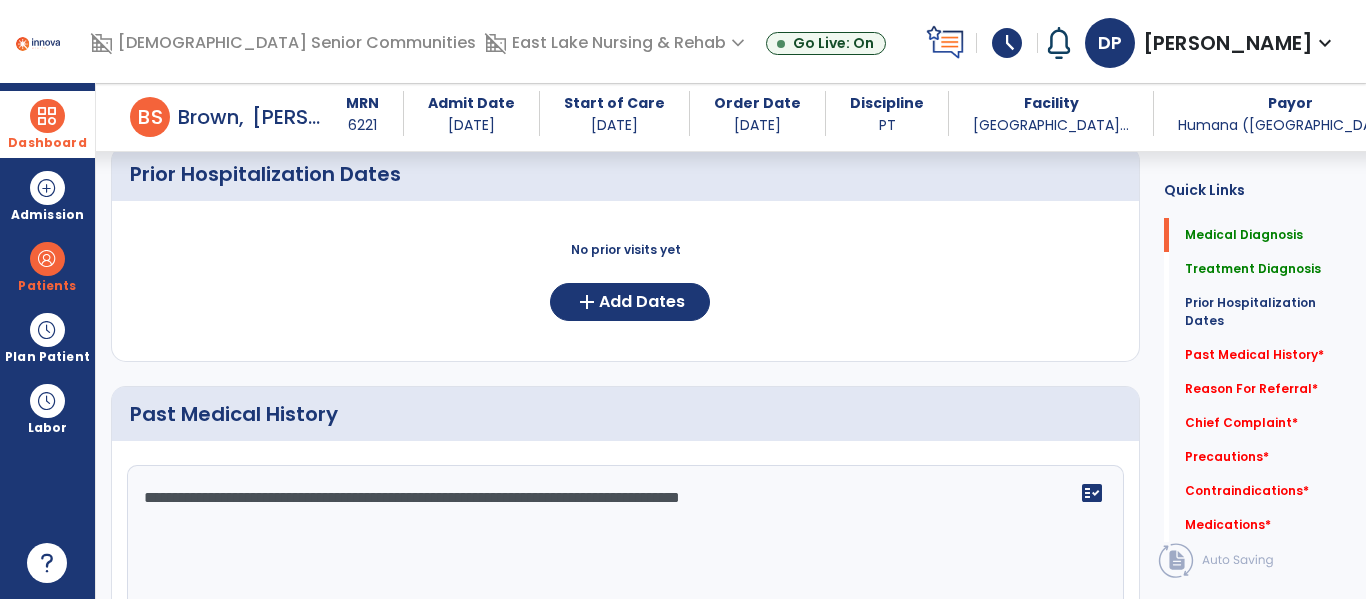 click on "**********" 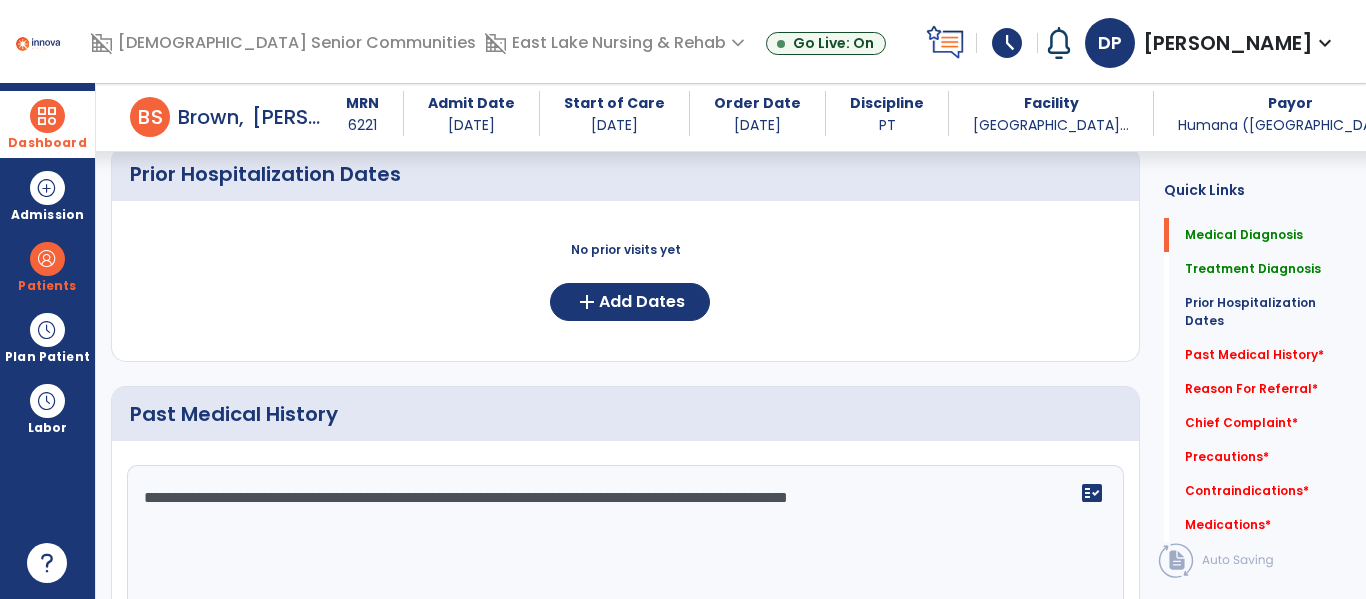 type on "**********" 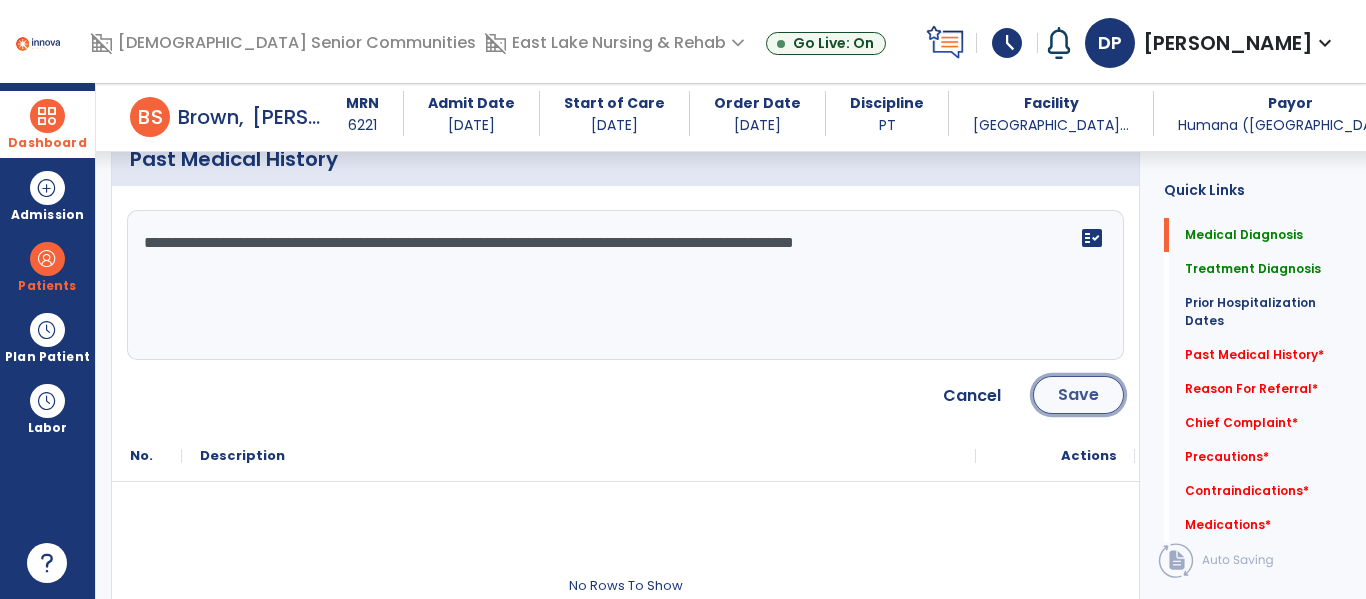 click on "Save" 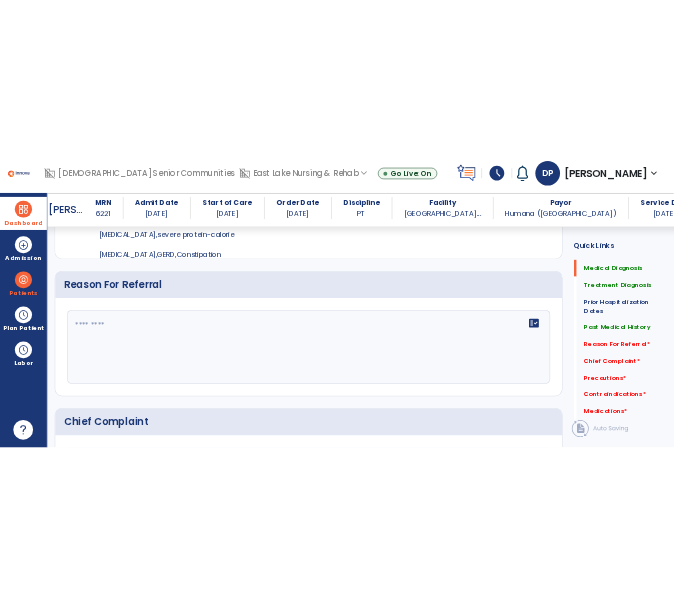 scroll, scrollTop: 1307, scrollLeft: 0, axis: vertical 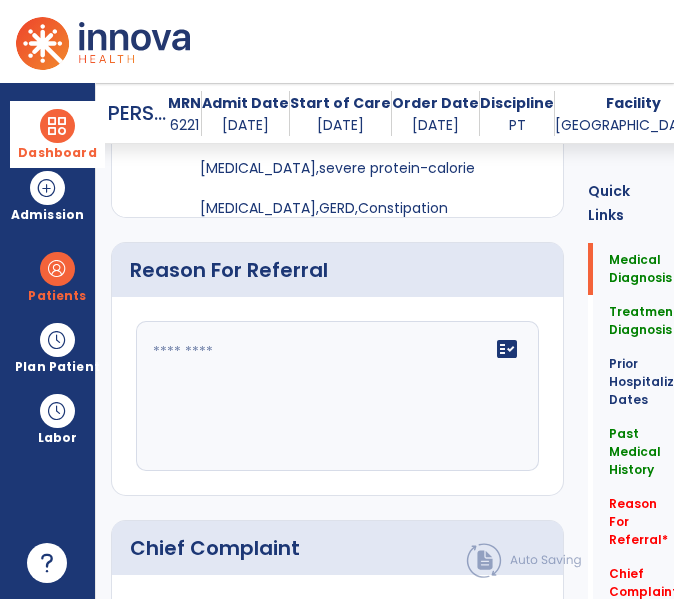 click 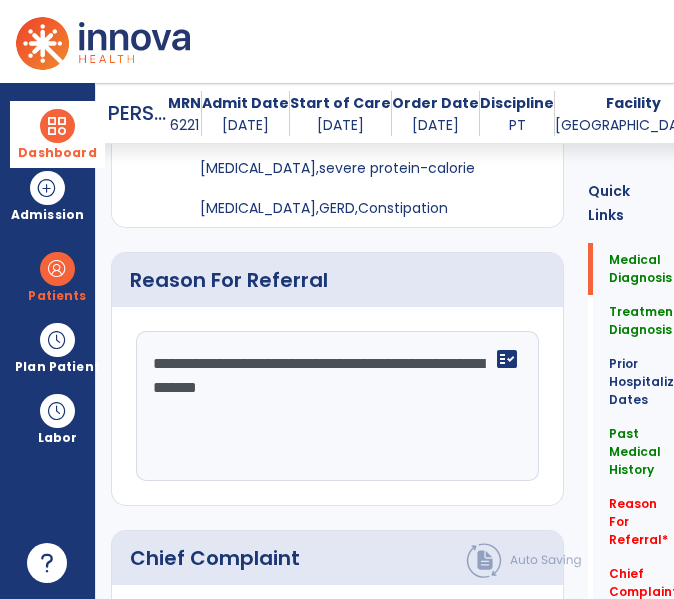 click on "**********" 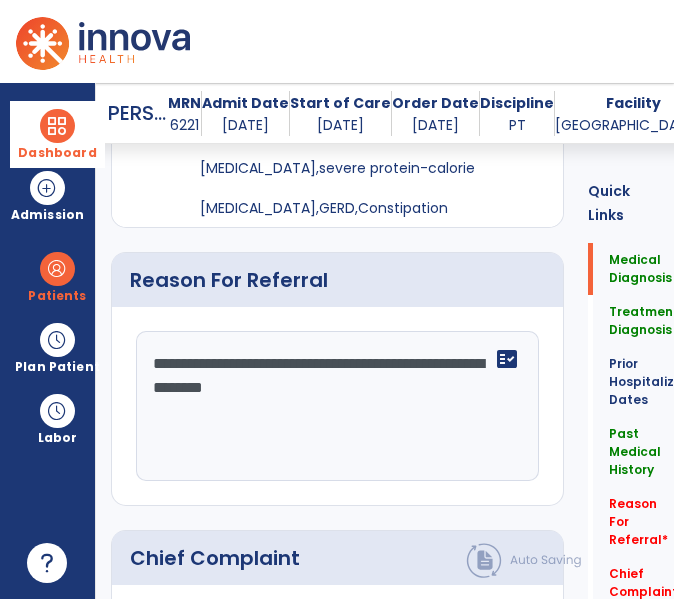 click on "**********" 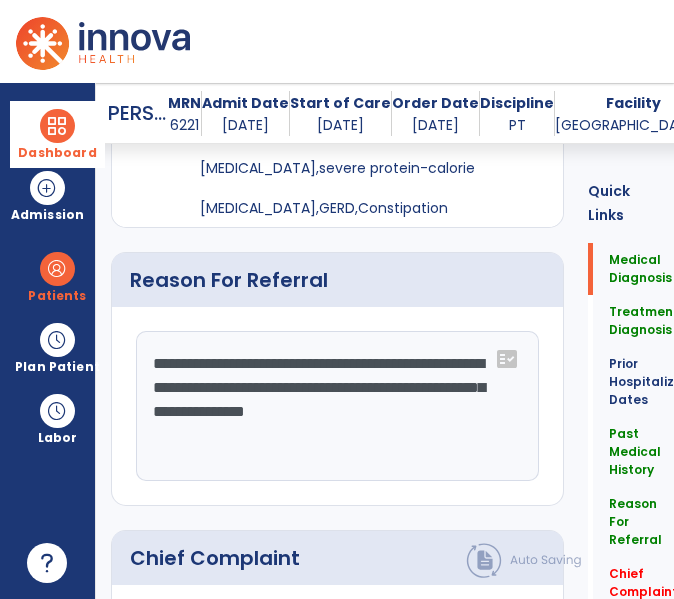 click on "**********" 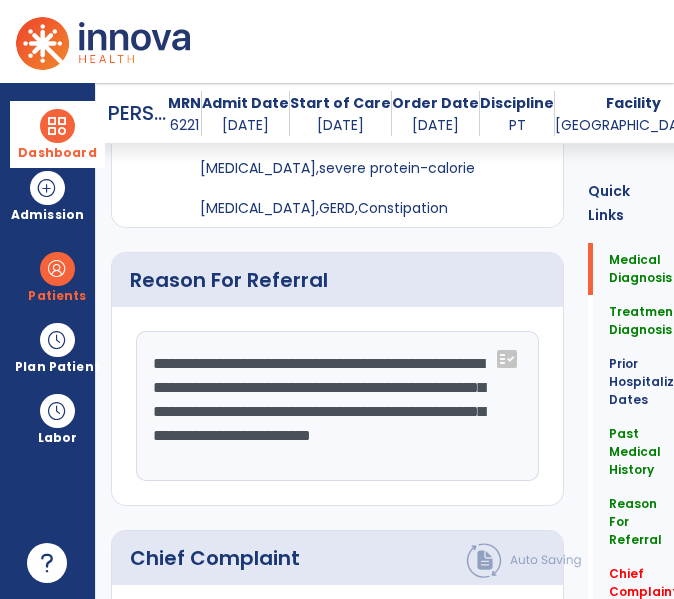 scroll, scrollTop: 15, scrollLeft: 0, axis: vertical 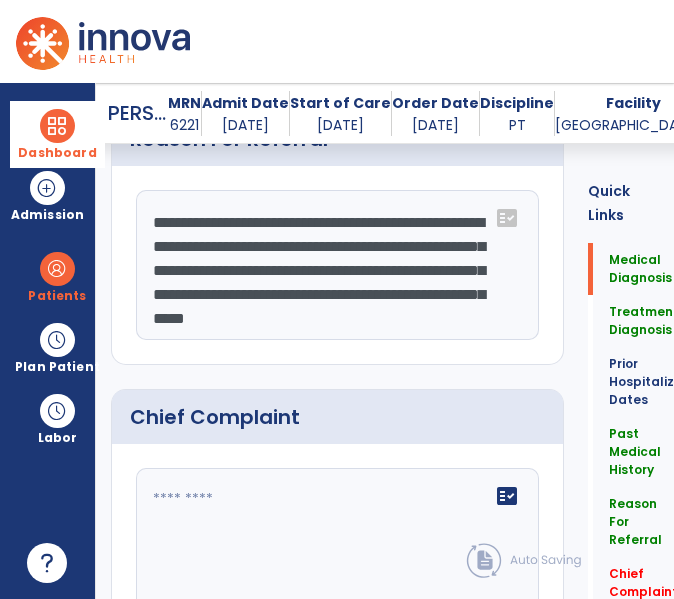 type on "**********" 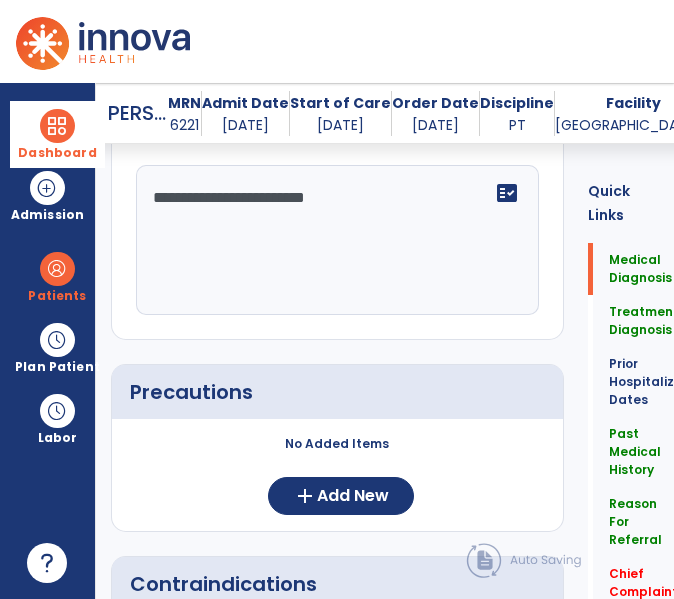 scroll, scrollTop: 1758, scrollLeft: 0, axis: vertical 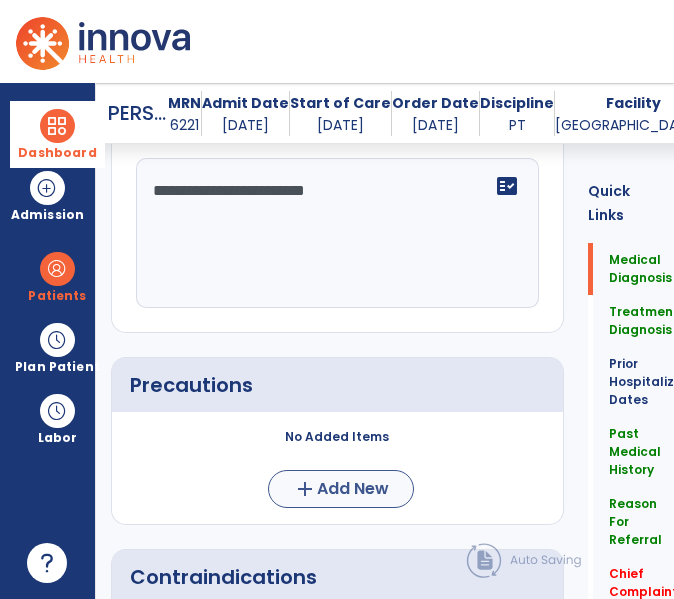 type on "**********" 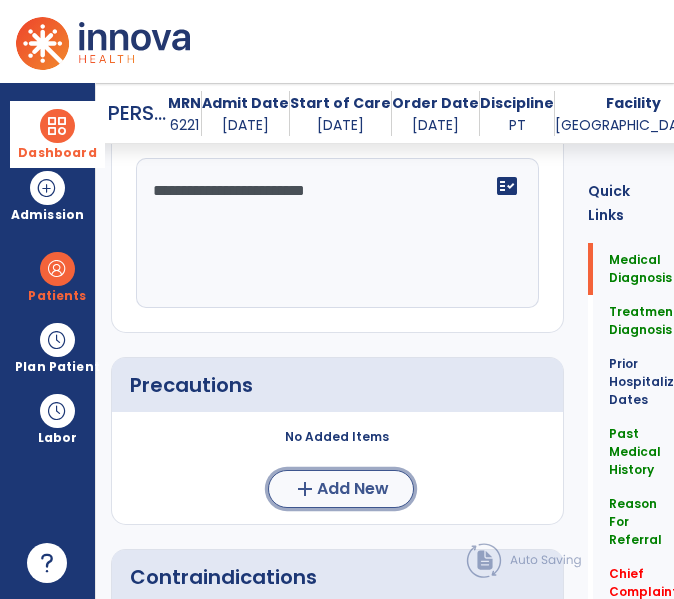 click on "Add New" 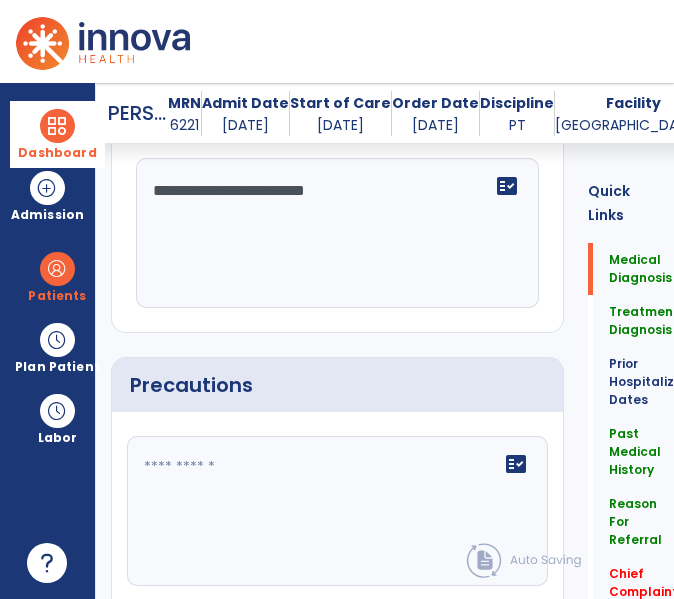 click 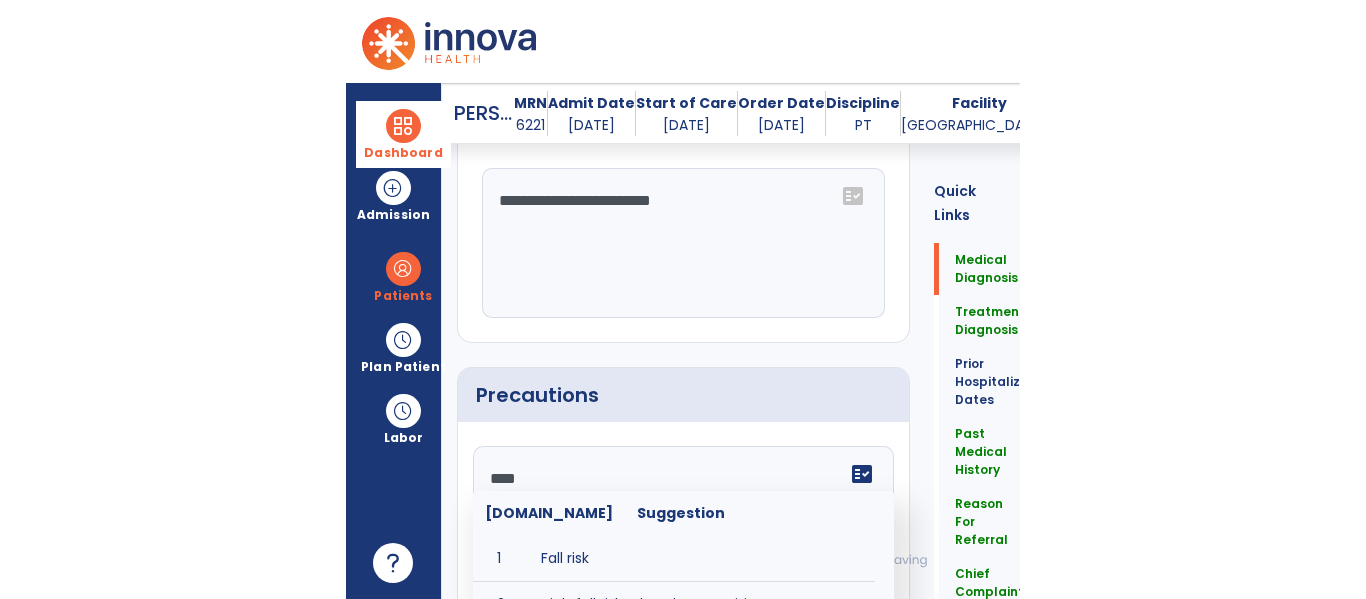 scroll, scrollTop: 1758, scrollLeft: 0, axis: vertical 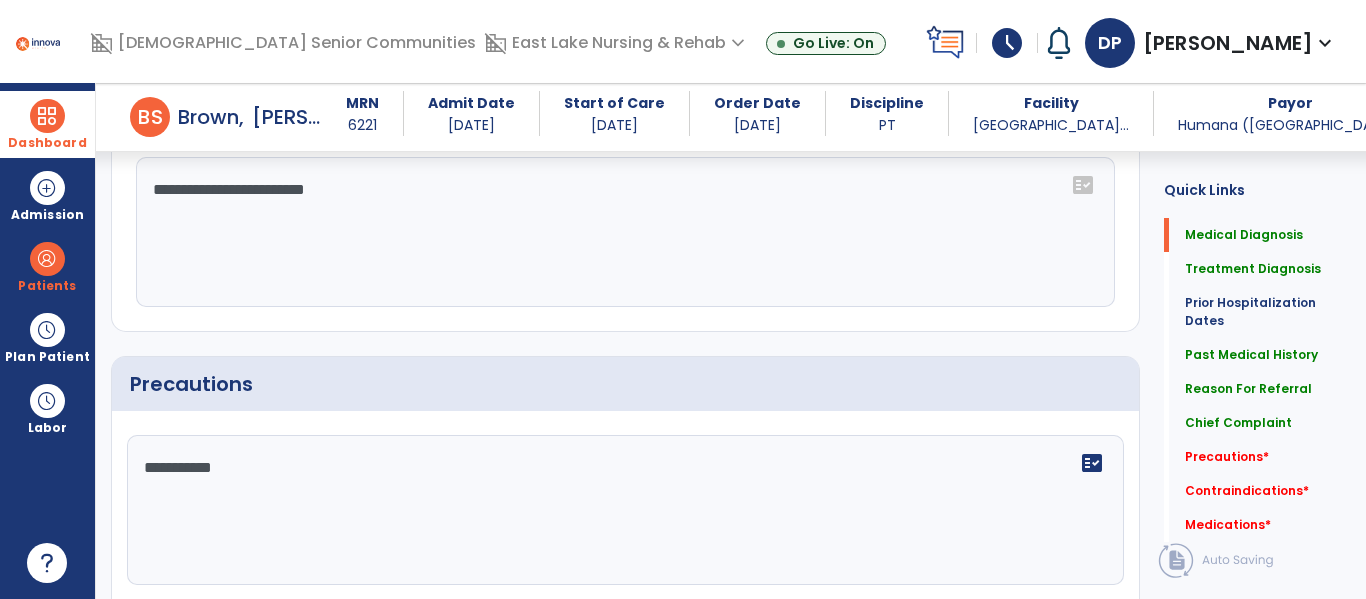 click on "**********" 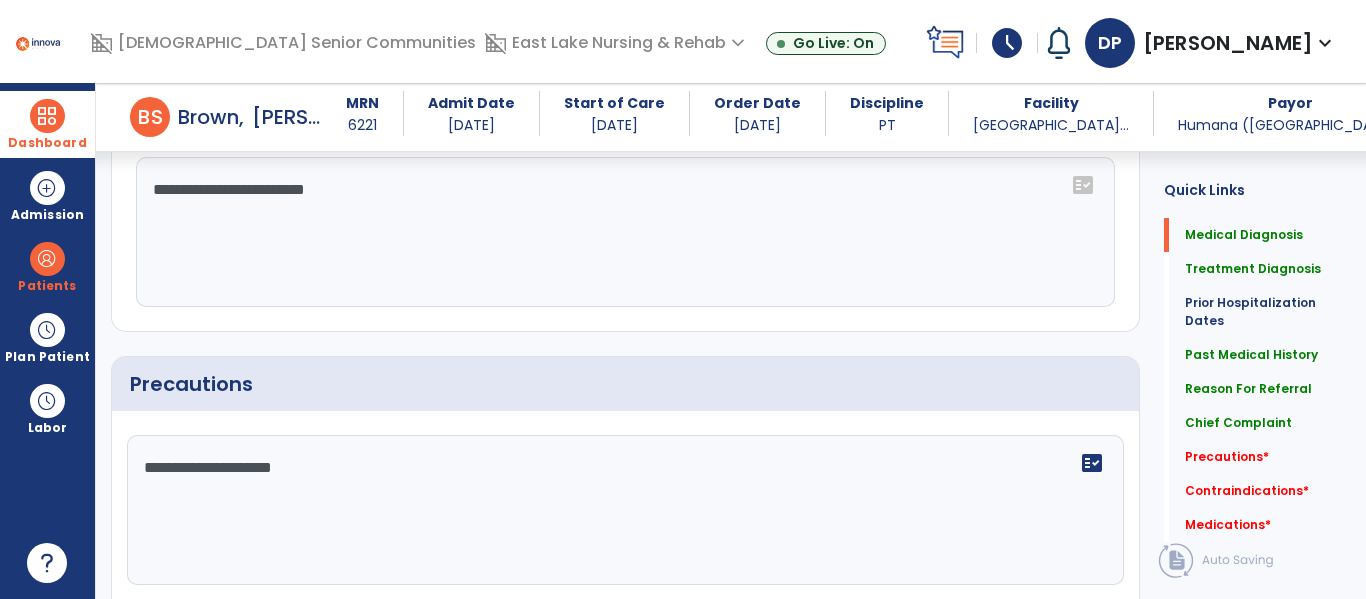 click on "**********" 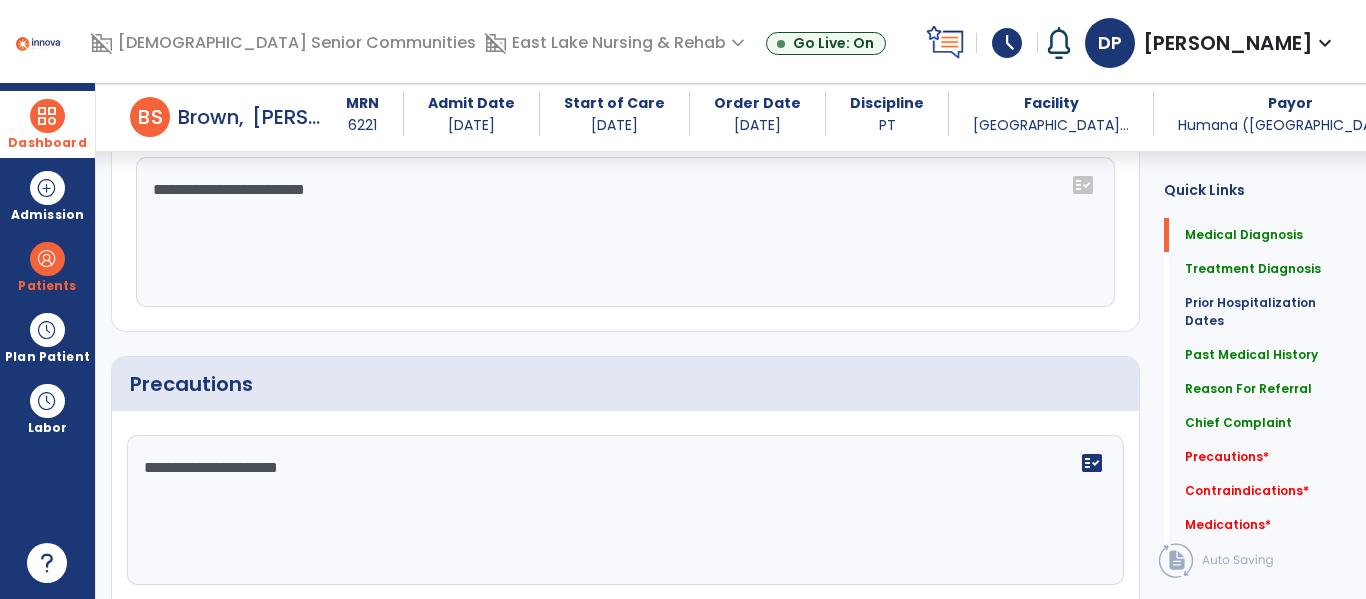 paste on "**********" 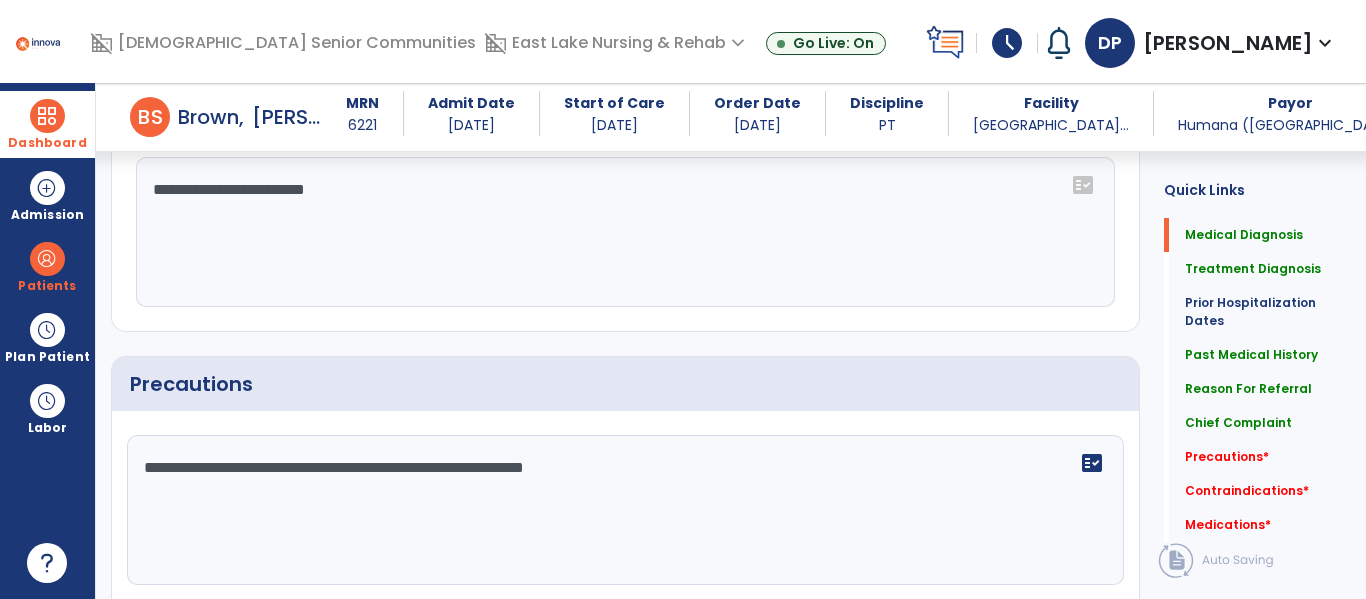click on "**********" 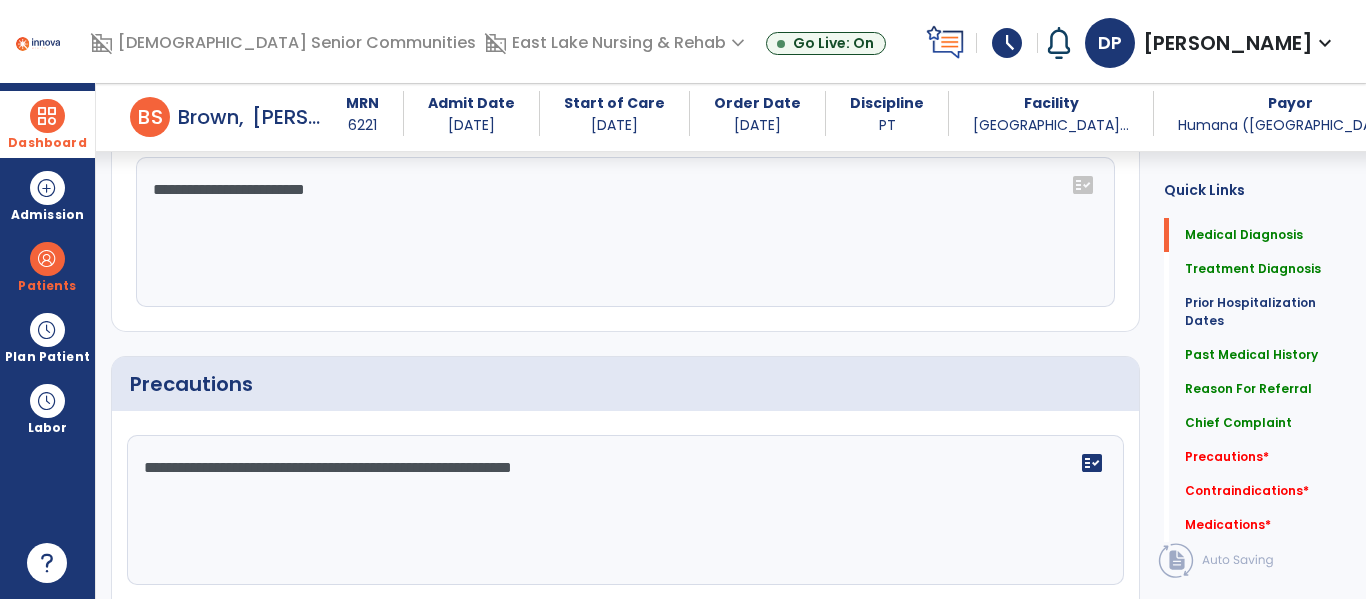 click on "**********" 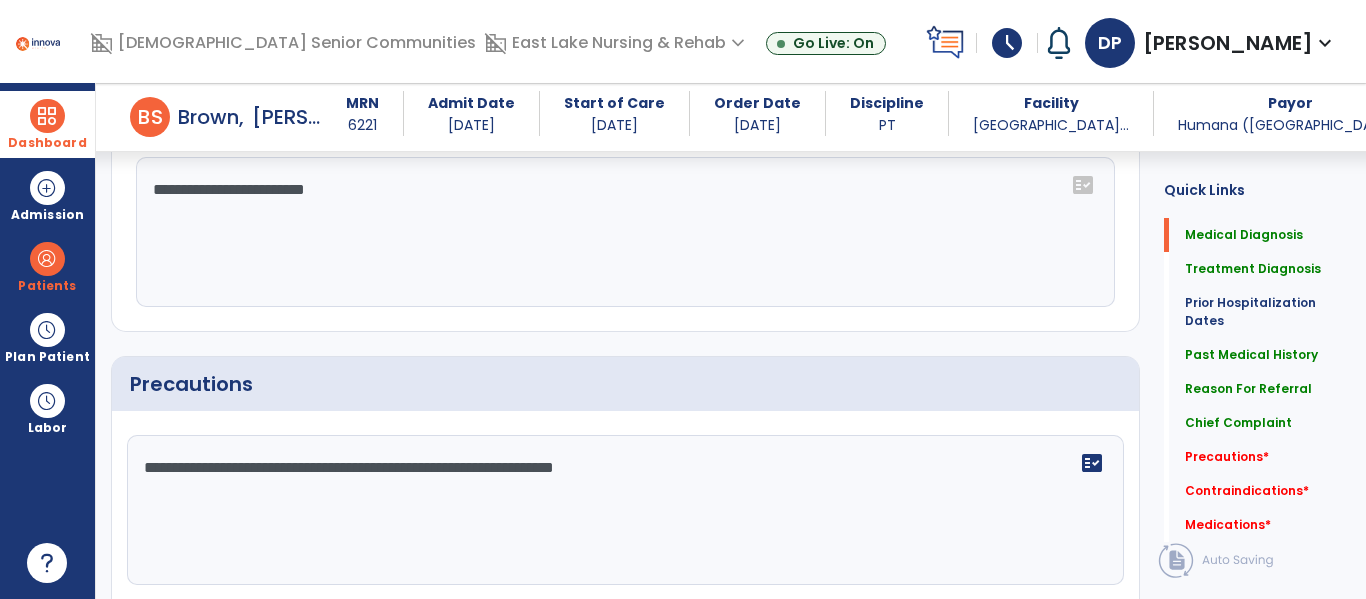 click on "**********" 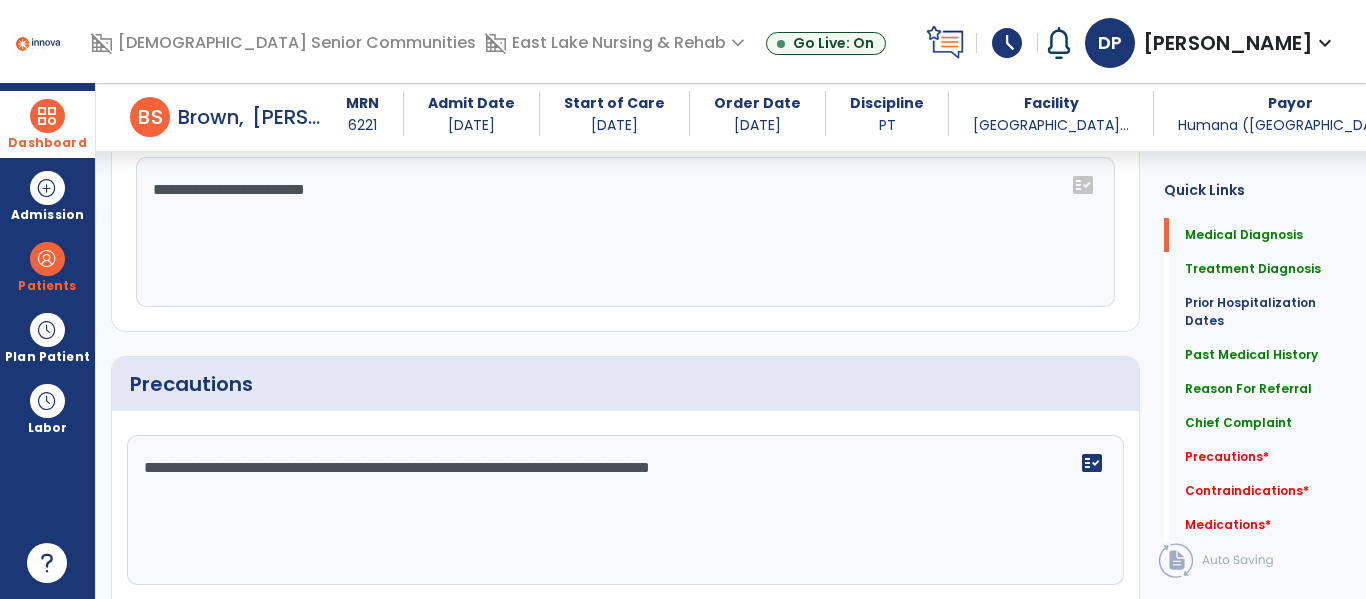 type on "**********" 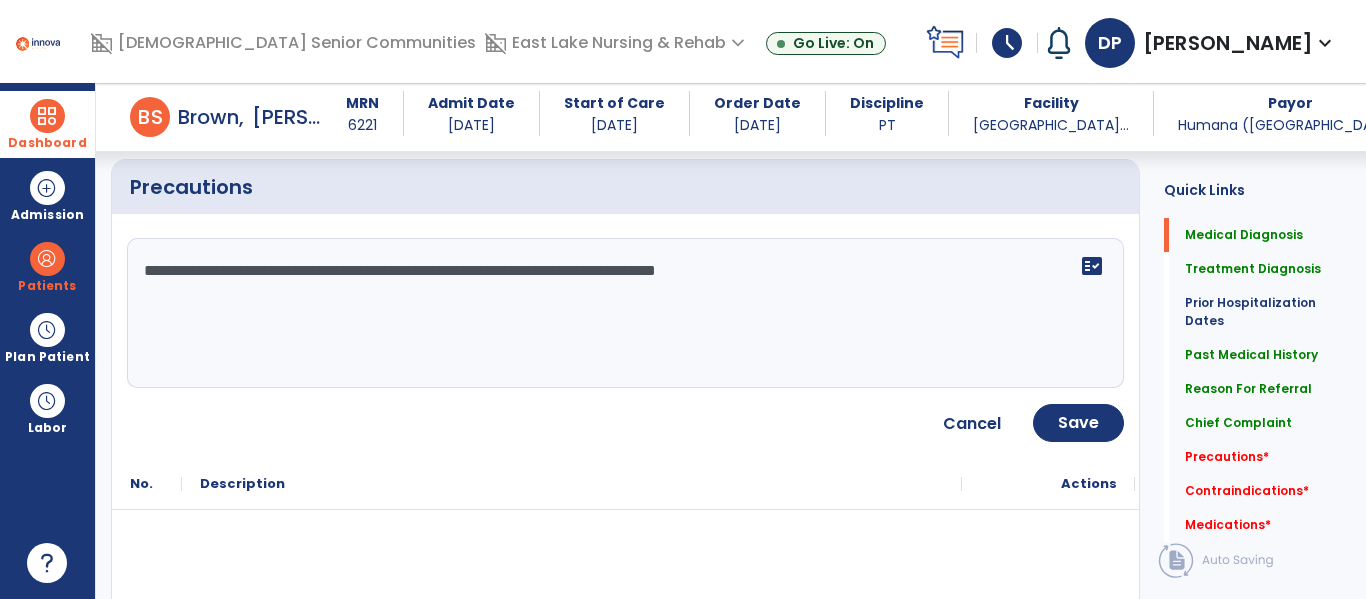 scroll, scrollTop: 1833, scrollLeft: 0, axis: vertical 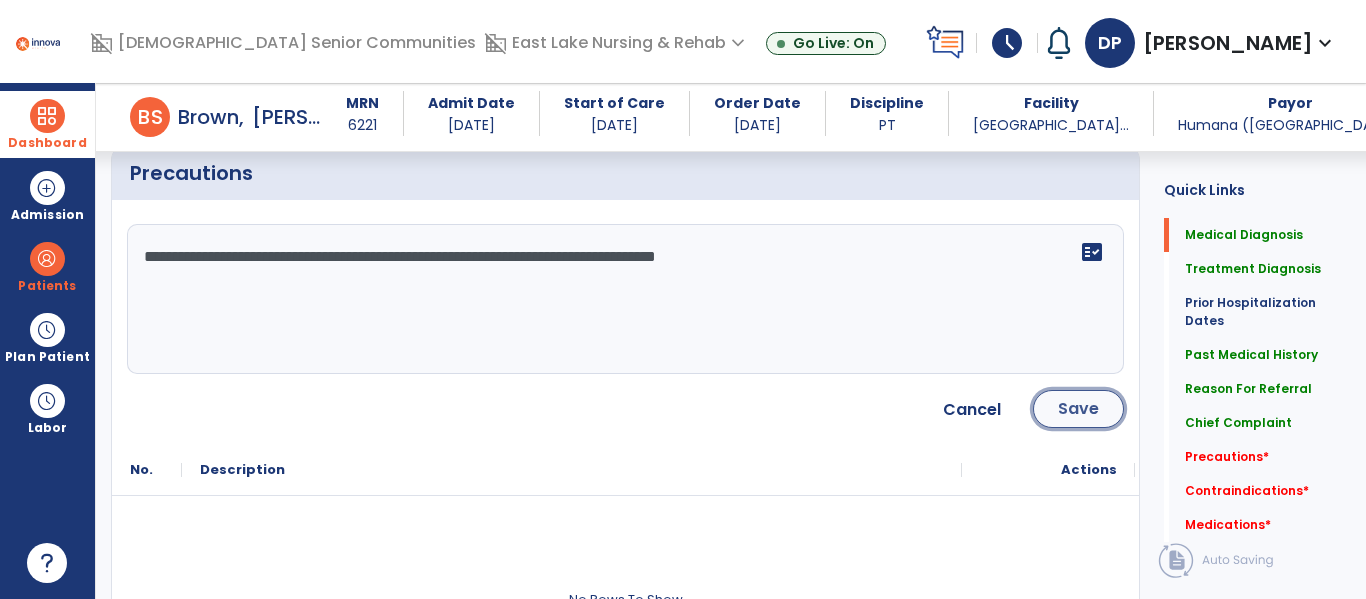 click on "Save" 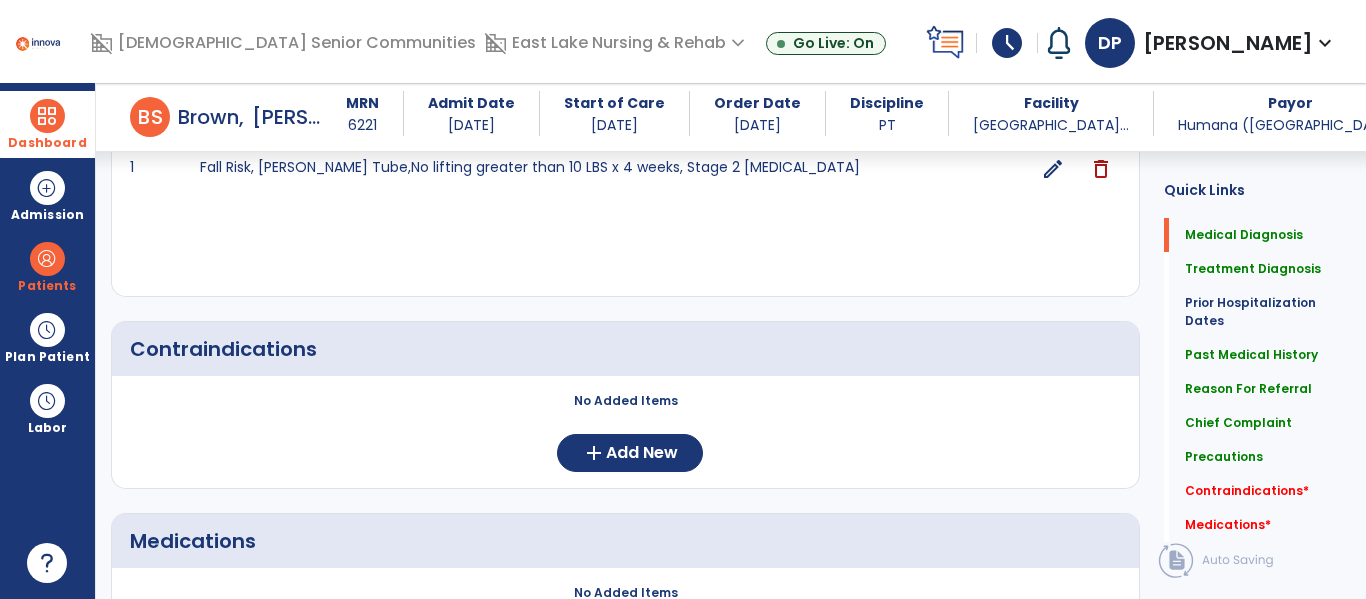 scroll, scrollTop: 1956, scrollLeft: 0, axis: vertical 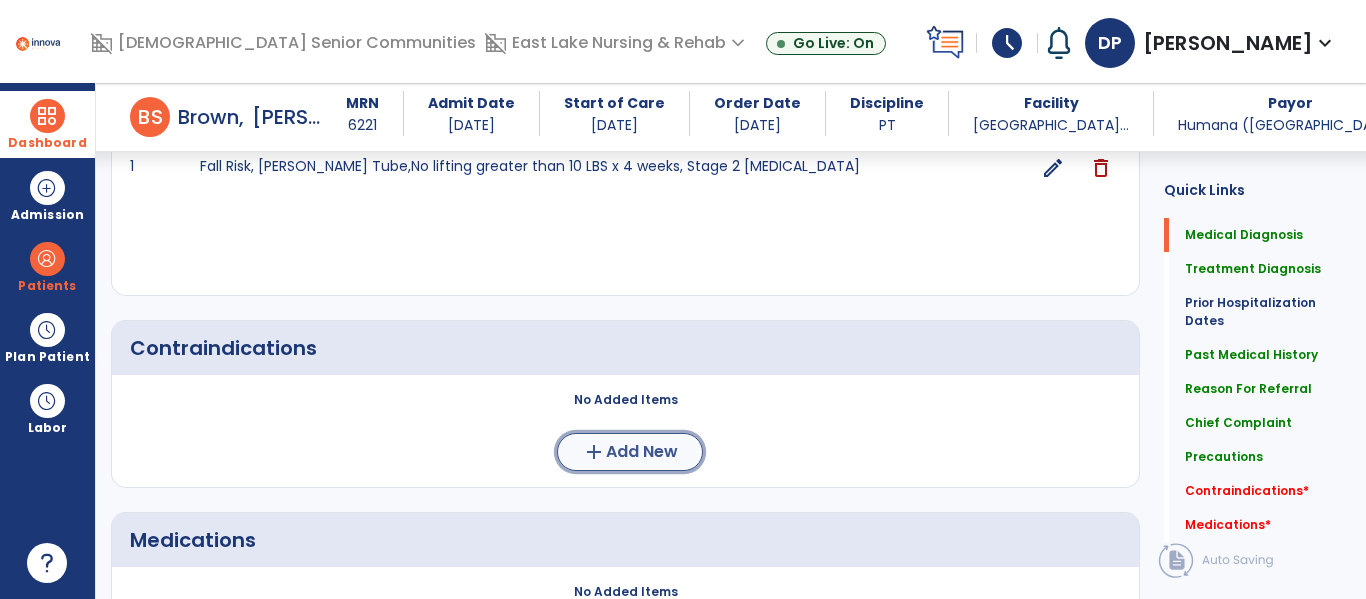 click on "Add New" 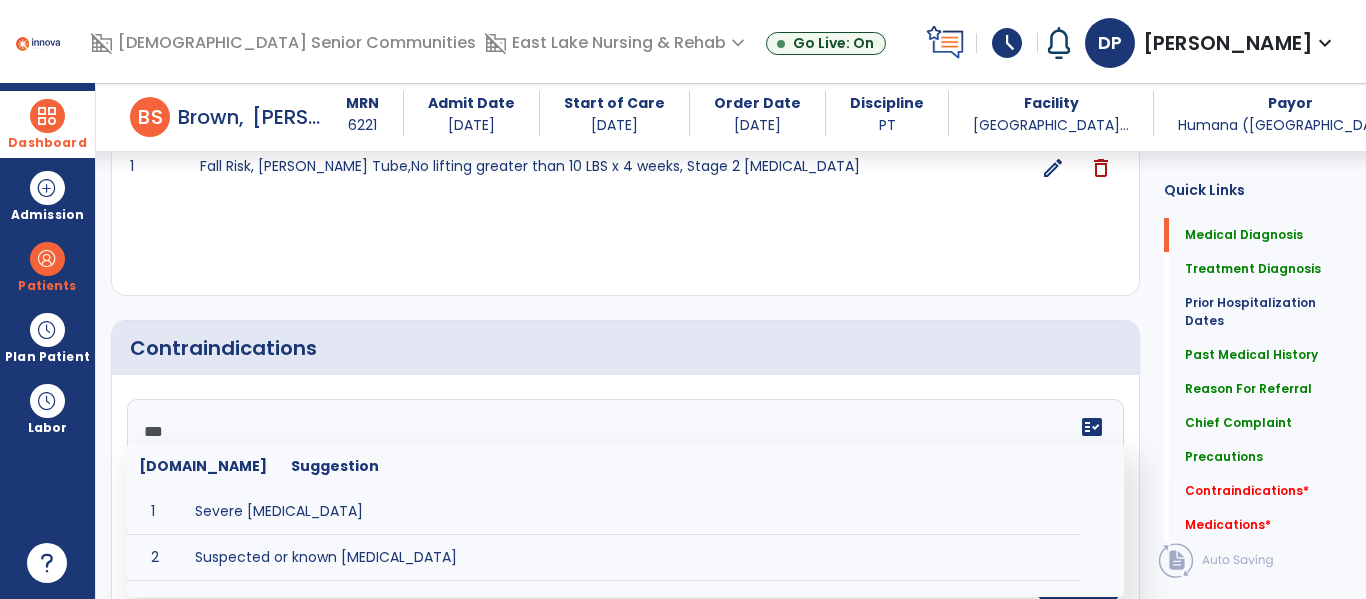 type on "****" 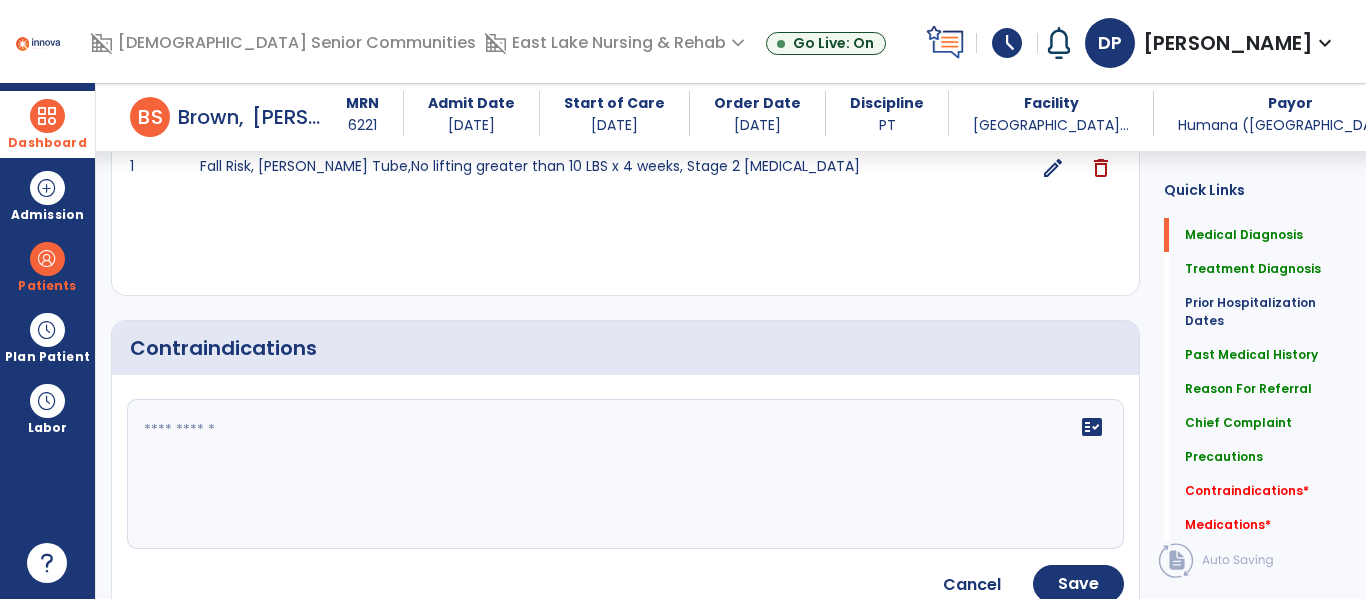 type on "****" 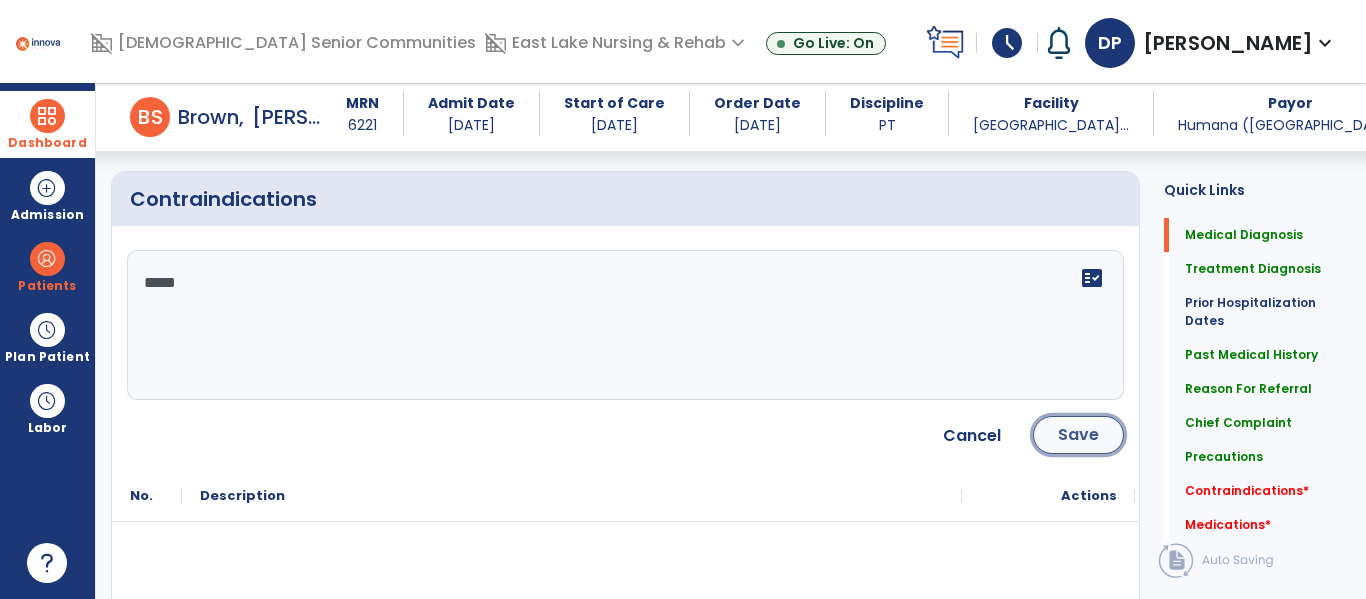 click on "Save" 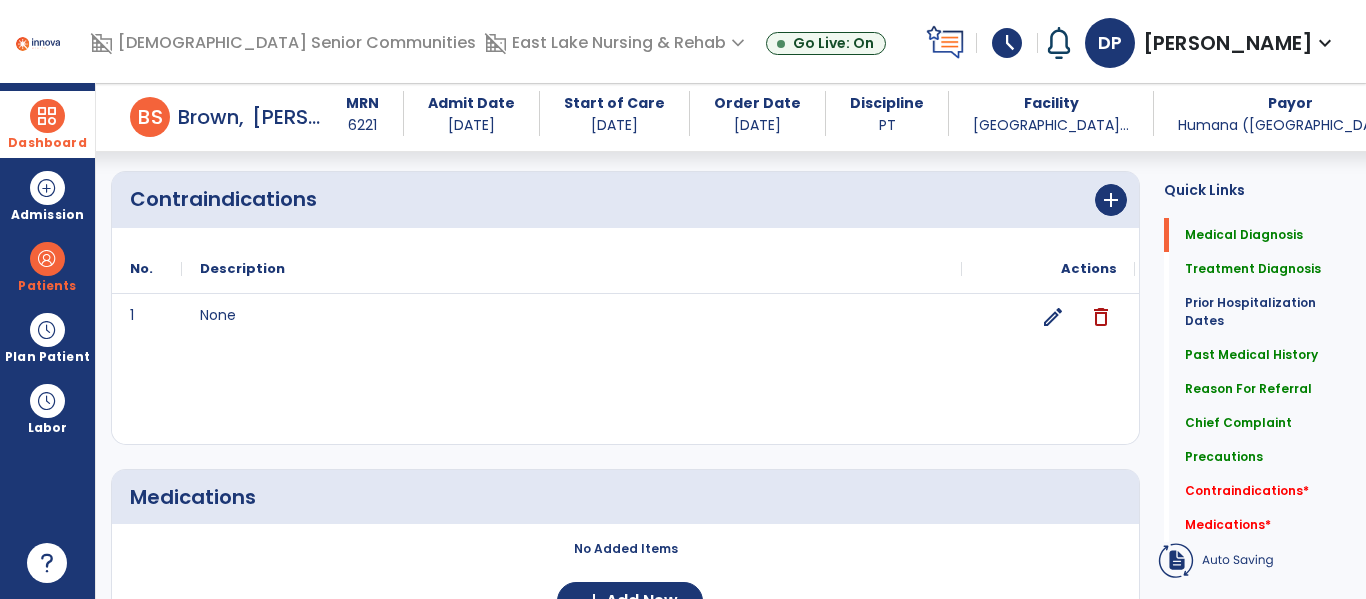 scroll, scrollTop: 2211, scrollLeft: 0, axis: vertical 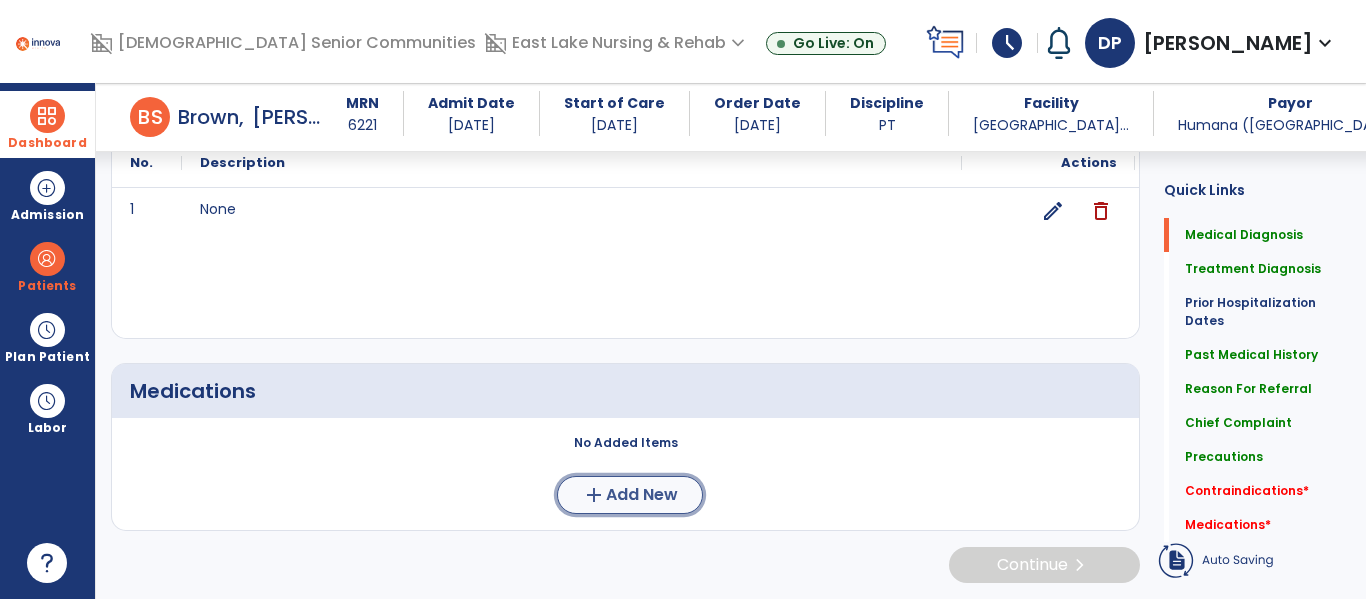 click on "Add New" 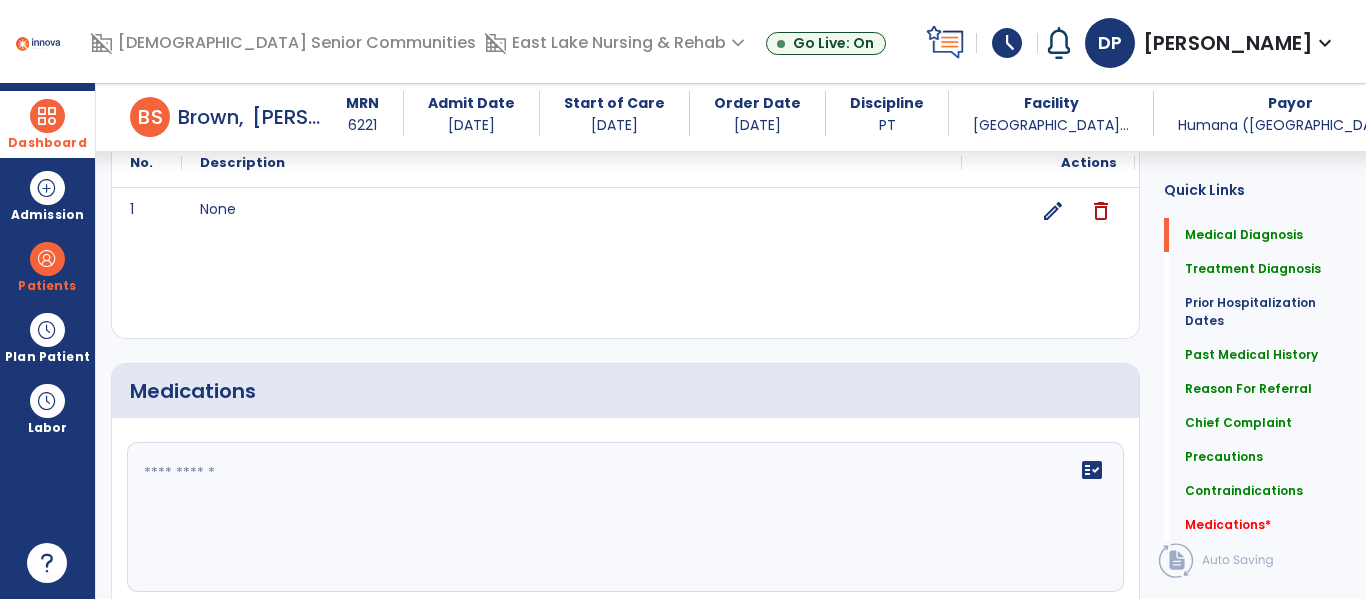 click 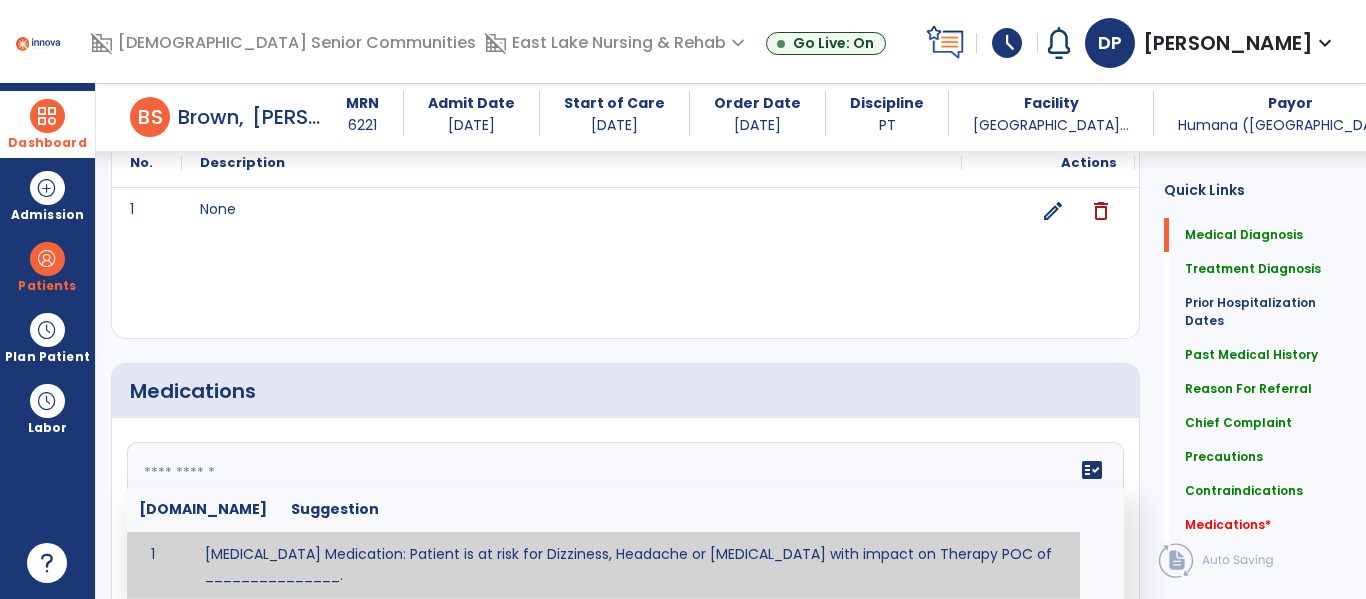 paste on "**********" 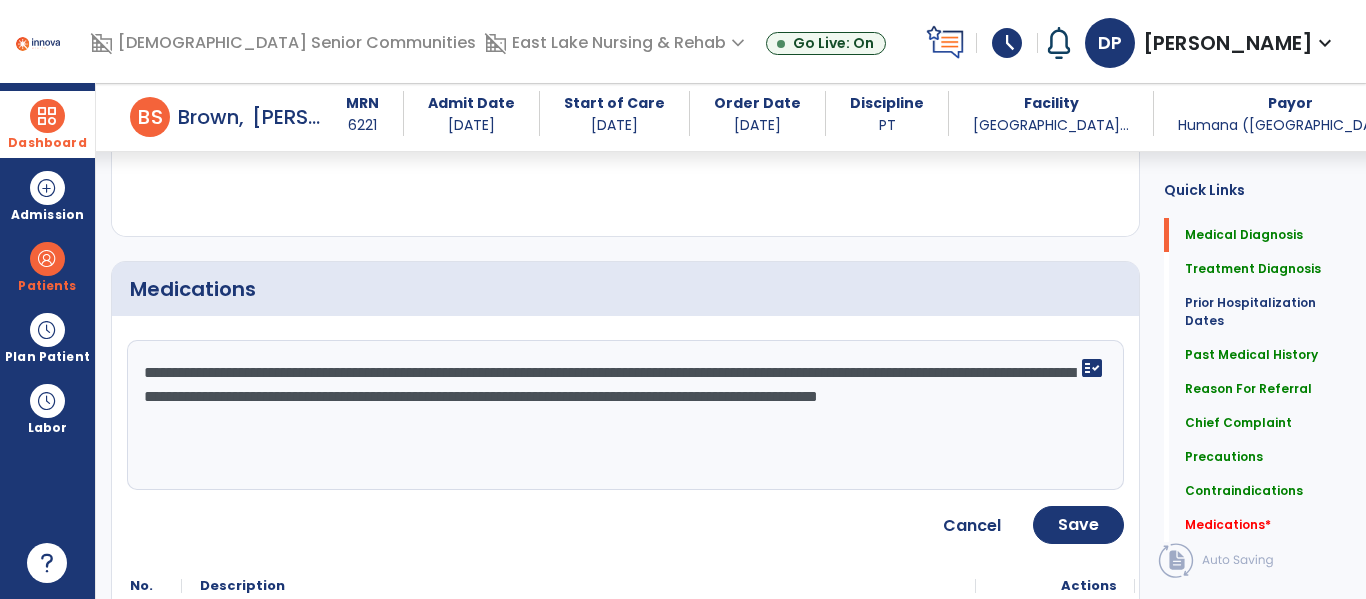 scroll, scrollTop: 2312, scrollLeft: 0, axis: vertical 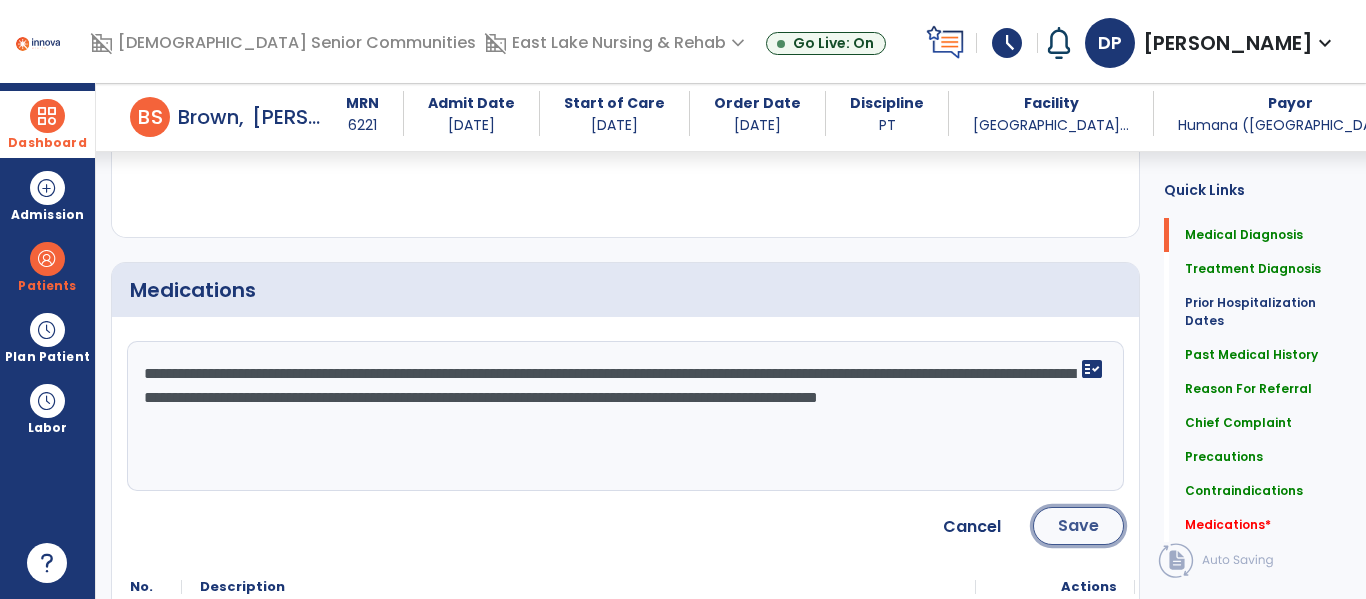click on "Save" 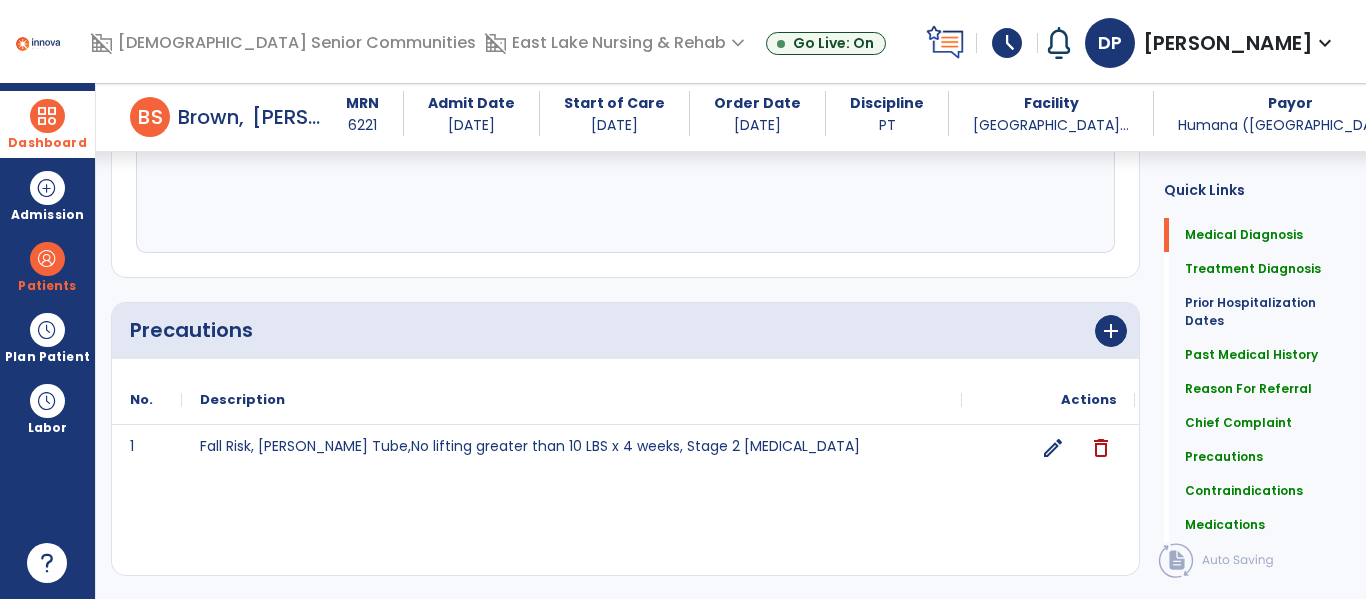 scroll, scrollTop: 1675, scrollLeft: 0, axis: vertical 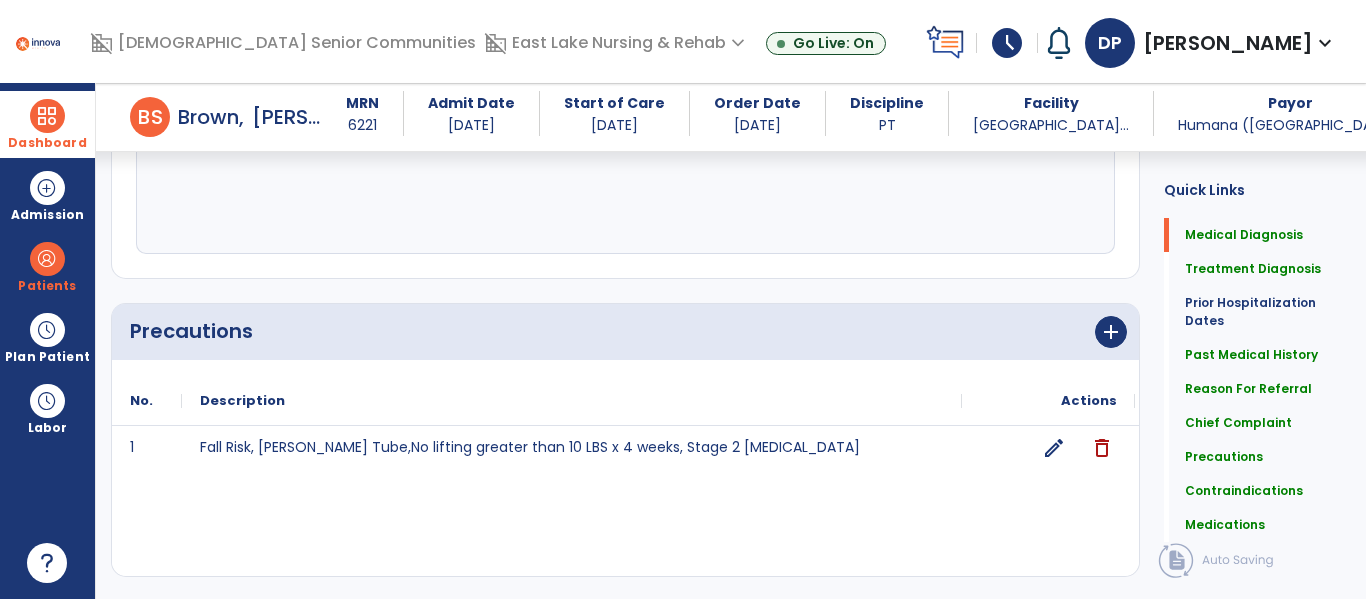 click on "edit" 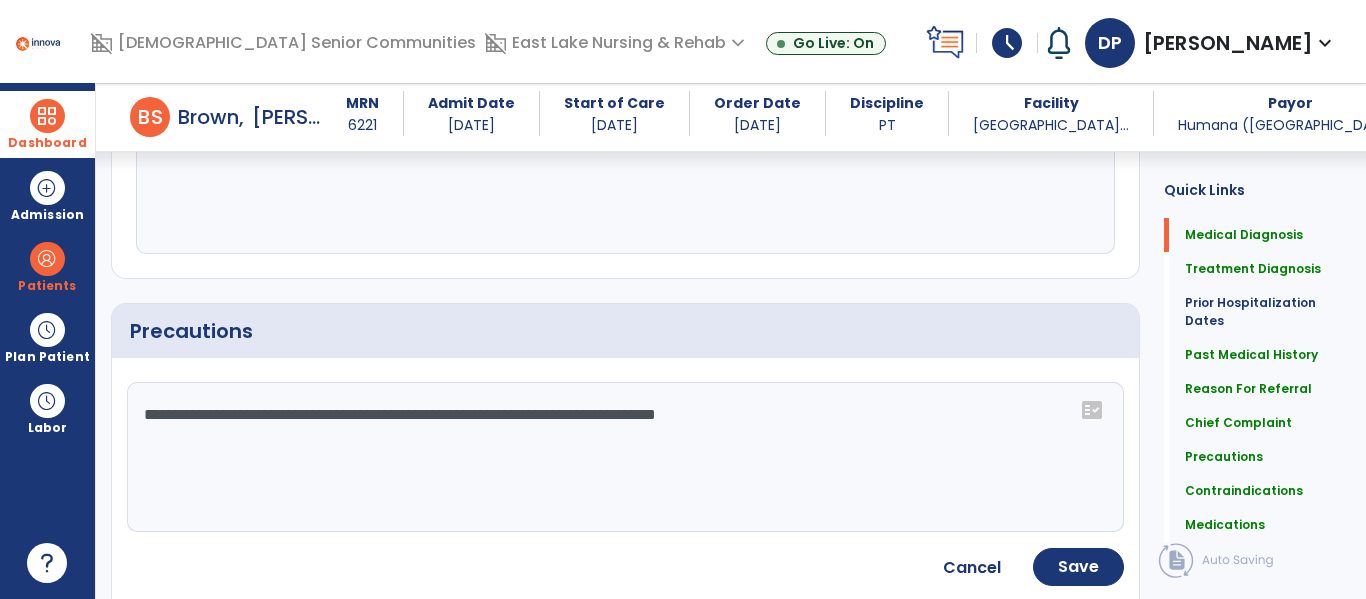 click on "**********" 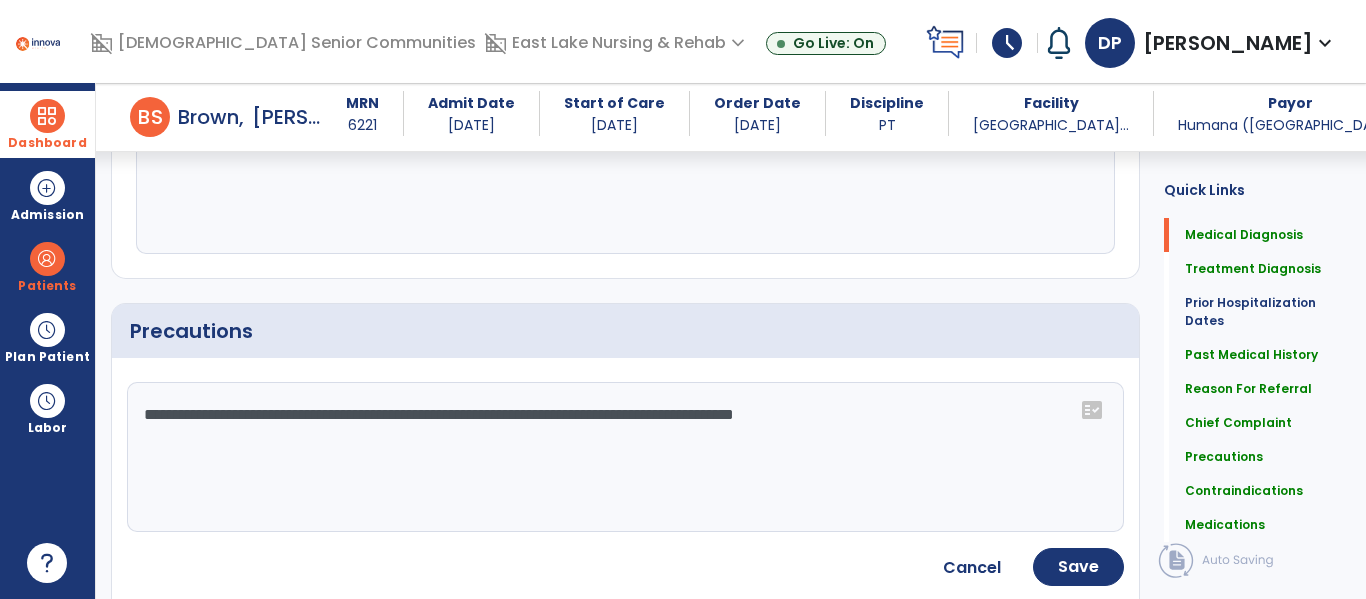 type on "**********" 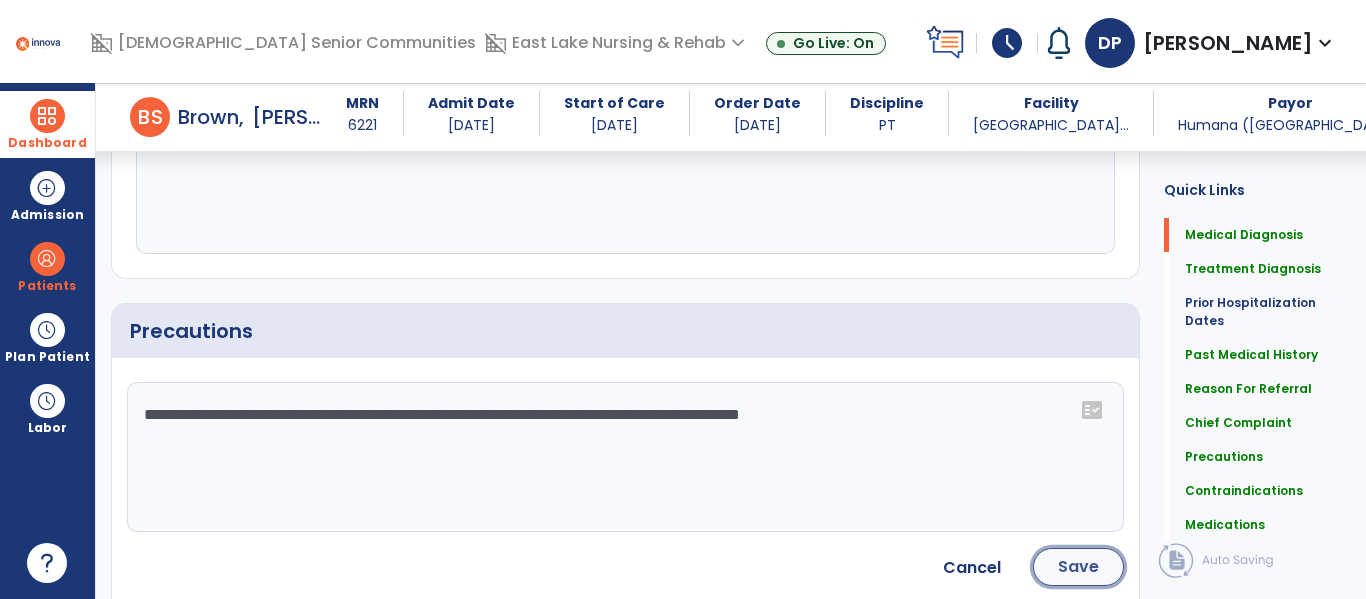 click on "Save" 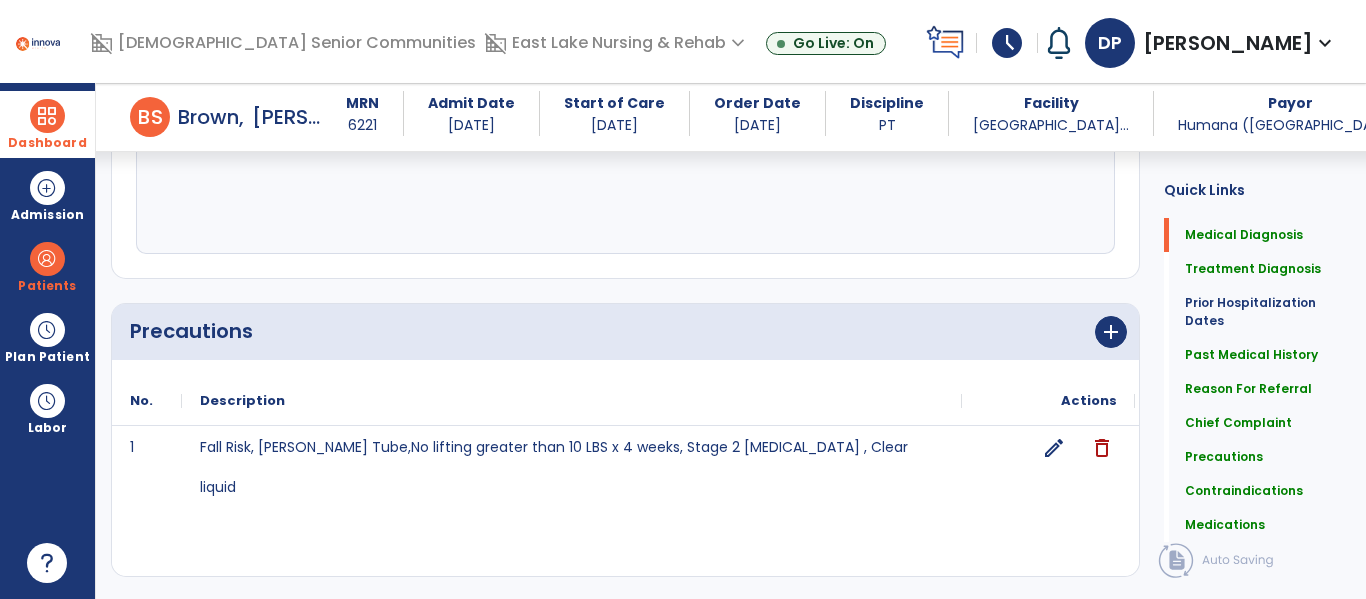 click on "edit" 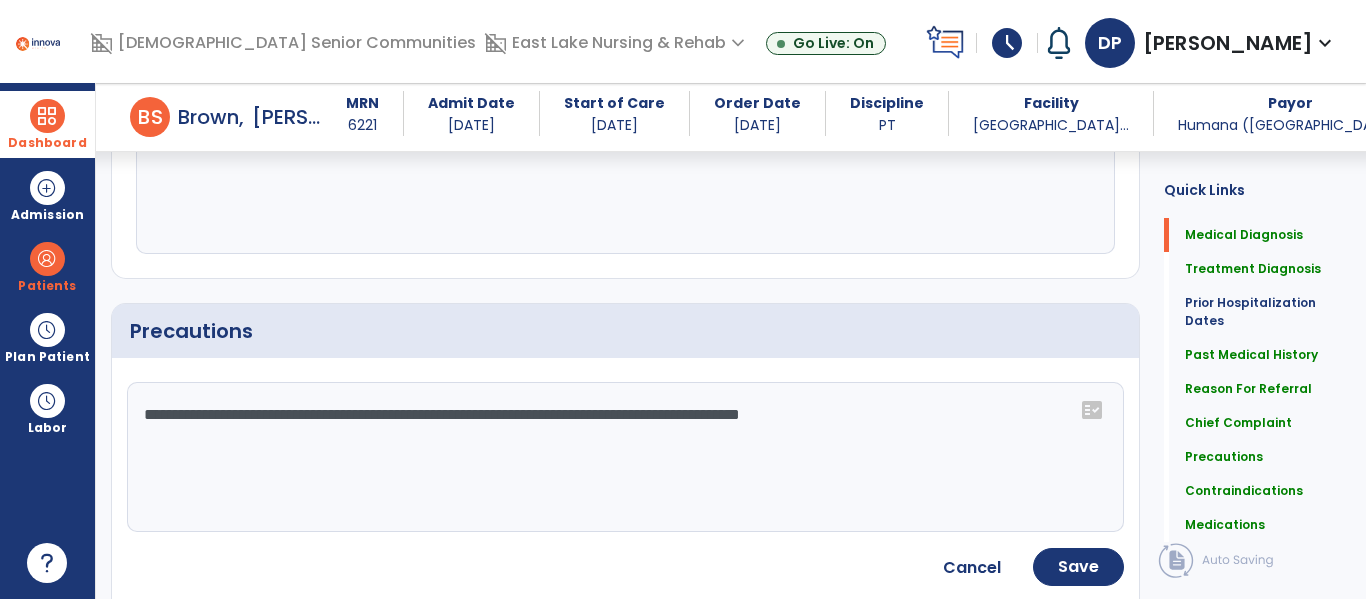 click on "**********" 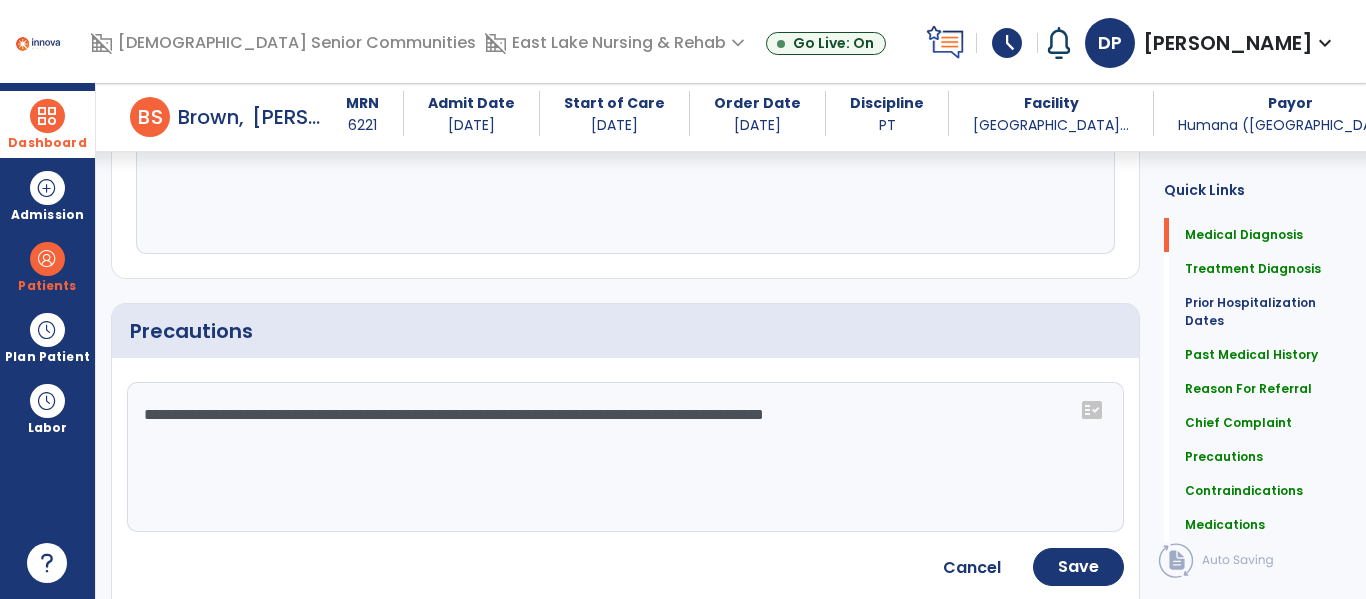 type on "**********" 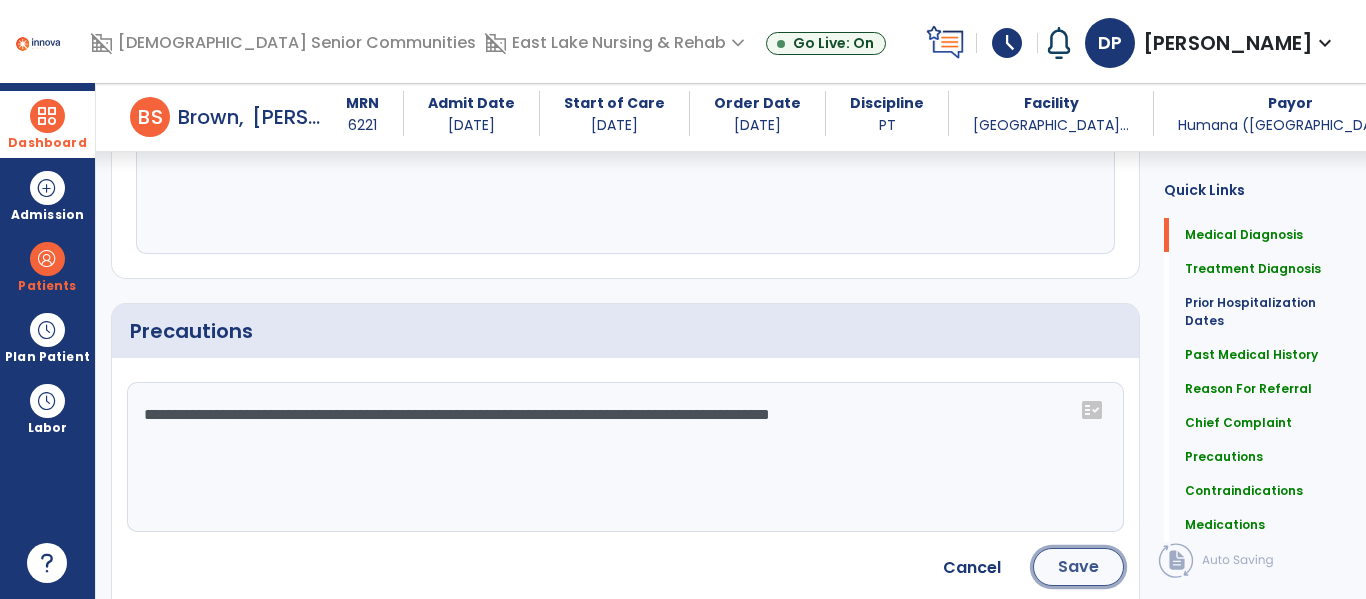 click on "Save" 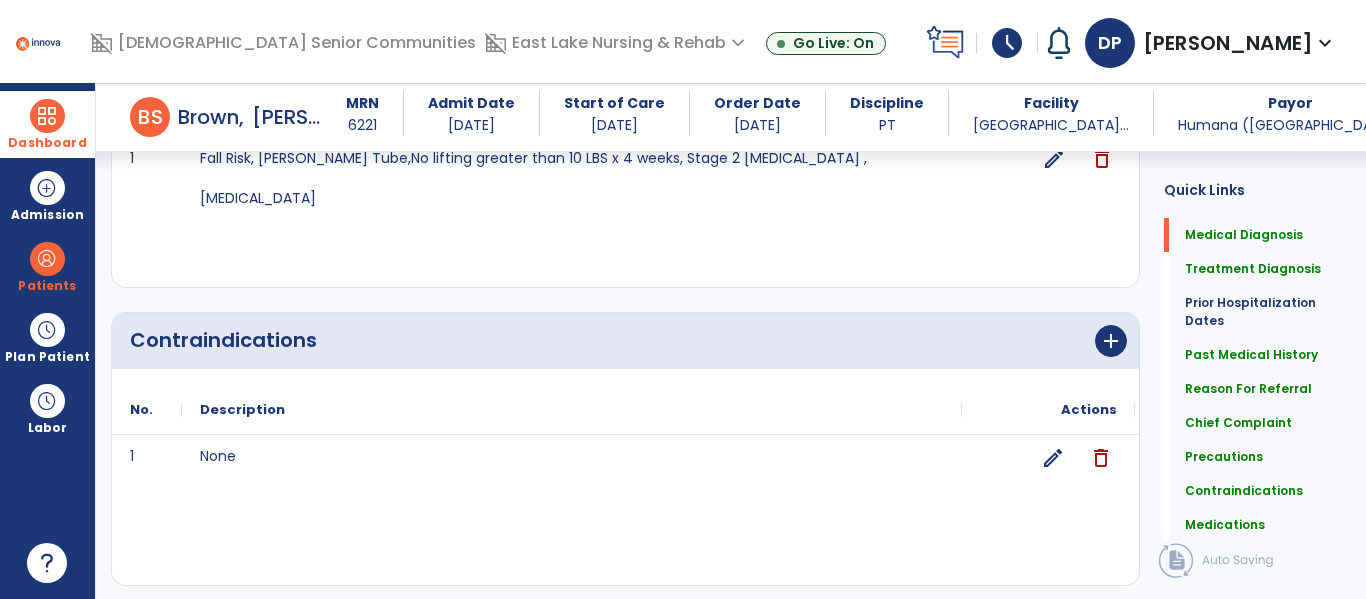 scroll, scrollTop: 2319, scrollLeft: 0, axis: vertical 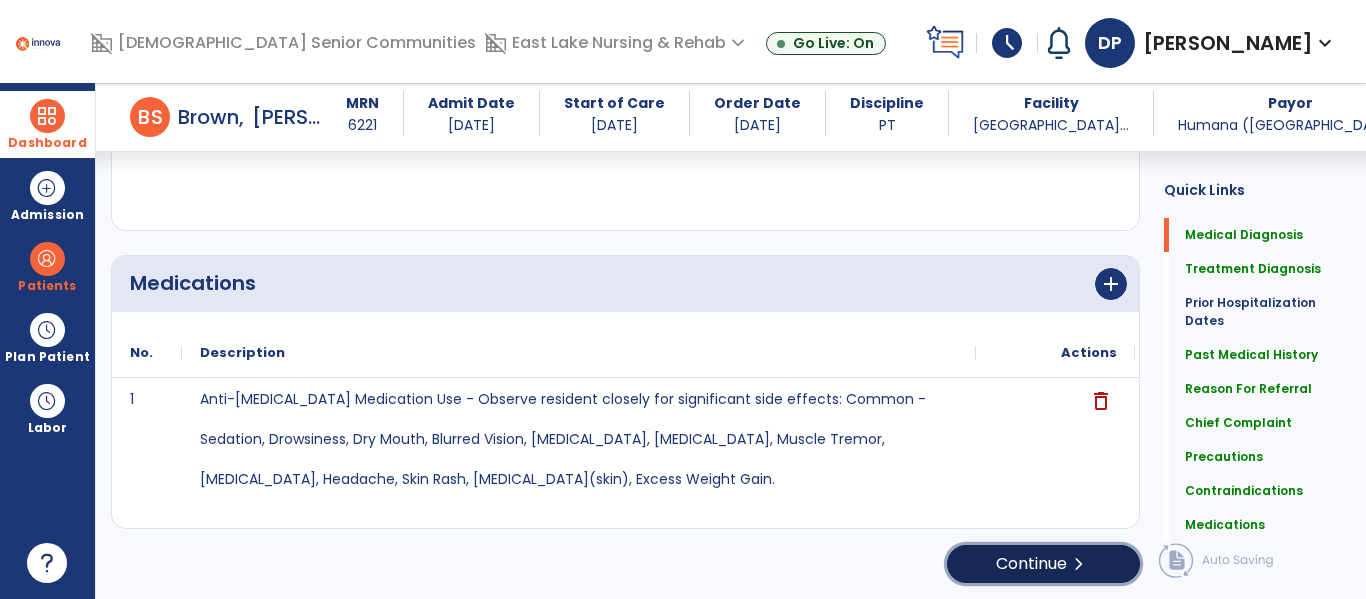 click on "Continue  chevron_right" 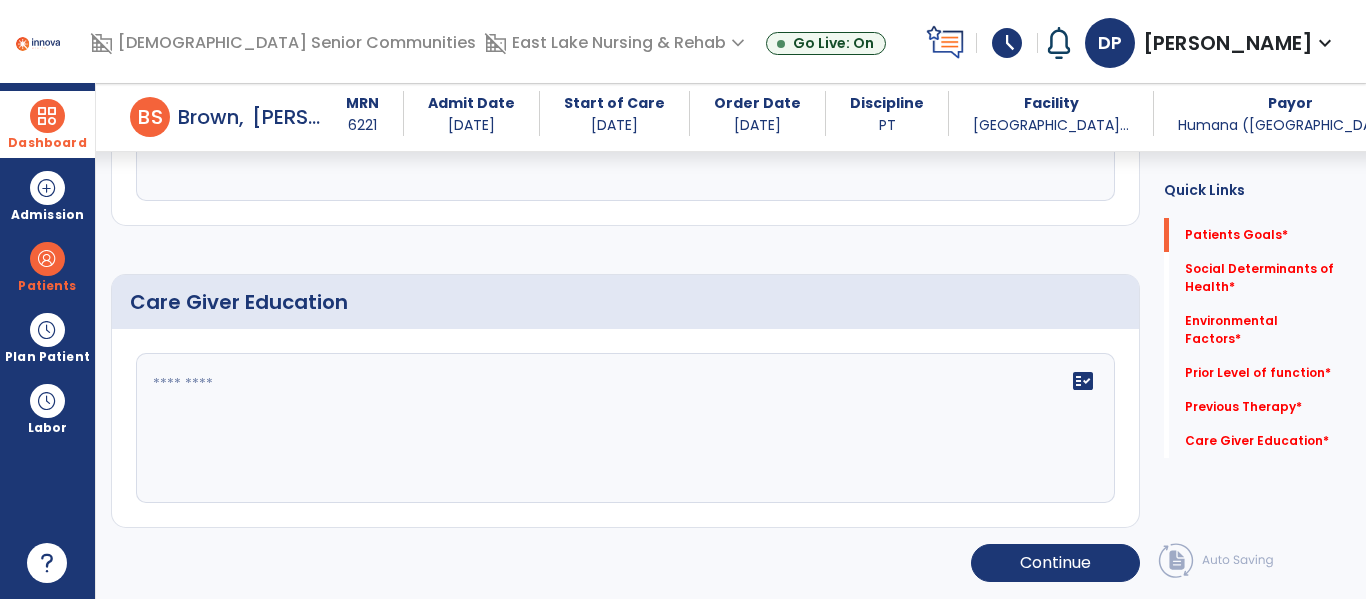 scroll, scrollTop: 105, scrollLeft: 0, axis: vertical 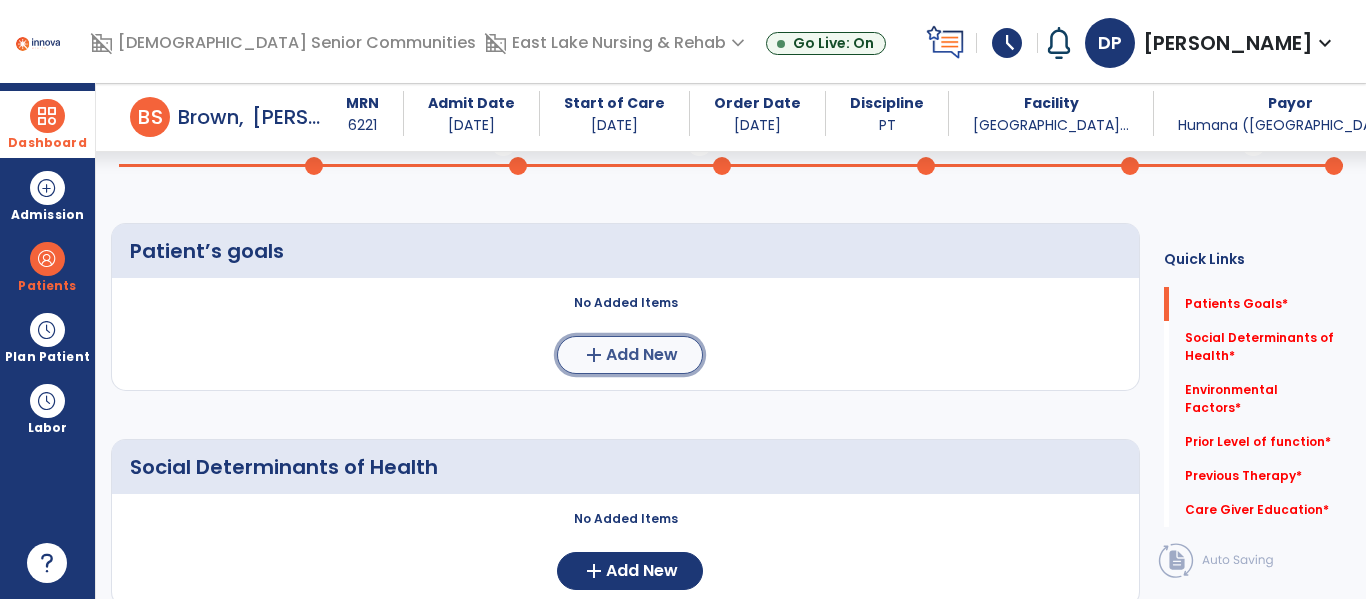 click on "add  Add New" 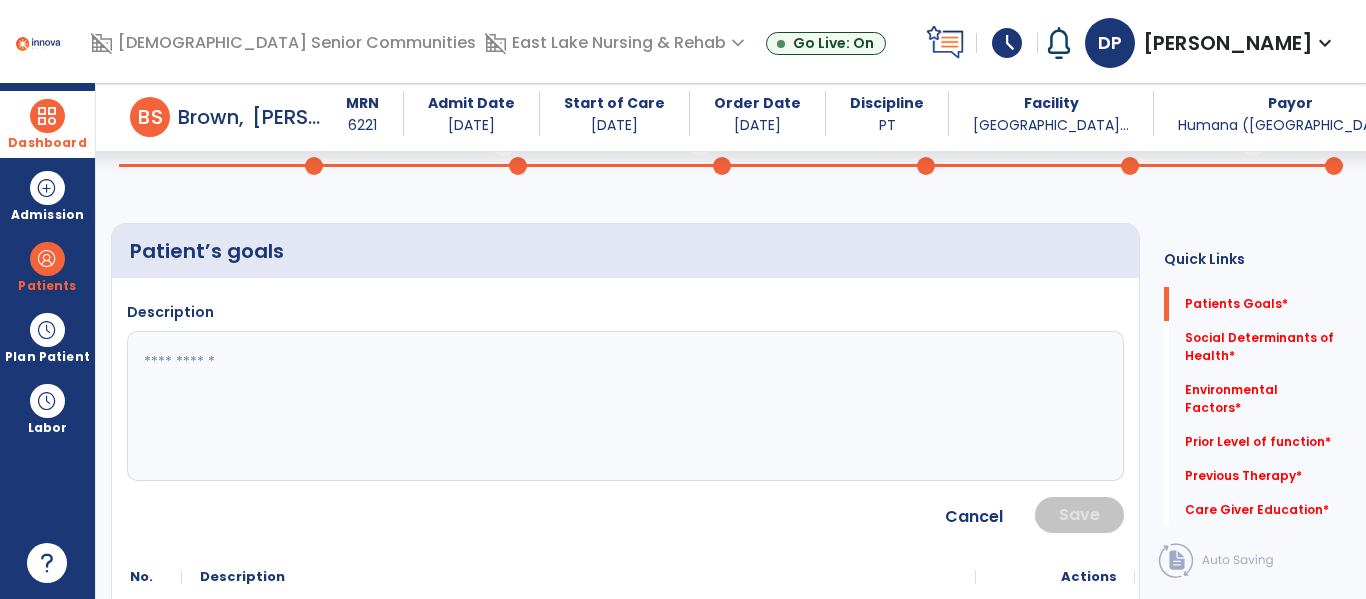 click 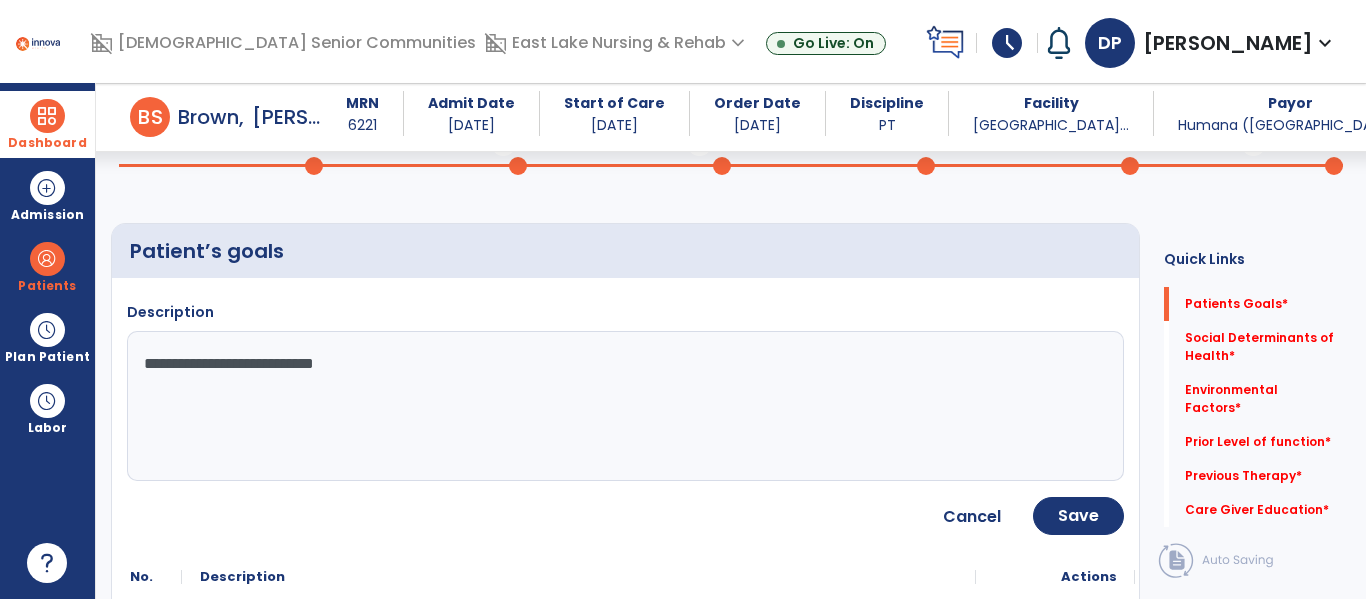 type on "**********" 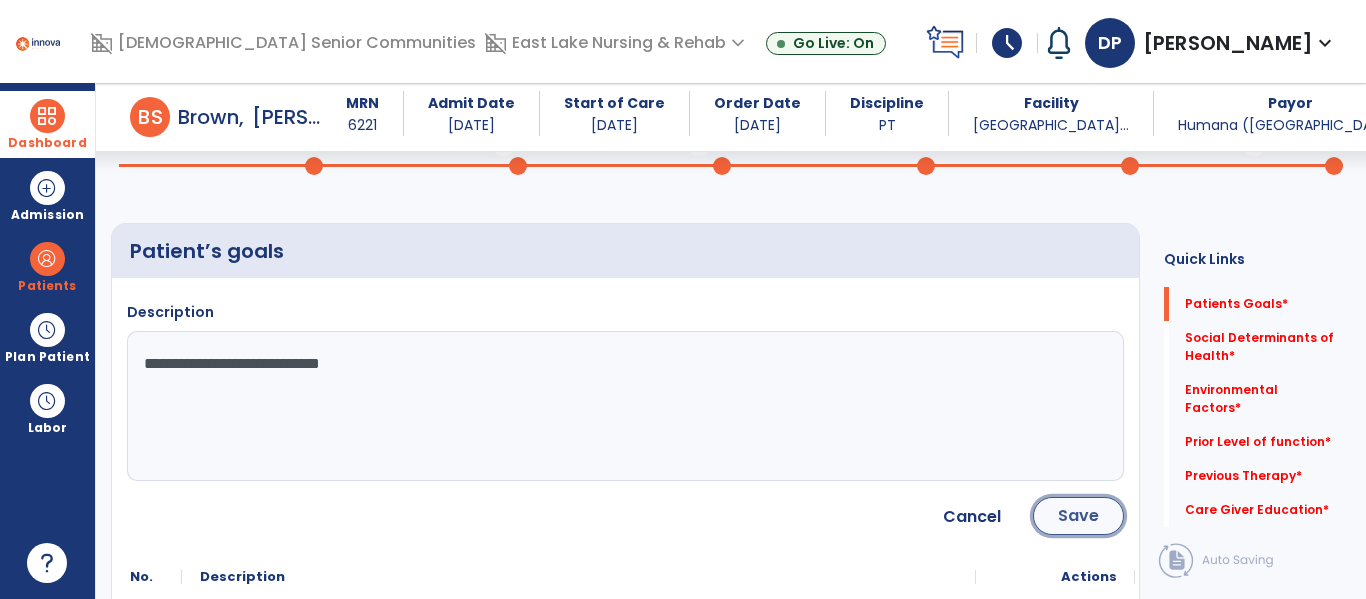 click on "Save" 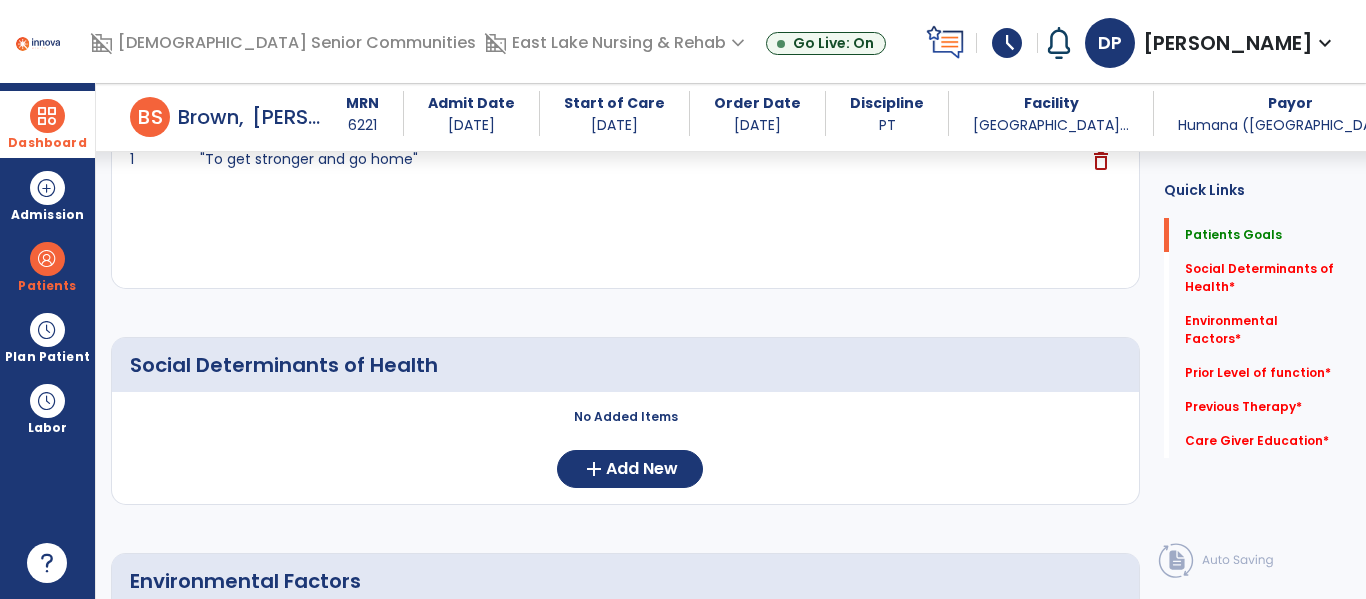 scroll, scrollTop: 384, scrollLeft: 0, axis: vertical 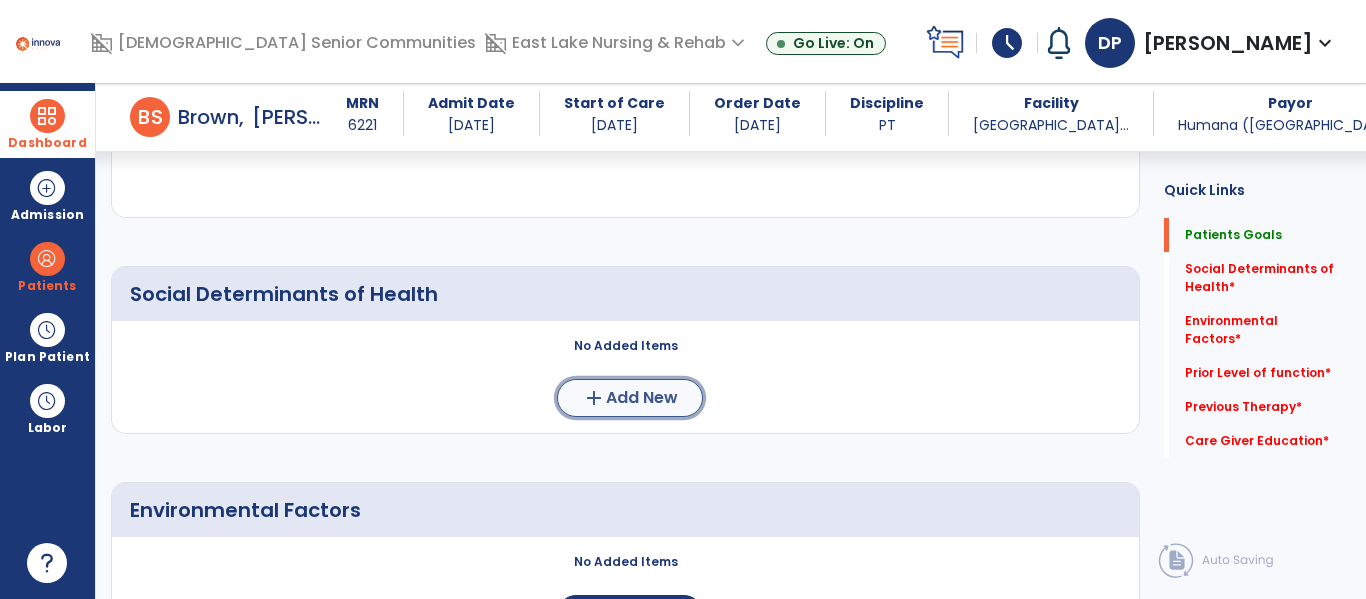 click on "Add New" 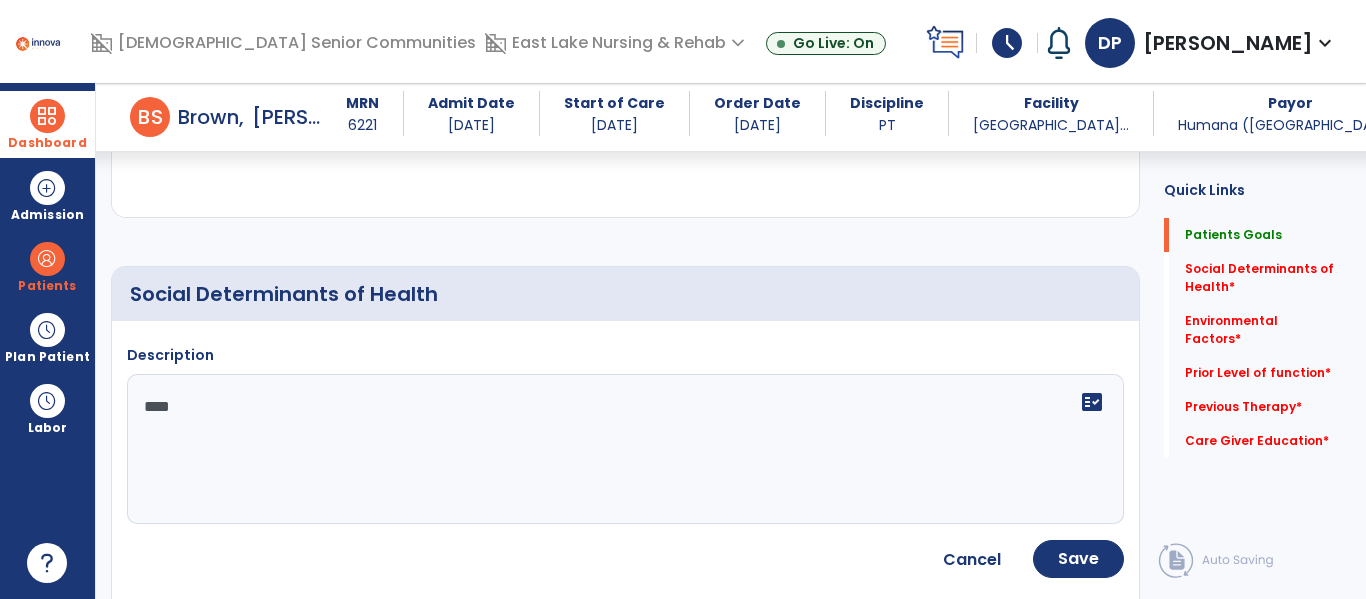 type on "****" 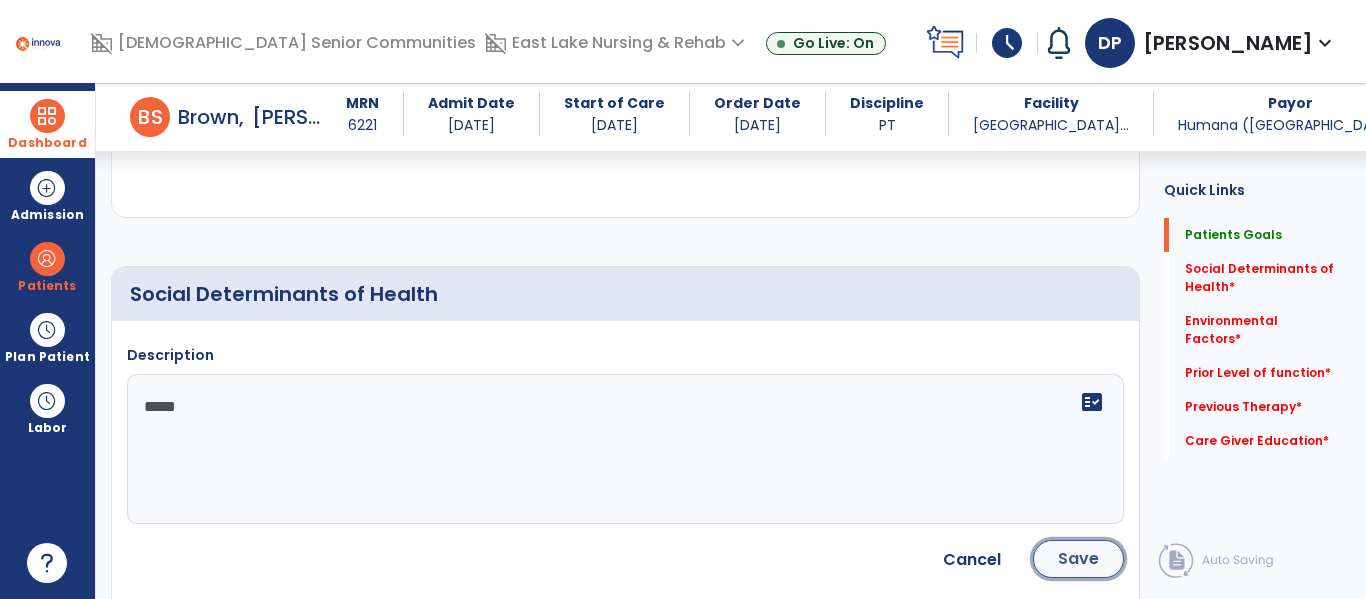 click on "Save" 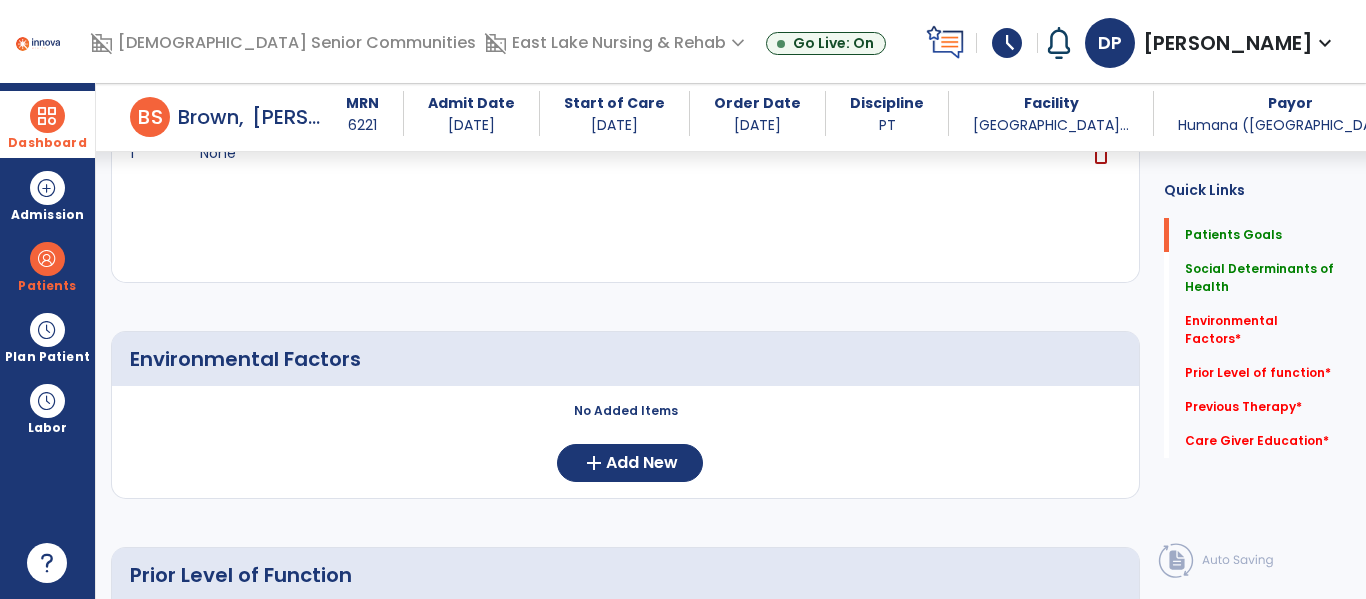 scroll, scrollTop: 645, scrollLeft: 0, axis: vertical 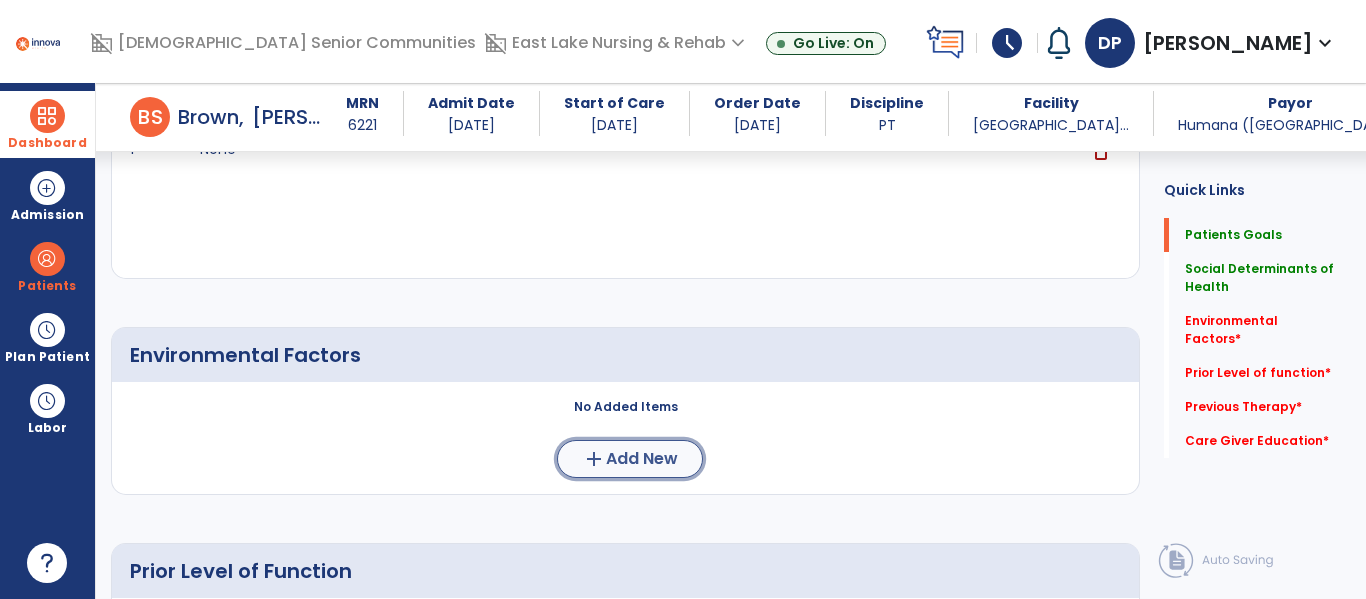click on "add  Add New" 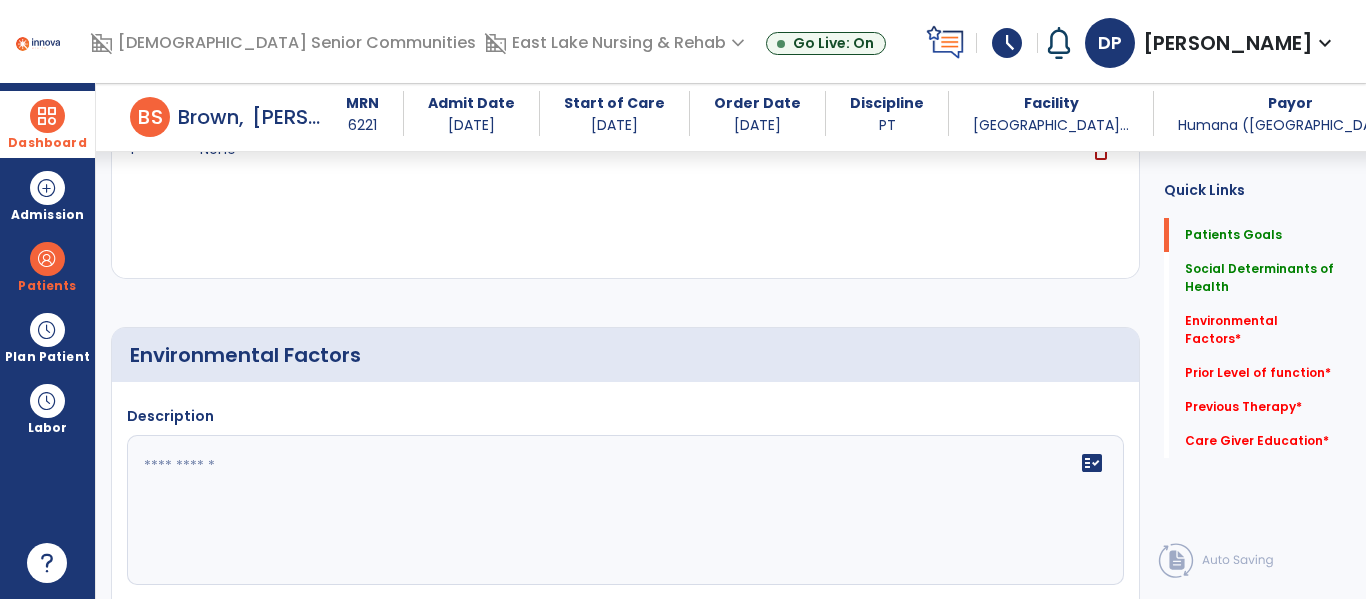 click on "Description   fact_check" 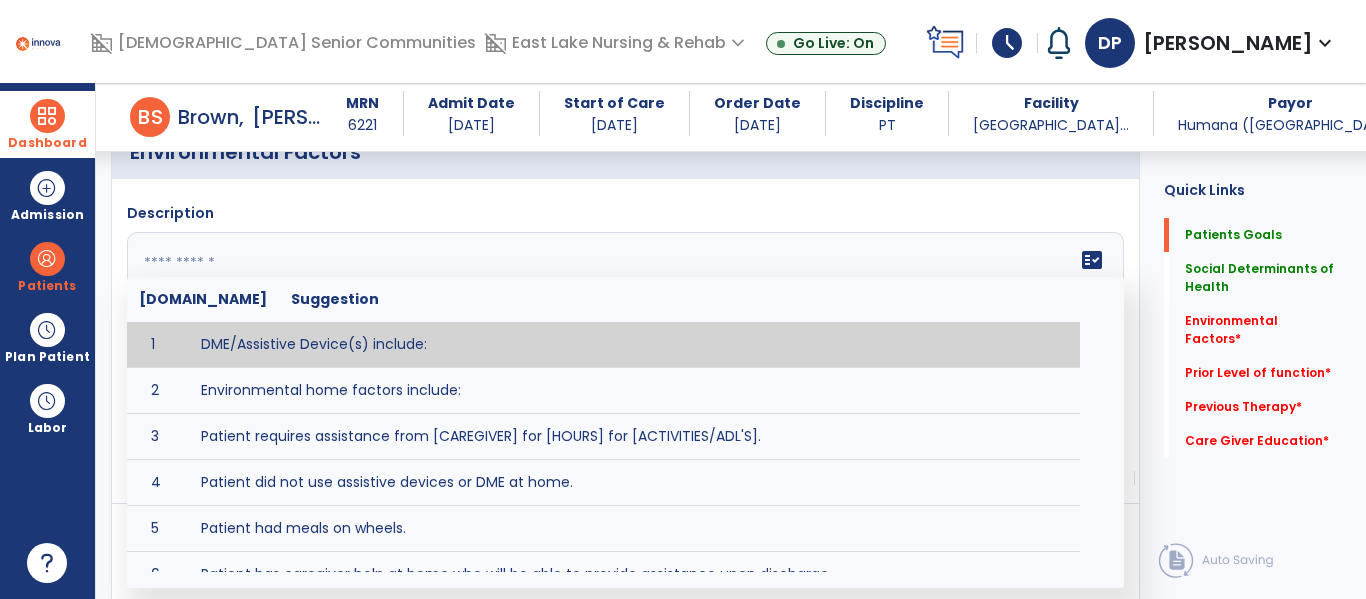 scroll, scrollTop: 849, scrollLeft: 0, axis: vertical 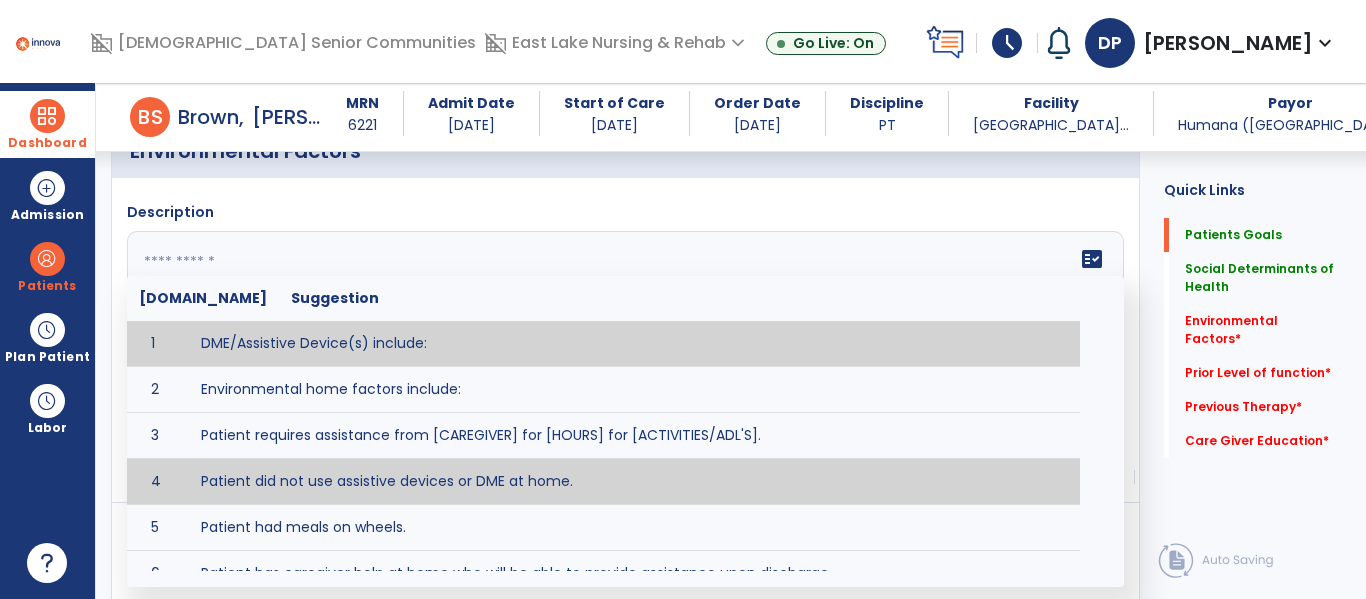 type on "**********" 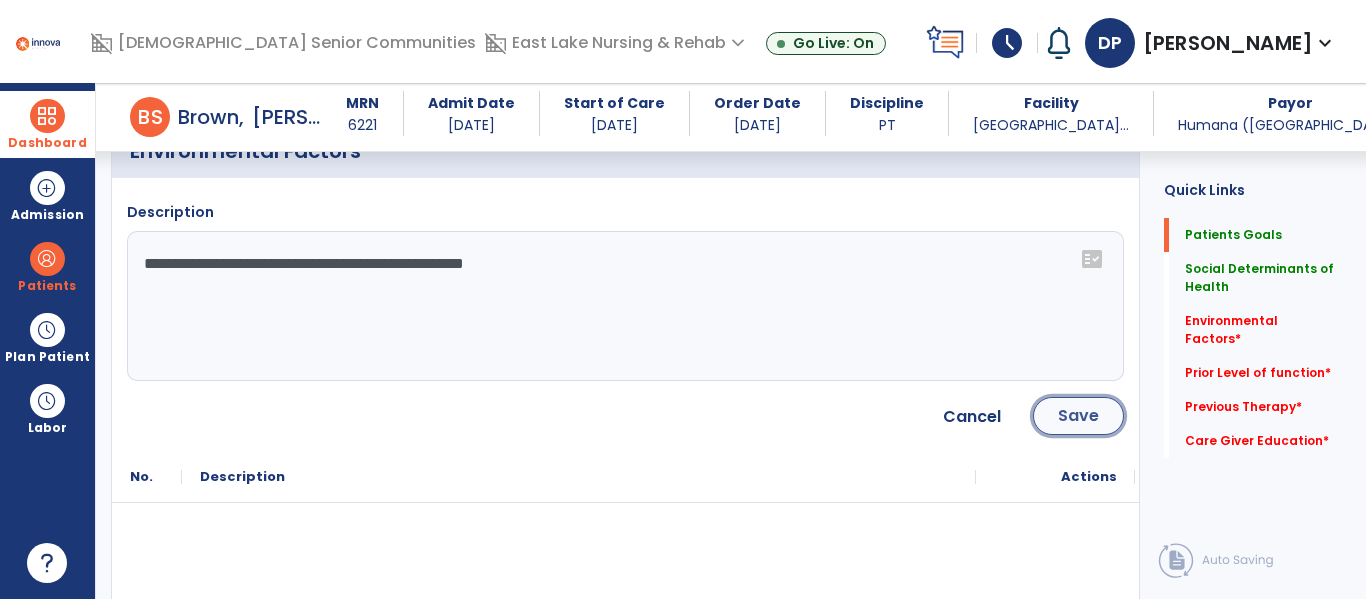 click on "Save" 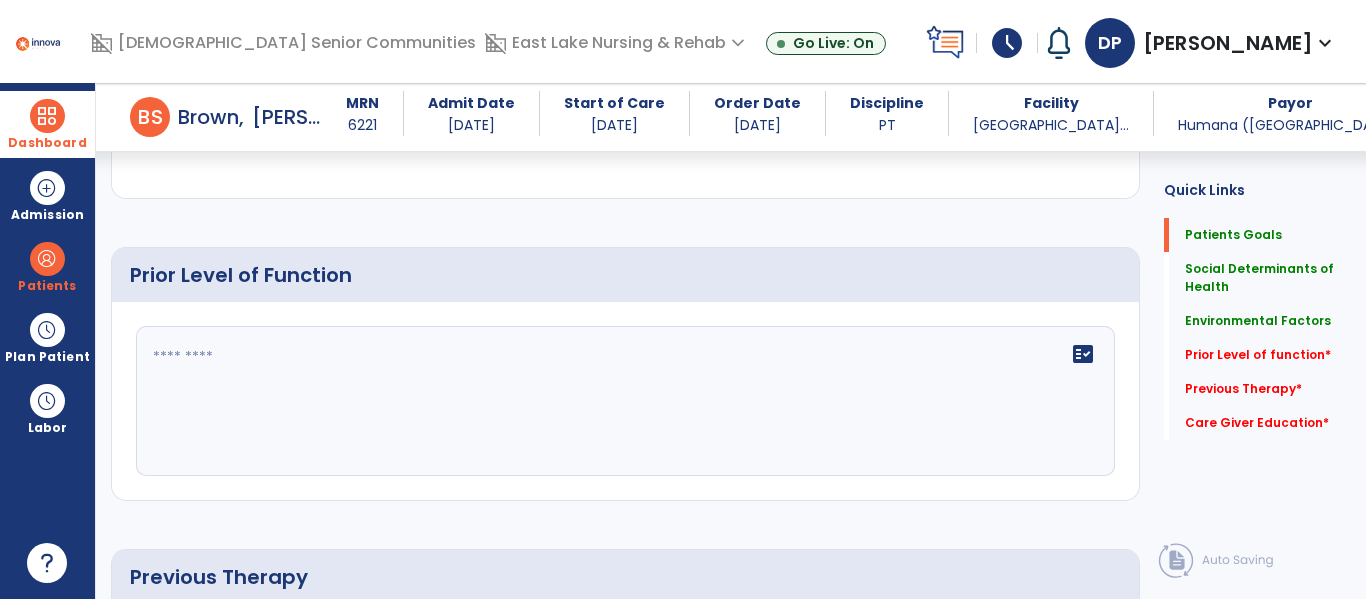 click on "fact_check" 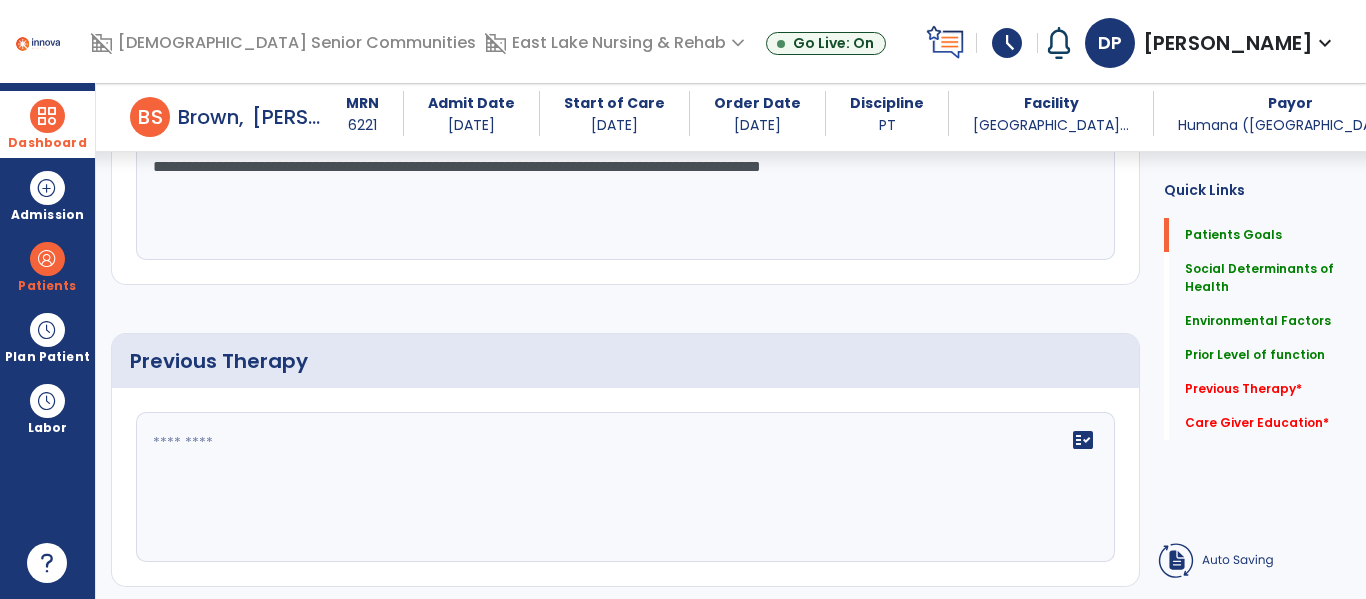 scroll, scrollTop: 1292, scrollLeft: 0, axis: vertical 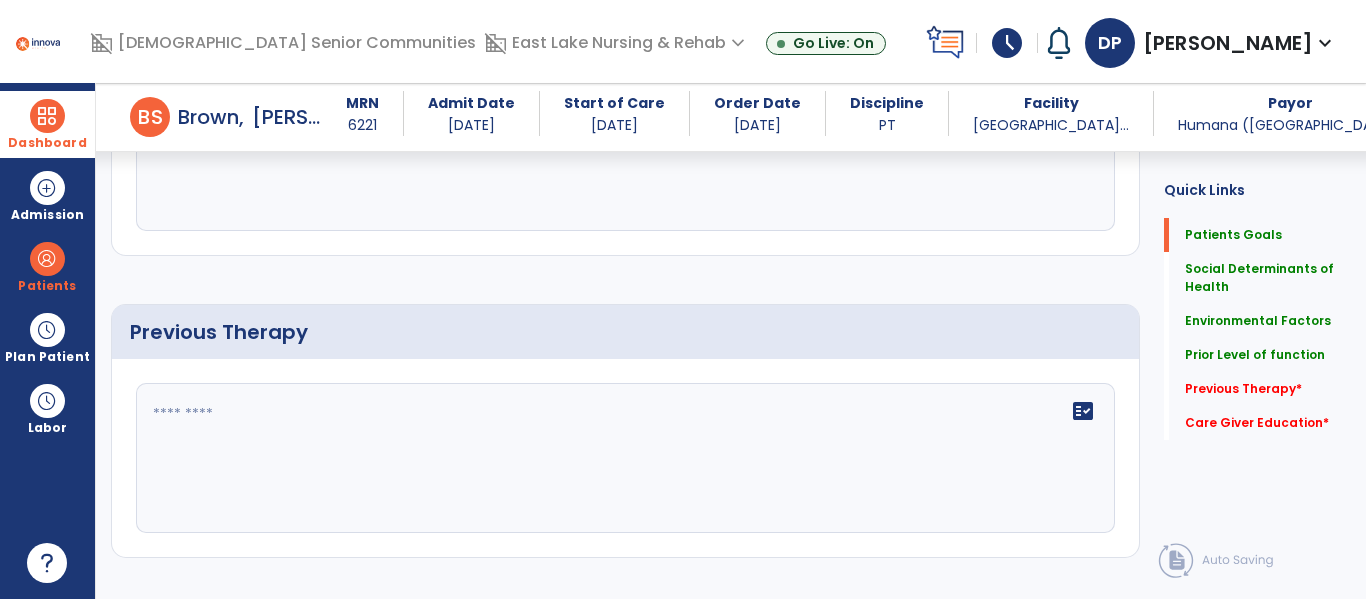 type on "**********" 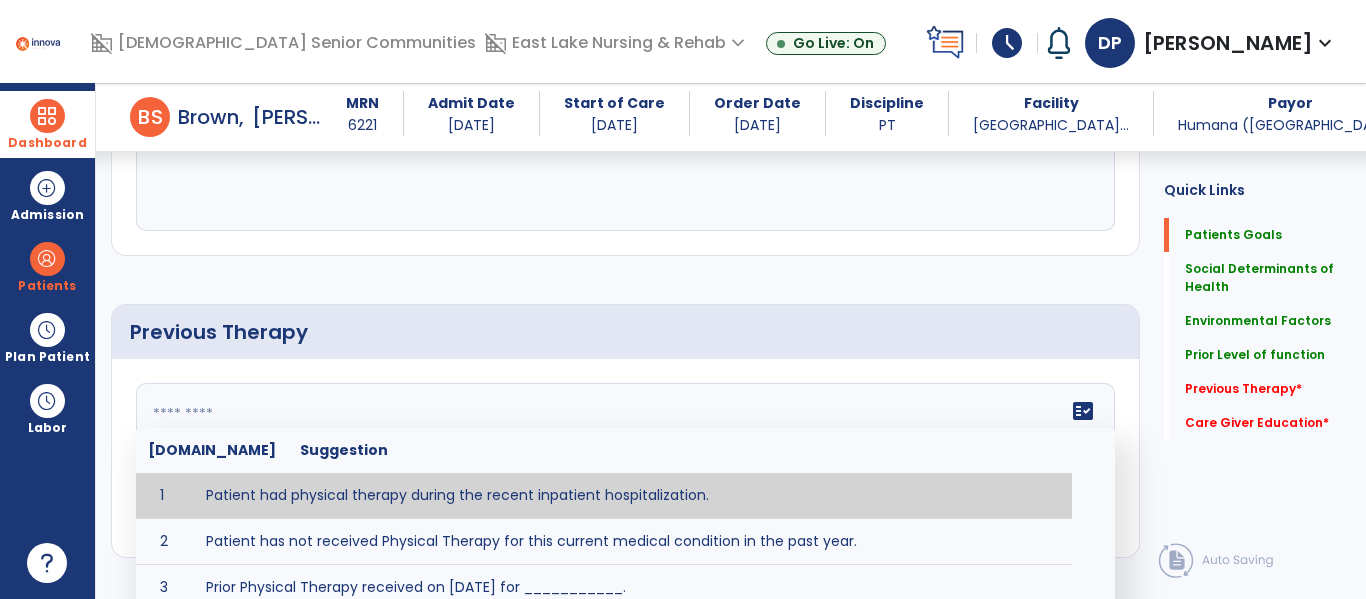 type on "**********" 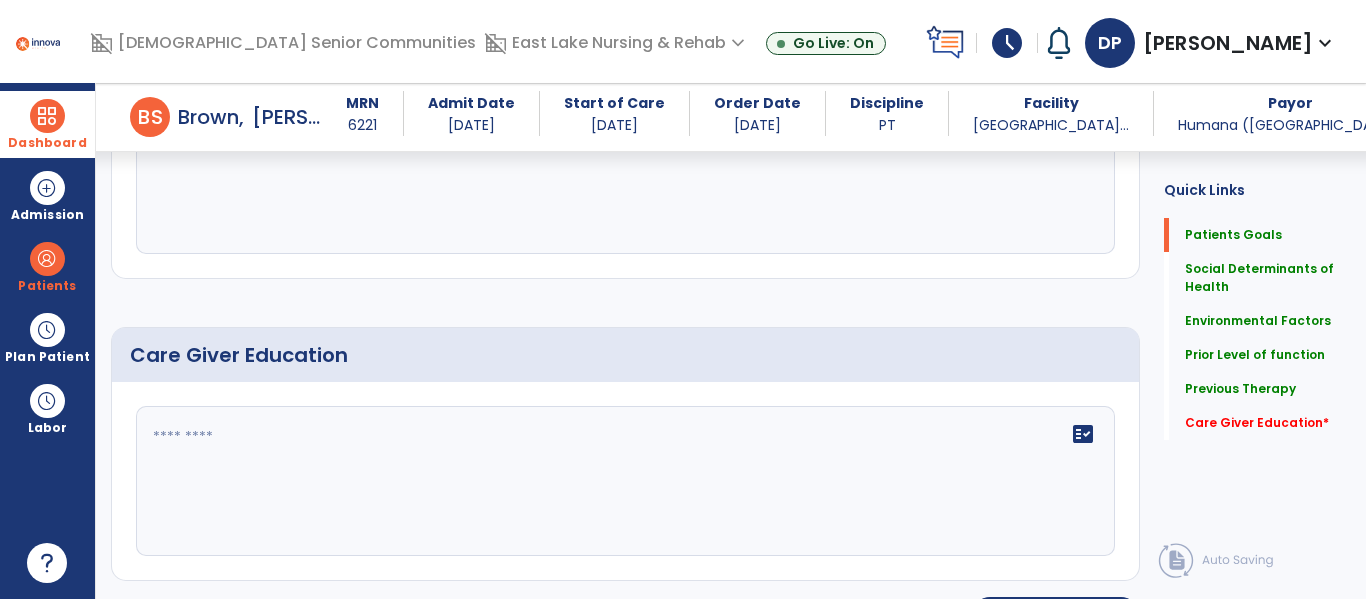scroll, scrollTop: 1623, scrollLeft: 0, axis: vertical 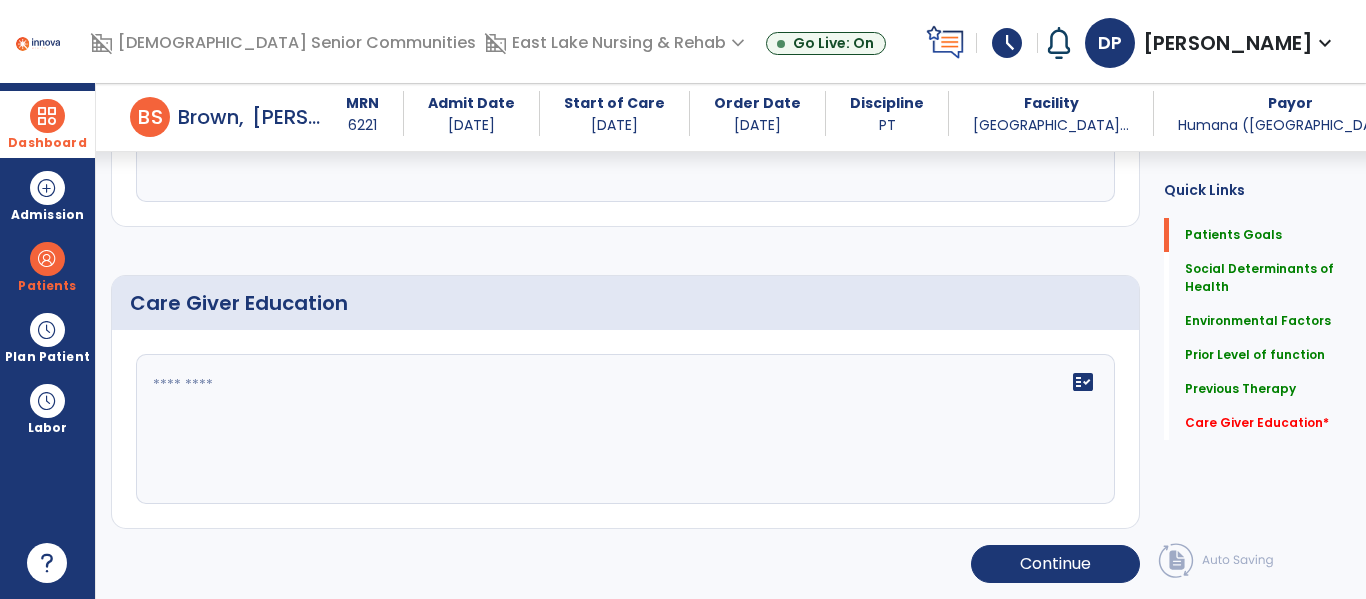 click on "fact_check" 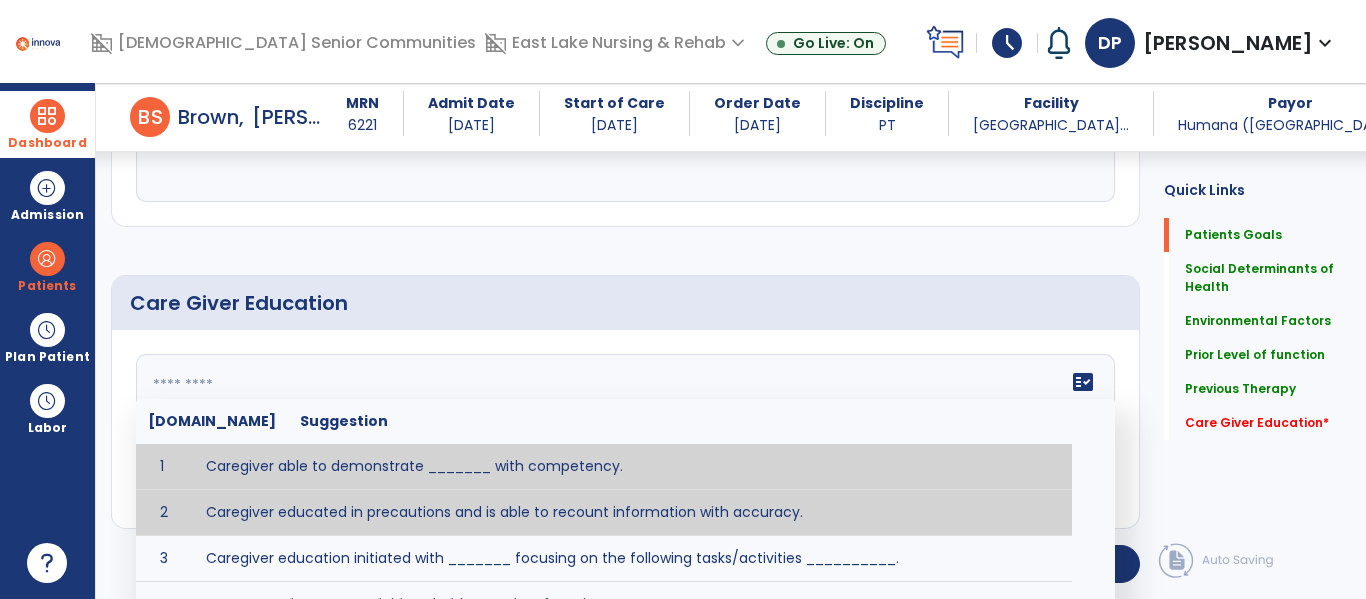 type on "**********" 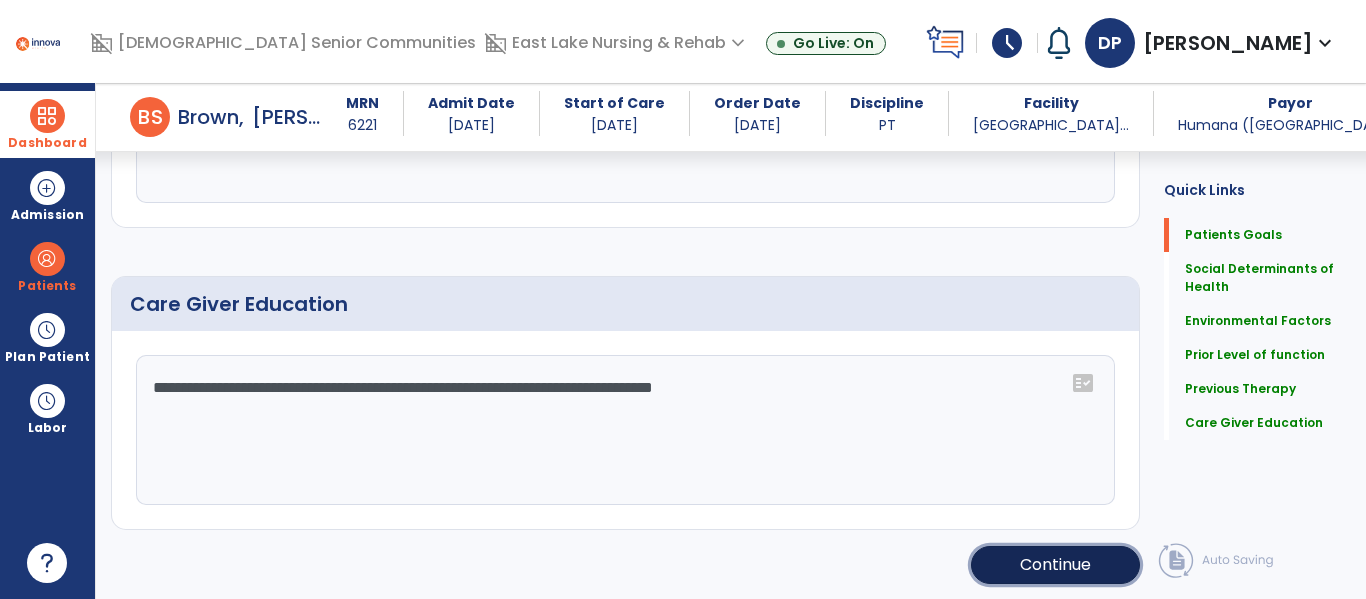 click on "Continue" 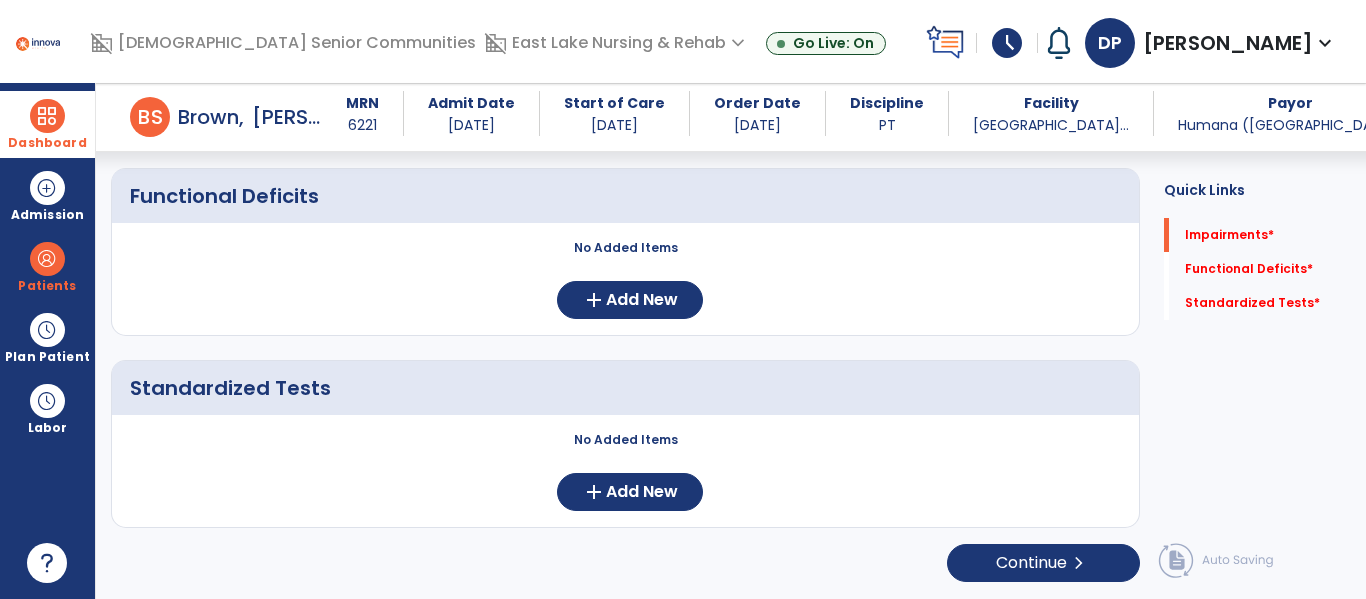 scroll, scrollTop: 352, scrollLeft: 0, axis: vertical 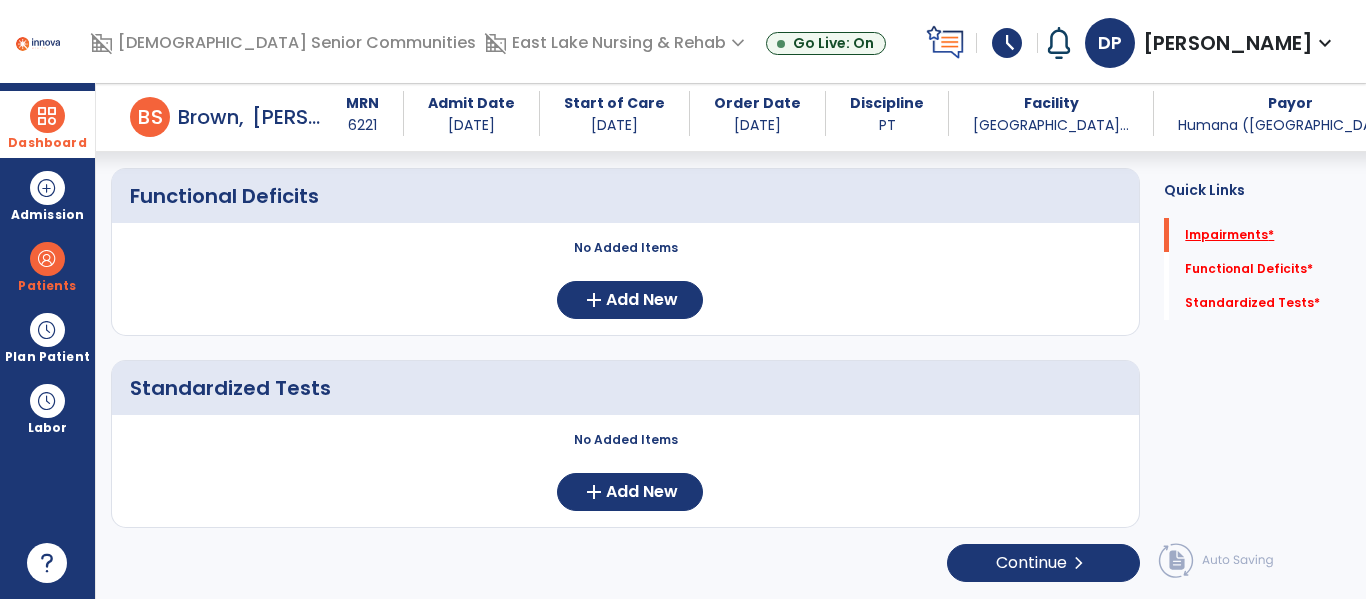click on "Impairments   *" 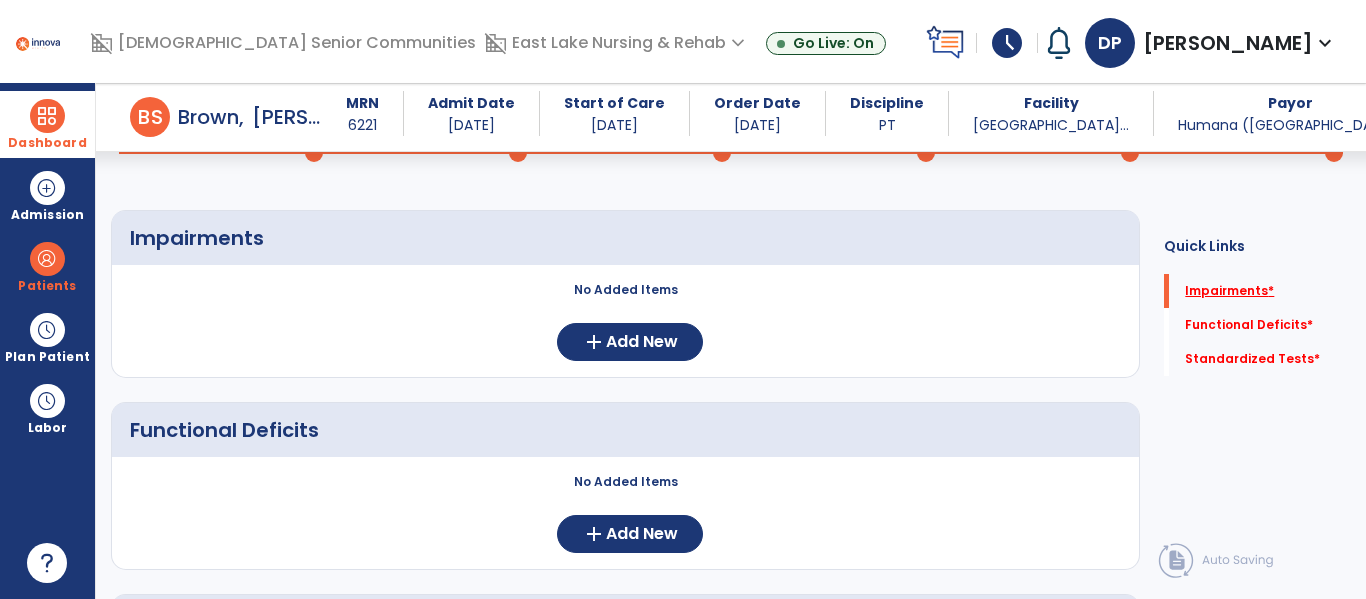 scroll, scrollTop: 72, scrollLeft: 0, axis: vertical 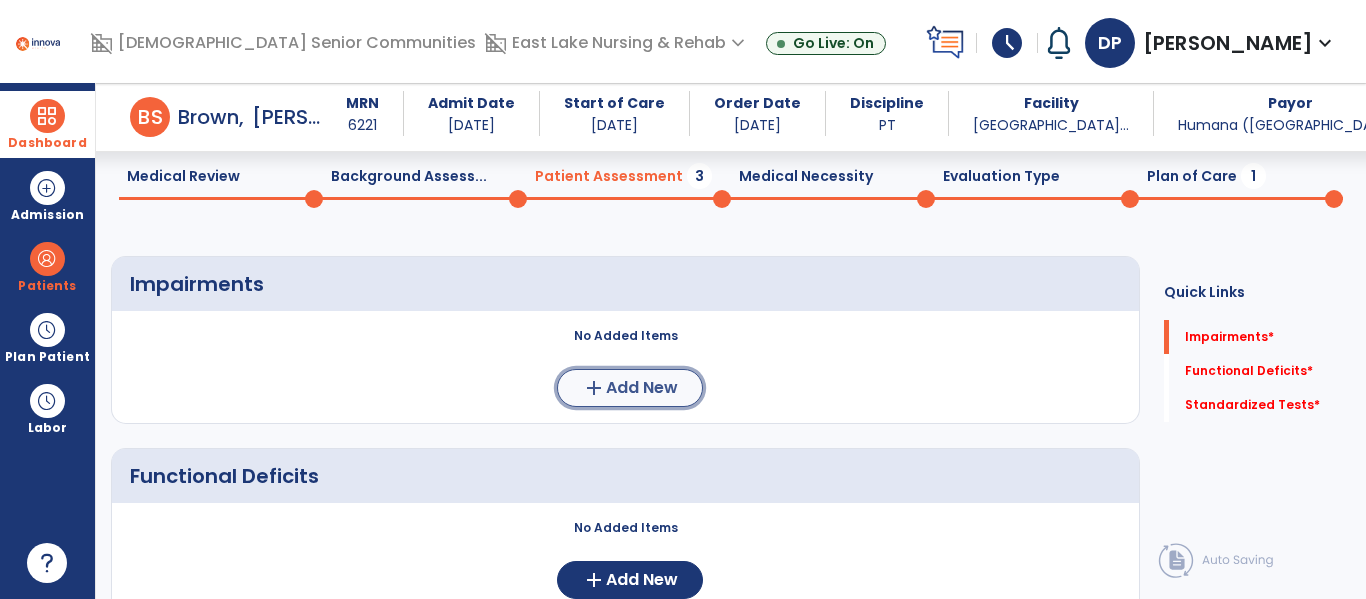 click on "Add New" 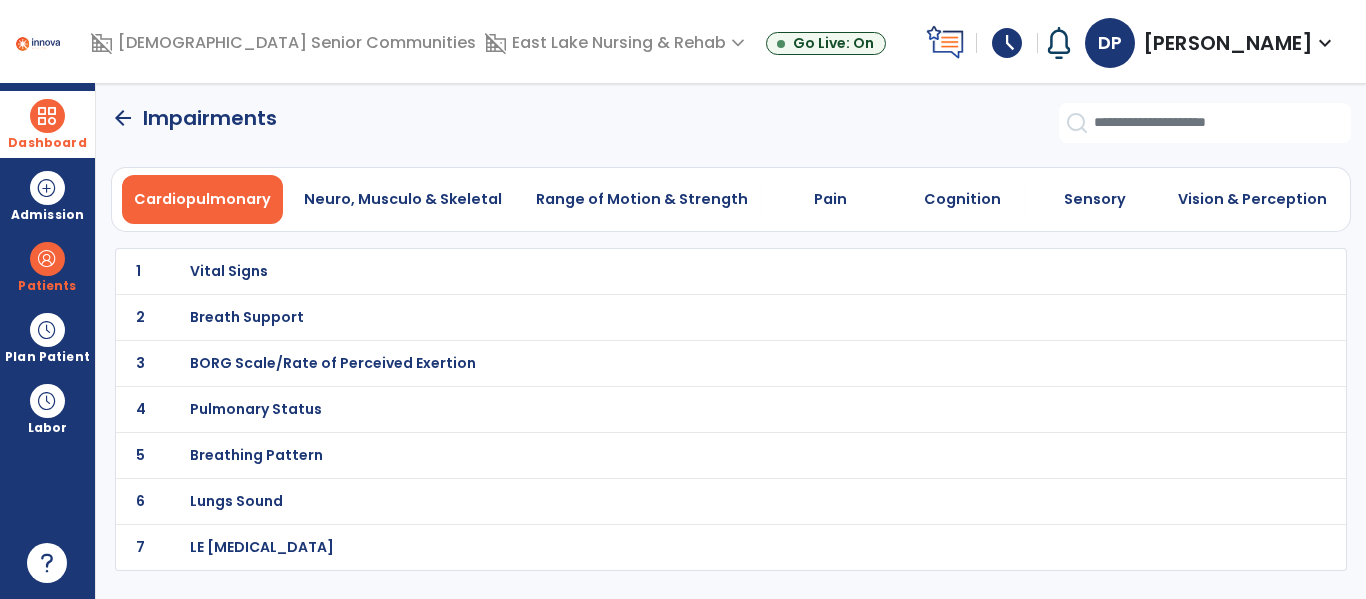 scroll, scrollTop: 0, scrollLeft: 0, axis: both 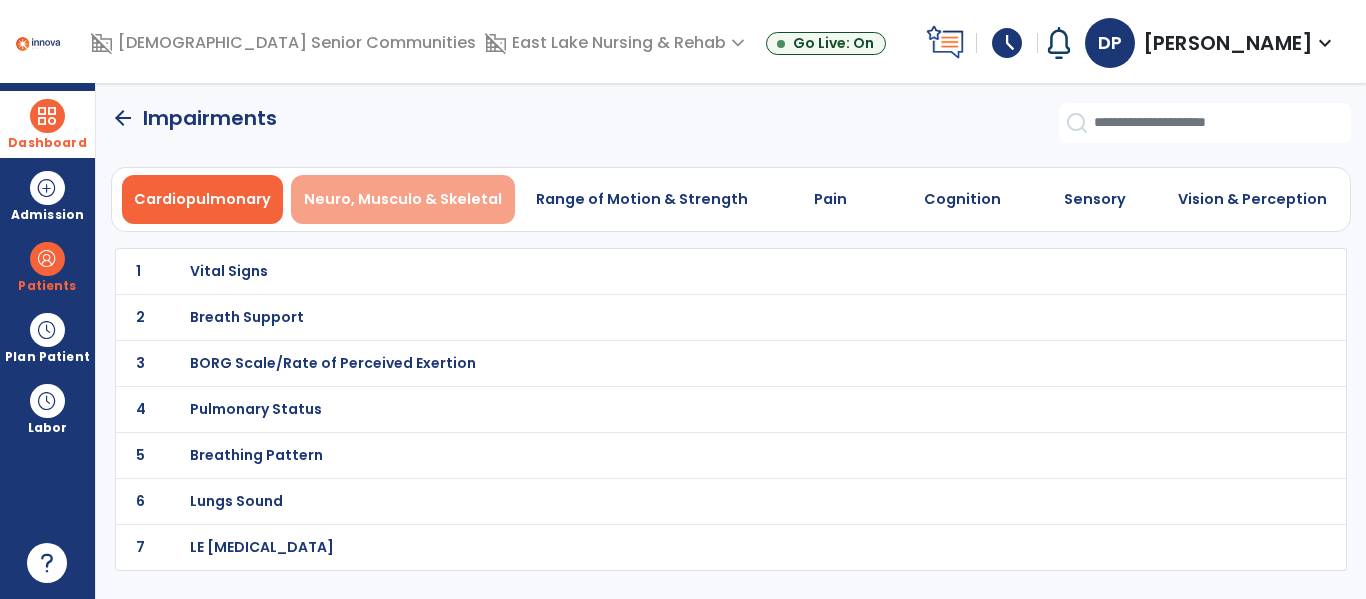 click on "Neuro, Musculo & Skeletal" at bounding box center [403, 199] 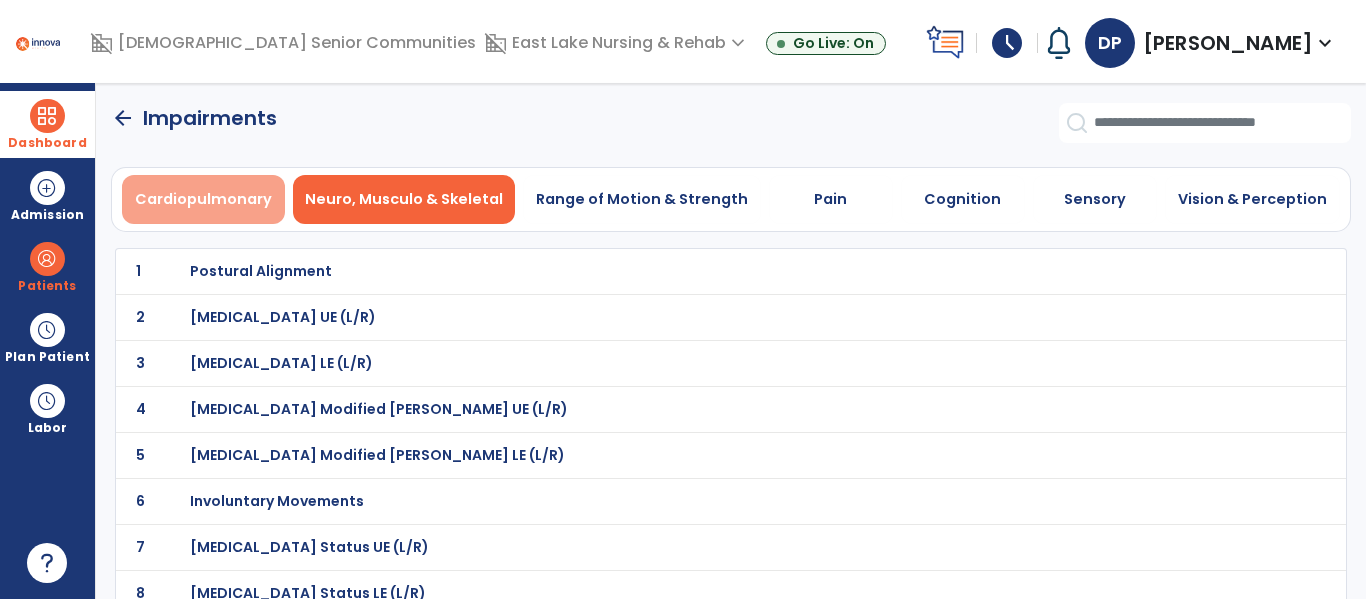 click on "Cardiopulmonary" at bounding box center [203, 199] 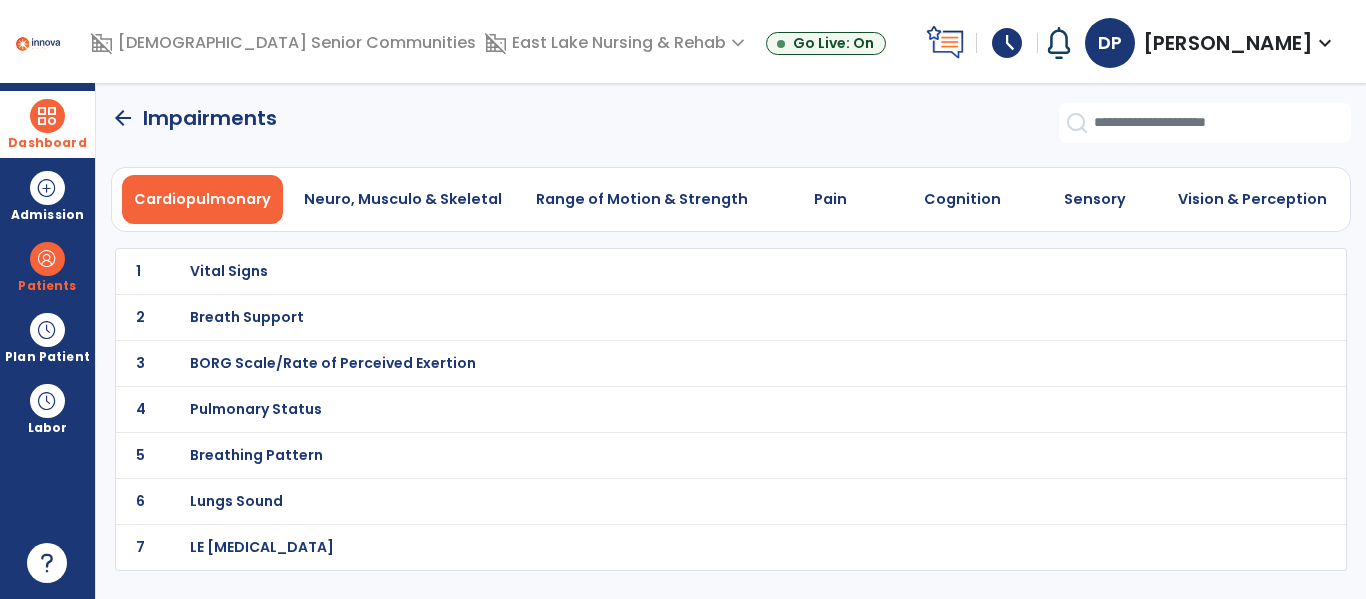 click on "1 Vital Signs" 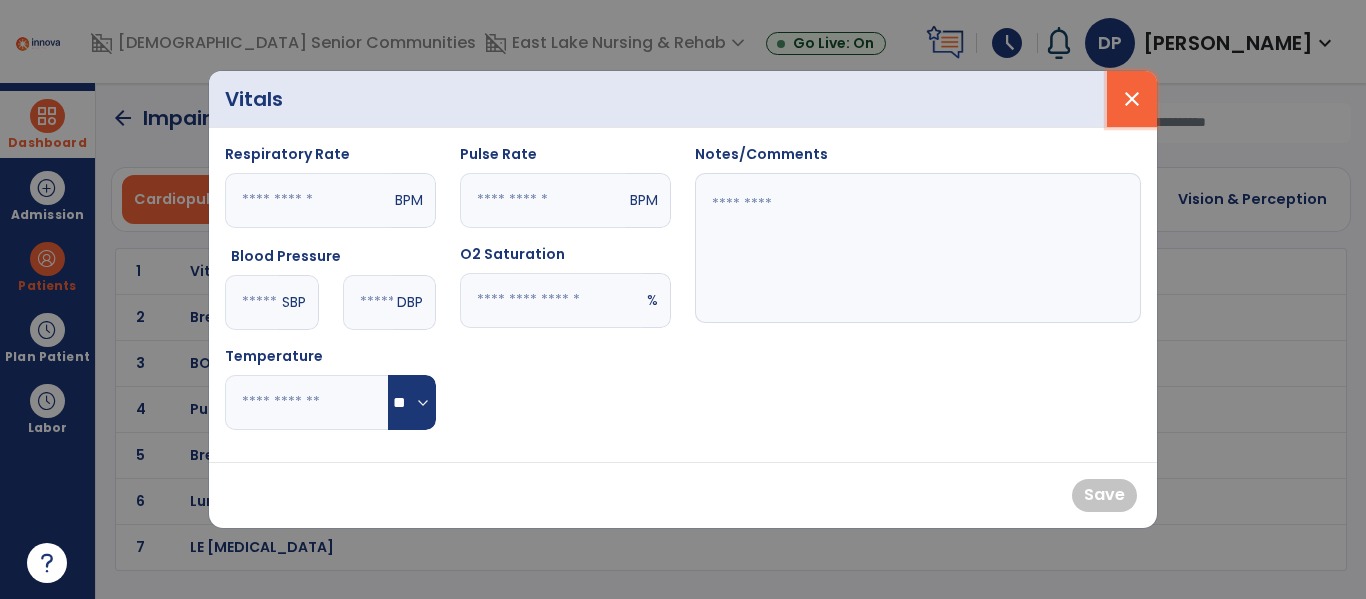 click on "close" at bounding box center (1132, 99) 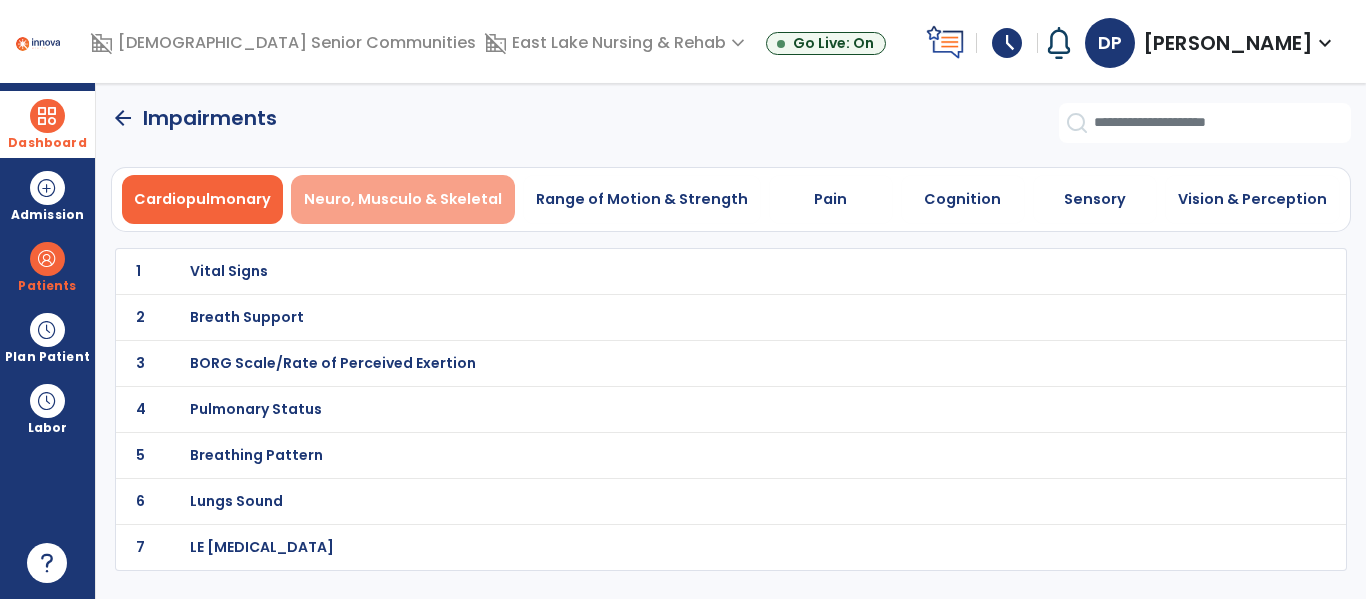 click on "Neuro, Musculo & Skeletal" at bounding box center (403, 199) 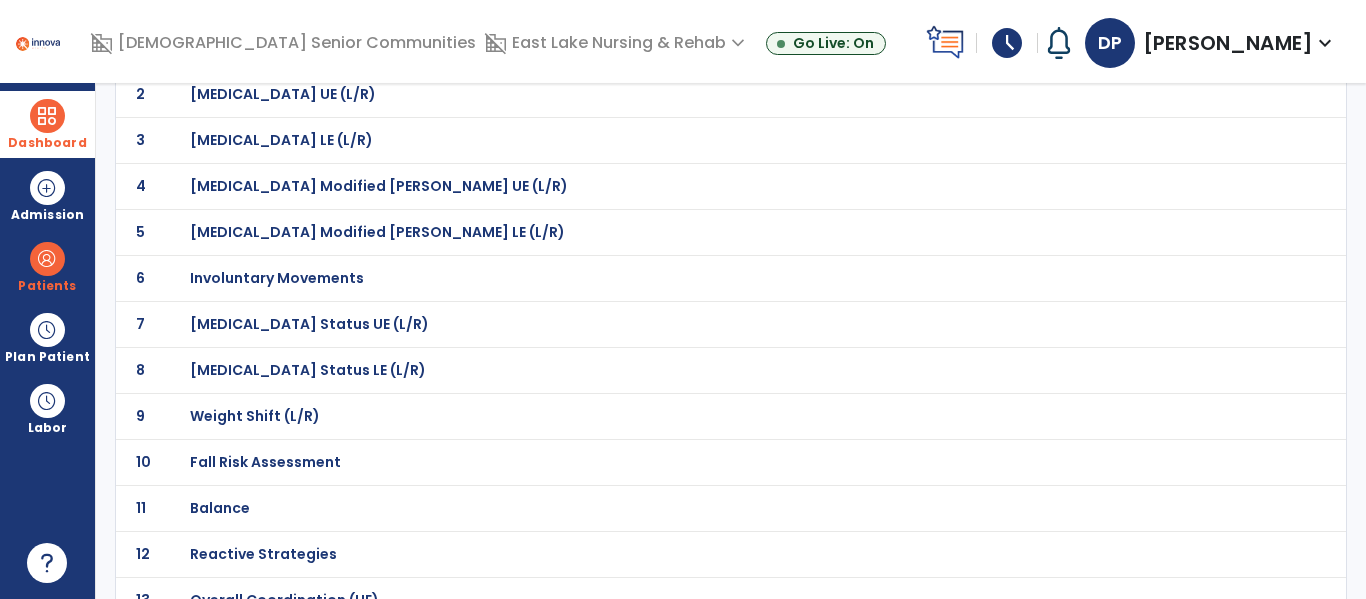 scroll, scrollTop: 229, scrollLeft: 0, axis: vertical 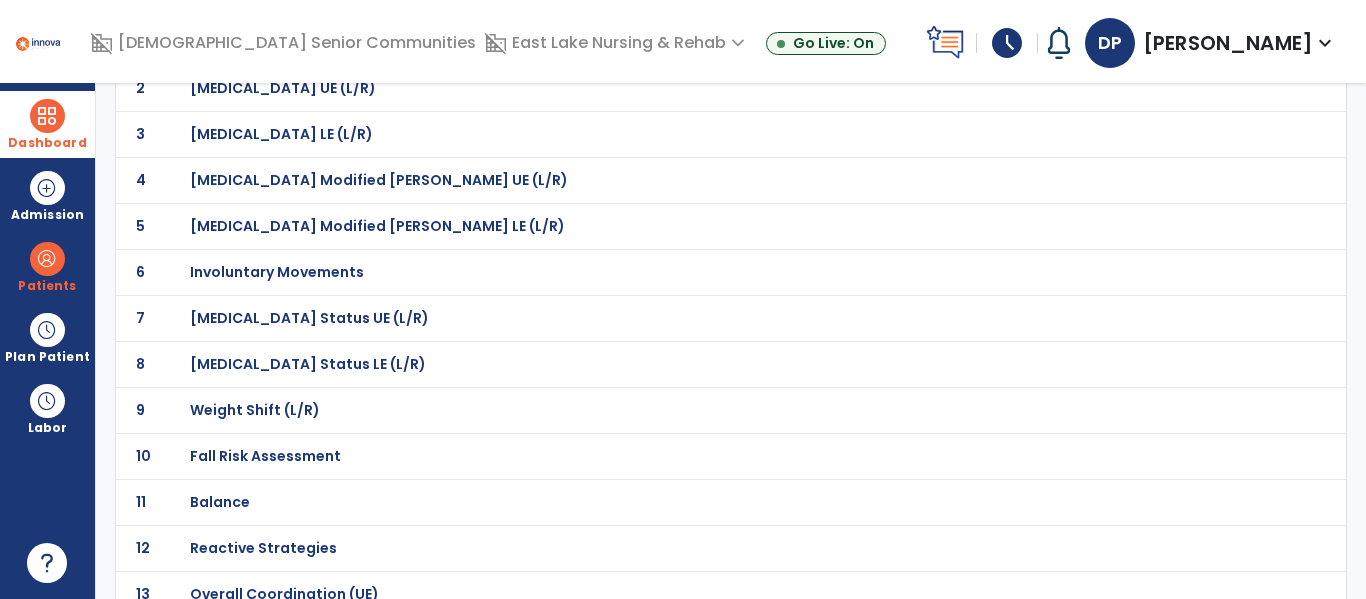 click on "10 Fall Risk Assessment" 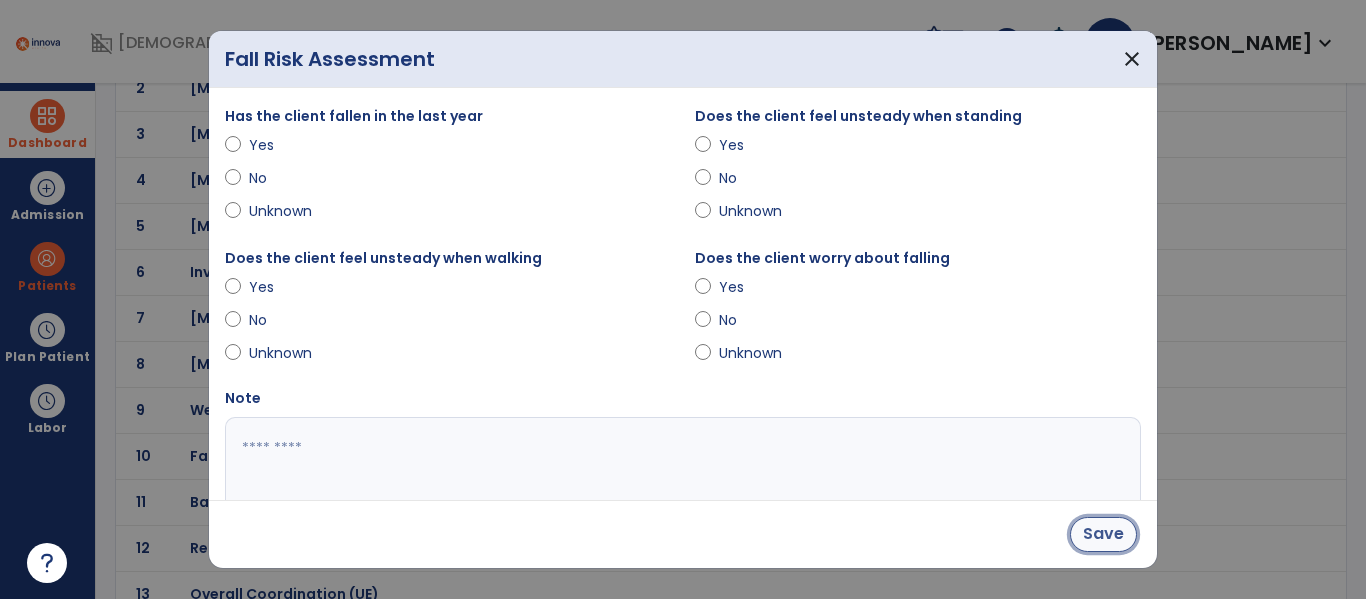 click on "Save" at bounding box center [1103, 534] 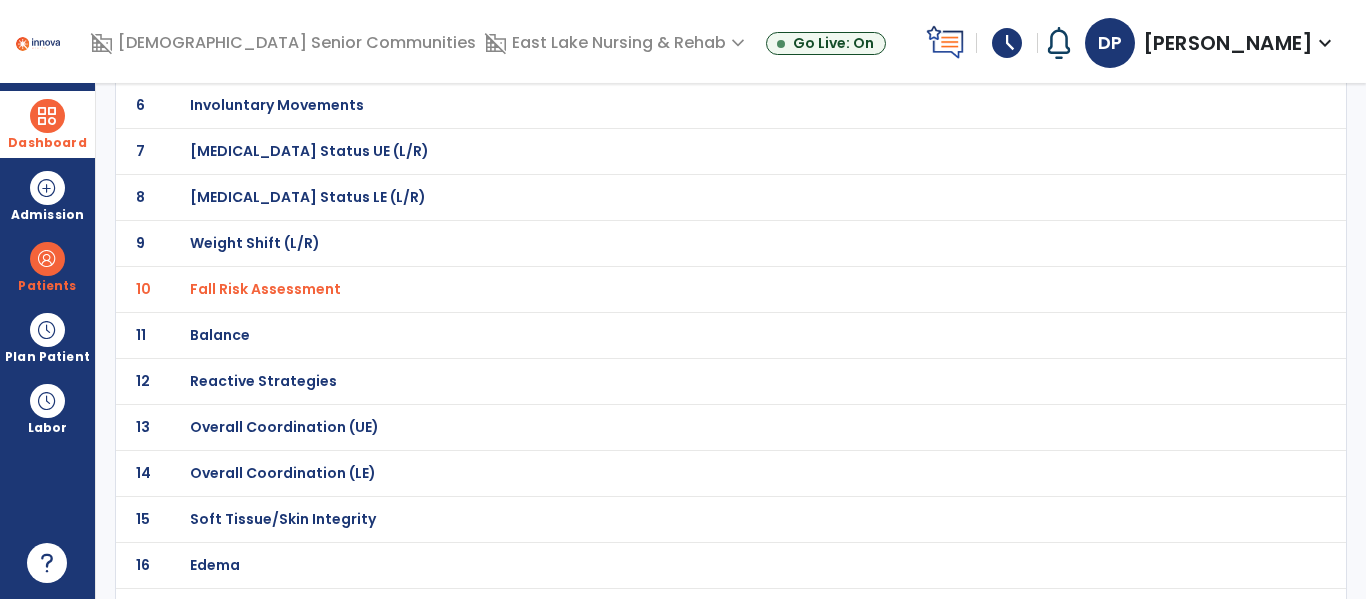 scroll, scrollTop: 399, scrollLeft: 0, axis: vertical 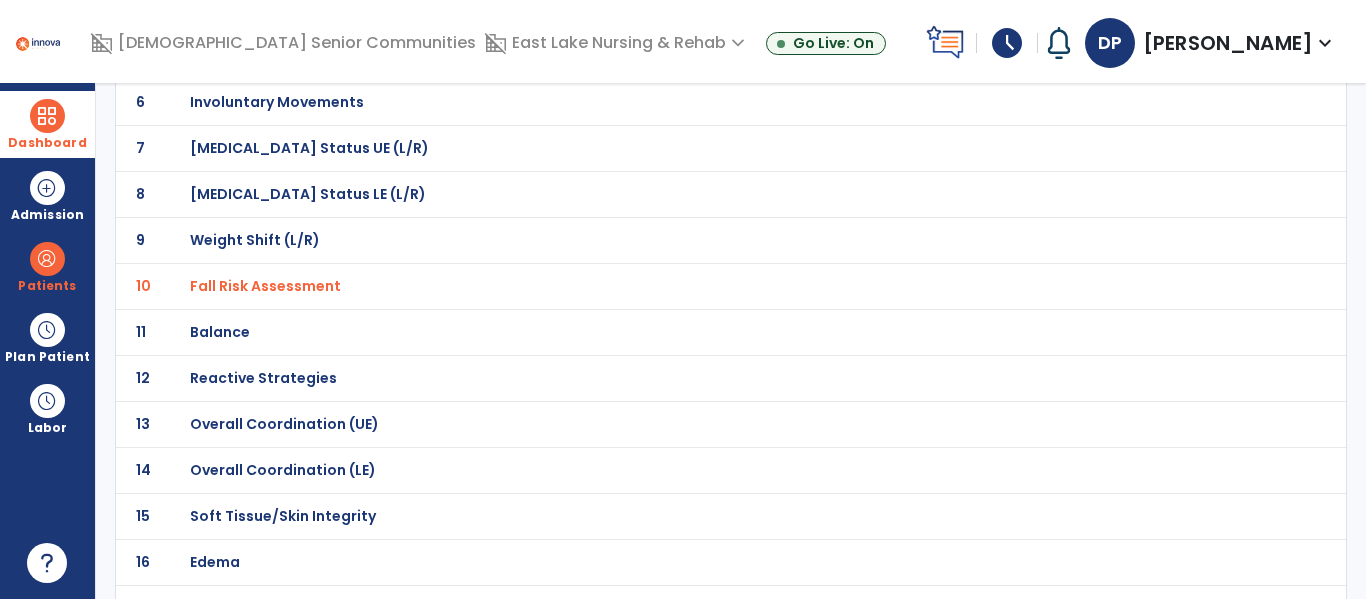 click on "Balance" at bounding box center [687, -128] 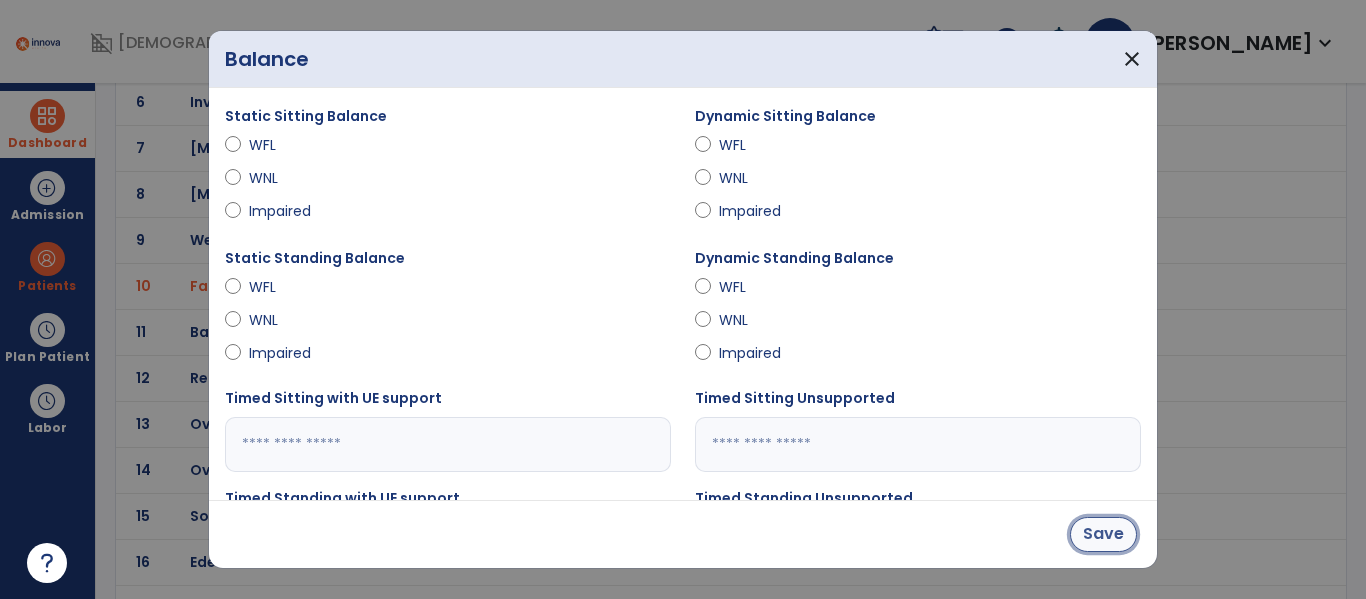 click on "Save" at bounding box center (1103, 534) 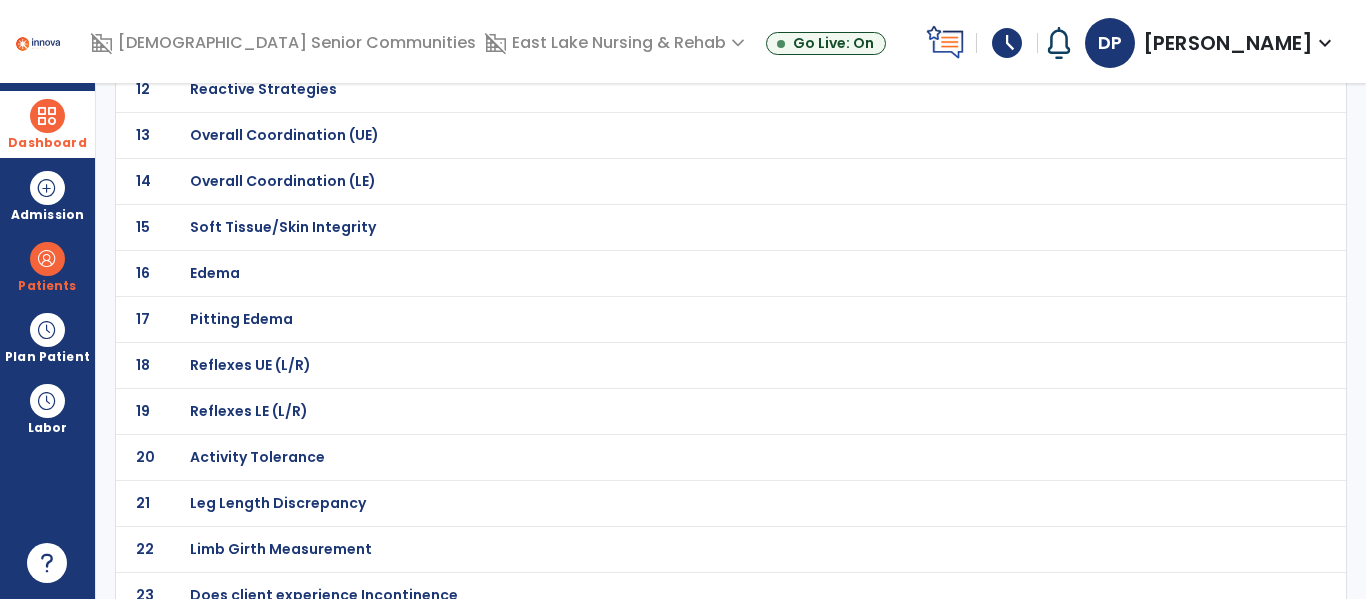 scroll, scrollTop: 691, scrollLeft: 0, axis: vertical 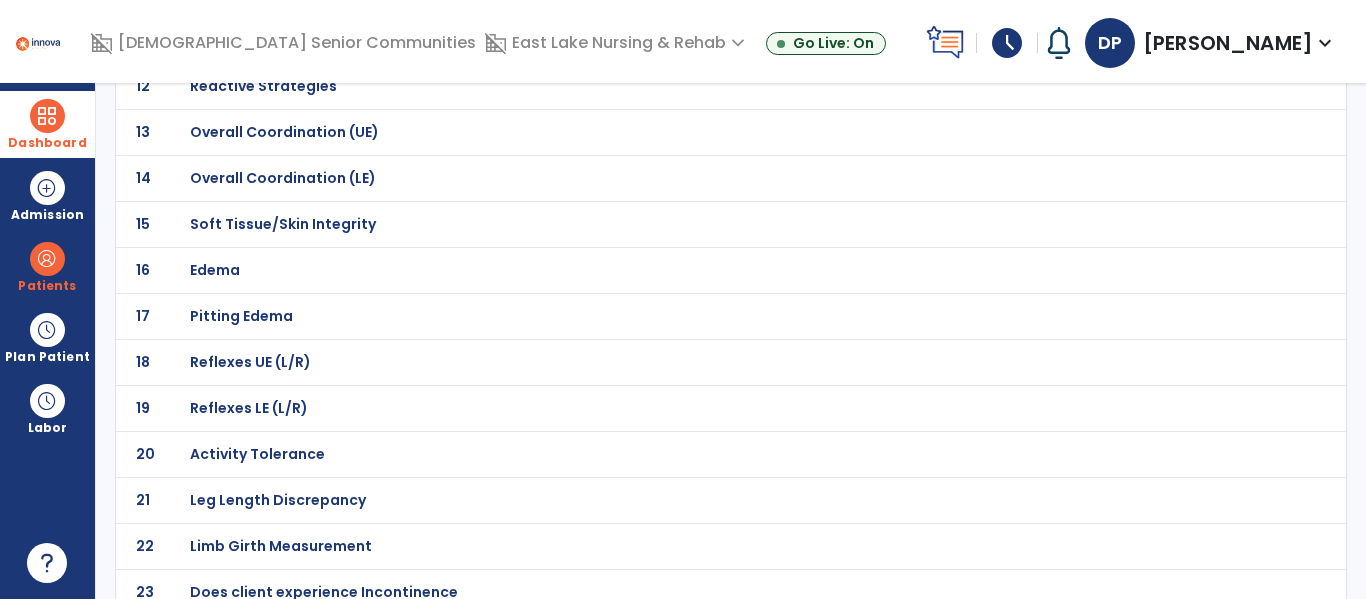 click on "Activity Tolerance" at bounding box center [261, -420] 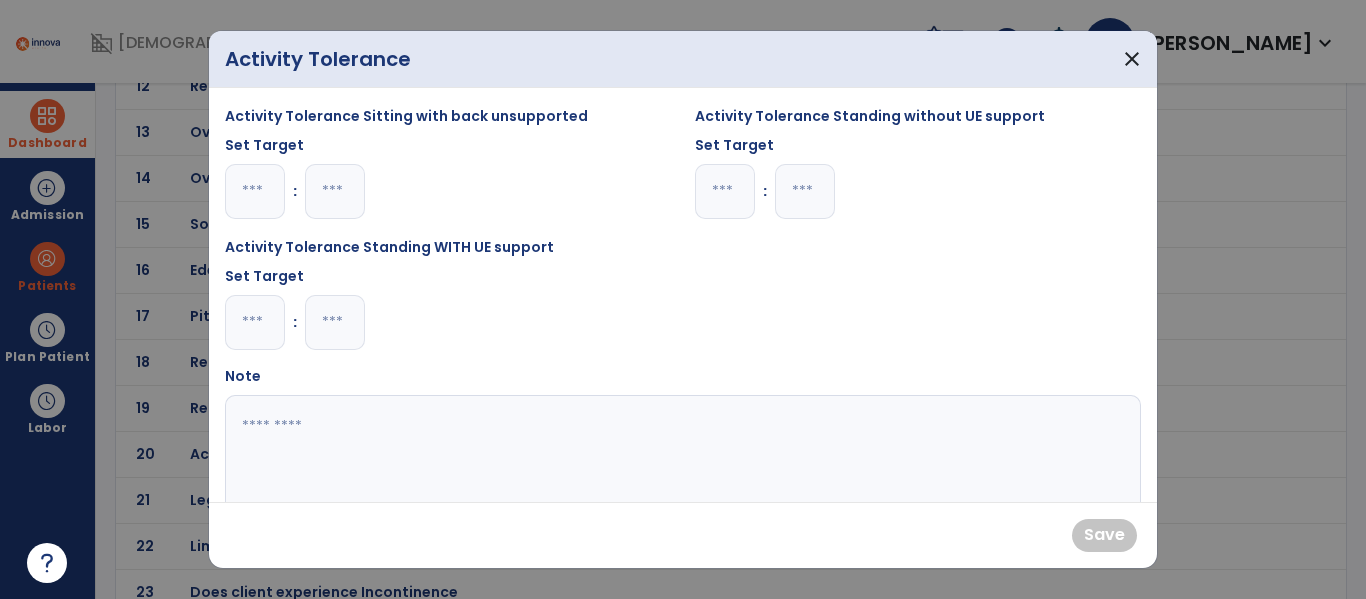 click at bounding box center (805, 191) 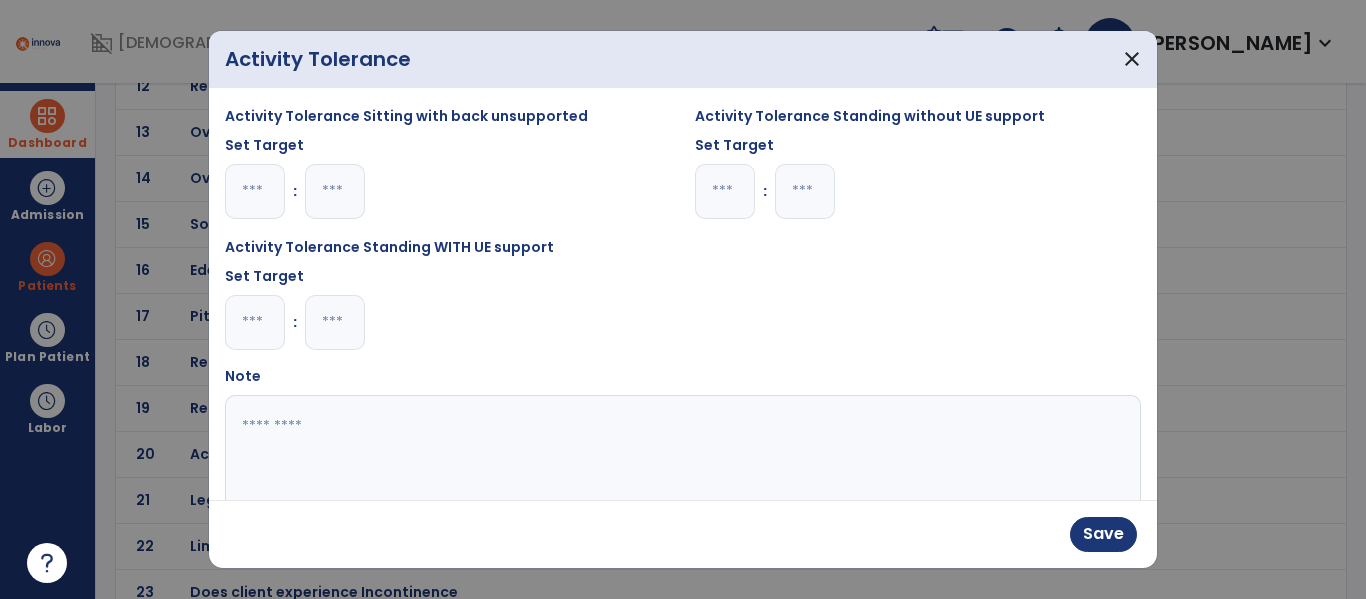 type on "**" 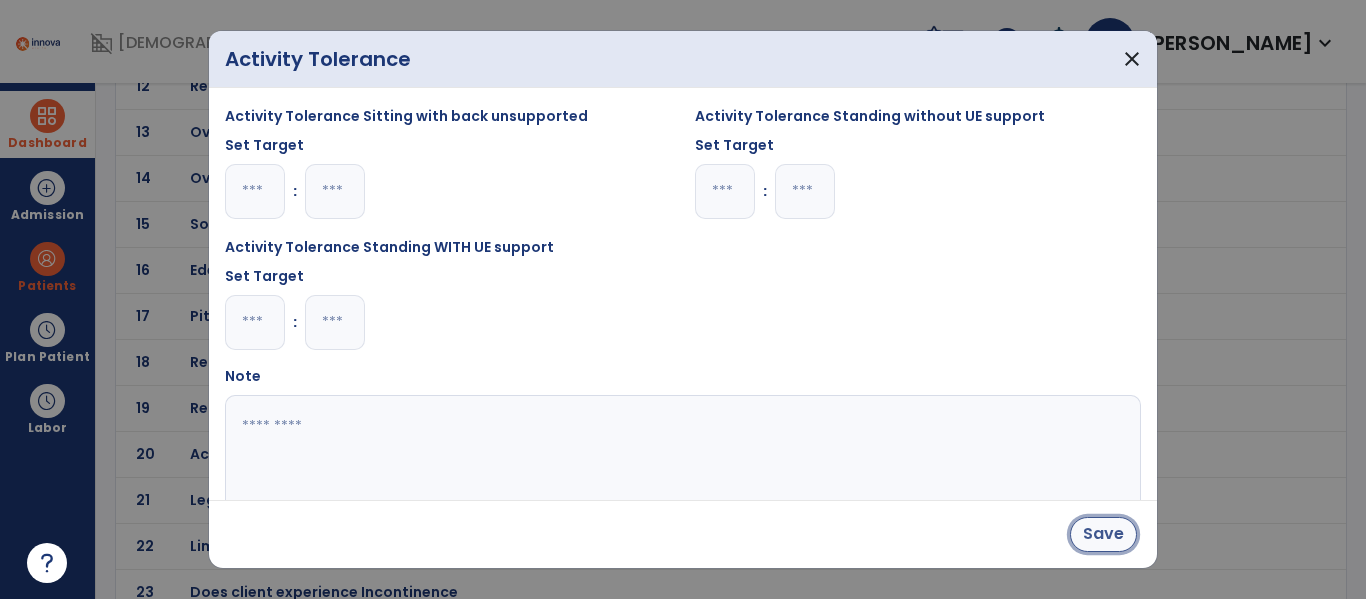 click on "Save" at bounding box center [1103, 534] 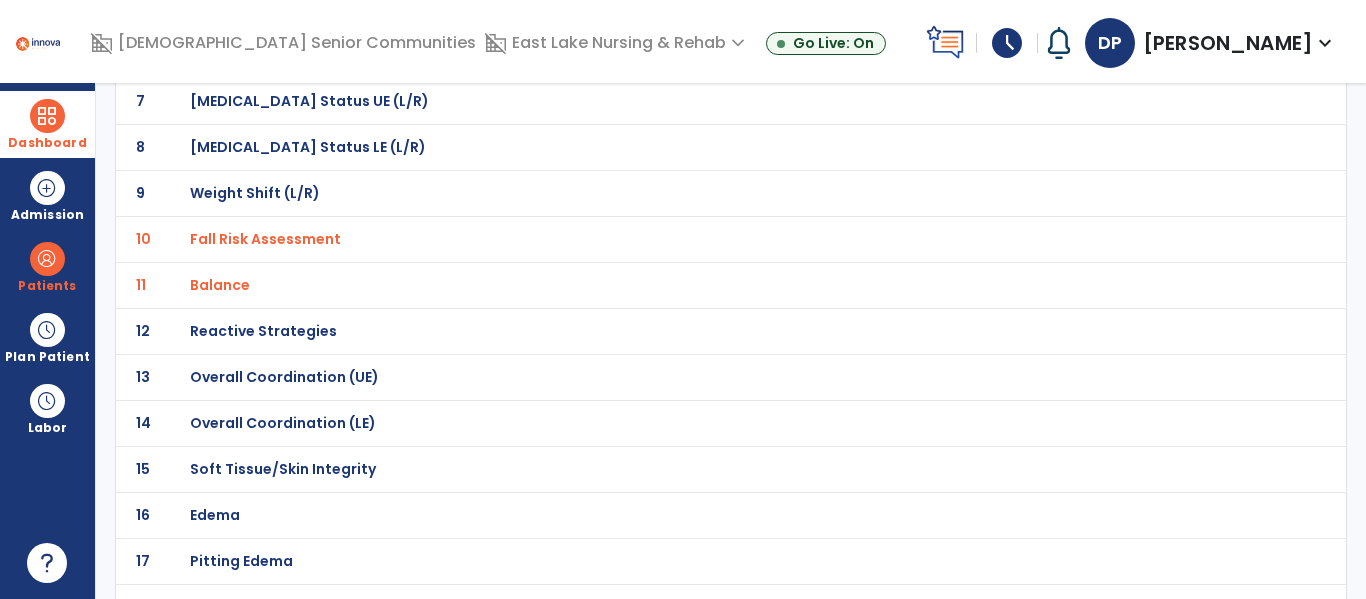 scroll, scrollTop: 0, scrollLeft: 0, axis: both 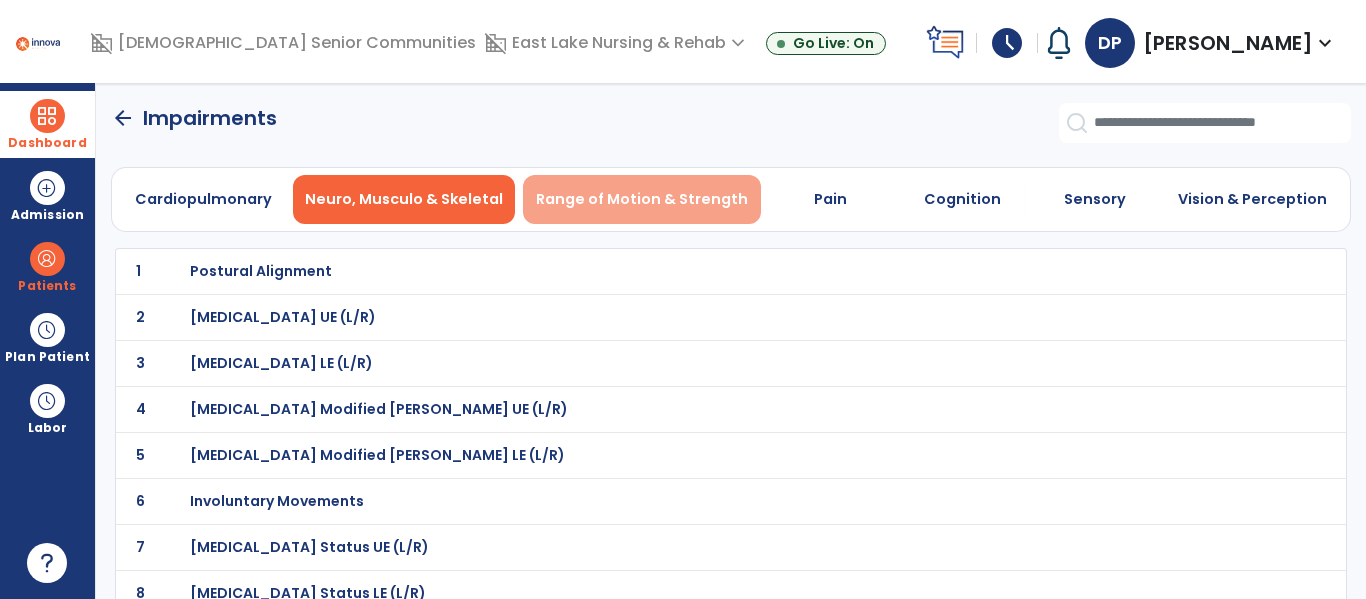 click on "Range of Motion & Strength" at bounding box center [642, 199] 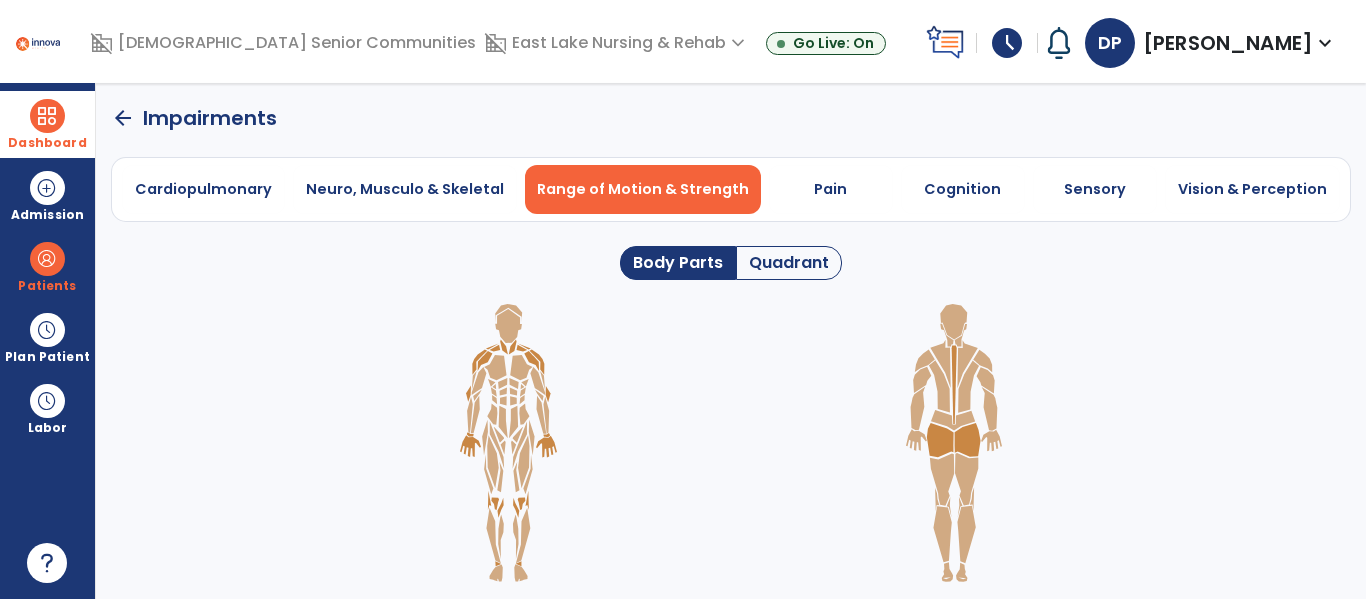 click on "Quadrant" 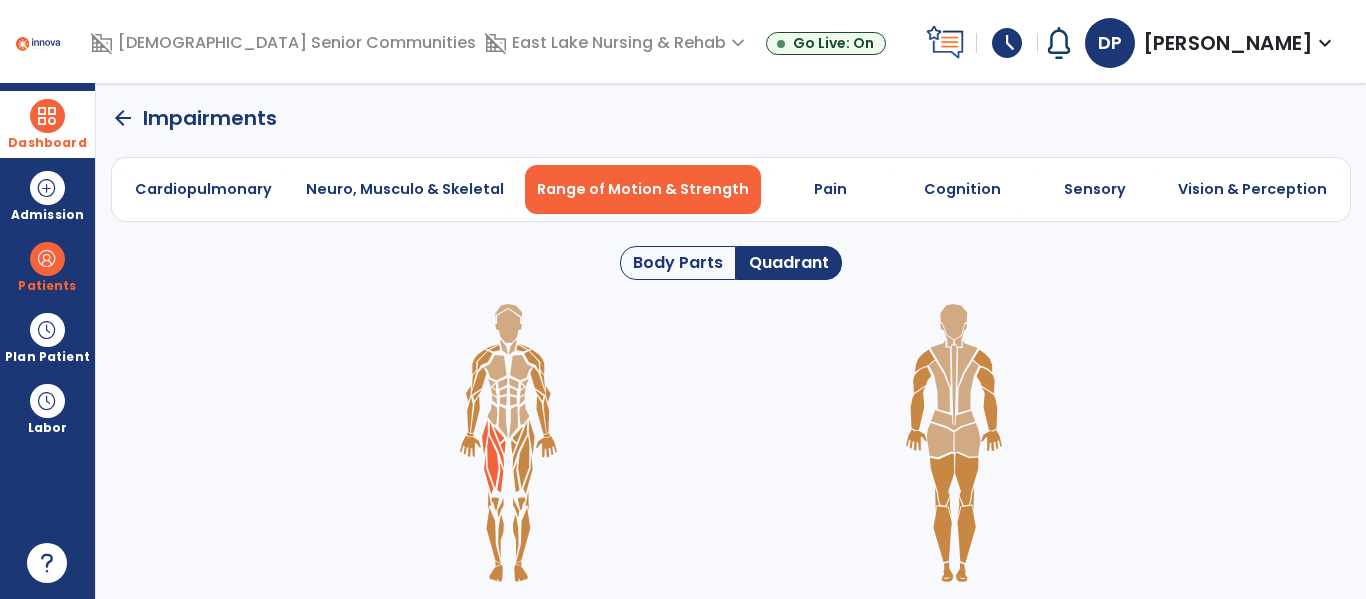 click 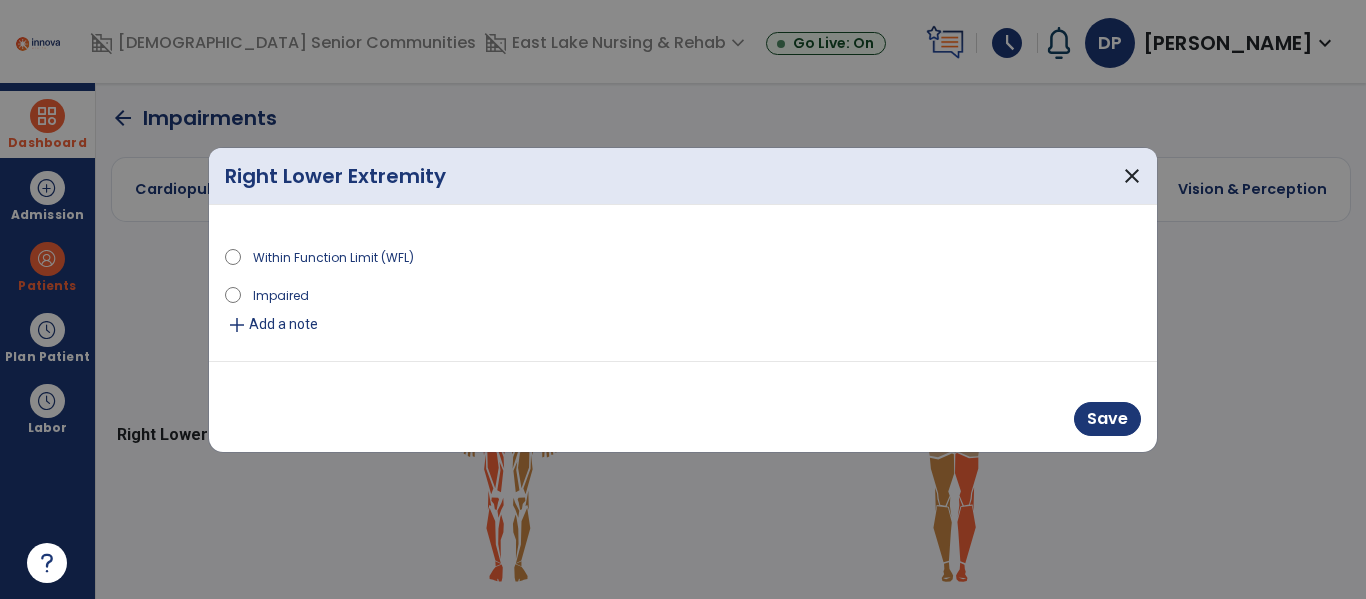 click on "Impaired" at bounding box center [281, 294] 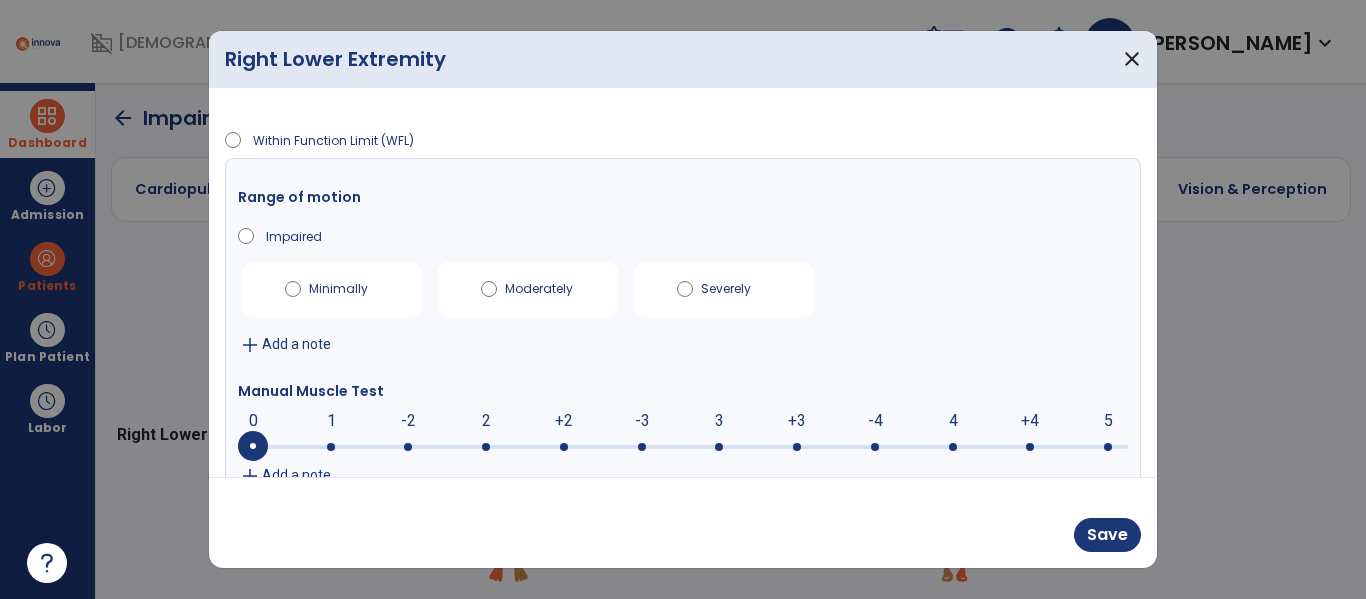 click at bounding box center (683, 447) 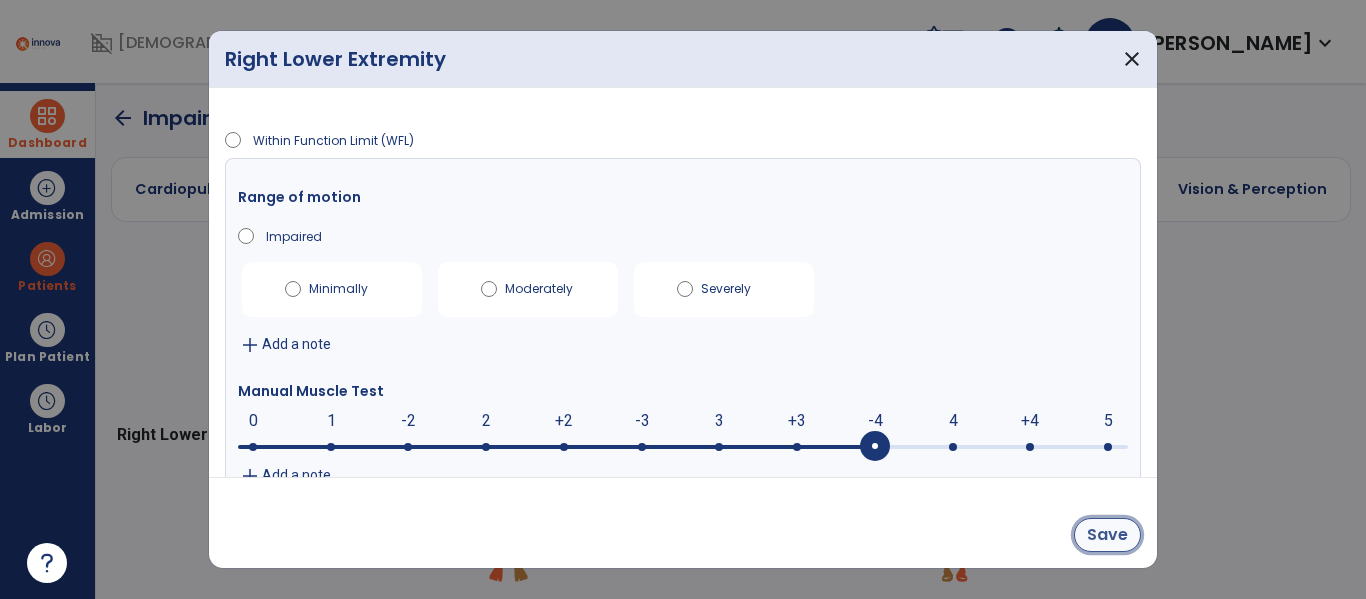 click on "Save" at bounding box center (1107, 535) 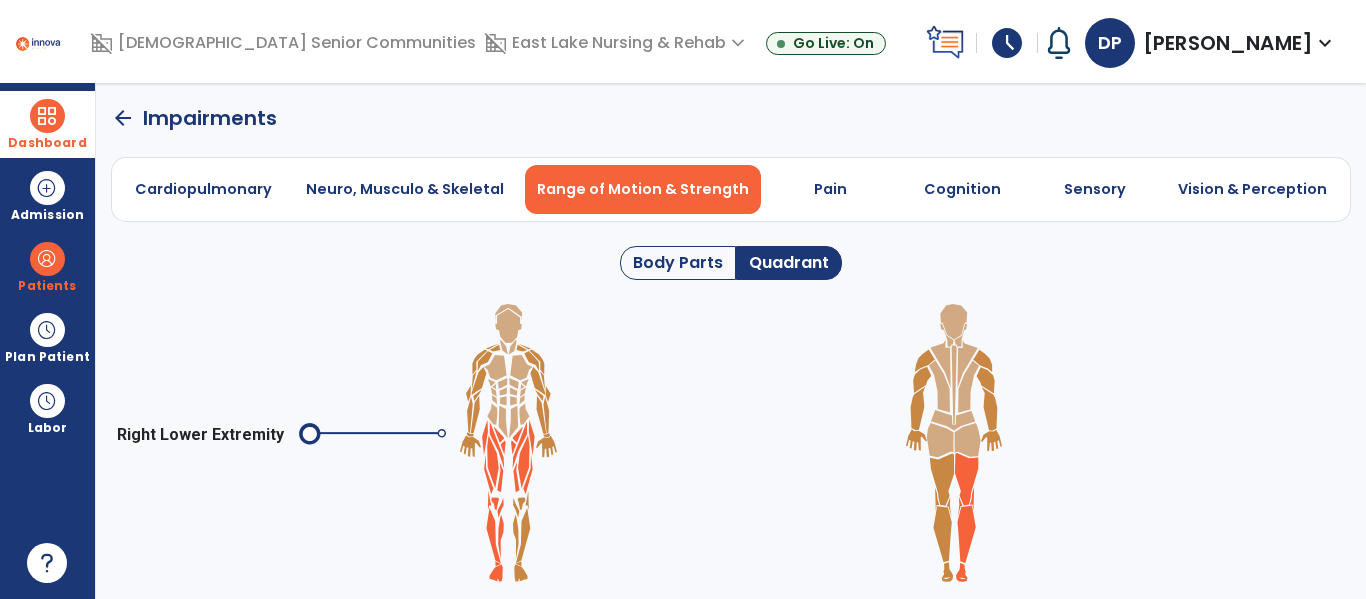 click 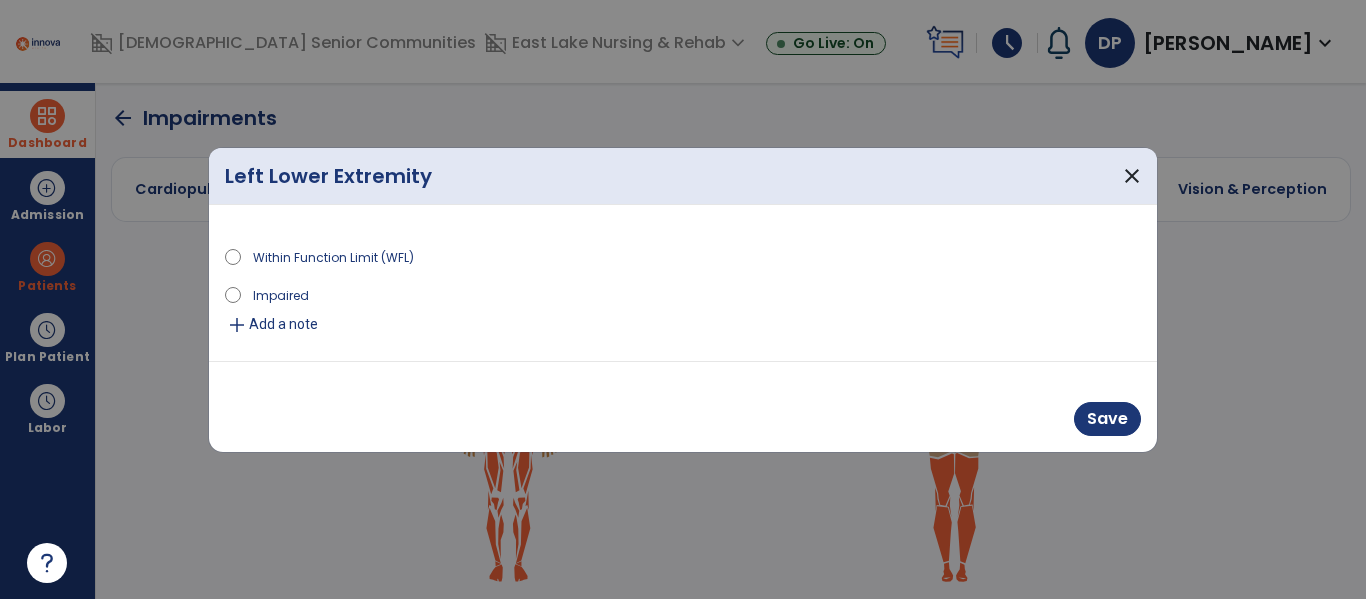 click on "Impaired" at bounding box center (281, 294) 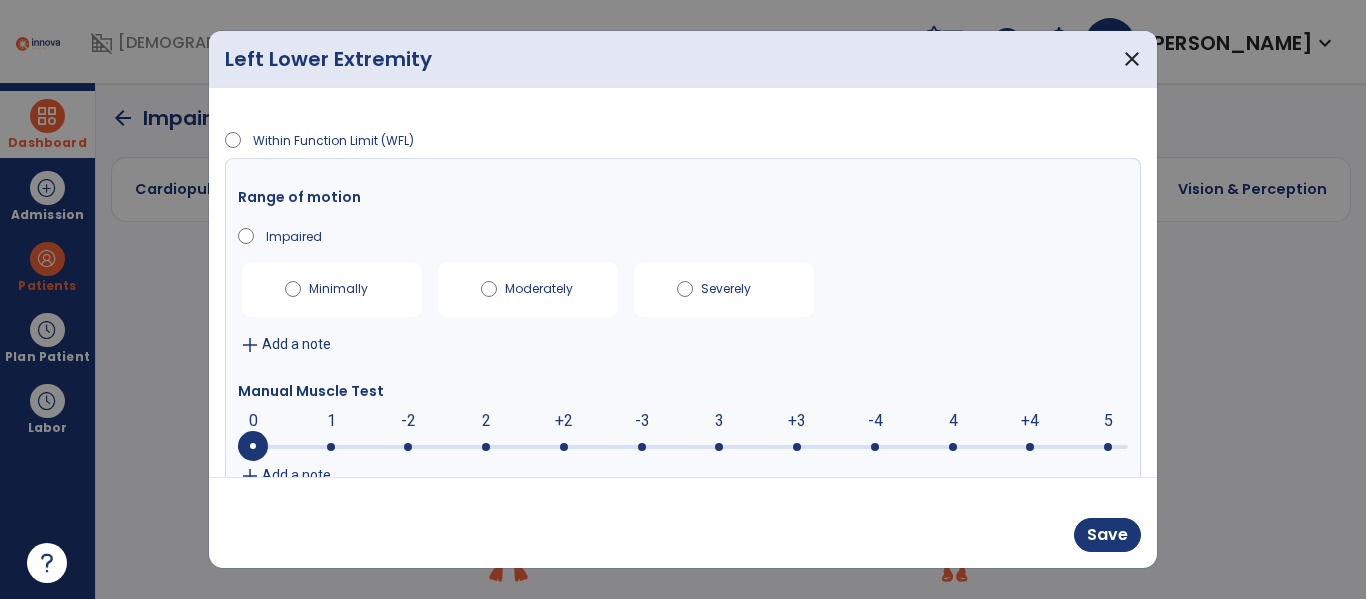 click at bounding box center [683, 445] 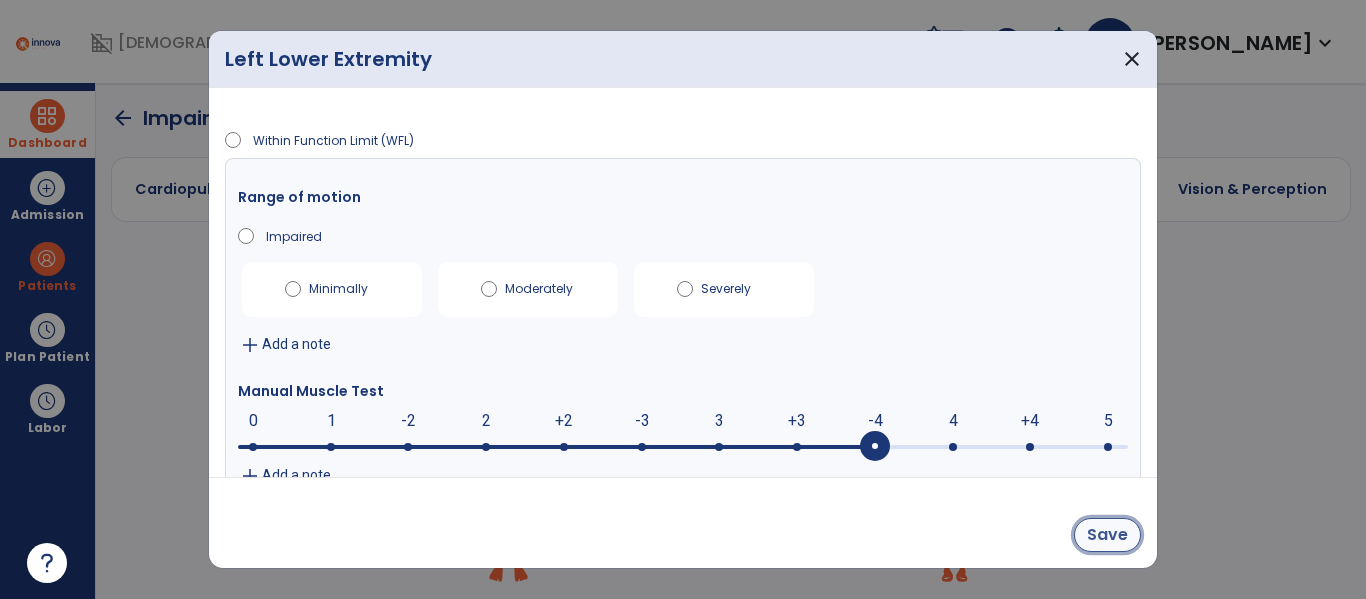 click on "Save" at bounding box center (1107, 535) 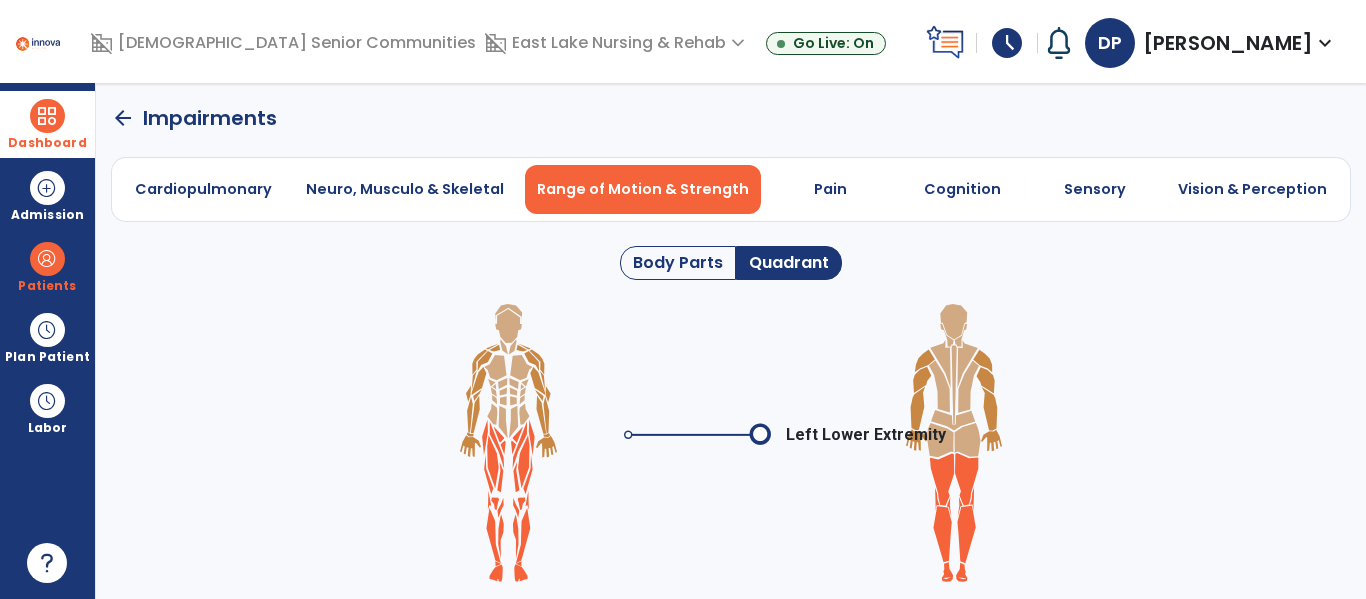 click on "arrow_back" 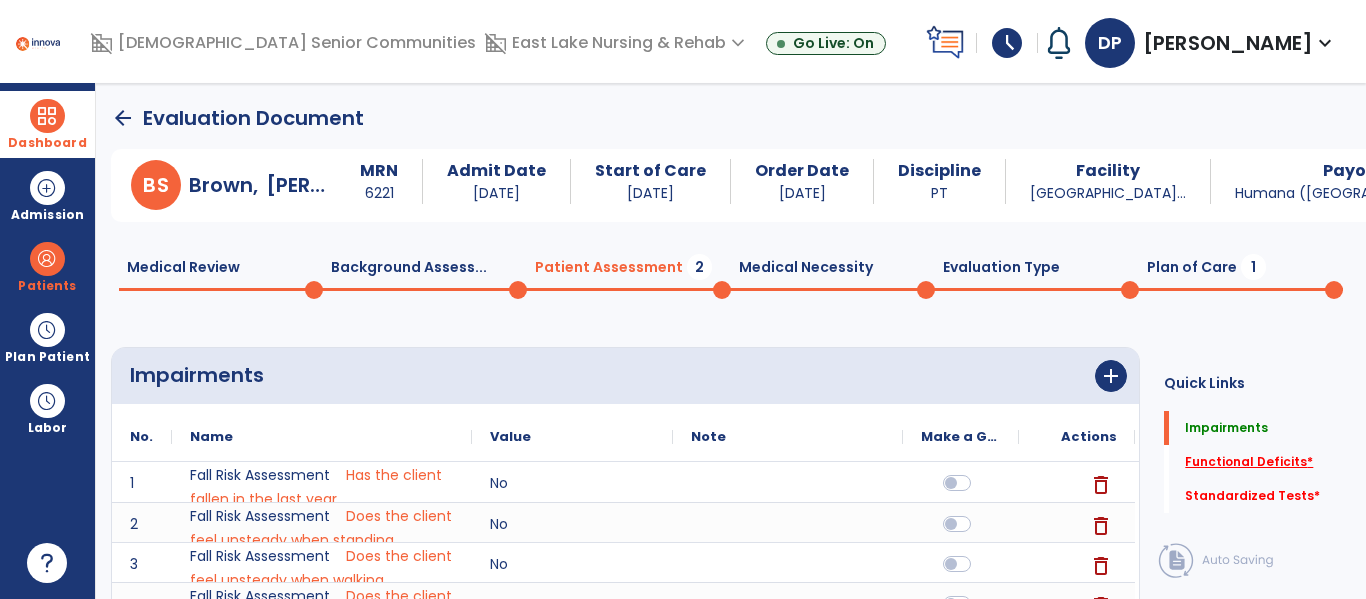 click on "Functional Deficits   *" 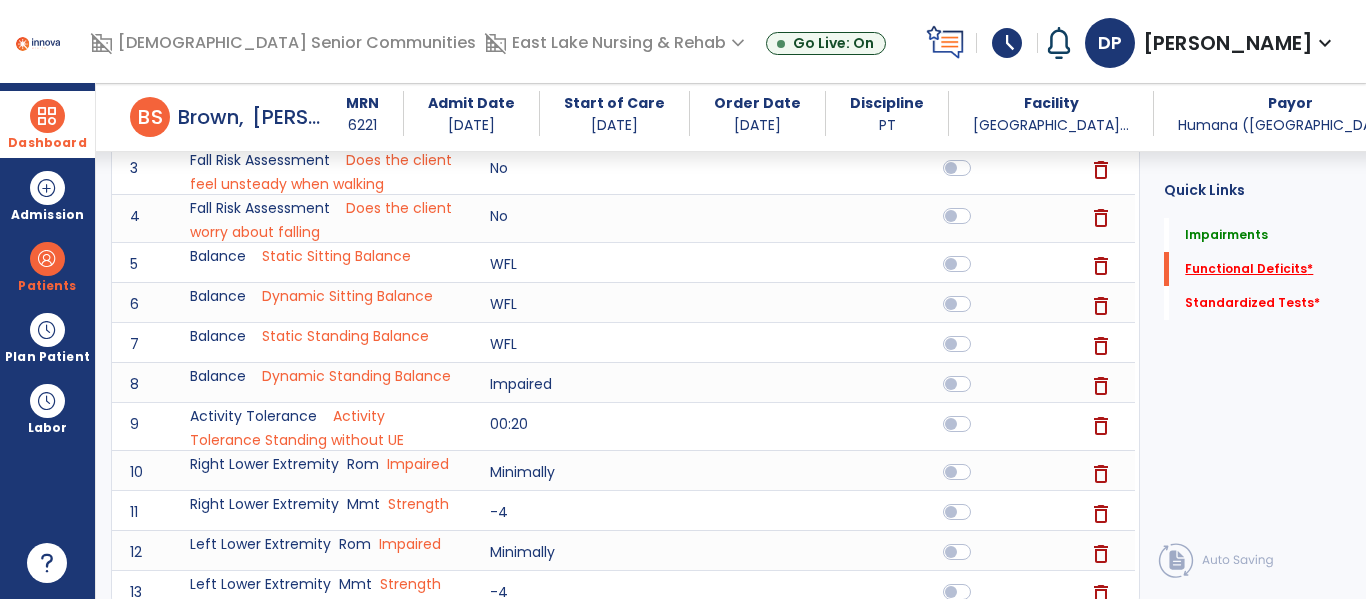 scroll, scrollTop: 791, scrollLeft: 0, axis: vertical 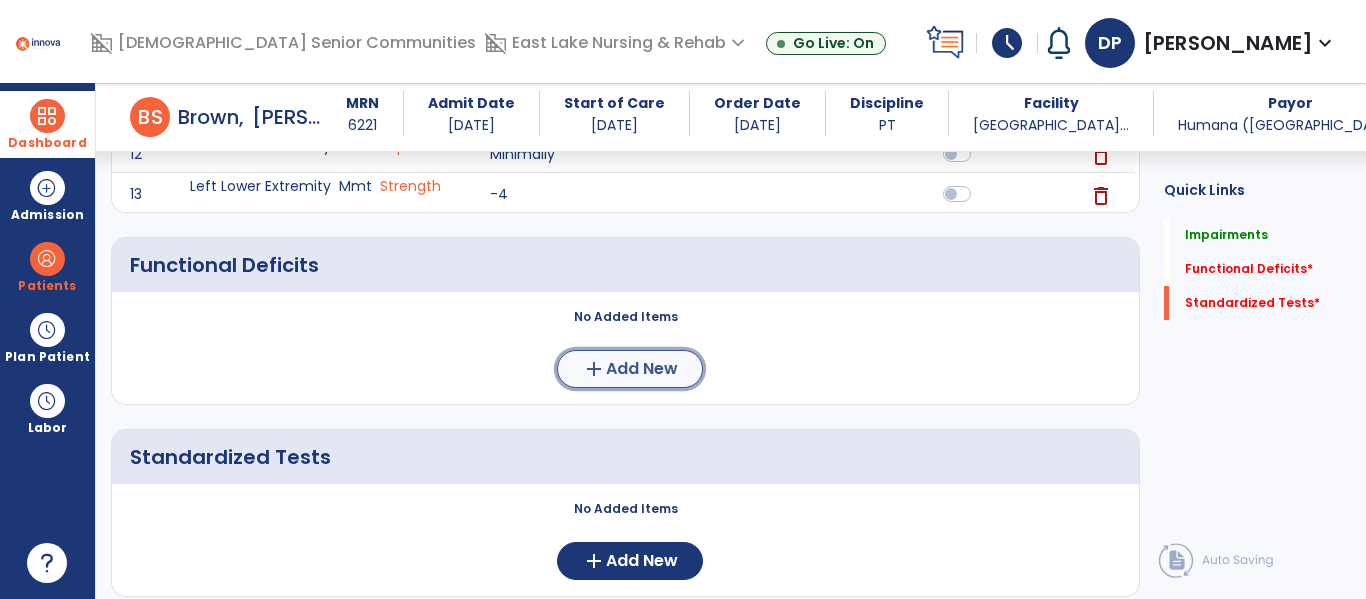 click on "add  Add New" 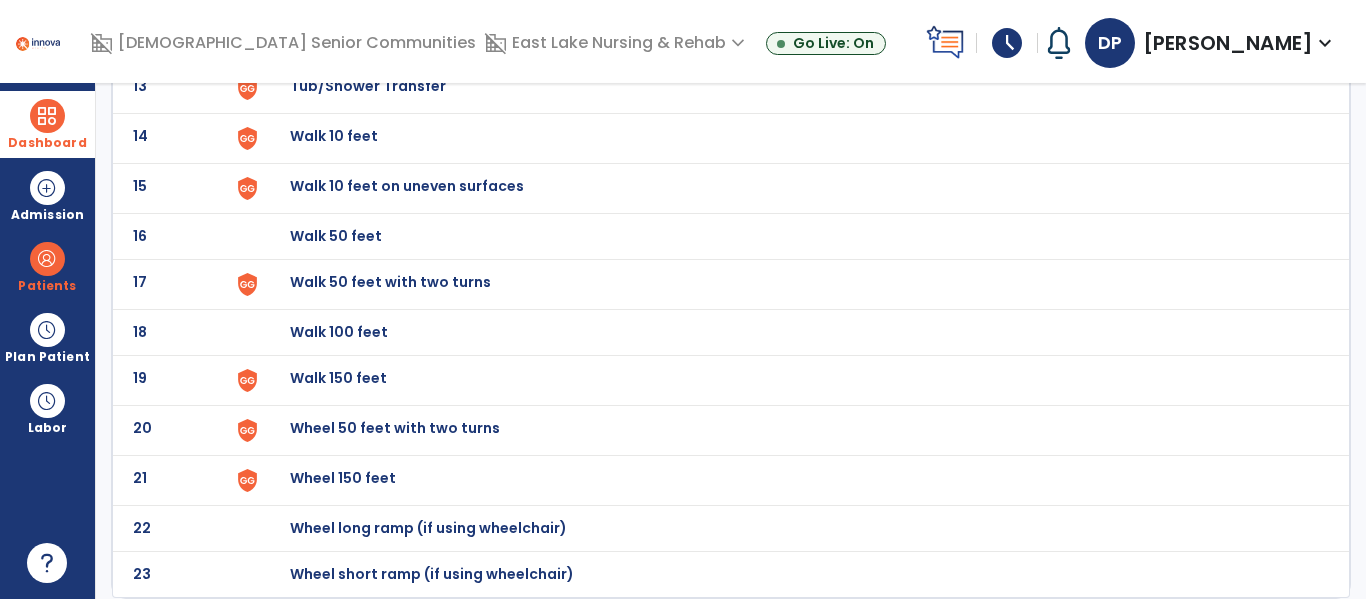 scroll, scrollTop: 0, scrollLeft: 0, axis: both 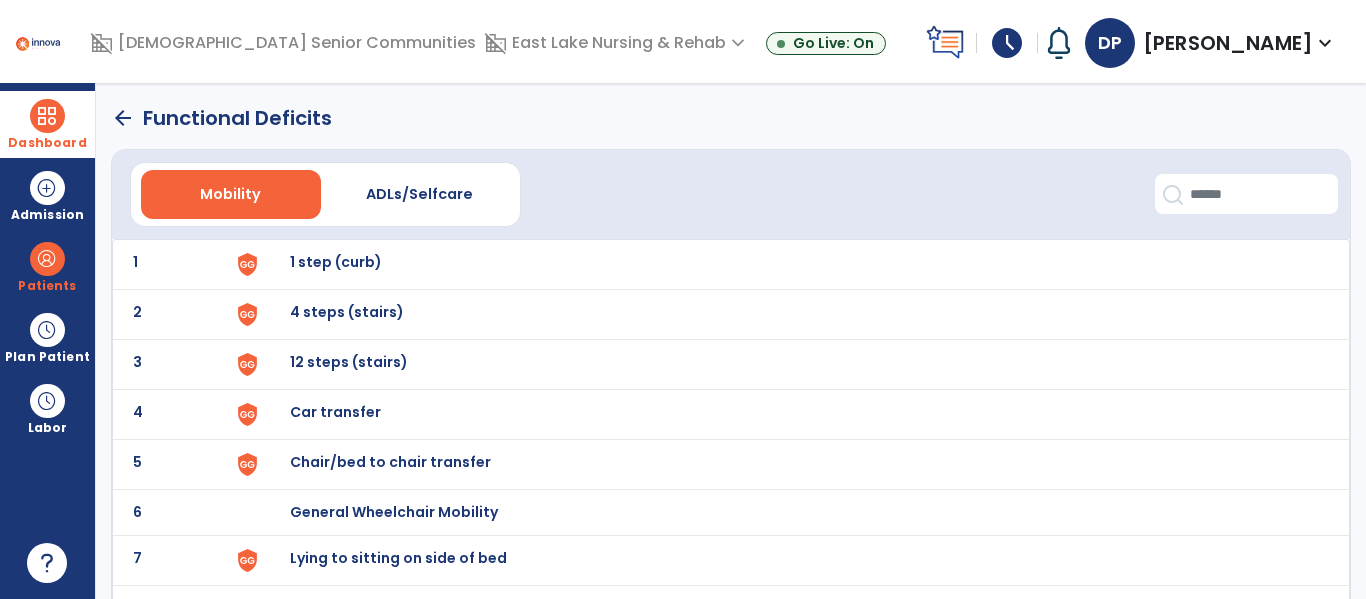 click on "1 step (curb)" at bounding box center (336, 262) 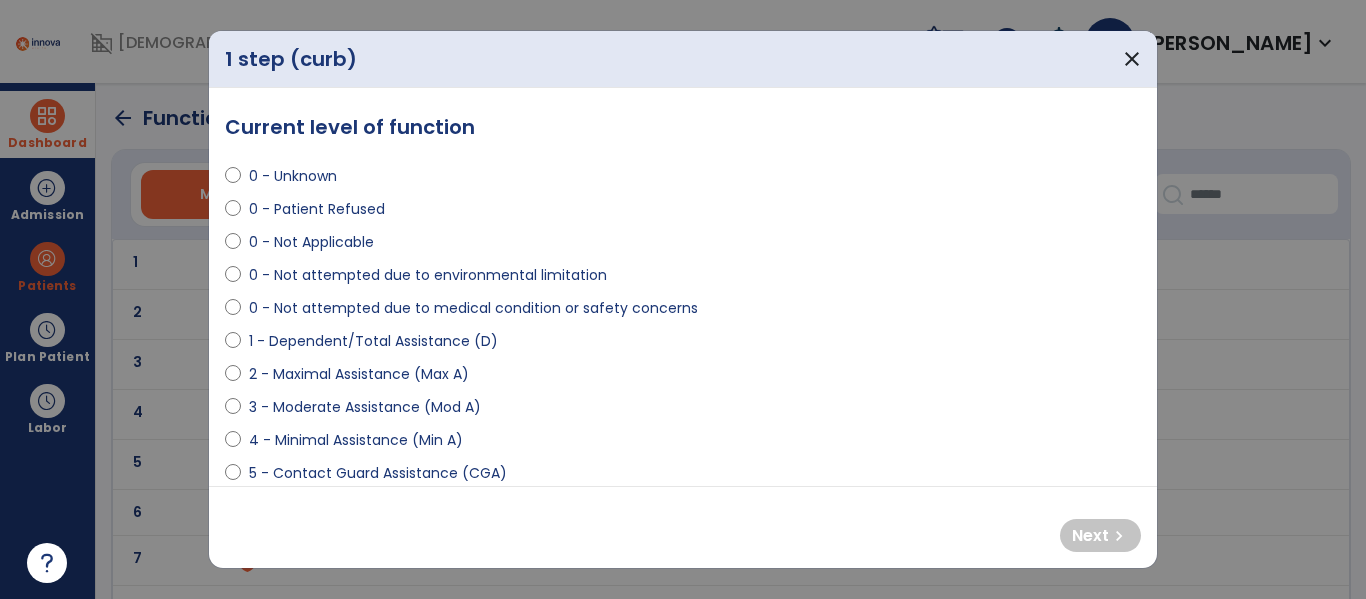 select on "**********" 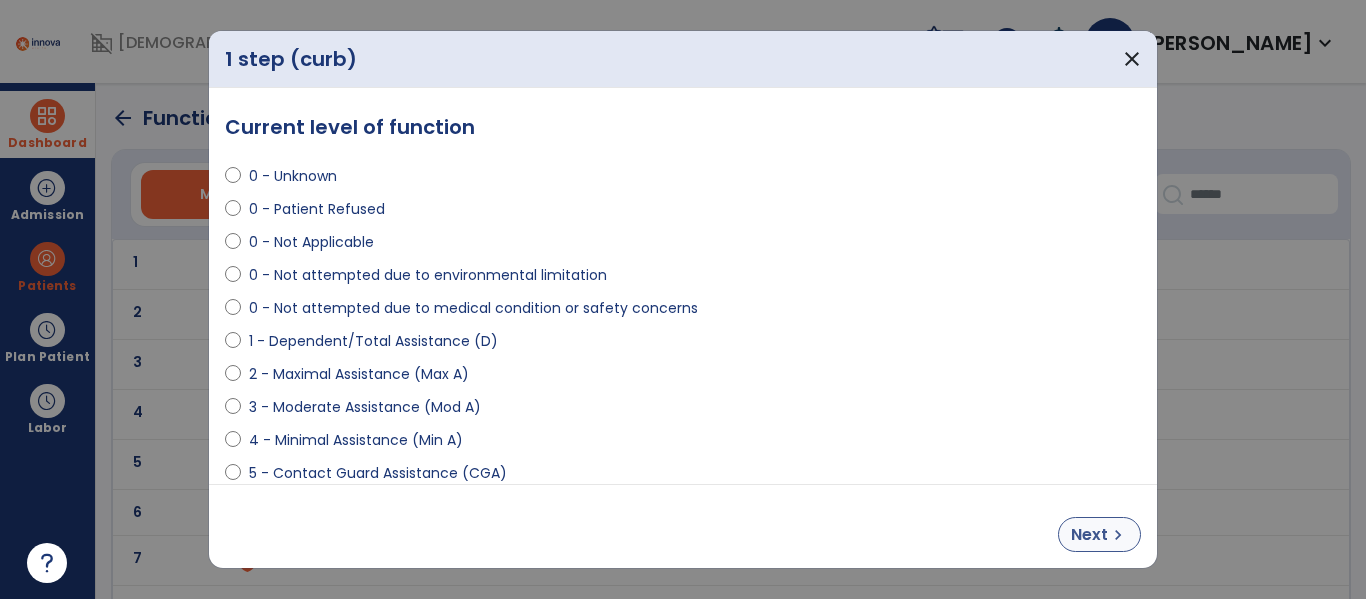 click on "Next" at bounding box center [1089, 535] 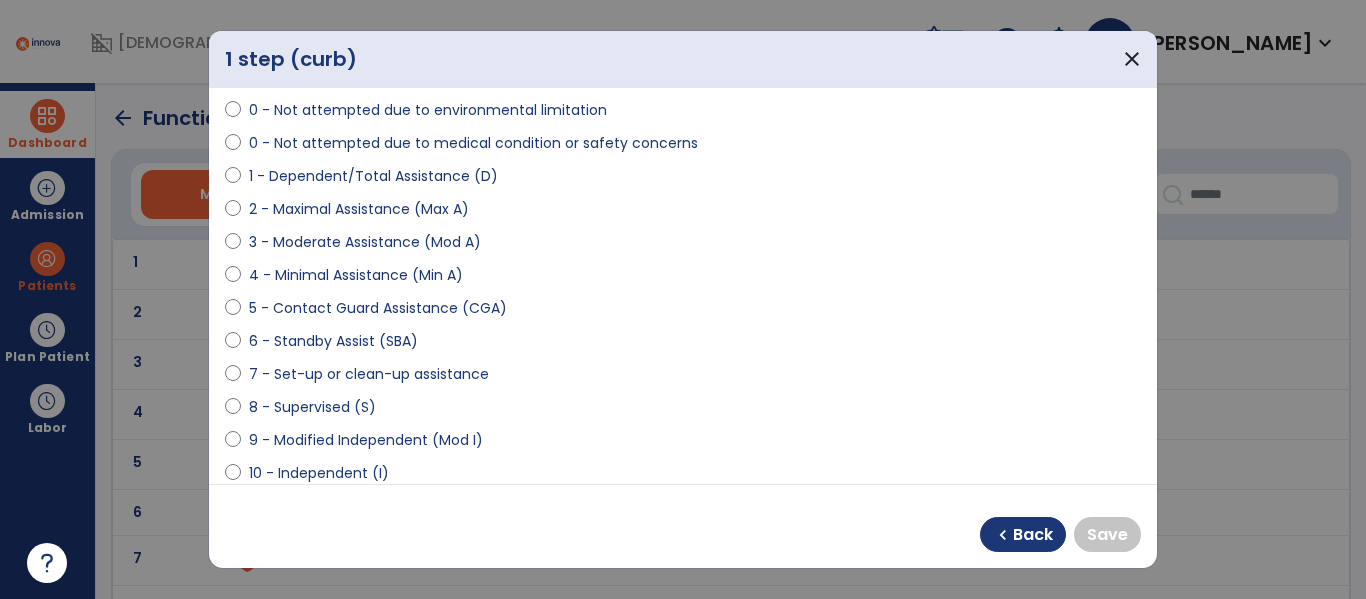 scroll, scrollTop: 167, scrollLeft: 0, axis: vertical 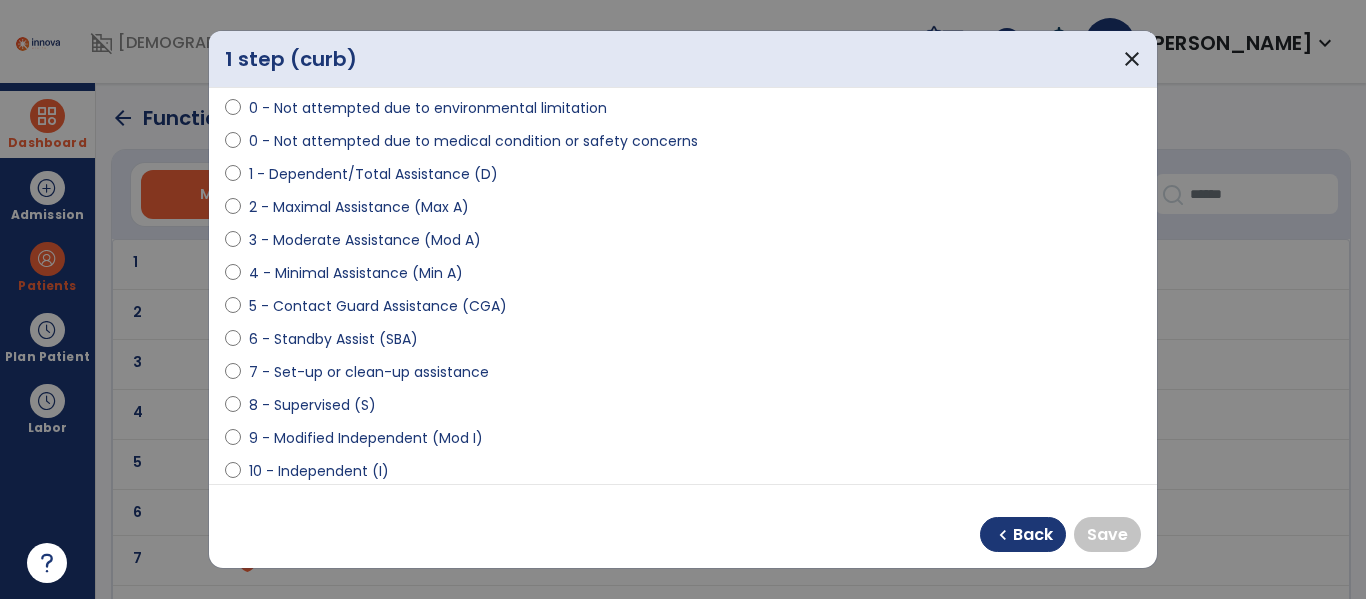 select on "**********" 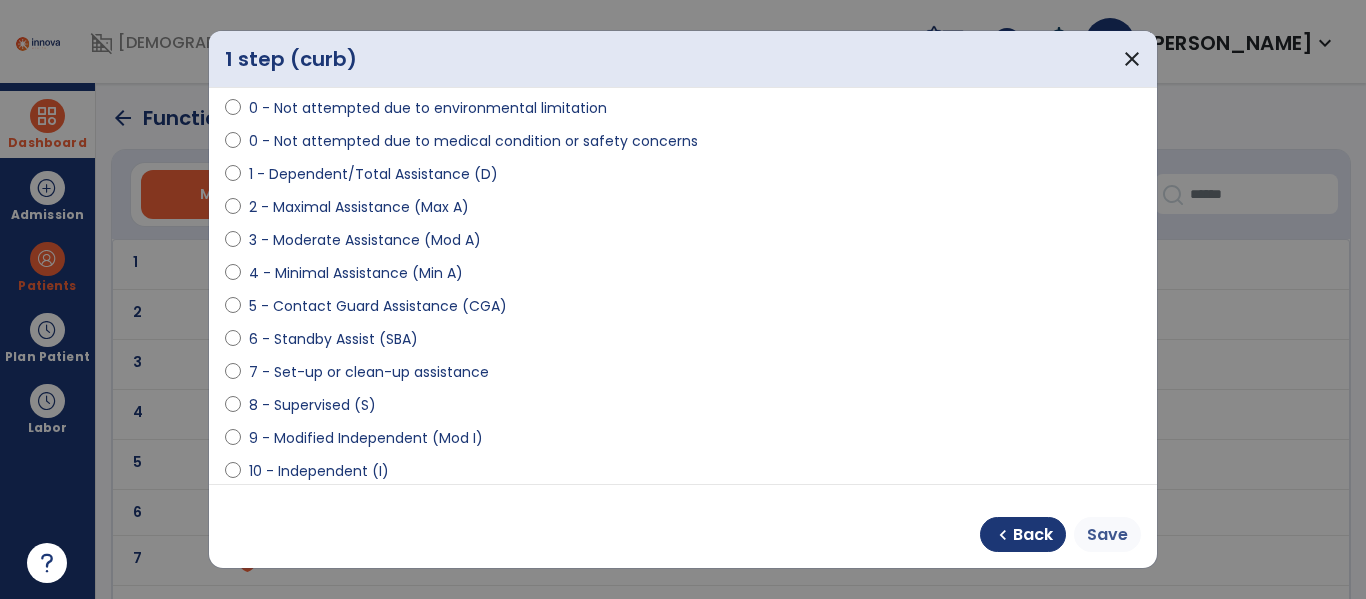 click on "Save" at bounding box center (1107, 534) 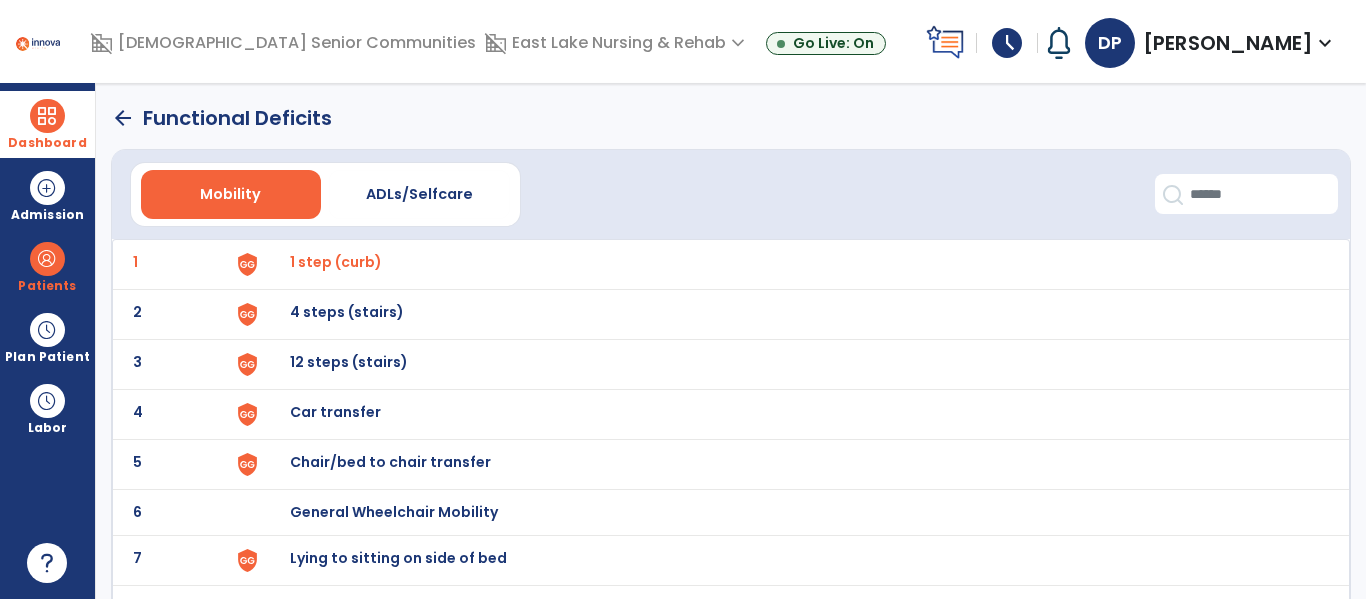 click on "4 steps (stairs)" at bounding box center (336, 262) 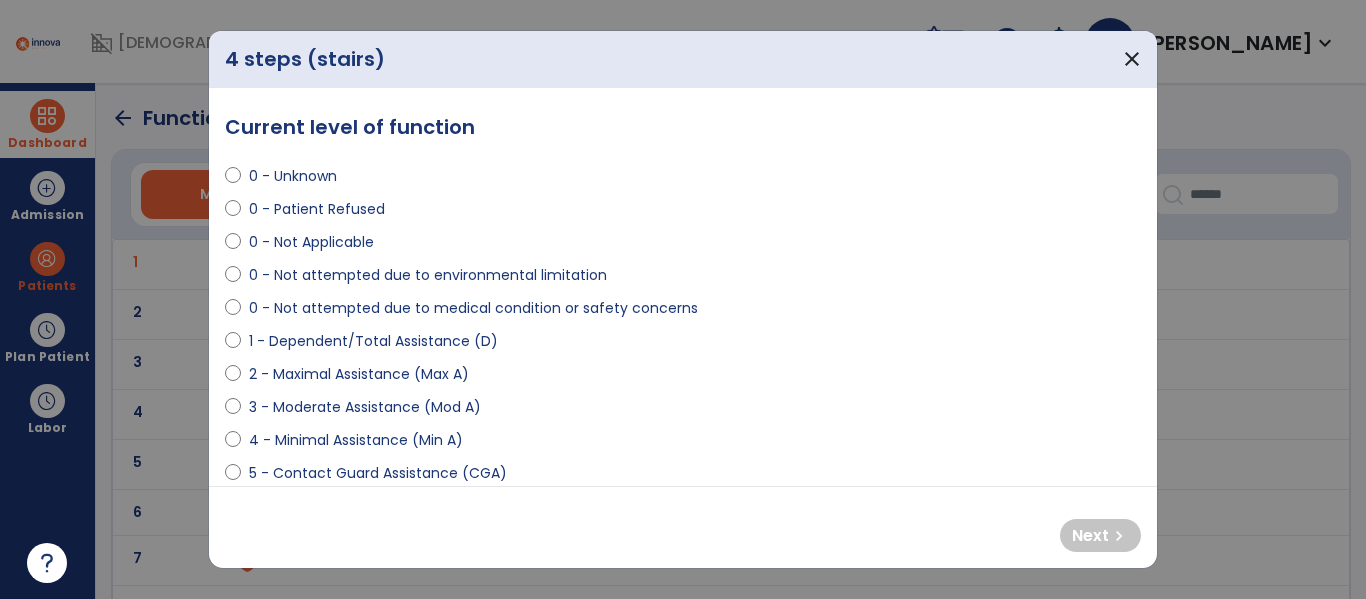 select on "**********" 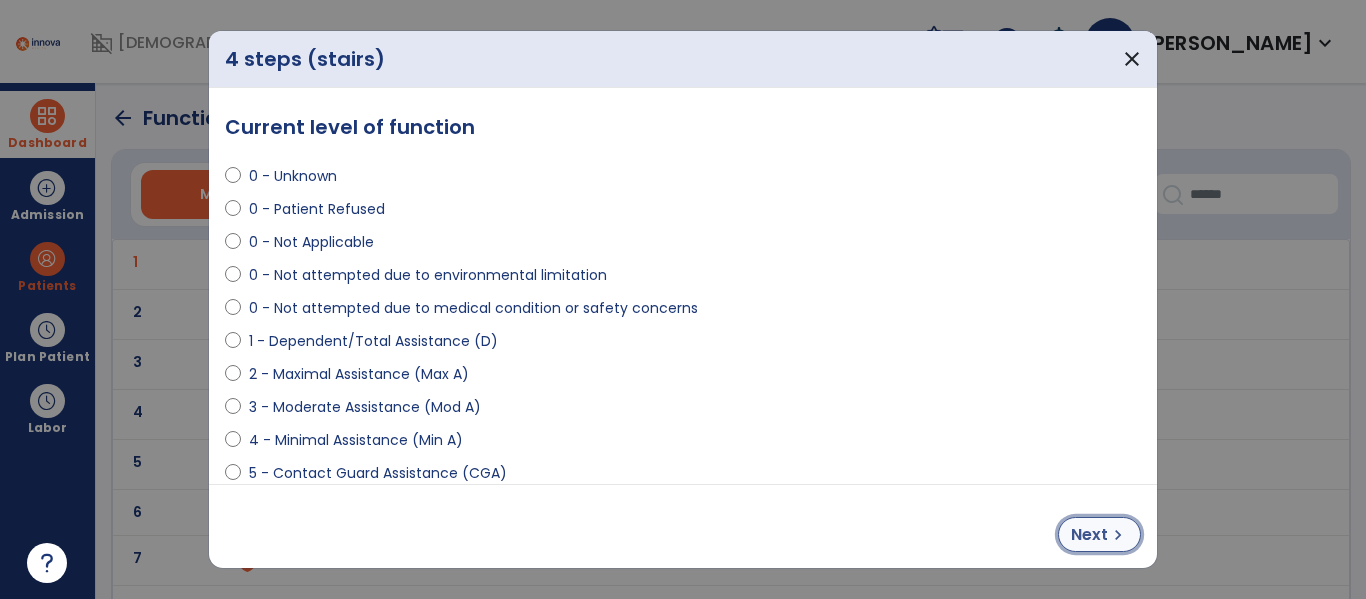 click on "chevron_right" at bounding box center [1118, 535] 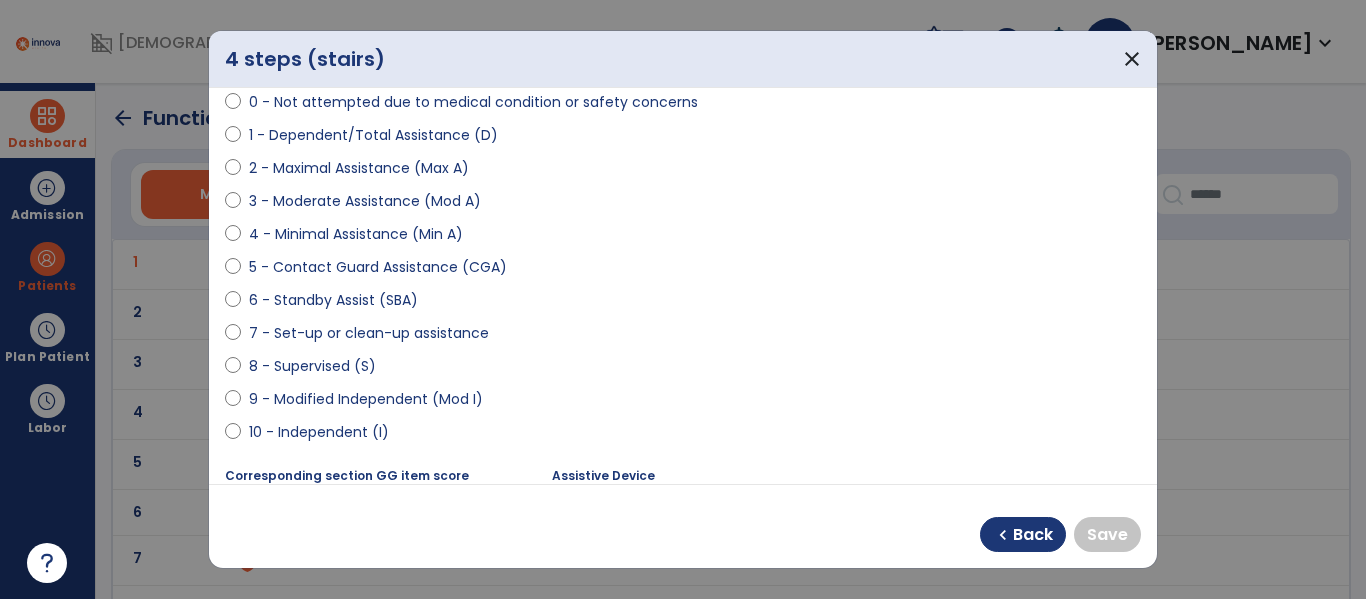 scroll, scrollTop: 208, scrollLeft: 0, axis: vertical 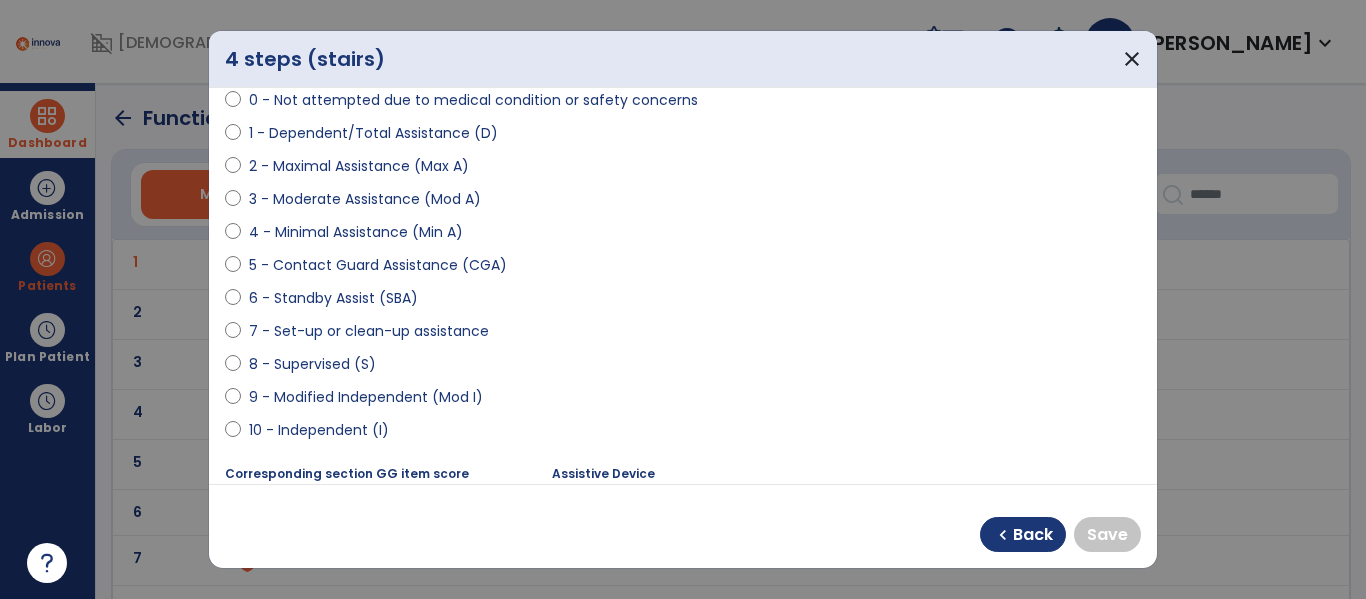 select on "**********" 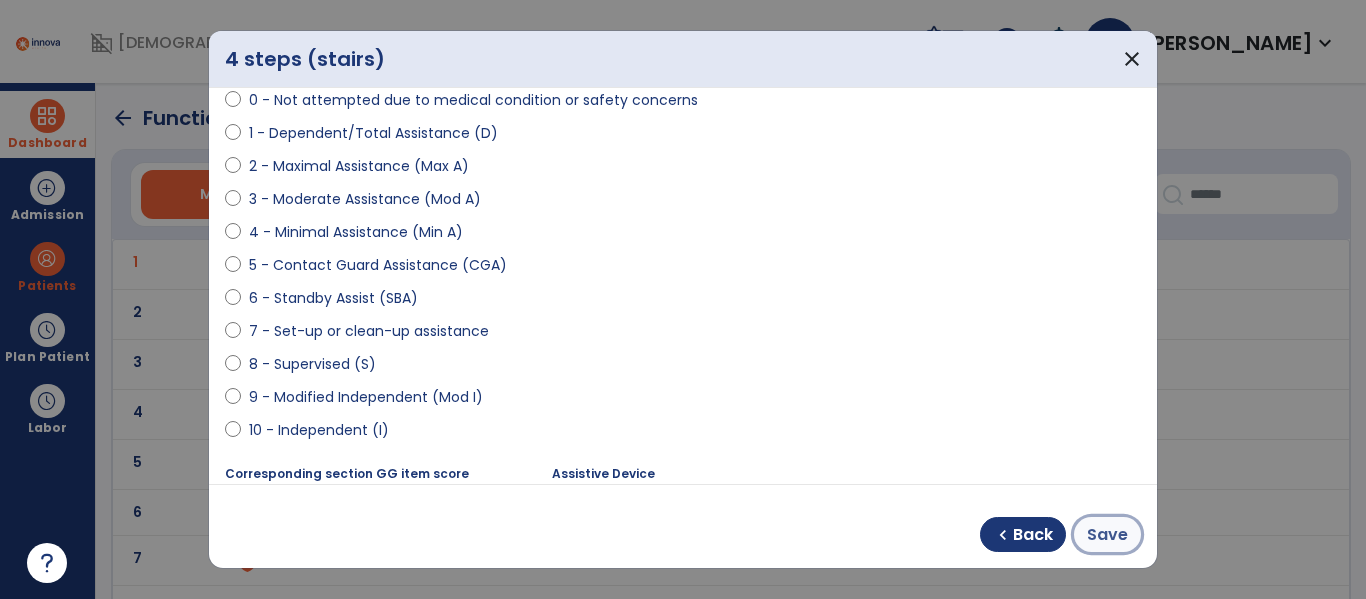 click on "Save" at bounding box center [1107, 535] 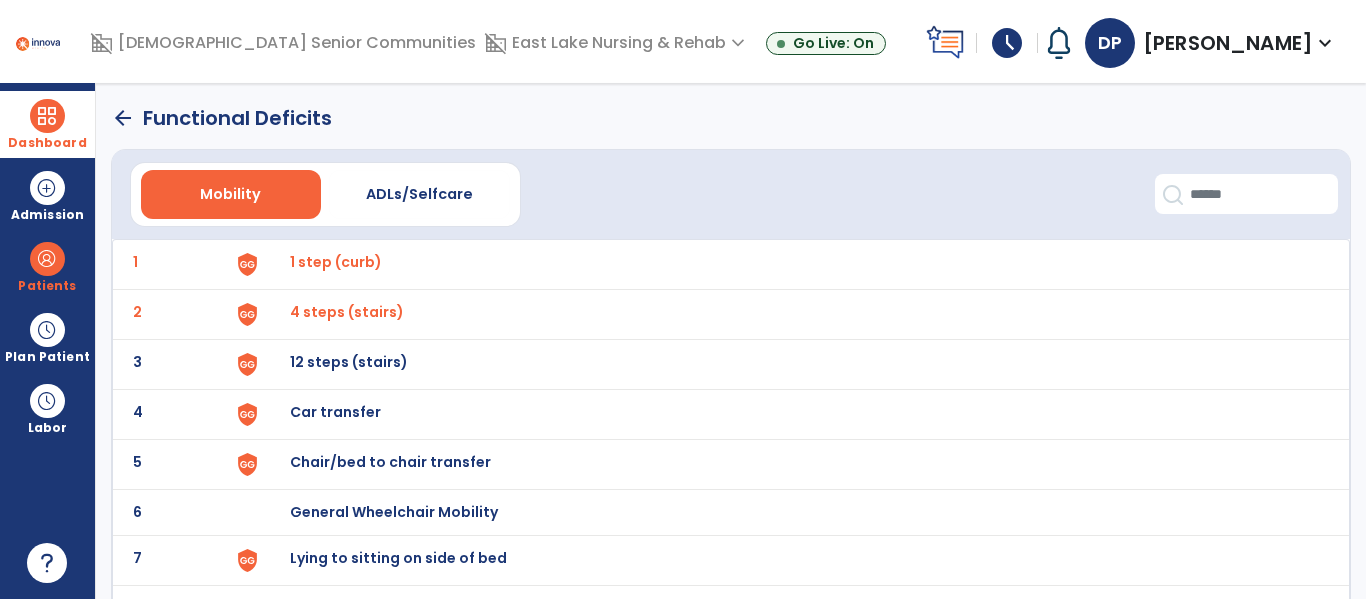 click on "Chair/bed to chair transfer" at bounding box center [336, 262] 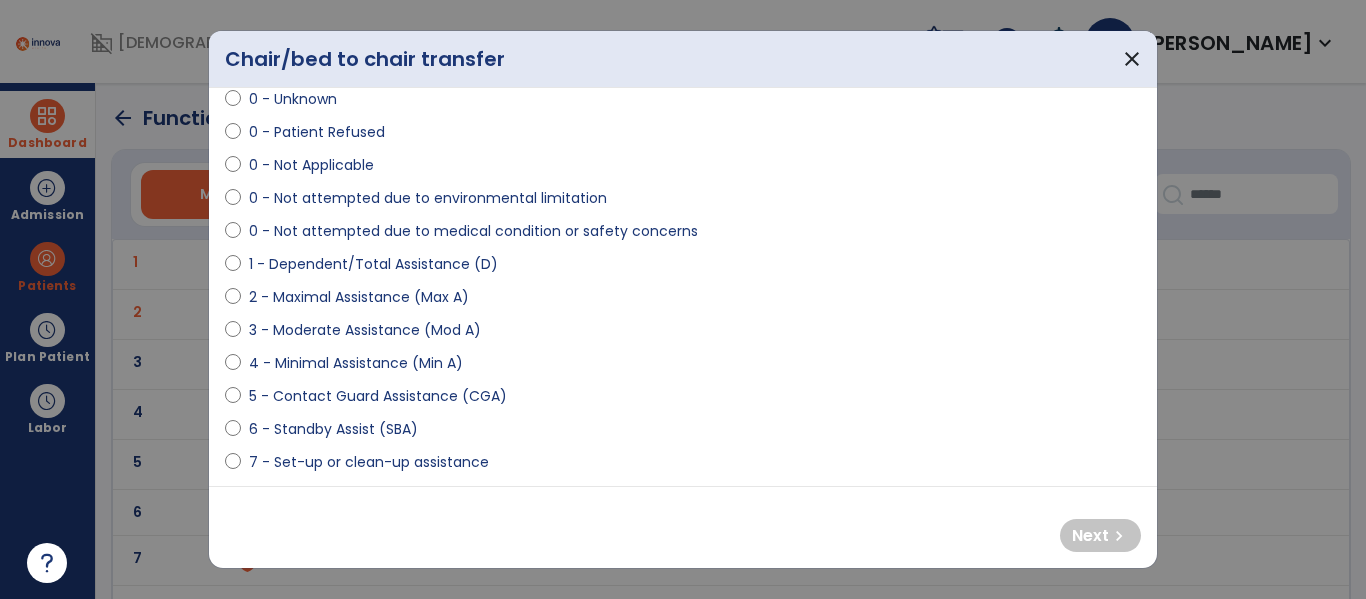 scroll, scrollTop: 78, scrollLeft: 0, axis: vertical 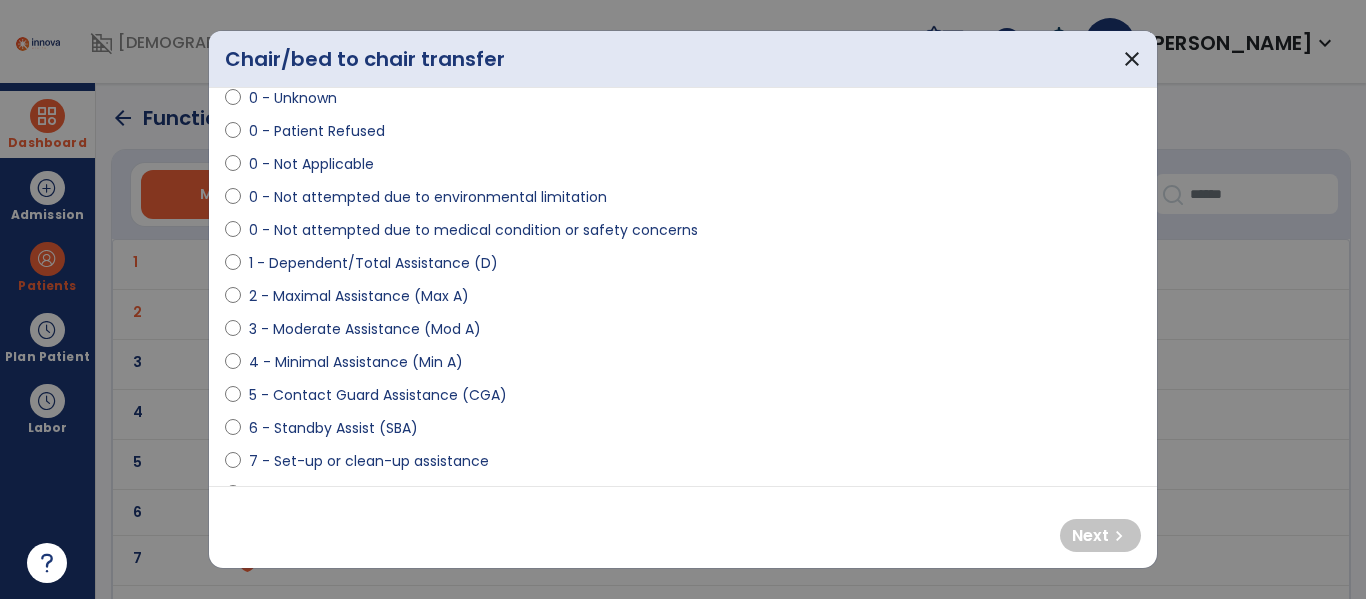 select on "**********" 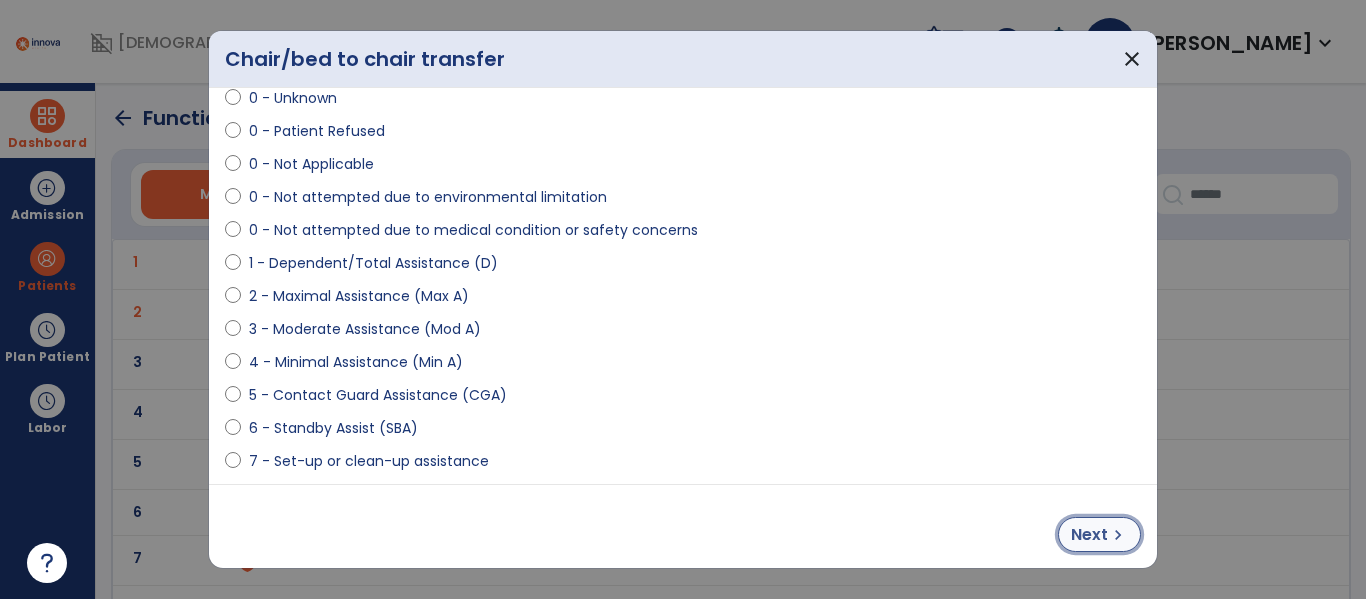 click on "chevron_right" at bounding box center [1118, 535] 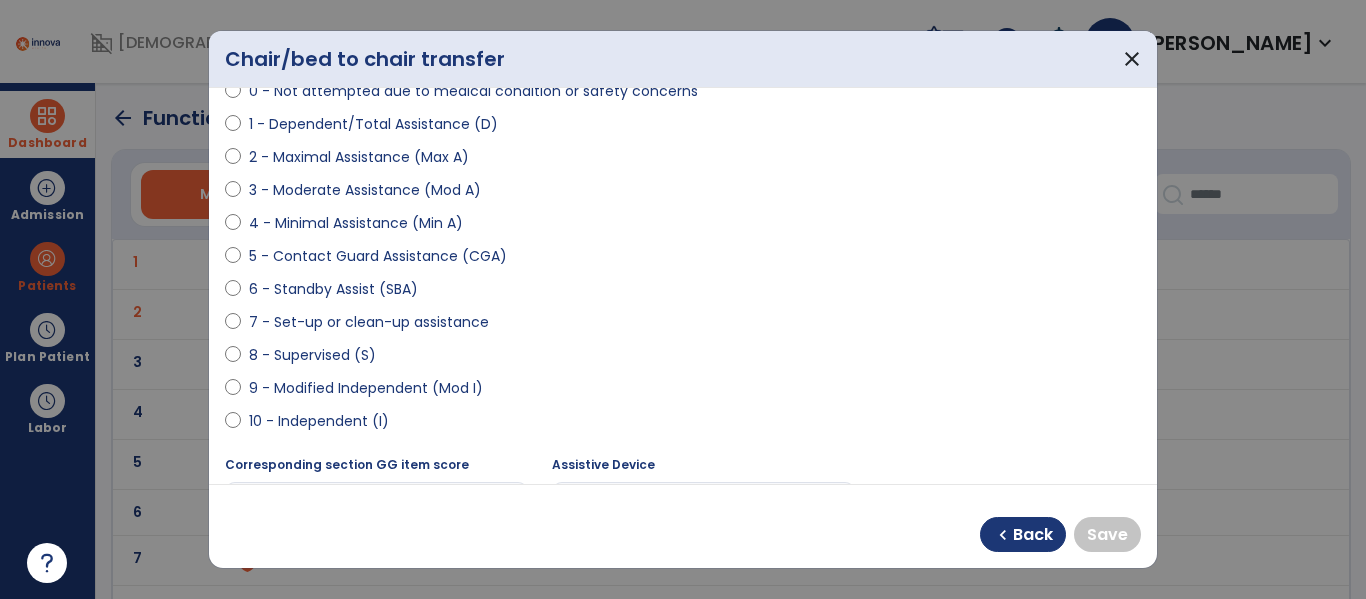 scroll, scrollTop: 219, scrollLeft: 0, axis: vertical 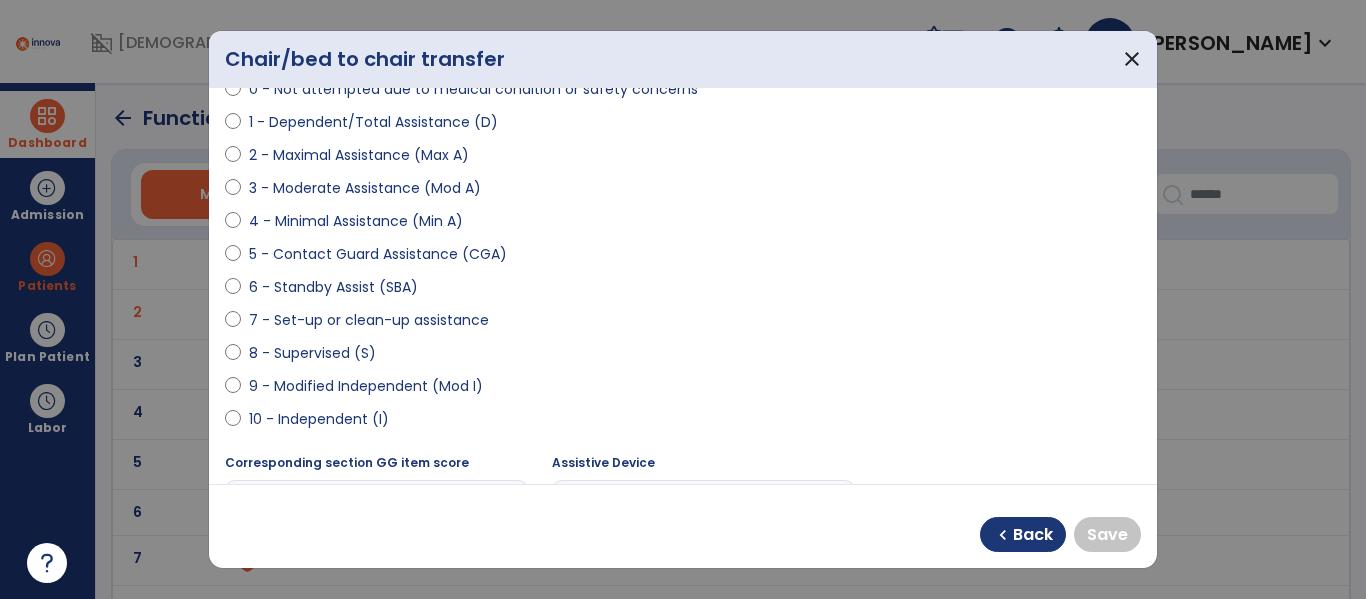 select on "**********" 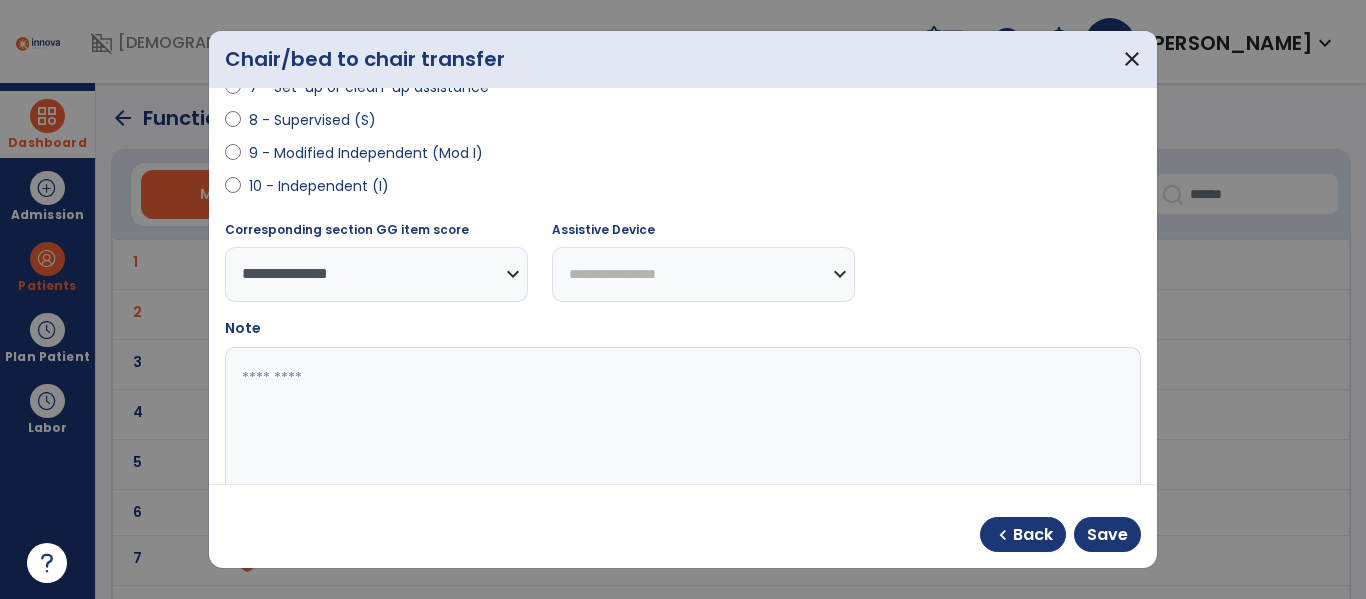 scroll, scrollTop: 496, scrollLeft: 0, axis: vertical 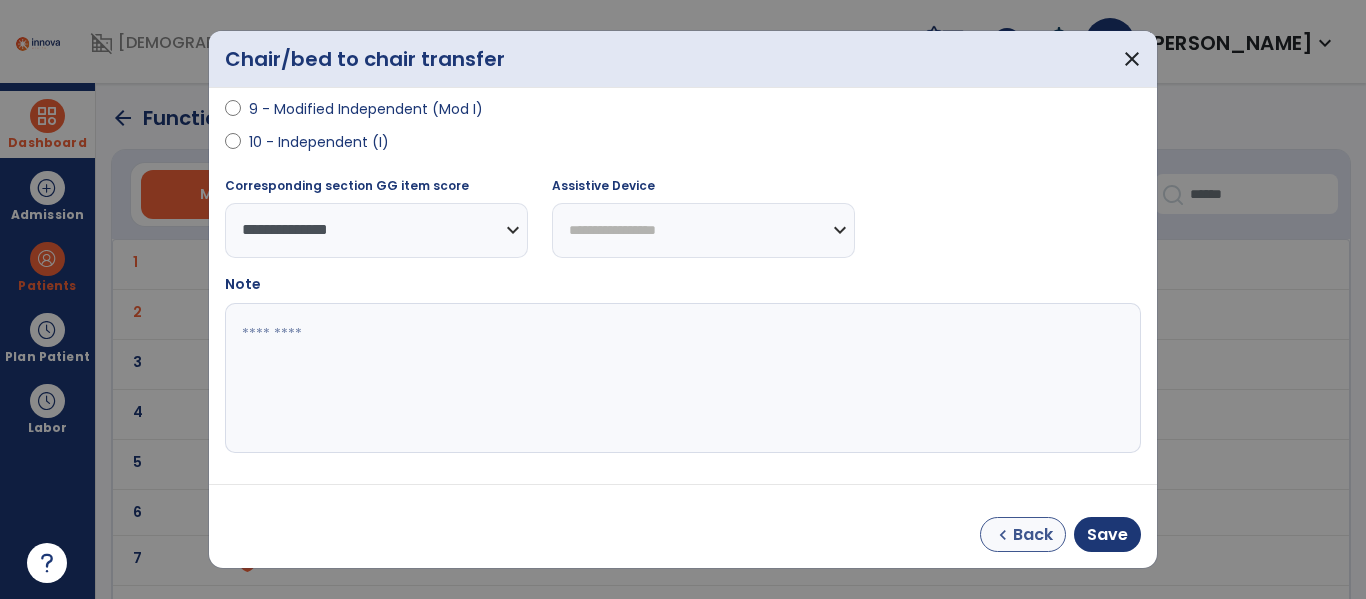 click on "Back" at bounding box center [1033, 535] 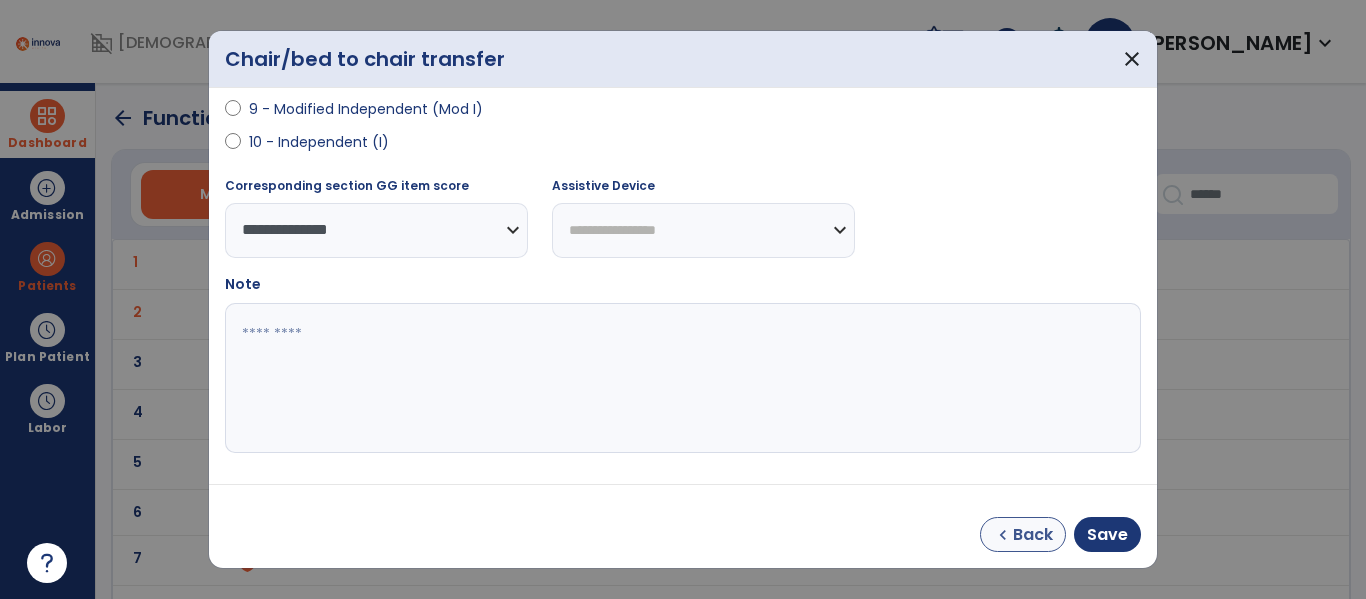 select on "**********" 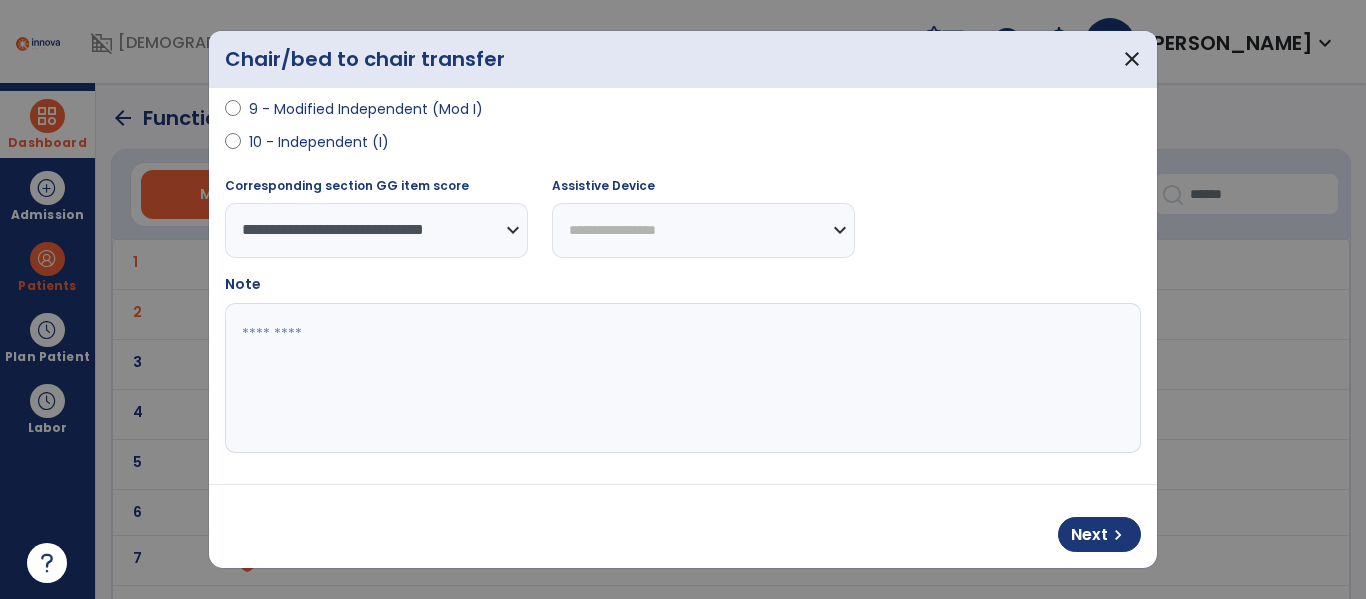 click at bounding box center (680, 378) 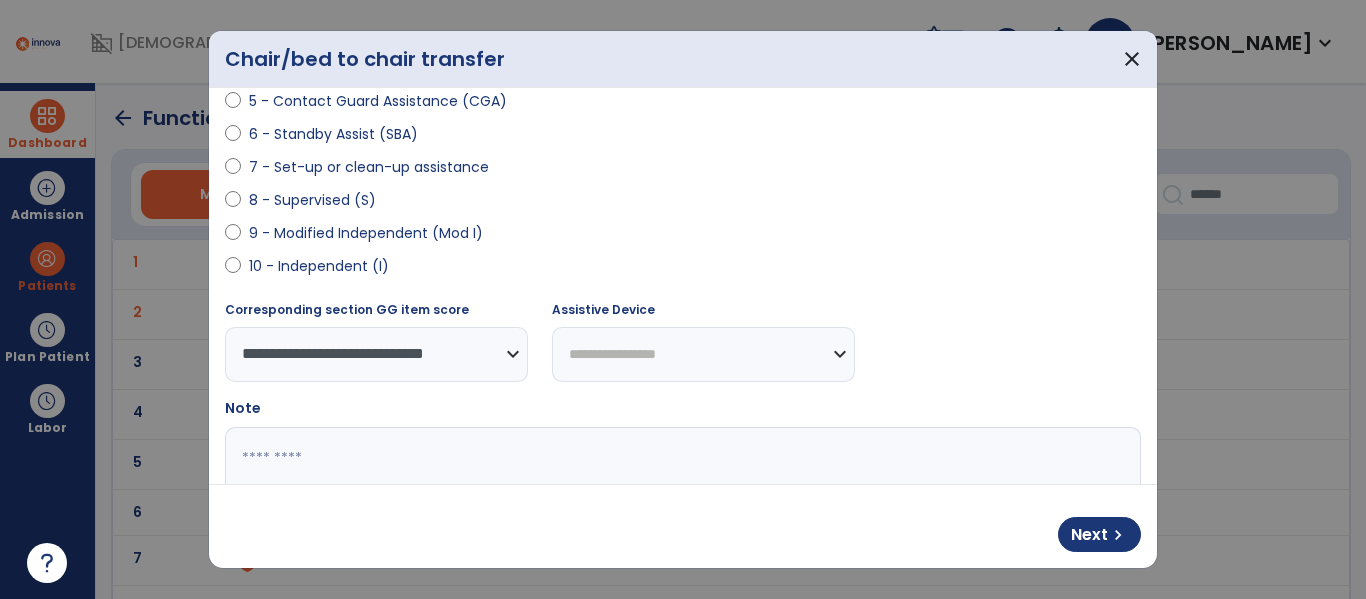 scroll, scrollTop: 416, scrollLeft: 0, axis: vertical 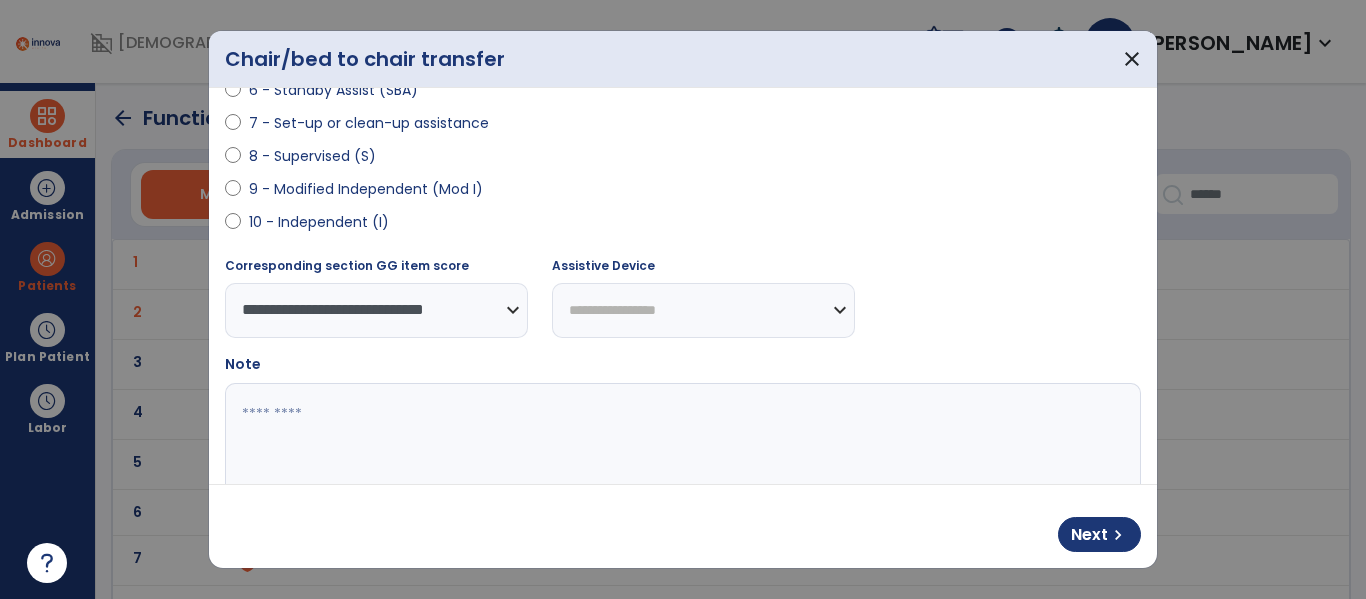 click at bounding box center (680, 458) 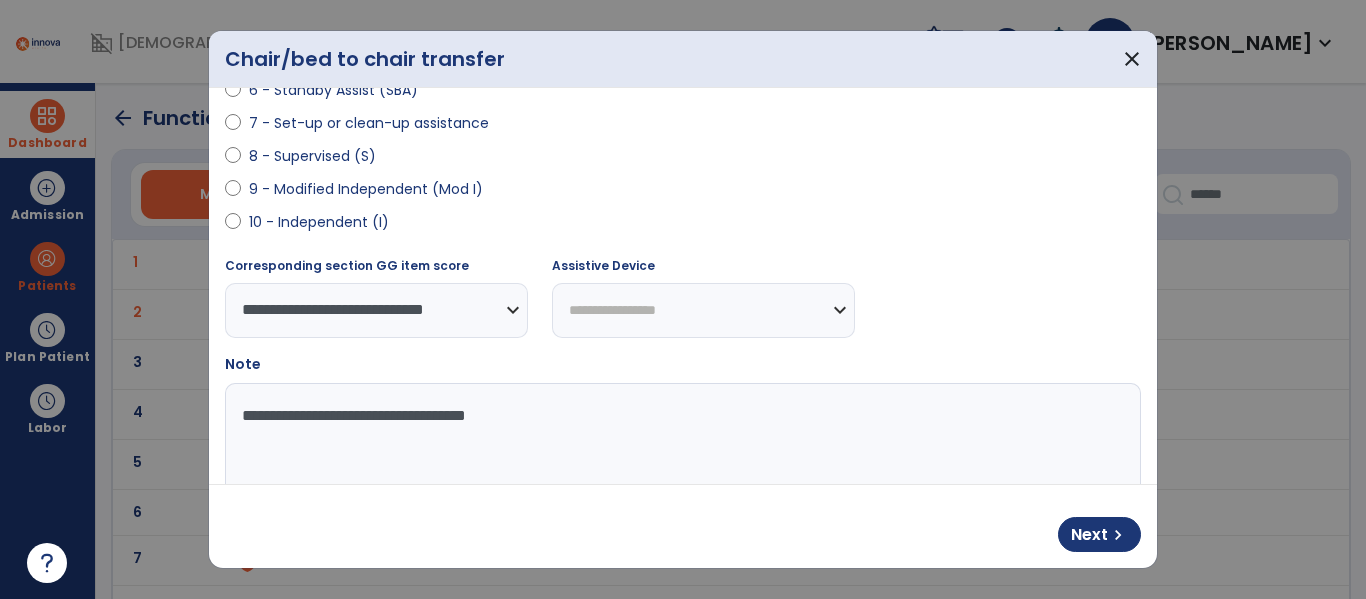 type on "**********" 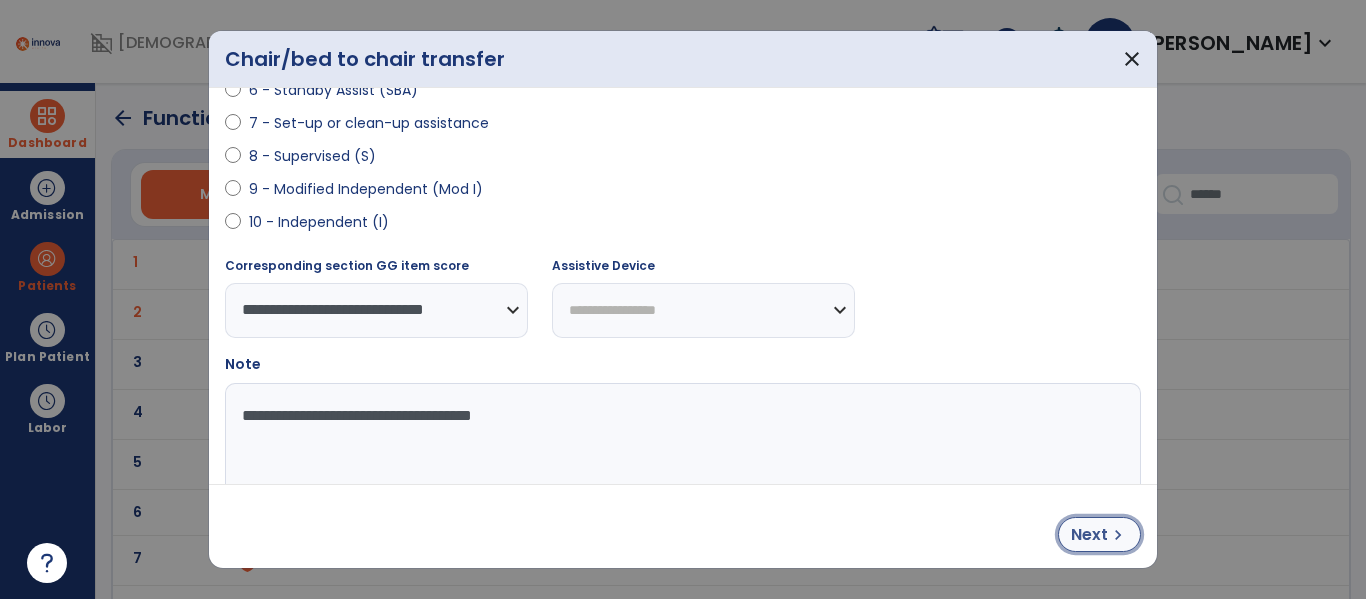 click on "chevron_right" at bounding box center (1118, 535) 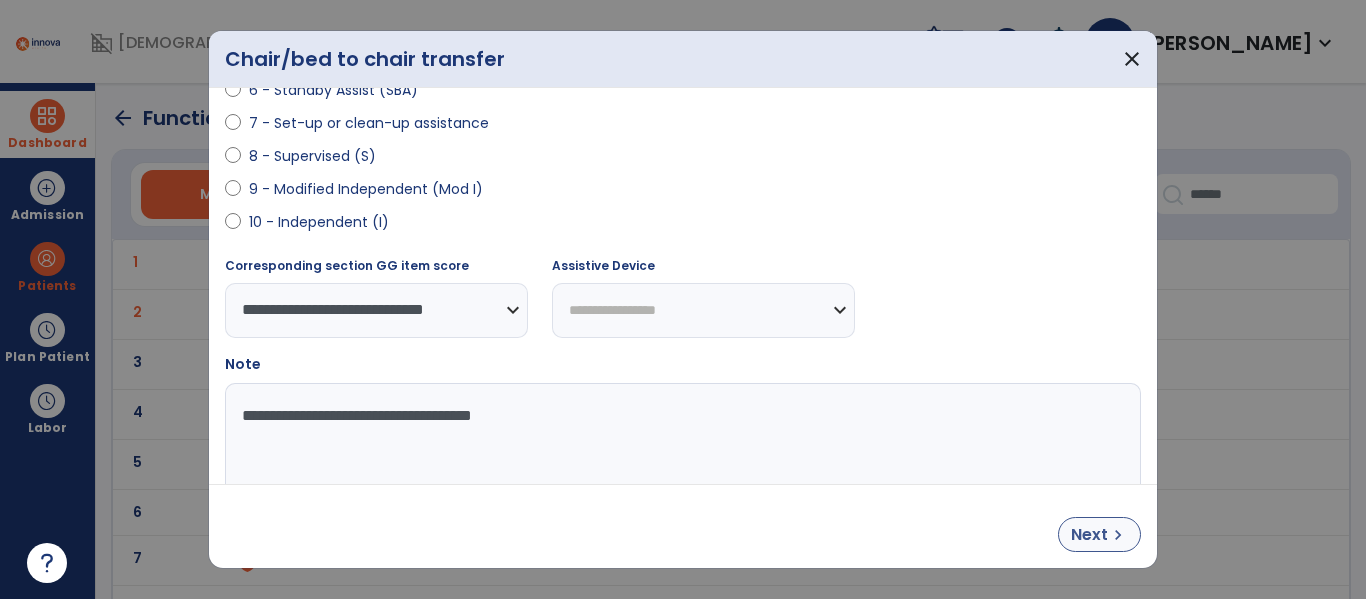 select on "**********" 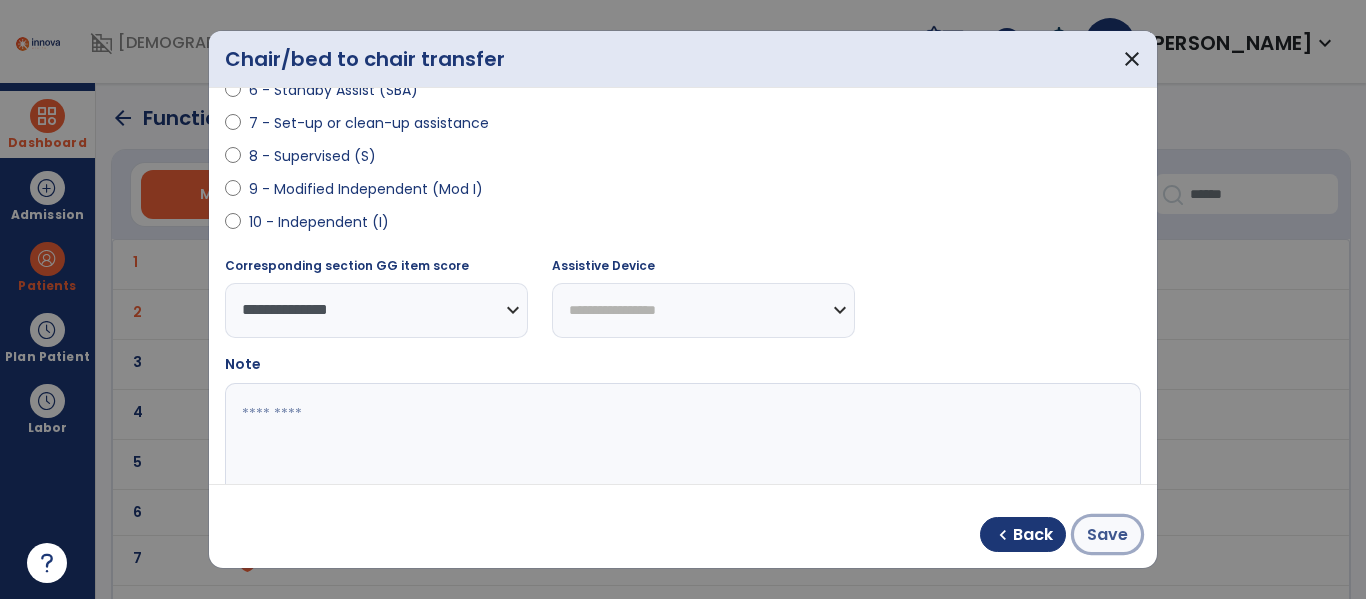 click on "Save" at bounding box center [1107, 535] 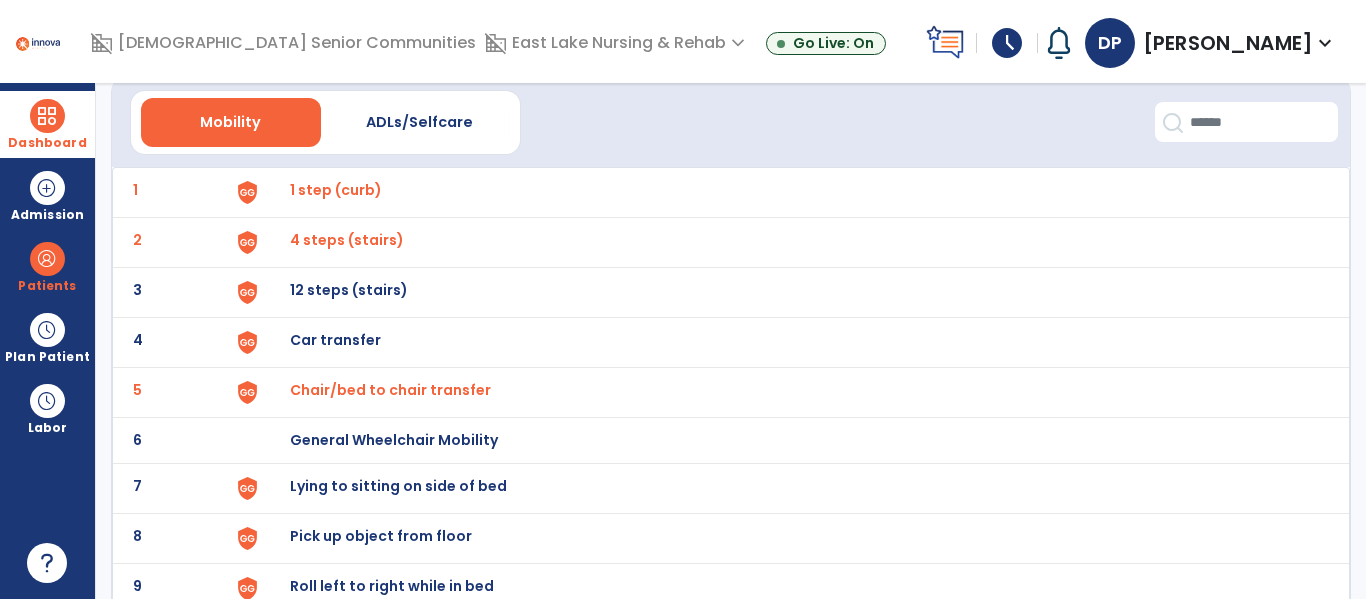 scroll, scrollTop: 121, scrollLeft: 0, axis: vertical 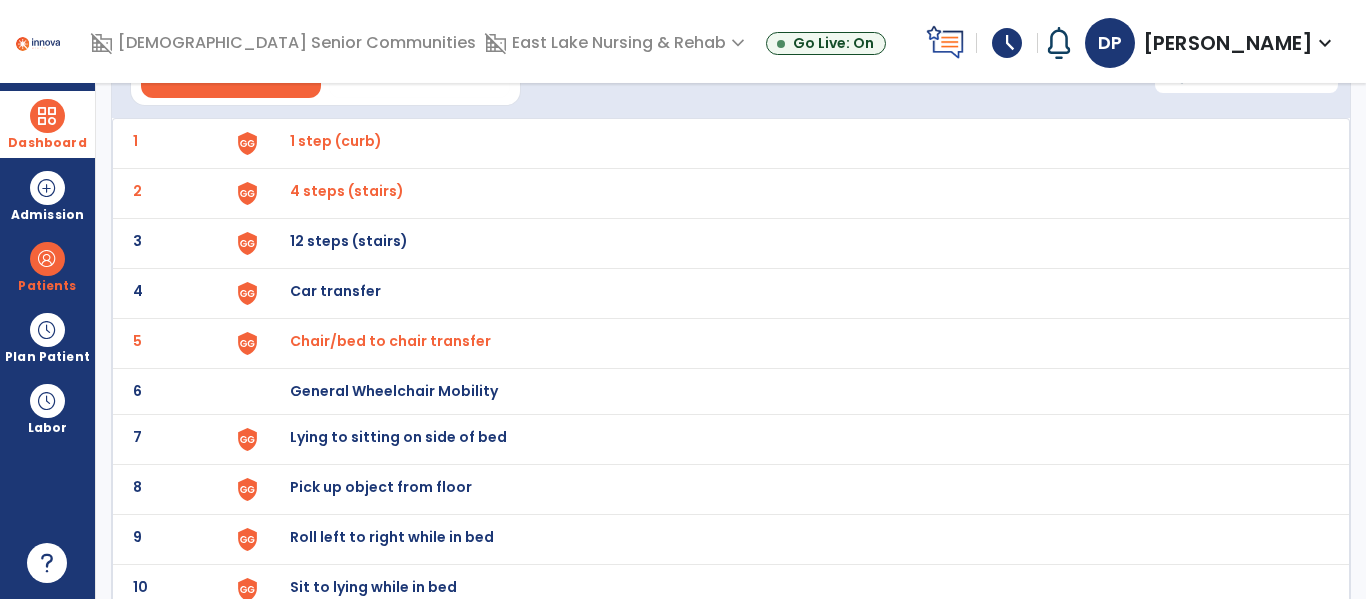 click on "7 Lying to sitting on side of bed" 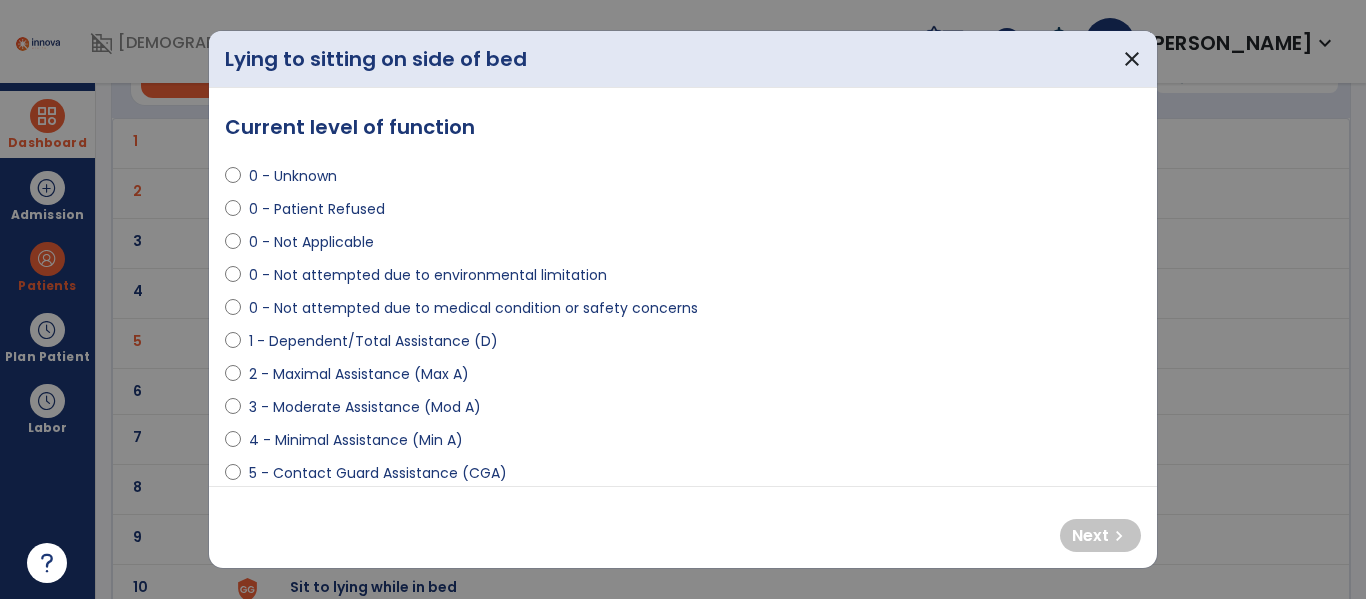 click on "5 - Contact Guard Assistance (CGA)" at bounding box center [378, 473] 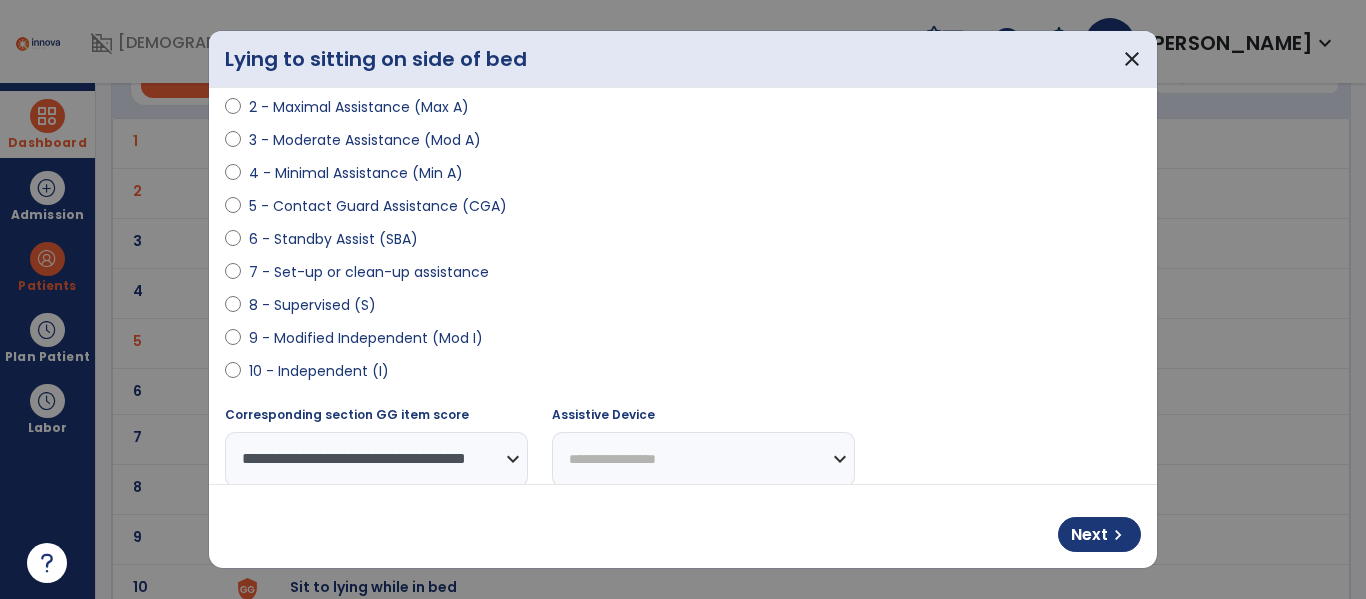 scroll, scrollTop: 275, scrollLeft: 0, axis: vertical 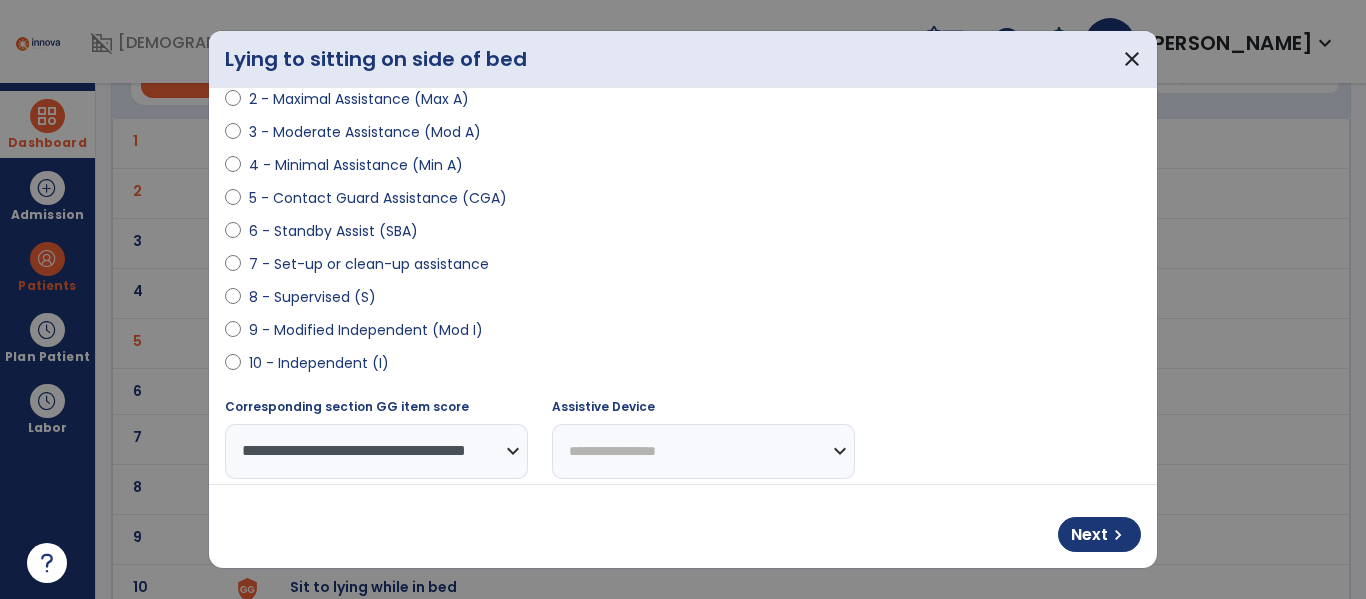 select on "**********" 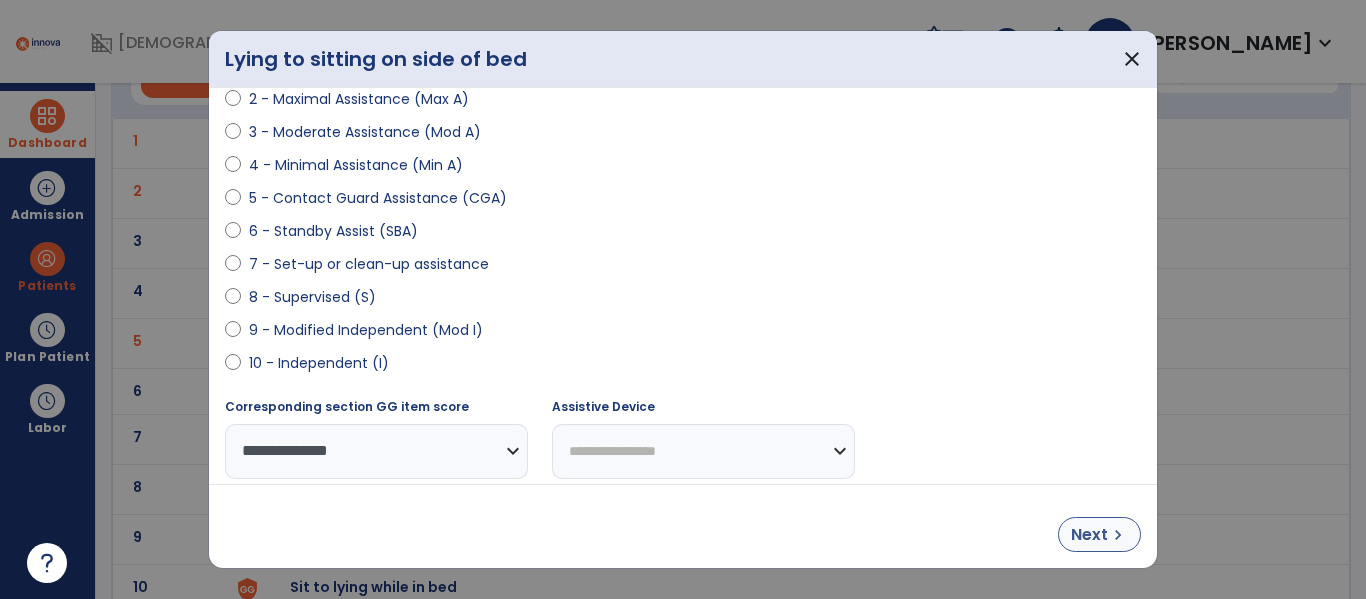 click on "chevron_right" at bounding box center (1118, 535) 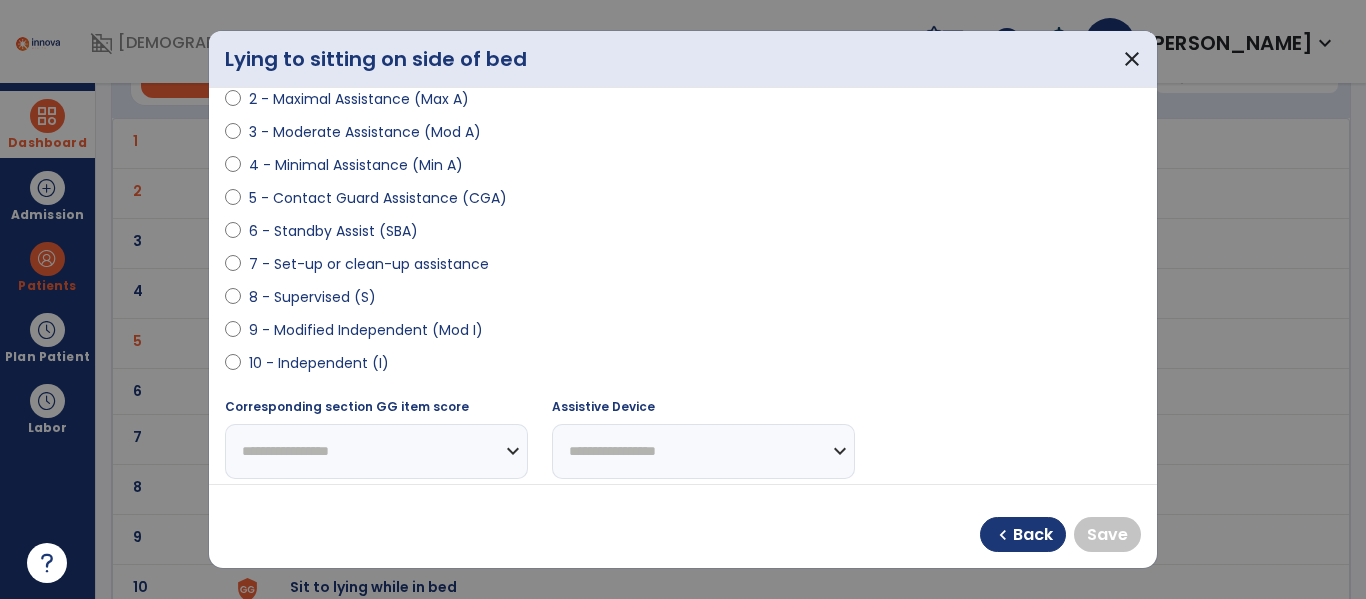 scroll, scrollTop: 279, scrollLeft: 0, axis: vertical 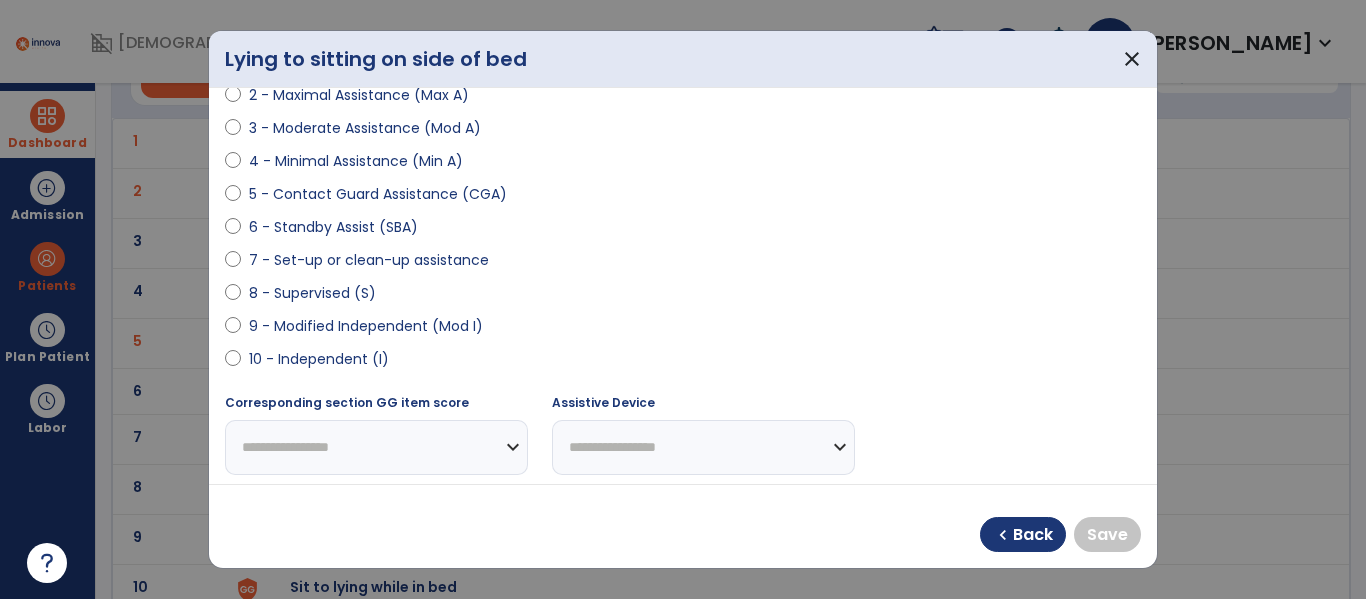 select on "**********" 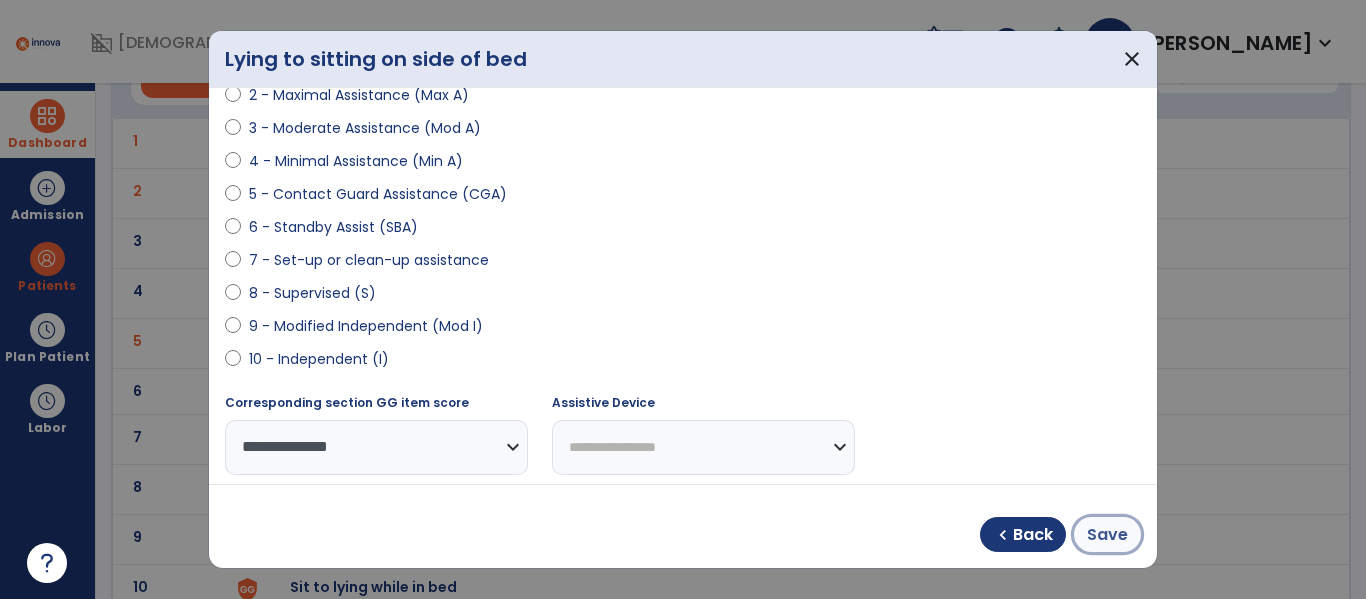 click on "Save" at bounding box center [1107, 534] 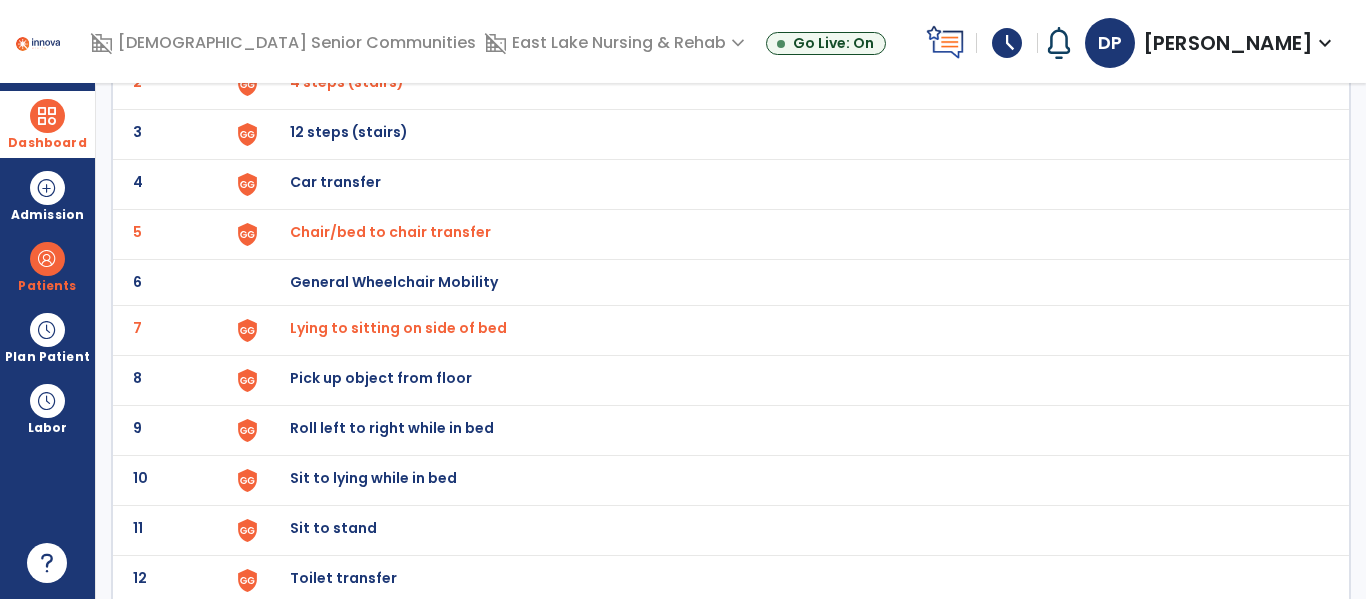 scroll, scrollTop: 231, scrollLeft: 0, axis: vertical 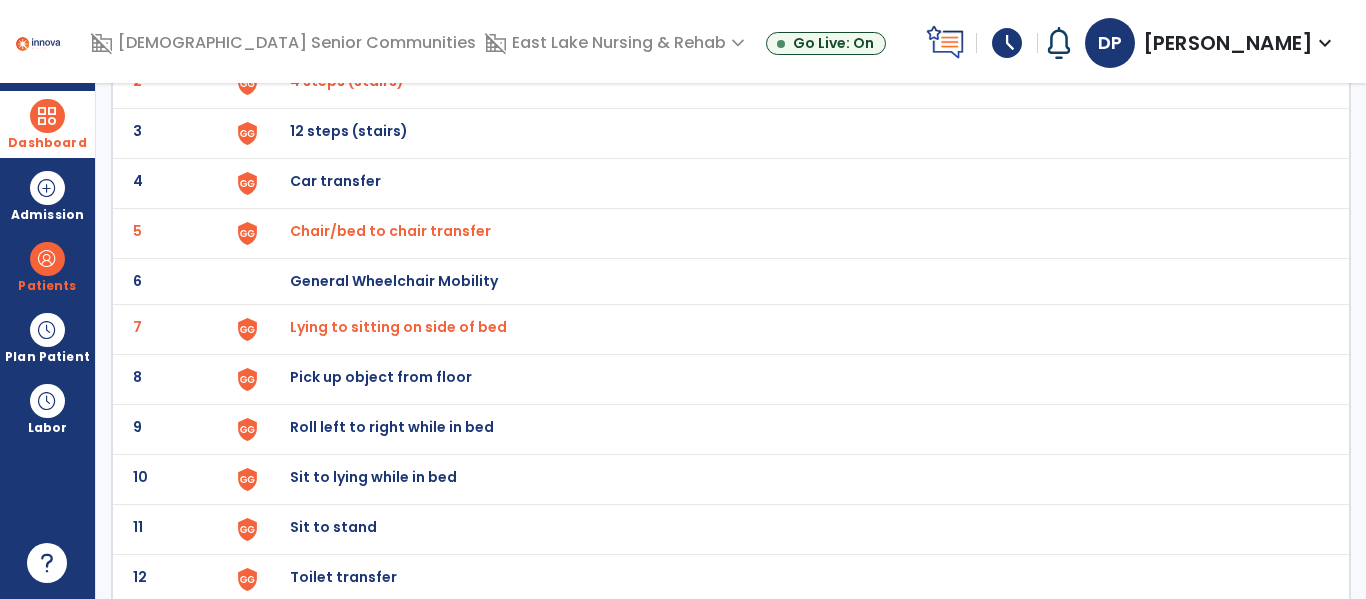 click on "Sit to stand" at bounding box center (336, 31) 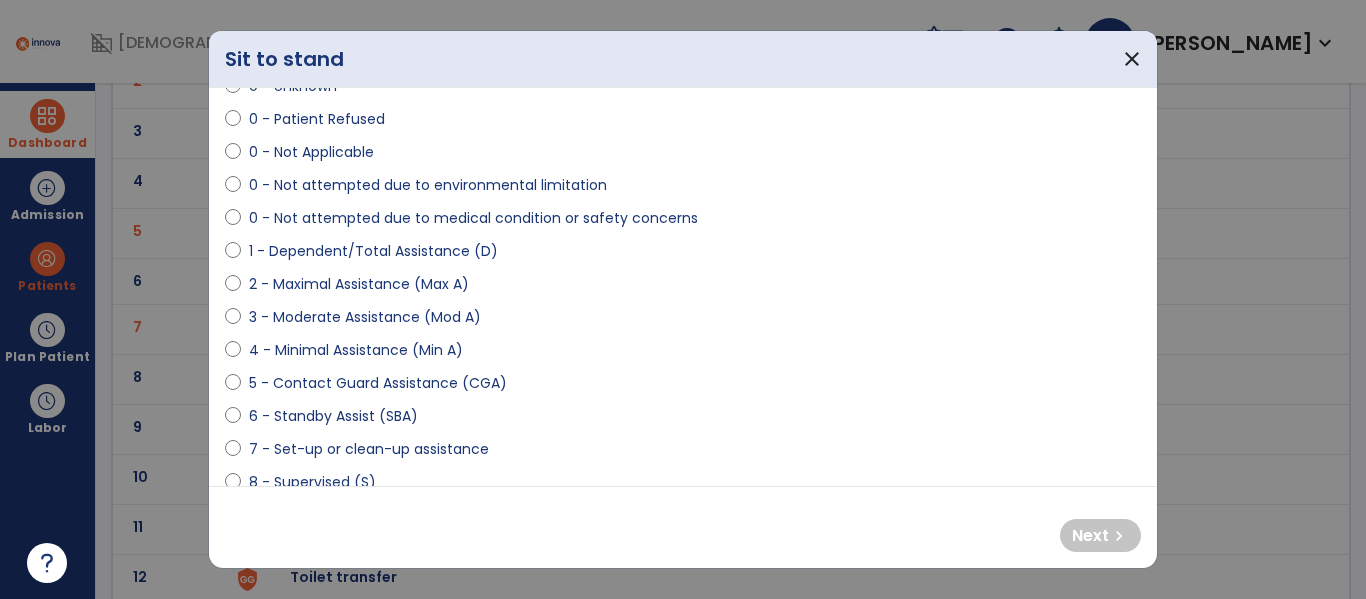 scroll, scrollTop: 100, scrollLeft: 0, axis: vertical 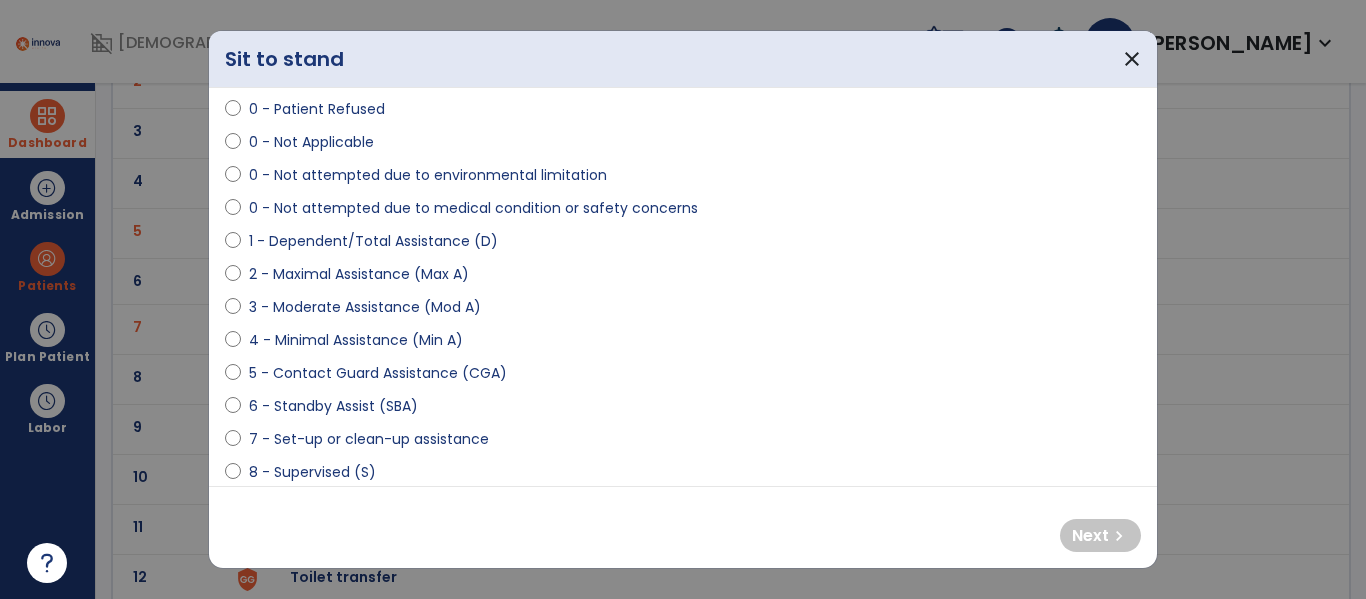 select on "**********" 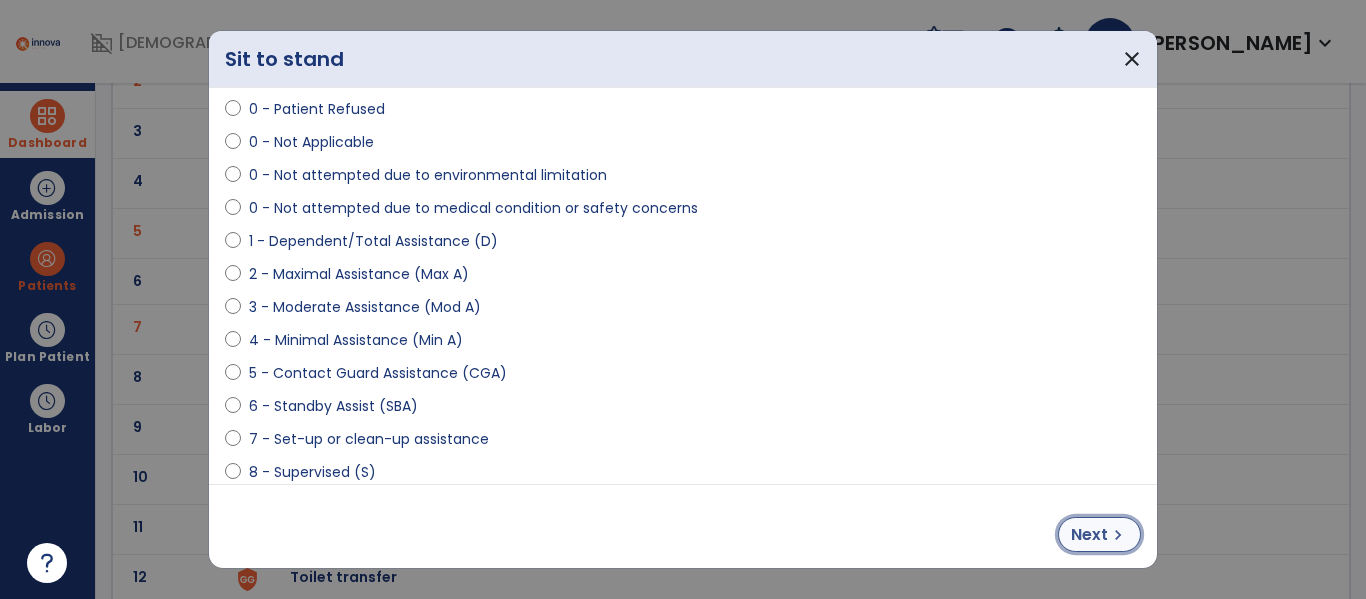 click on "Next" at bounding box center (1089, 535) 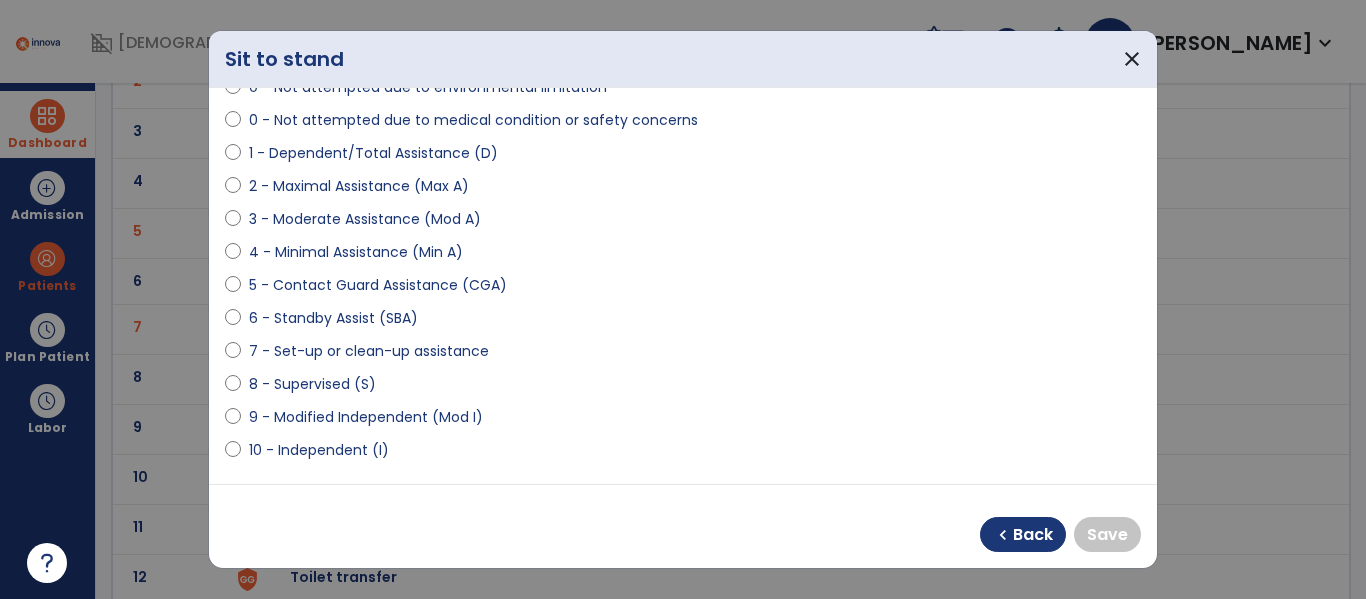 scroll, scrollTop: 221, scrollLeft: 0, axis: vertical 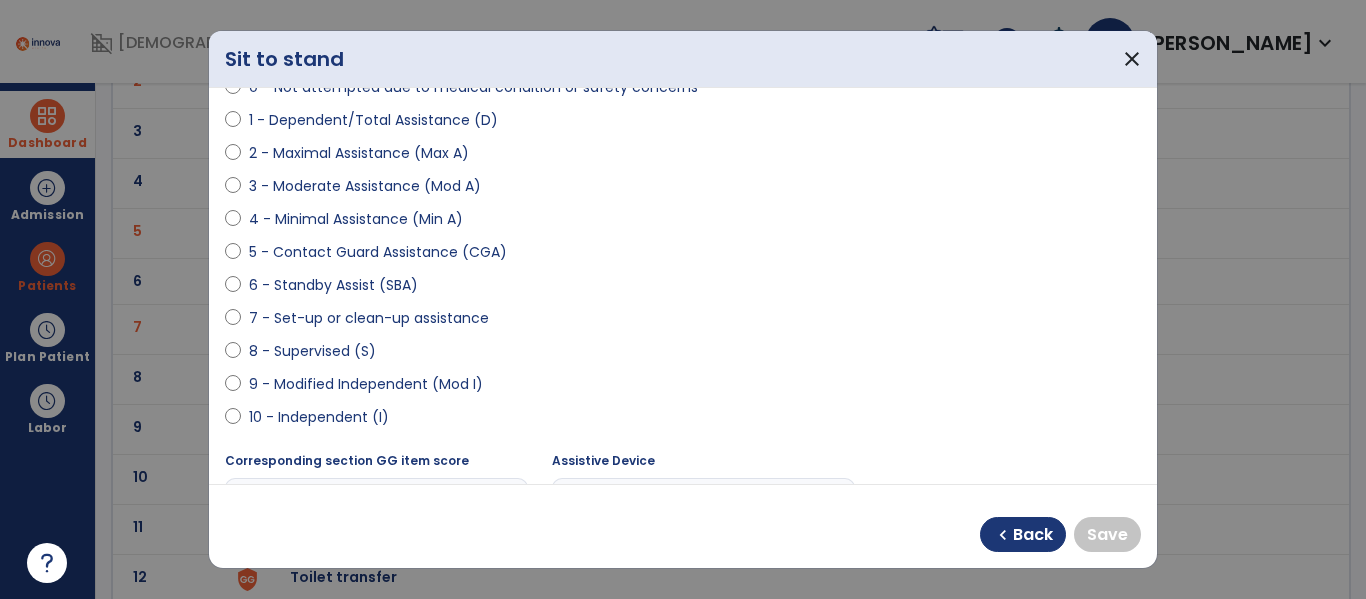 select on "**********" 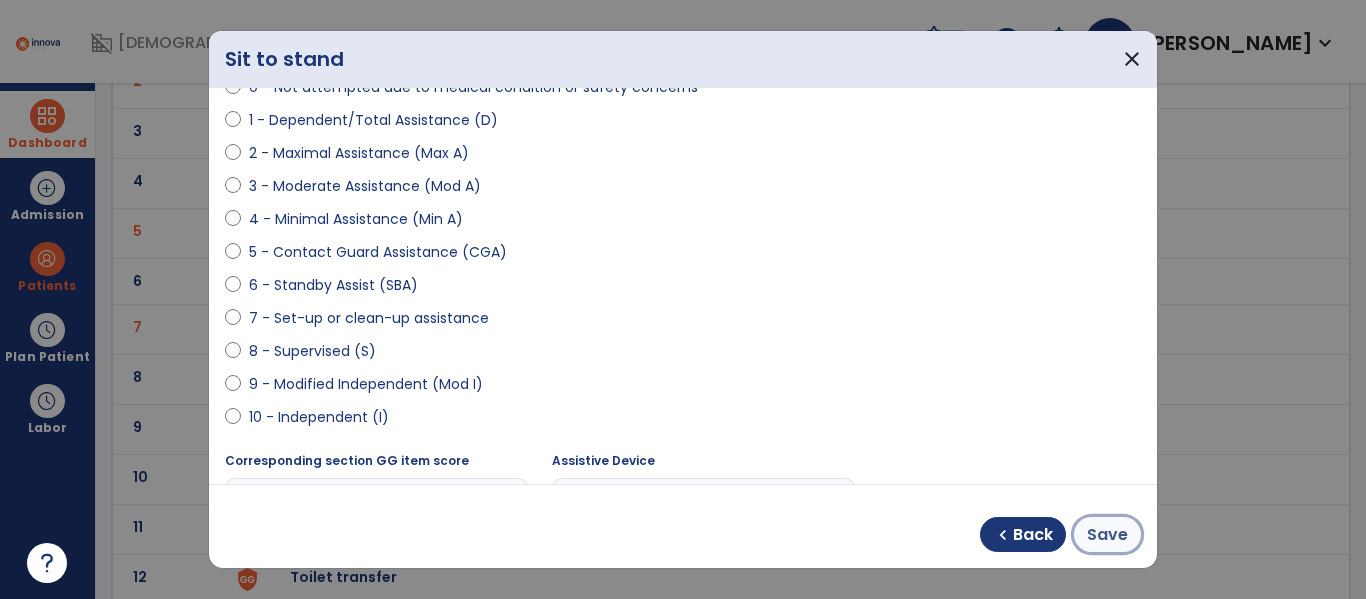 click on "Save" at bounding box center [1107, 535] 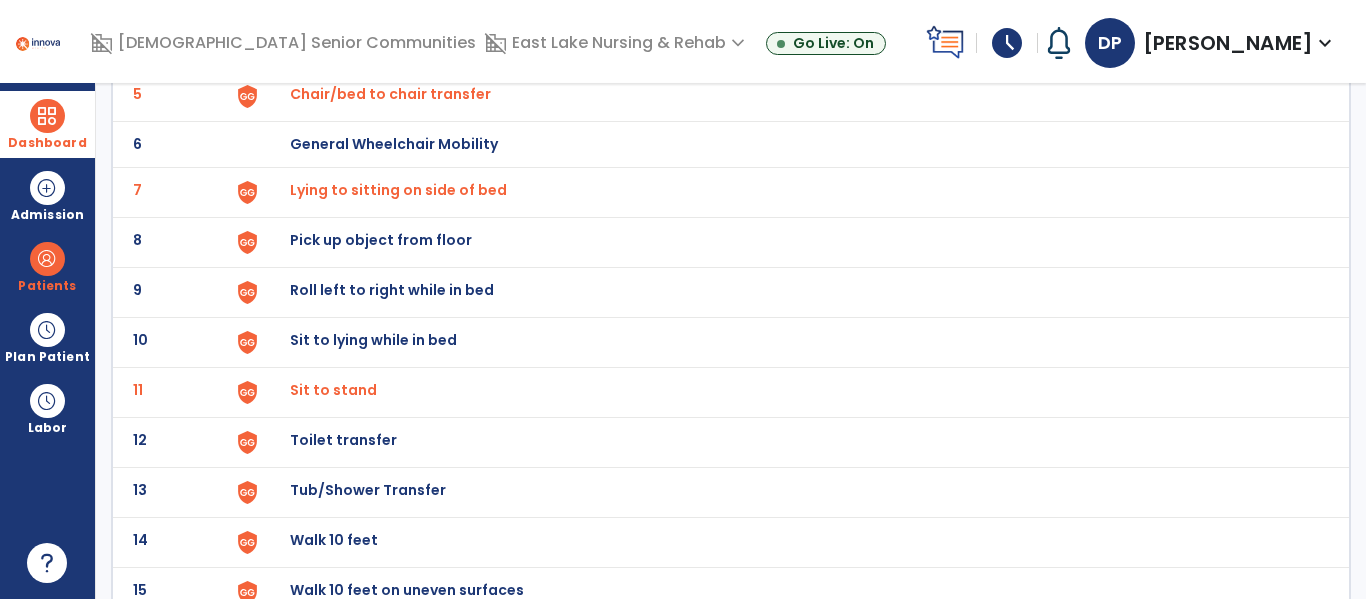 scroll, scrollTop: 378, scrollLeft: 0, axis: vertical 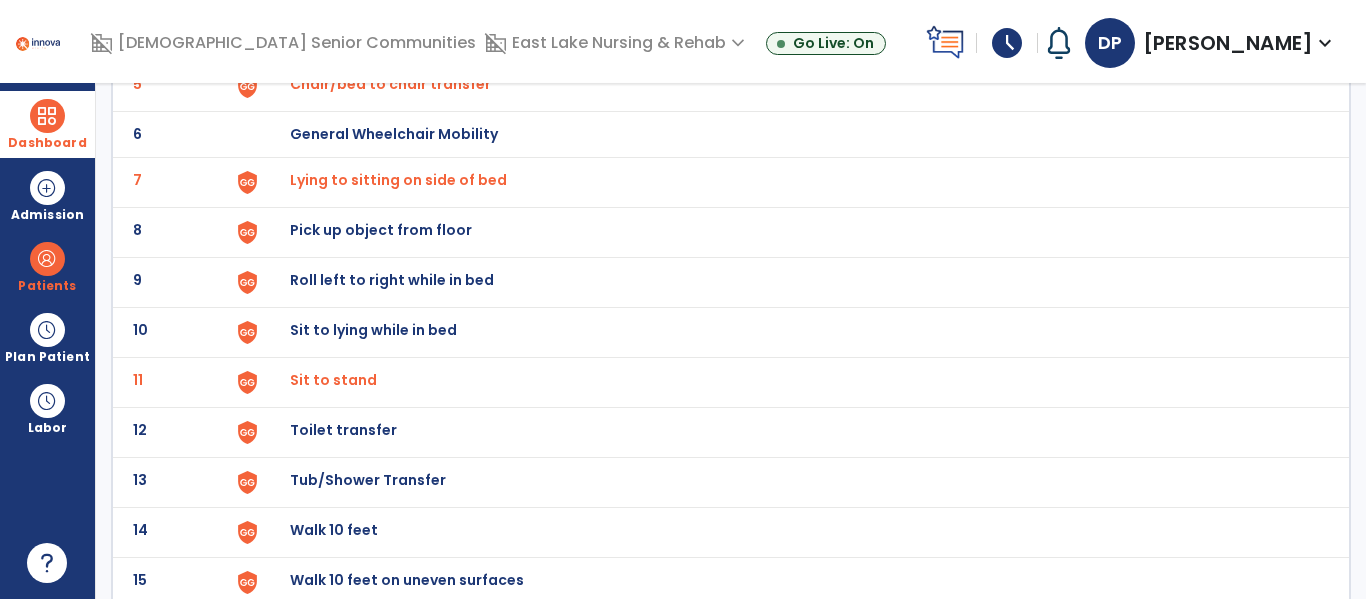 click on "Walk 10 feet" at bounding box center [336, -116] 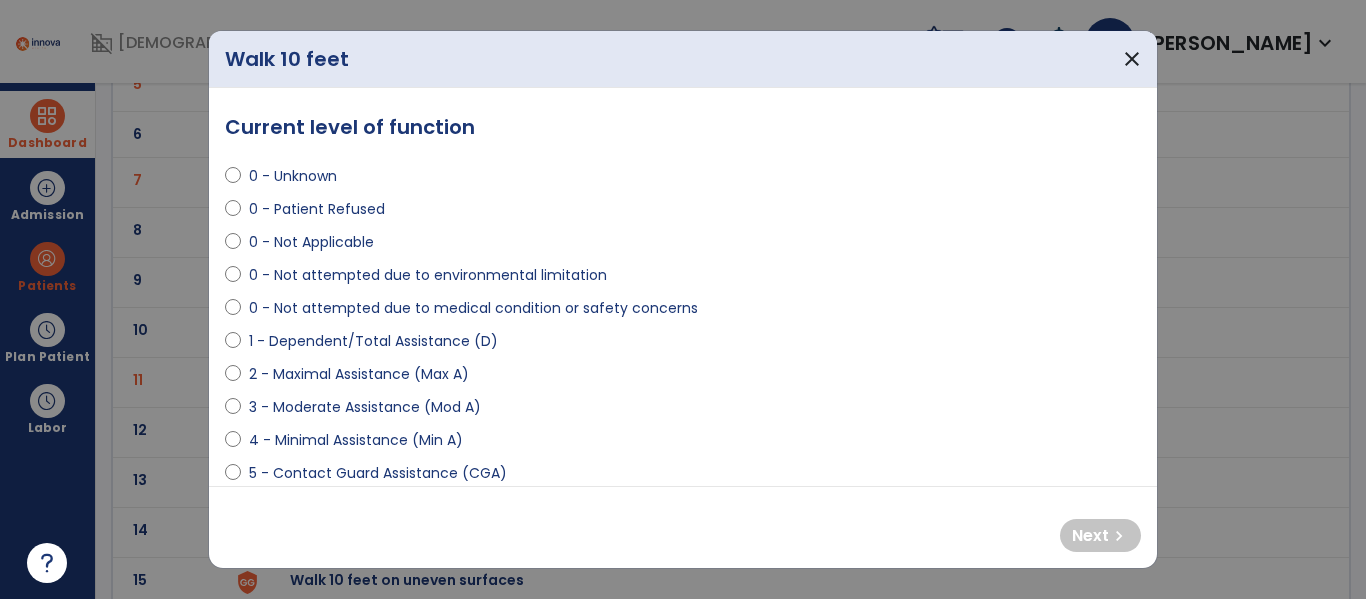 select on "**********" 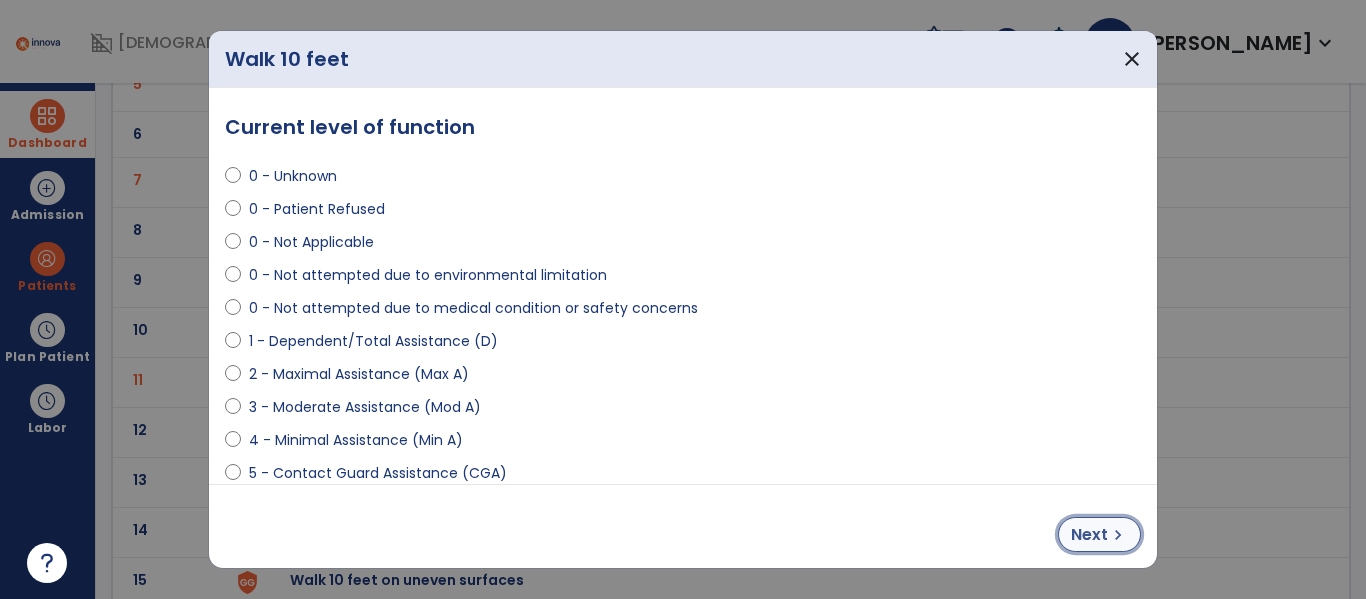 click on "chevron_right" at bounding box center [1118, 535] 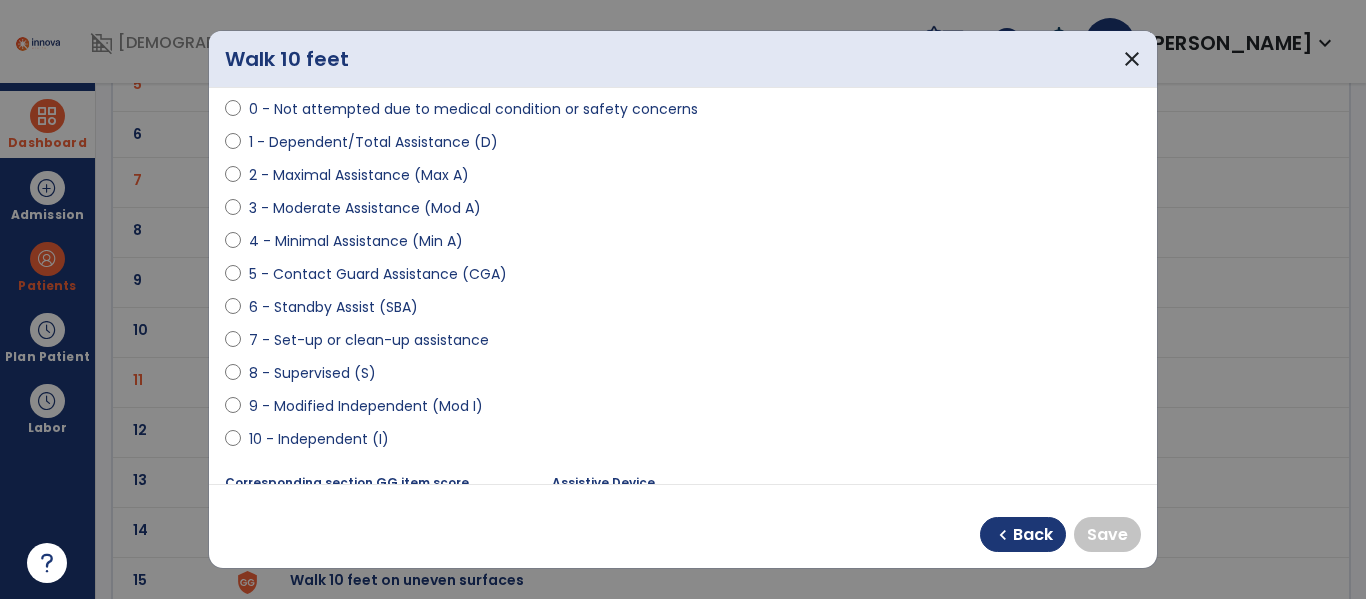 scroll, scrollTop: 214, scrollLeft: 0, axis: vertical 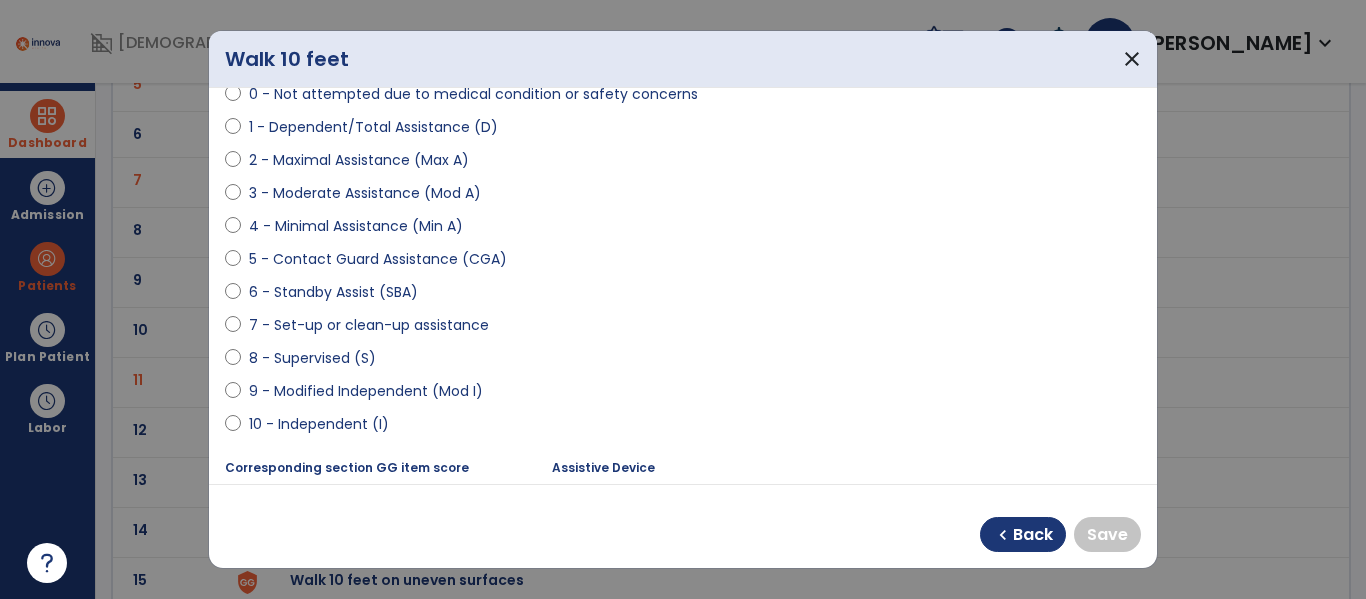 select on "**********" 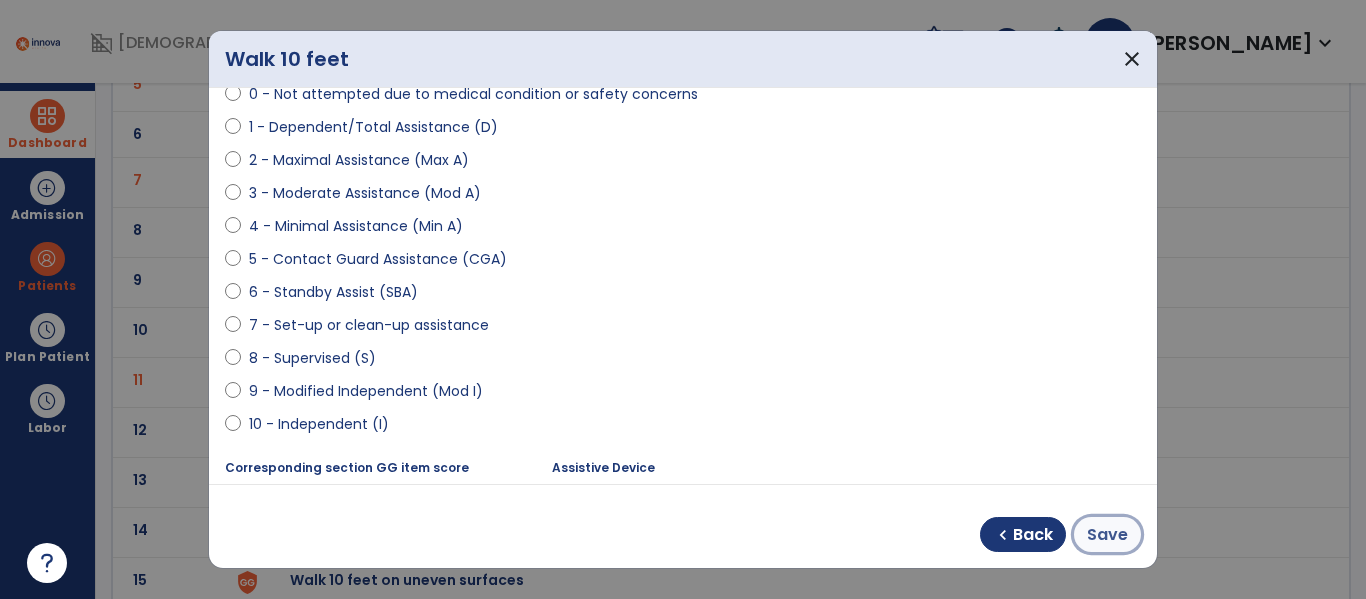 click on "Save" at bounding box center [1107, 535] 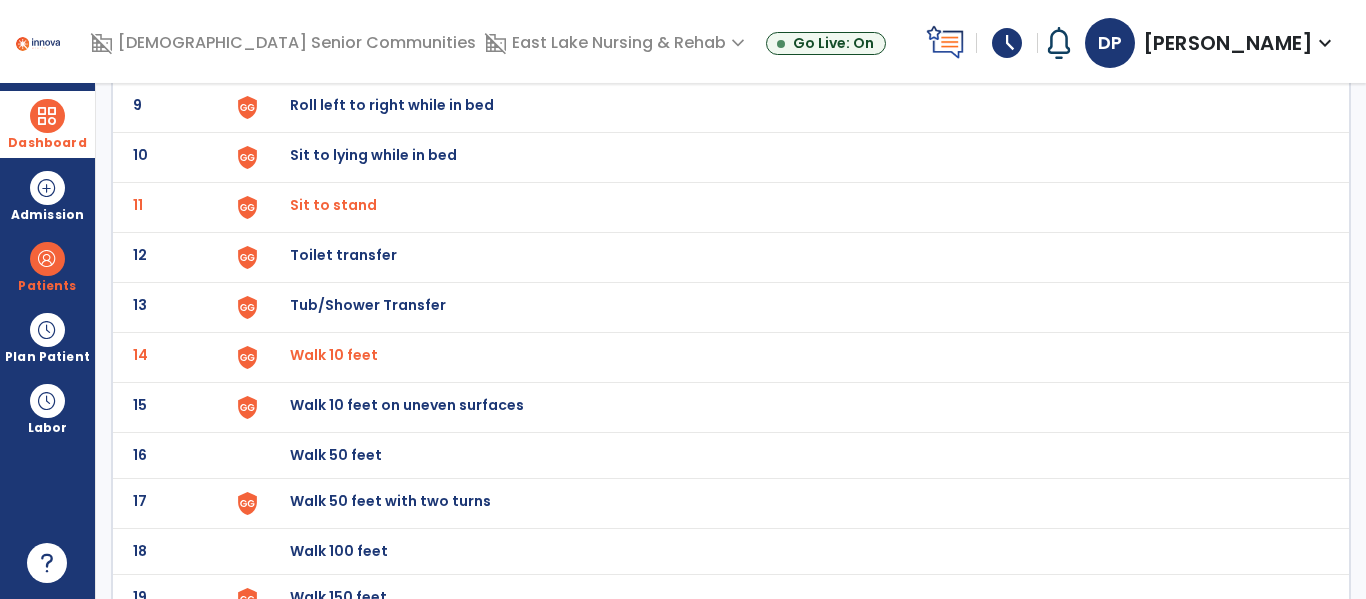 scroll, scrollTop: 554, scrollLeft: 0, axis: vertical 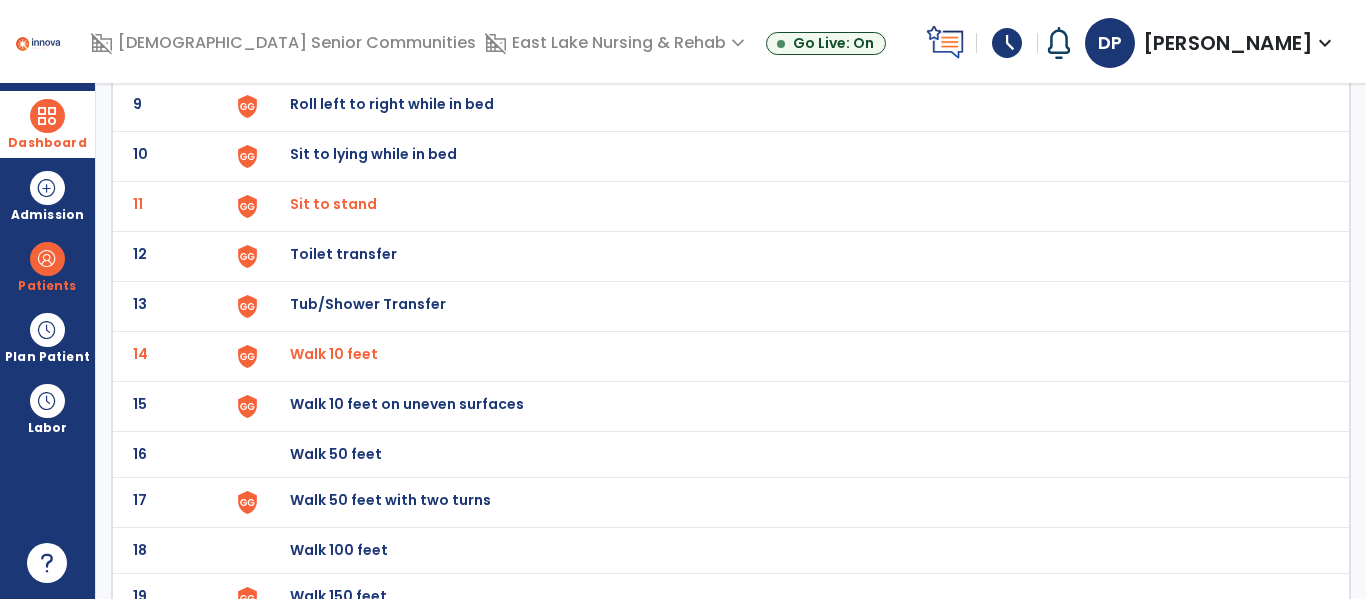 click on "Walk 50 feet with two turns" at bounding box center [336, -292] 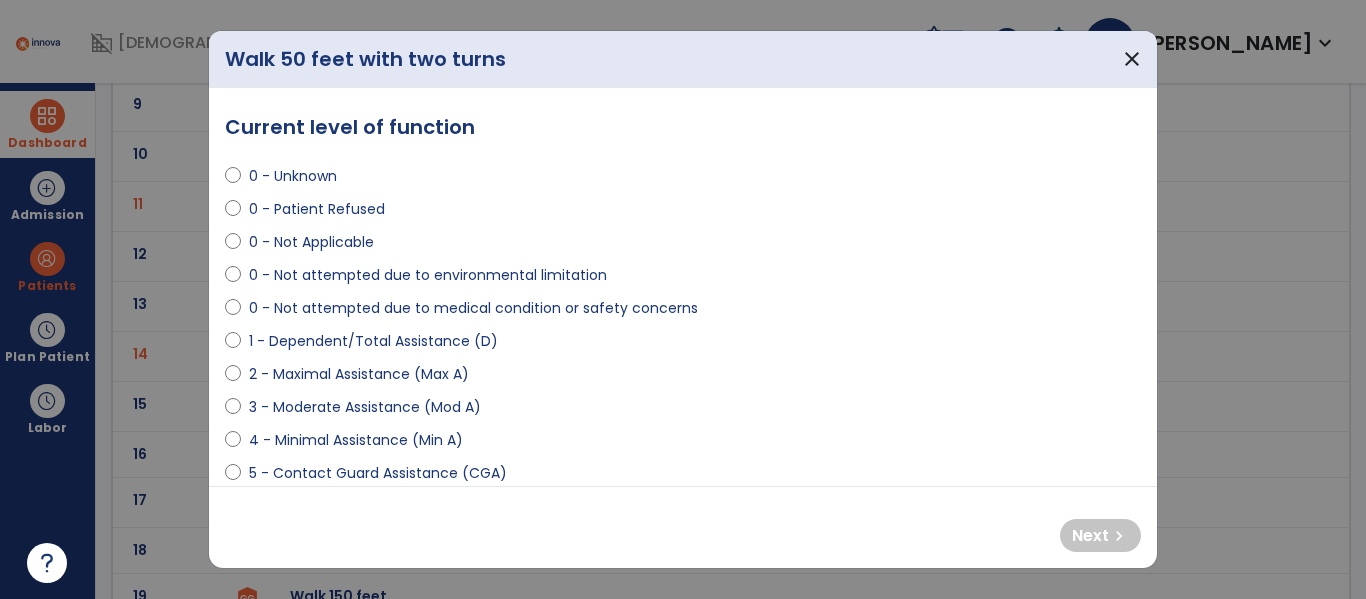 select on "**********" 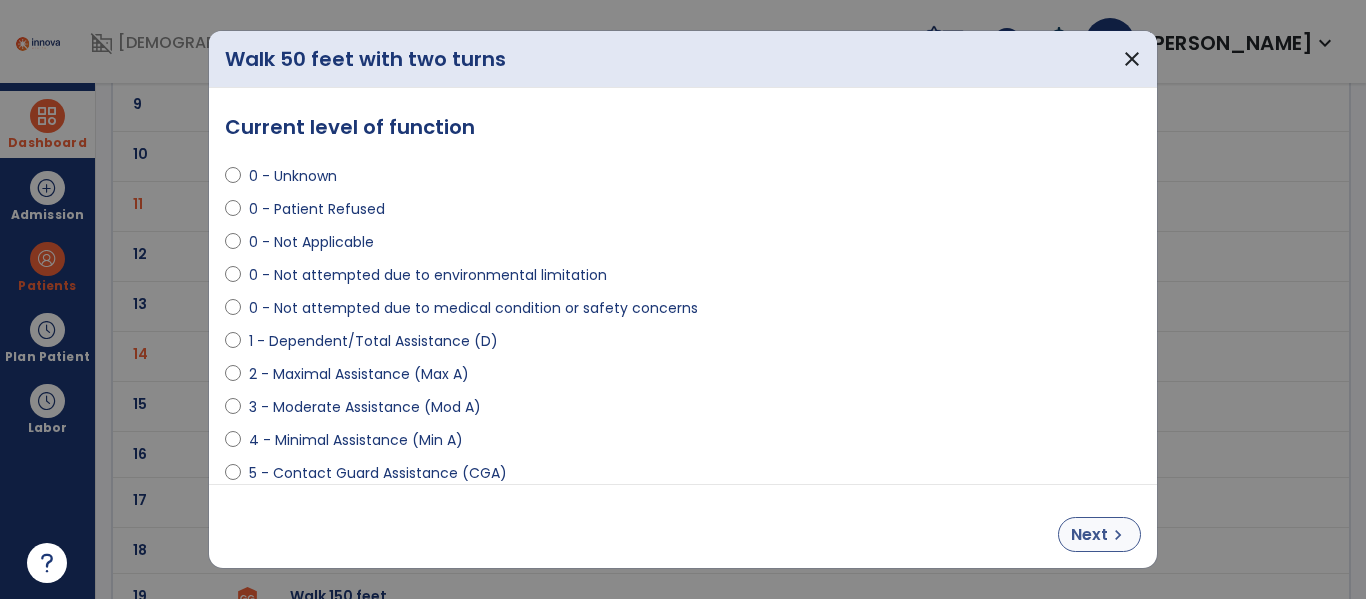 click on "chevron_right" at bounding box center (1118, 535) 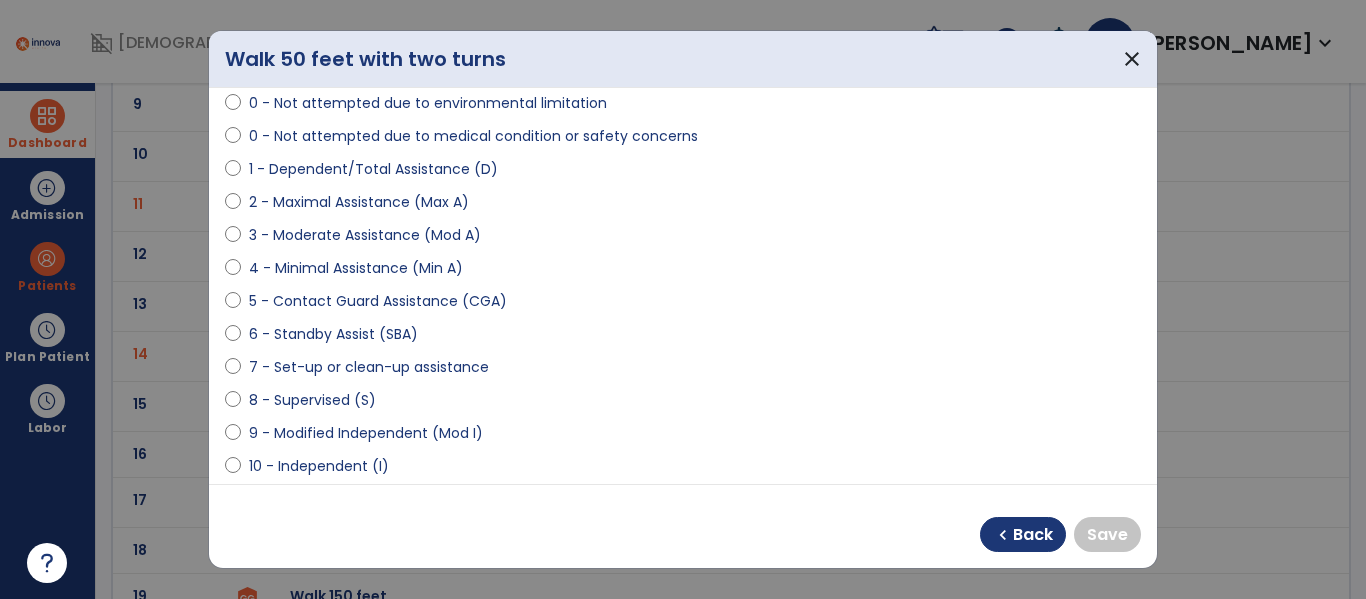 scroll, scrollTop: 184, scrollLeft: 0, axis: vertical 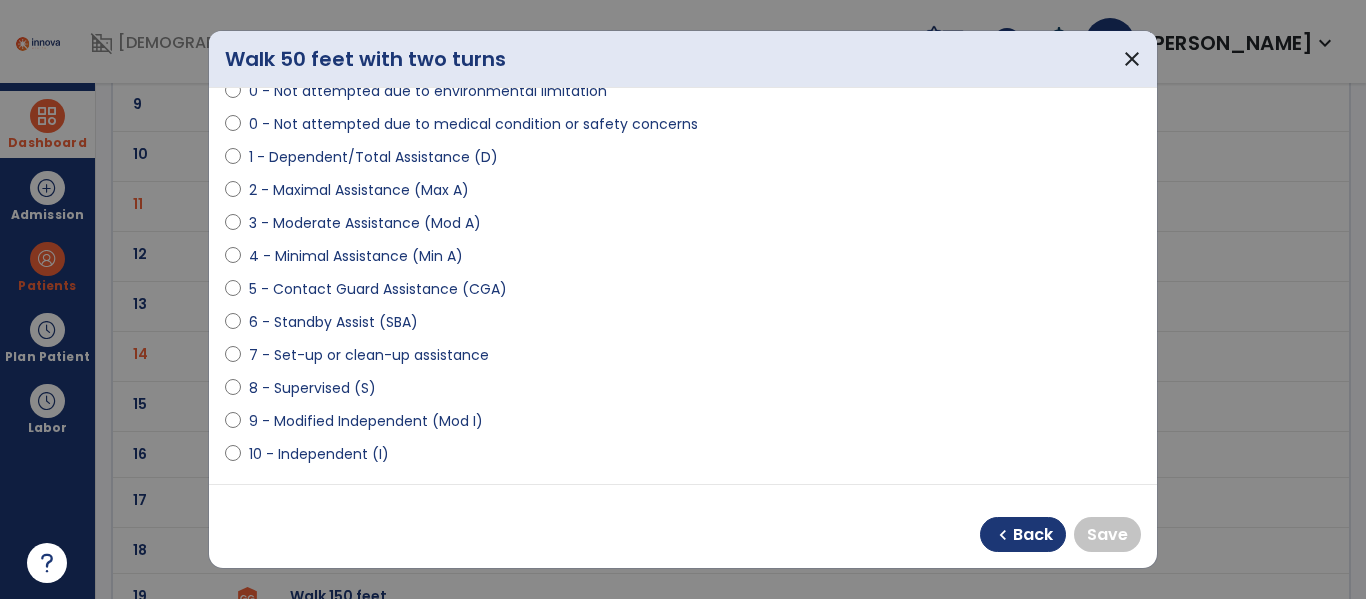 select on "**********" 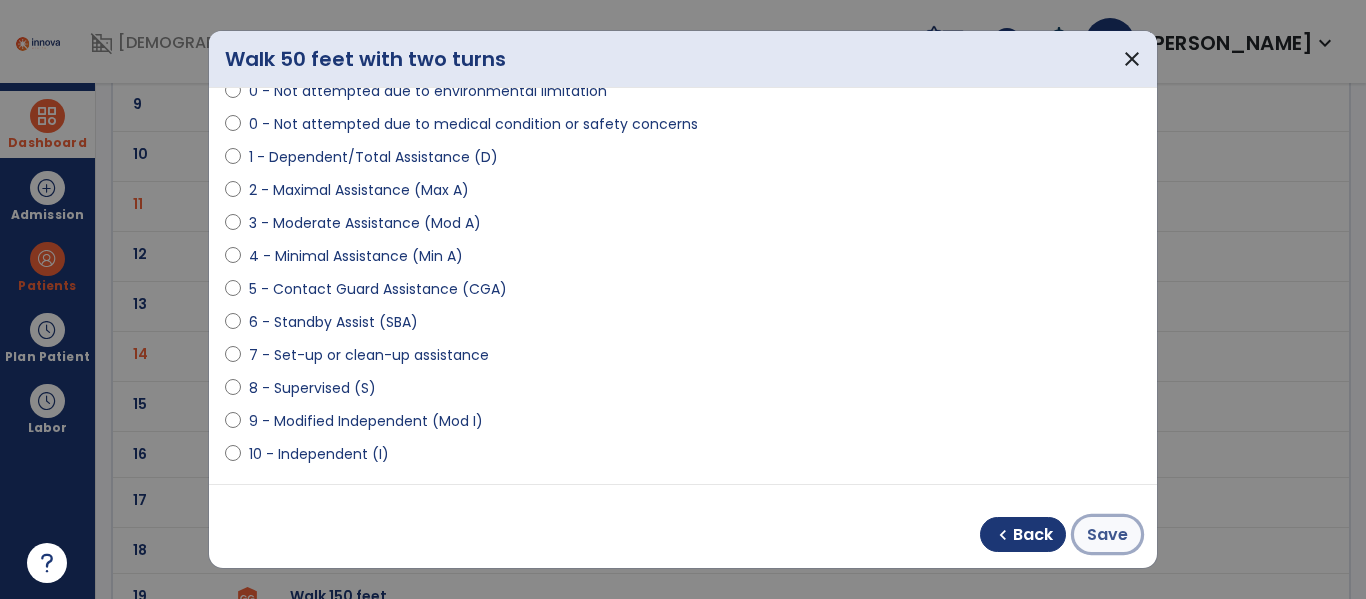 click on "Save" at bounding box center [1107, 535] 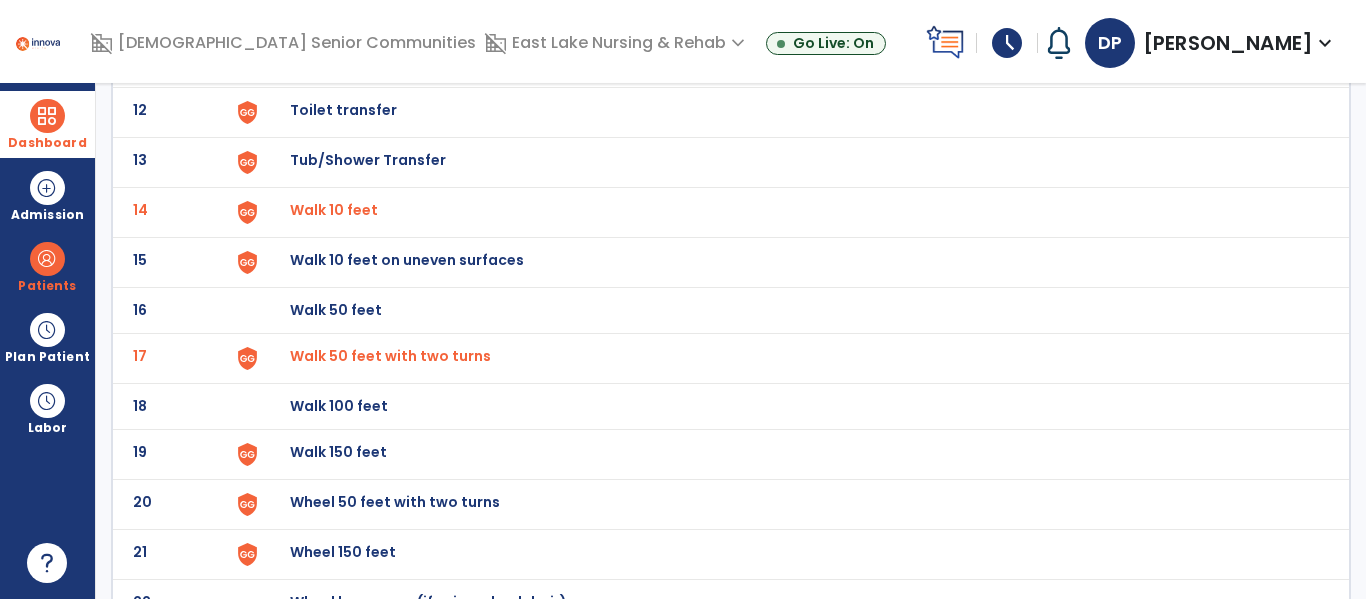 scroll, scrollTop: 706, scrollLeft: 0, axis: vertical 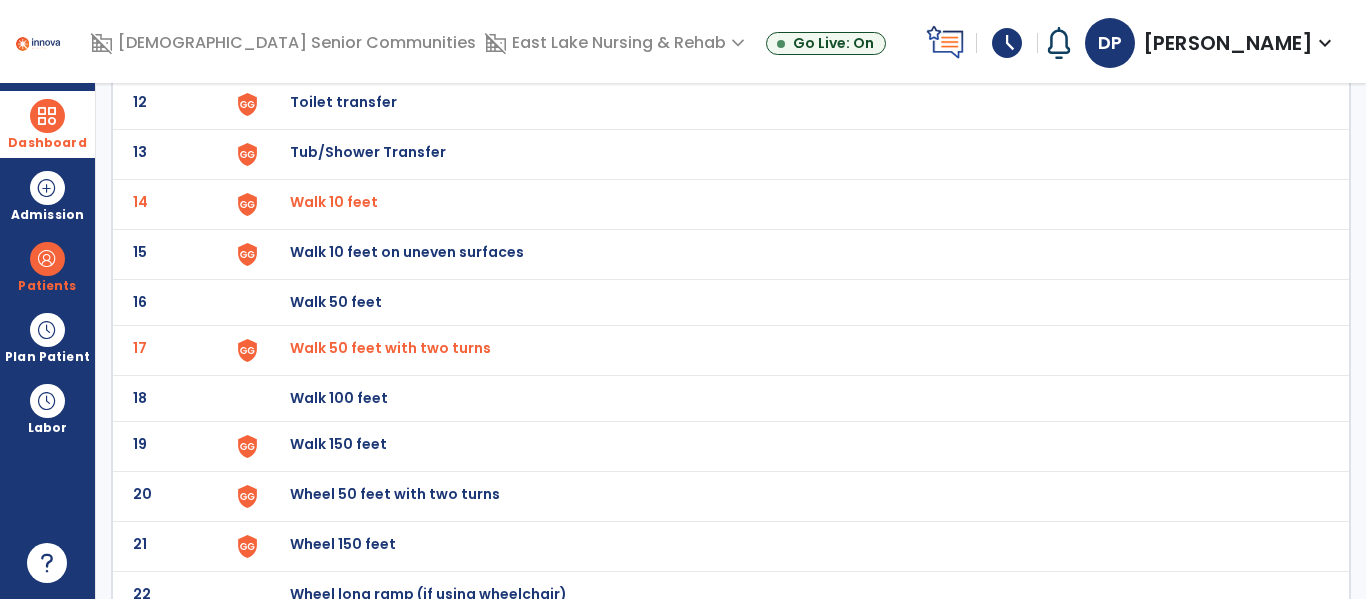click on "Walk 150 feet" at bounding box center [336, -444] 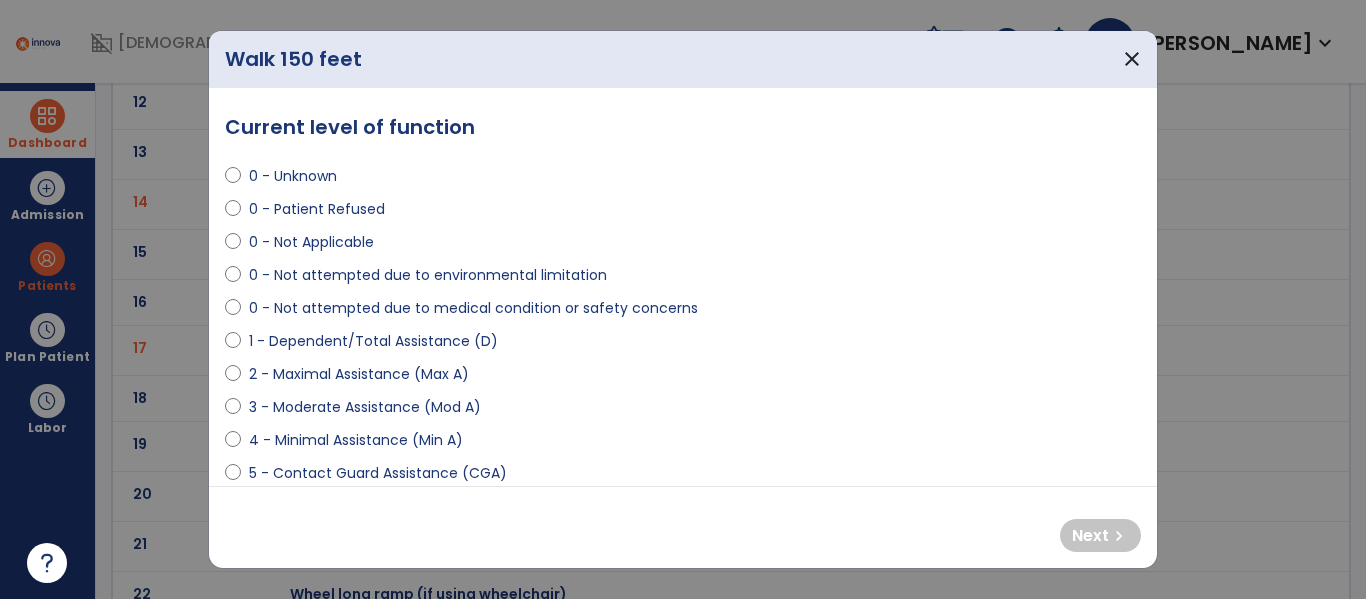 select on "**********" 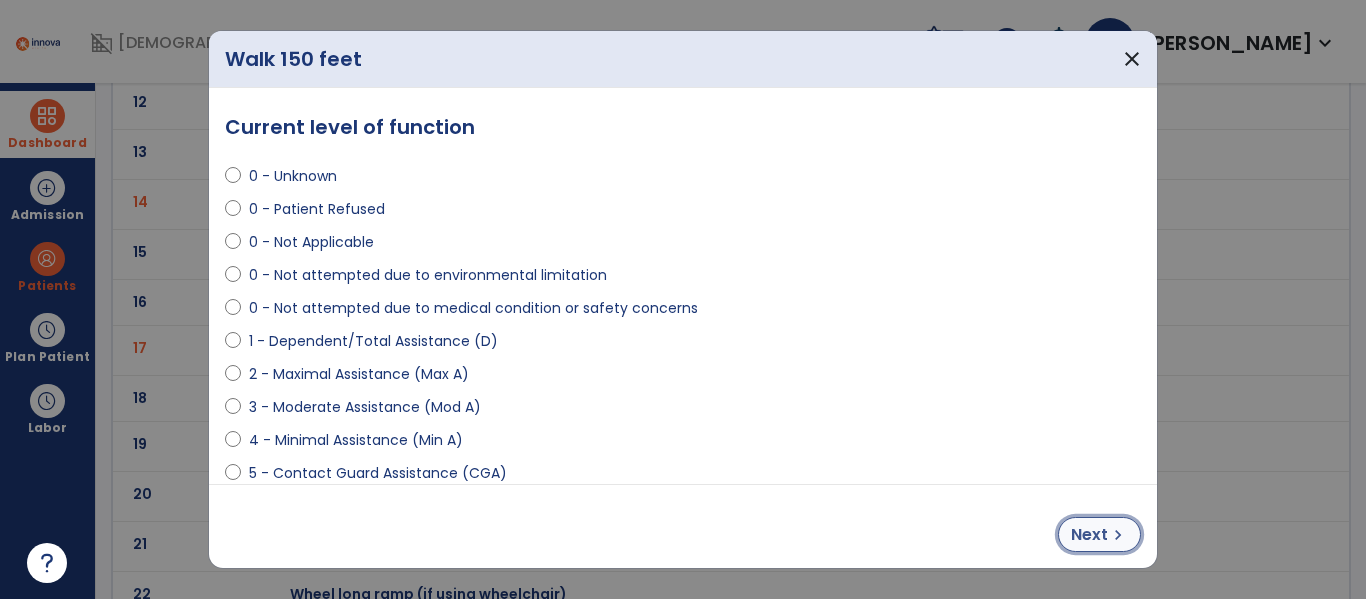 click on "chevron_right" at bounding box center (1118, 535) 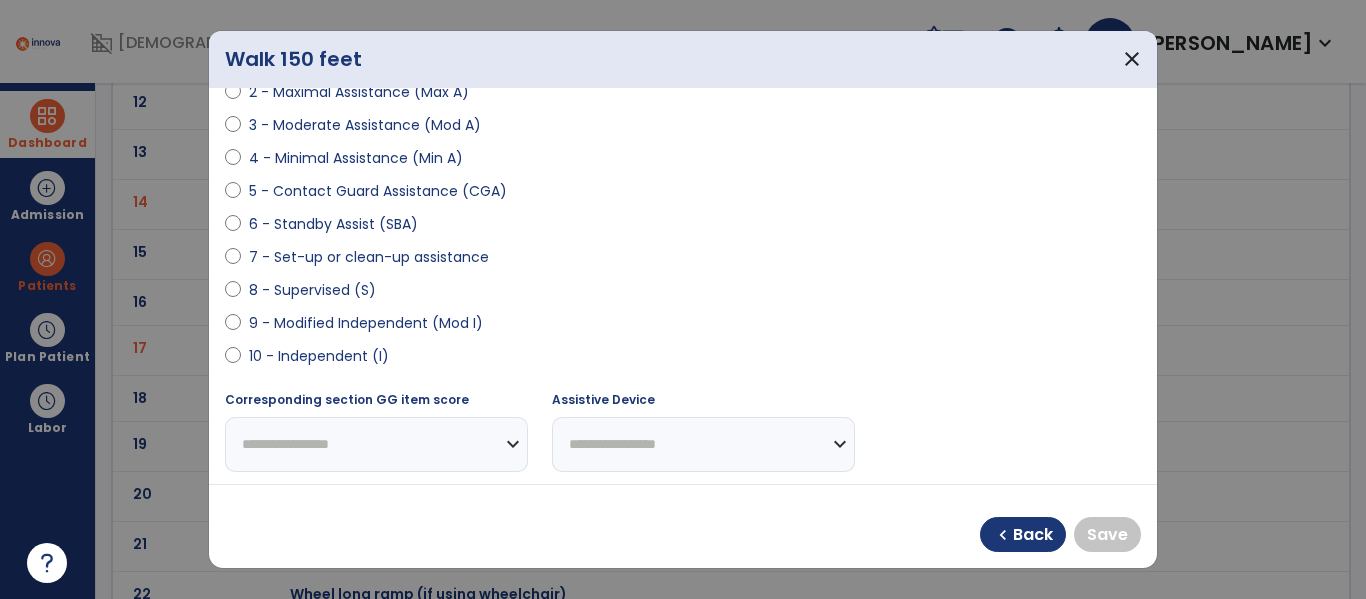 scroll, scrollTop: 285, scrollLeft: 0, axis: vertical 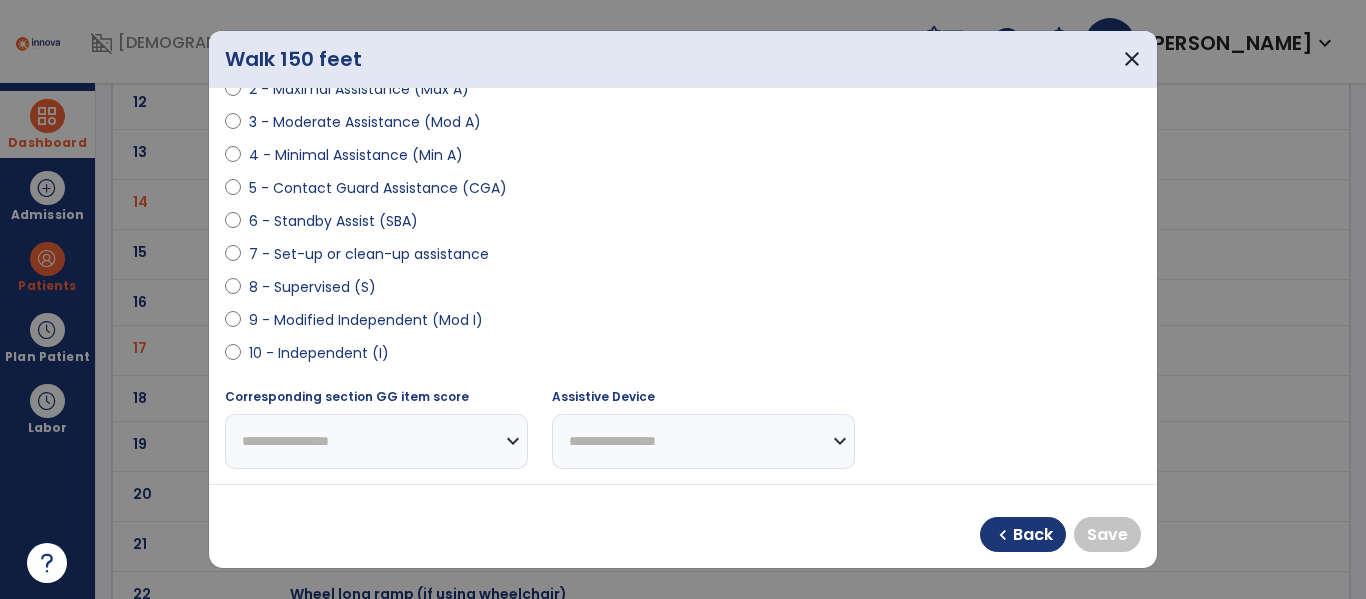 select on "**********" 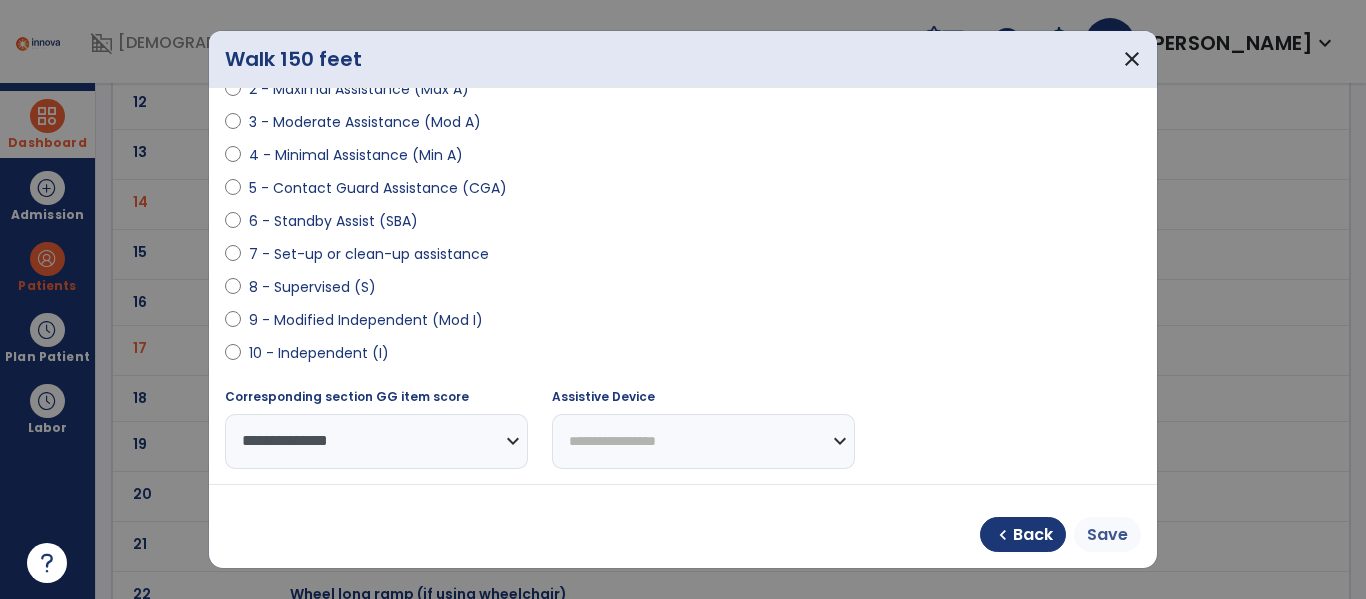 click on "Save" at bounding box center [1107, 535] 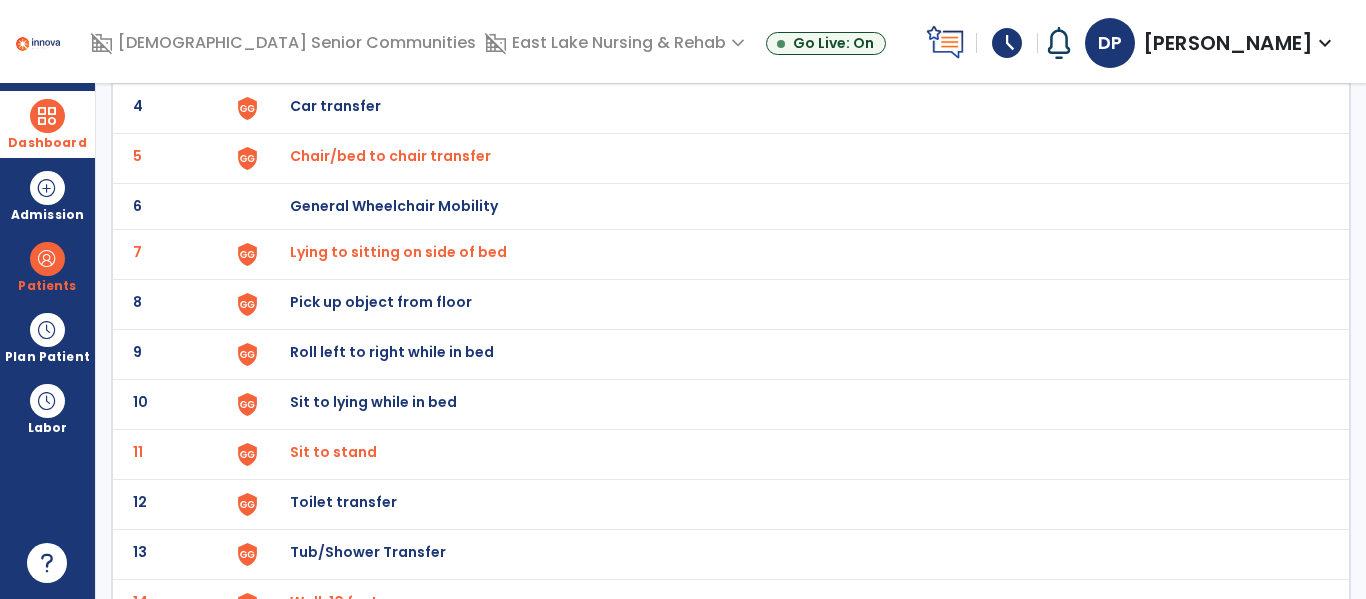 scroll, scrollTop: 0, scrollLeft: 0, axis: both 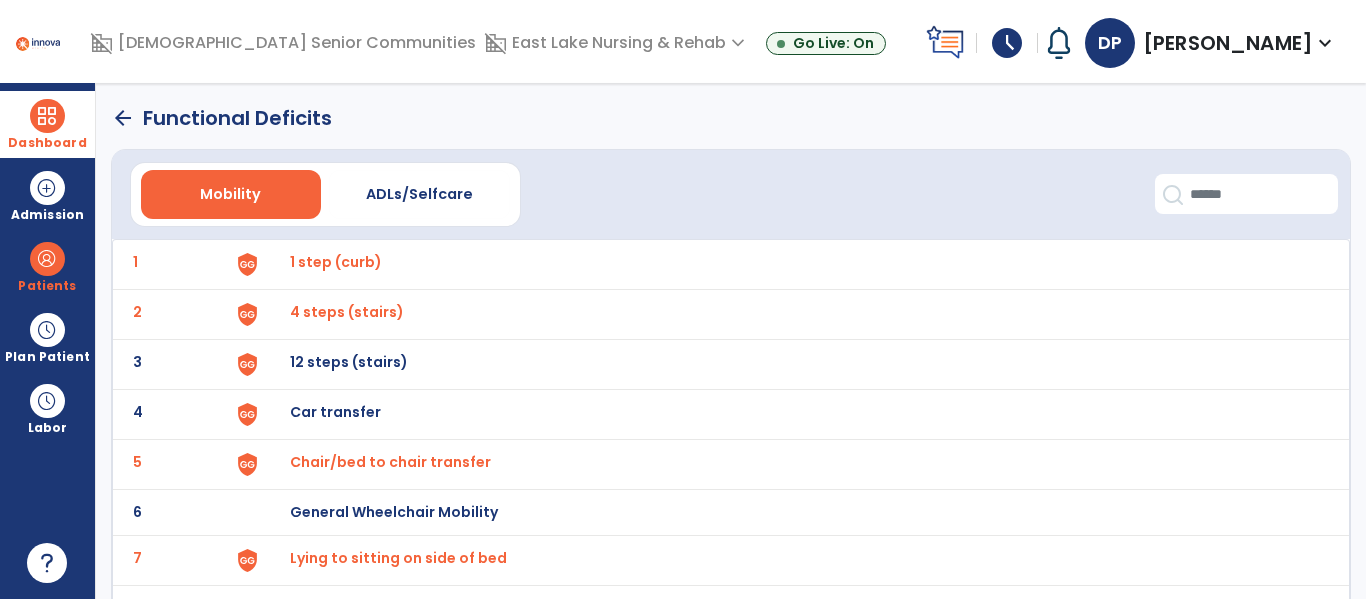 click on "arrow_back" 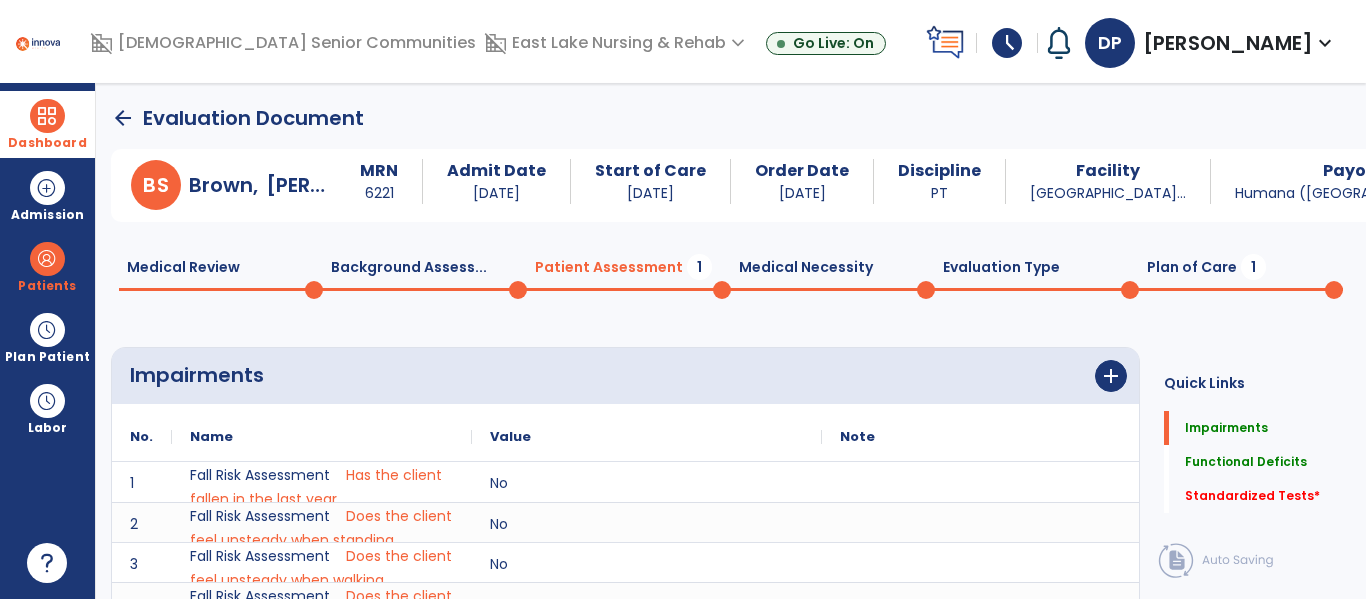 scroll, scrollTop: 20, scrollLeft: 0, axis: vertical 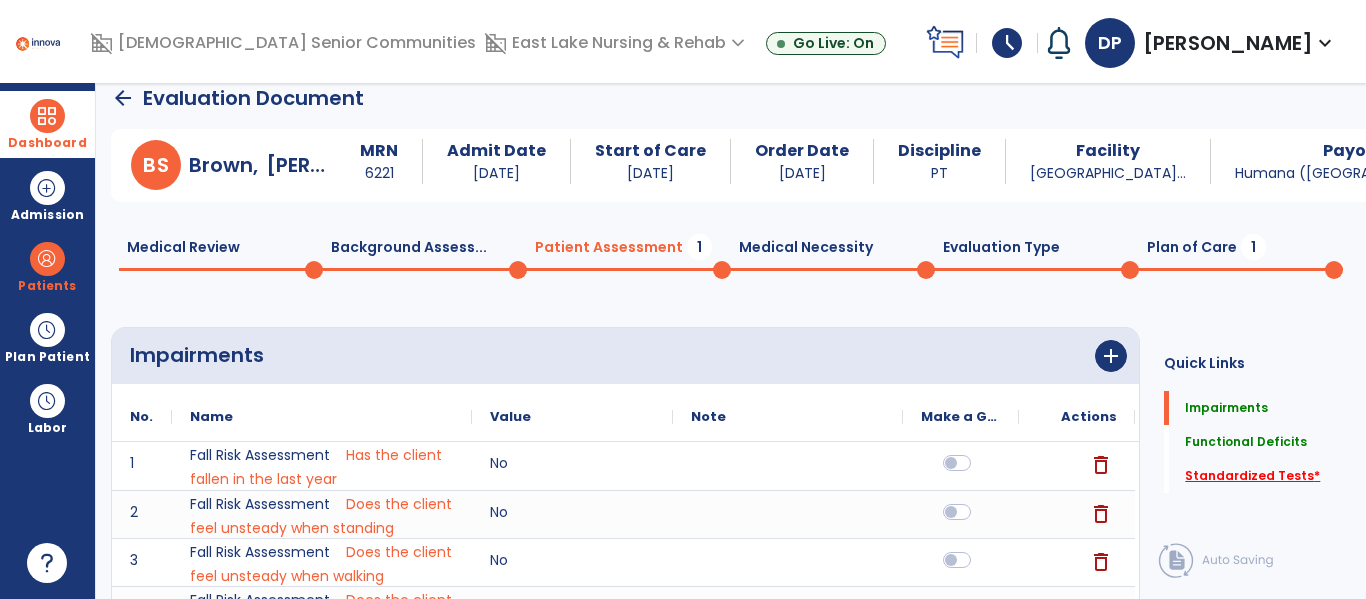 click on "Standardized Tests   *" 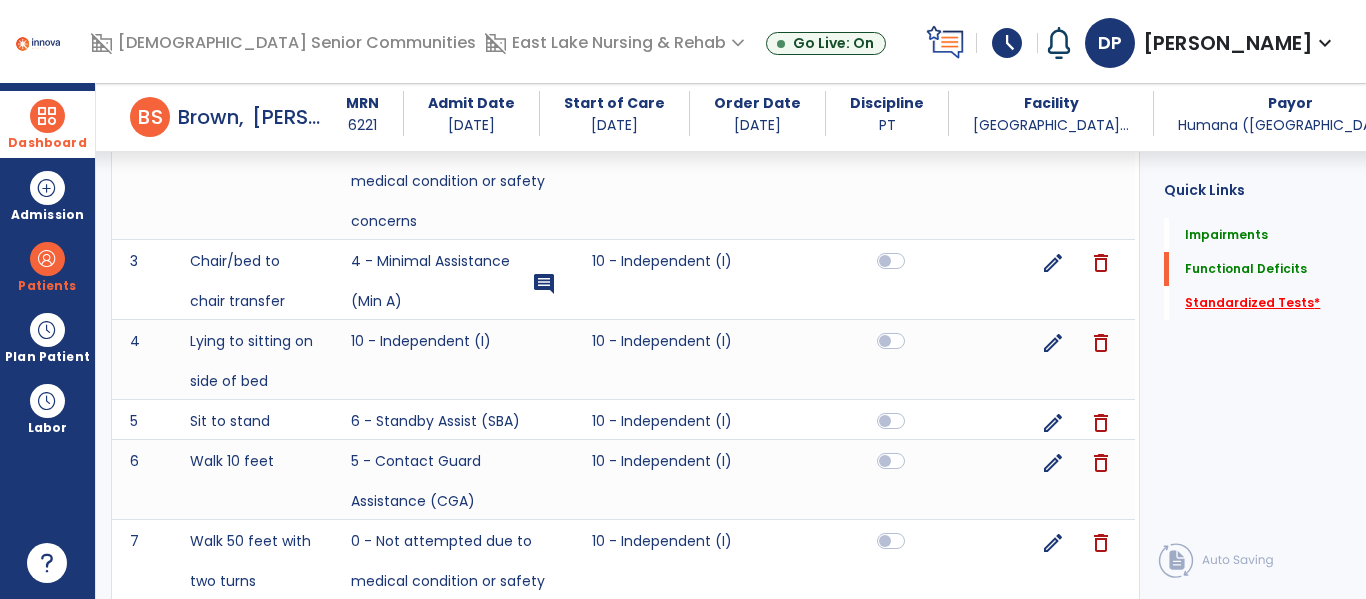 scroll, scrollTop: 1567, scrollLeft: 0, axis: vertical 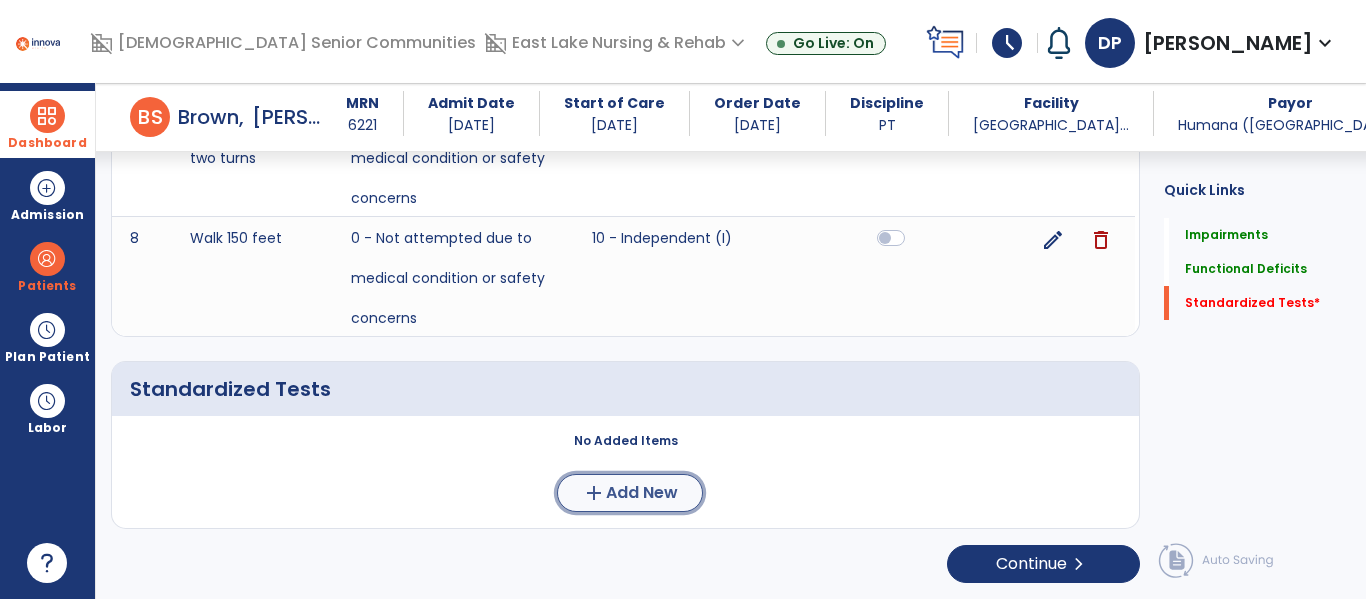 click on "add  Add New" 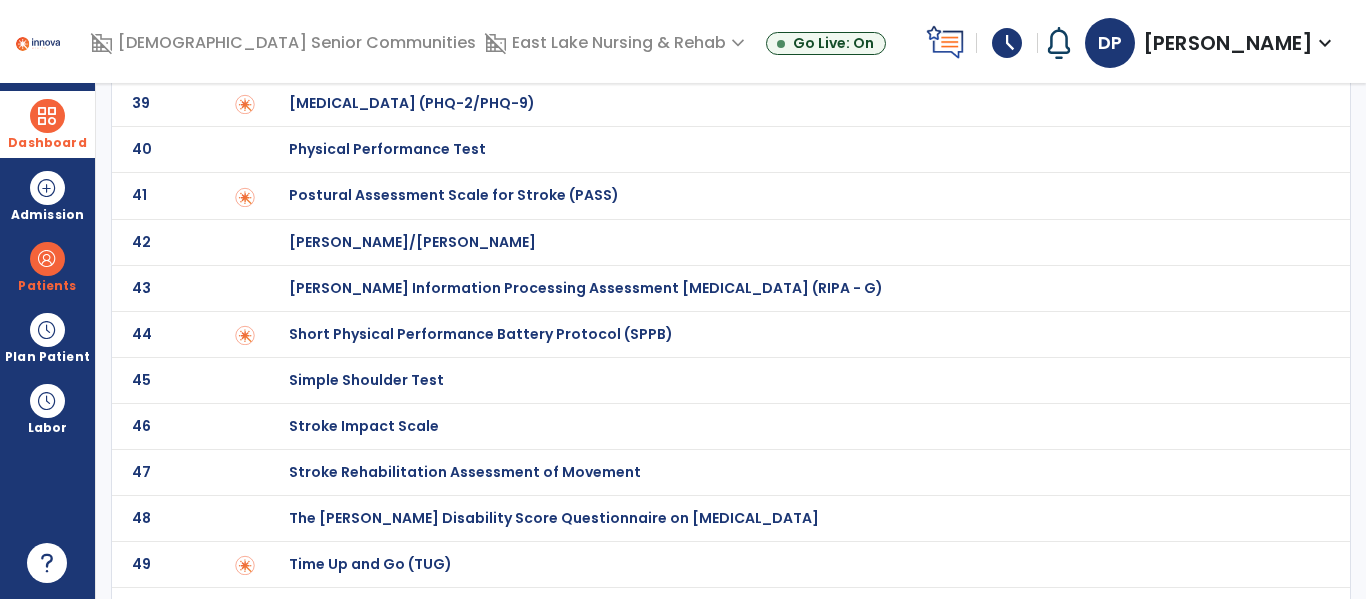 scroll, scrollTop: 1926, scrollLeft: 0, axis: vertical 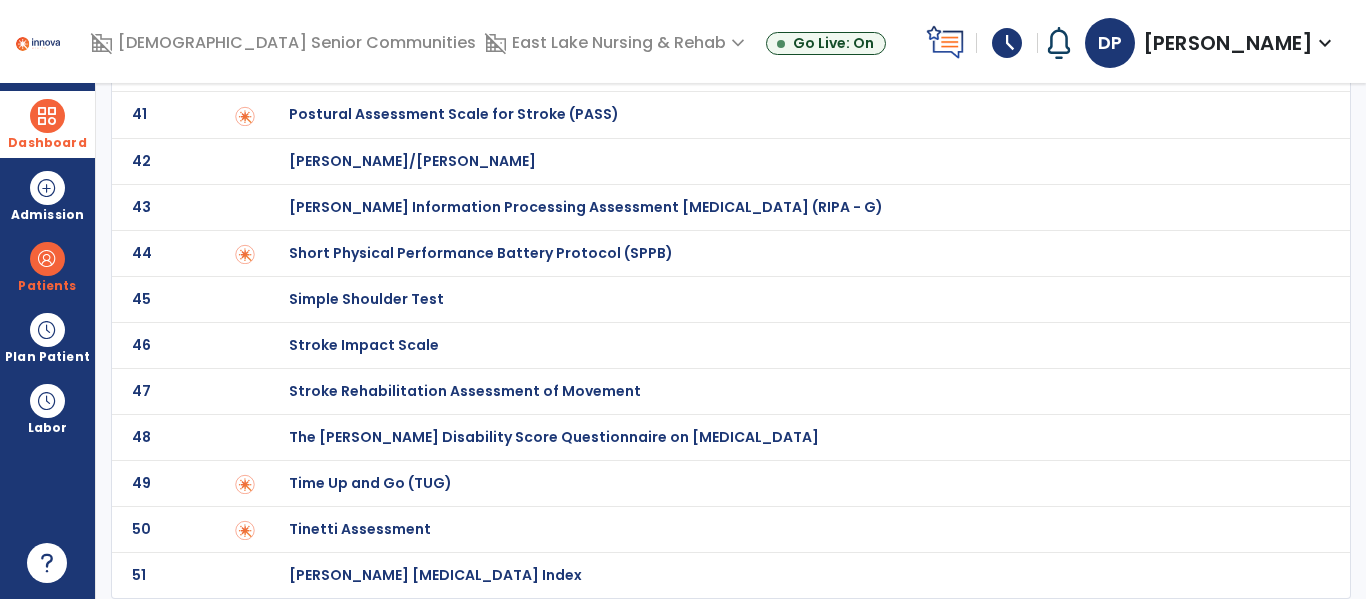 click on "Time Up and Go (TUG)" at bounding box center (360, -1726) 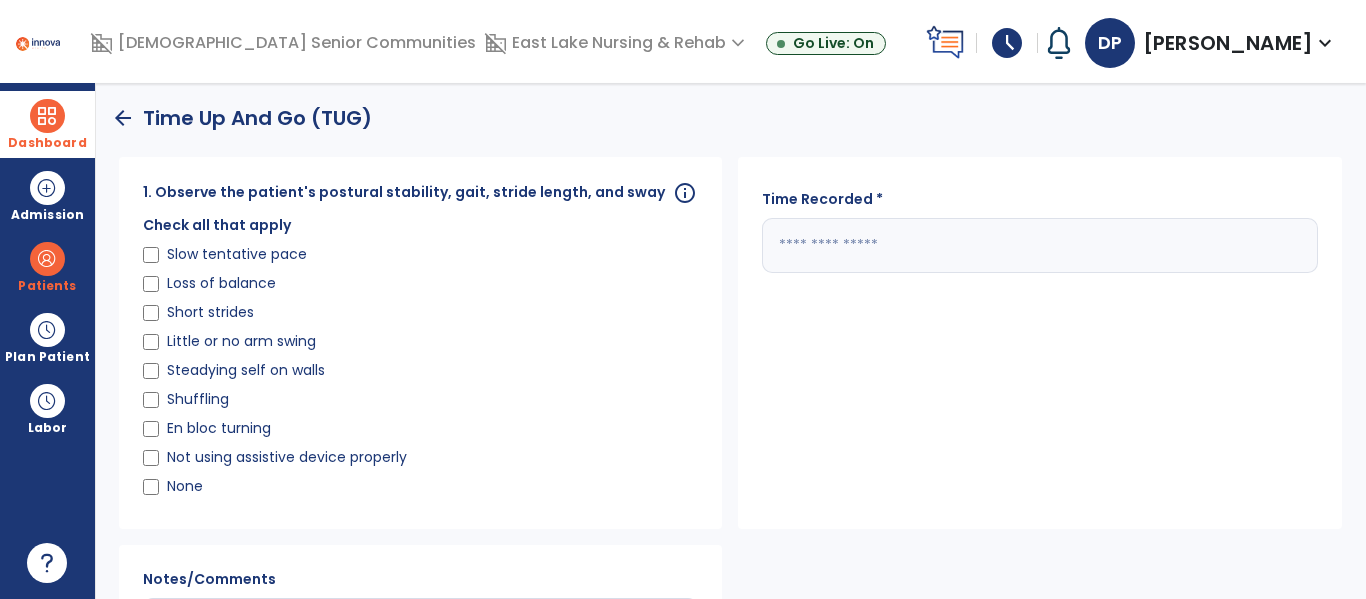 click 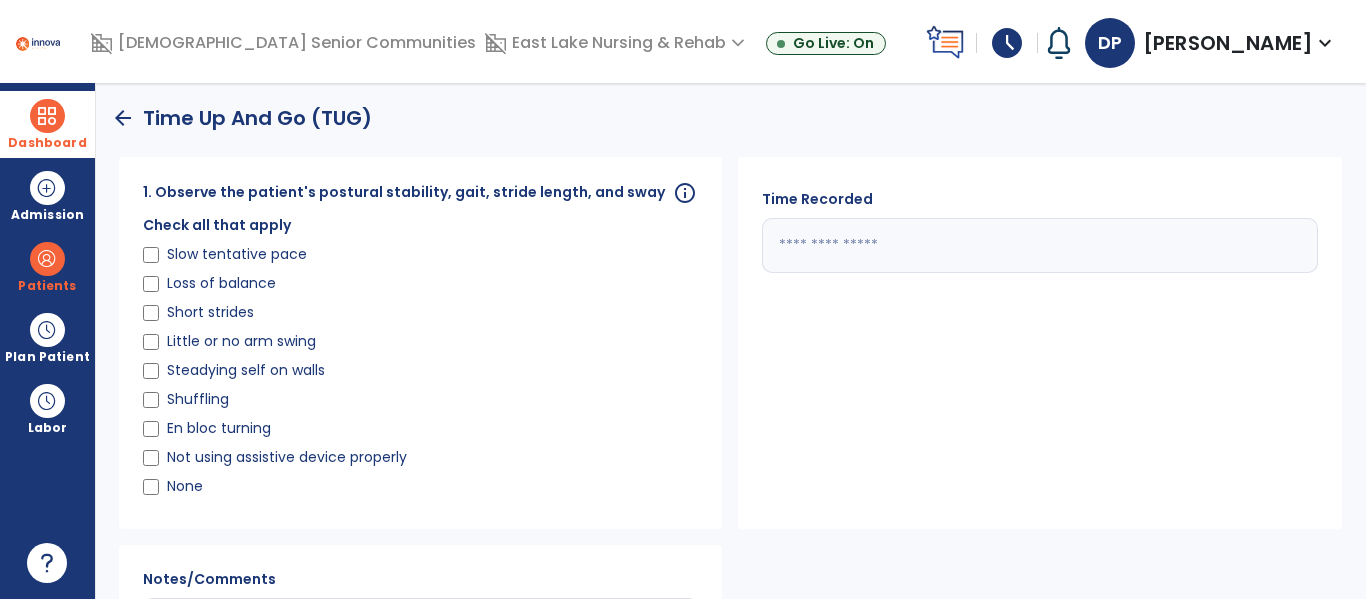 type on "*" 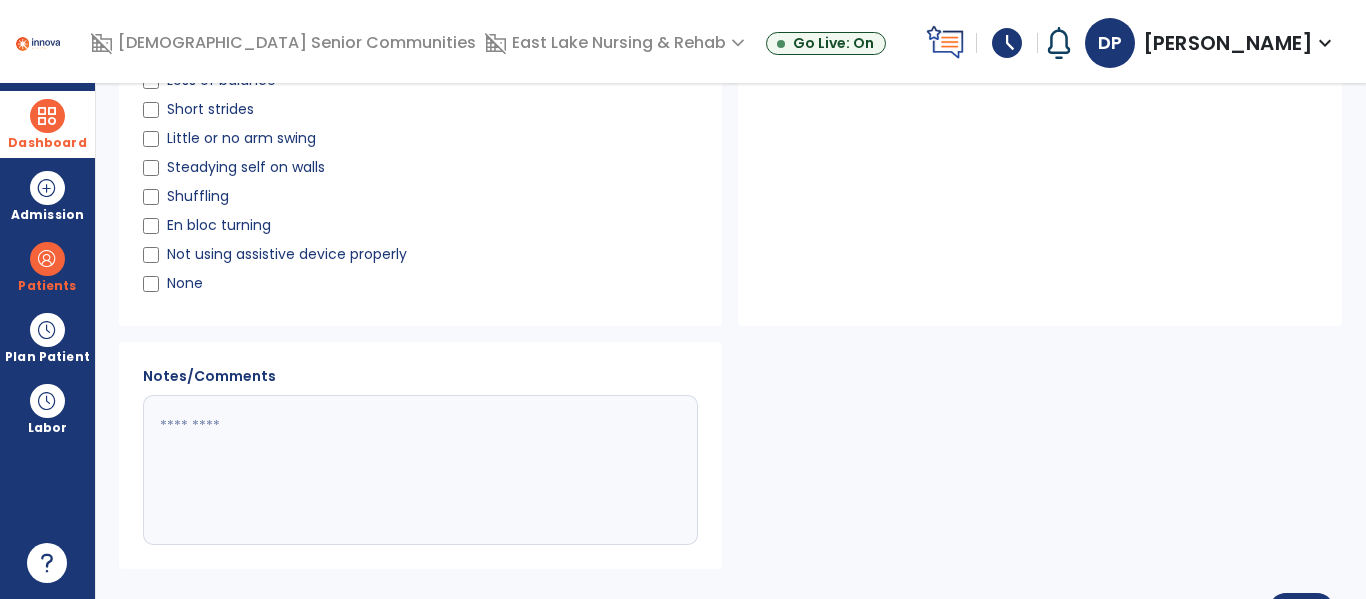 scroll, scrollTop: 257, scrollLeft: 0, axis: vertical 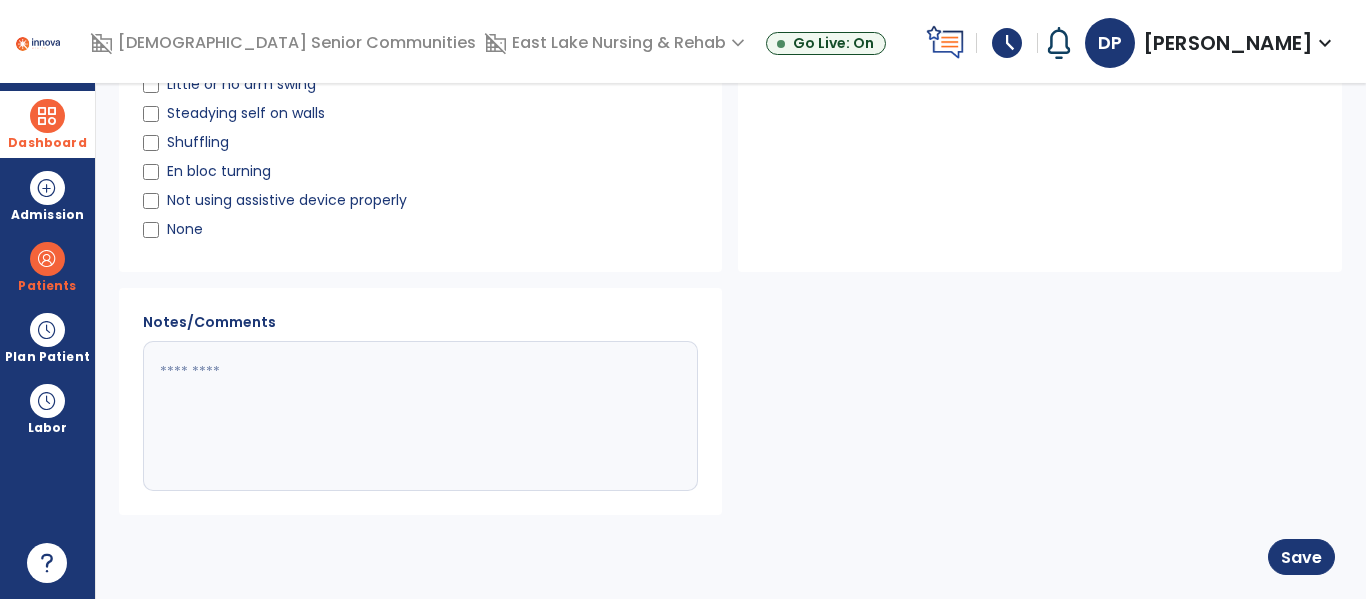 type on "**" 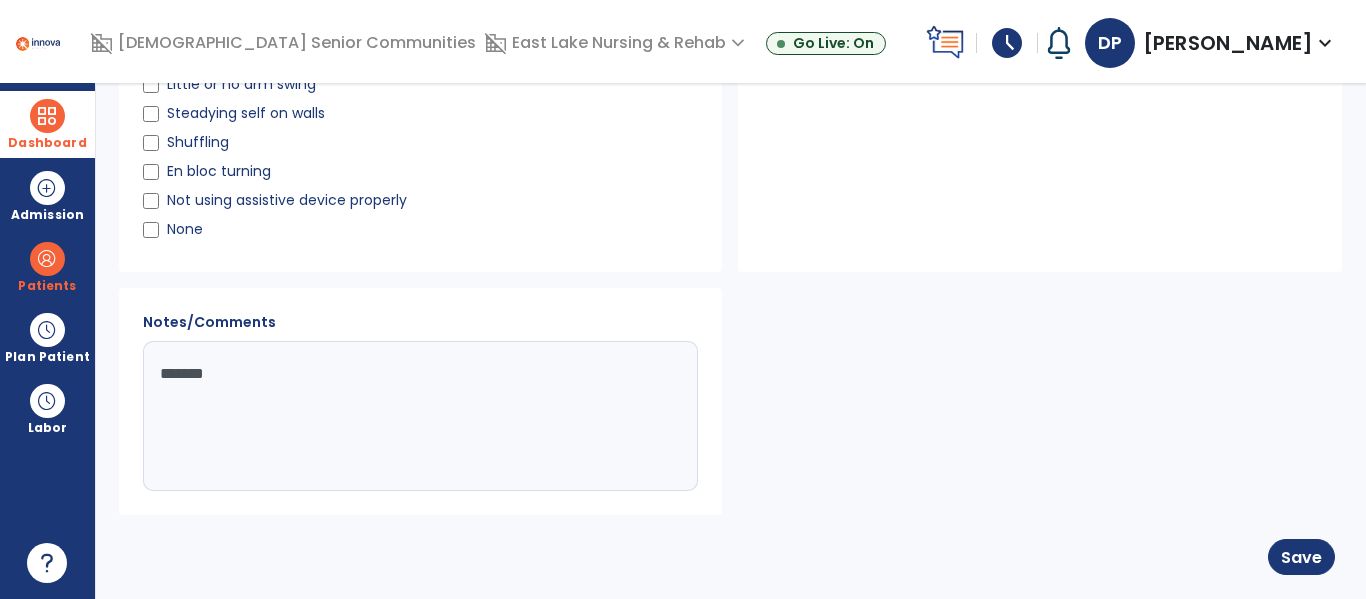 type on "********" 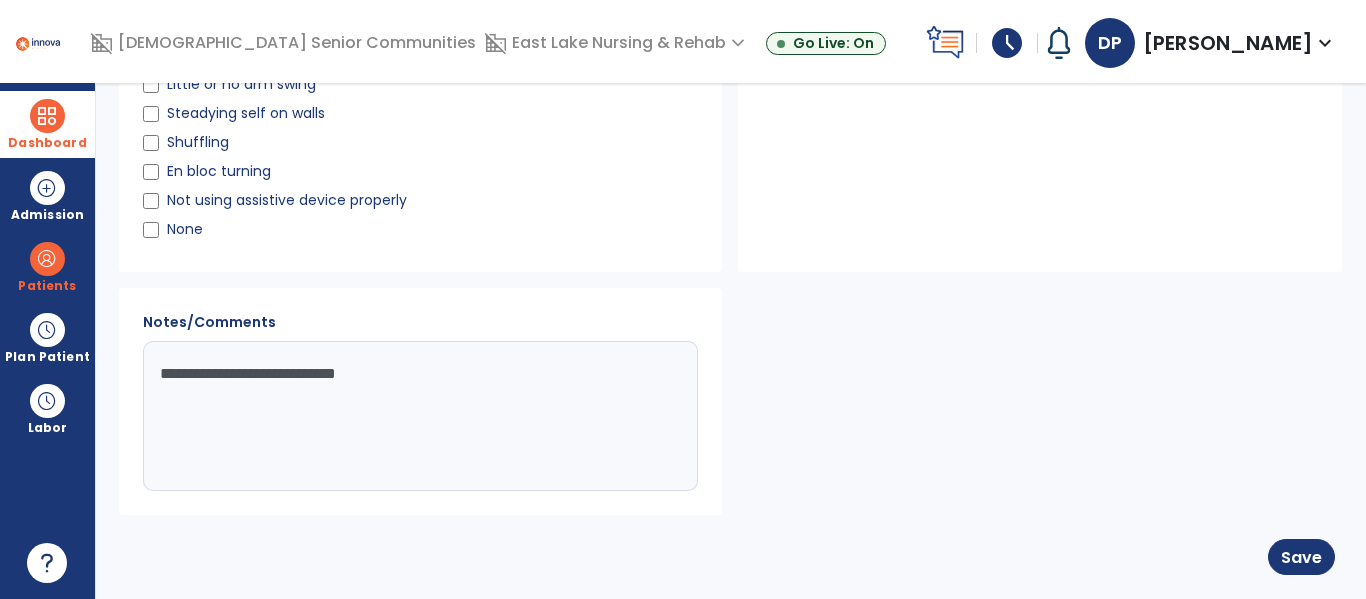 type on "**********" 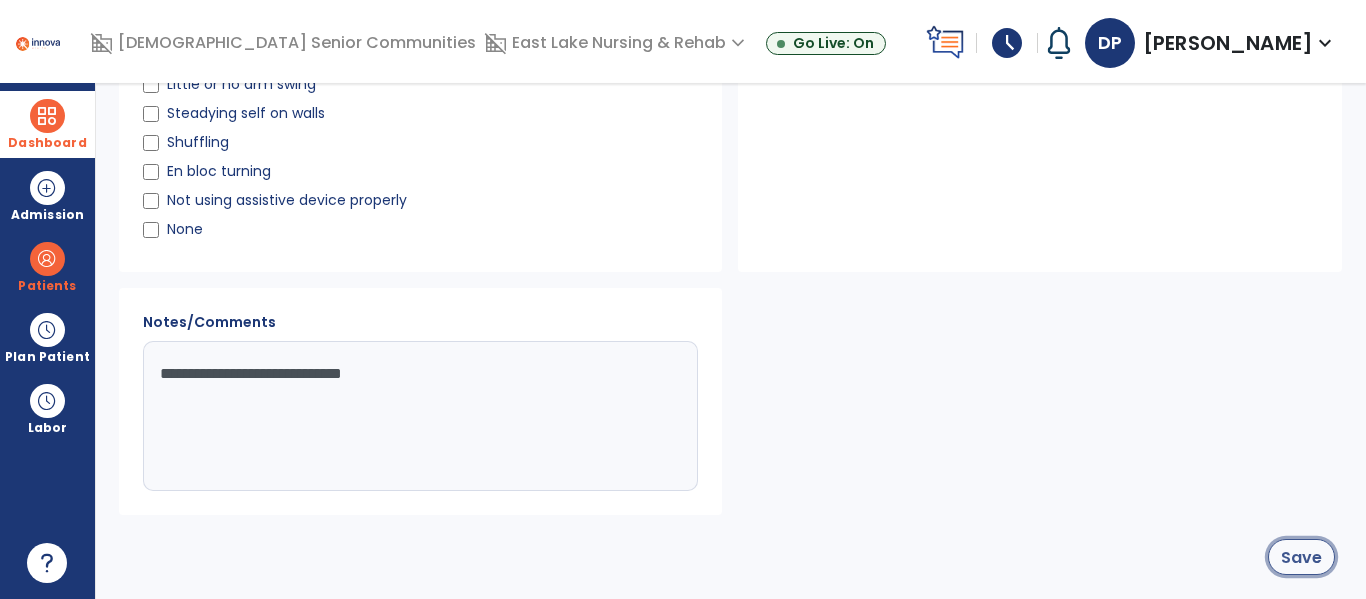 click on "Save" 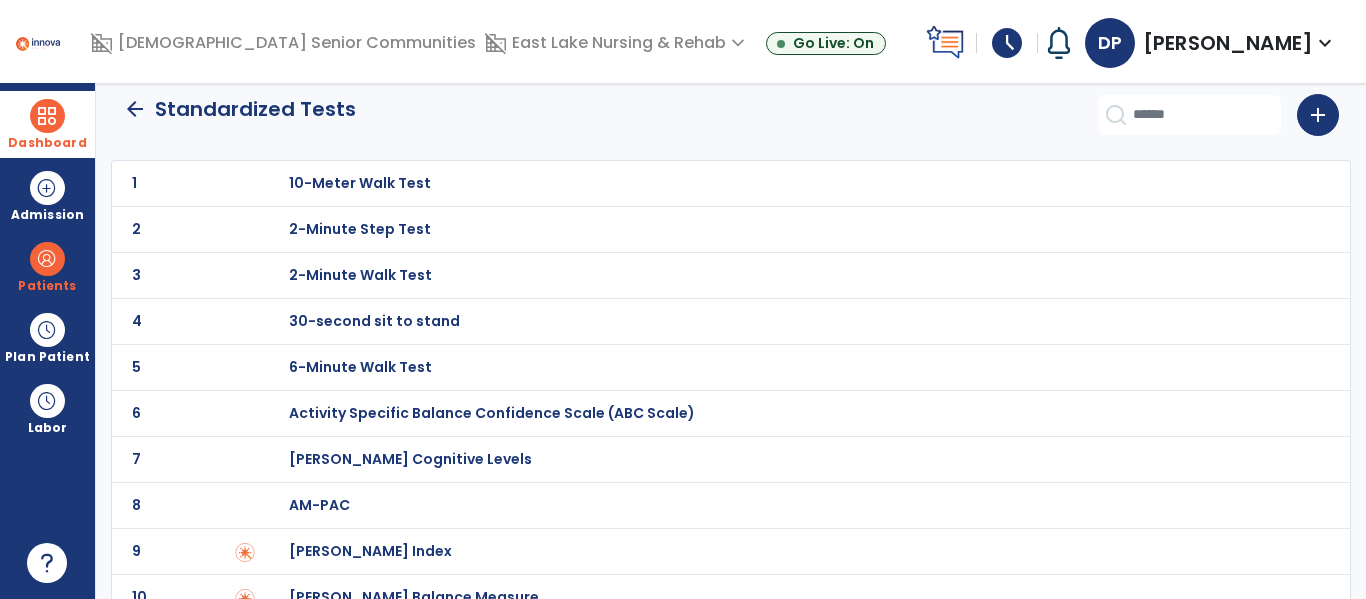 scroll, scrollTop: 0, scrollLeft: 0, axis: both 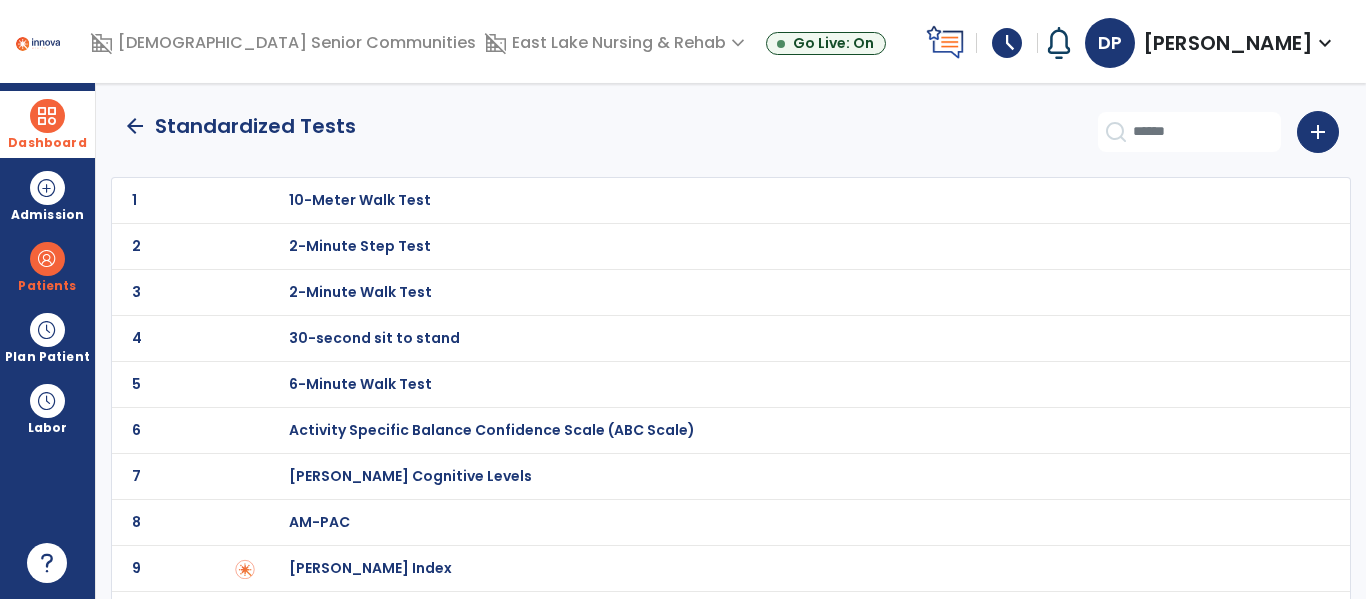 click on "arrow_back" 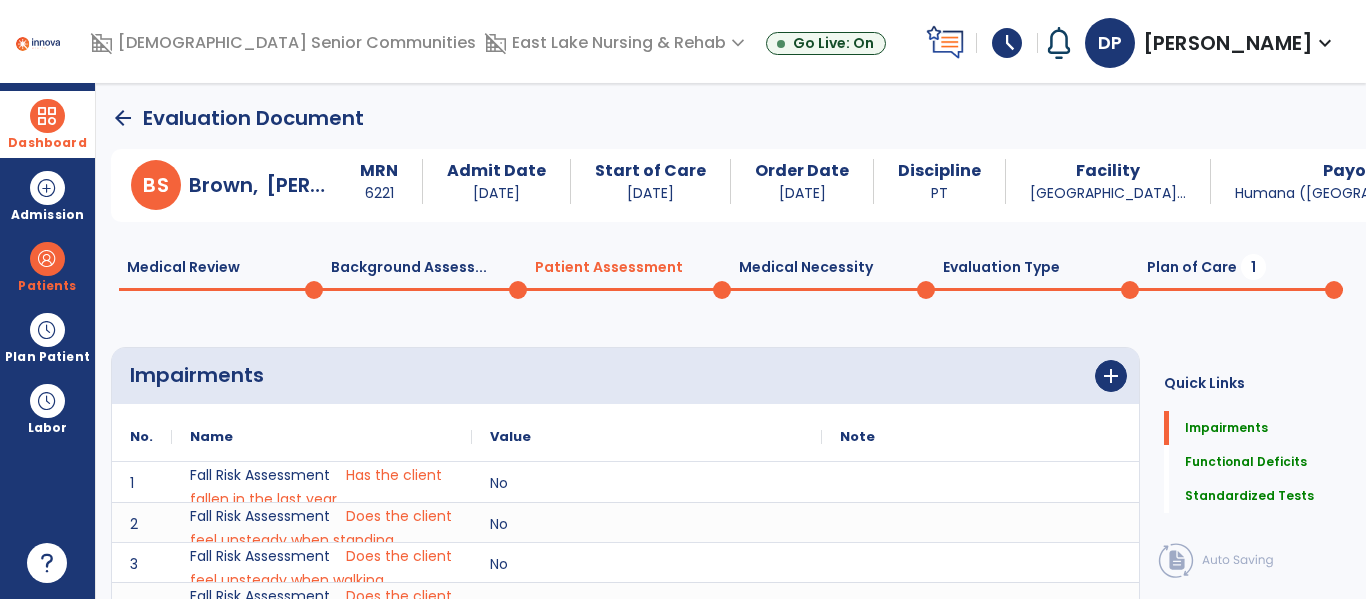 scroll, scrollTop: 20, scrollLeft: 0, axis: vertical 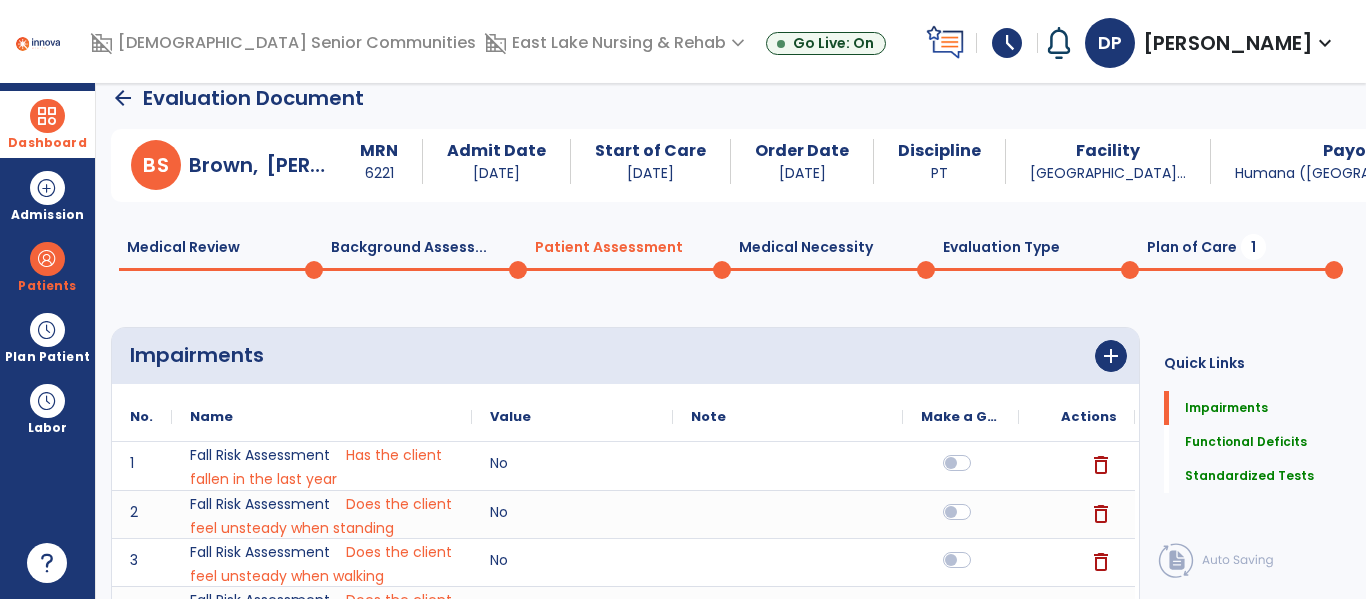 click on "1" 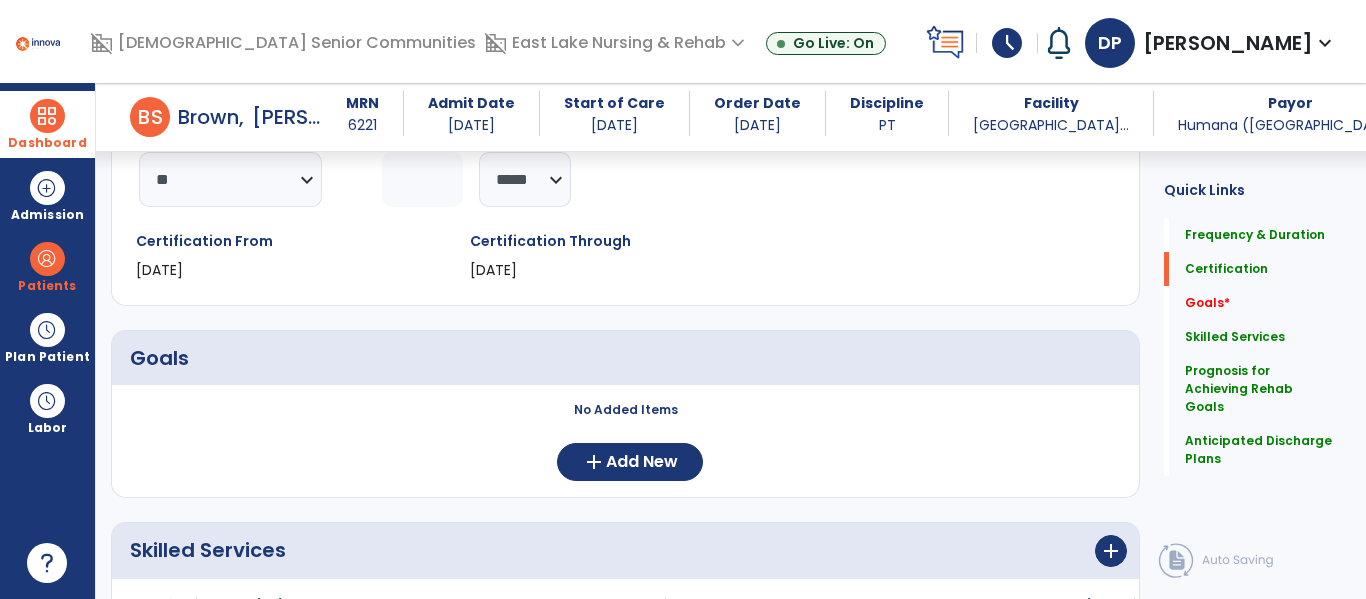 scroll, scrollTop: 287, scrollLeft: 0, axis: vertical 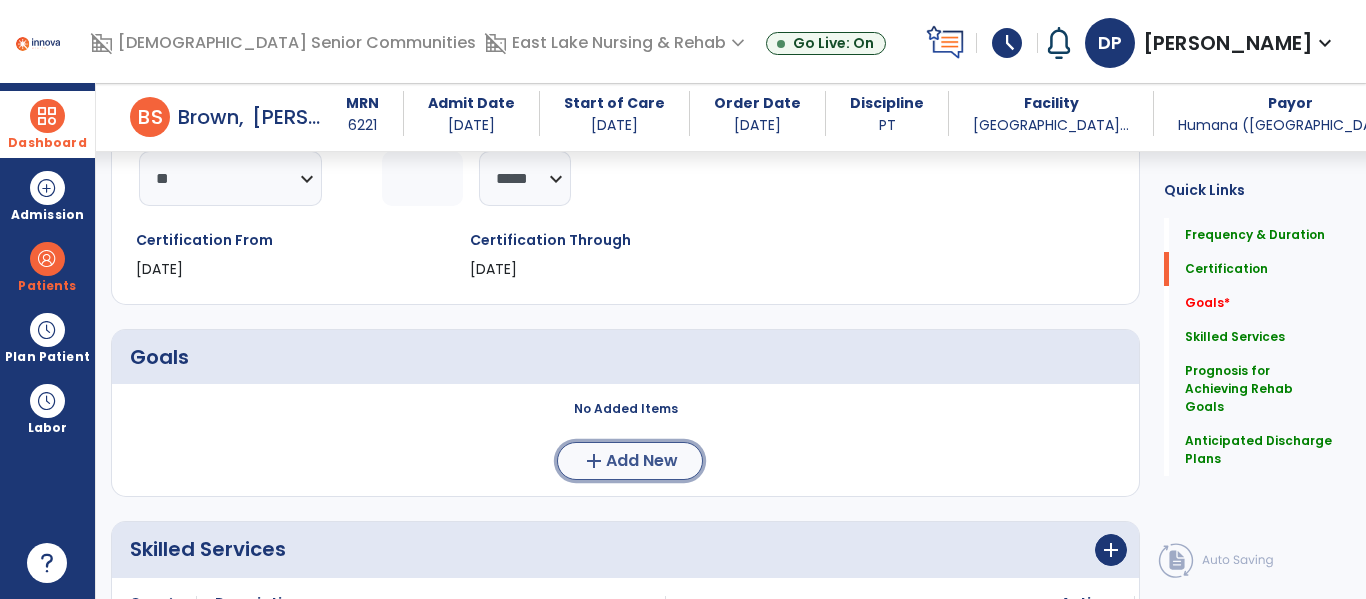 click on "add  Add New" at bounding box center [630, 461] 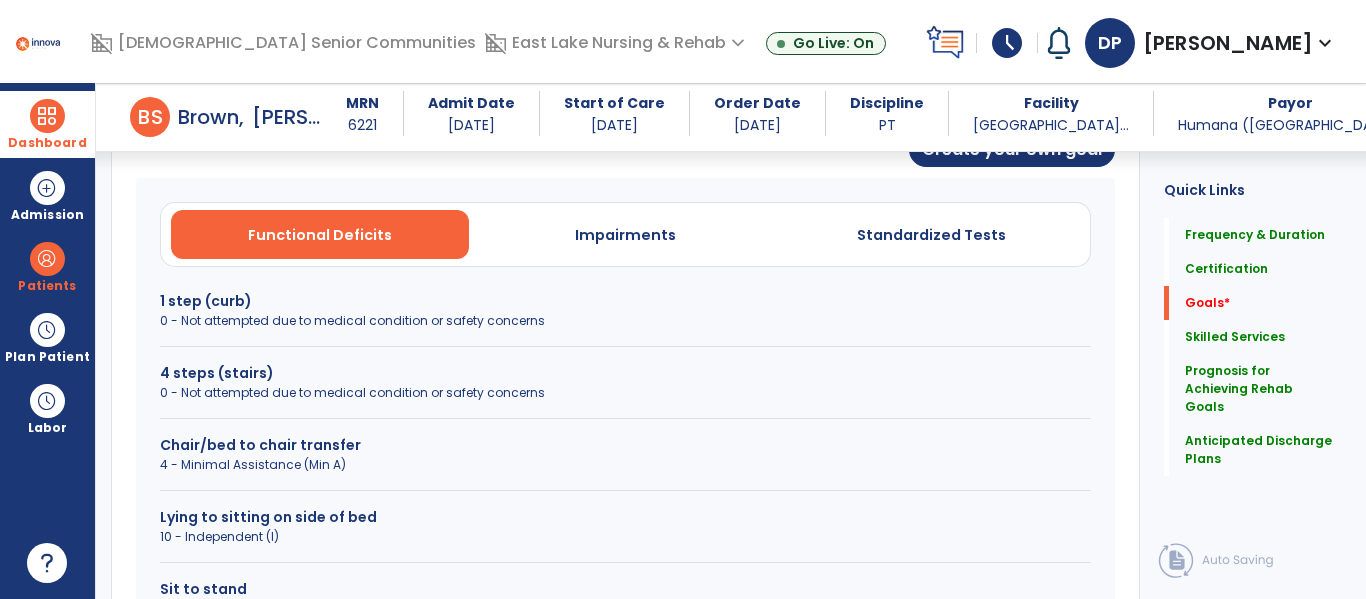 scroll, scrollTop: 566, scrollLeft: 0, axis: vertical 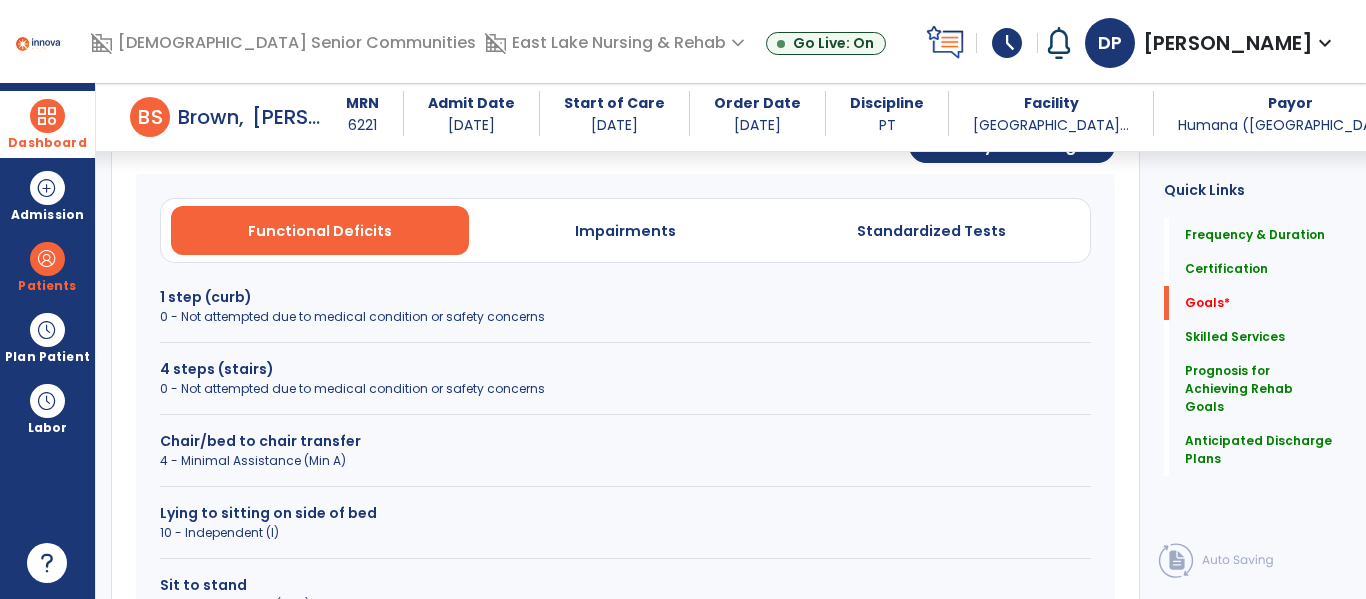 click on "0 - Not attempted due to medical condition or safety concerns" at bounding box center (625, 389) 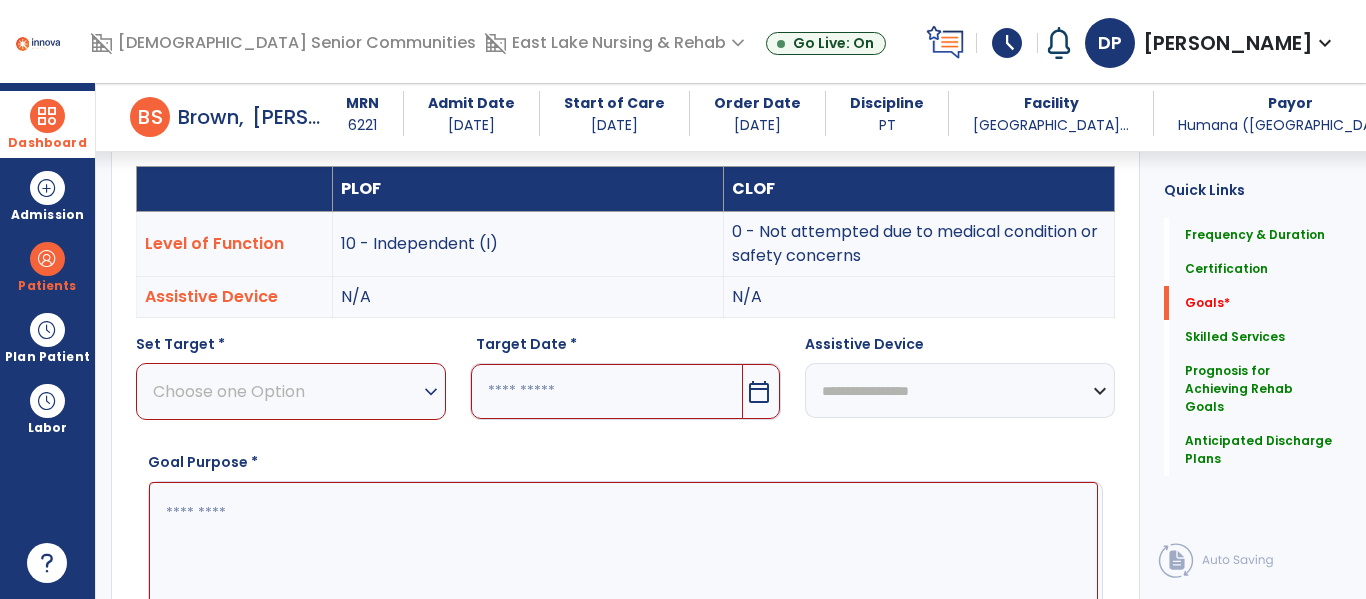 click on "Choose one Option" at bounding box center [286, 391] 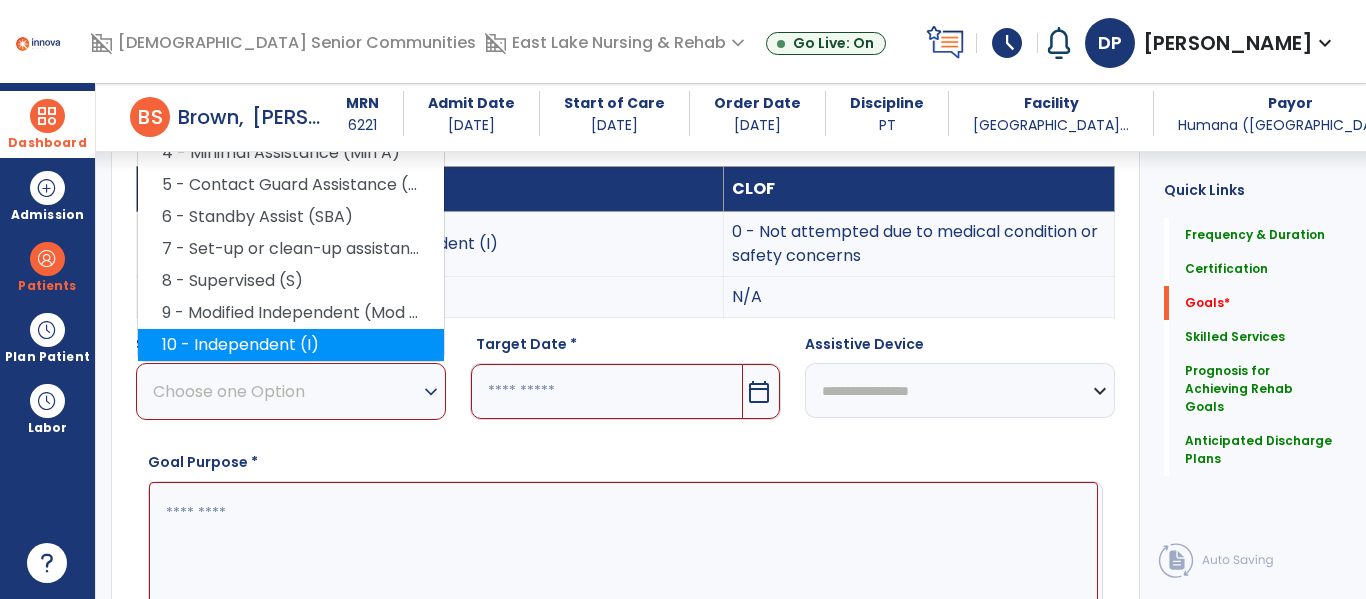 click on "10 - Independent (I)" at bounding box center [291, 345] 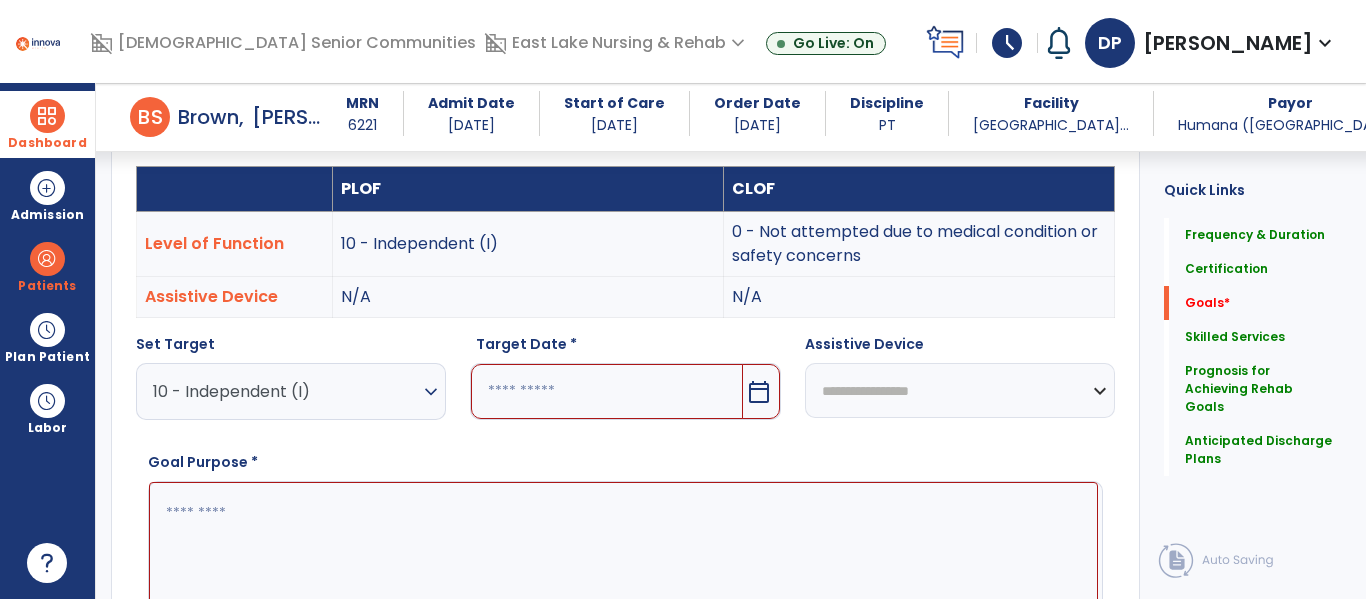 click on "calendar_today" at bounding box center [761, 391] 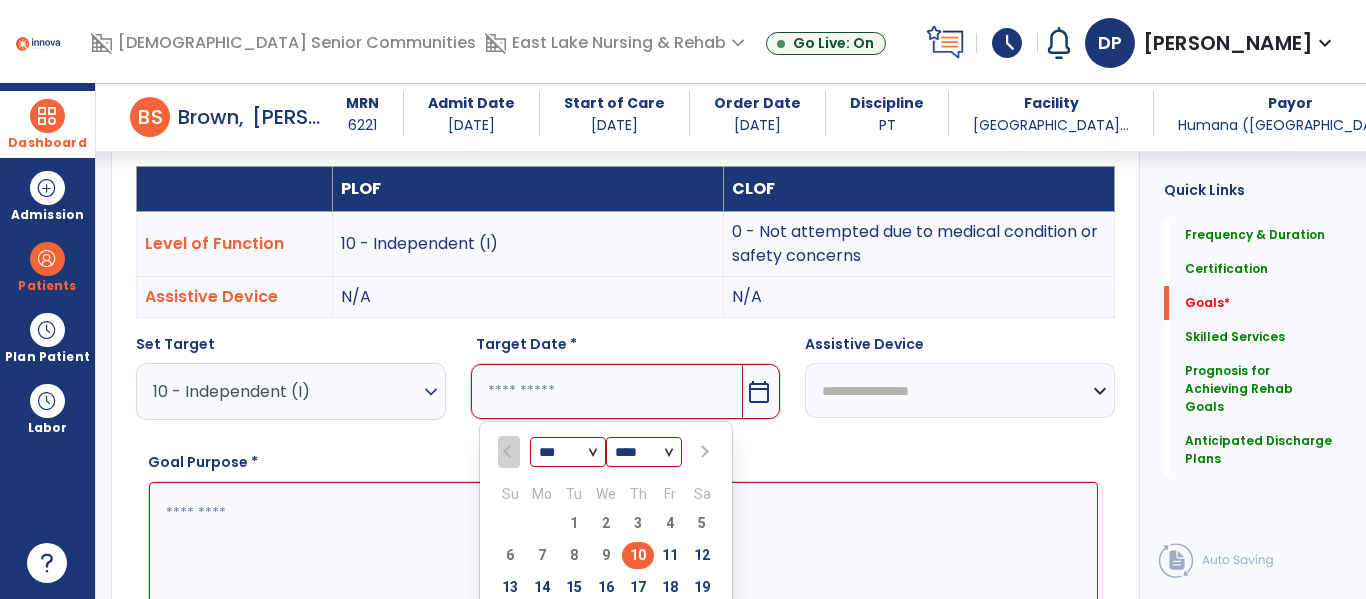 click at bounding box center (703, 452) 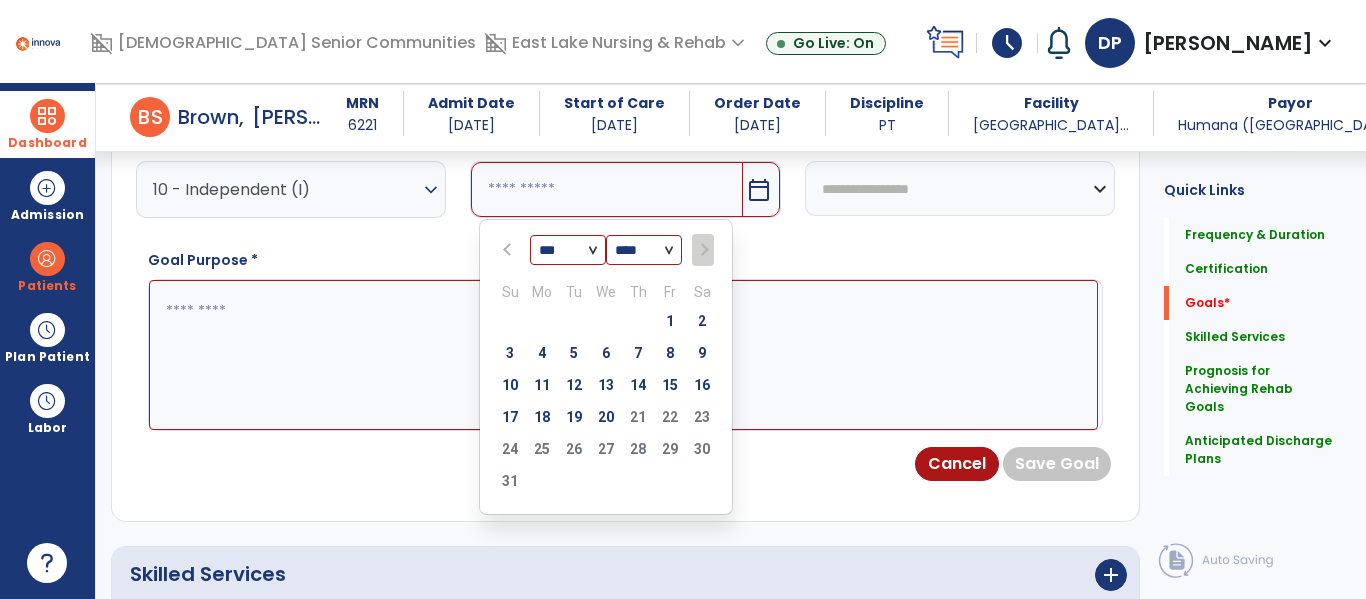 scroll, scrollTop: 777, scrollLeft: 0, axis: vertical 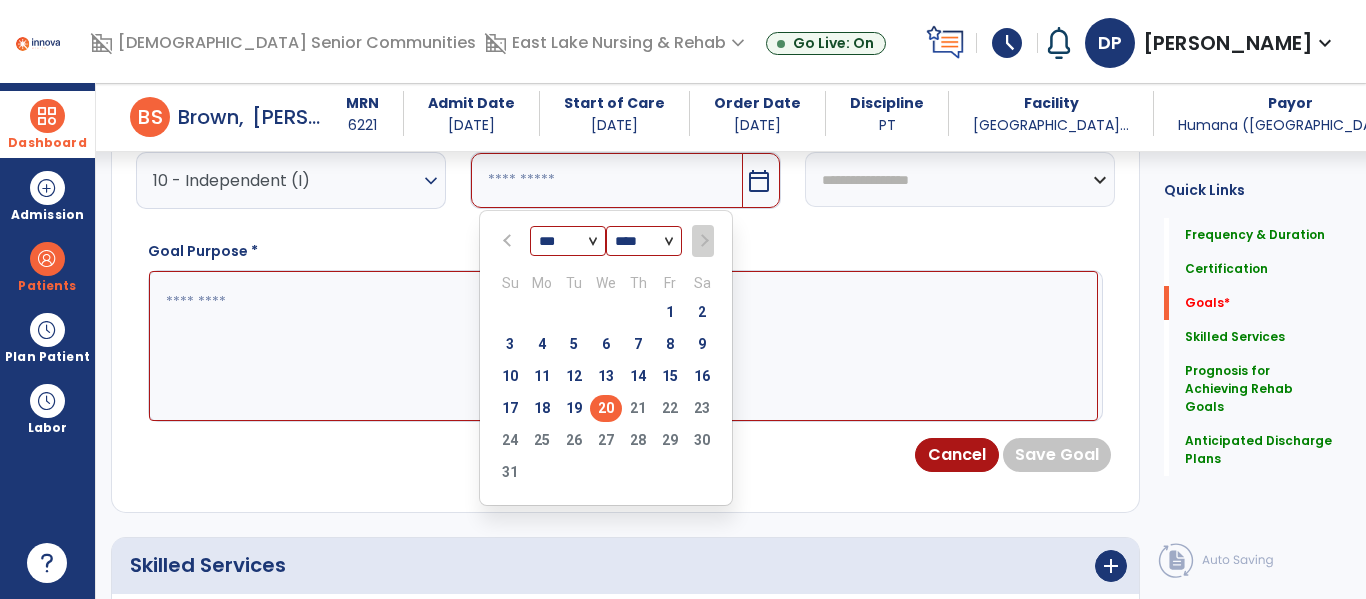 click on "20" at bounding box center [606, 408] 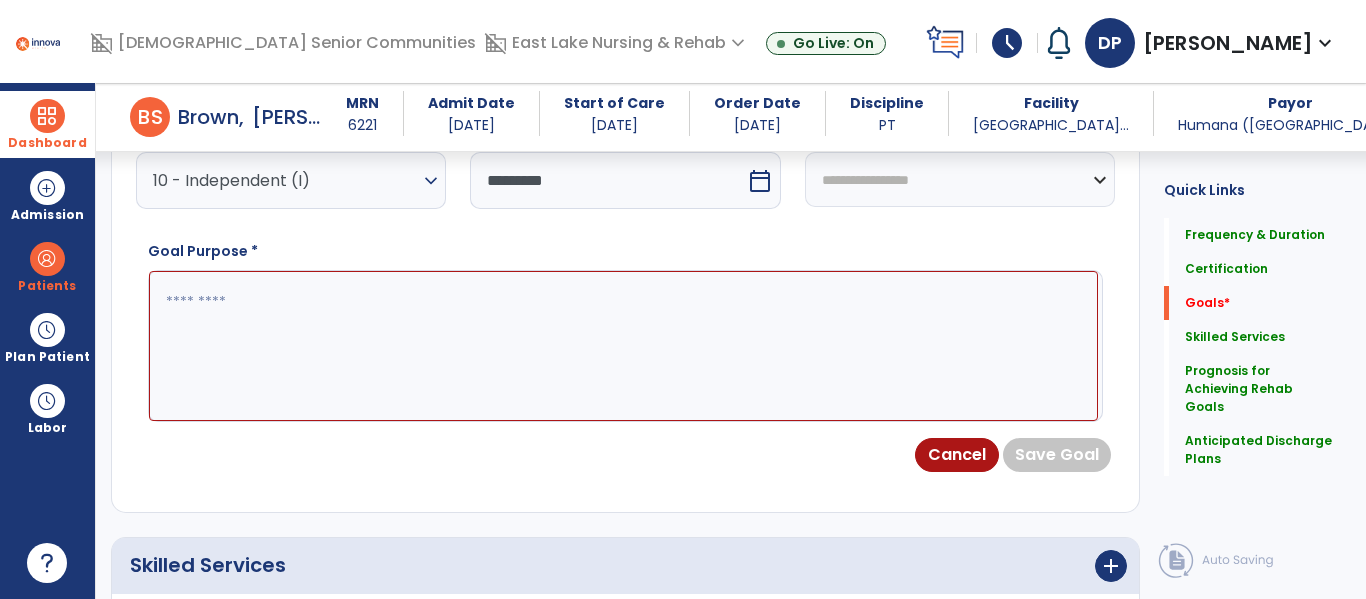 click at bounding box center (623, 346) 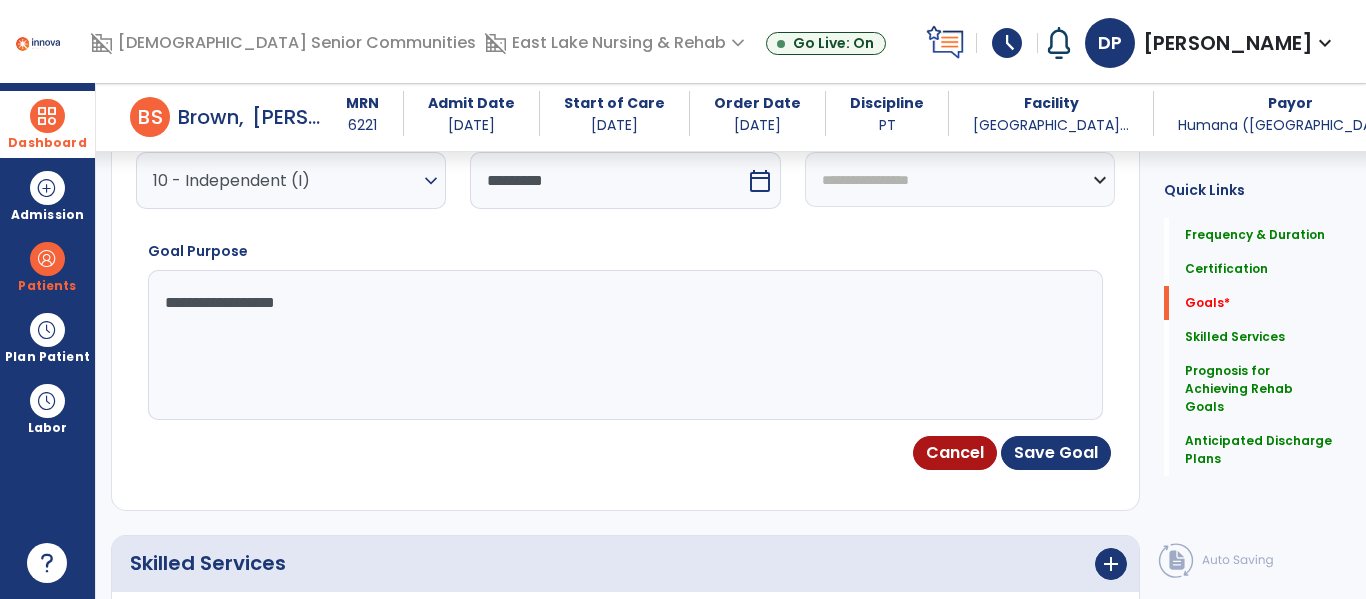 type on "**********" 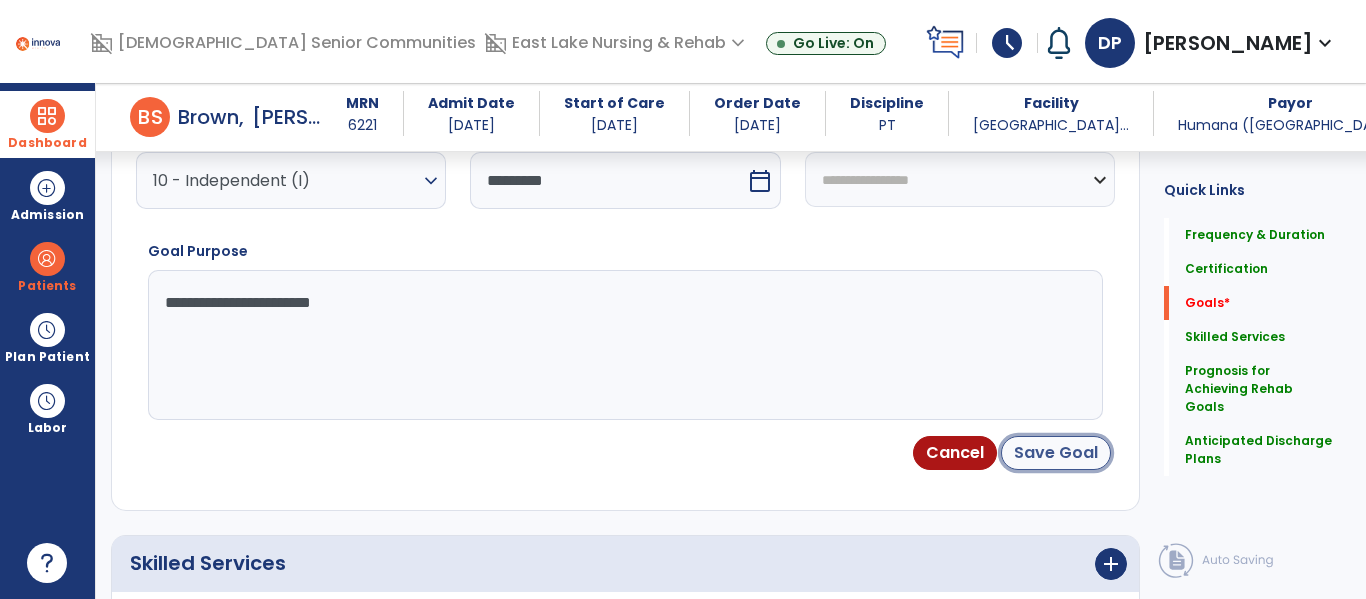 click on "Save Goal" at bounding box center (1056, 453) 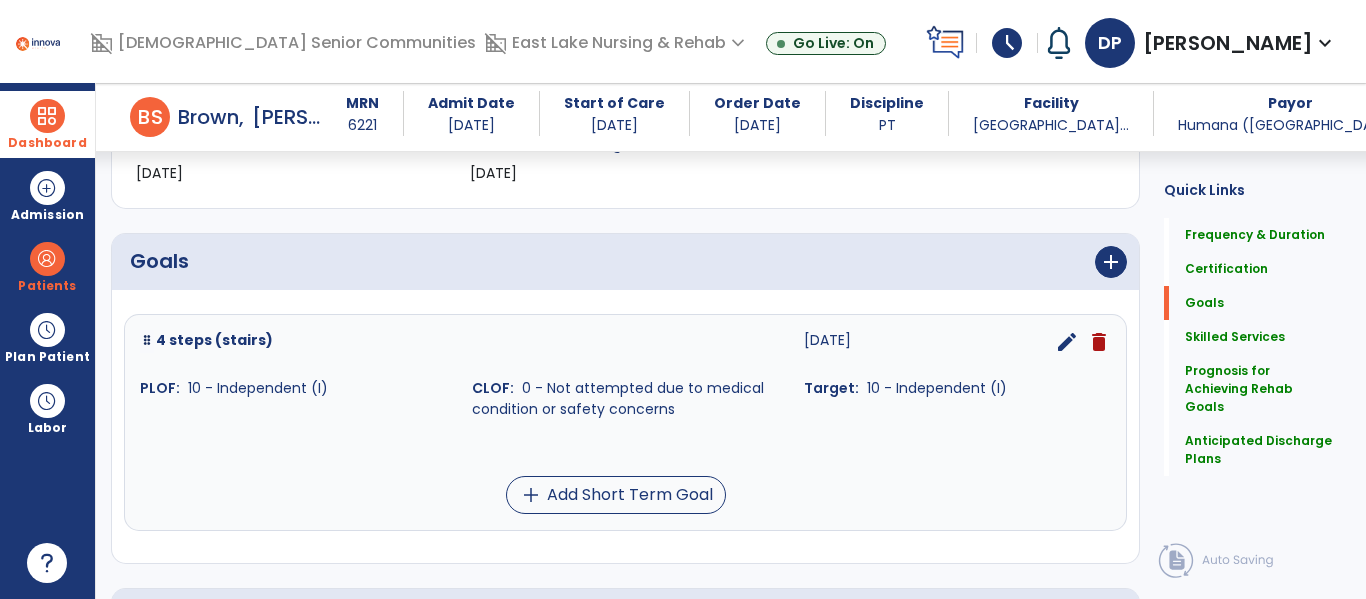 scroll, scrollTop: 387, scrollLeft: 0, axis: vertical 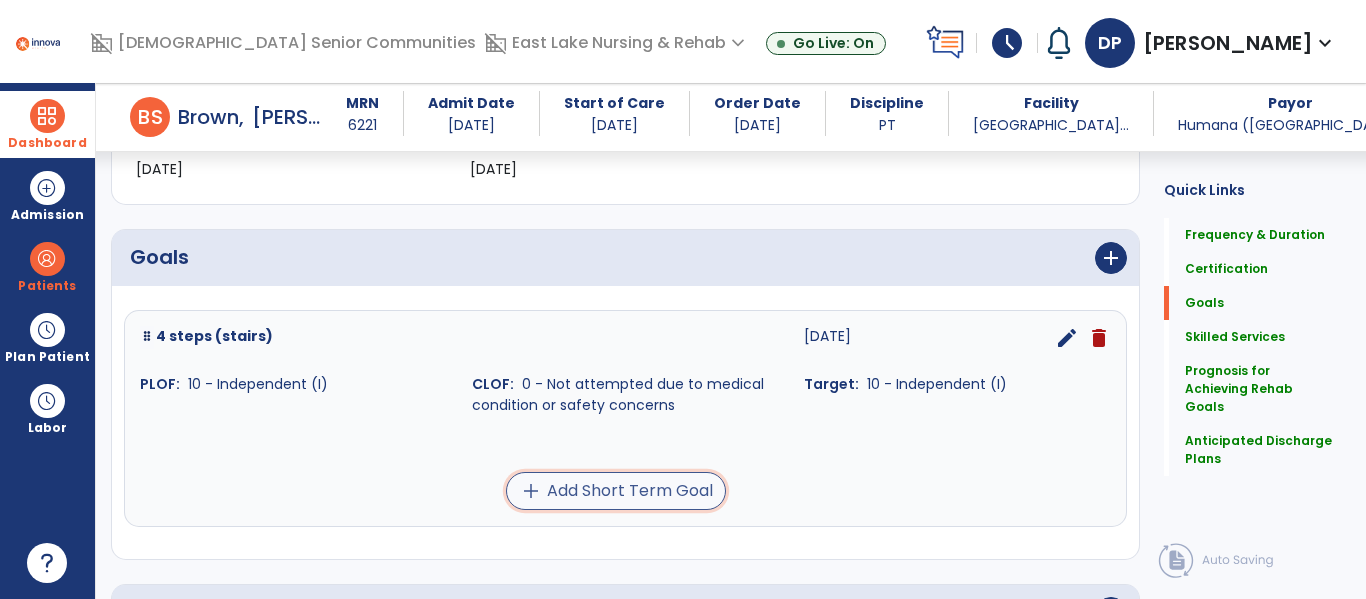click on "add  Add Short Term Goal" at bounding box center (616, 491) 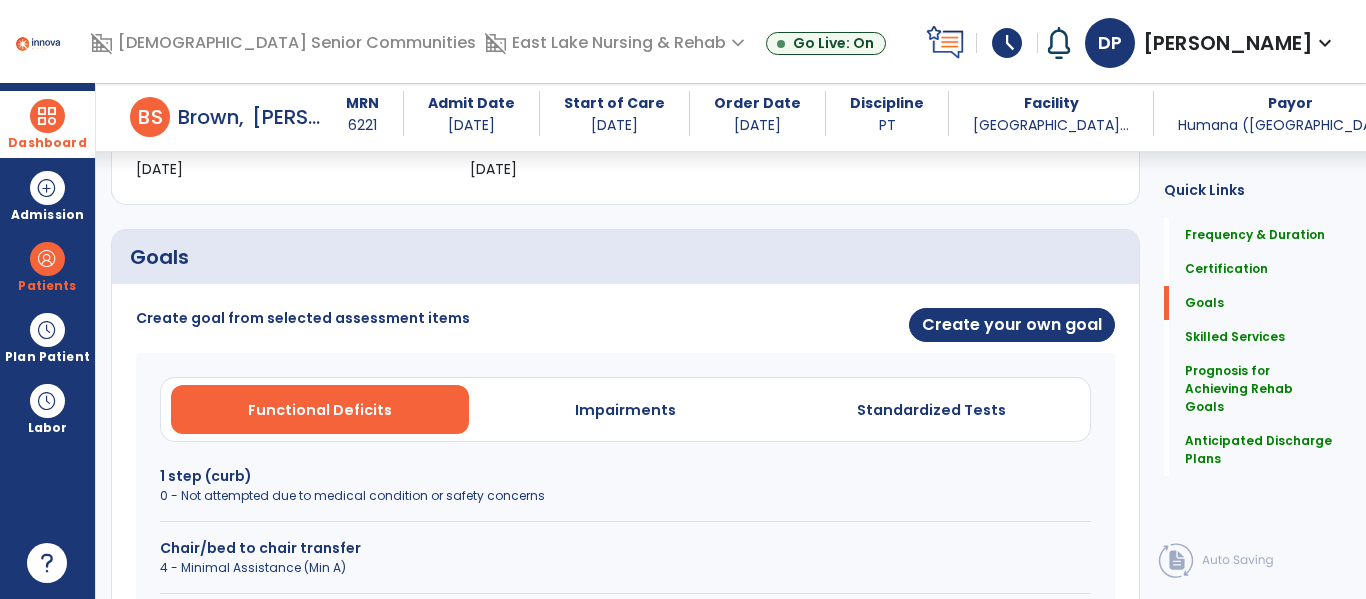 click on "0 - Not attempted due to medical condition or safety concerns" at bounding box center [625, 496] 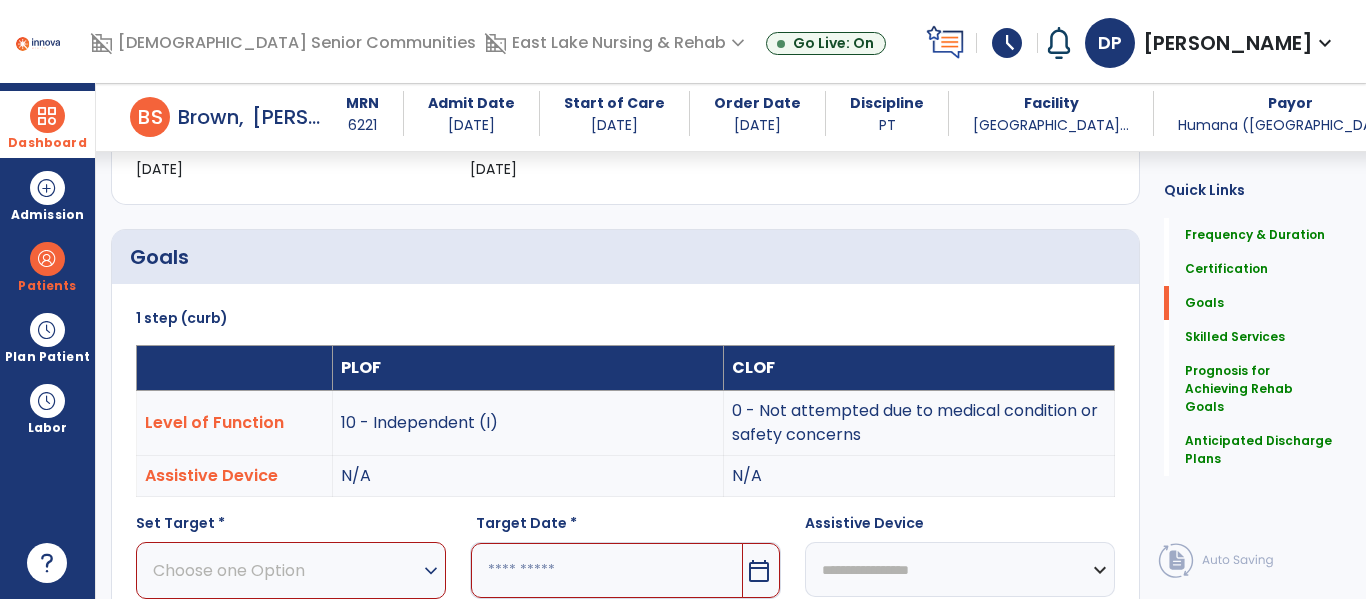 click on "Choose one Option" at bounding box center [286, 570] 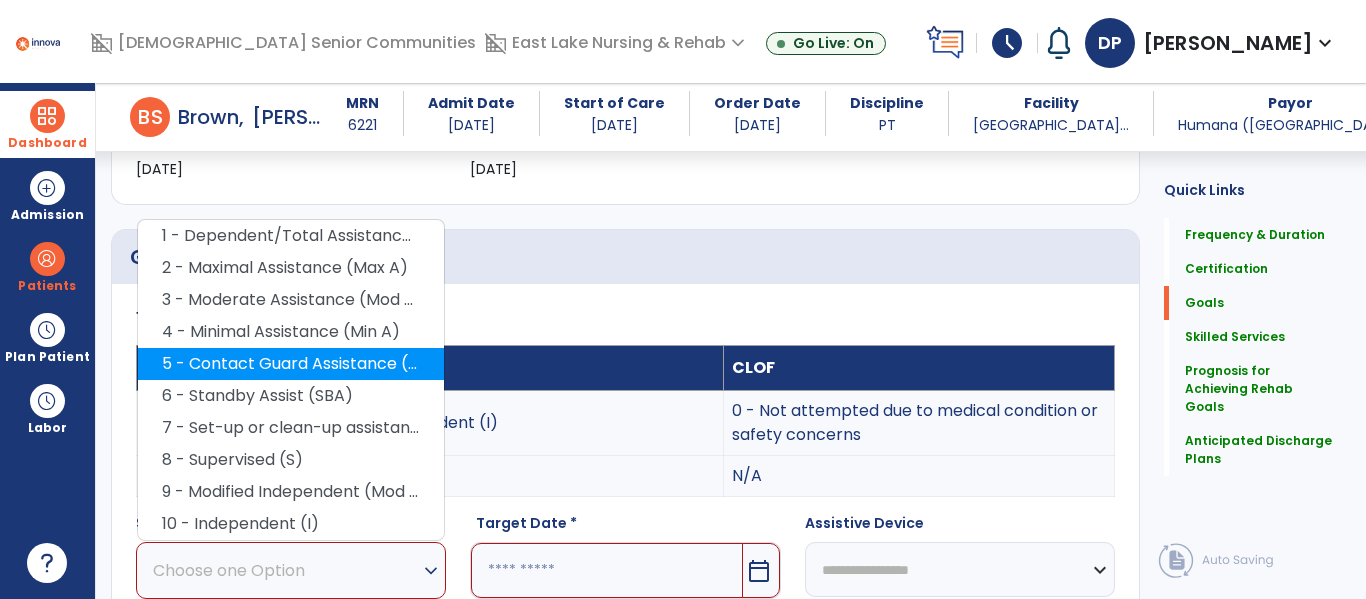 click on "5 - Contact Guard Assistance (CGA)" at bounding box center (291, 364) 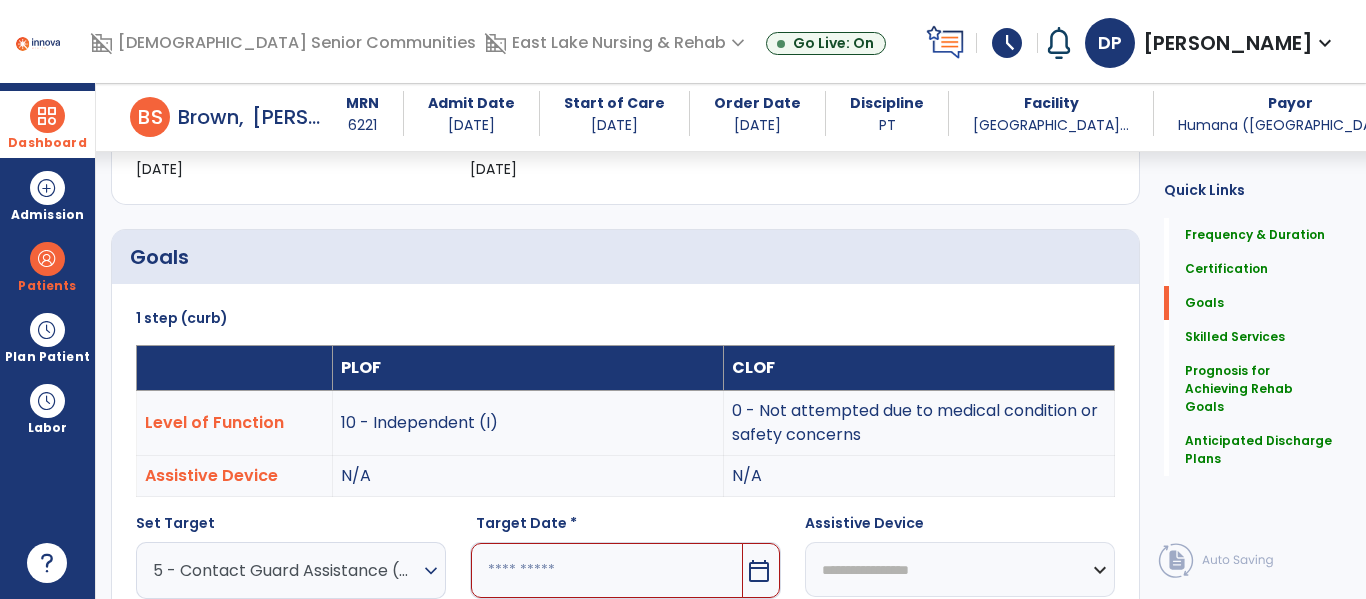 click on "calendar_today" at bounding box center [759, 571] 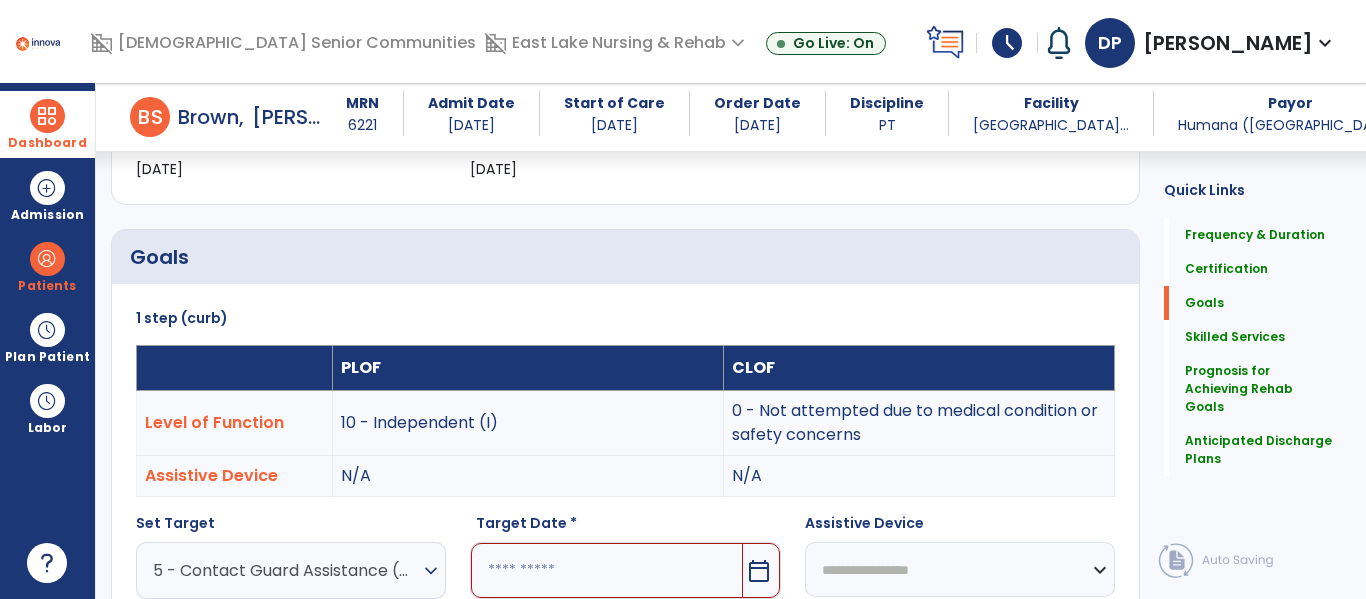 scroll, scrollTop: 784, scrollLeft: 0, axis: vertical 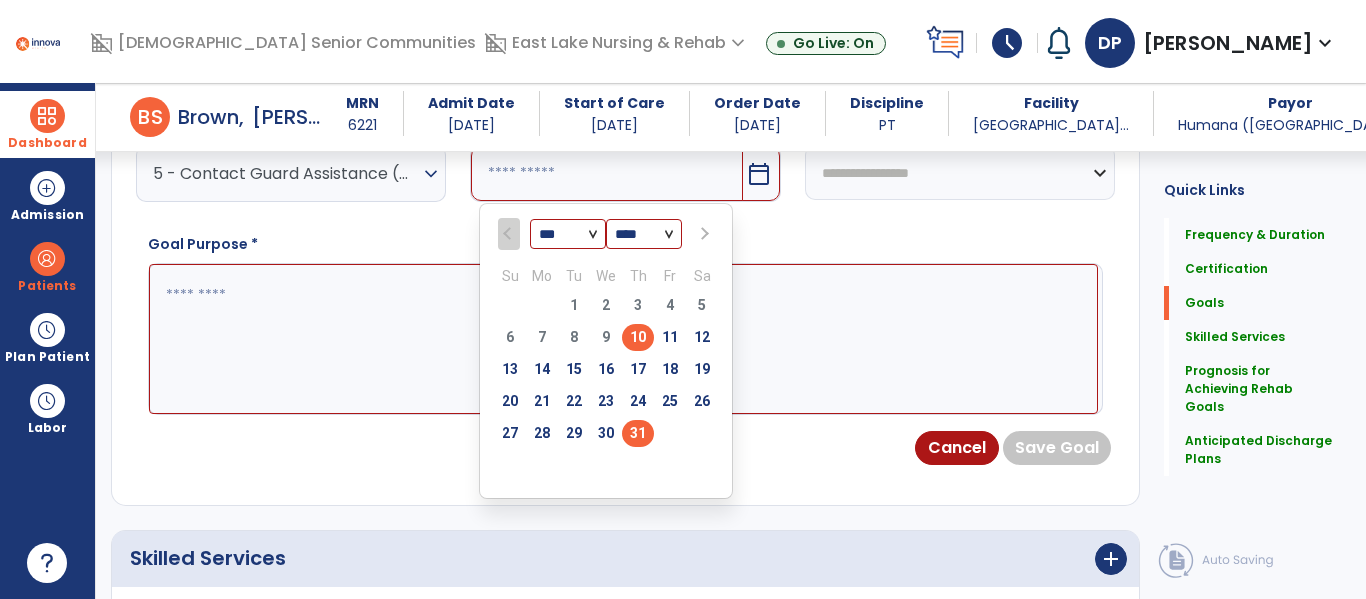 click on "31" at bounding box center (638, 433) 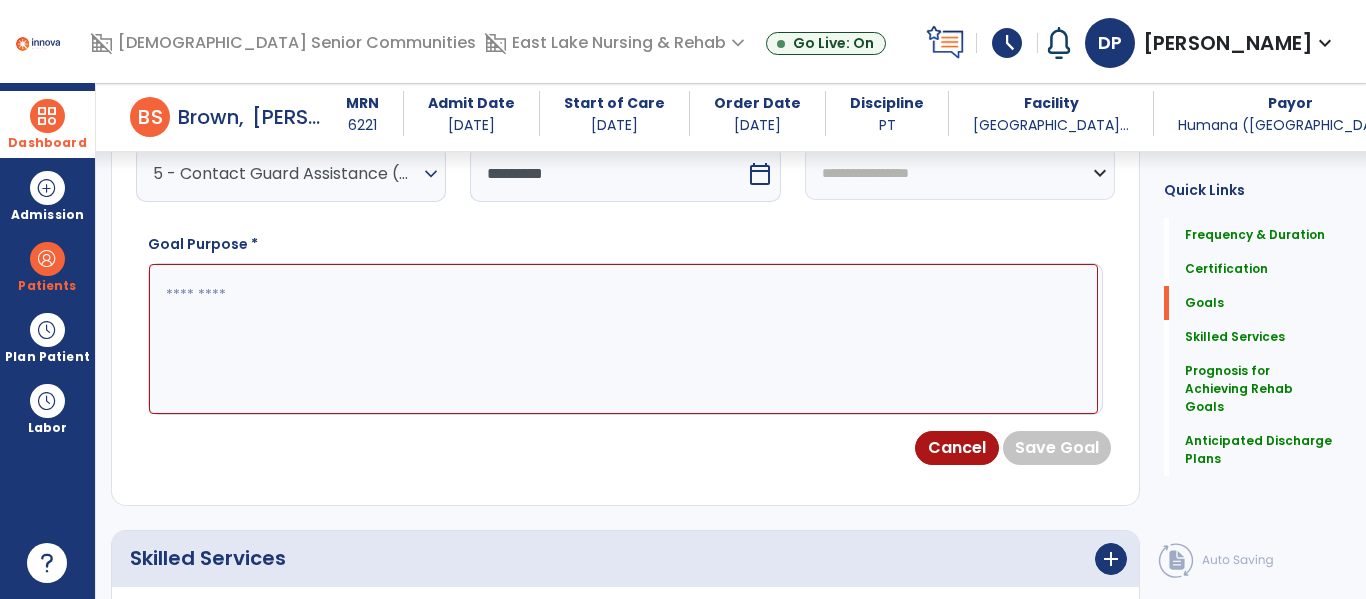 click at bounding box center (623, 339) 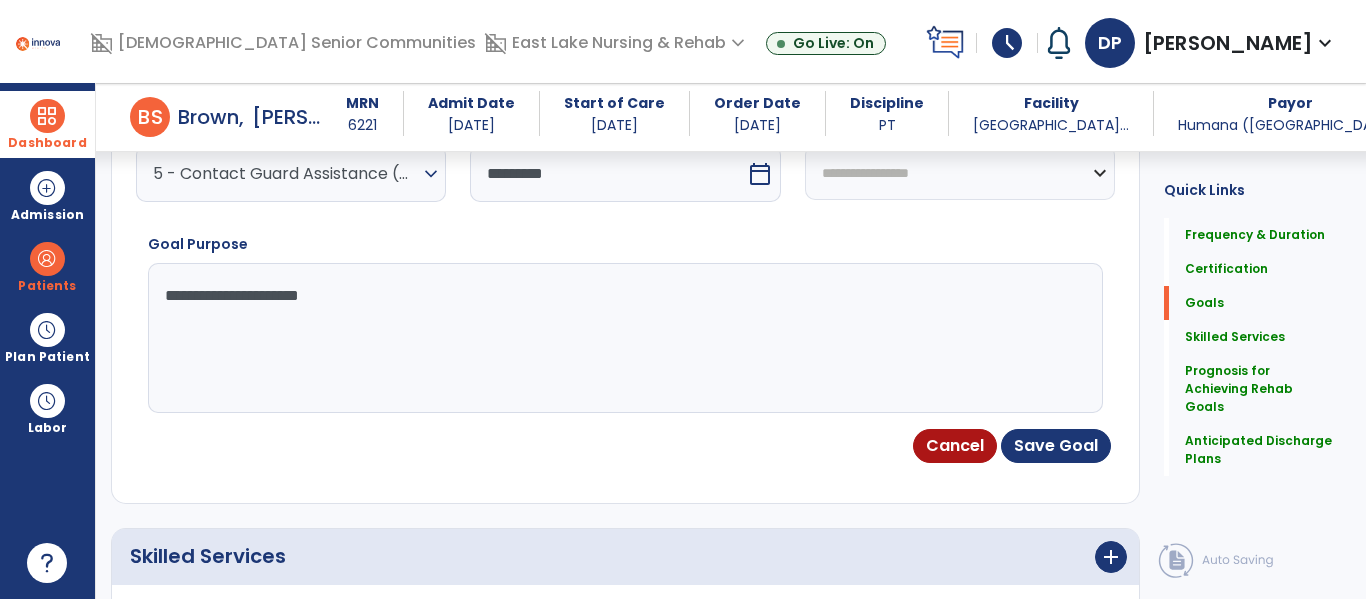 type on "**********" 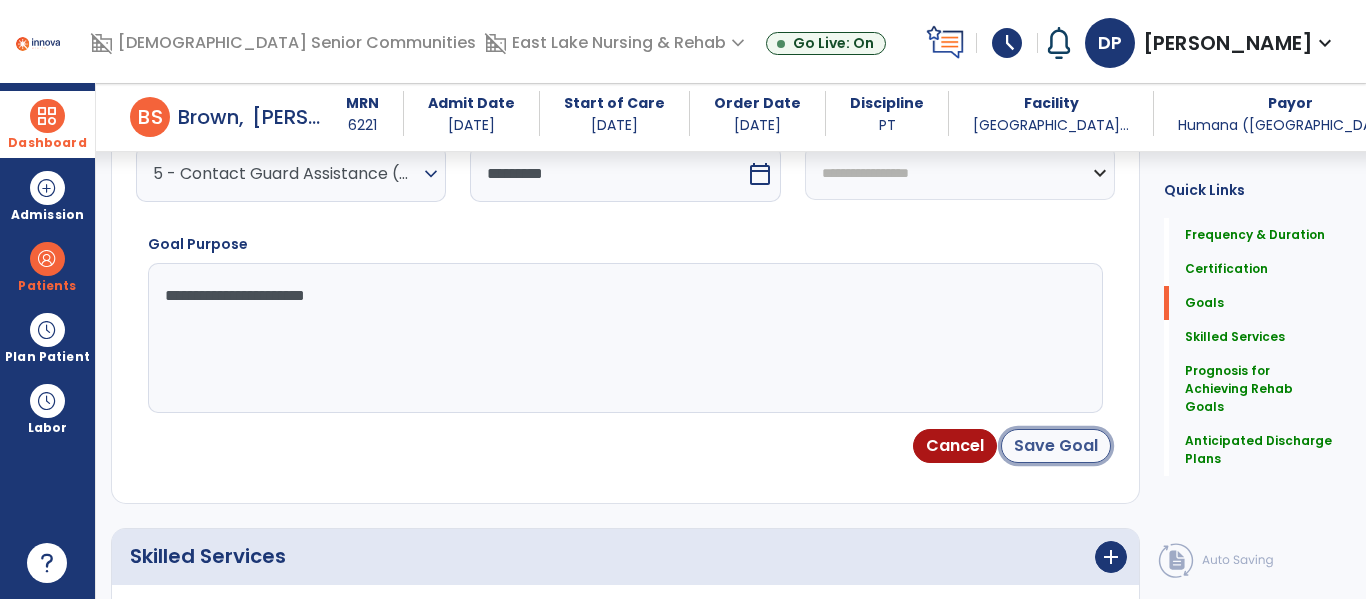 click on "Save Goal" at bounding box center [1056, 446] 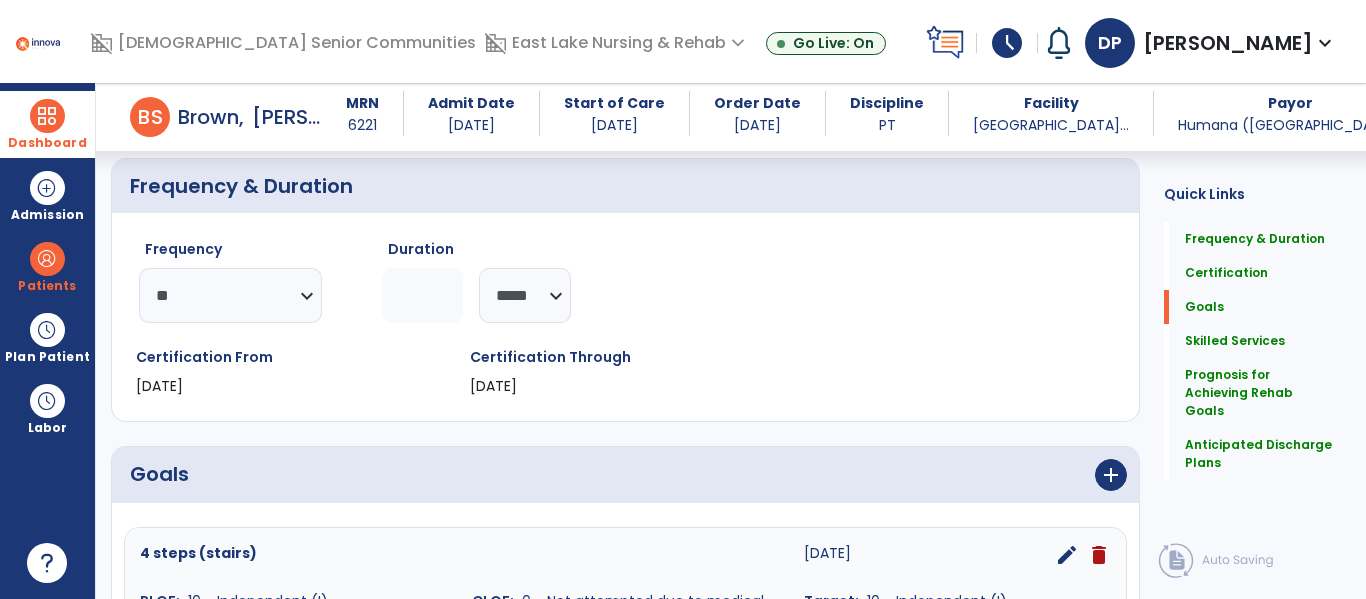 scroll, scrollTop: 360, scrollLeft: 0, axis: vertical 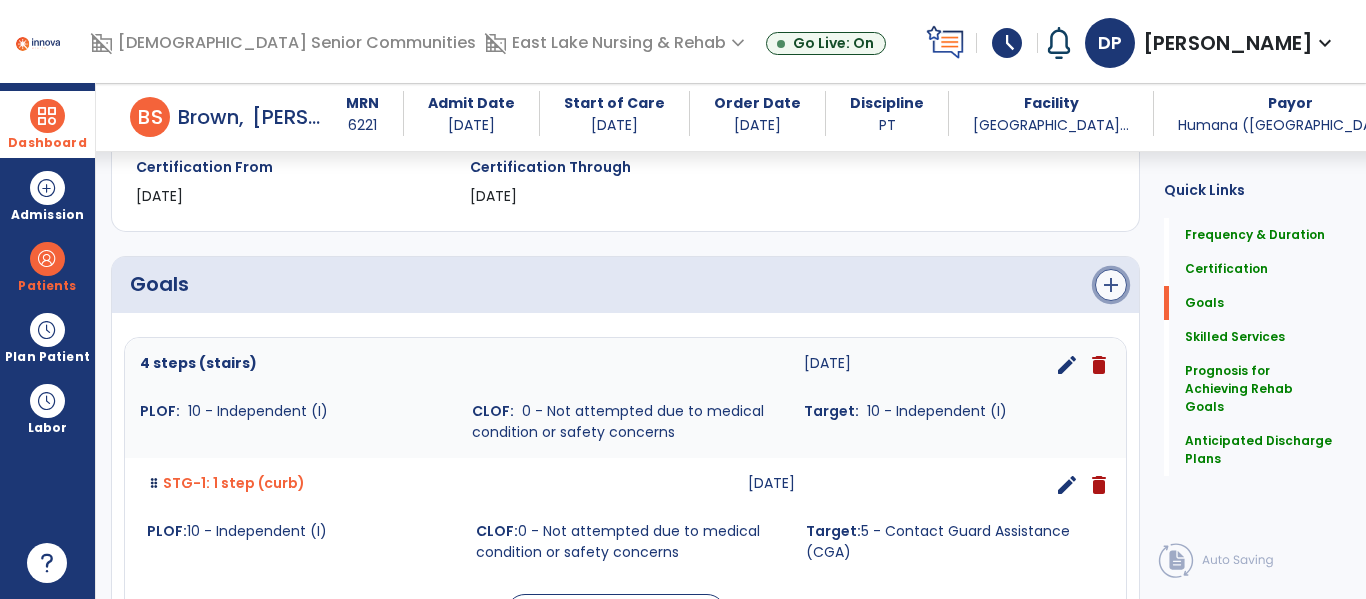 click on "add" at bounding box center [1111, 285] 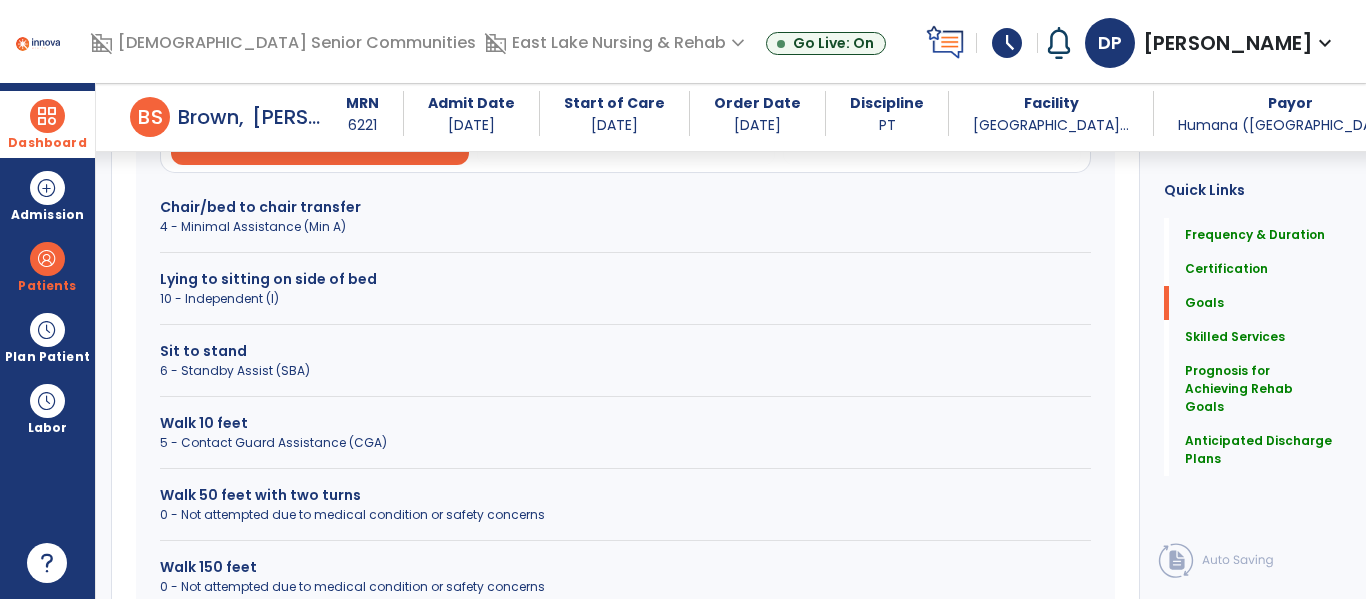 scroll, scrollTop: 658, scrollLeft: 0, axis: vertical 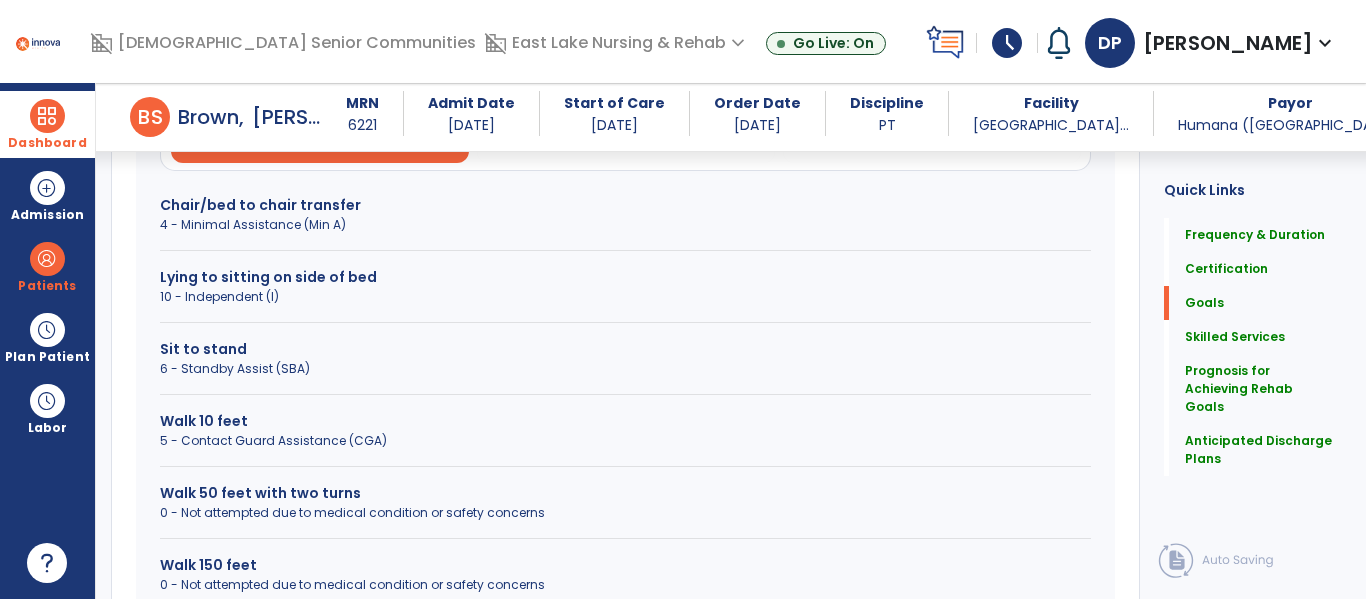click on "0 - Not attempted due to medical condition or safety concerns" at bounding box center [625, 585] 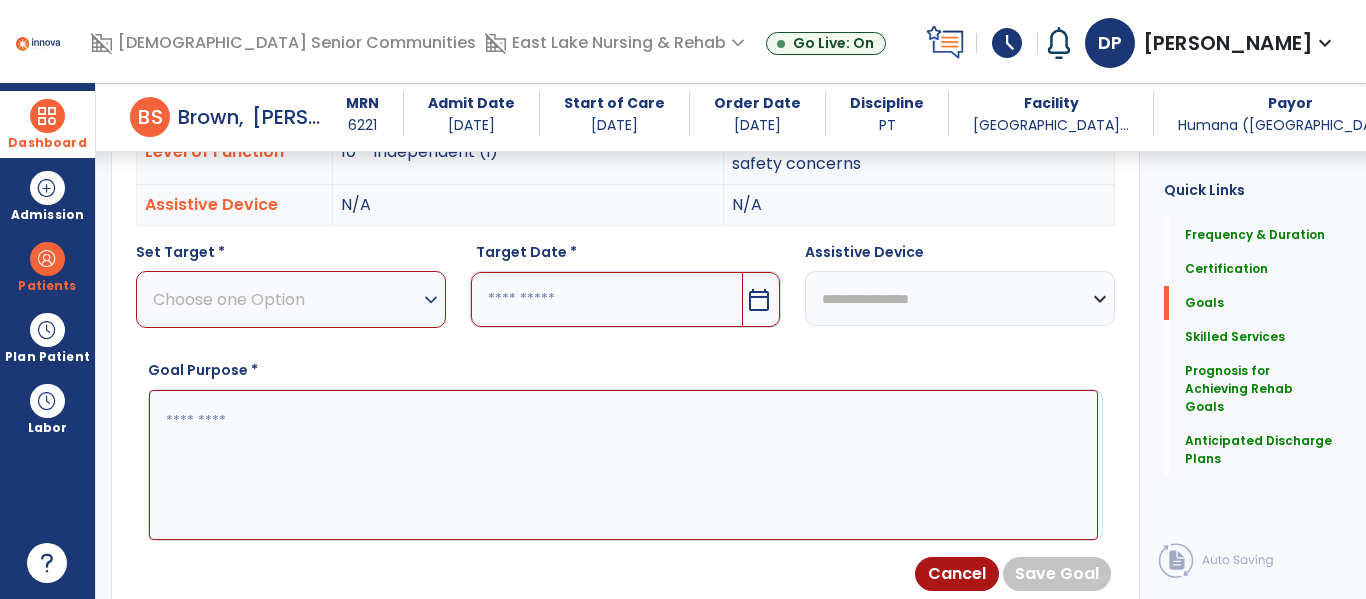 click on "Choose one Option" at bounding box center [286, 299] 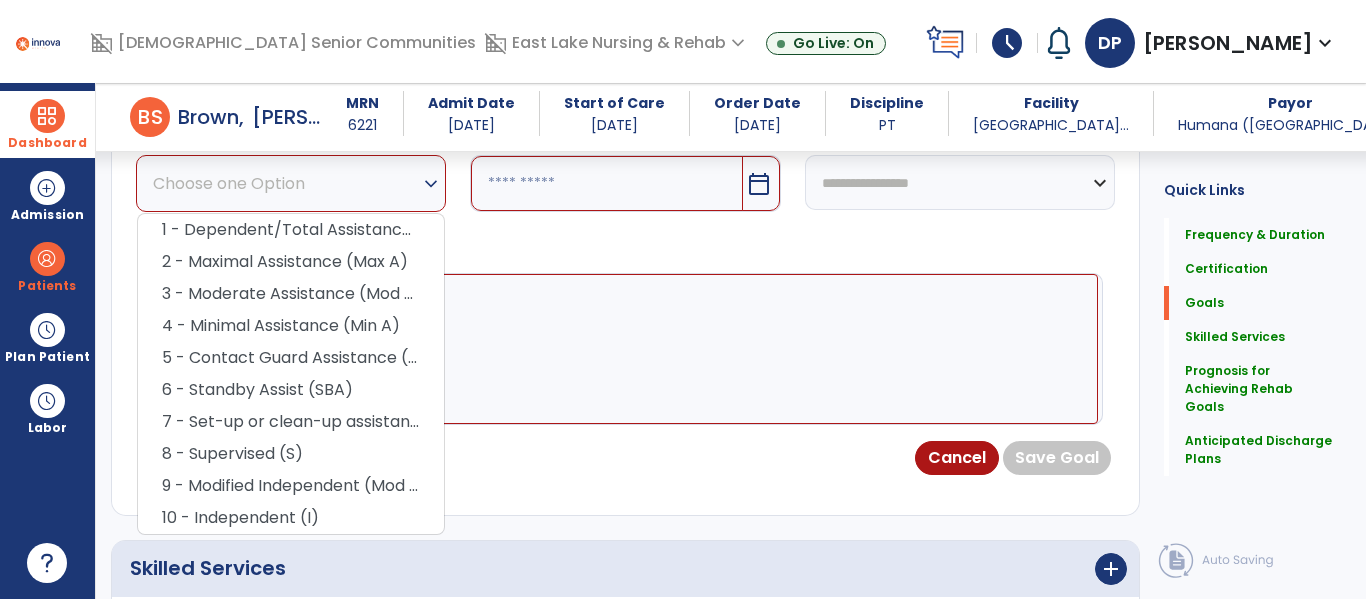 scroll, scrollTop: 776, scrollLeft: 0, axis: vertical 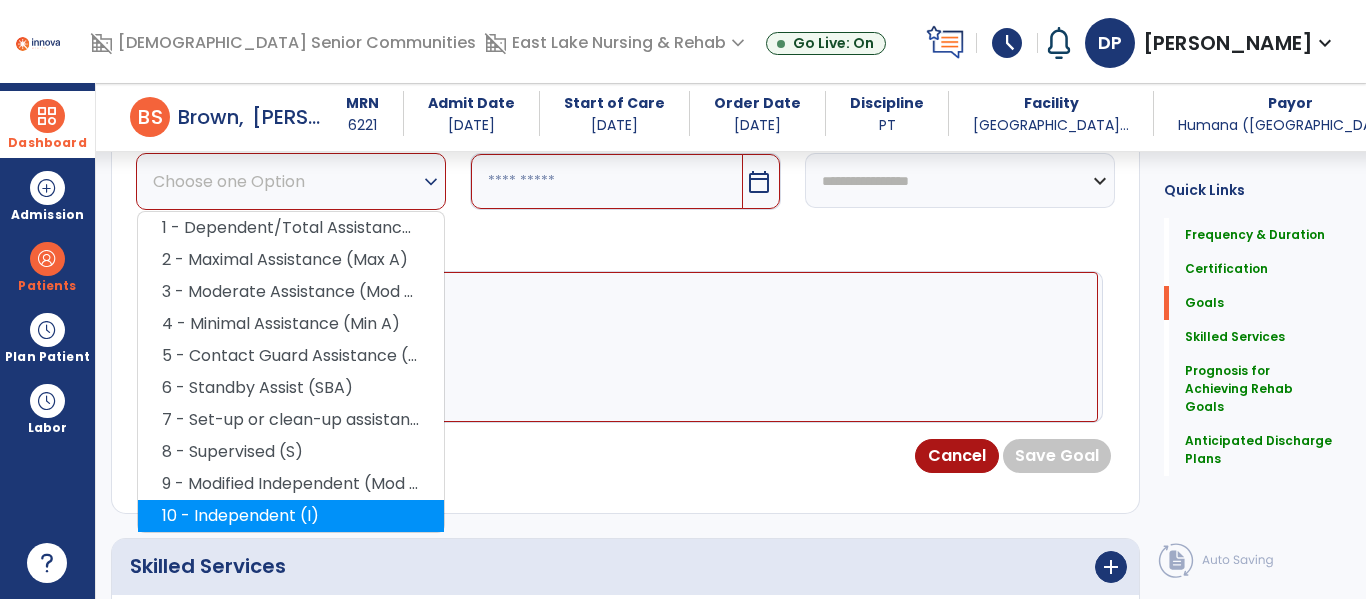 click on "10 - Independent (I)" at bounding box center (291, 516) 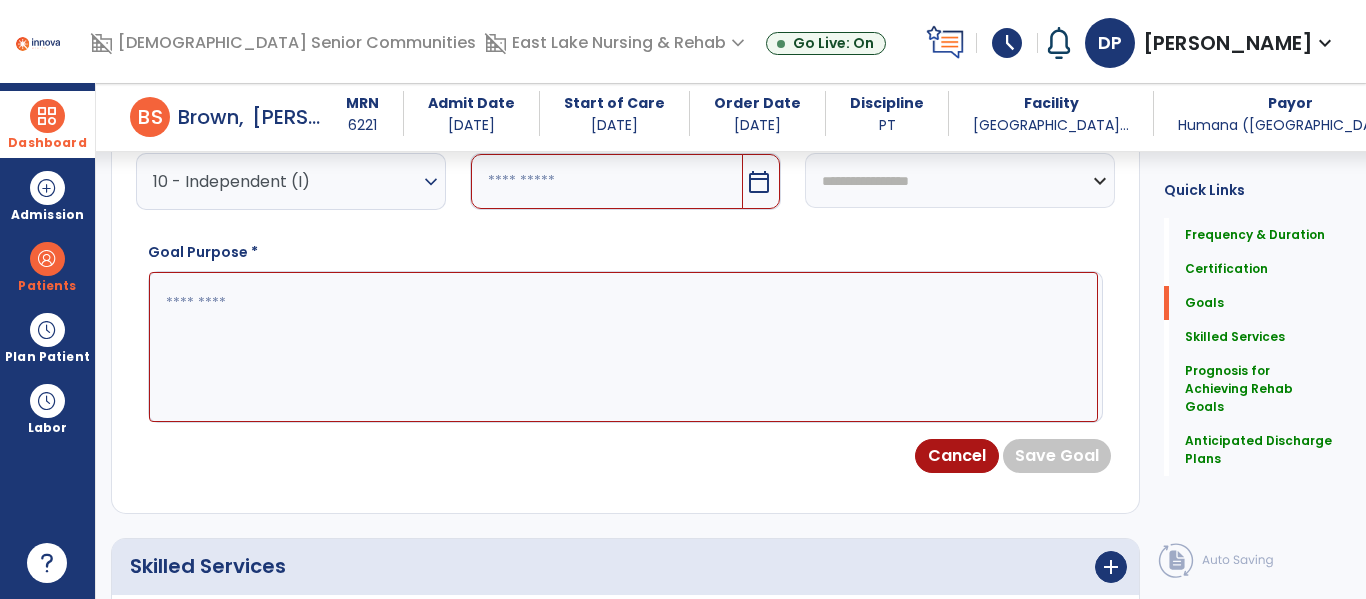 click on "calendar_today" at bounding box center [759, 182] 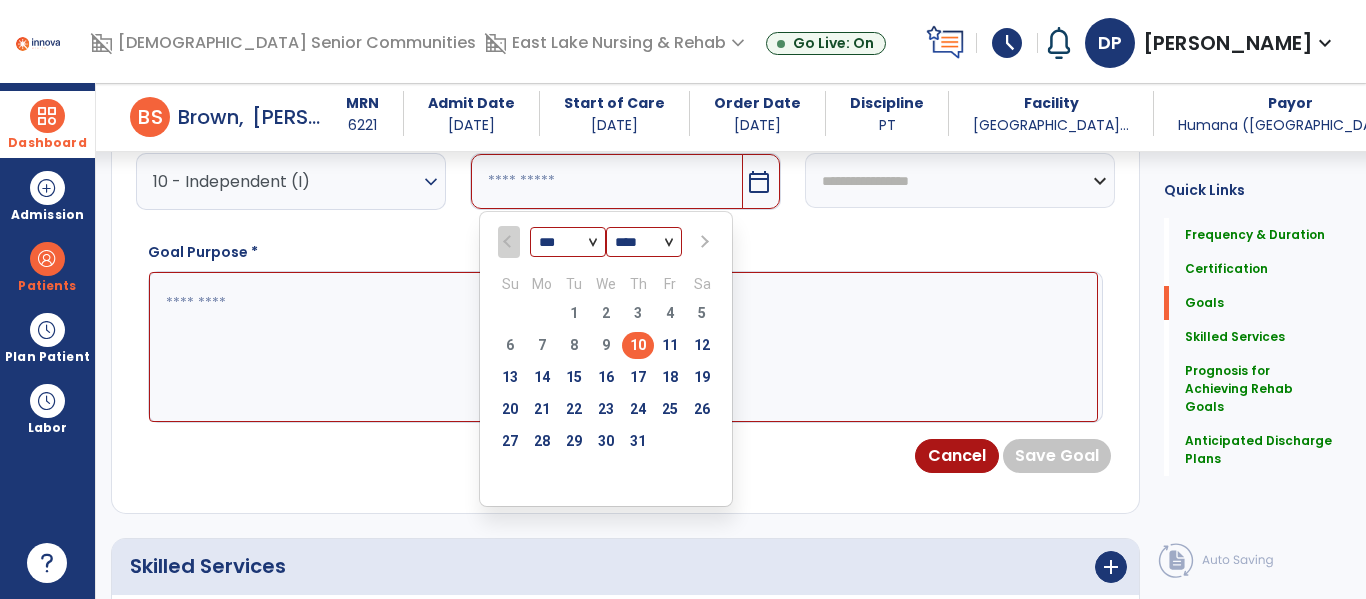 click at bounding box center (703, 242) 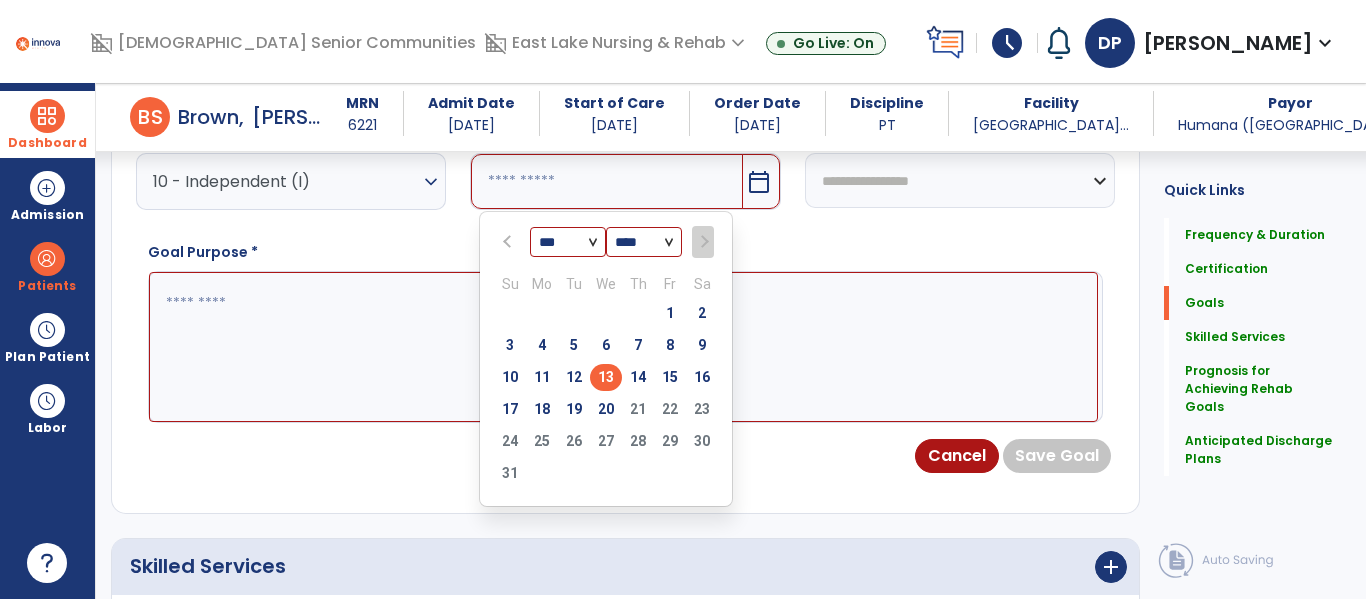 click on "13" at bounding box center (606, 377) 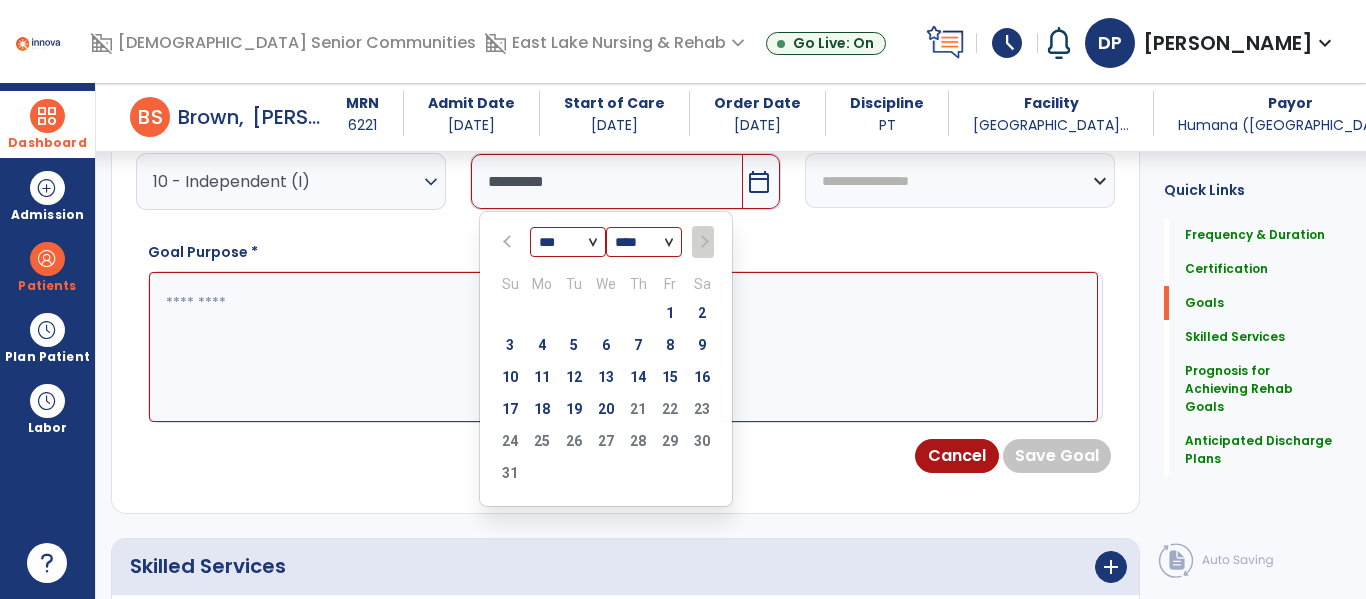click at bounding box center (623, 347) 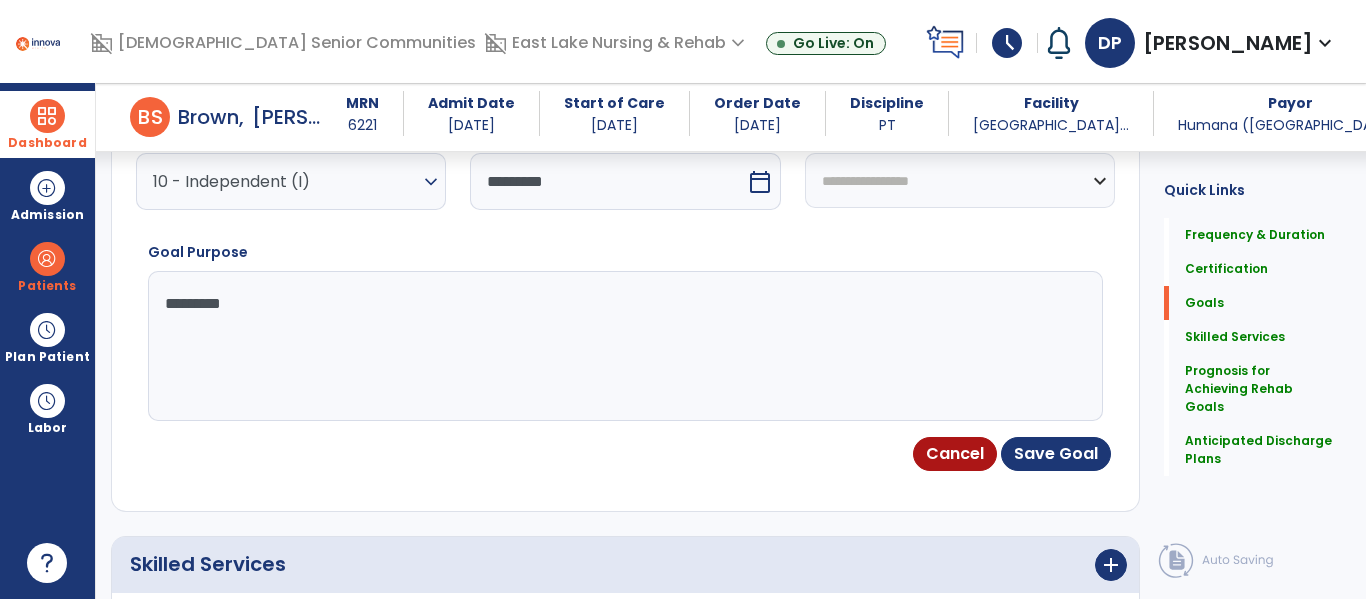 type on "**********" 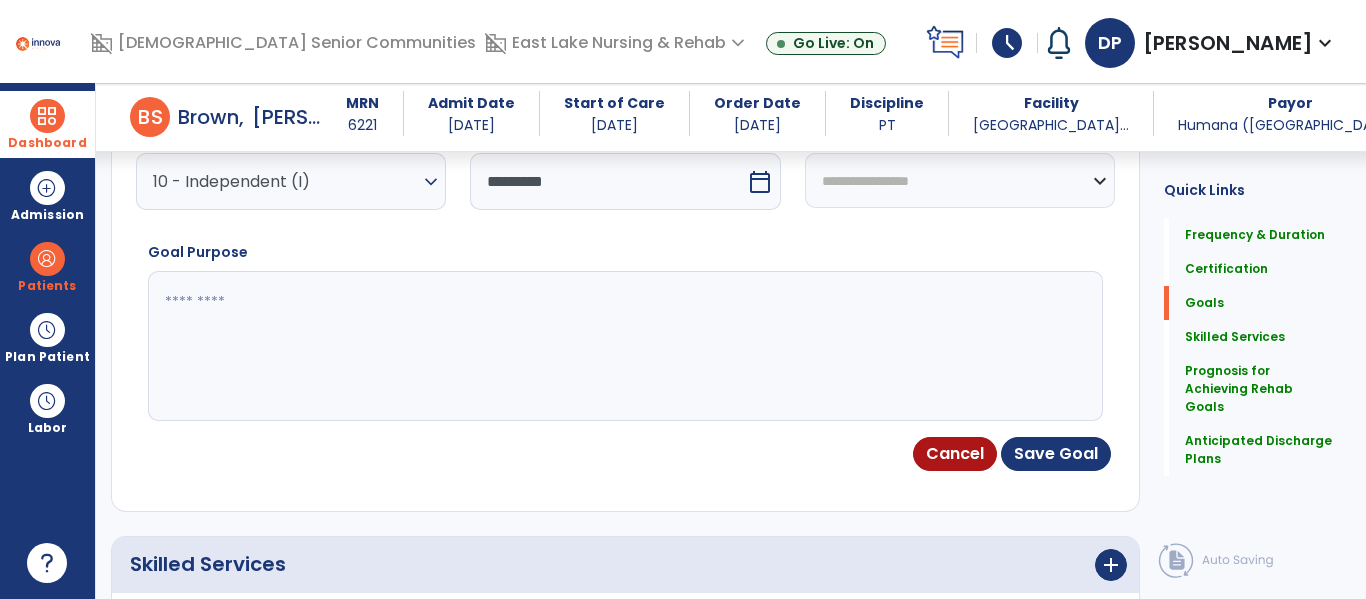 type on "**********" 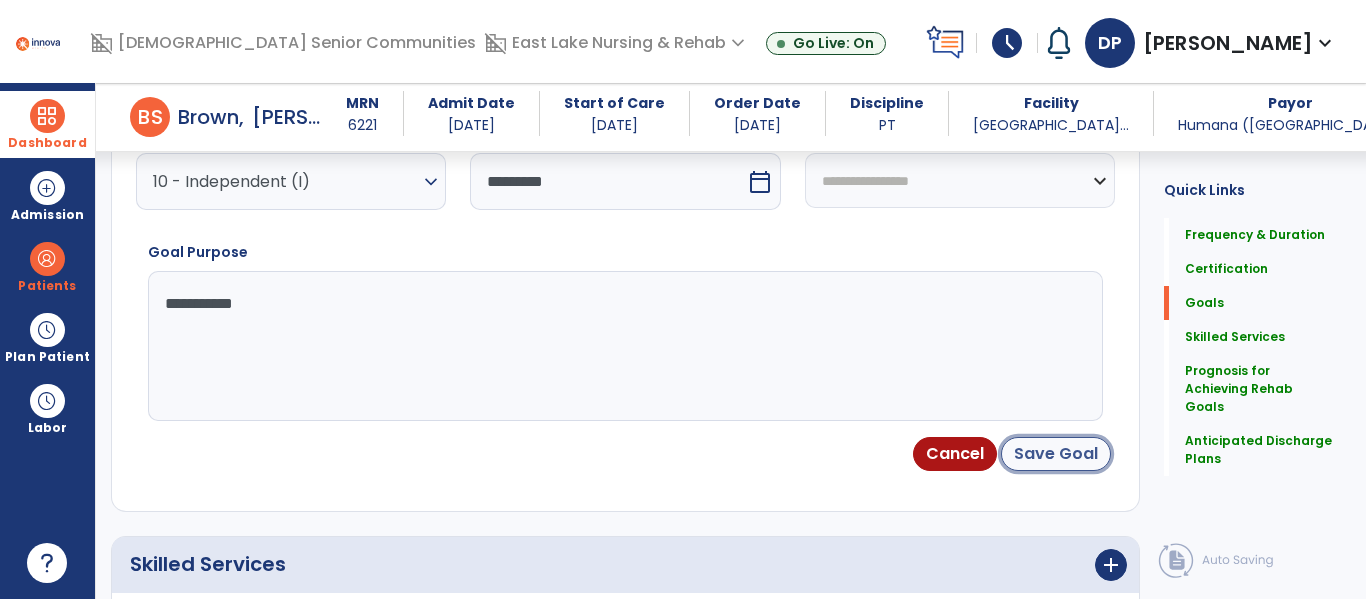 click on "Save Goal" at bounding box center (1056, 454) 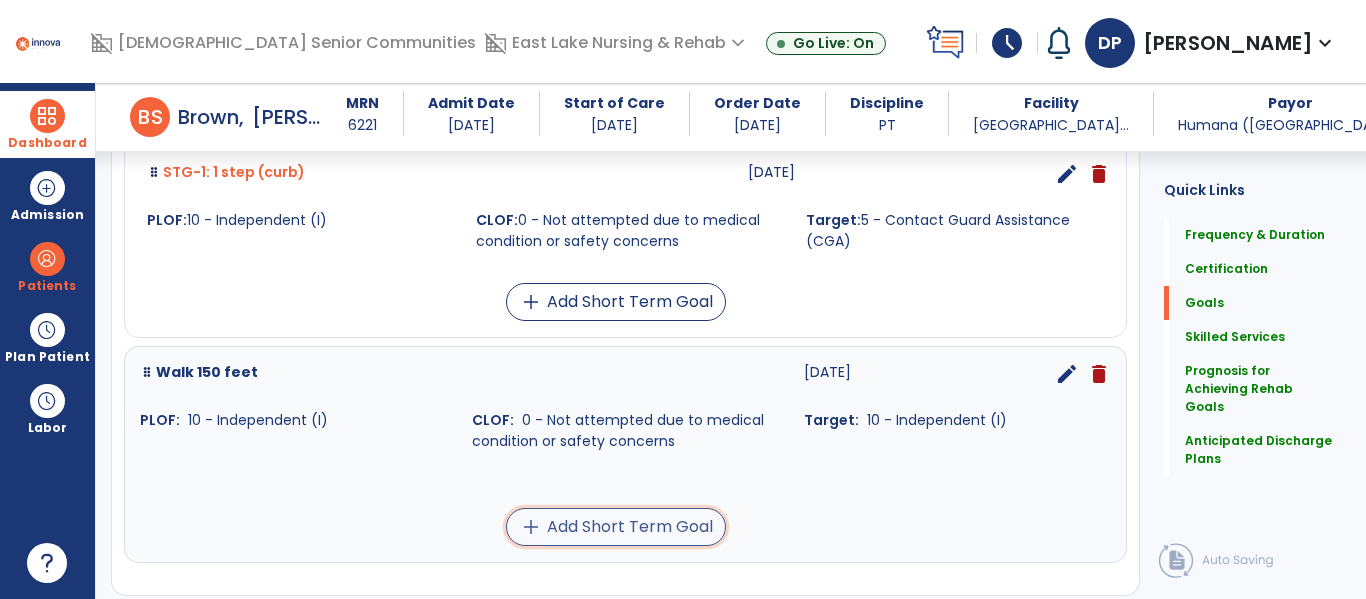 click on "add  Add Short Term Goal" at bounding box center [616, 527] 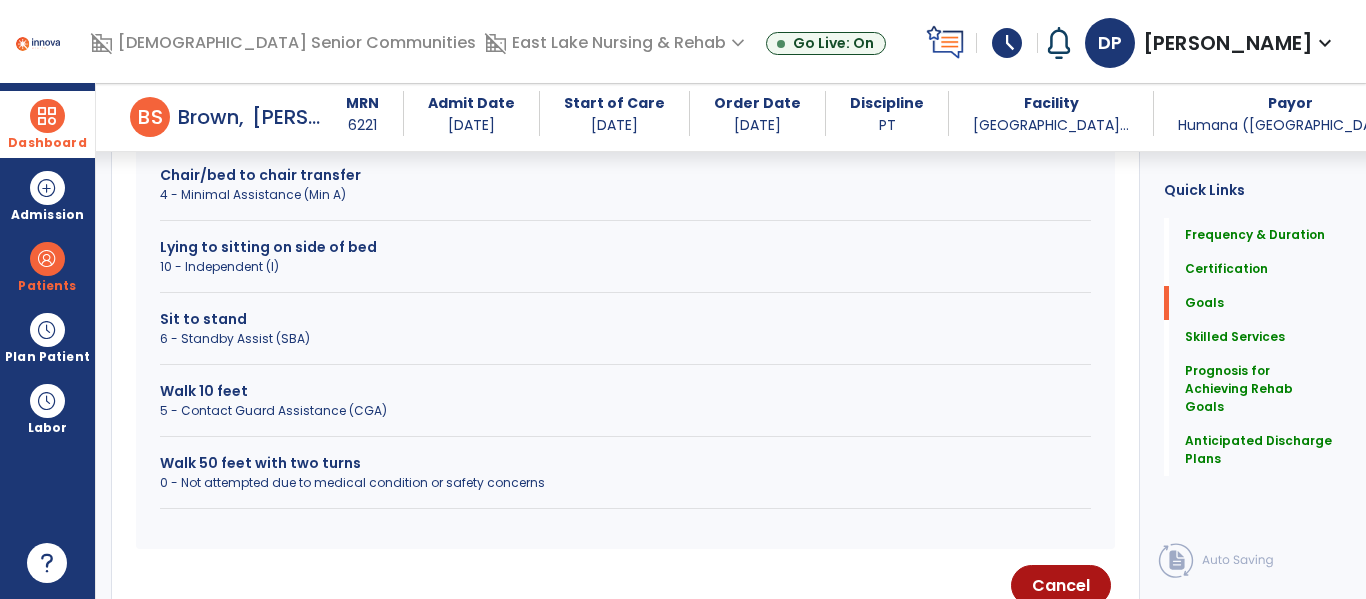 scroll, scrollTop: 691, scrollLeft: 0, axis: vertical 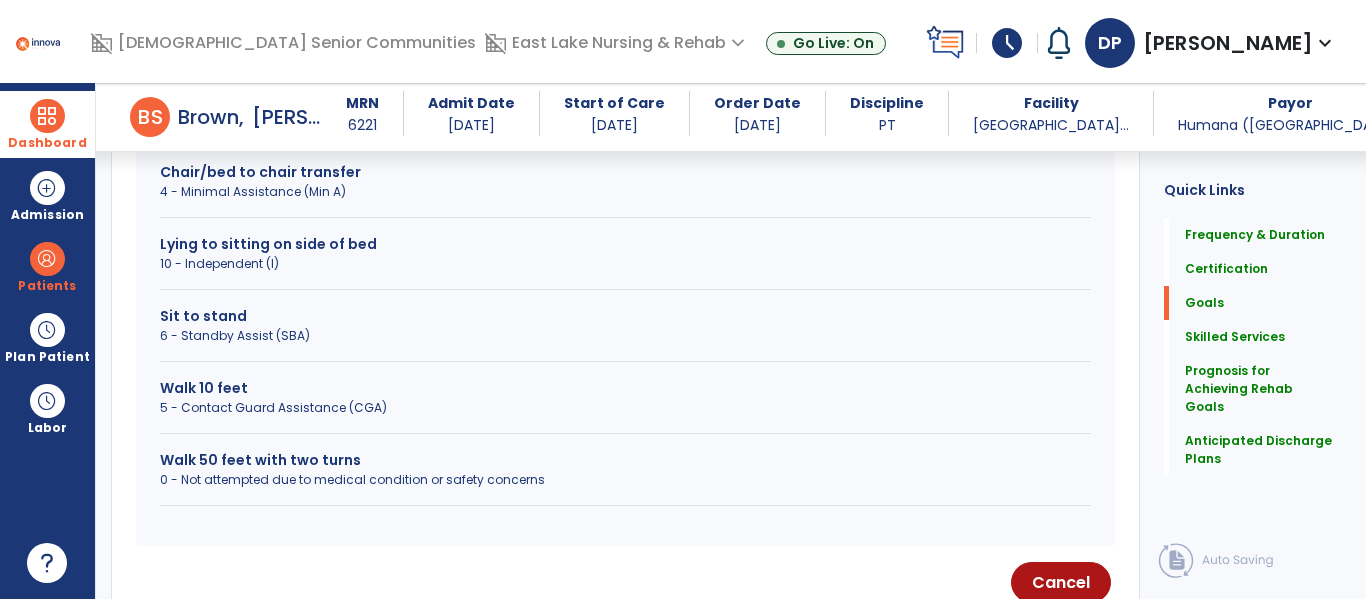 click on "0 - Not attempted due to medical condition or safety concerns" at bounding box center (625, 480) 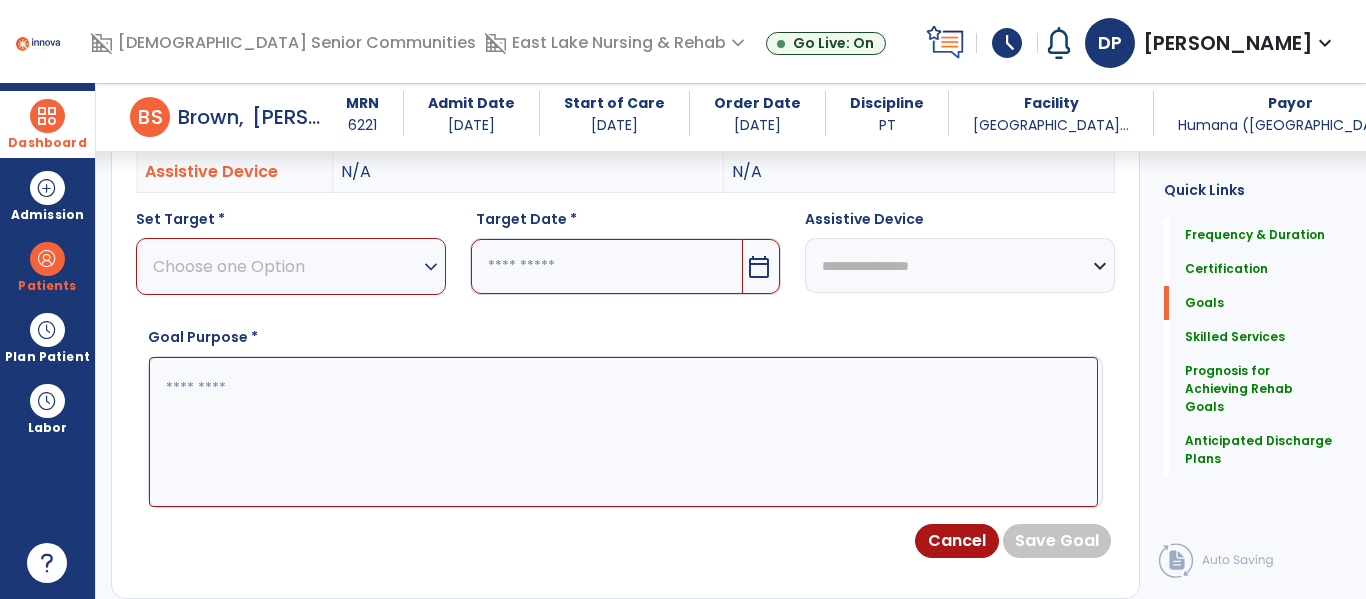click on "Choose one Option" at bounding box center [286, 266] 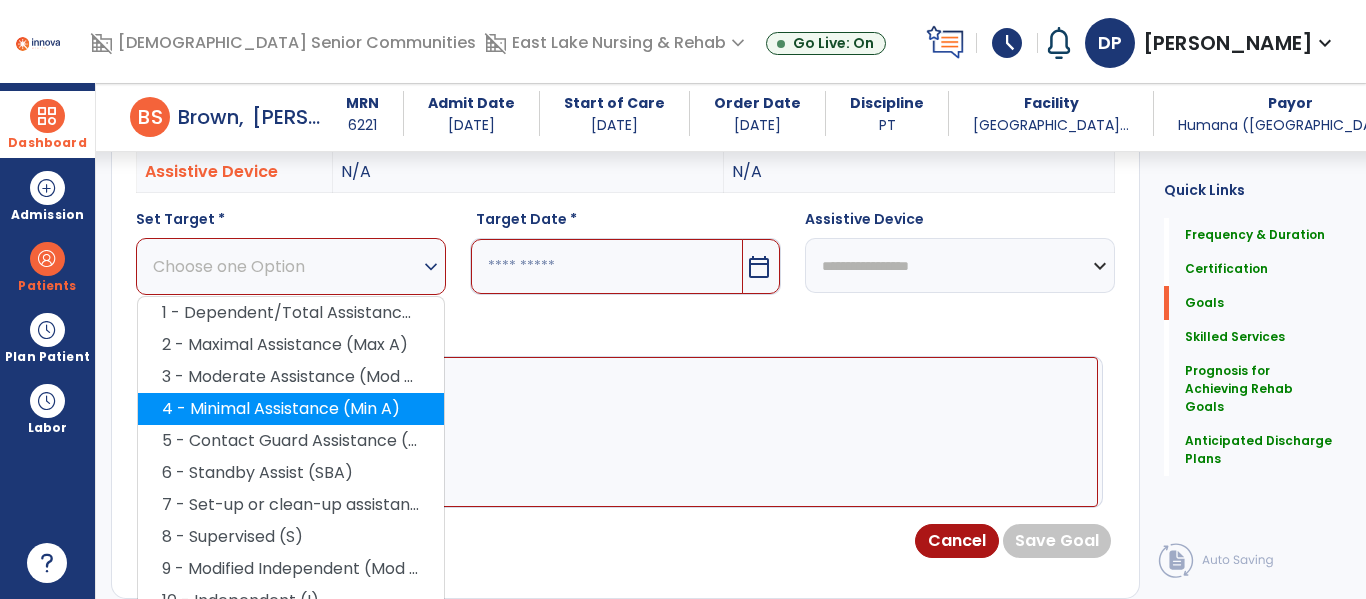 click on "4 - Minimal Assistance (Min A)" at bounding box center (291, 409) 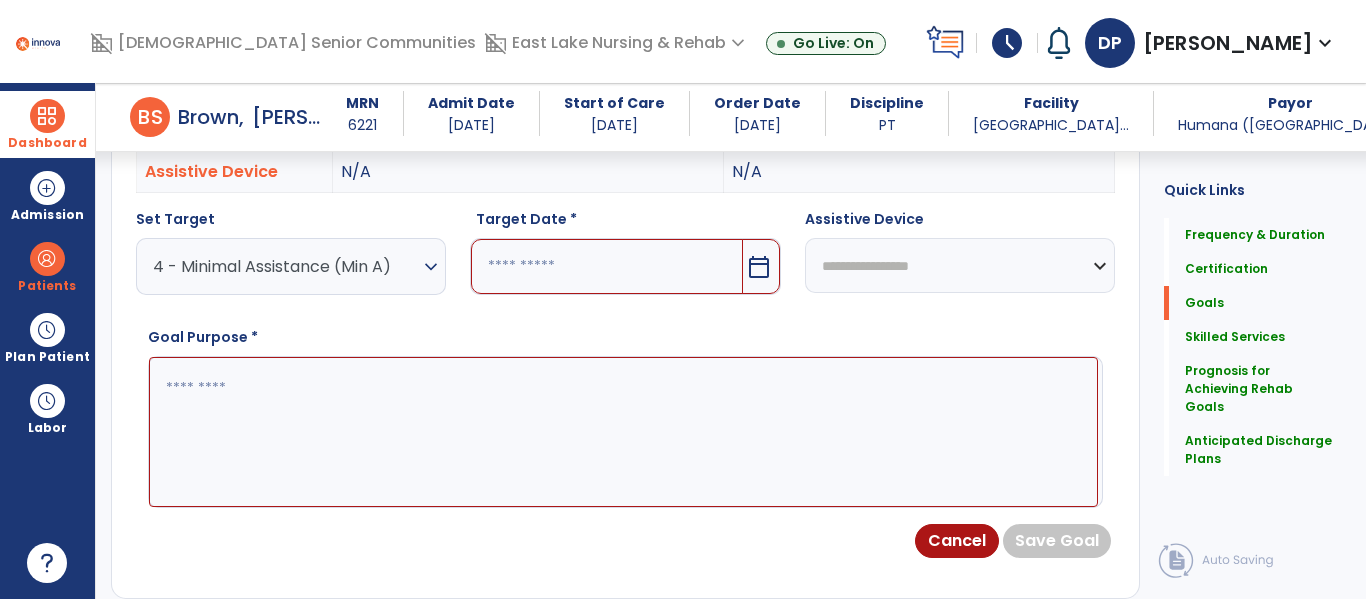 click on "calendar_today" at bounding box center (759, 267) 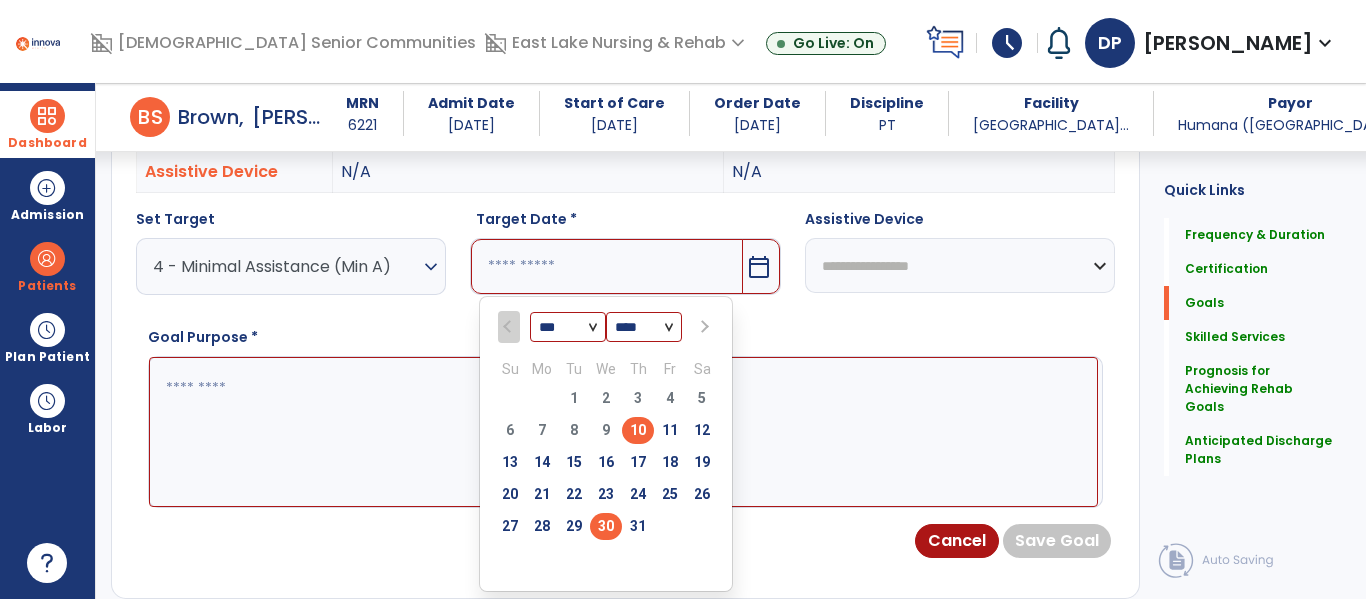 click on "30" at bounding box center [606, 526] 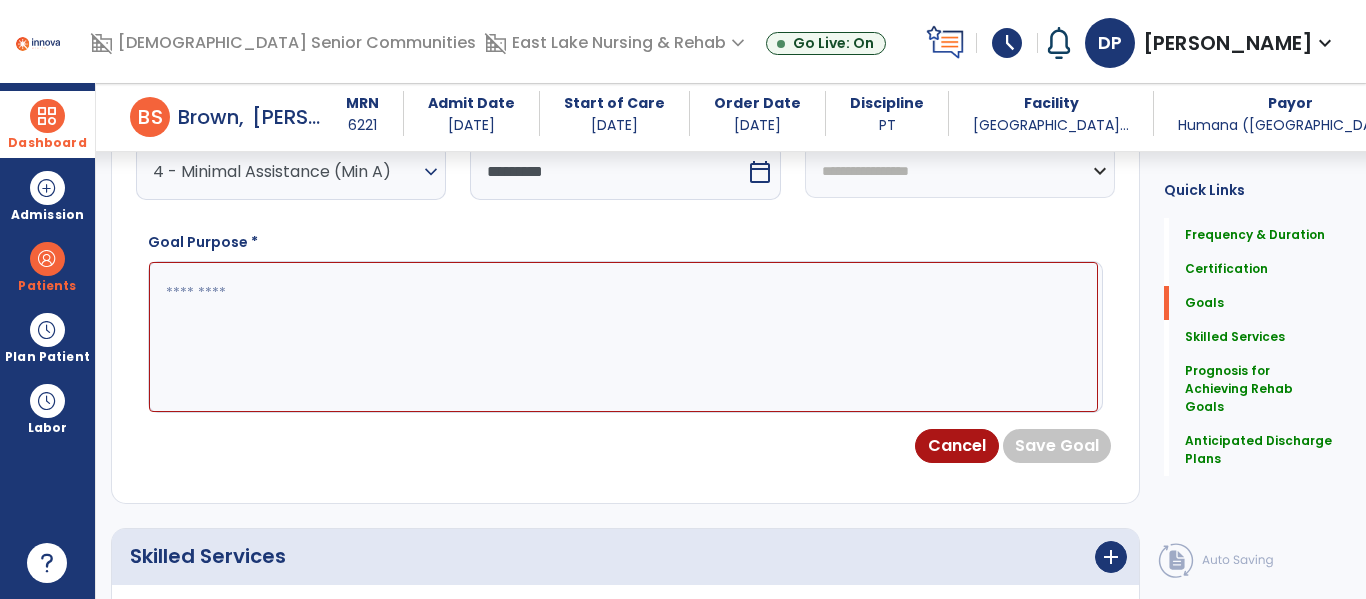 scroll, scrollTop: 783, scrollLeft: 0, axis: vertical 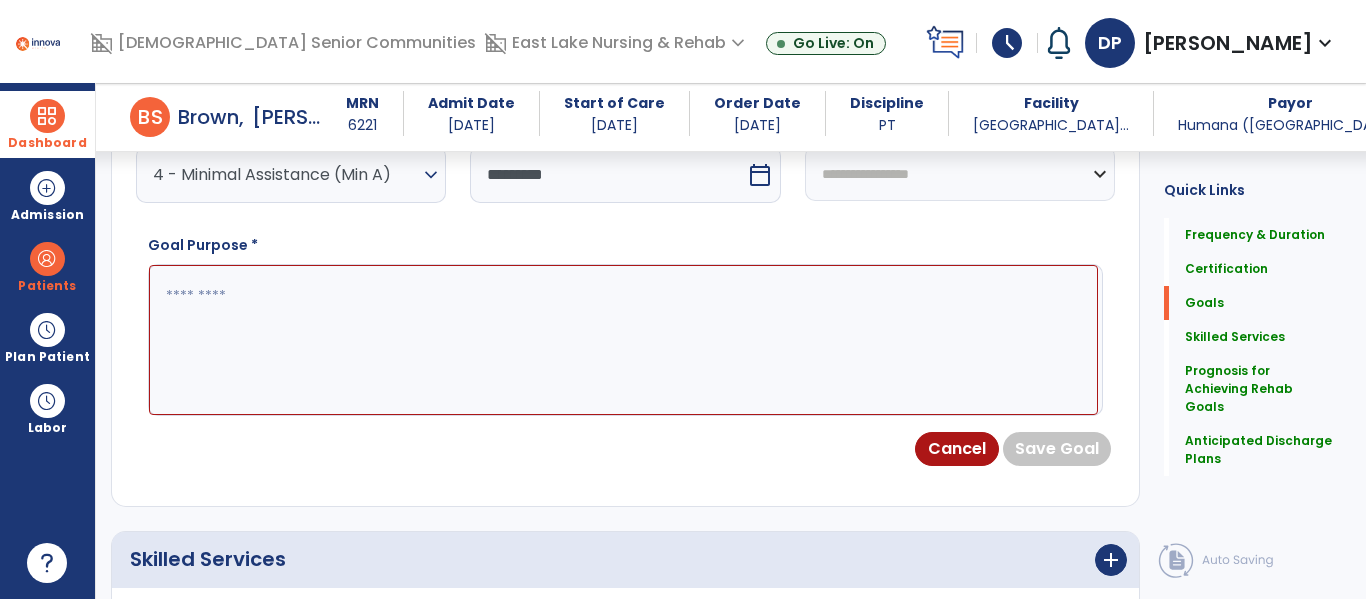 click at bounding box center (623, 340) 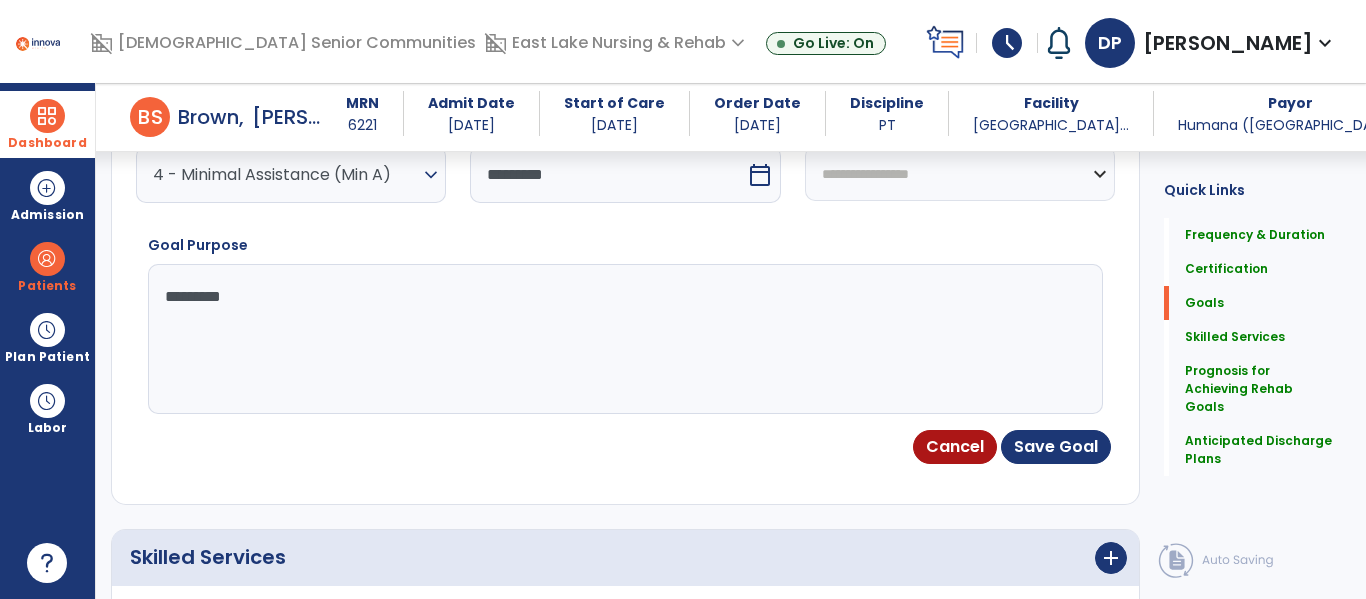 type on "**********" 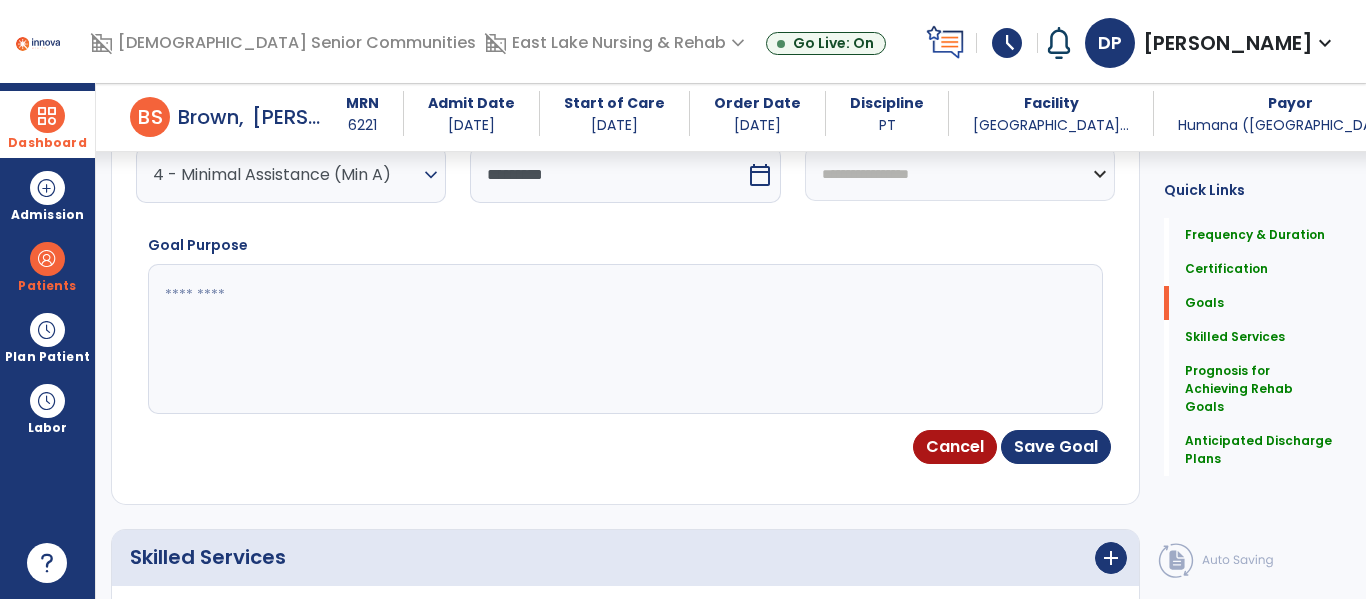 type on "**********" 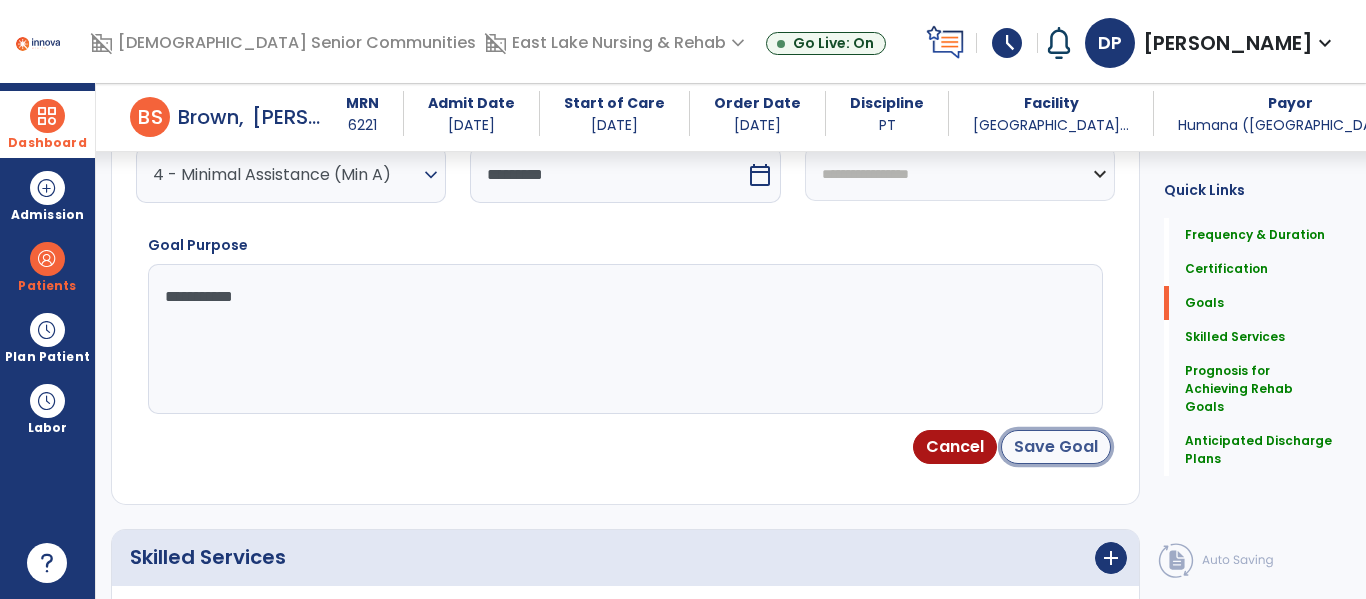 click on "Save Goal" at bounding box center (1056, 447) 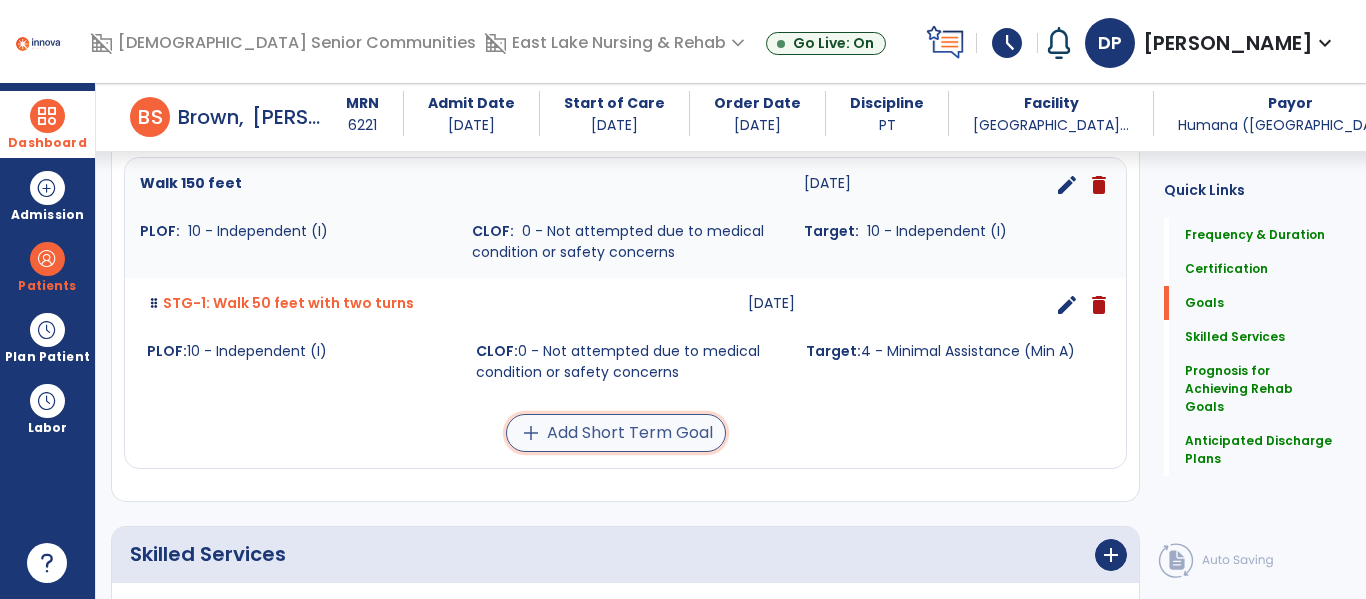 click on "add  Add Short Term Goal" at bounding box center (616, 433) 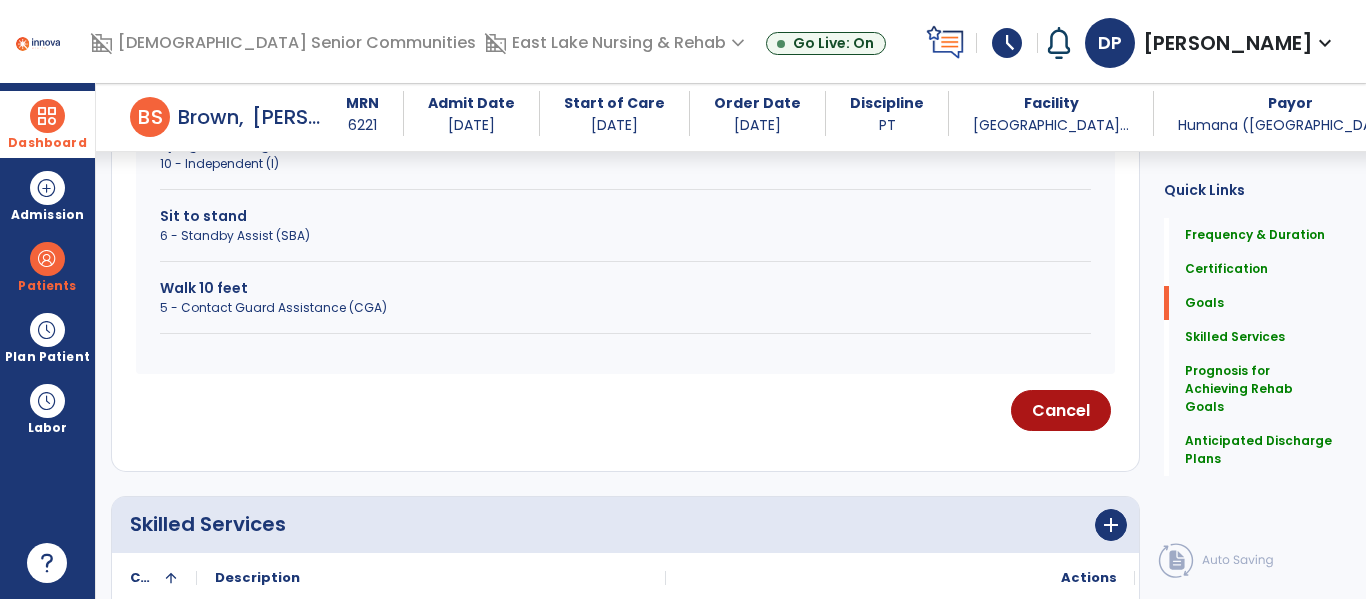 scroll, scrollTop: 698, scrollLeft: 0, axis: vertical 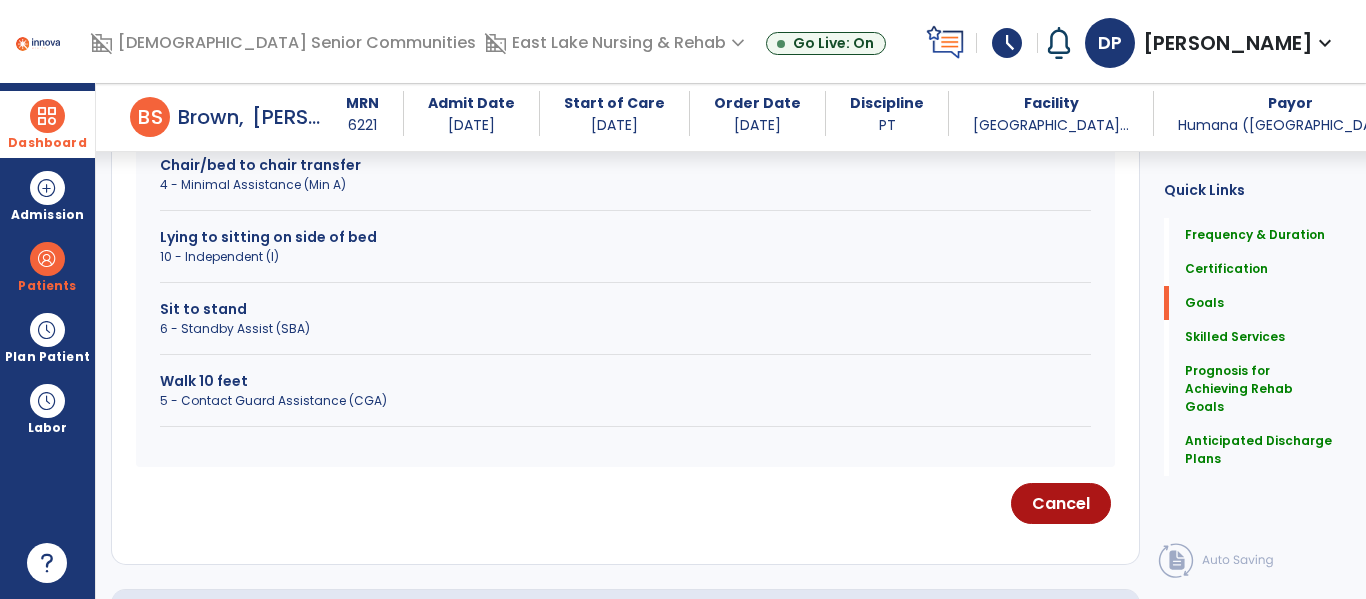 click on "5 - Contact Guard Assistance (CGA)" at bounding box center (625, 401) 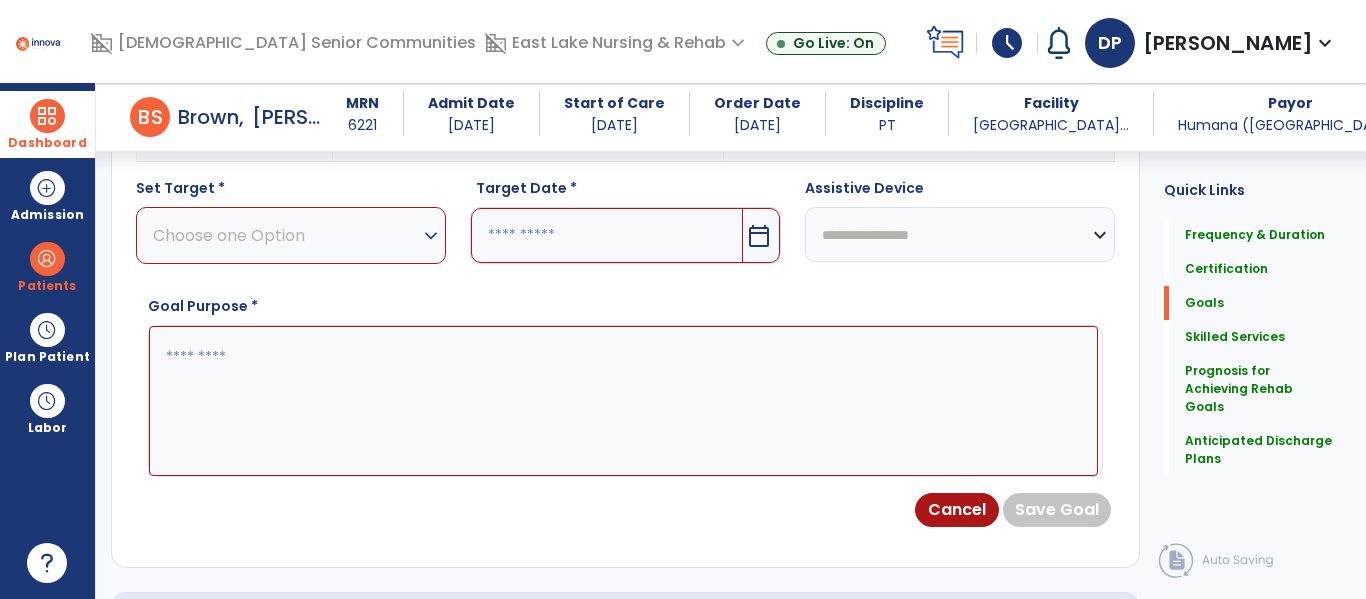 click on "expand_more" at bounding box center (431, 236) 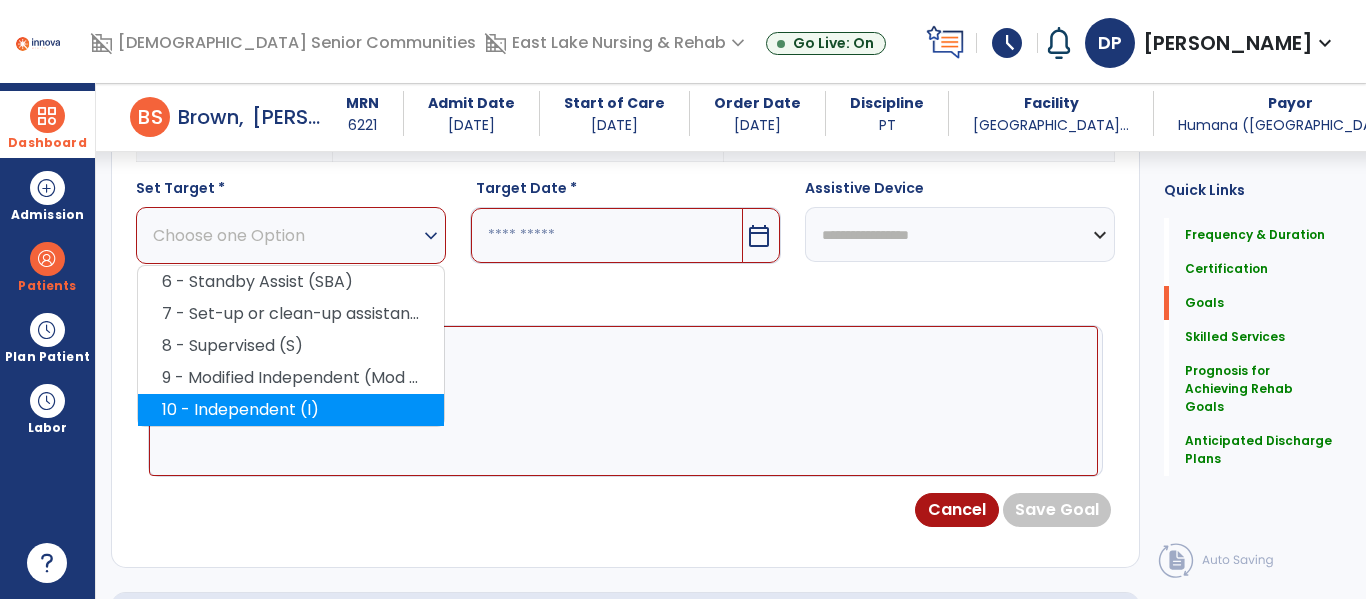 click on "10 - Independent (I)" at bounding box center (291, 410) 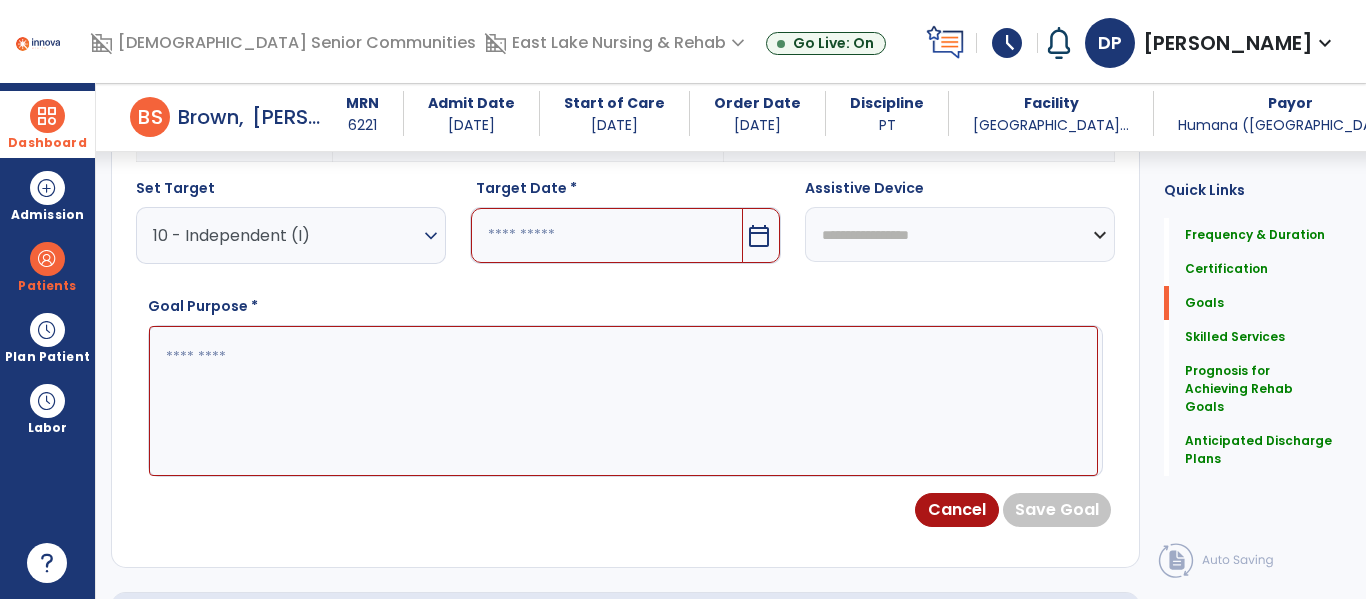 click on "calendar_today" at bounding box center (759, 236) 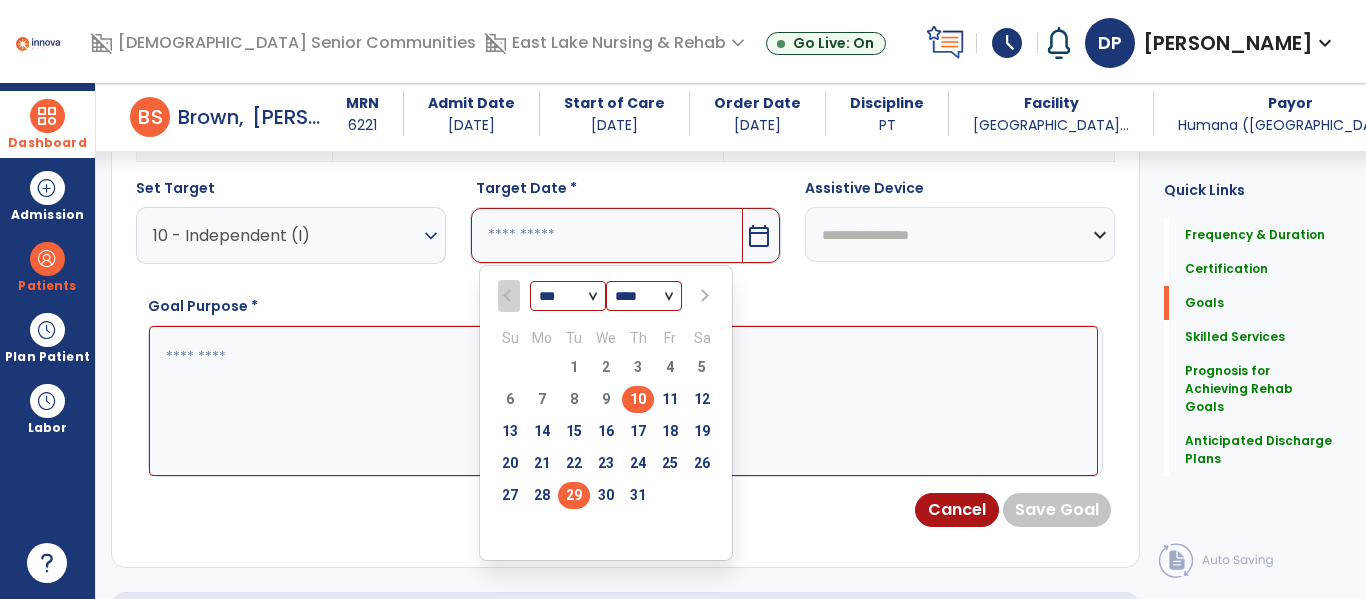 click on "29" at bounding box center [574, 495] 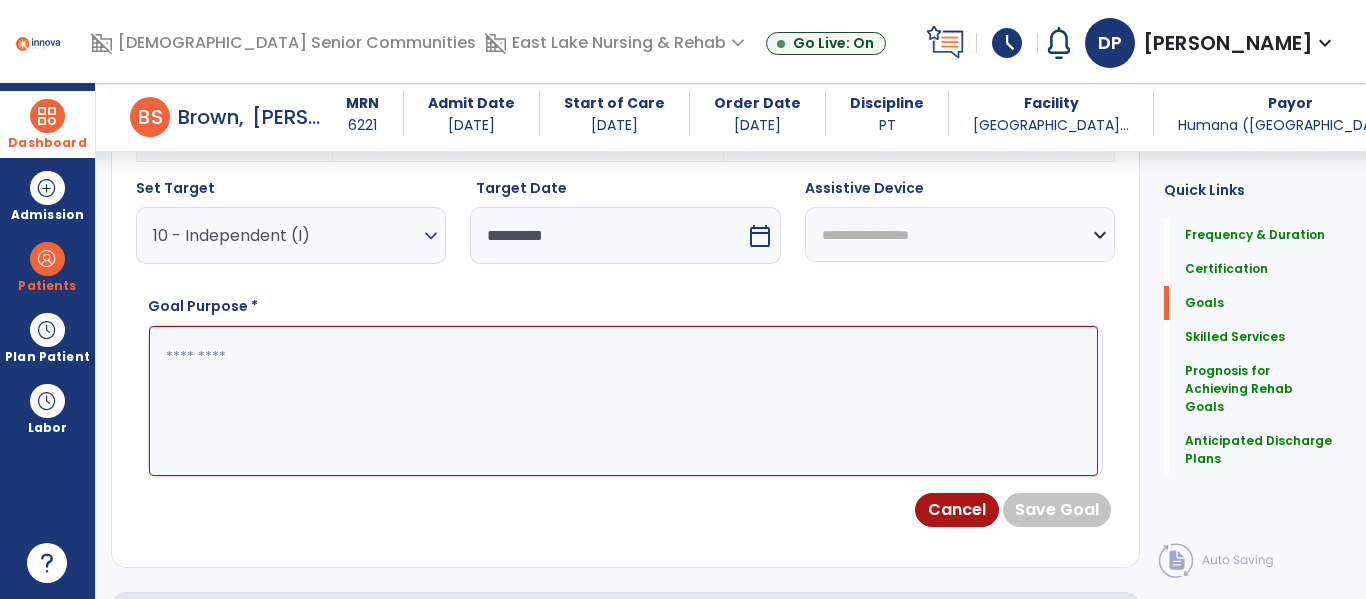 click at bounding box center (623, 401) 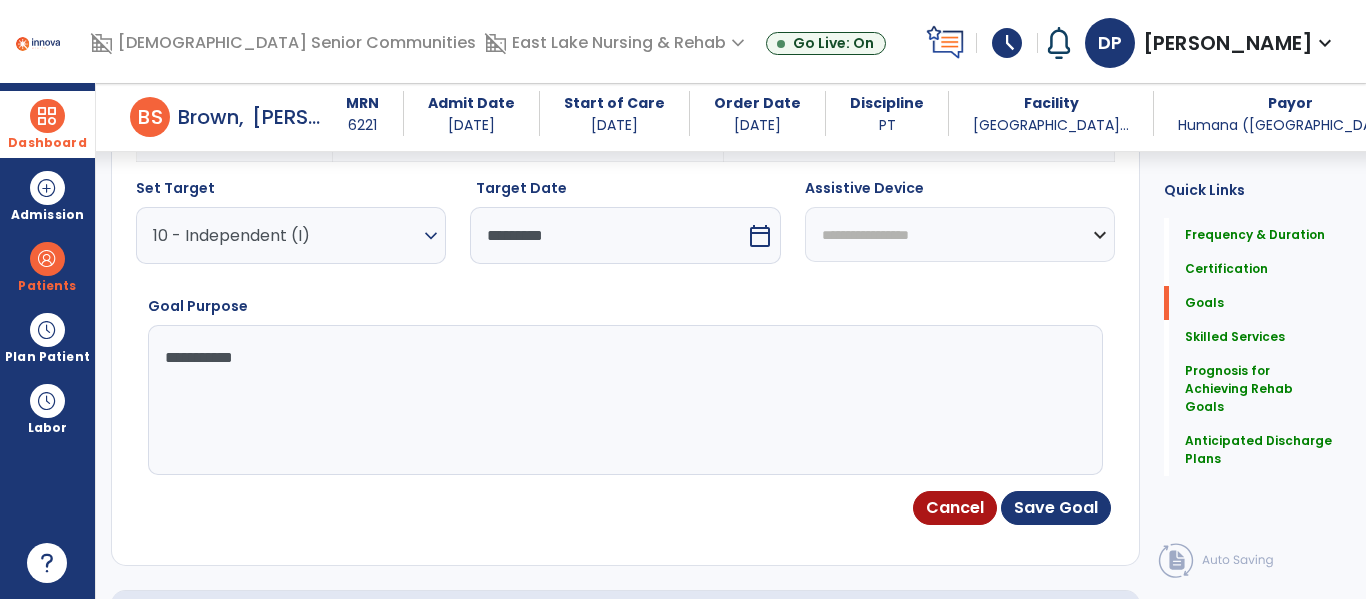 type on "**********" 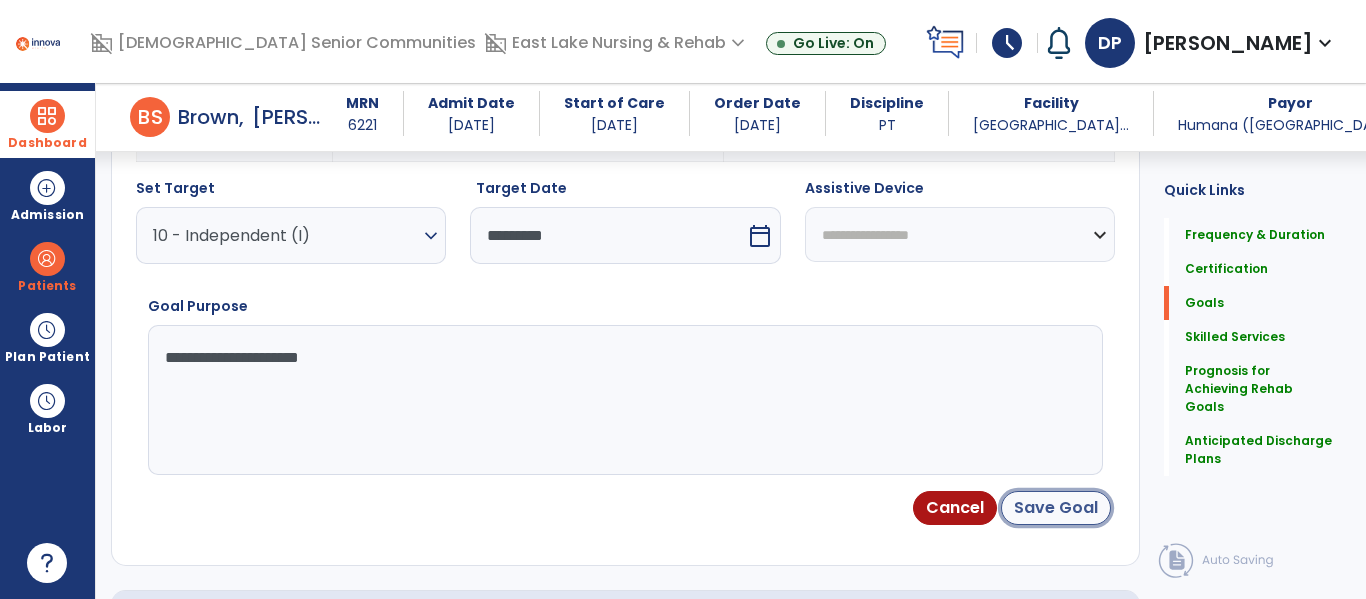 click on "Save Goal" at bounding box center [1056, 508] 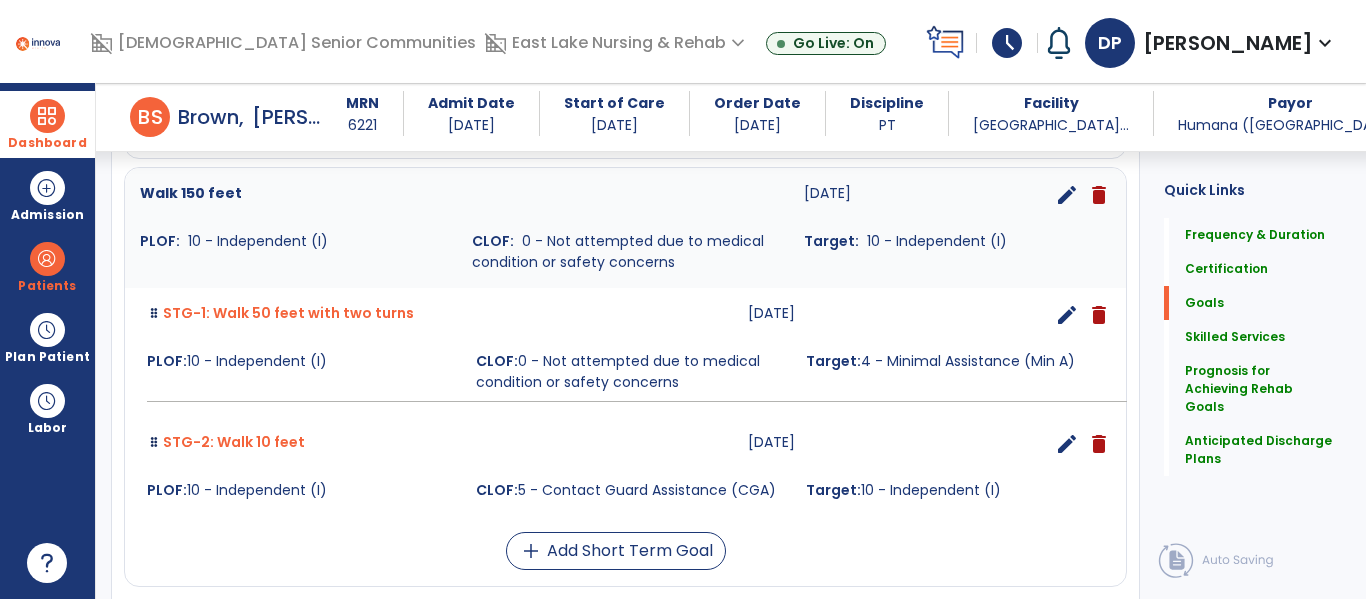 scroll, scrollTop: 853, scrollLeft: 0, axis: vertical 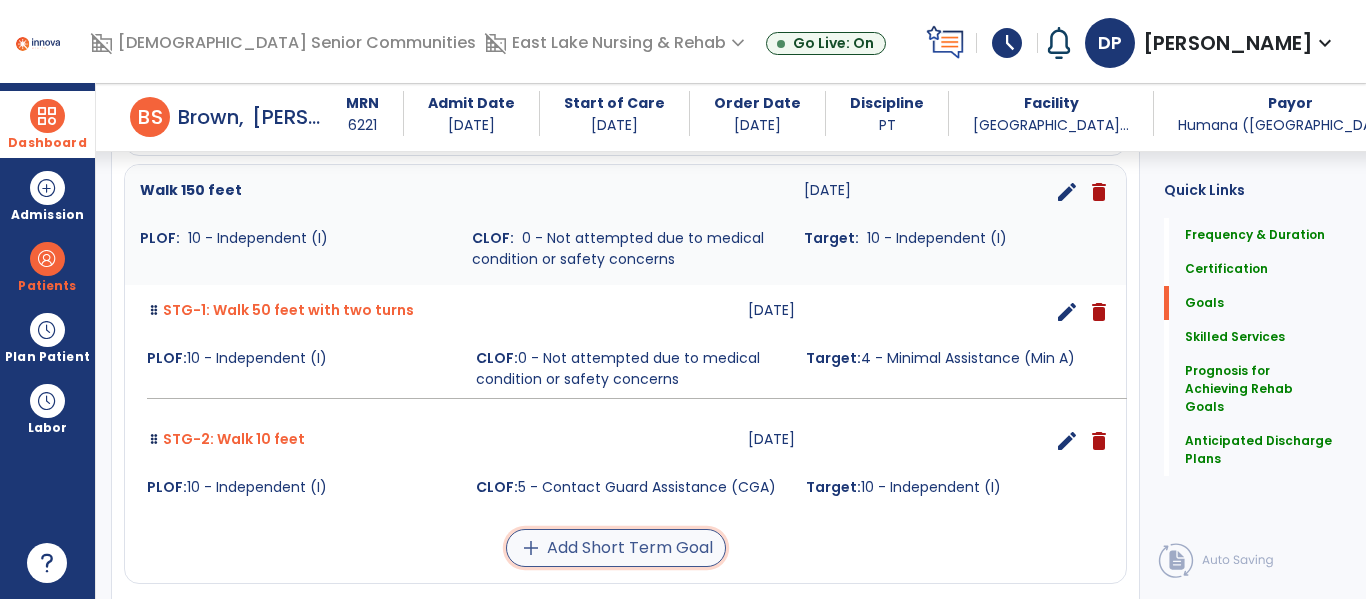 click on "add  Add Short Term Goal" at bounding box center [616, 548] 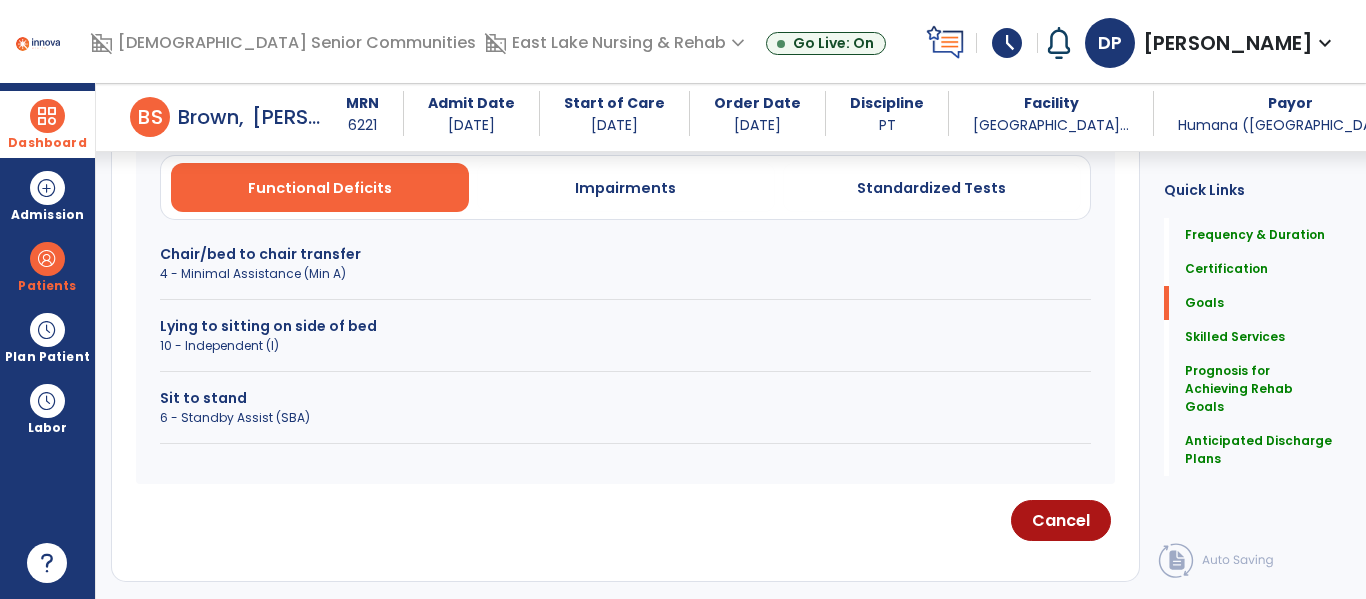 scroll, scrollTop: 610, scrollLeft: 0, axis: vertical 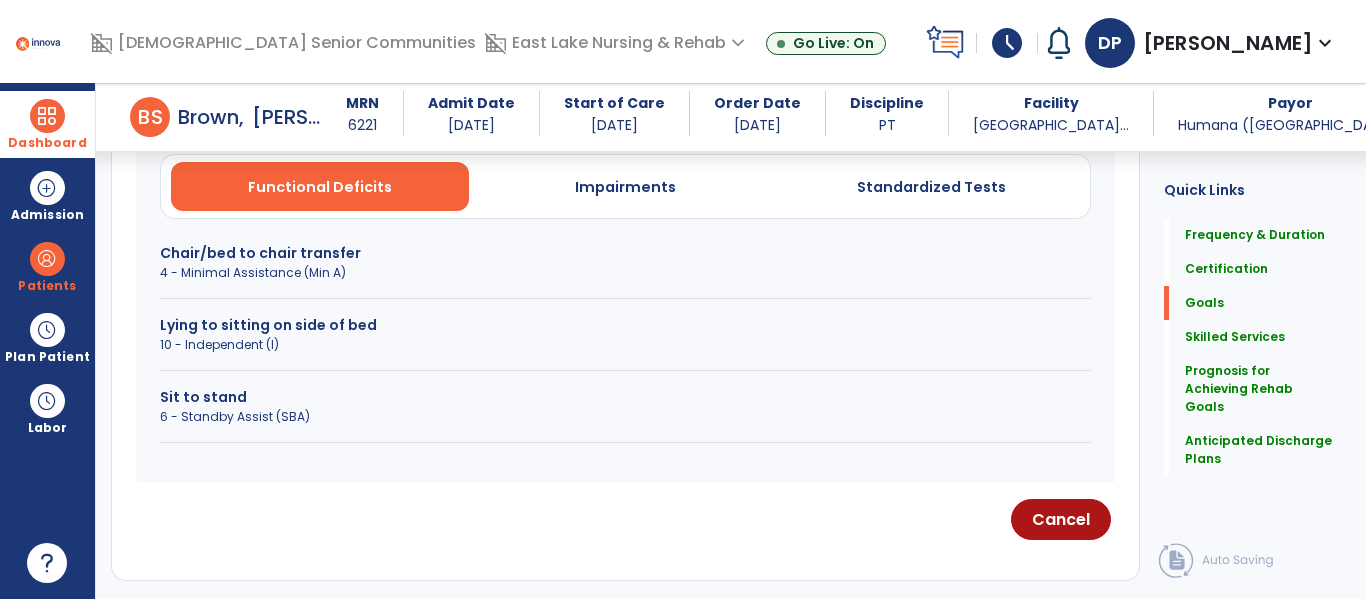 click on "6 - Standby Assist (SBA)" at bounding box center [625, 417] 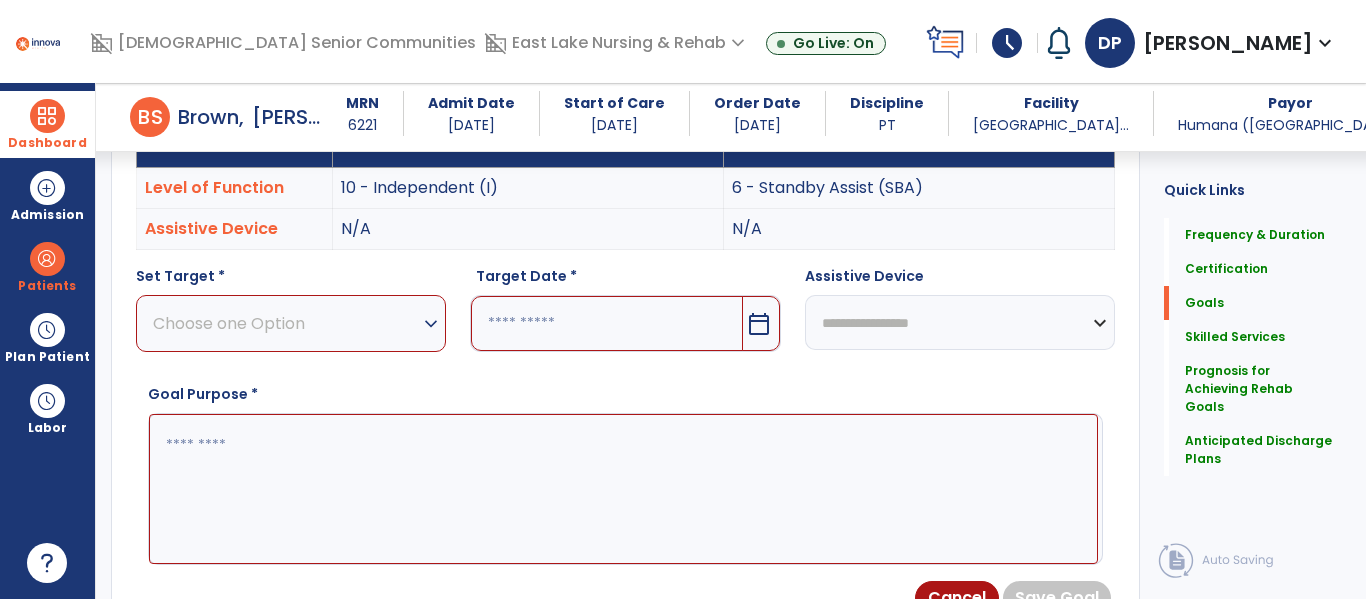 click on "expand_more" at bounding box center [431, 324] 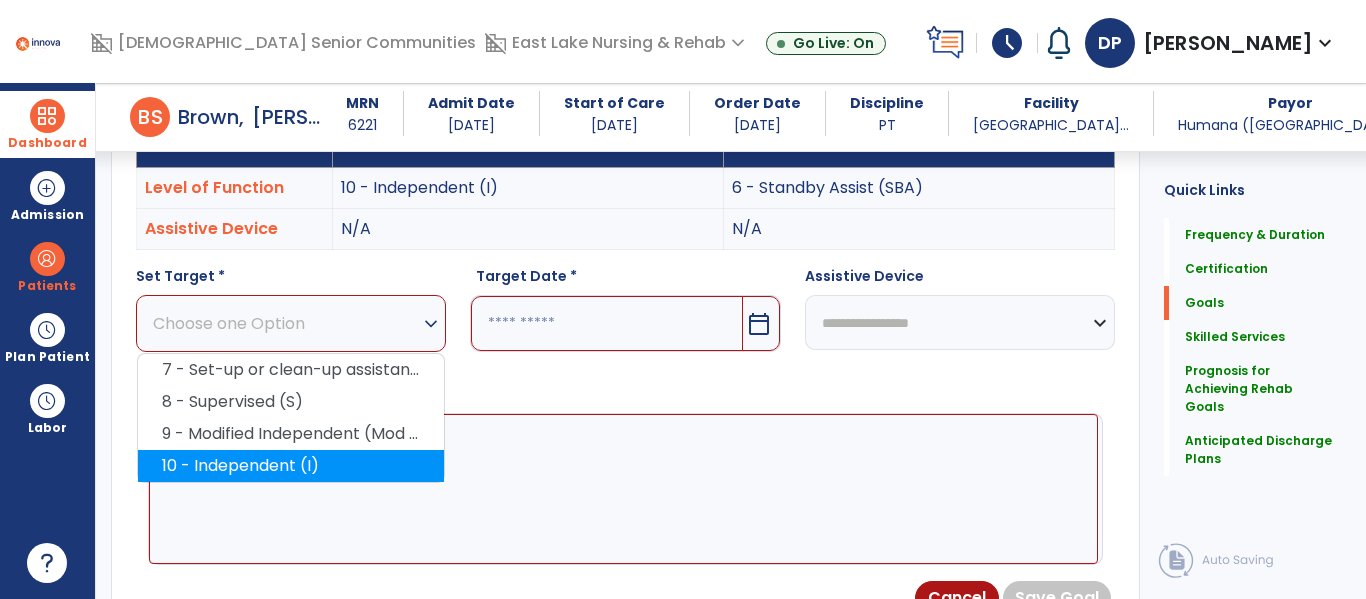 click on "10 - Independent (I)" at bounding box center [291, 466] 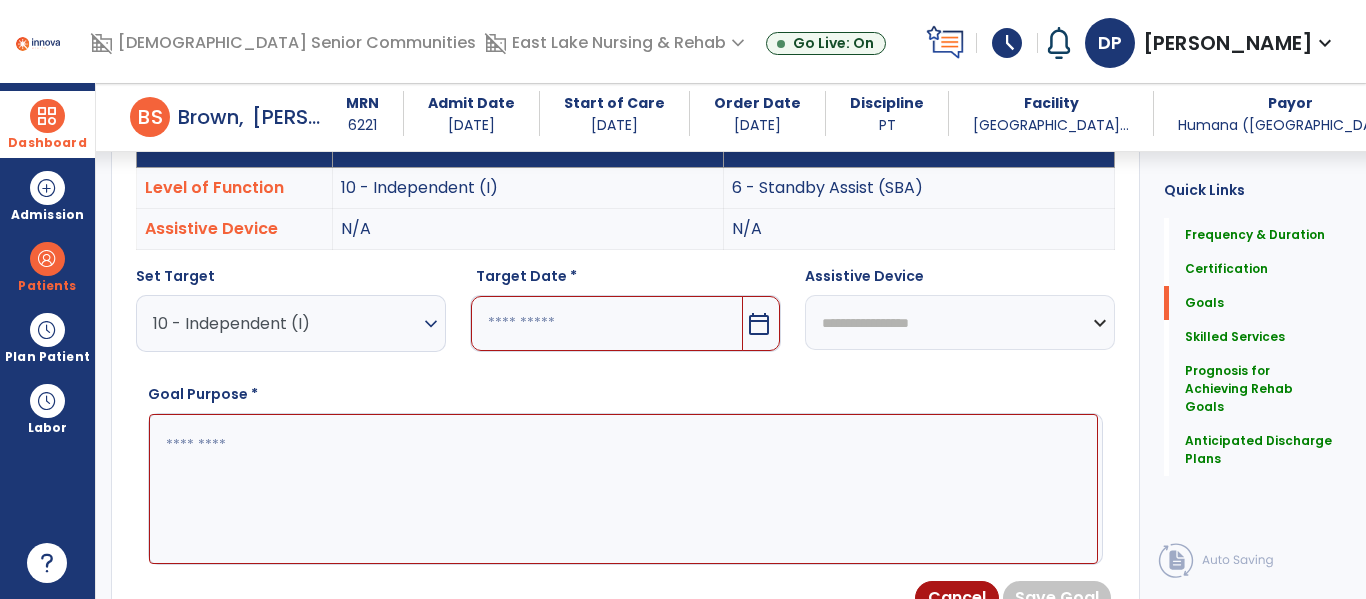 click at bounding box center [606, 323] 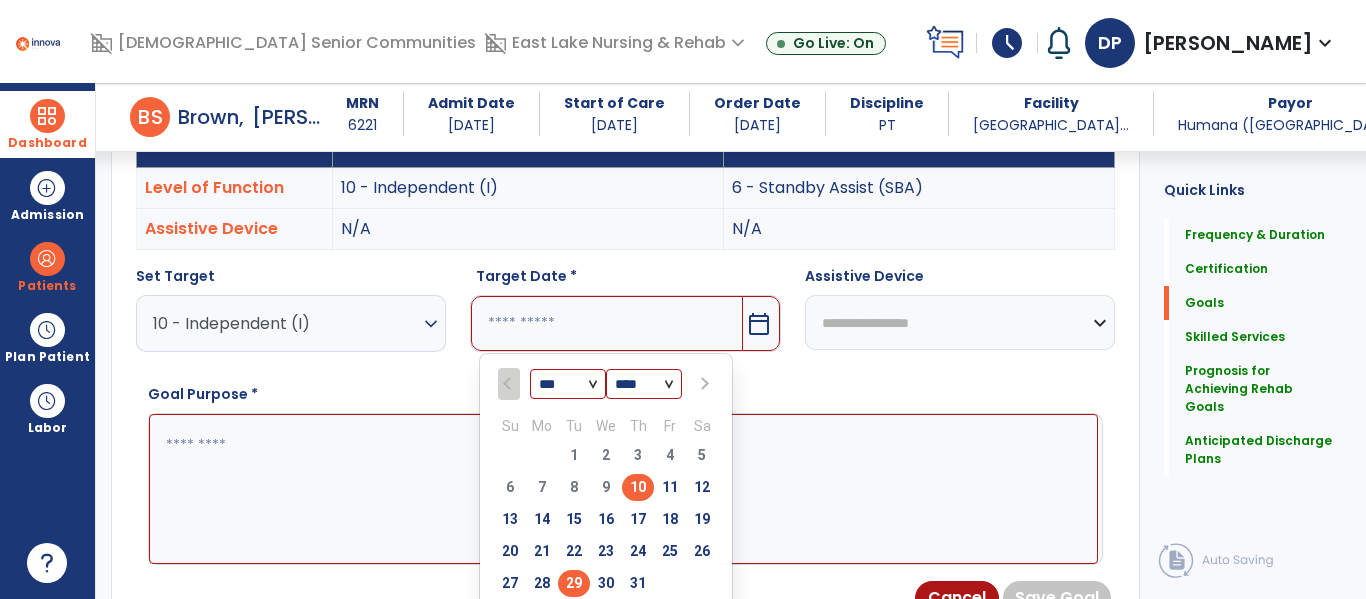 click on "29" at bounding box center (574, 583) 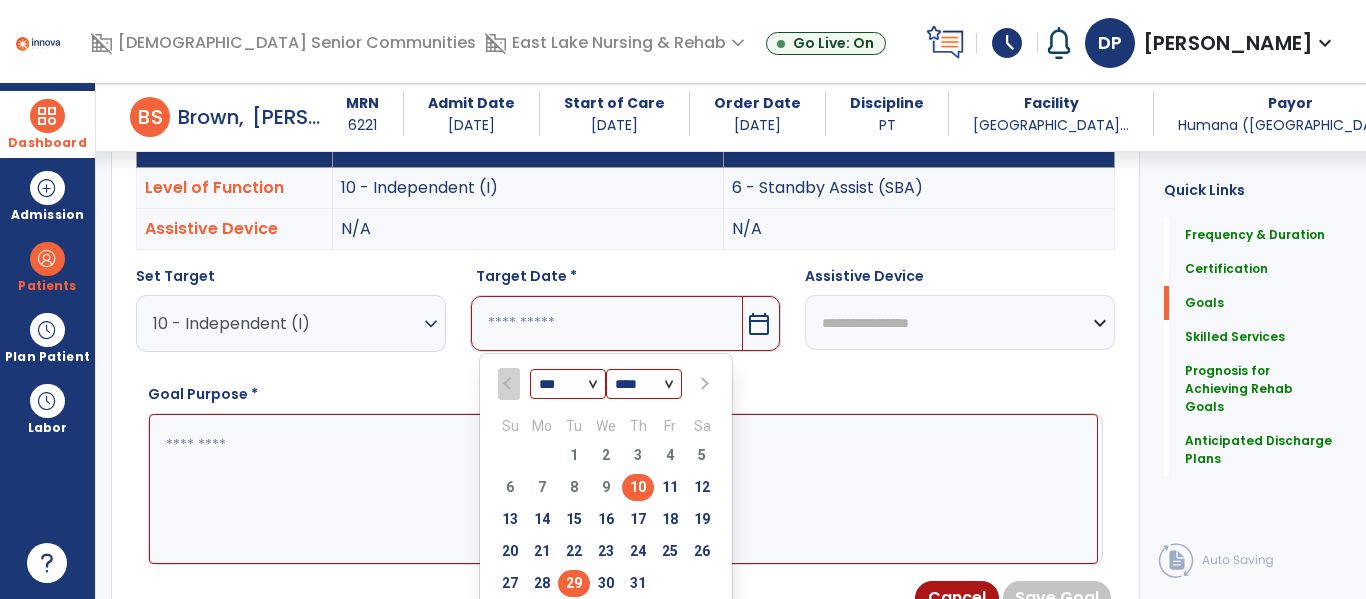 type on "*********" 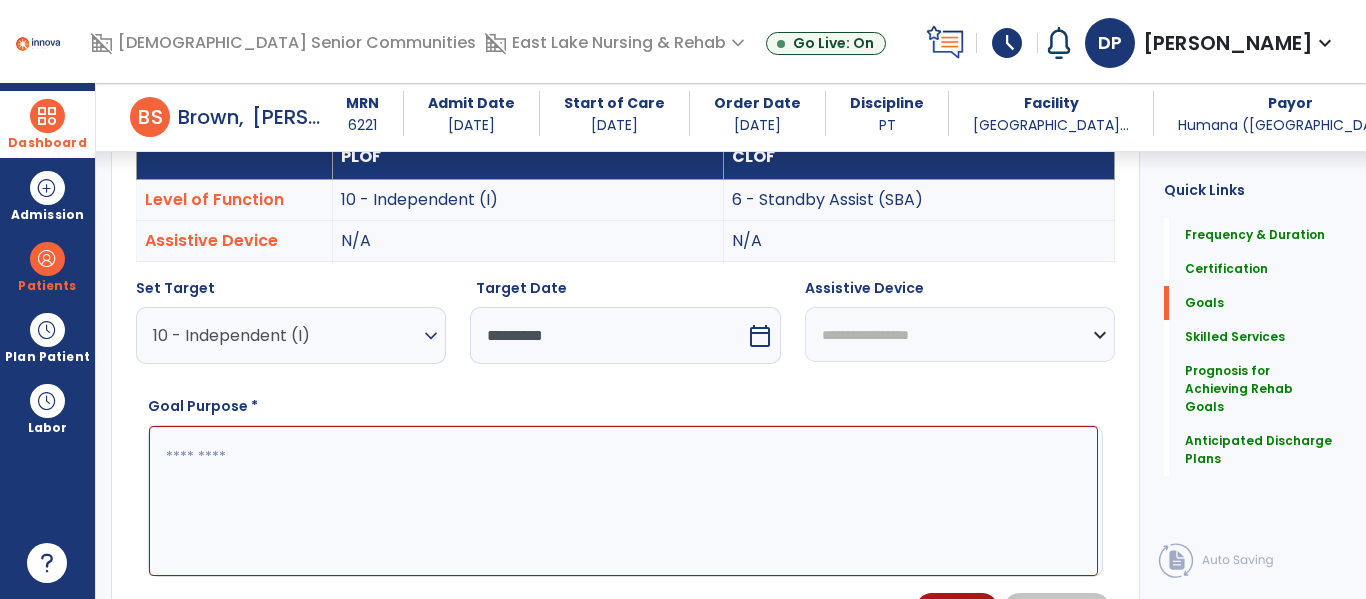 scroll, scrollTop: 625, scrollLeft: 0, axis: vertical 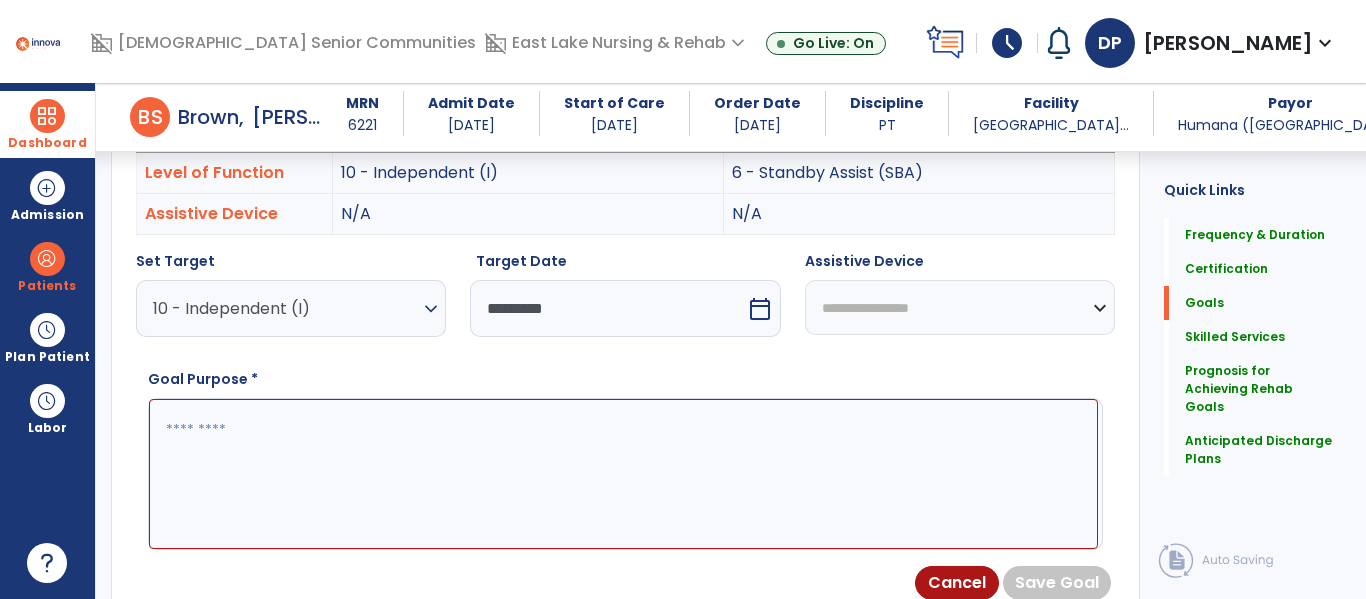 click at bounding box center [623, 474] 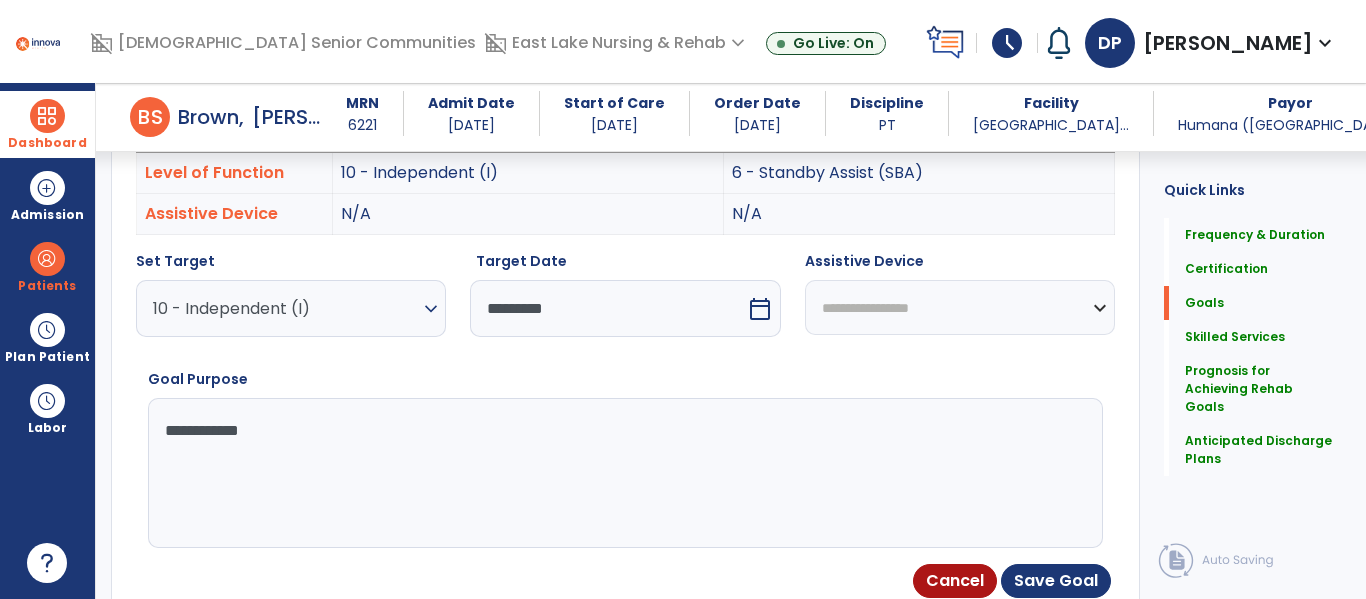 type on "**********" 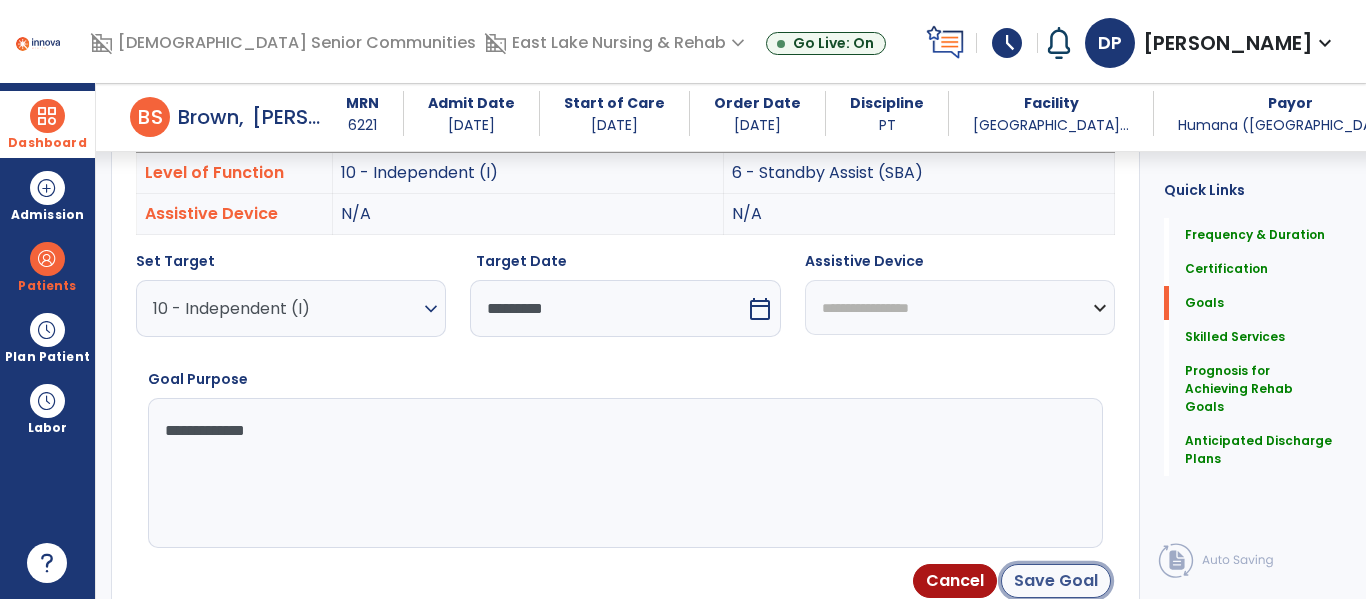 click on "Save Goal" at bounding box center [1056, 581] 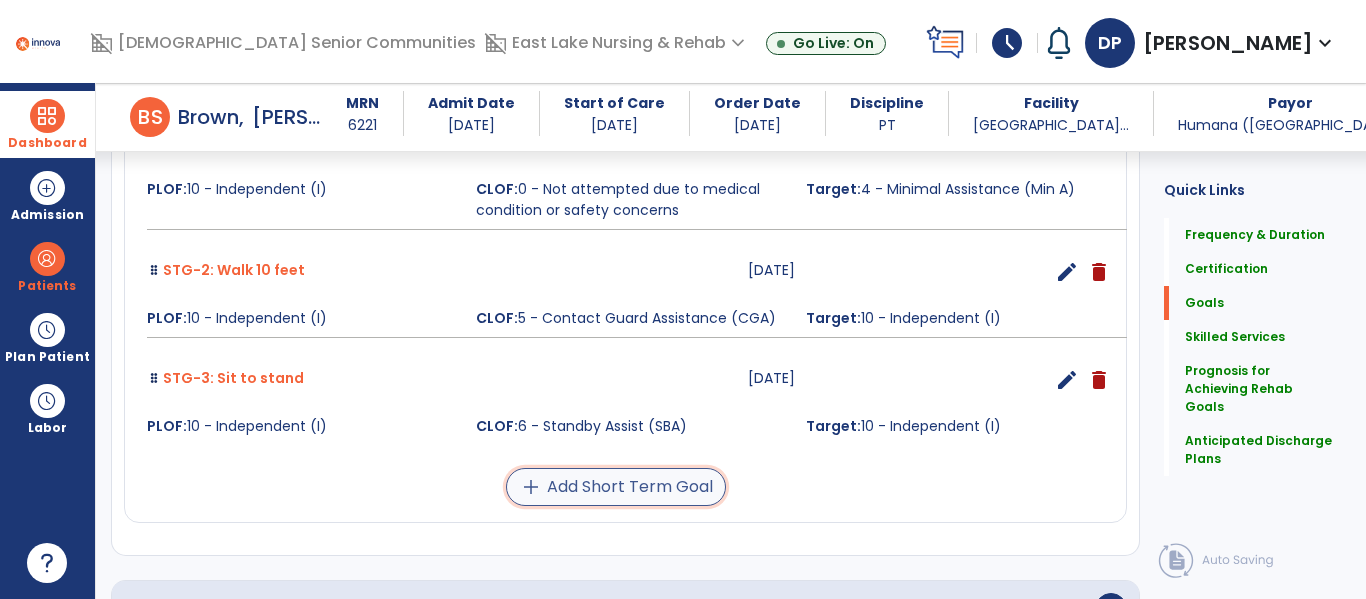 click on "add  Add Short Term Goal" at bounding box center [616, 487] 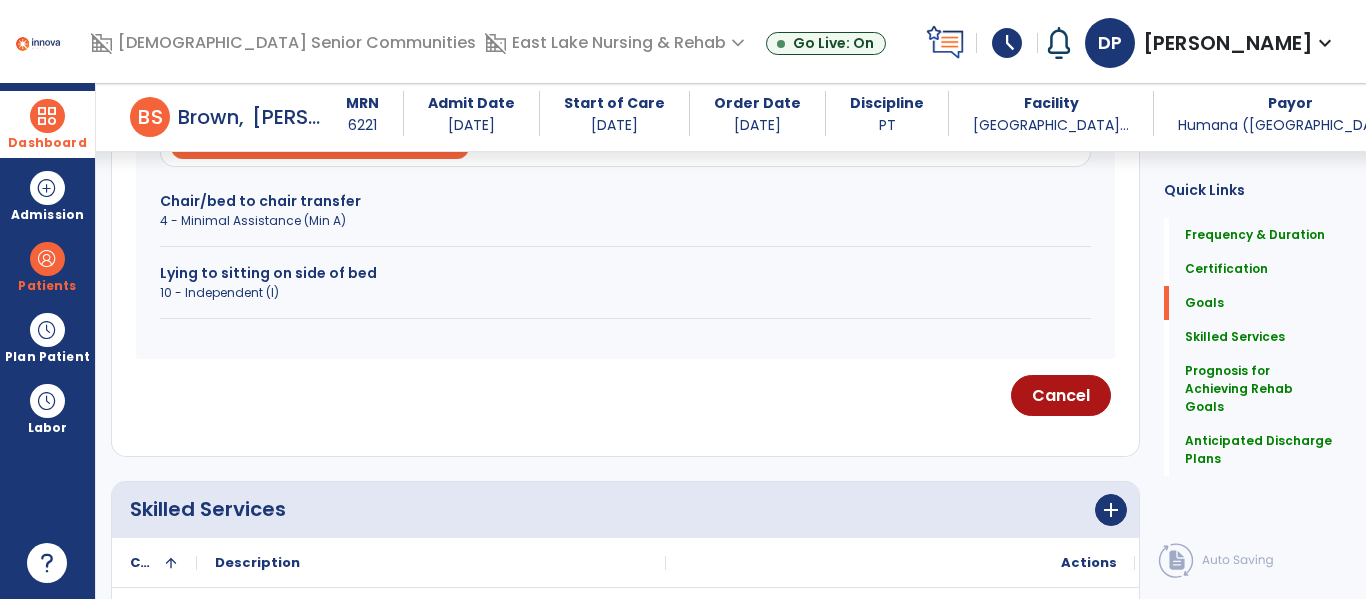scroll, scrollTop: 658, scrollLeft: 0, axis: vertical 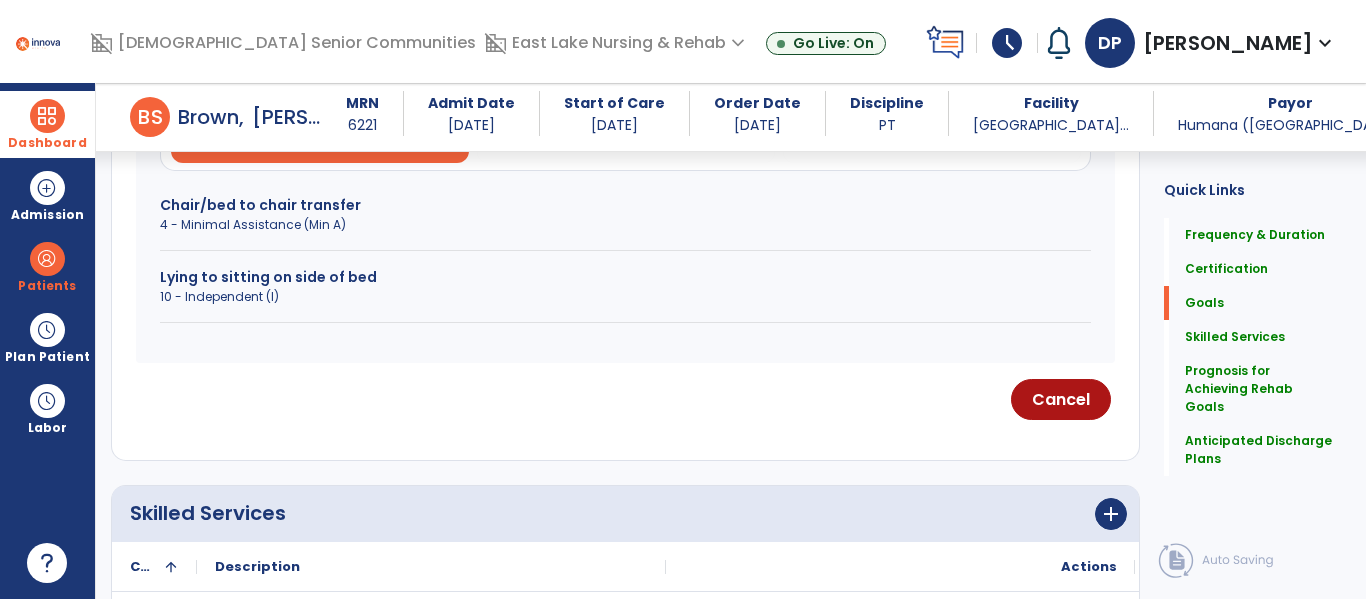 click on "4 - Minimal Assistance (Min A)" at bounding box center (625, 225) 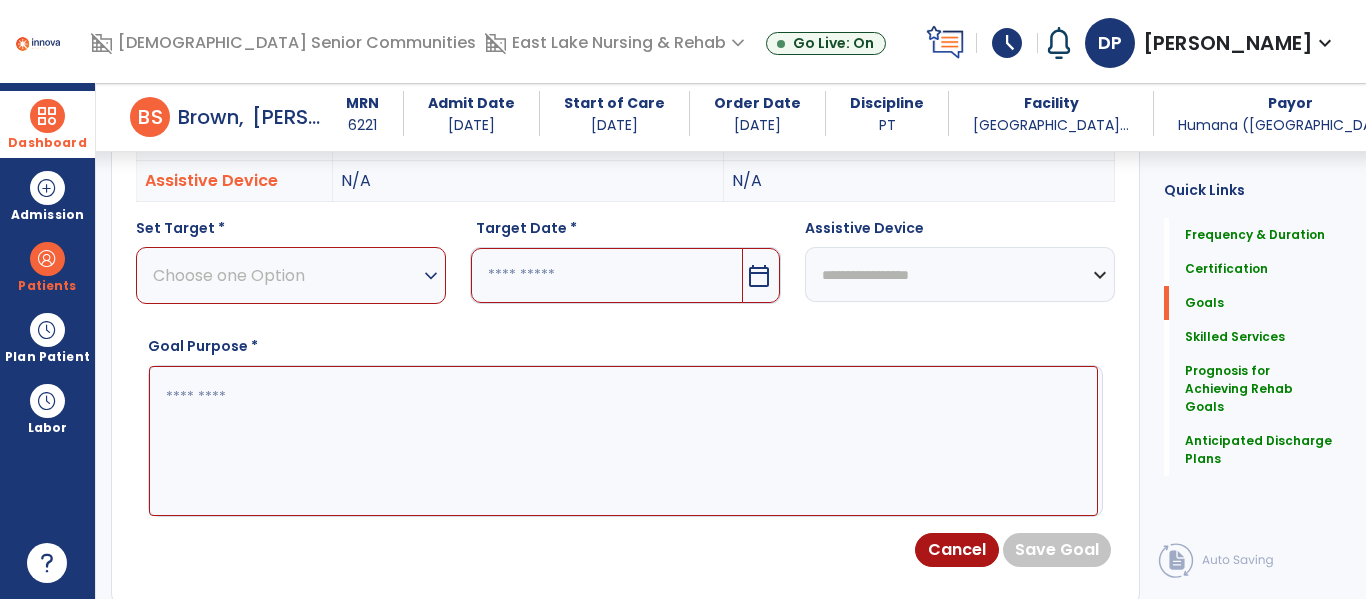 click on "expand_more" at bounding box center (431, 276) 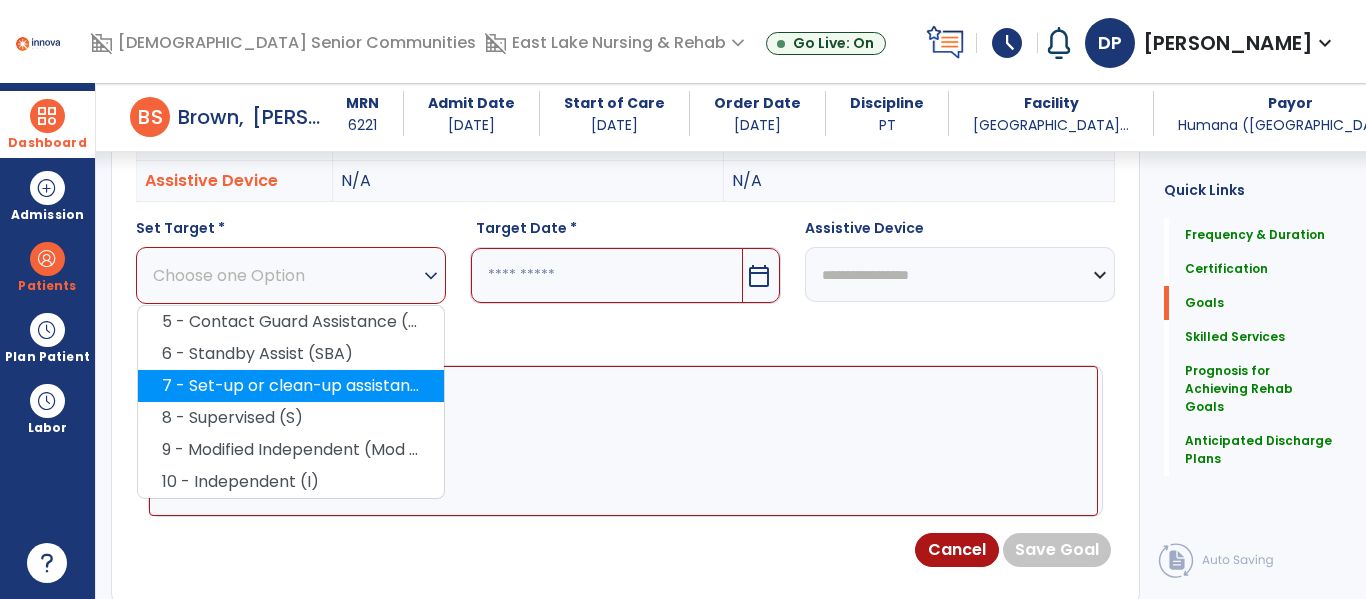 click on "7 - Set-up or clean-up assistance" at bounding box center [291, 386] 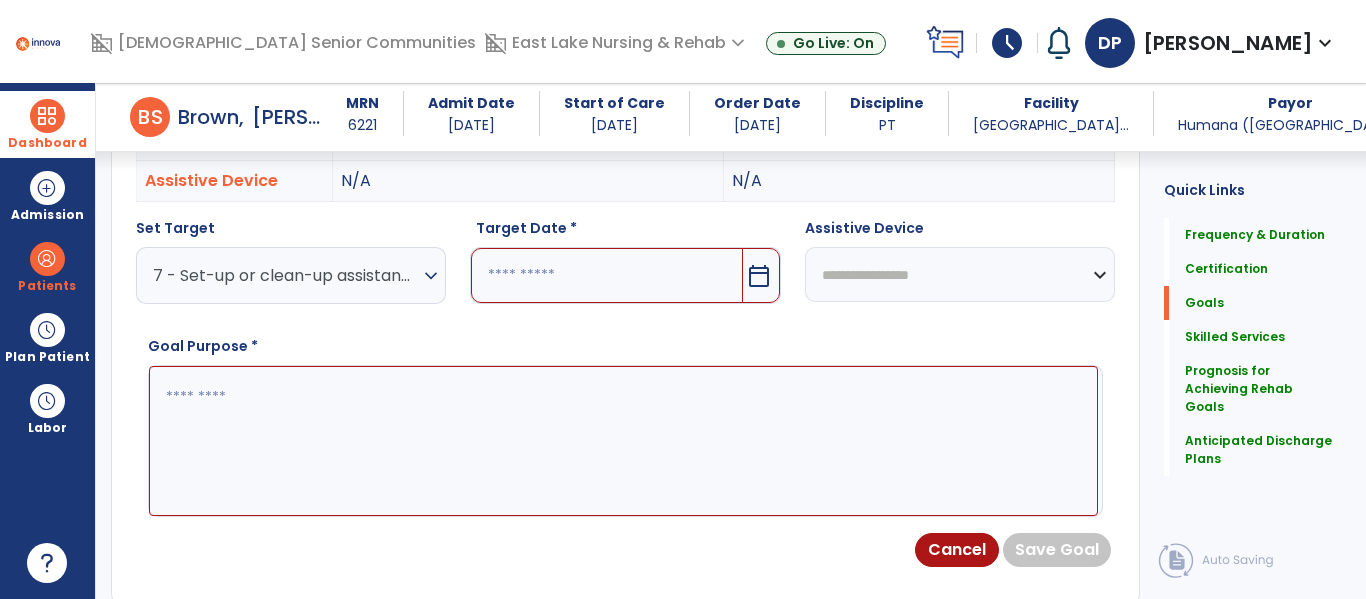 click on "7 - Set-up or clean-up assistance" at bounding box center (286, 275) 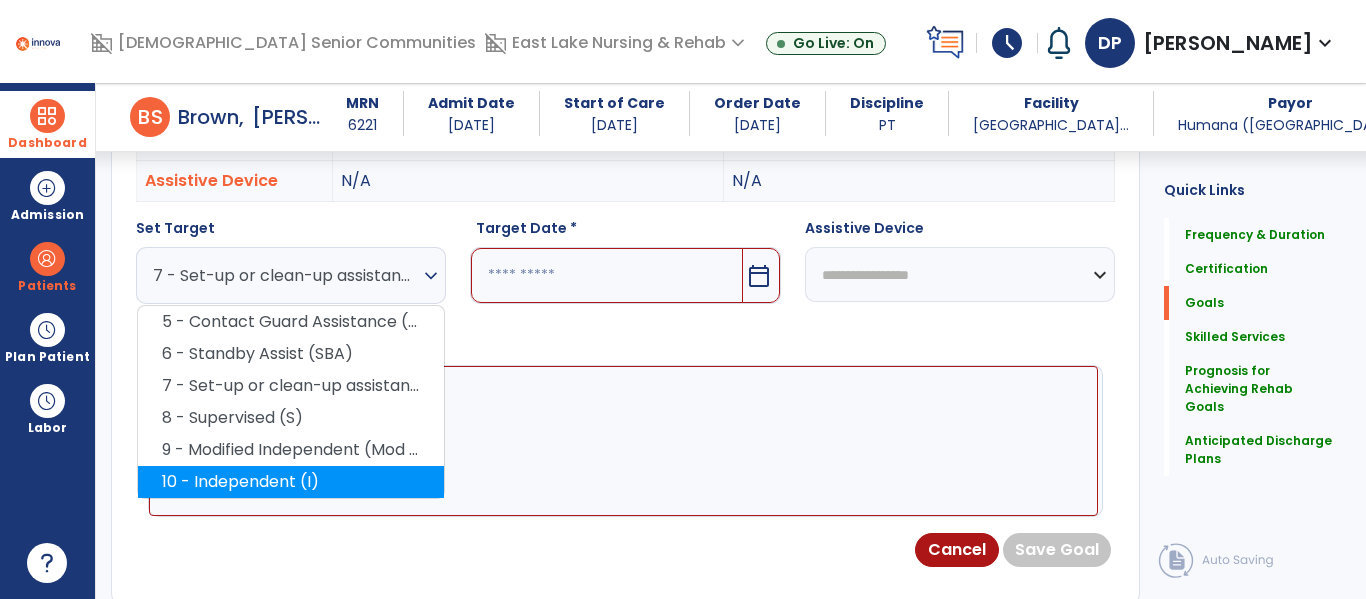 click on "10 - Independent (I)" at bounding box center (291, 482) 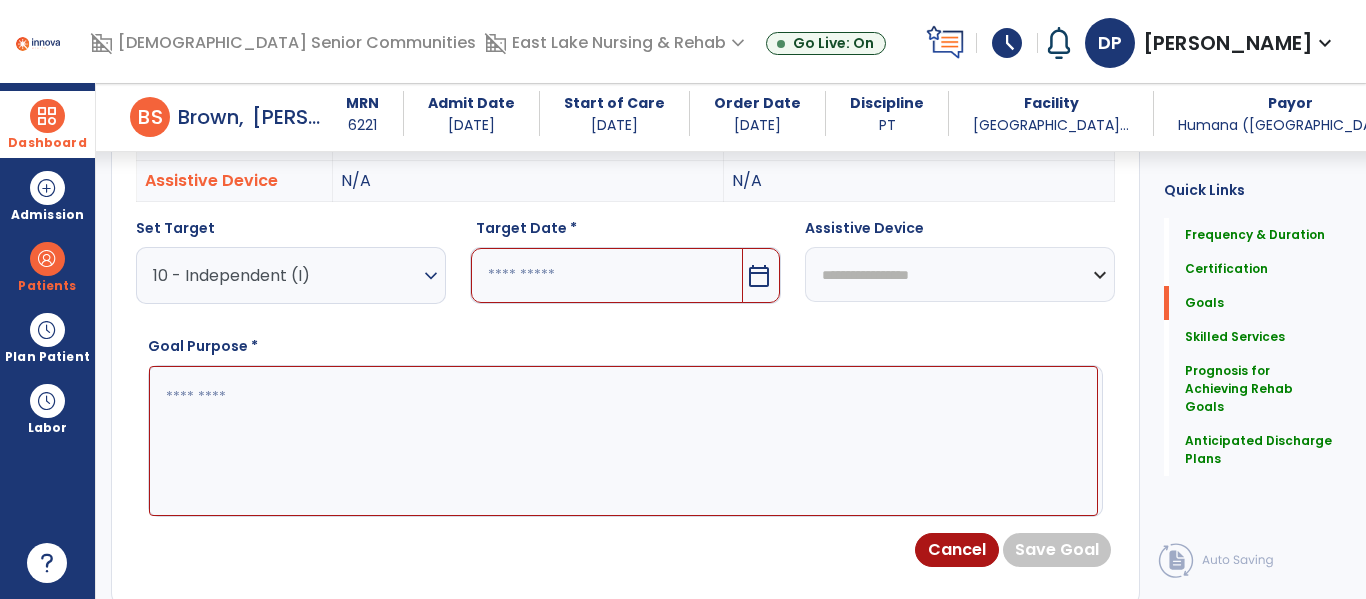 click on "calendar_today" at bounding box center [759, 276] 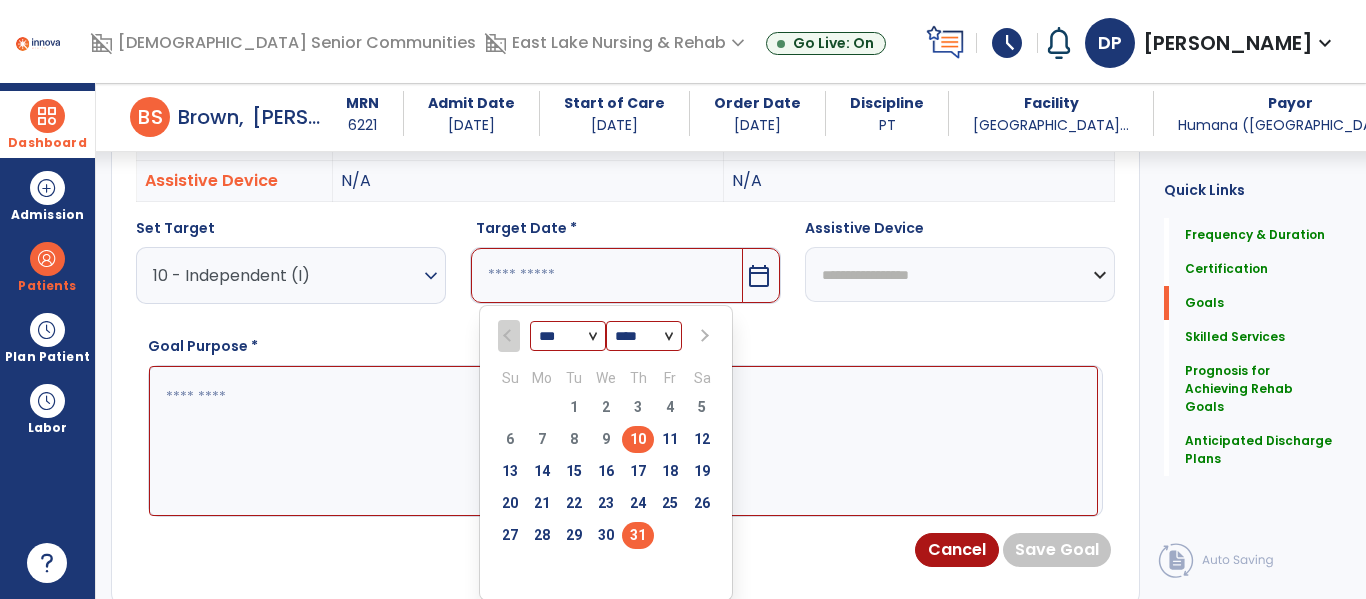 click on "31" at bounding box center (638, 535) 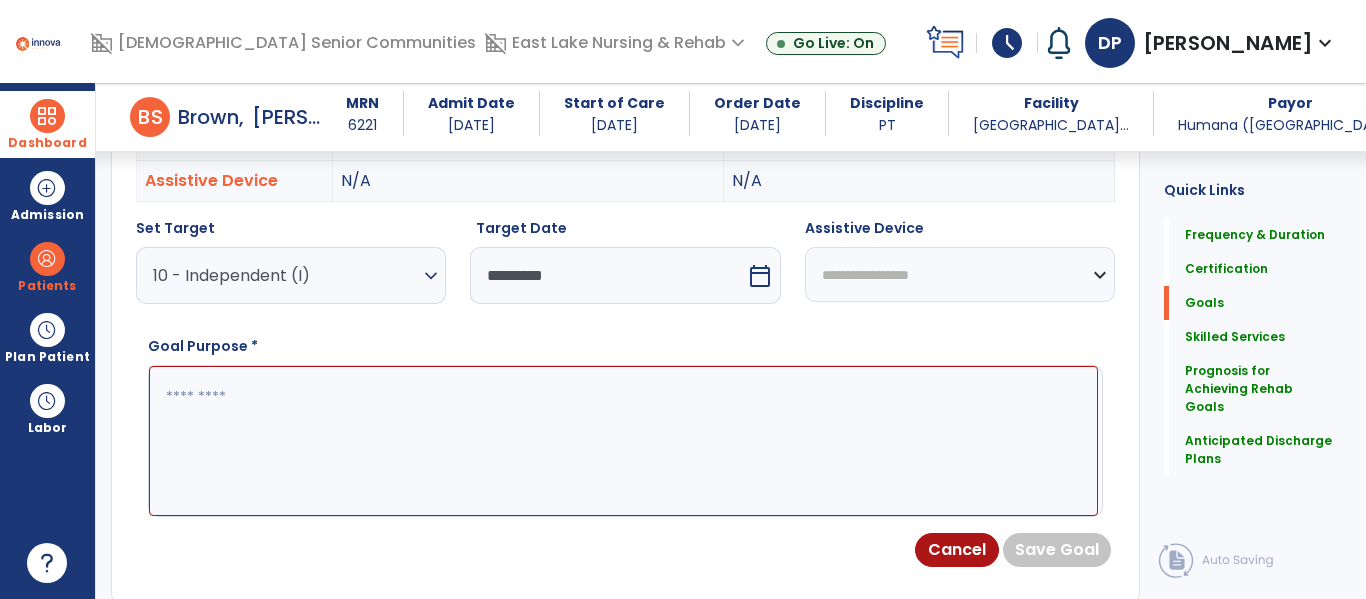click at bounding box center [623, 441] 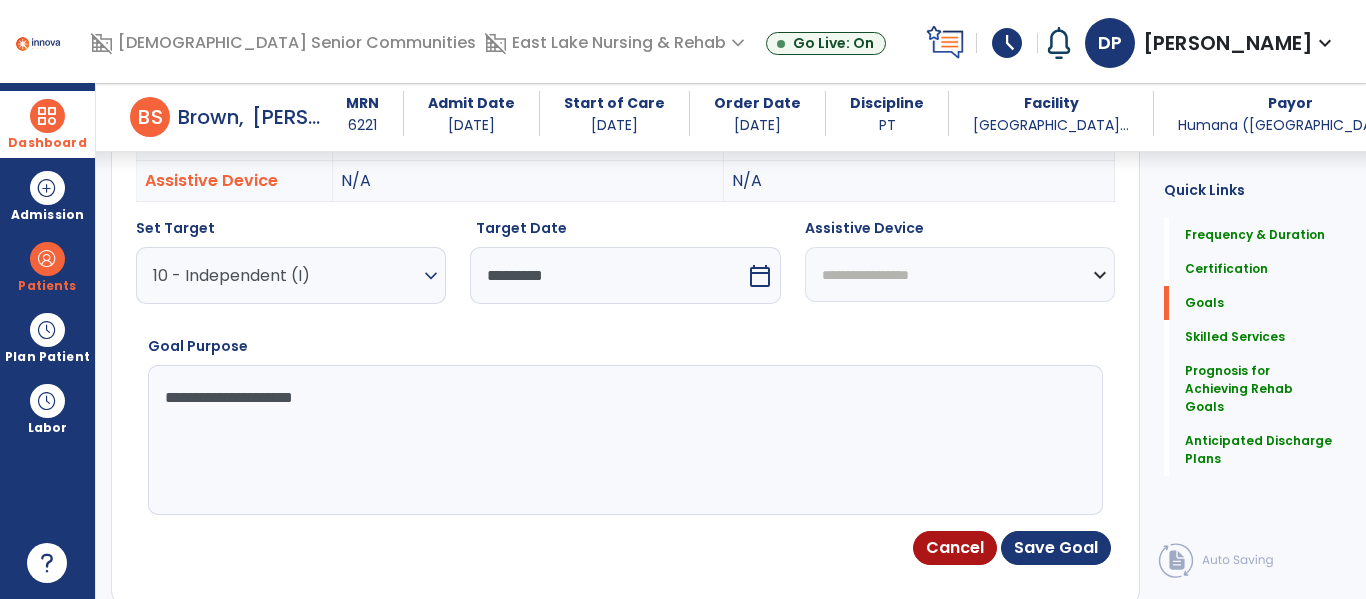 type on "**********" 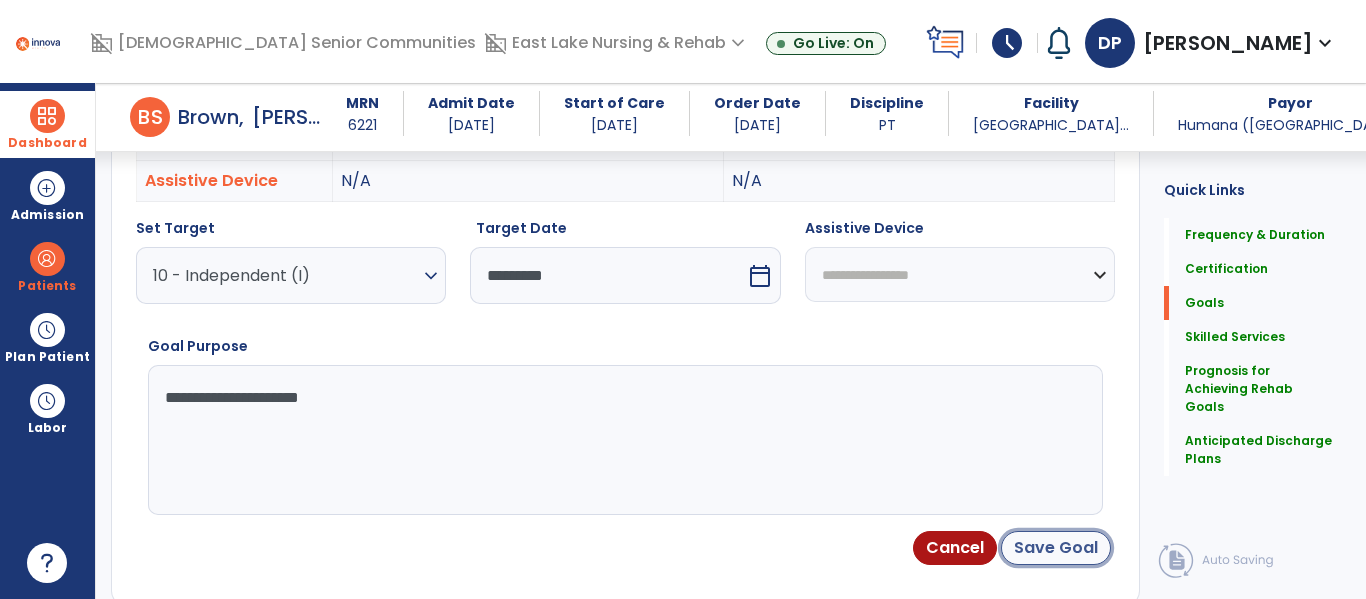 click on "Save Goal" at bounding box center (1056, 548) 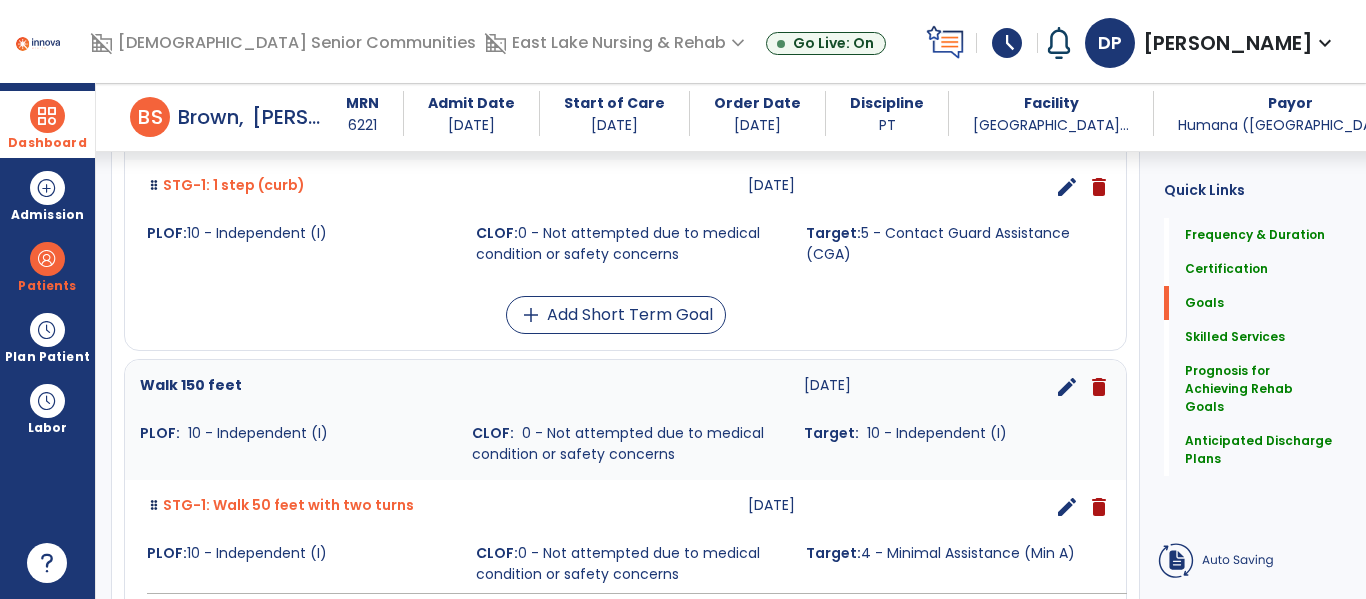 scroll, scrollTop: 660, scrollLeft: 0, axis: vertical 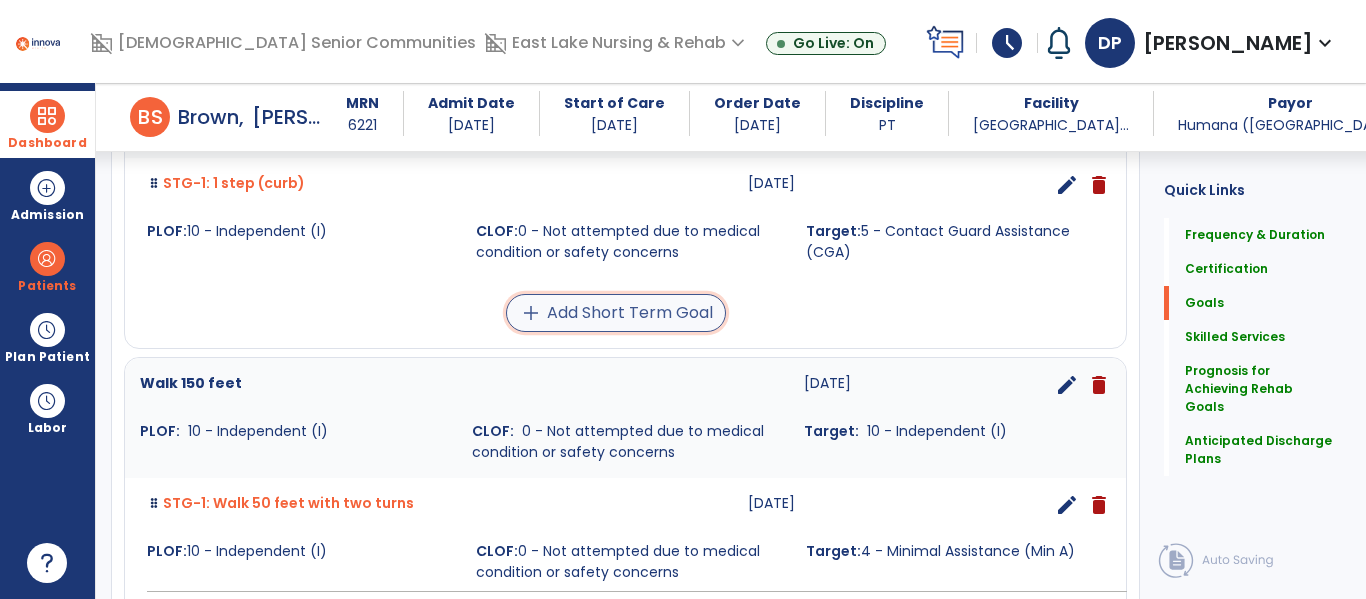 click on "add  Add Short Term Goal" at bounding box center (616, 313) 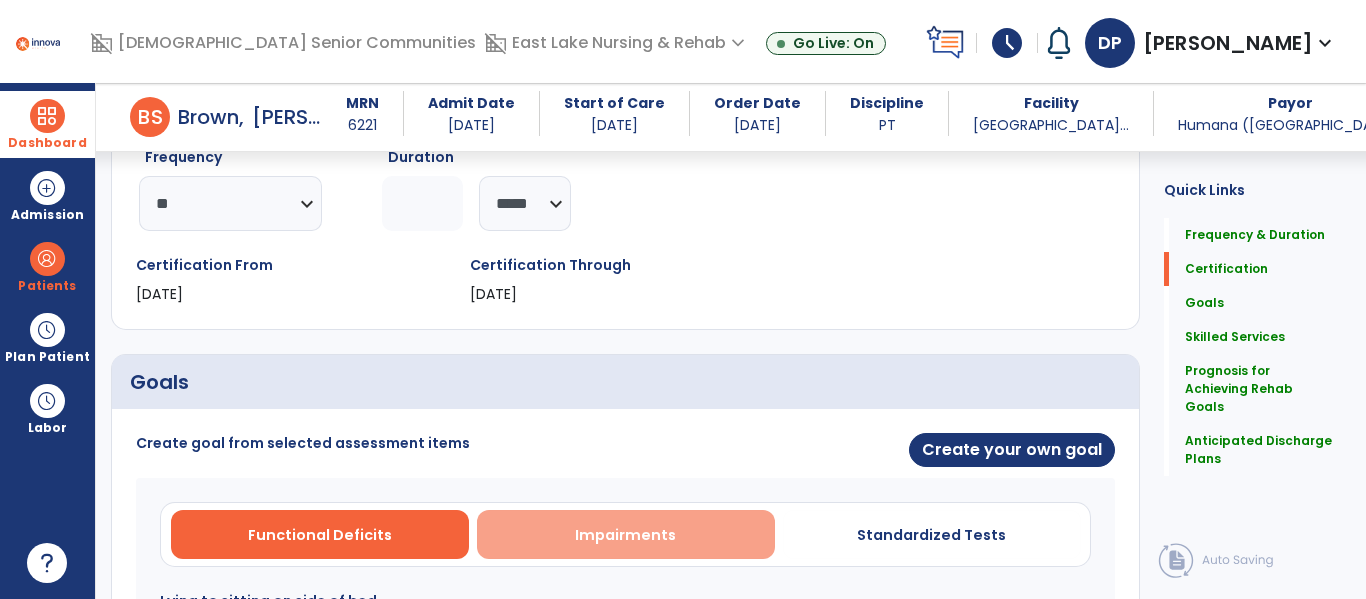 click on "Impairments" at bounding box center [625, 535] 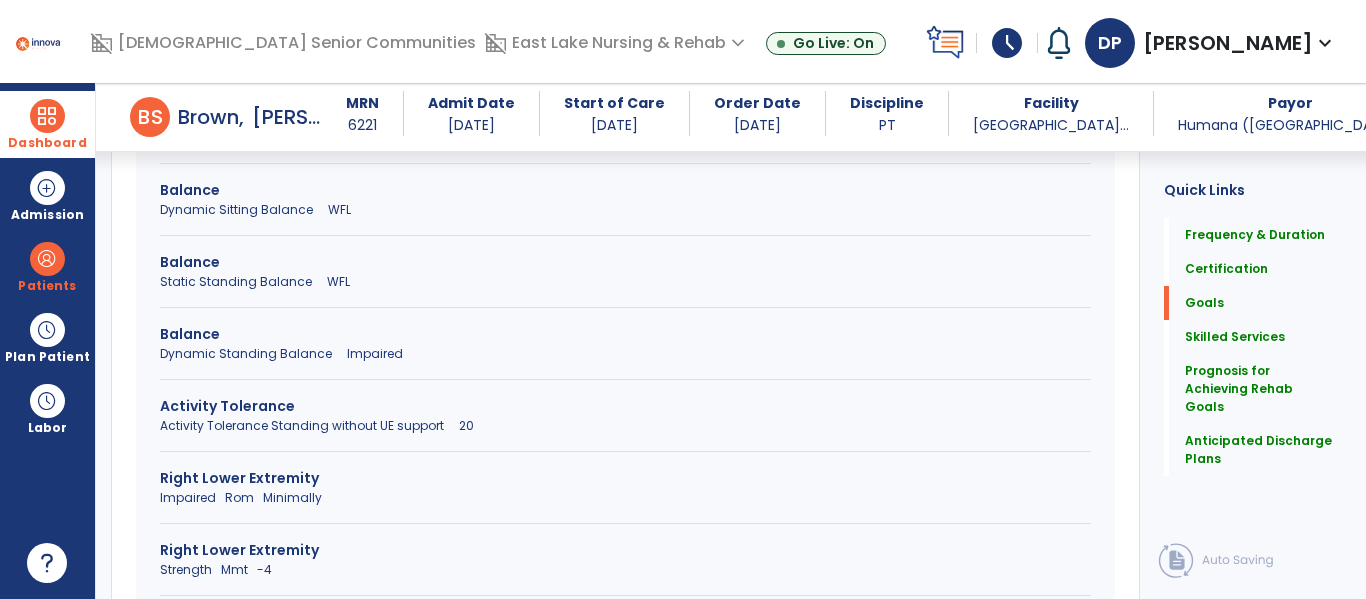 scroll, scrollTop: 1036, scrollLeft: 0, axis: vertical 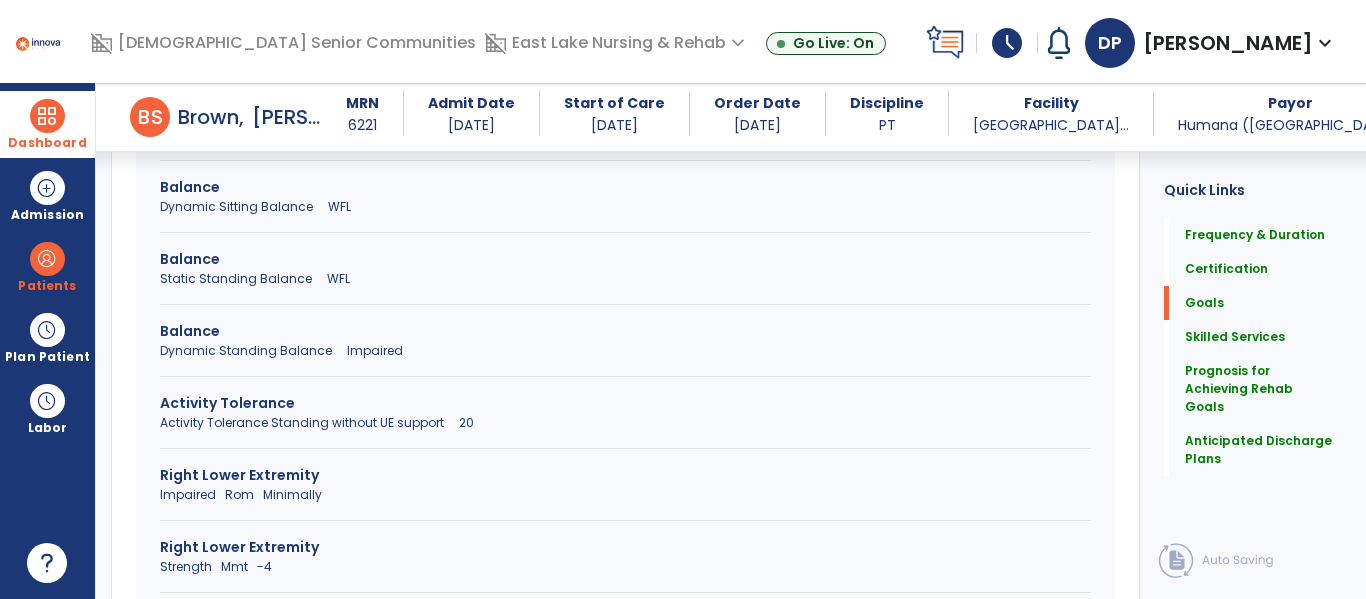click on "Strength   Mmt   -4" at bounding box center (625, 567) 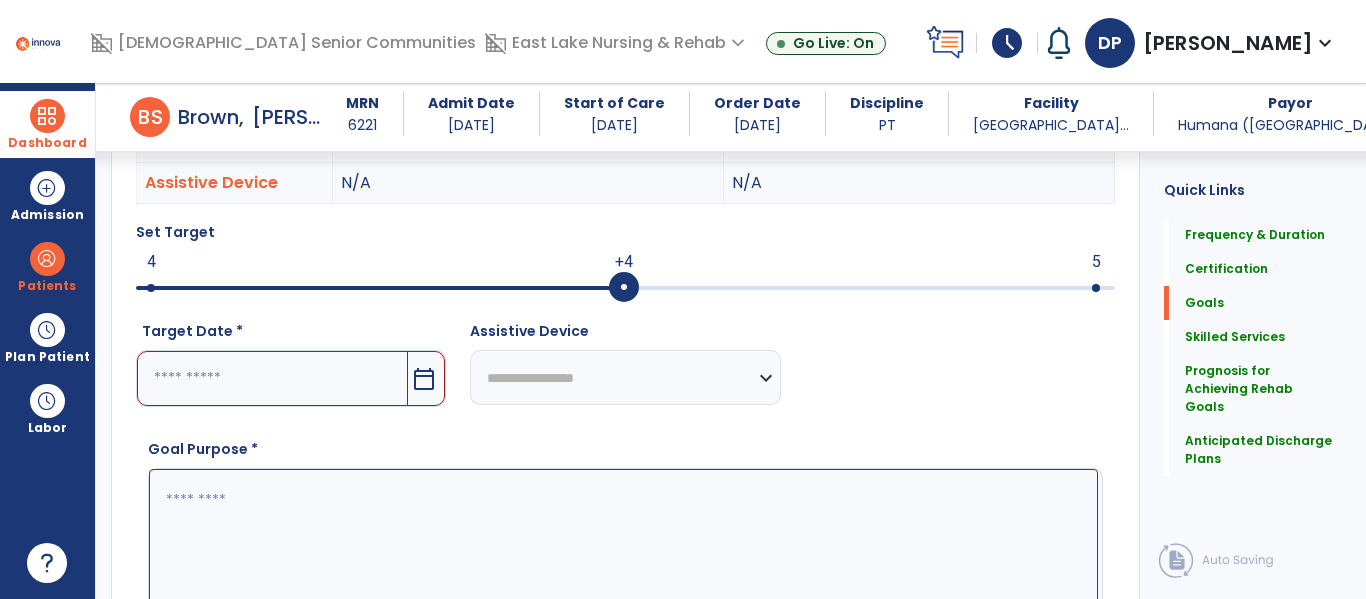 scroll, scrollTop: 654, scrollLeft: 0, axis: vertical 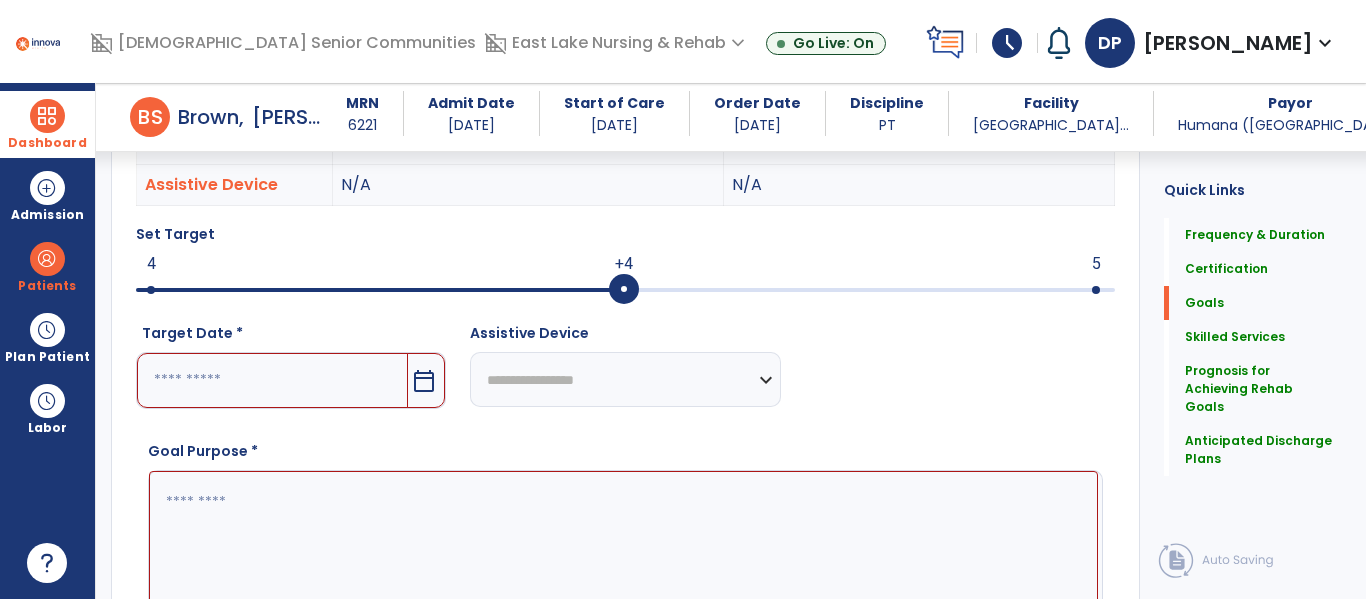 click on "calendar_today" at bounding box center [424, 381] 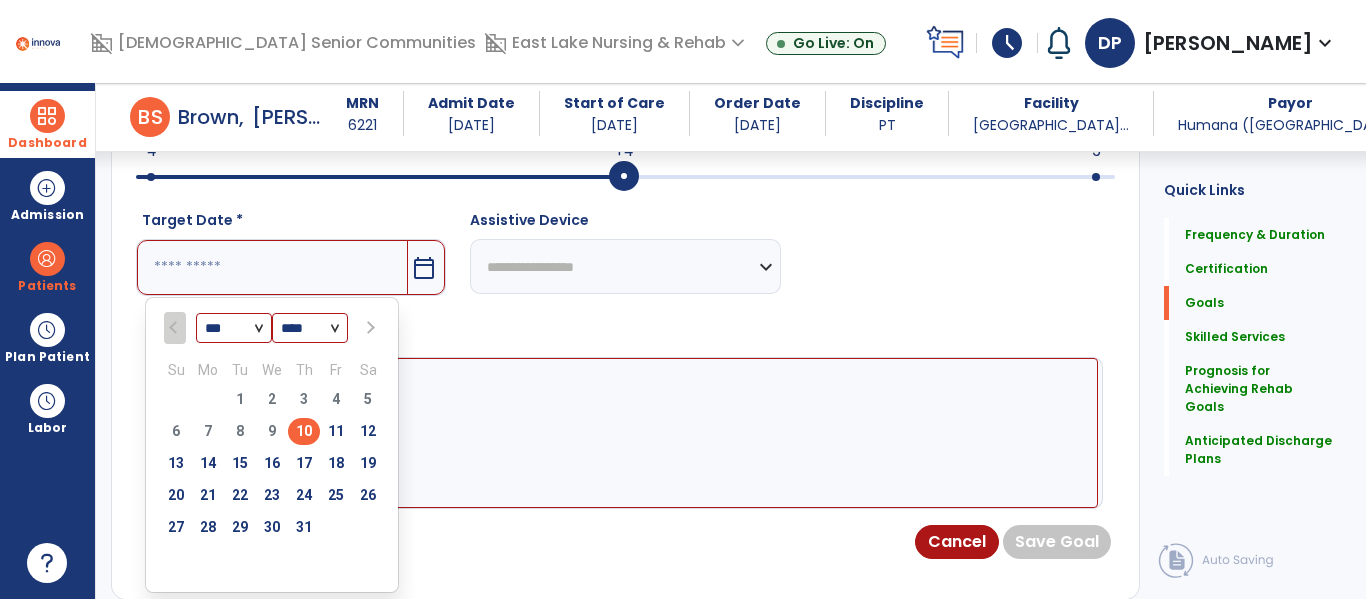 scroll, scrollTop: 768, scrollLeft: 0, axis: vertical 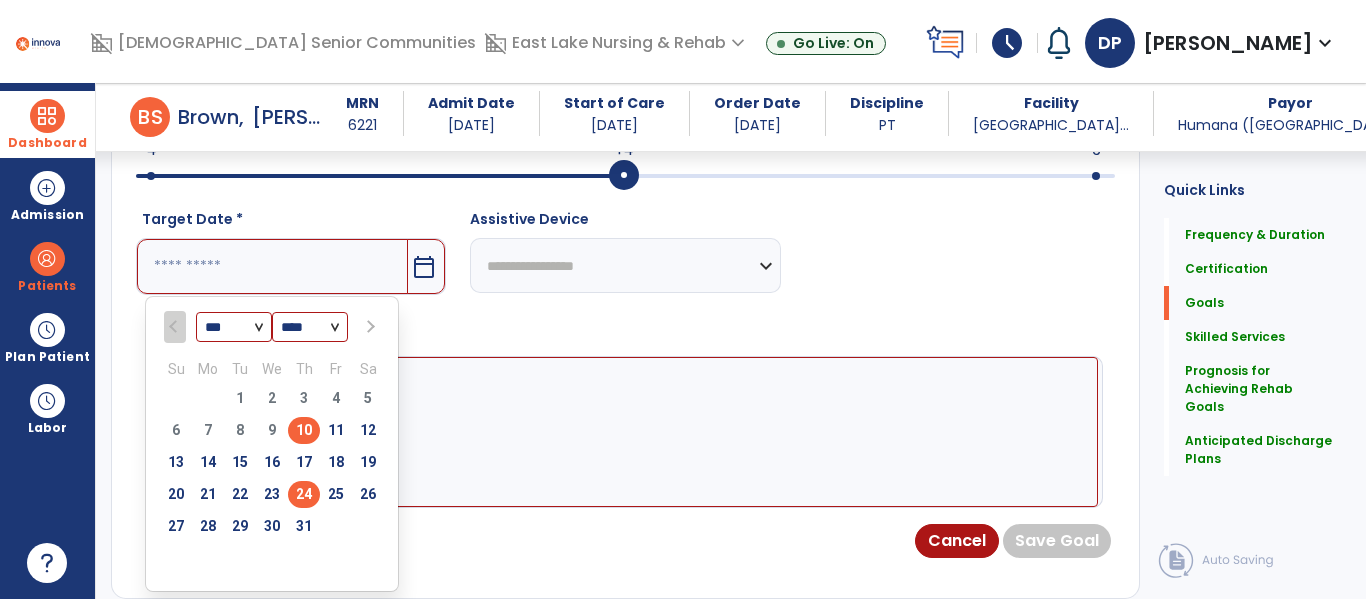 click on "24" at bounding box center [304, 494] 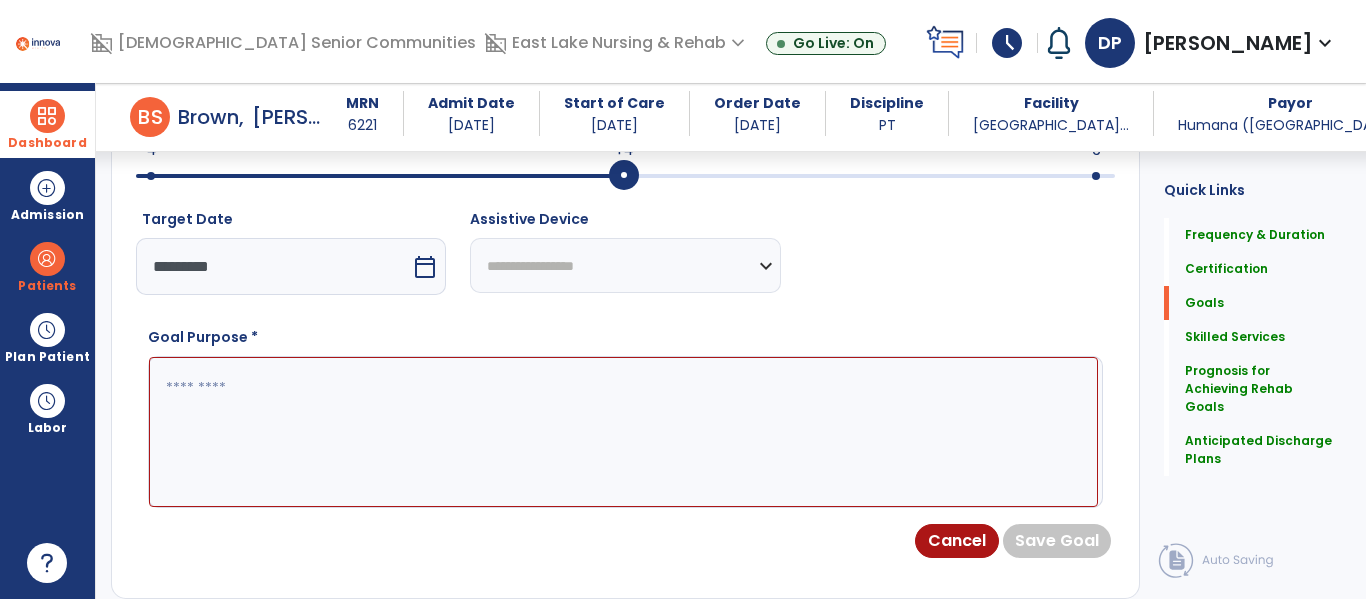 click at bounding box center (623, 432) 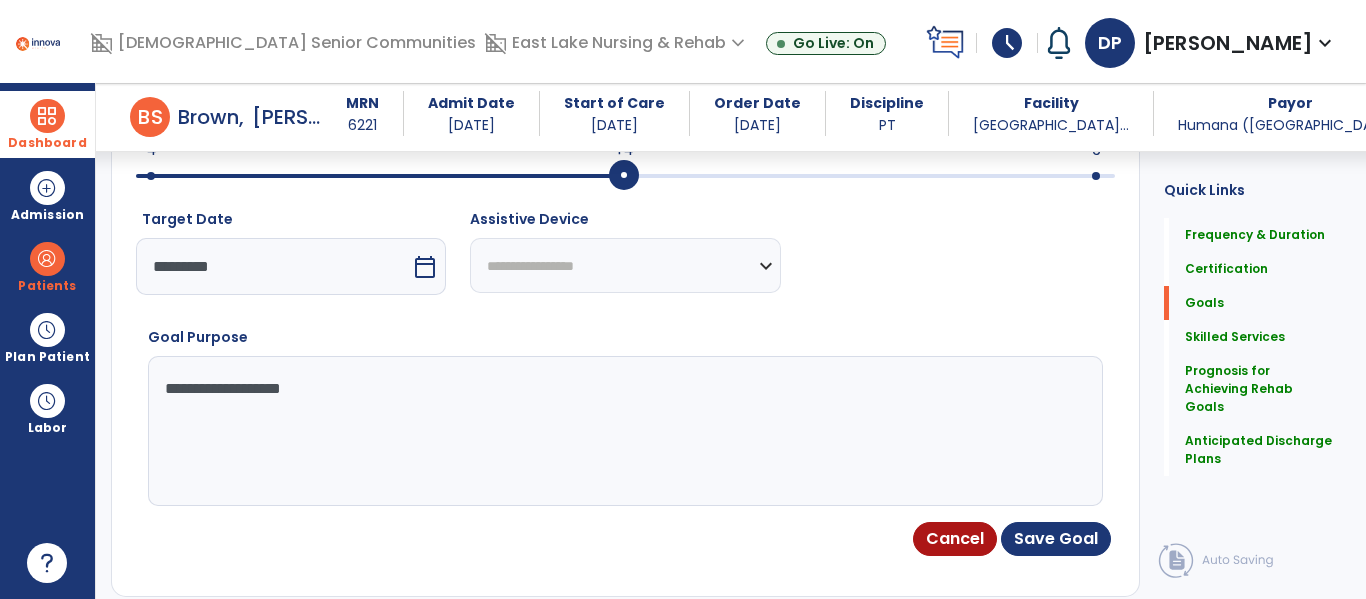 type on "**********" 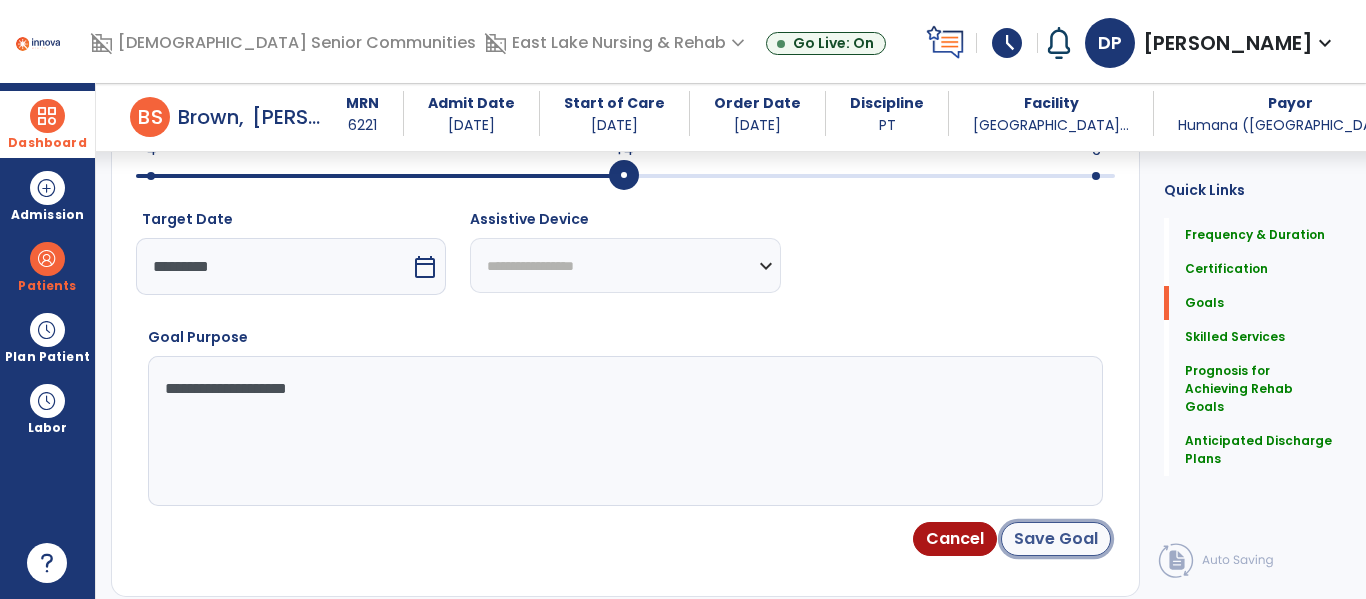 click on "Save Goal" at bounding box center [1056, 539] 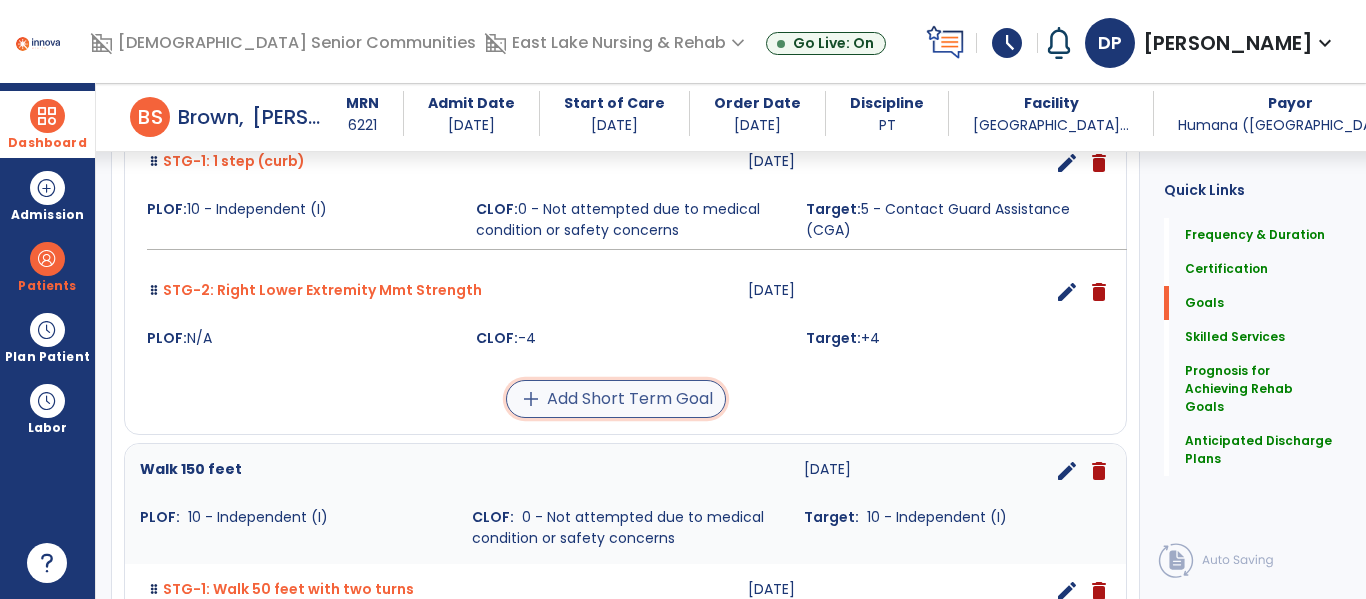 click on "add  Add Short Term Goal" at bounding box center [616, 399] 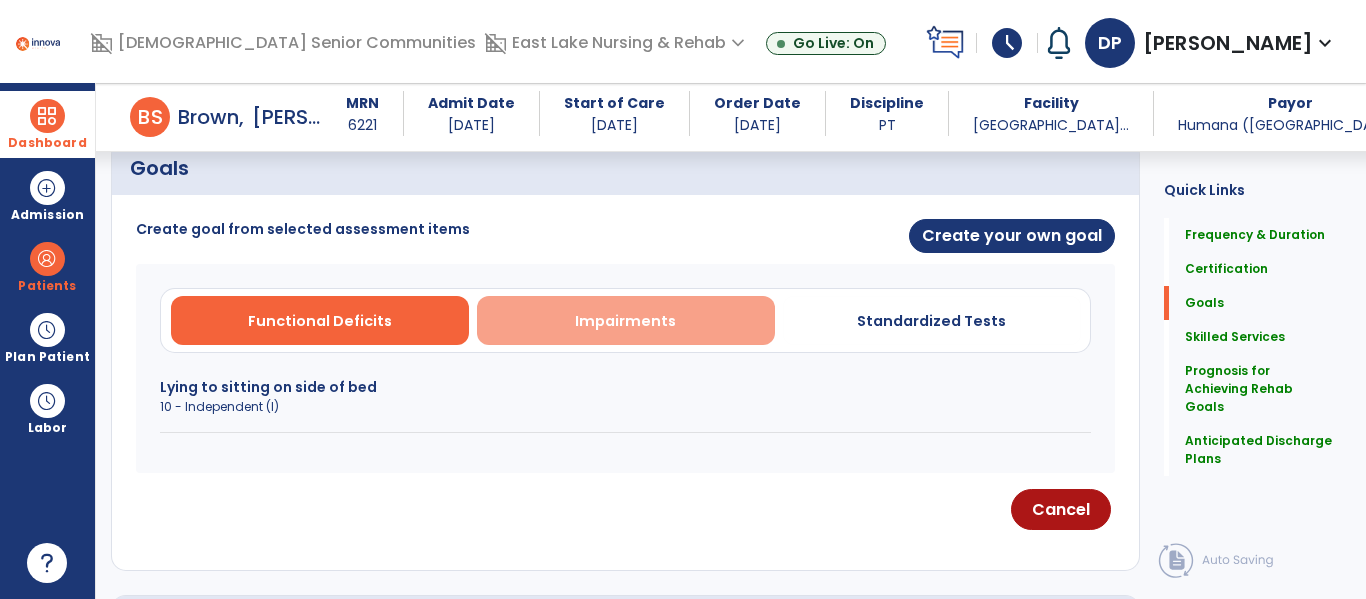 click on "Impairments" at bounding box center [626, 320] 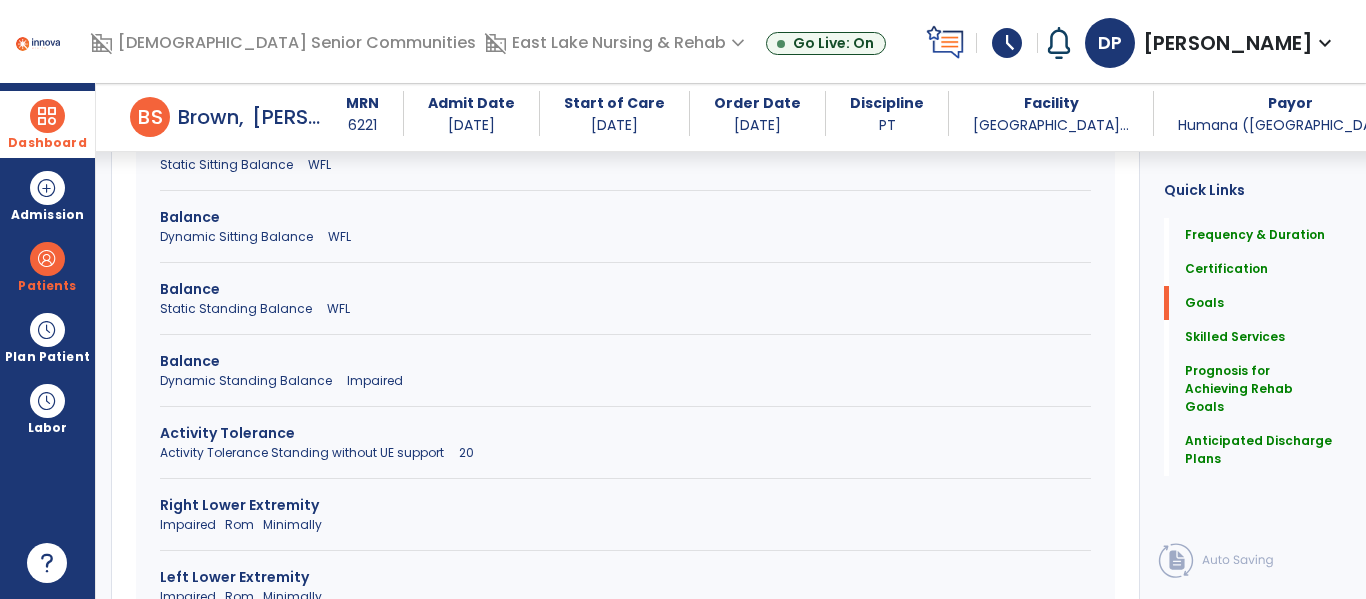 scroll, scrollTop: 1010, scrollLeft: 0, axis: vertical 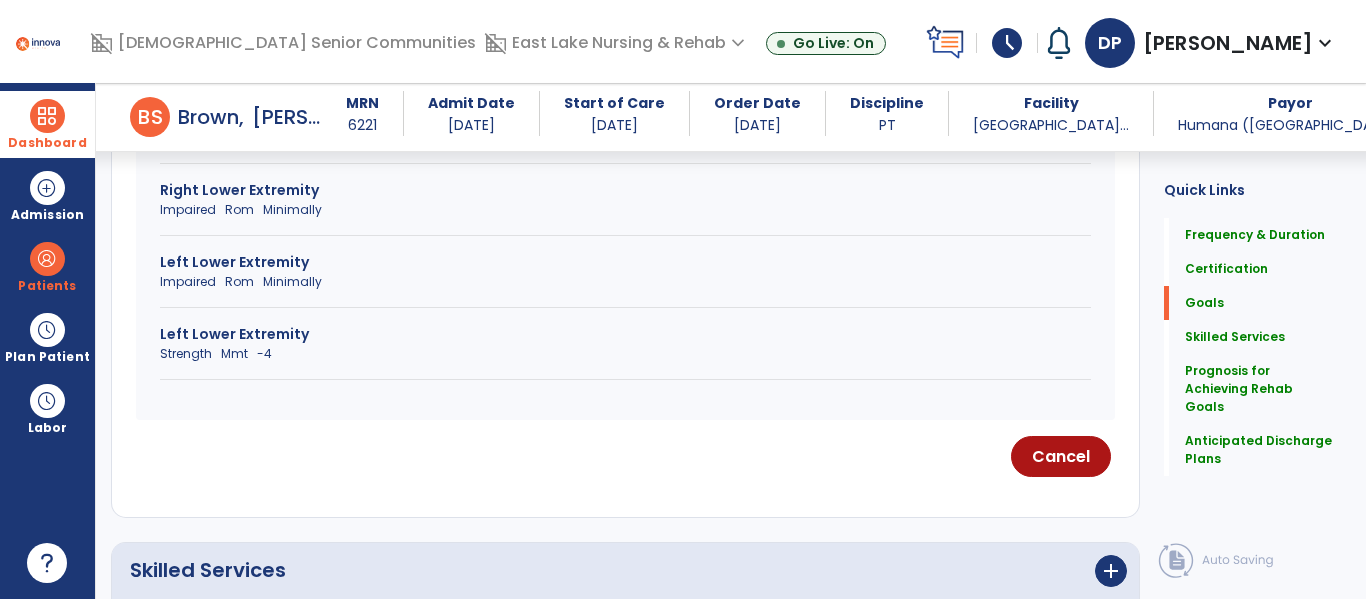 click on "Strength   Mmt   -4" at bounding box center [625, 354] 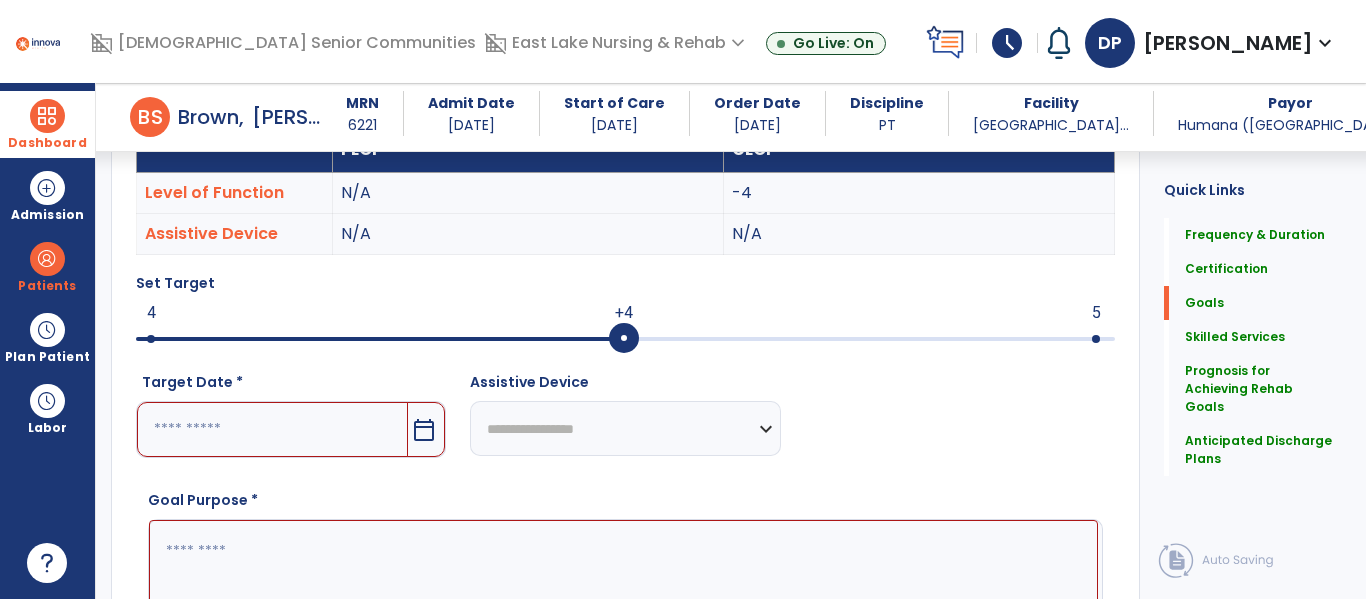 click on "calendar_today" at bounding box center [424, 430] 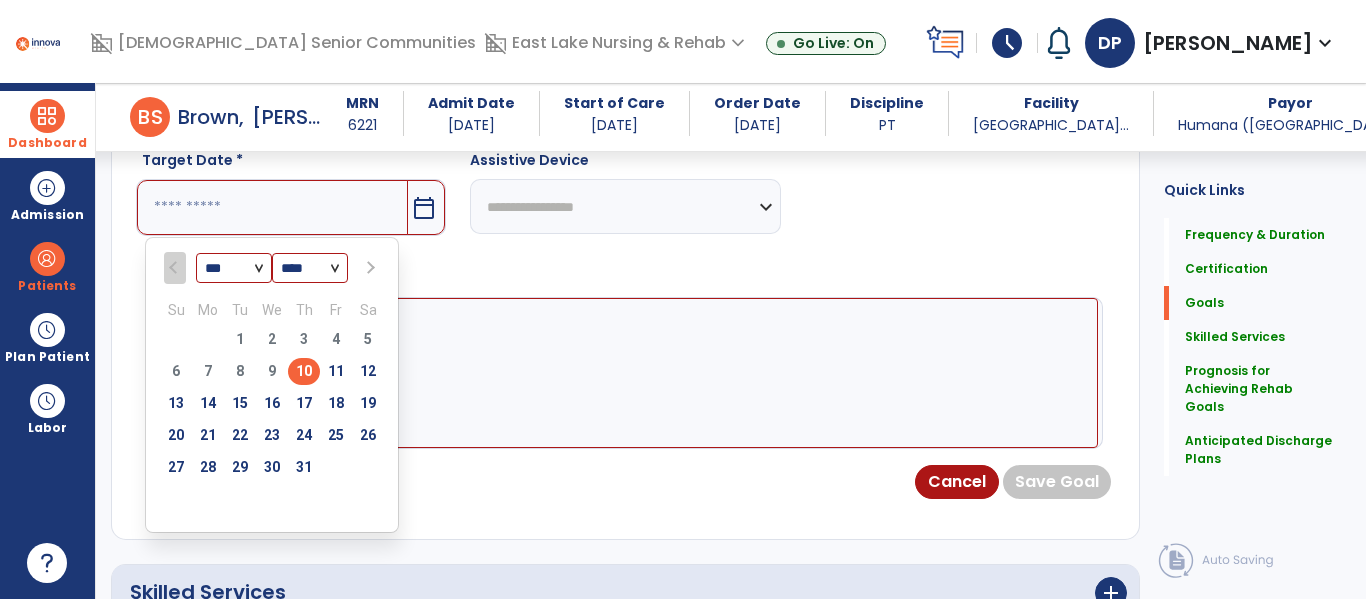scroll, scrollTop: 829, scrollLeft: 0, axis: vertical 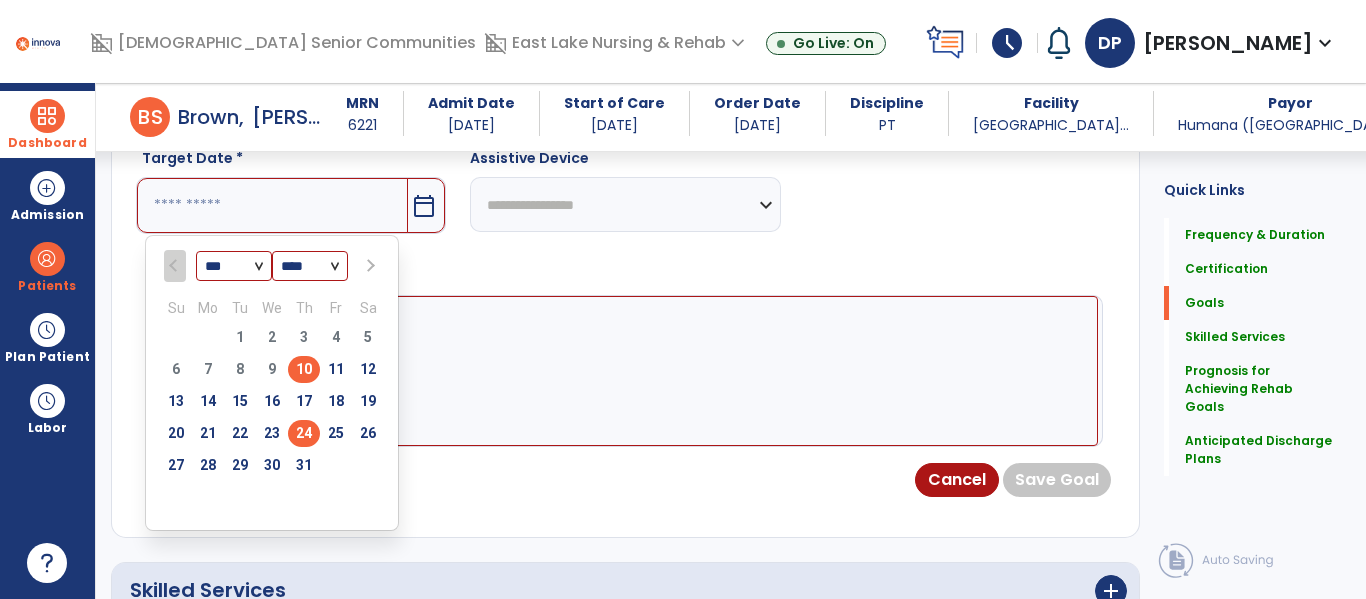 click on "24" at bounding box center (304, 433) 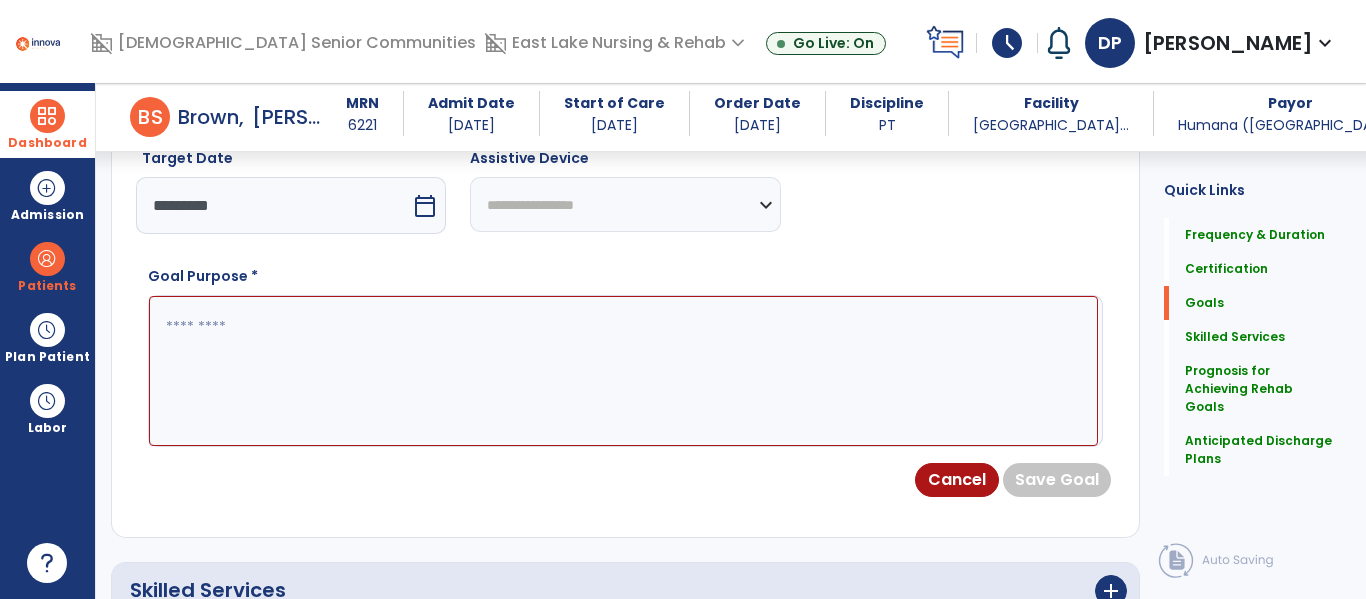 click at bounding box center (623, 371) 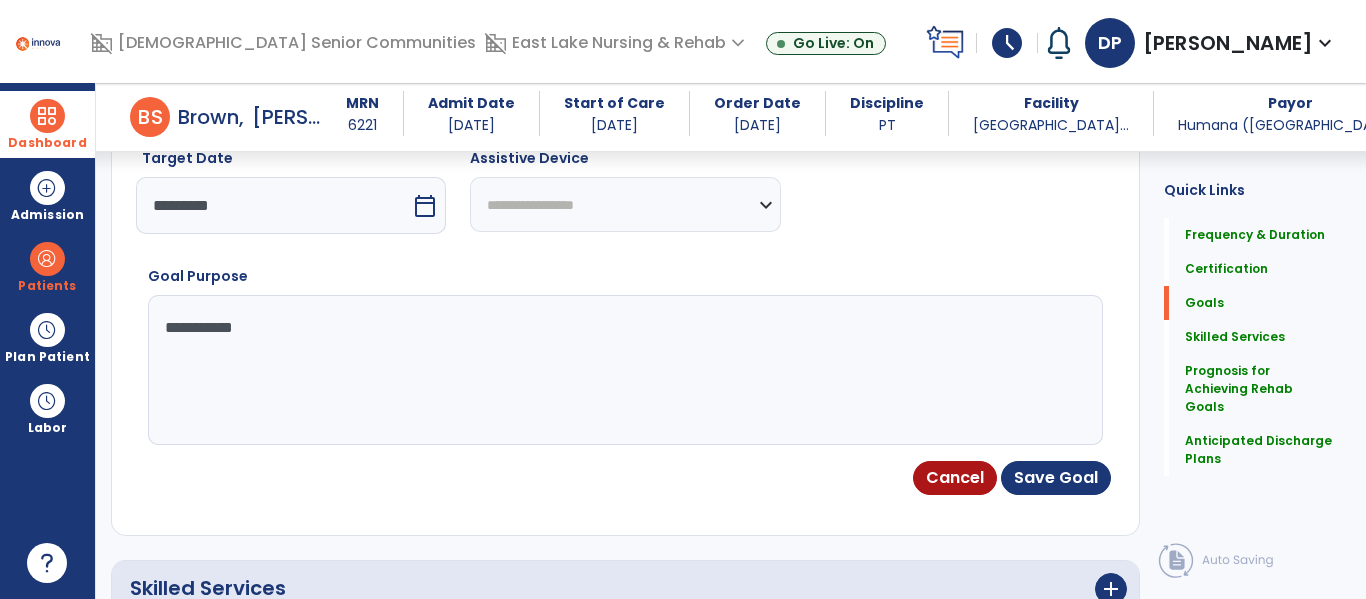 type on "**********" 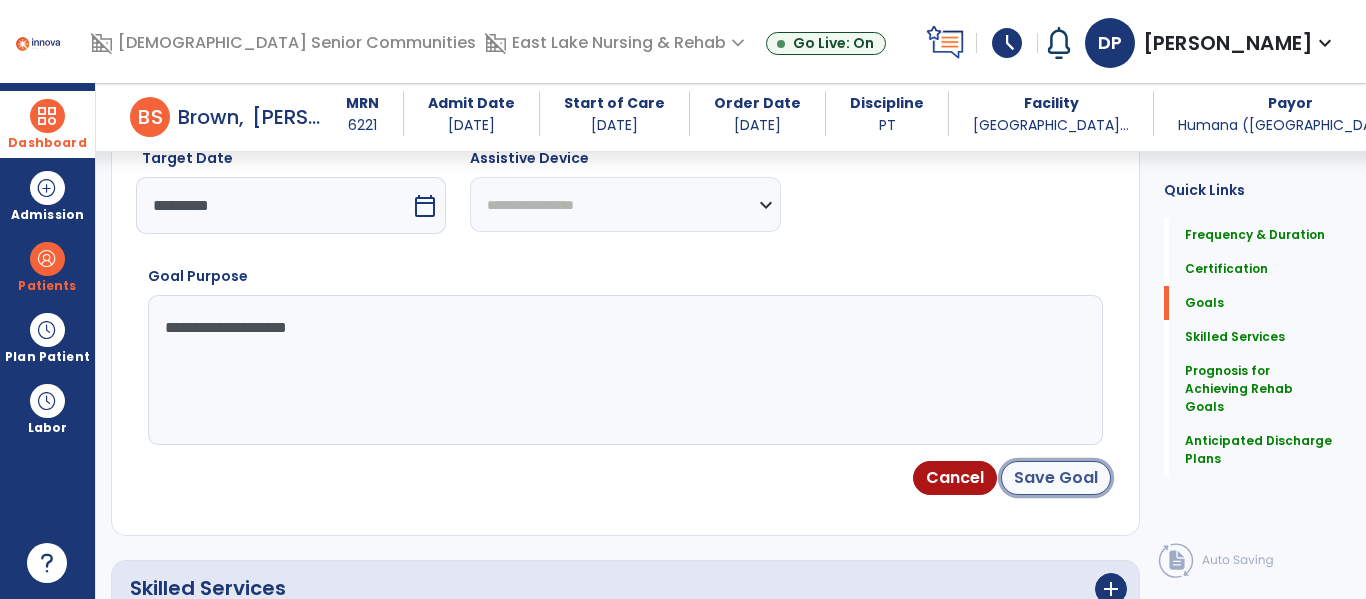 click on "Save Goal" at bounding box center (1056, 478) 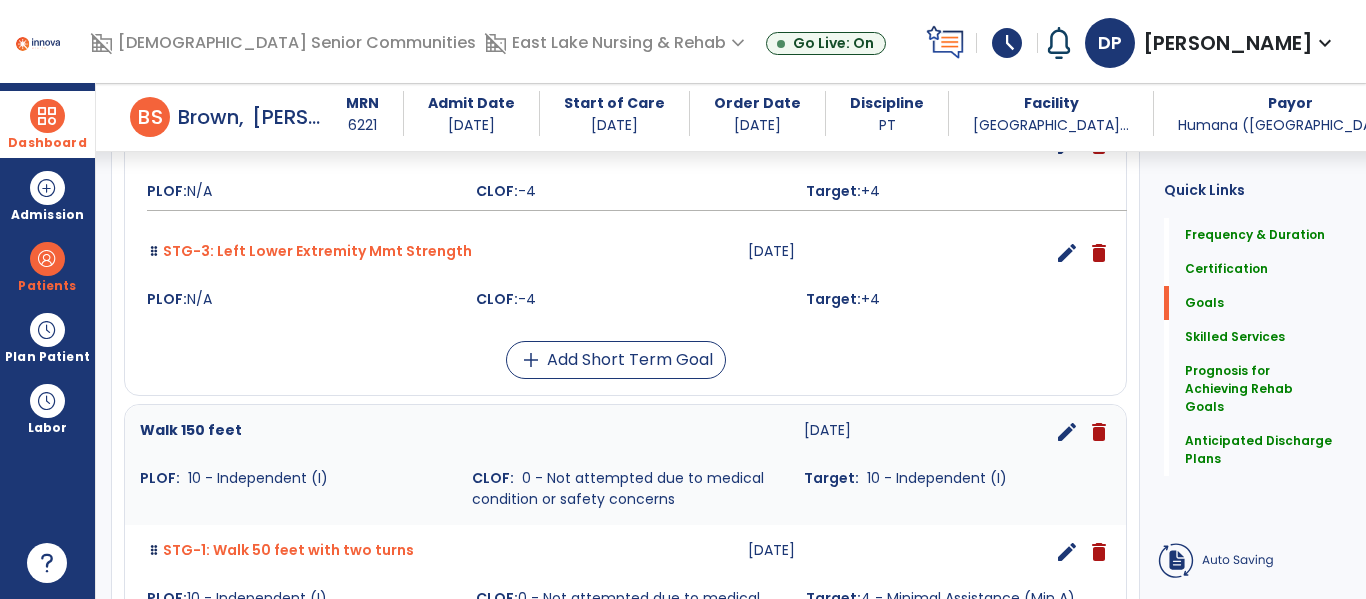 scroll, scrollTop: 138, scrollLeft: 0, axis: vertical 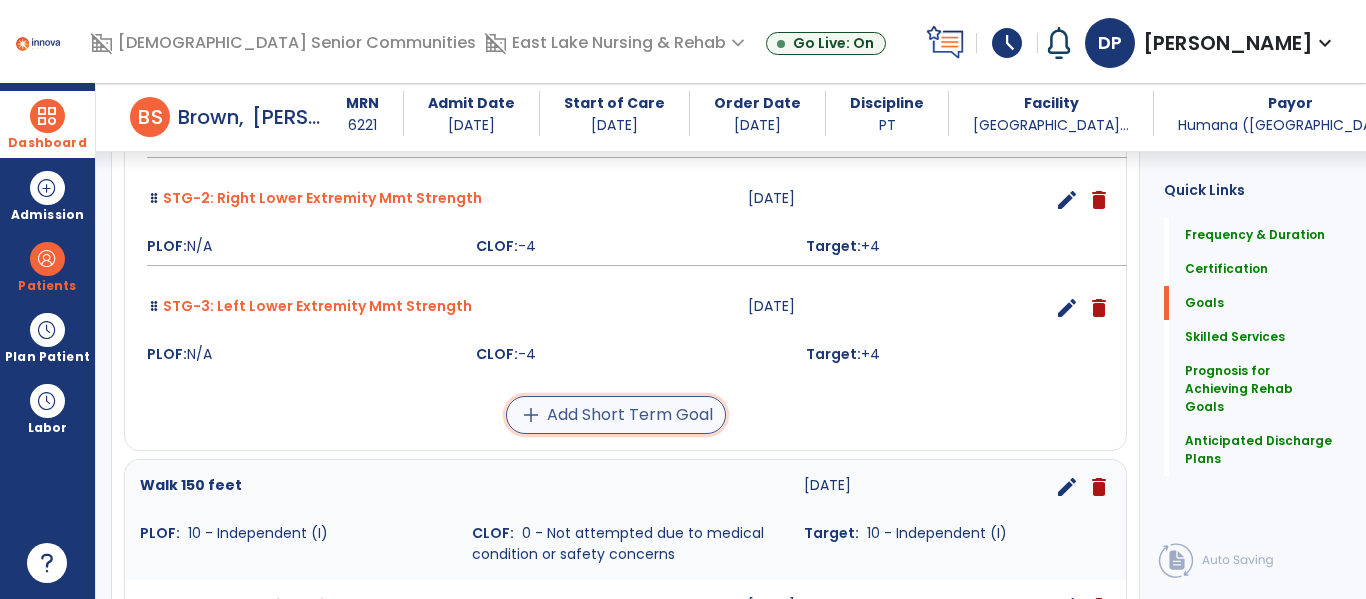 click on "add  Add Short Term Goal" at bounding box center (616, 415) 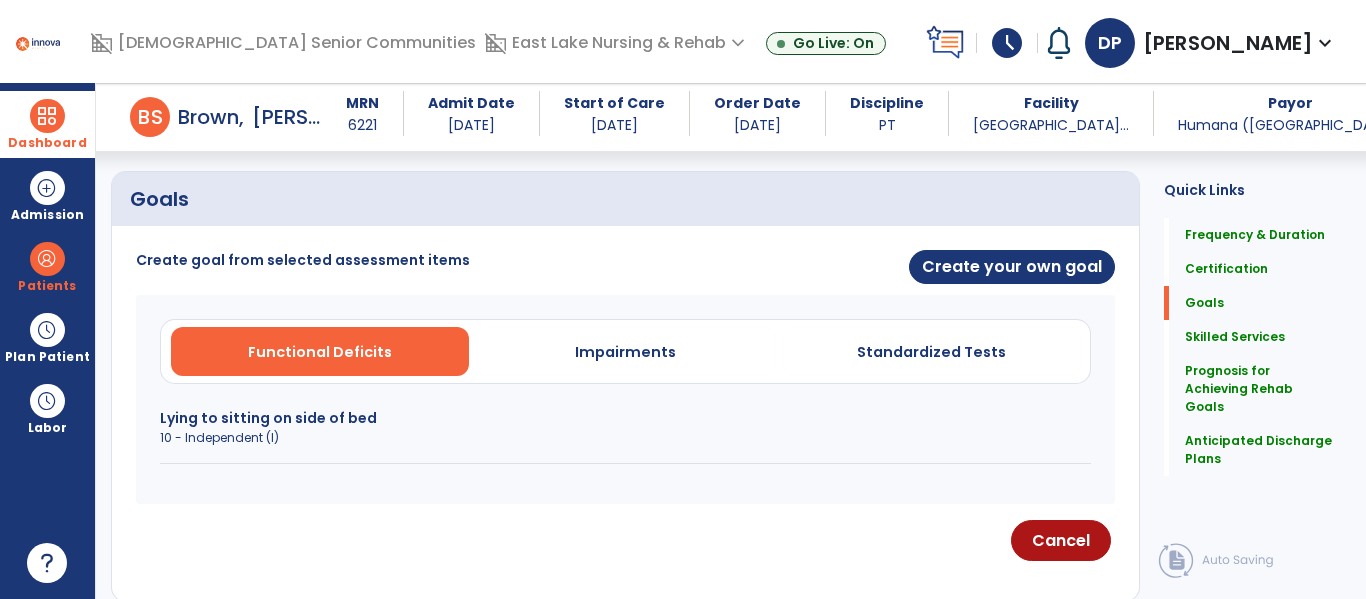 scroll, scrollTop: 443, scrollLeft: 0, axis: vertical 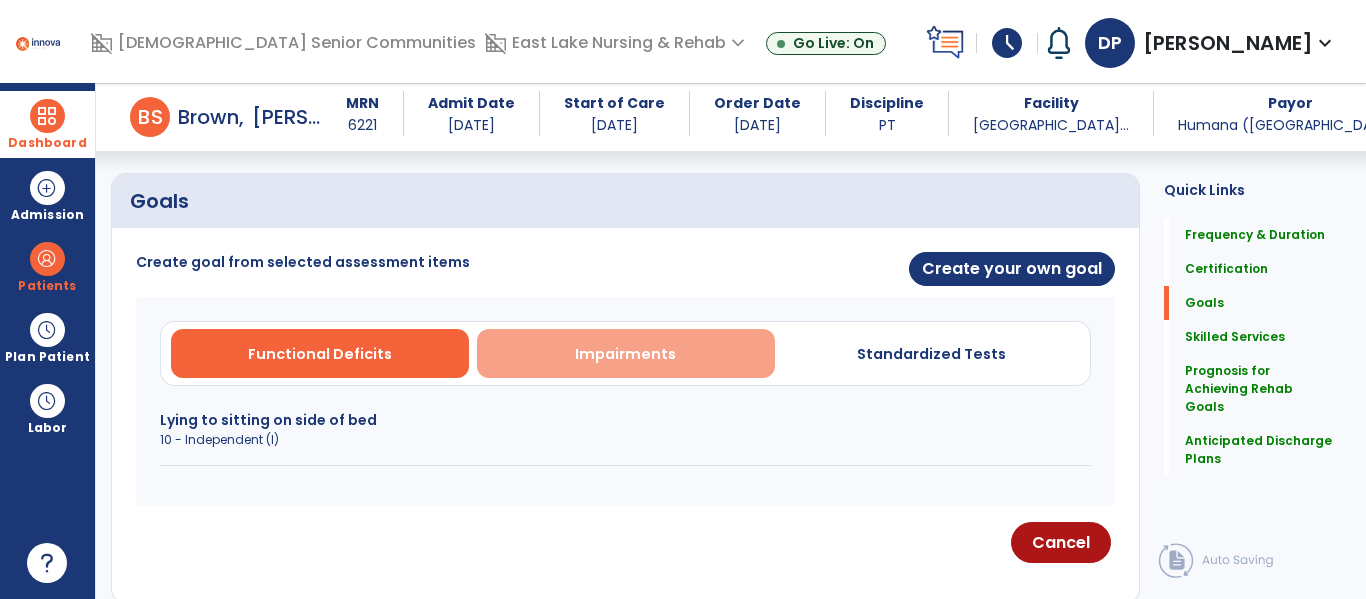click on "Impairments" at bounding box center (625, 354) 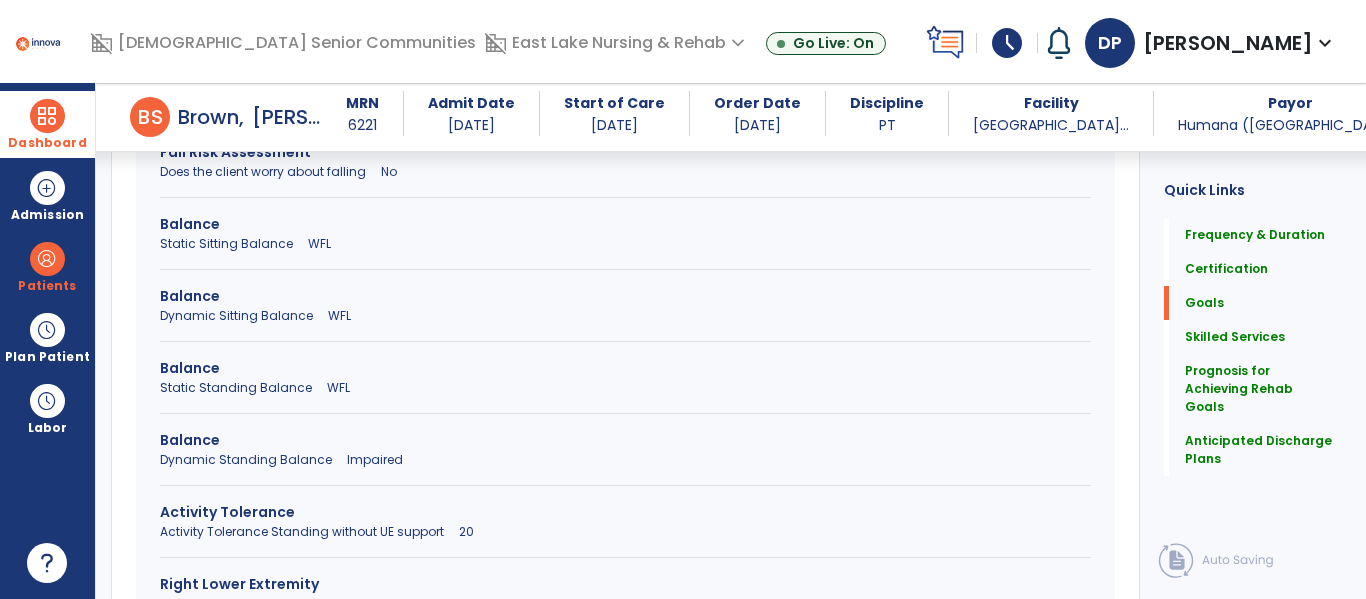 scroll, scrollTop: 935, scrollLeft: 0, axis: vertical 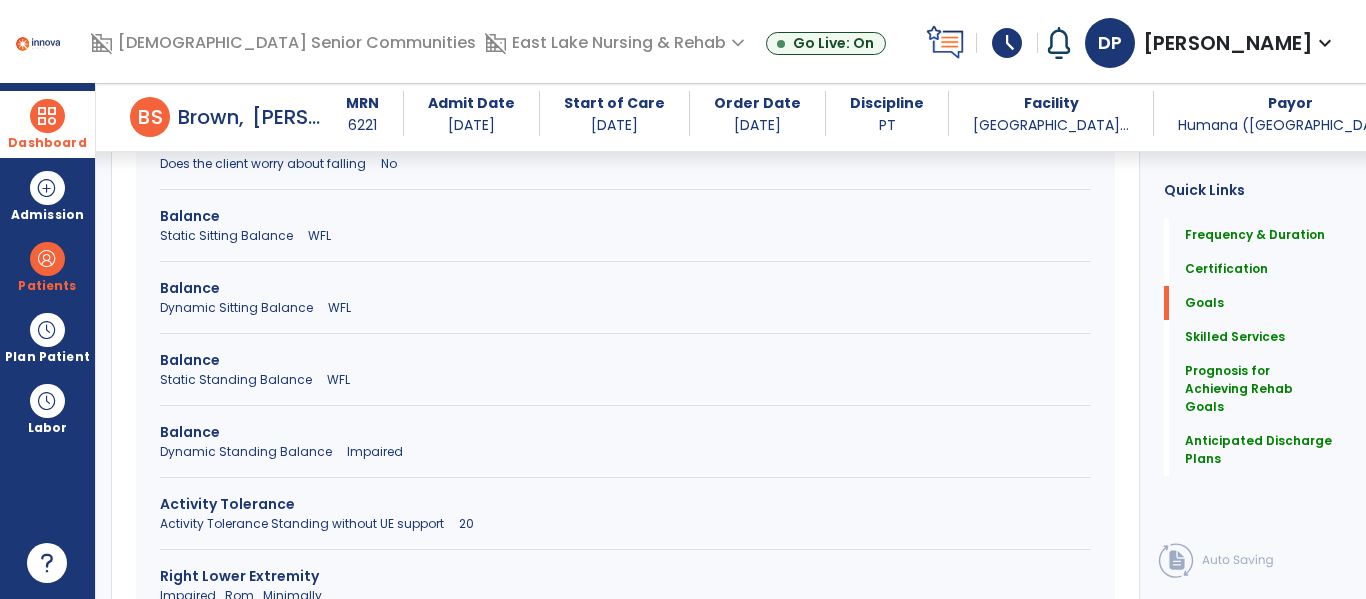 click on "Activity Tolerance Standing without UE support      20" at bounding box center (625, 524) 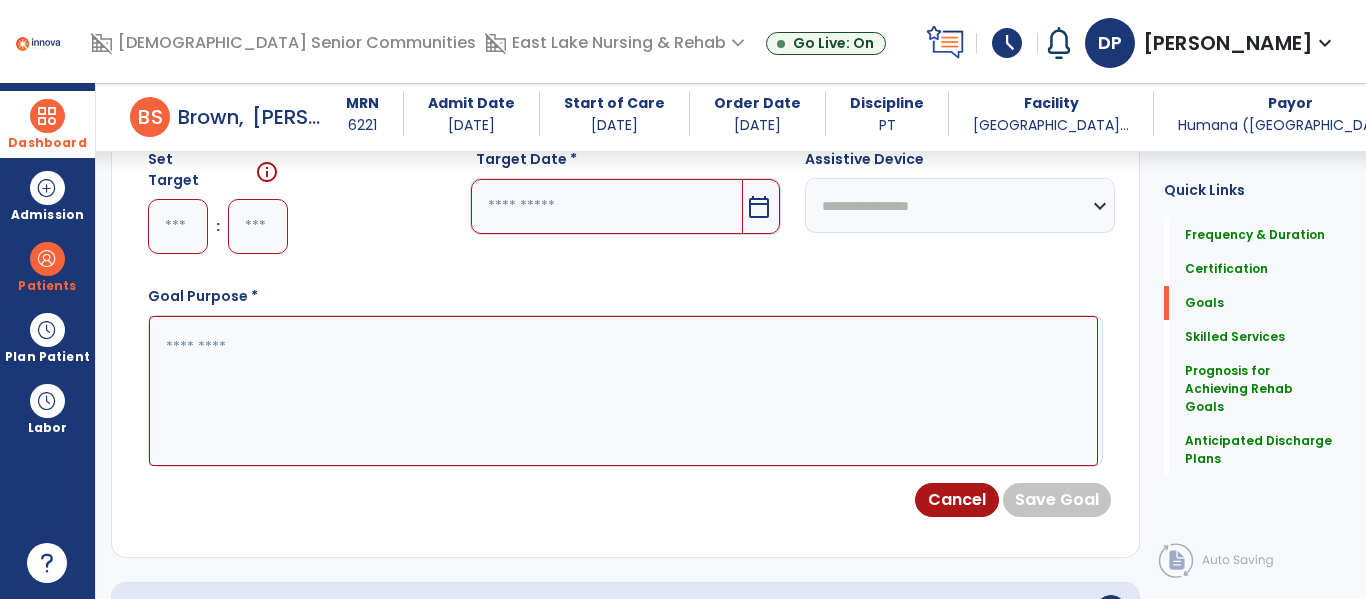 scroll, scrollTop: 631, scrollLeft: 0, axis: vertical 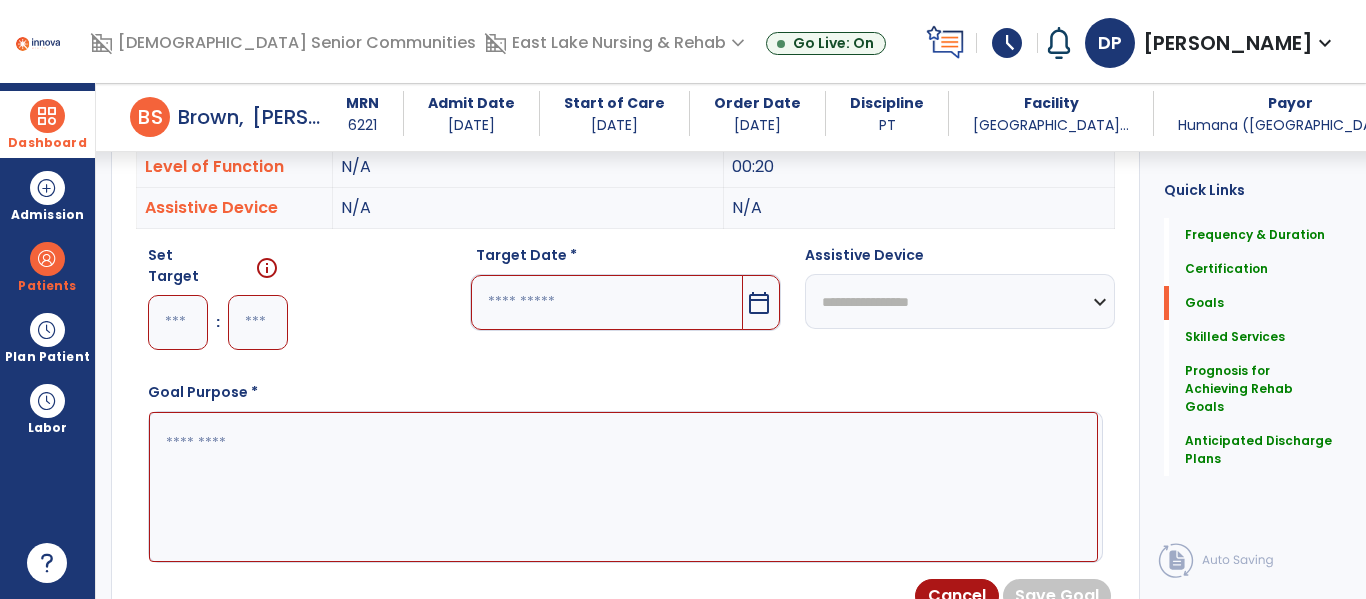 click at bounding box center [178, 322] 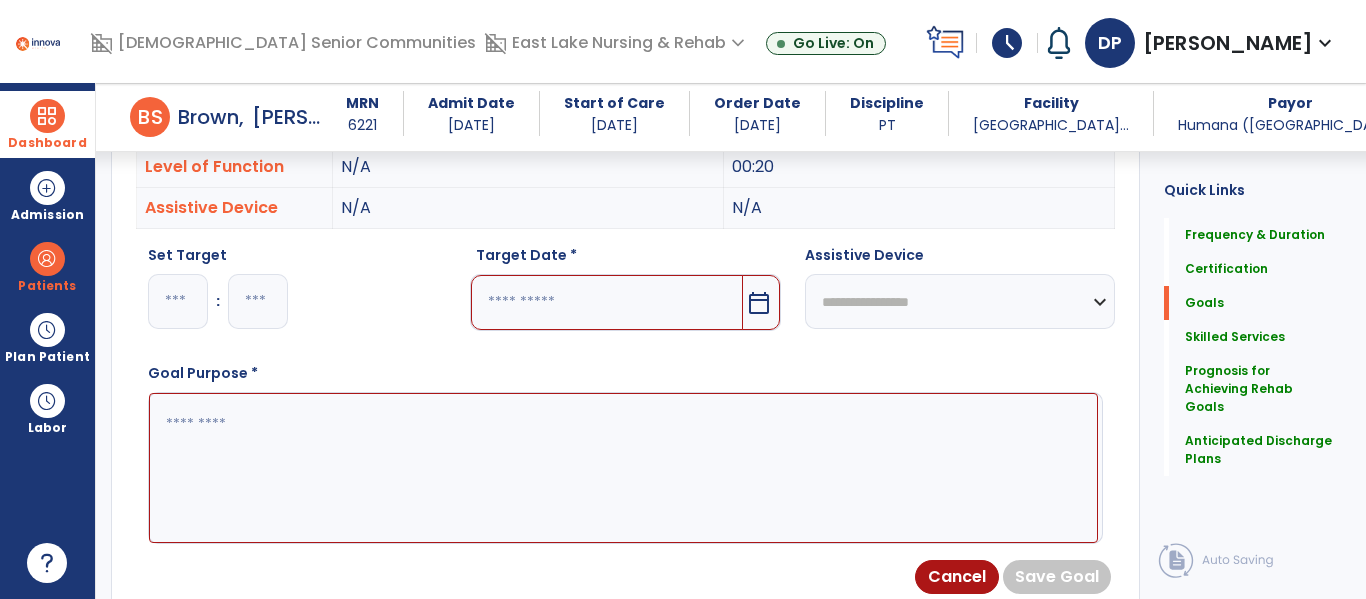 type on "*" 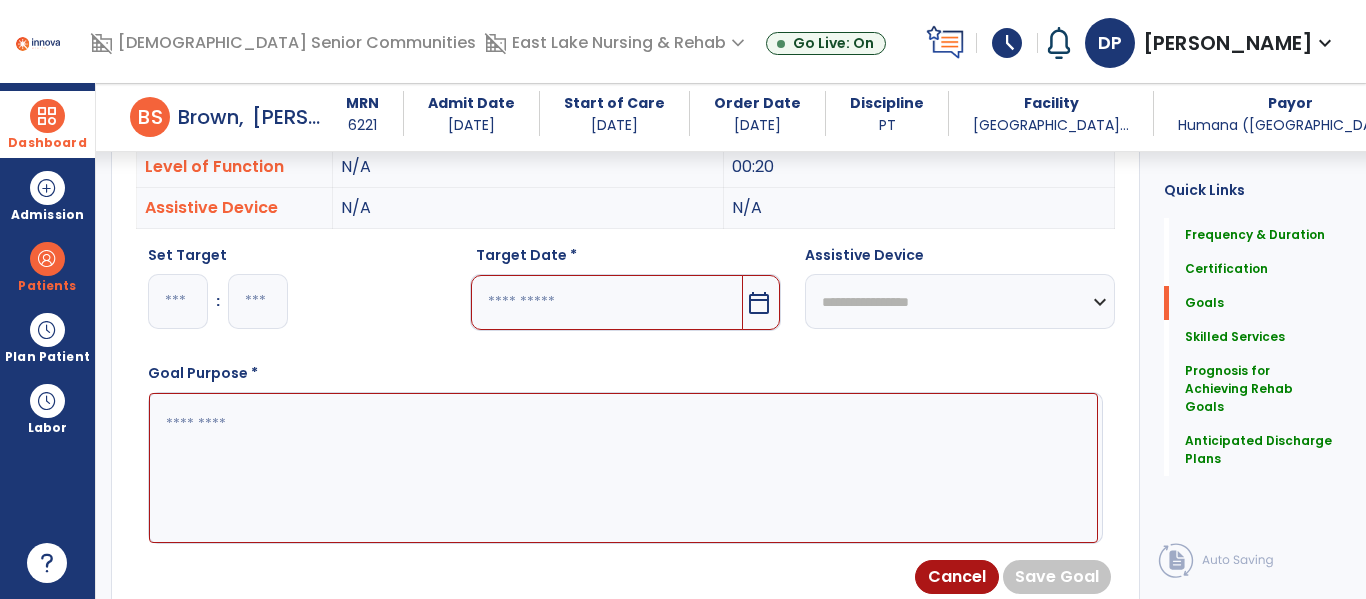 click at bounding box center (258, 301) 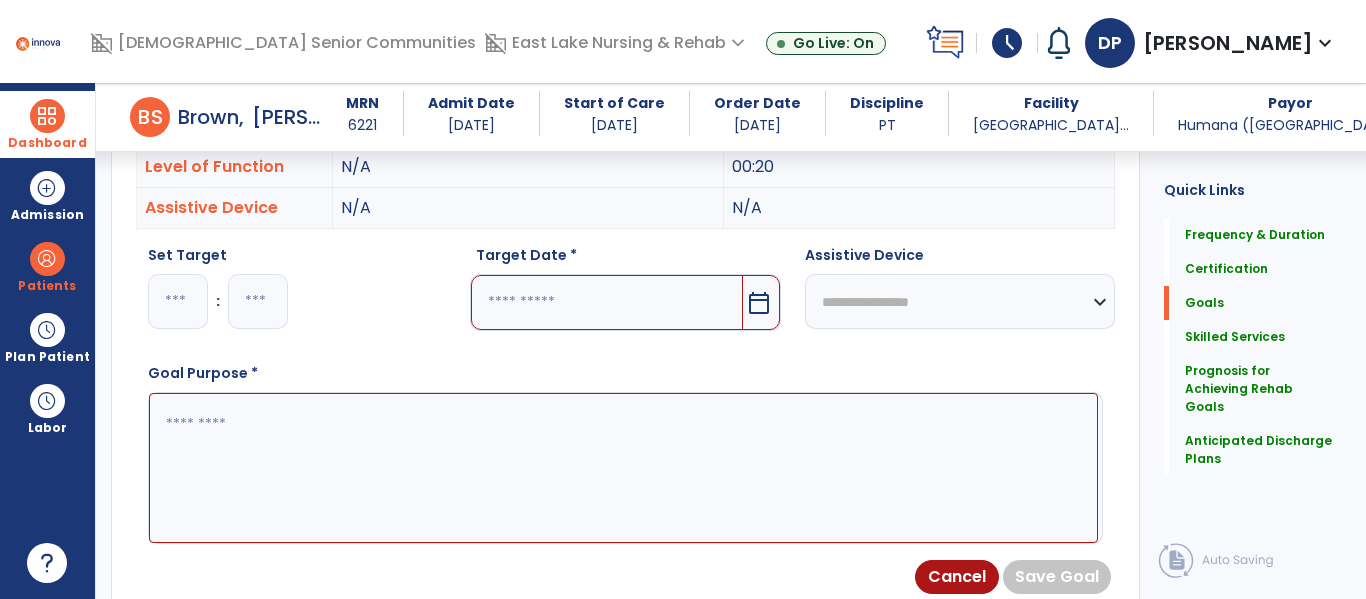 type on "**" 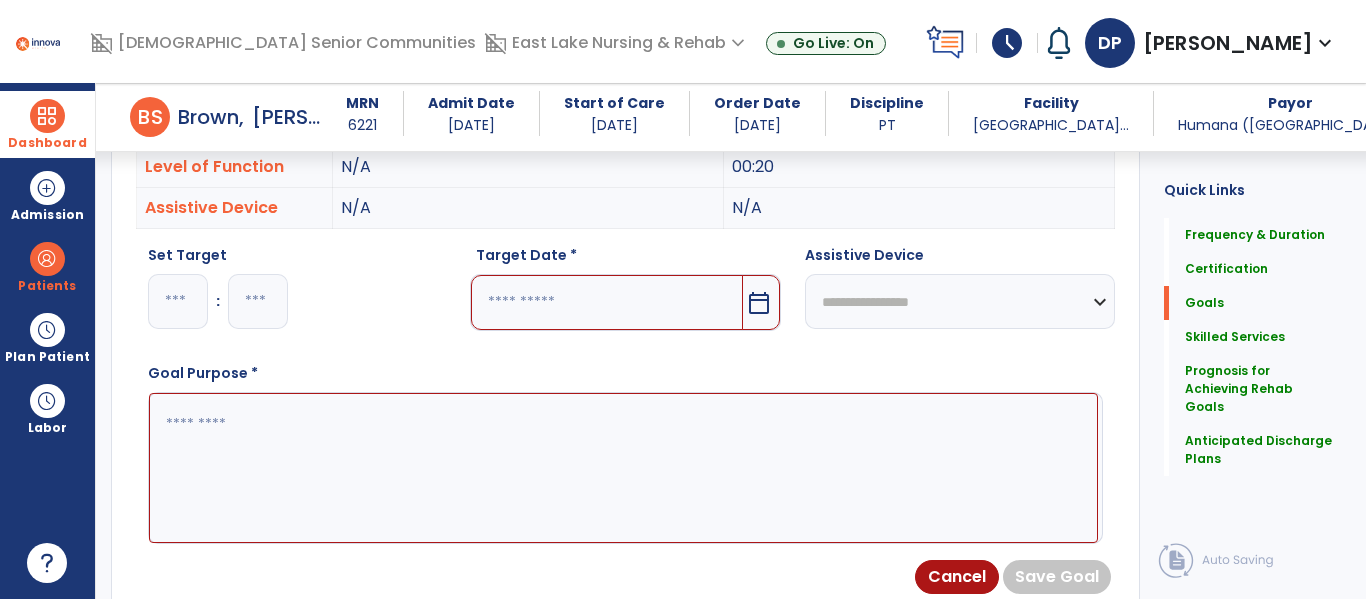 click on "calendar_today" at bounding box center (759, 303) 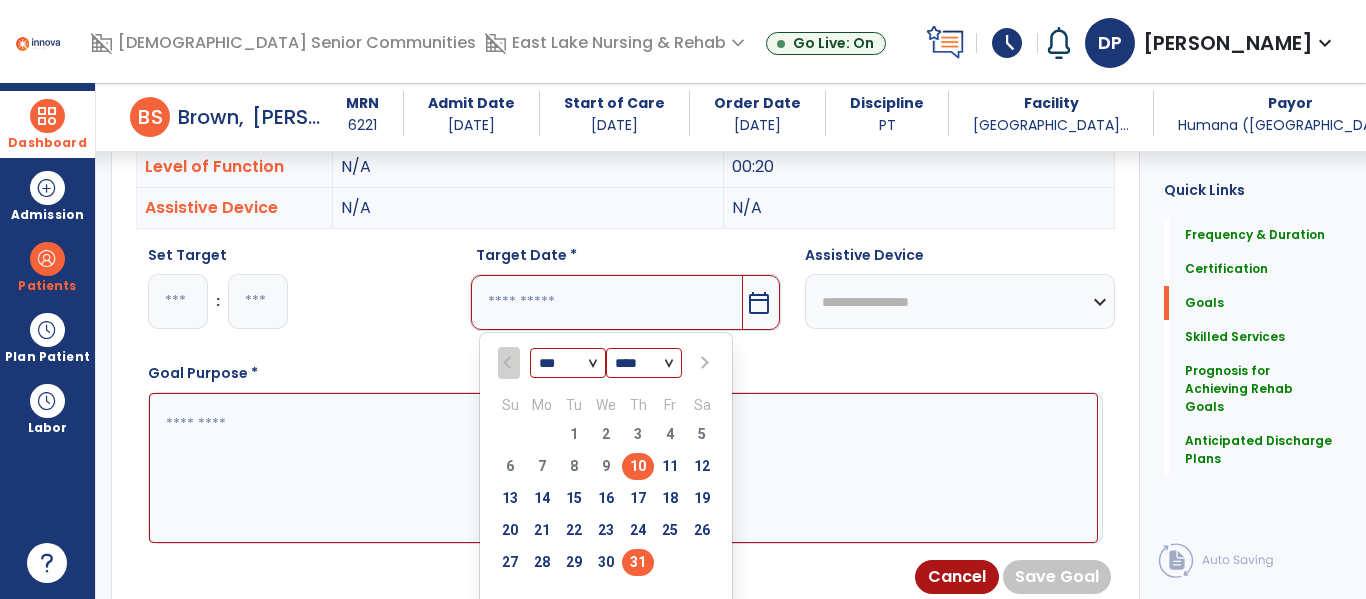 click on "31" at bounding box center (638, 562) 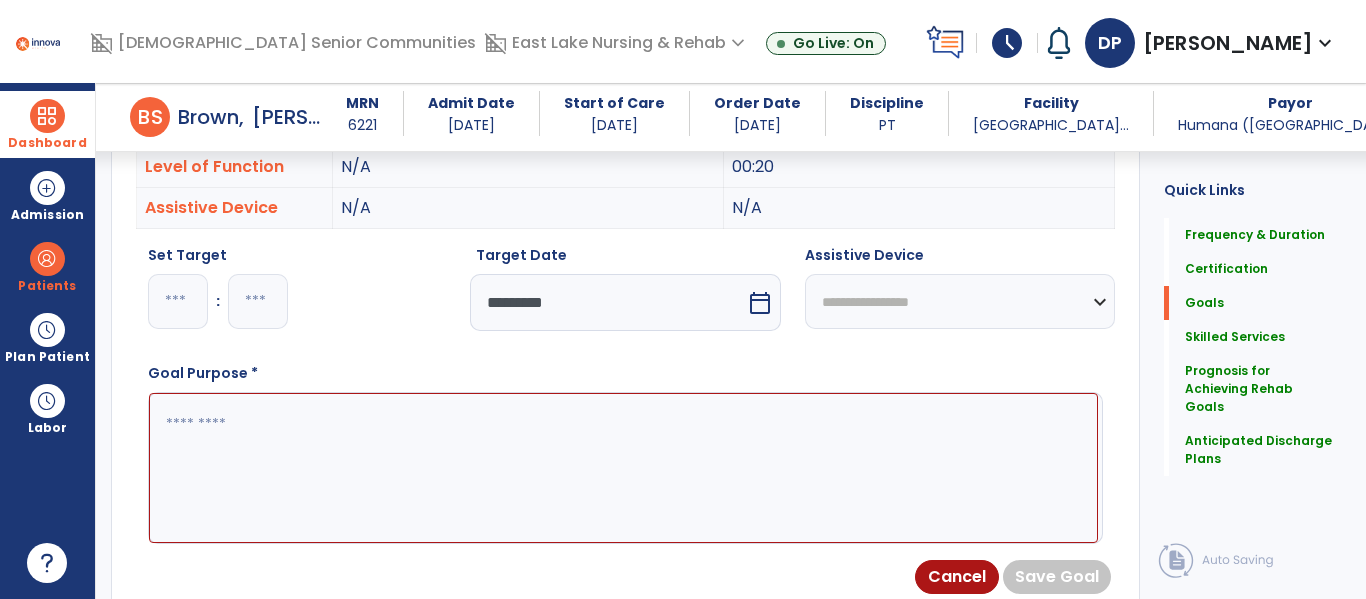 click at bounding box center [623, 468] 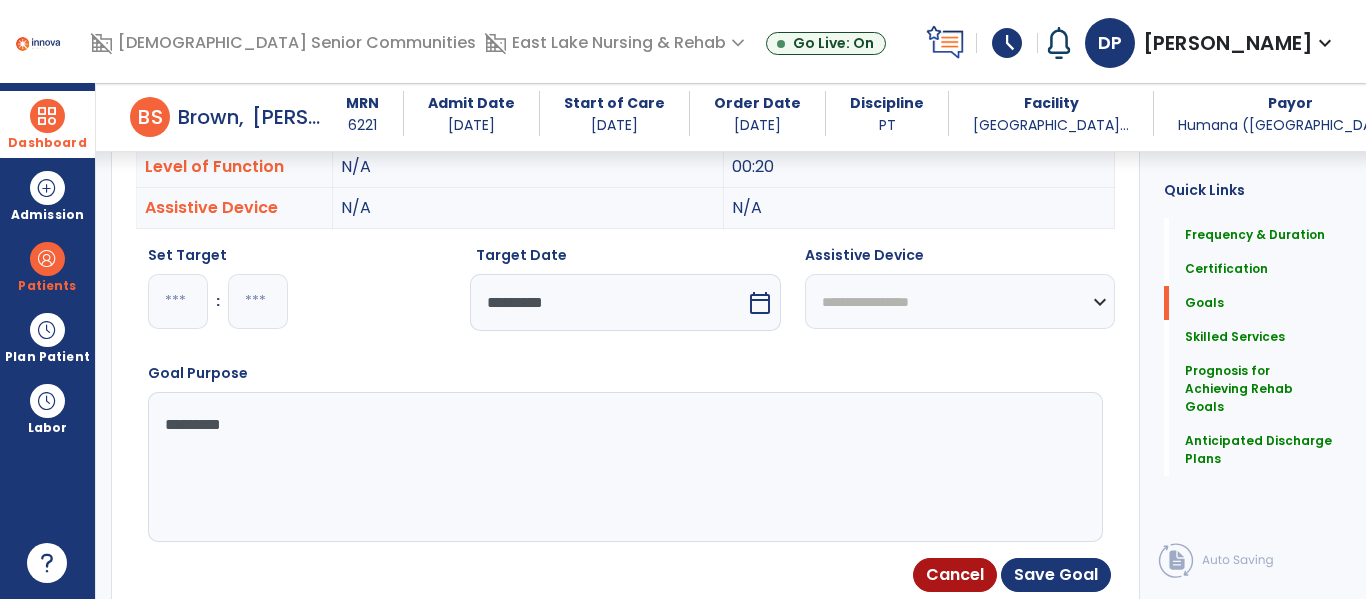 type on "**********" 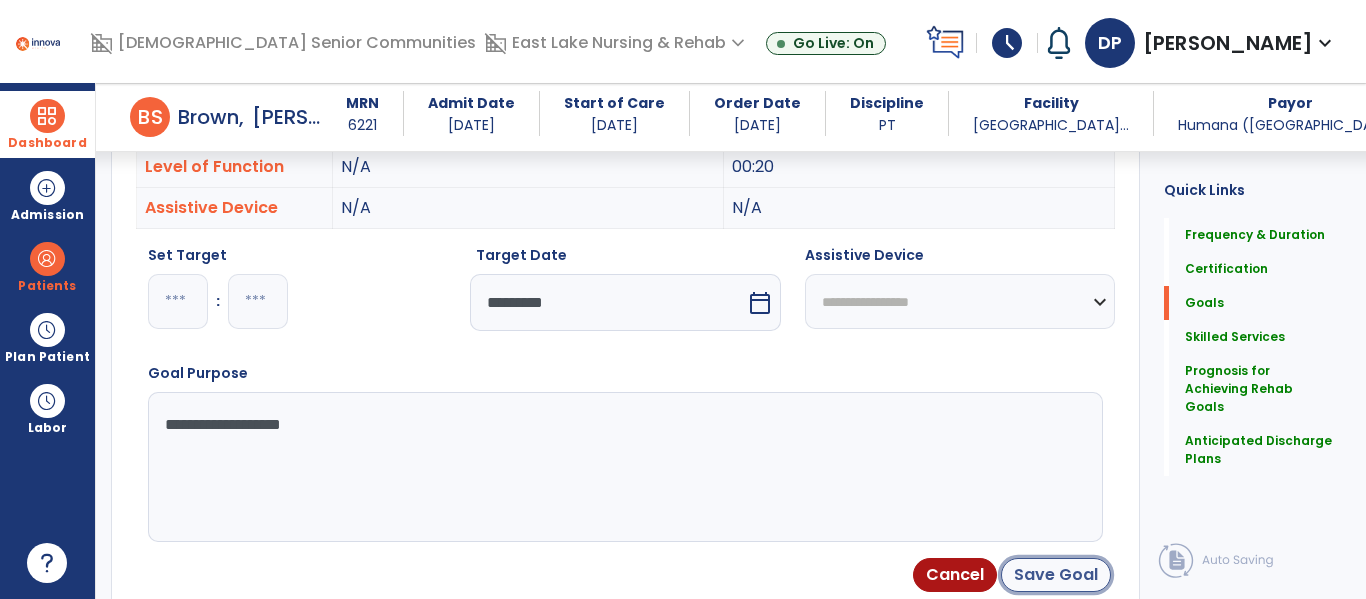 click on "Save Goal" at bounding box center [1056, 575] 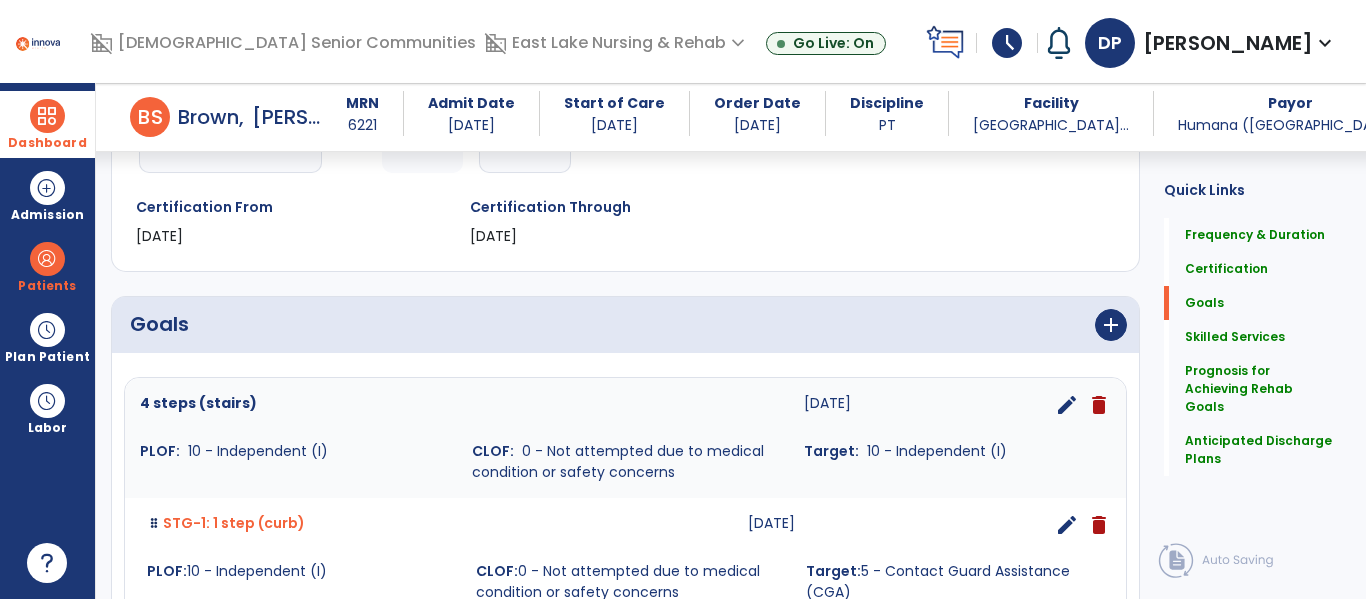 scroll, scrollTop: 312, scrollLeft: 0, axis: vertical 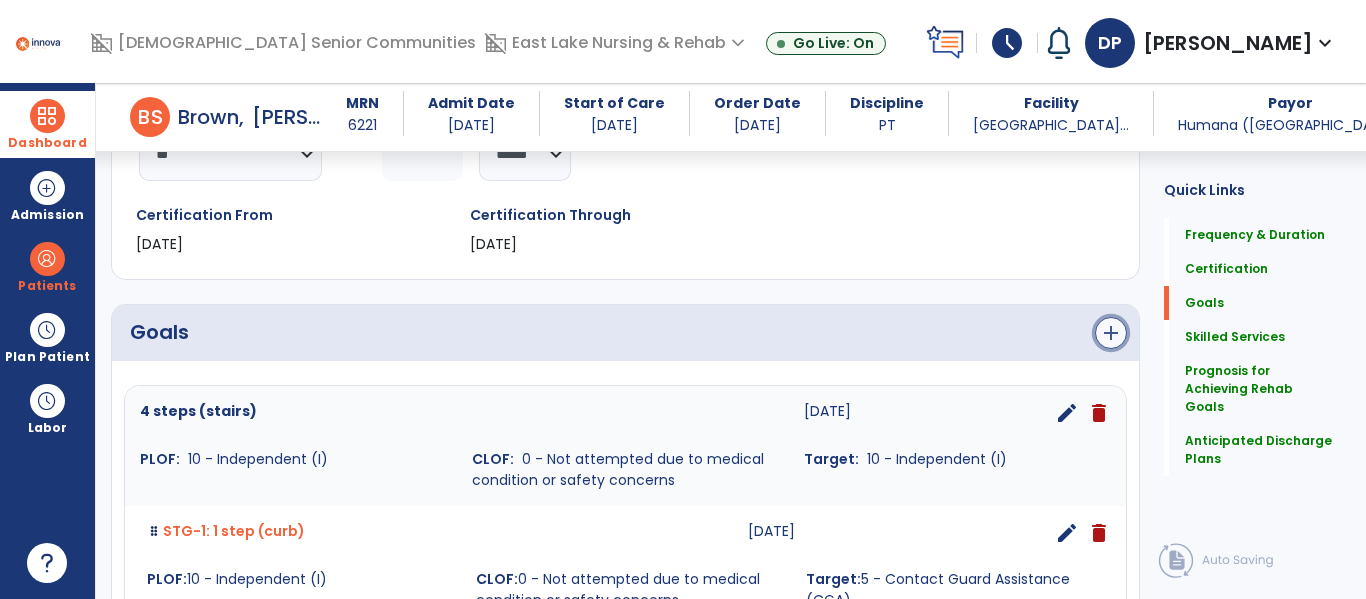 click on "add" at bounding box center [1111, 333] 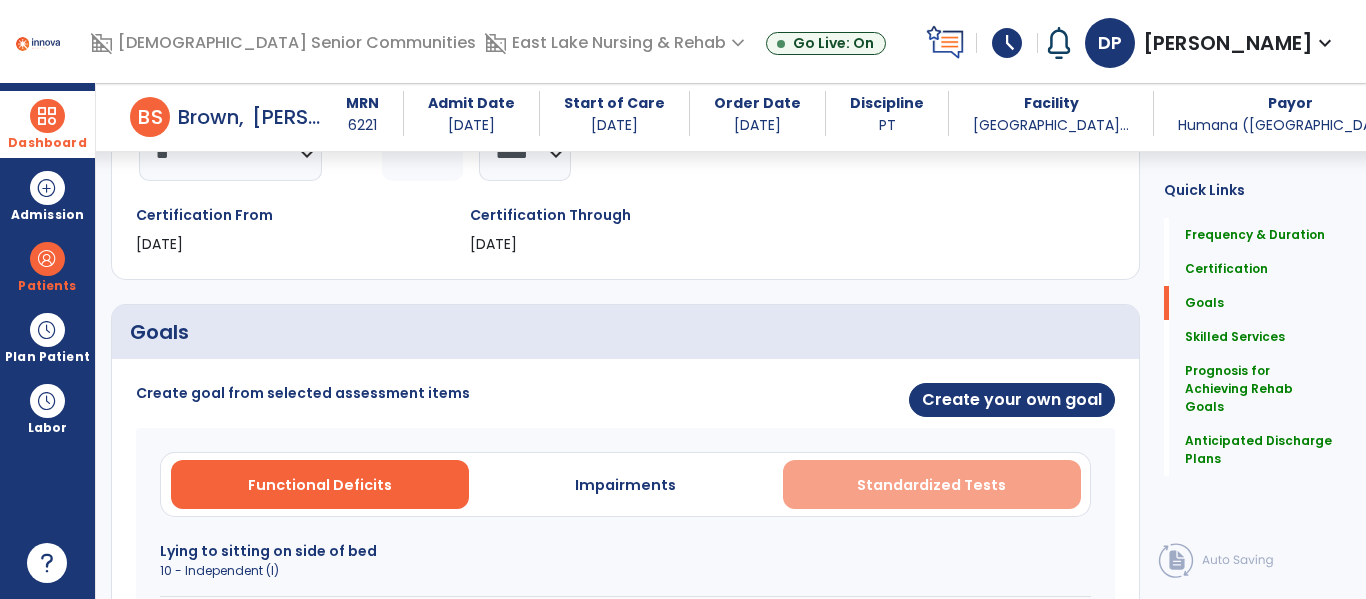 click on "Standardized Tests" at bounding box center (932, 484) 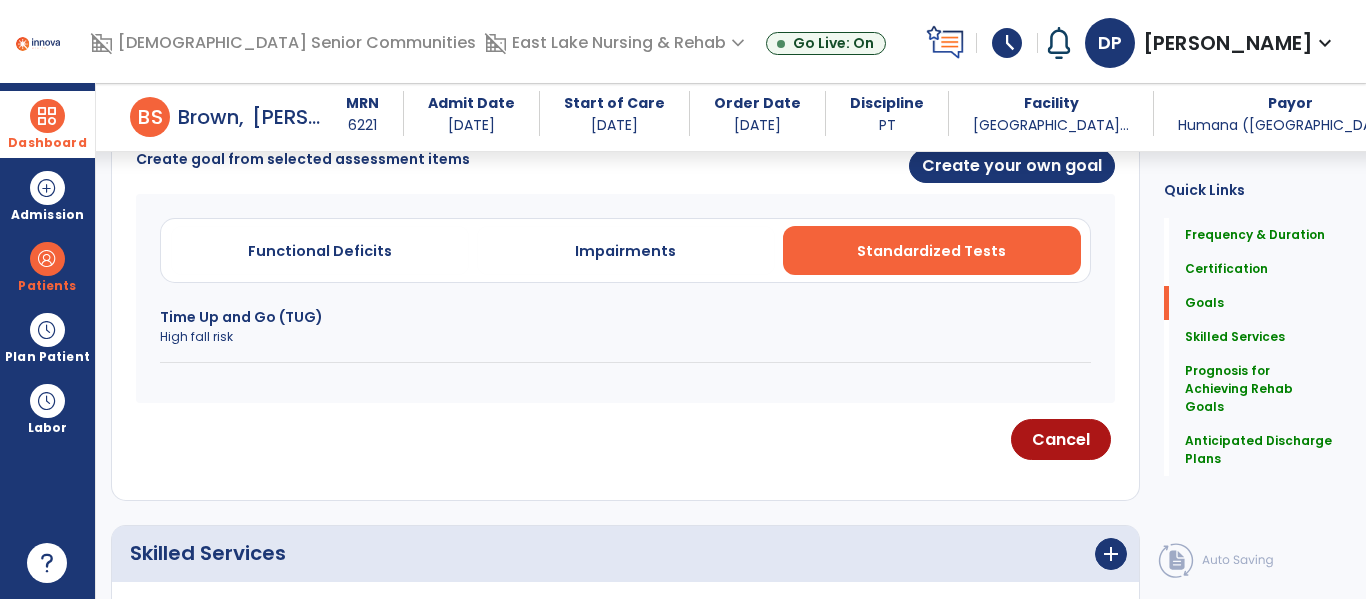 scroll, scrollTop: 549, scrollLeft: 0, axis: vertical 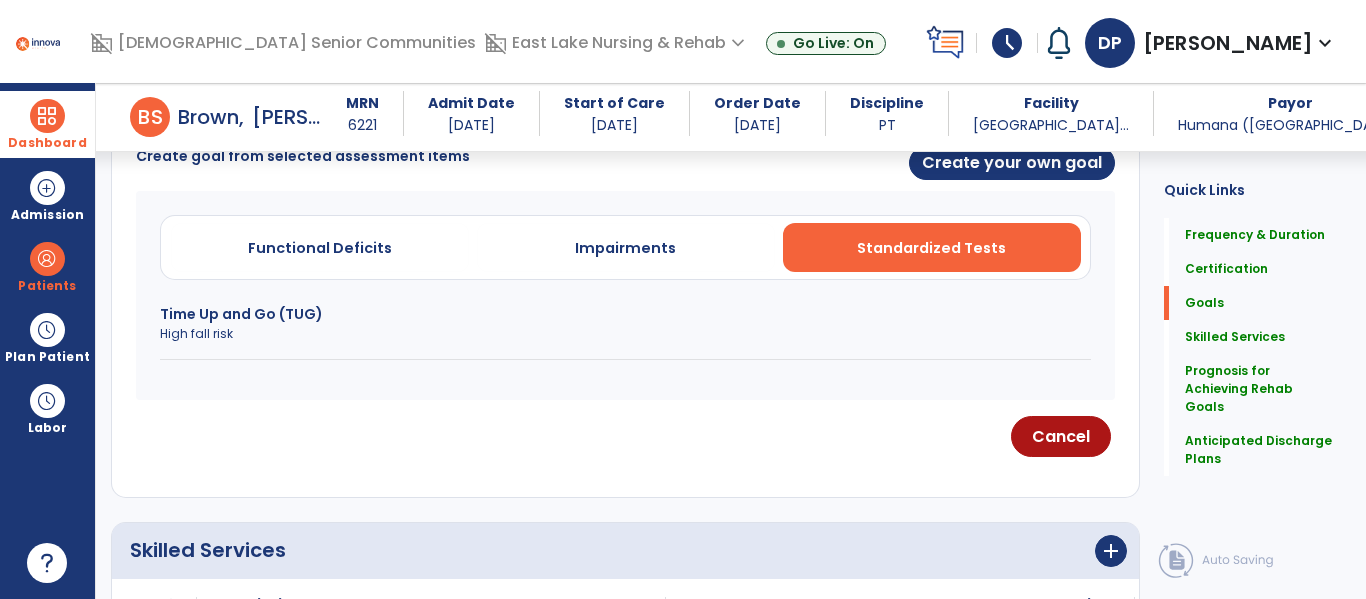 click on "High fall risk" at bounding box center [625, 334] 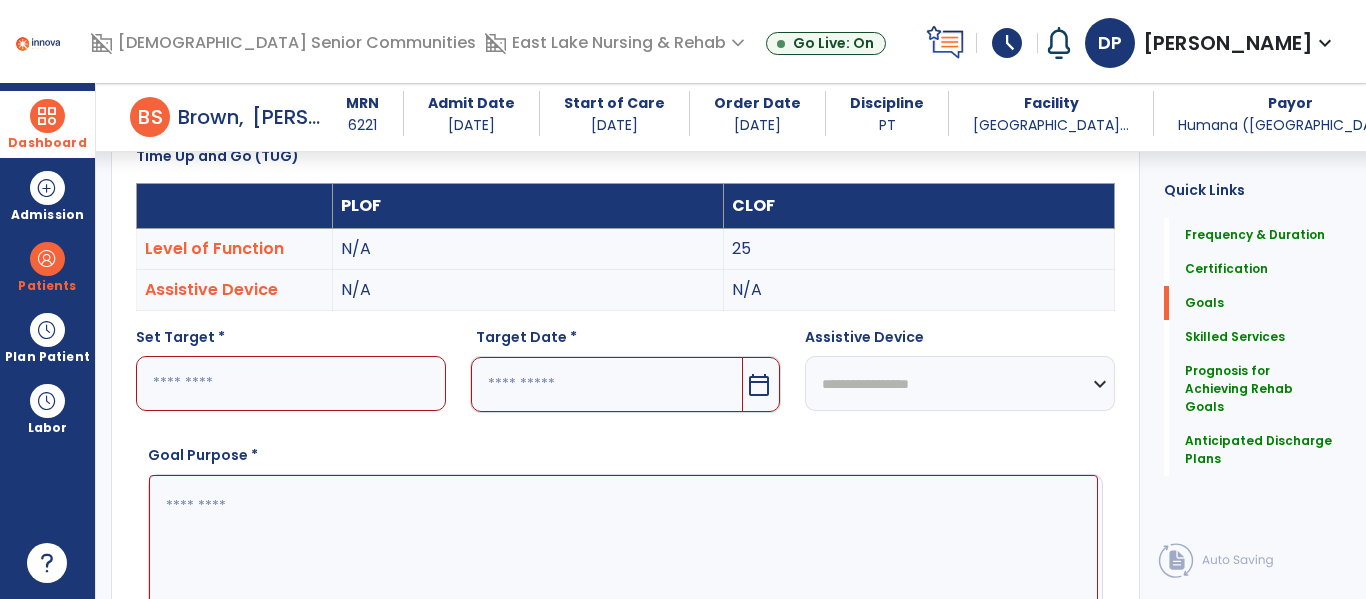 click at bounding box center [291, 383] 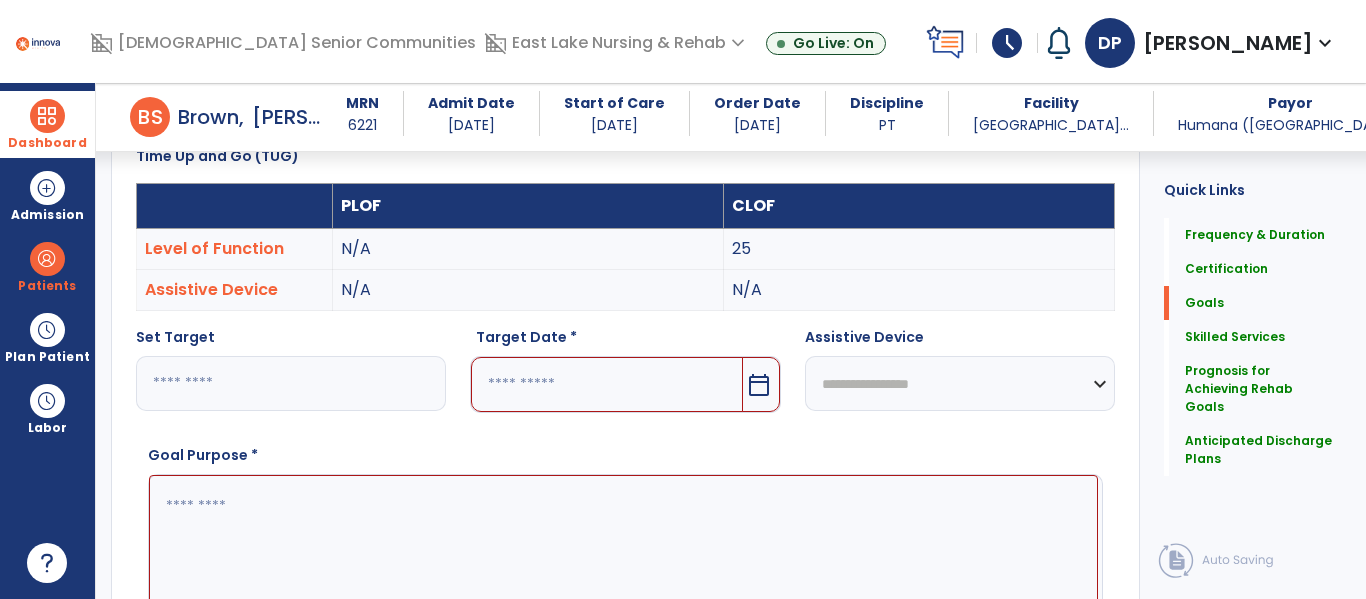 type on "**" 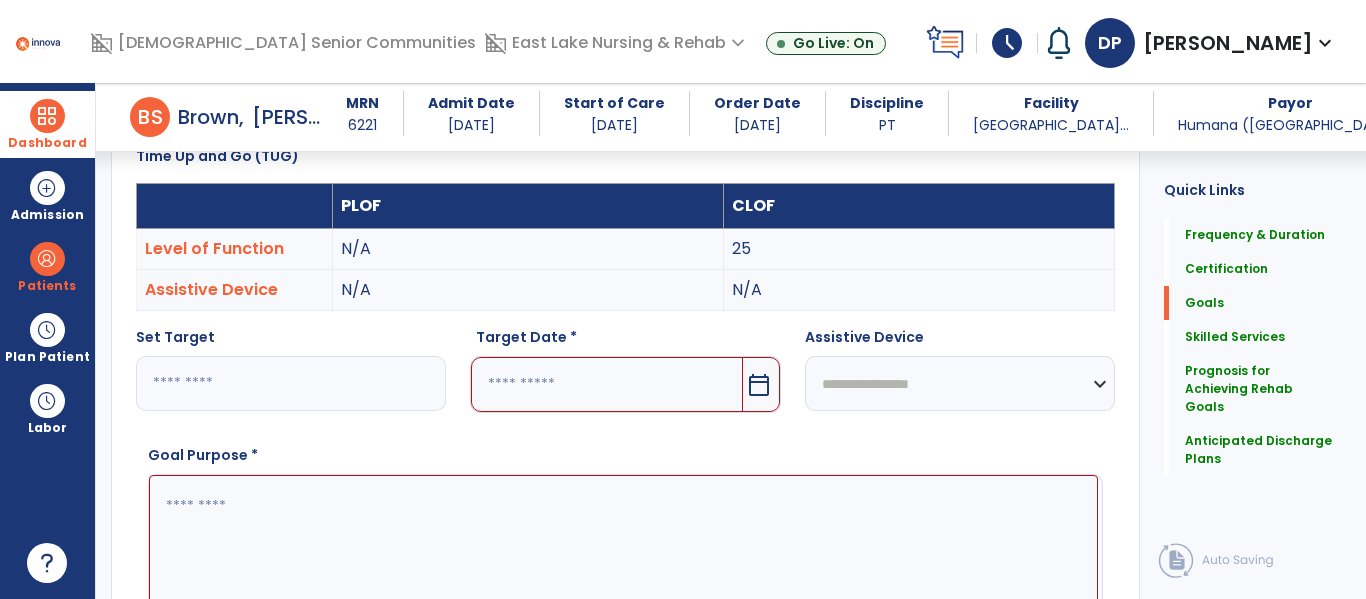 click on "calendar_today" at bounding box center (759, 385) 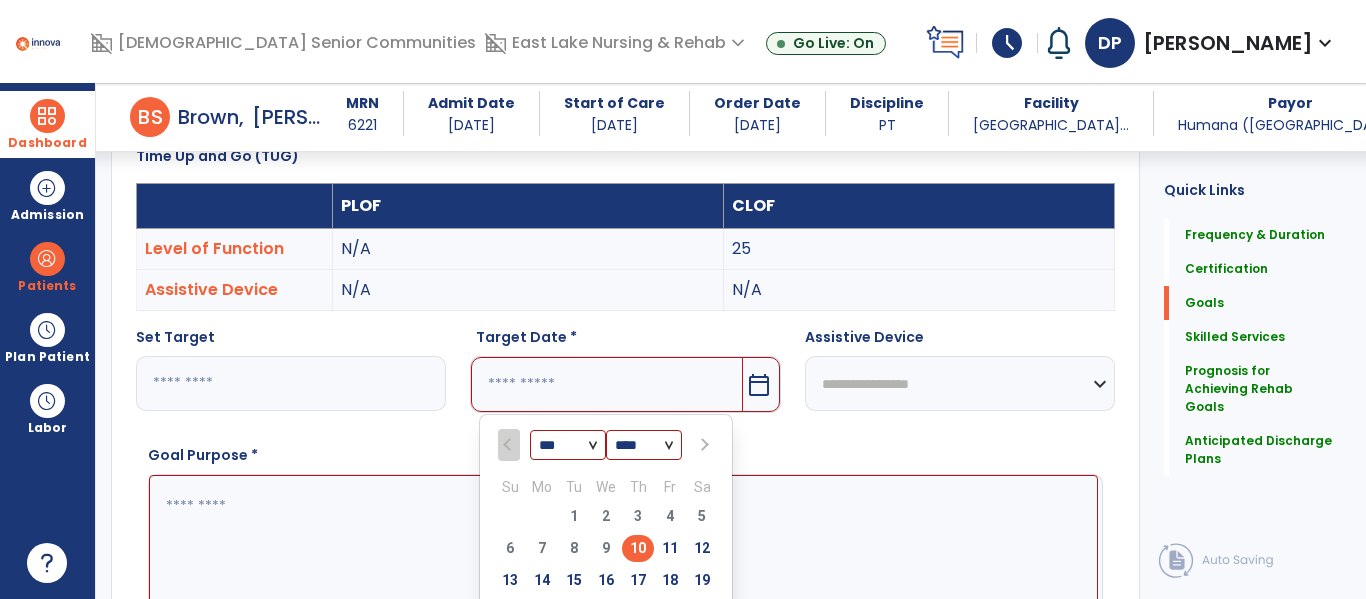 click at bounding box center (703, 445) 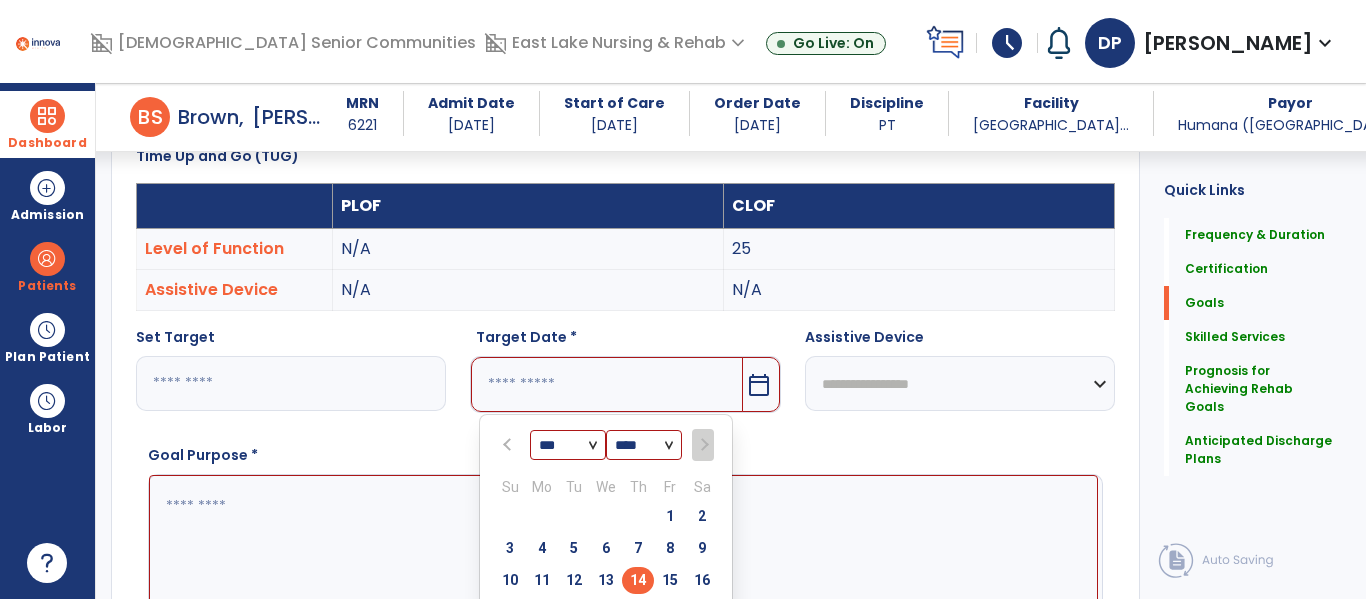 click on "14" at bounding box center (638, 580) 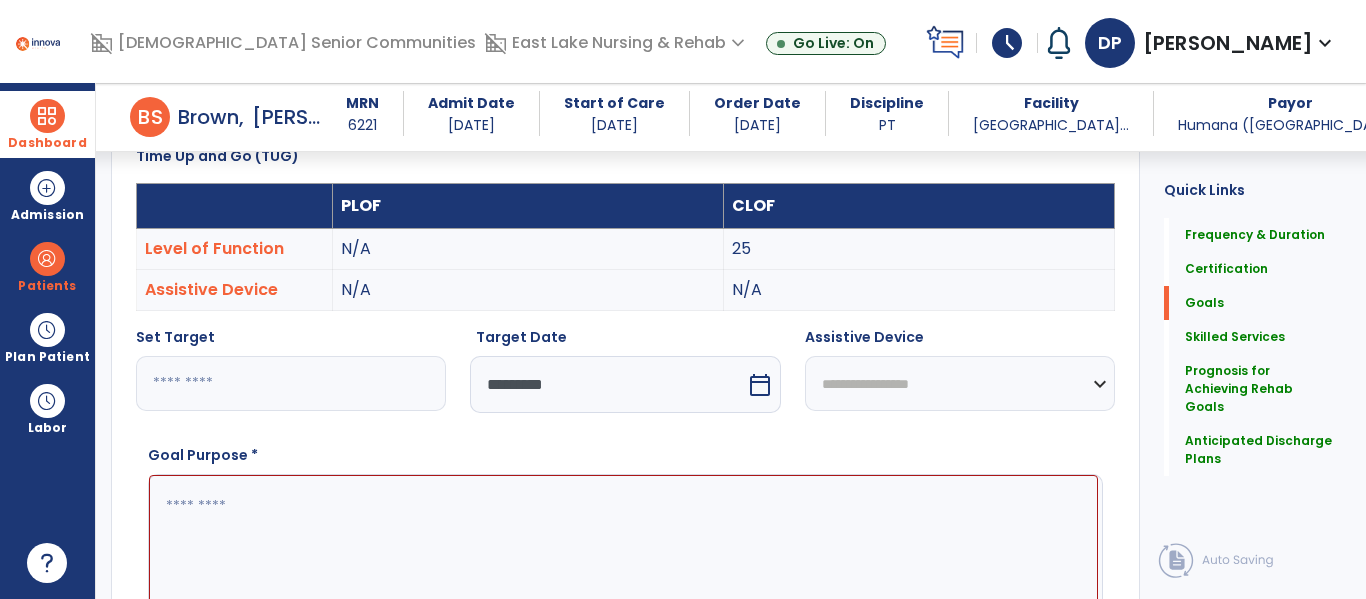 click at bounding box center (623, 550) 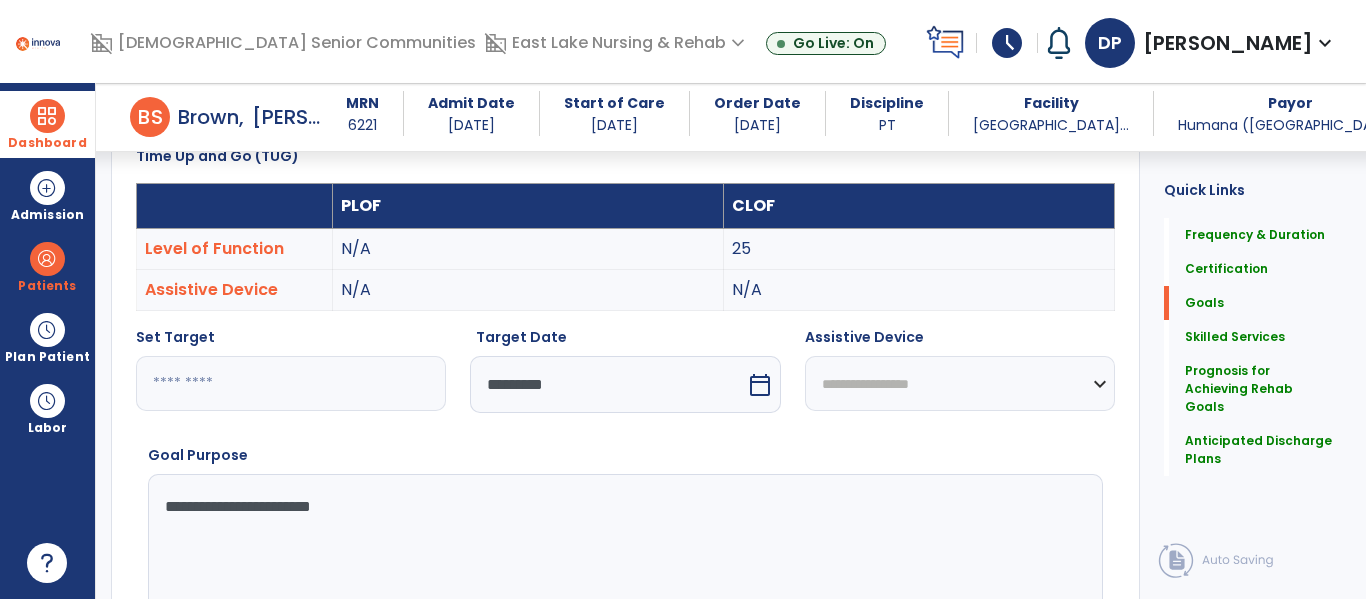 type on "**********" 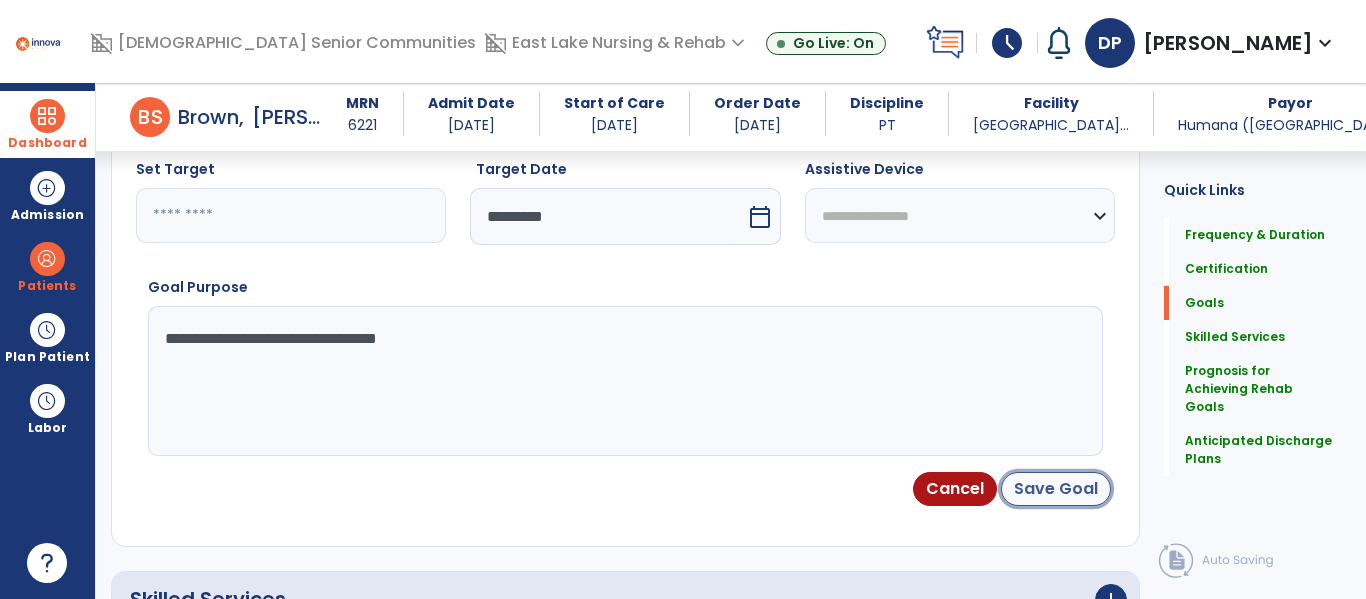 click on "Save Goal" at bounding box center (1056, 489) 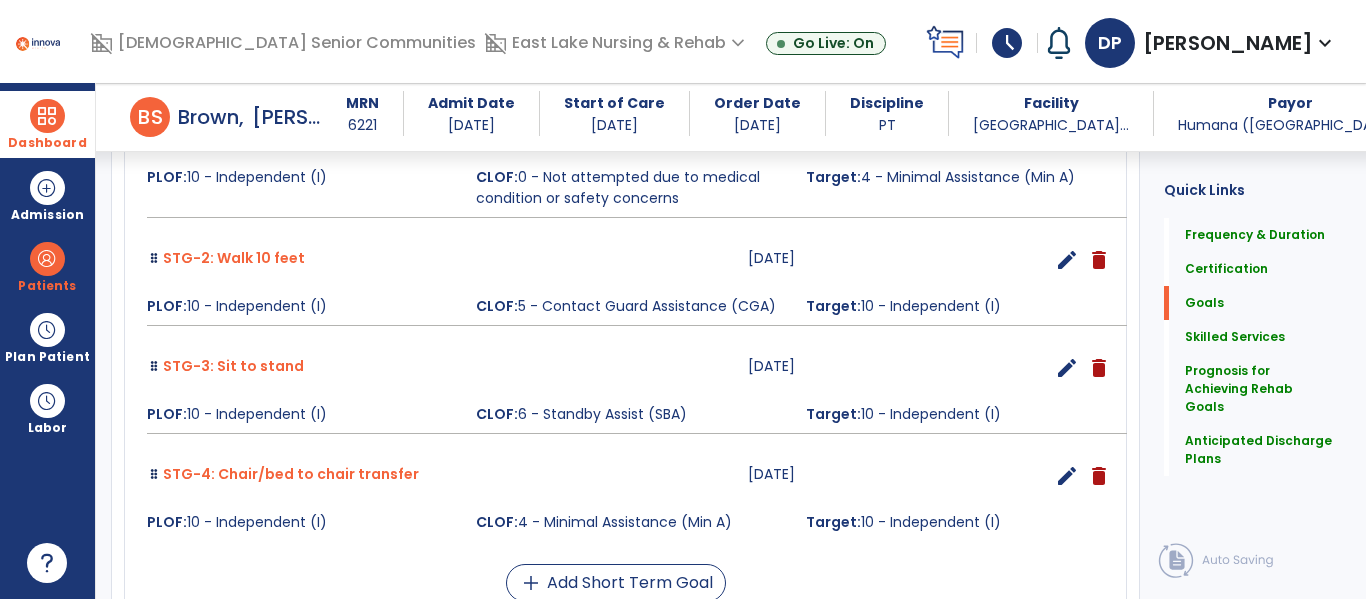 scroll, scrollTop: 1349, scrollLeft: 0, axis: vertical 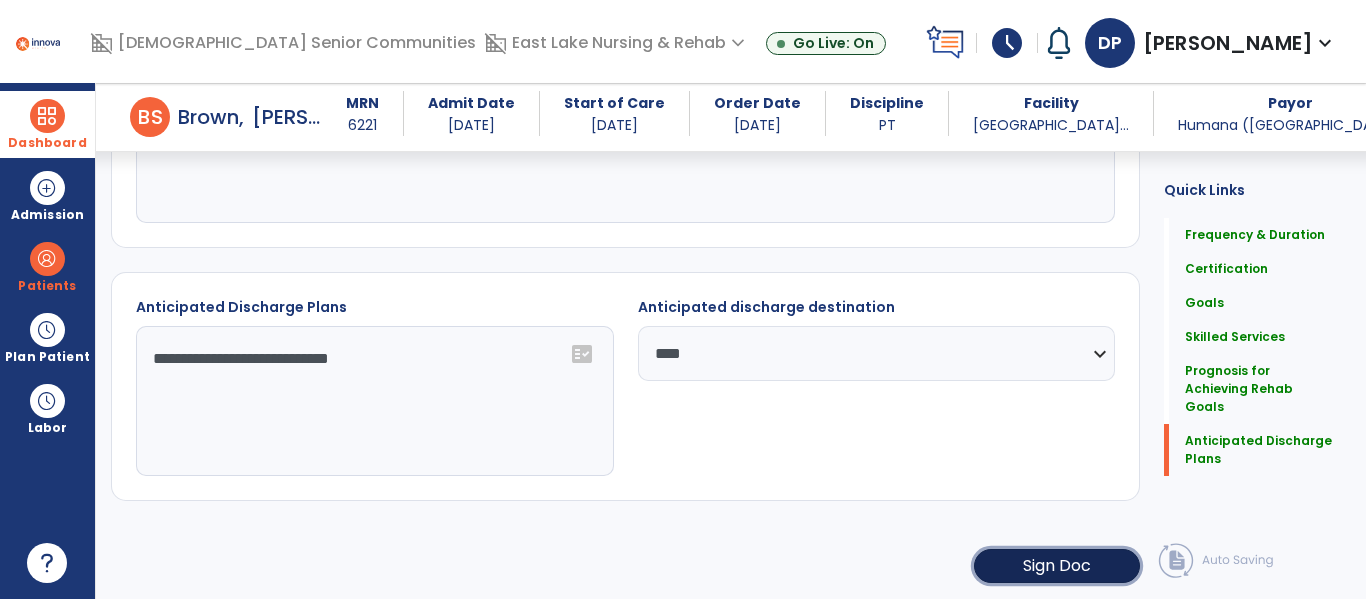 click on "Sign Doc" 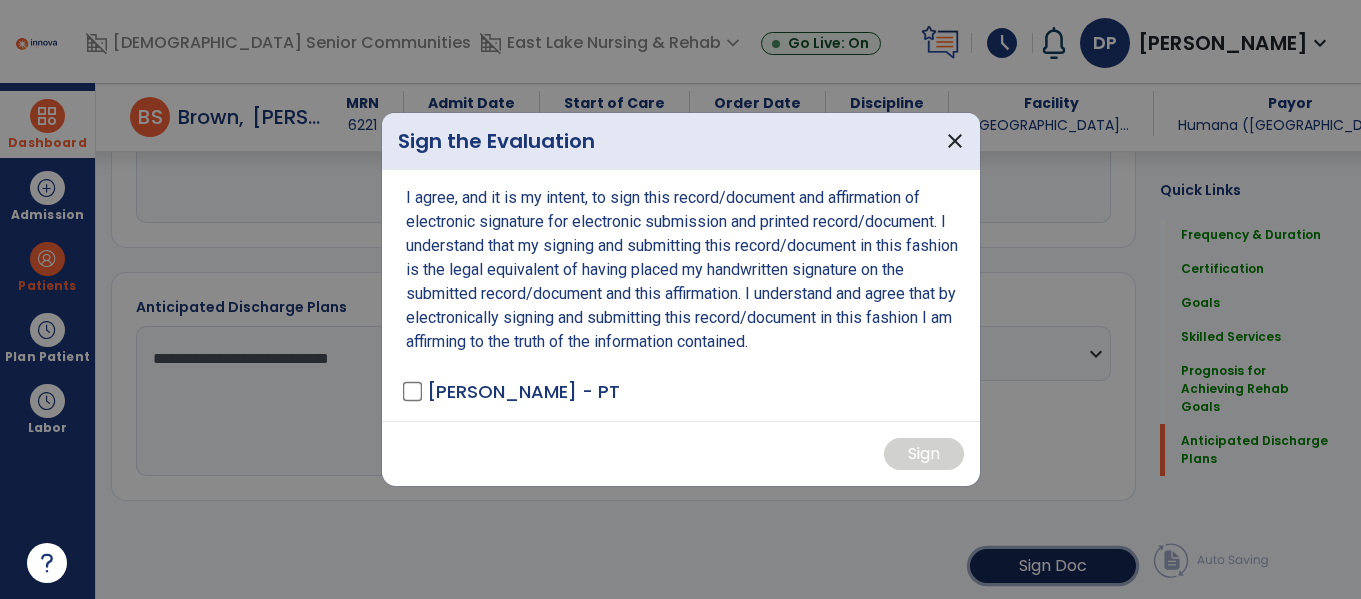 scroll, scrollTop: 2631, scrollLeft: 0, axis: vertical 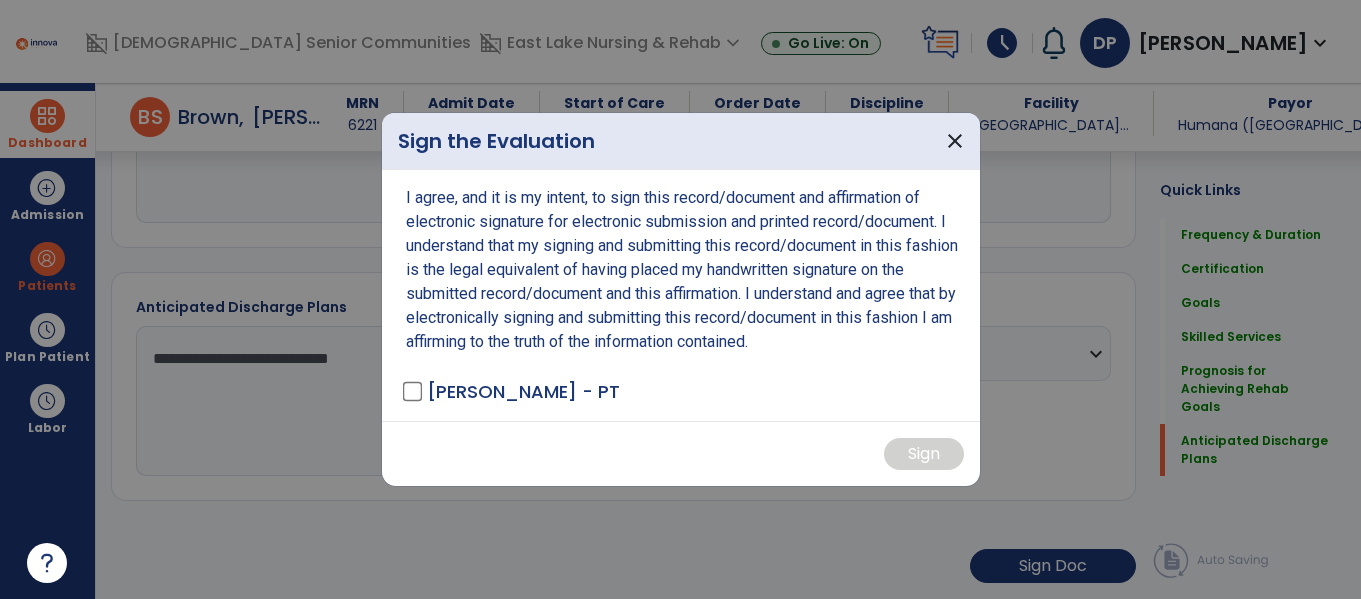 click on "I agree, and it is my intent, to sign this record/document and affirmation of electronic signature for electronic submission and printed record/document. I understand that my signing and submitting this record/document in this fashion is the legal equivalent of having placed my handwritten signature on the submitted record/document and this affirmation. I understand and agree that by electronically signing and submitting this record/document in this fashion I am affirming to the truth of the information contained.  [PERSON_NAME]  - PT" at bounding box center (681, 295) 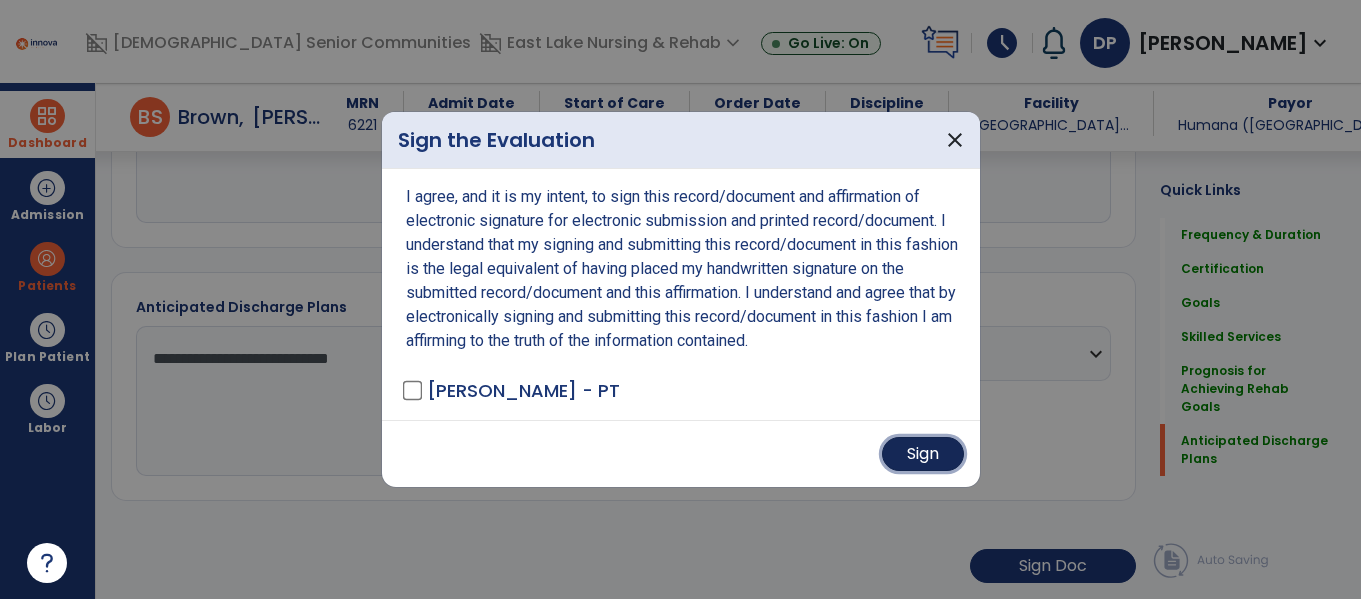 click on "Sign" at bounding box center [923, 454] 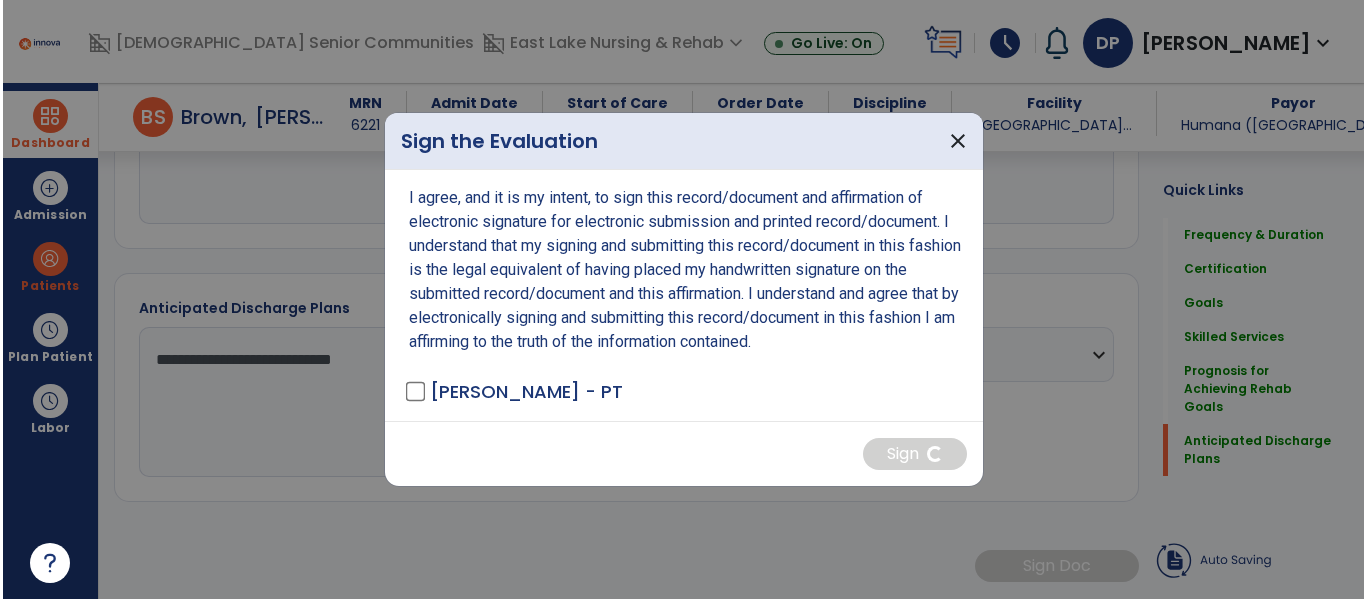 scroll, scrollTop: 2630, scrollLeft: 0, axis: vertical 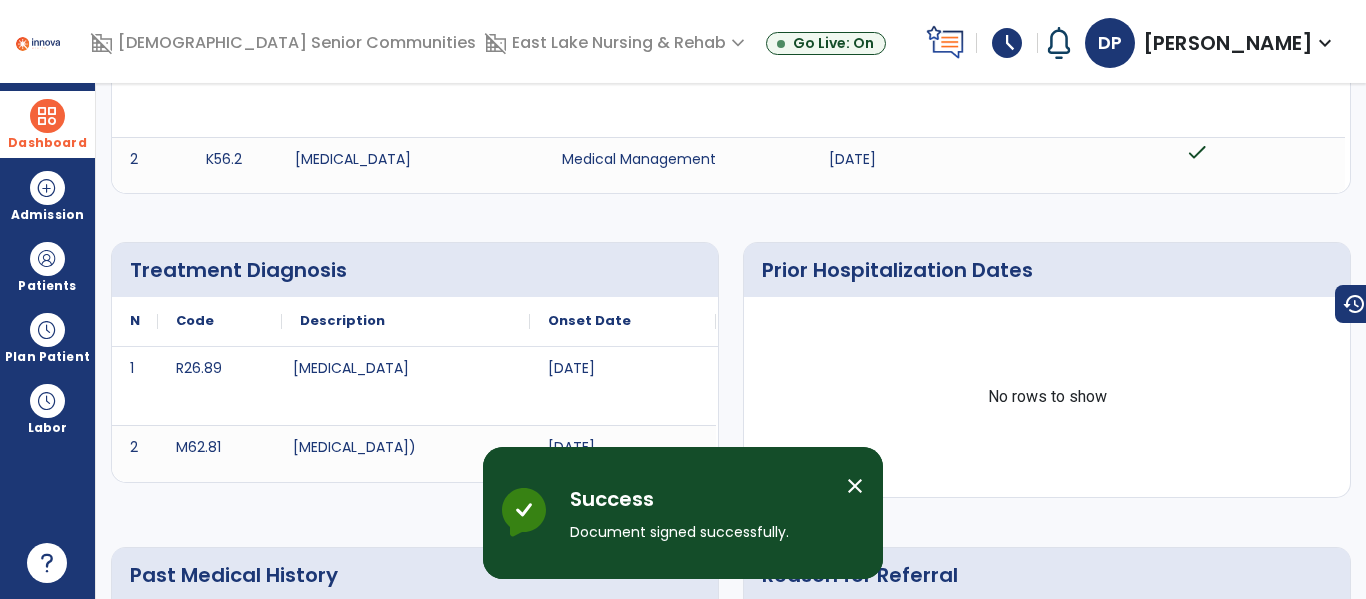 click on "arrow_back" 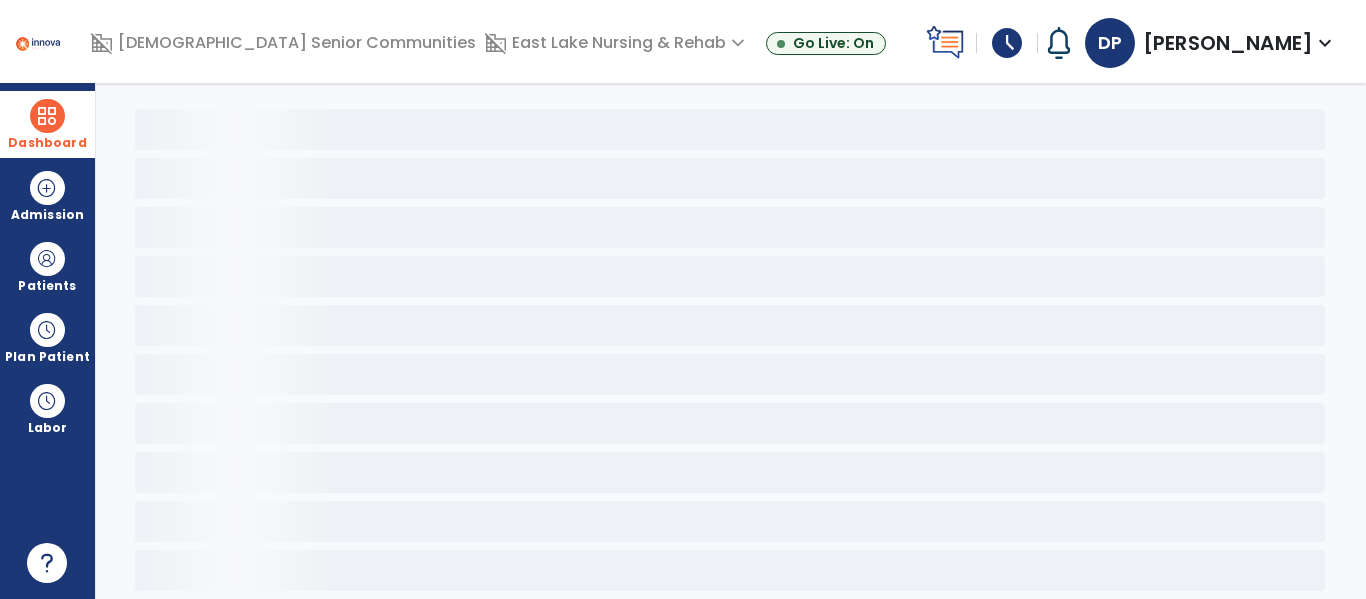 scroll, scrollTop: 0, scrollLeft: 0, axis: both 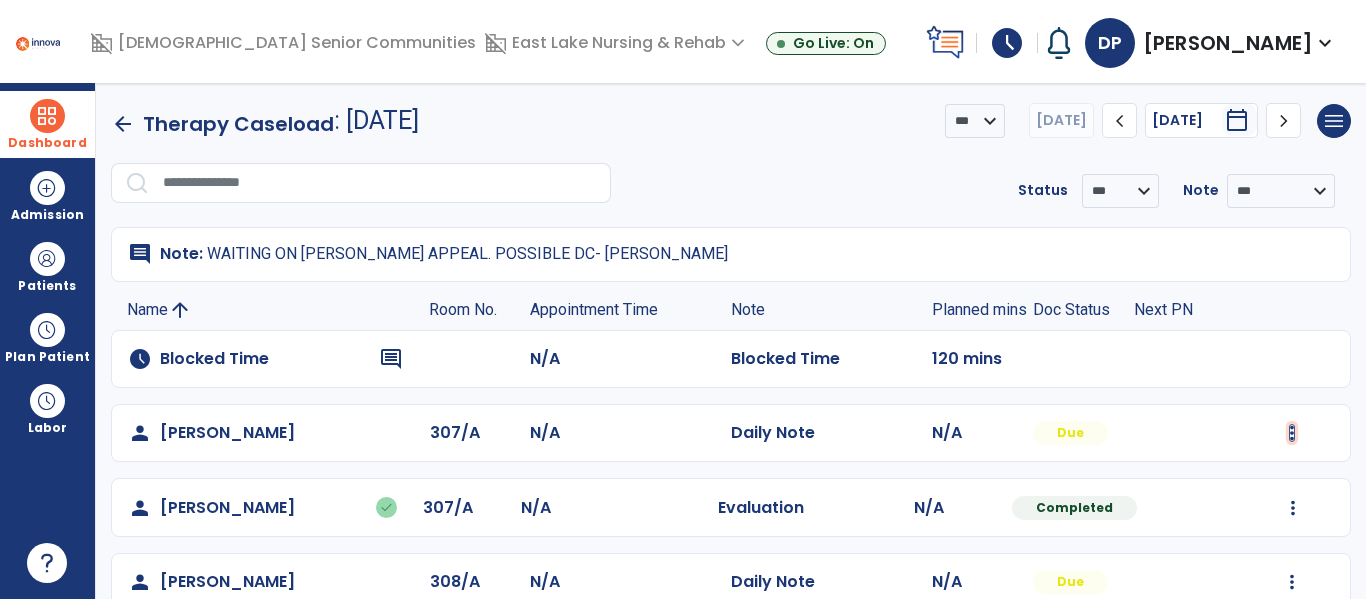click at bounding box center (1292, 433) 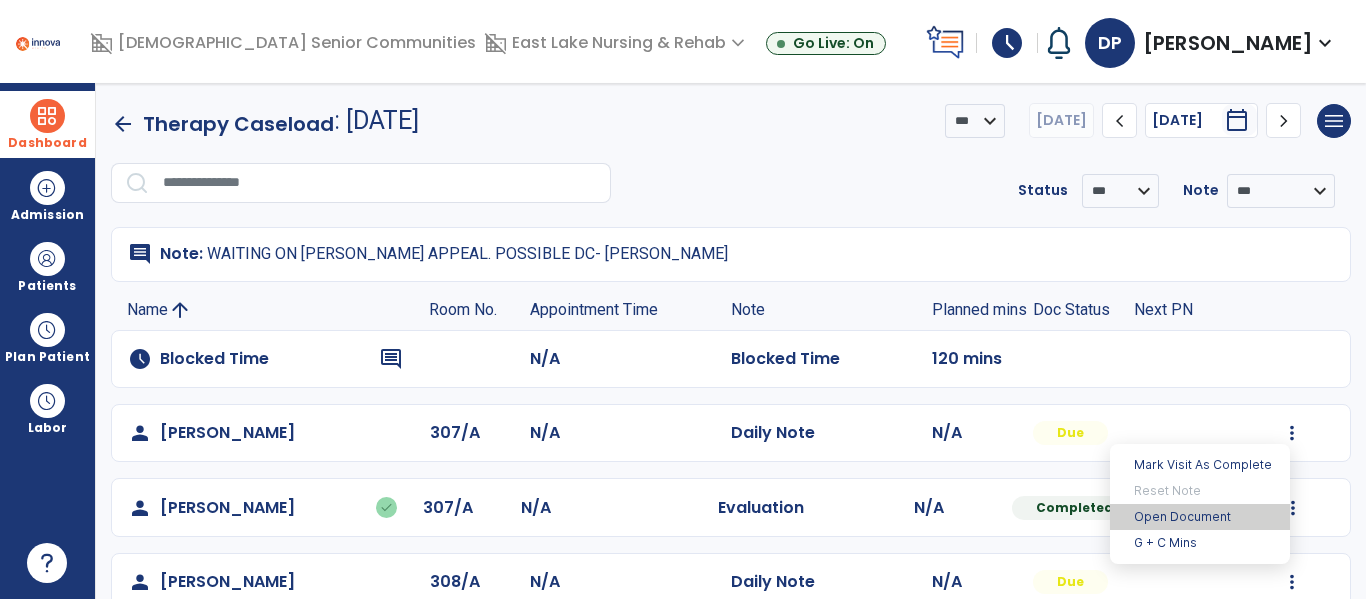 click on "Open Document" at bounding box center [1200, 517] 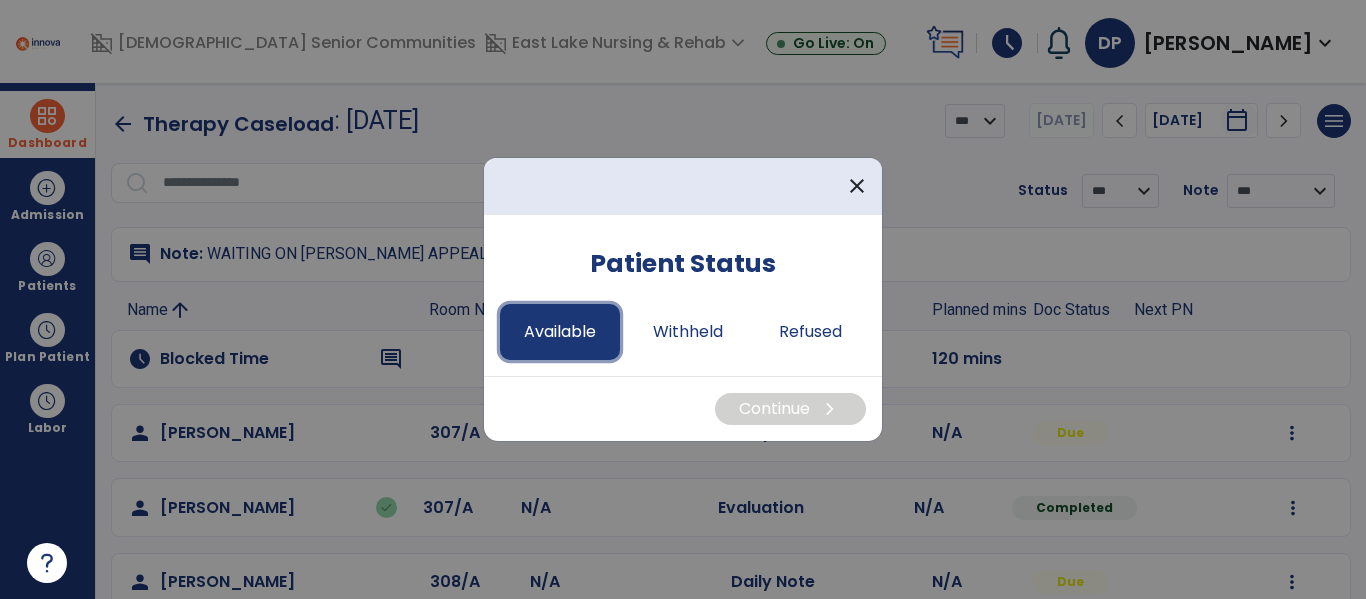 click on "Available" at bounding box center [560, 332] 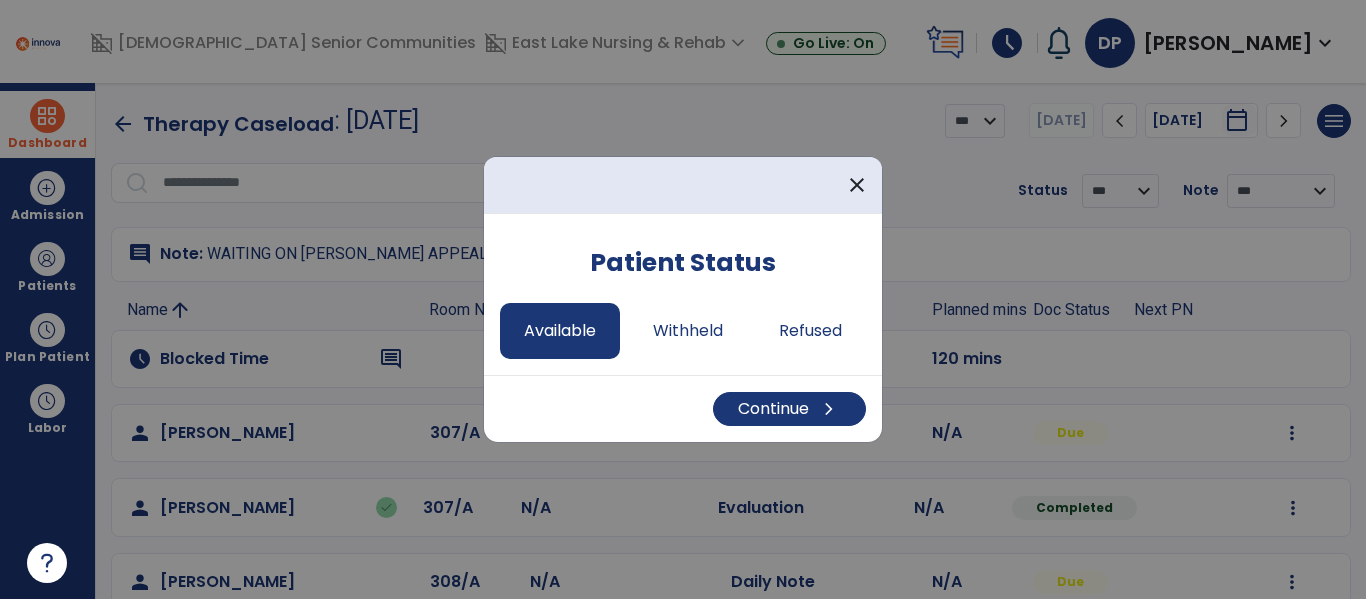 click on "Continue   chevron_right" at bounding box center [683, 408] 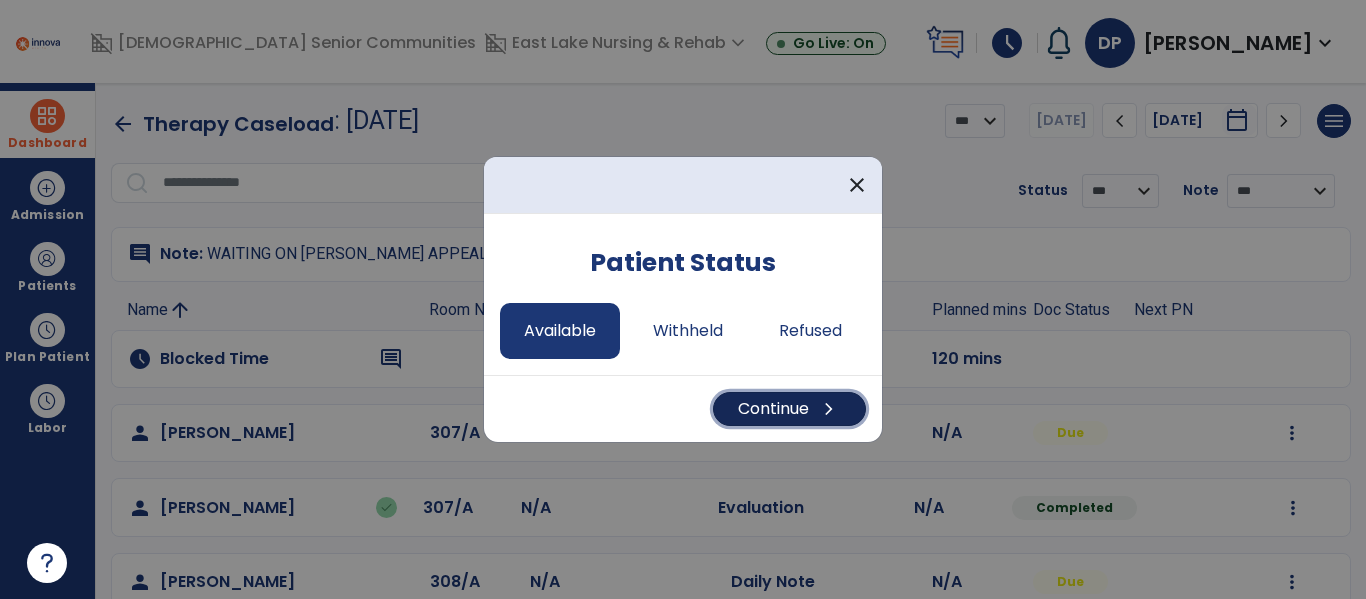click on "chevron_right" at bounding box center [829, 409] 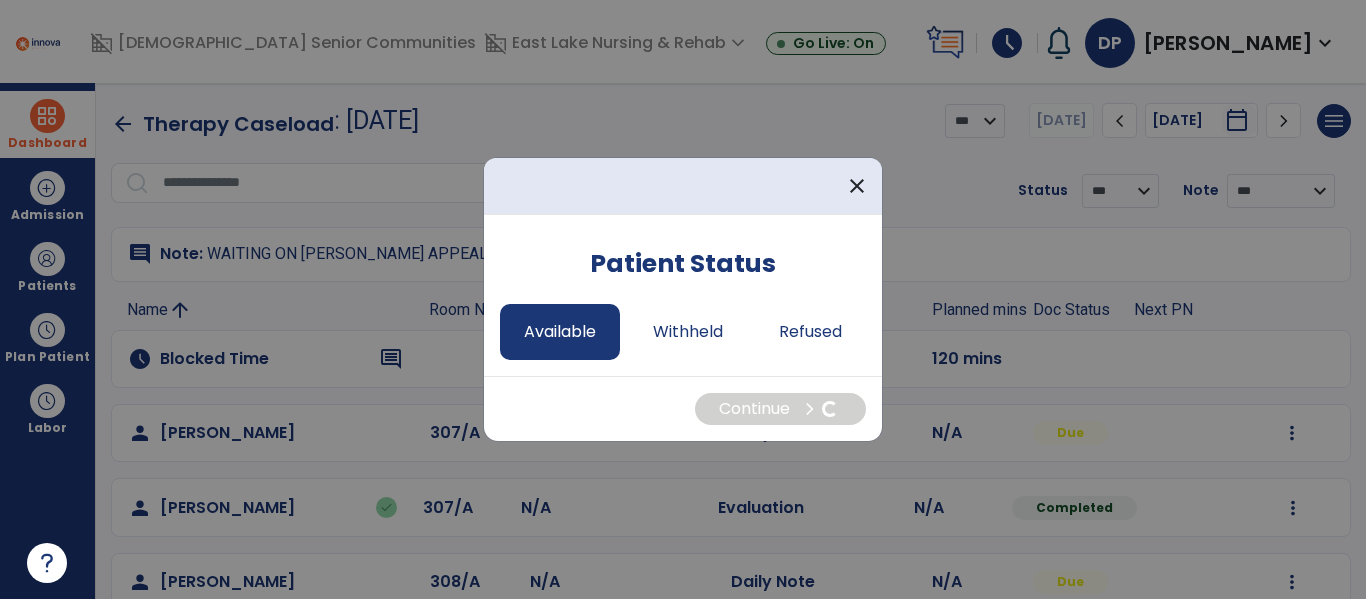 select on "*" 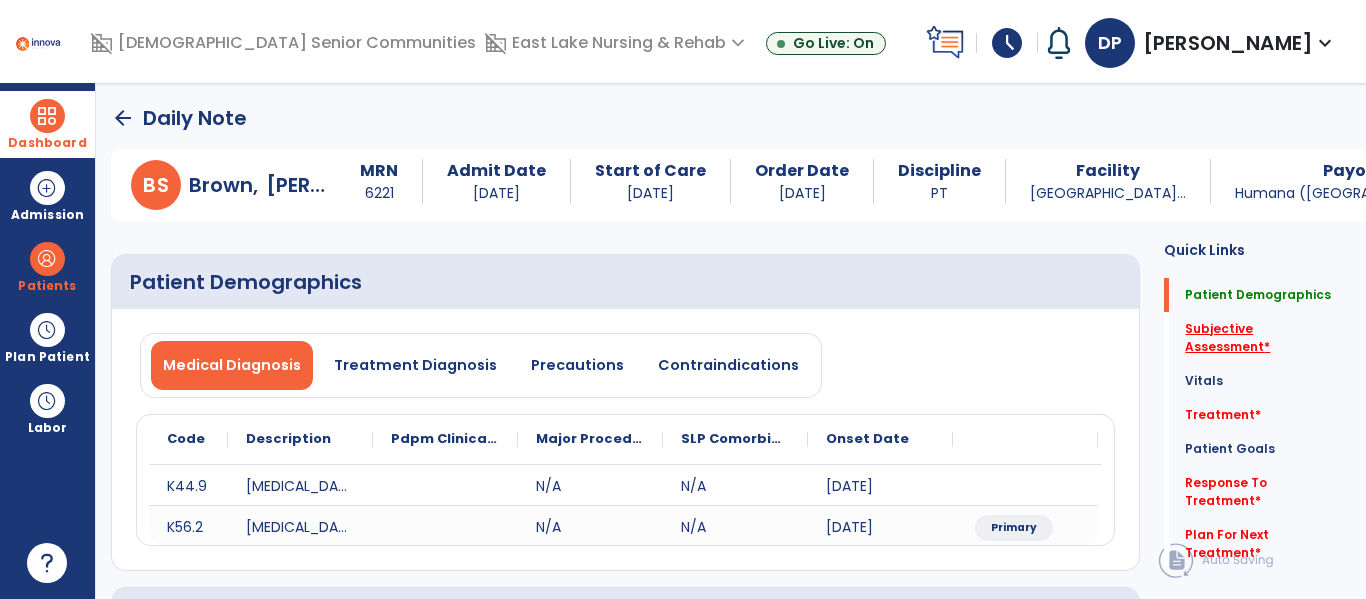 click on "Subjective Assessment   *" 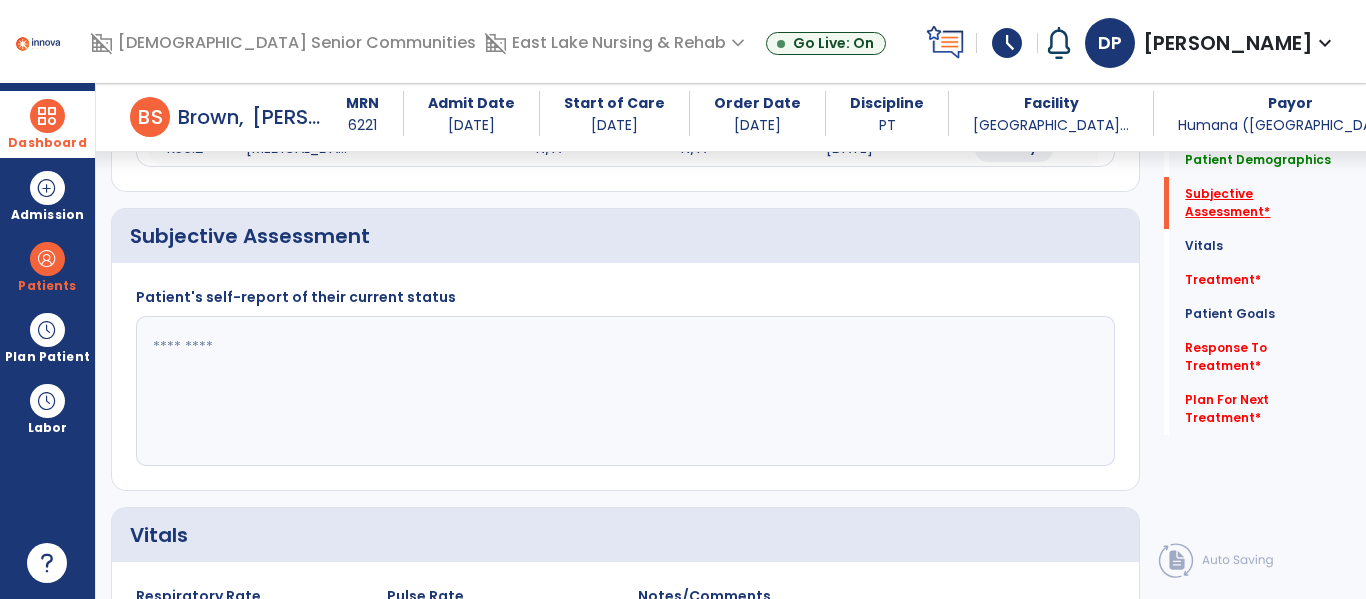 scroll, scrollTop: 387, scrollLeft: 0, axis: vertical 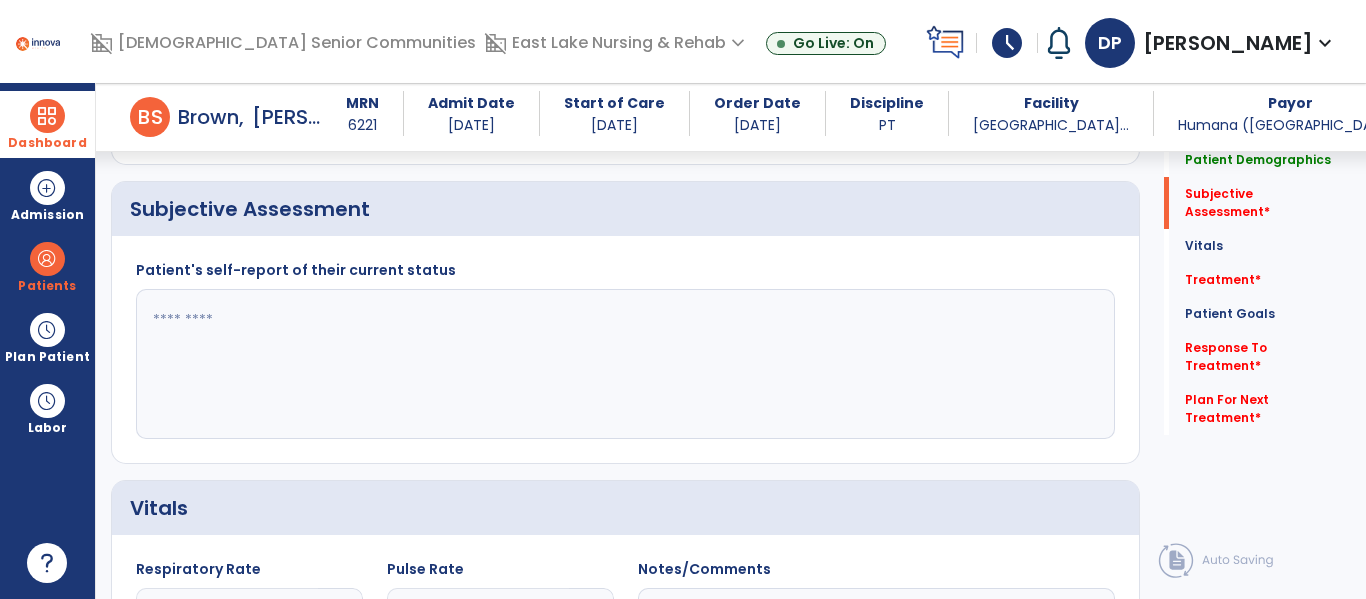 click 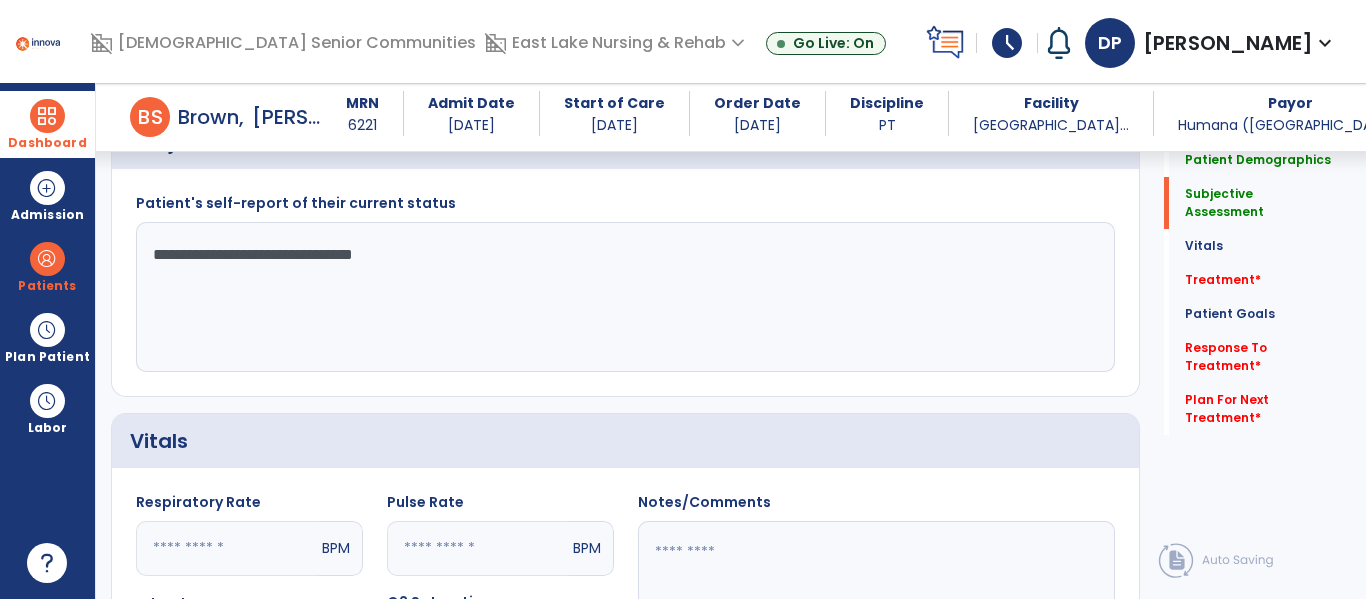 scroll, scrollTop: 451, scrollLeft: 0, axis: vertical 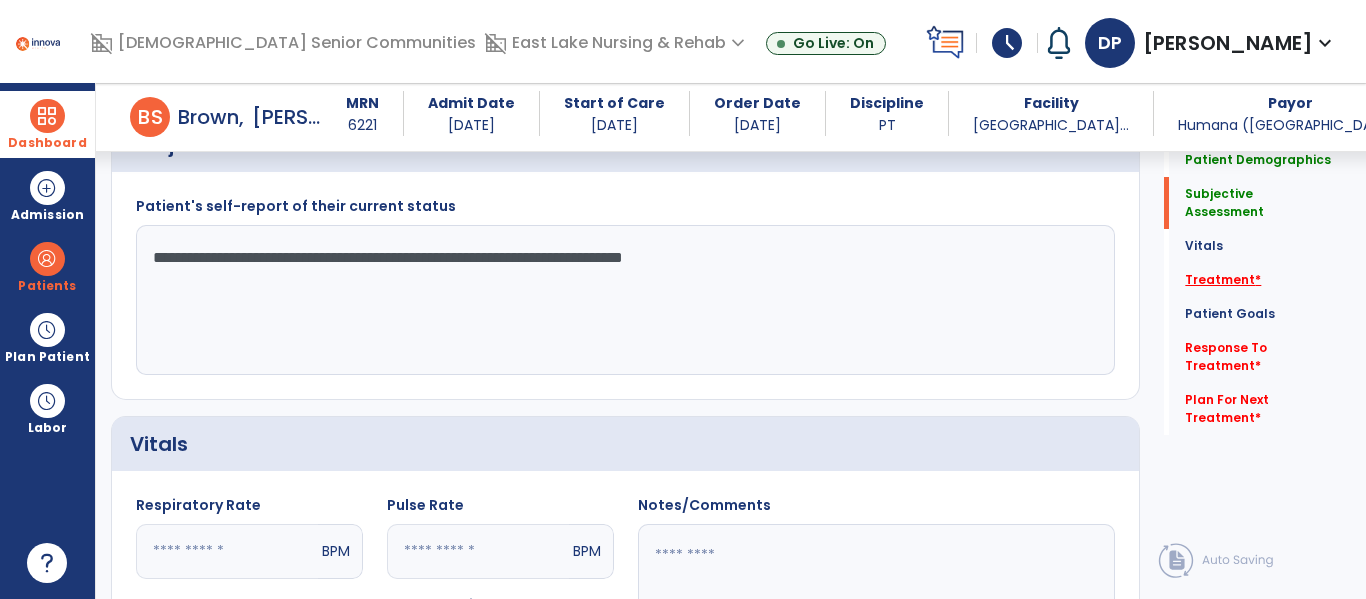 type on "**********" 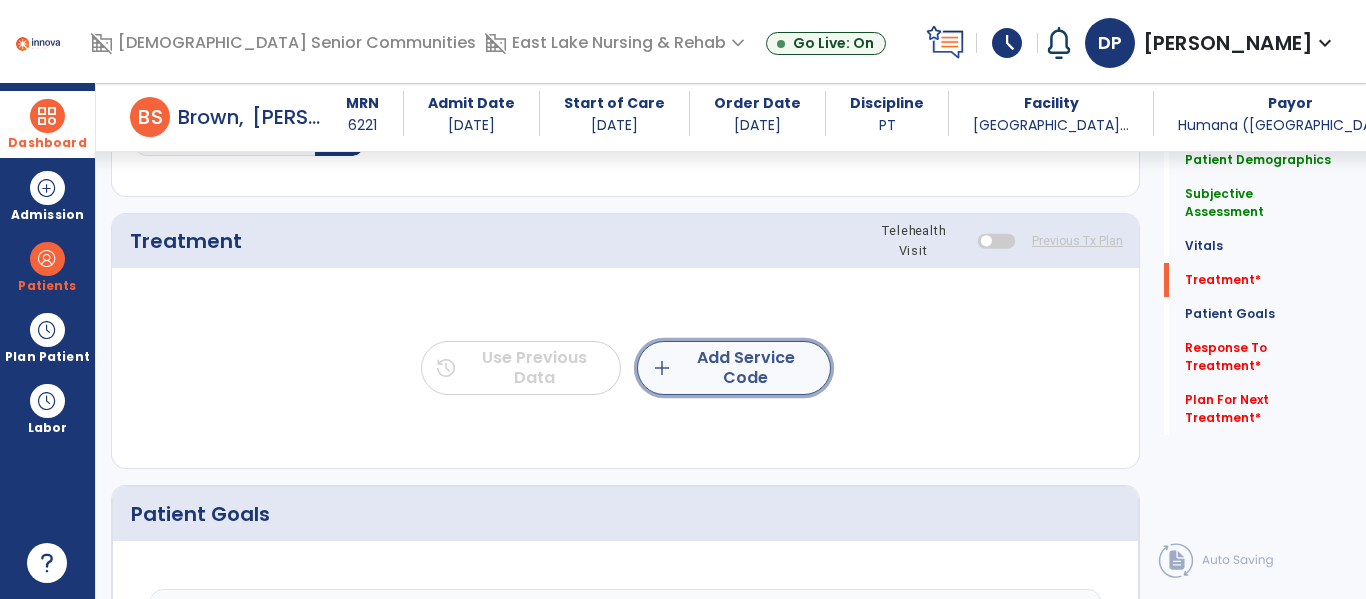 click on "add  Add Service Code" 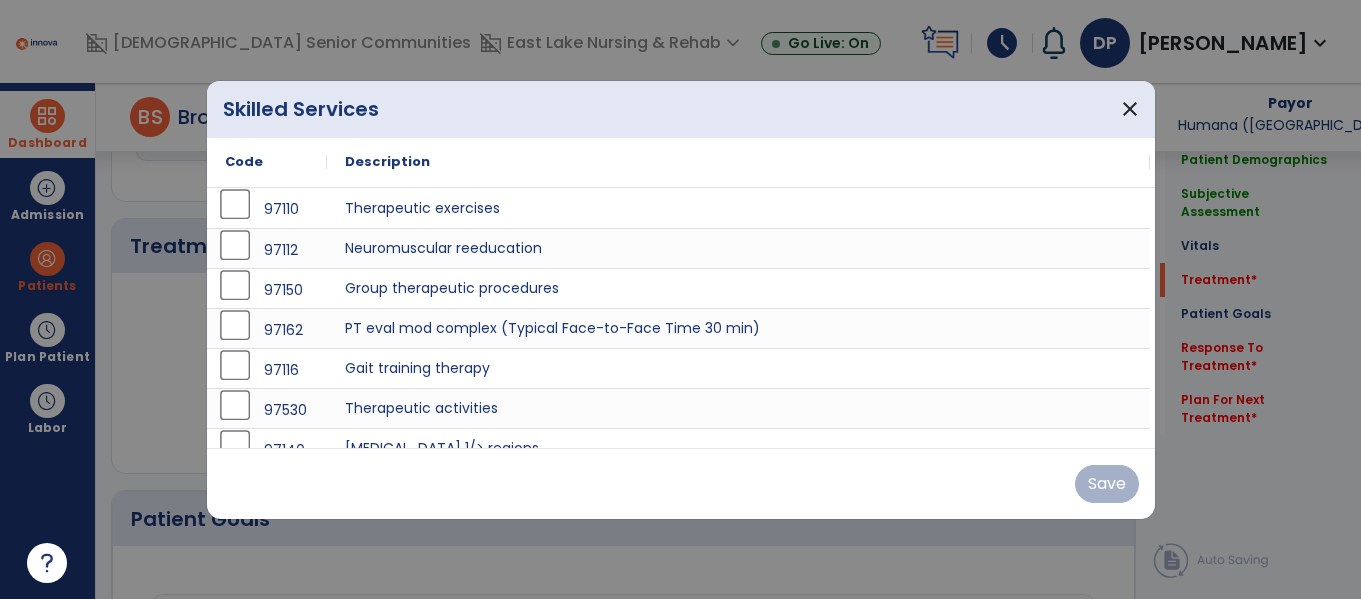 scroll, scrollTop: 1076, scrollLeft: 0, axis: vertical 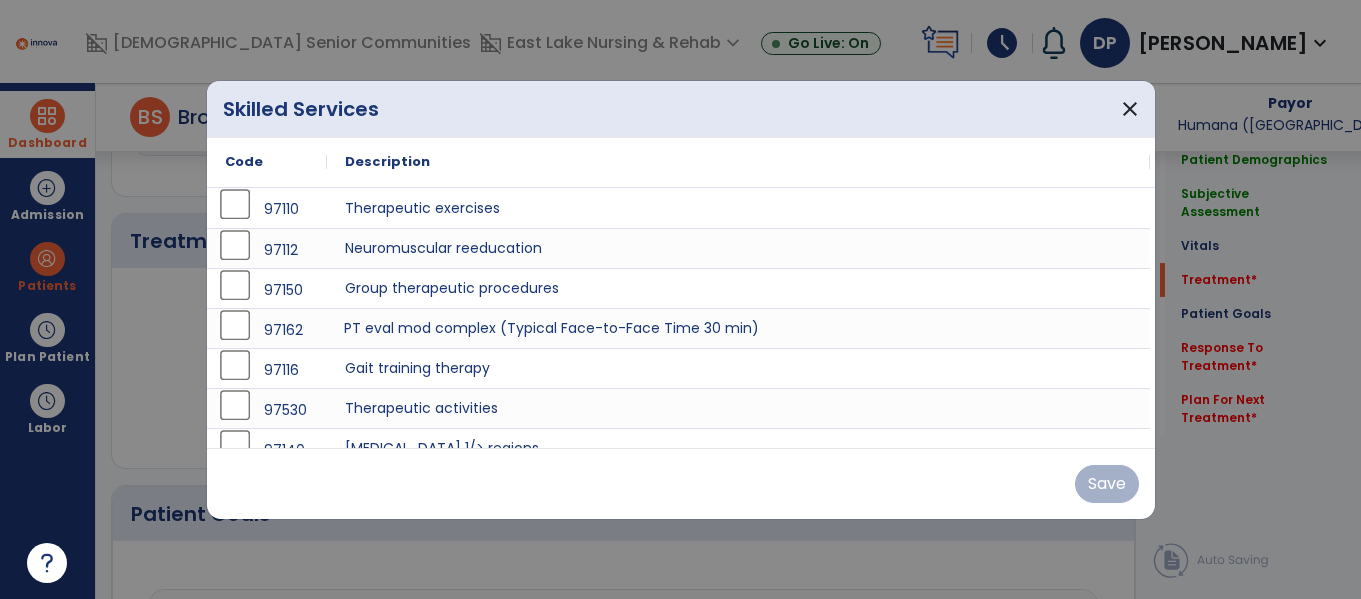 click on "PT eval mod complex (Typical Face-to-Face Time 30 min)" at bounding box center [738, 328] 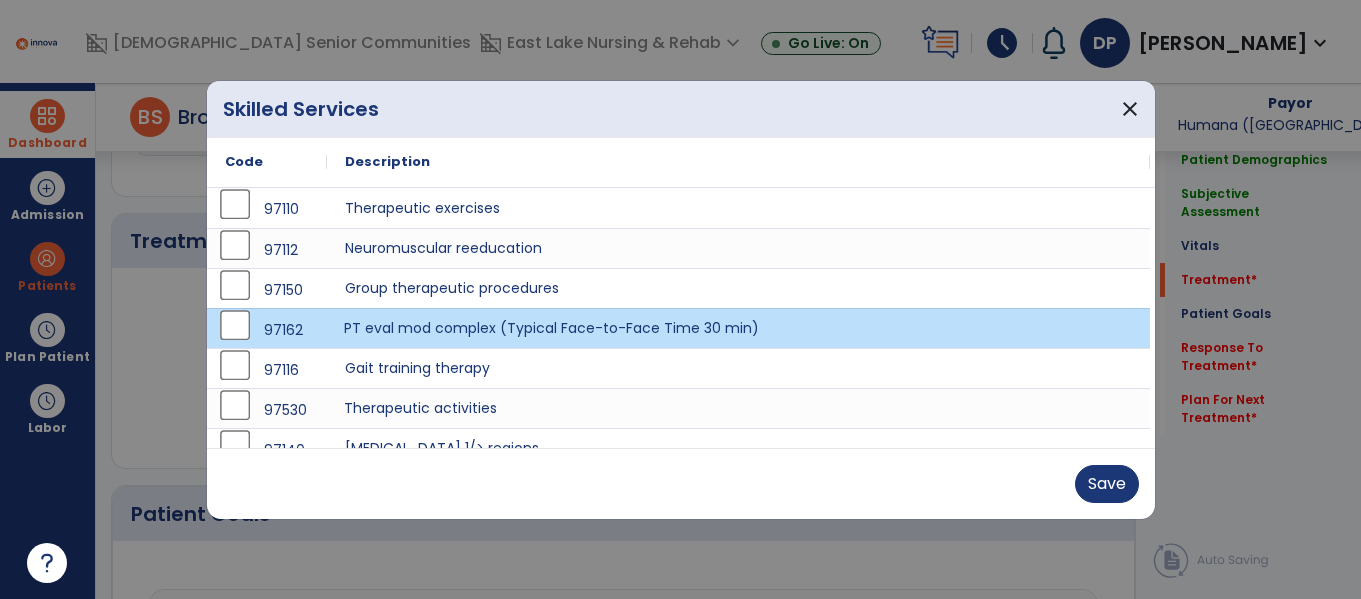 click on "Therapeutic activities" at bounding box center [738, 408] 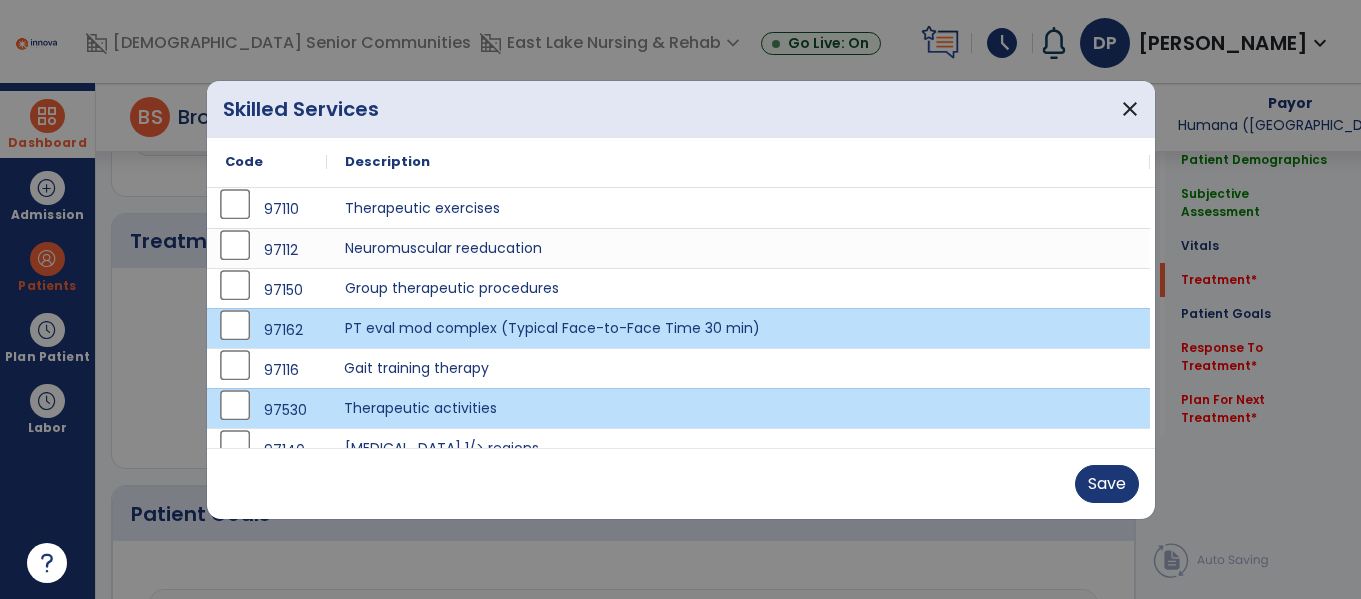 click on "Gait training therapy" at bounding box center [738, 368] 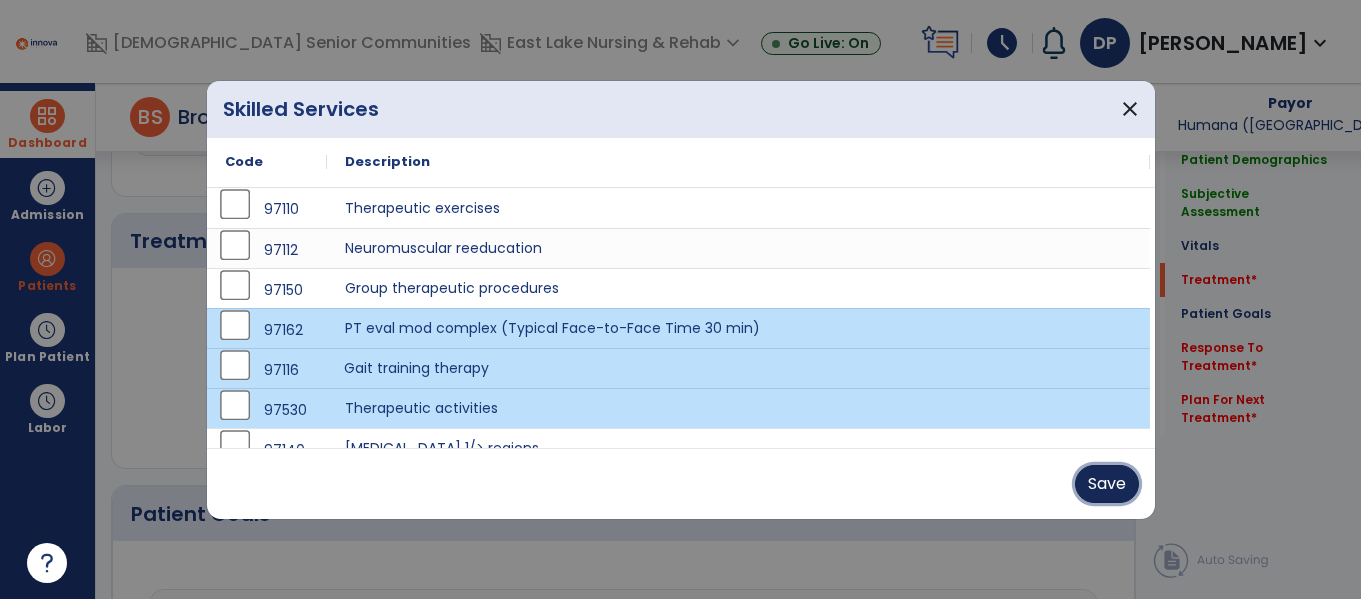 click on "Save" at bounding box center [1107, 484] 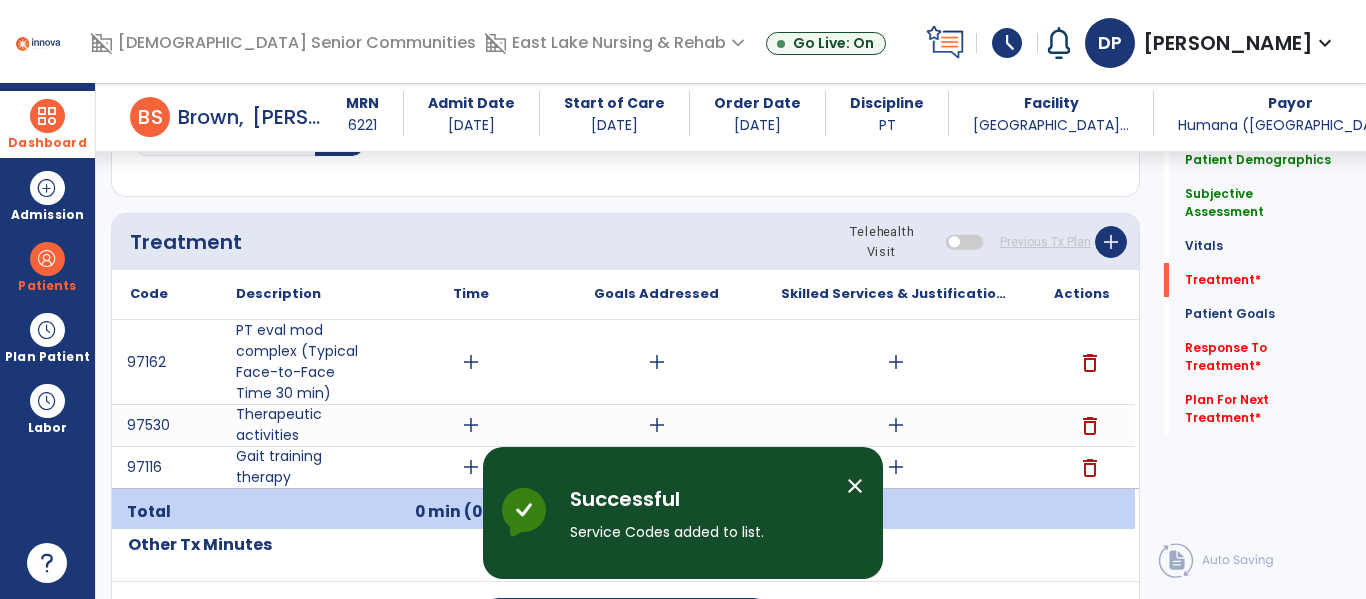 click on "add" at bounding box center [471, 362] 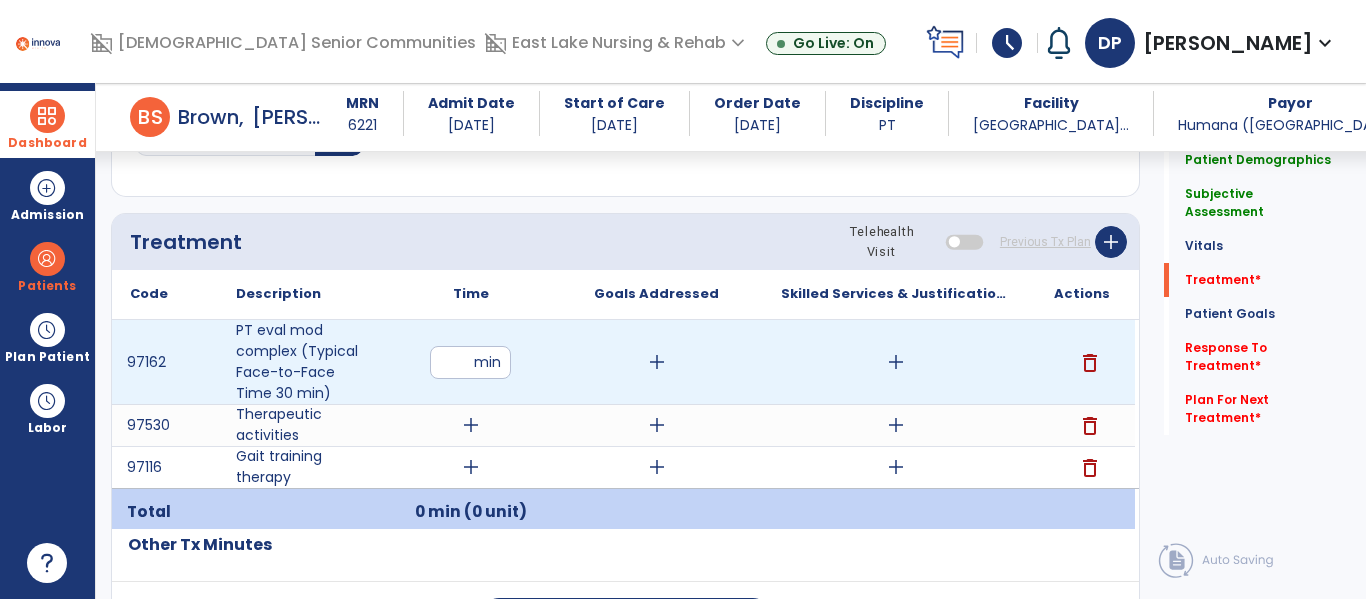 type on "**" 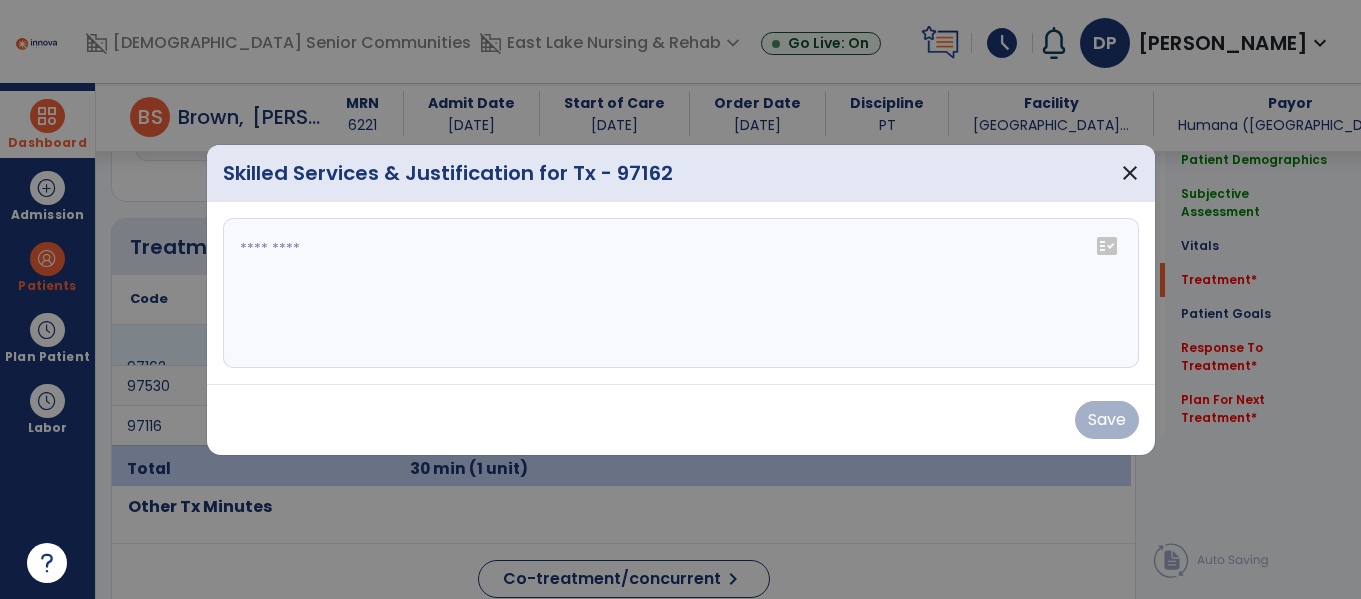 click at bounding box center (681, 293) 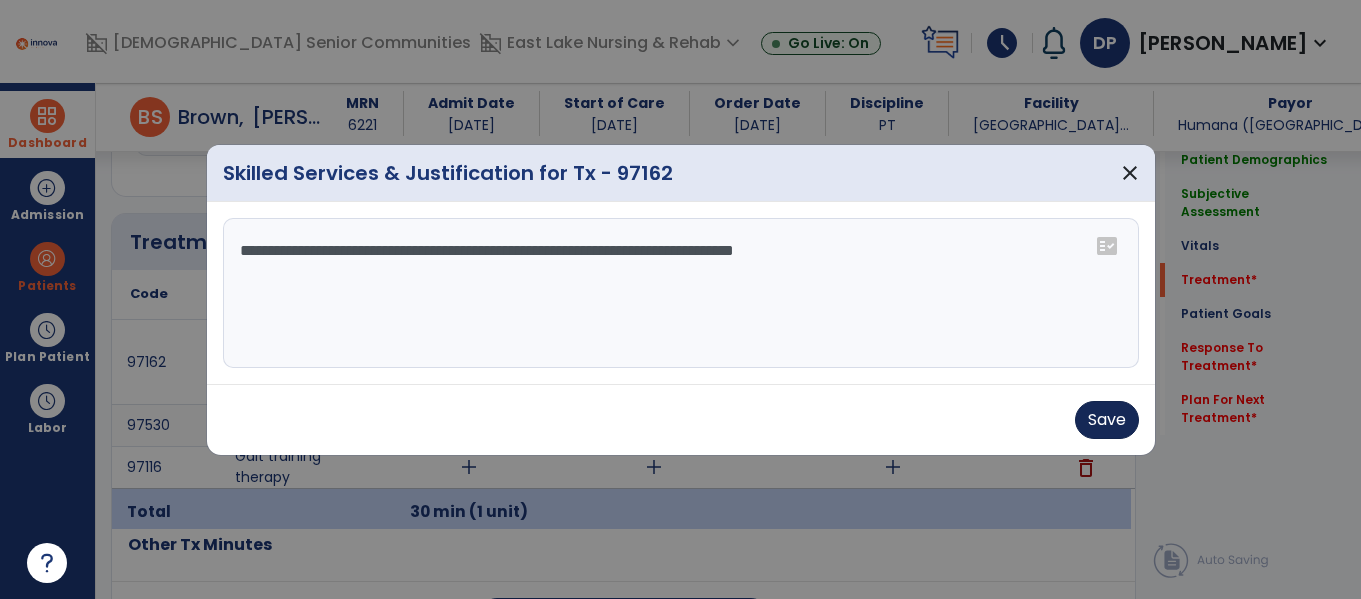 type on "**********" 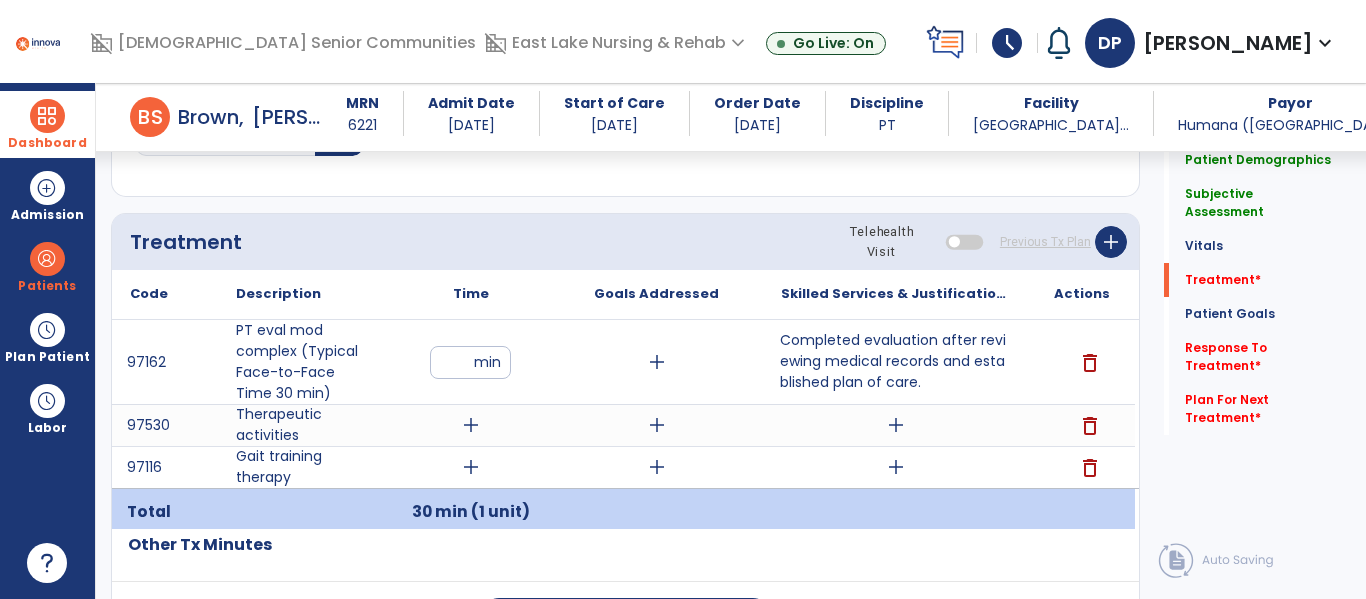 click on "add" at bounding box center (471, 425) 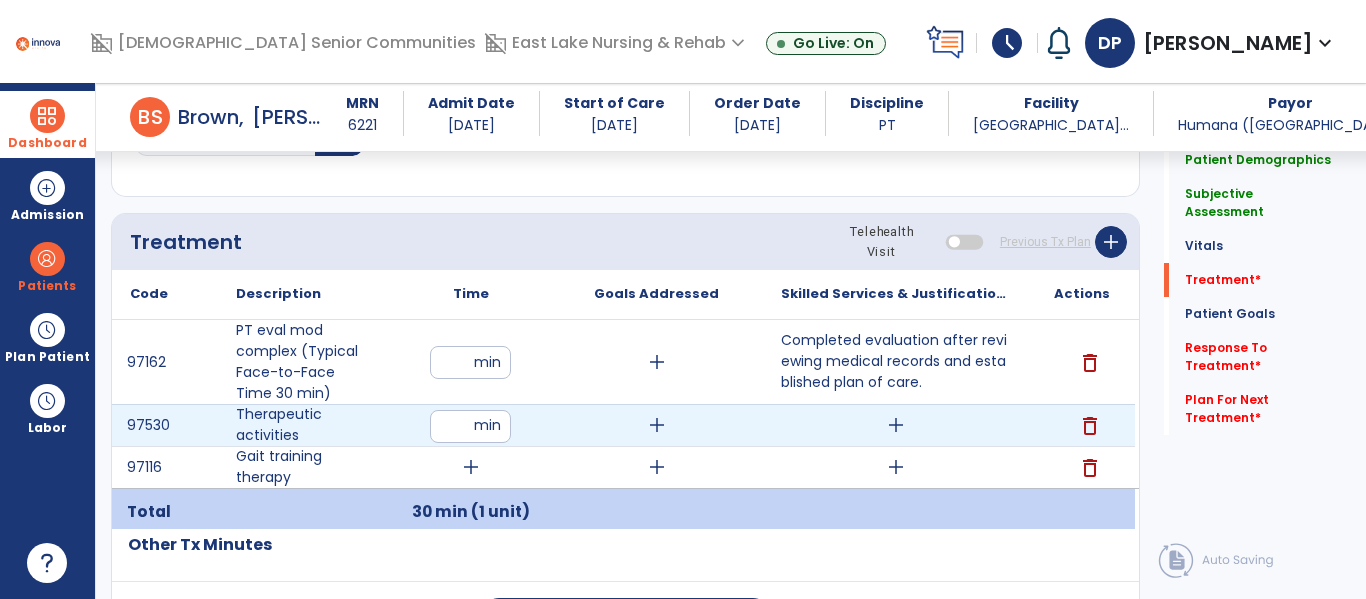 type on "**" 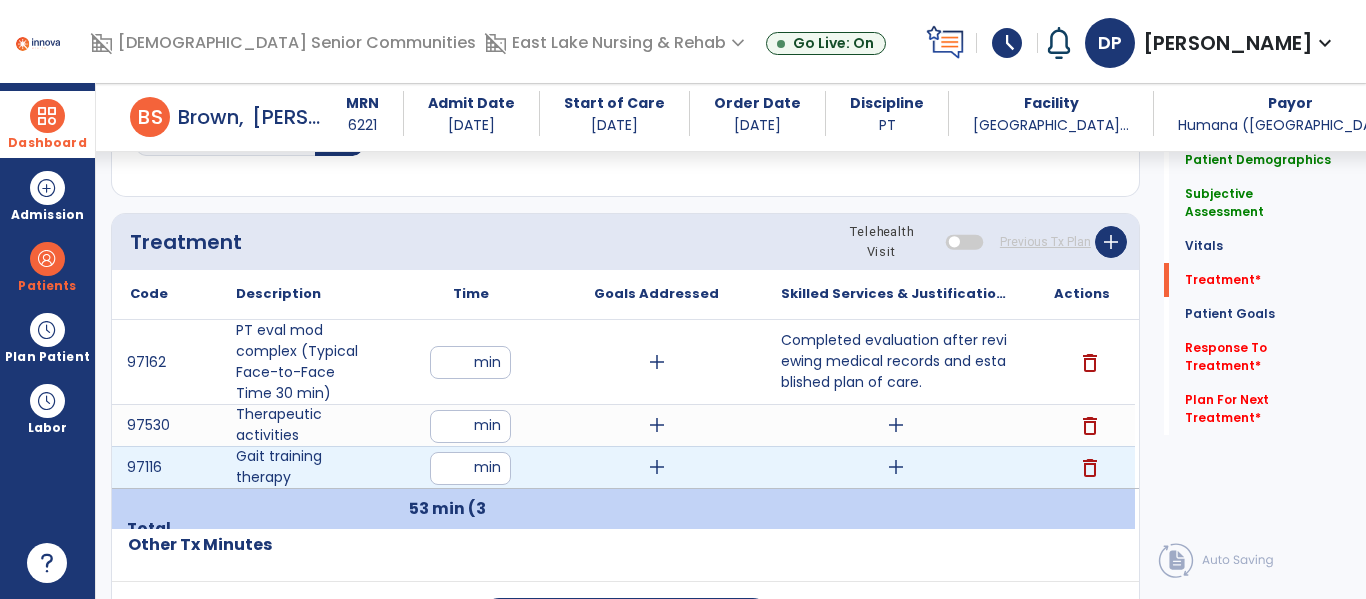 type on "**" 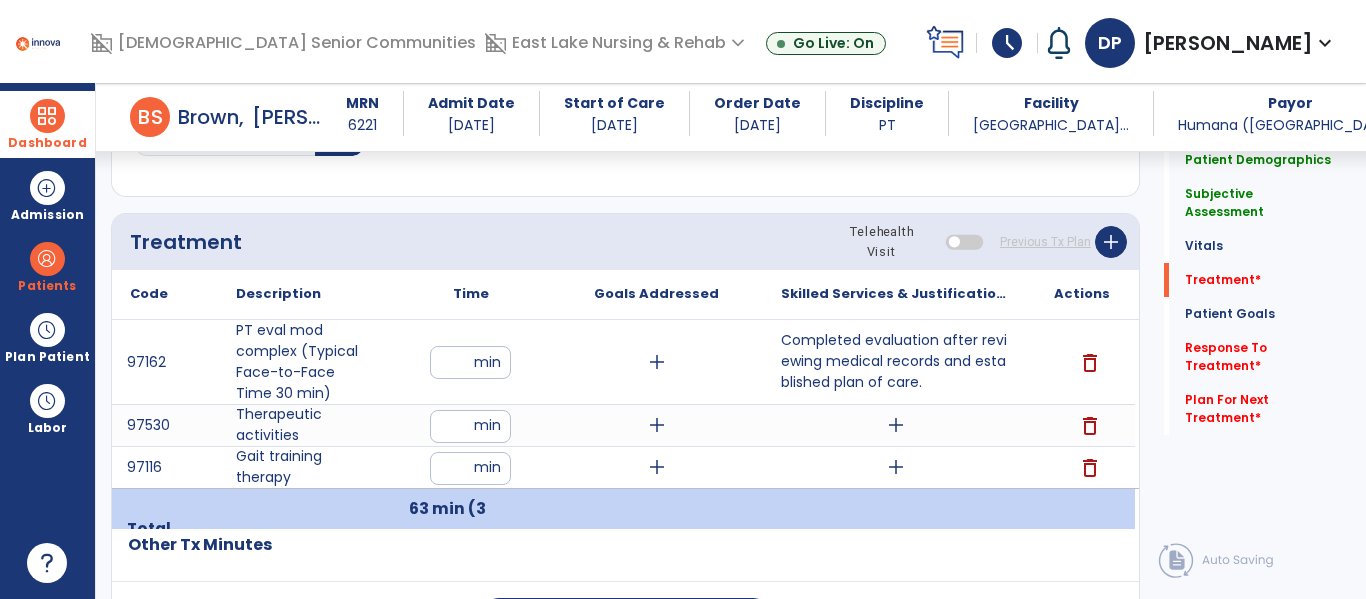 click on "add" at bounding box center [896, 467] 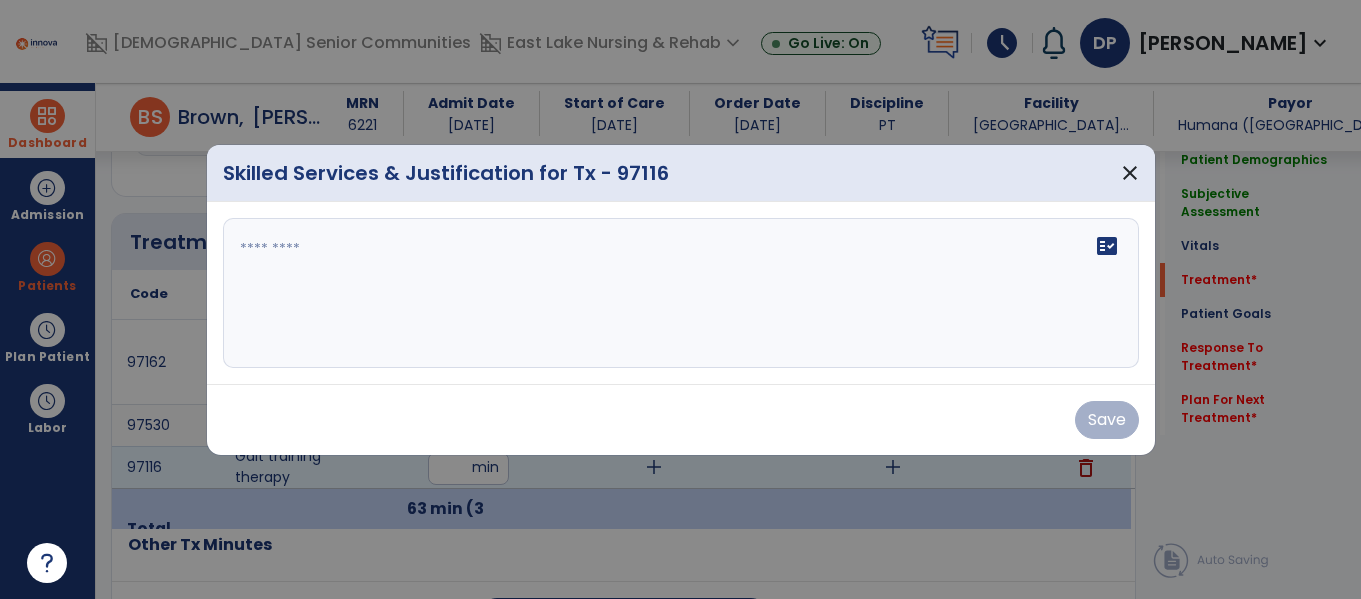 scroll, scrollTop: 1076, scrollLeft: 0, axis: vertical 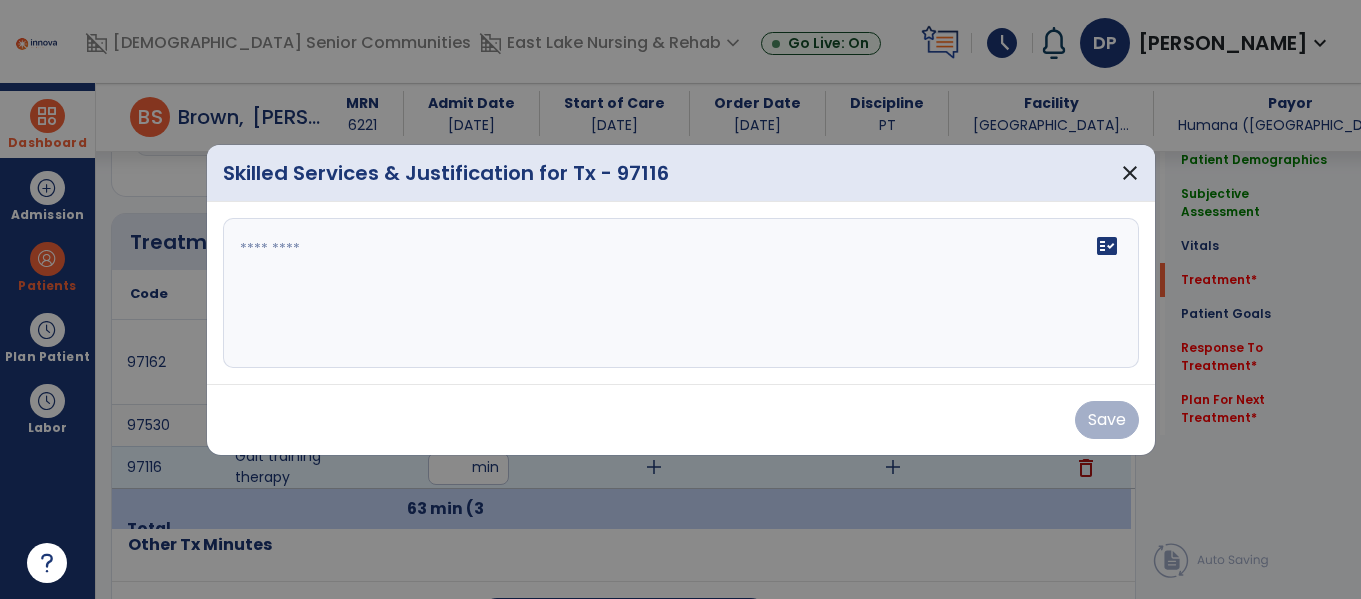 click on "fact_check" at bounding box center (681, 293) 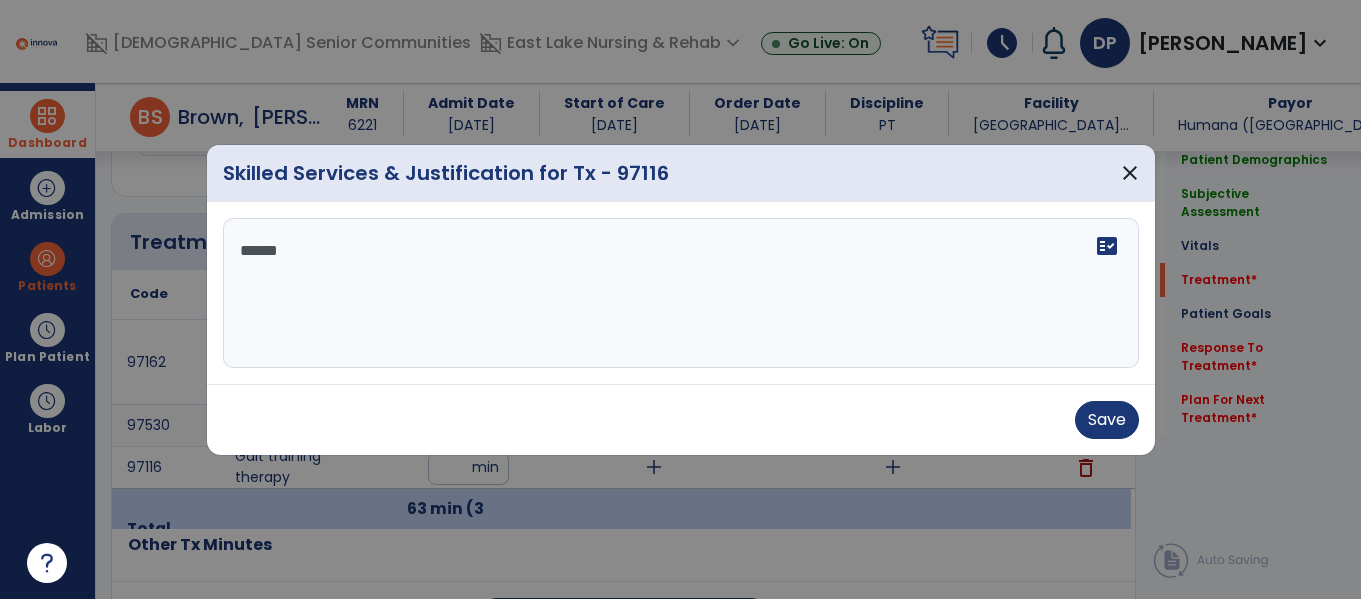 type on "*******" 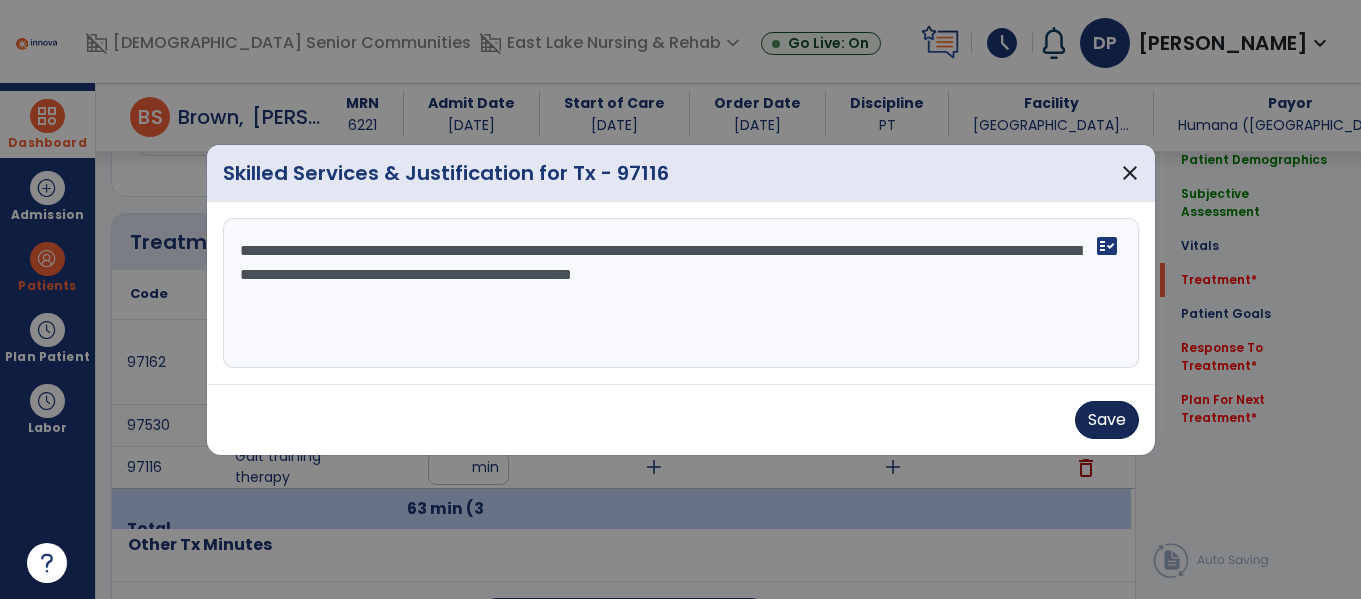 type on "**********" 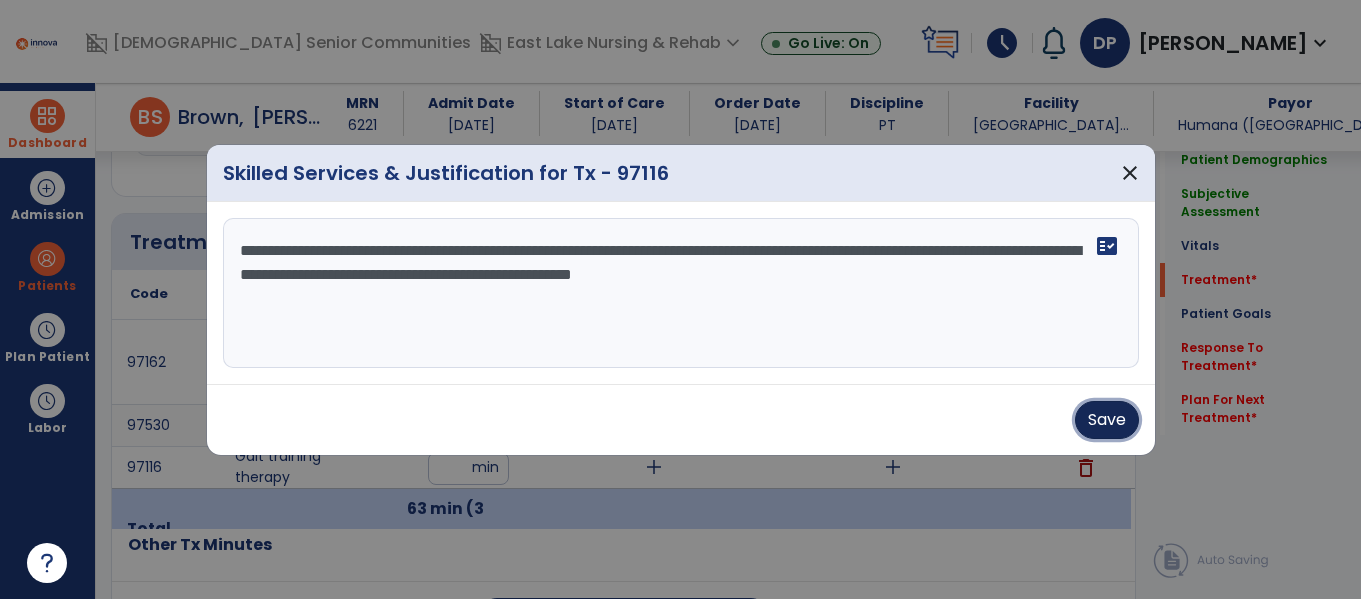 click on "Save" at bounding box center (1107, 420) 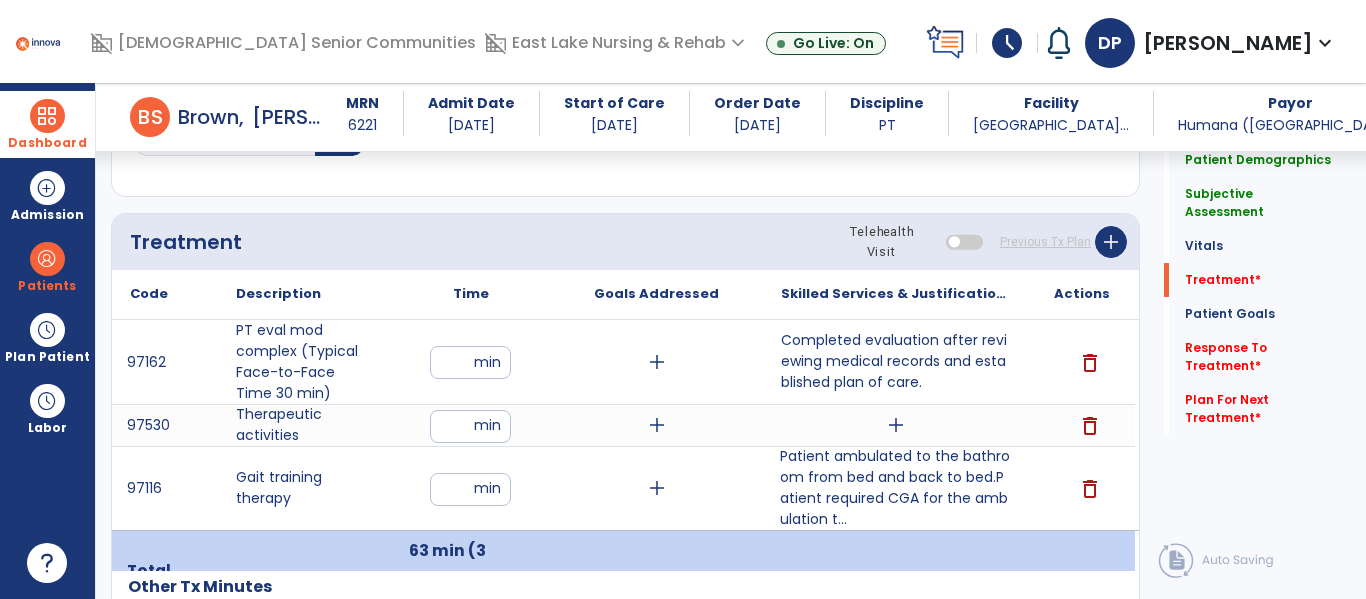 click on "Patient ambulated to the bathroom from bed and back to bed.Patient required CGA for the ambulation t..." at bounding box center [896, 488] 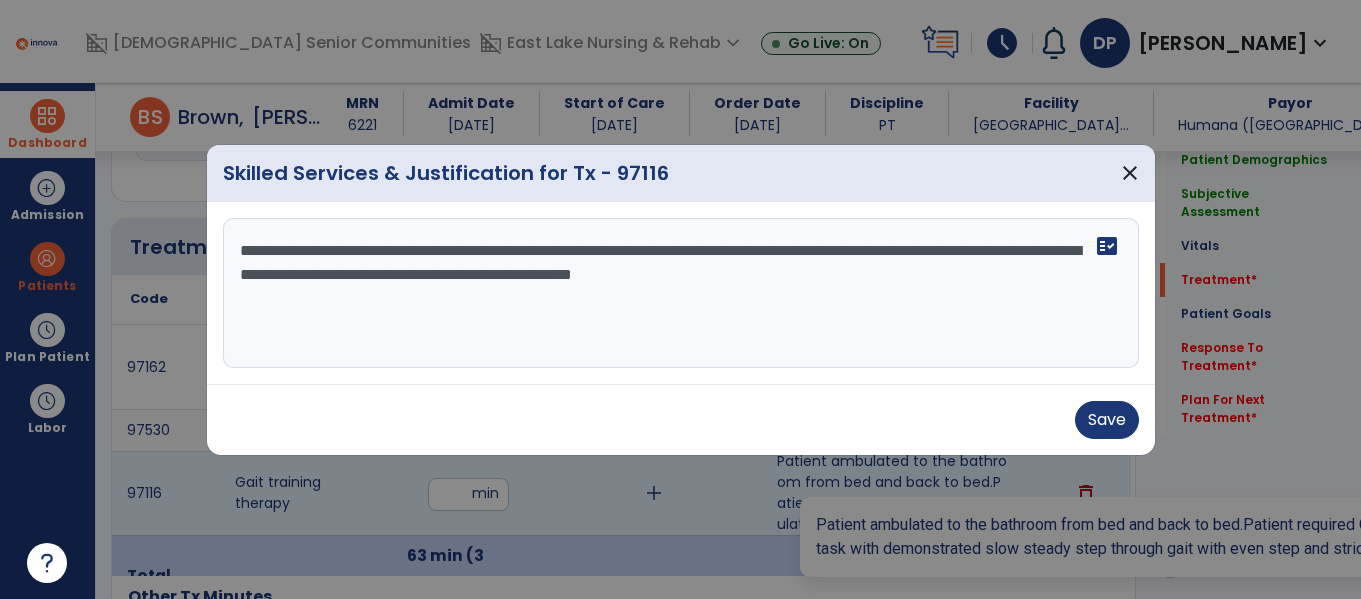 scroll, scrollTop: 1076, scrollLeft: 0, axis: vertical 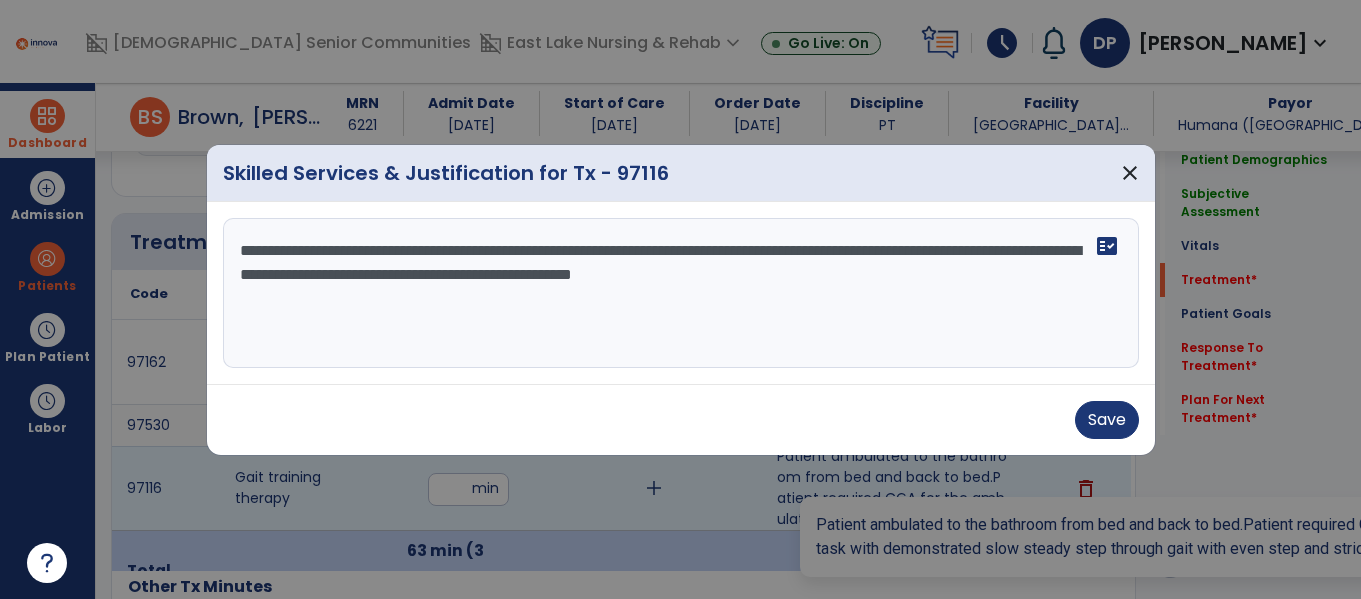 click on "**********" at bounding box center (681, 293) 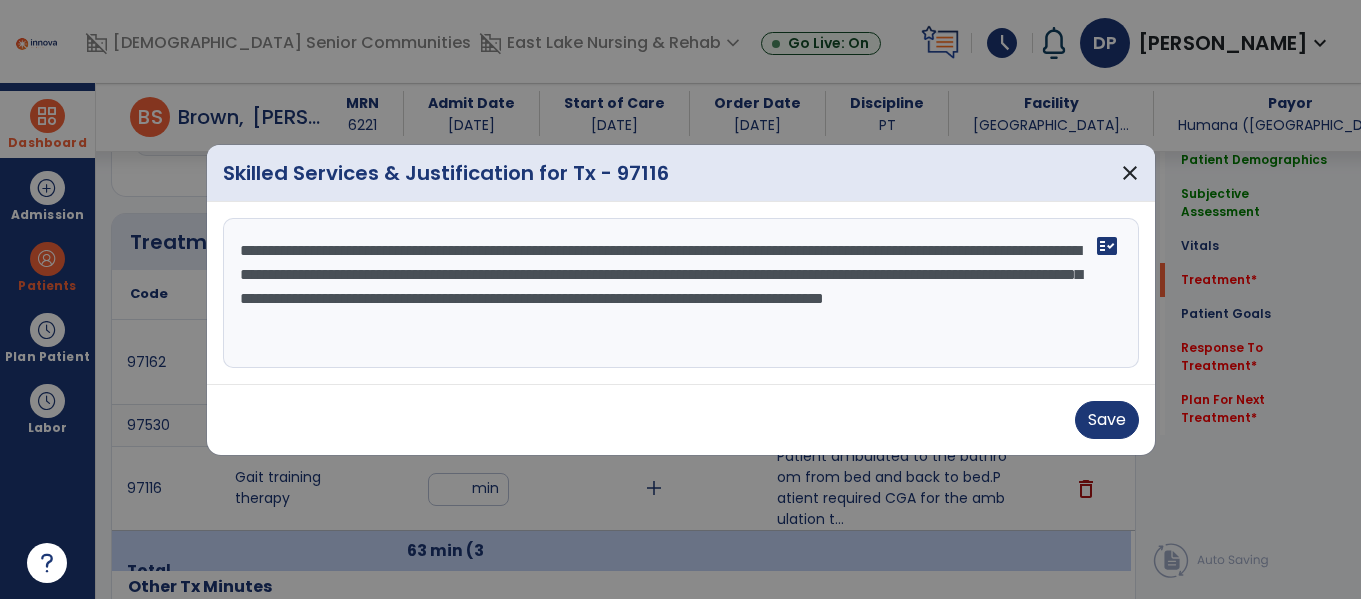 type on "**********" 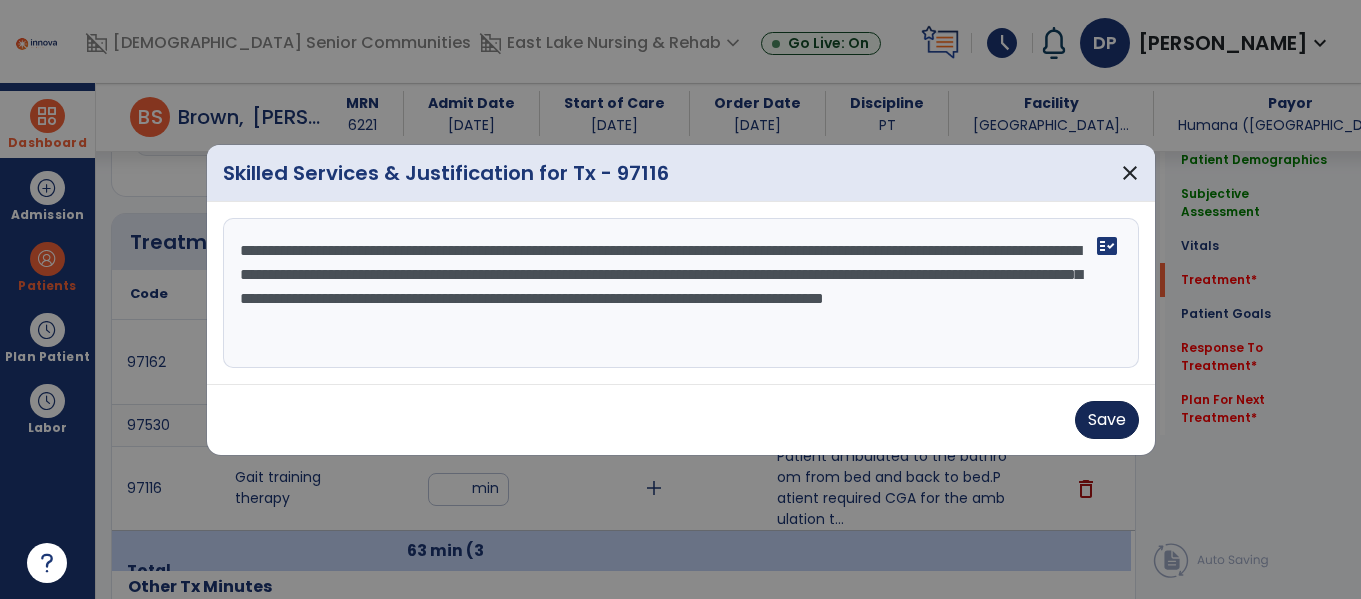 click on "Save" at bounding box center [1107, 420] 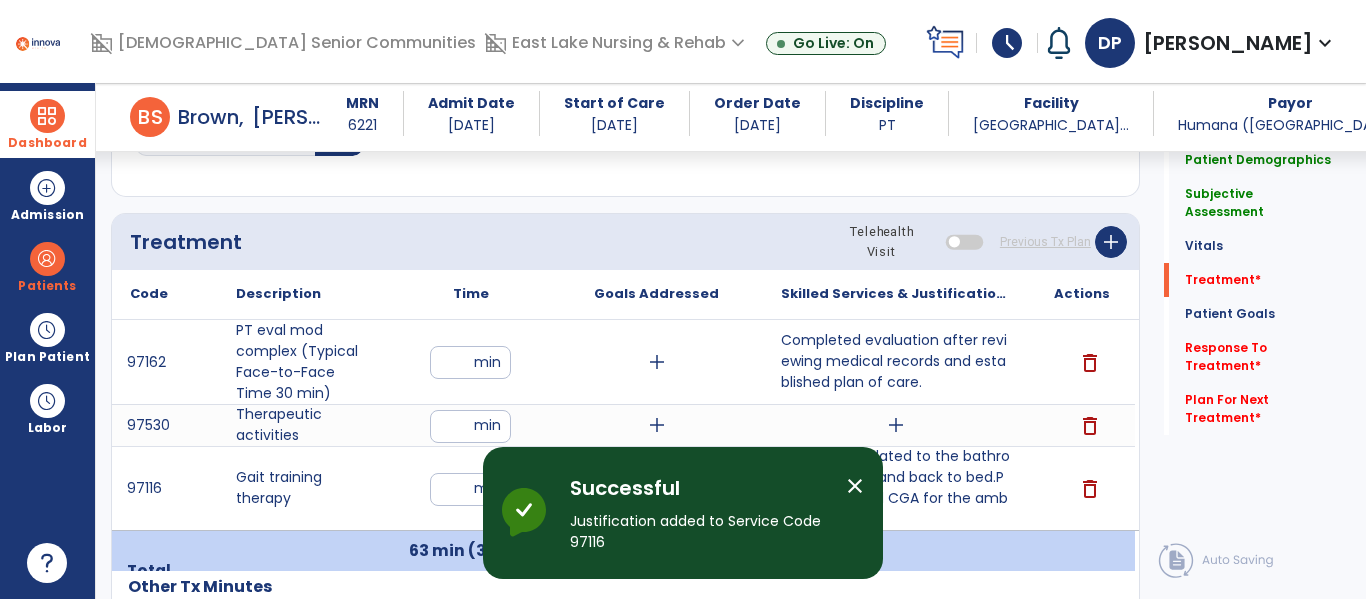 click on "**" at bounding box center [470, 489] 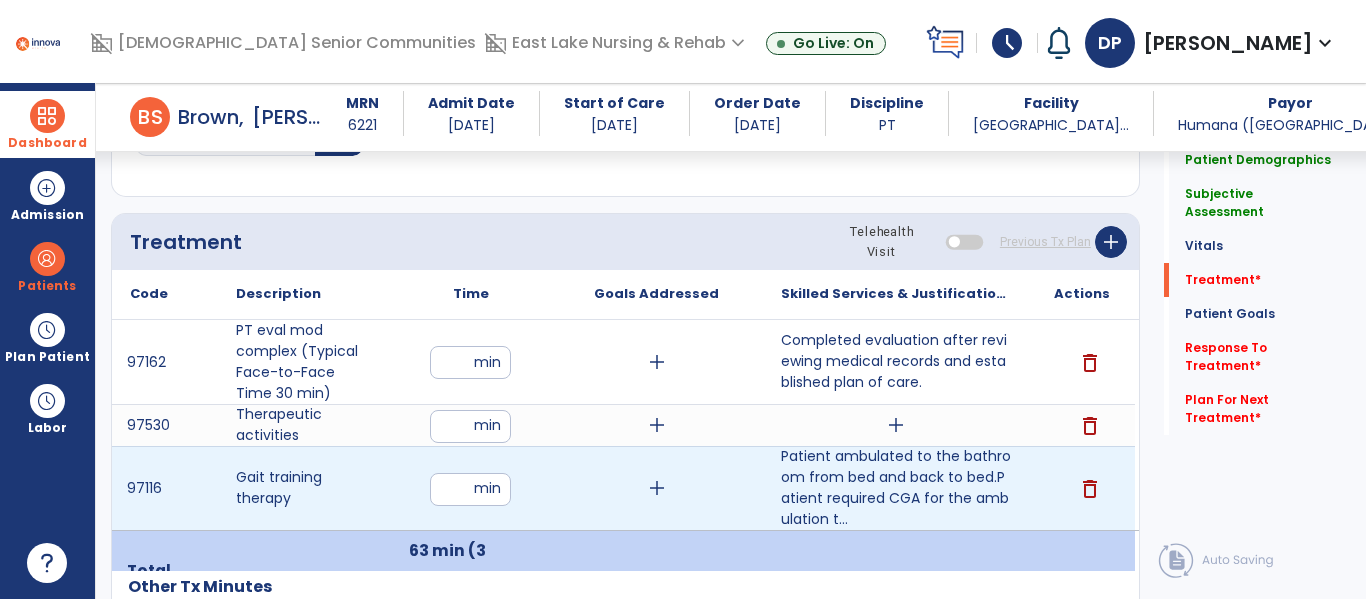 type on "**" 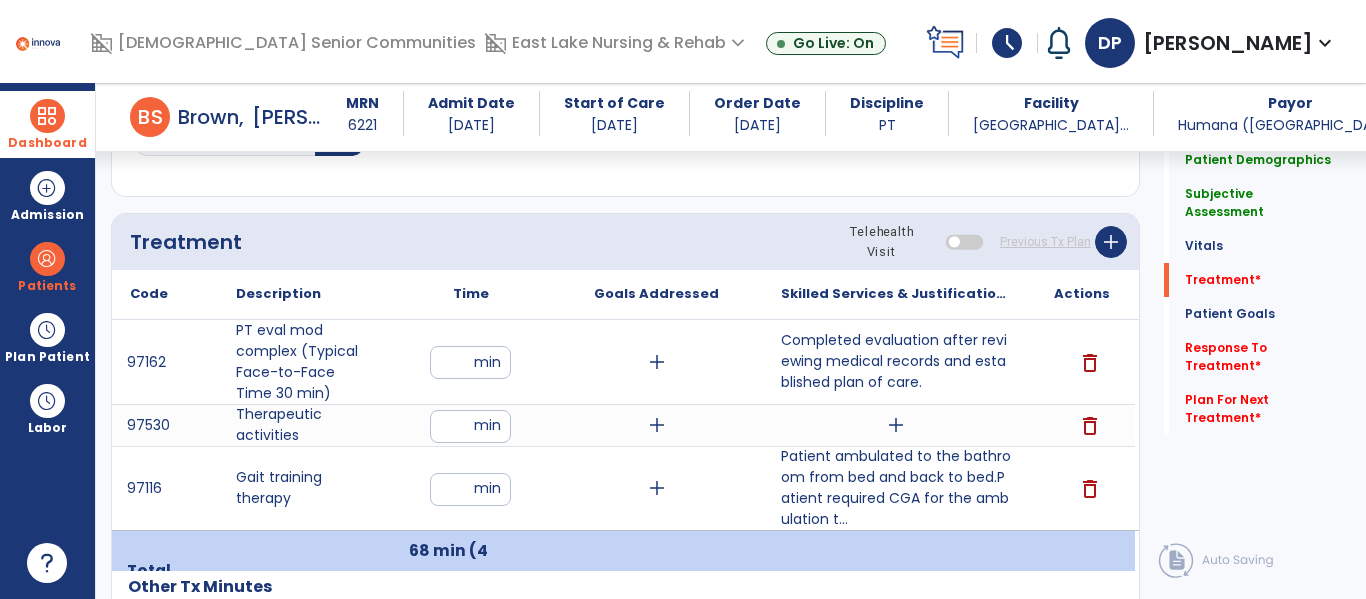 click on "add" at bounding box center [896, 425] 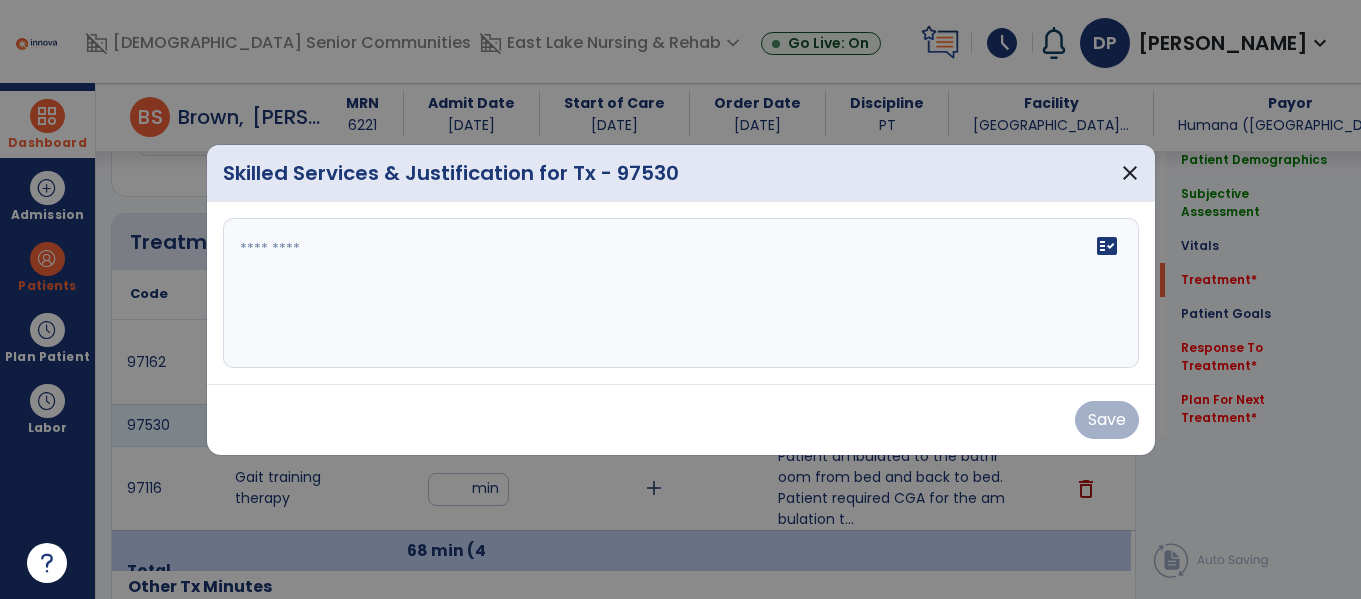 scroll, scrollTop: 1076, scrollLeft: 0, axis: vertical 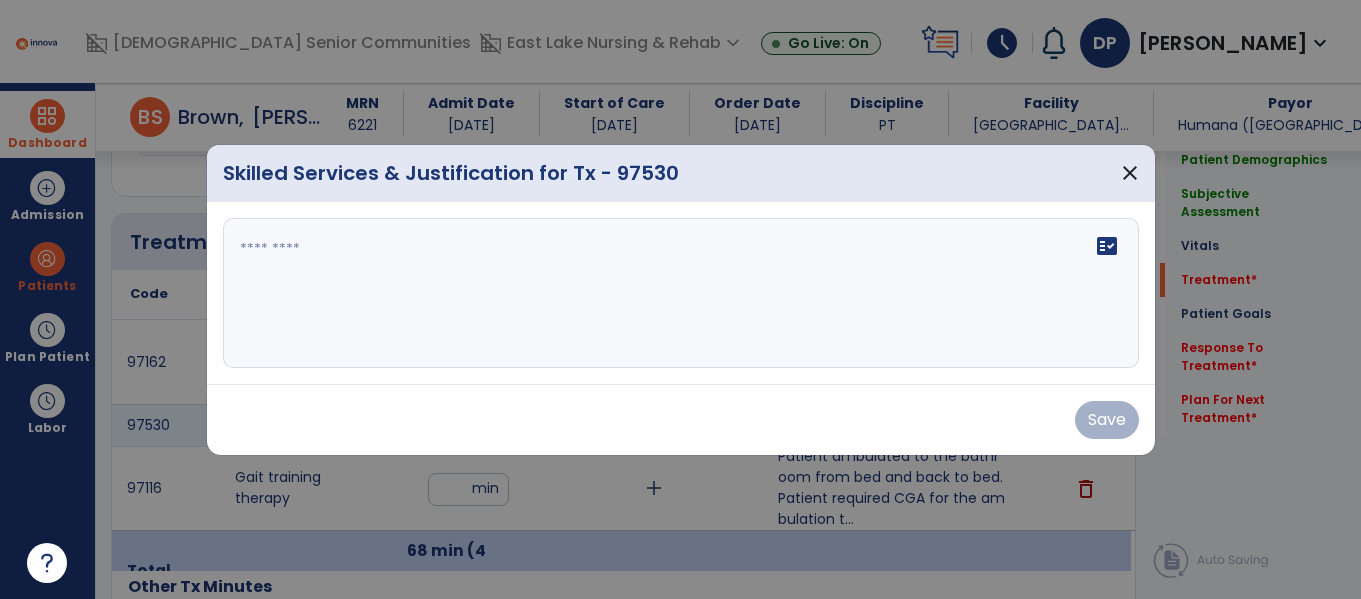 click on "fact_check" at bounding box center (681, 293) 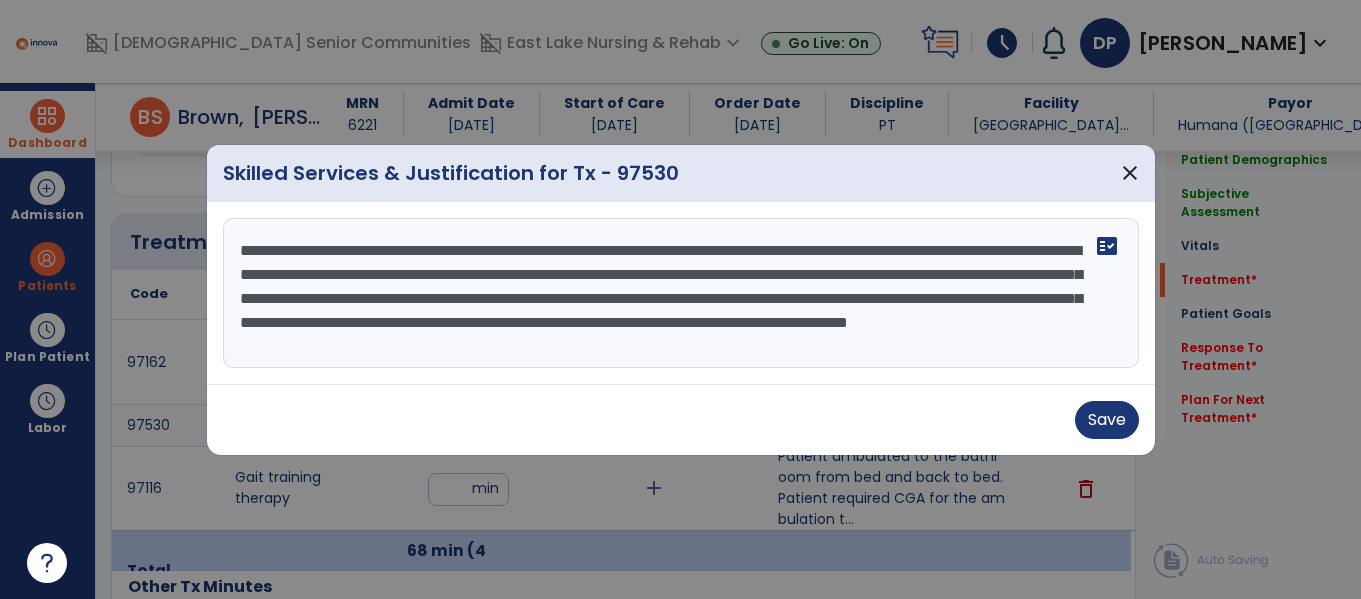 scroll, scrollTop: 16, scrollLeft: 0, axis: vertical 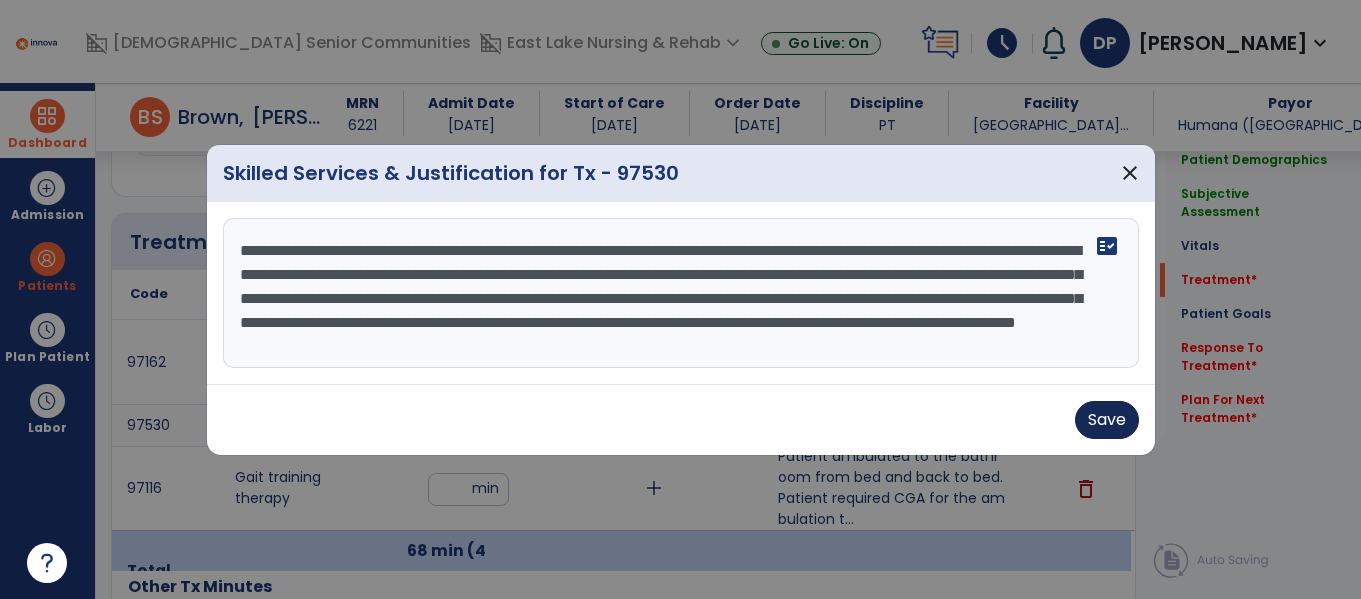 type on "**********" 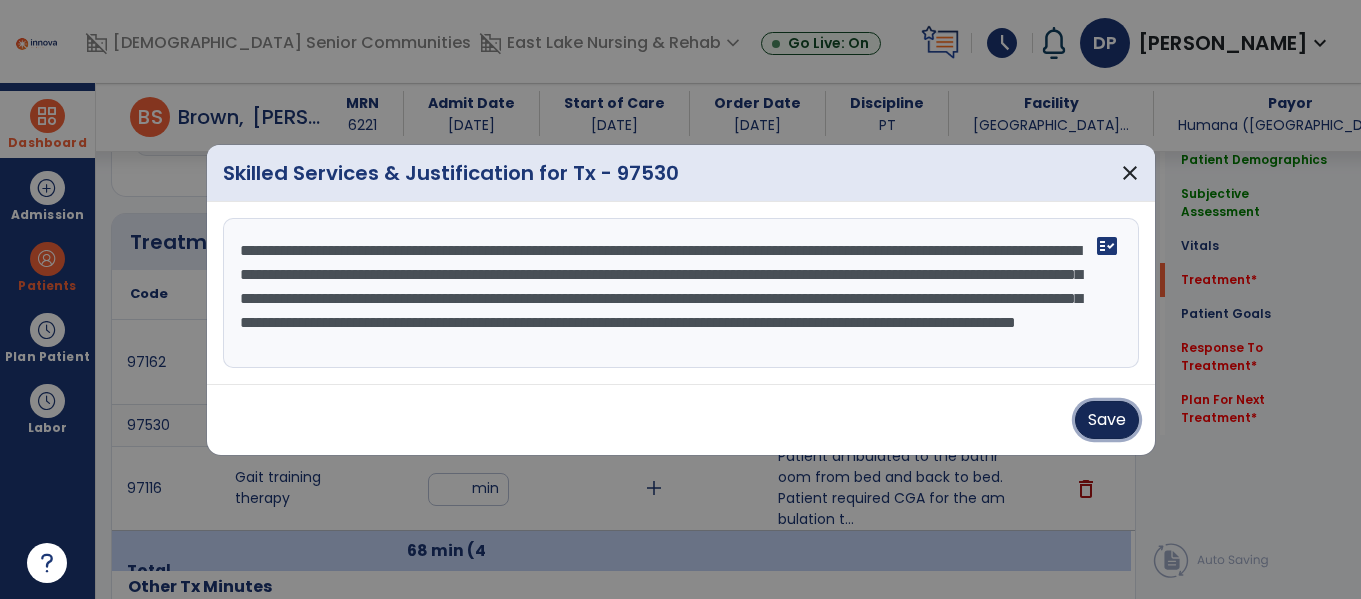 click on "Save" at bounding box center (1107, 420) 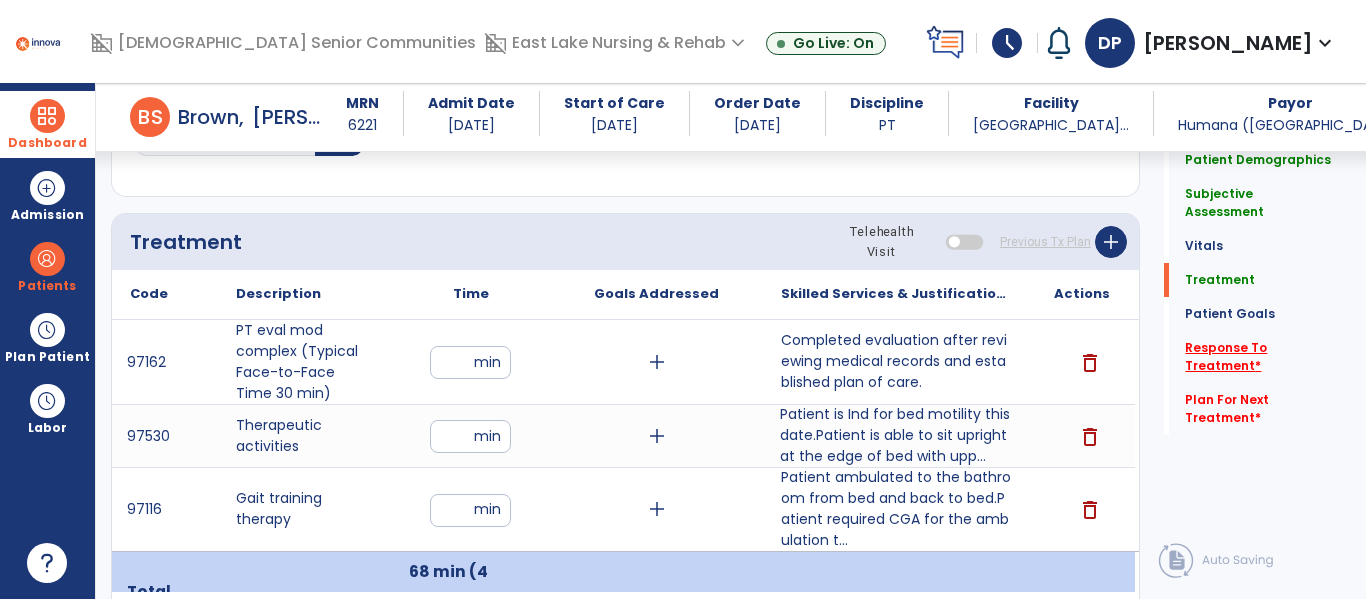 click on "Response To Treatment   *" 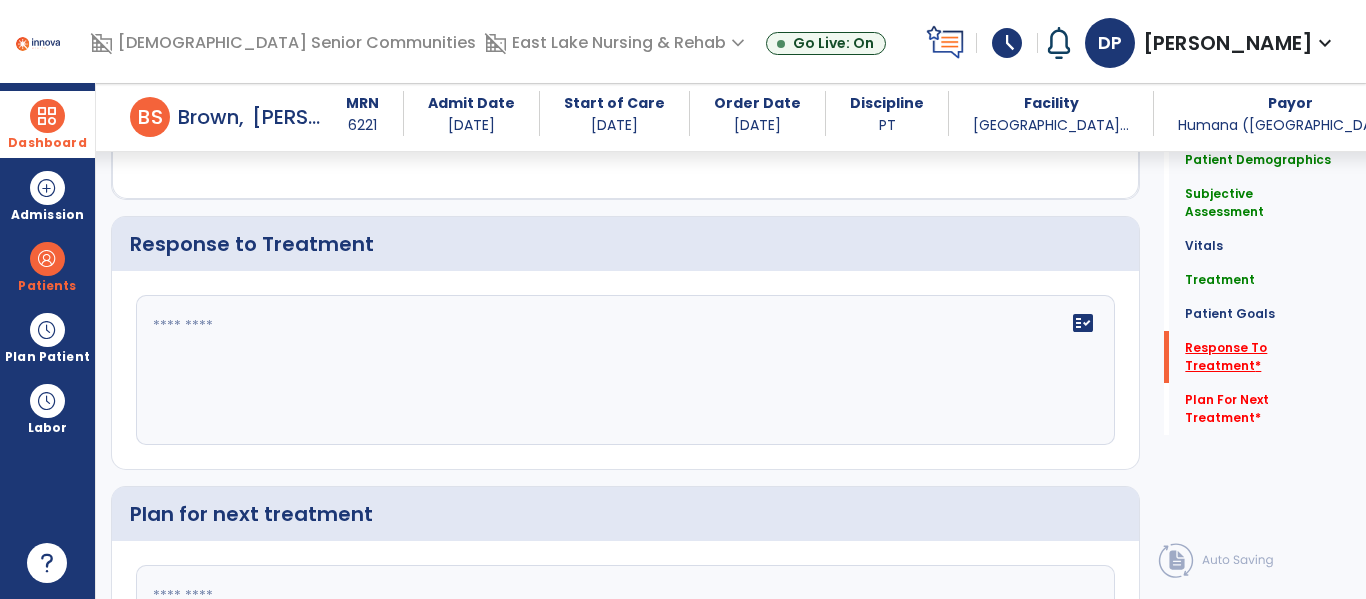scroll, scrollTop: 3339, scrollLeft: 0, axis: vertical 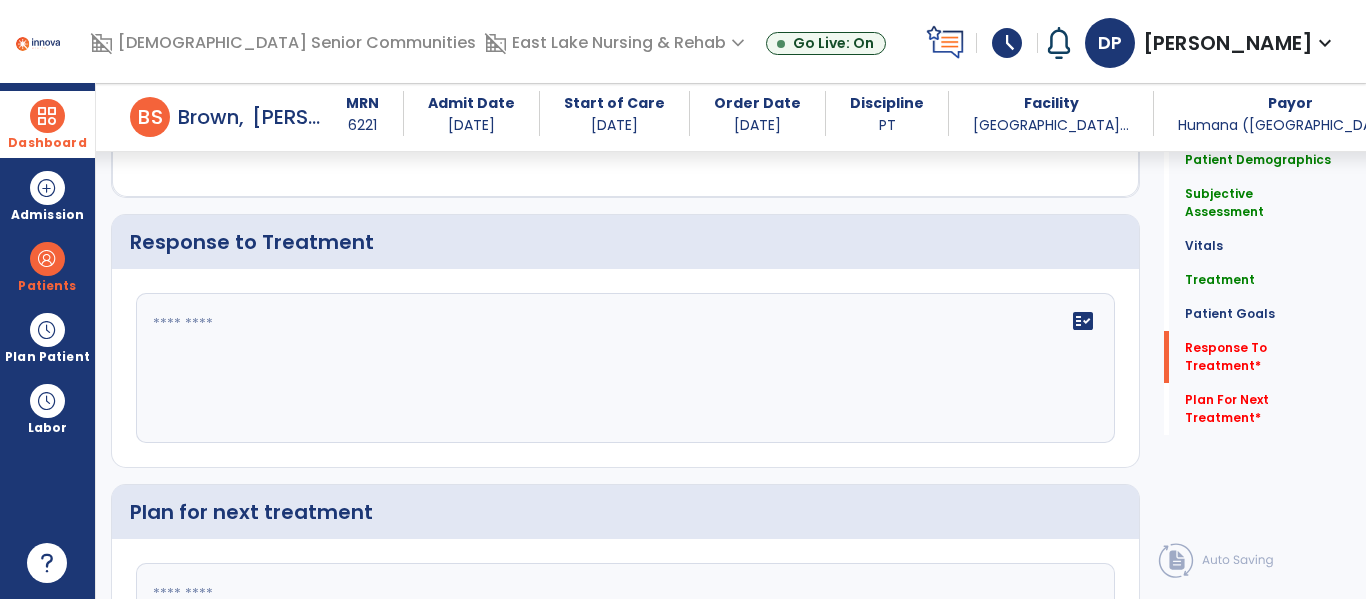 click on "fact_check" 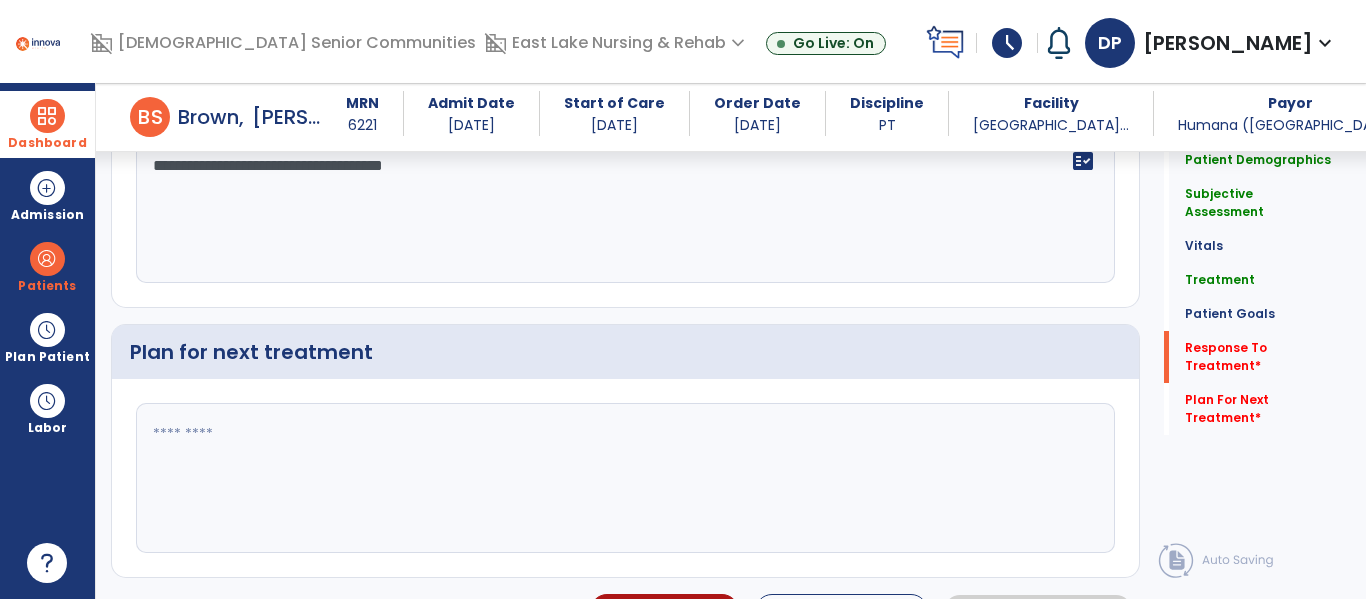 scroll, scrollTop: 3544, scrollLeft: 0, axis: vertical 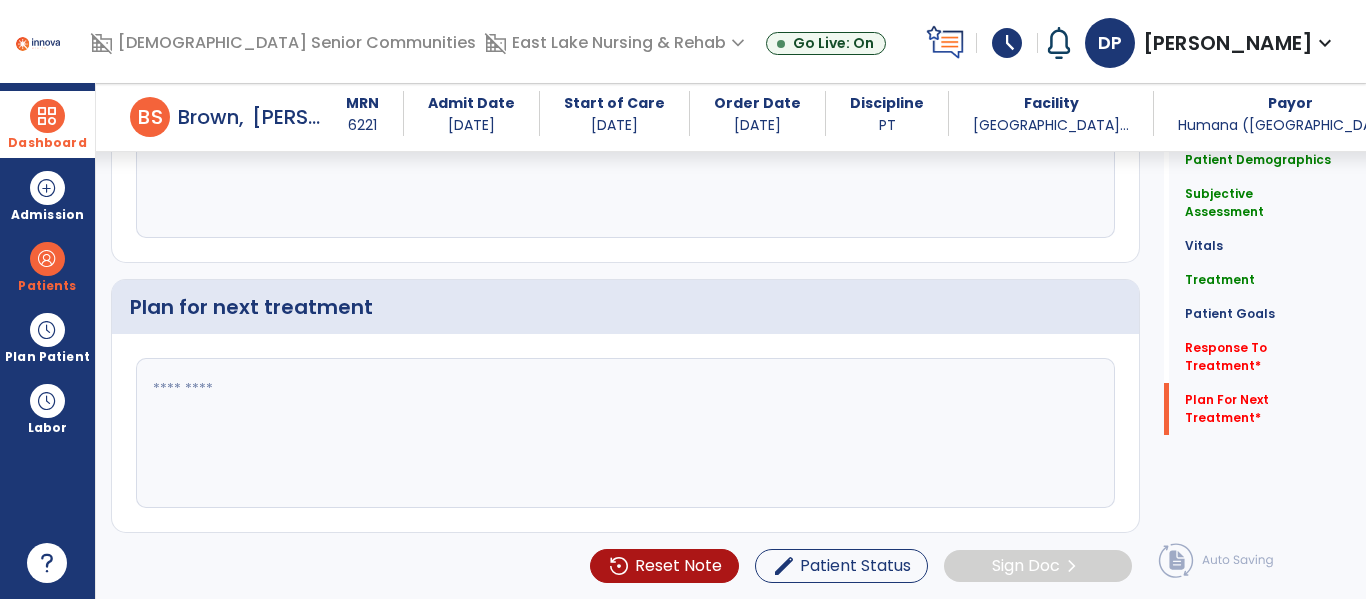 type on "**********" 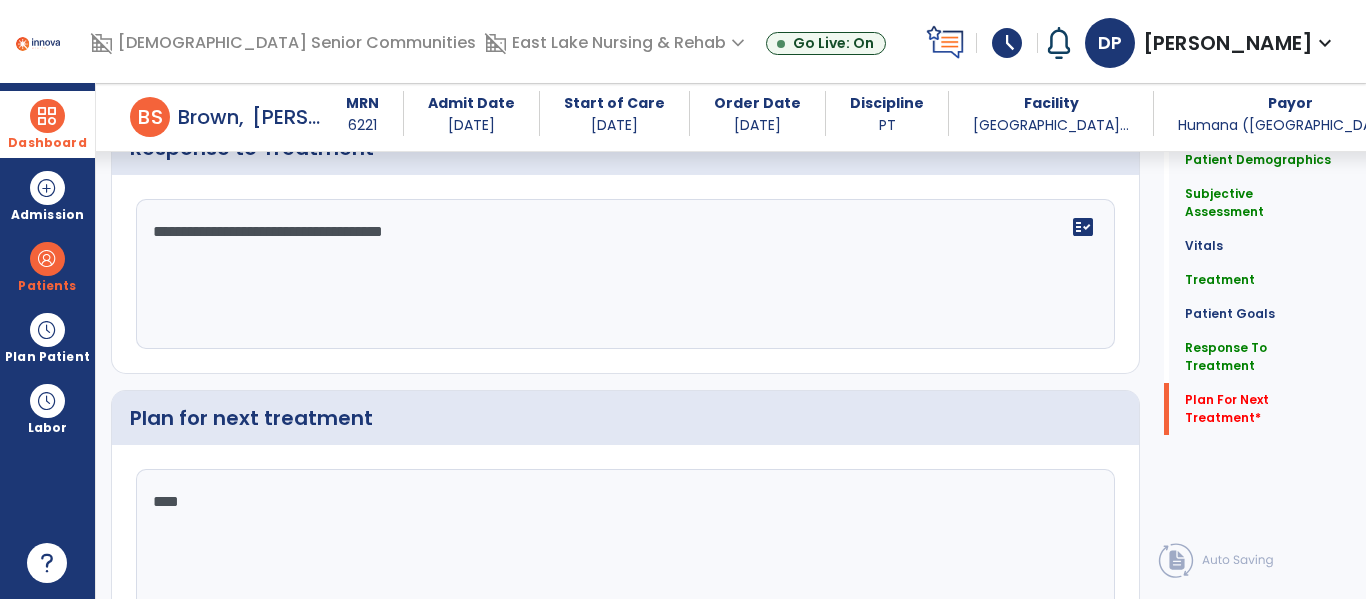 scroll, scrollTop: 3544, scrollLeft: 0, axis: vertical 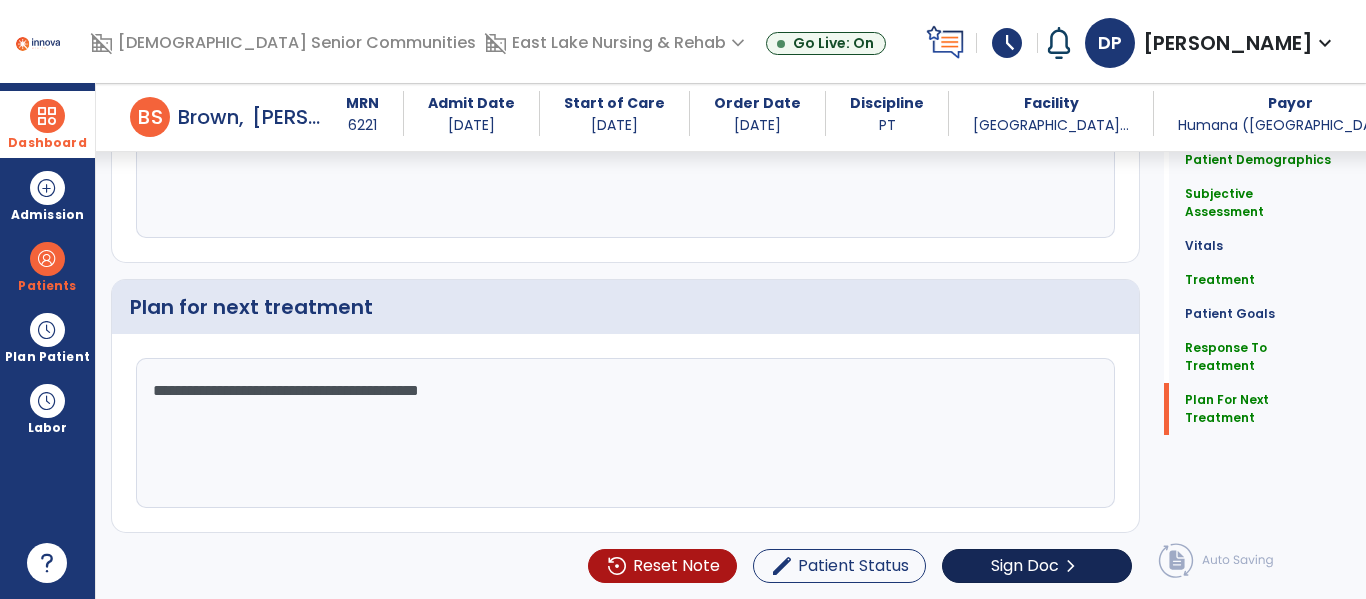 type on "**********" 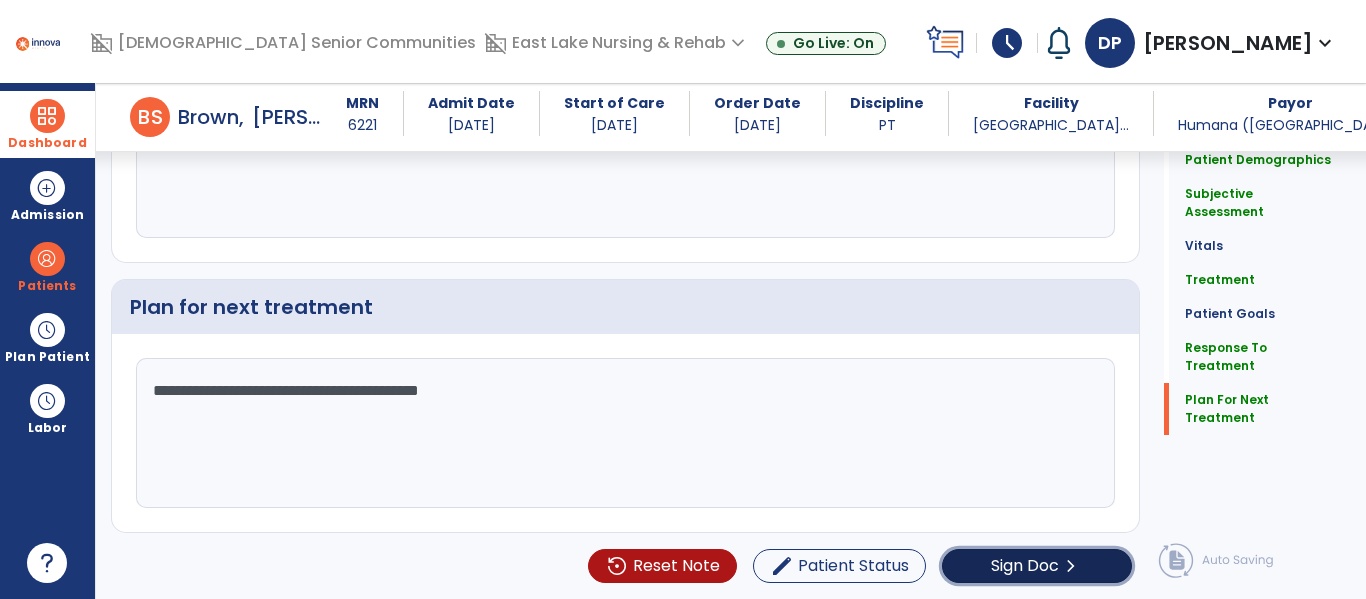 click on "chevron_right" 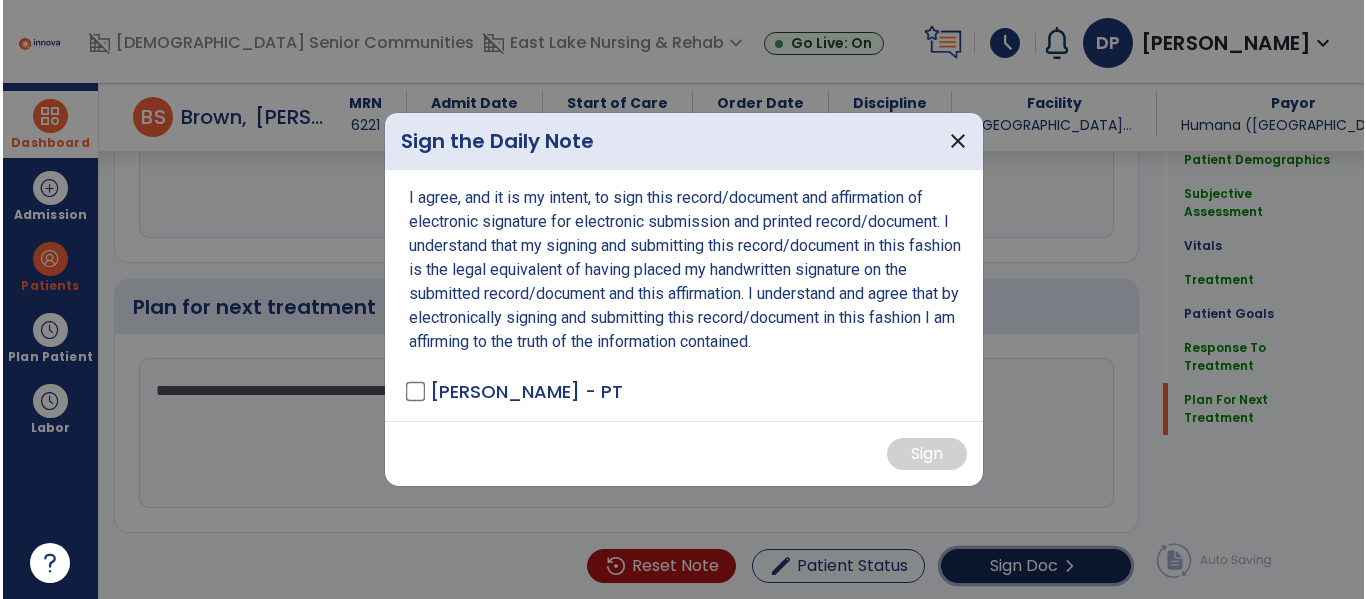 scroll, scrollTop: 3544, scrollLeft: 0, axis: vertical 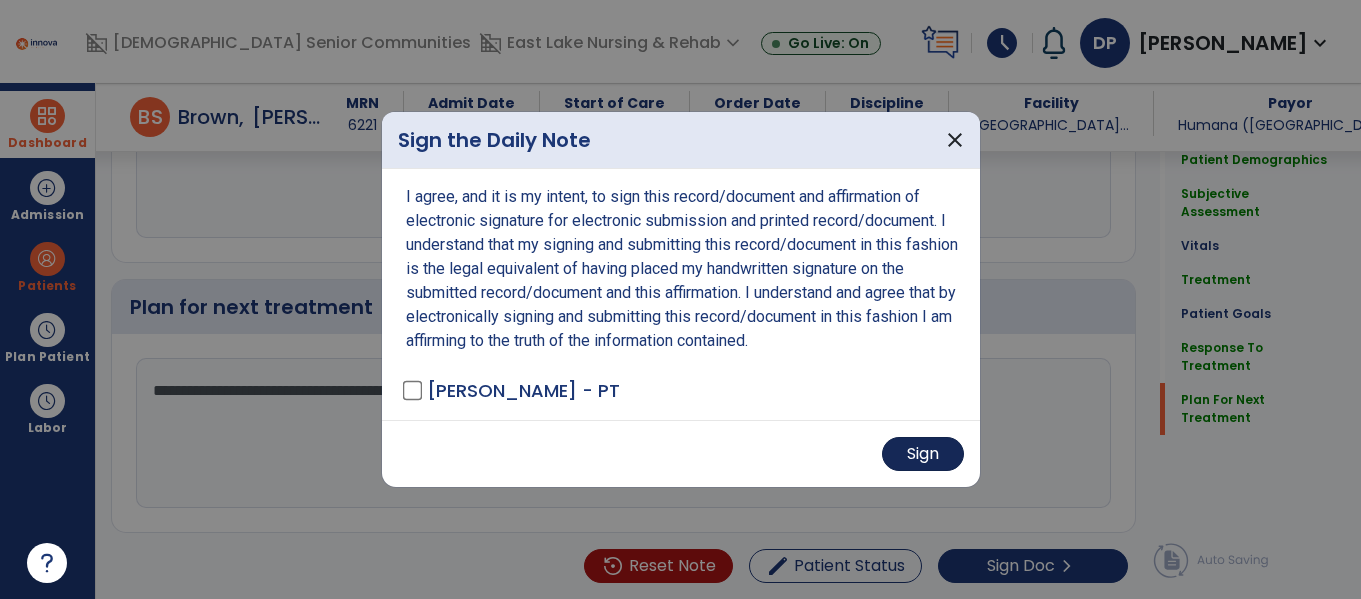 click on "Sign" at bounding box center [923, 454] 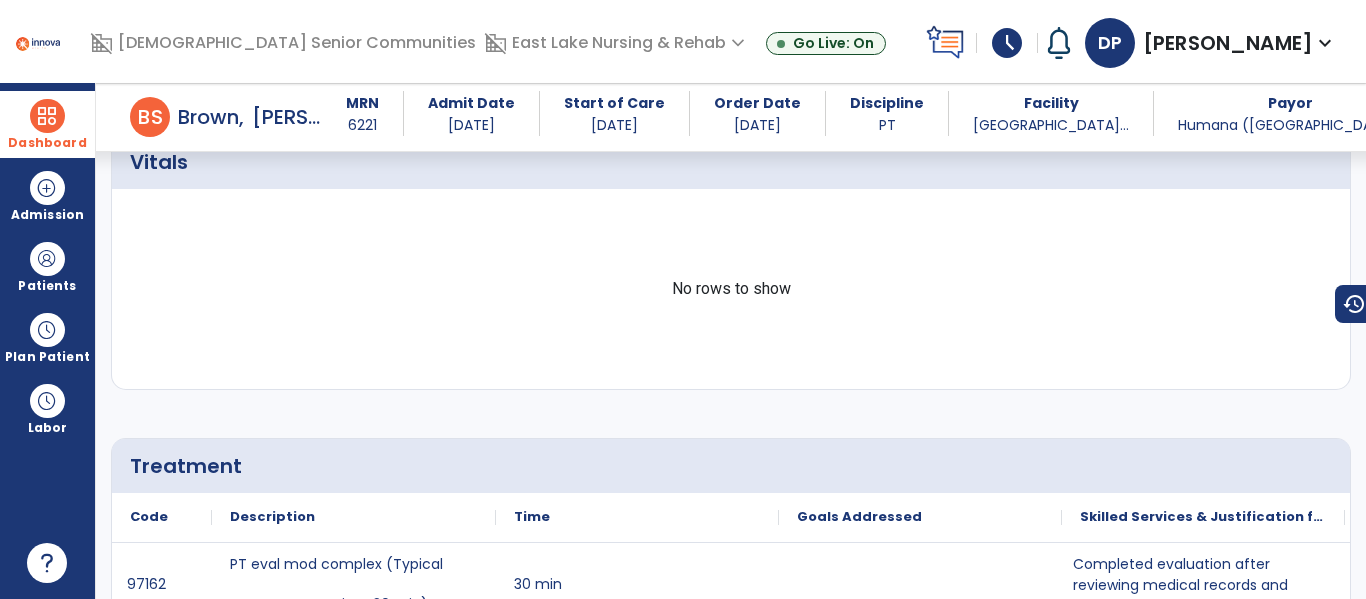 scroll, scrollTop: 0, scrollLeft: 0, axis: both 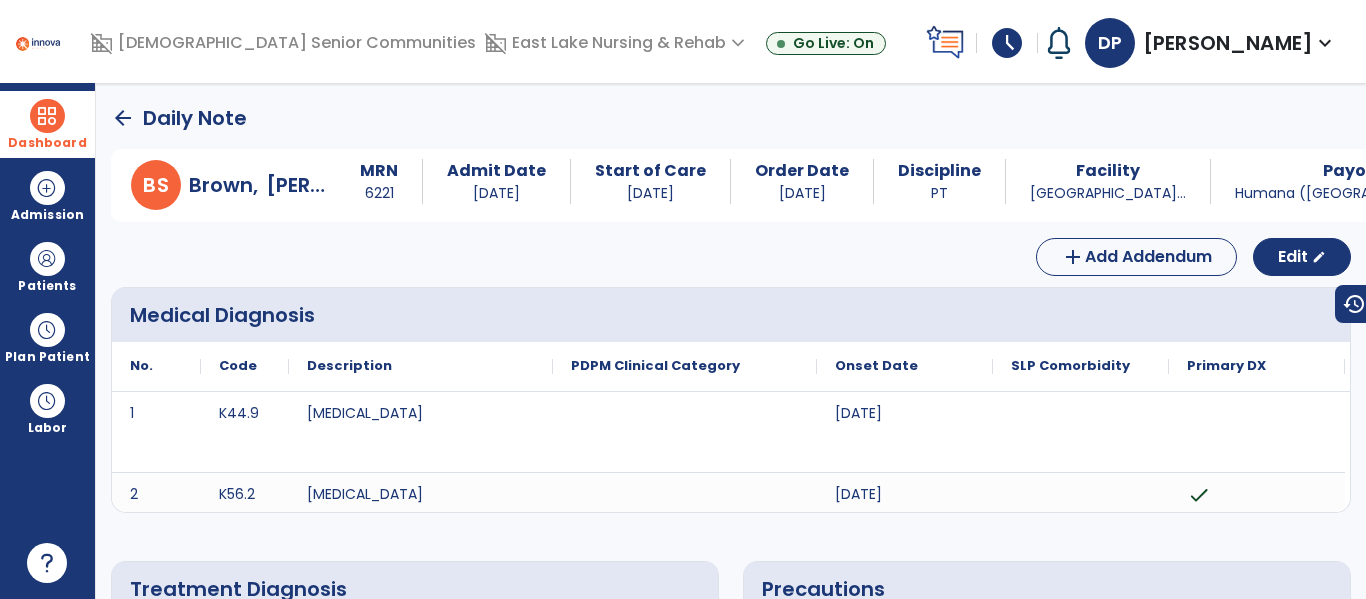 click on "arrow_back" 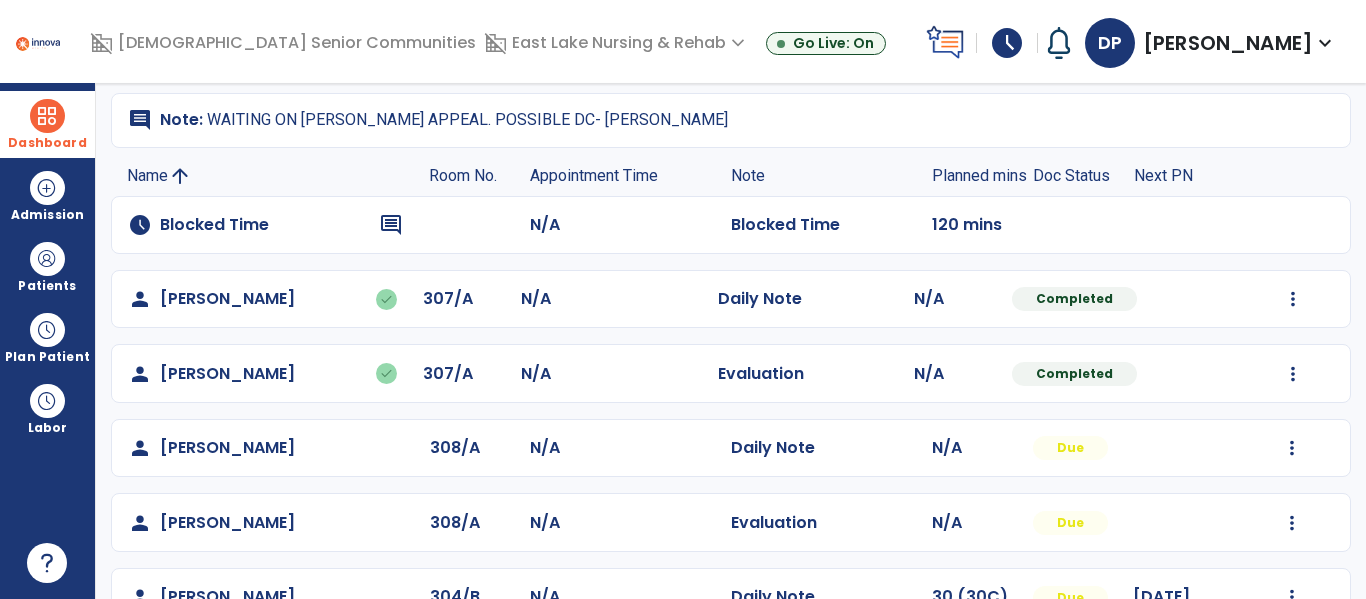 scroll, scrollTop: 130, scrollLeft: 0, axis: vertical 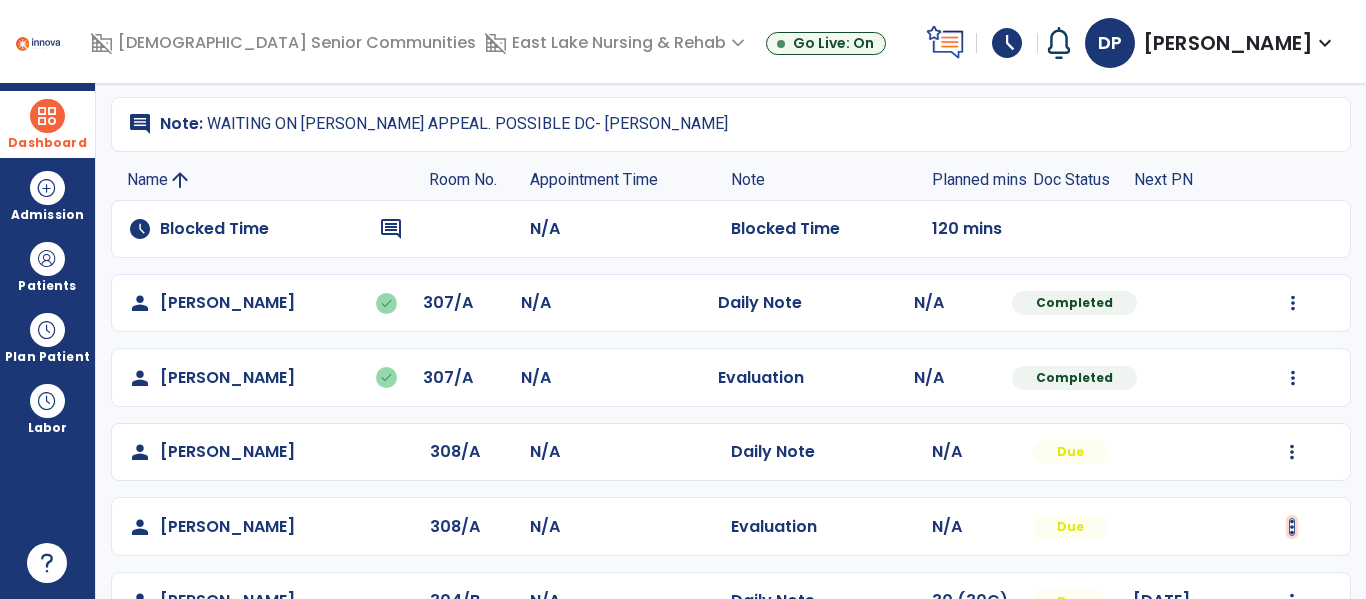 click at bounding box center [1293, 303] 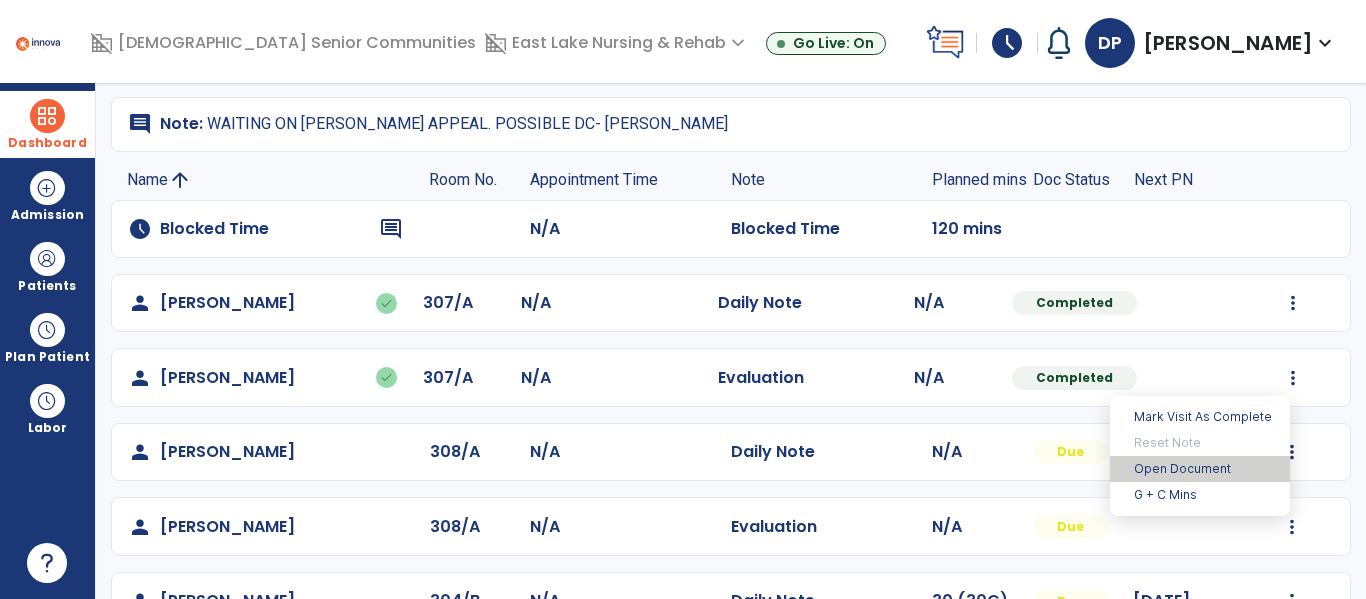 click on "Open Document" at bounding box center [1200, 469] 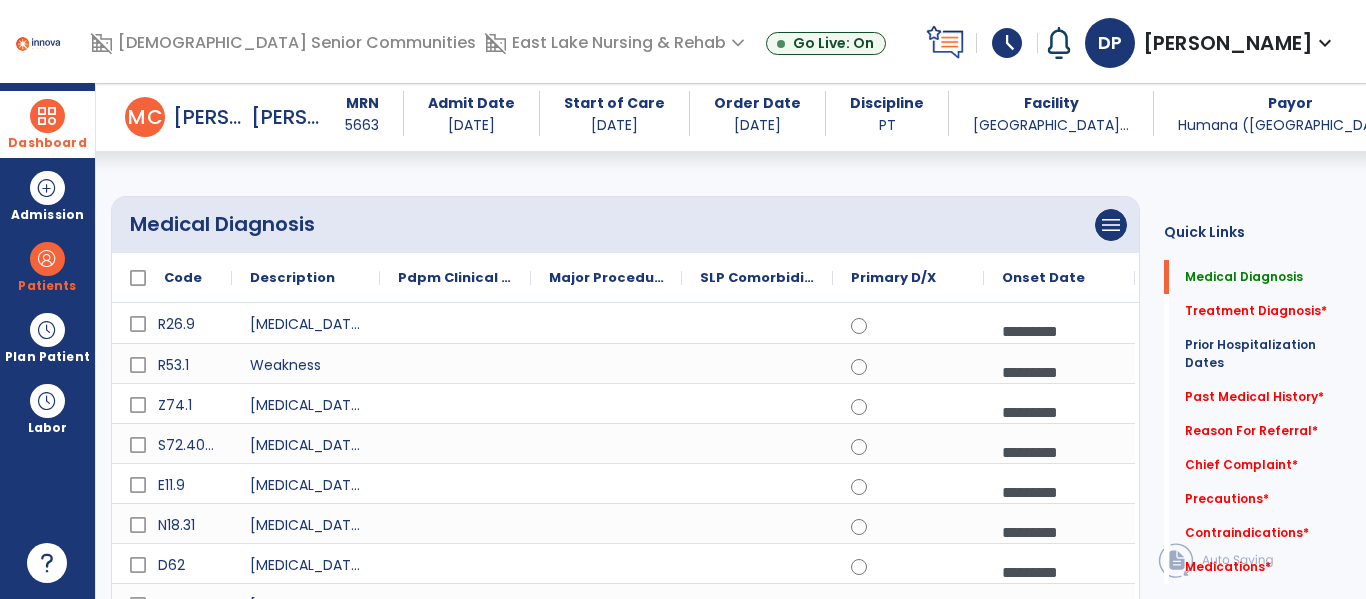 scroll, scrollTop: 130, scrollLeft: 0, axis: vertical 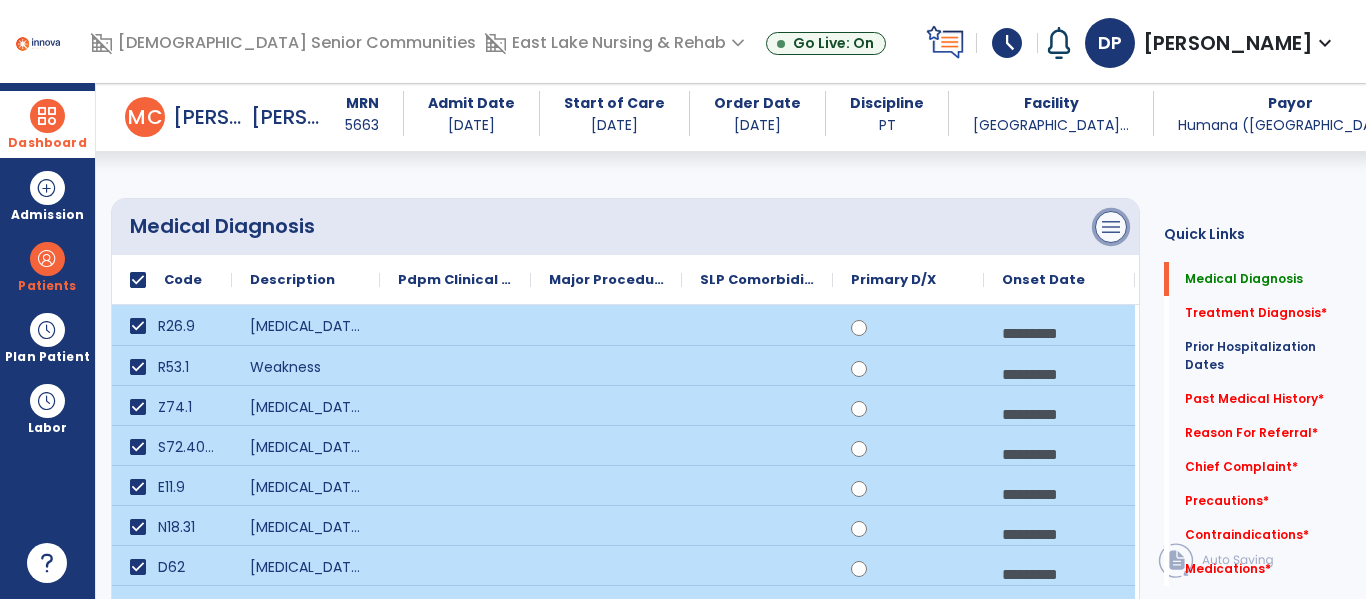 click on "menu" at bounding box center (1111, 227) 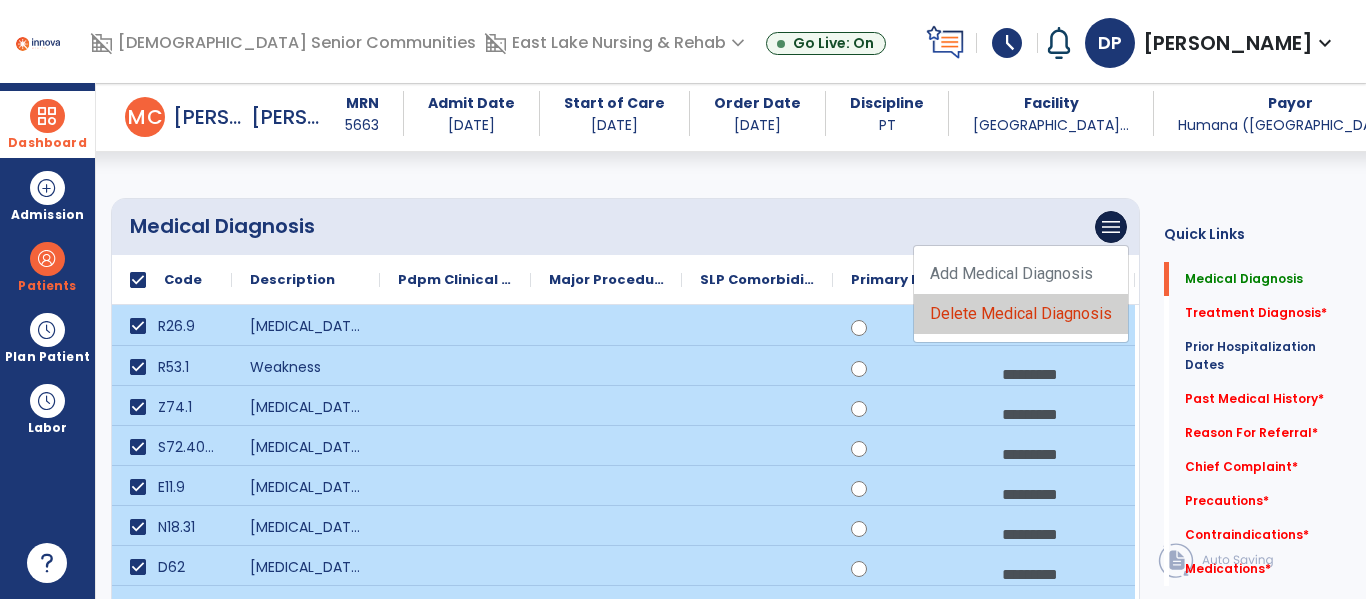 click on "Delete Medical Diagnosis" 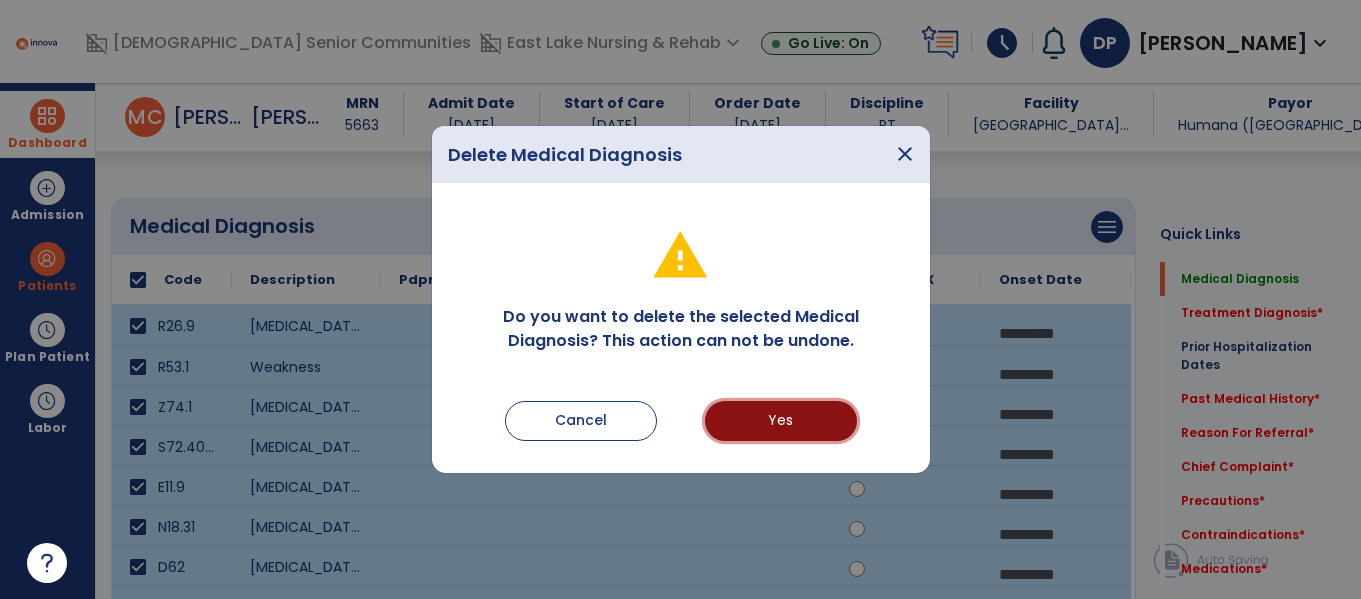click on "Yes" at bounding box center (781, 421) 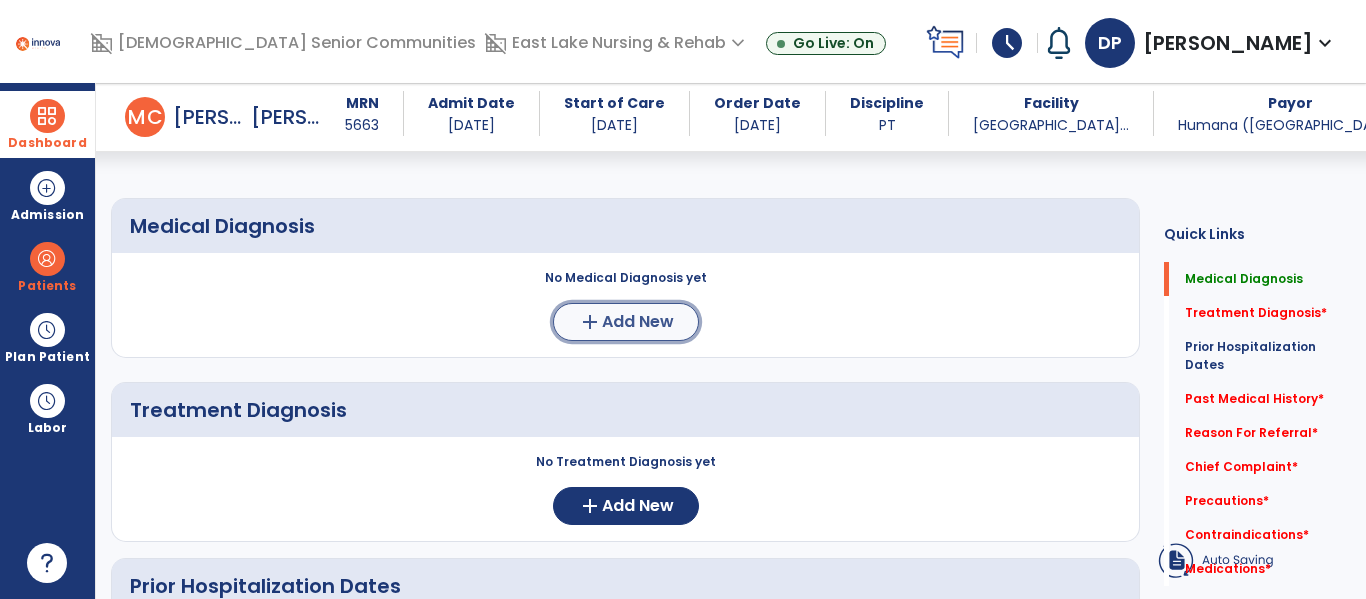 click on "Add New" 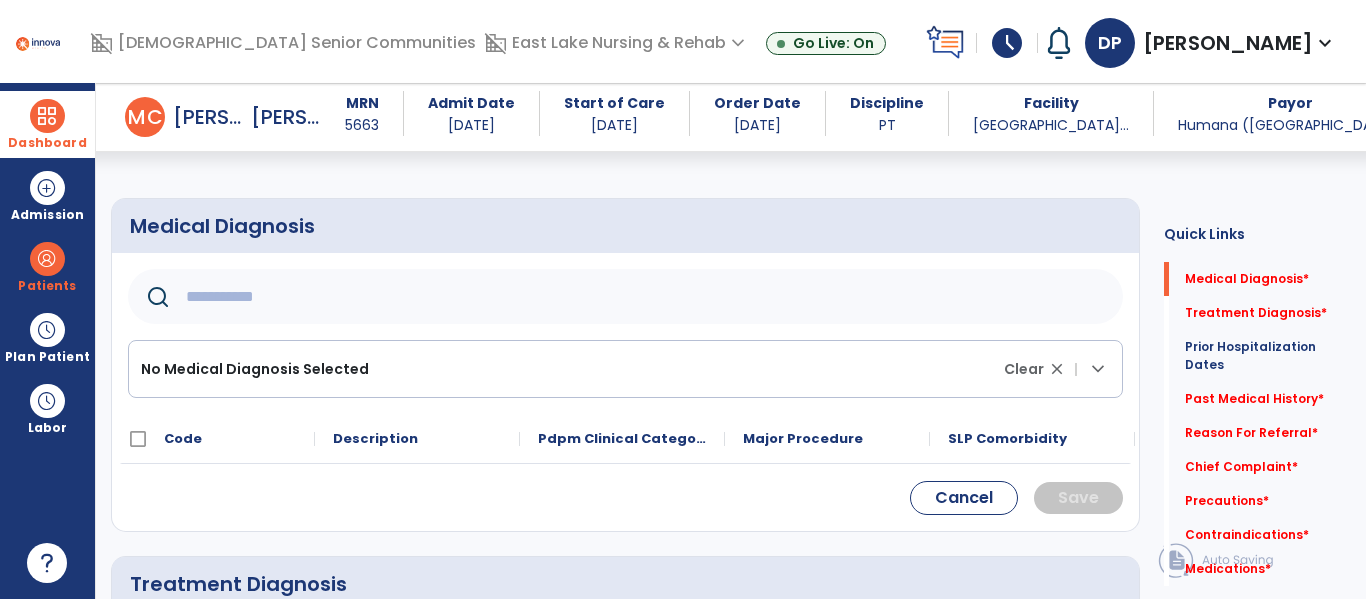 click 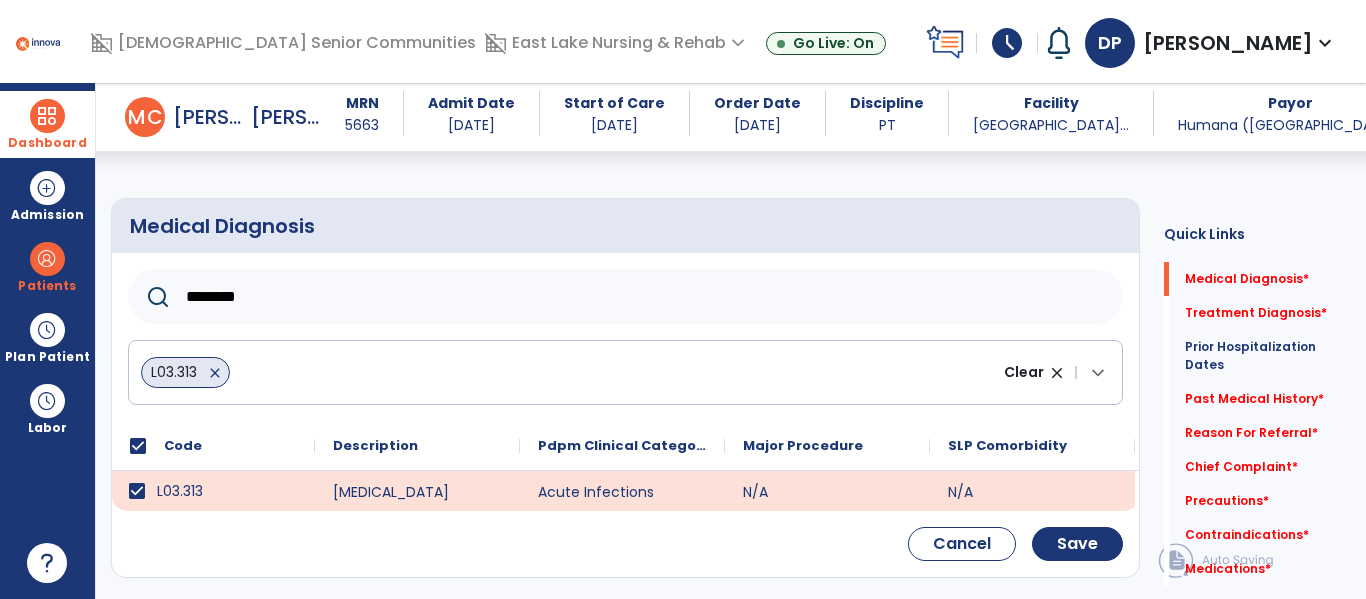 click on "*******" 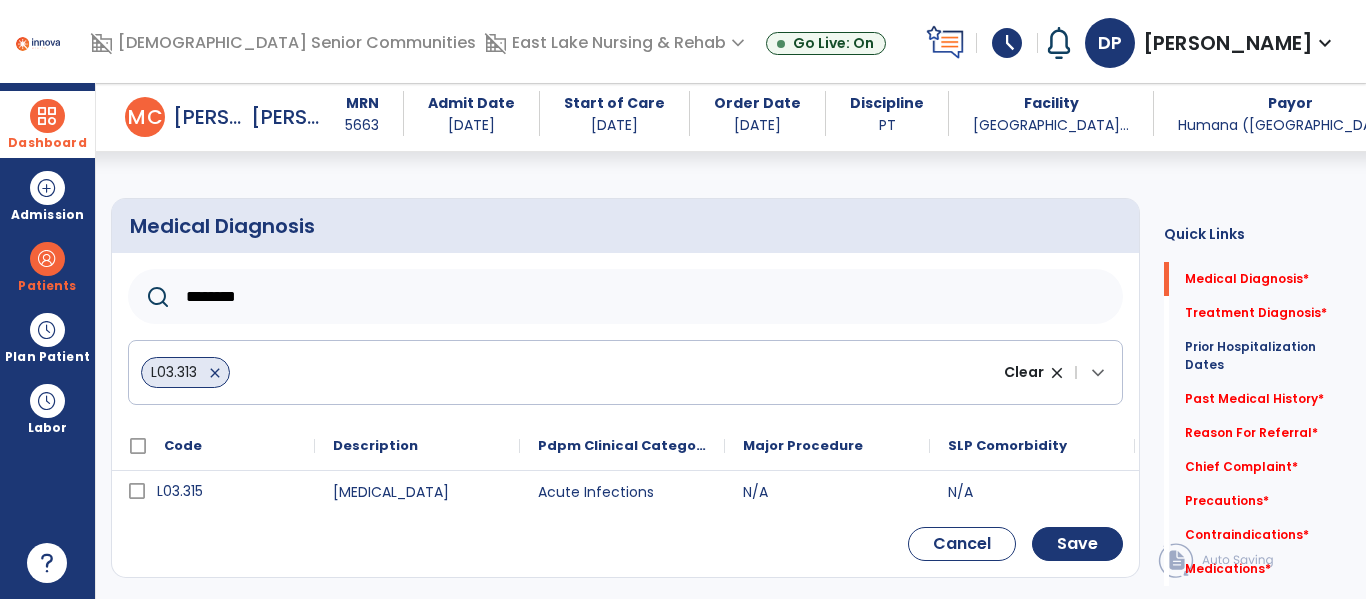 click on "*******" 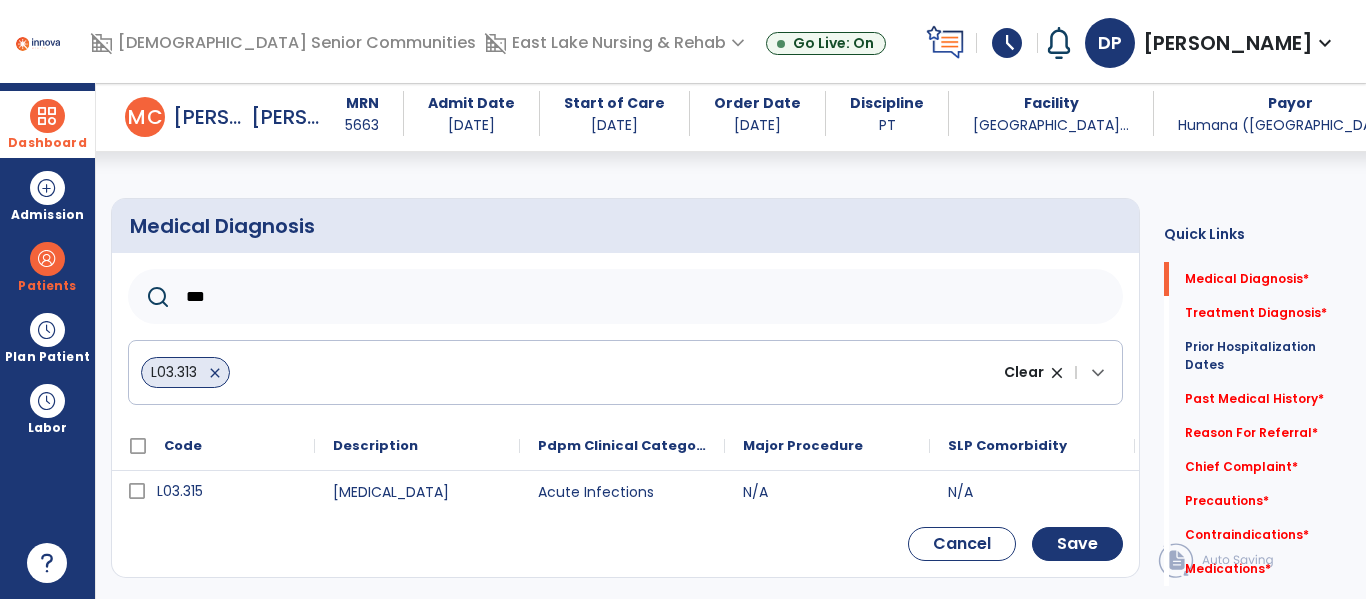 type on "*" 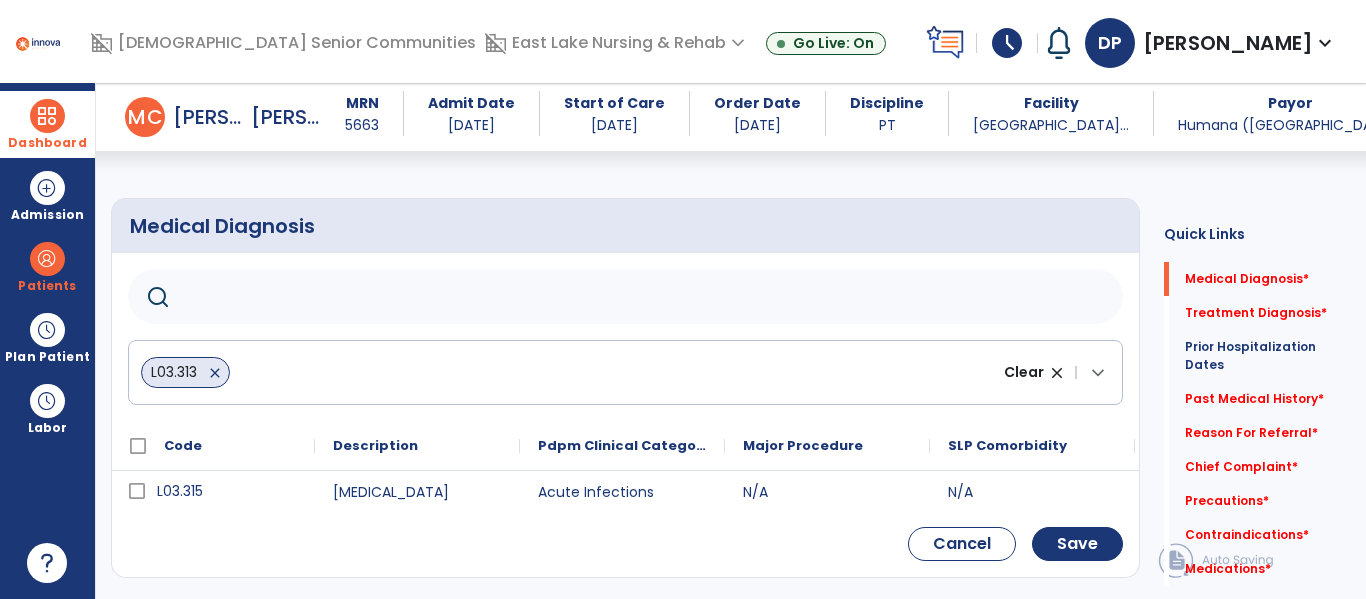 paste on "*******" 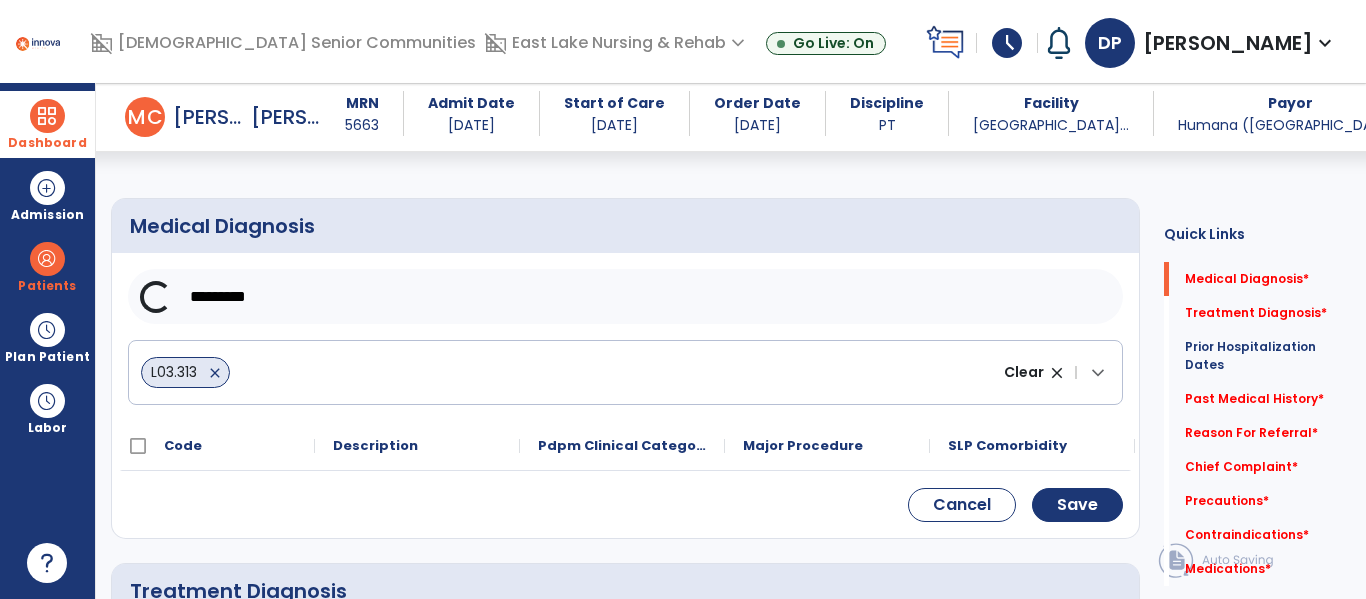 type on "*******" 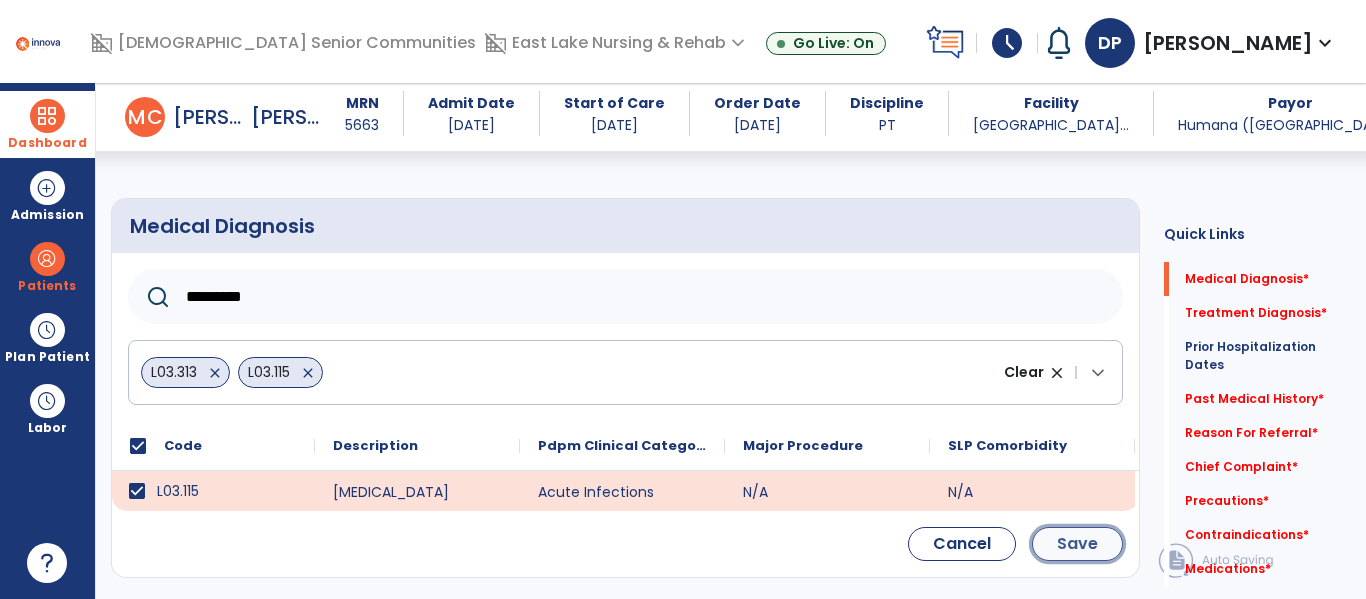 click on "Save" 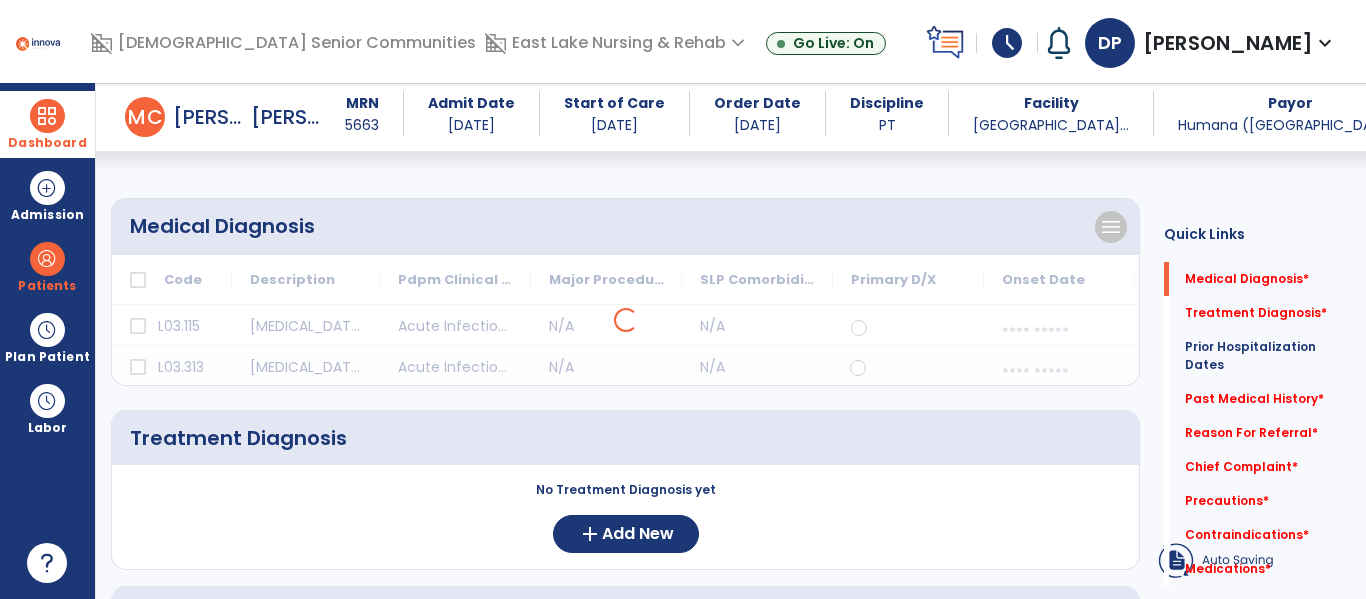 select on "*" 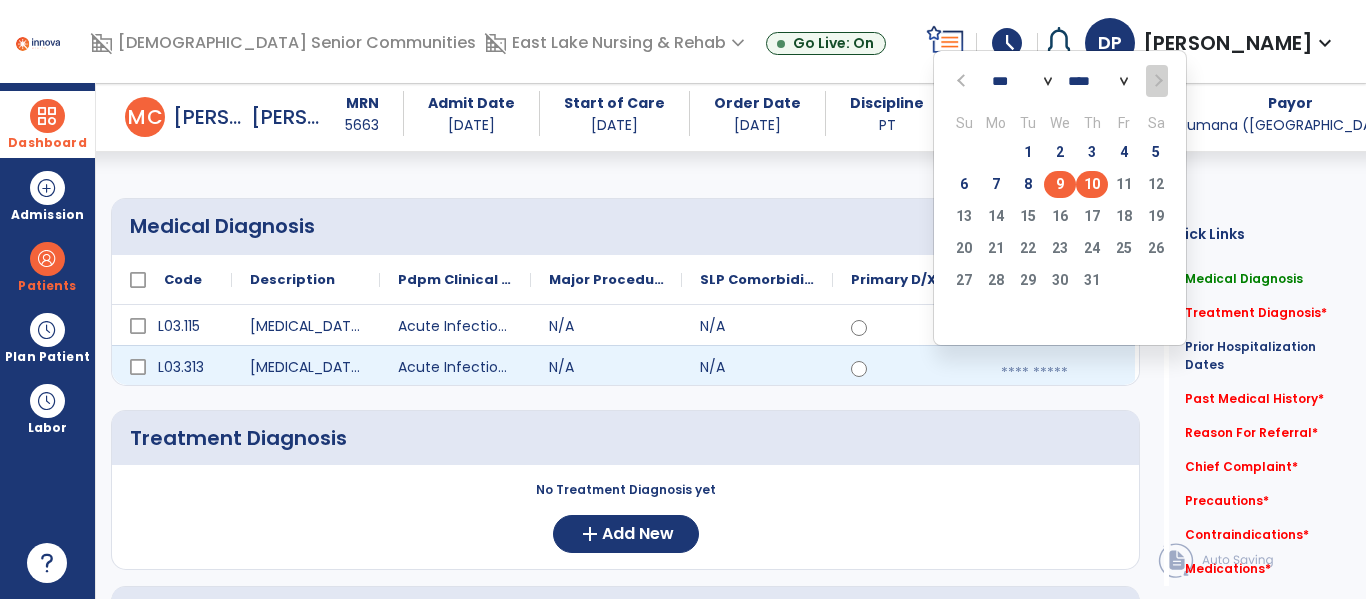 click on "9" 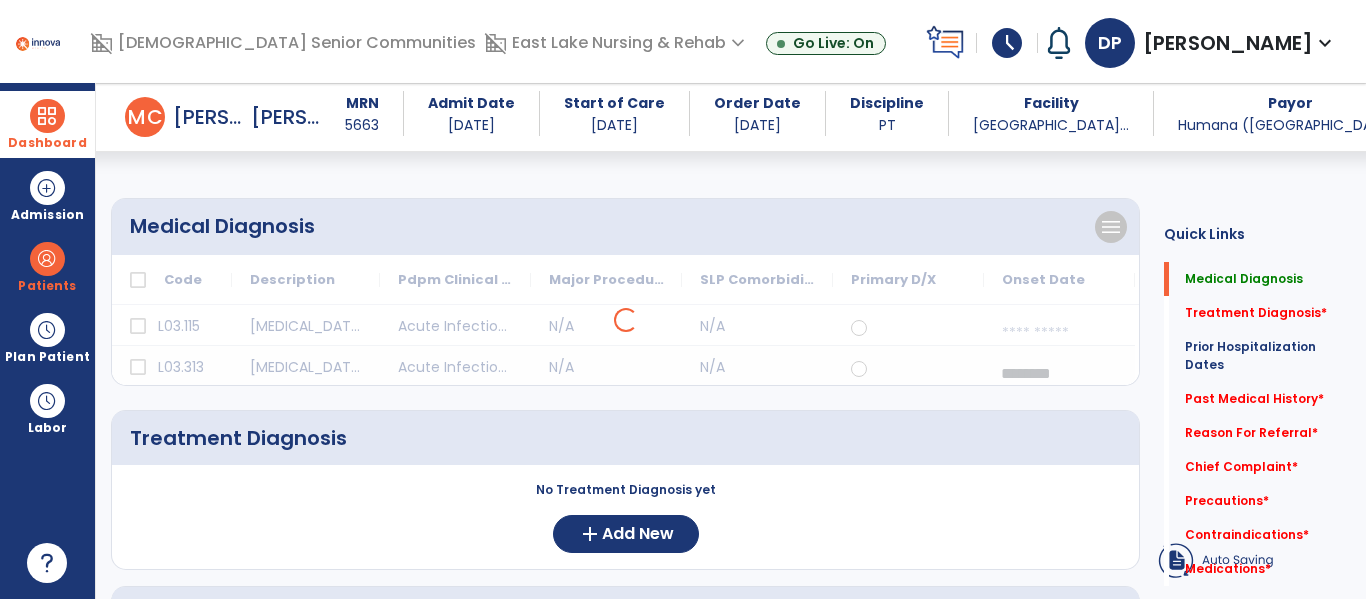 select on "*" 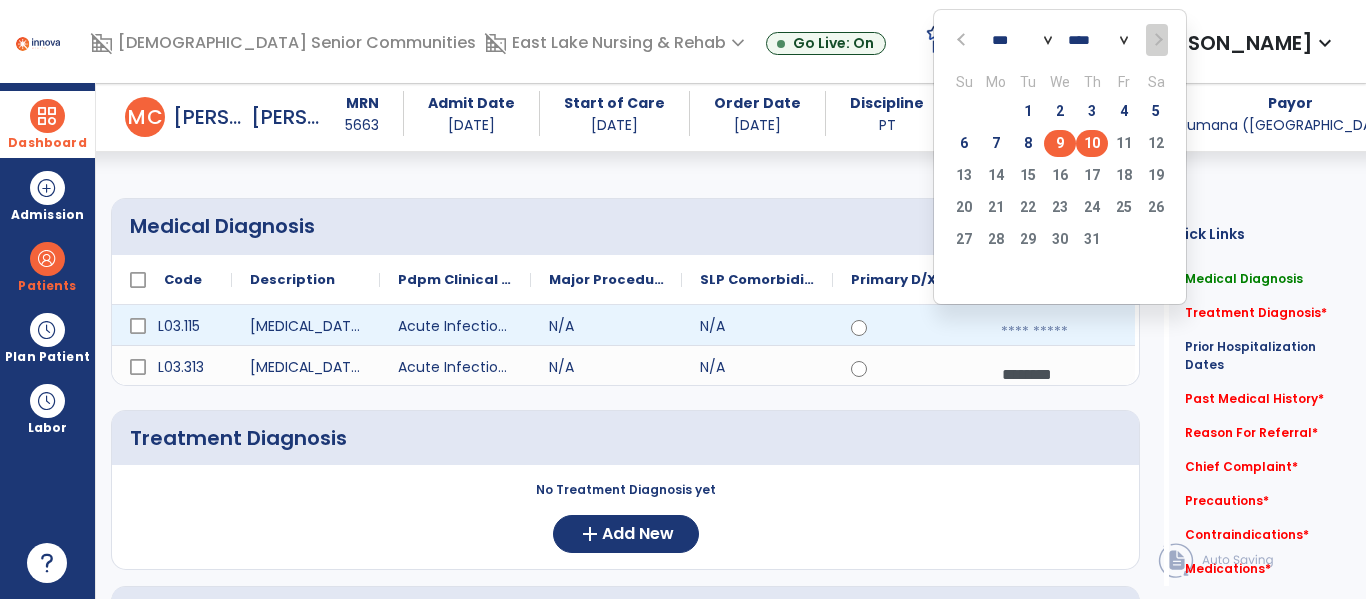 click on "9" 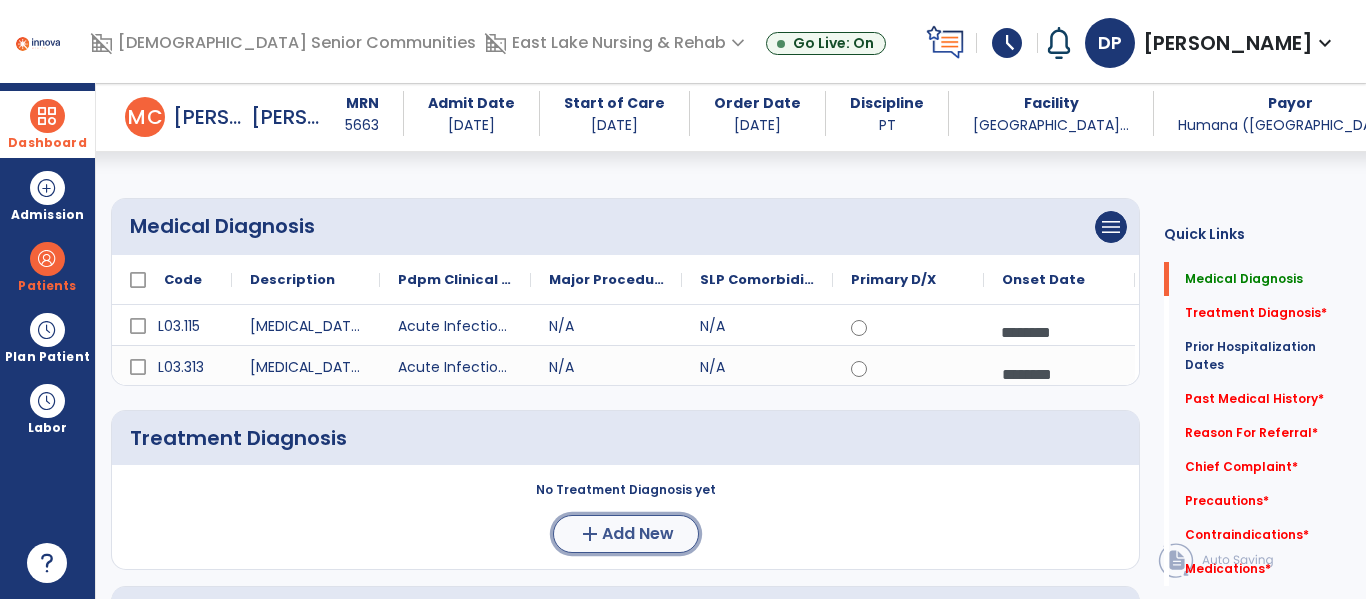 click on "Add New" 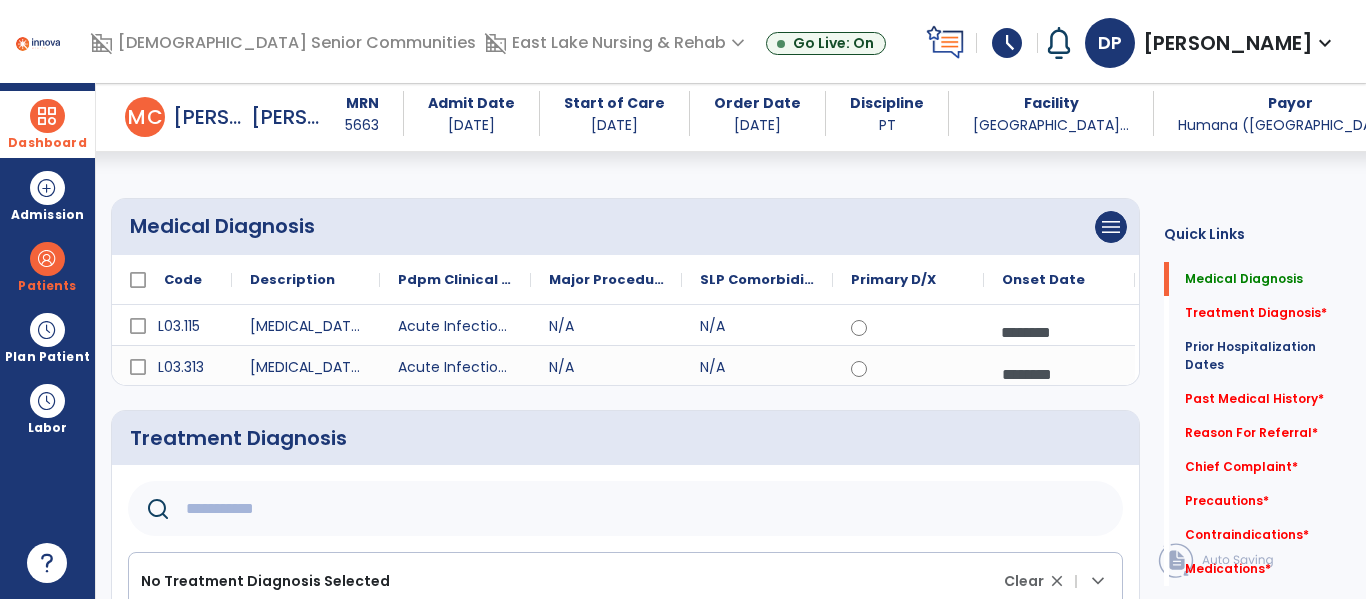 click 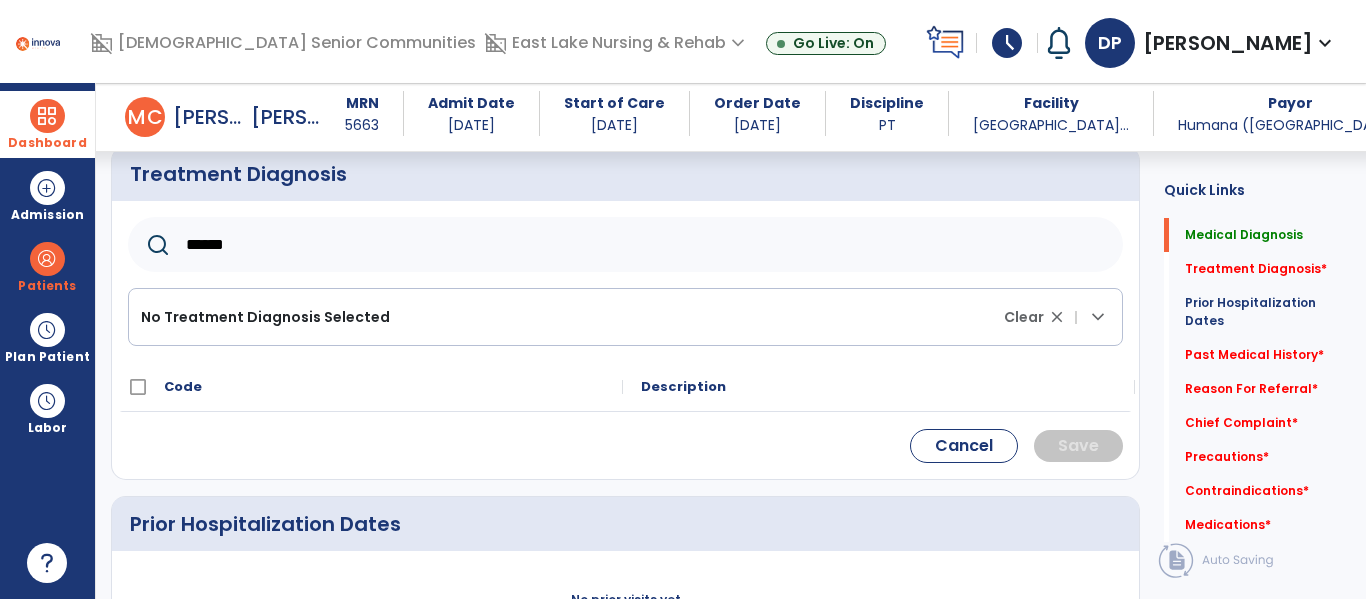 scroll, scrollTop: 396, scrollLeft: 0, axis: vertical 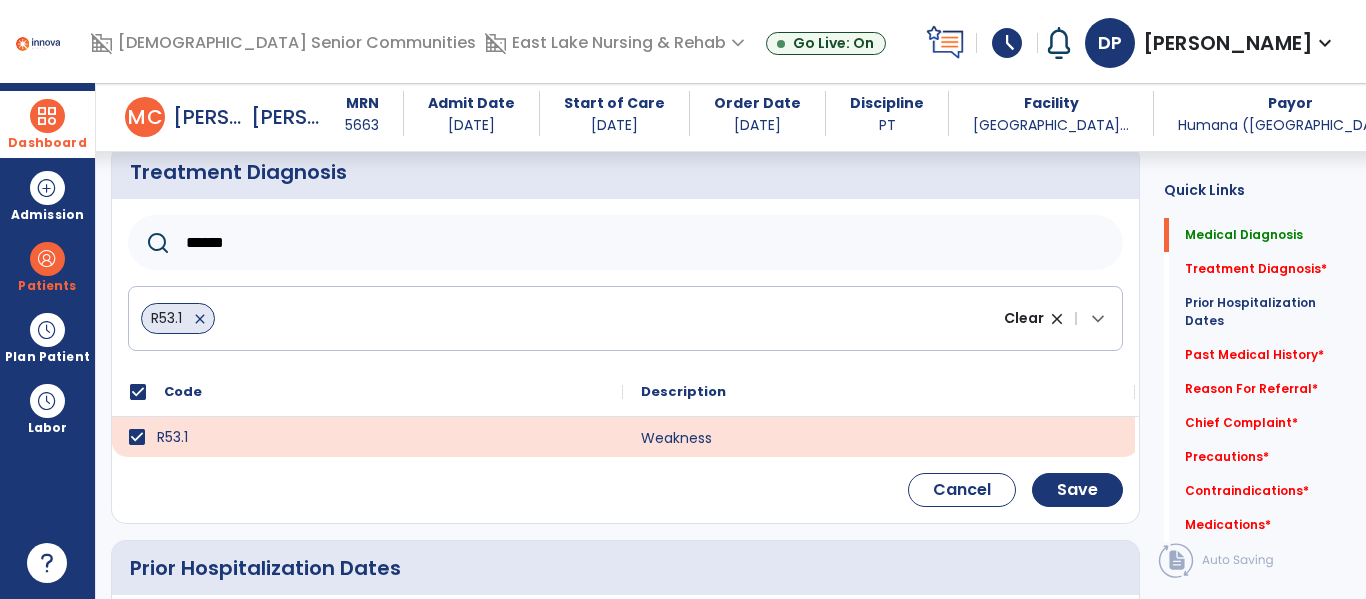 click on "*****" 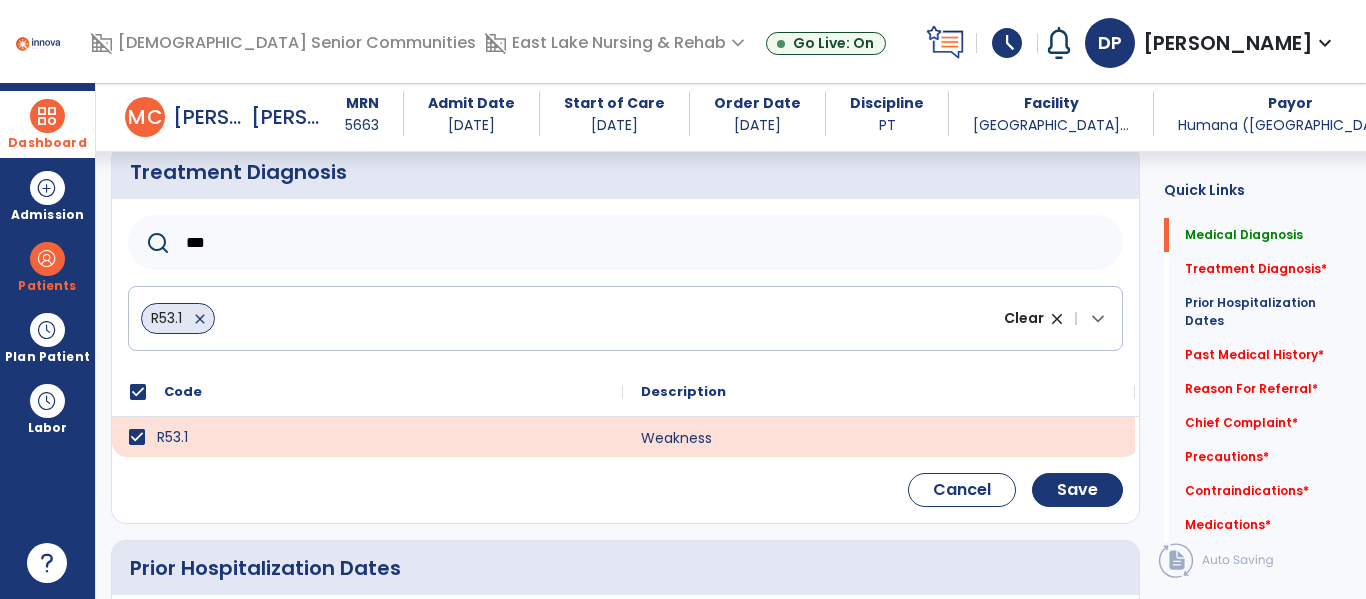 type on "*" 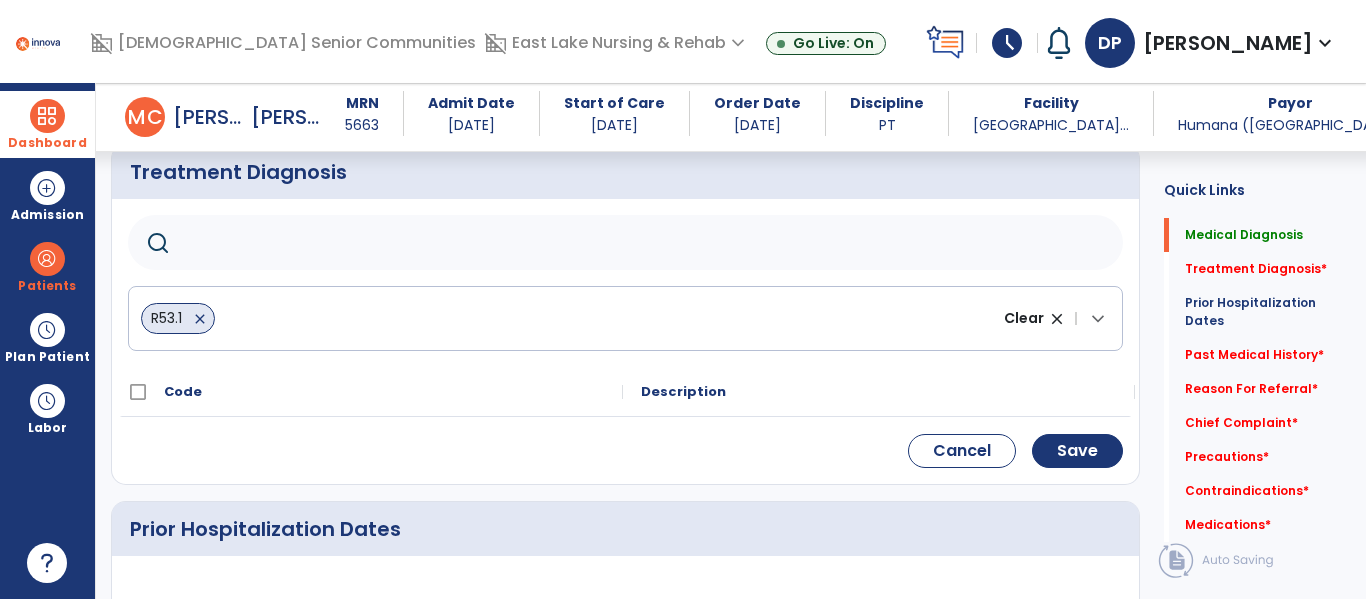 paste on "*****" 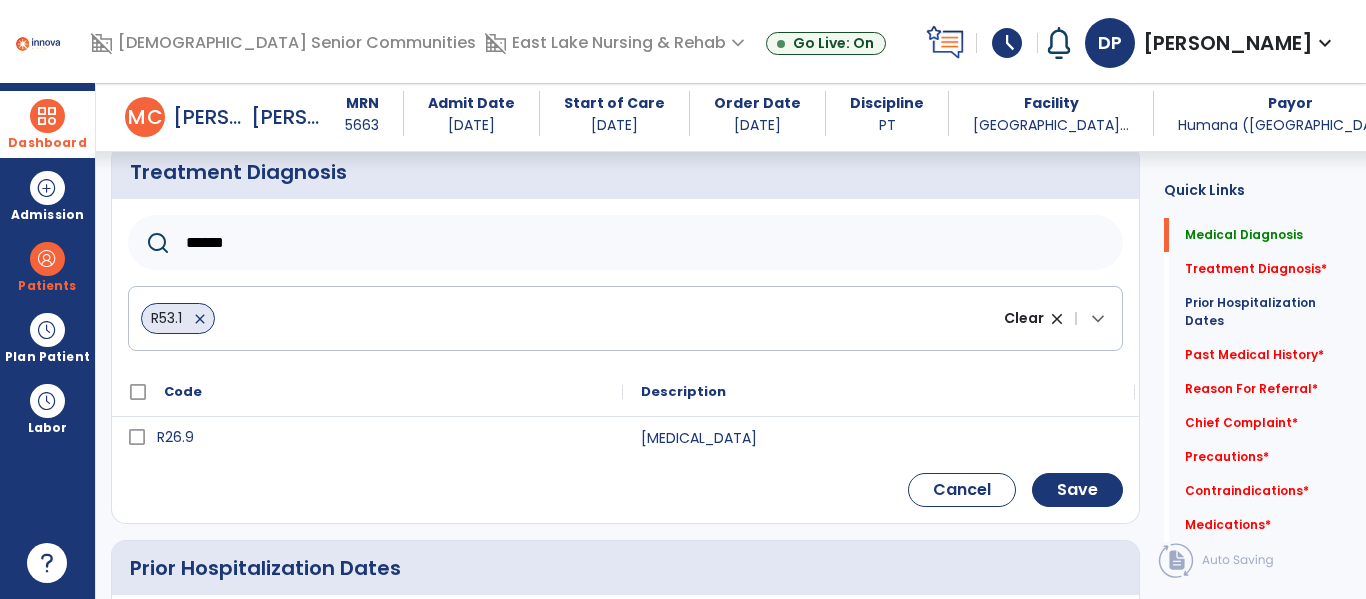 type on "*****" 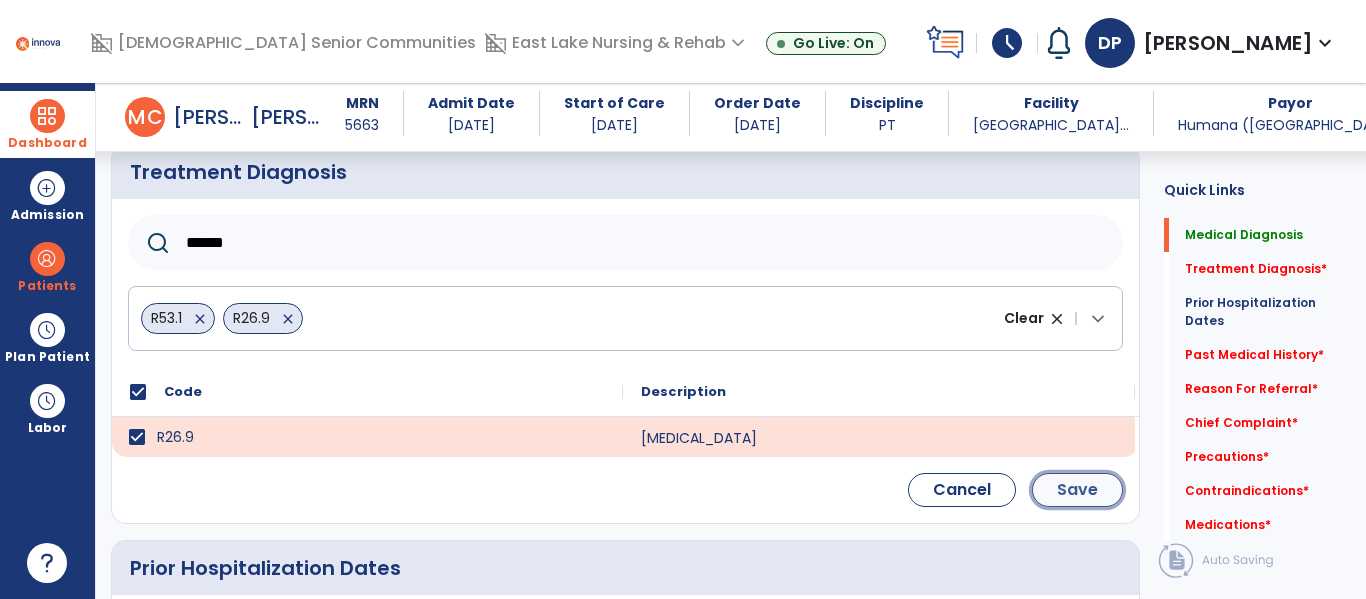 click on "Save" 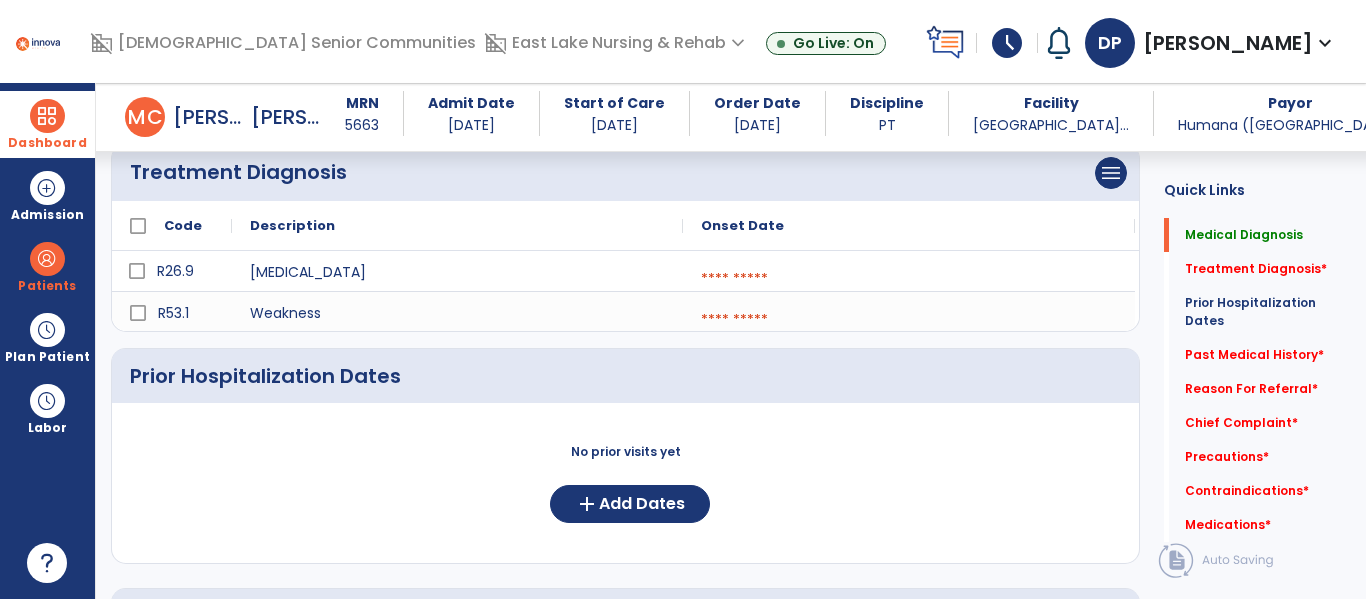 click at bounding box center [909, 320] 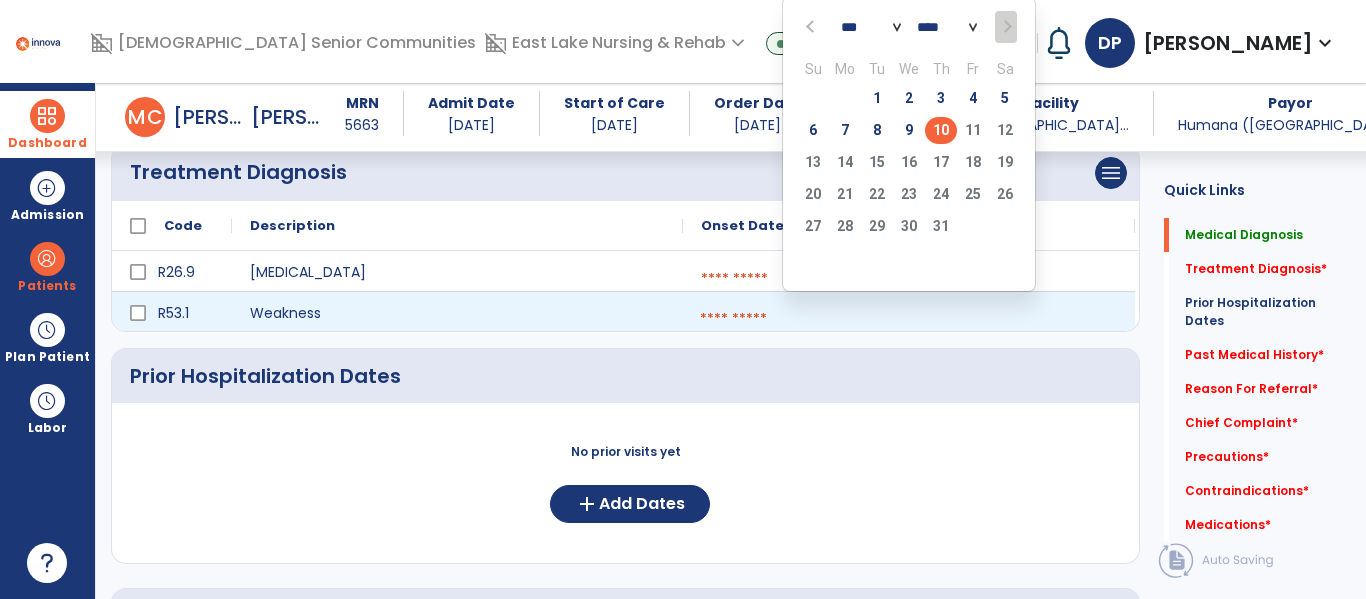 click on "10" 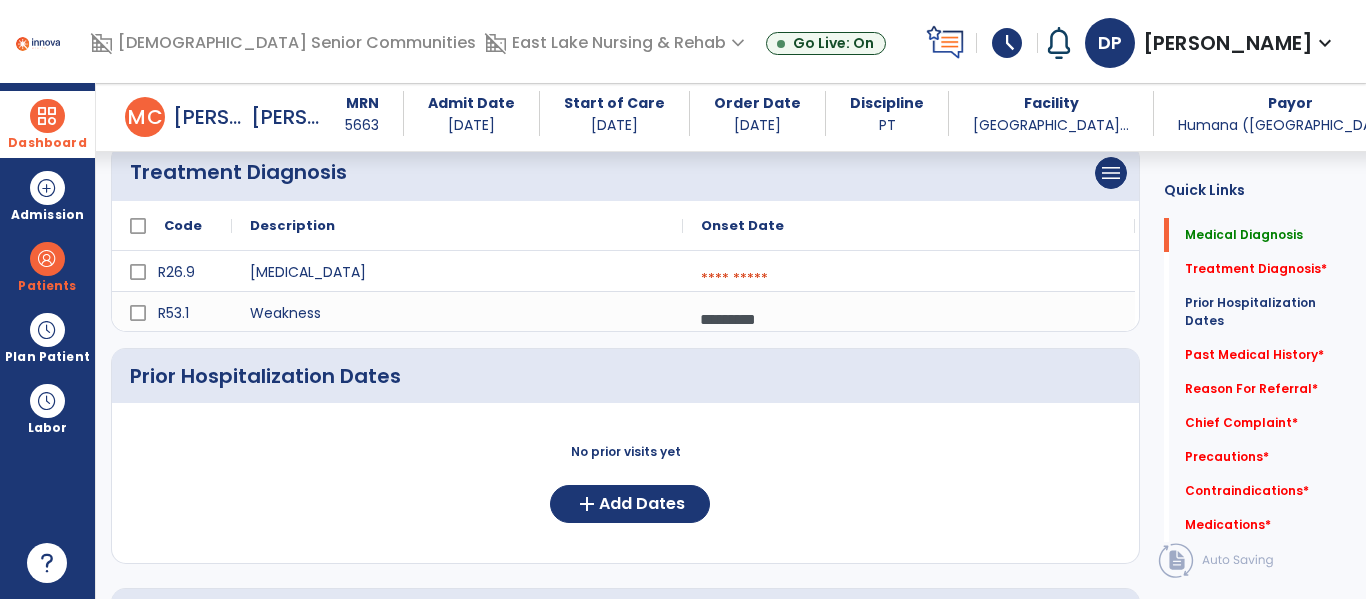 click at bounding box center (909, 279) 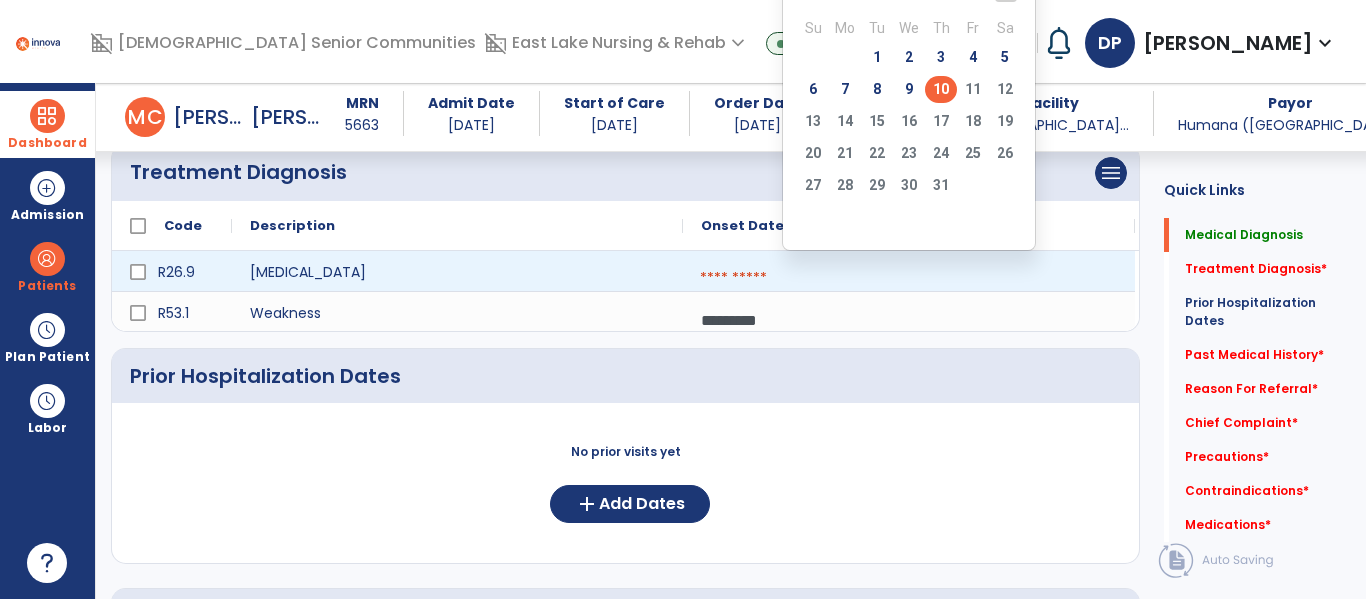 click on "10" 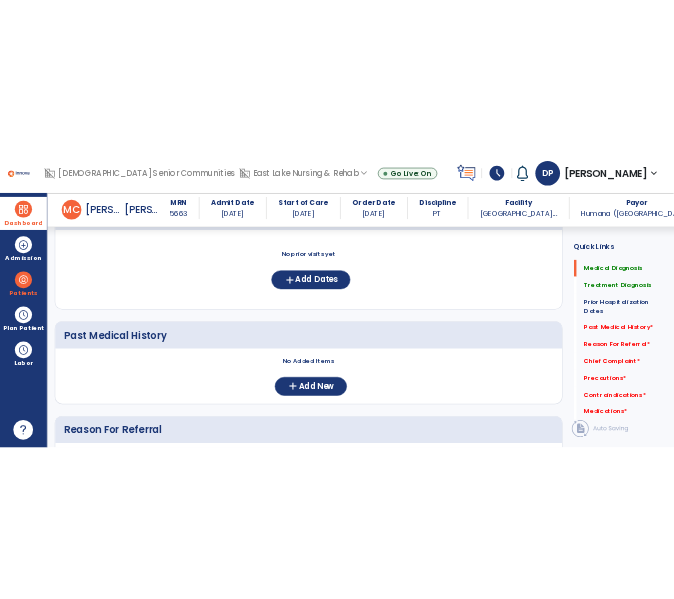 scroll, scrollTop: 639, scrollLeft: 0, axis: vertical 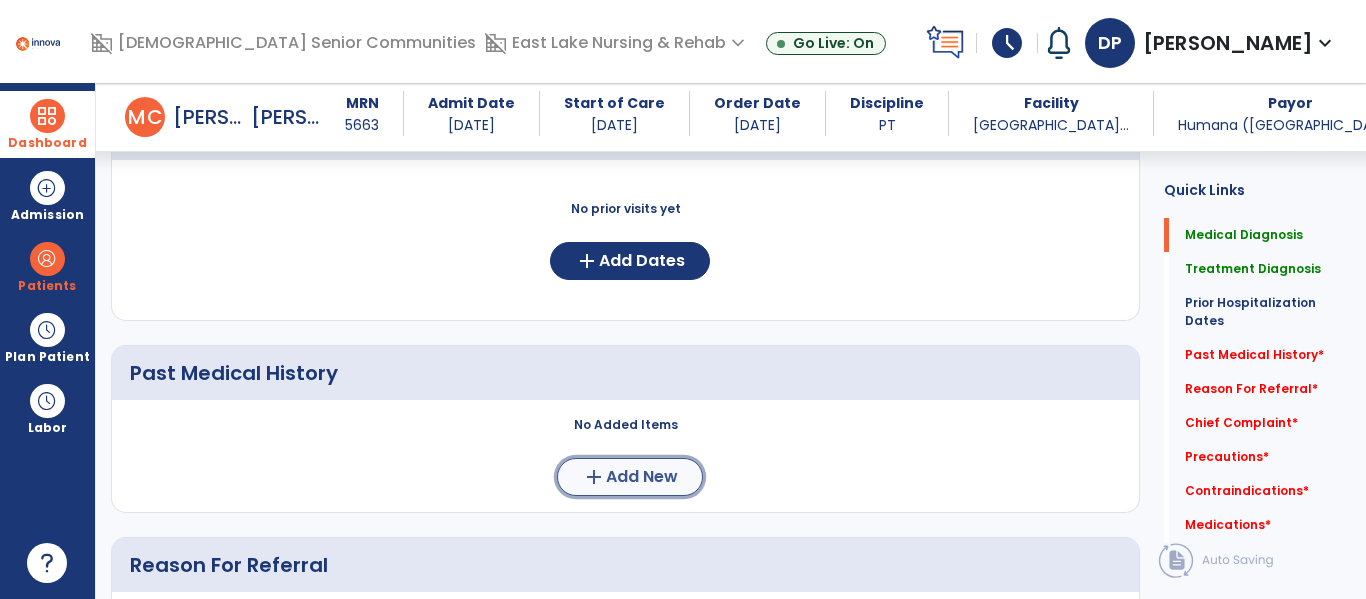 click on "Add New" 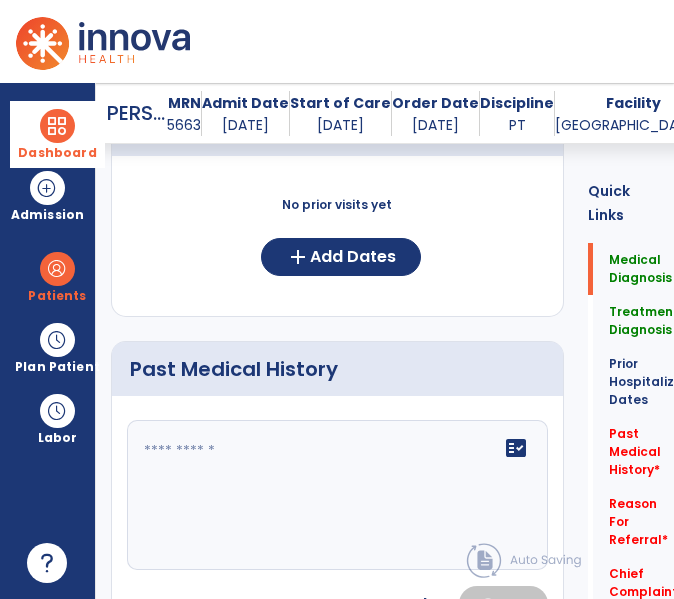 scroll, scrollTop: 735, scrollLeft: 0, axis: vertical 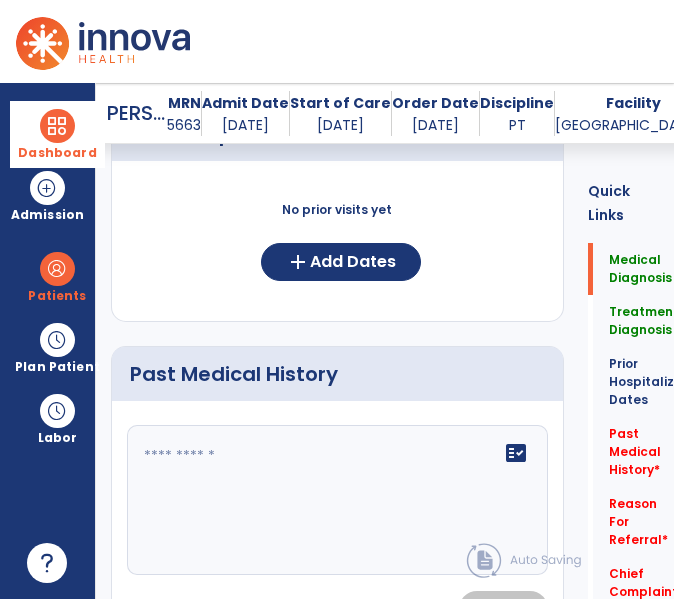 click on "fact_check" 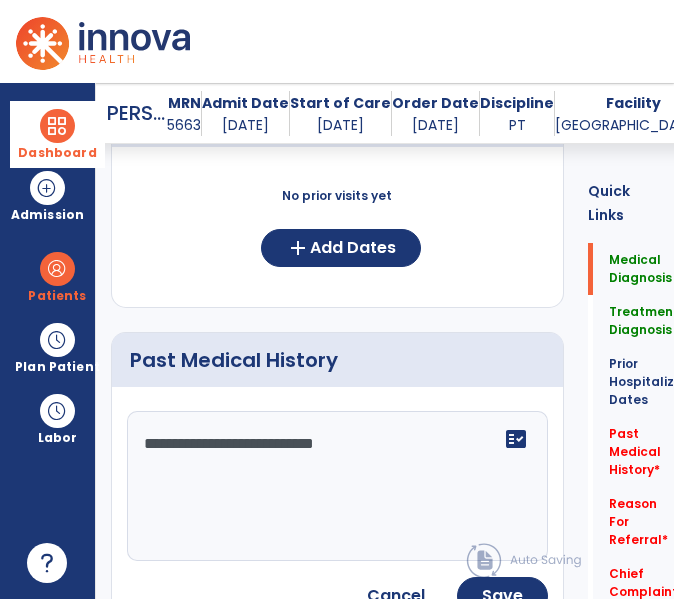 scroll, scrollTop: 751, scrollLeft: 0, axis: vertical 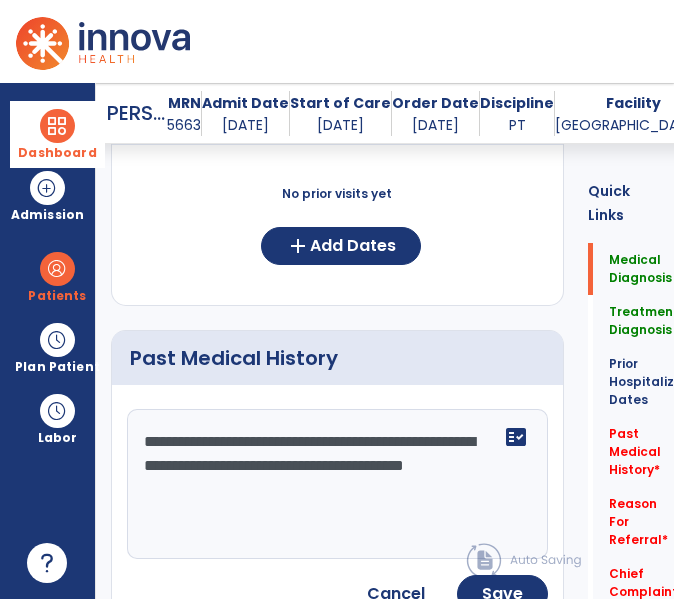 type on "**********" 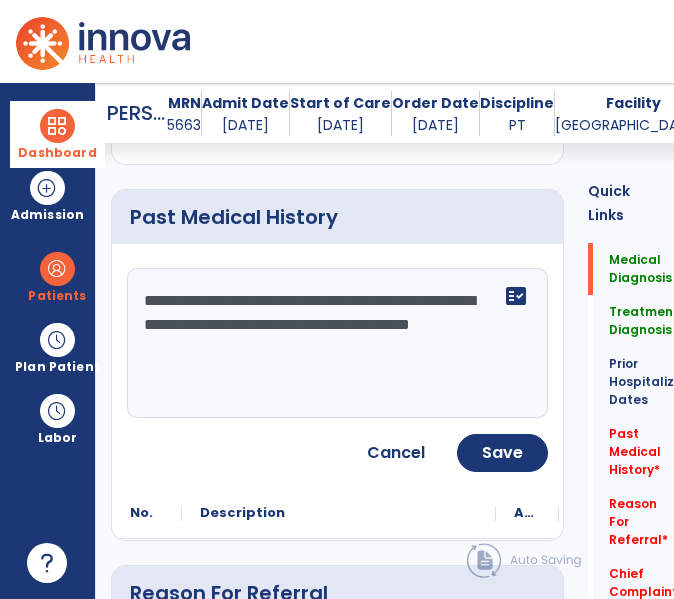 scroll, scrollTop: 896, scrollLeft: 0, axis: vertical 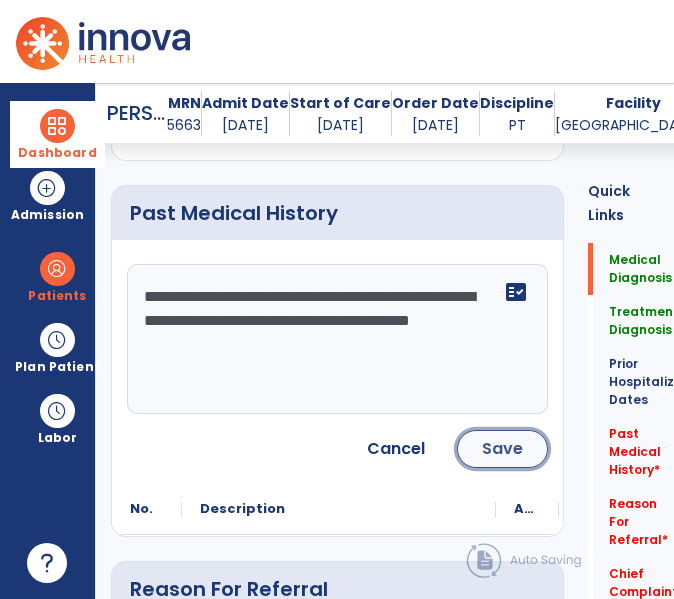 click on "Save" 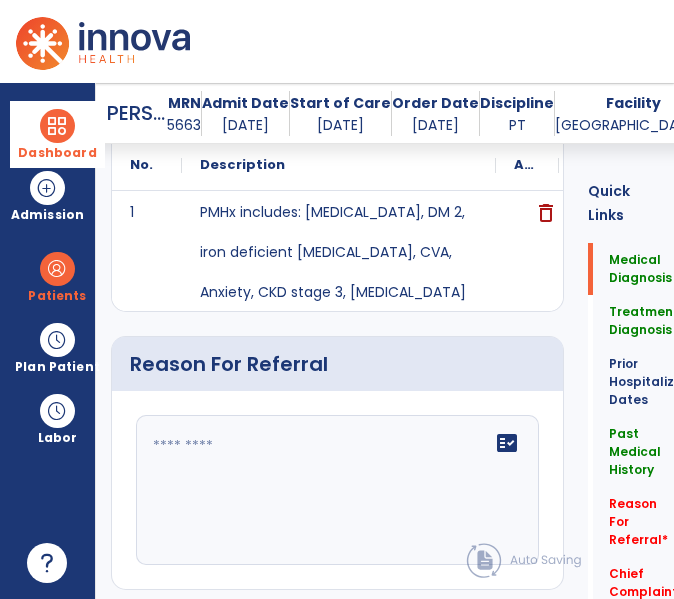 scroll, scrollTop: 1082, scrollLeft: 0, axis: vertical 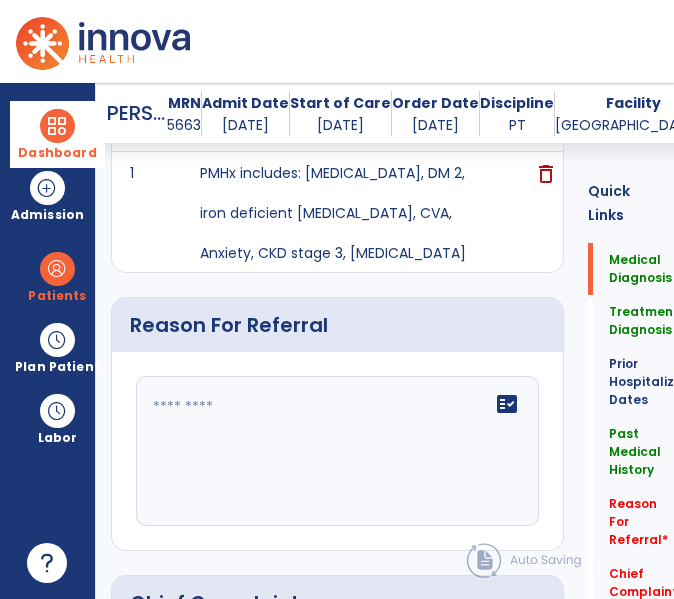 click on "fact_check" 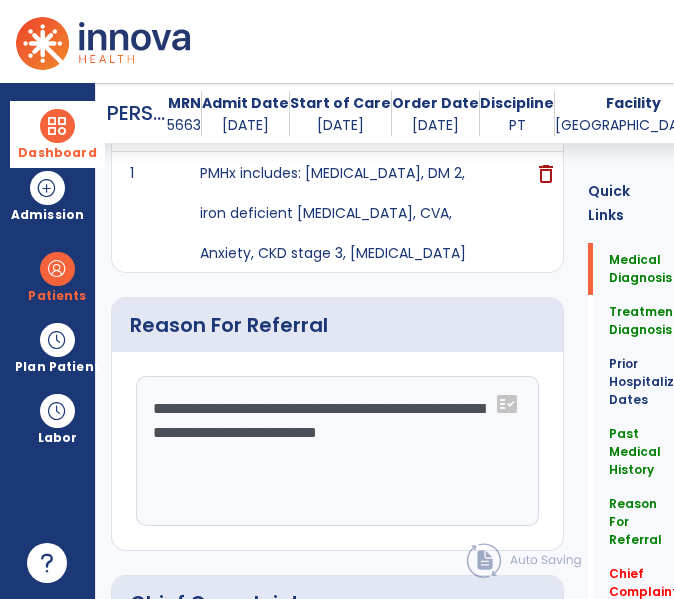click on "**********" 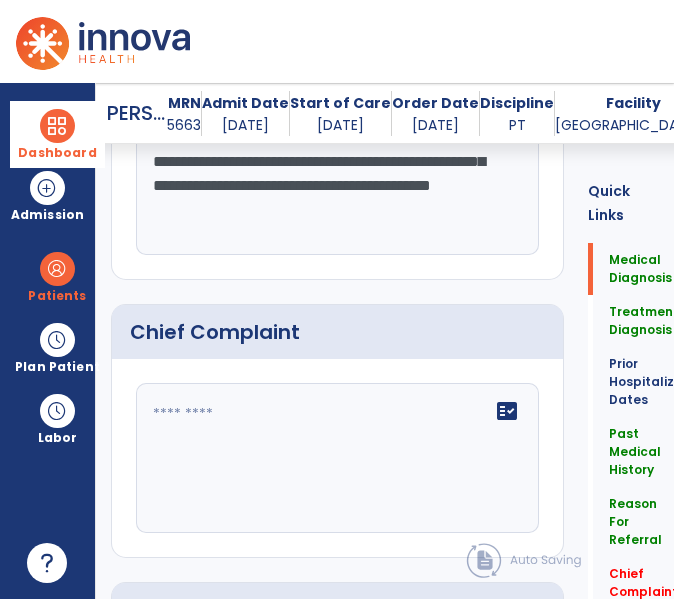 scroll, scrollTop: 1273, scrollLeft: 0, axis: vertical 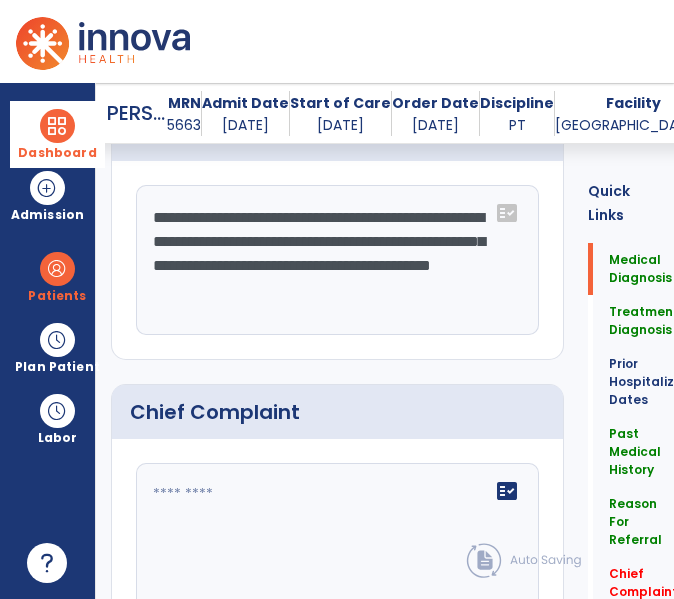 type on "**********" 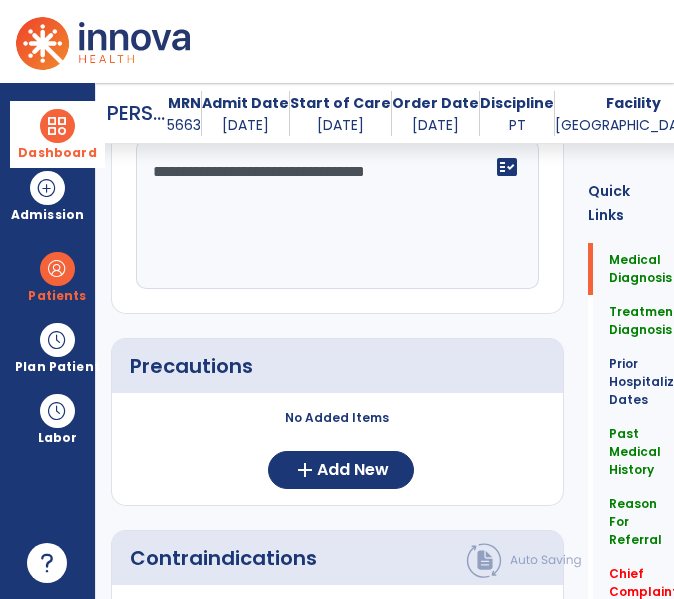 scroll, scrollTop: 1598, scrollLeft: 0, axis: vertical 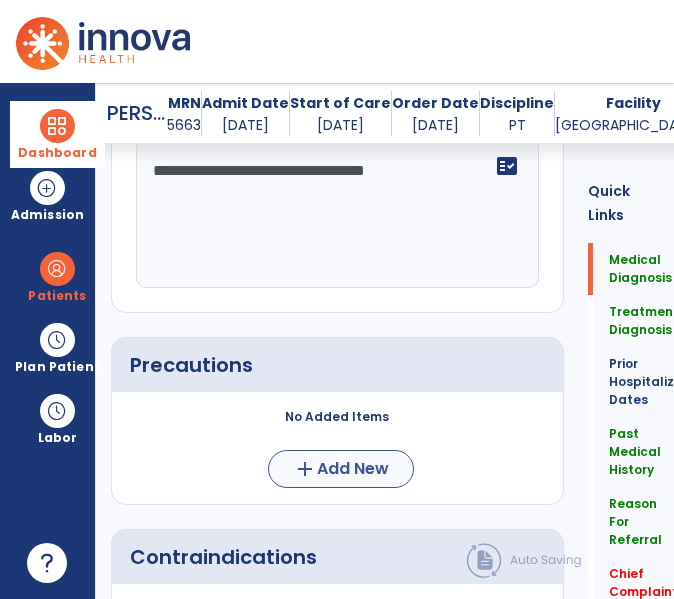 type on "**********" 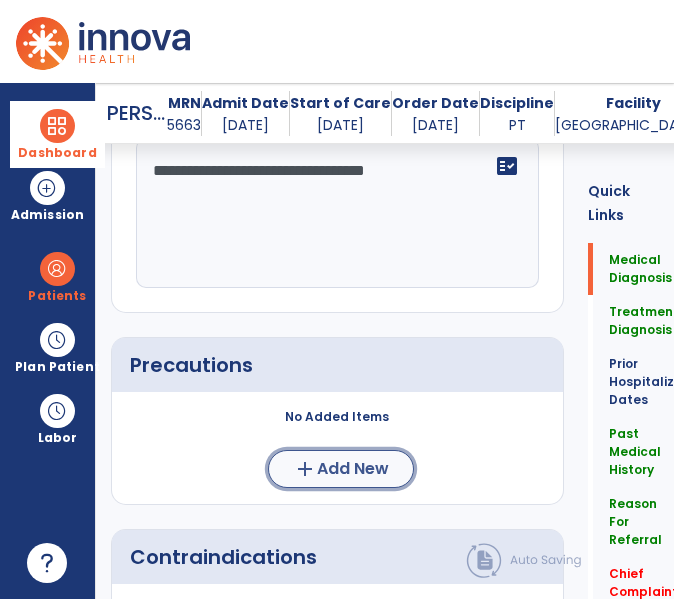 click on "Add New" 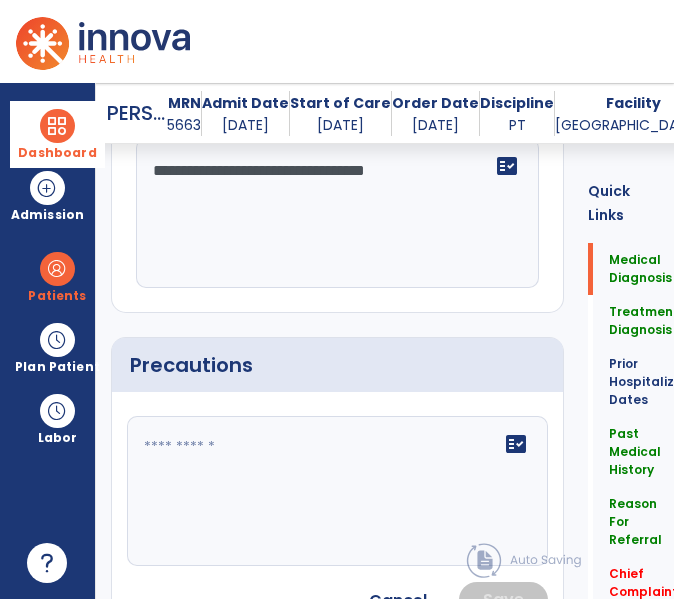 click 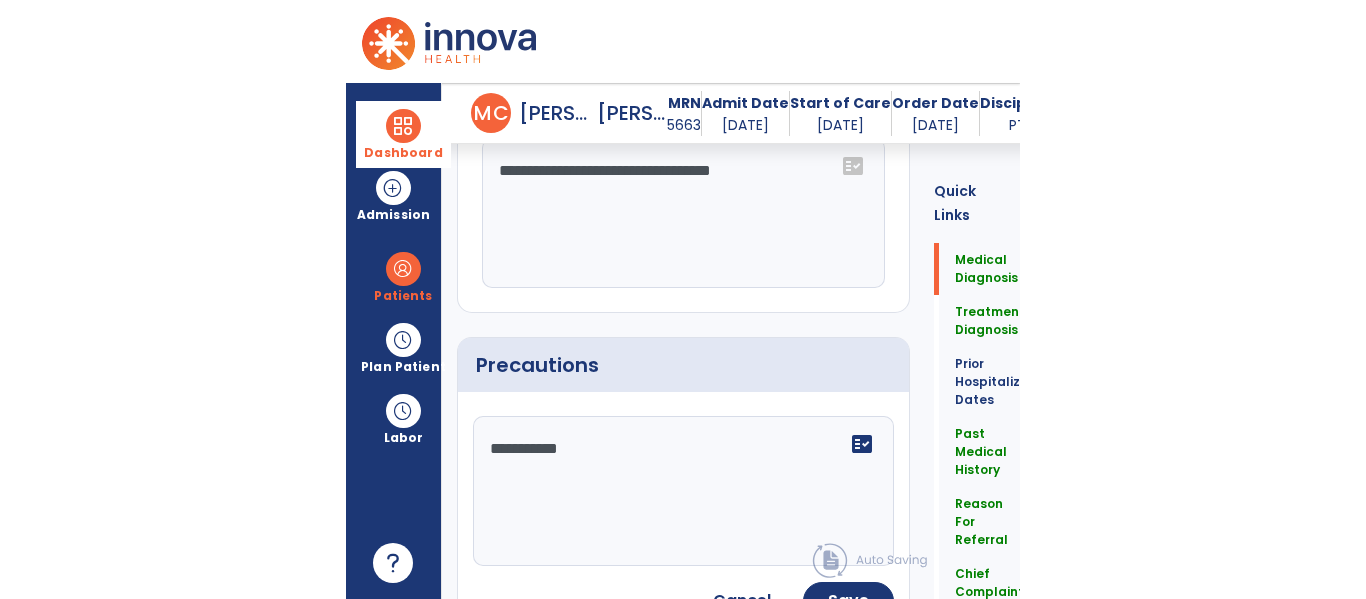 scroll, scrollTop: 1472, scrollLeft: 0, axis: vertical 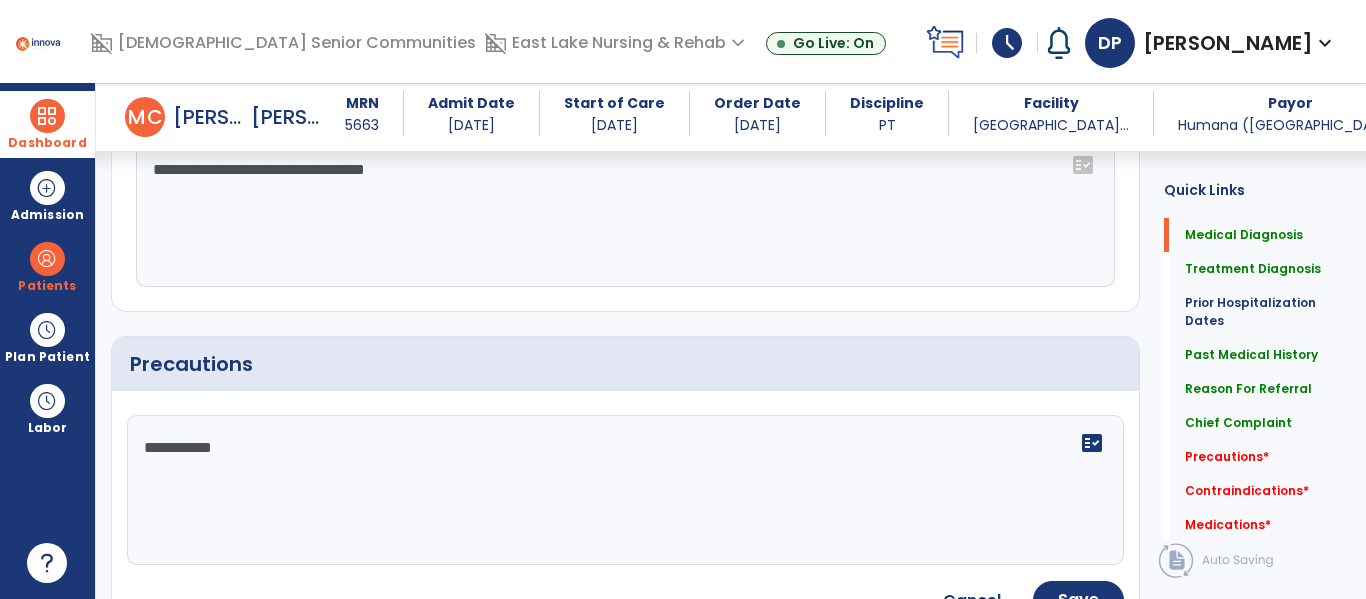 click on "**********" 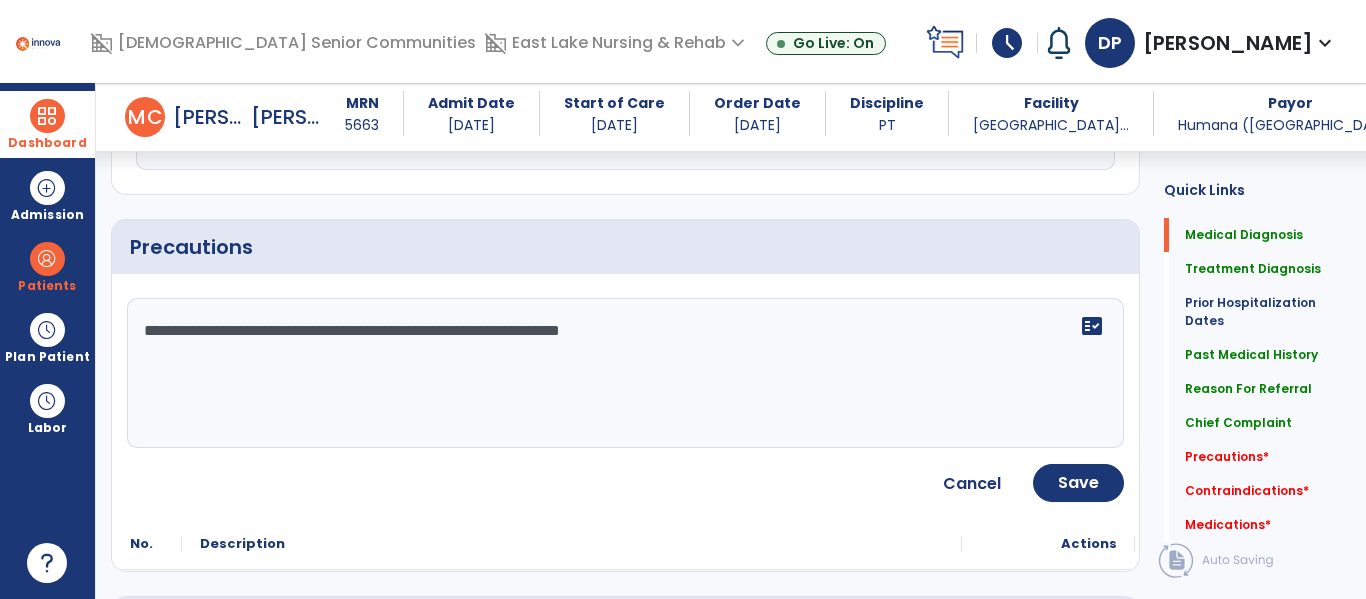 scroll, scrollTop: 1511, scrollLeft: 0, axis: vertical 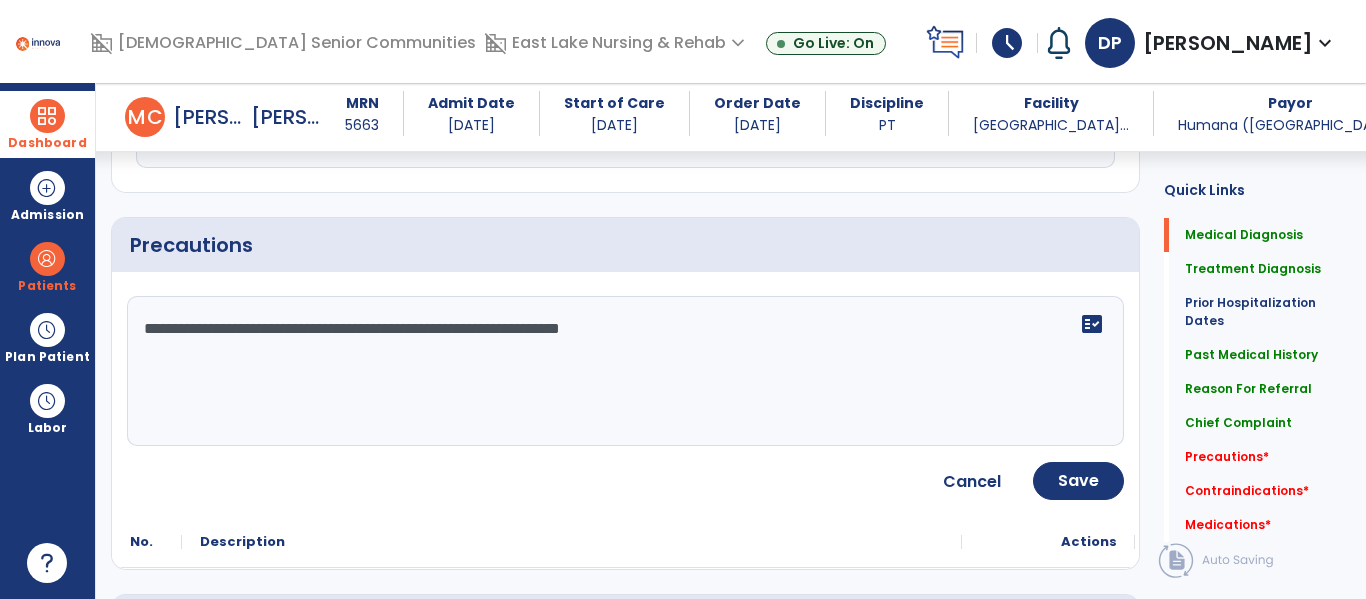 type on "**********" 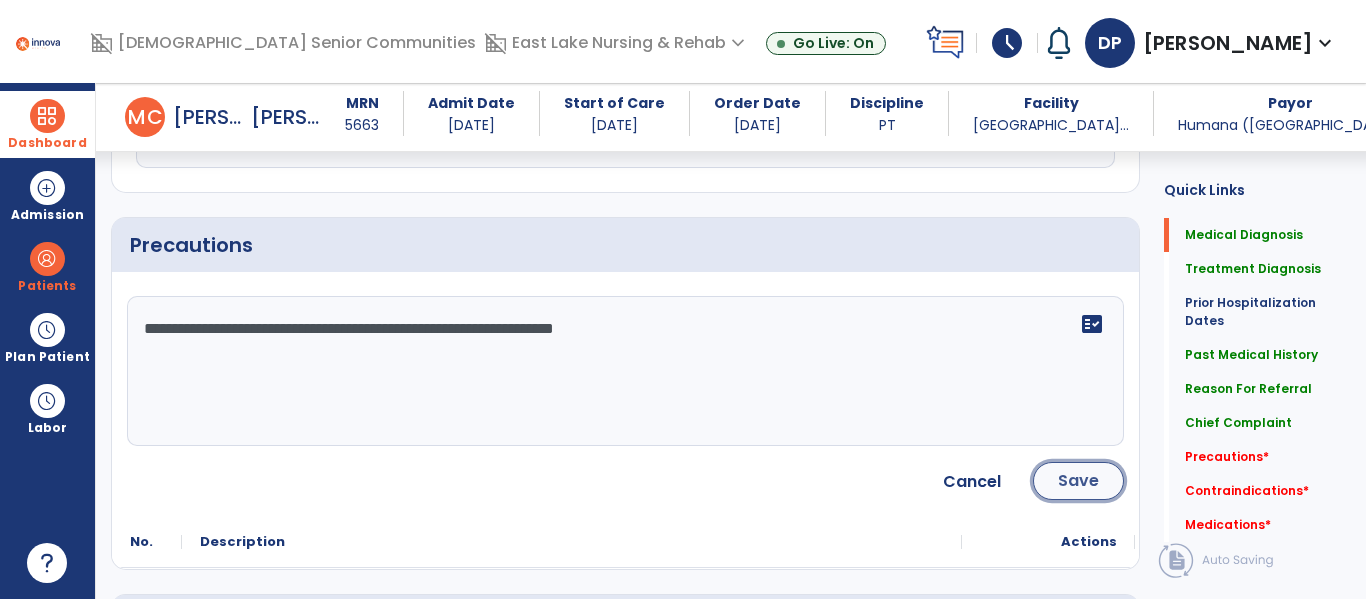 click on "Save" 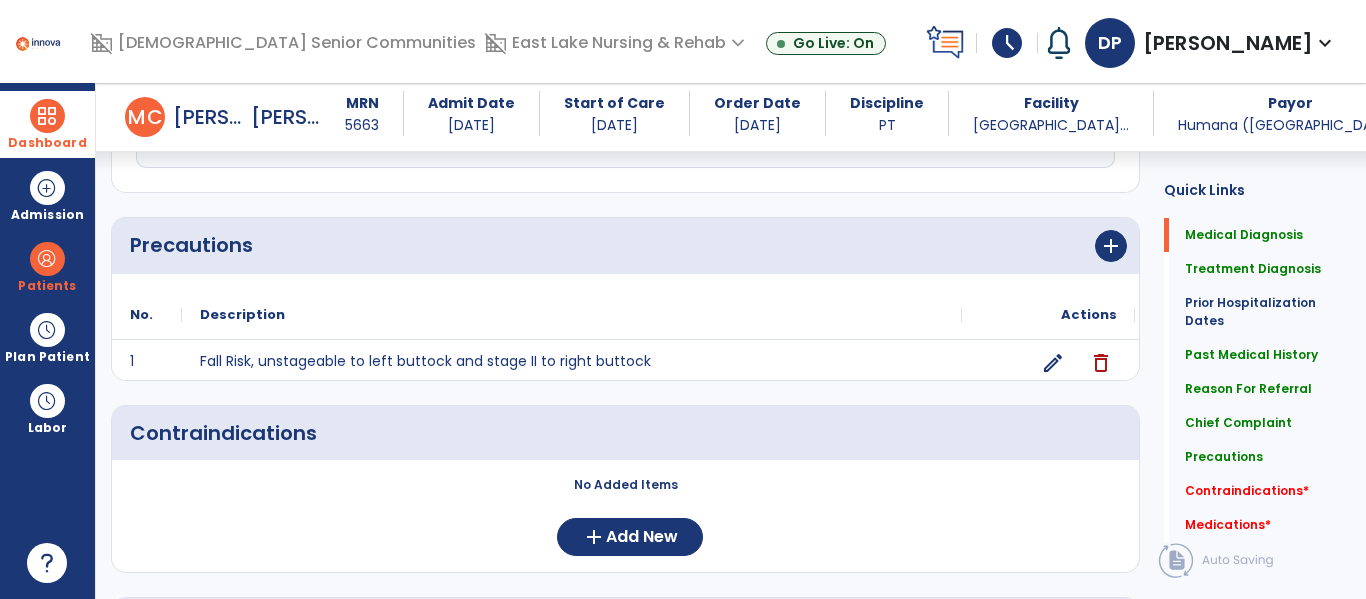 scroll, scrollTop: 1747, scrollLeft: 0, axis: vertical 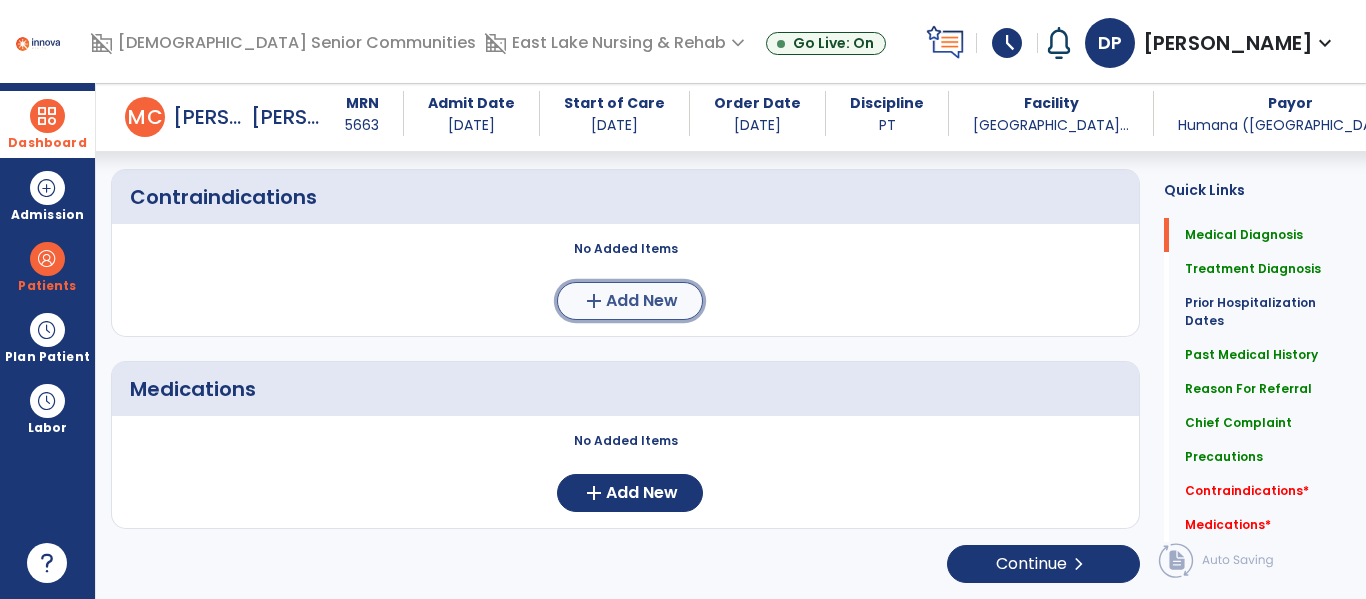 click on "Add New" 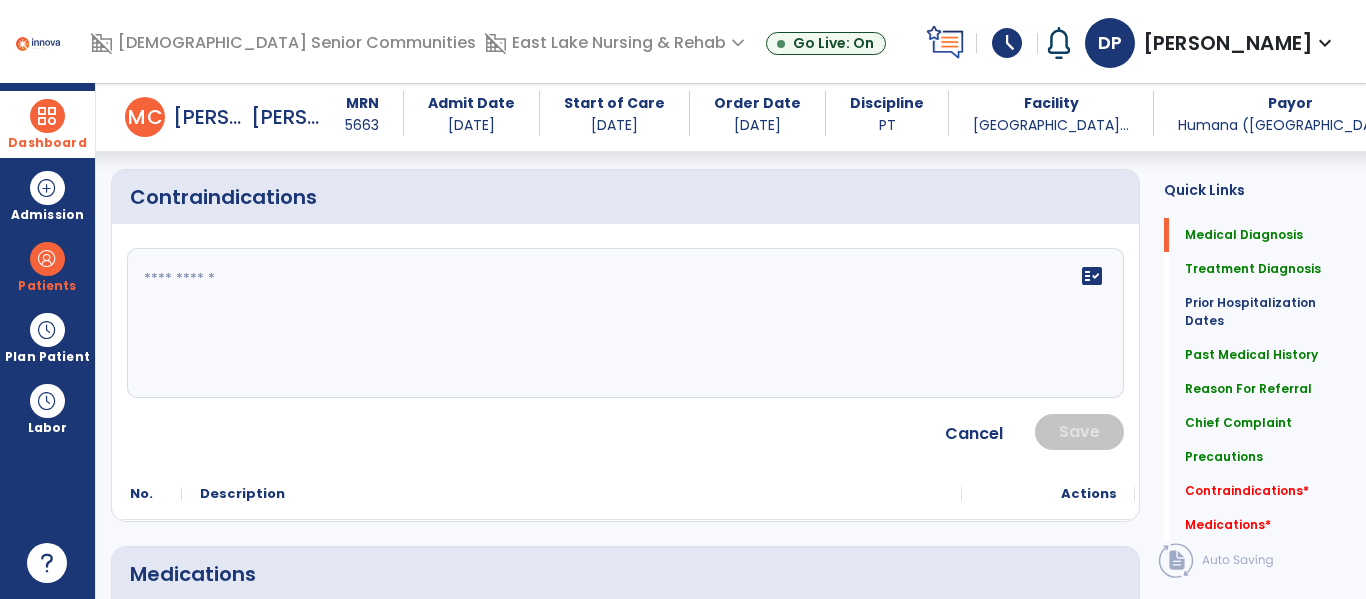 click 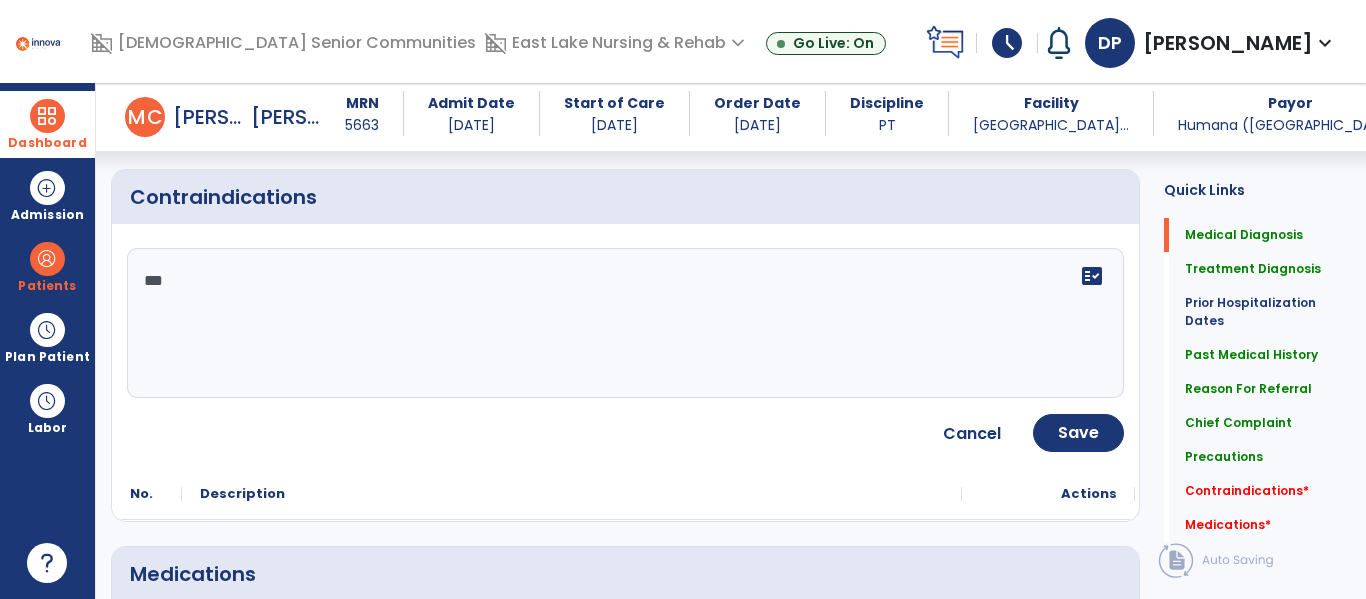 type on "****" 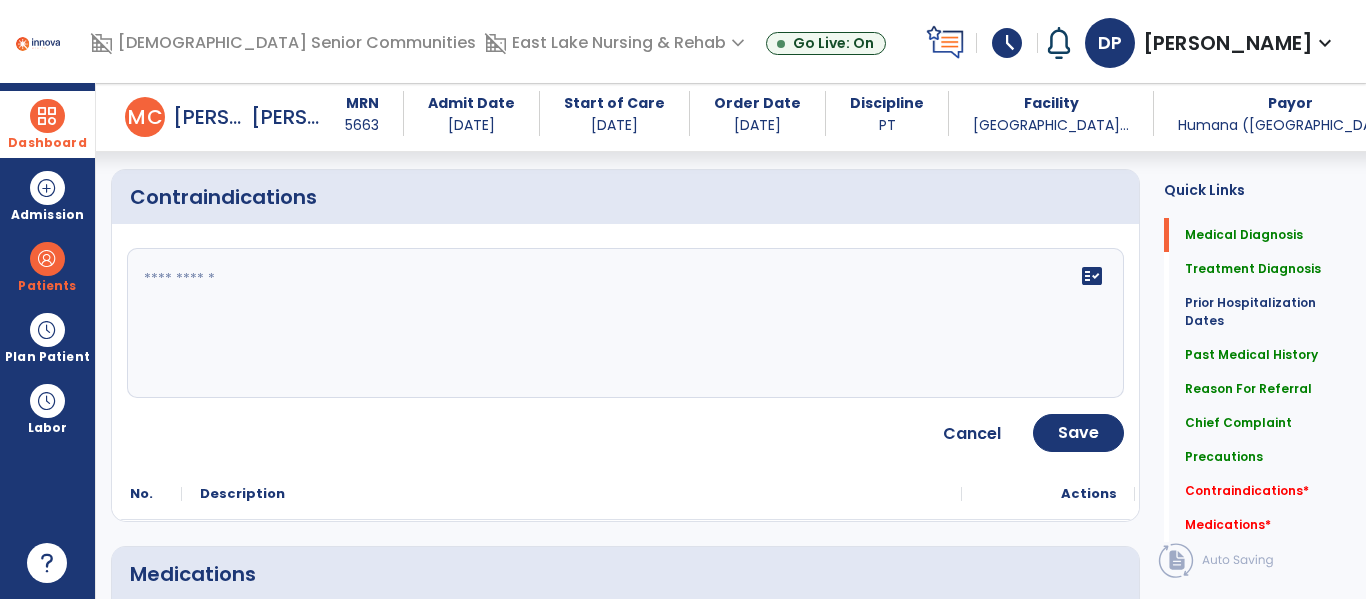 type on "****" 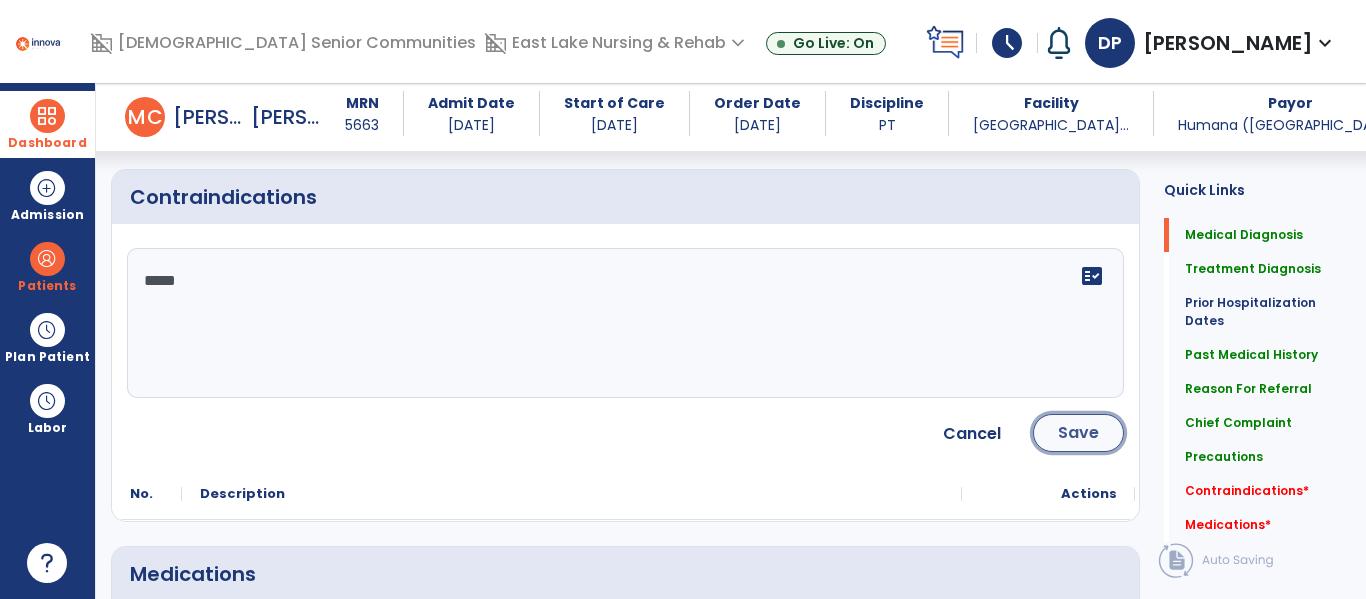 click on "Save" 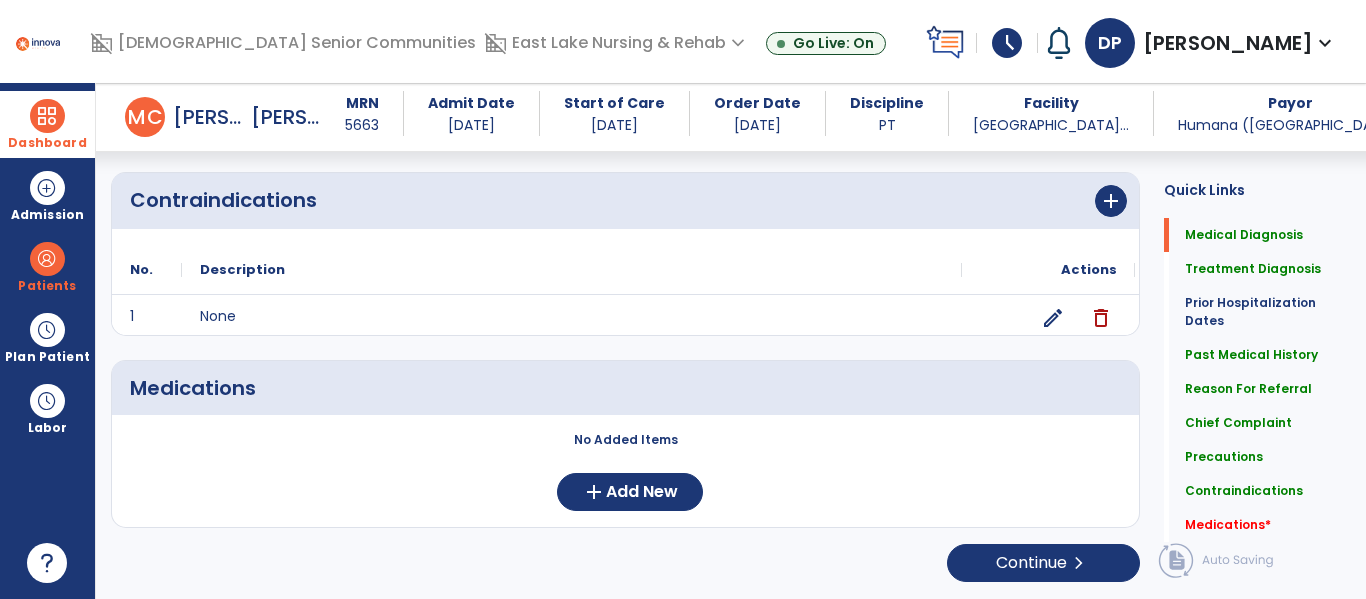 scroll, scrollTop: 1743, scrollLeft: 0, axis: vertical 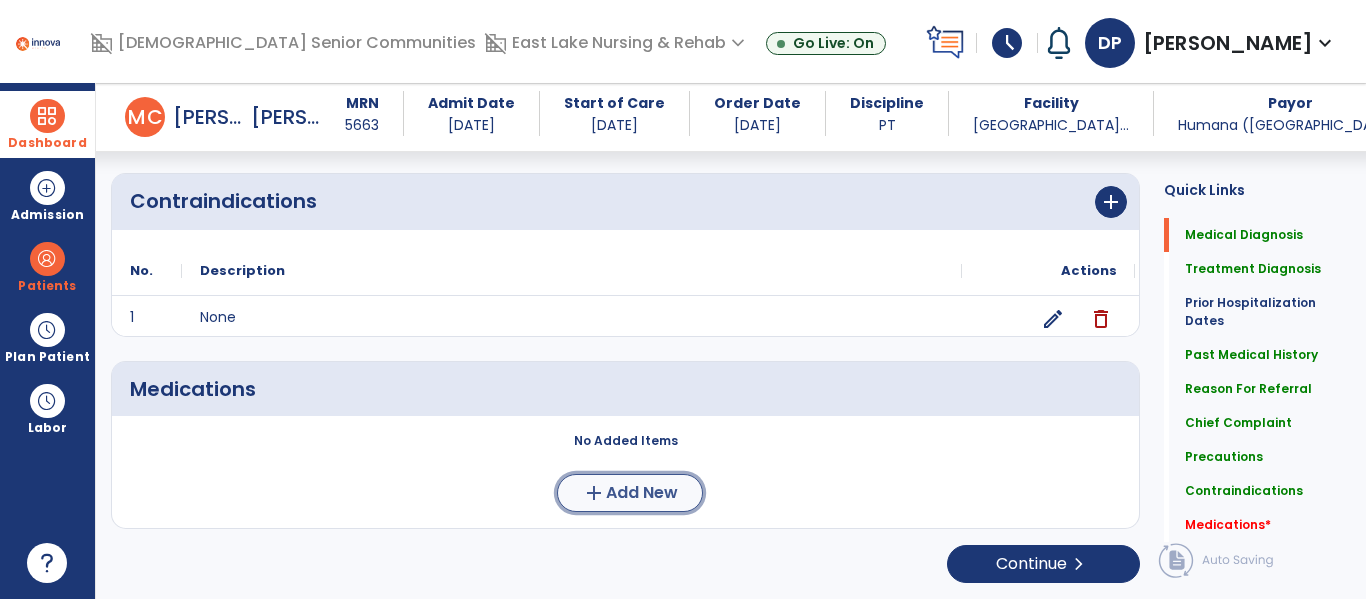 click on "add" 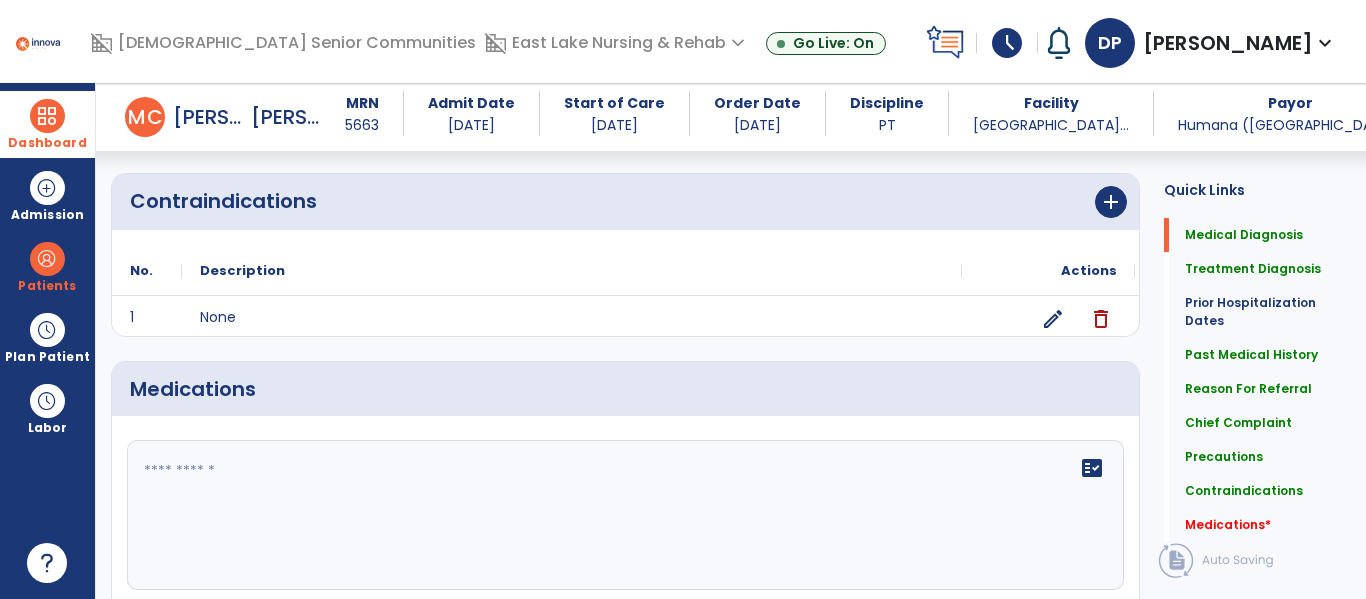 click 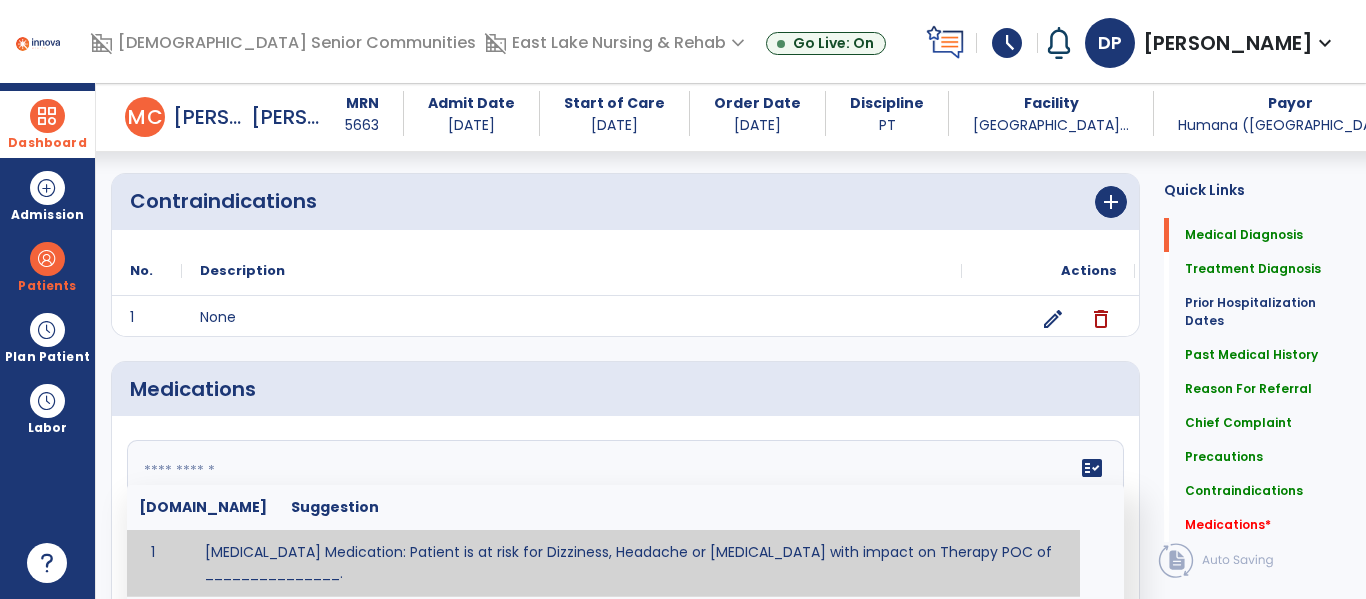 paste on "**********" 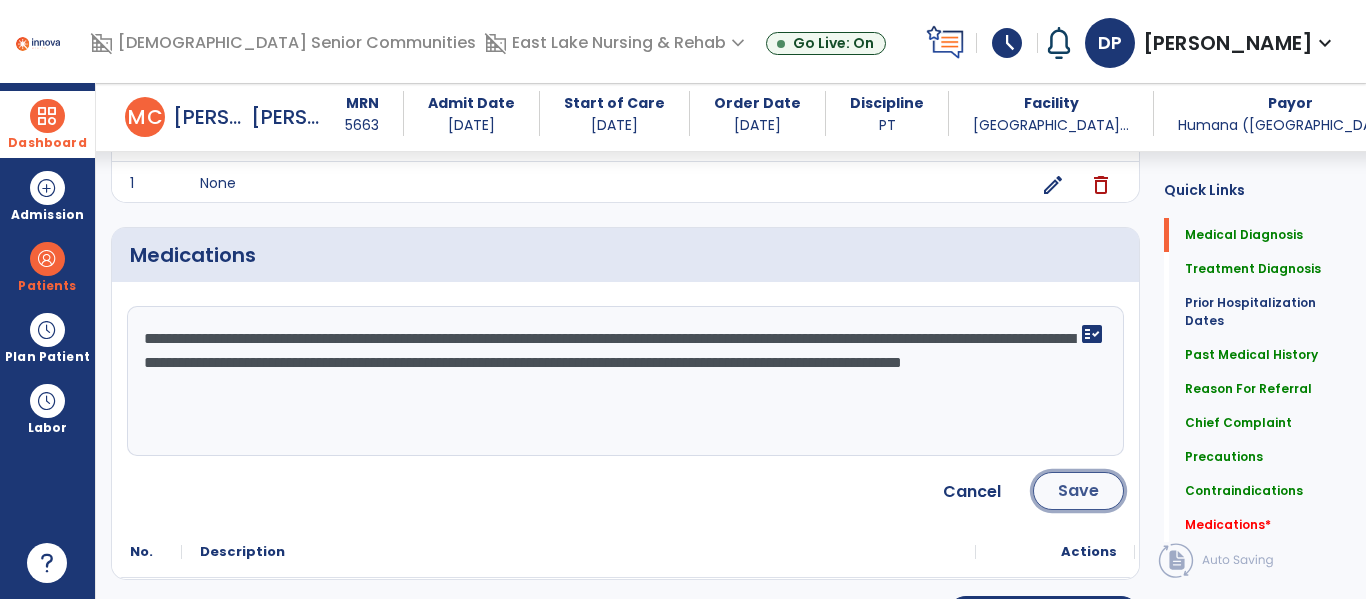 click on "Save" 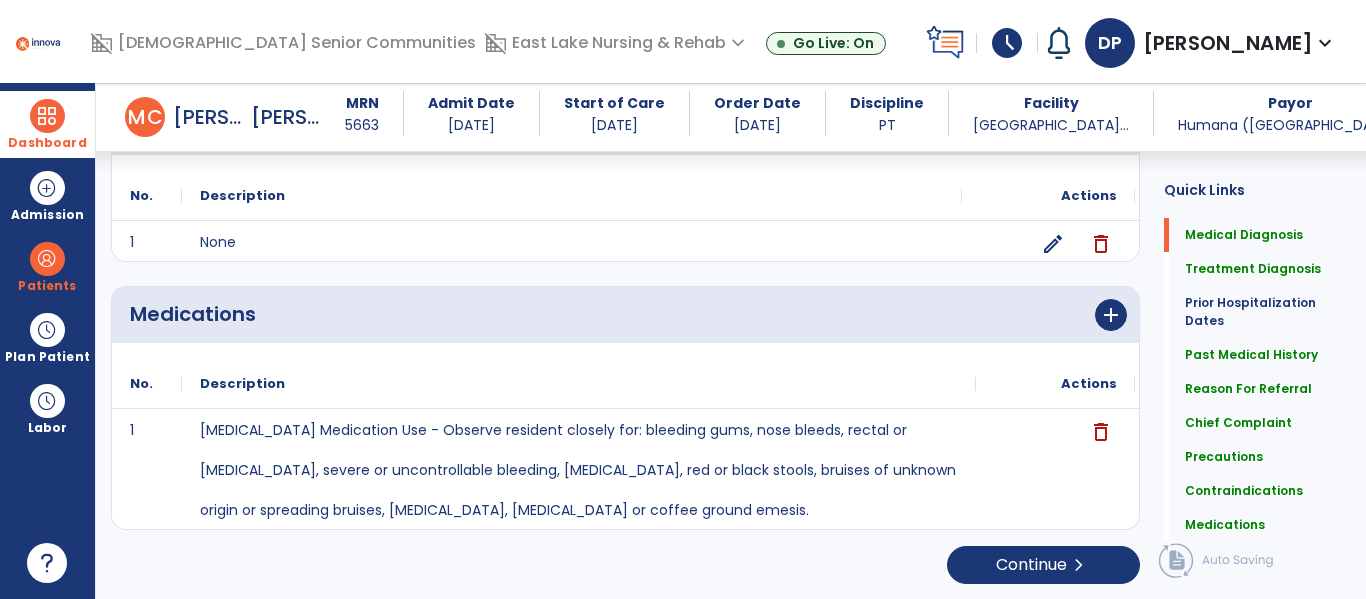 scroll, scrollTop: 1820, scrollLeft: 0, axis: vertical 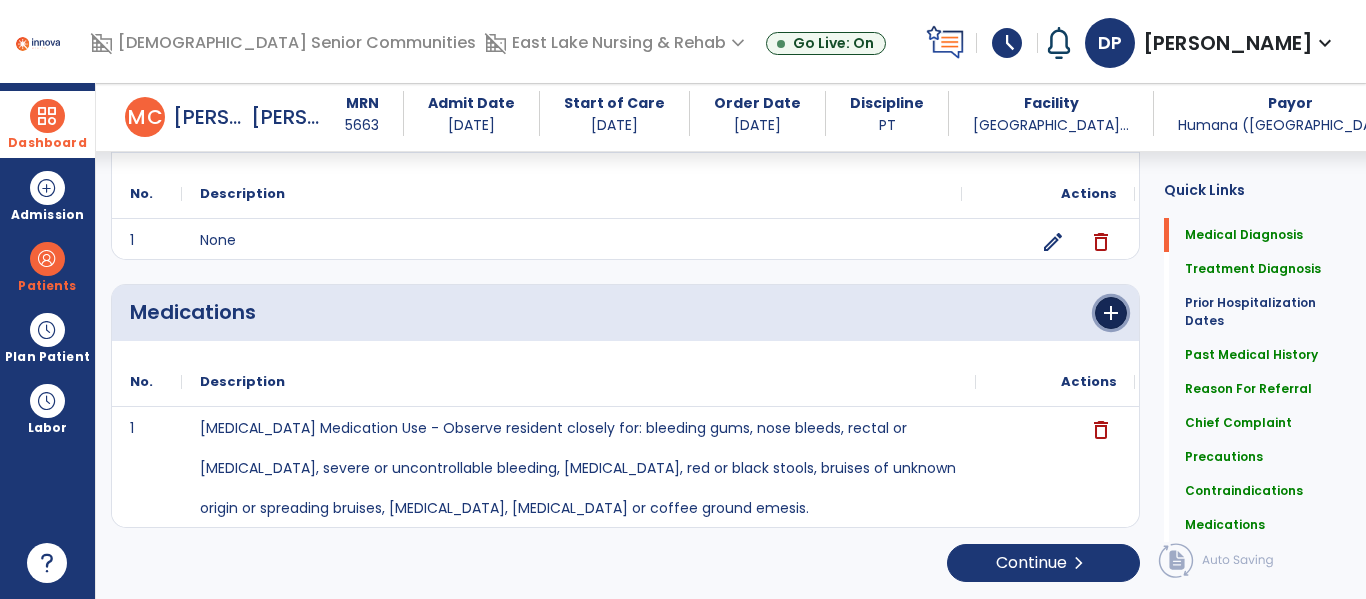 click on "add" 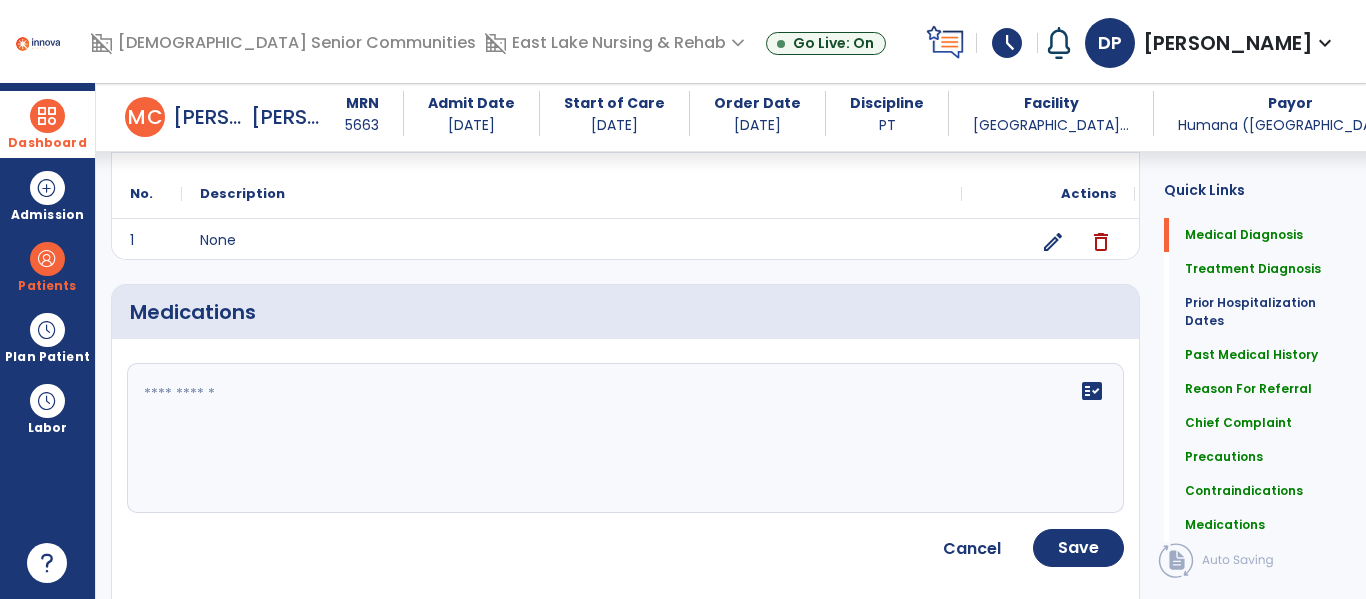 click on "fact_check" 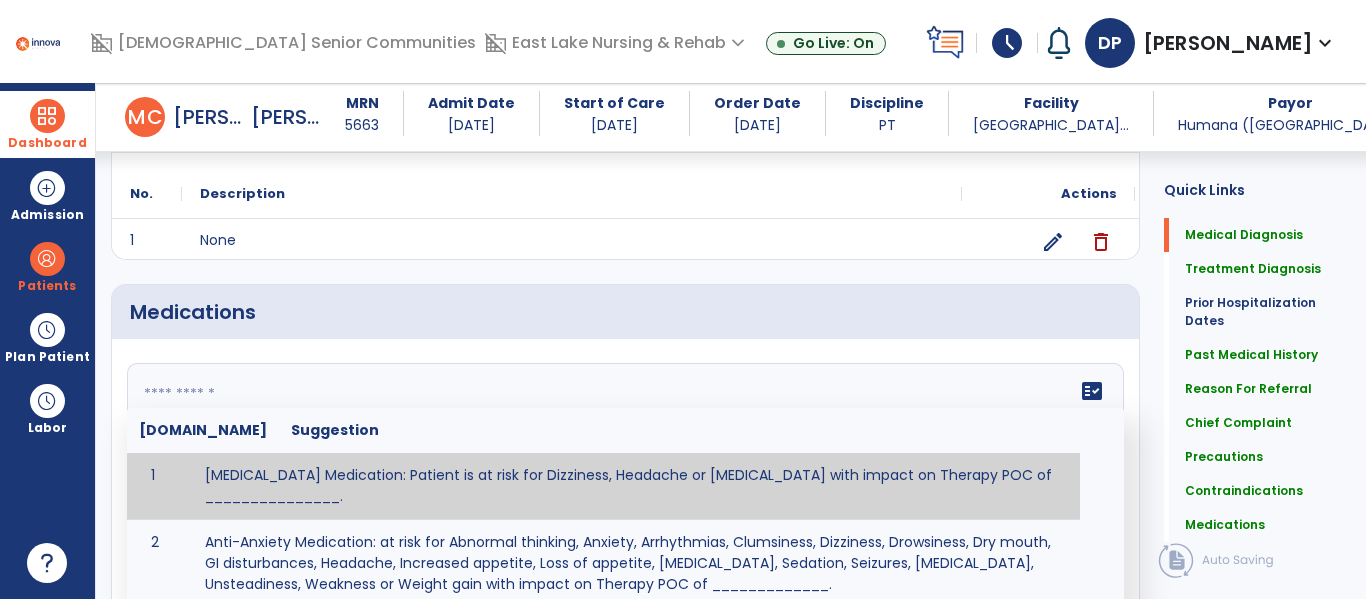 paste on "**********" 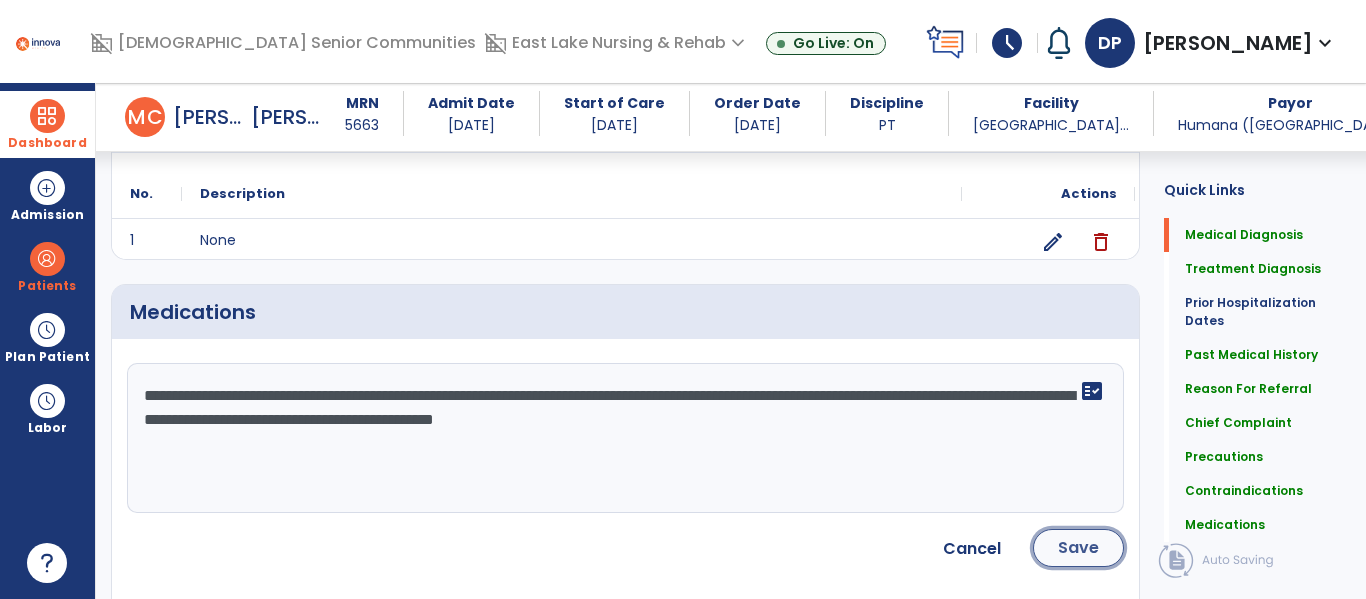 click on "Save" 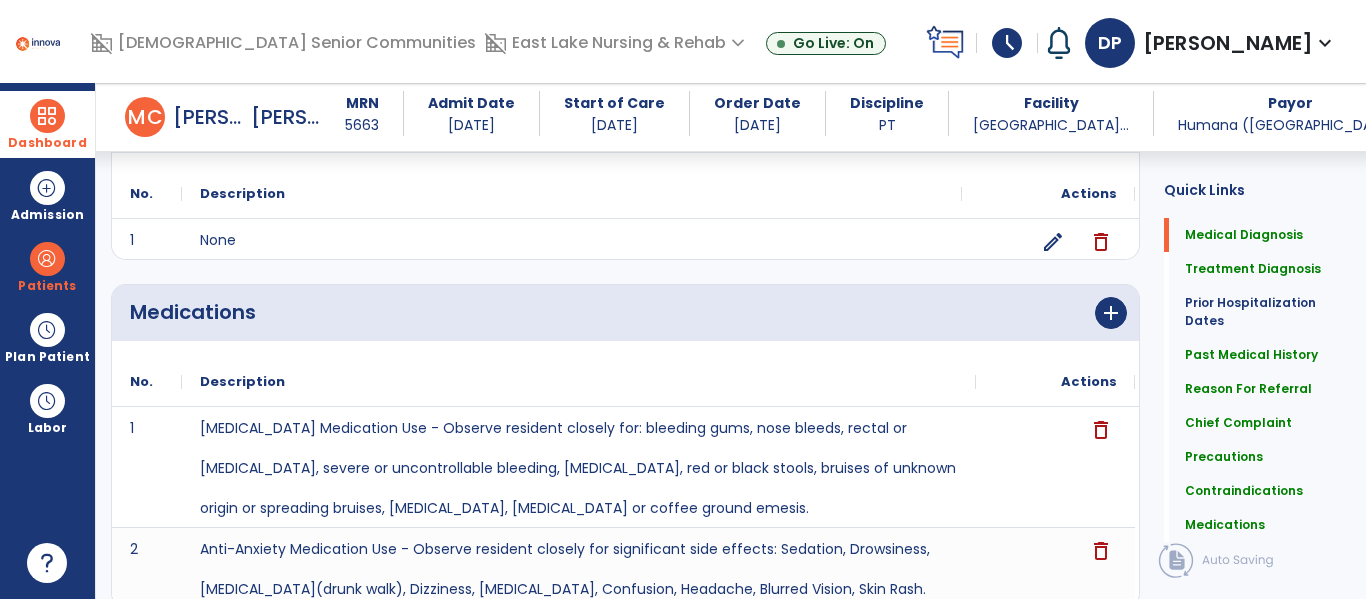 scroll, scrollTop: 1899, scrollLeft: 0, axis: vertical 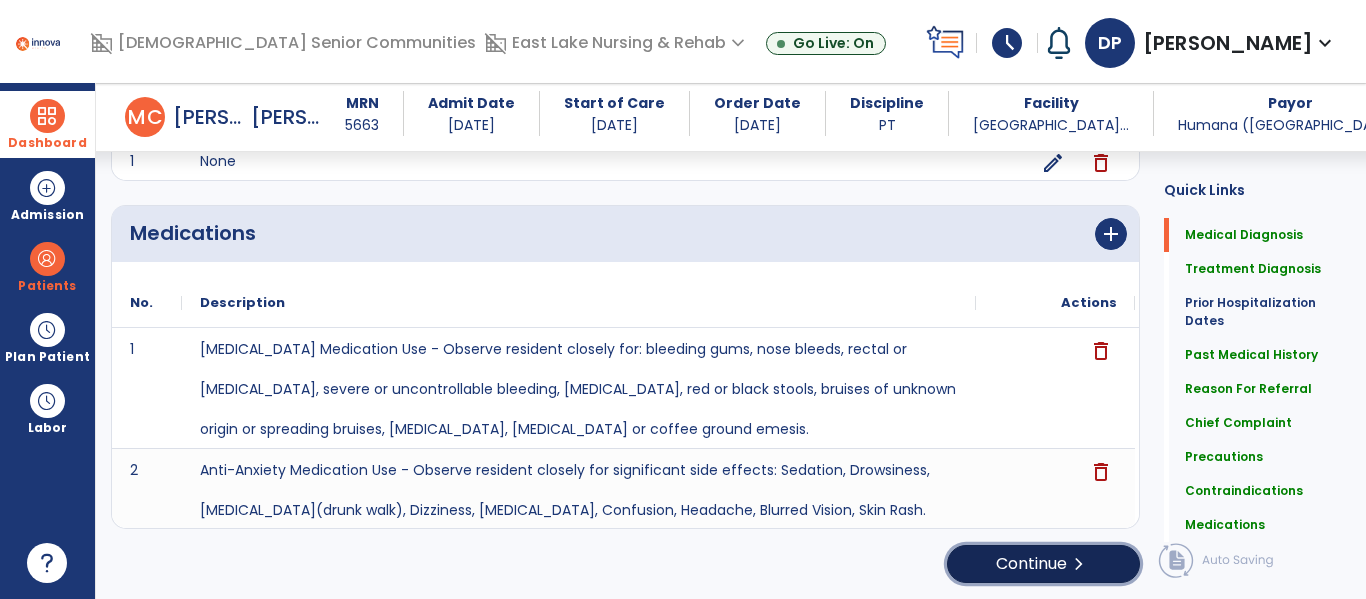 click on "Continue  chevron_right" 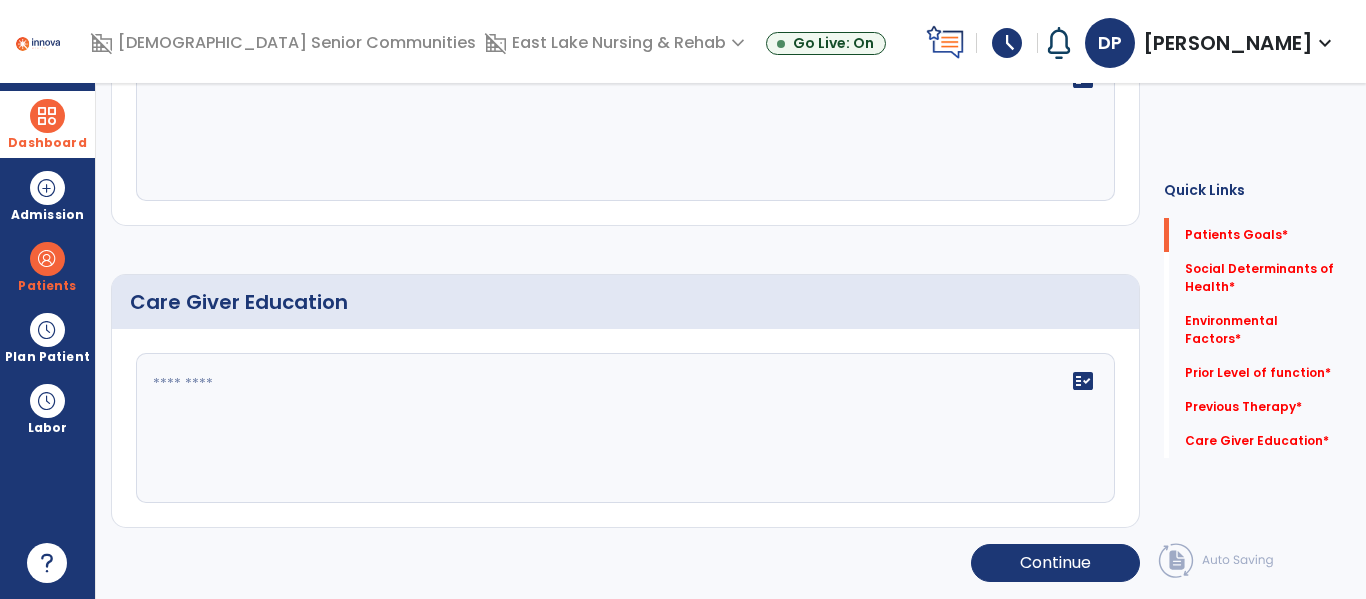 scroll, scrollTop: 45, scrollLeft: 0, axis: vertical 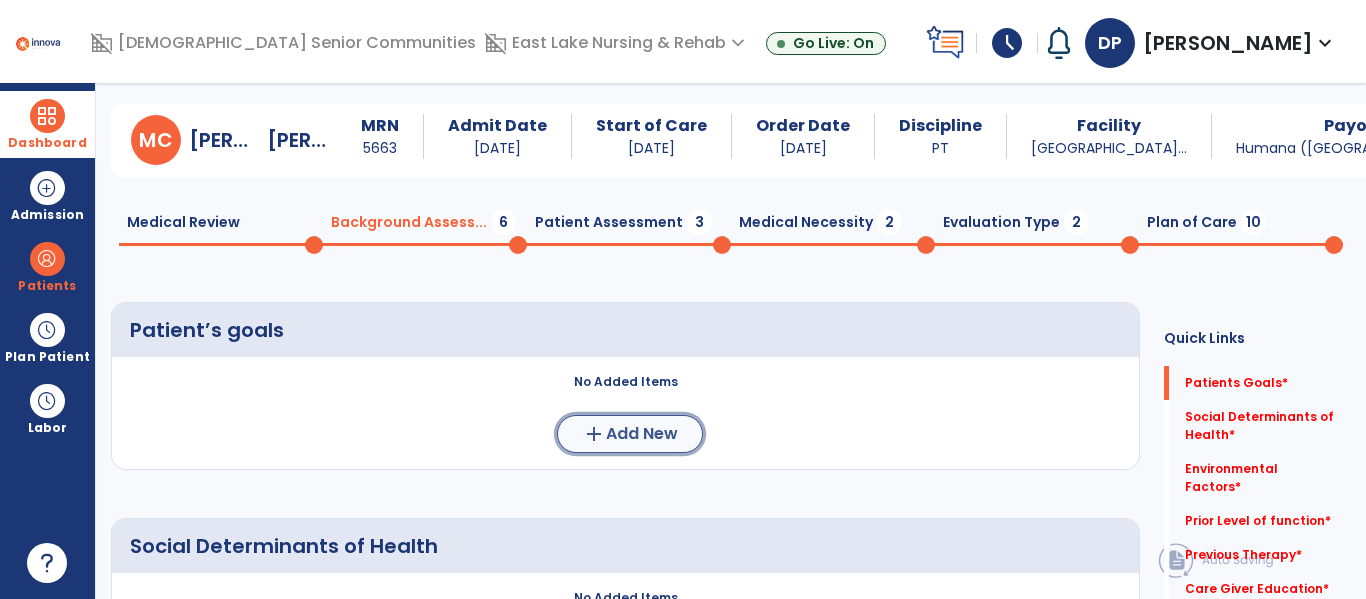 click on "add  Add New" 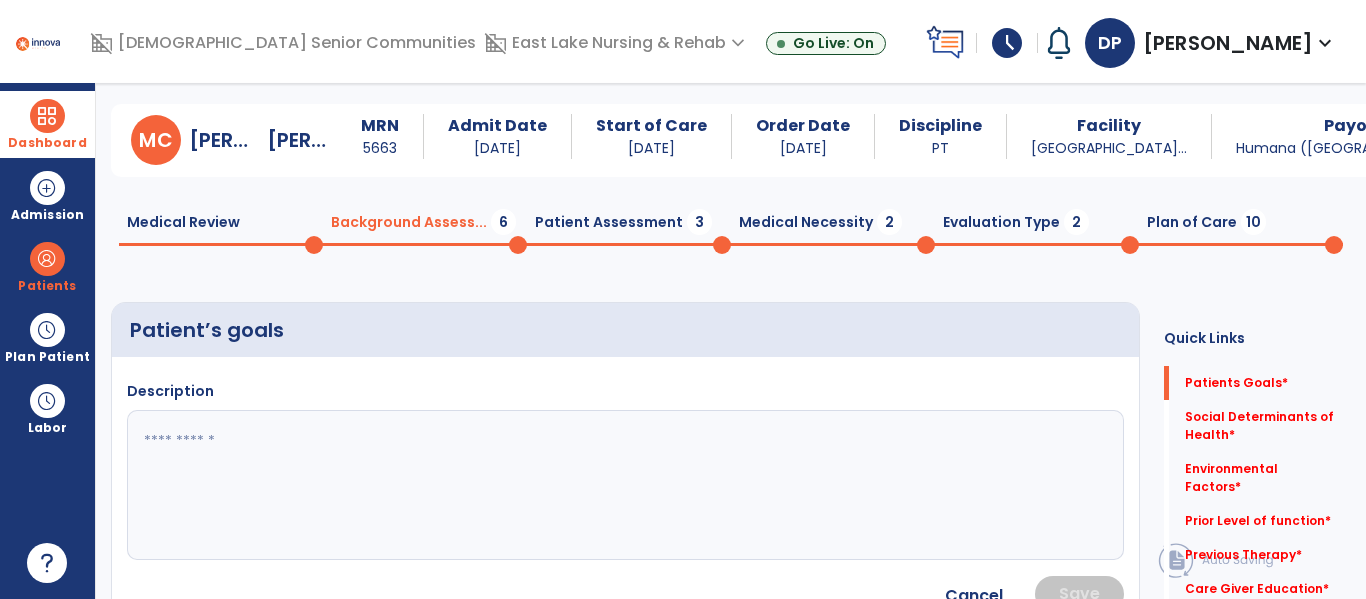 click 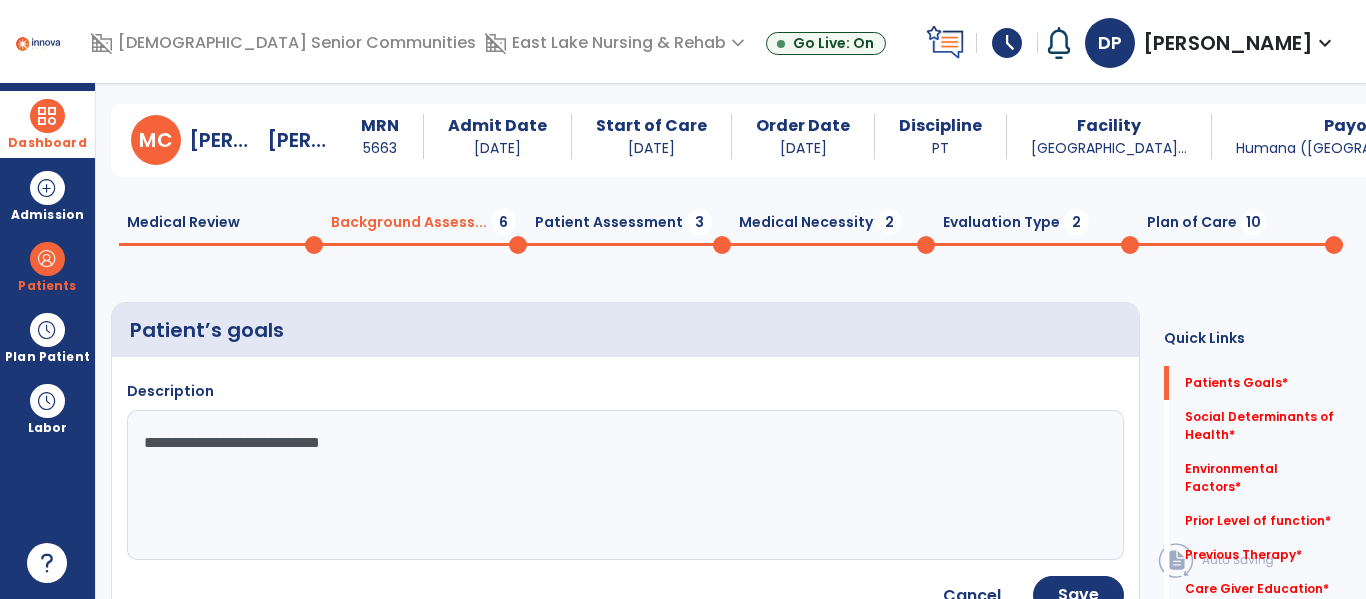 type on "**********" 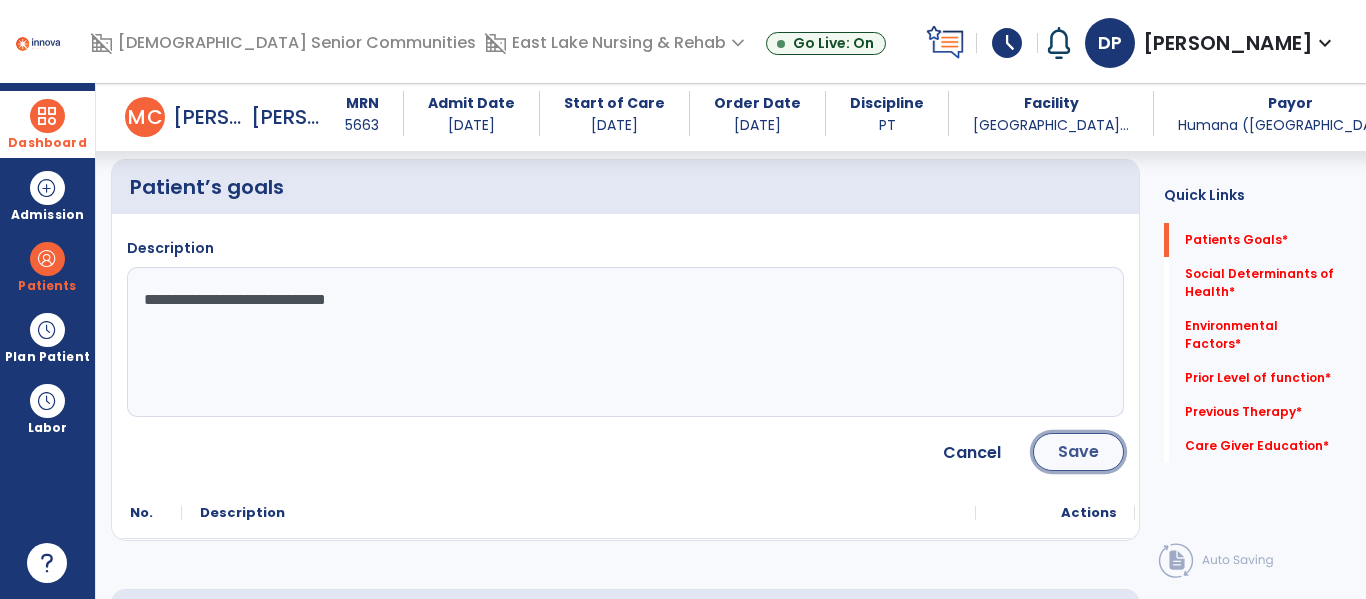 click on "Save" 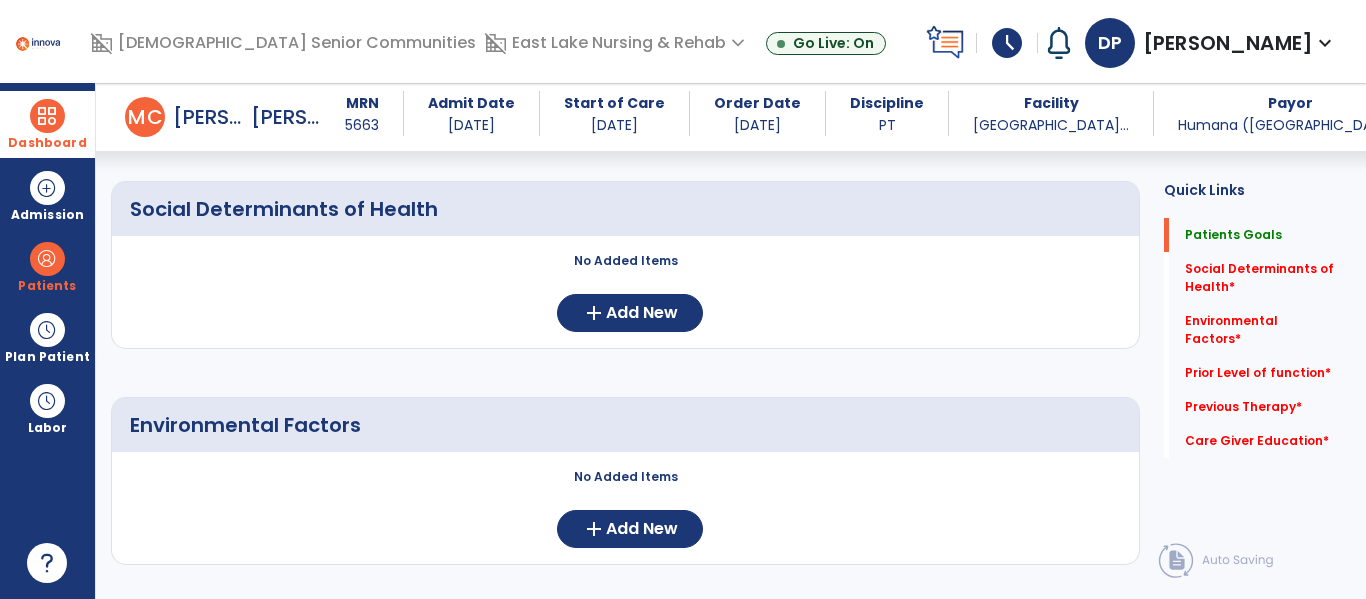 scroll, scrollTop: 368, scrollLeft: 0, axis: vertical 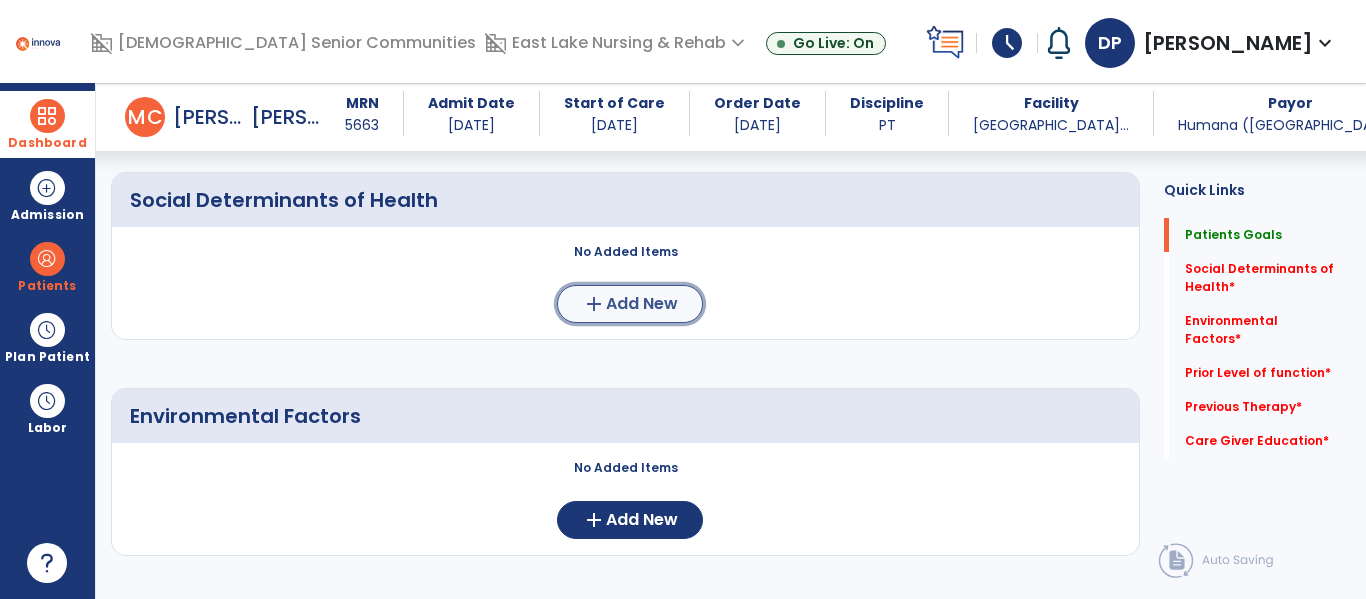 click on "Add New" 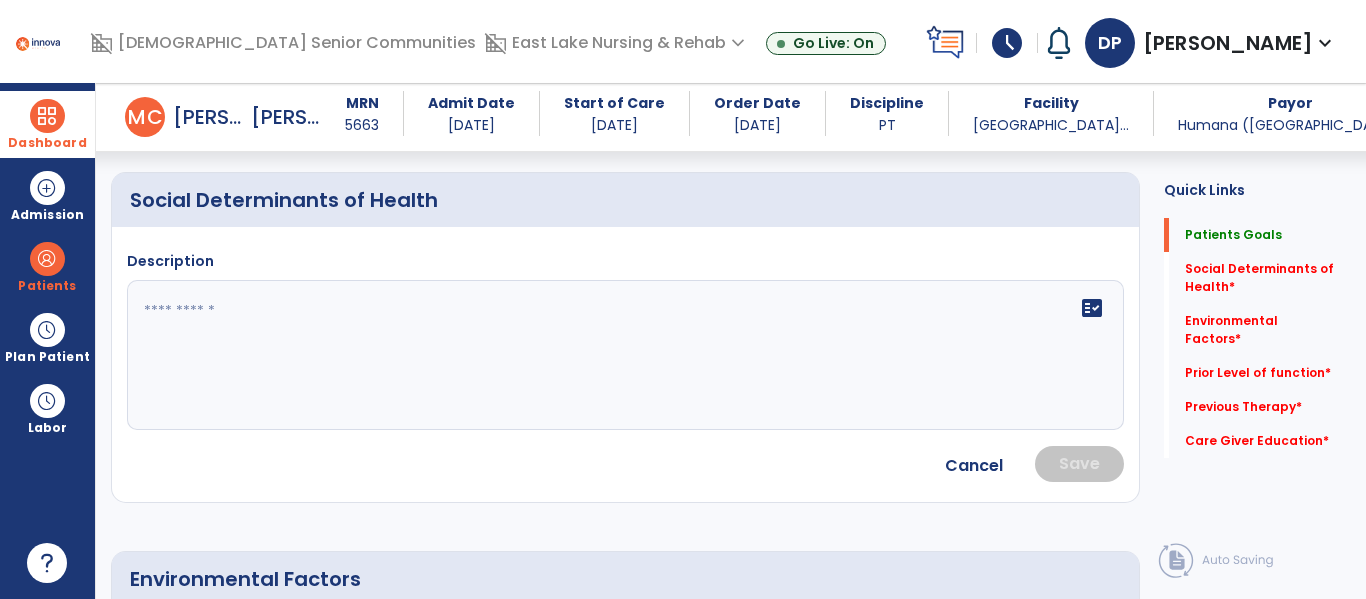 click 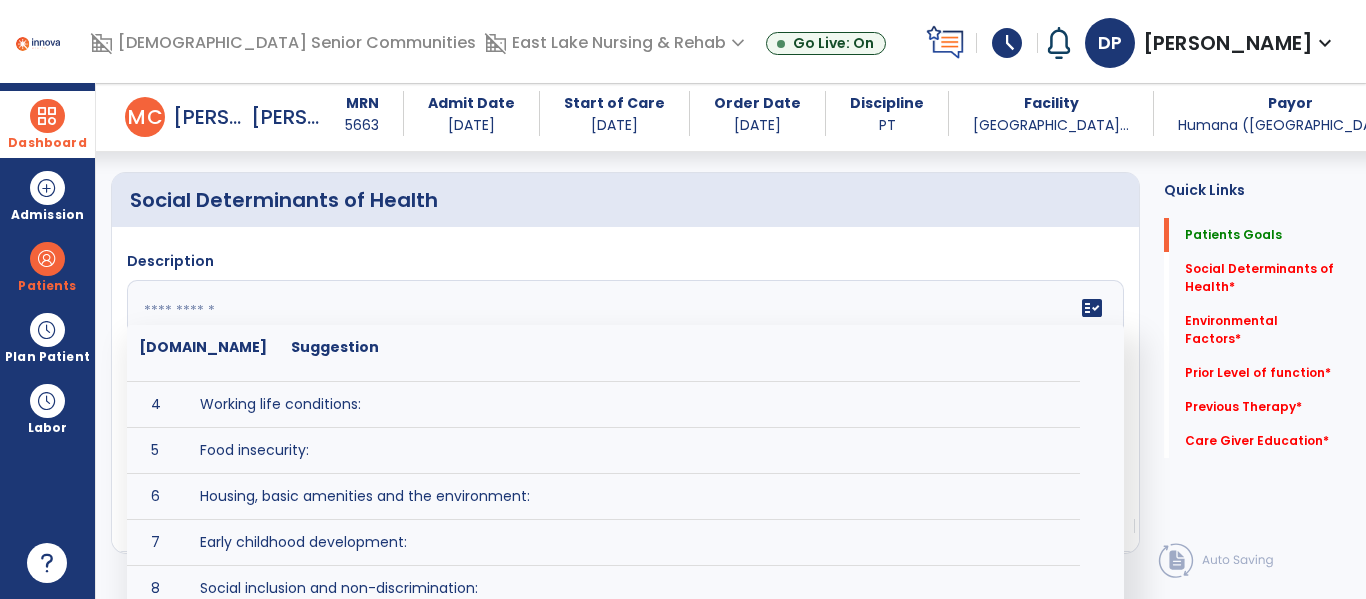 scroll, scrollTop: 136, scrollLeft: 0, axis: vertical 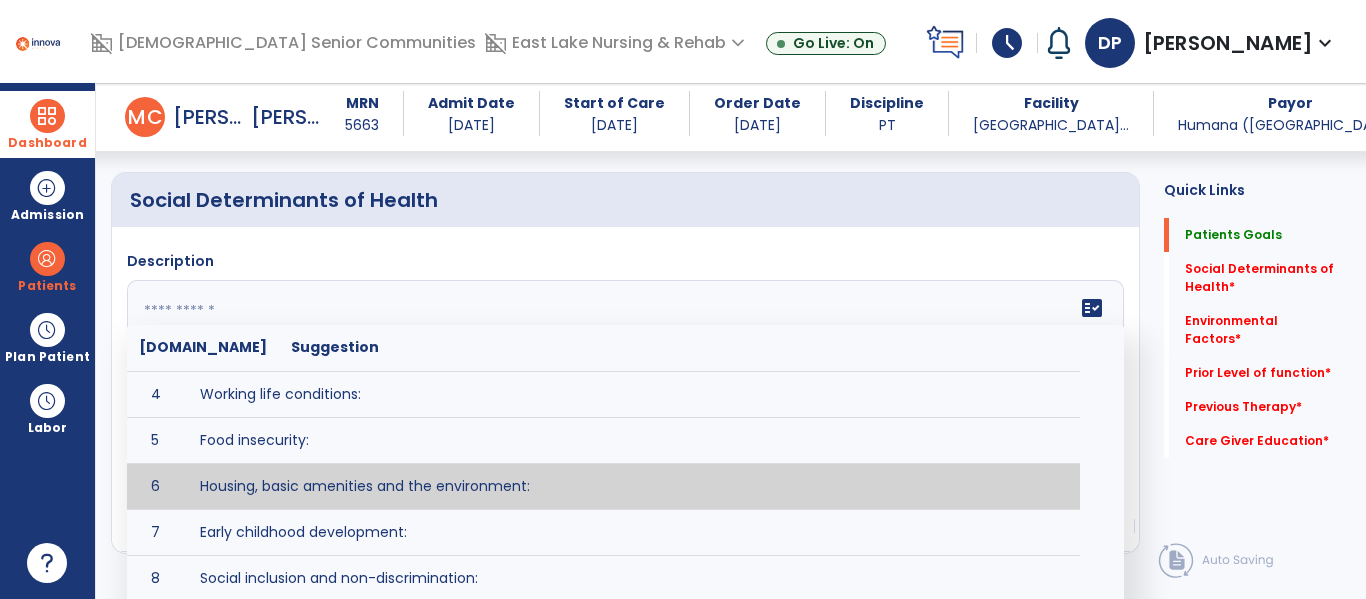 type on "**********" 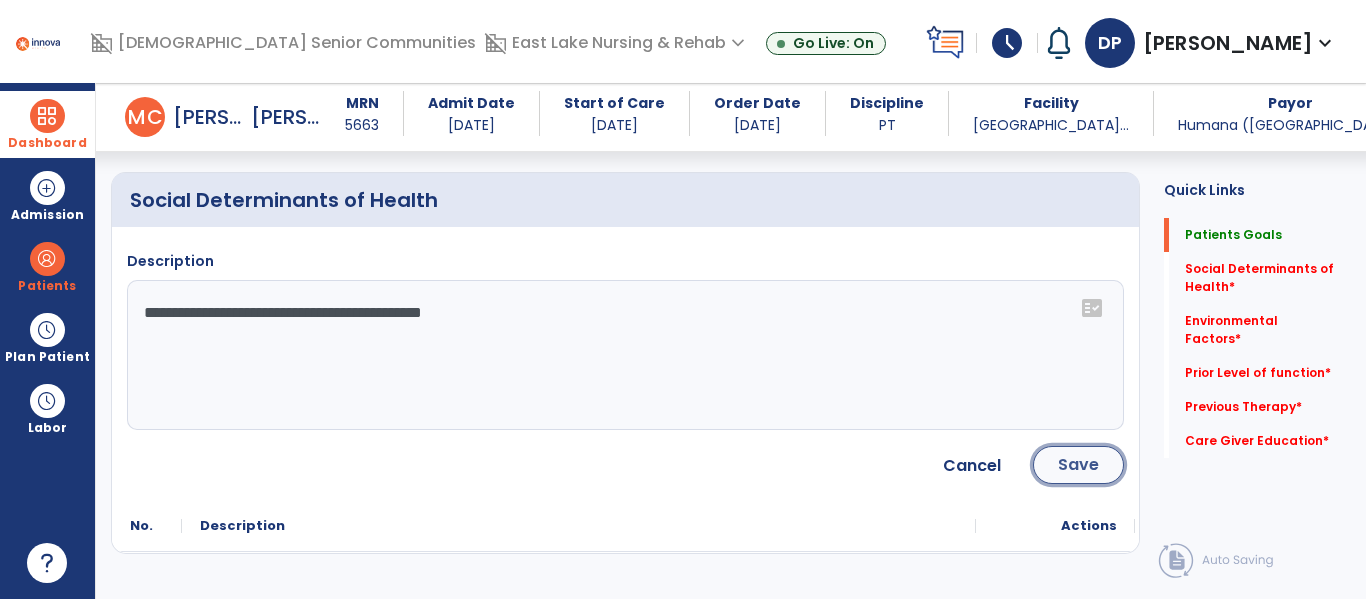 click on "Save" 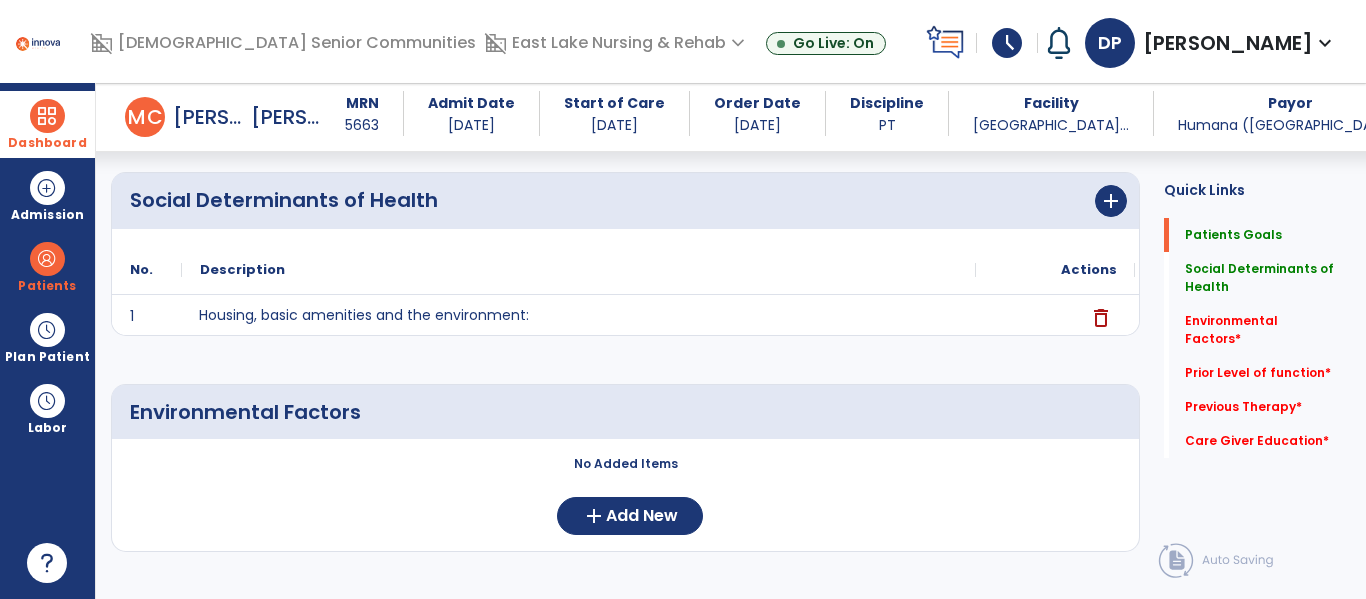 click on "Housing, basic amenities and the environment:" 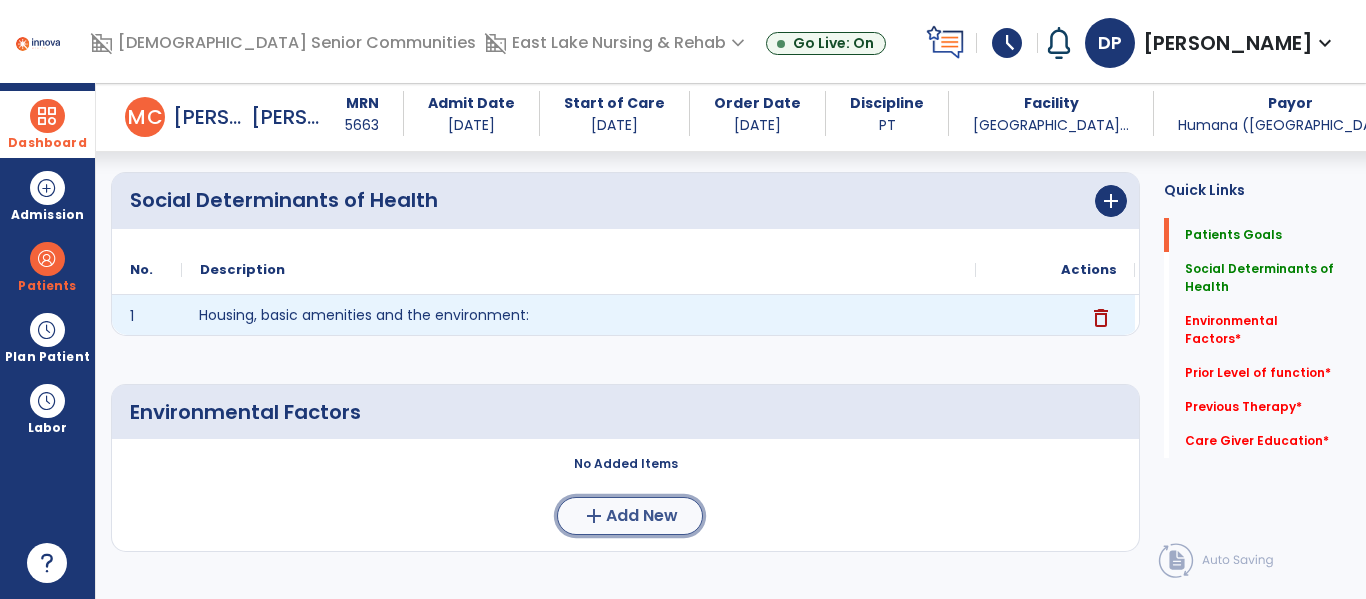 click on "Add New" 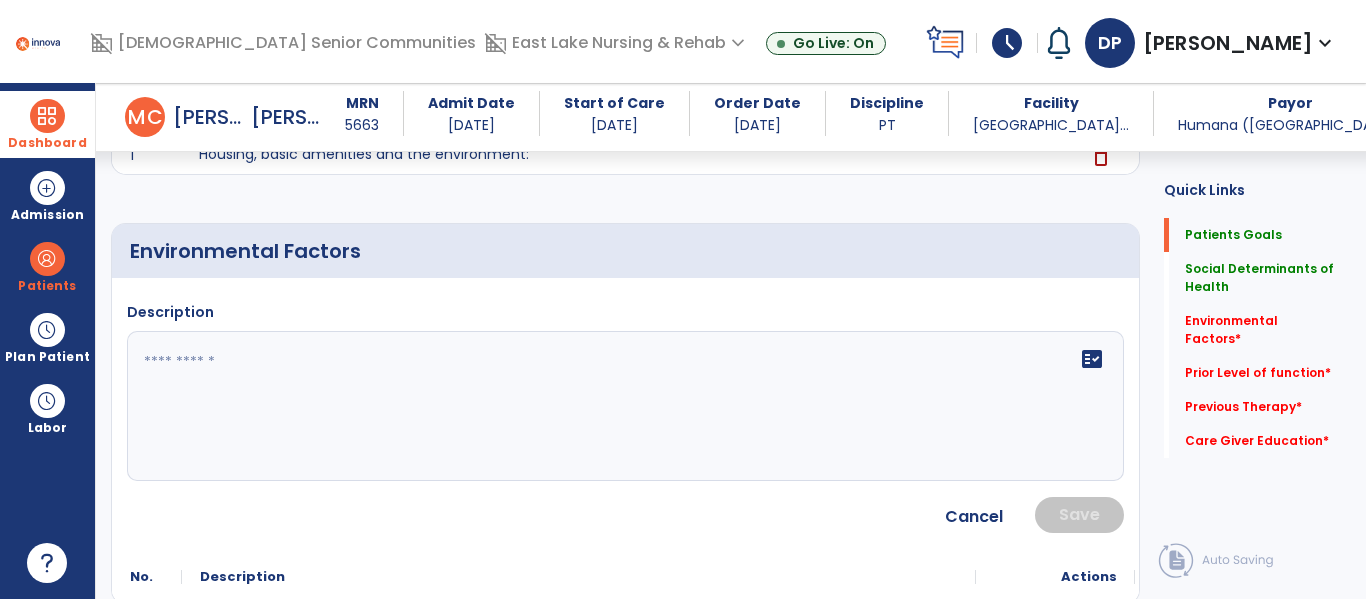 scroll, scrollTop: 530, scrollLeft: 0, axis: vertical 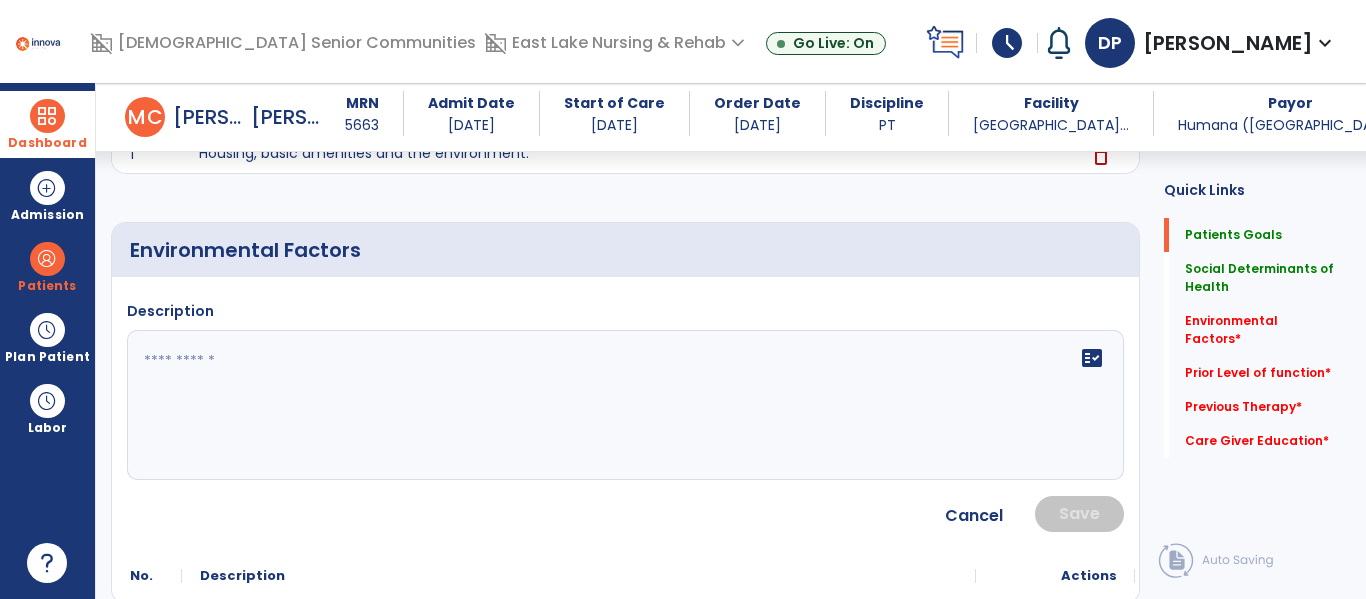 click 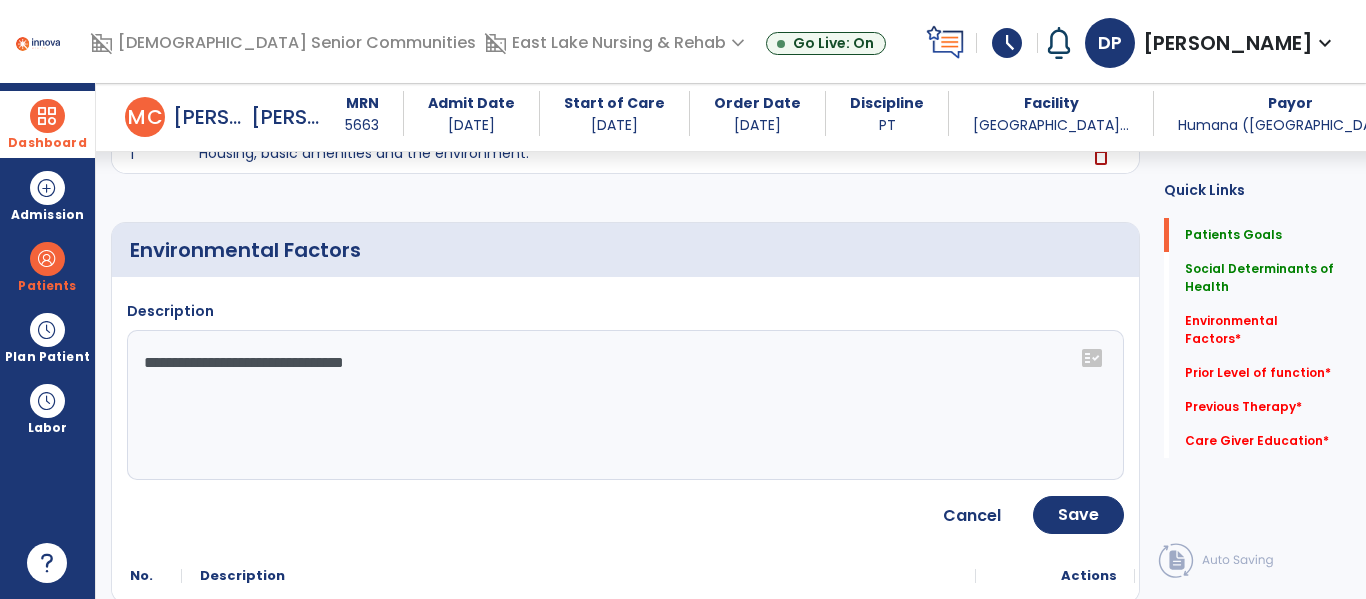click on "**********" 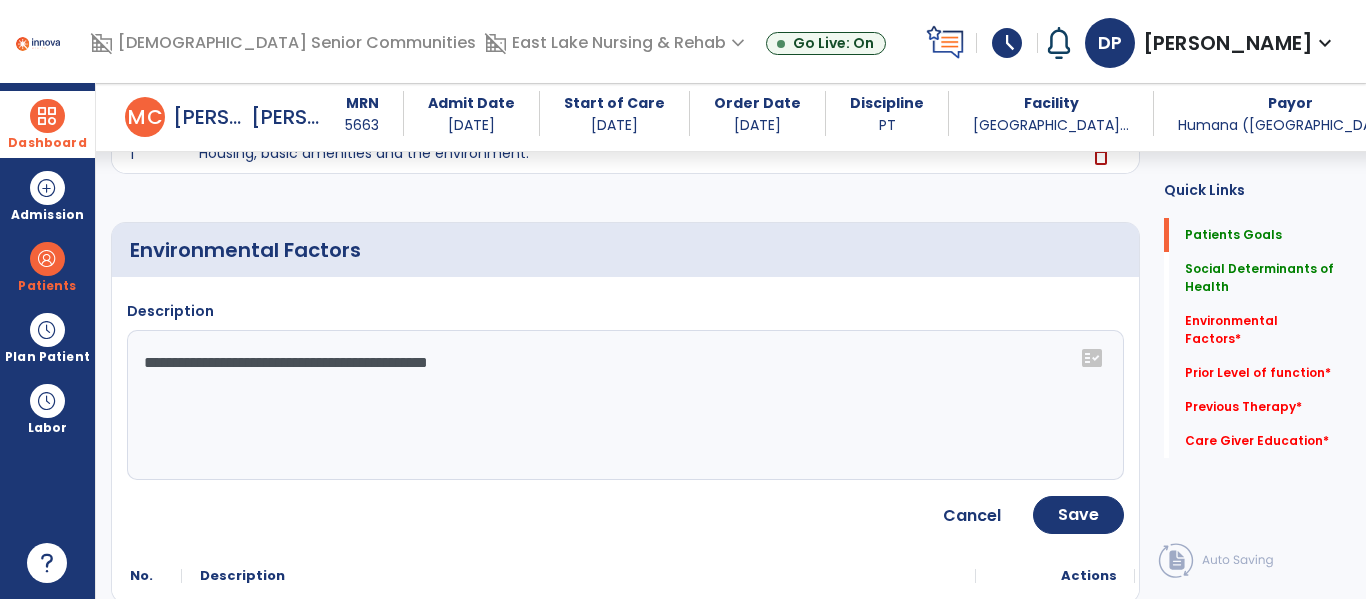 type on "**********" 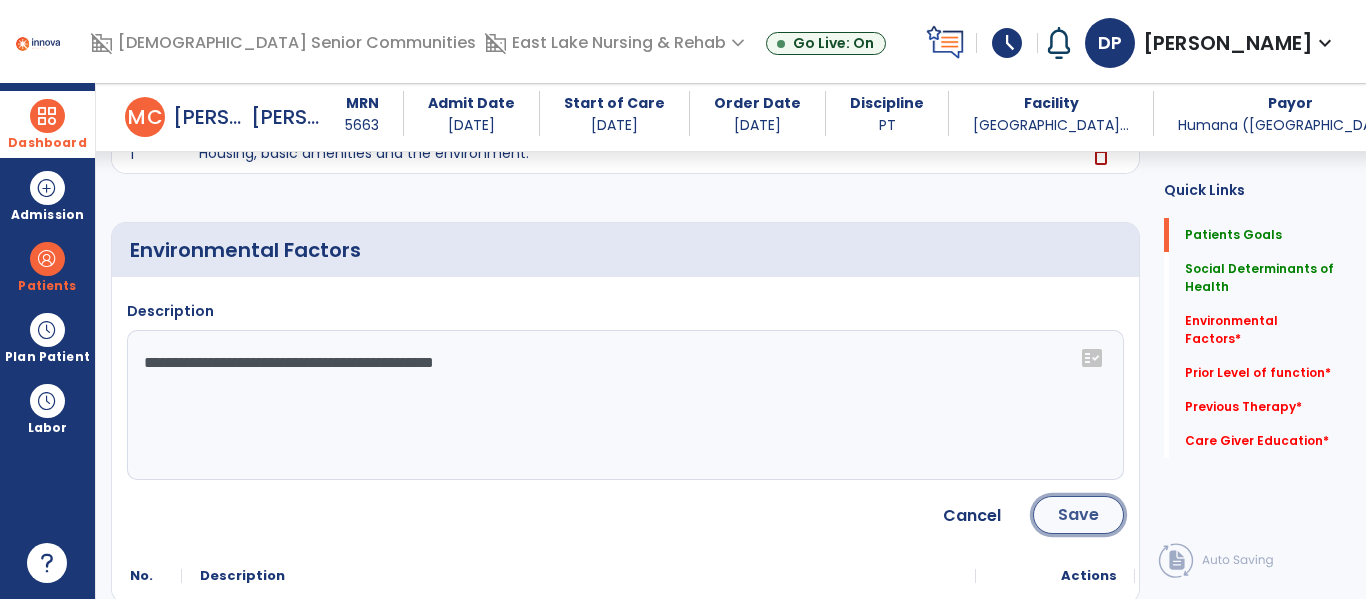 click on "Save" 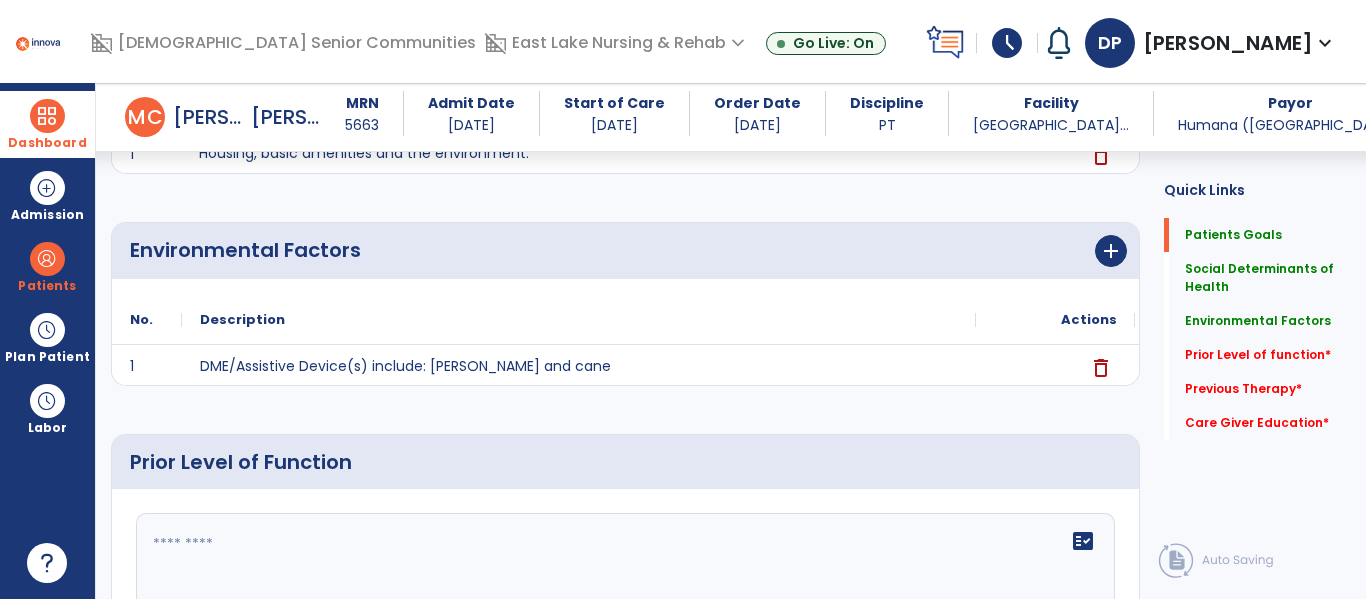 scroll, scrollTop: 744, scrollLeft: 0, axis: vertical 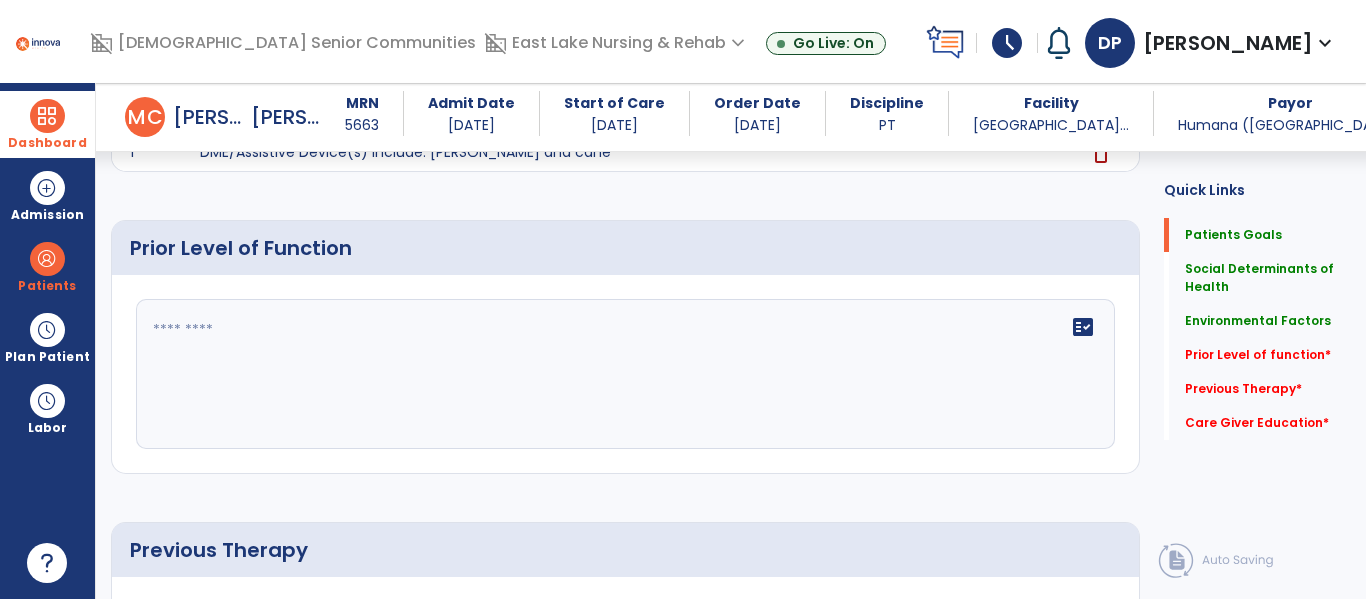 click on "fact_check" 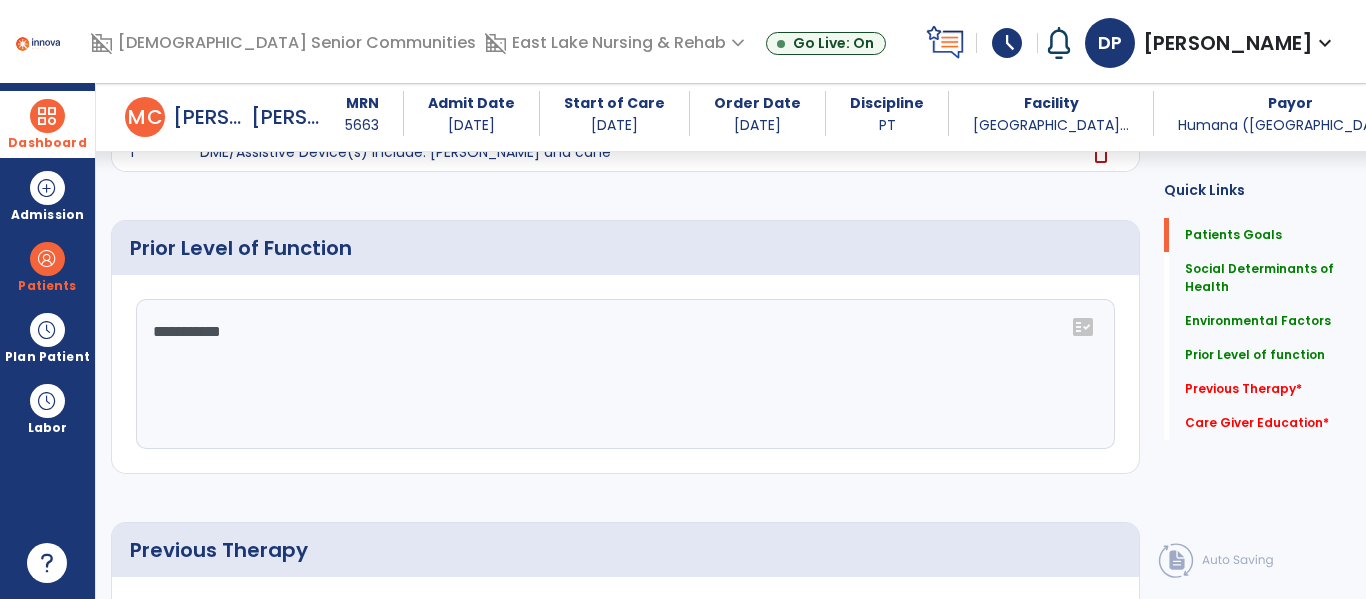 click on "**********" 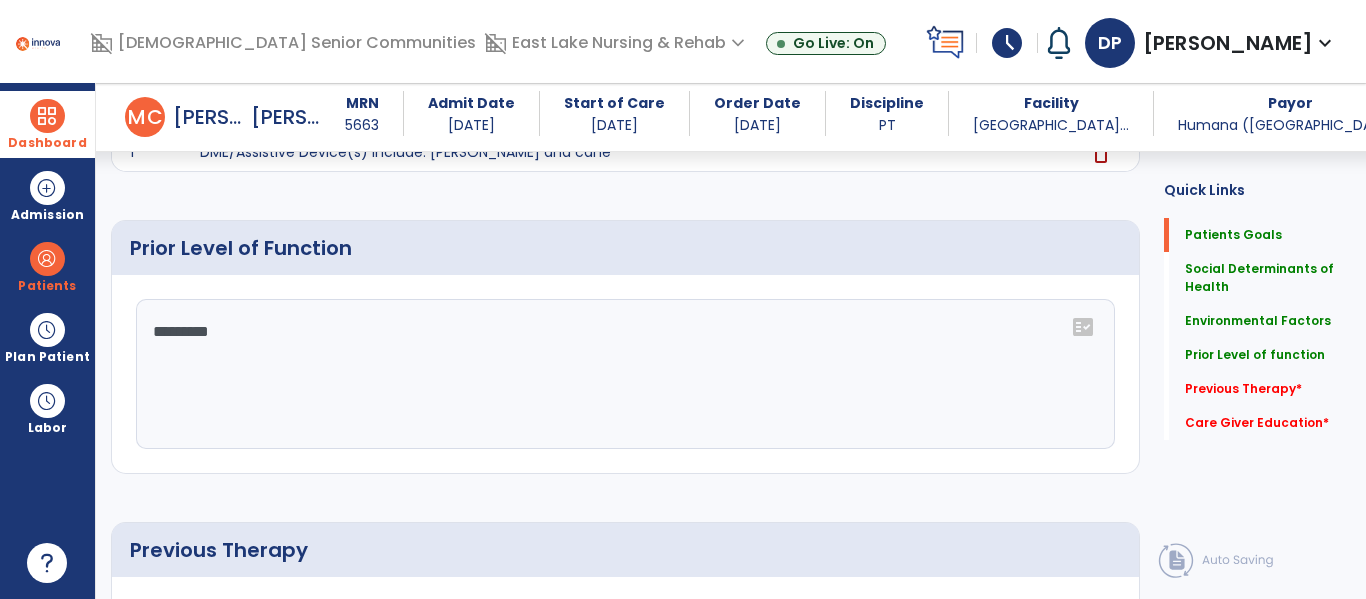 click on "********" 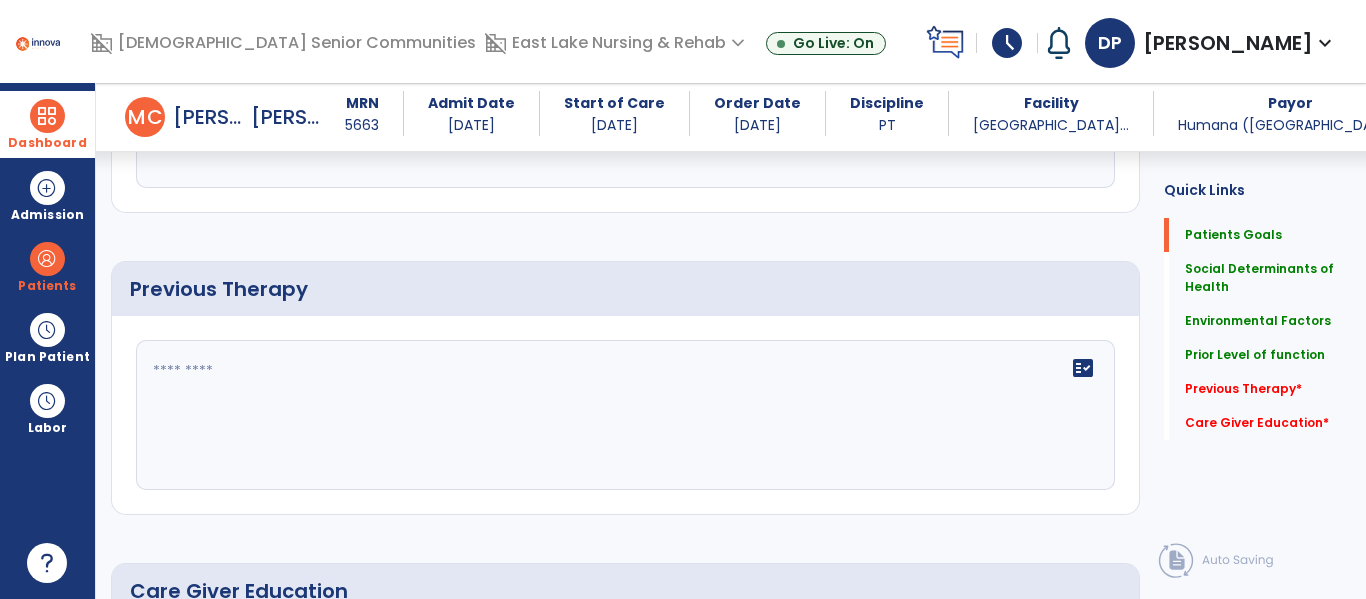 scroll, scrollTop: 1011, scrollLeft: 0, axis: vertical 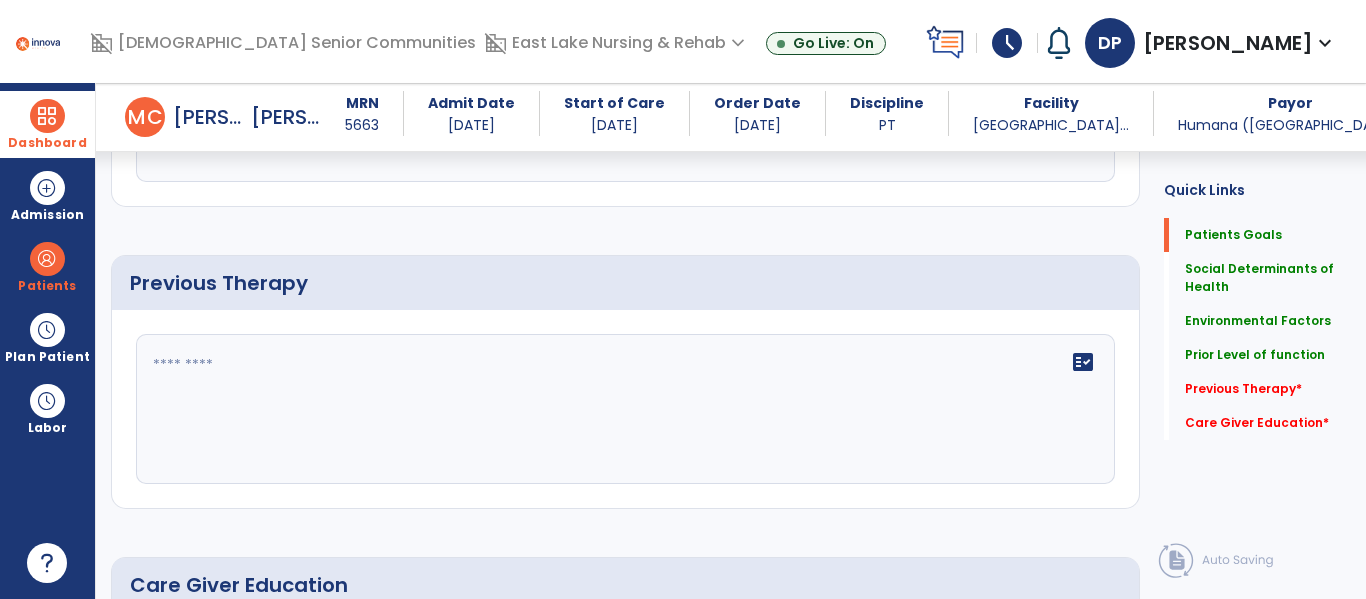 type on "**********" 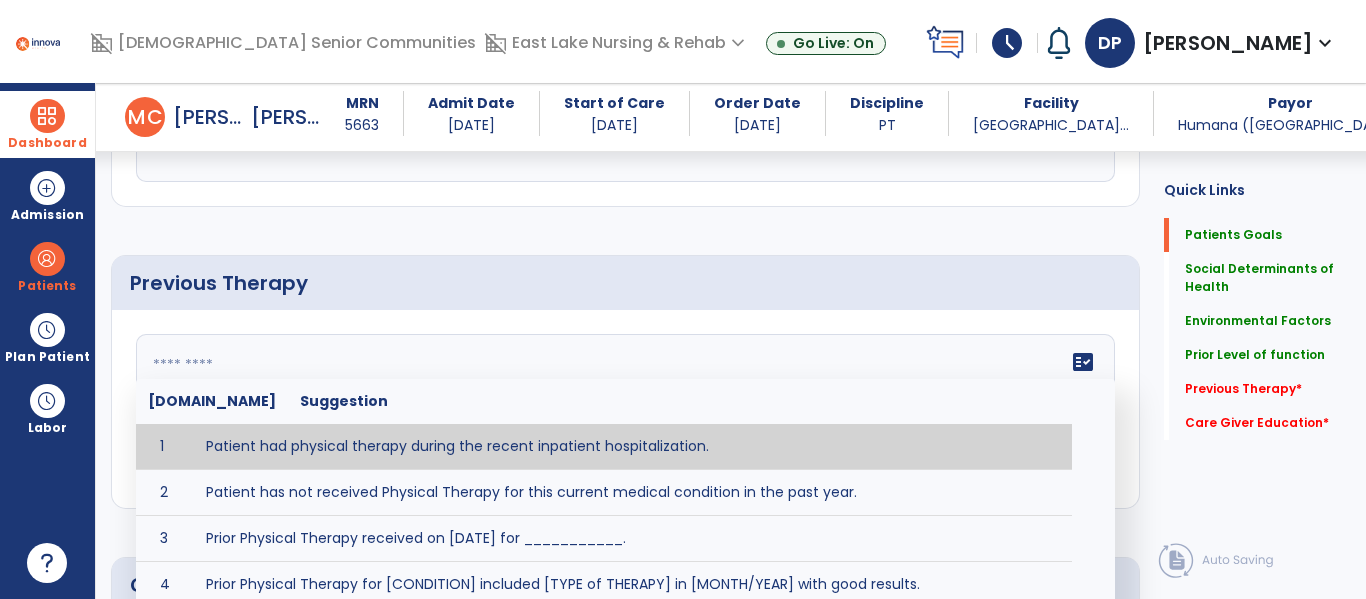 type on "**********" 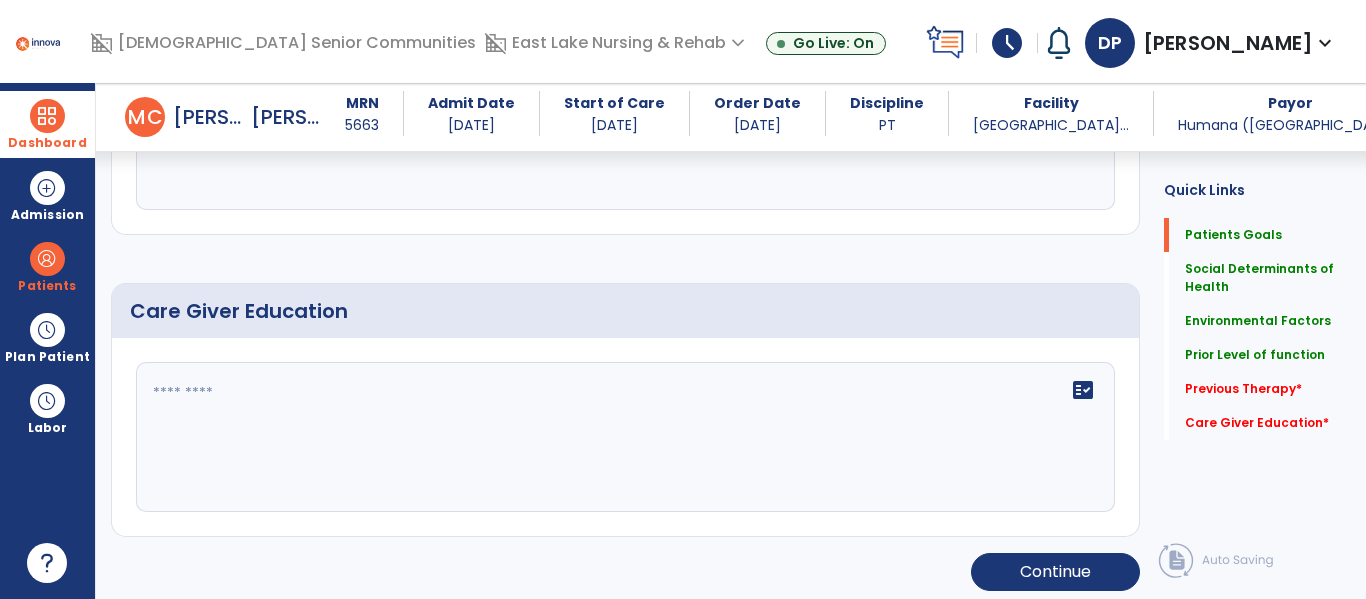 scroll, scrollTop: 1293, scrollLeft: 0, axis: vertical 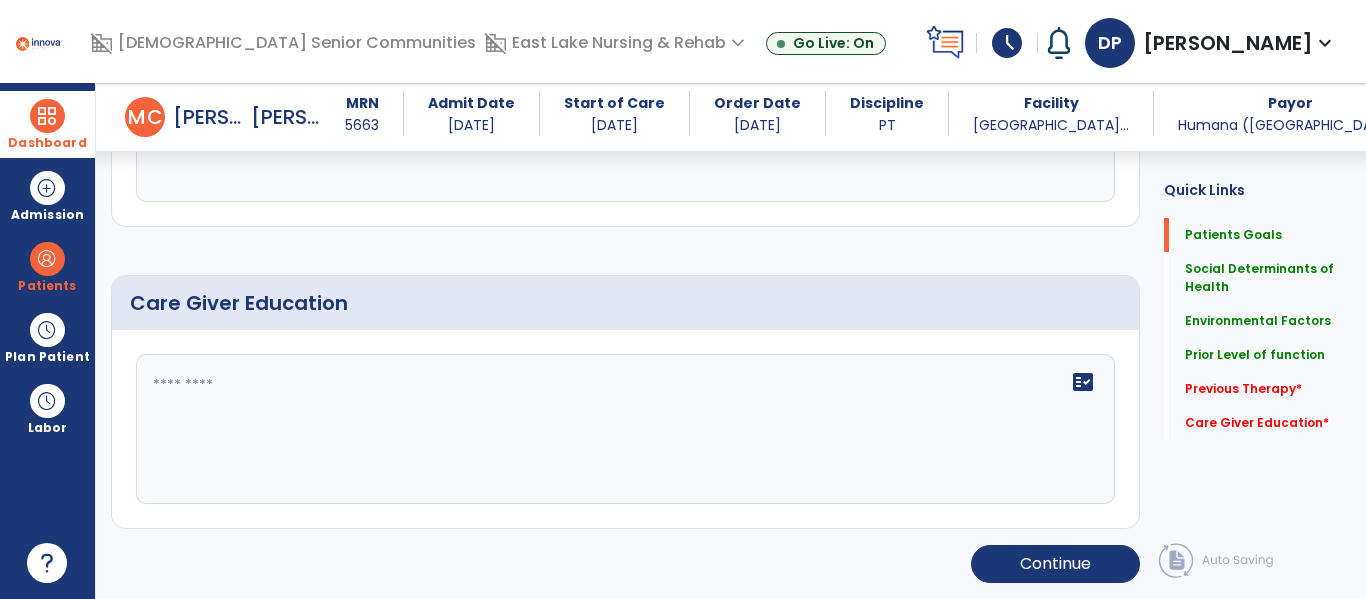 click 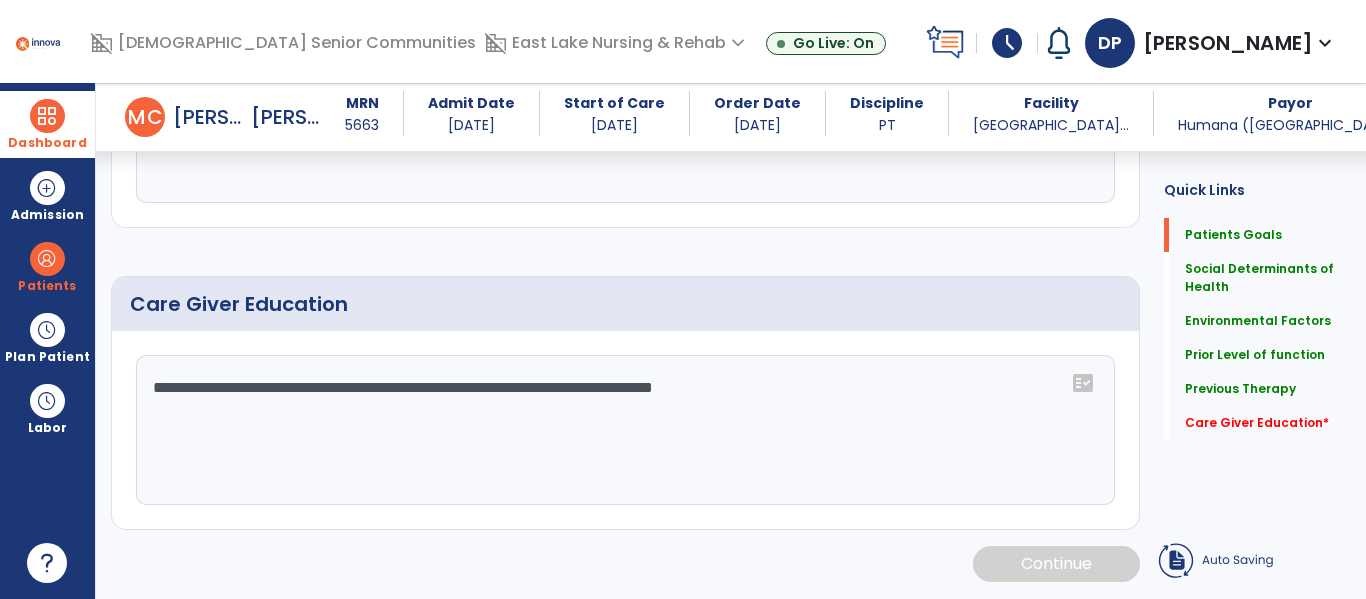type on "**********" 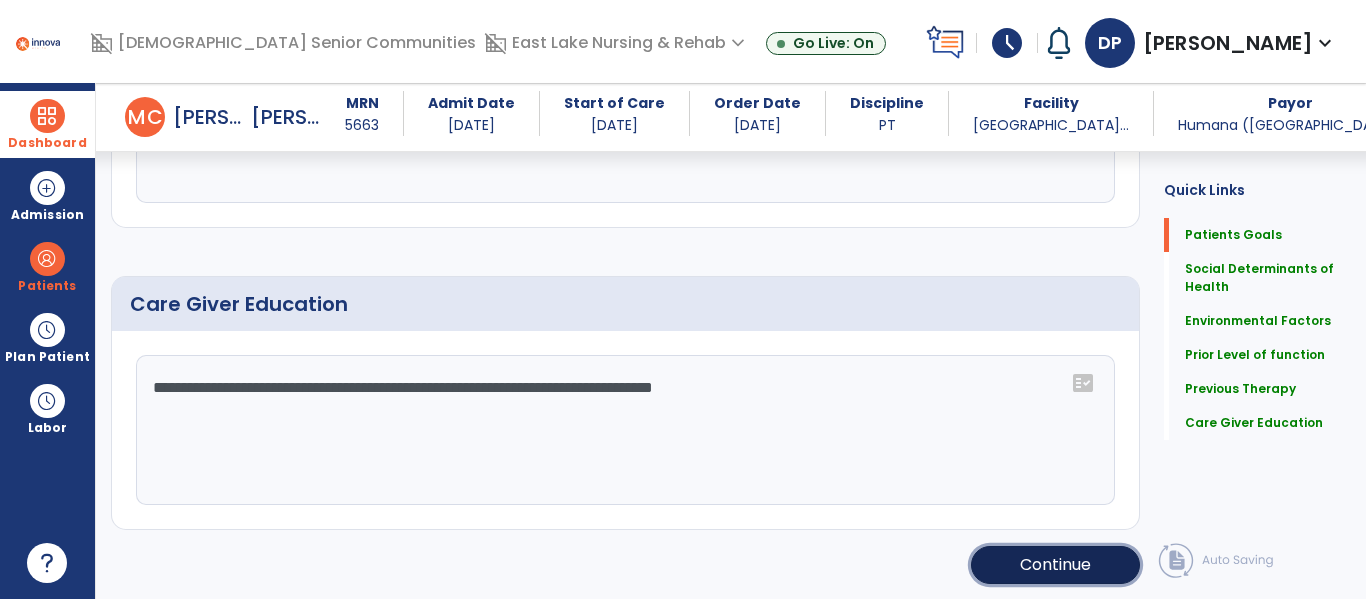 click on "Continue" 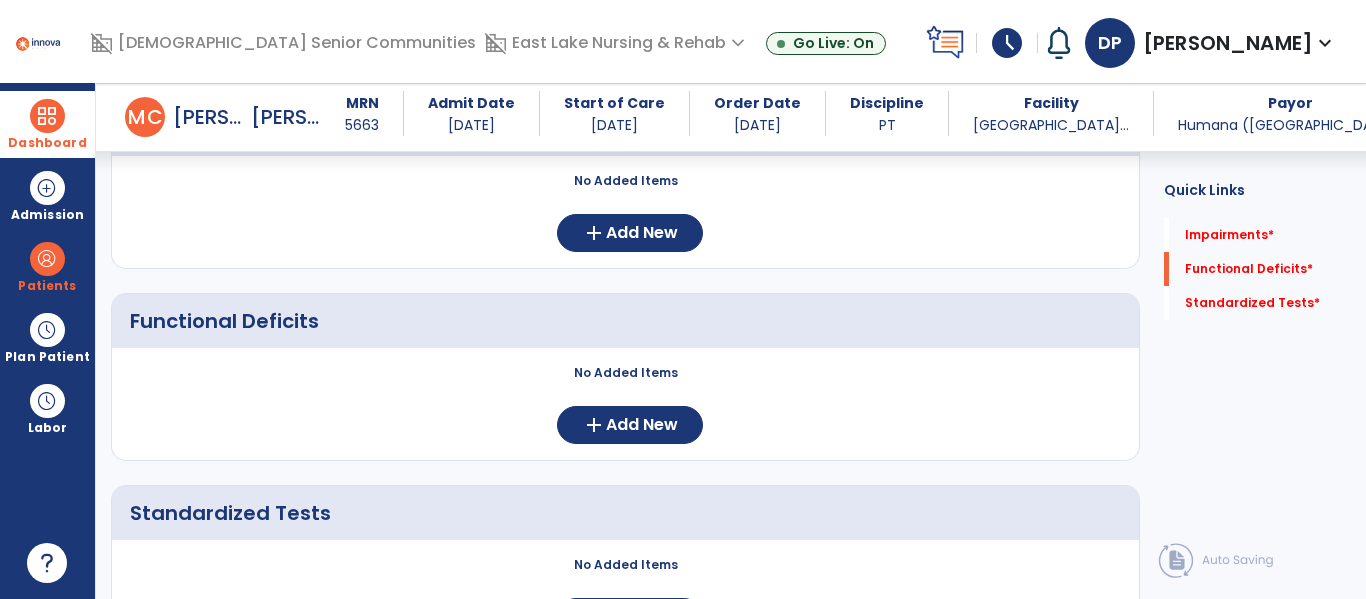 scroll, scrollTop: 104, scrollLeft: 0, axis: vertical 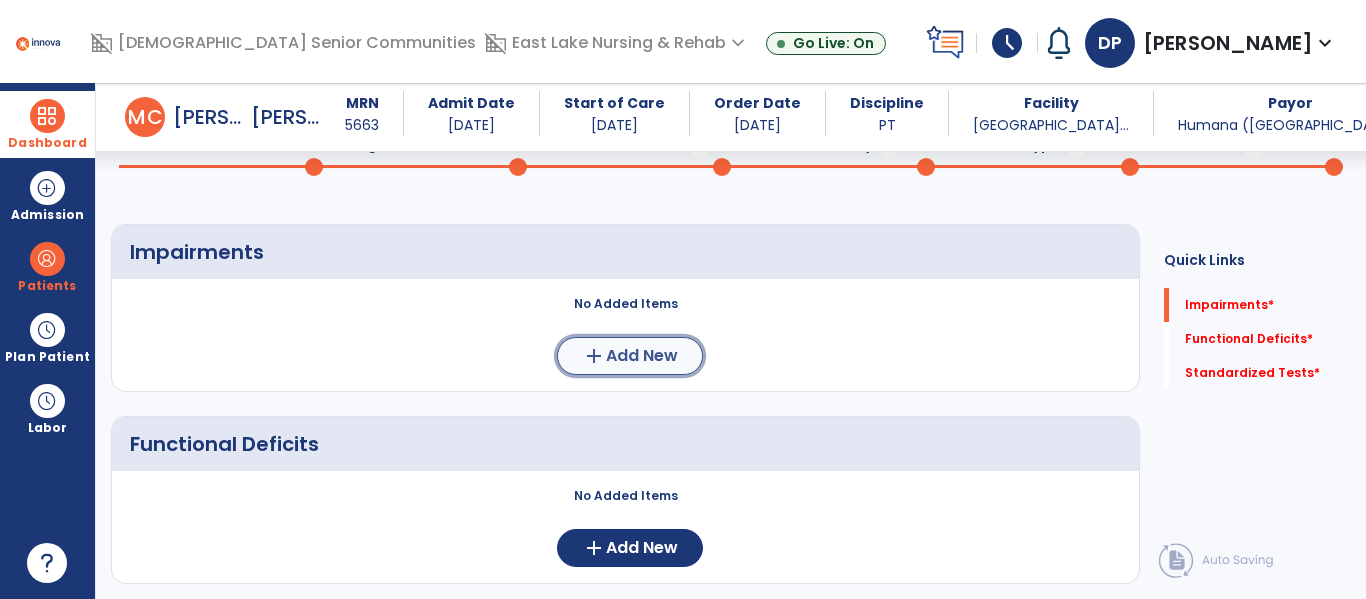 click on "Add New" 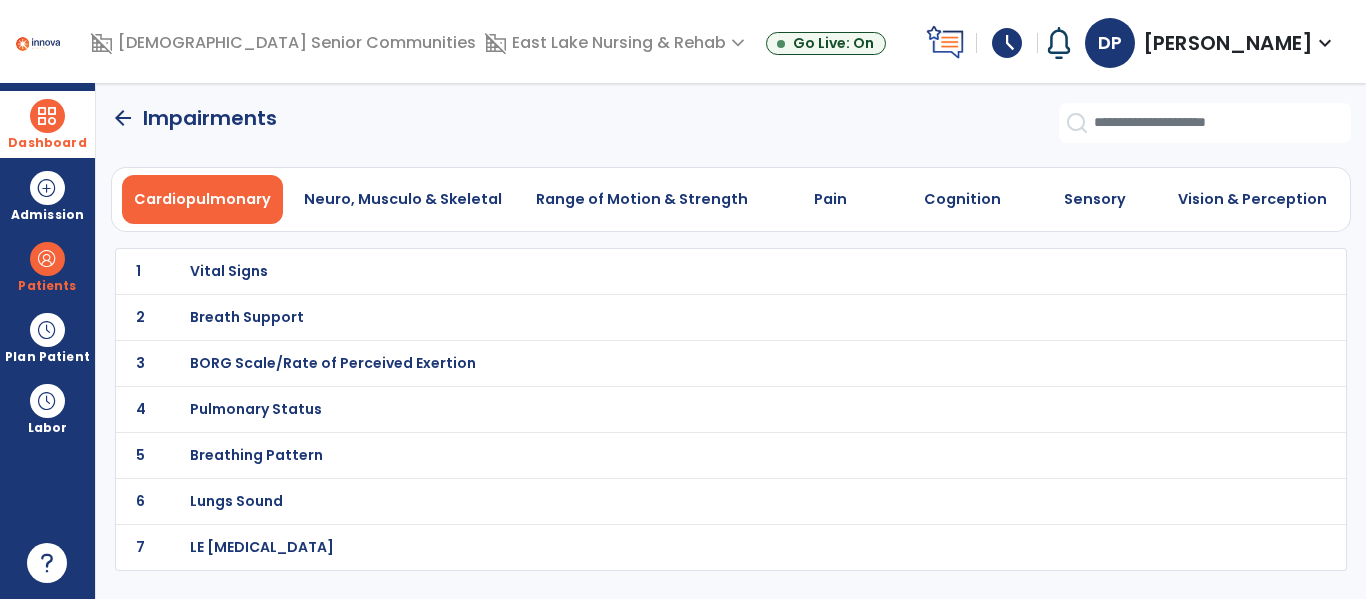 scroll, scrollTop: 0, scrollLeft: 0, axis: both 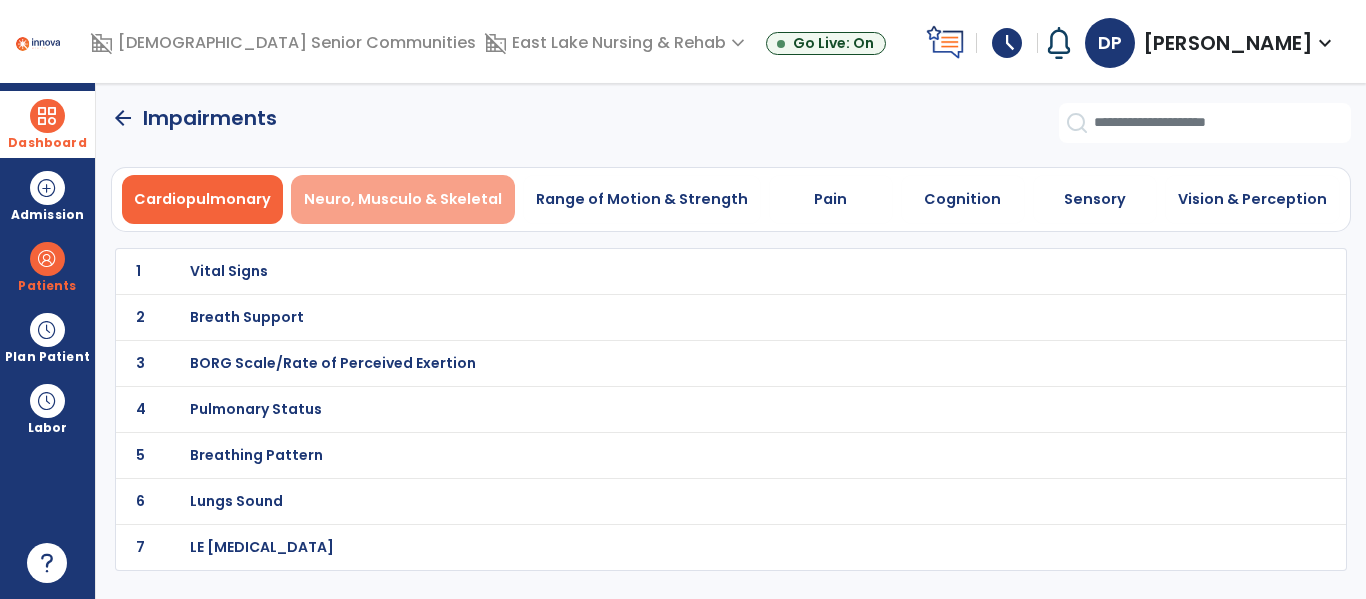 click on "Neuro, Musculo & Skeletal" at bounding box center (403, 199) 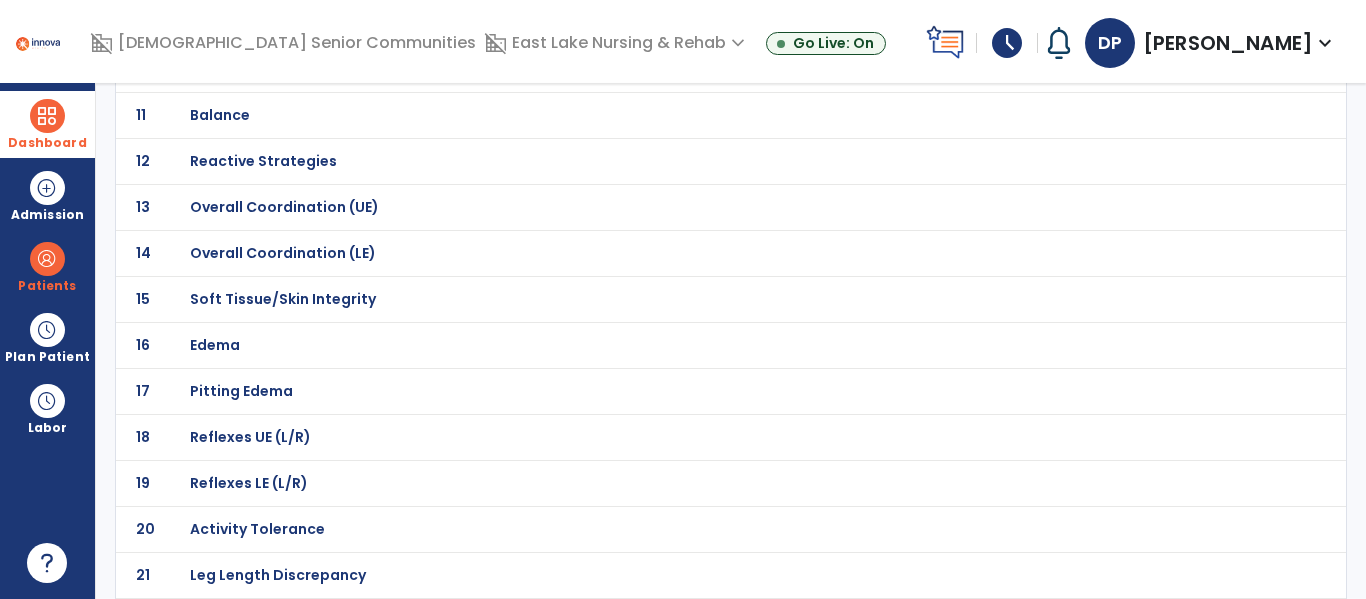 scroll, scrollTop: 617, scrollLeft: 0, axis: vertical 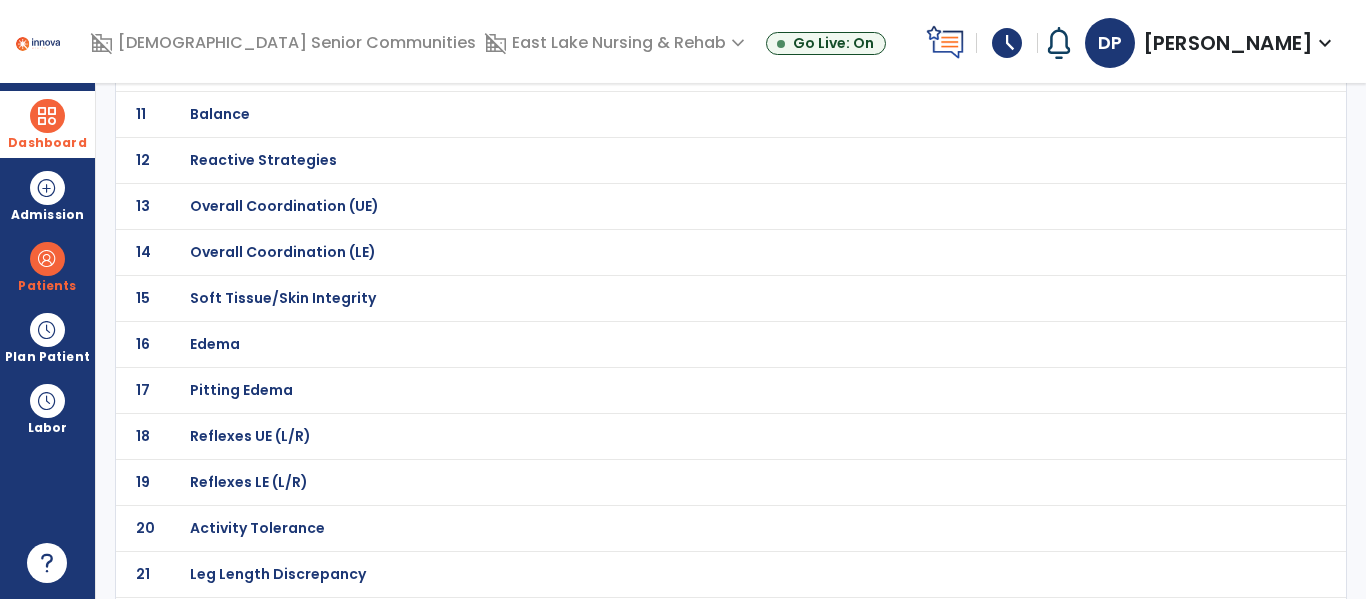 click on "Balance" at bounding box center [687, -346] 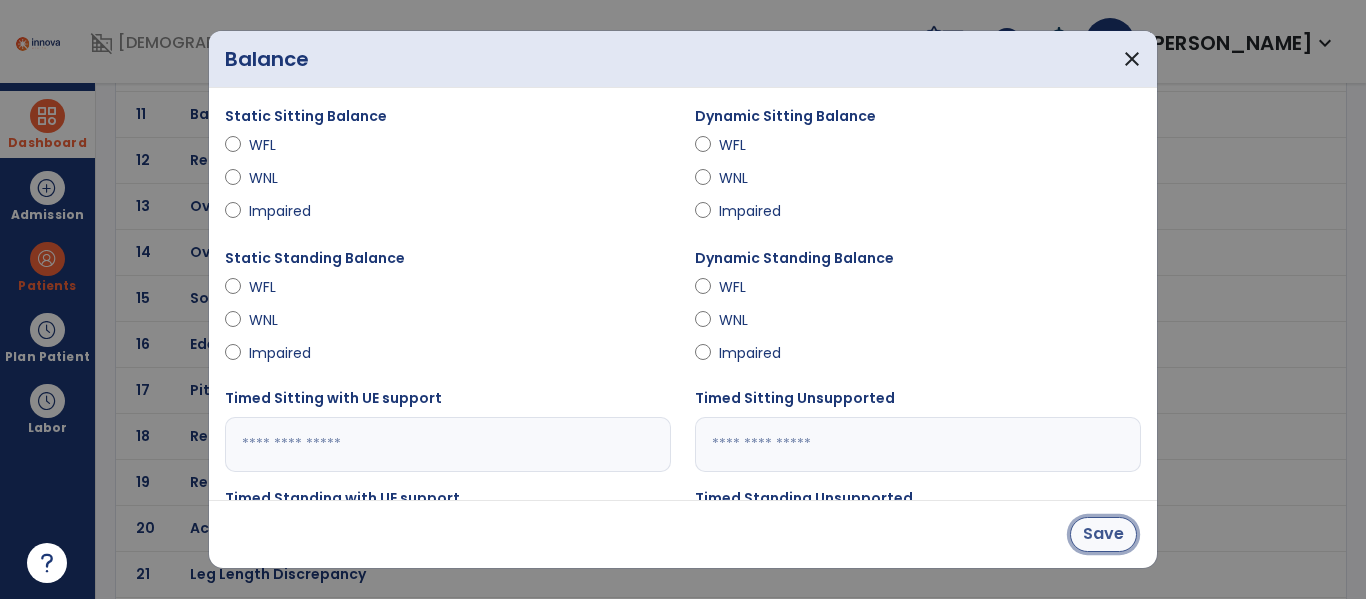 click on "Save" at bounding box center [1103, 534] 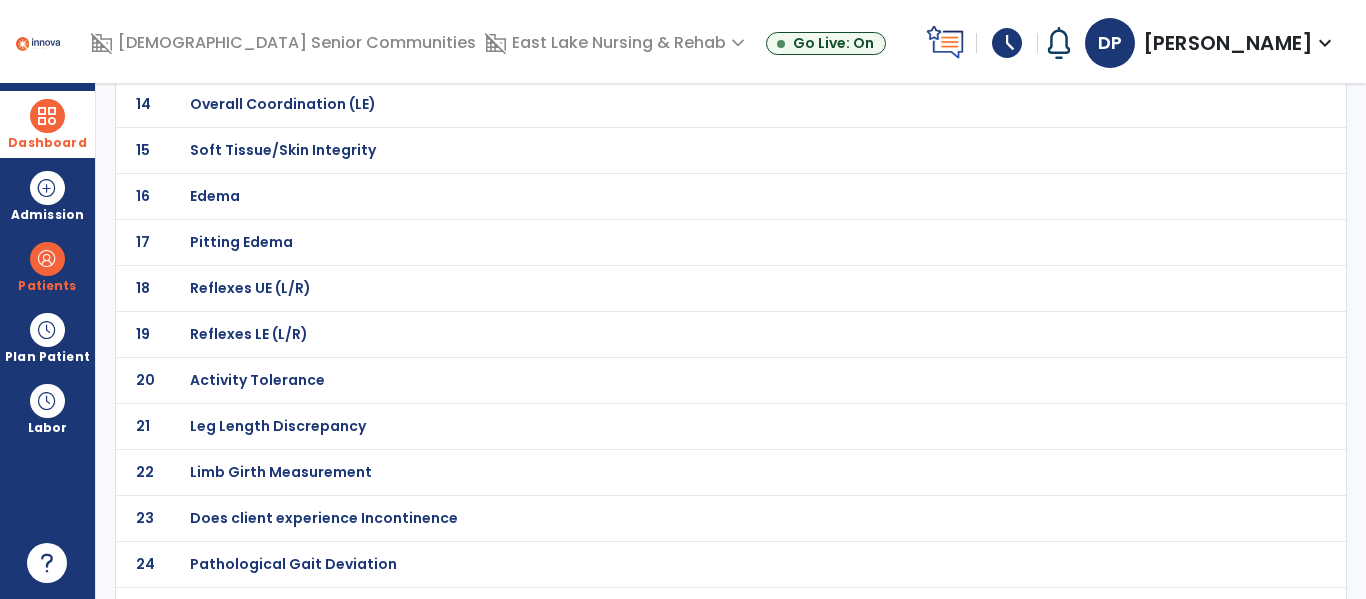 scroll, scrollTop: 771, scrollLeft: 0, axis: vertical 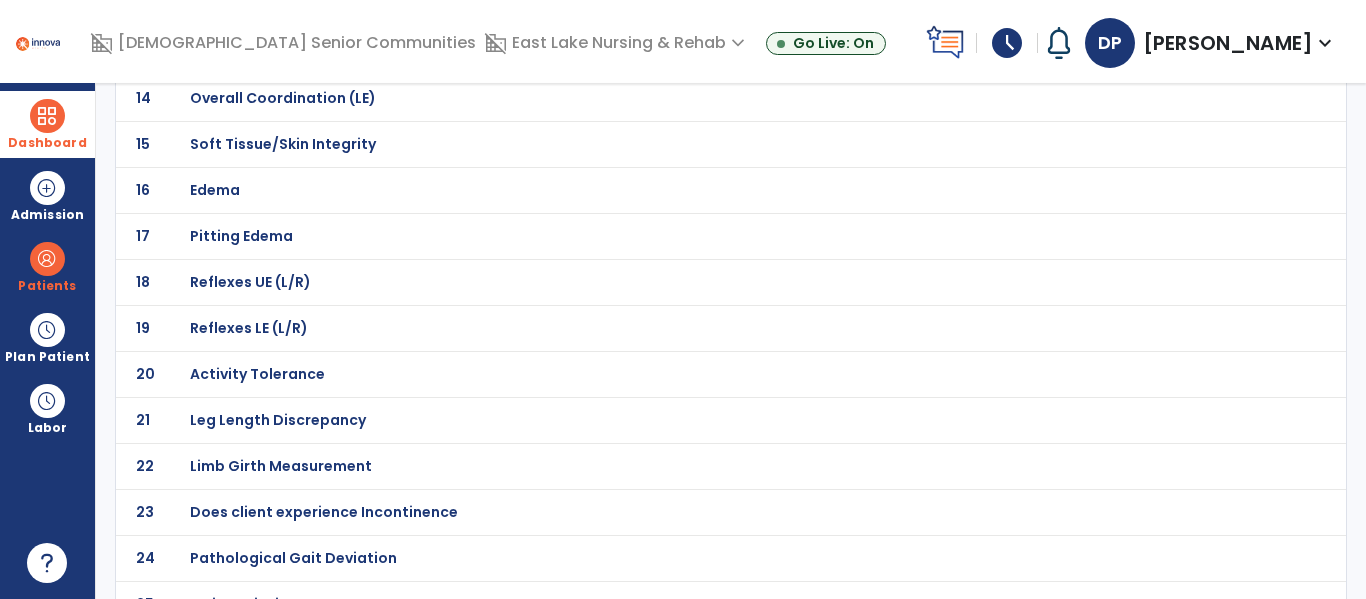 click on "20 Activity Tolerance" 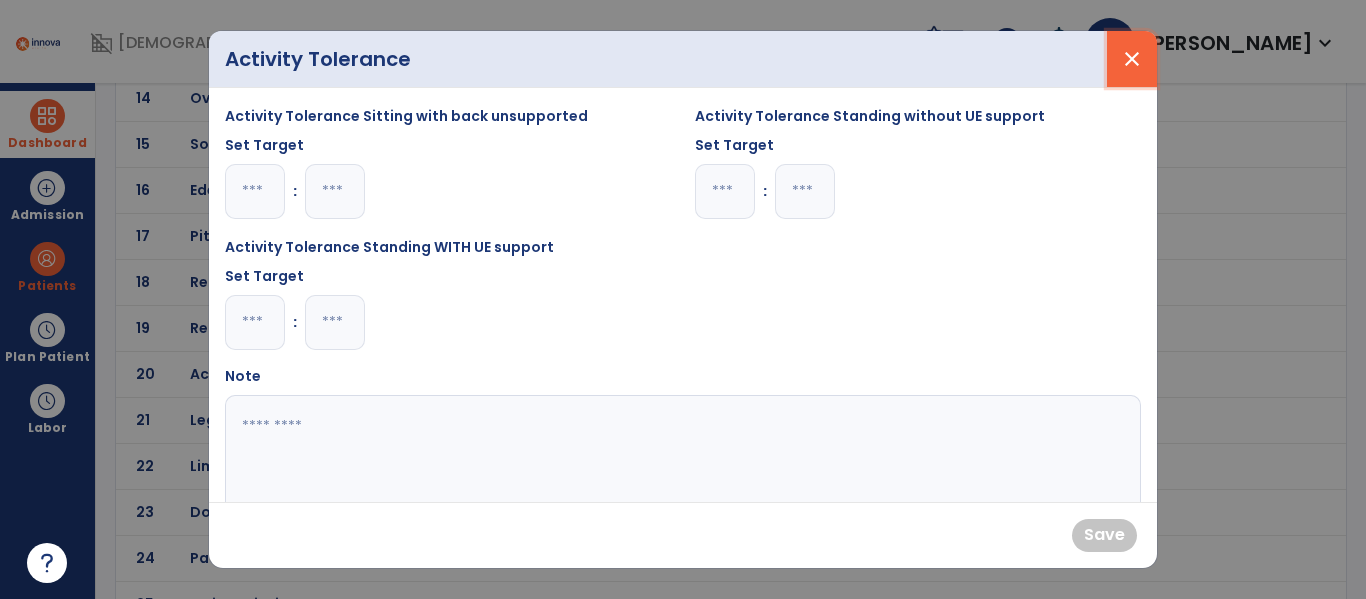 click on "close" at bounding box center [1132, 59] 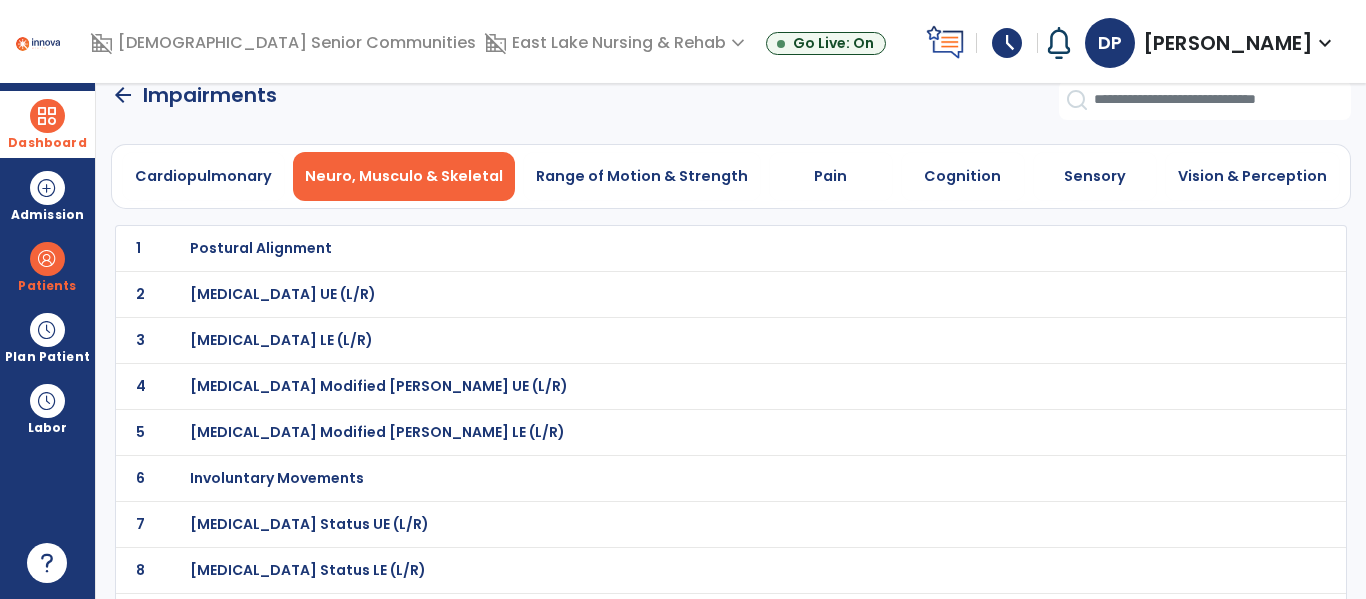 scroll, scrollTop: 0, scrollLeft: 0, axis: both 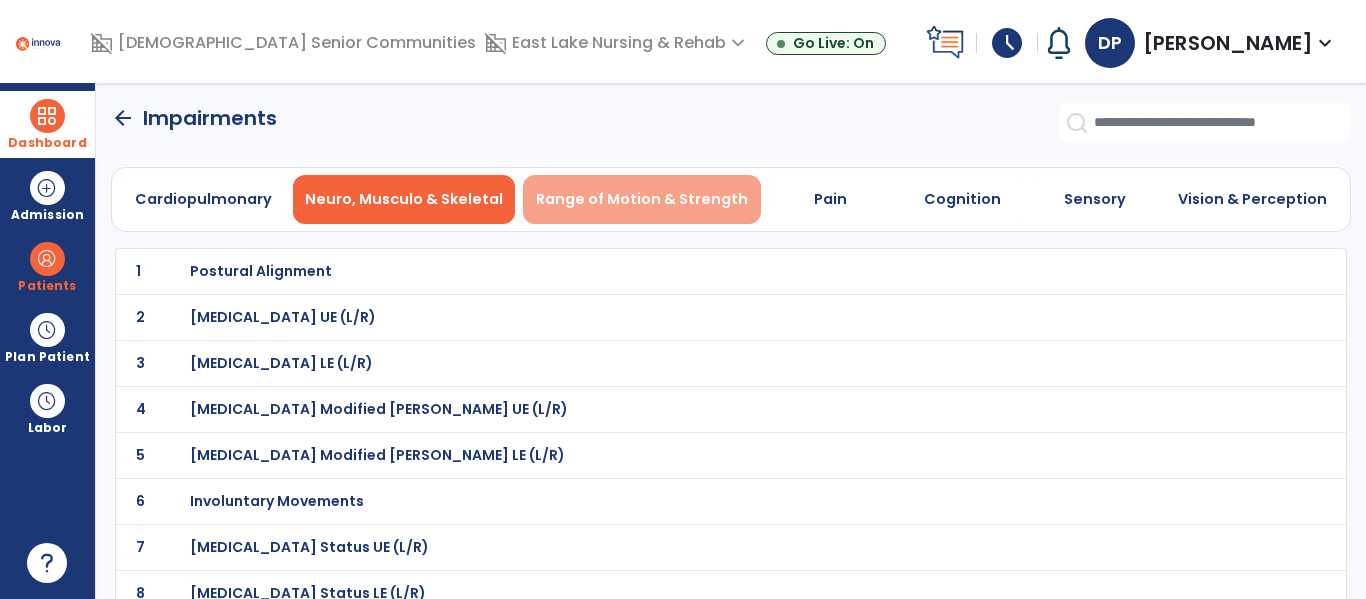 click on "Range of Motion & Strength" at bounding box center (642, 199) 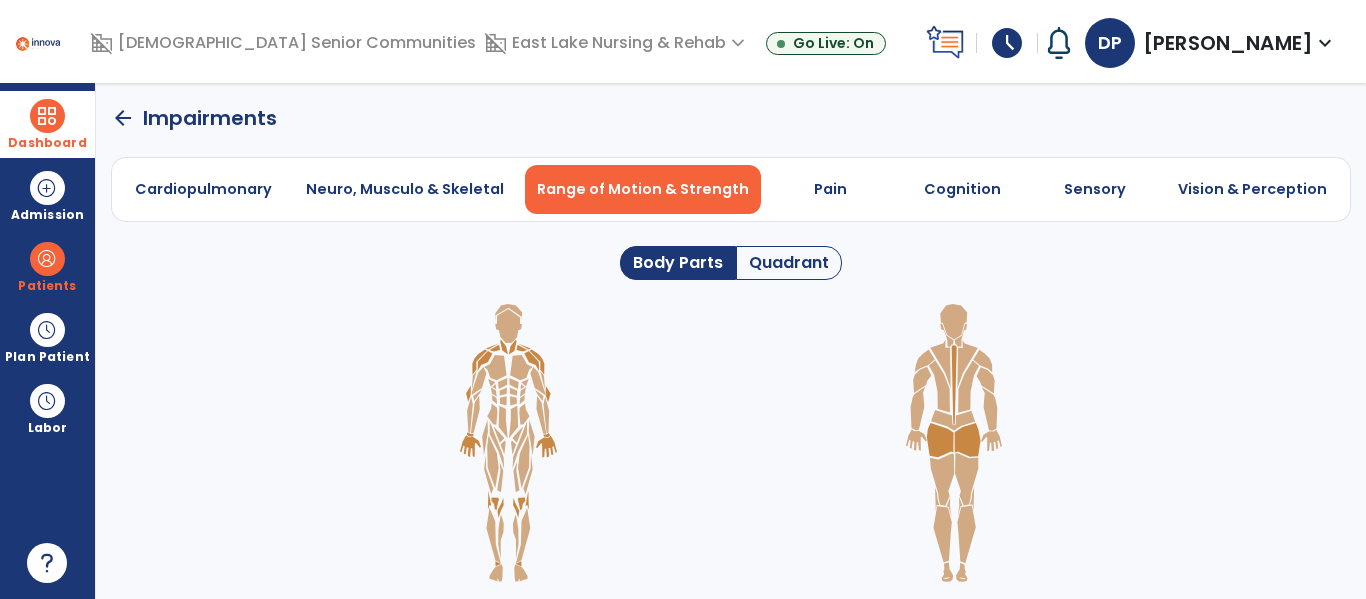 click on "Quadrant" 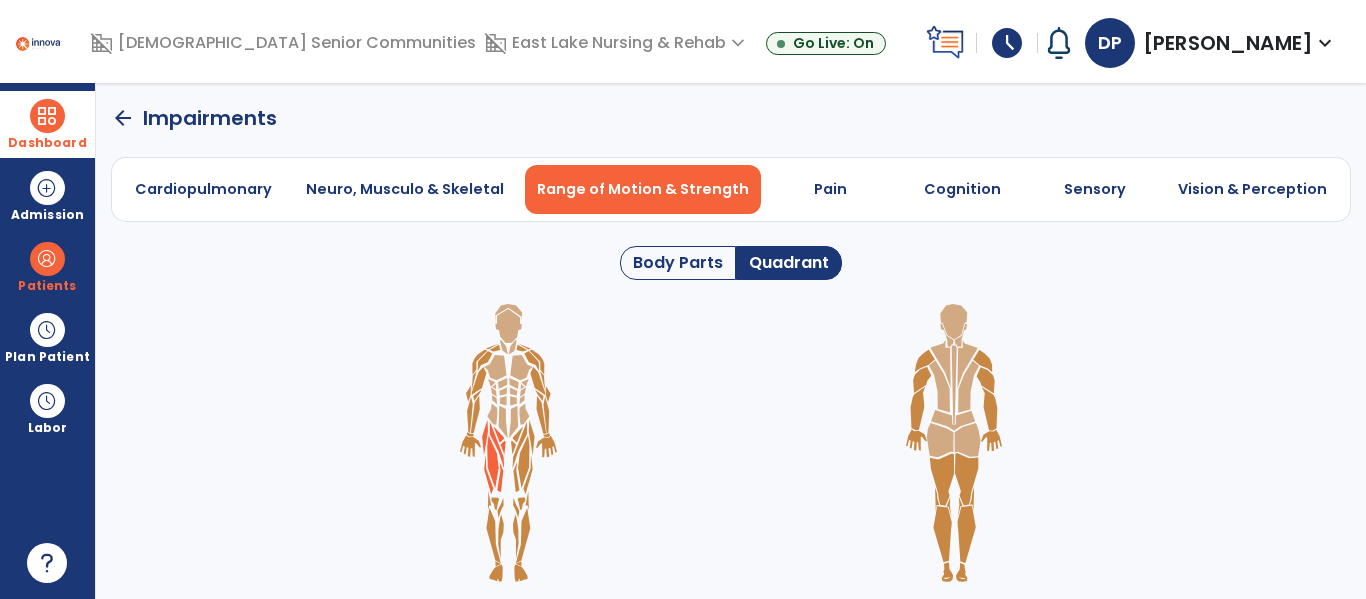 click 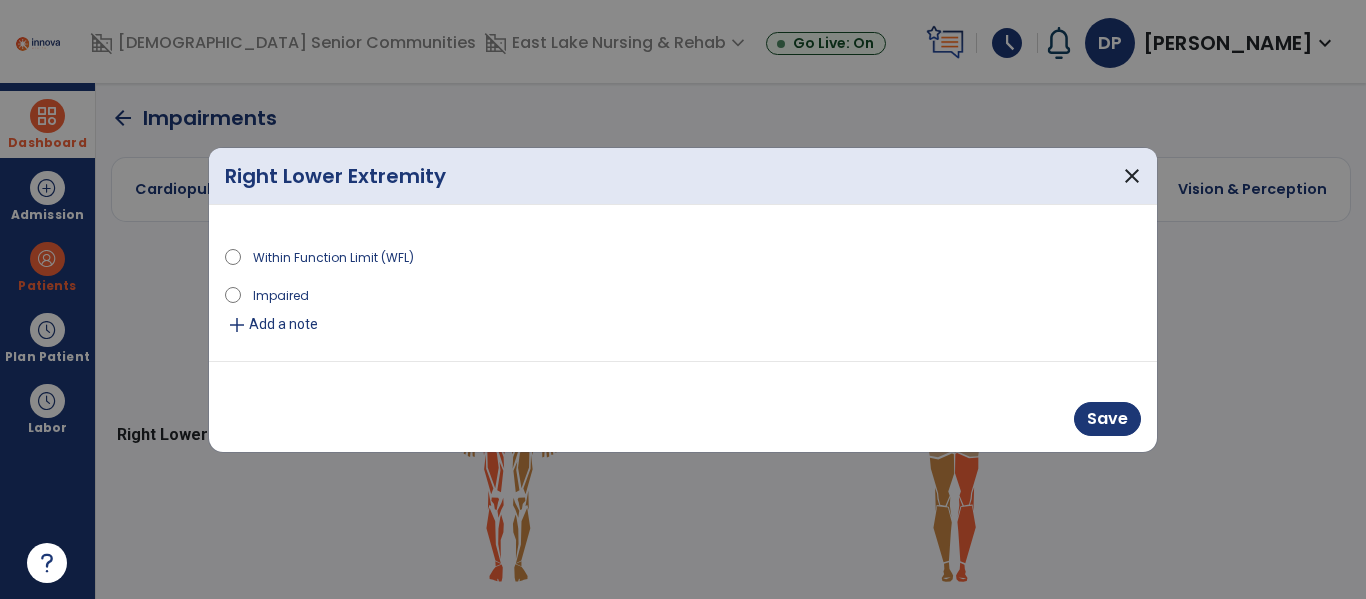 click on "Impaired" at bounding box center (281, 294) 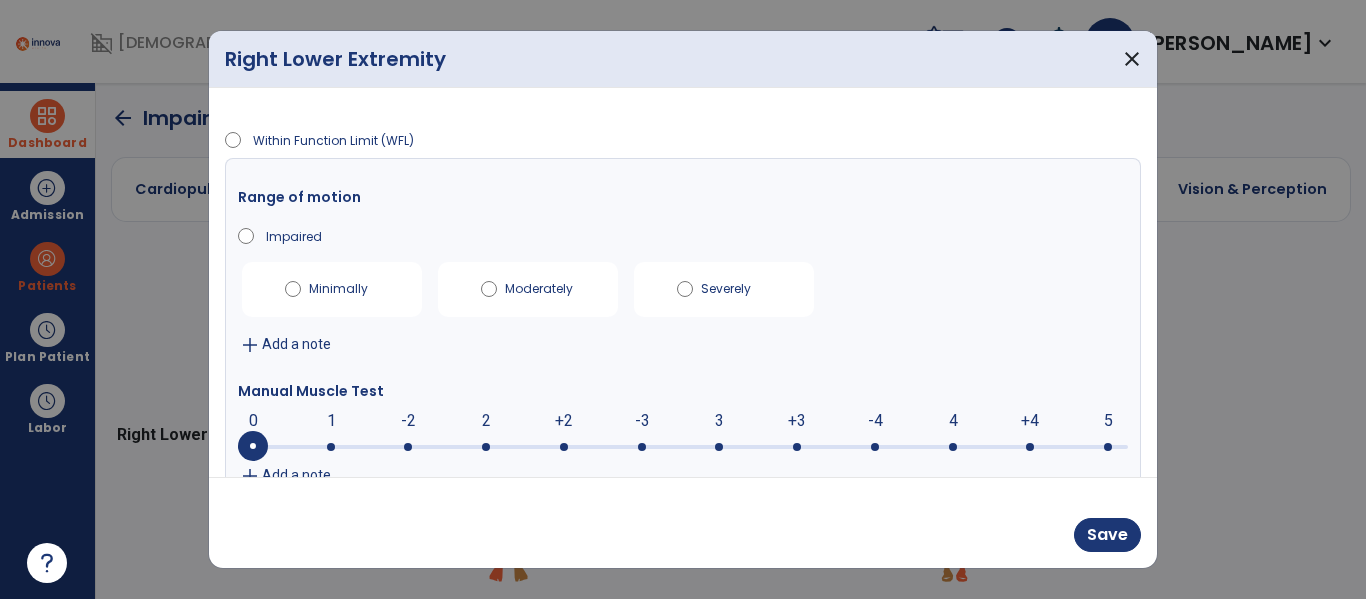 click on "Moderately" at bounding box center [540, 285] 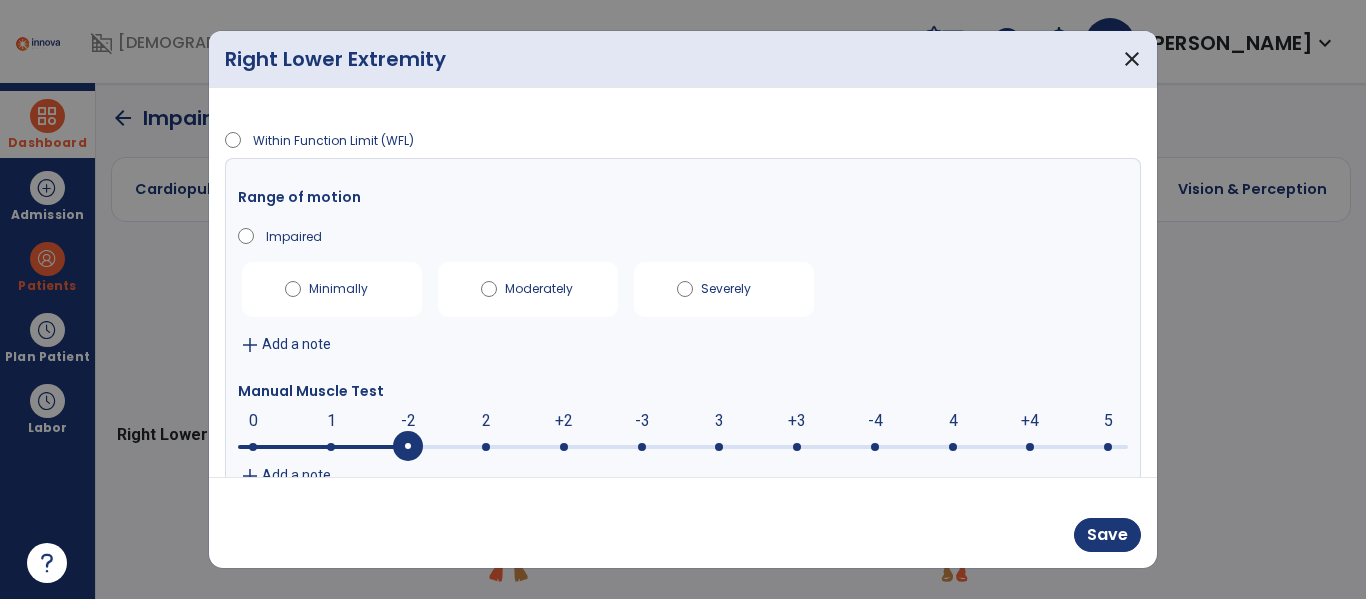 click at bounding box center [683, 447] 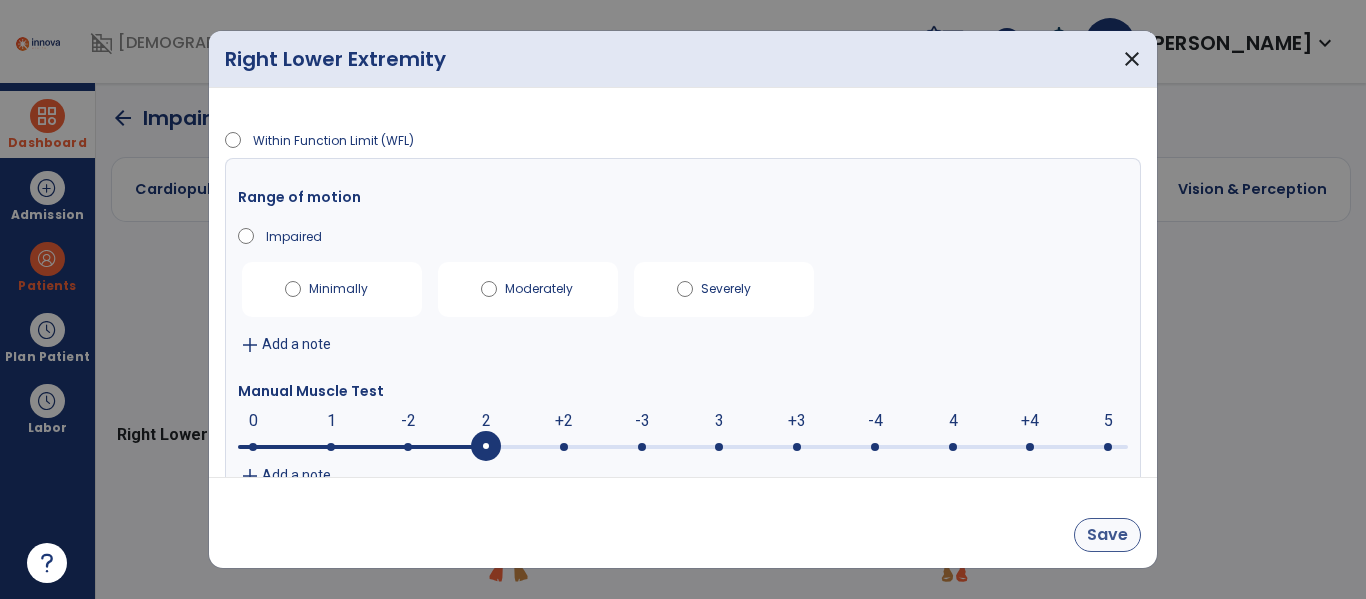 click on "Save" at bounding box center (1107, 535) 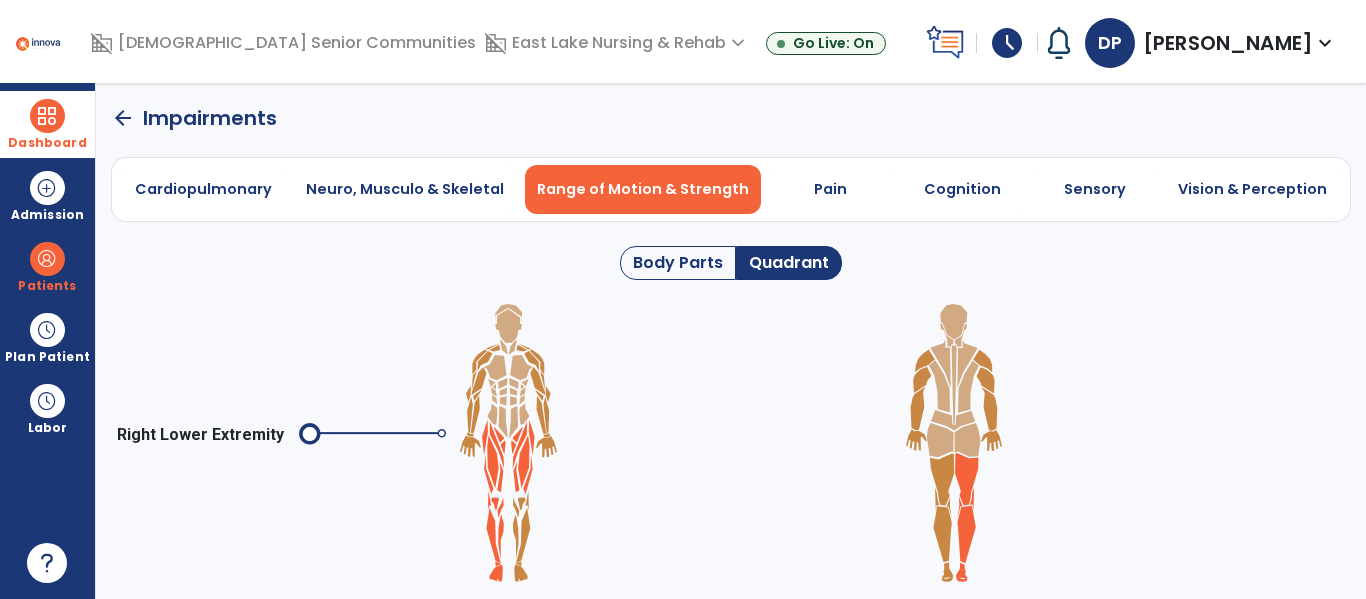 click 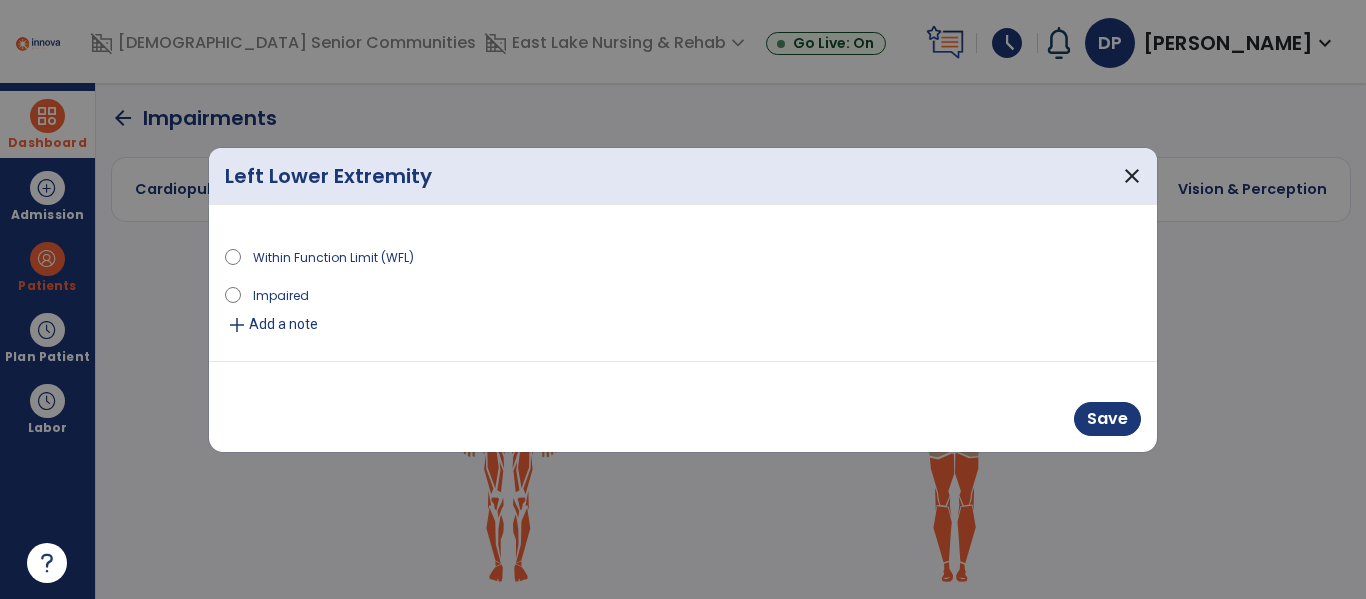 click on "Impaired" at bounding box center (281, 294) 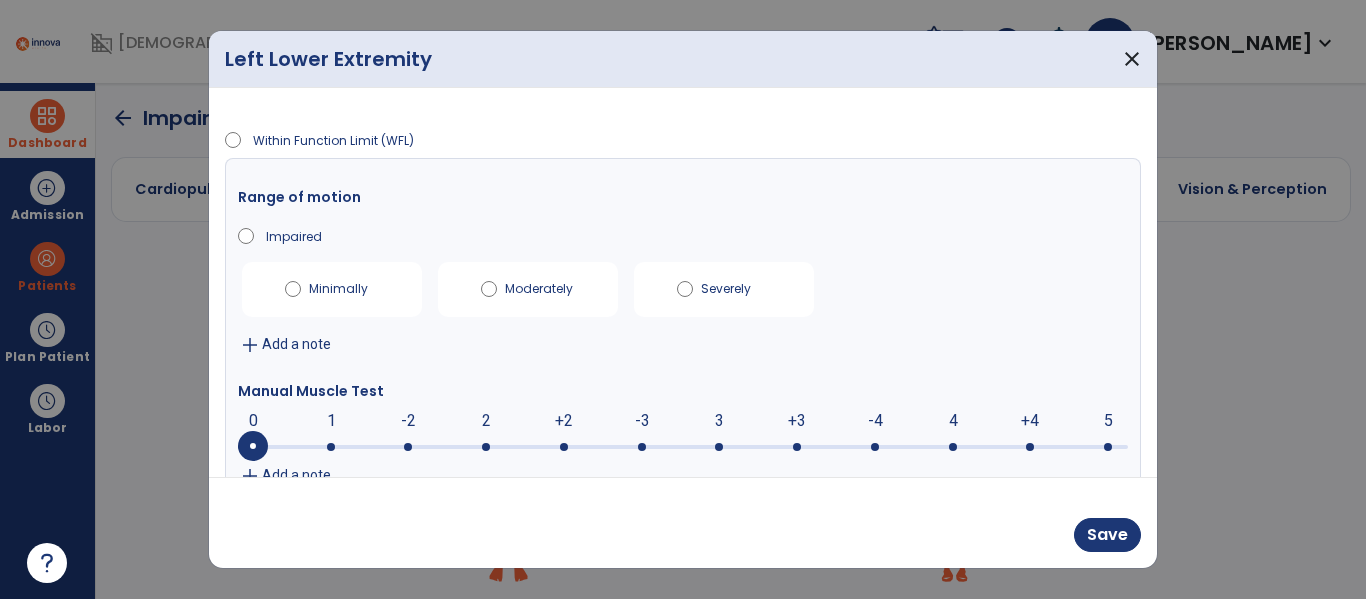 click on "Moderately" at bounding box center [540, 285] 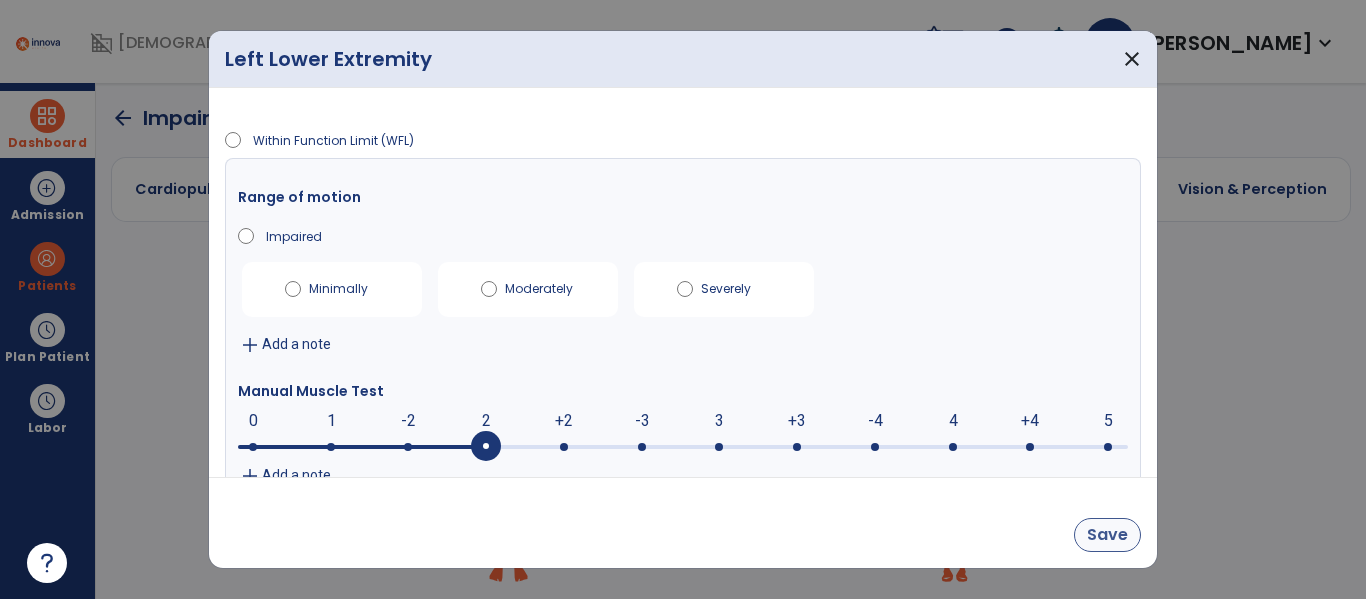 click on "Save" at bounding box center (1107, 535) 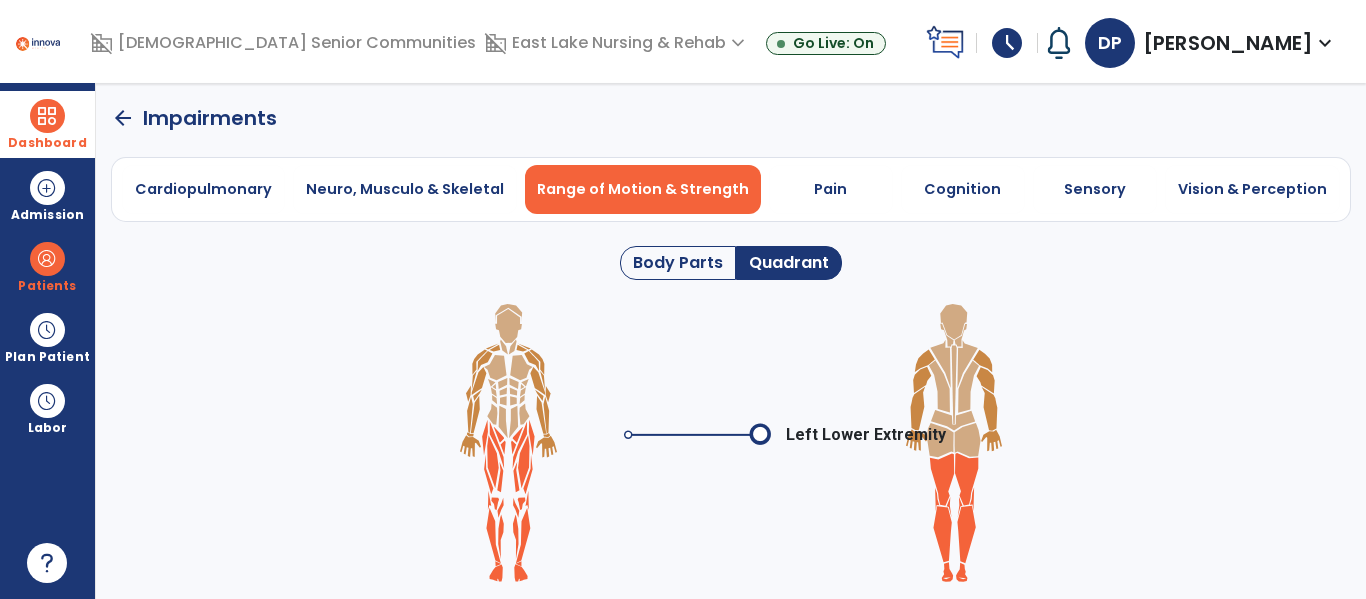 click on "arrow_back" 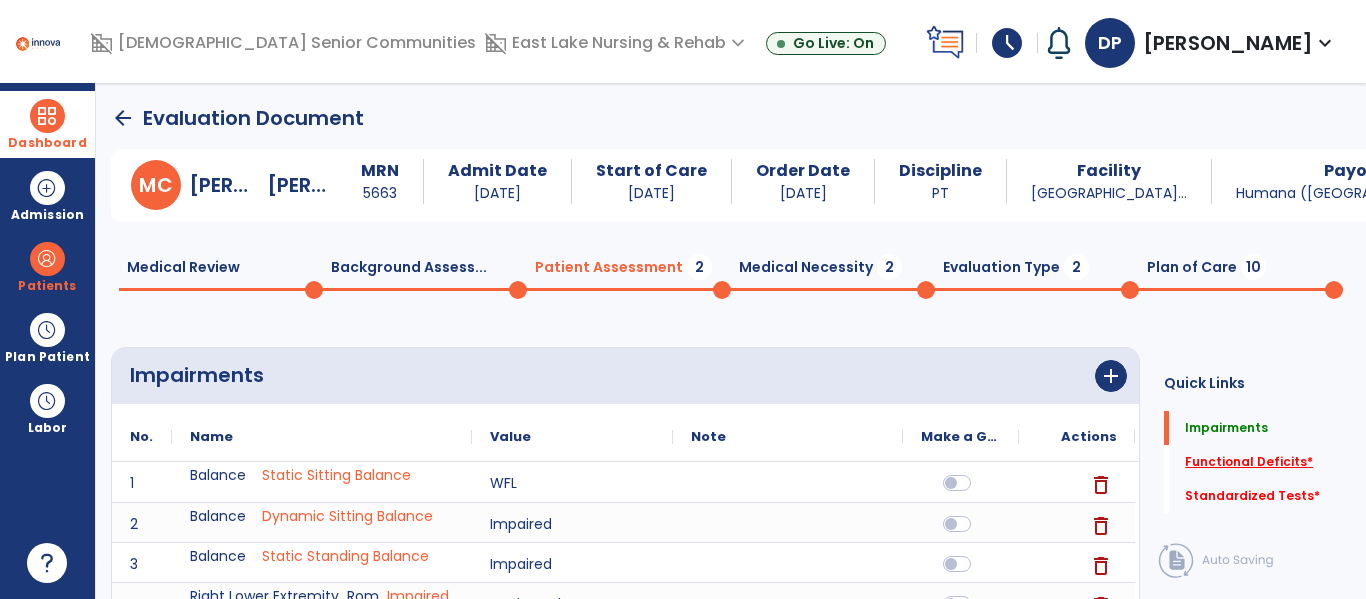 click on "Functional Deficits   *" 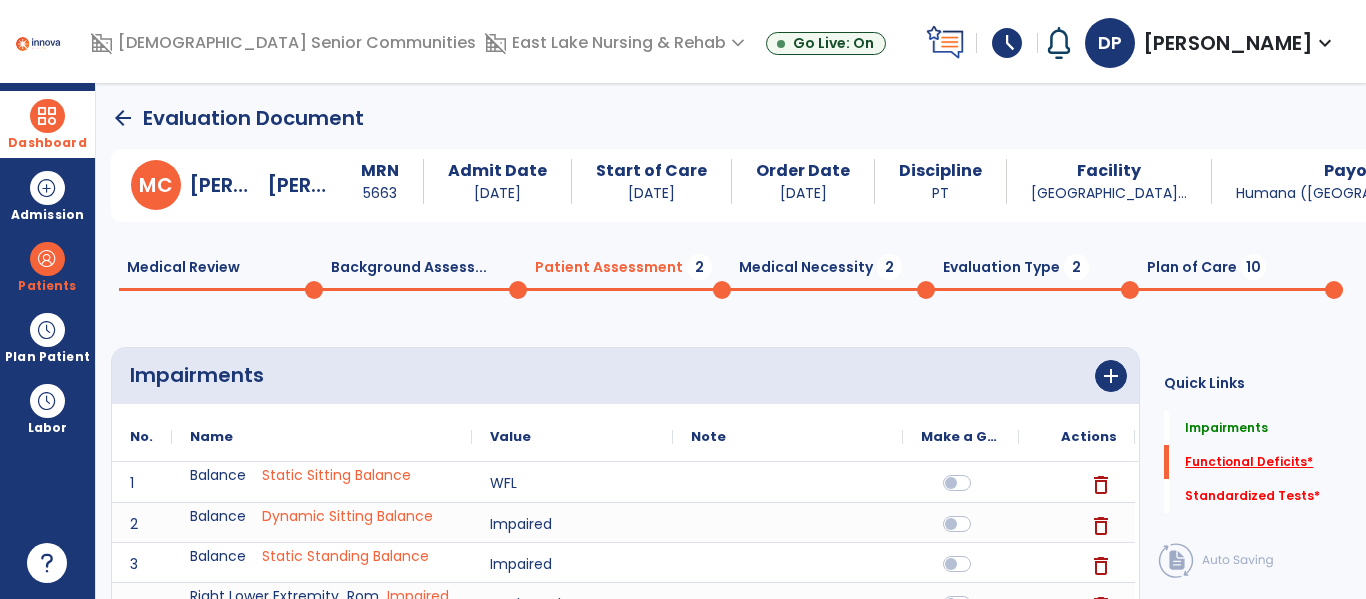 scroll, scrollTop: 51, scrollLeft: 0, axis: vertical 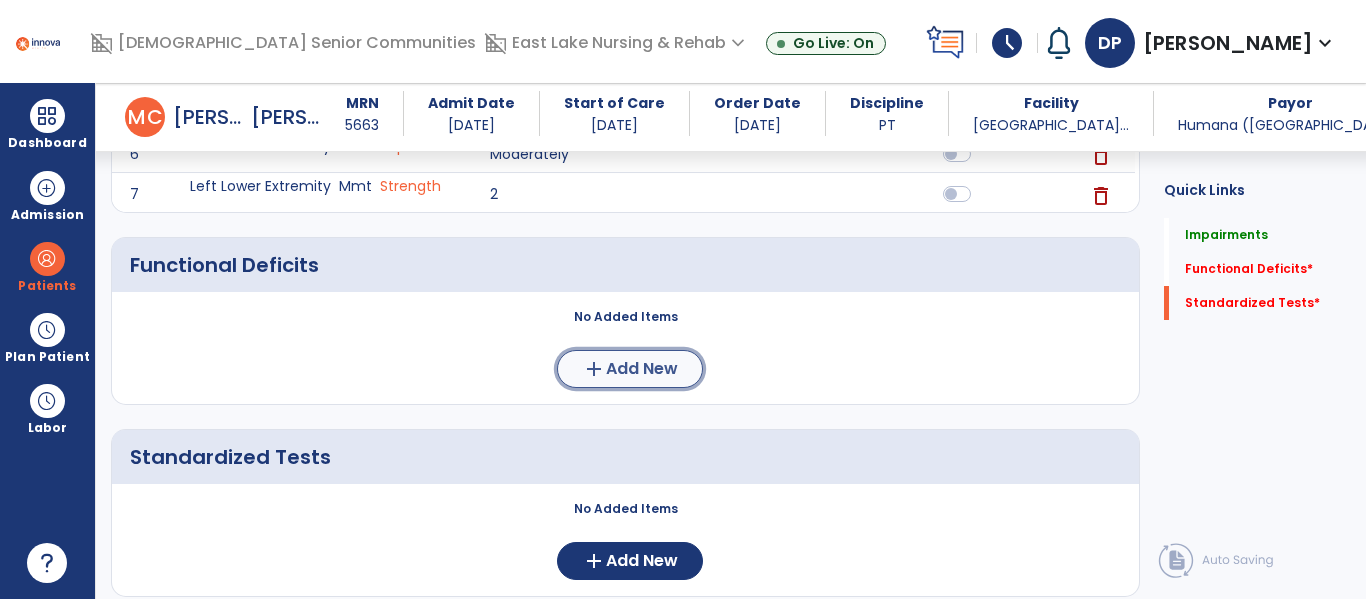 click on "Add New" 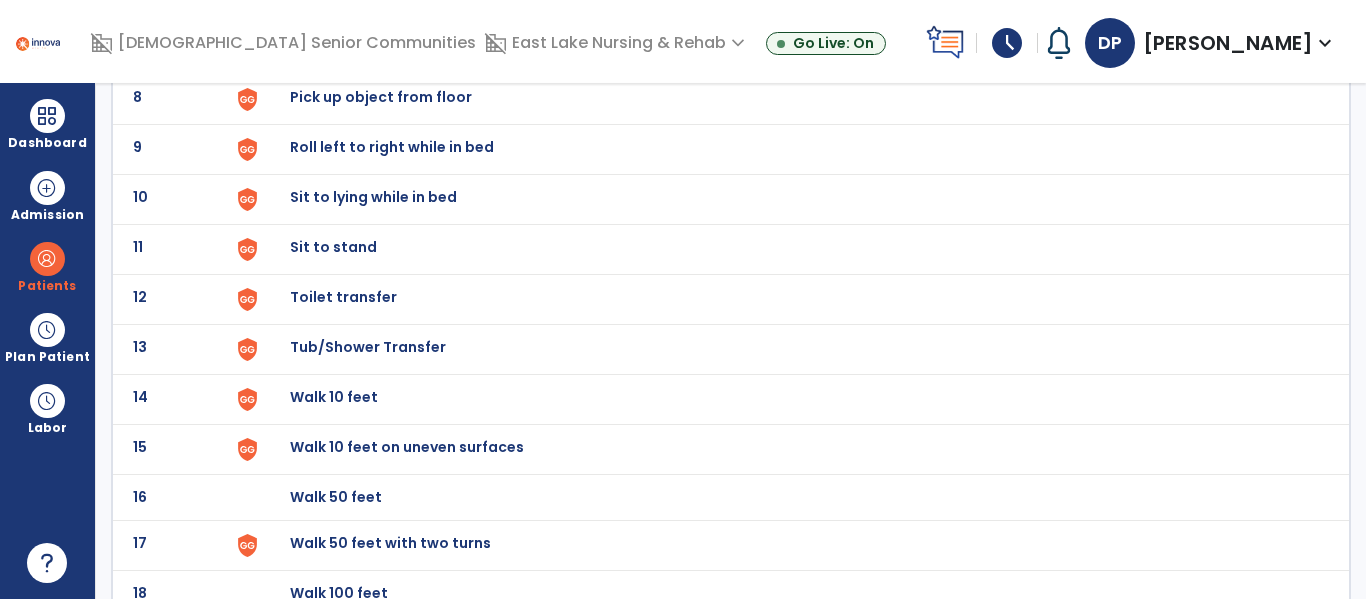 scroll, scrollTop: 0, scrollLeft: 0, axis: both 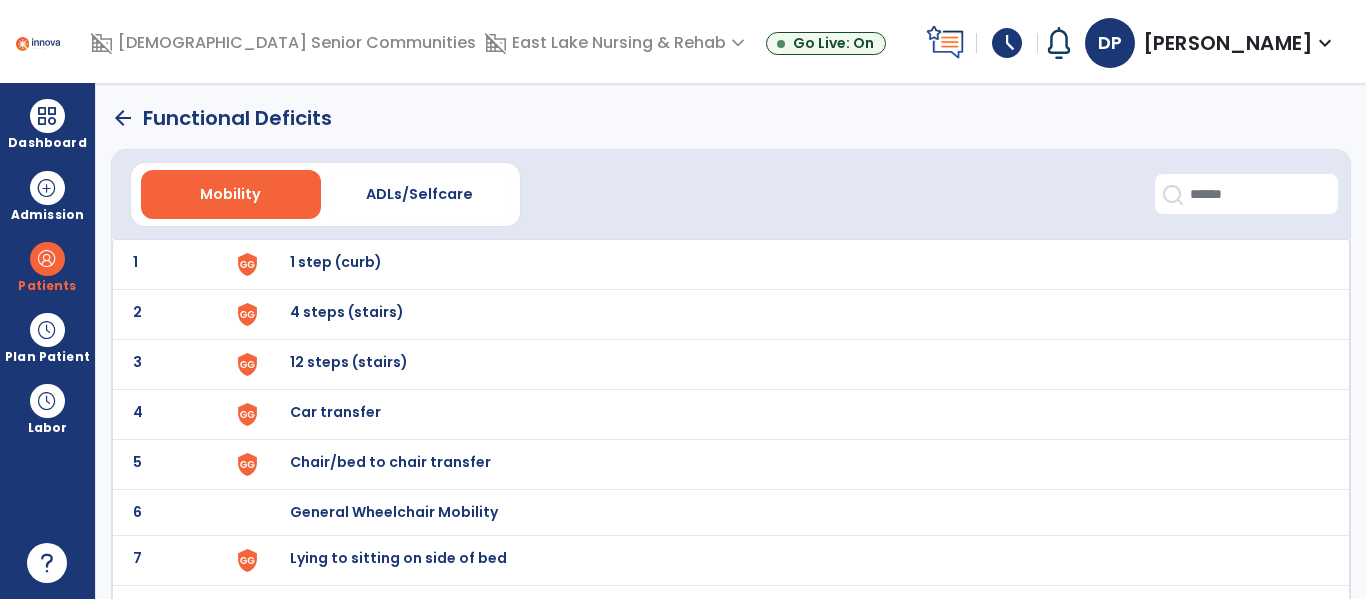 click on "Chair/bed to chair transfer" at bounding box center (789, 264) 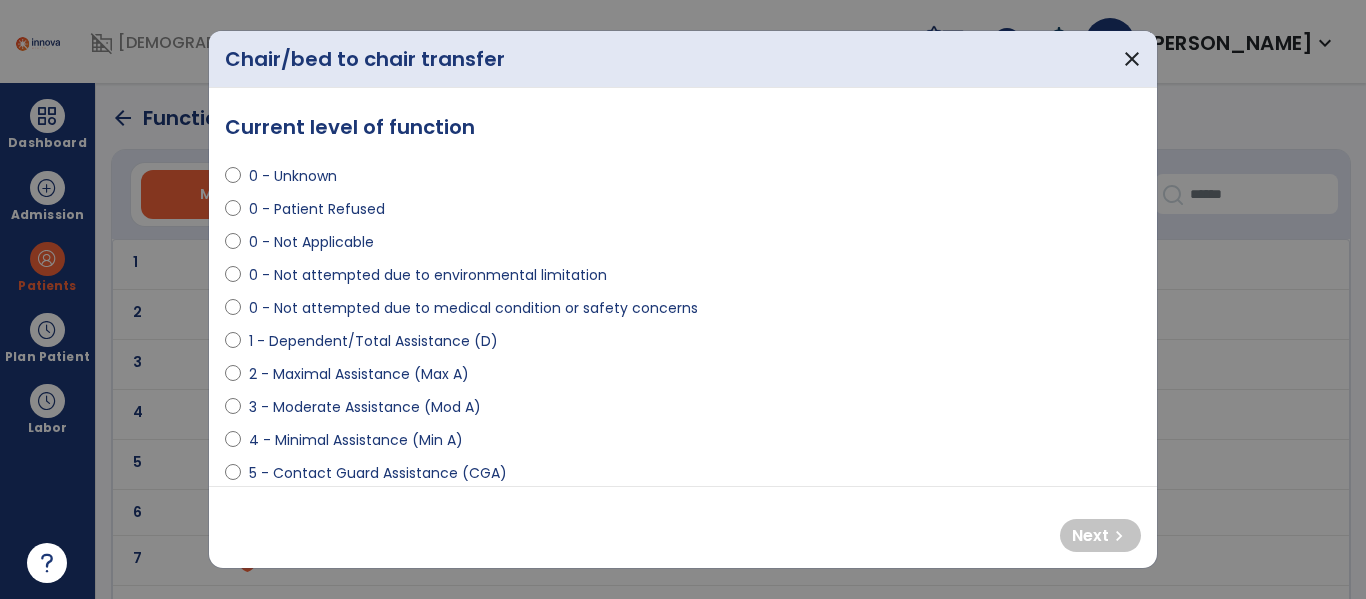 select on "**********" 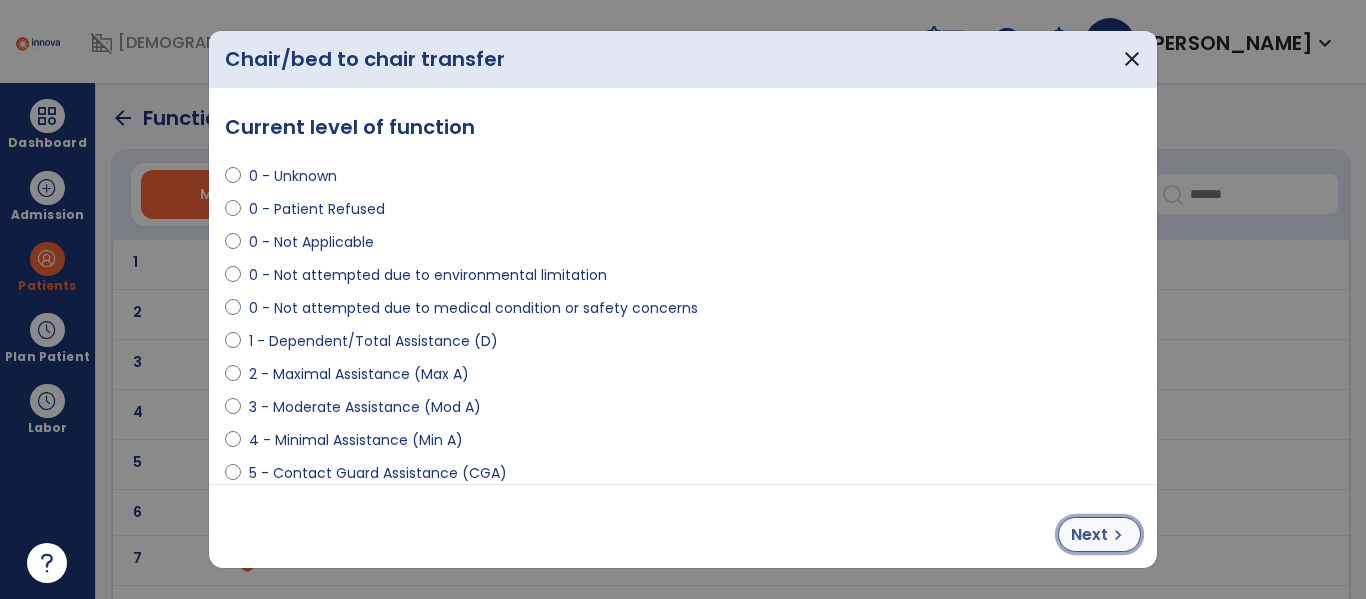 click on "chevron_right" at bounding box center [1118, 535] 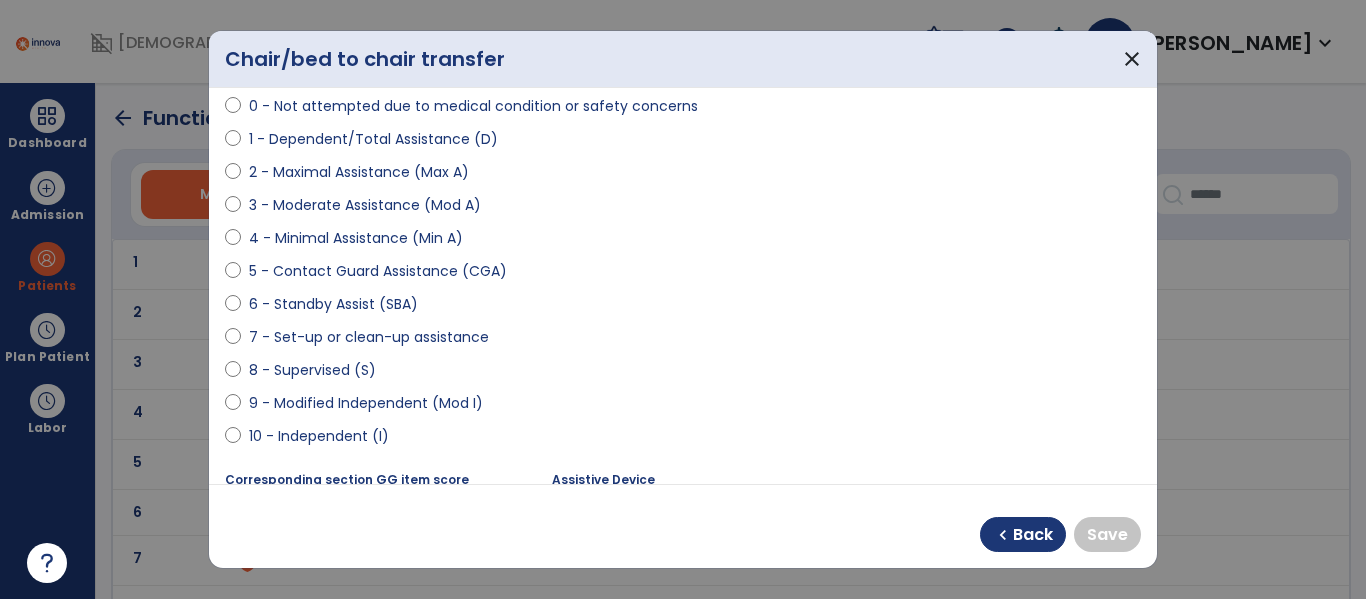 scroll, scrollTop: 205, scrollLeft: 0, axis: vertical 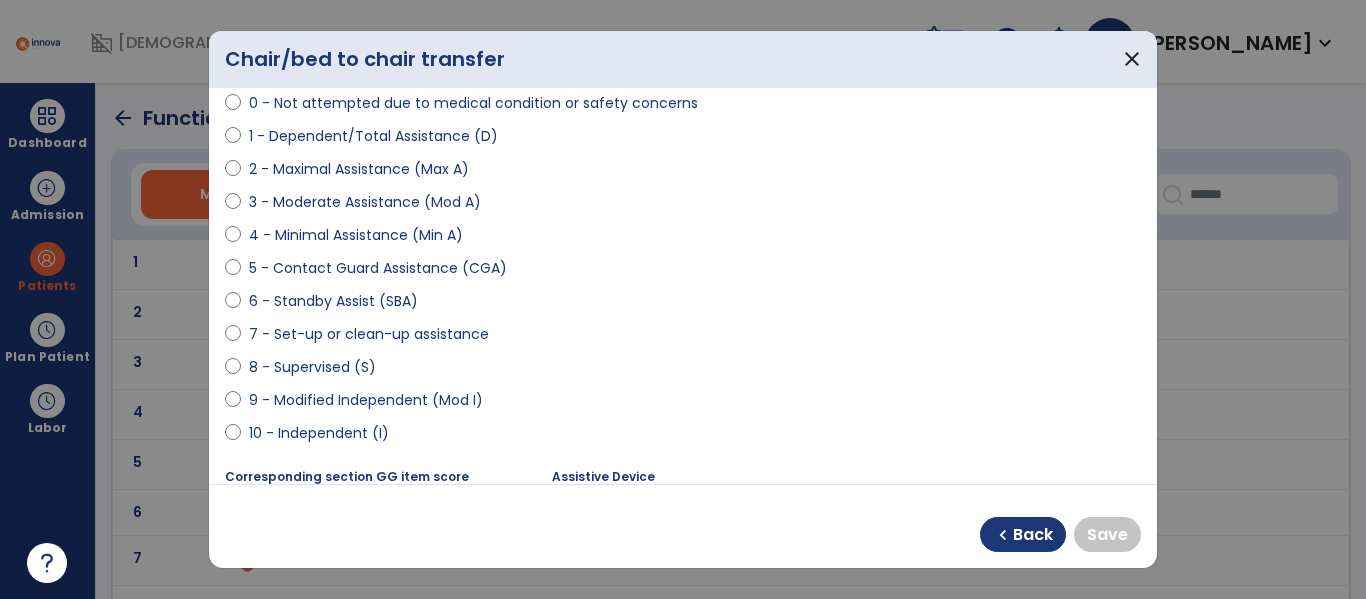 select on "**********" 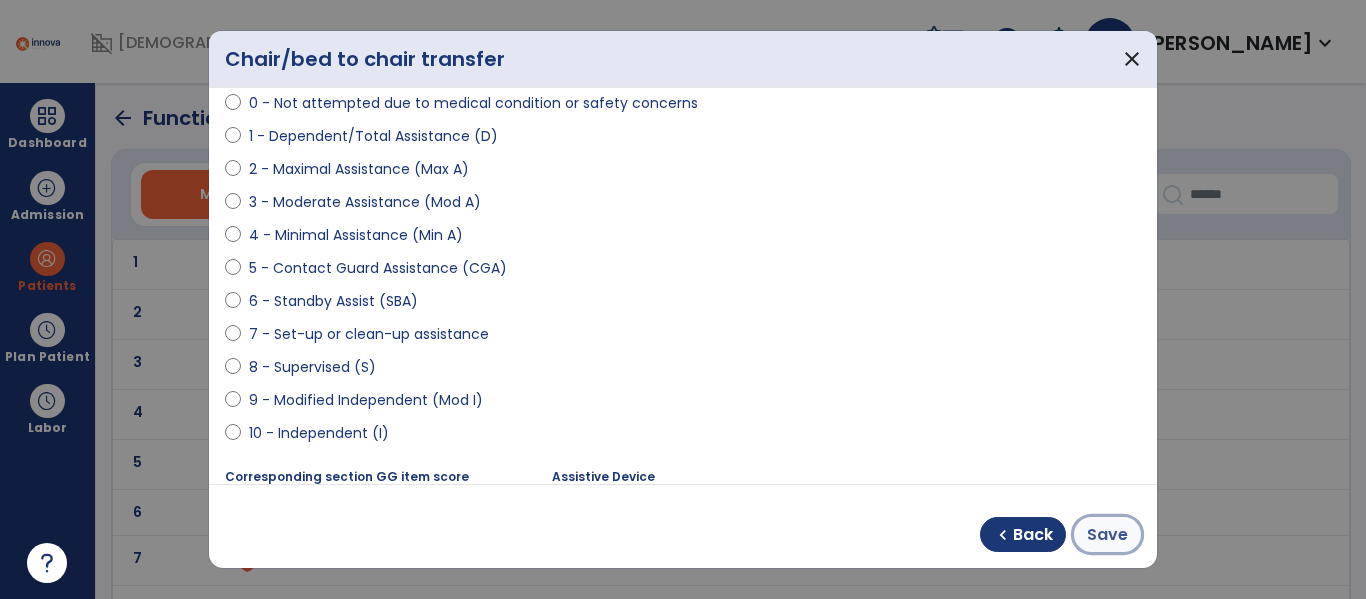 click on "Save" at bounding box center (1107, 535) 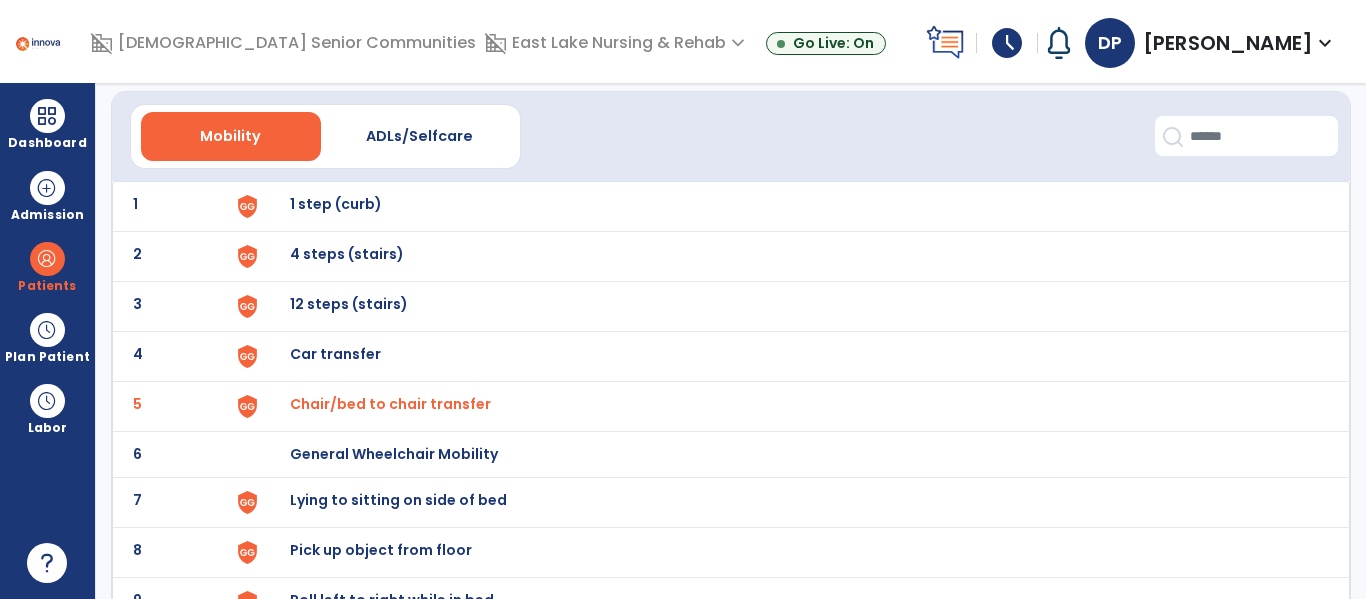 scroll, scrollTop: 86, scrollLeft: 0, axis: vertical 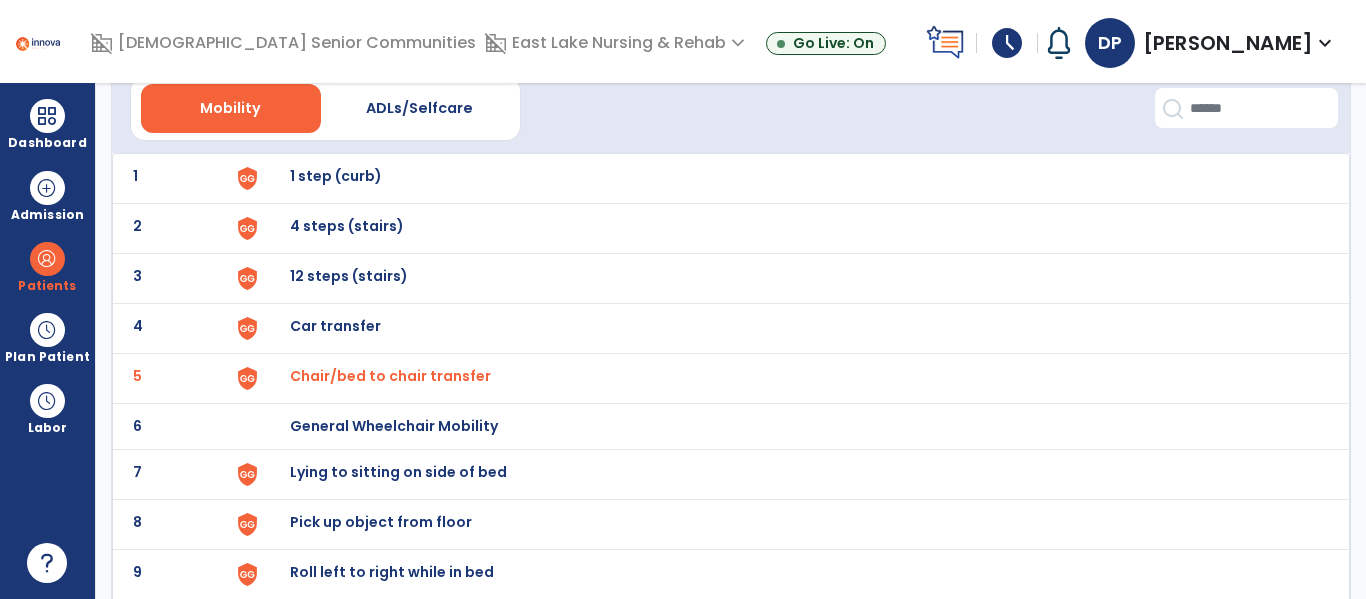 click on "Lying to sitting on side of bed" at bounding box center [789, 178] 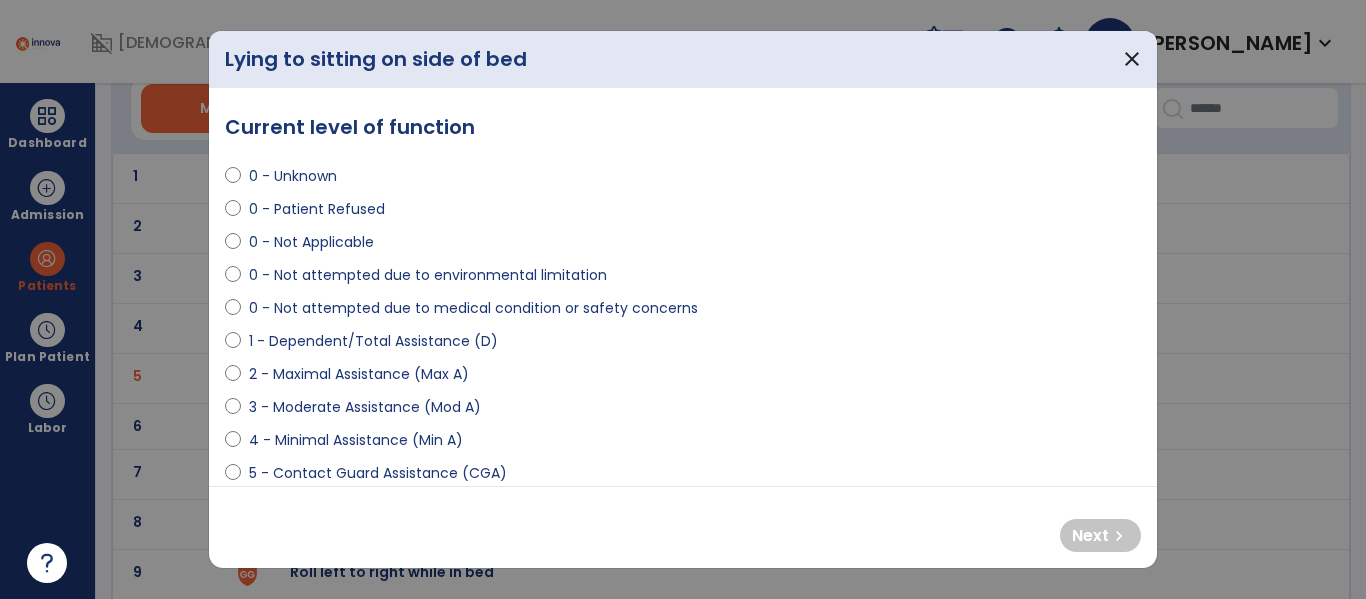 select on "**********" 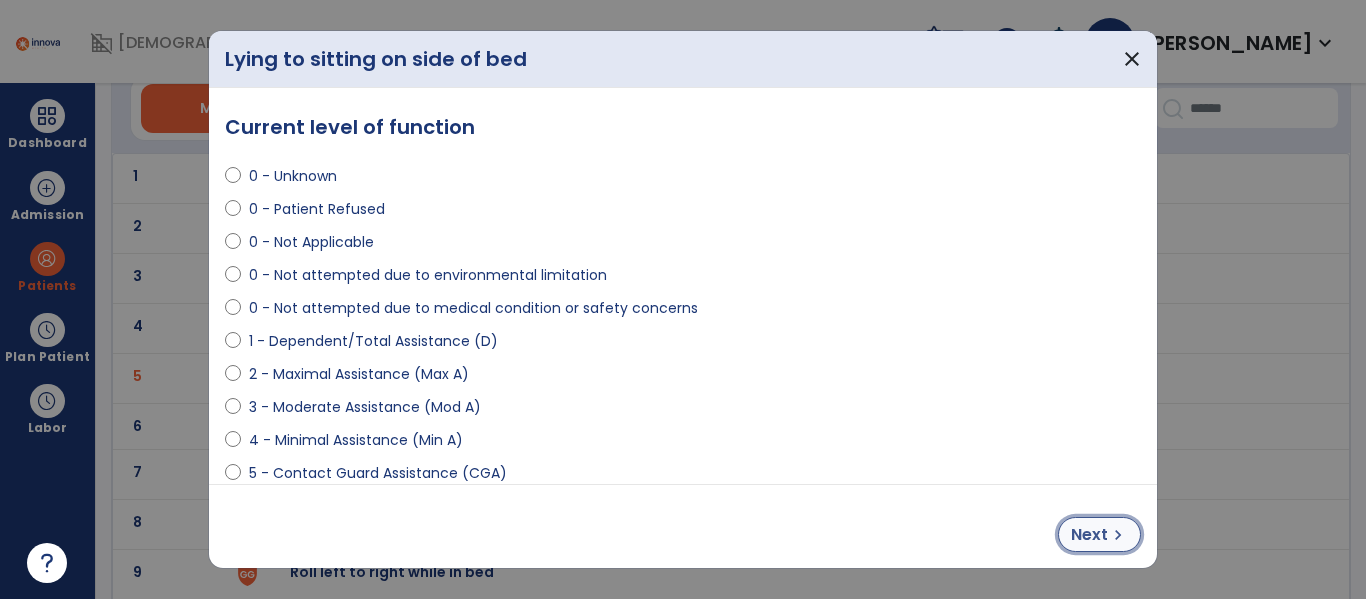 click on "Next" at bounding box center [1089, 535] 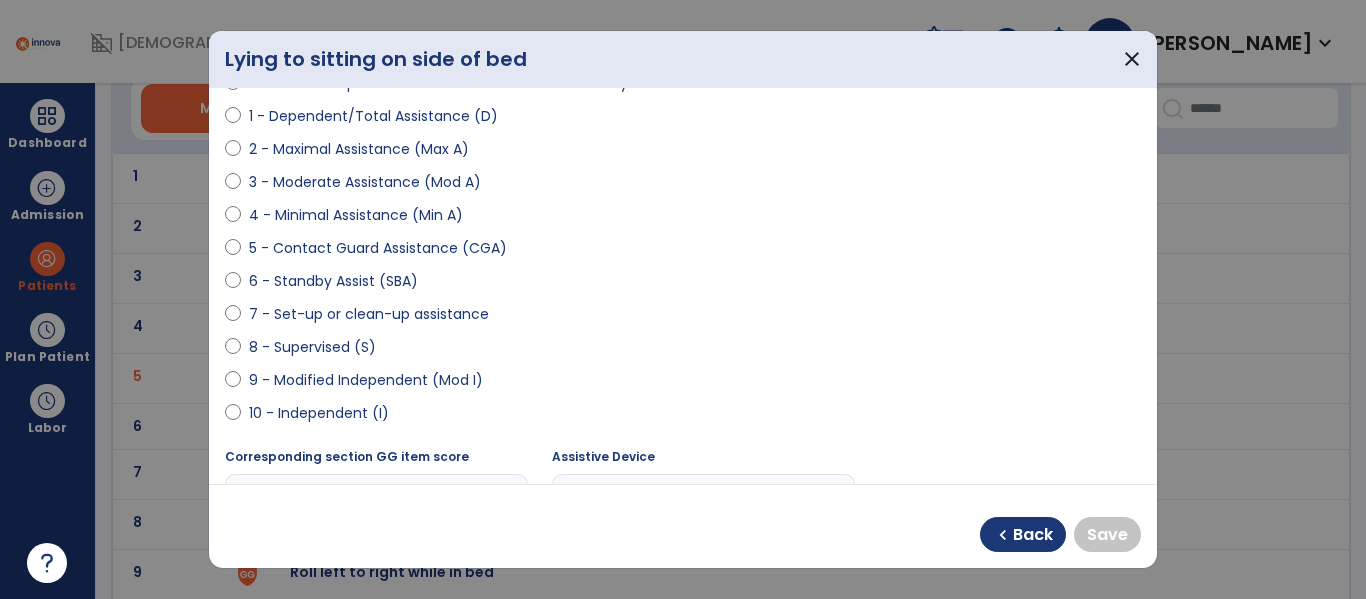 scroll, scrollTop: 230, scrollLeft: 0, axis: vertical 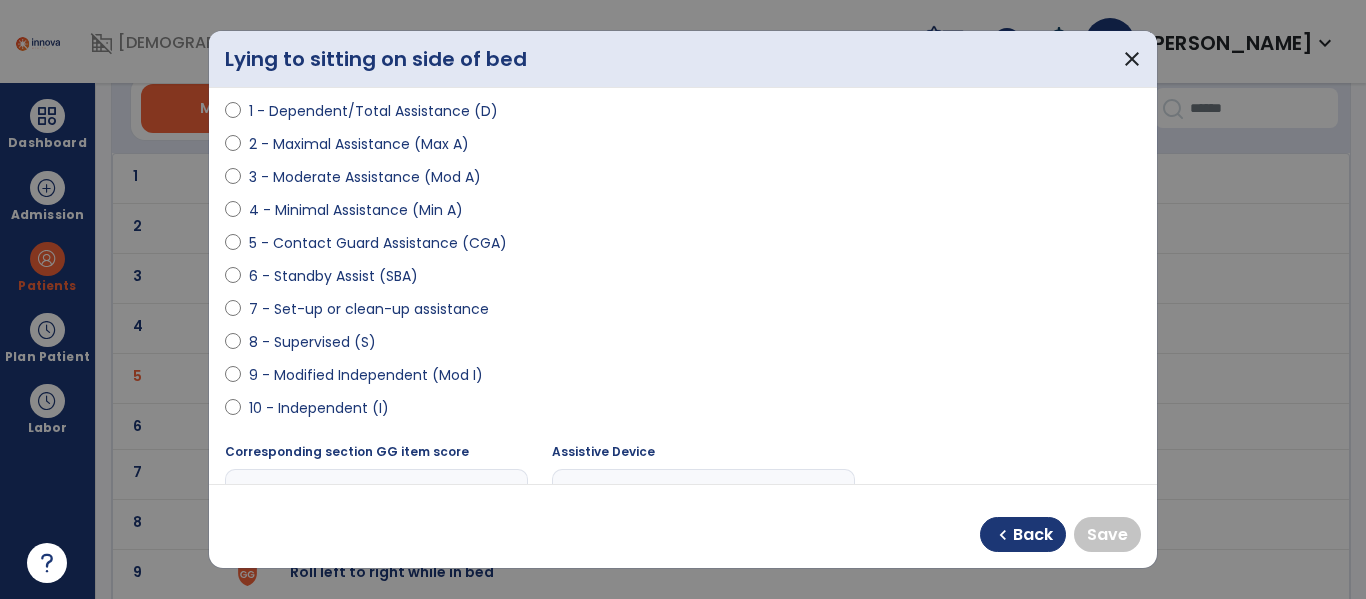 select on "**********" 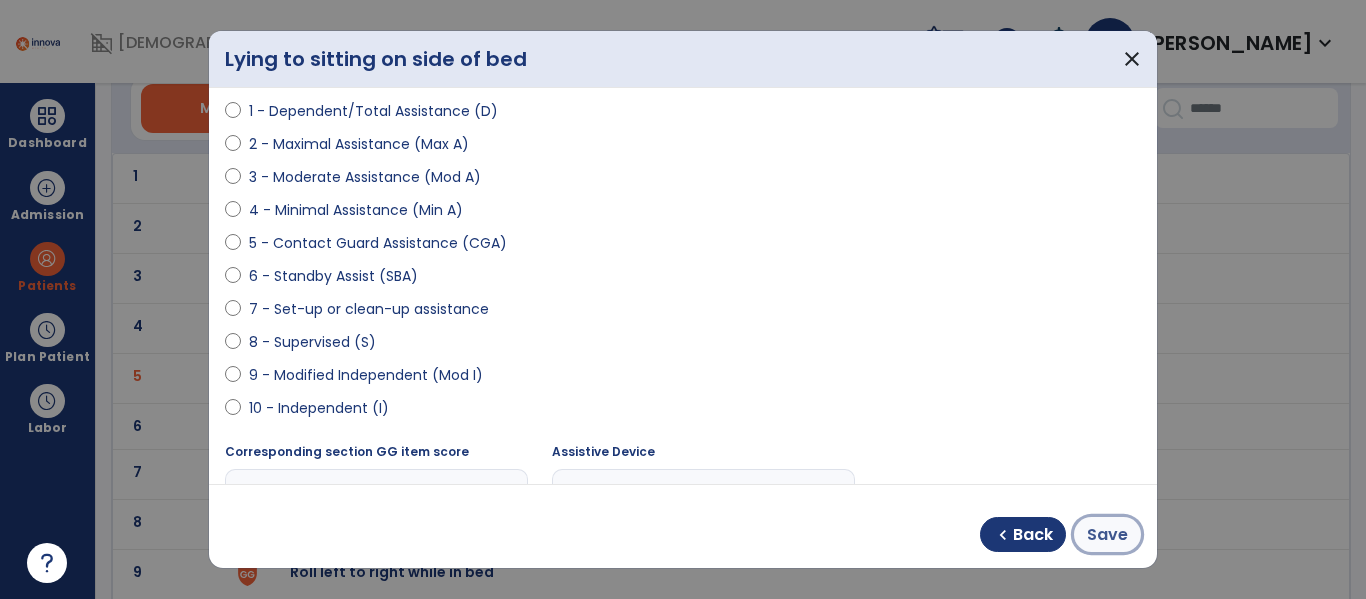 click on "Save" at bounding box center (1107, 535) 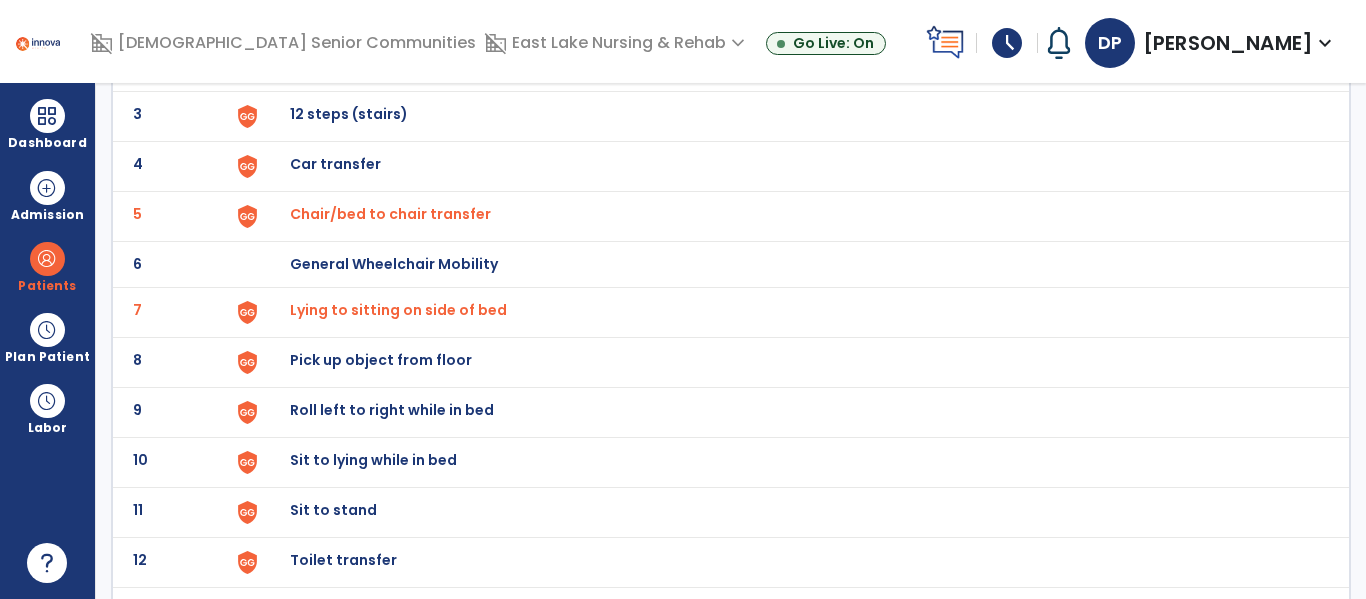 scroll, scrollTop: 250, scrollLeft: 0, axis: vertical 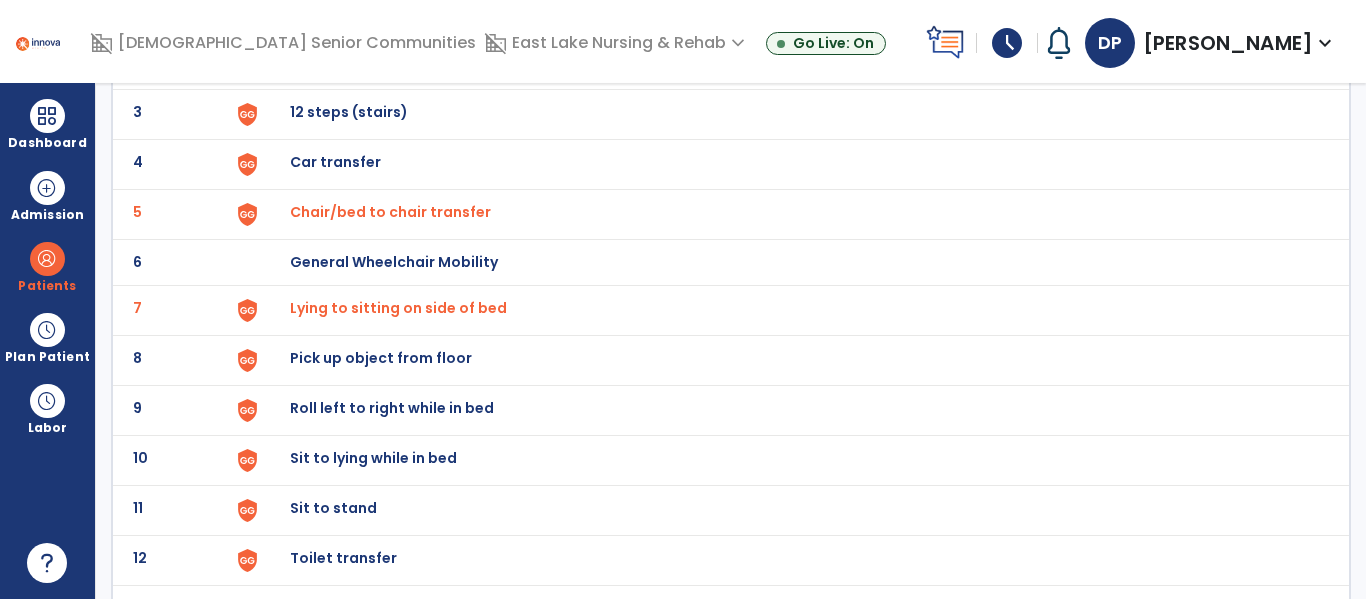 click on "Roll left to right while in bed" at bounding box center [789, 14] 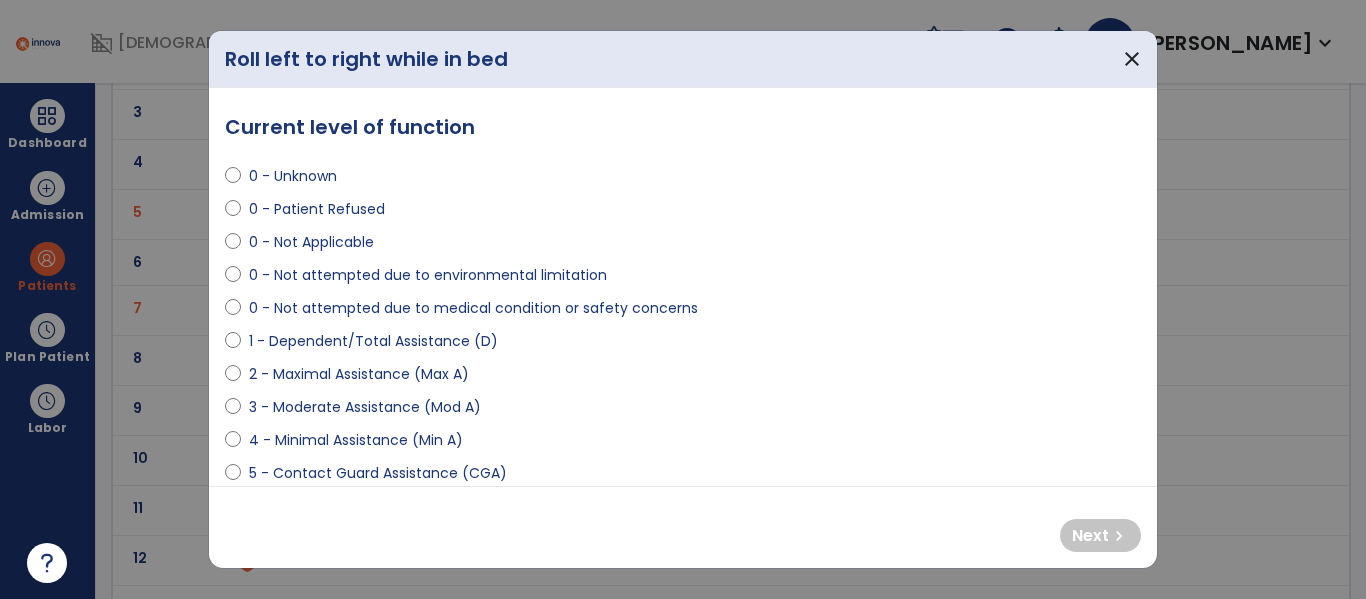 select on "**********" 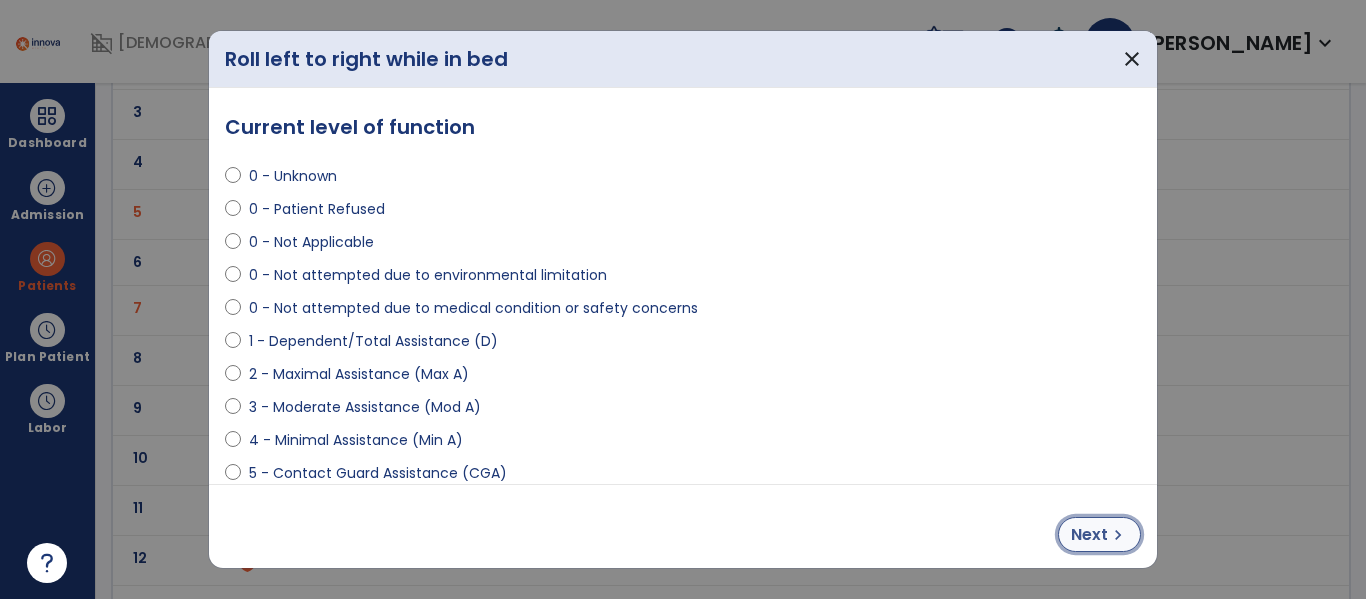 click on "chevron_right" at bounding box center (1118, 535) 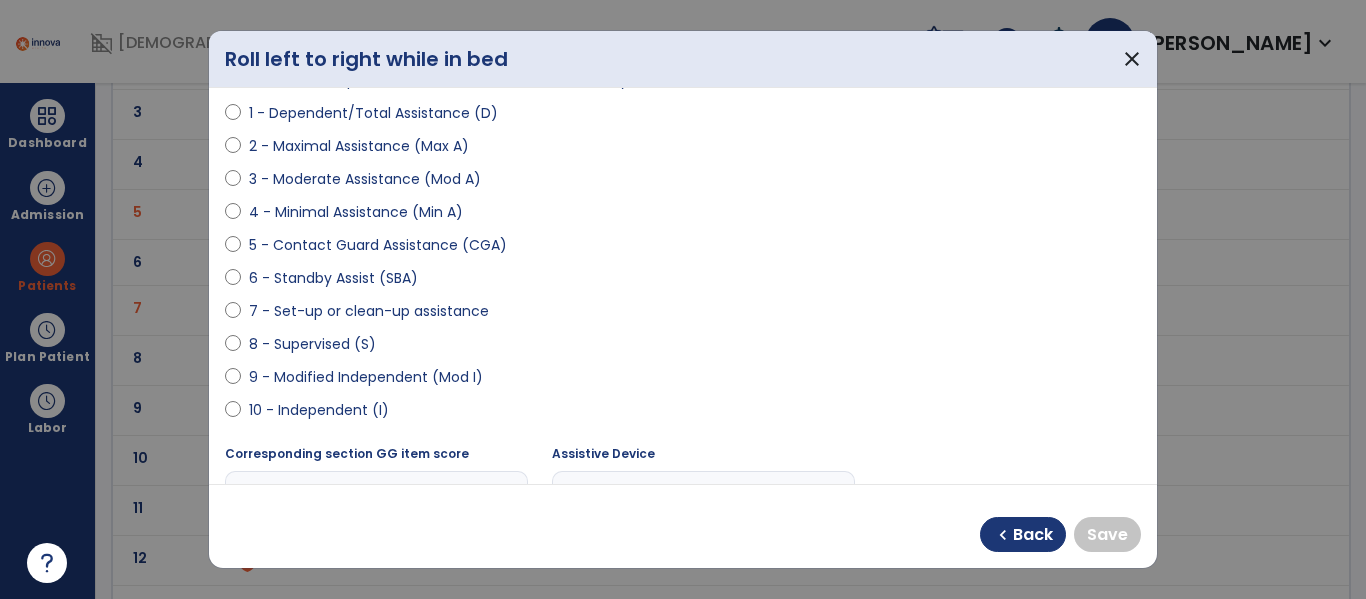 scroll, scrollTop: 241, scrollLeft: 0, axis: vertical 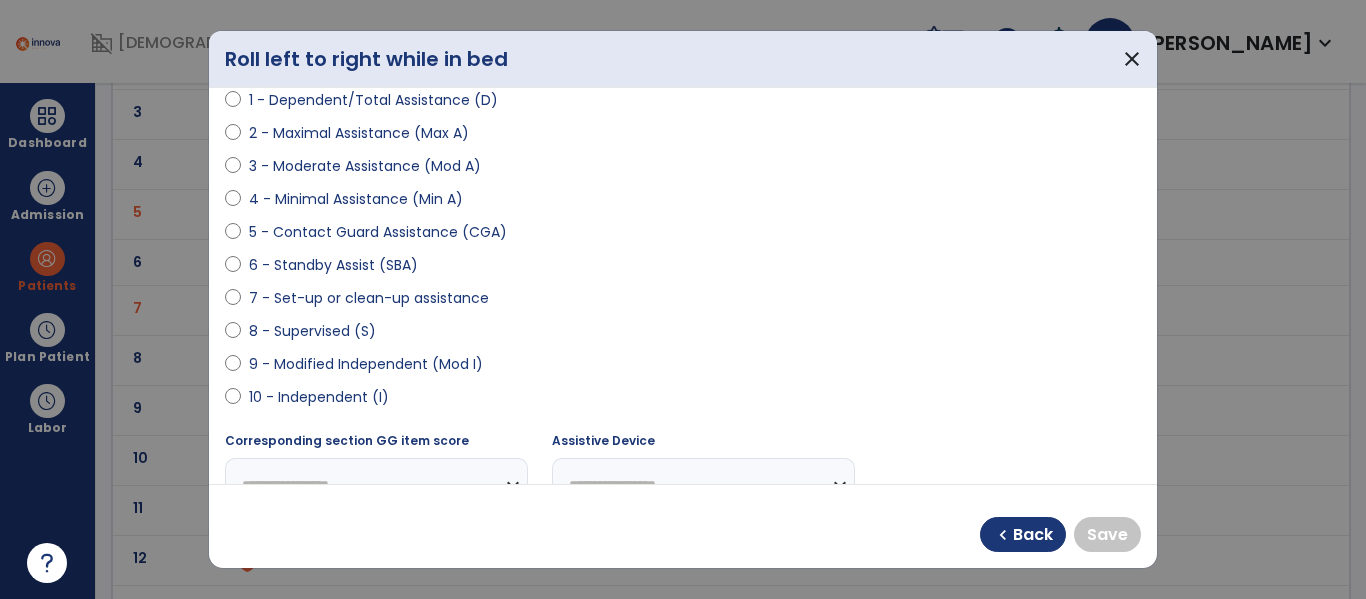 select on "**********" 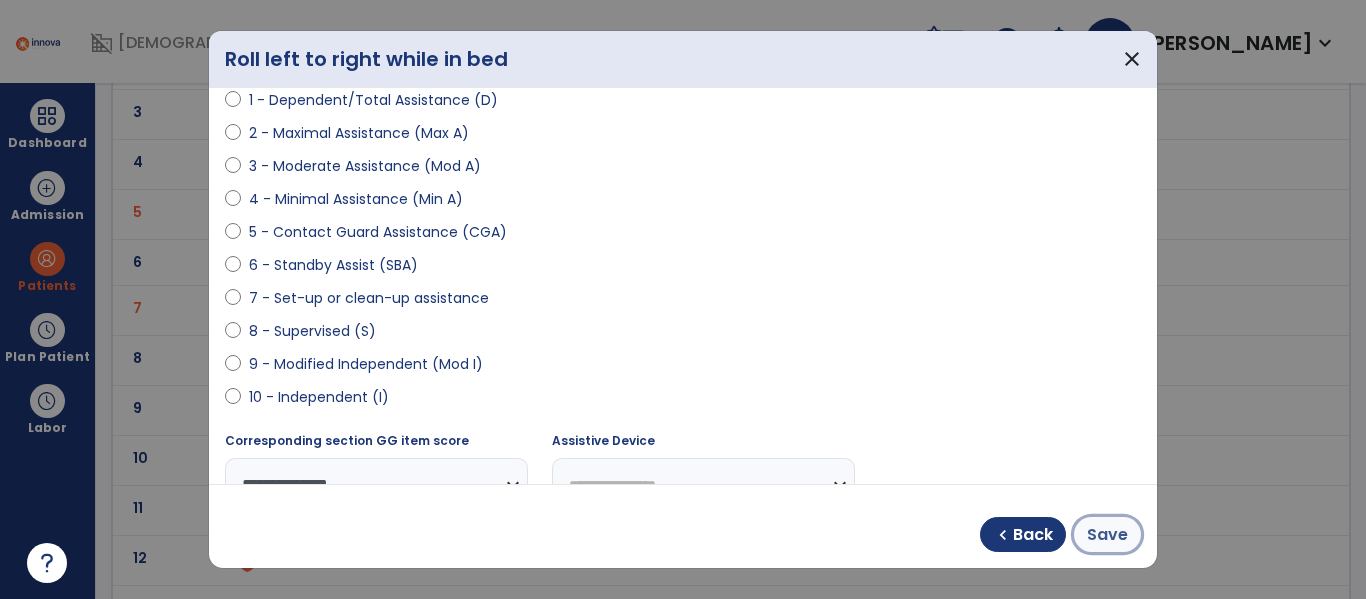 click on "Save" at bounding box center [1107, 535] 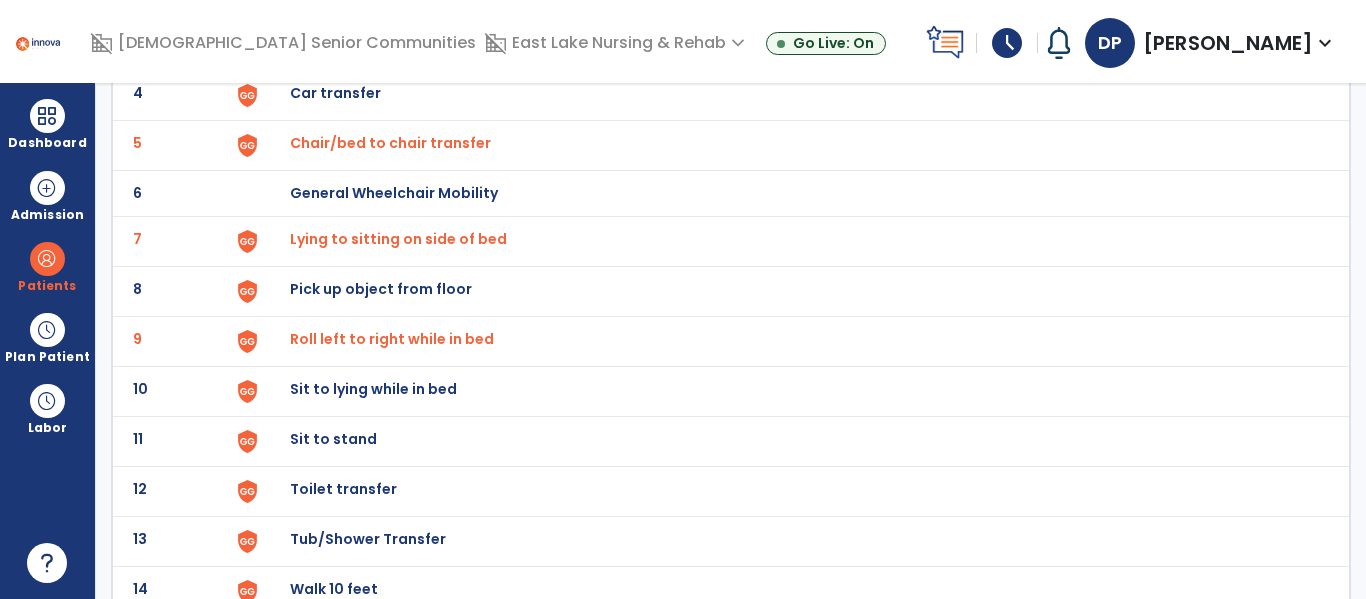 scroll, scrollTop: 373, scrollLeft: 0, axis: vertical 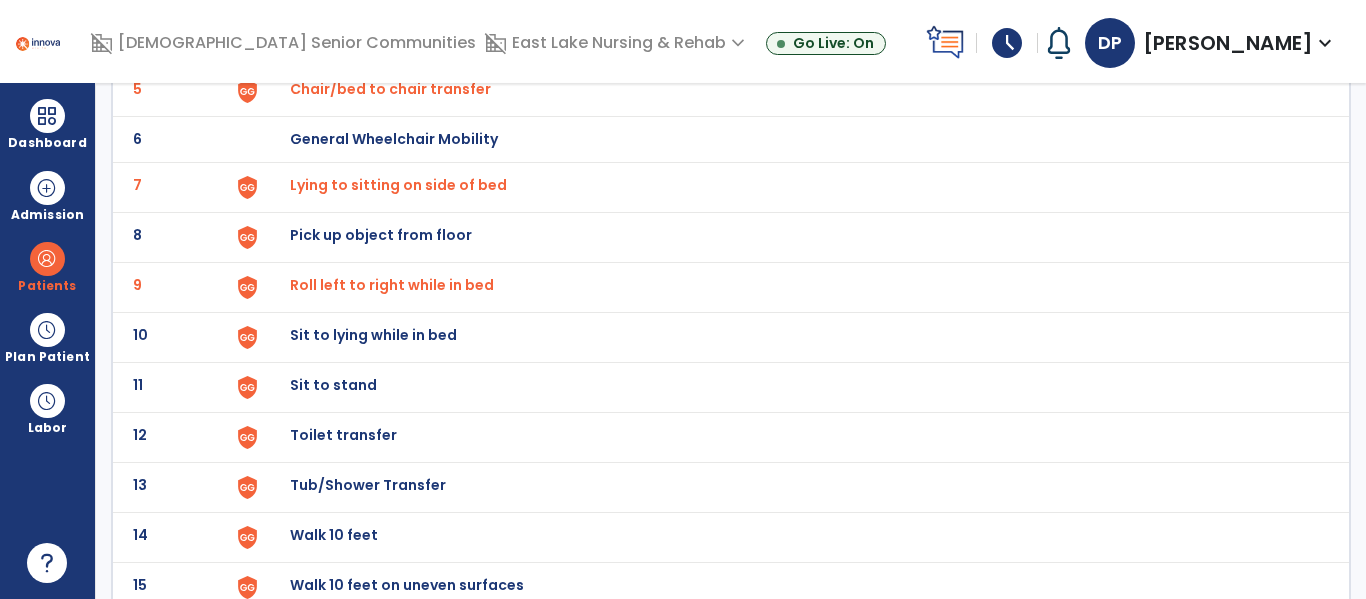 click on "Sit to stand" at bounding box center [789, -109] 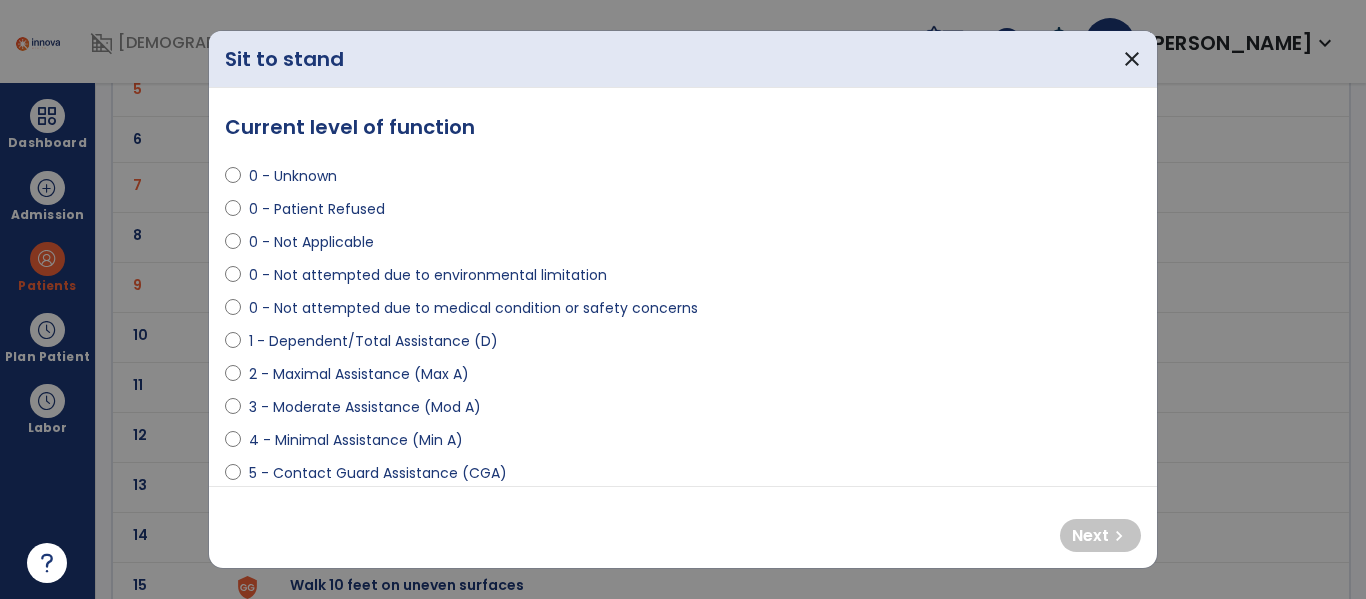 click on "0 - Not attempted due to medical condition or safety concerns" at bounding box center (473, 308) 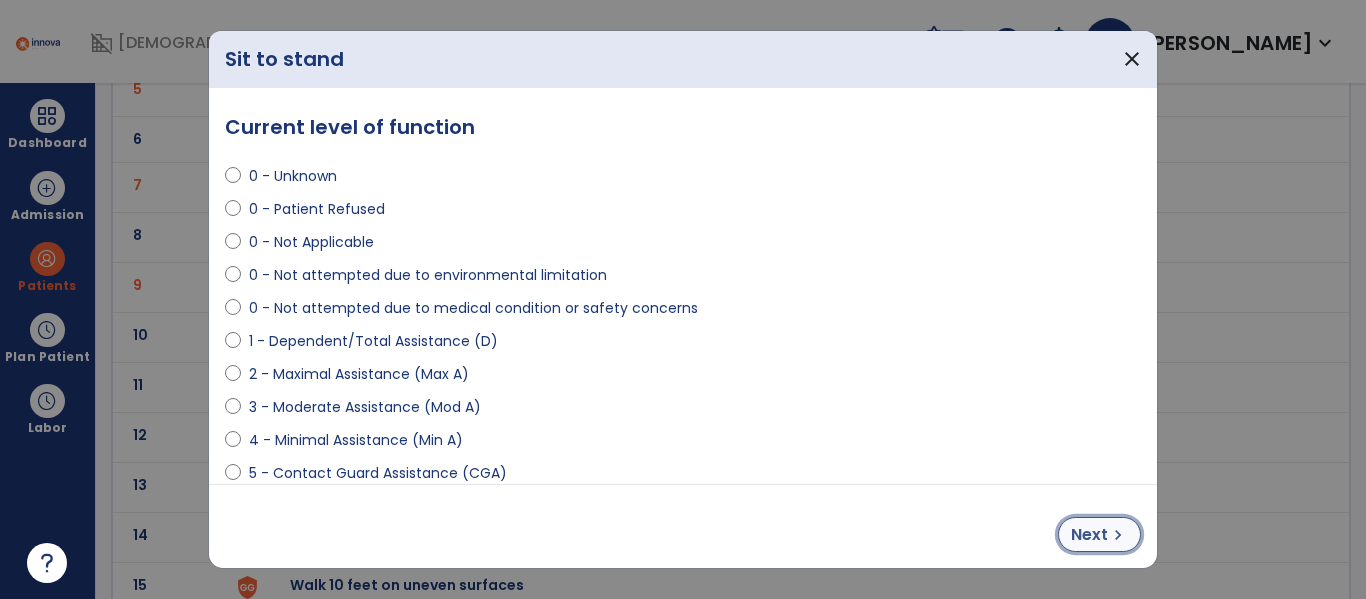 click on "chevron_right" at bounding box center [1118, 535] 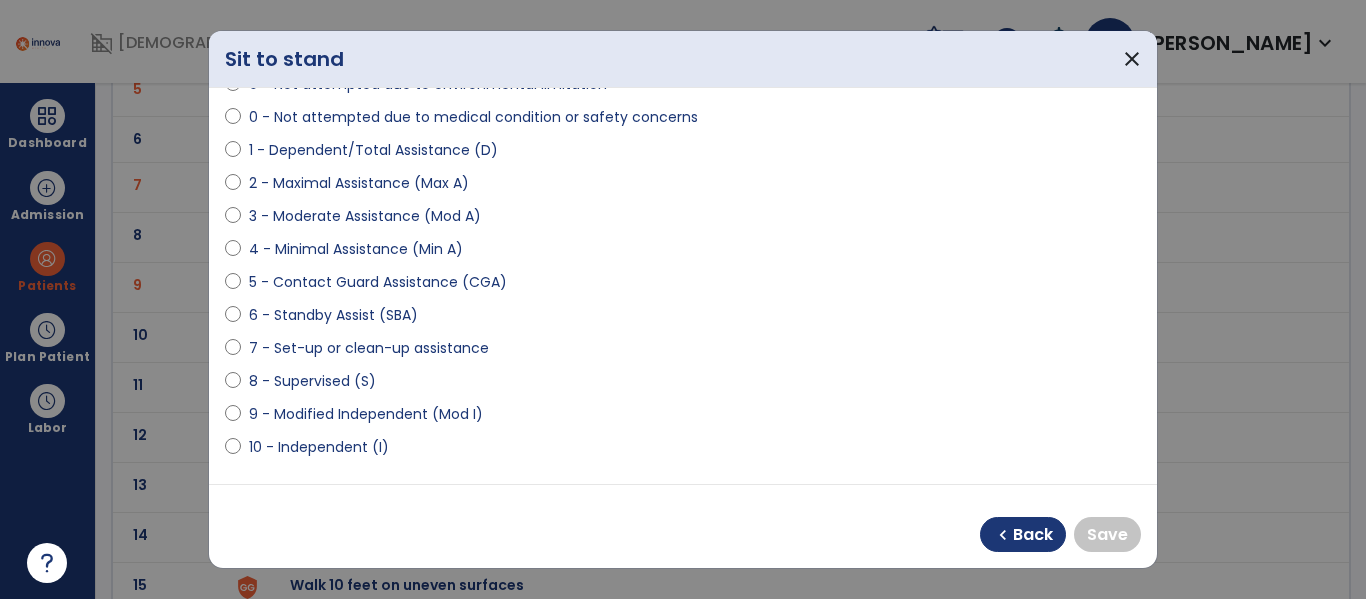 scroll, scrollTop: 203, scrollLeft: 0, axis: vertical 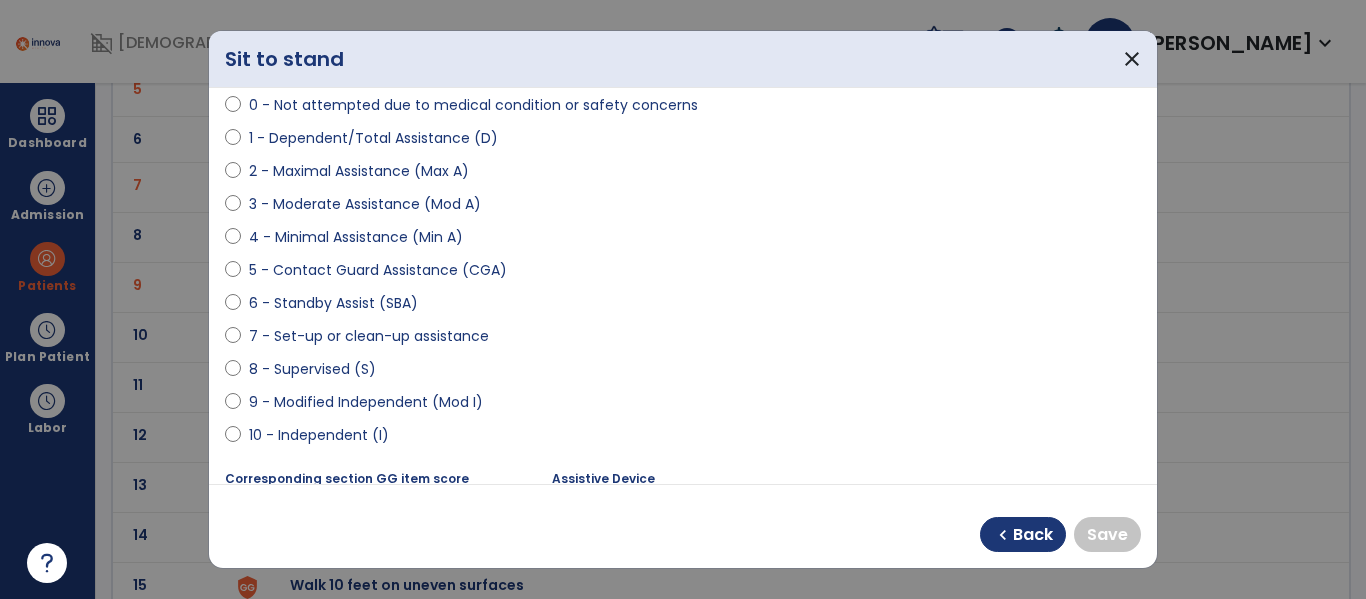 select on "**********" 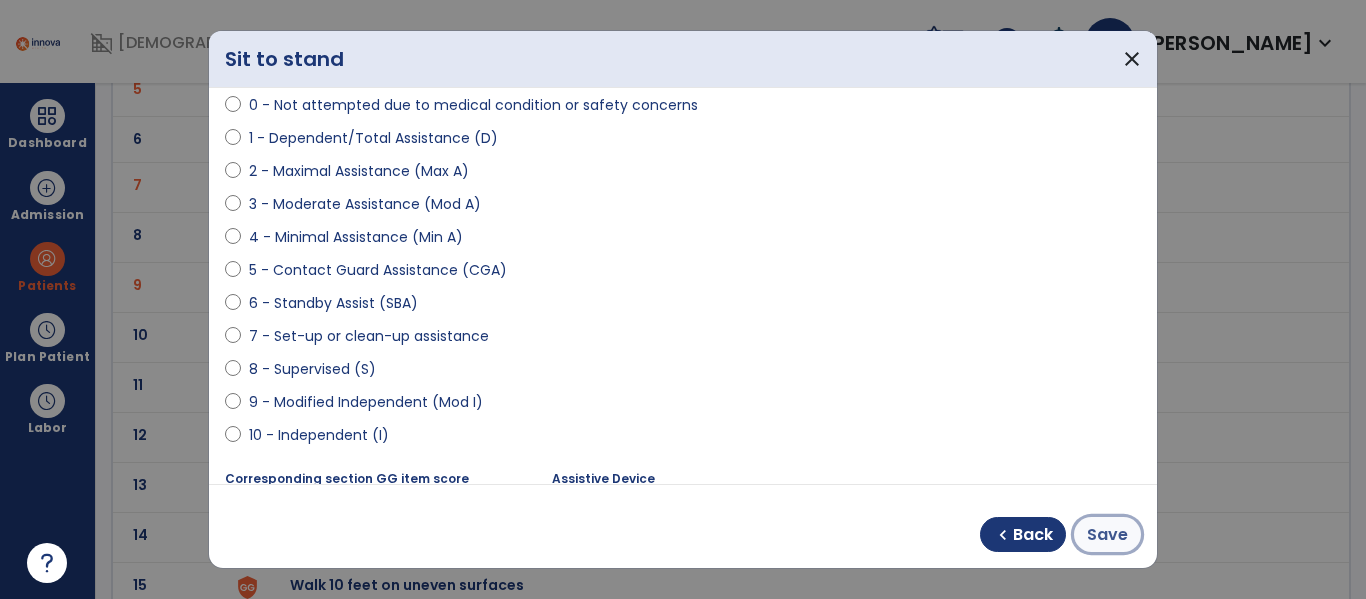 click on "Save" at bounding box center (1107, 535) 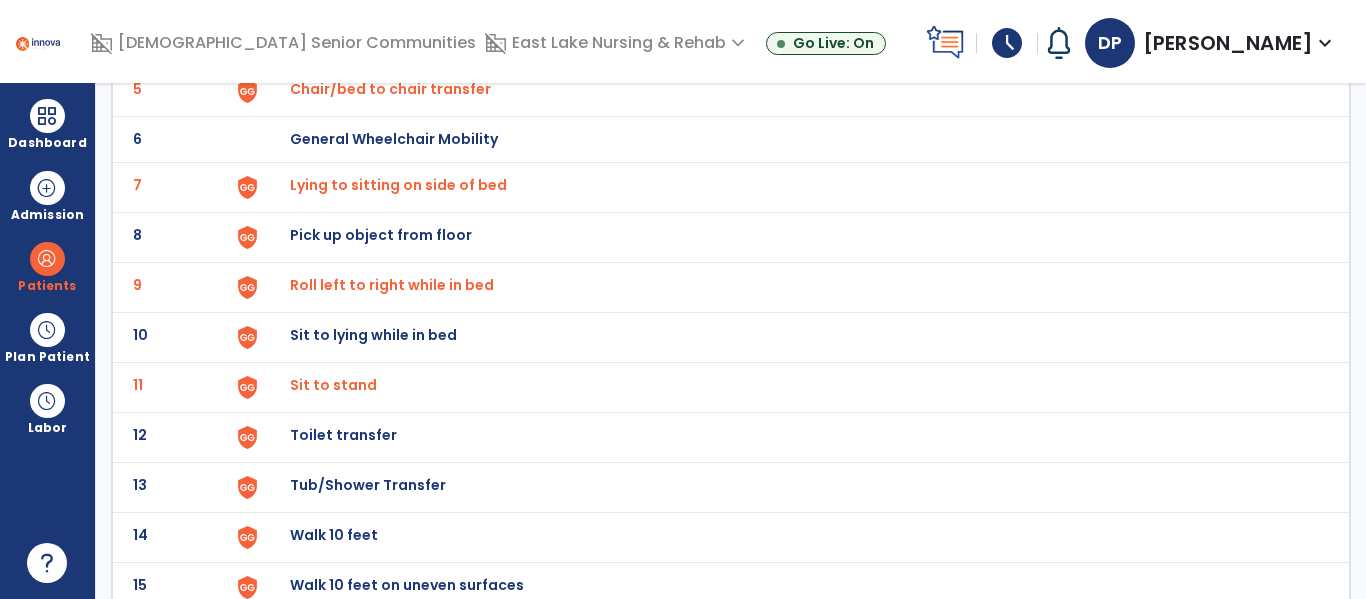 click on "Walk 10 feet" at bounding box center [789, -109] 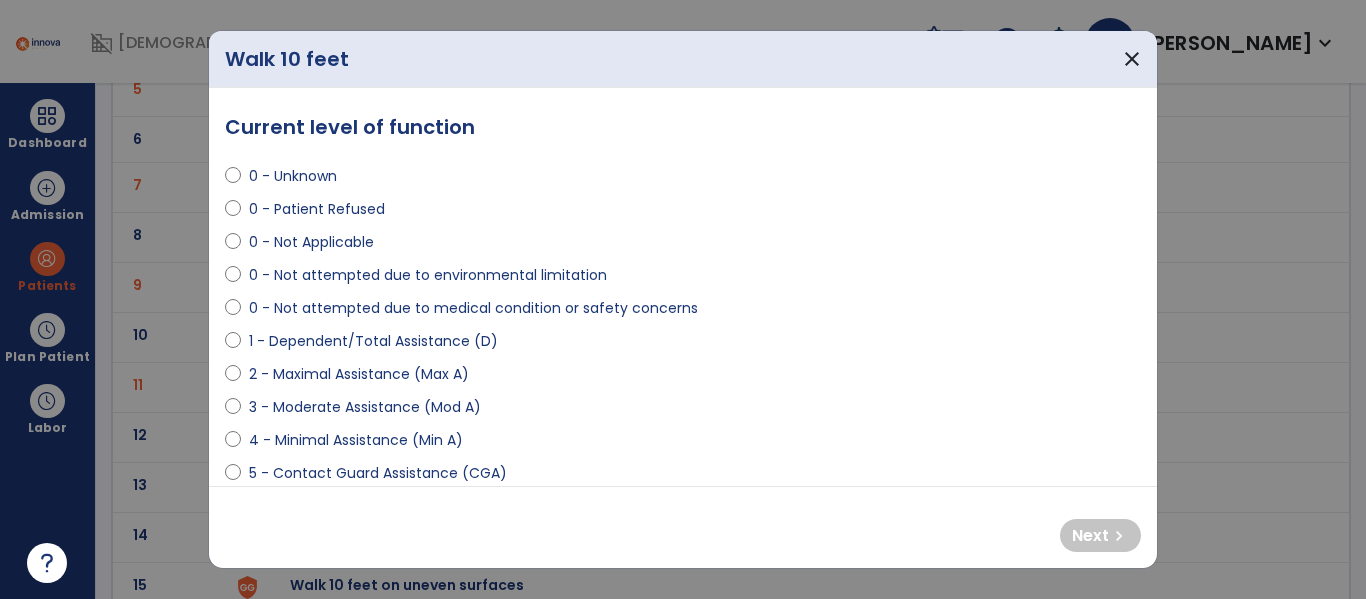select on "**********" 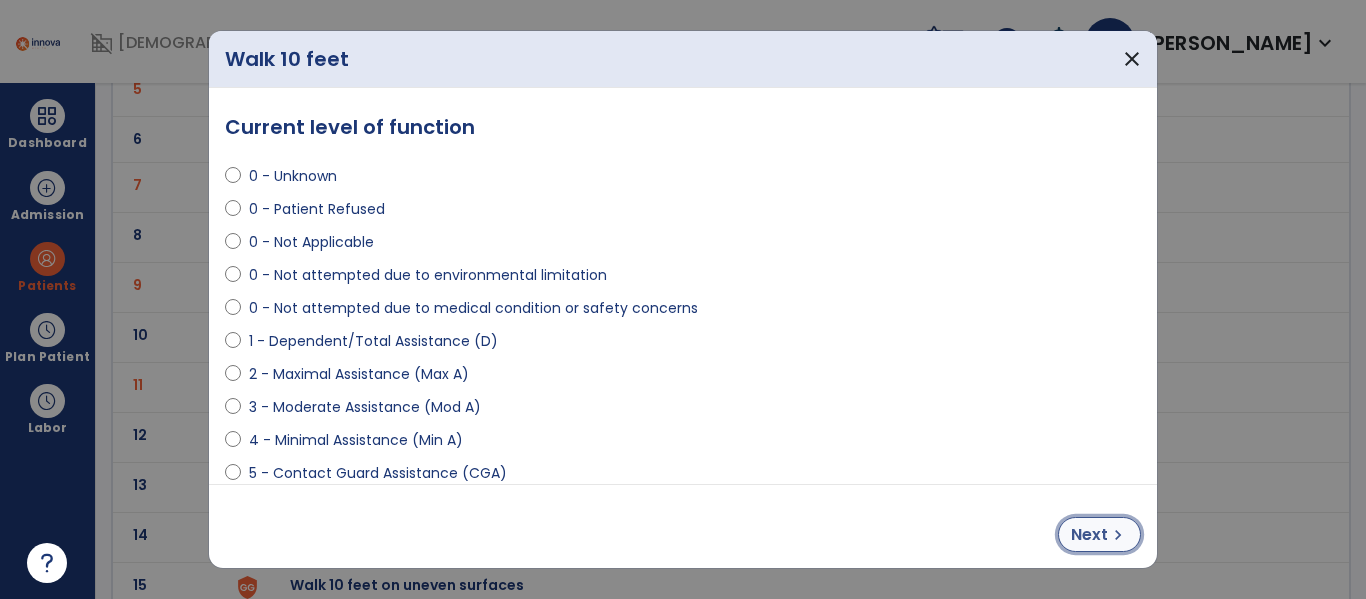 click on "Next" at bounding box center (1089, 535) 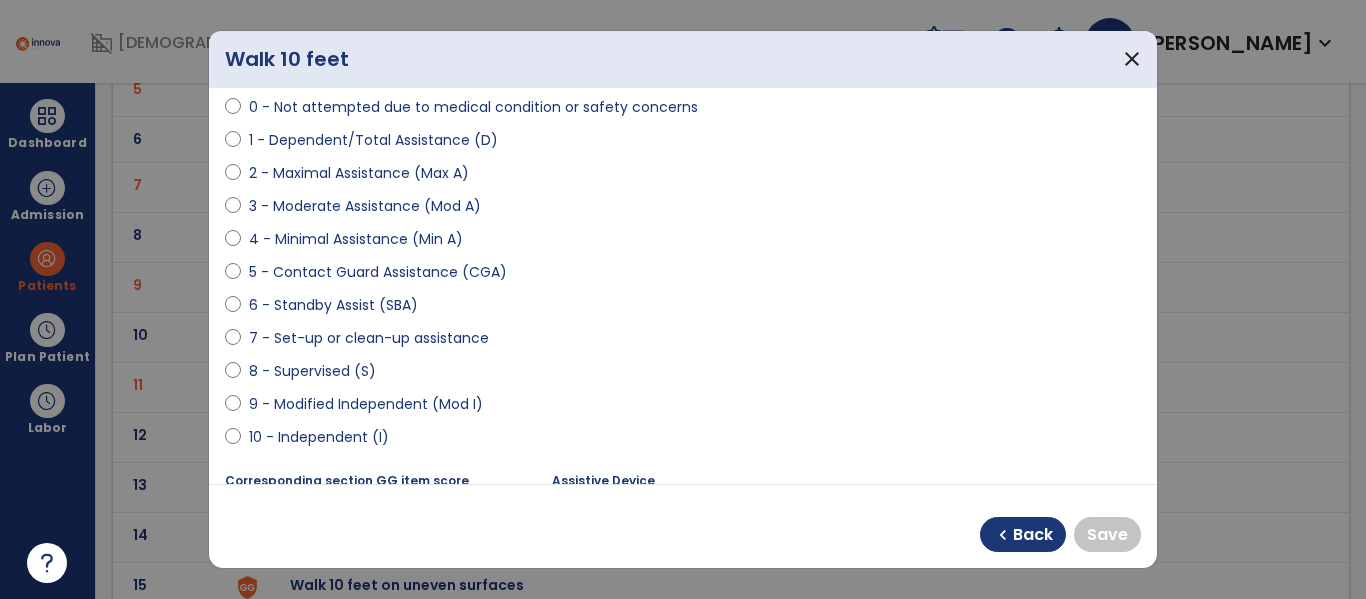 scroll, scrollTop: 202, scrollLeft: 0, axis: vertical 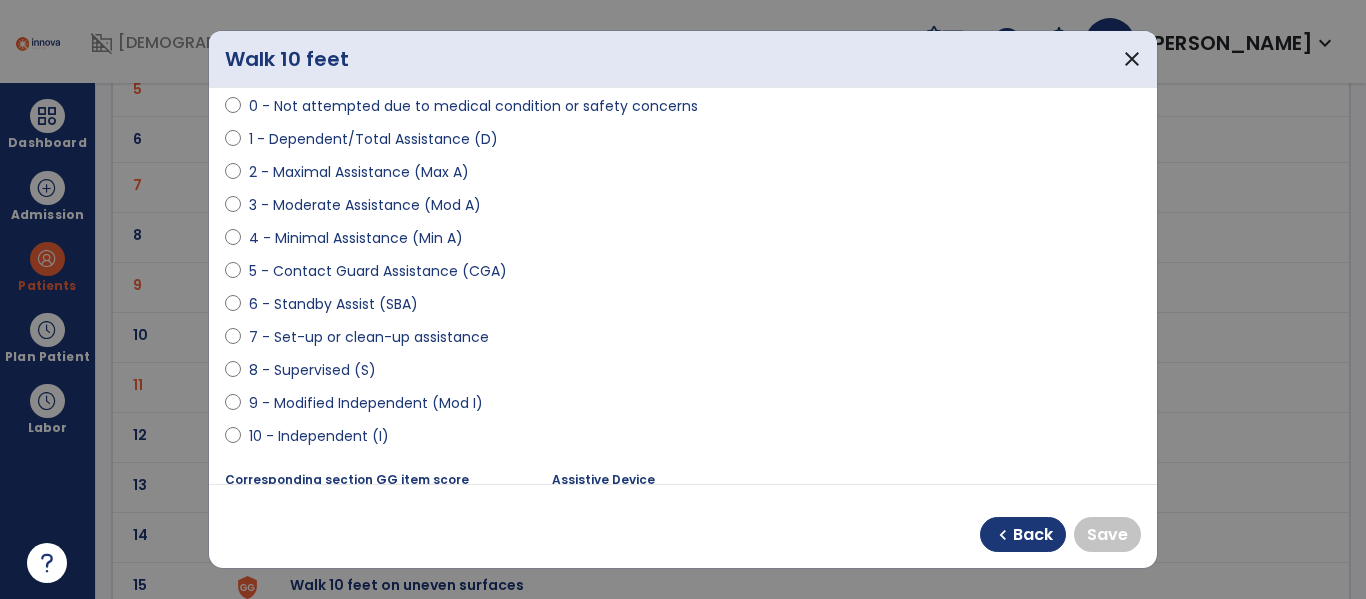 select on "**********" 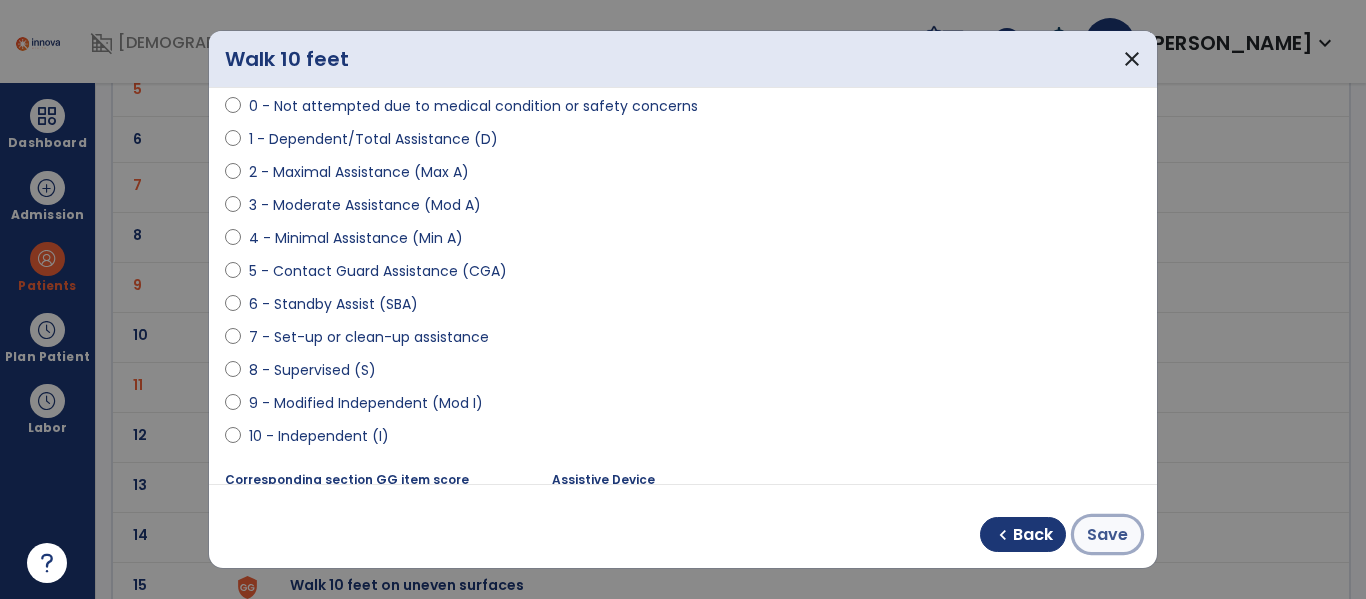 click on "Save" at bounding box center [1107, 534] 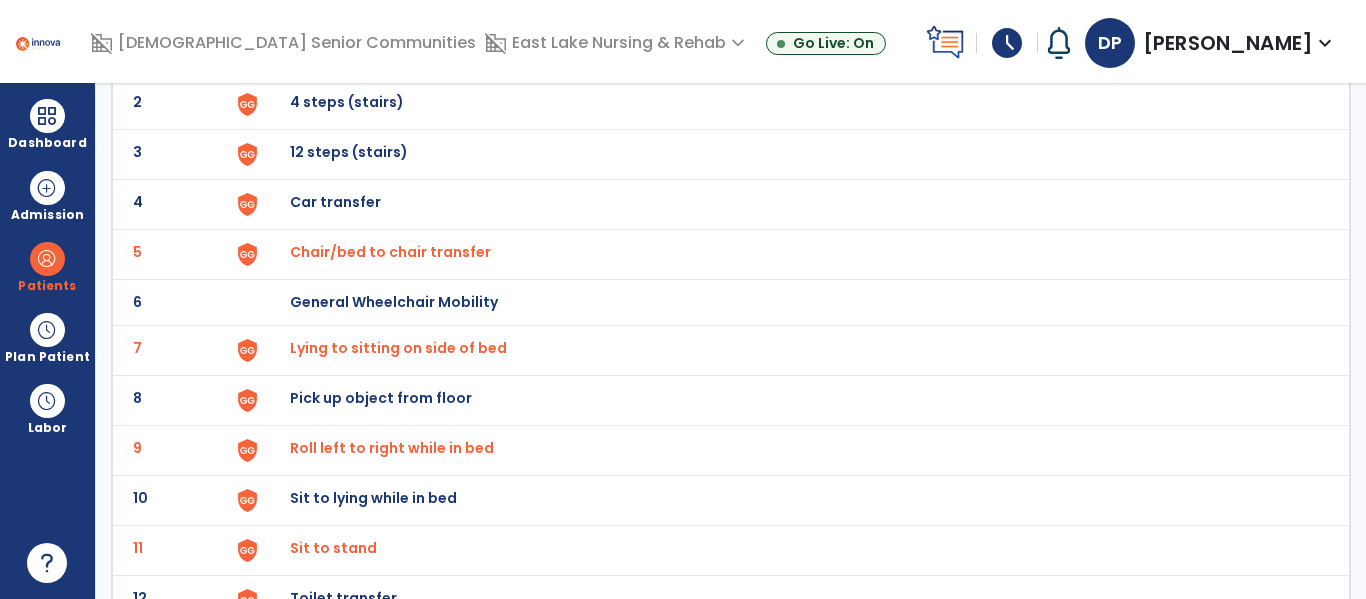 scroll, scrollTop: 0, scrollLeft: 0, axis: both 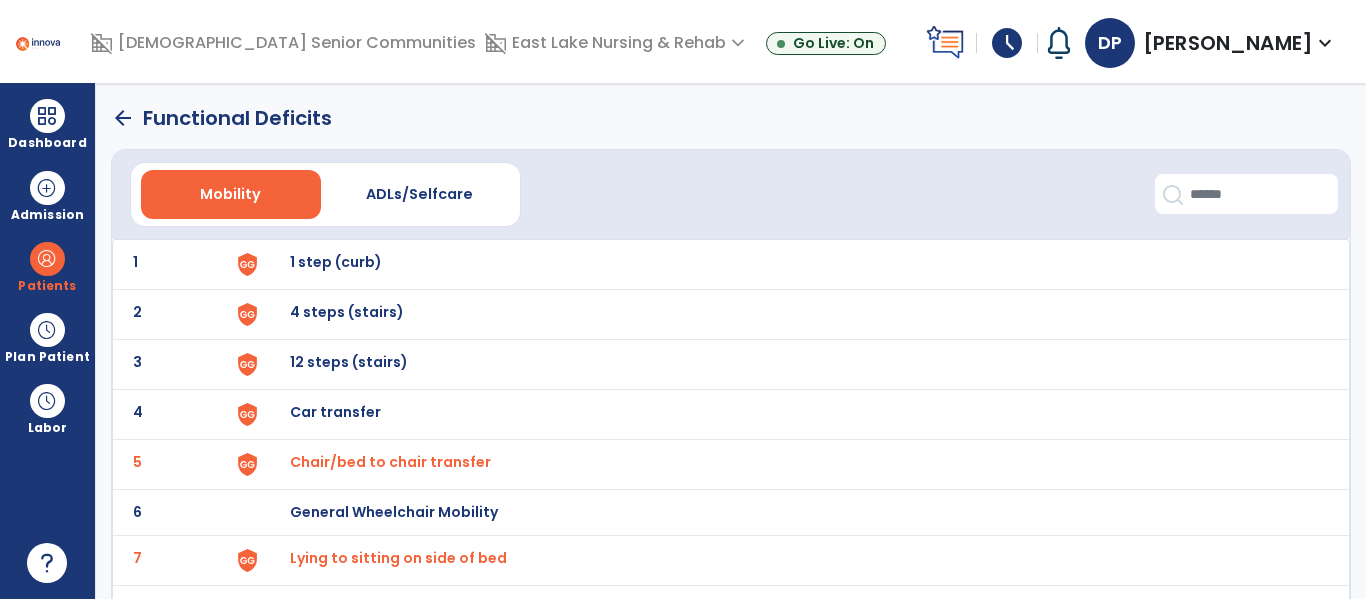 click on "arrow_back" 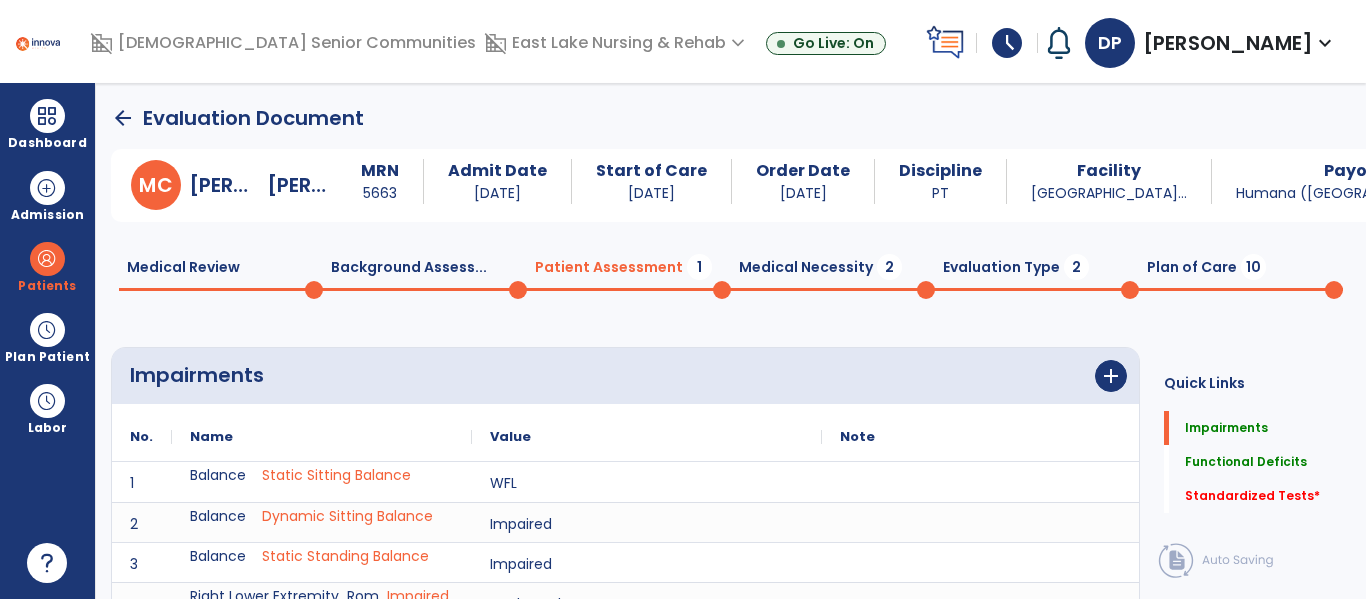 scroll, scrollTop: 20, scrollLeft: 0, axis: vertical 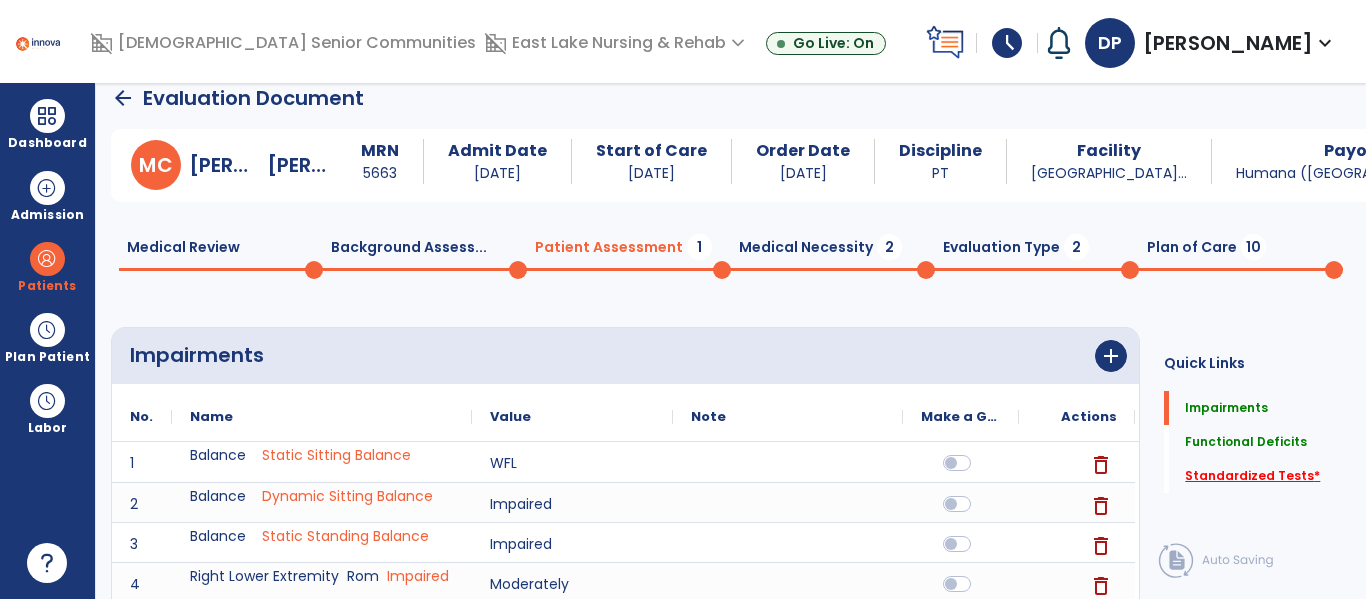 click on "Standardized Tests   *" 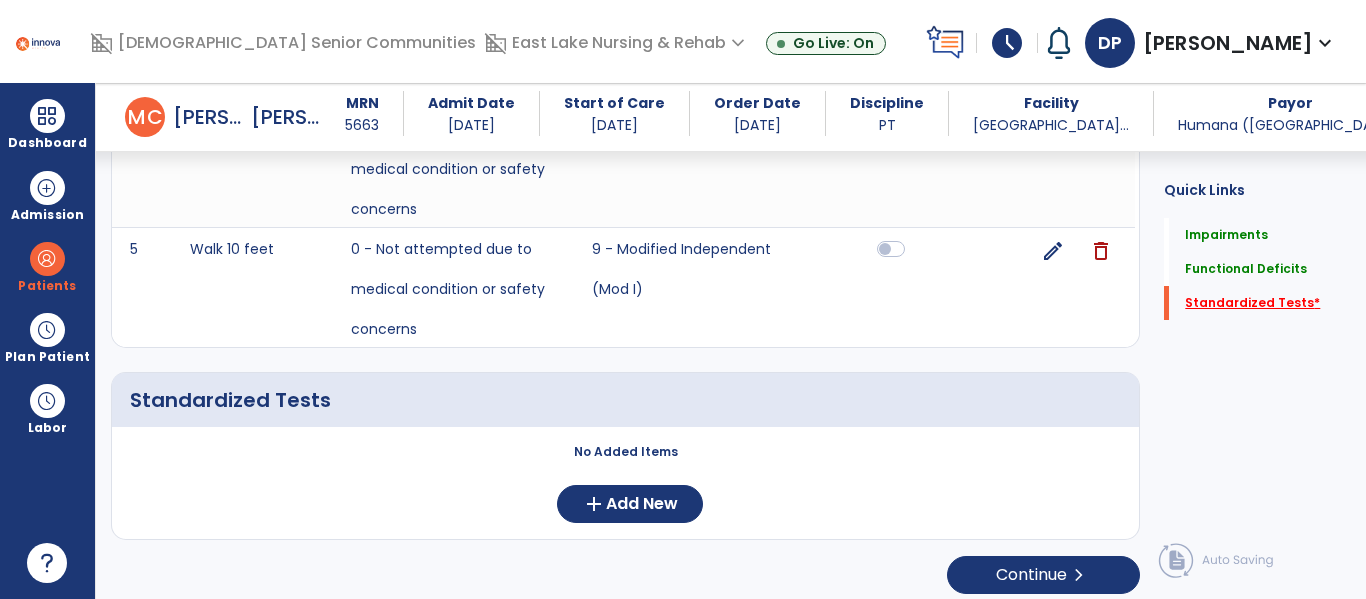 scroll, scrollTop: 1087, scrollLeft: 0, axis: vertical 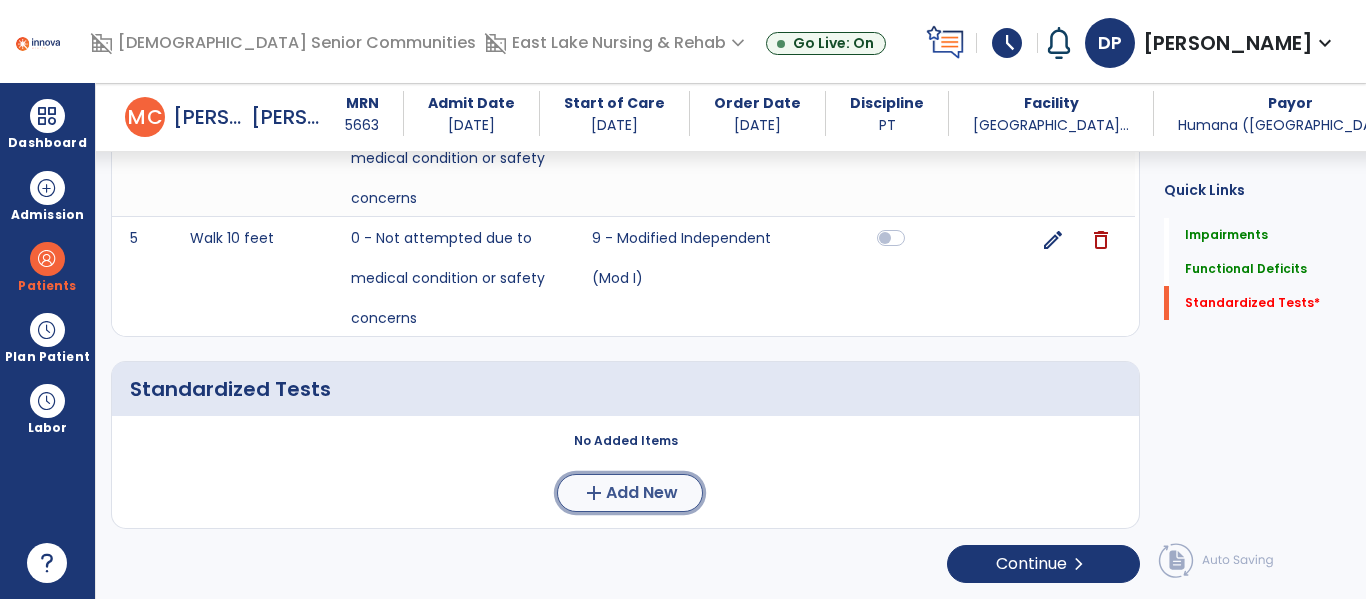click on "Add New" 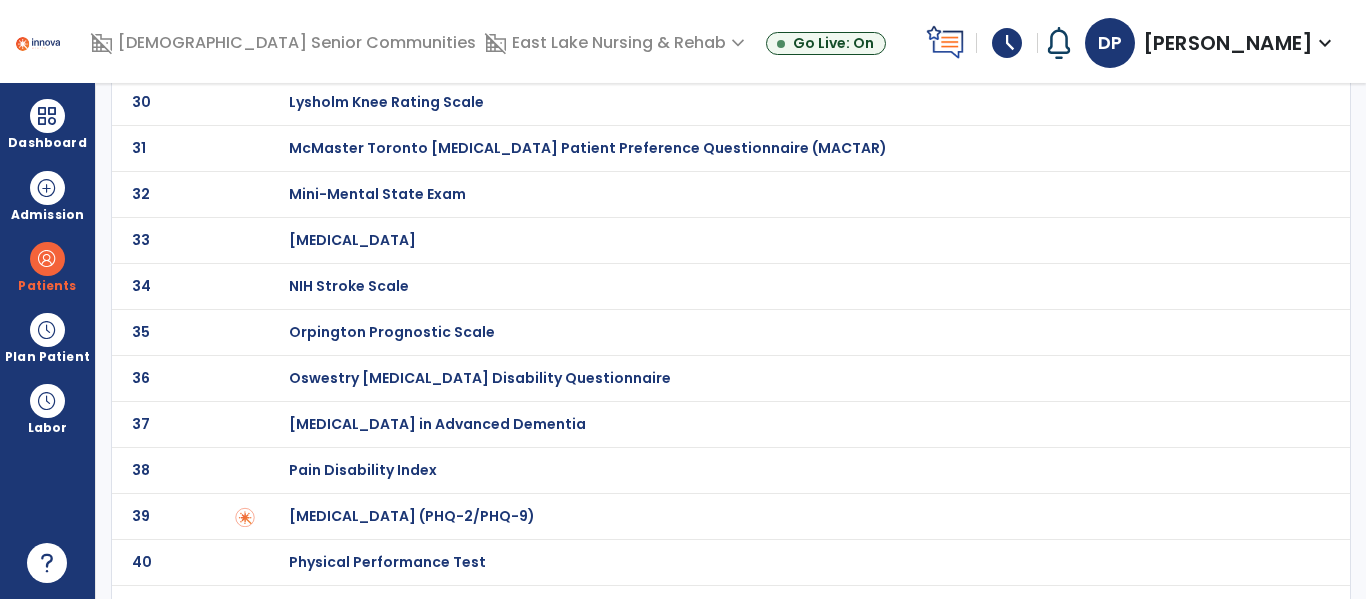 scroll, scrollTop: 1453, scrollLeft: 0, axis: vertical 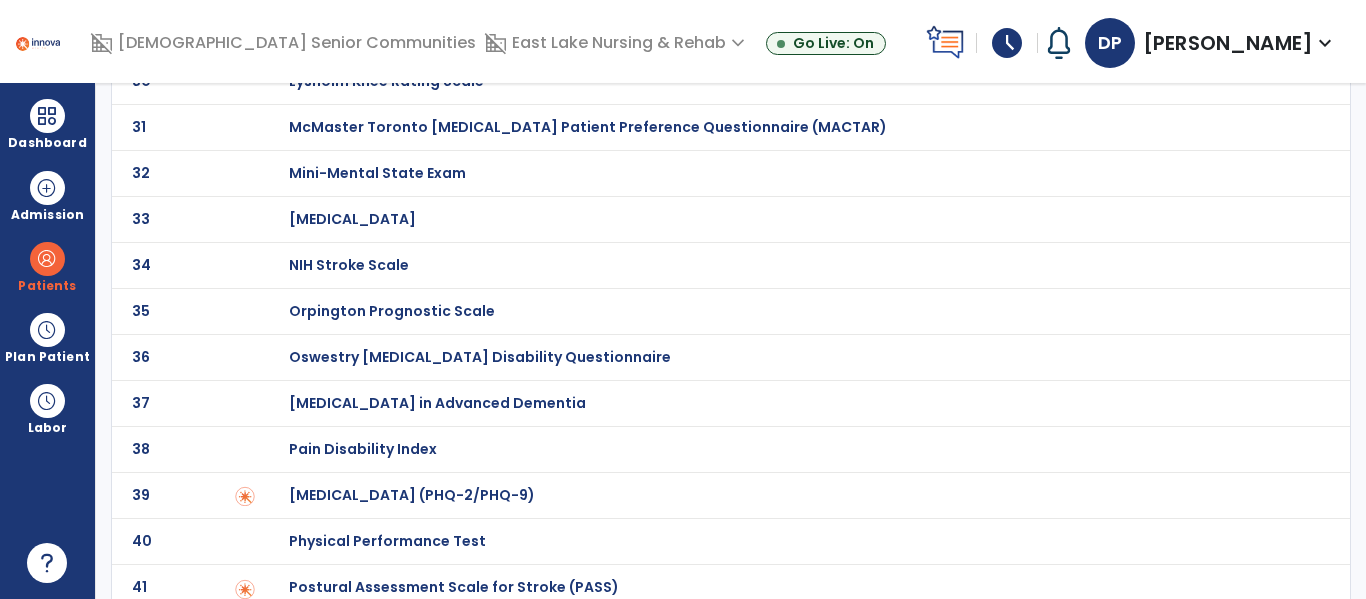 click on "Pain Disability Index" at bounding box center (360, -1253) 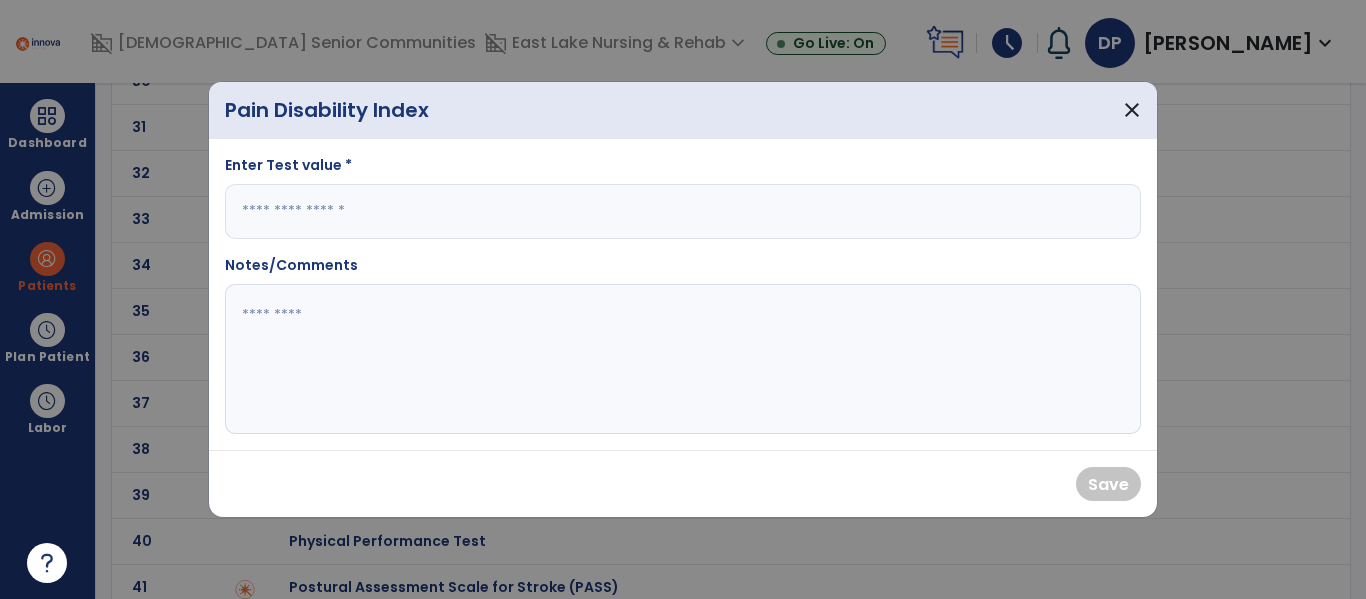 click at bounding box center [683, 211] 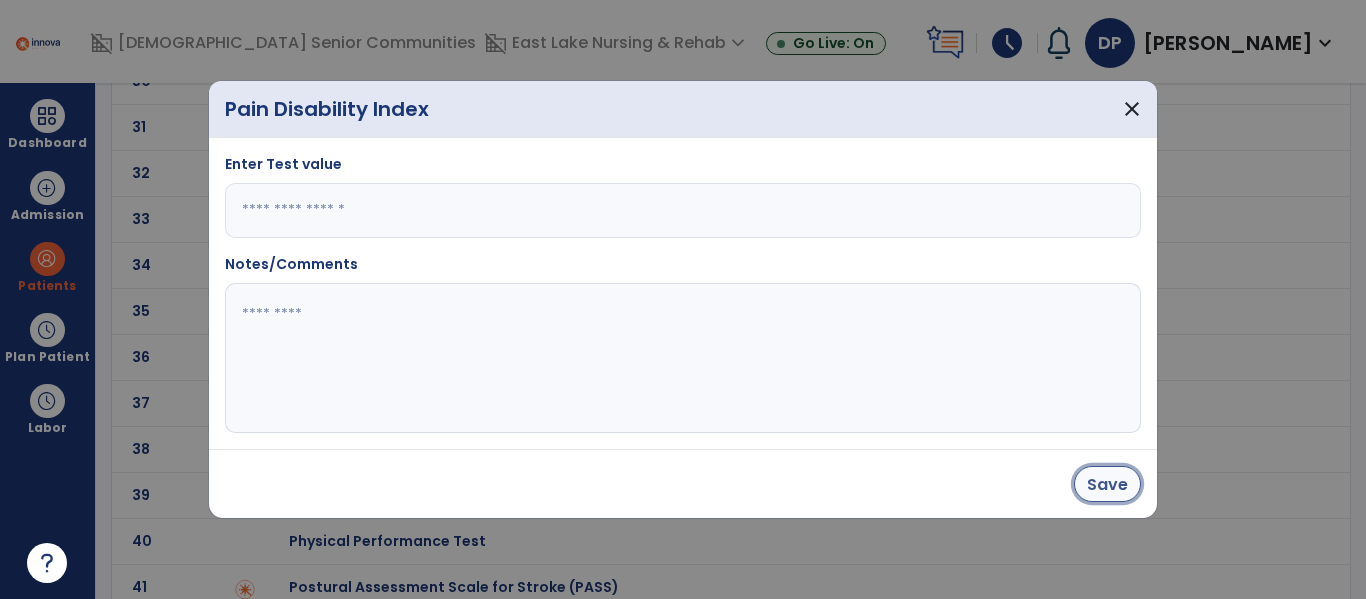 click on "Save" at bounding box center (1107, 484) 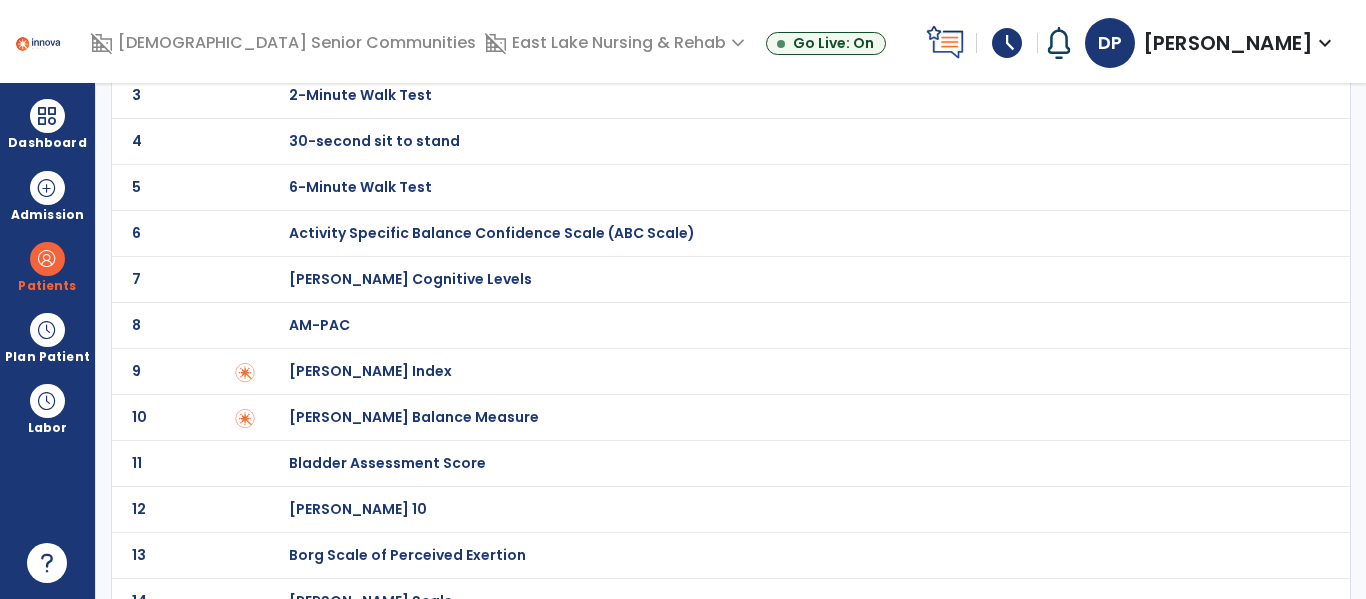 scroll, scrollTop: 0, scrollLeft: 0, axis: both 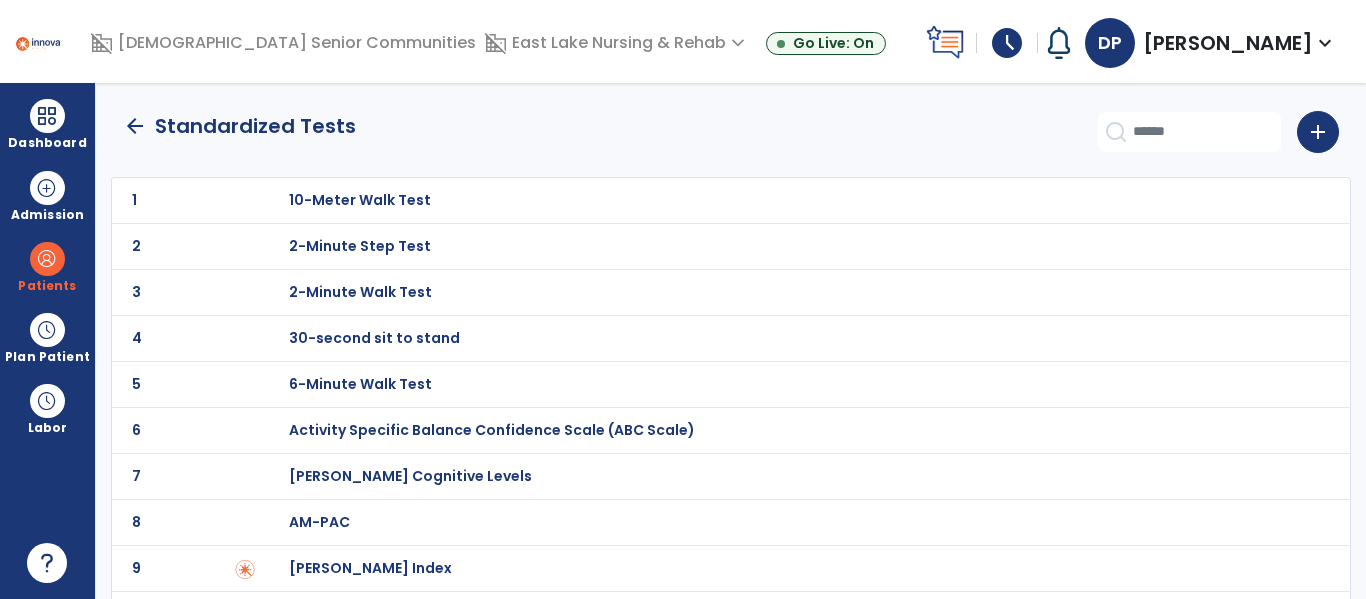 click on "arrow_back" 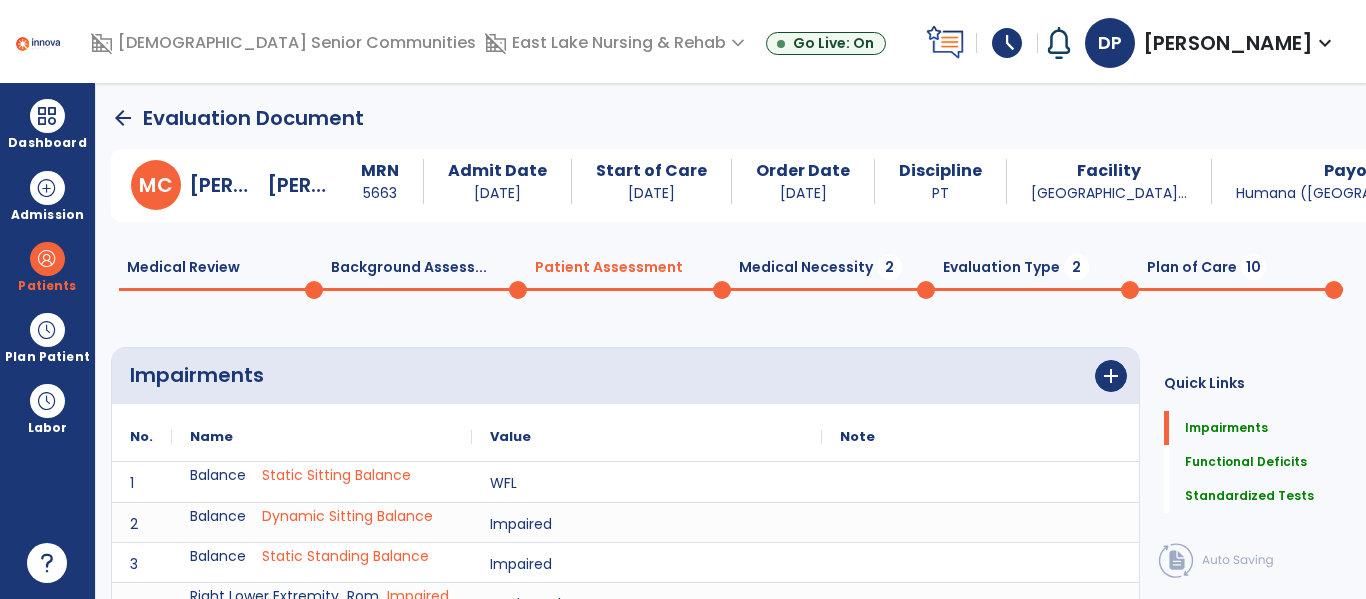 scroll, scrollTop: 20, scrollLeft: 0, axis: vertical 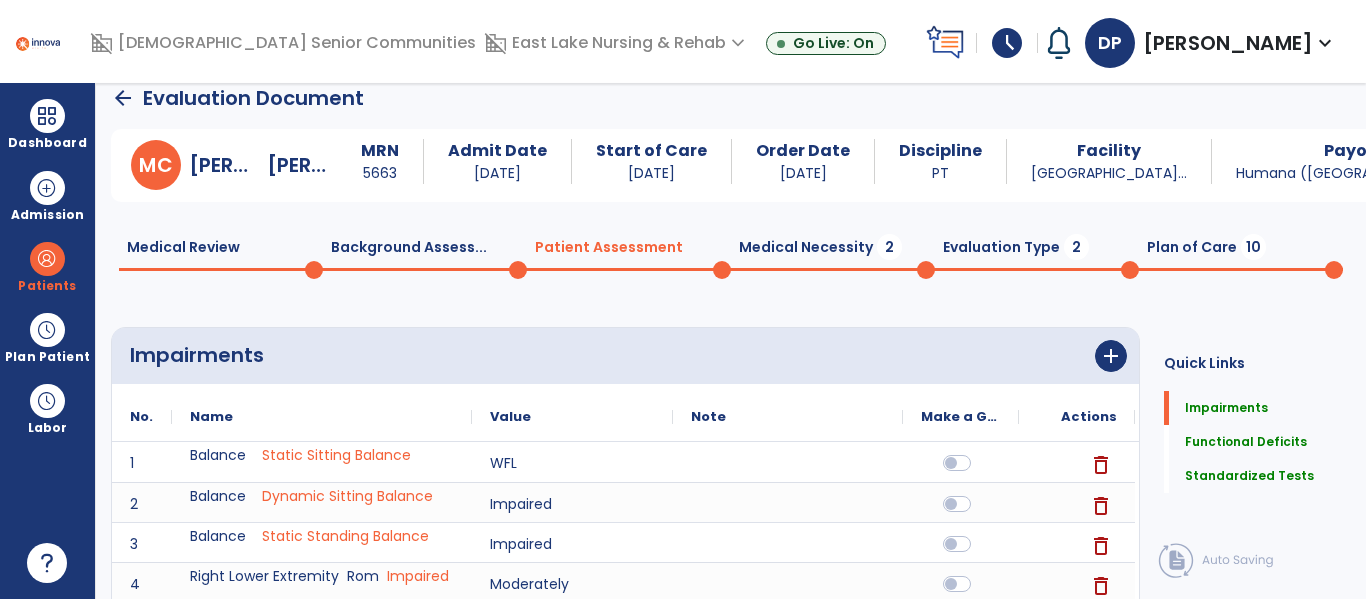 click on "Medical Necessity  2" 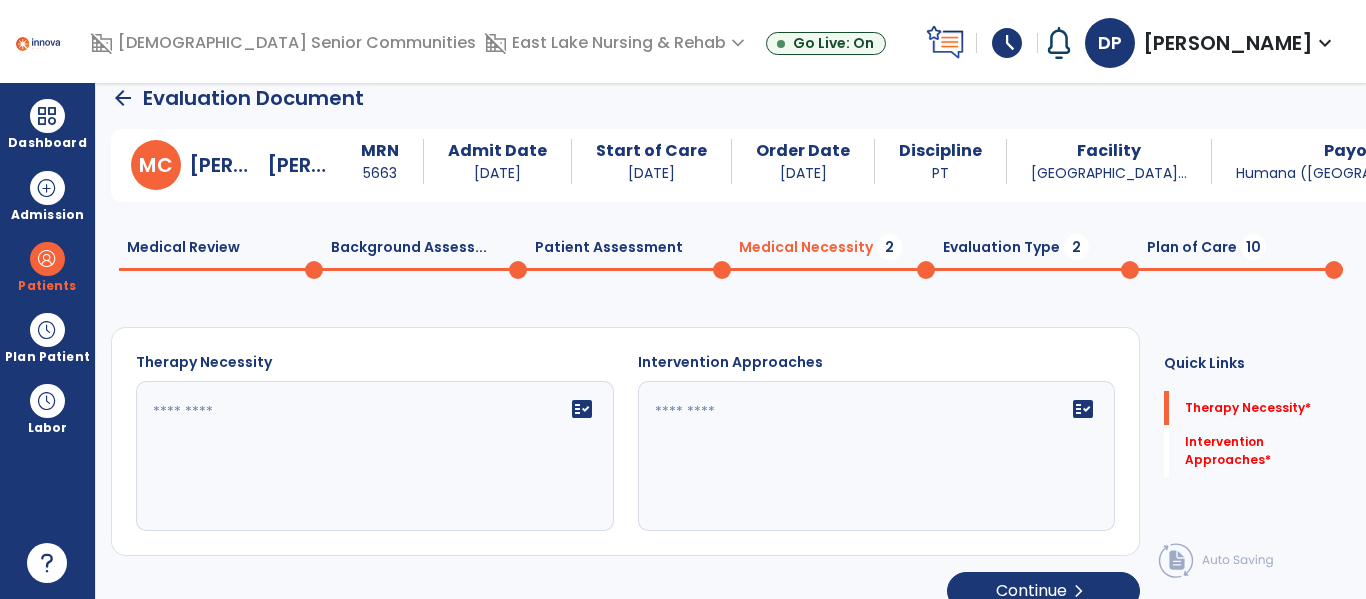 click on "fact_check" 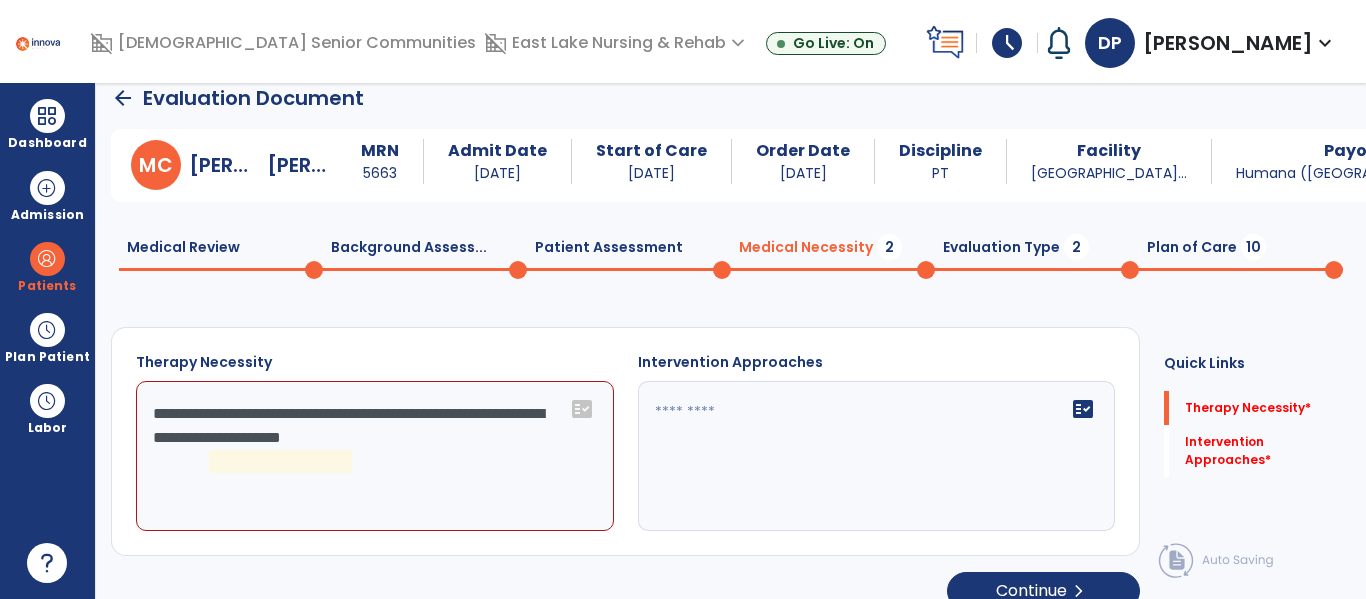 click on "**********" 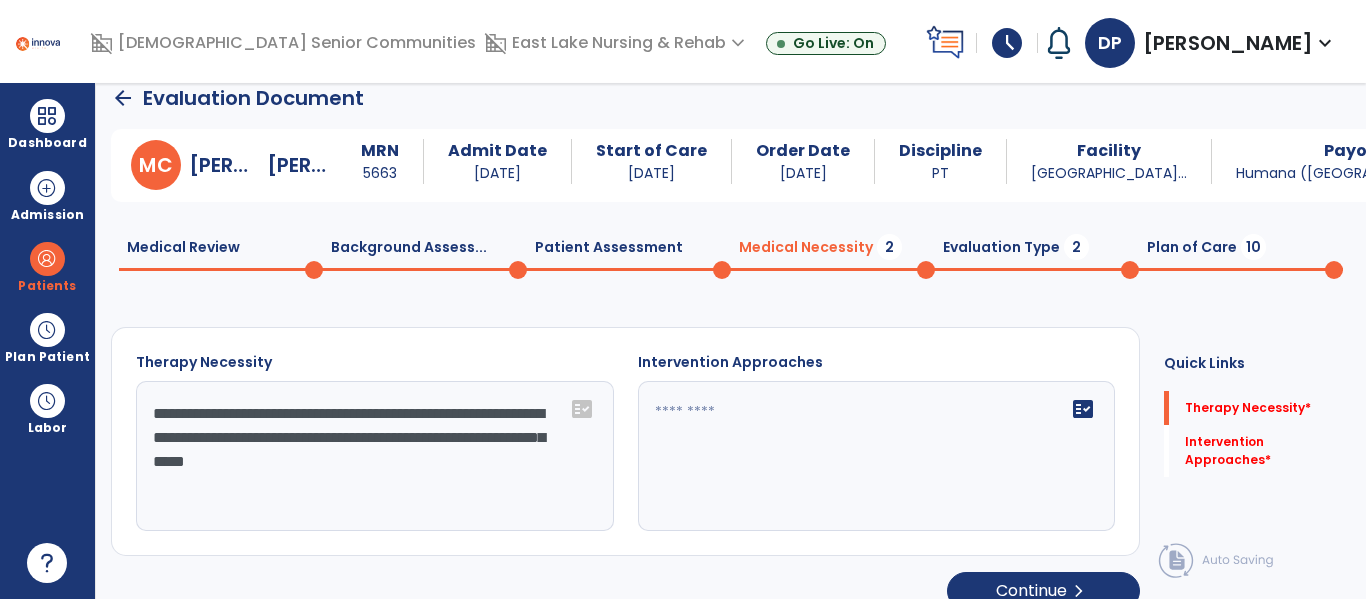 click on "**********" 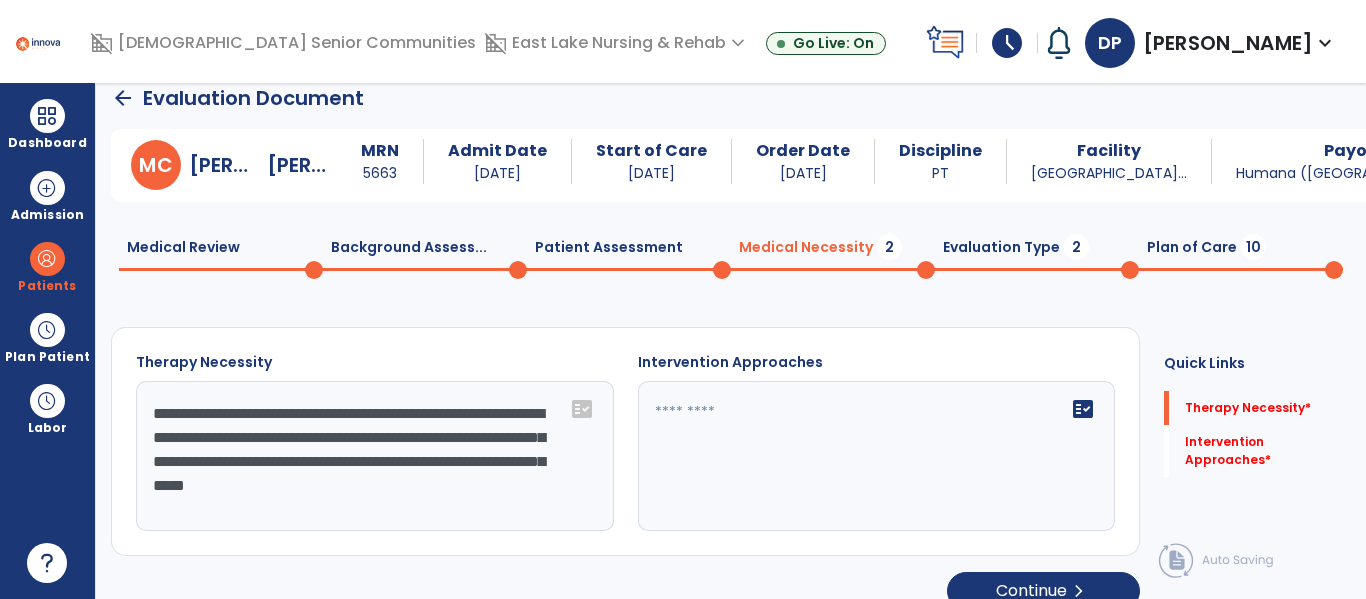 type on "**********" 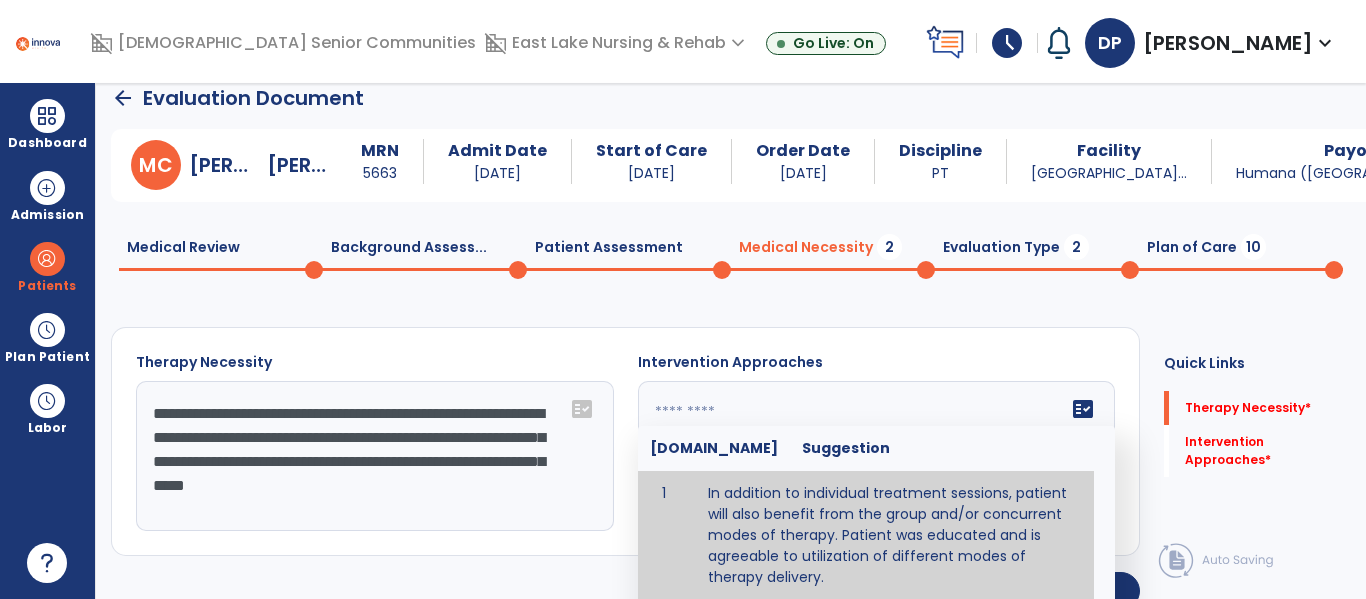 type on "**********" 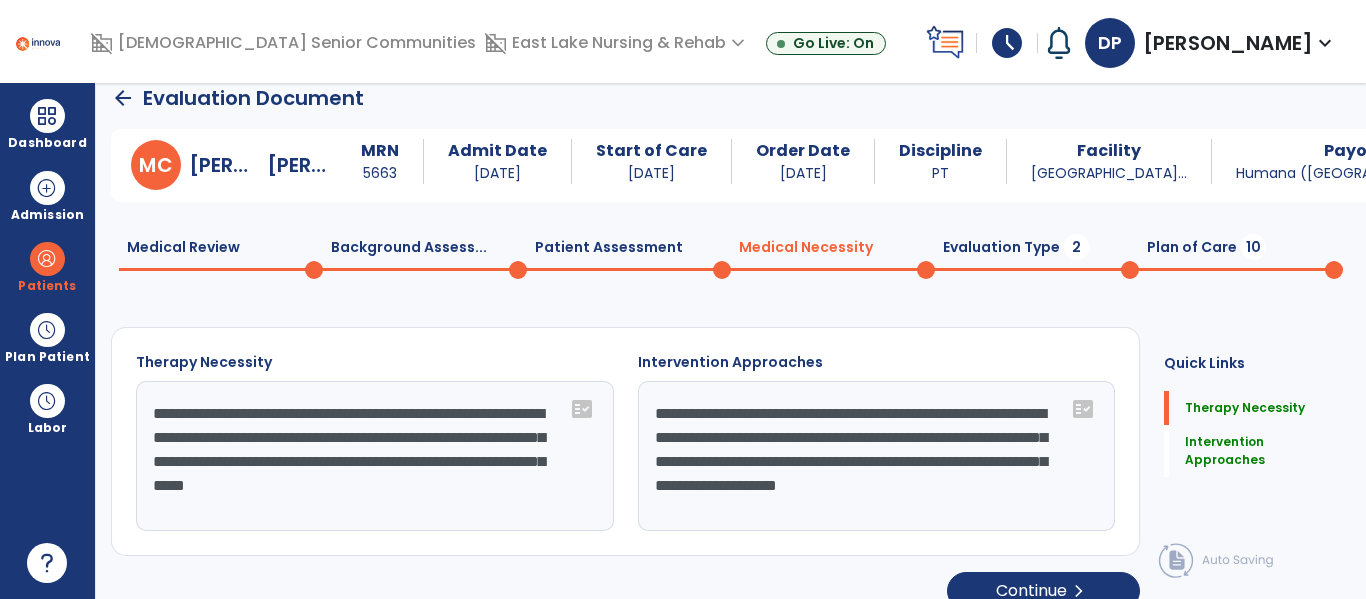 click on "Evaluation Type  2" 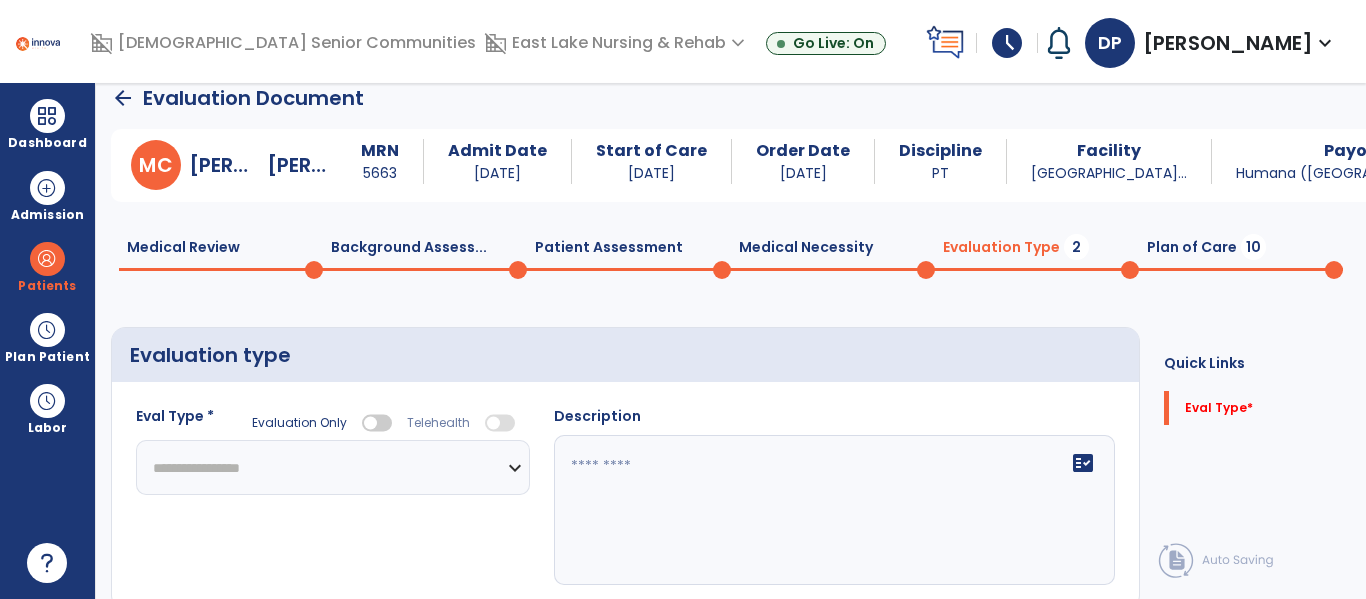 click on "**********" 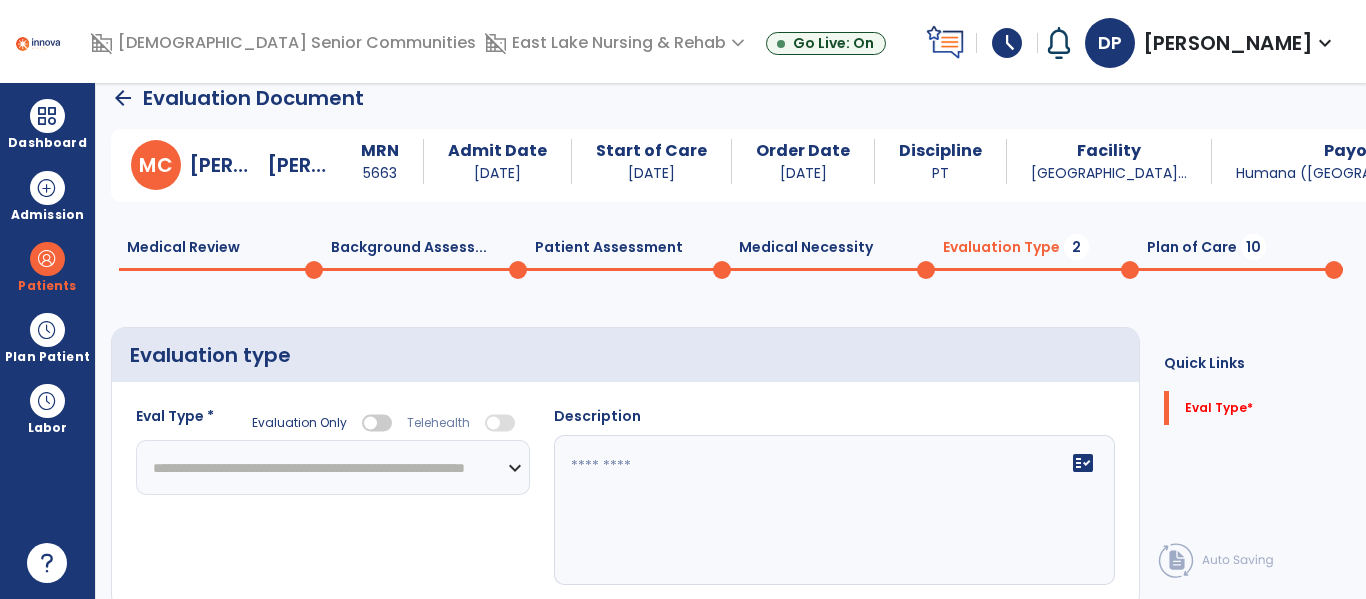 click on "**********" 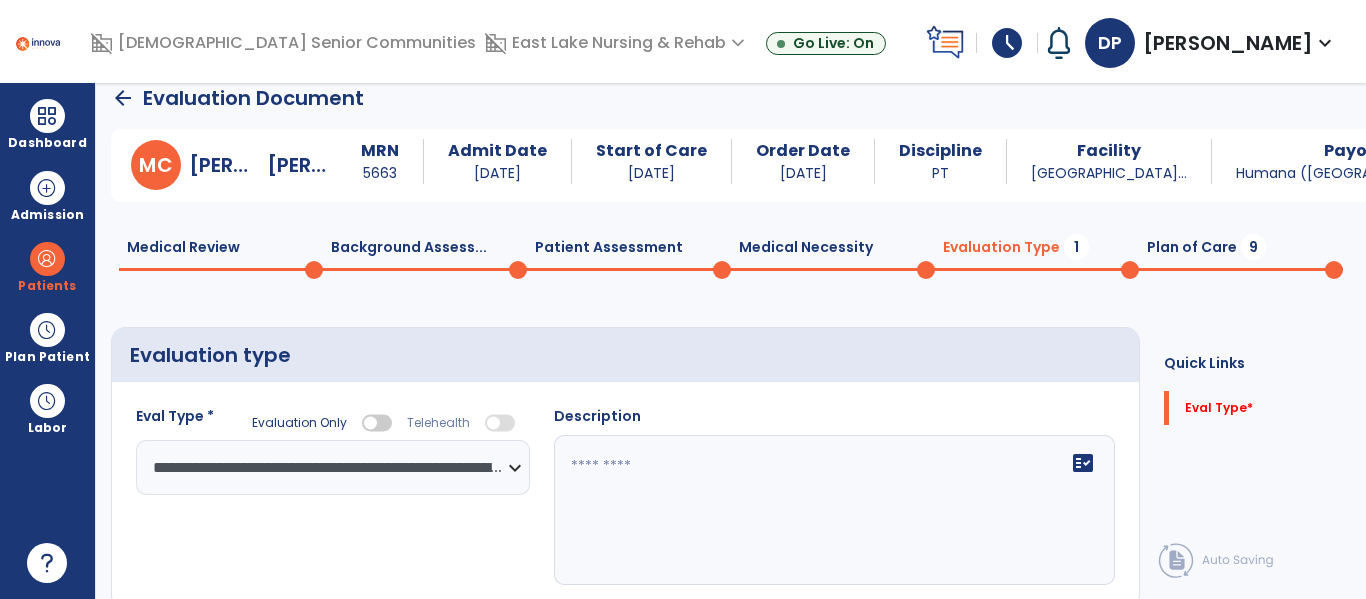 click 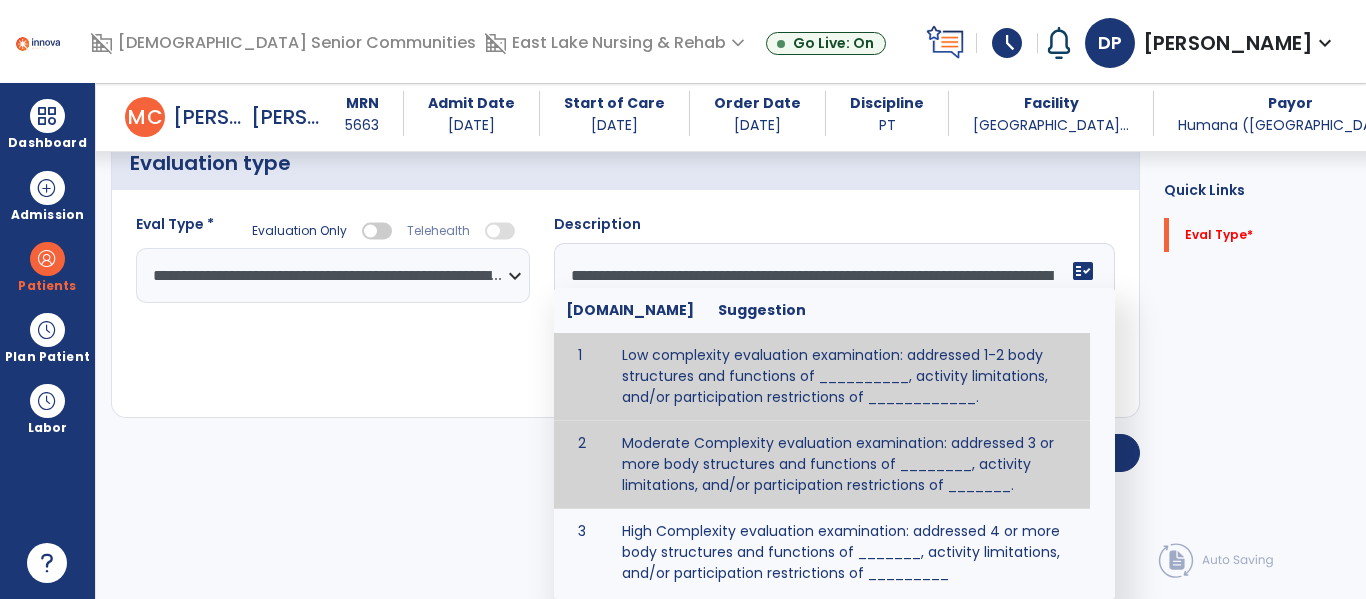 scroll, scrollTop: 83, scrollLeft: 0, axis: vertical 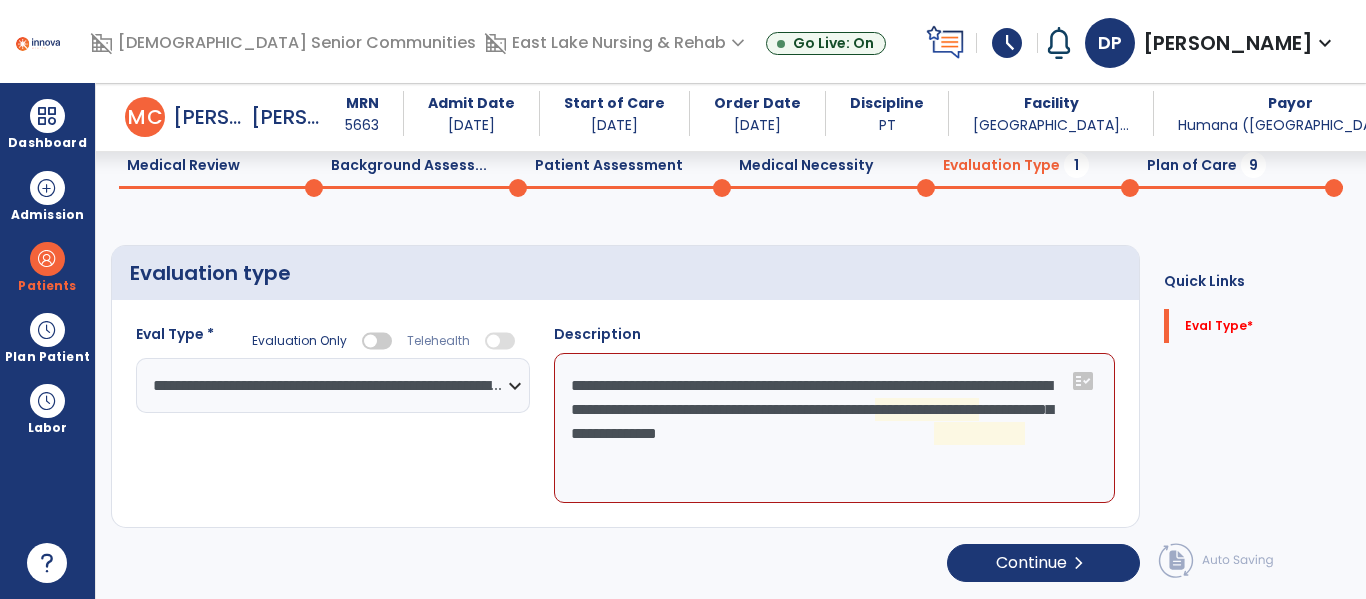 click on "**********" 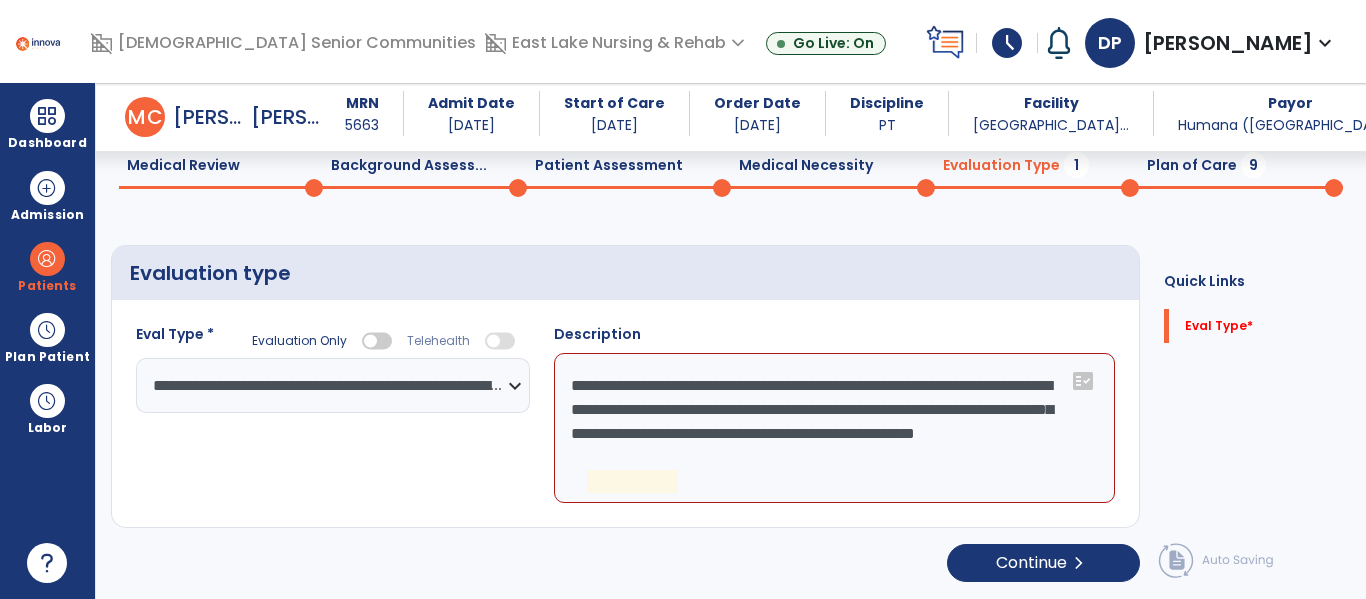 click on "**********" 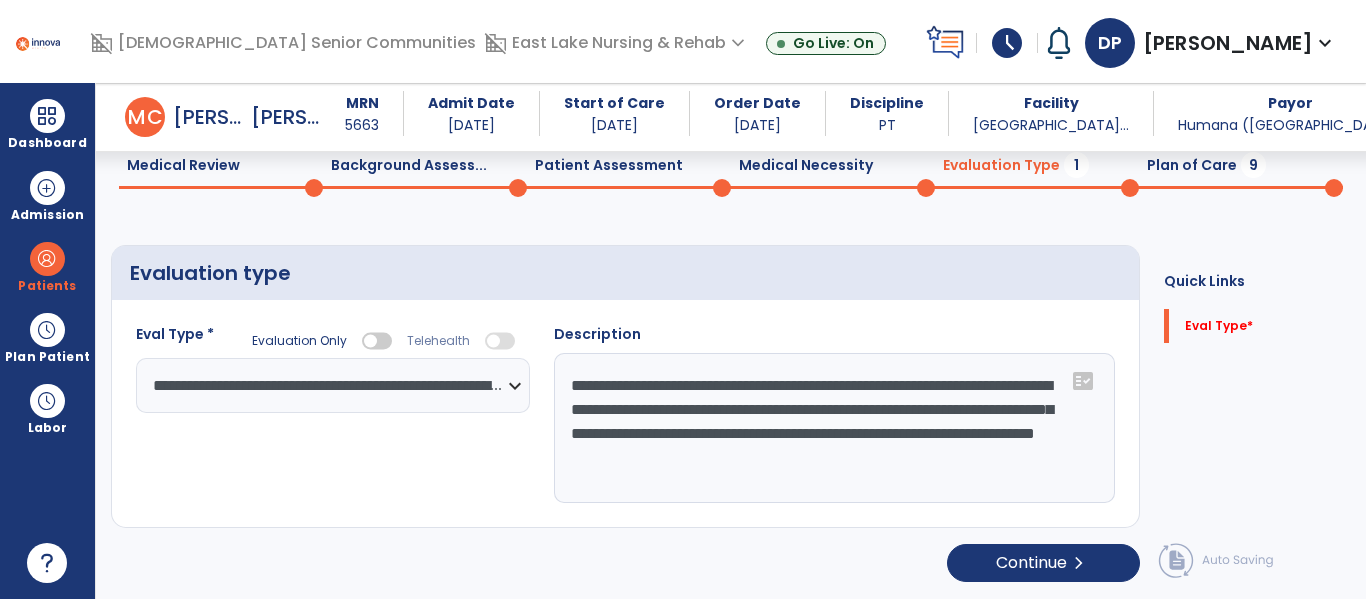 type on "**********" 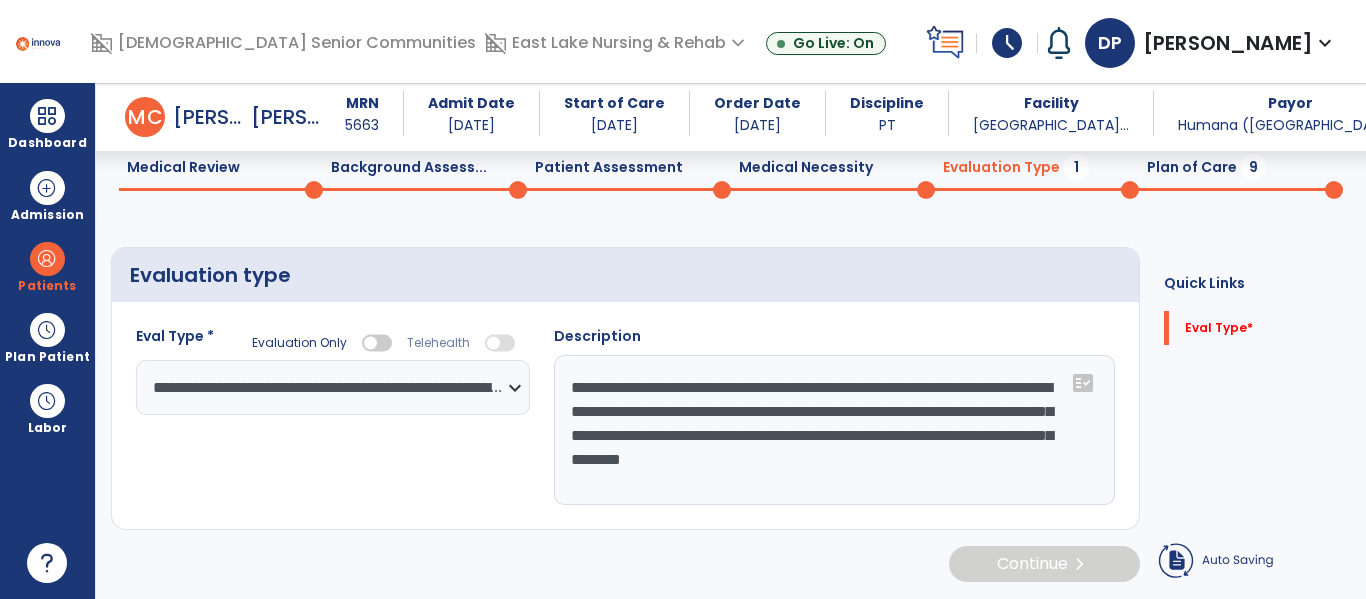 scroll, scrollTop: 83, scrollLeft: 0, axis: vertical 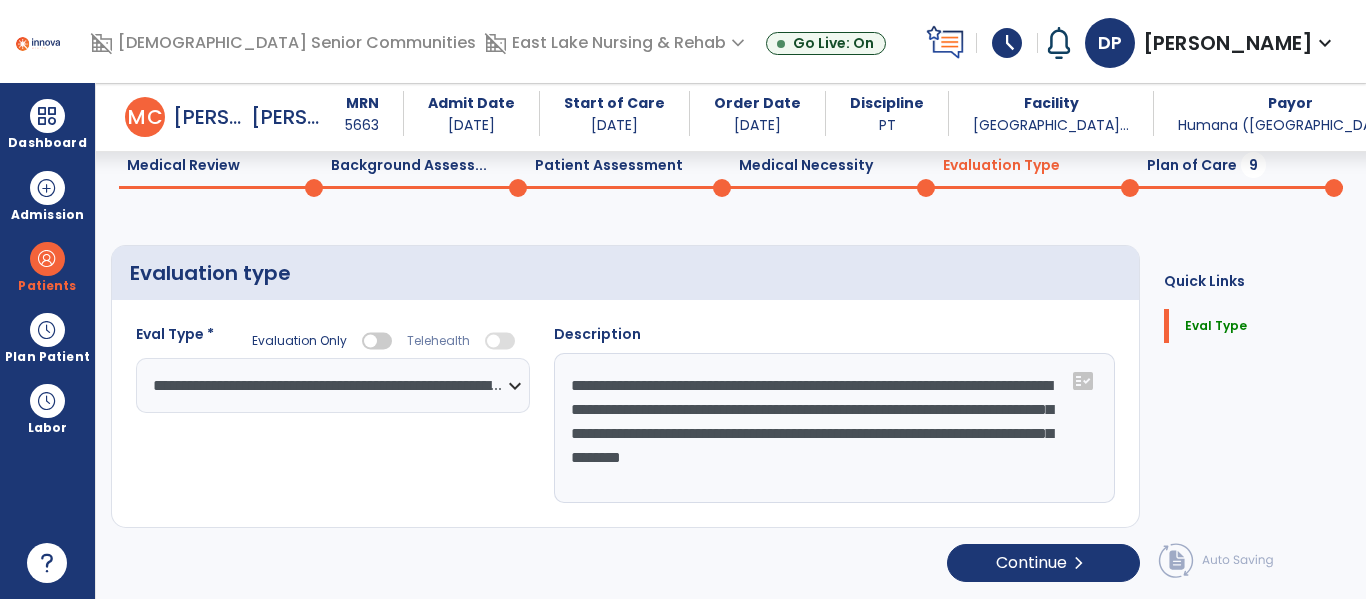 click on "Plan of Care  9" 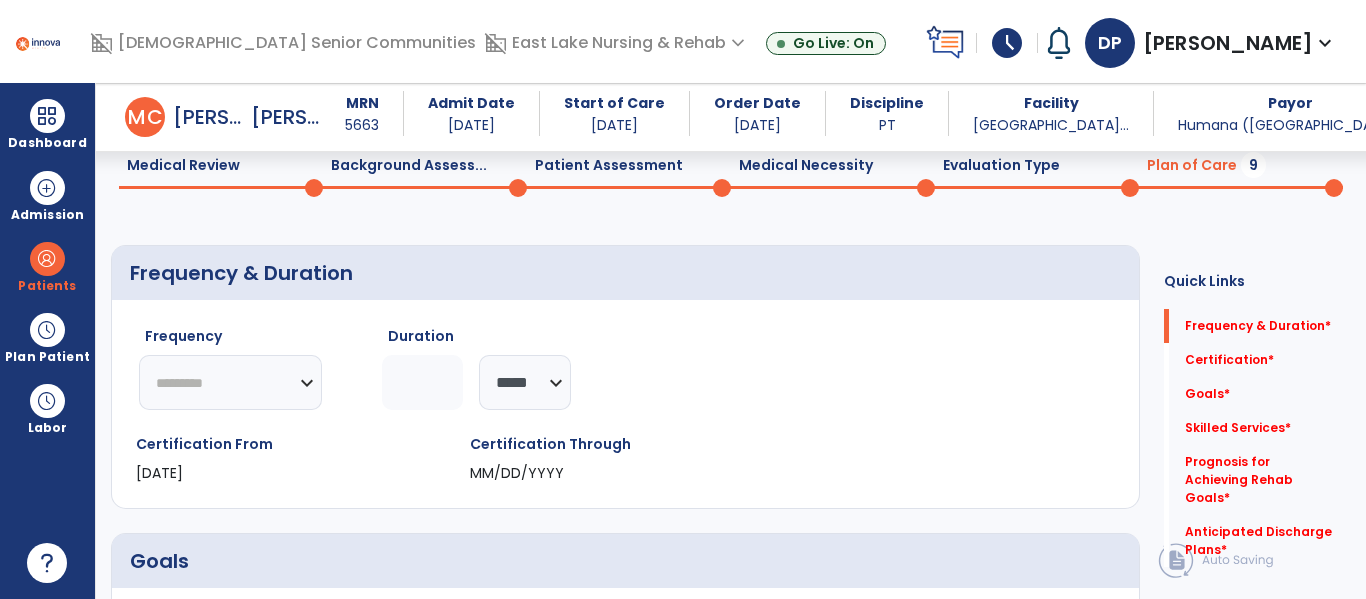 click on "********* ** ** ** ** ** ** **" 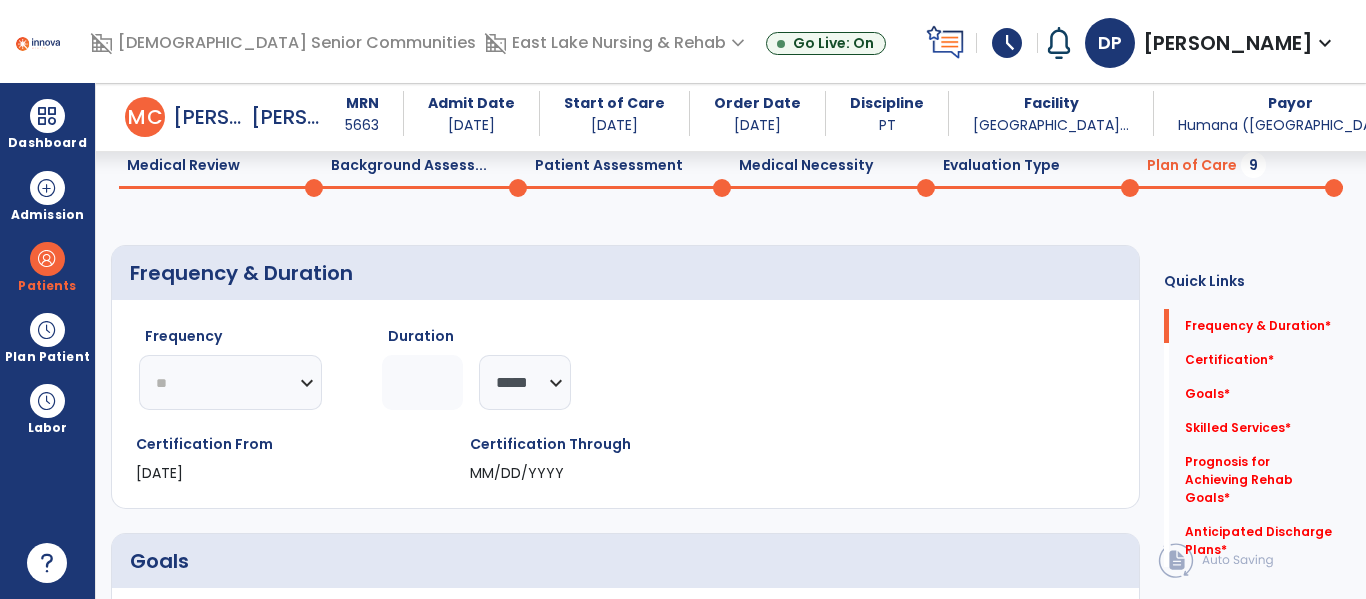 click on "********* ** ** ** ** ** ** **" 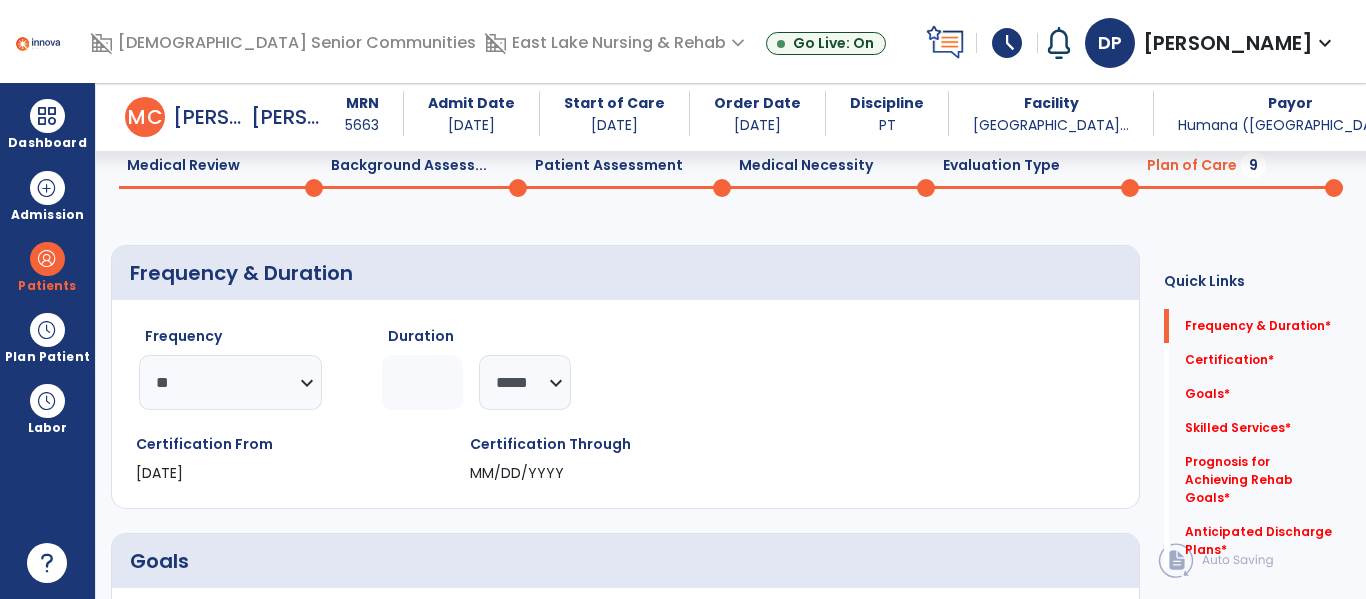 click 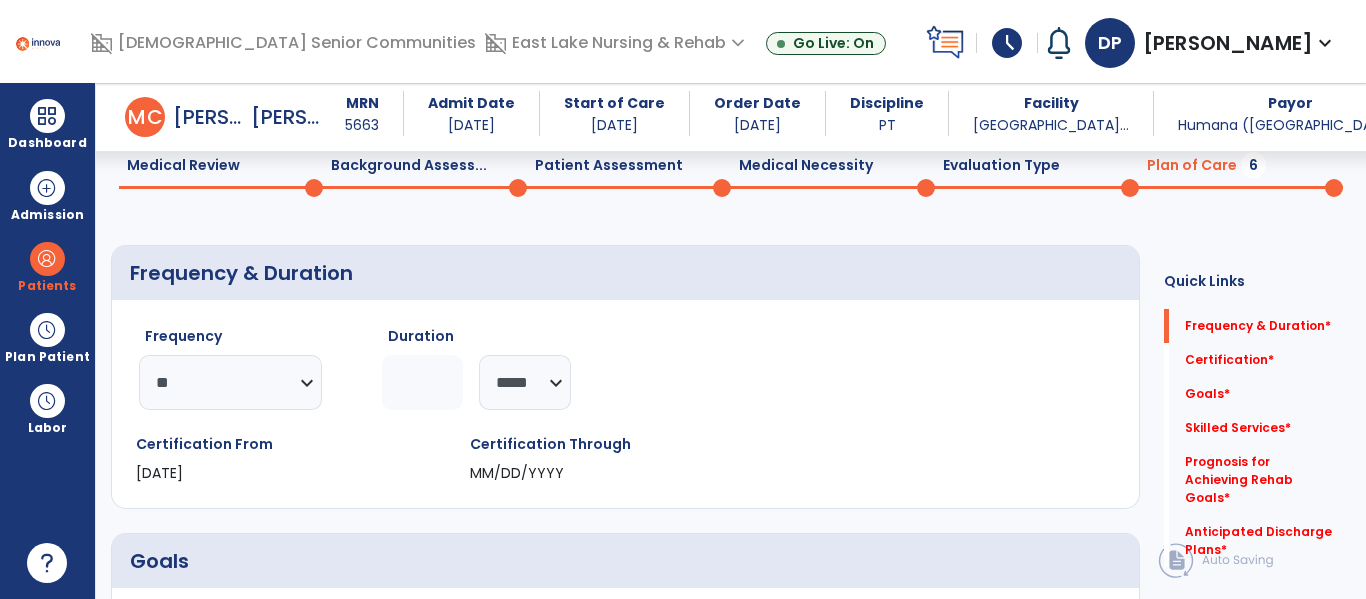 type on "*" 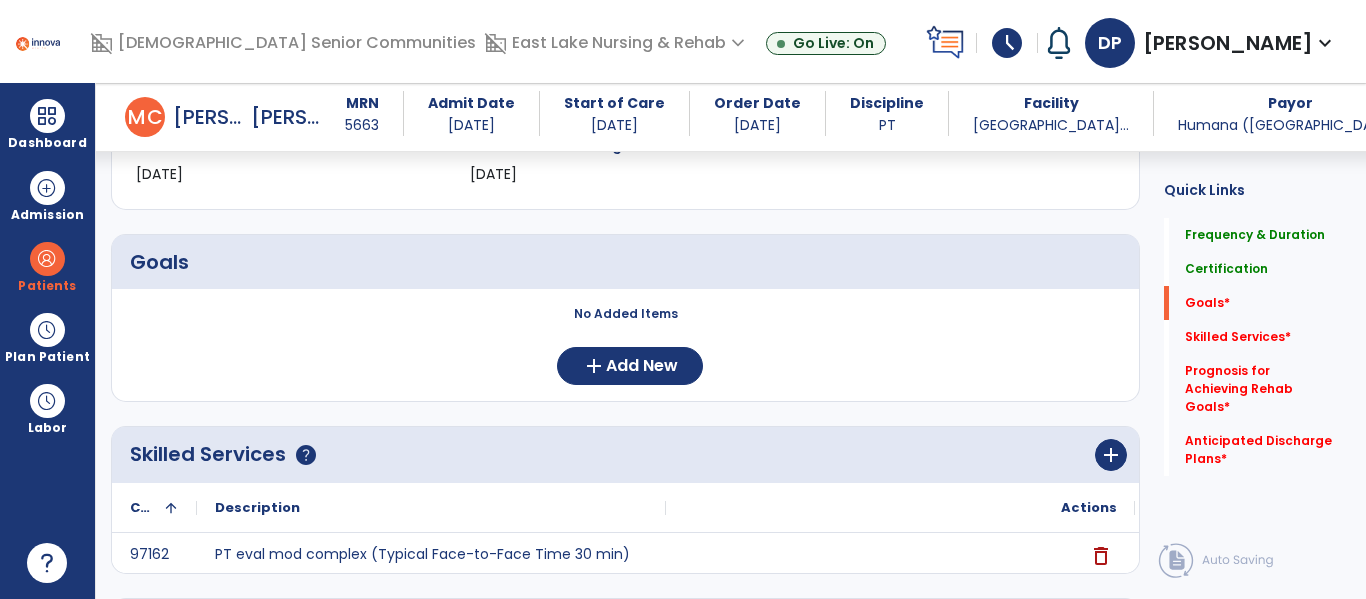 scroll, scrollTop: 368, scrollLeft: 0, axis: vertical 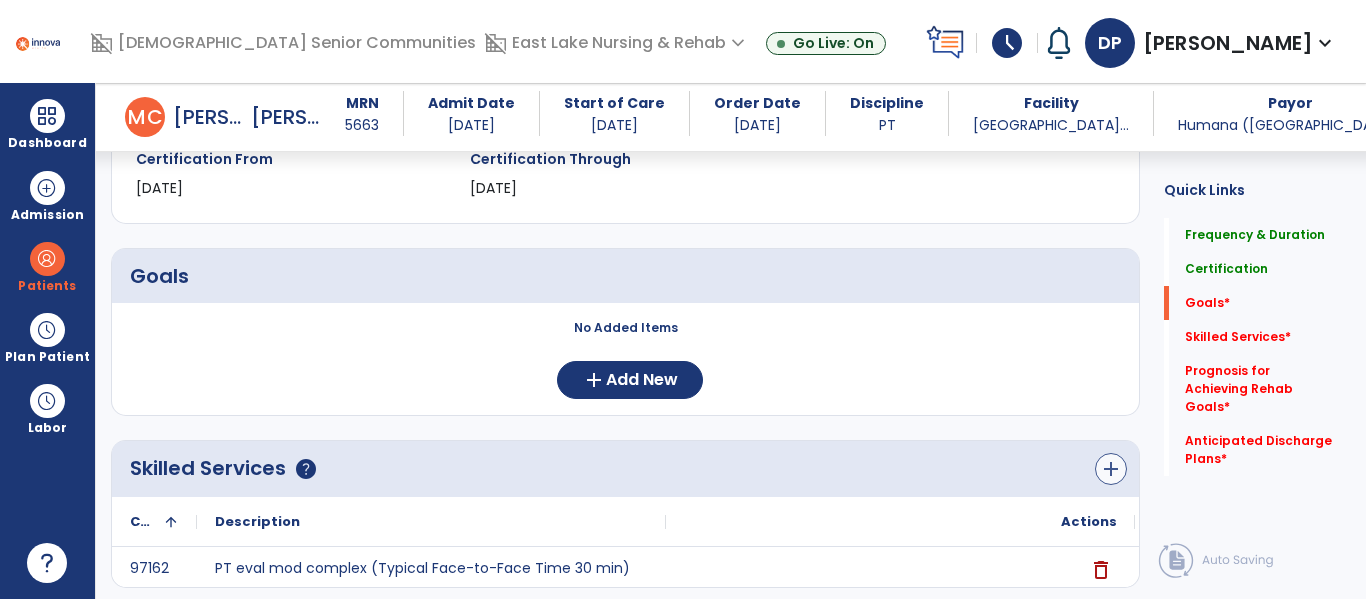 type on "*" 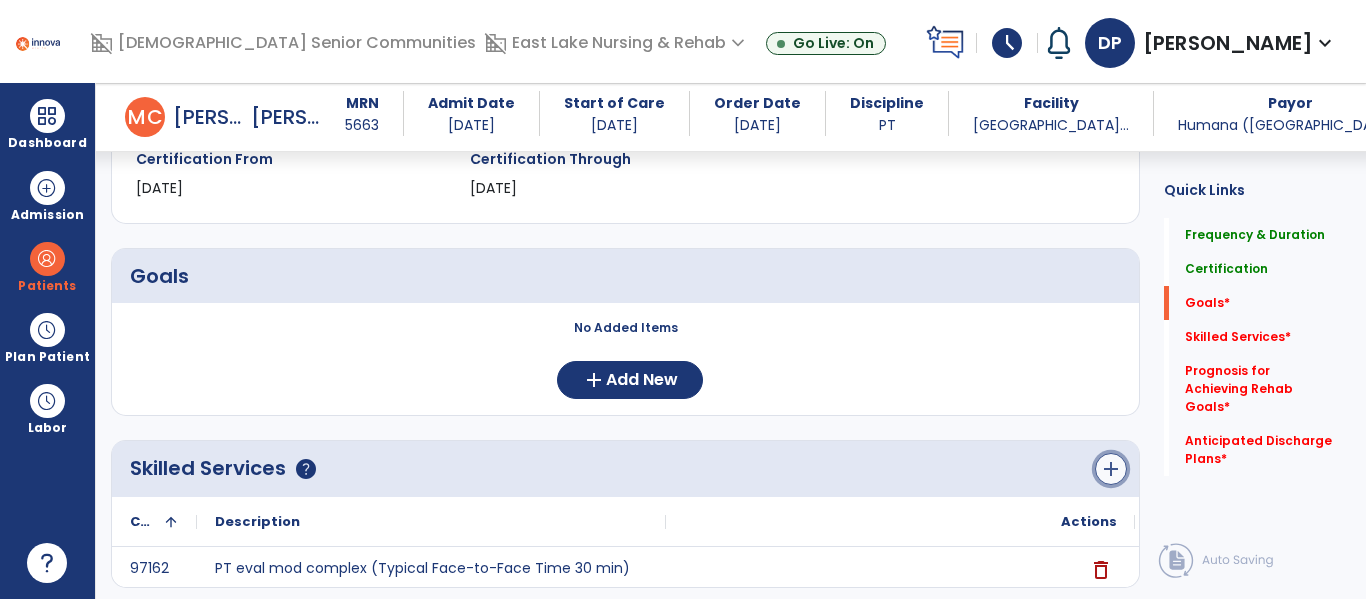 click on "add" 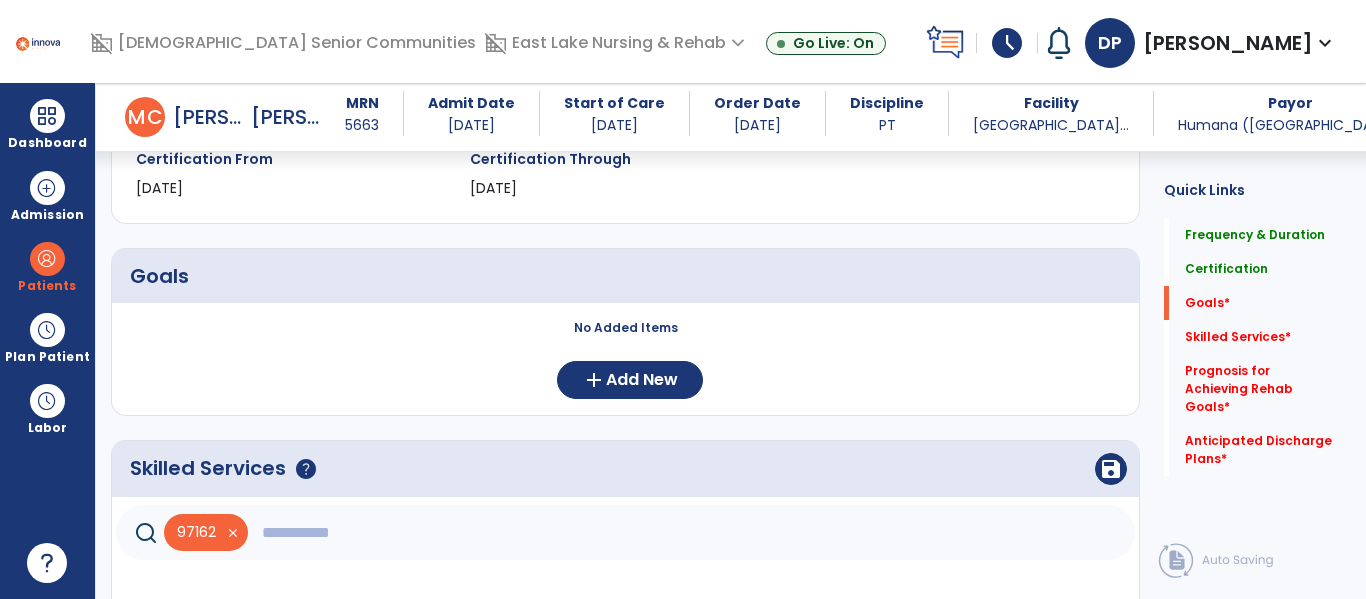 click 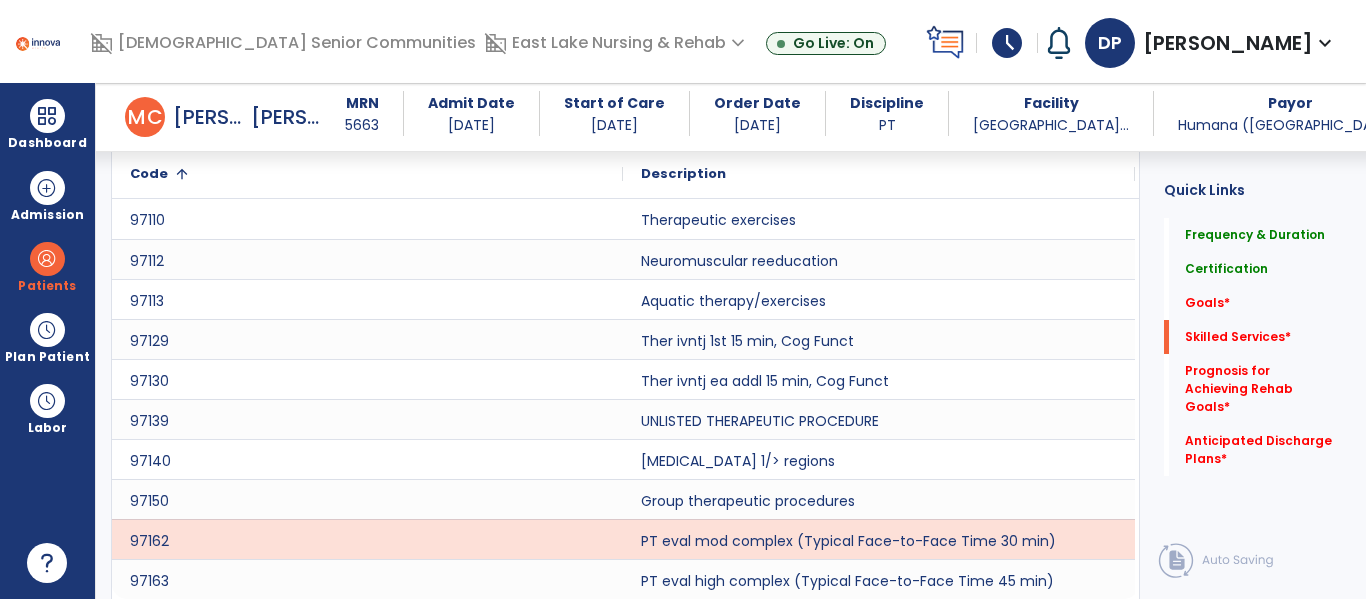 scroll, scrollTop: 849, scrollLeft: 0, axis: vertical 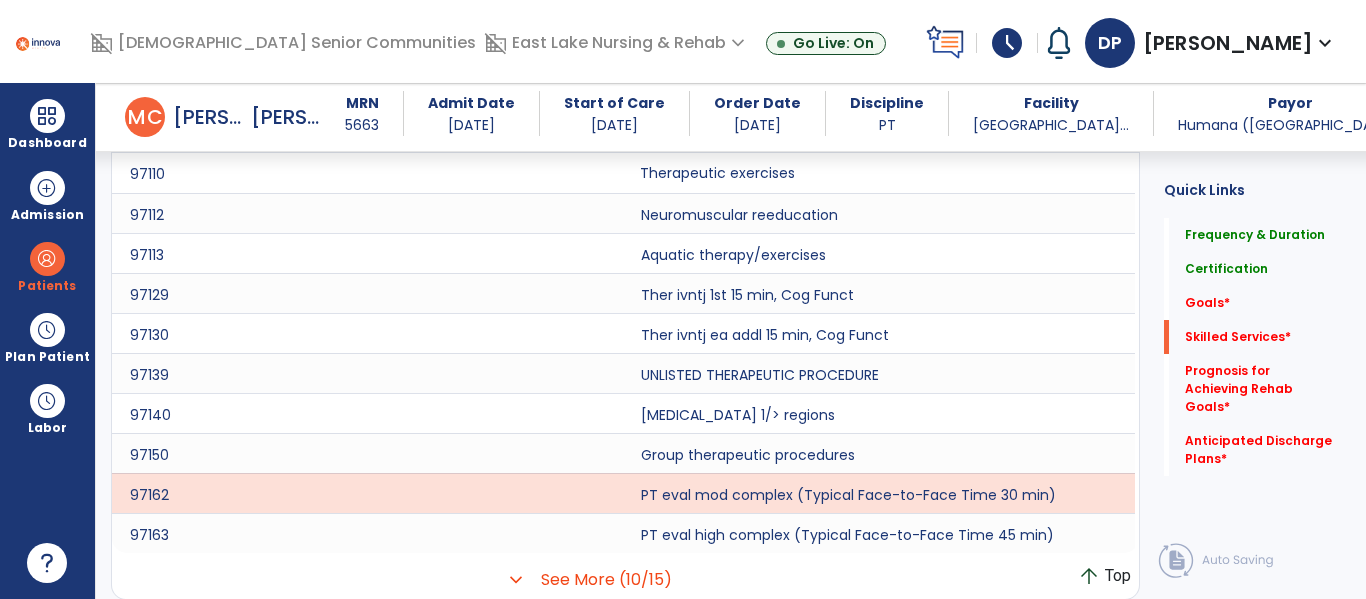 click on "Therapeutic exercises" 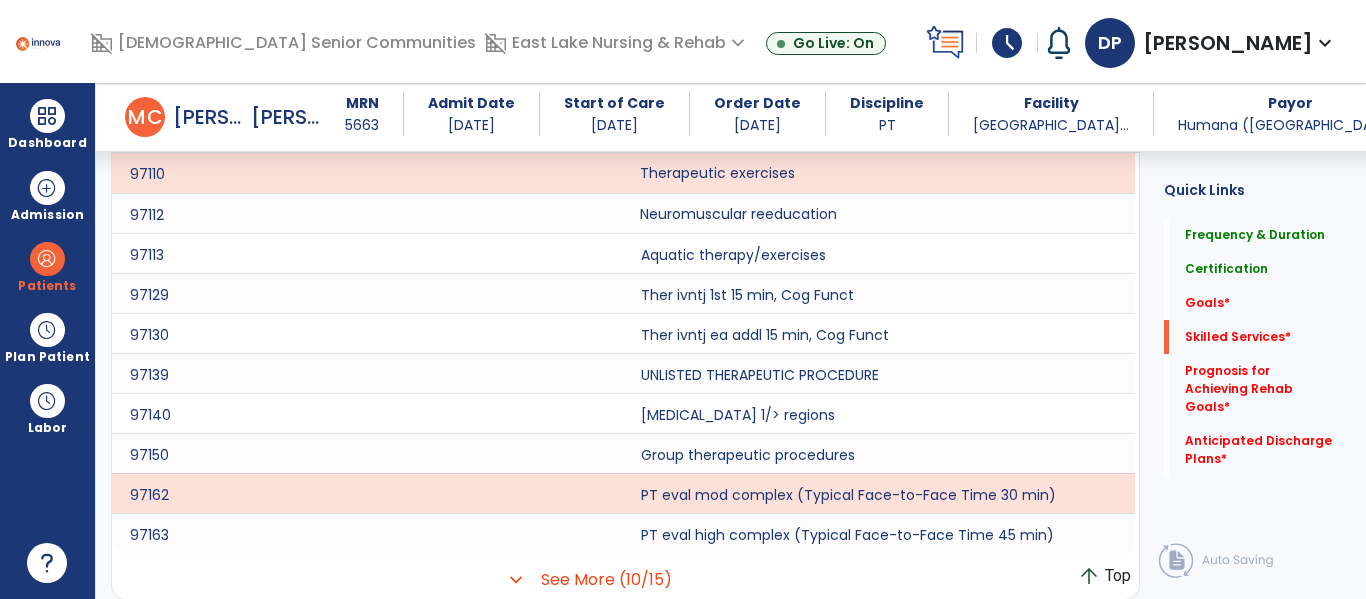 click on "Neuromuscular reeducation" 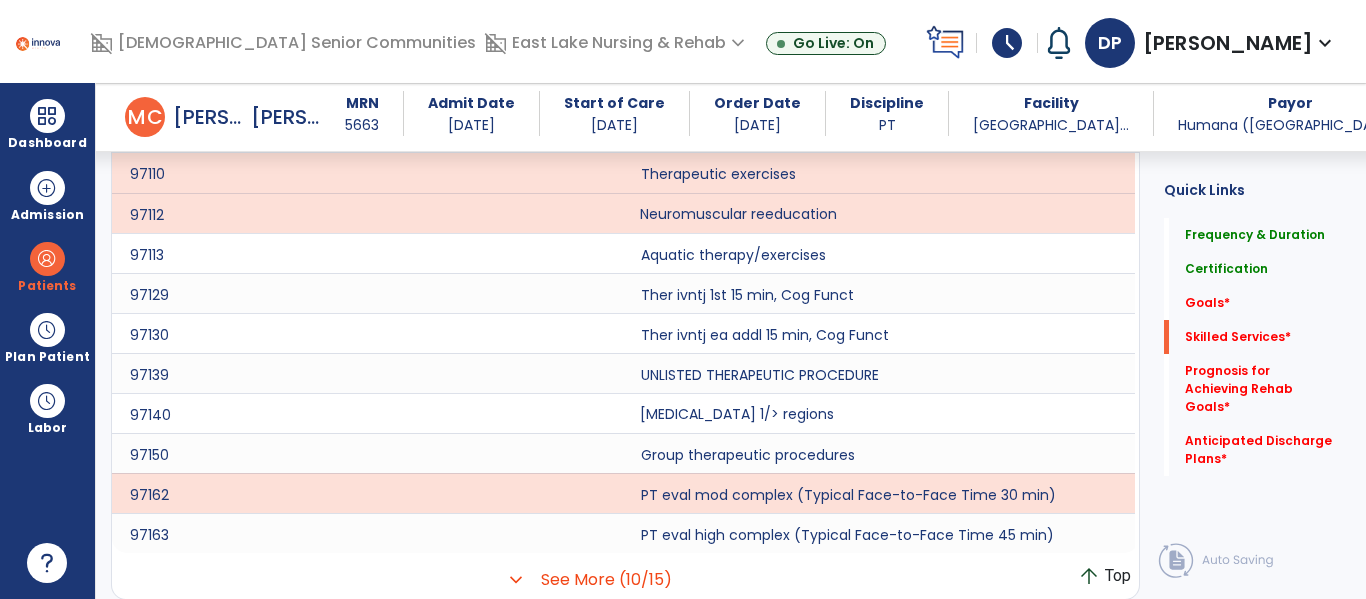 click on "[MEDICAL_DATA] 1/> regions" 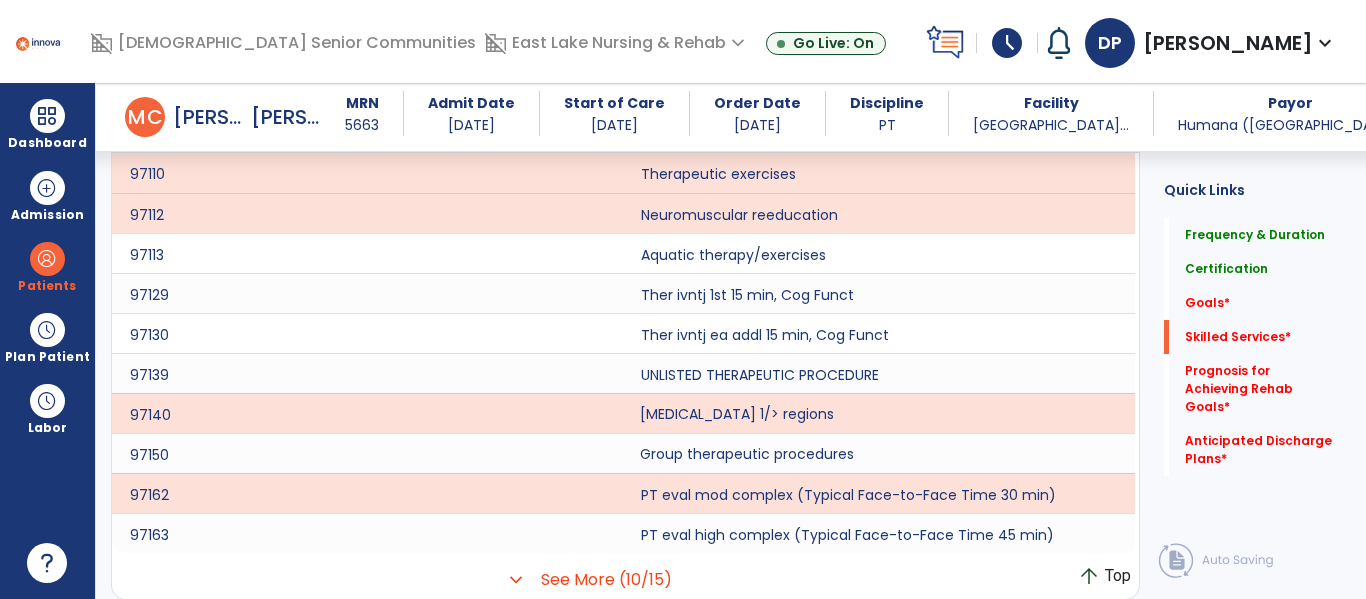 click on "Group therapeutic procedures" 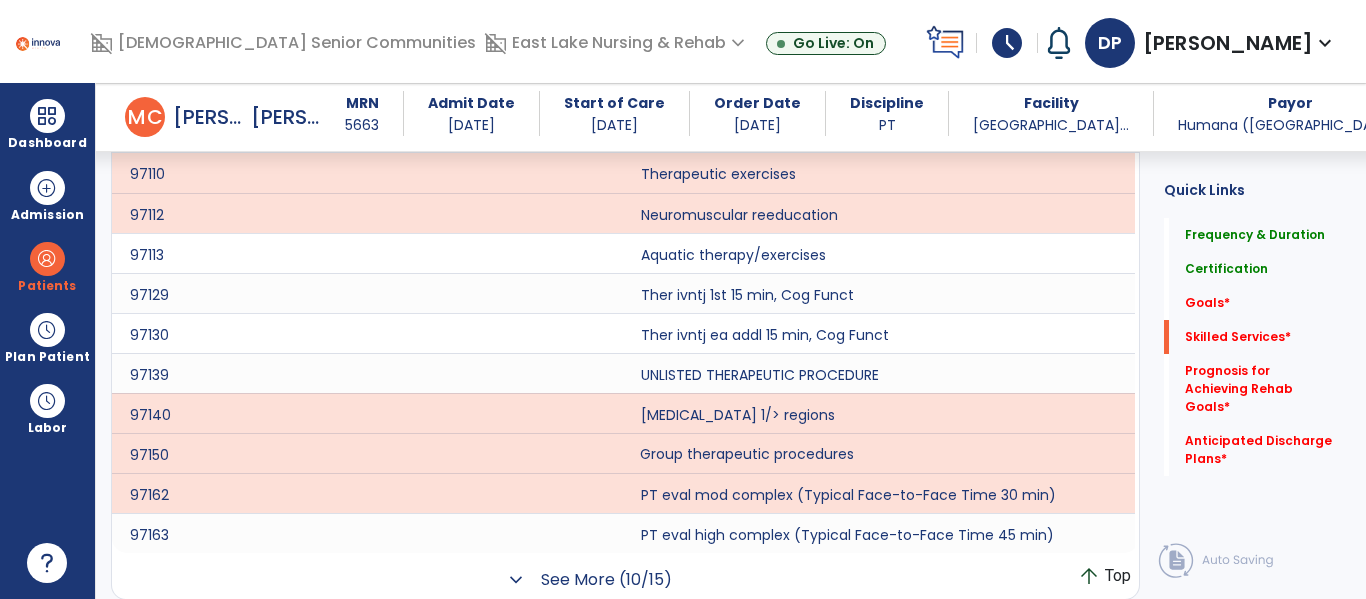 click on "See More (10/15)" 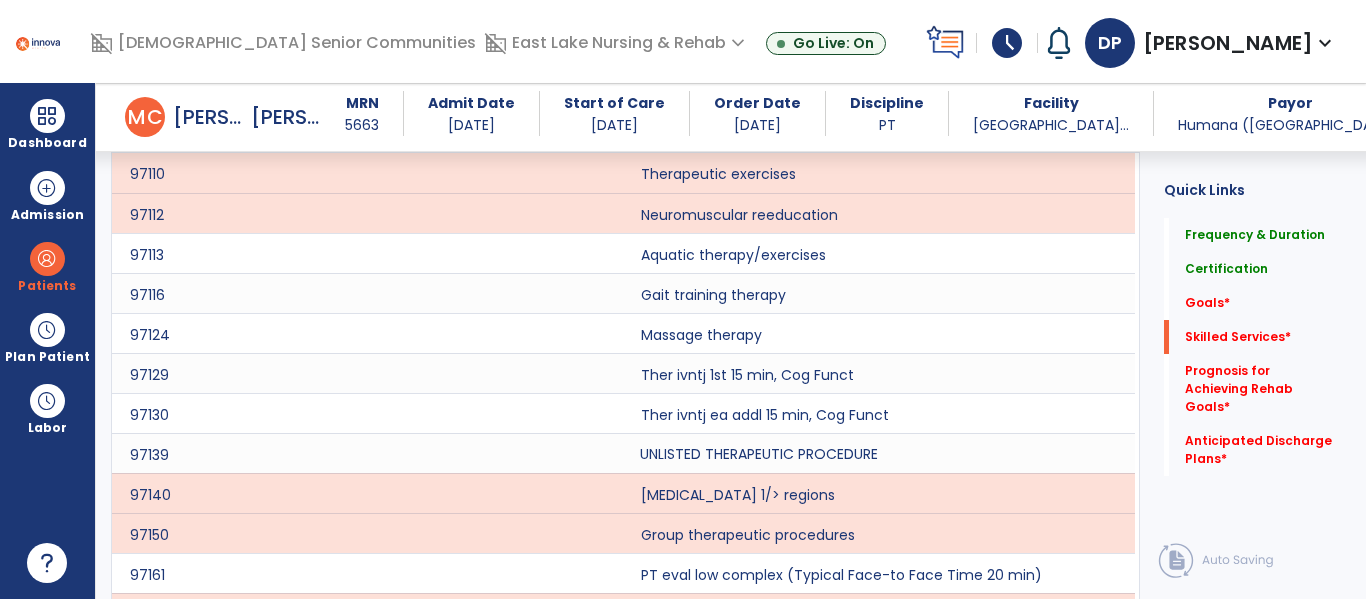 scroll, scrollTop: 865, scrollLeft: 0, axis: vertical 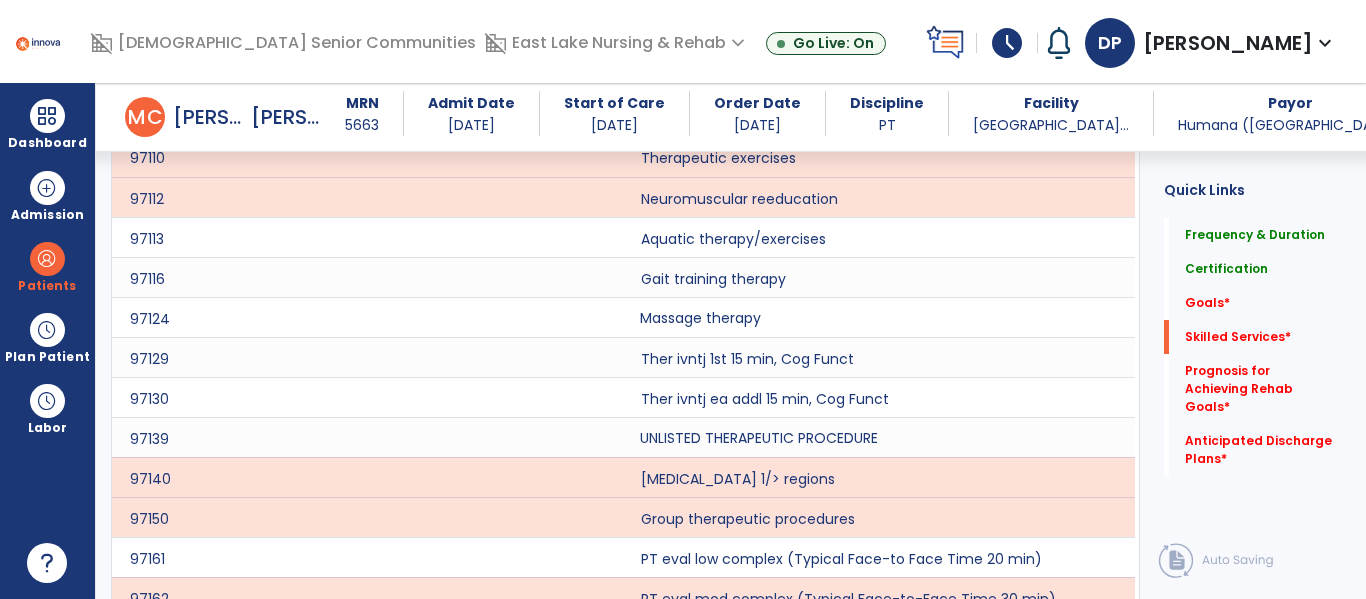 click on "Massage therapy" 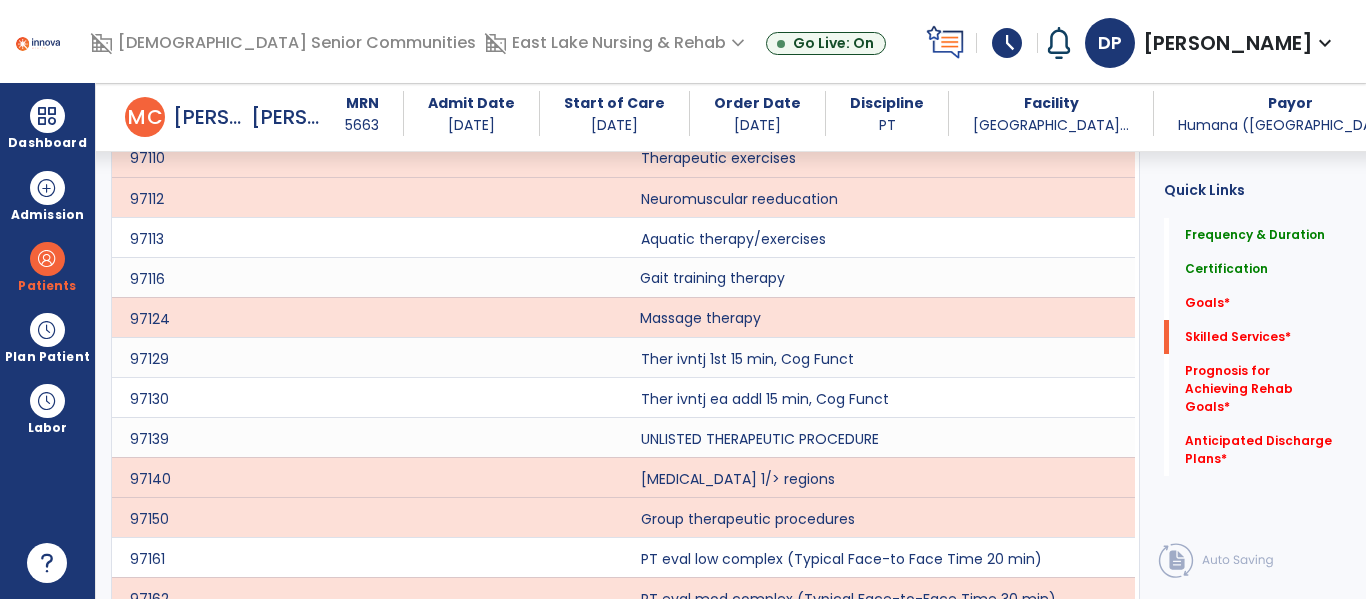 click on "Gait training therapy" 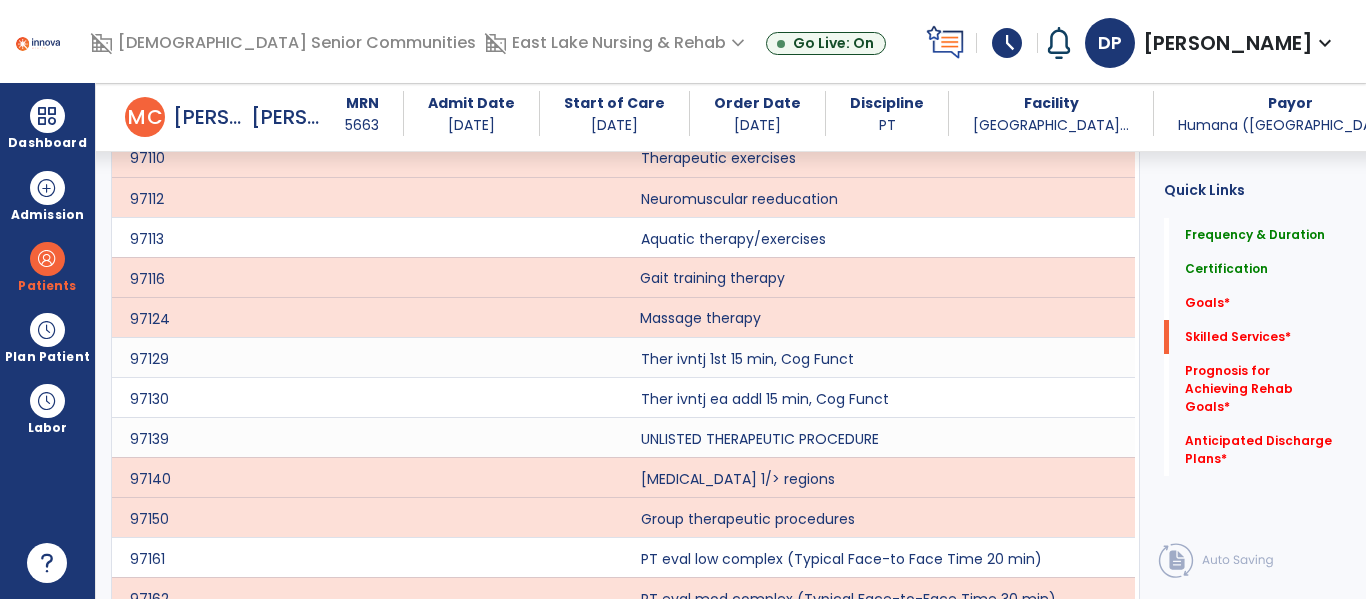 click on "Massage therapy" 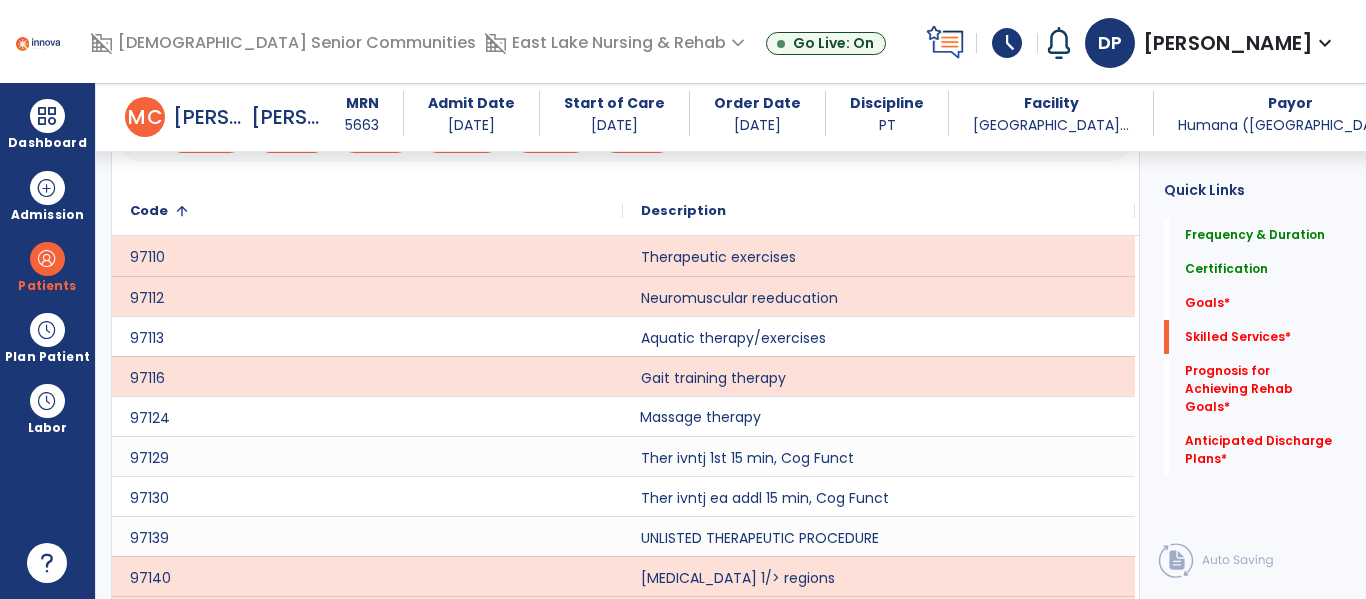 scroll, scrollTop: 727, scrollLeft: 0, axis: vertical 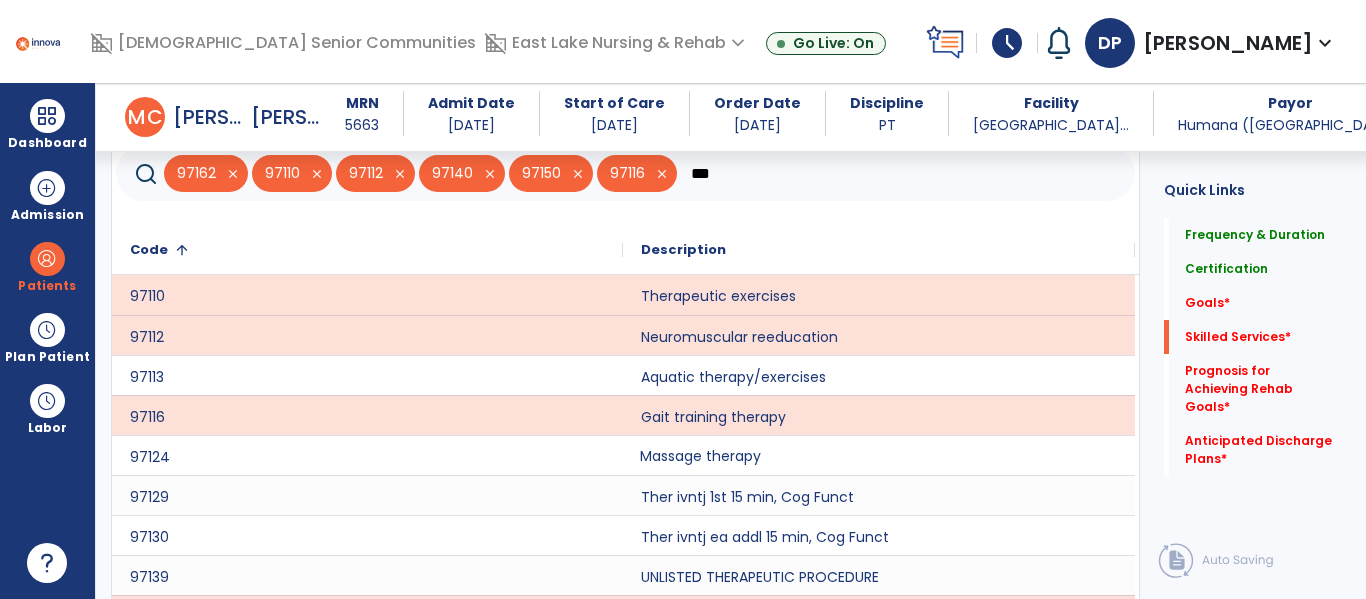 click on "***" 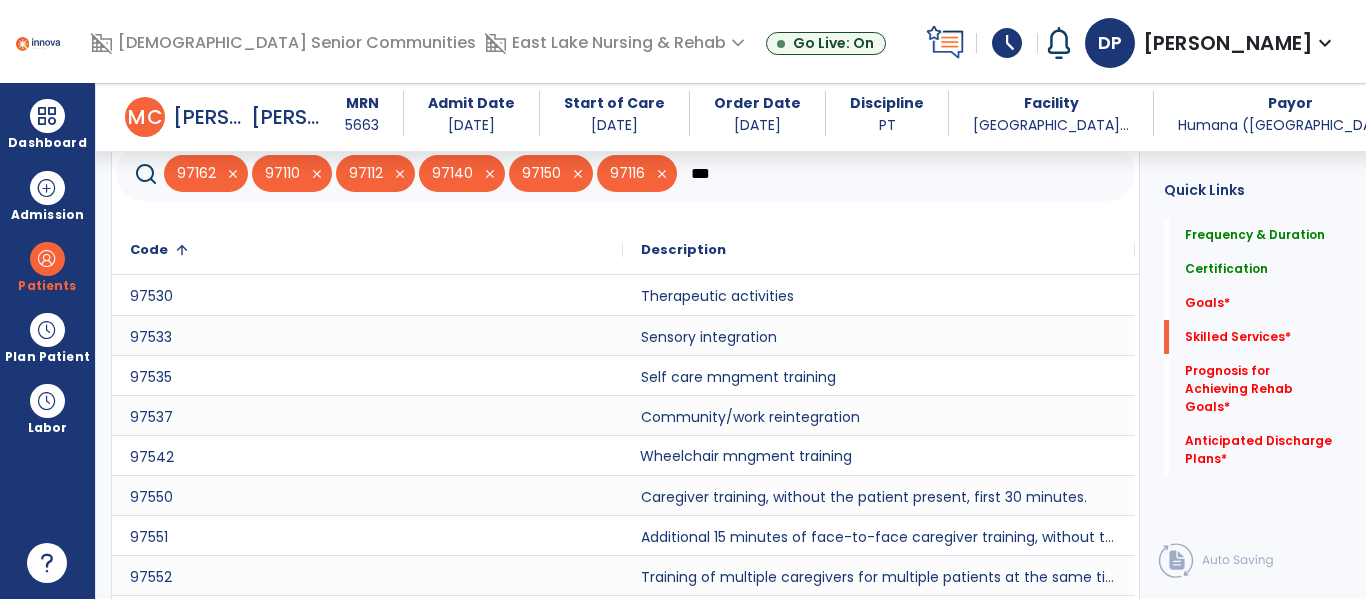 type on "***" 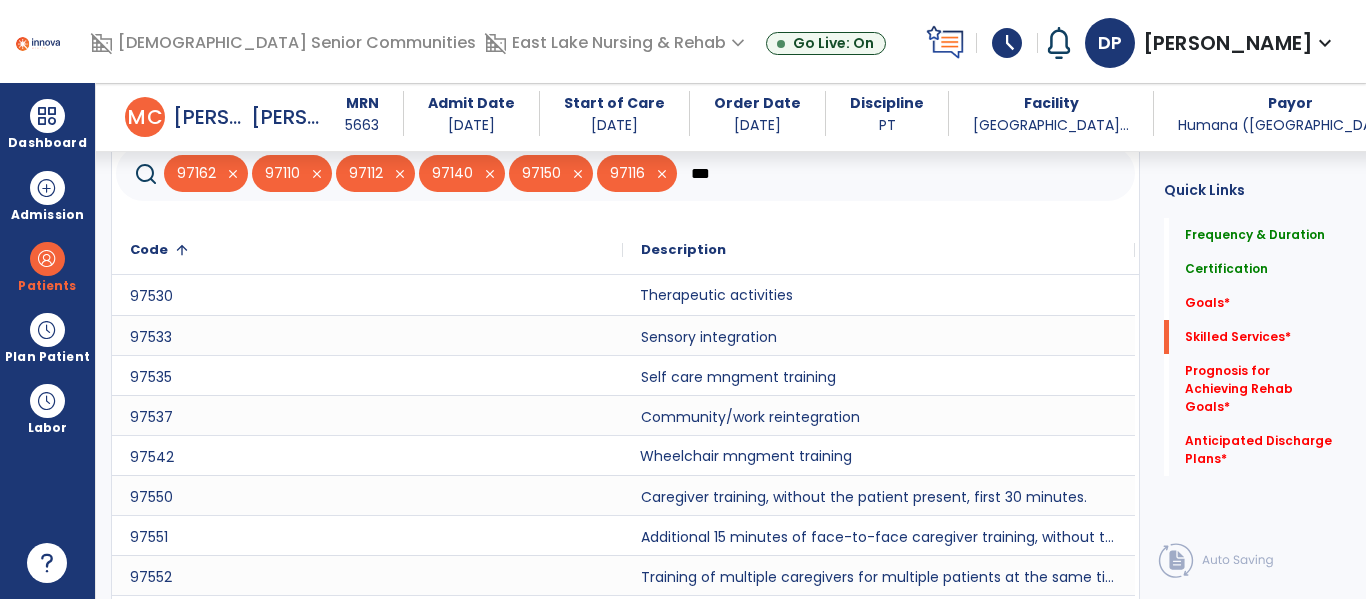 click on "Therapeutic activities" 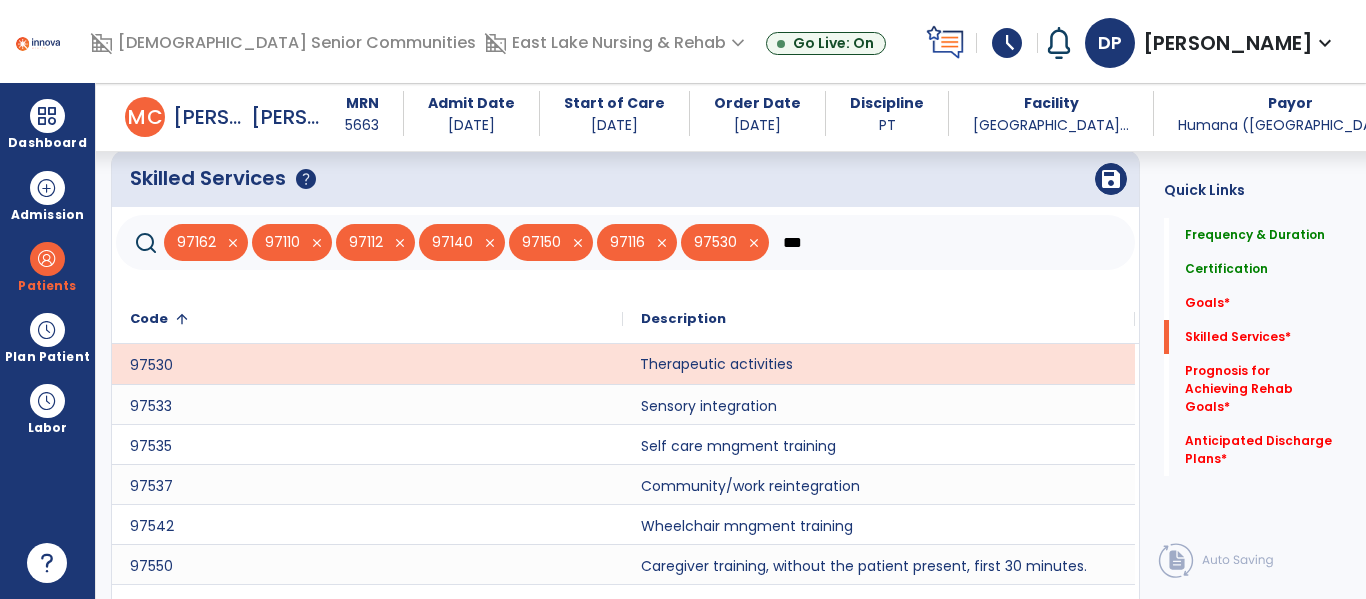 scroll, scrollTop: 572, scrollLeft: 0, axis: vertical 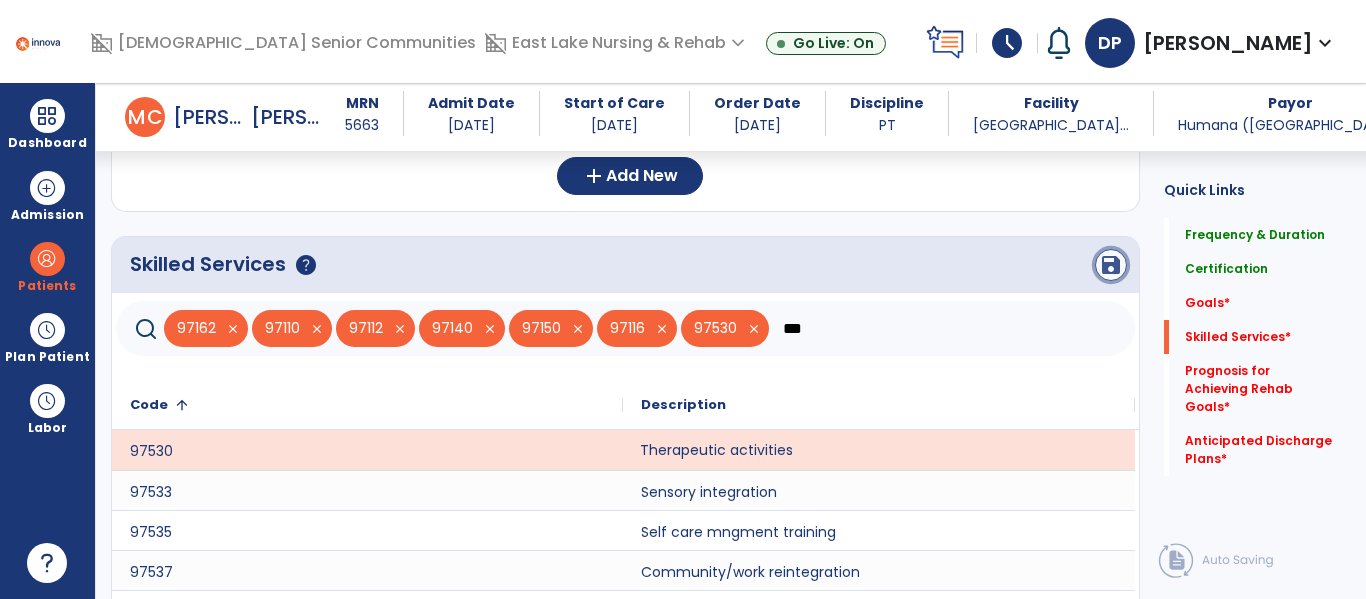 click on "save" 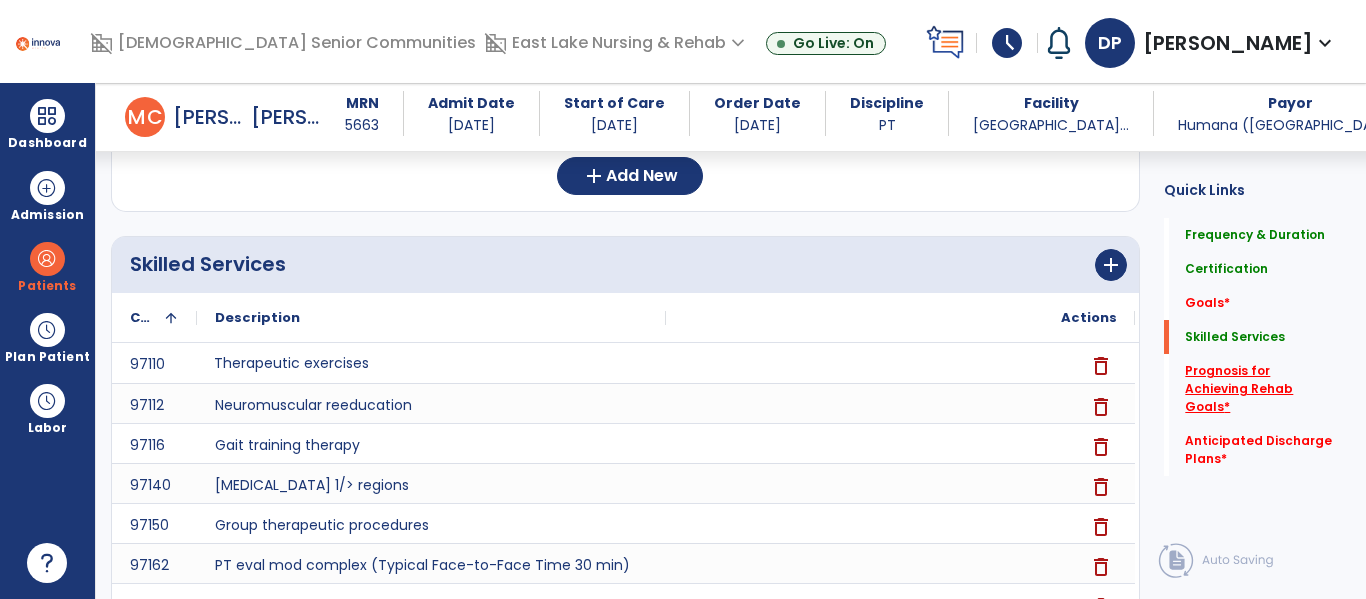 click on "Prognosis for Achieving Rehab Goals   *" 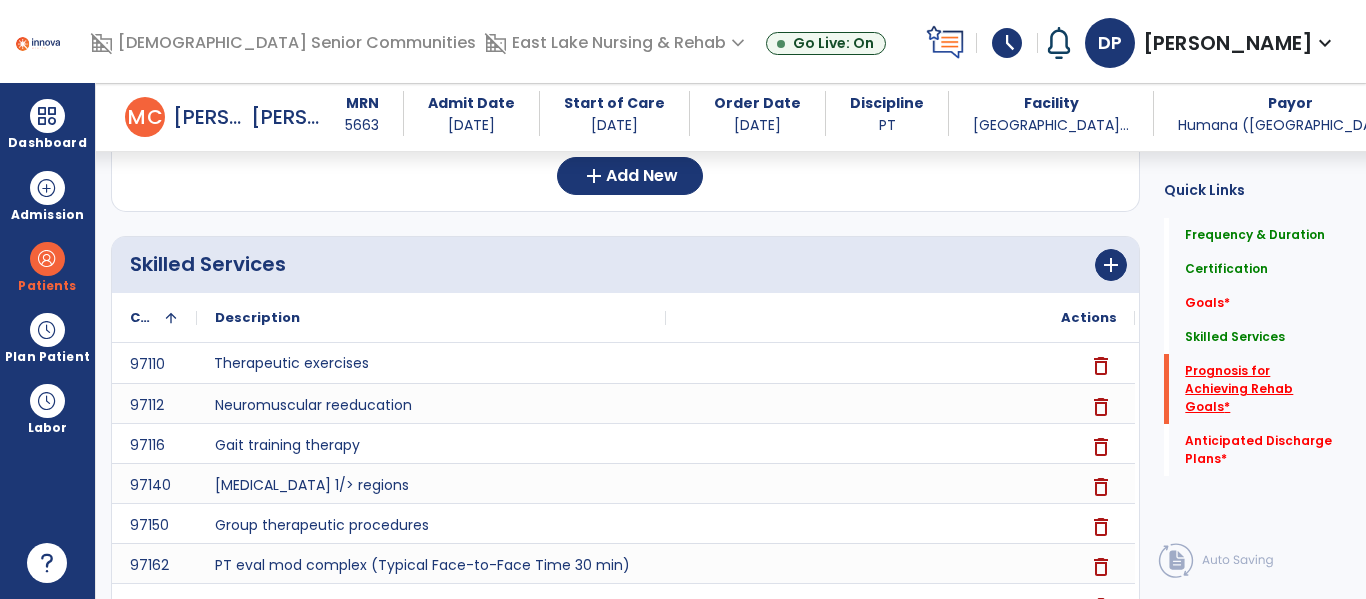scroll, scrollTop: 674, scrollLeft: 0, axis: vertical 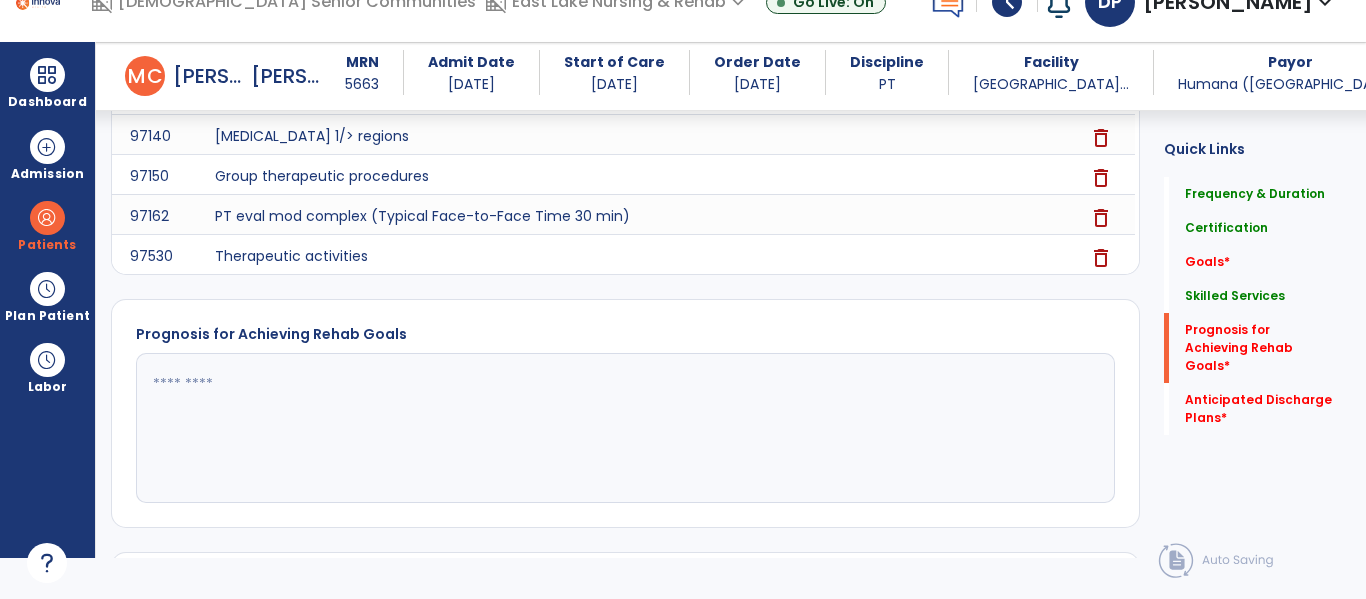 click 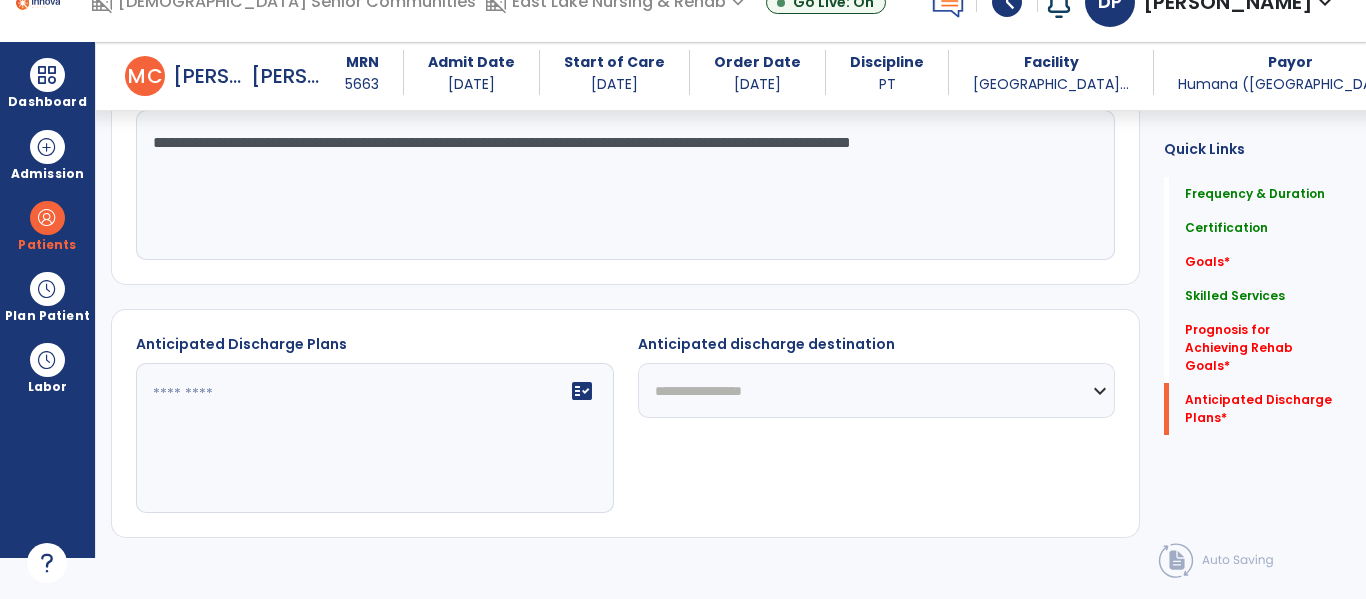 type on "**********" 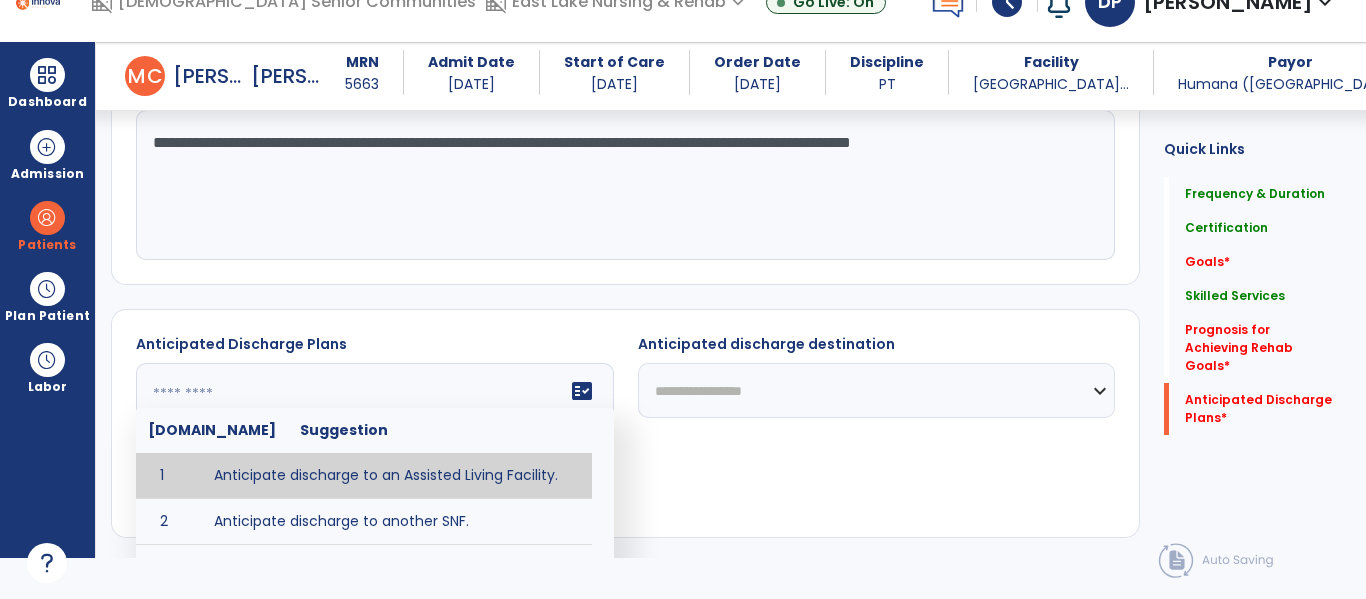 scroll, scrollTop: 1125, scrollLeft: 0, axis: vertical 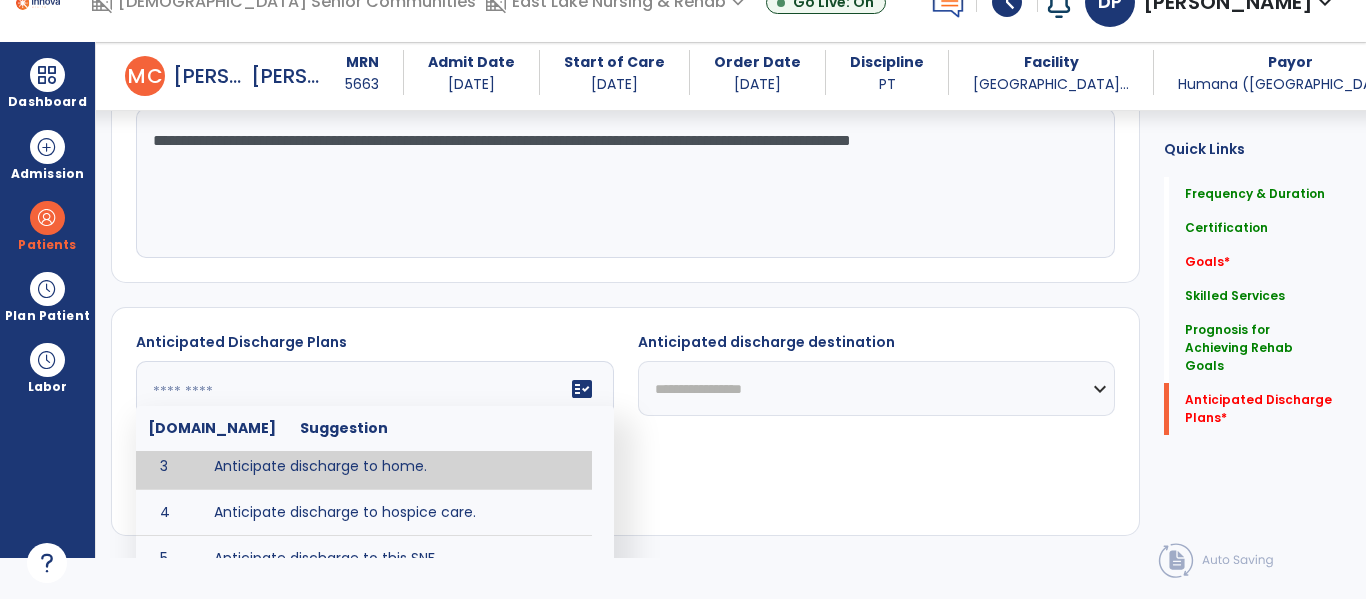 type on "**********" 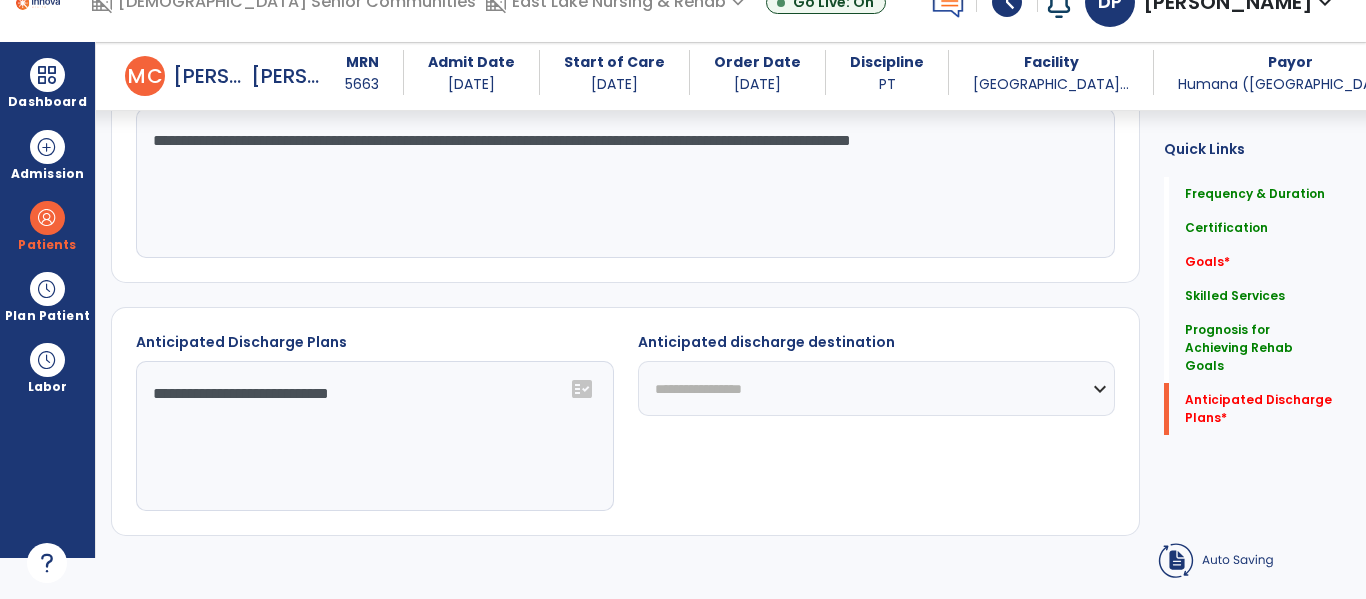 click on "**********" 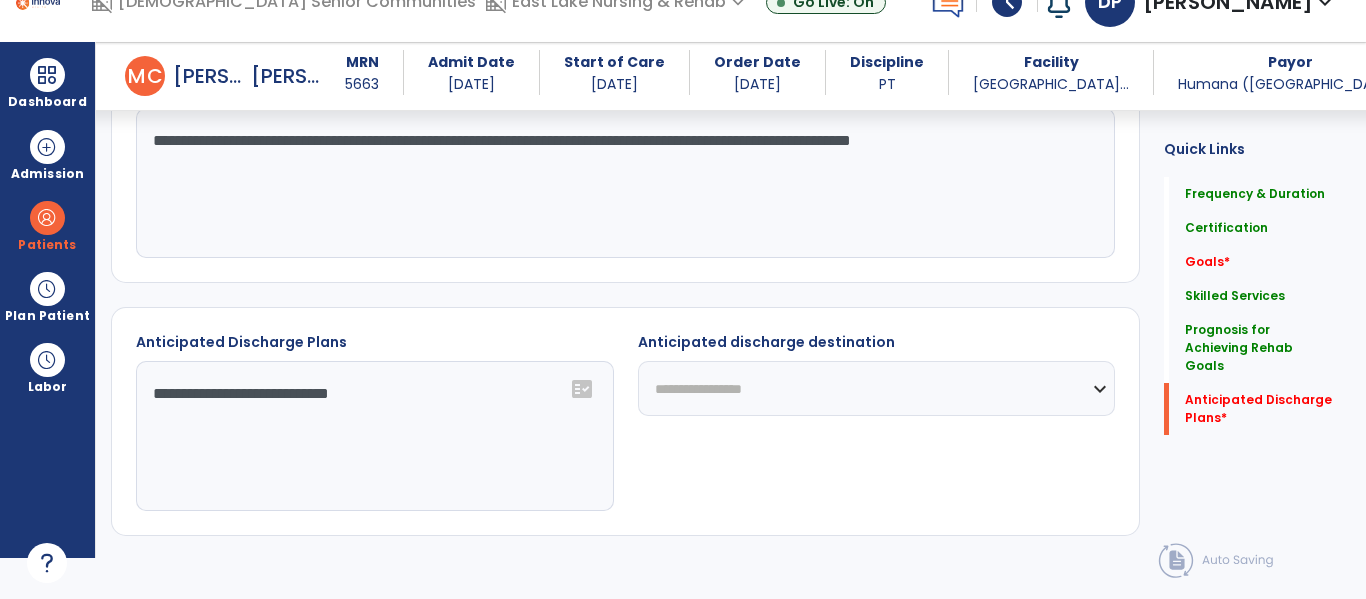 select on "****" 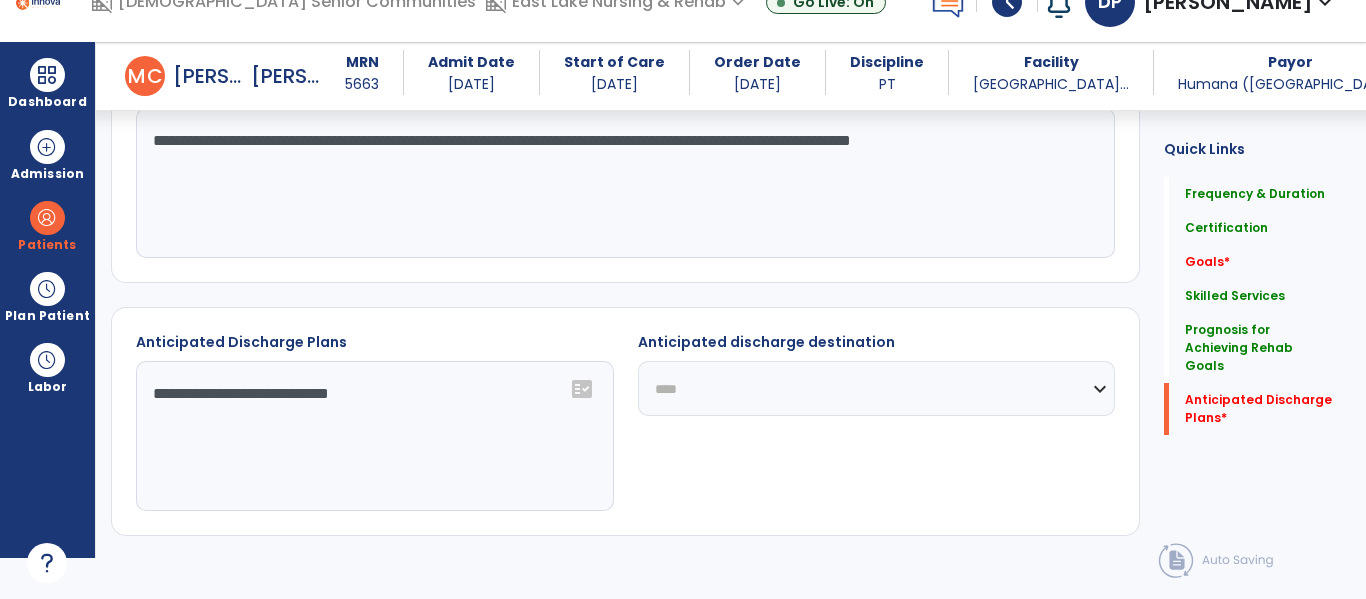 click on "**********" 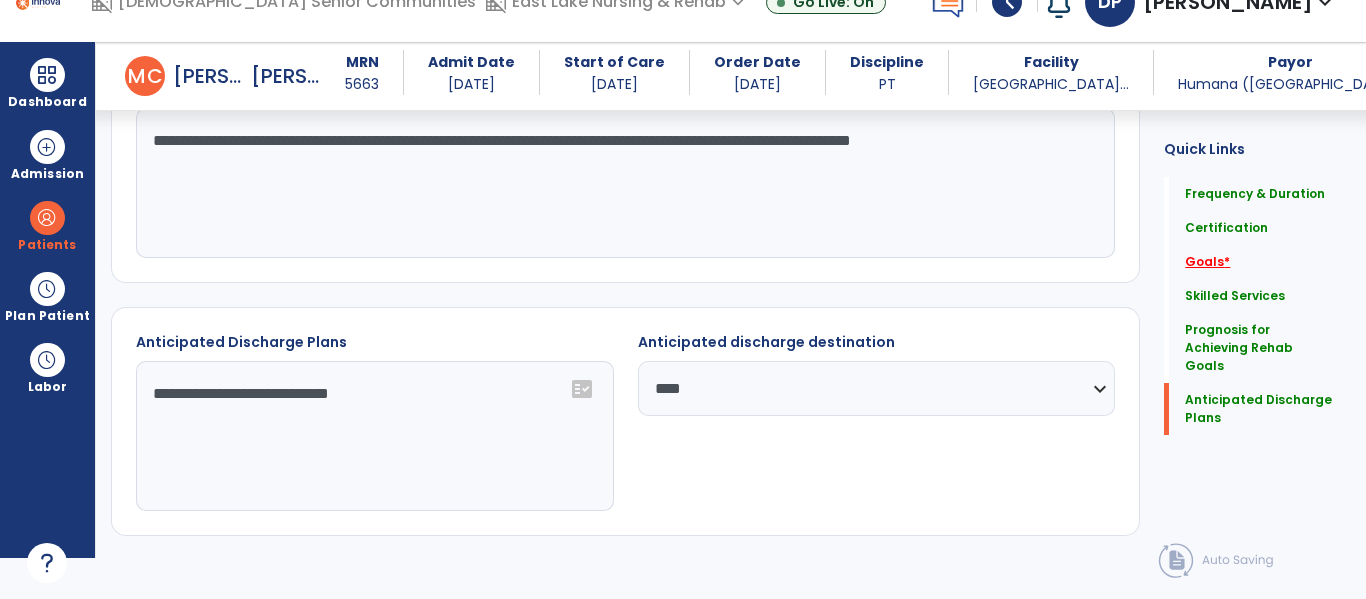 click on "Goals   *" 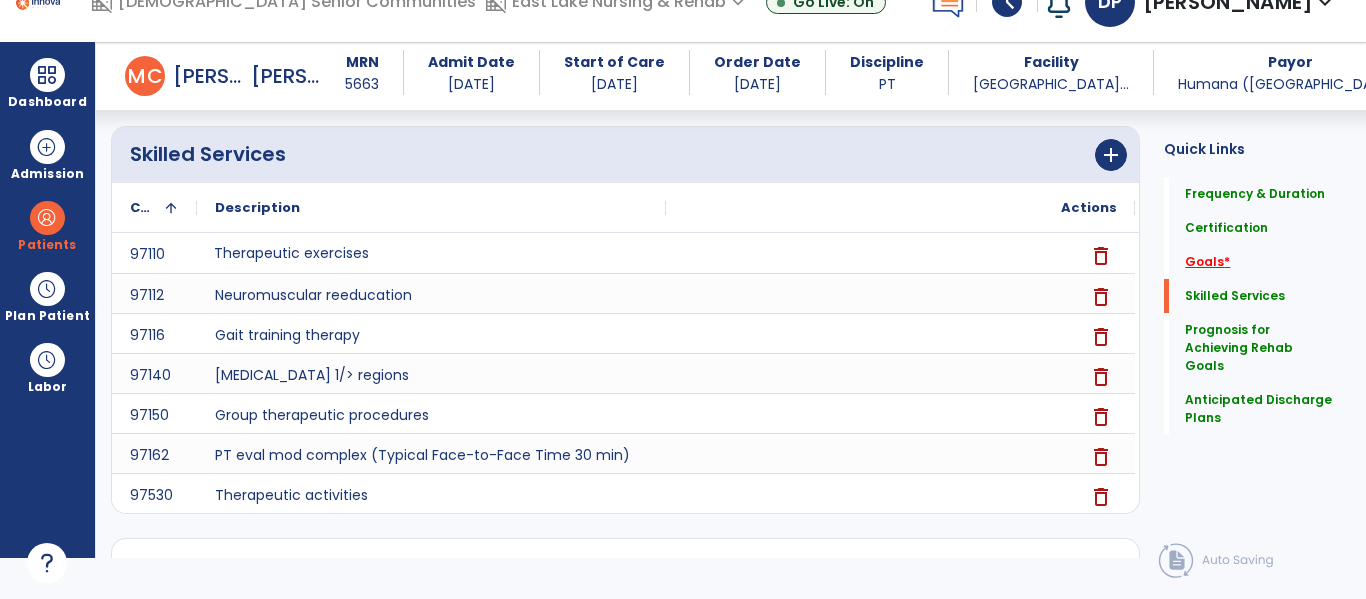 scroll, scrollTop: 360, scrollLeft: 0, axis: vertical 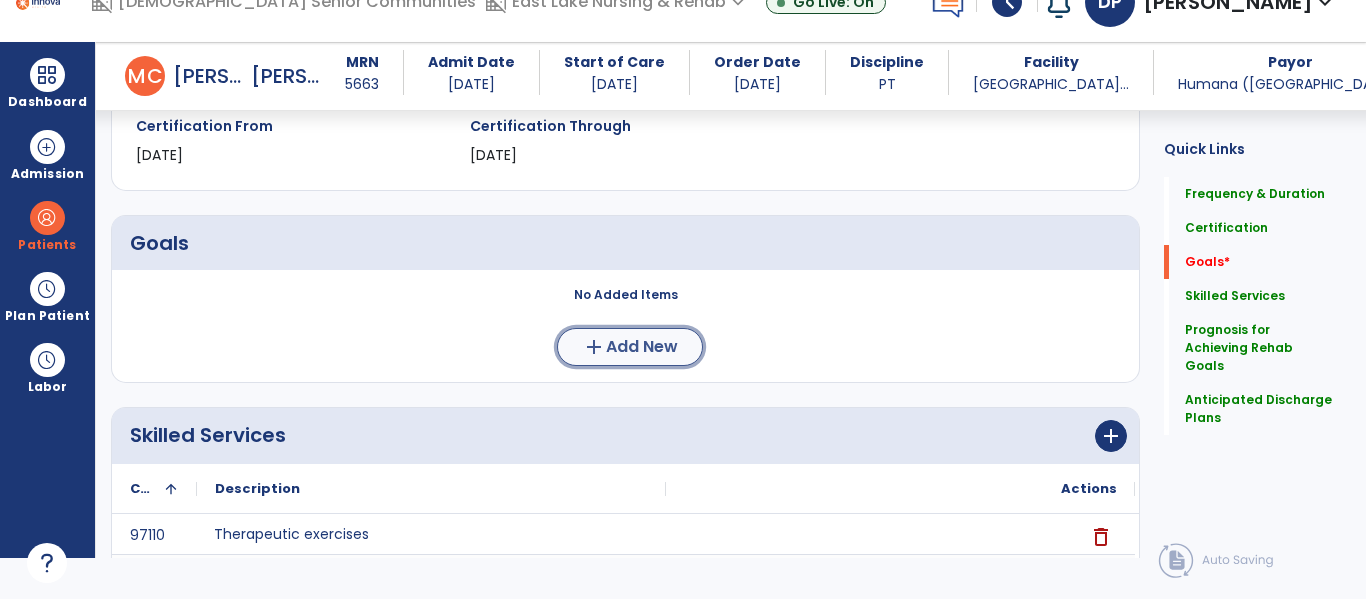 click on "Add New" at bounding box center [642, 347] 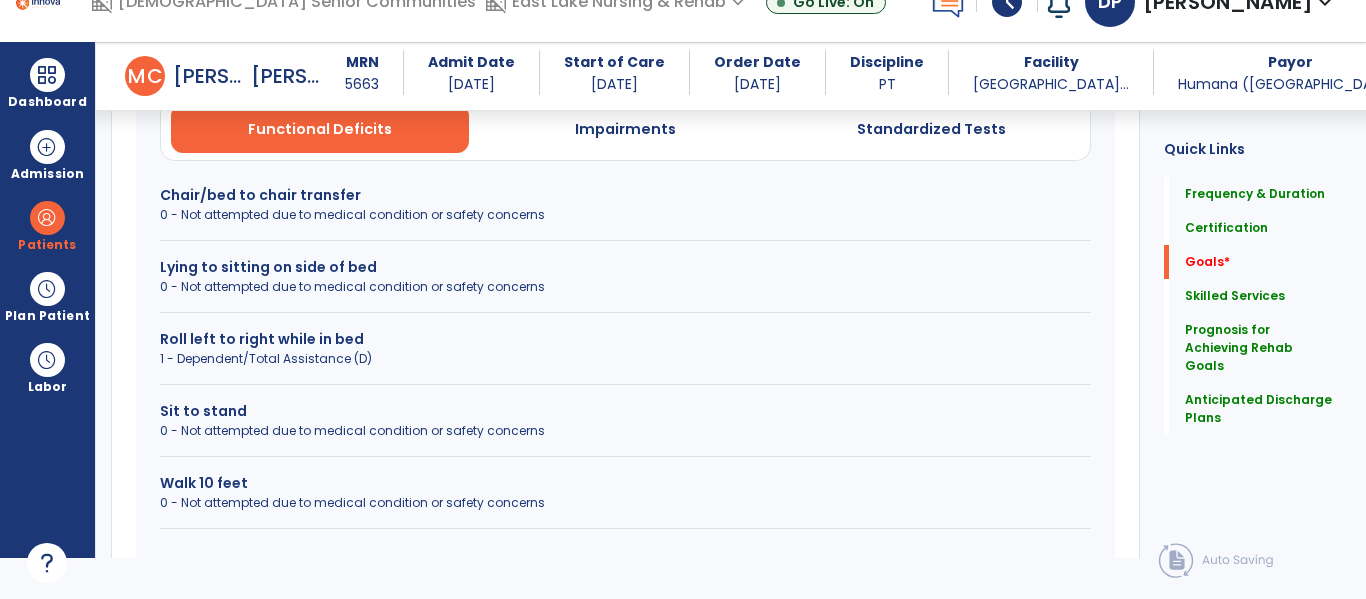 scroll, scrollTop: 630, scrollLeft: 0, axis: vertical 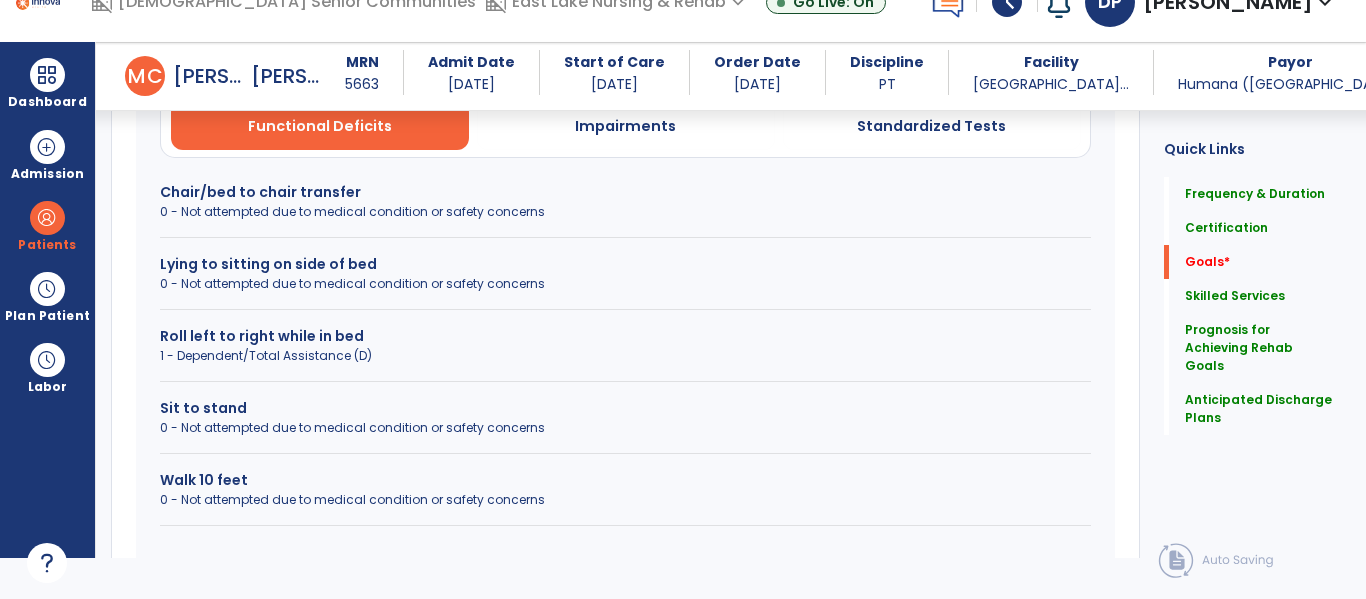 click on "0 - Not attempted due to medical condition or safety concerns" at bounding box center (625, 500) 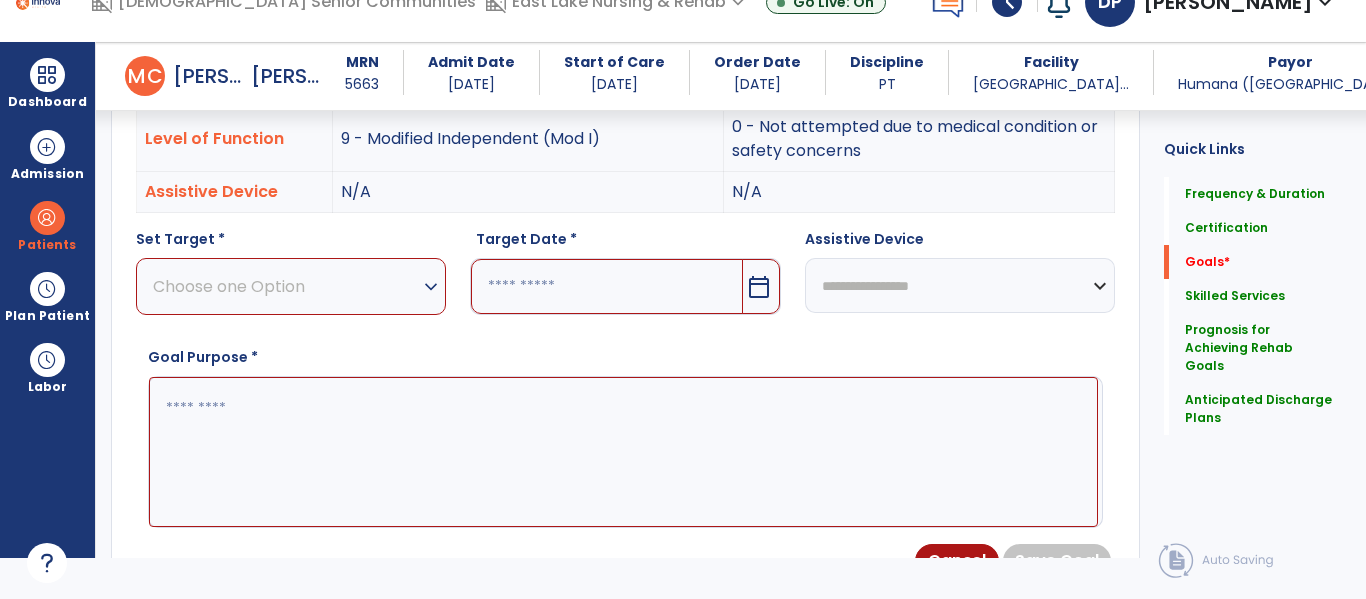 click on "Choose one Option" at bounding box center [286, 286] 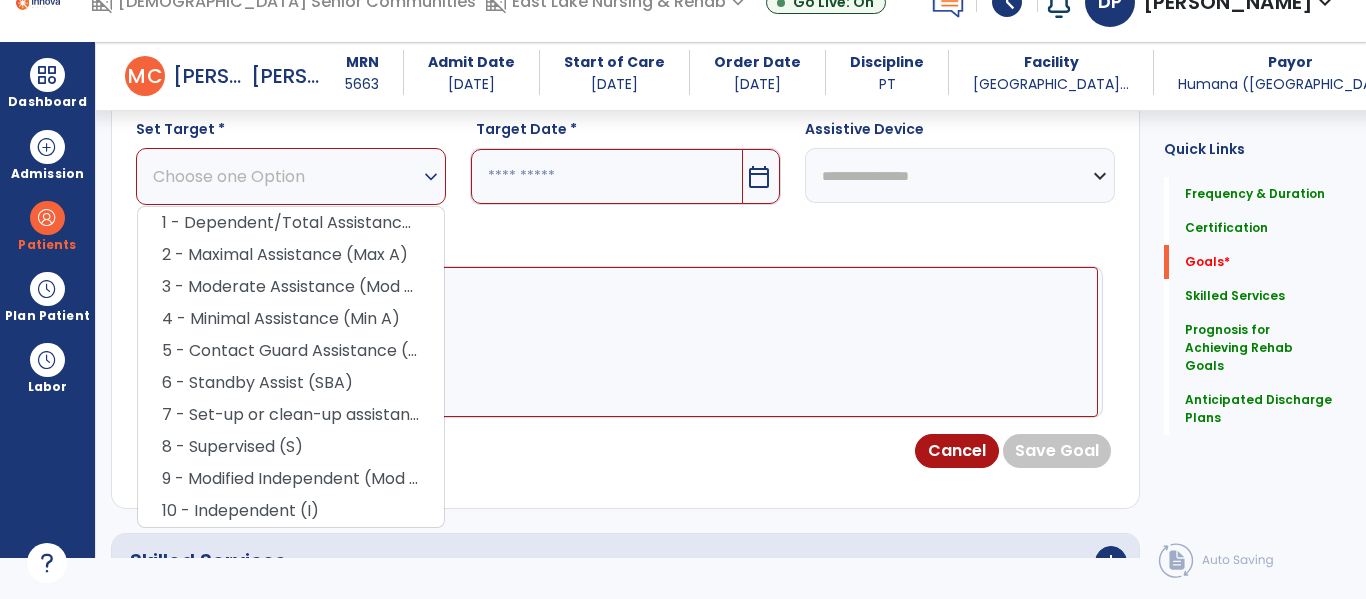 scroll, scrollTop: 803, scrollLeft: 0, axis: vertical 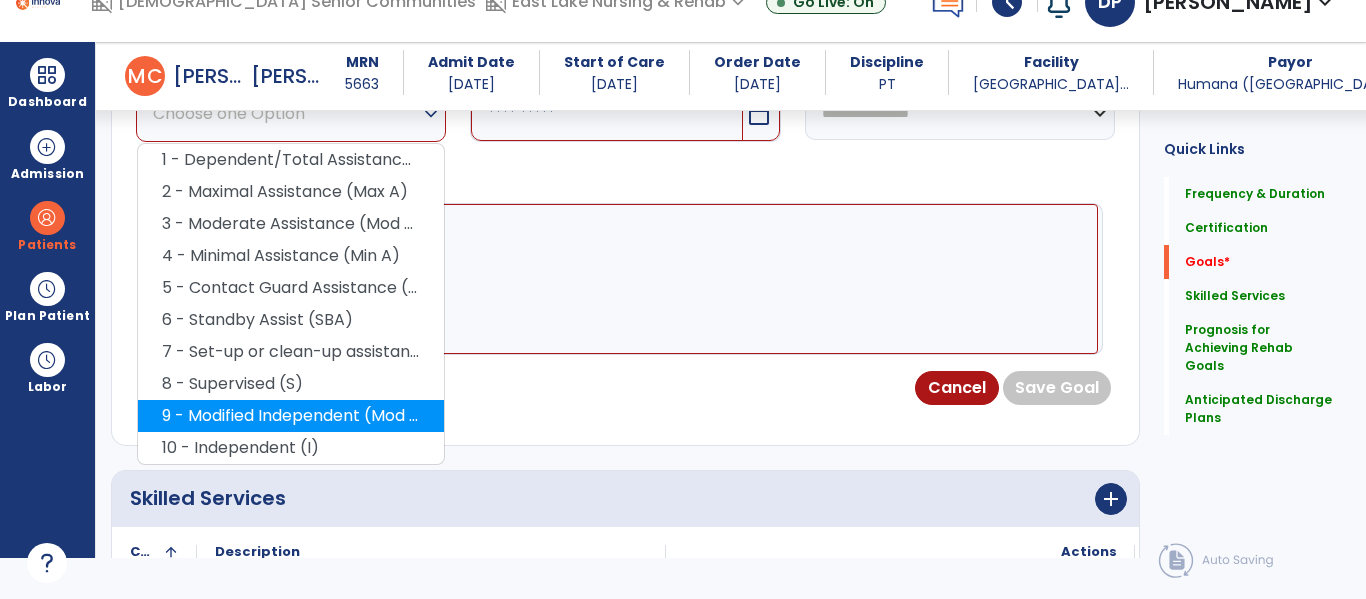 click on "9 - Modified Independent (Mod I)" at bounding box center (291, 416) 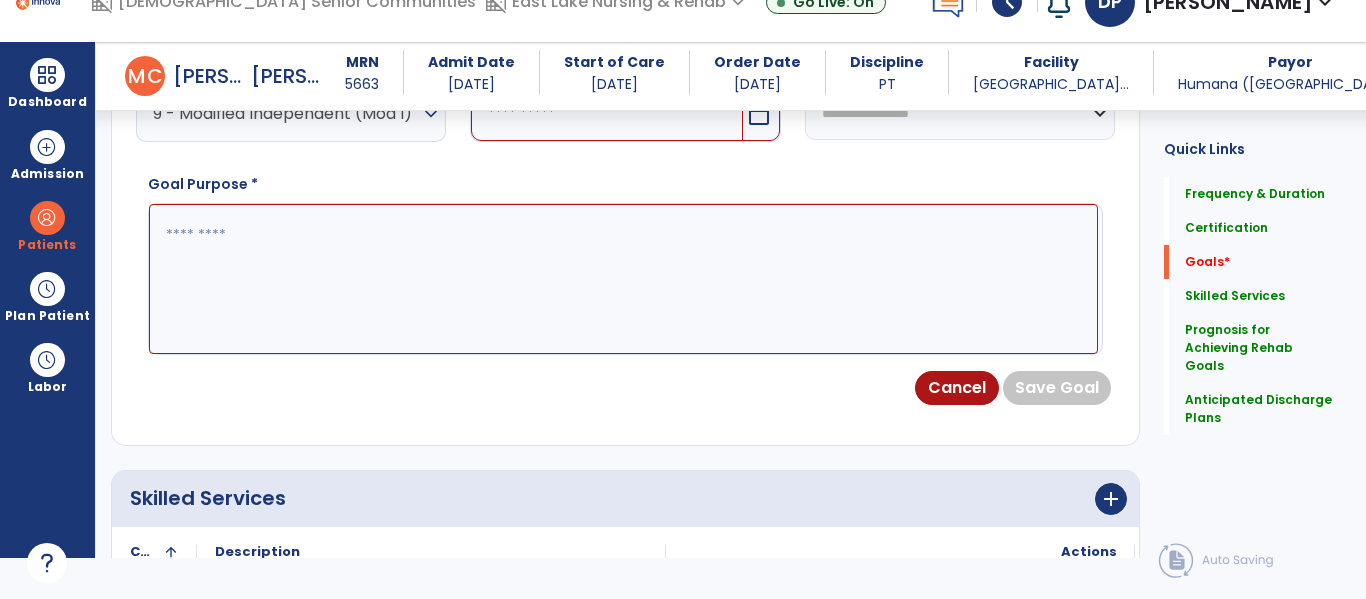 click on "calendar_today" at bounding box center (761, 113) 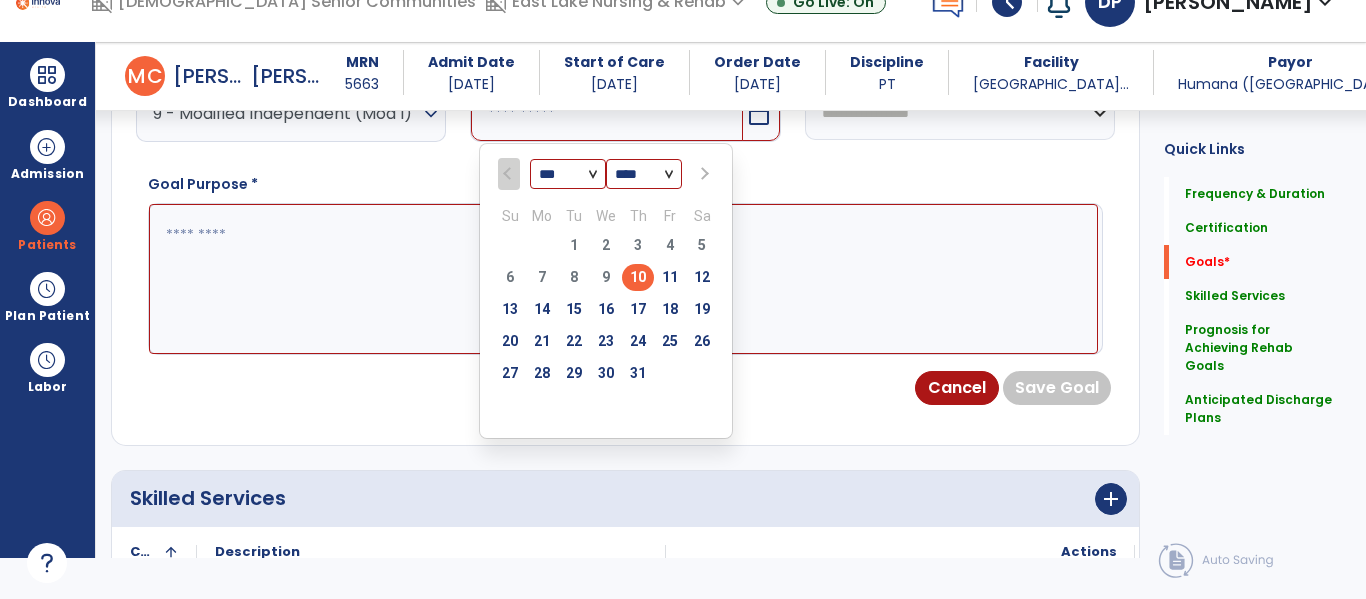 click at bounding box center [703, 174] 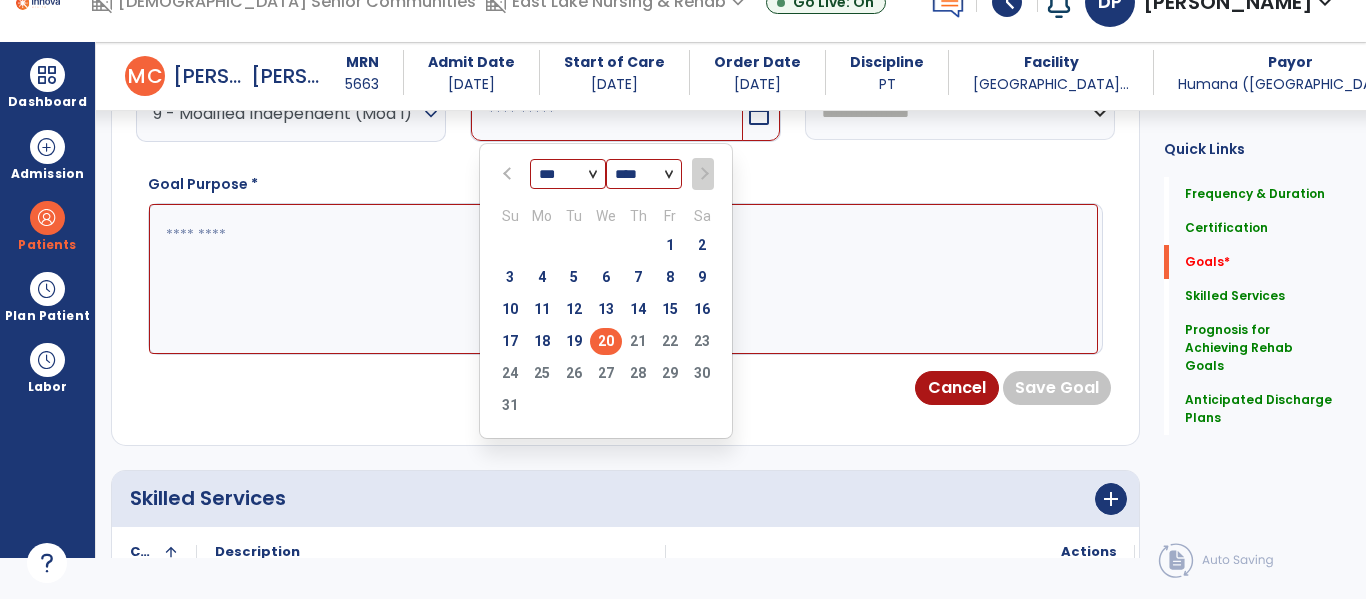 click on "20" at bounding box center (606, 341) 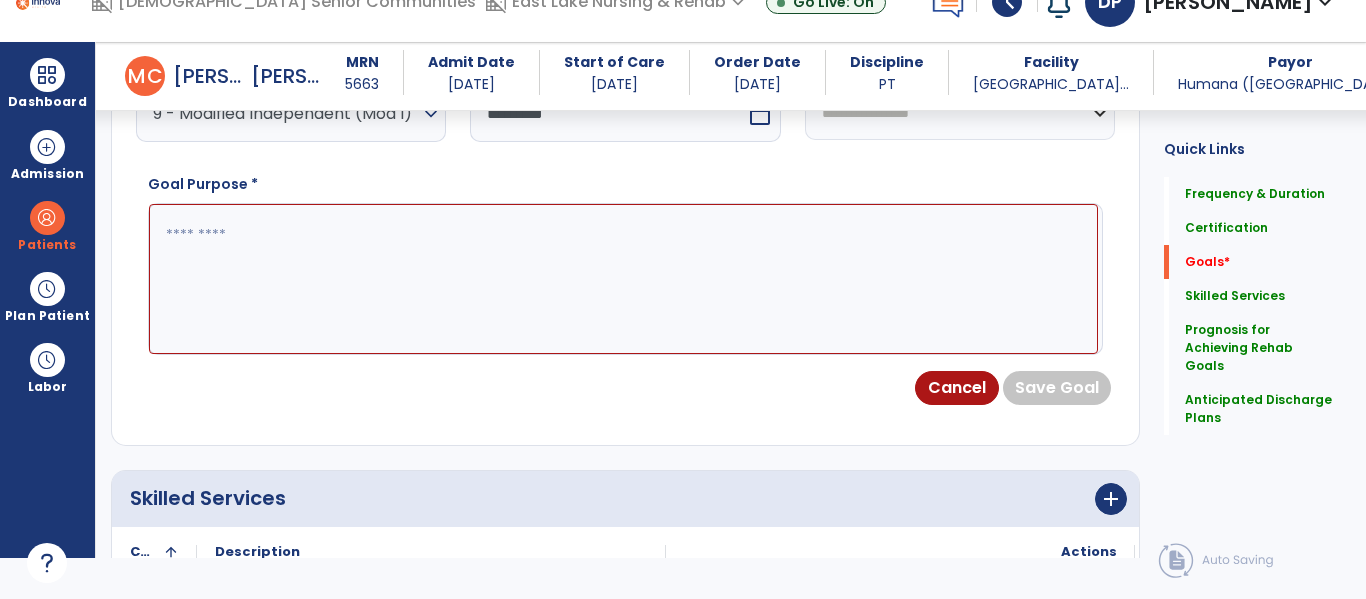 click at bounding box center (623, 279) 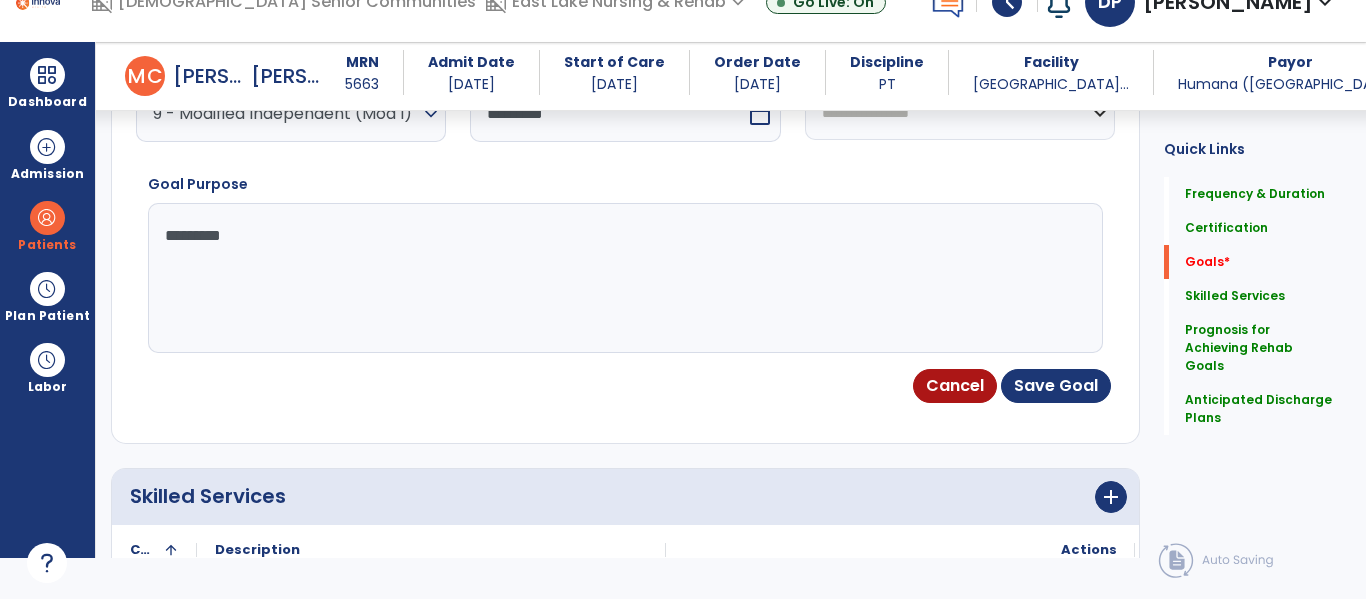 type on "**********" 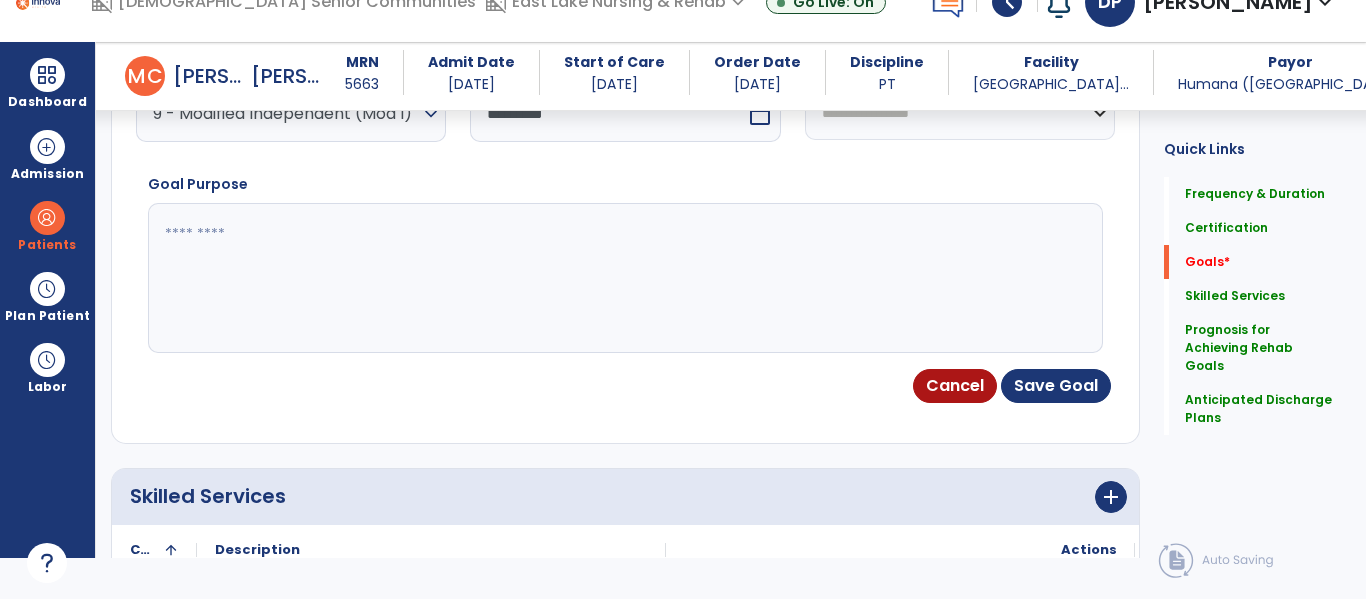 type on "**********" 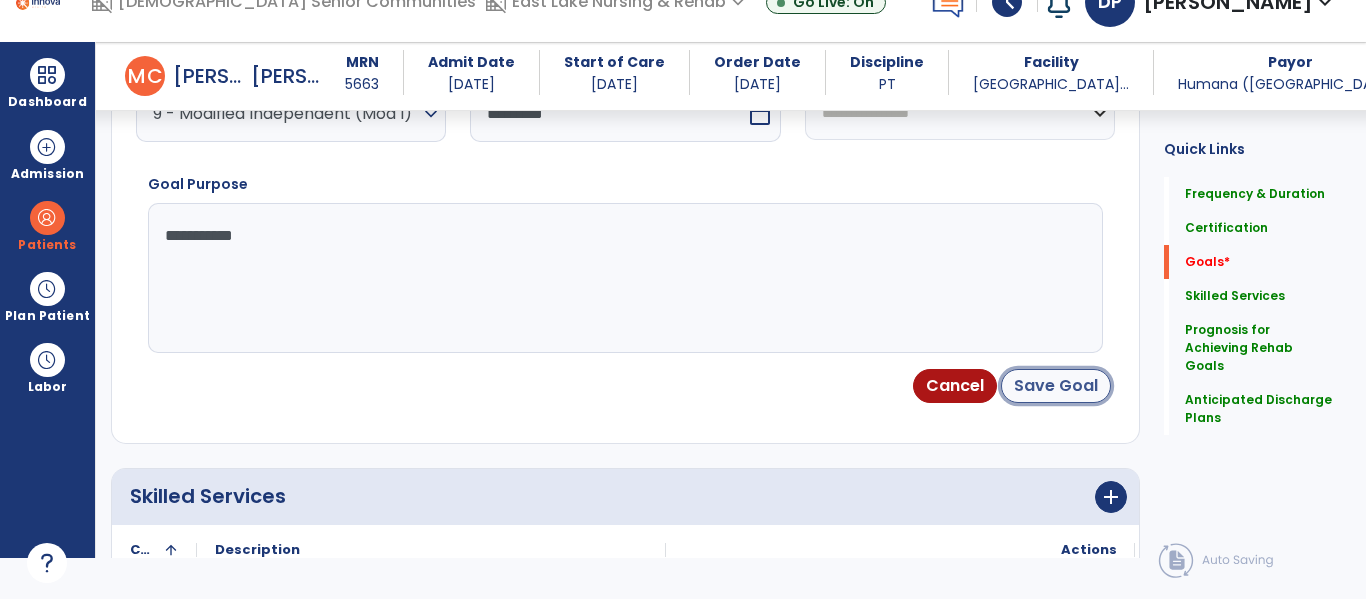click on "Save Goal" at bounding box center (1056, 386) 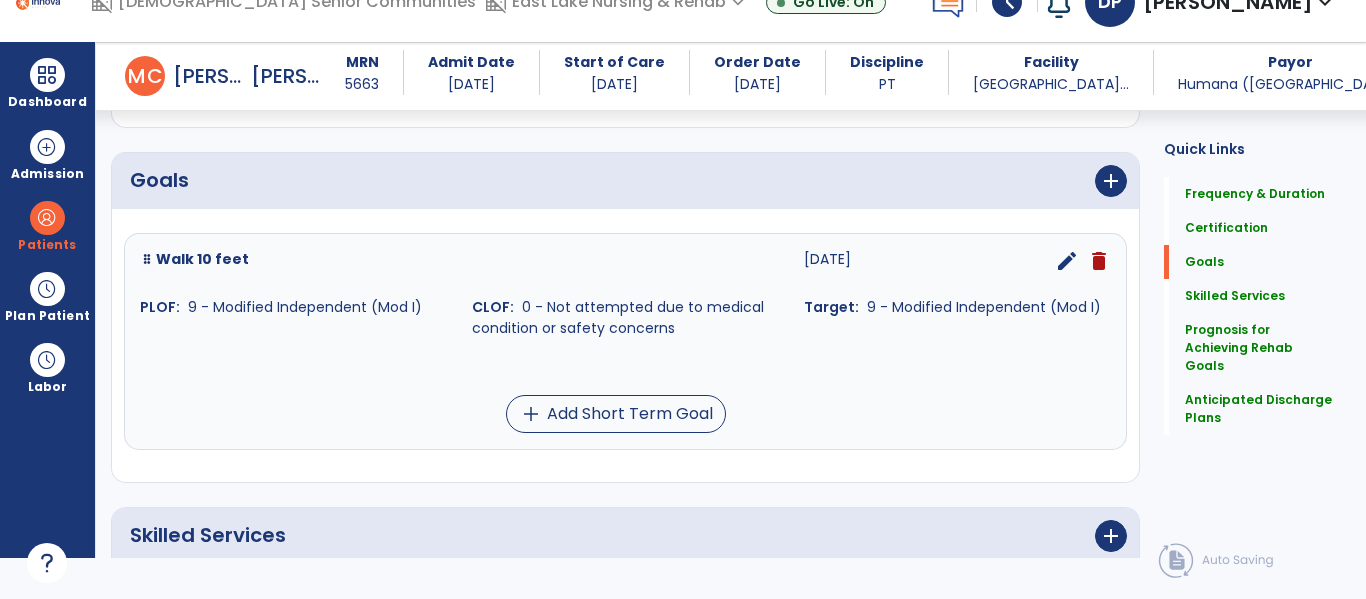 scroll, scrollTop: 438, scrollLeft: 0, axis: vertical 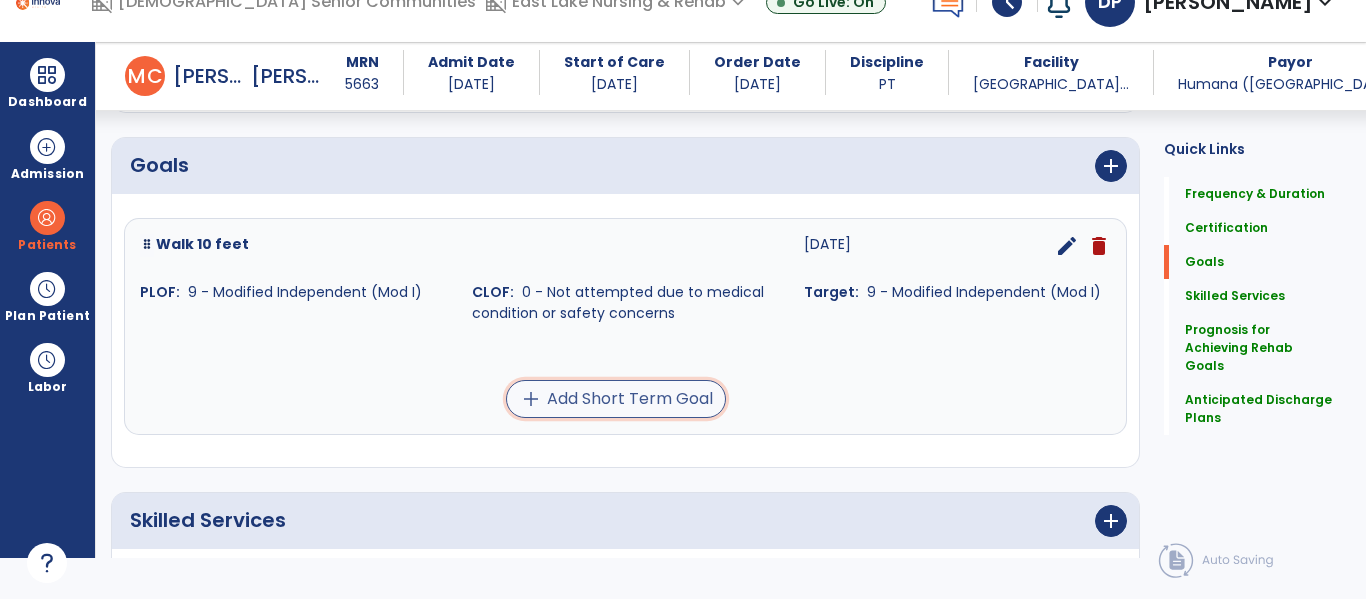 click on "add  Add Short Term Goal" at bounding box center [616, 399] 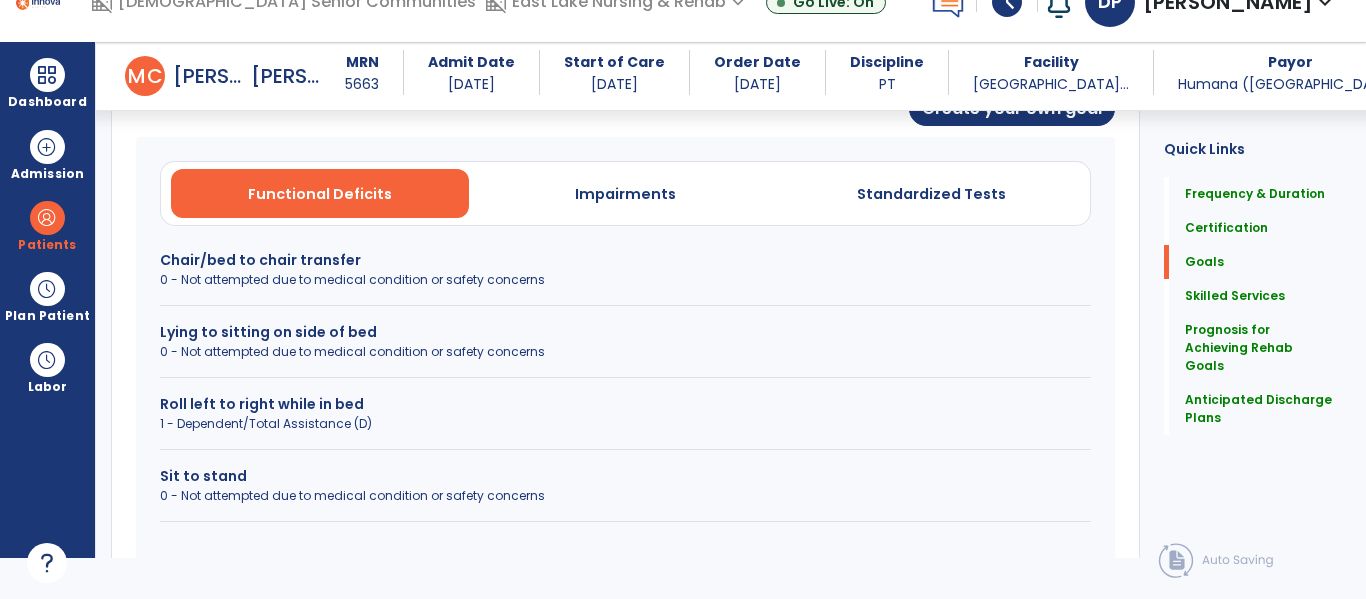 scroll, scrollTop: 560, scrollLeft: 0, axis: vertical 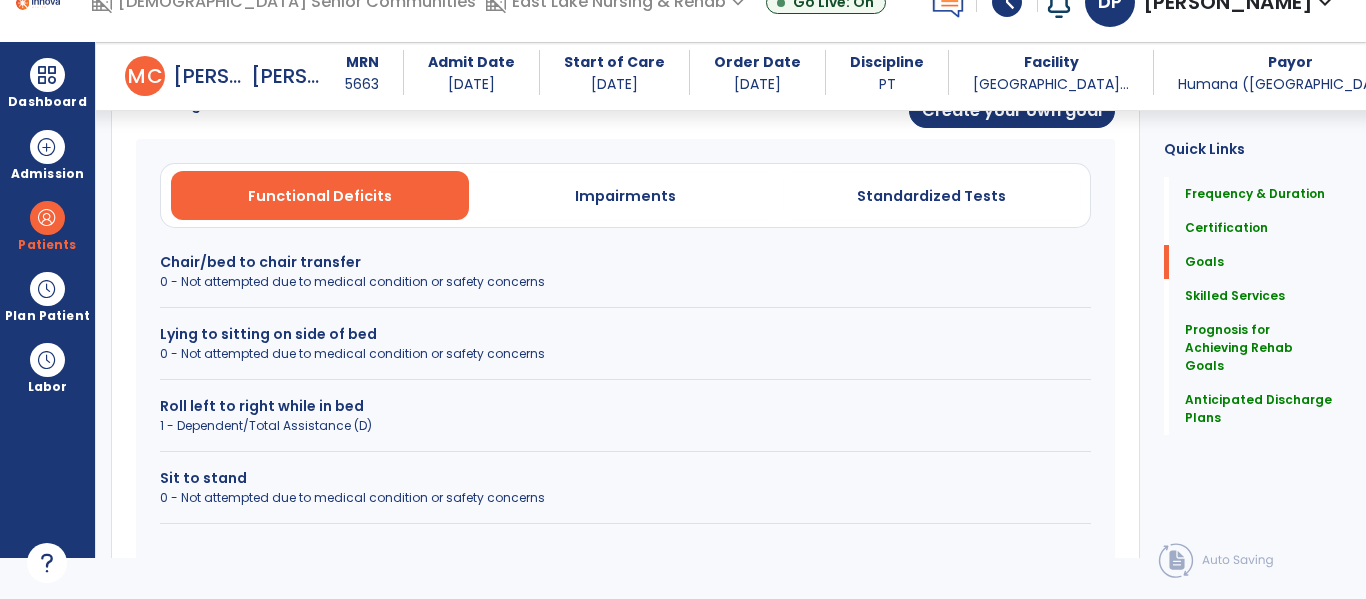 click on "0 - Not attempted due to medical condition or safety concerns" at bounding box center (625, 498) 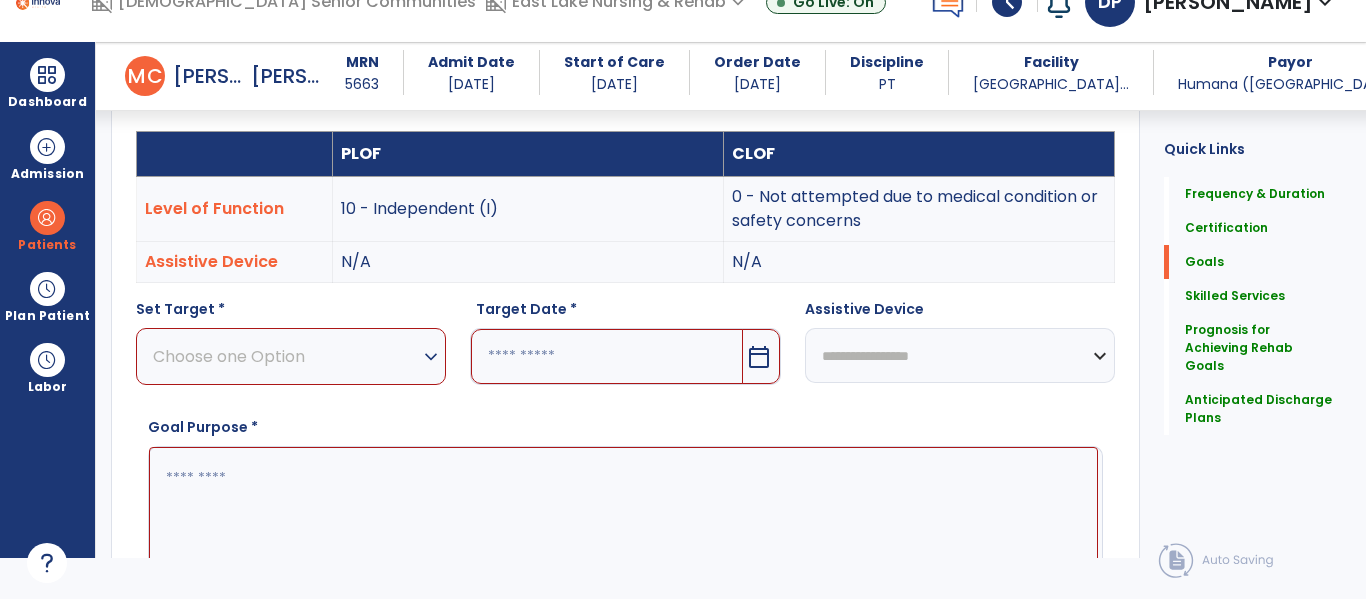 click on "expand_more" at bounding box center (431, 357) 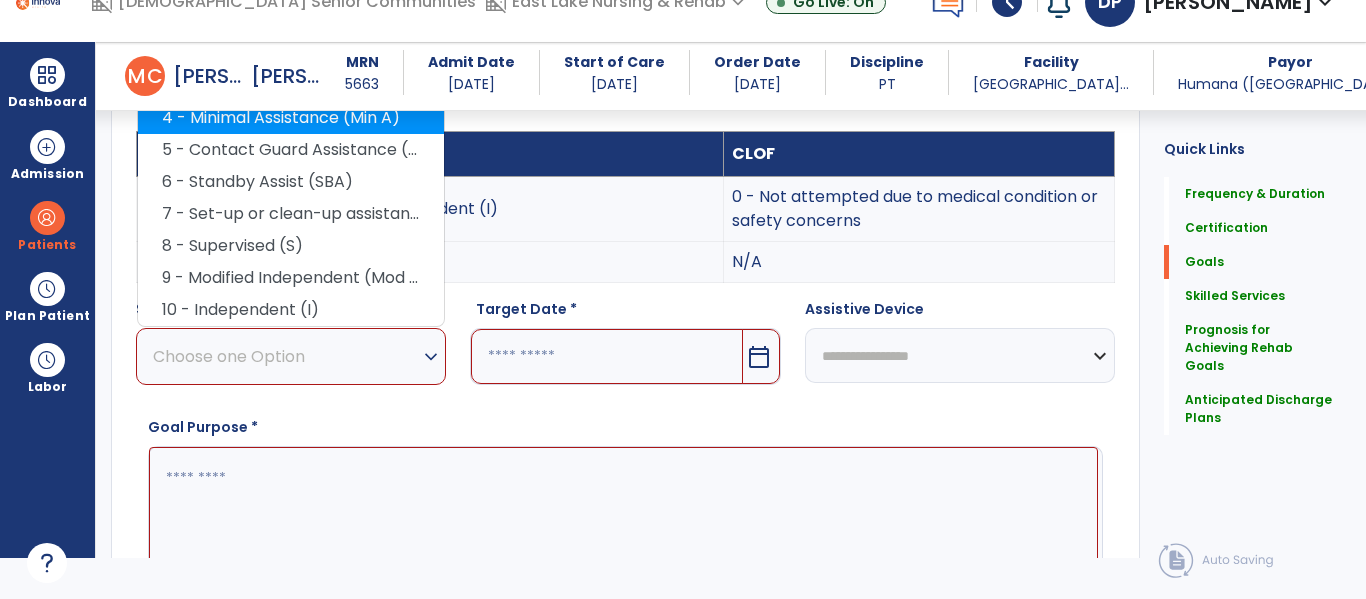 click on "4 - Minimal Assistance (Min A)" at bounding box center (291, 118) 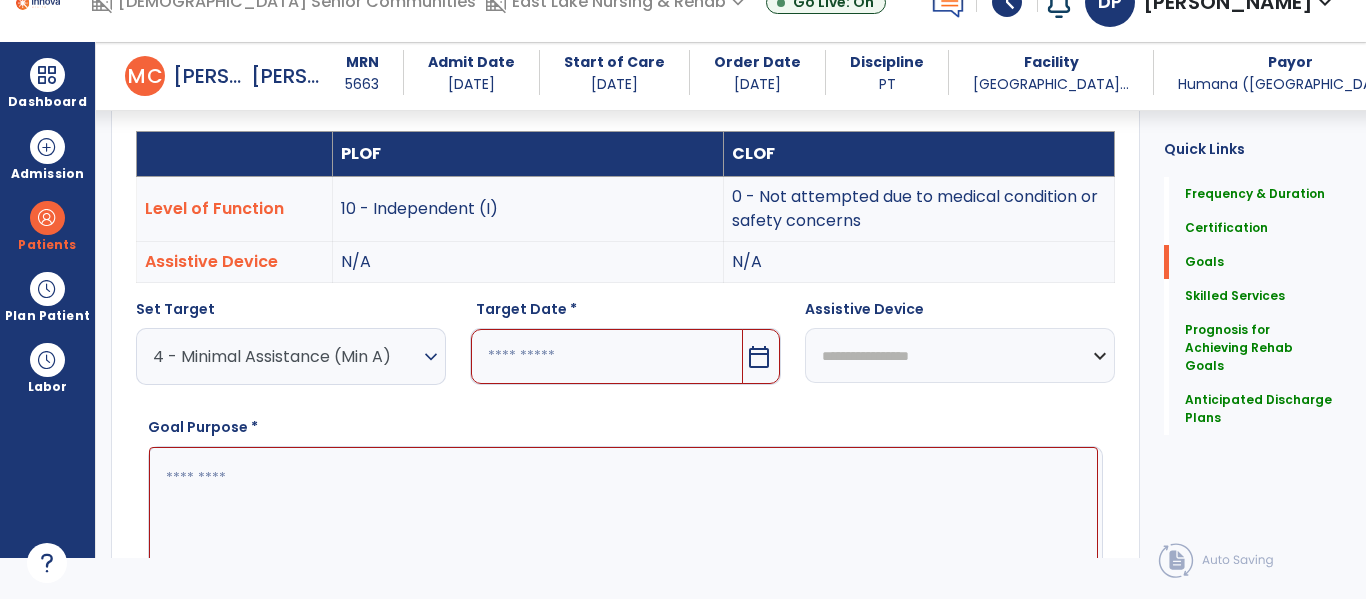 click on "calendar_today" at bounding box center [759, 357] 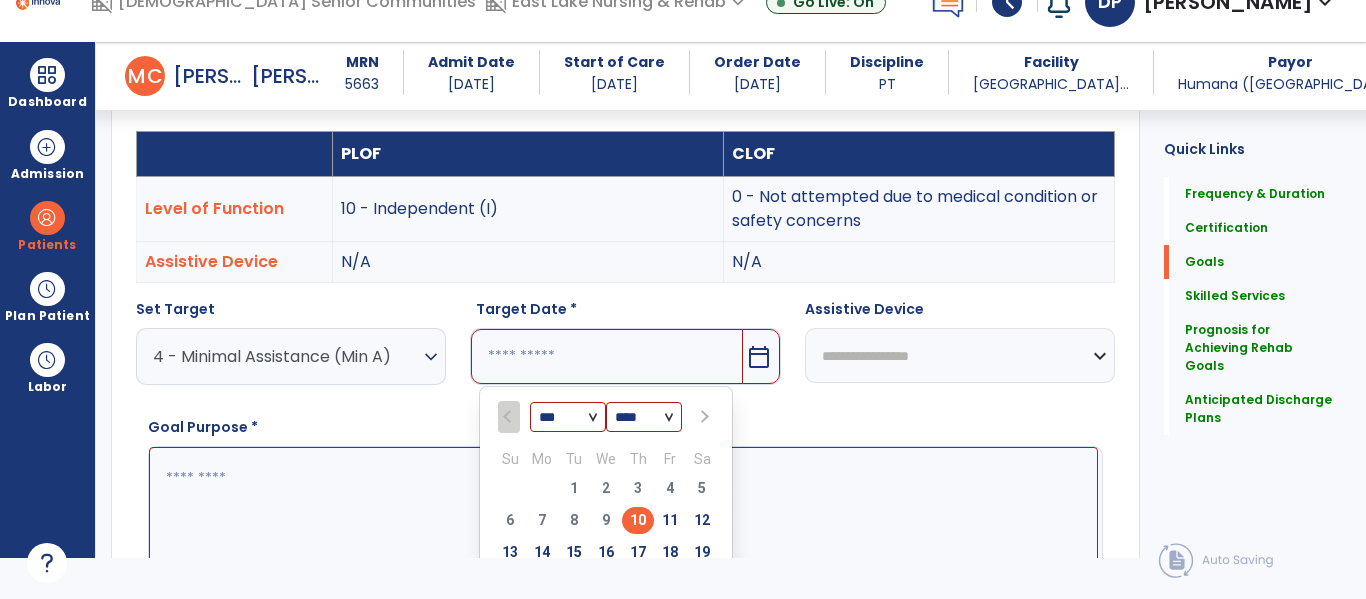 click at bounding box center [703, 417] 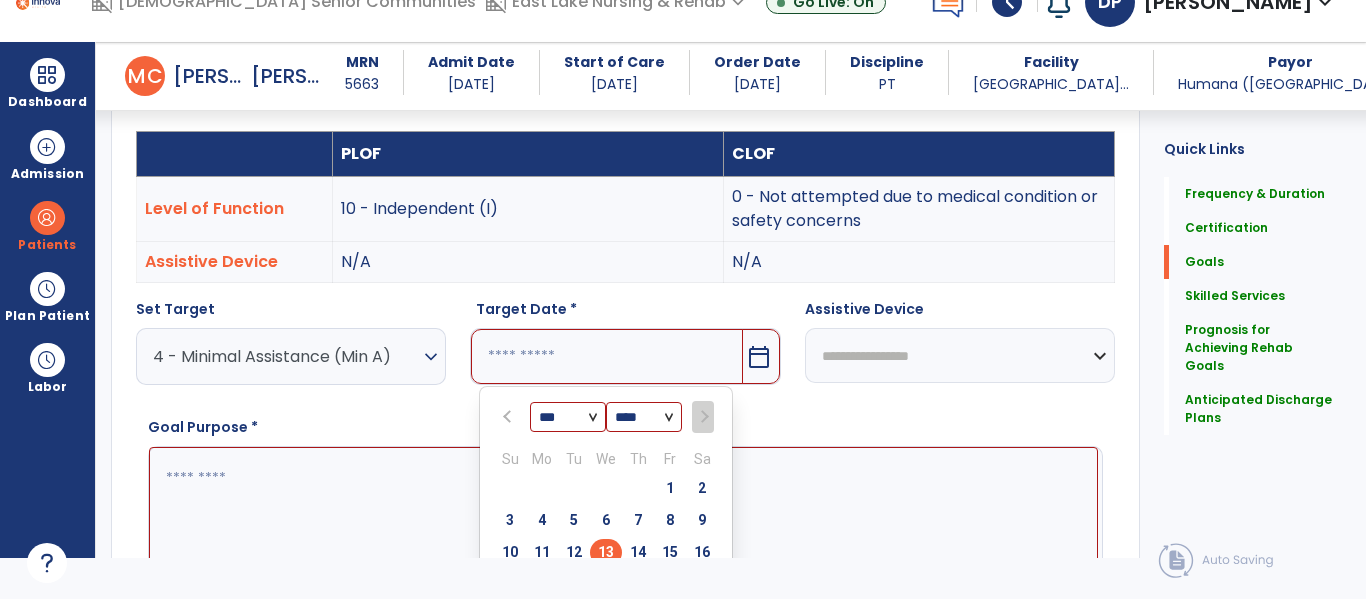 click on "13" at bounding box center (606, 552) 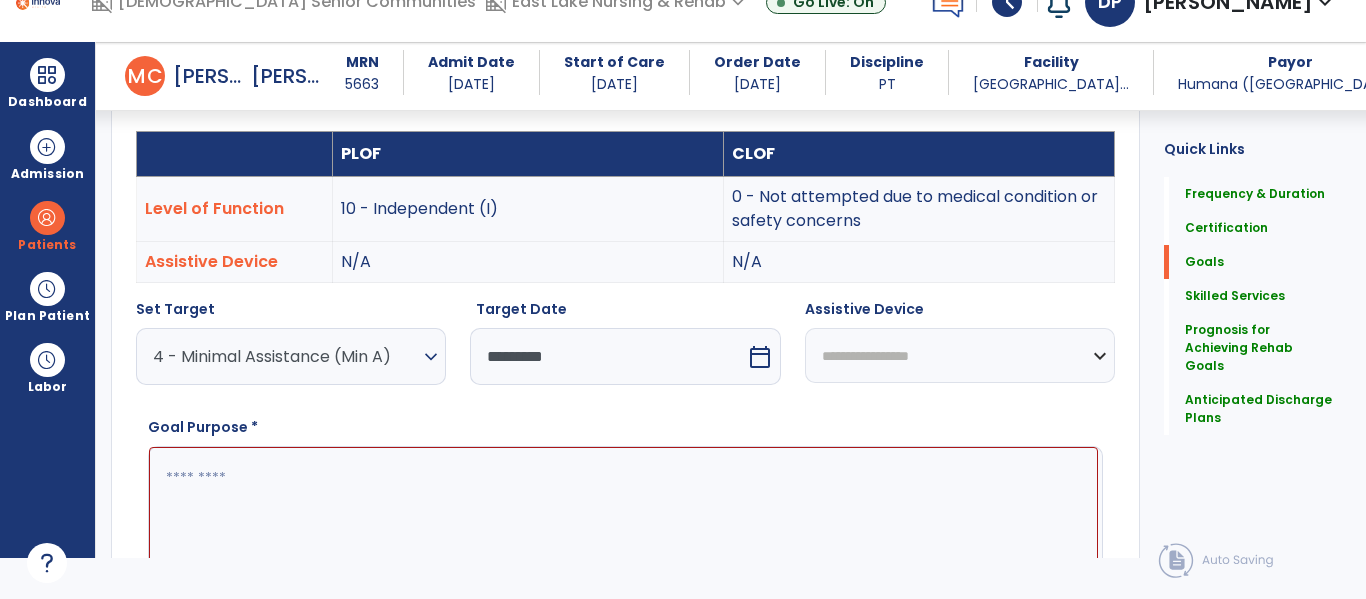click at bounding box center (623, 522) 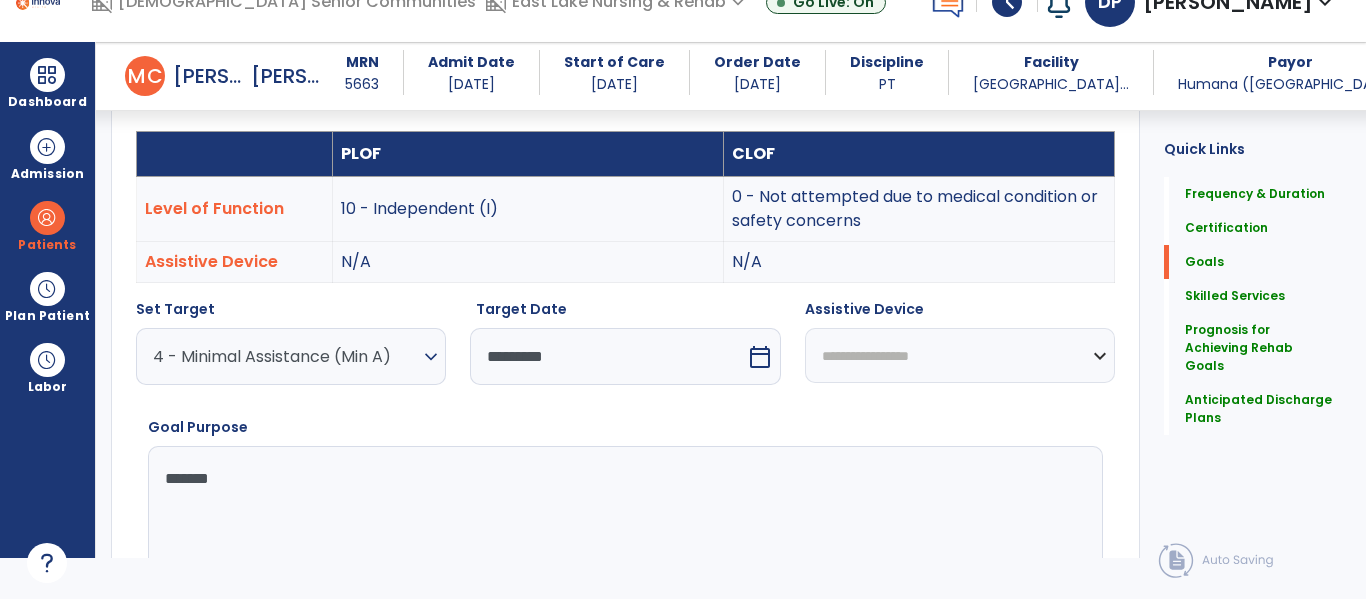 type on "**********" 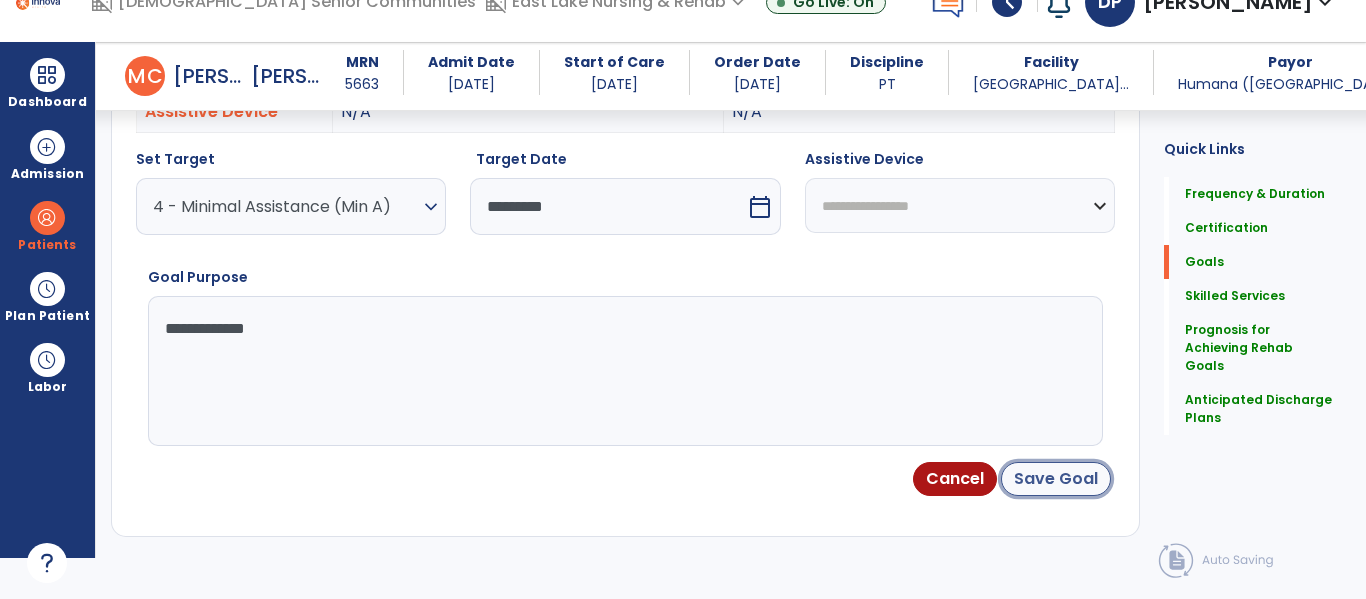 click on "Save Goal" at bounding box center (1056, 479) 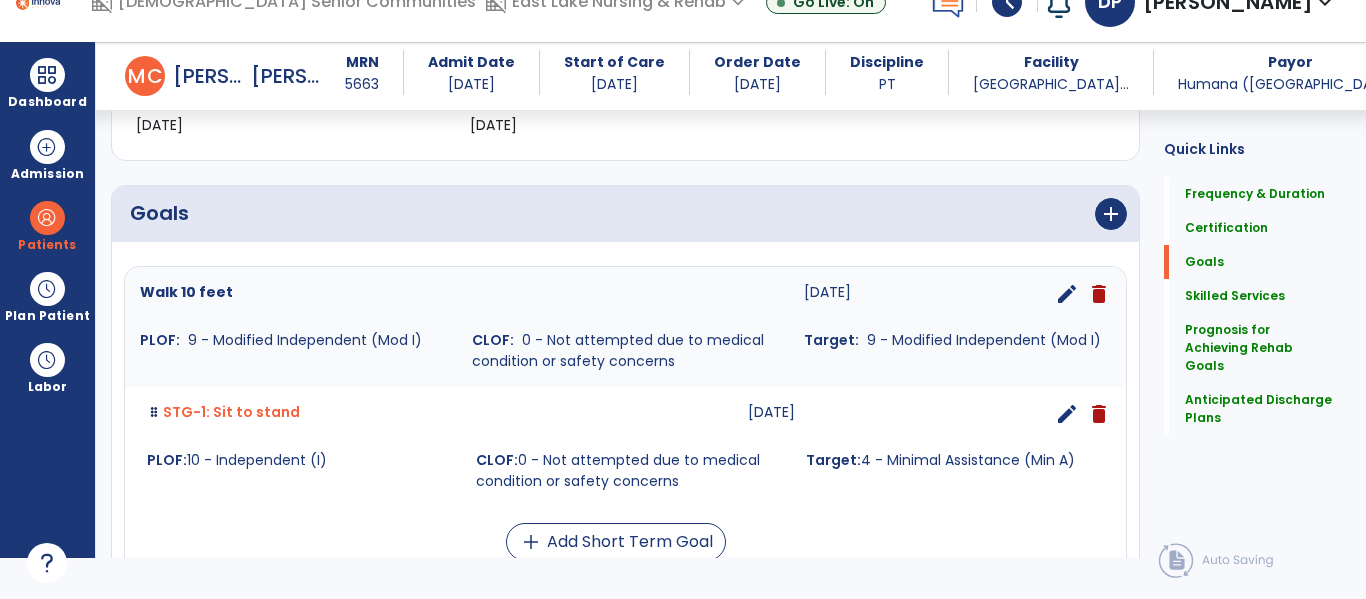 scroll, scrollTop: 391, scrollLeft: 0, axis: vertical 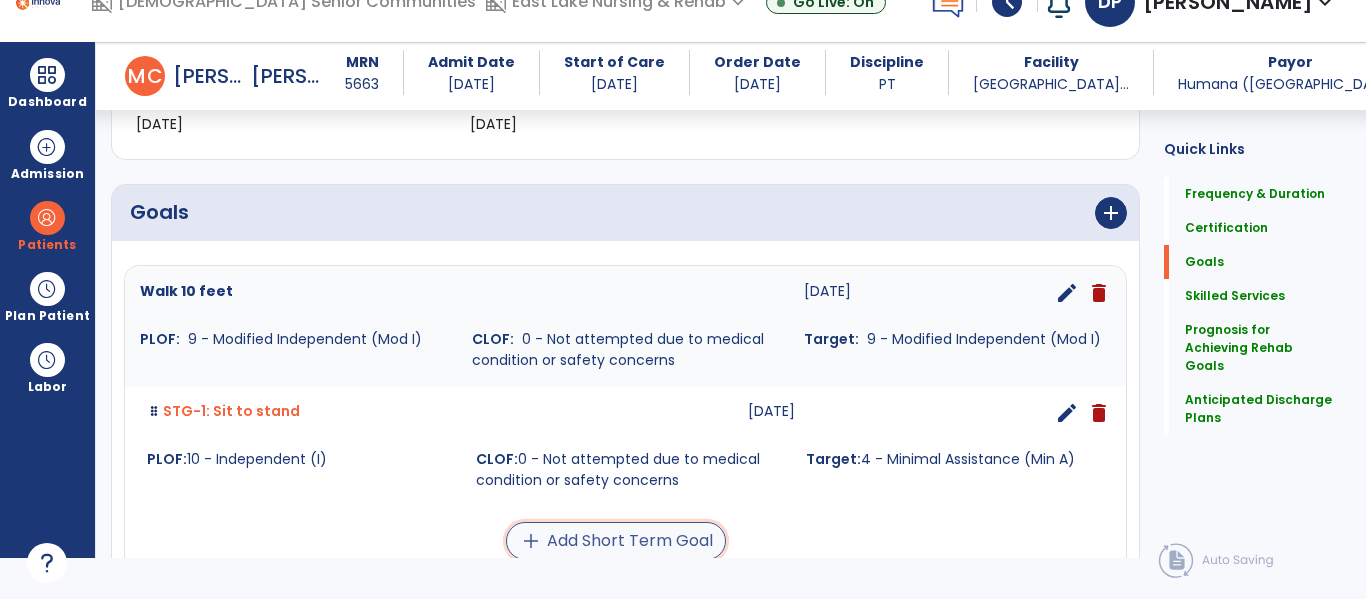 click on "add  Add Short Term Goal" at bounding box center [616, 541] 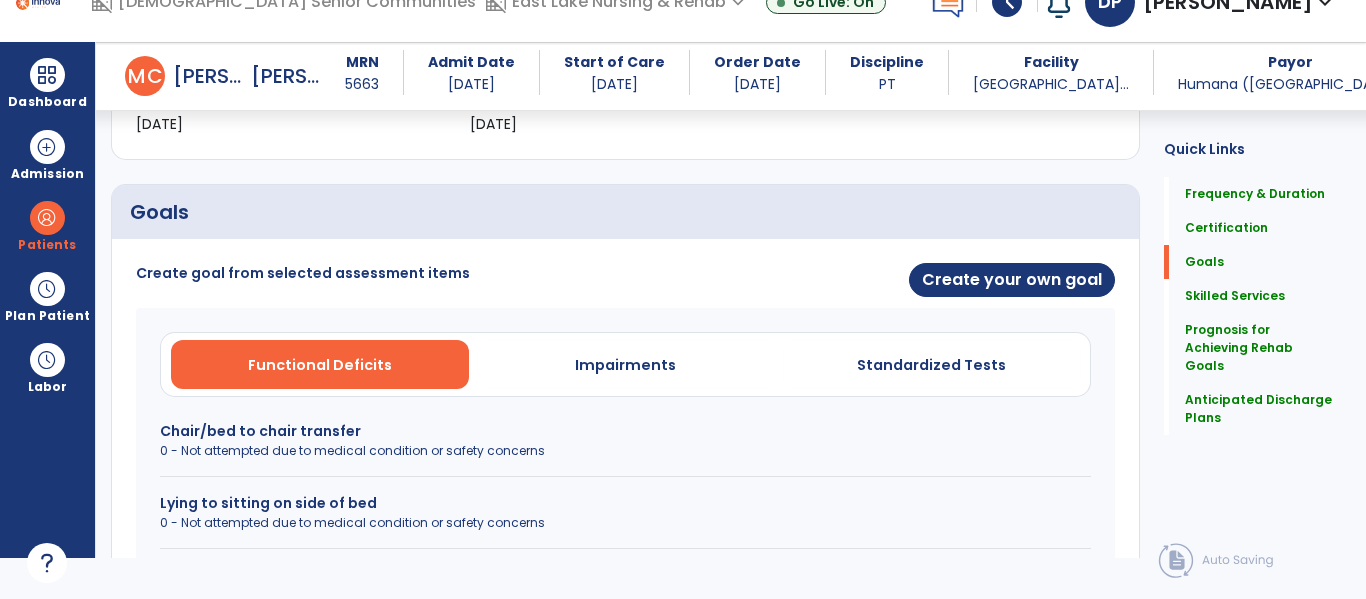 click on "0 - Not attempted due to medical condition or safety concerns" at bounding box center [625, 451] 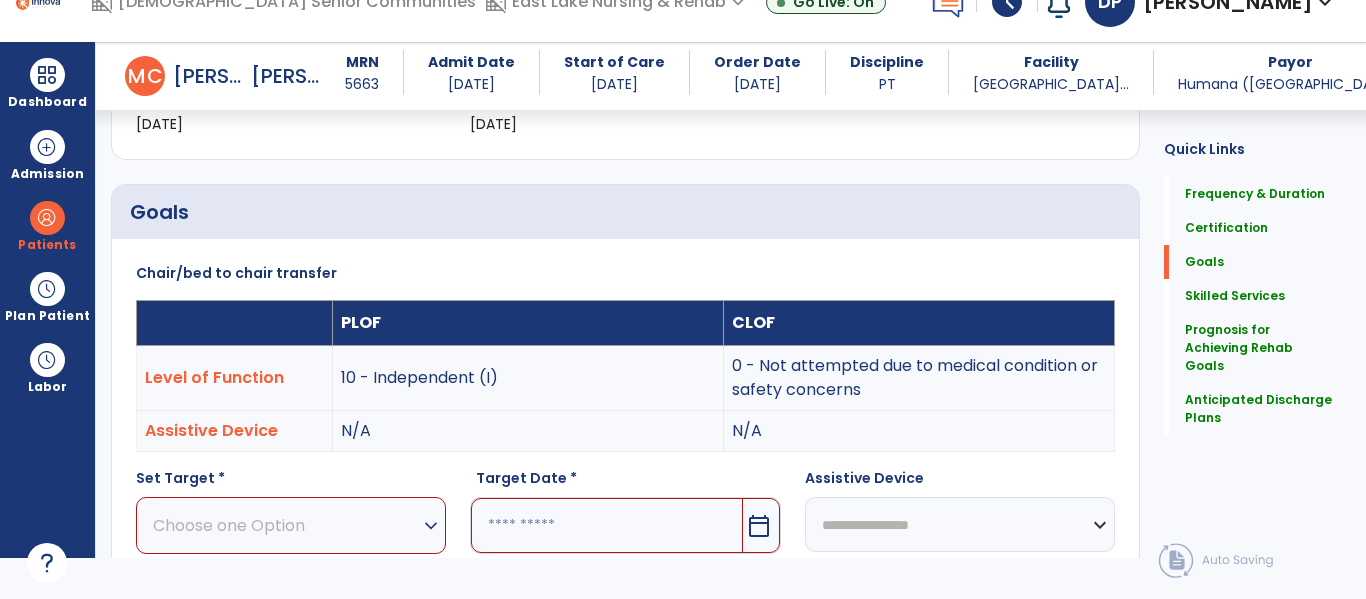 click on "expand_more" at bounding box center (431, 526) 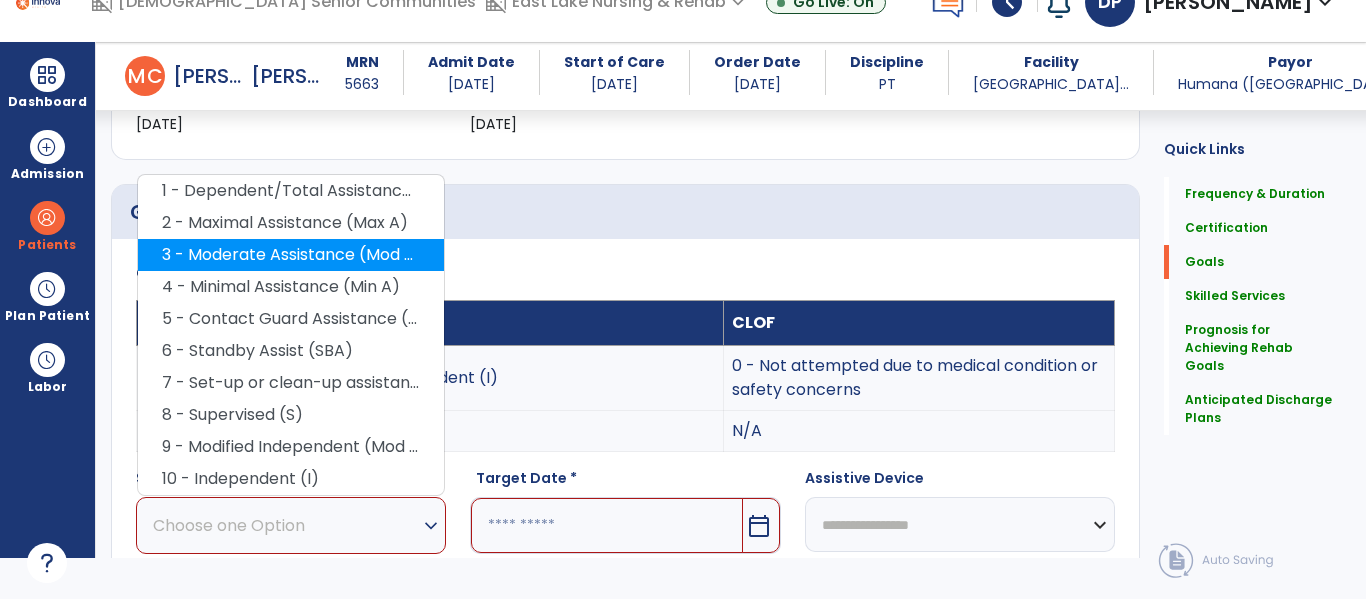 click on "3 - Moderate Assistance (Mod A)" at bounding box center (291, 255) 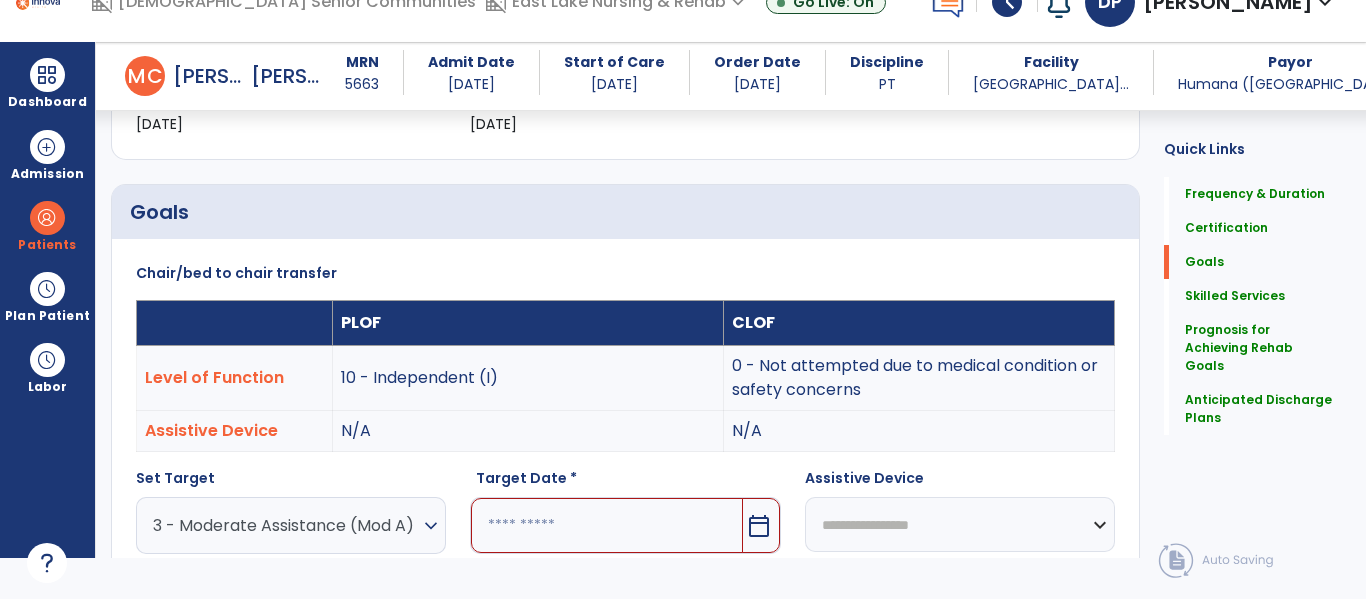 click on "calendar_today" at bounding box center (759, 526) 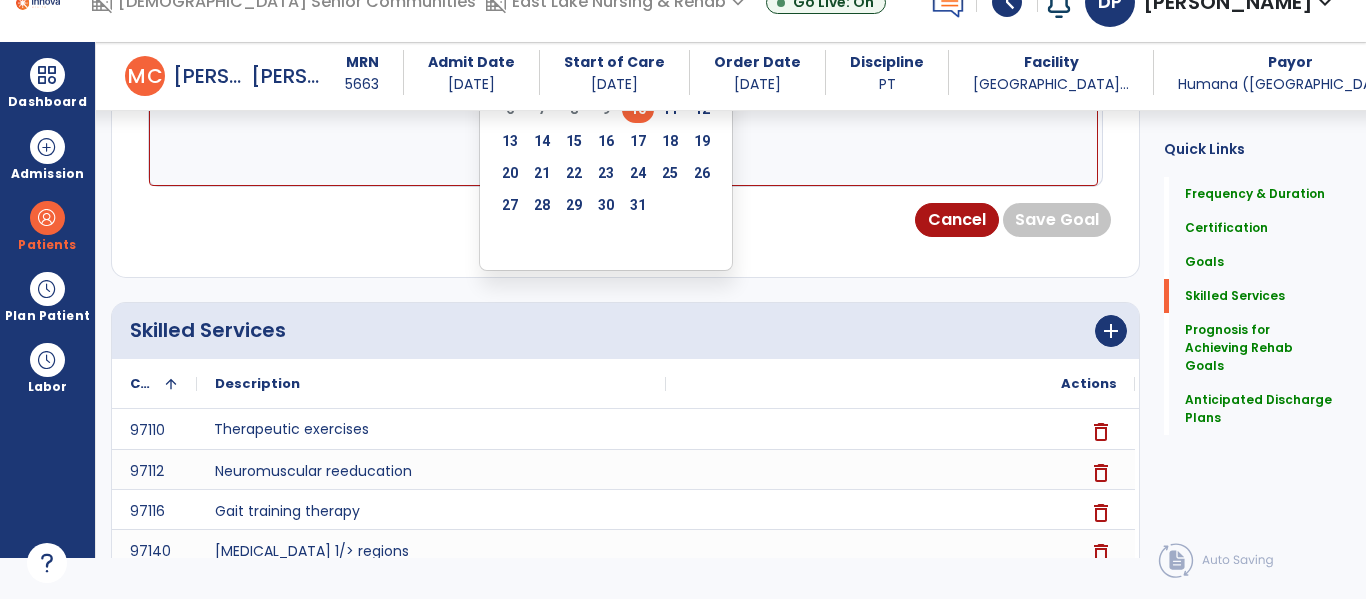 scroll, scrollTop: 972, scrollLeft: 0, axis: vertical 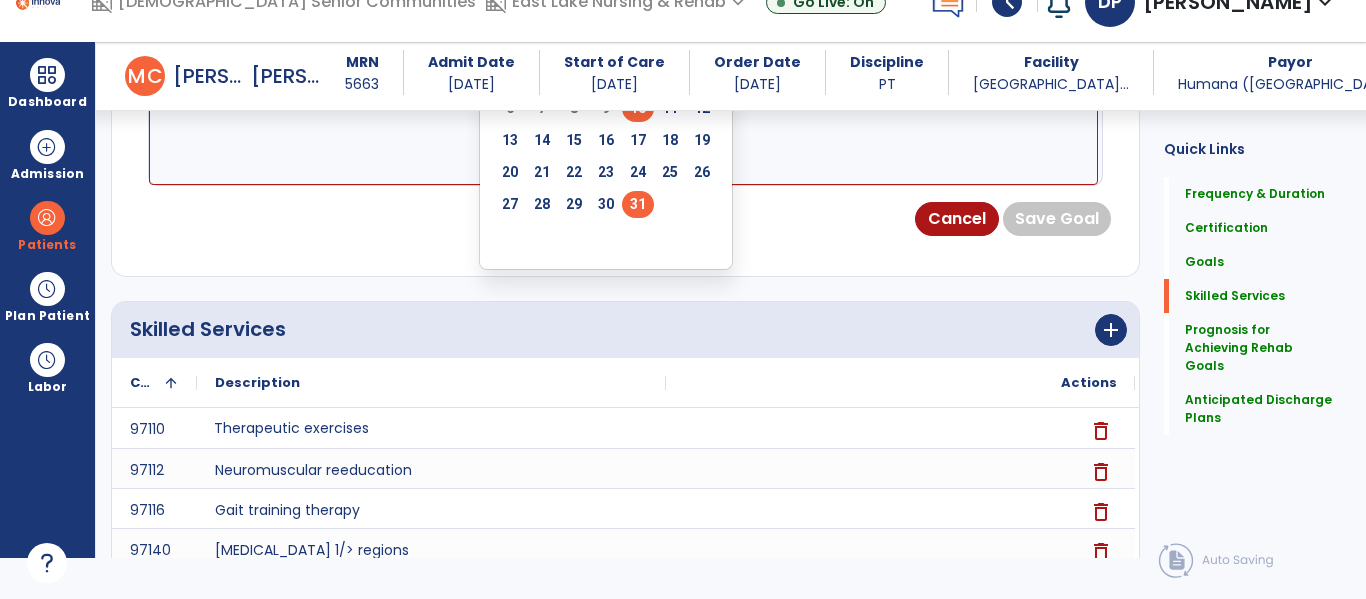 click on "31" at bounding box center (638, 204) 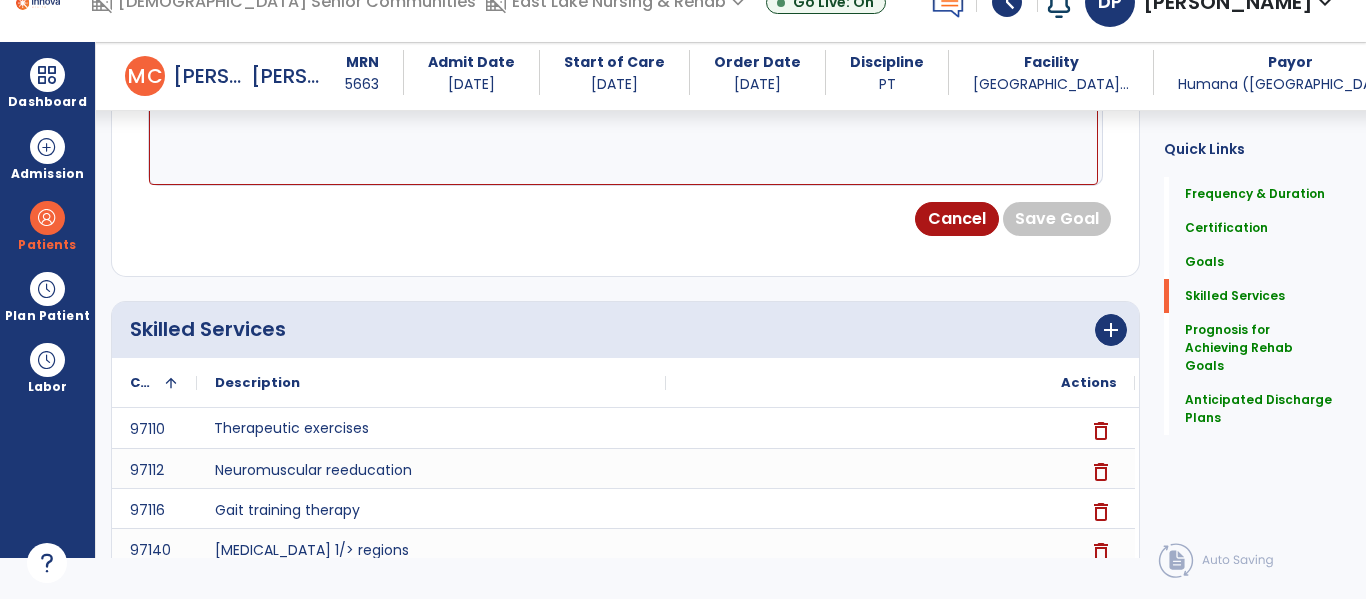 click at bounding box center [623, 110] 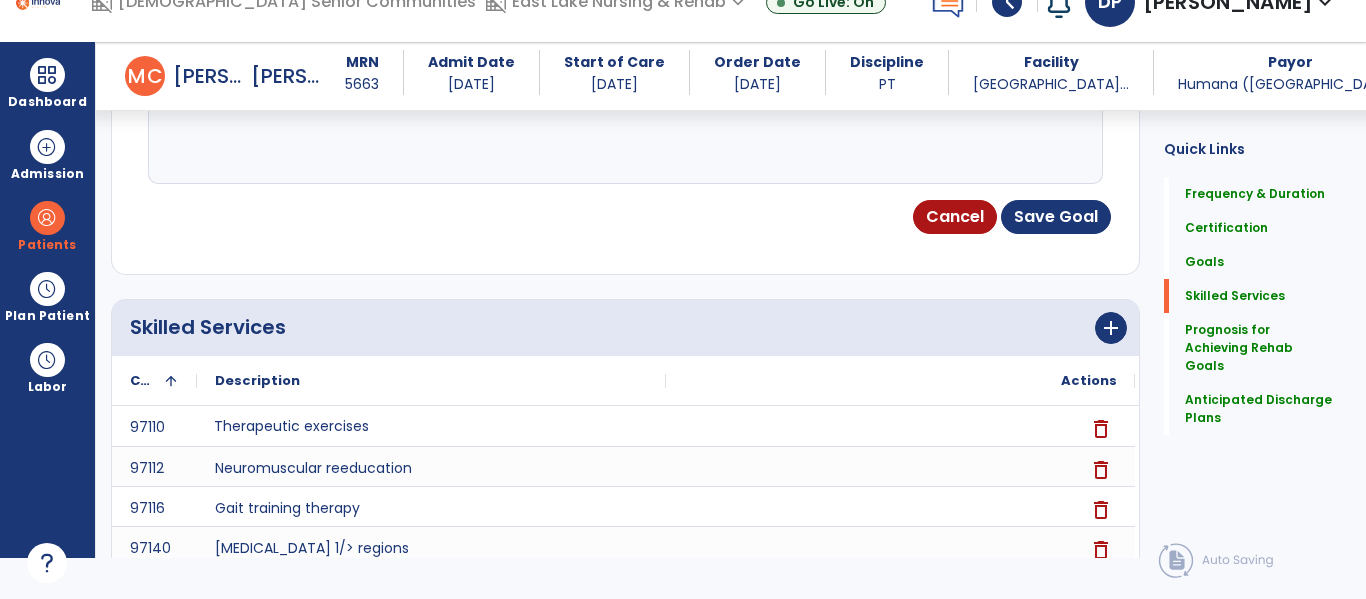 type on "*********" 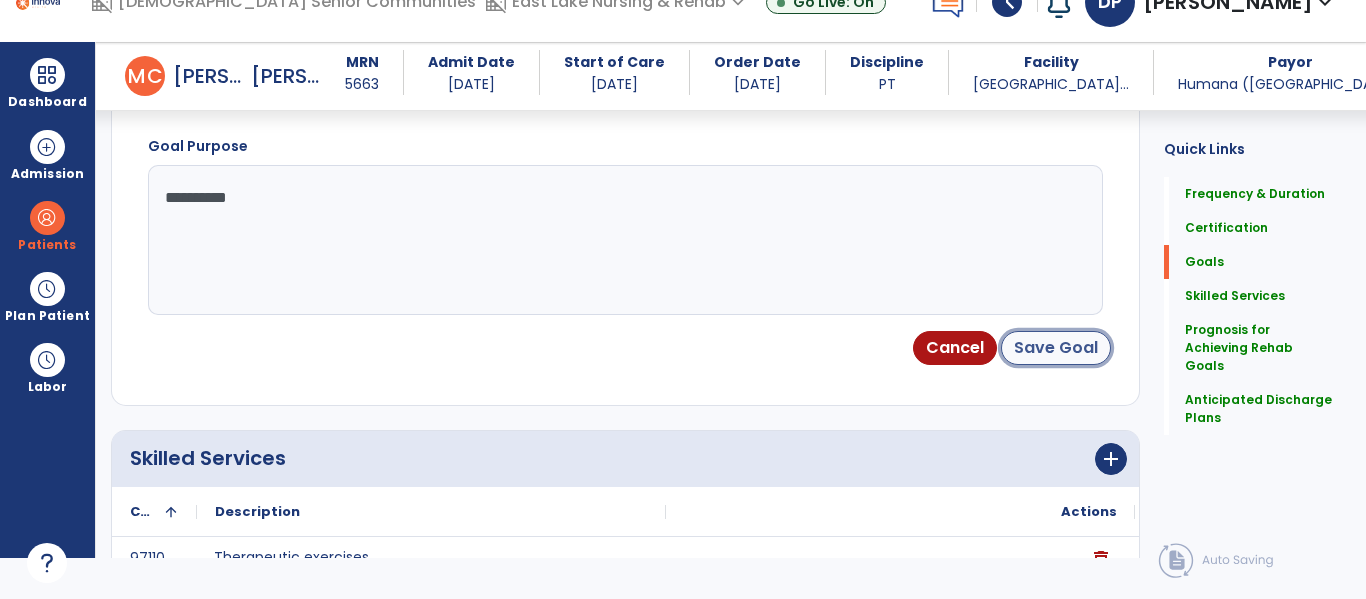 click on "Save Goal" at bounding box center [1056, 348] 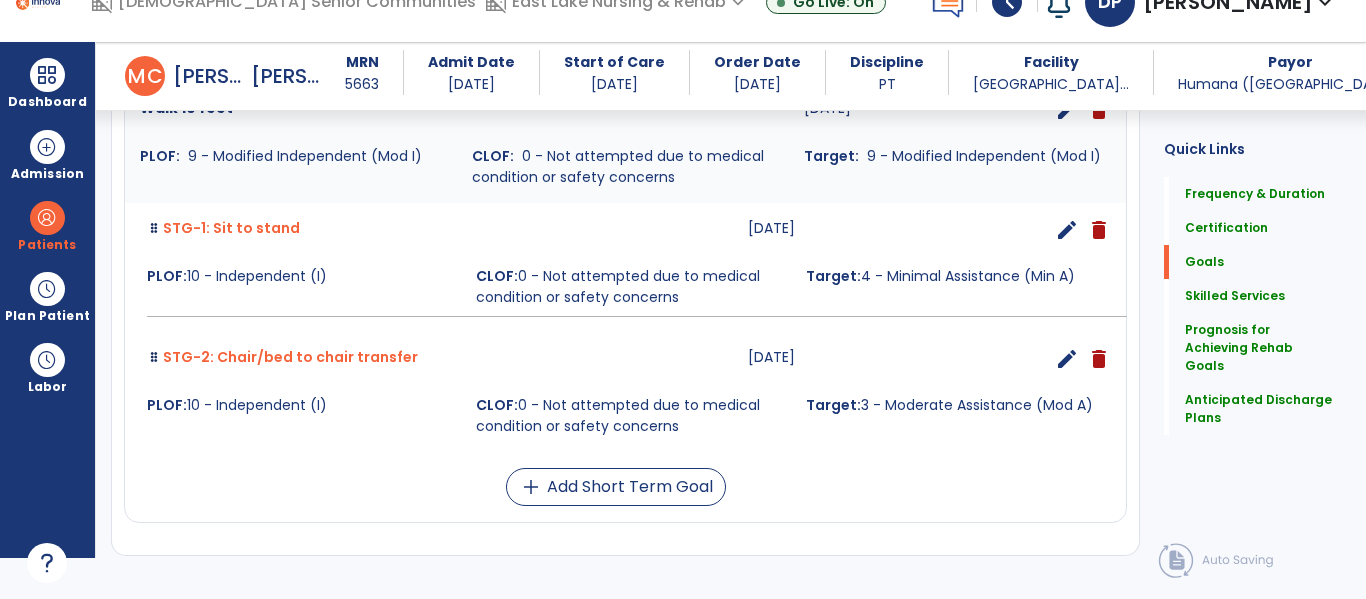 scroll, scrollTop: 565, scrollLeft: 0, axis: vertical 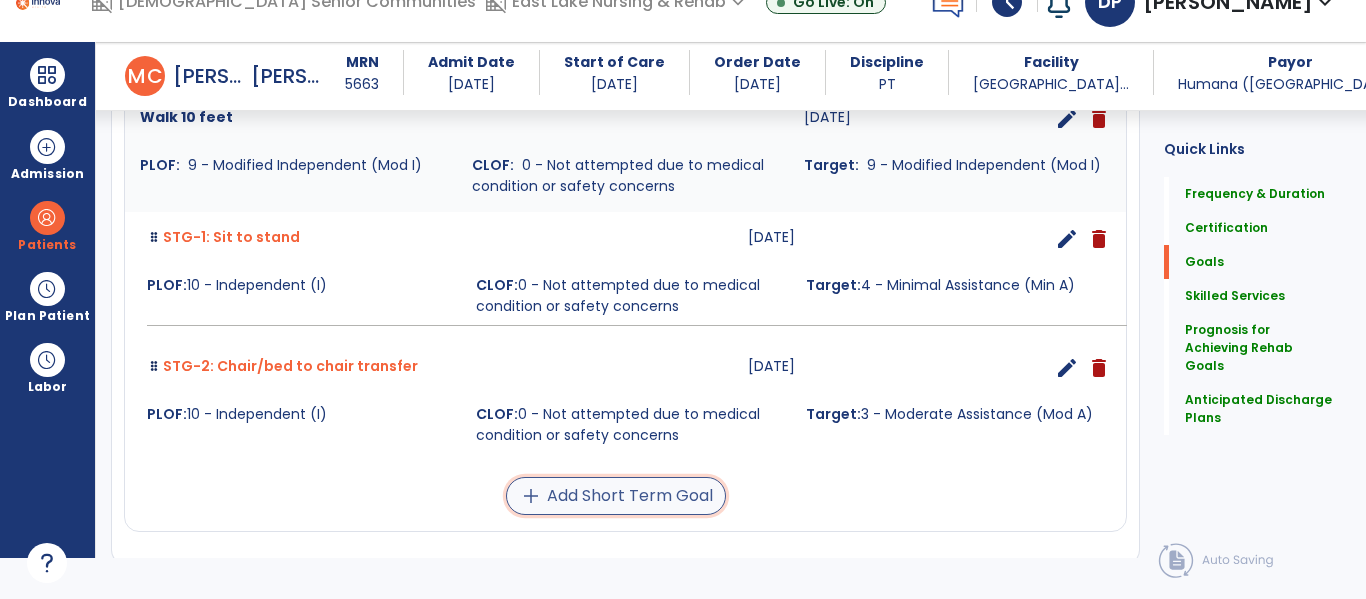 click on "add  Add Short Term Goal" at bounding box center (616, 496) 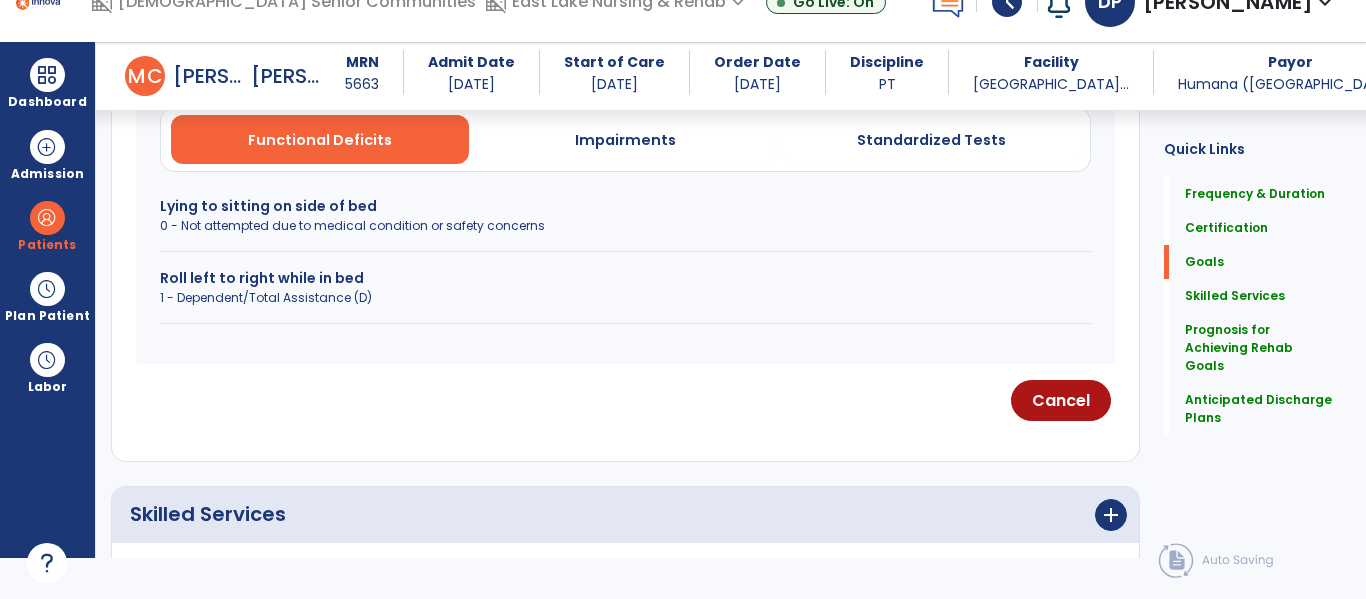 scroll, scrollTop: 612, scrollLeft: 0, axis: vertical 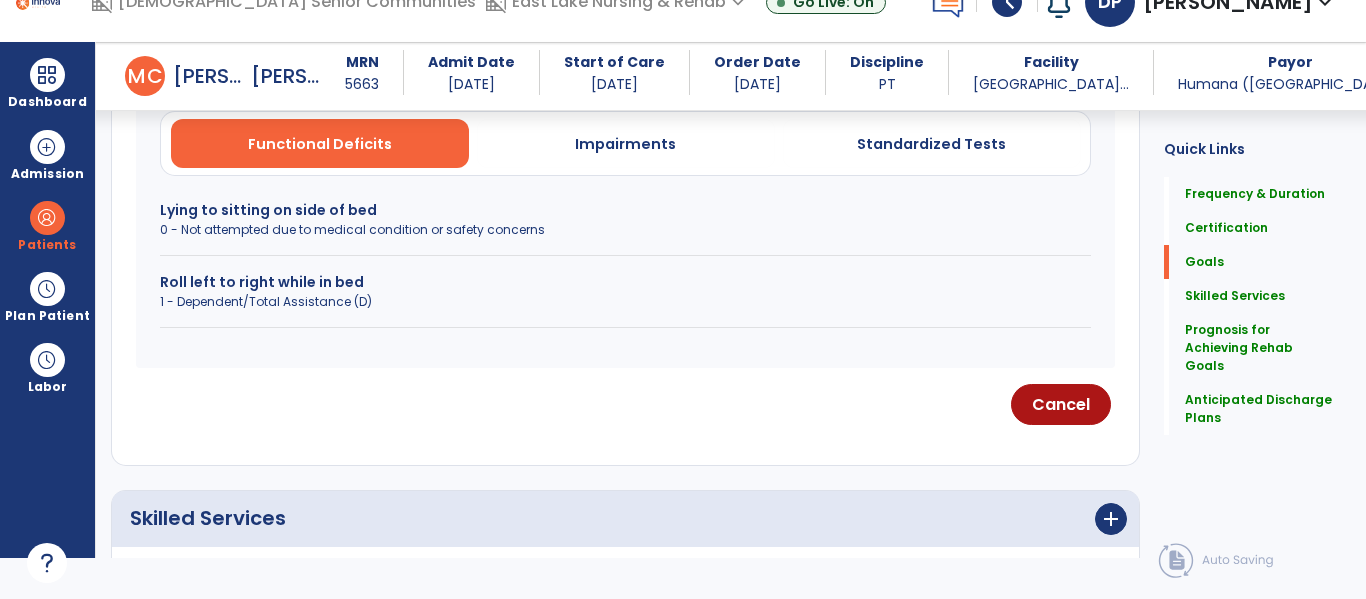click on "Lying to sitting on side of bed" at bounding box center [625, 210] 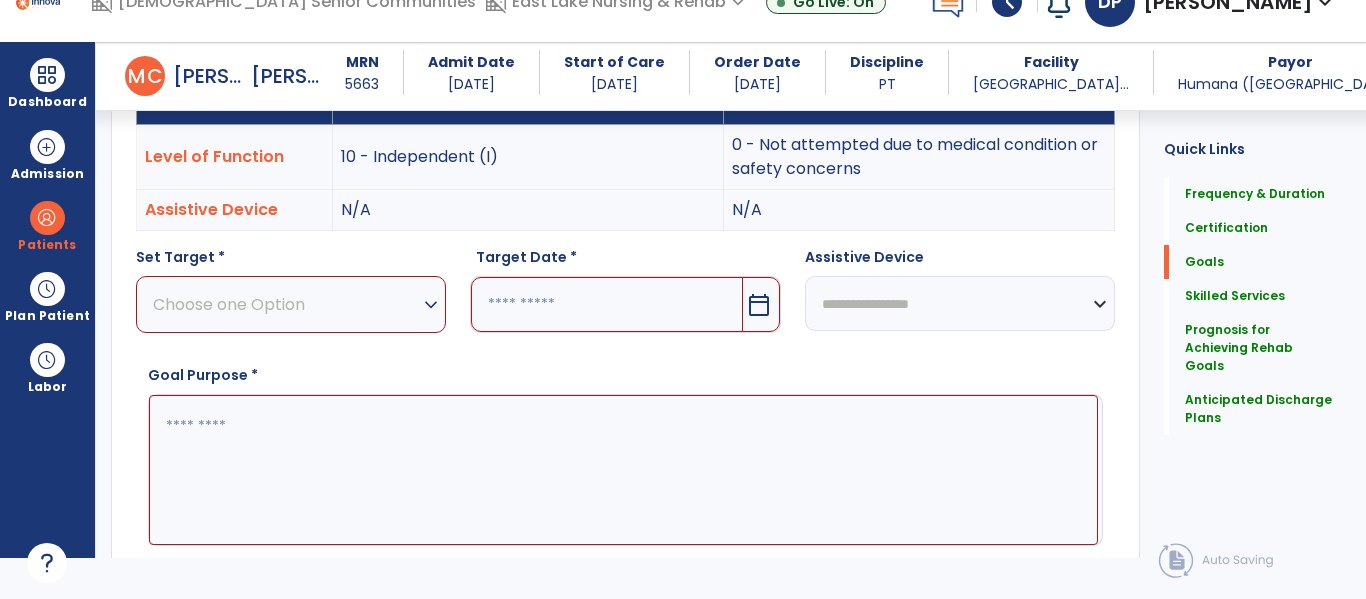 click on "expand_more" at bounding box center (431, 305) 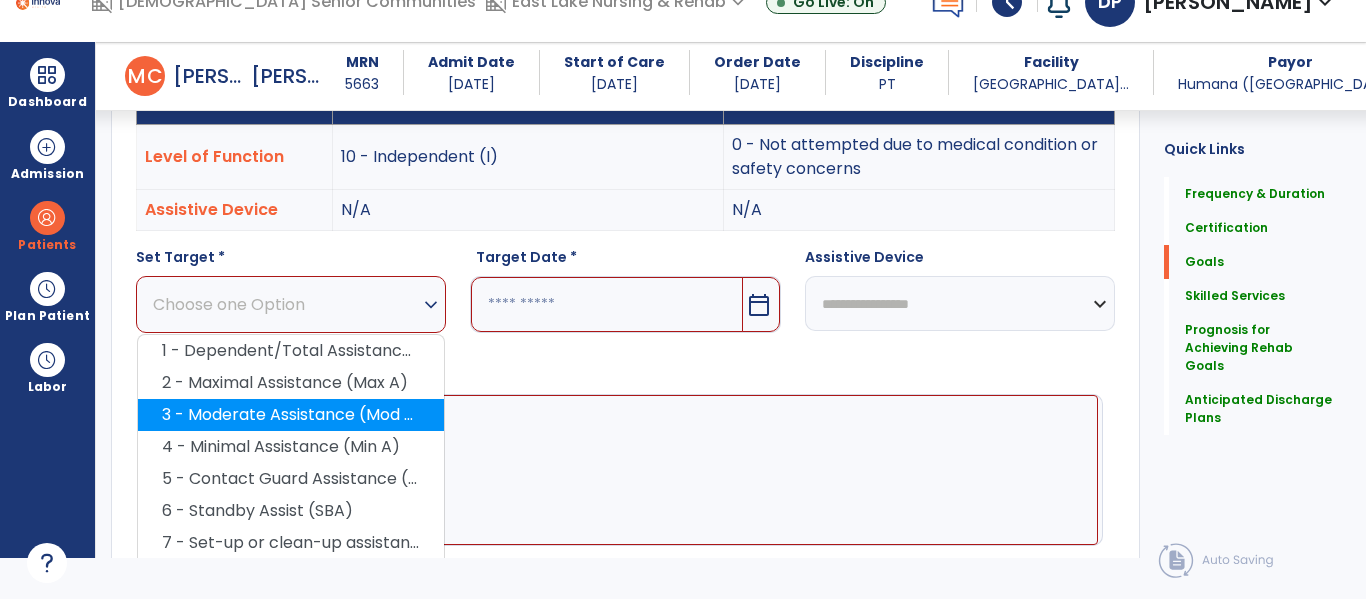 click on "3 - Moderate Assistance (Mod A)" at bounding box center [291, 415] 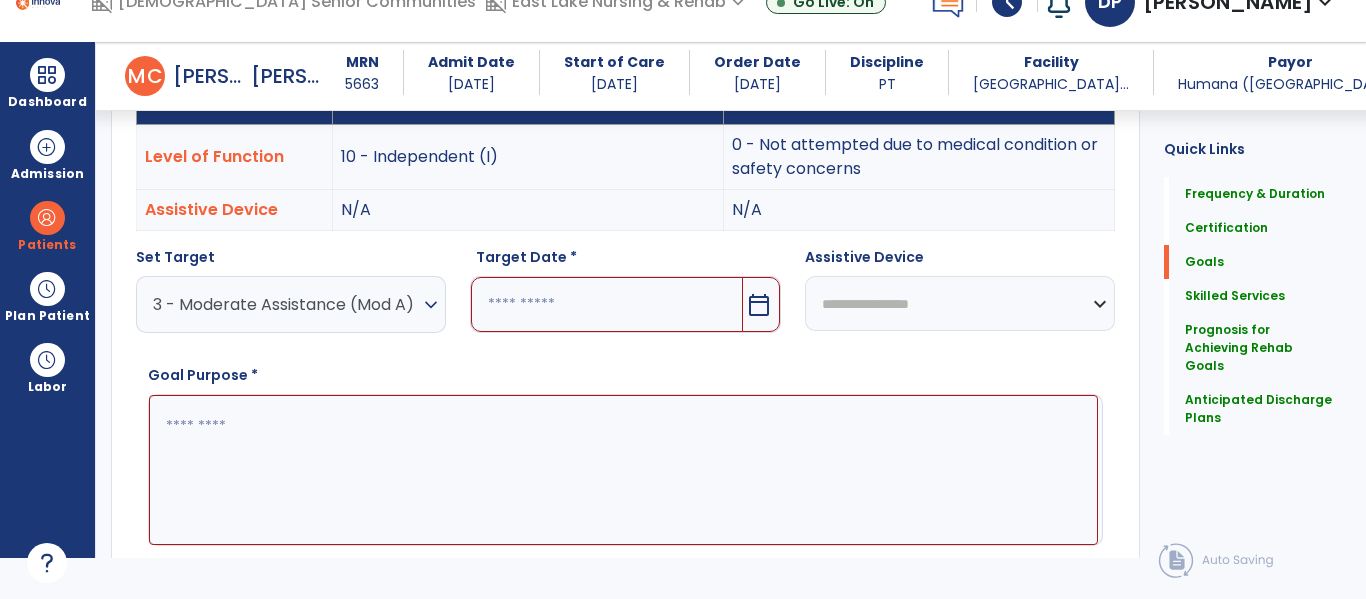 click on "calendar_today" at bounding box center (759, 305) 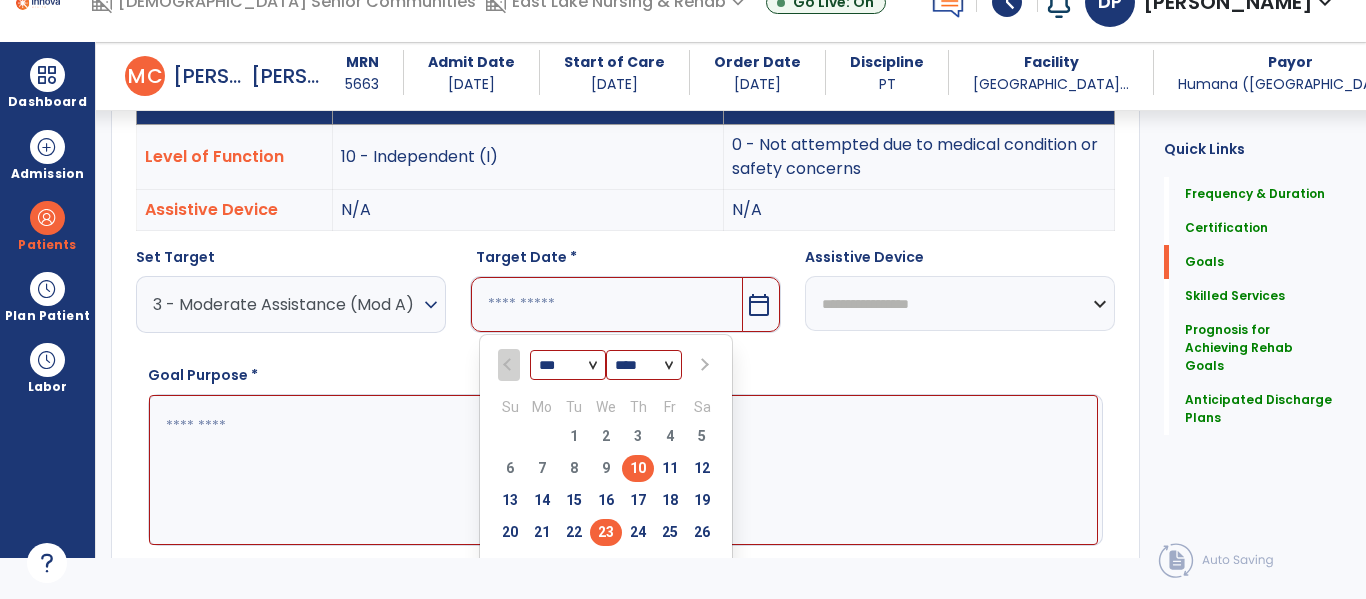click on "23" at bounding box center [606, 532] 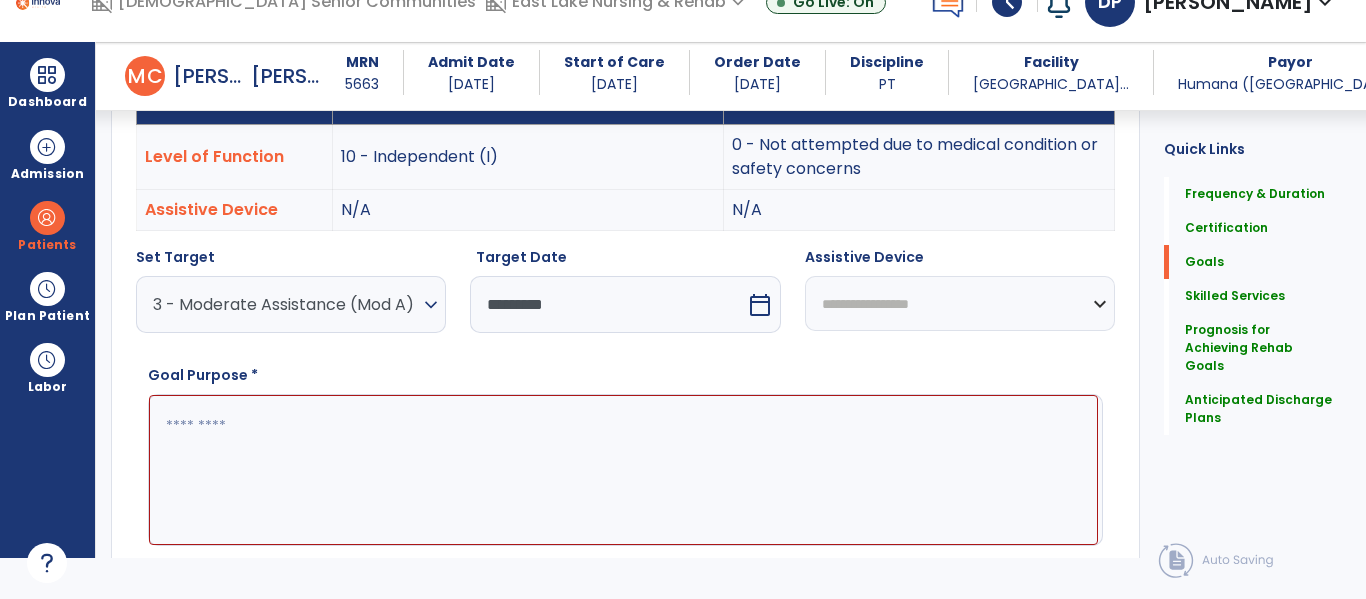 click at bounding box center (623, 470) 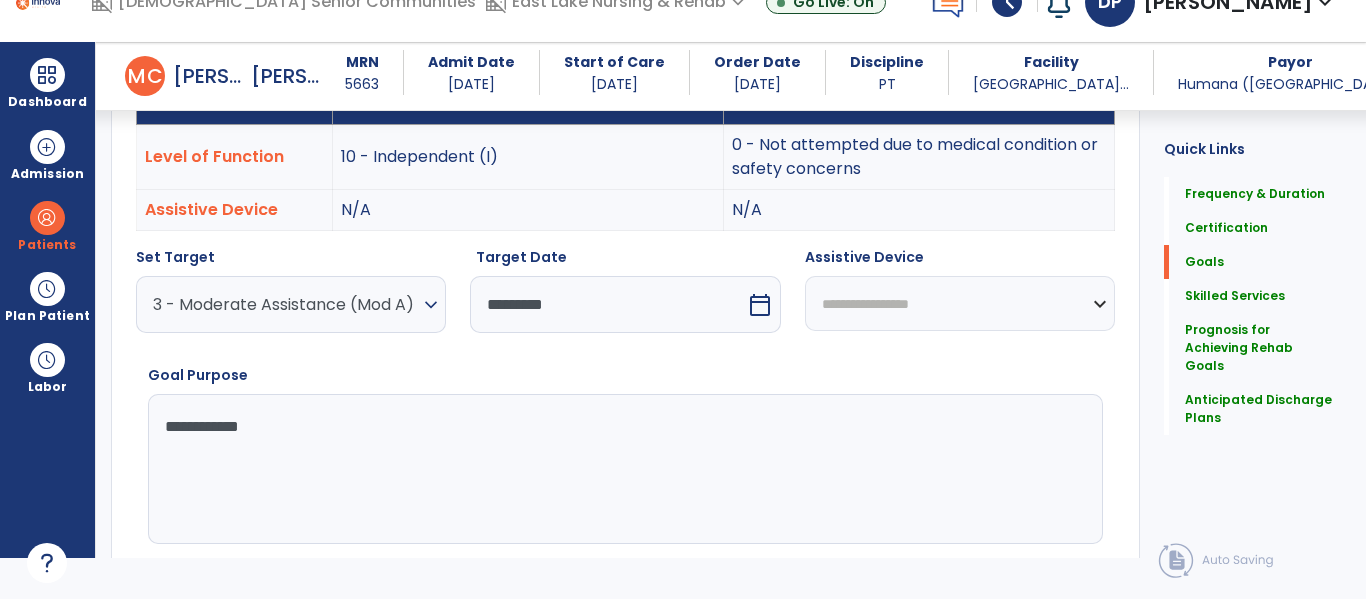 type on "**********" 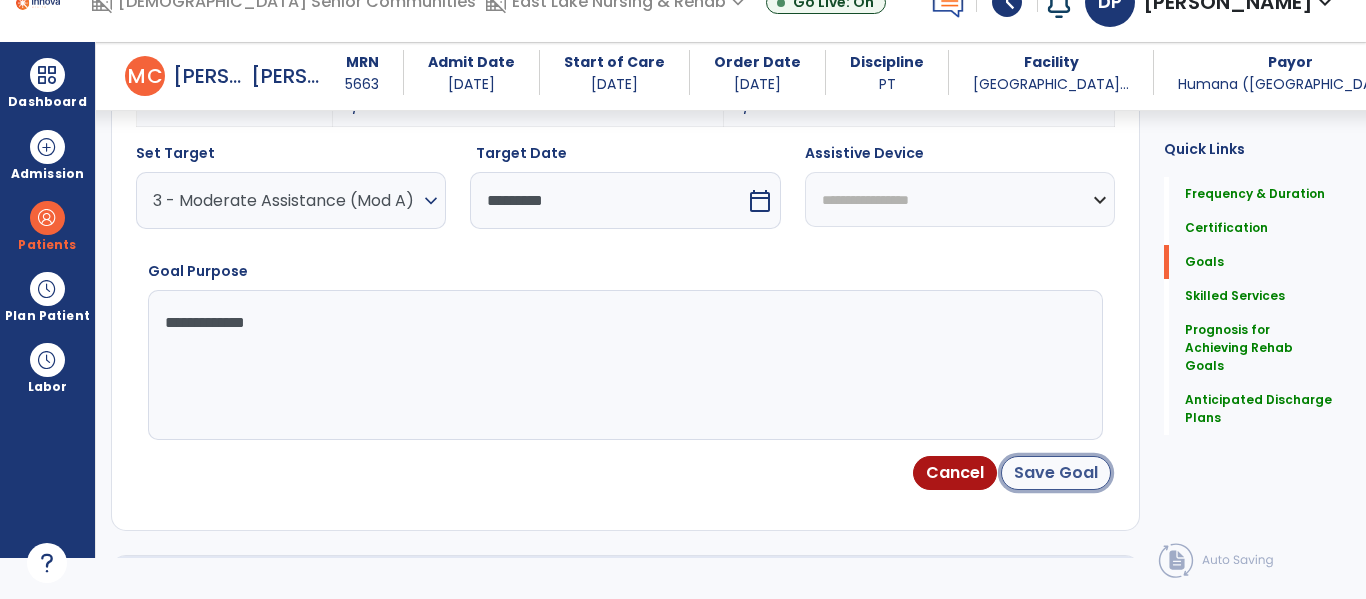 click on "Save Goal" at bounding box center (1056, 473) 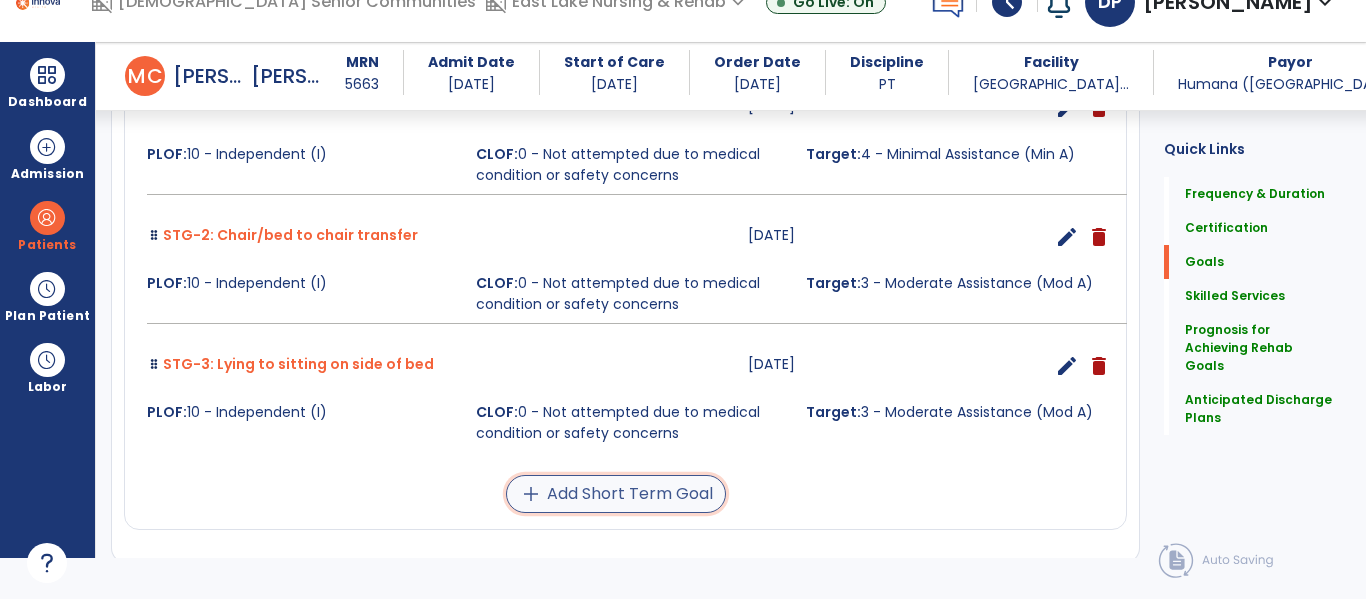 click on "add  Add Short Term Goal" at bounding box center (616, 494) 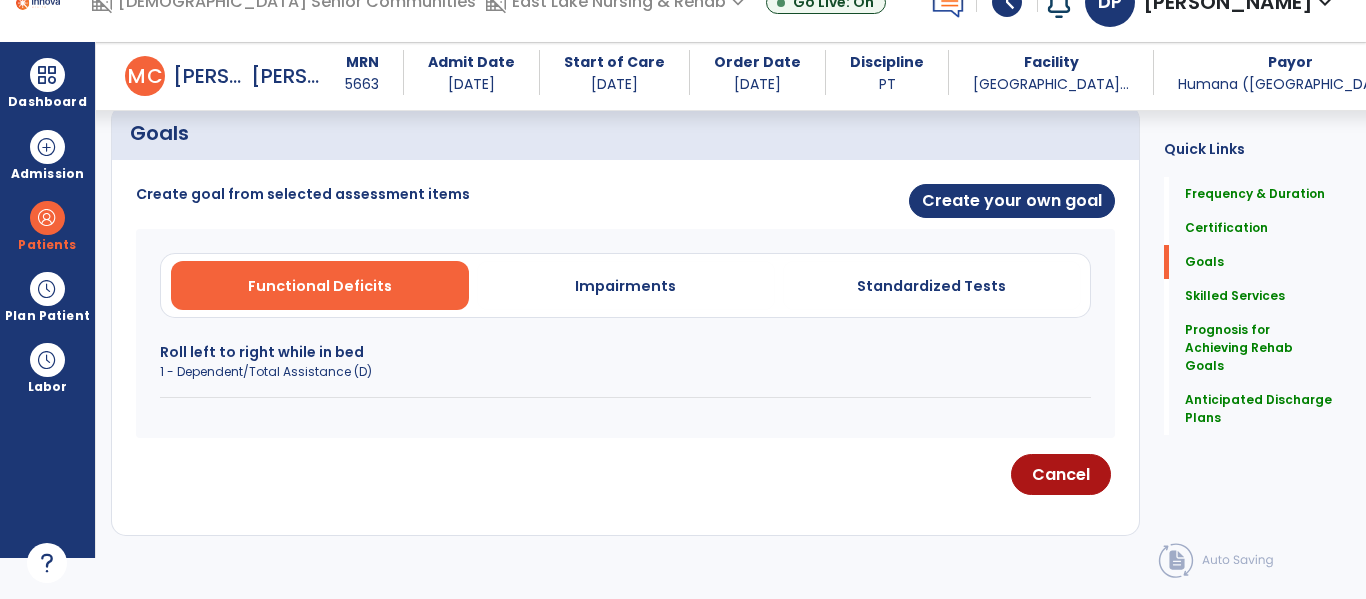 scroll, scrollTop: 463, scrollLeft: 0, axis: vertical 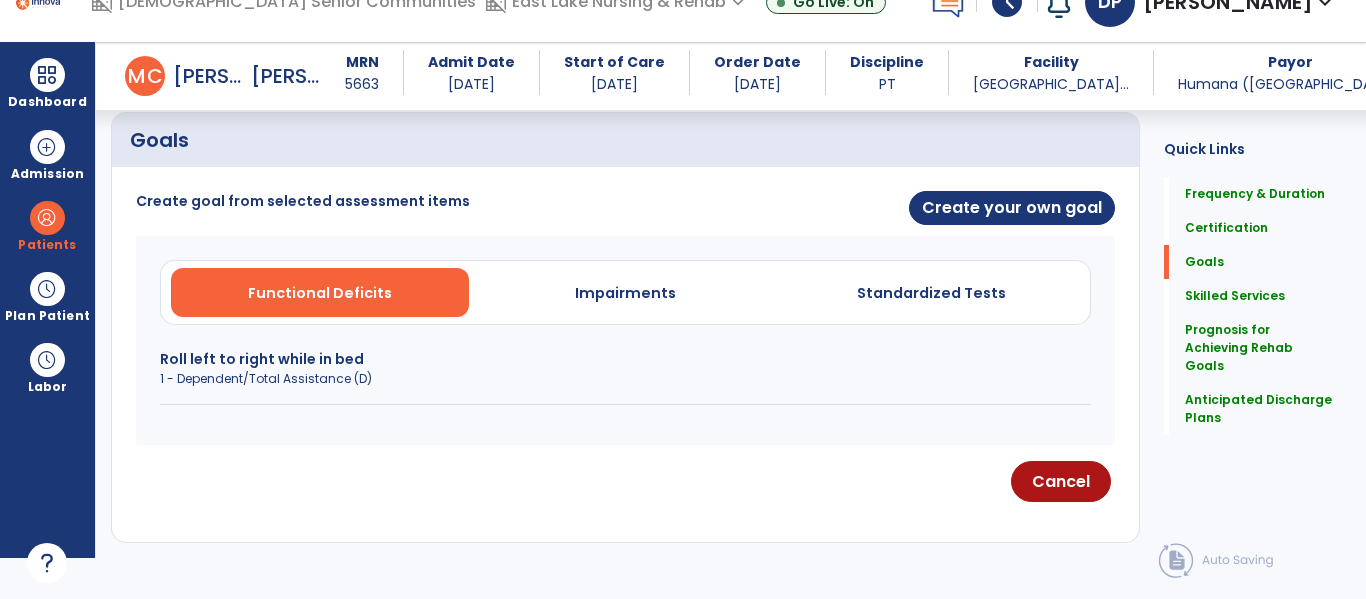 click on "1 - Dependent/Total Assistance (D)" at bounding box center [625, 379] 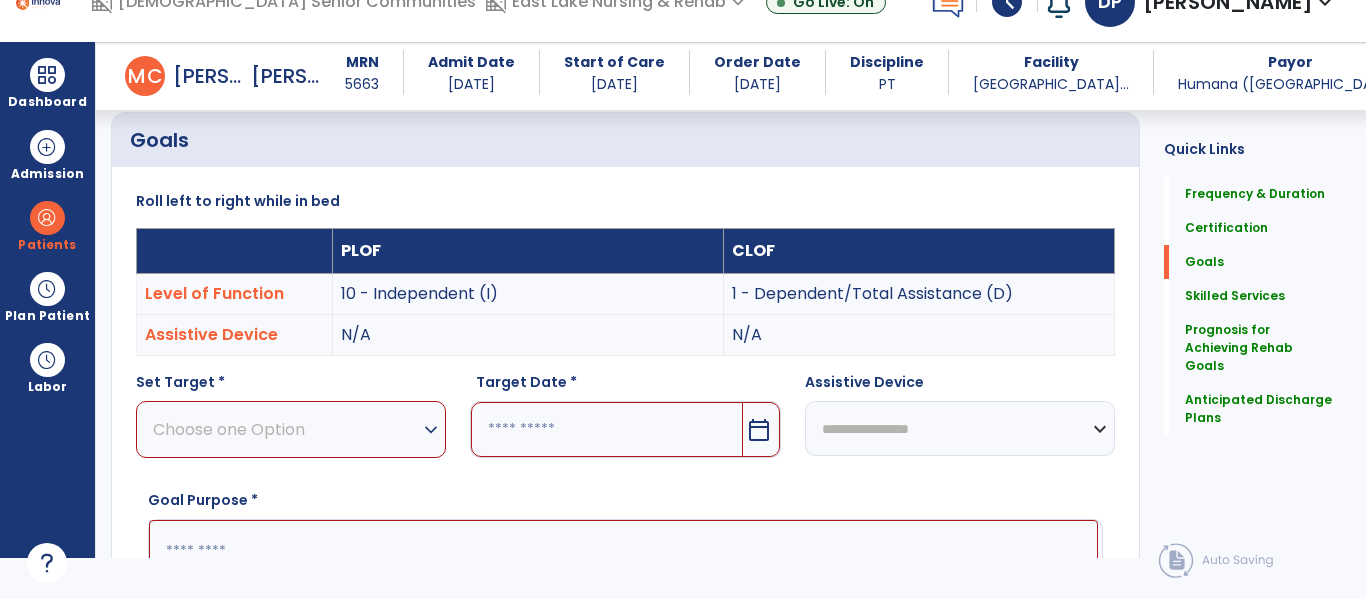click on "Choose one Option" at bounding box center (286, 429) 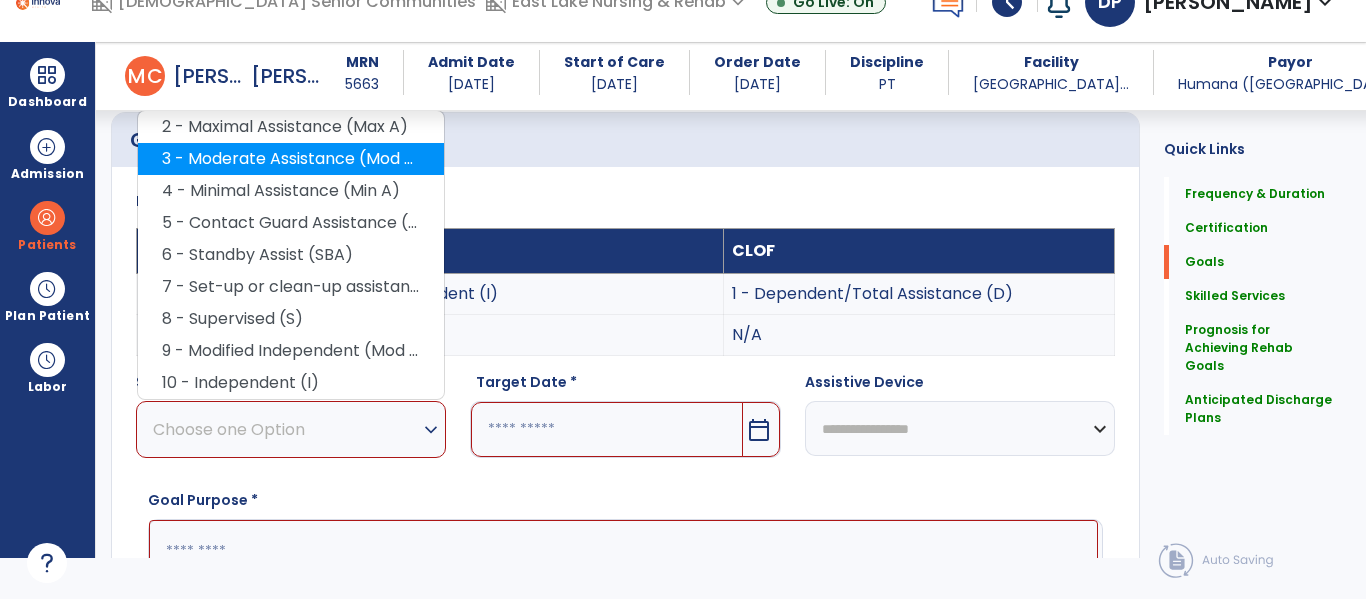 click on "3 - Moderate Assistance (Mod A)" at bounding box center (291, 159) 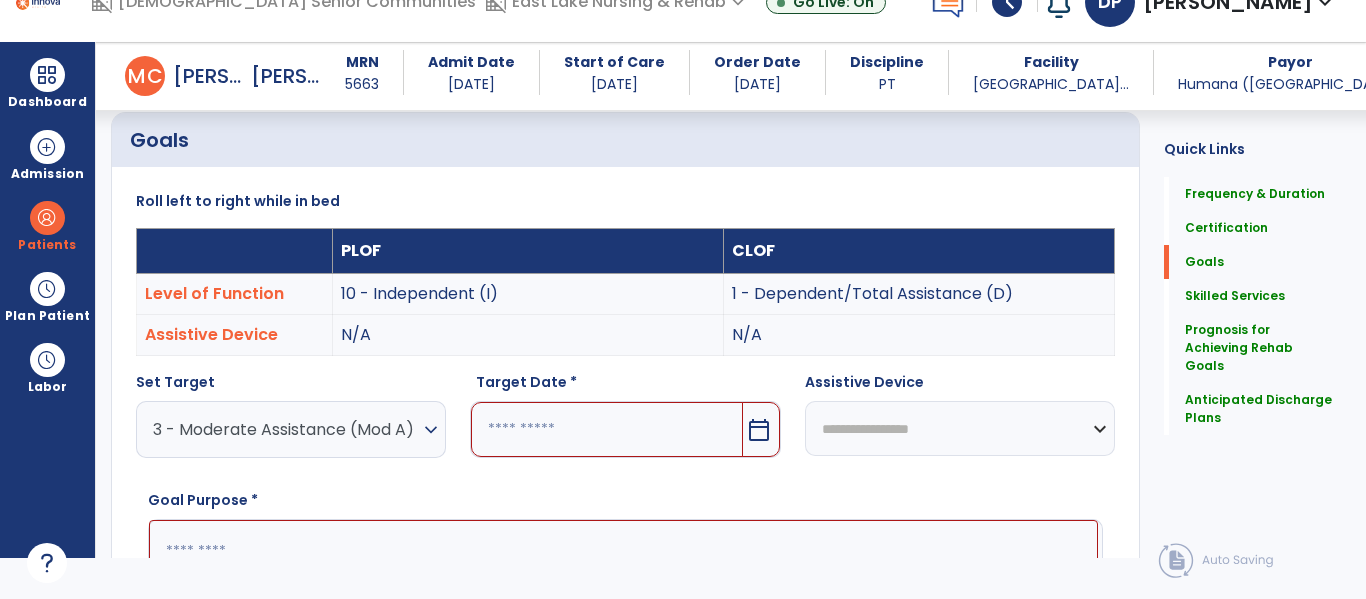 click on "calendar_today" at bounding box center [759, 430] 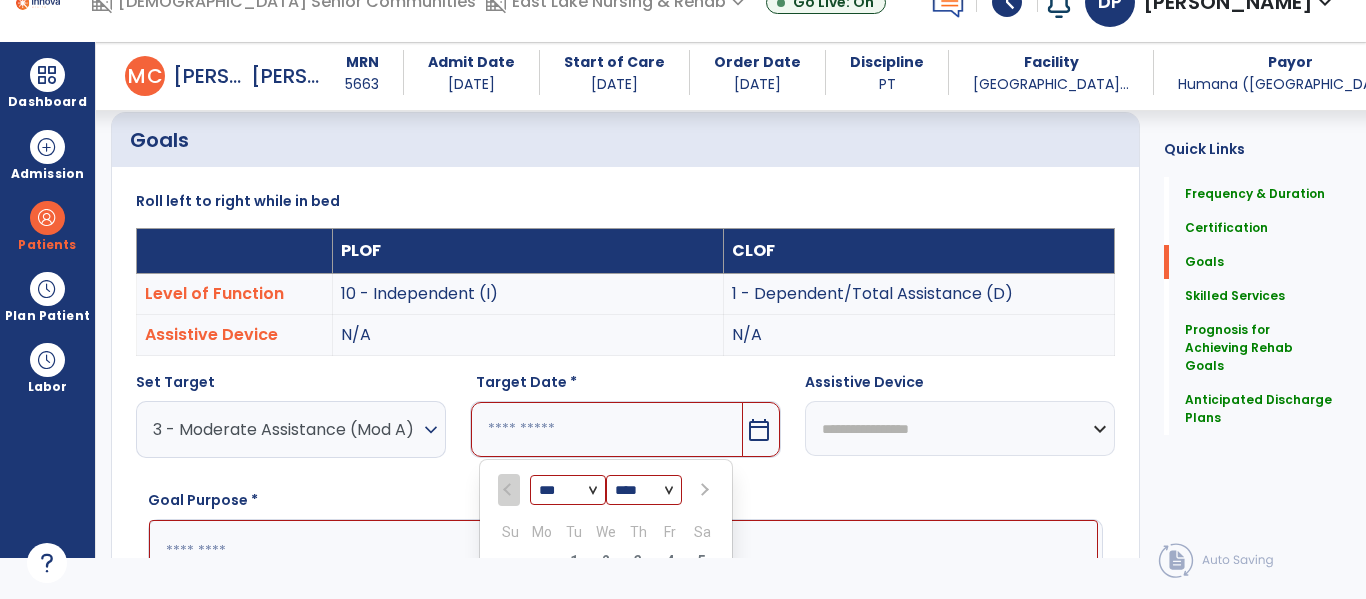 scroll, scrollTop: 760, scrollLeft: 0, axis: vertical 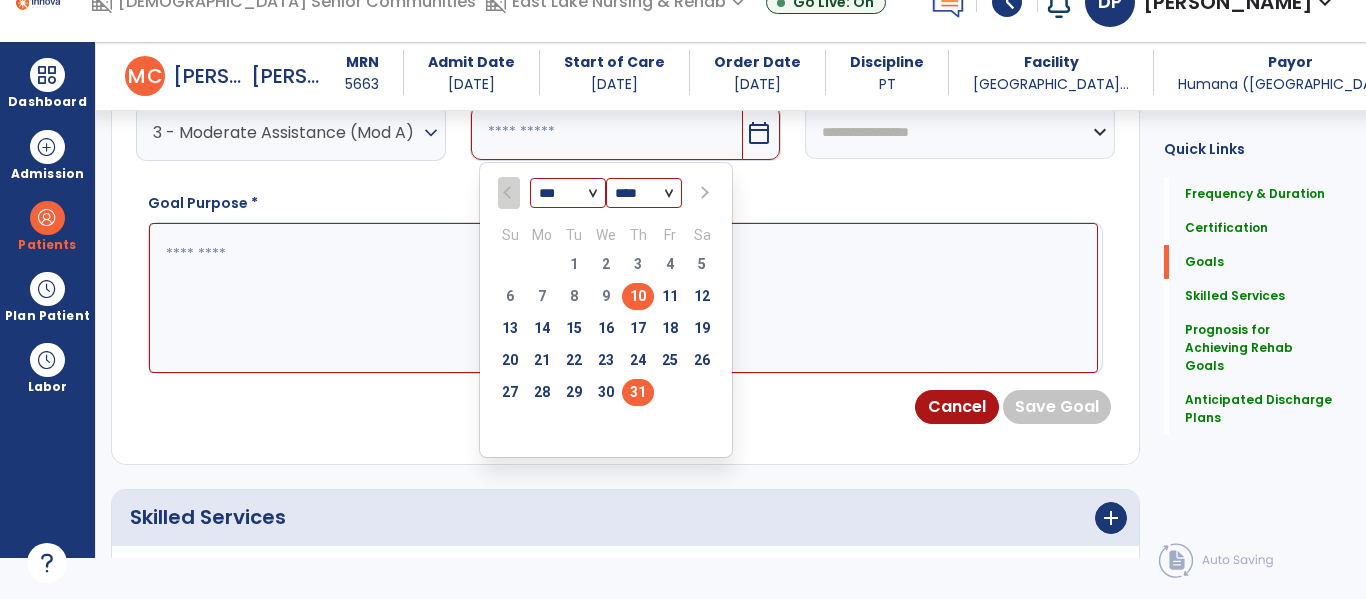click on "31" at bounding box center [638, 392] 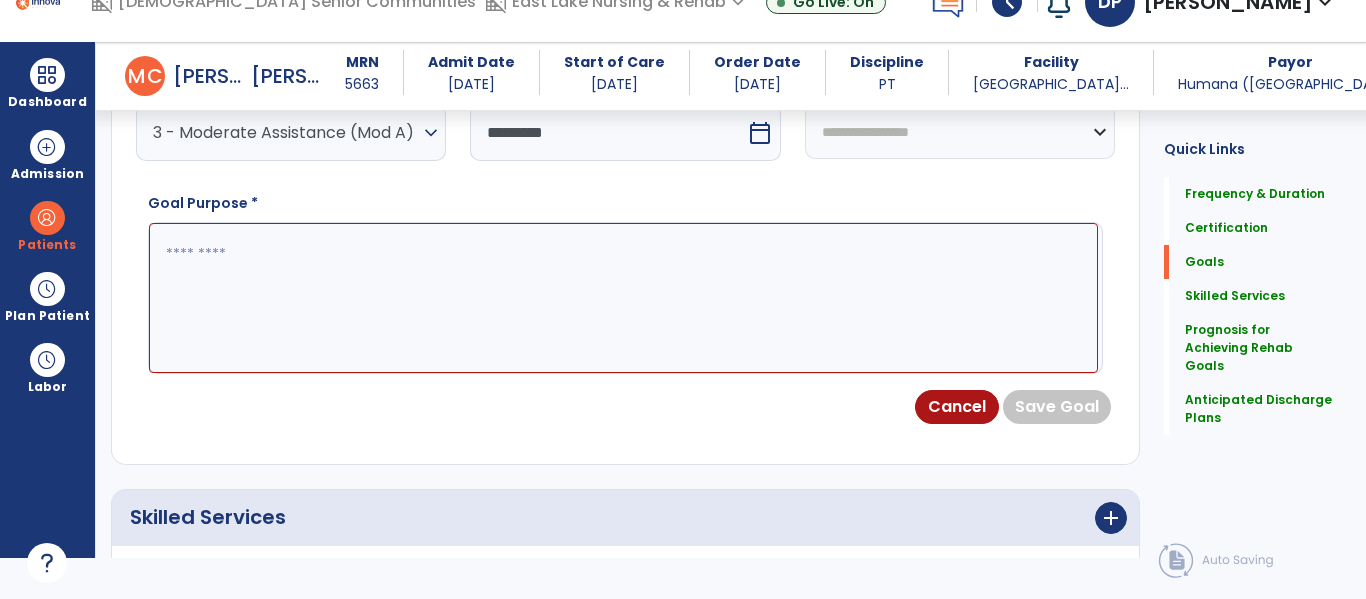 click at bounding box center (623, 298) 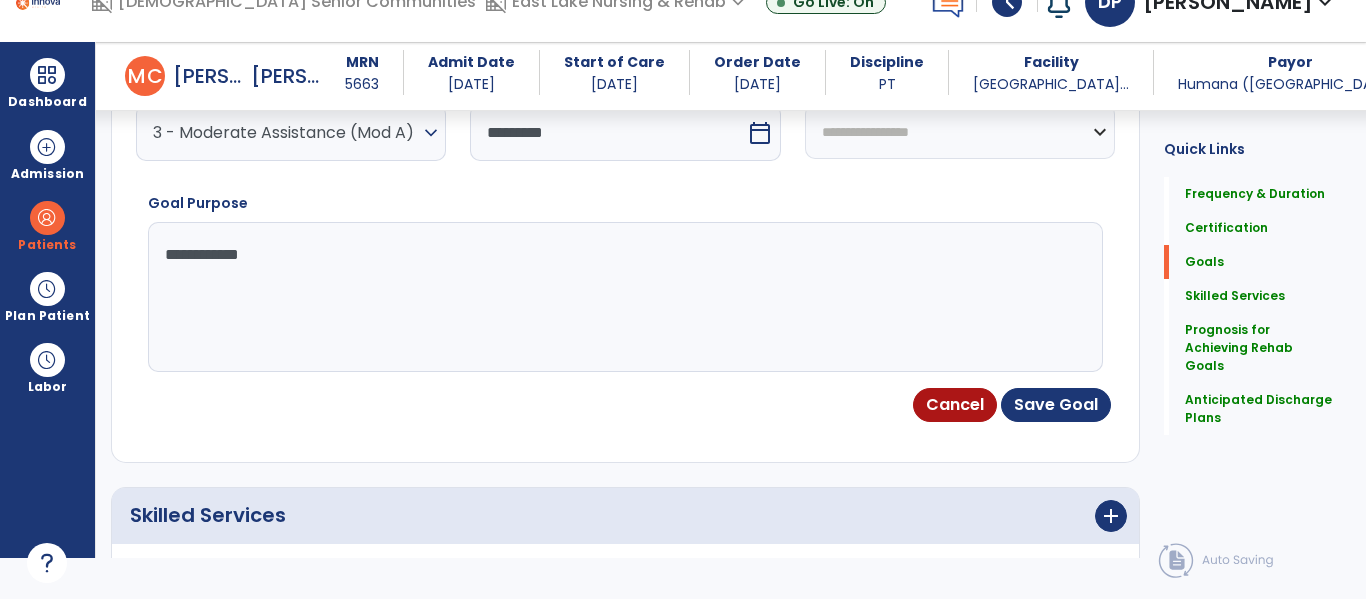 type on "**********" 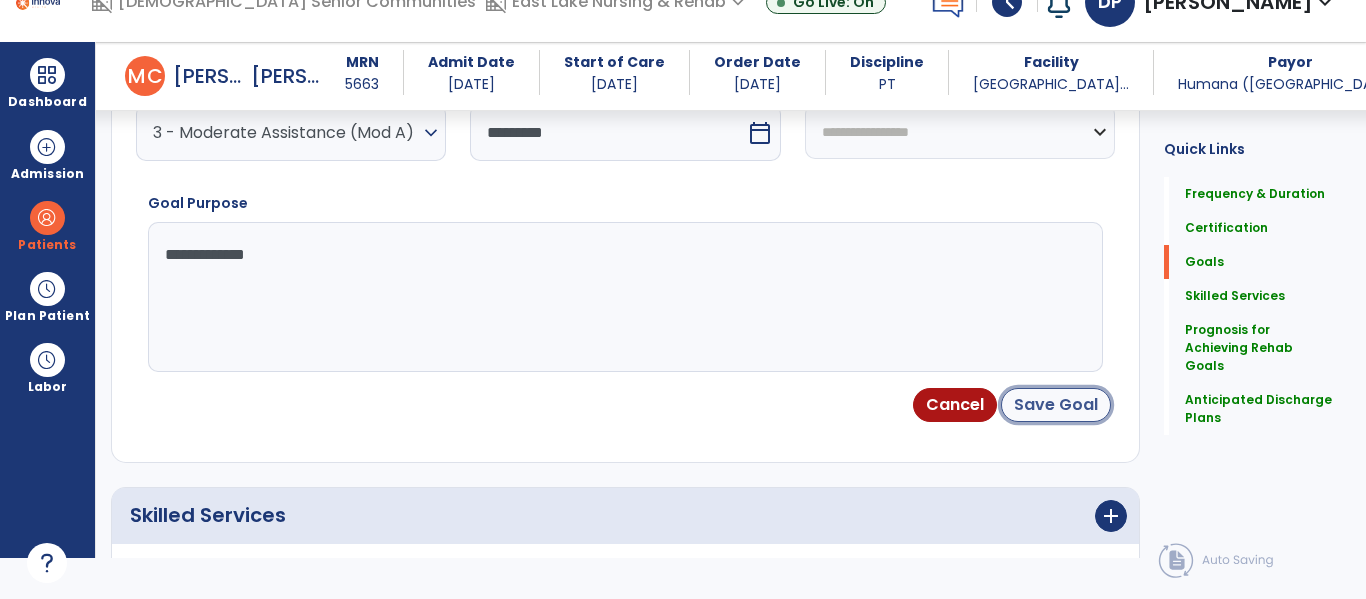 click on "Save Goal" at bounding box center [1056, 405] 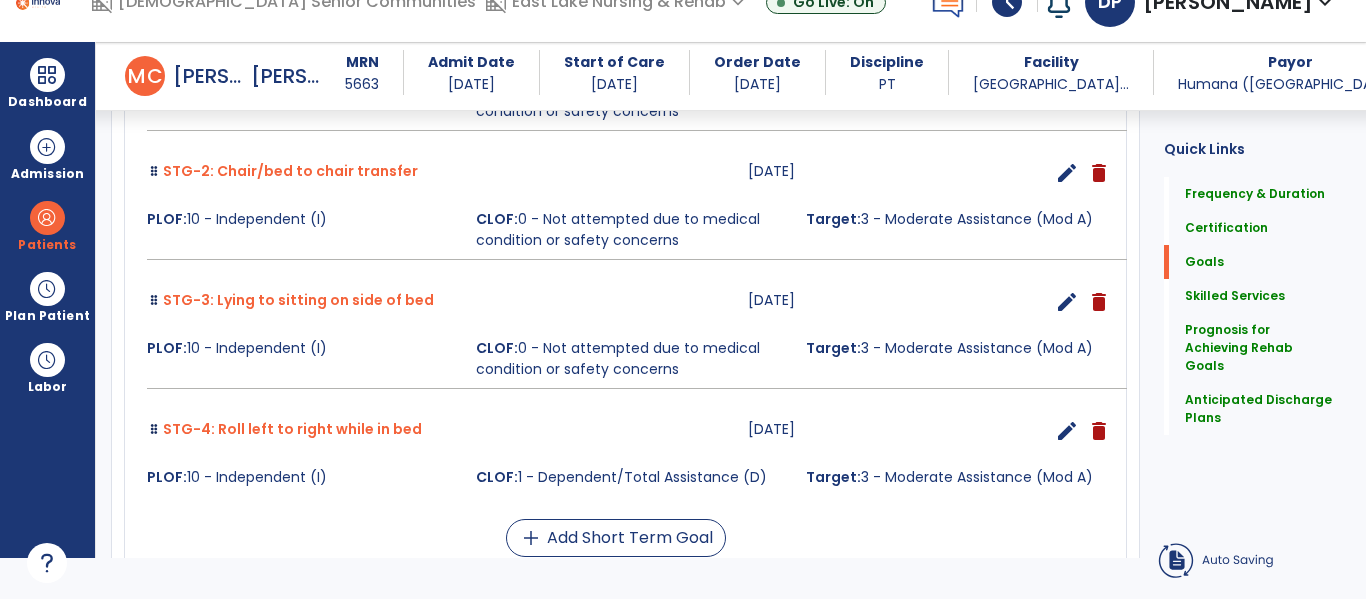 scroll, scrollTop: 170, scrollLeft: 0, axis: vertical 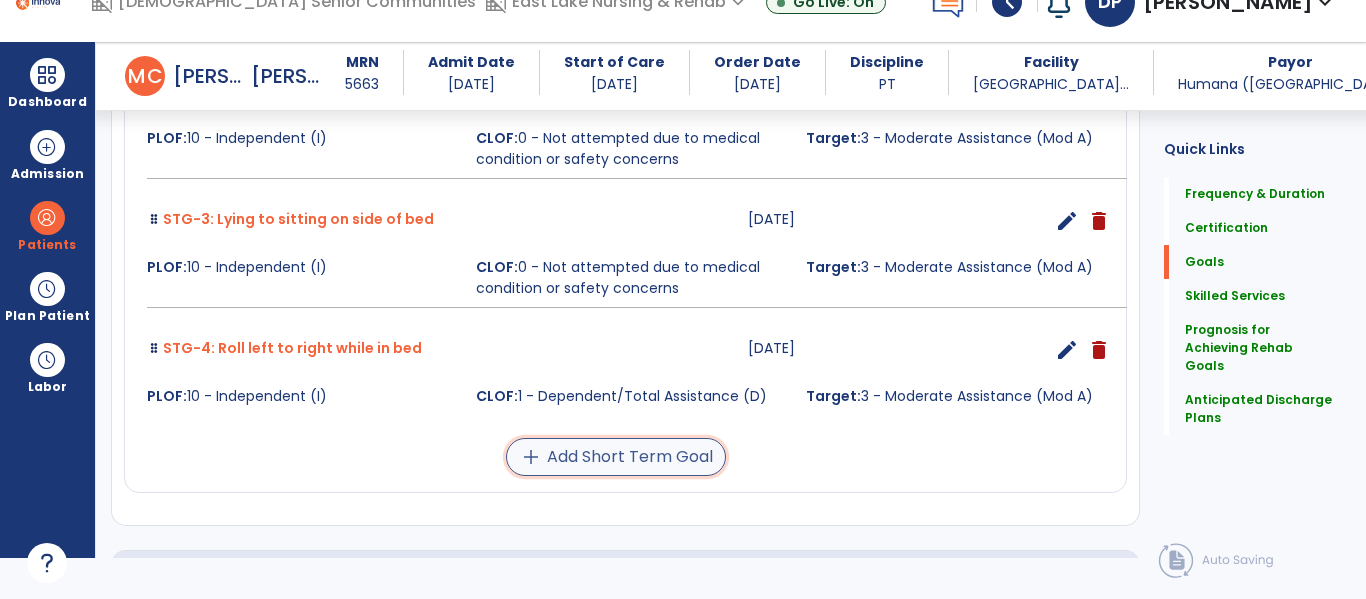 click on "add  Add Short Term Goal" at bounding box center [616, 457] 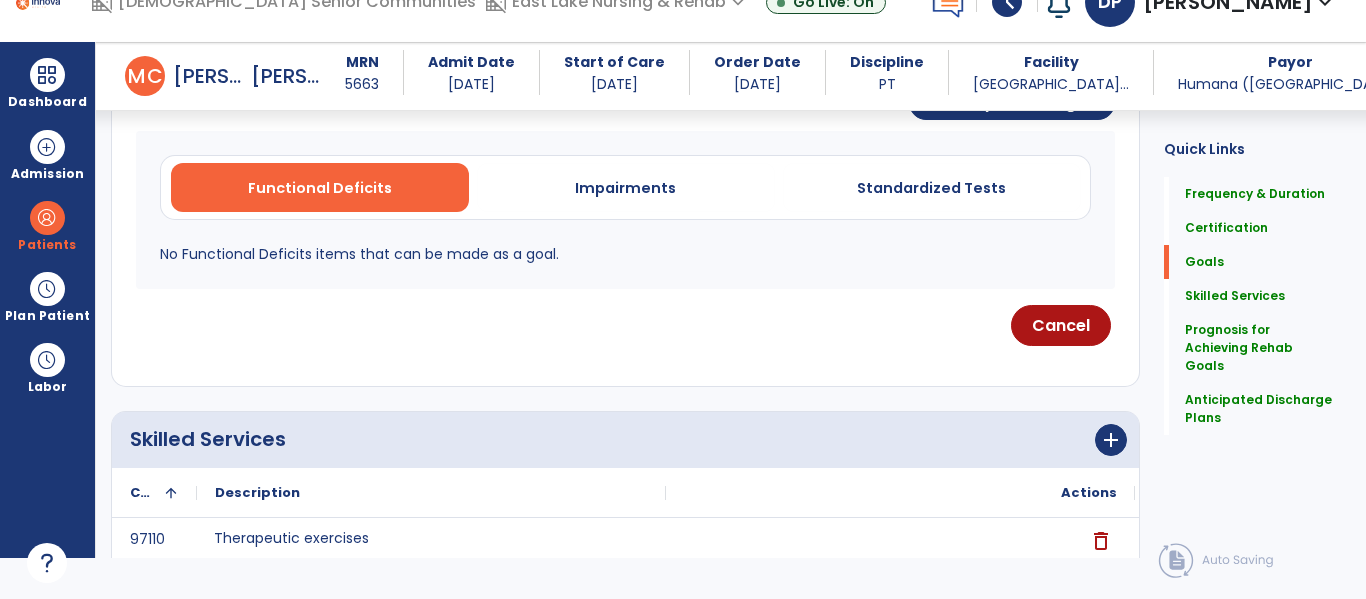 scroll, scrollTop: 511, scrollLeft: 0, axis: vertical 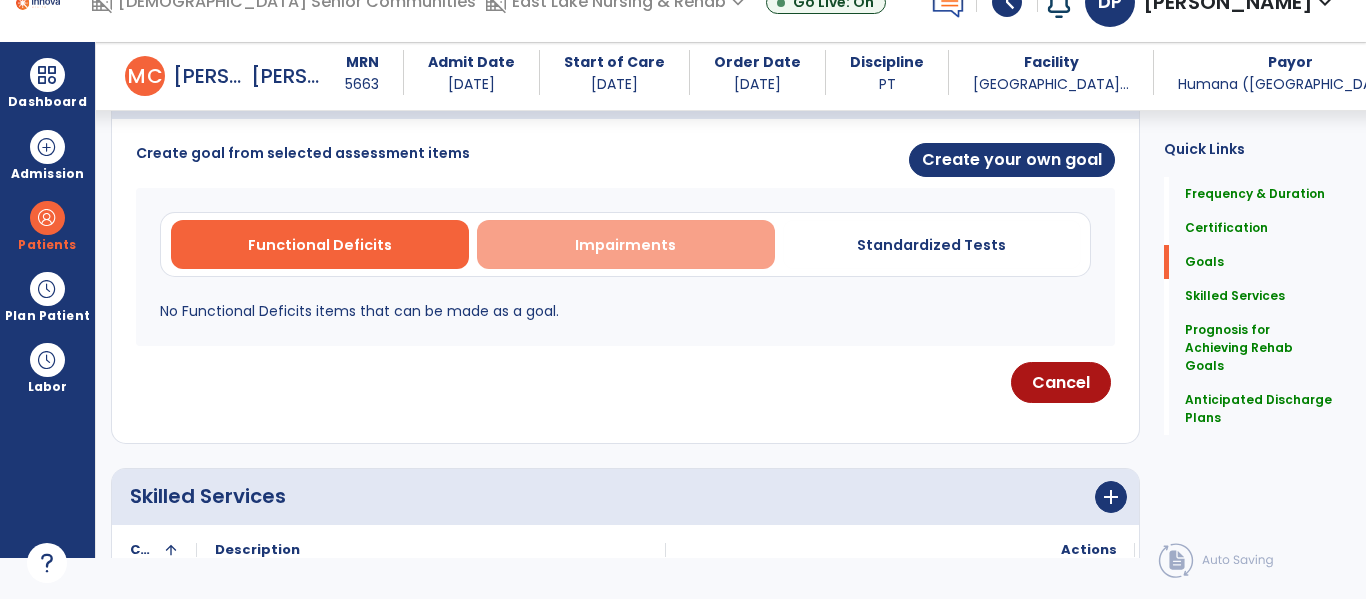 click on "Impairments" at bounding box center [625, 245] 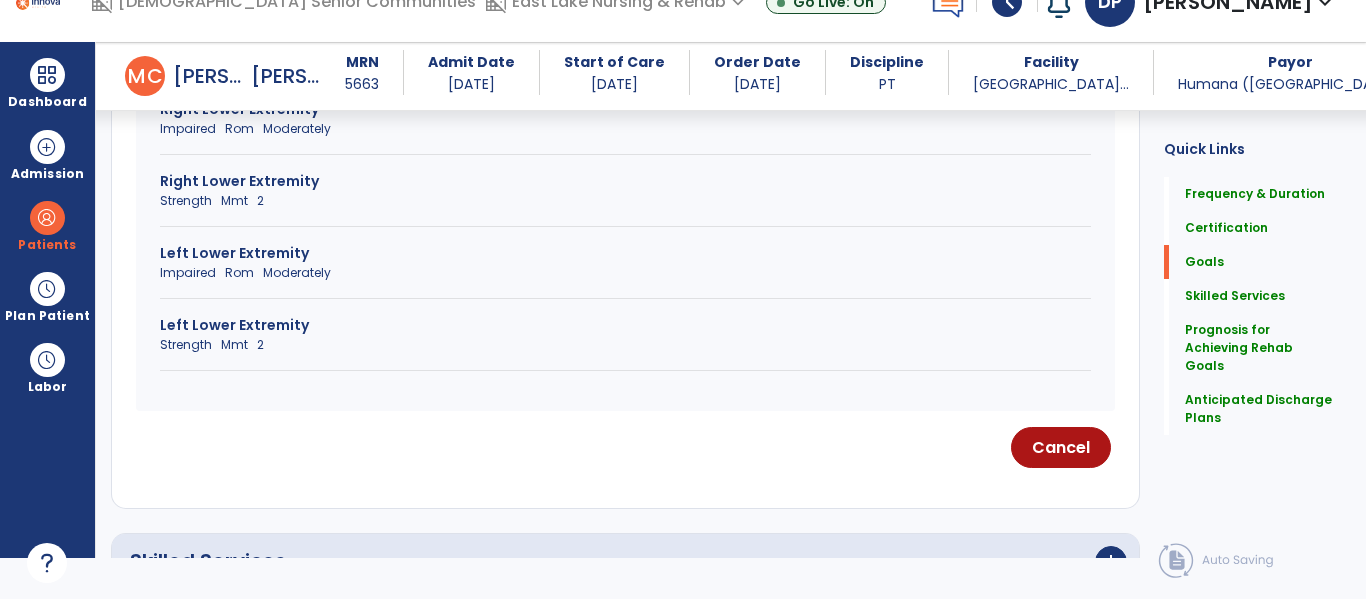 click on "Strength   Mmt   2" at bounding box center (625, 345) 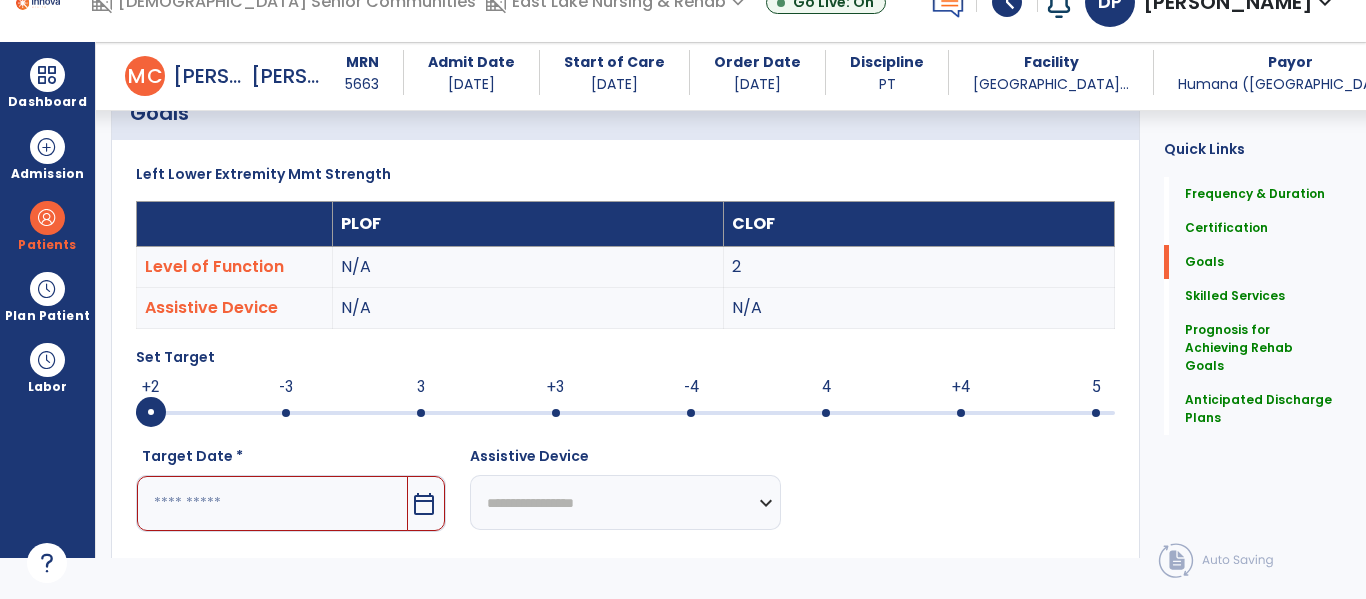 scroll, scrollTop: 492, scrollLeft: 0, axis: vertical 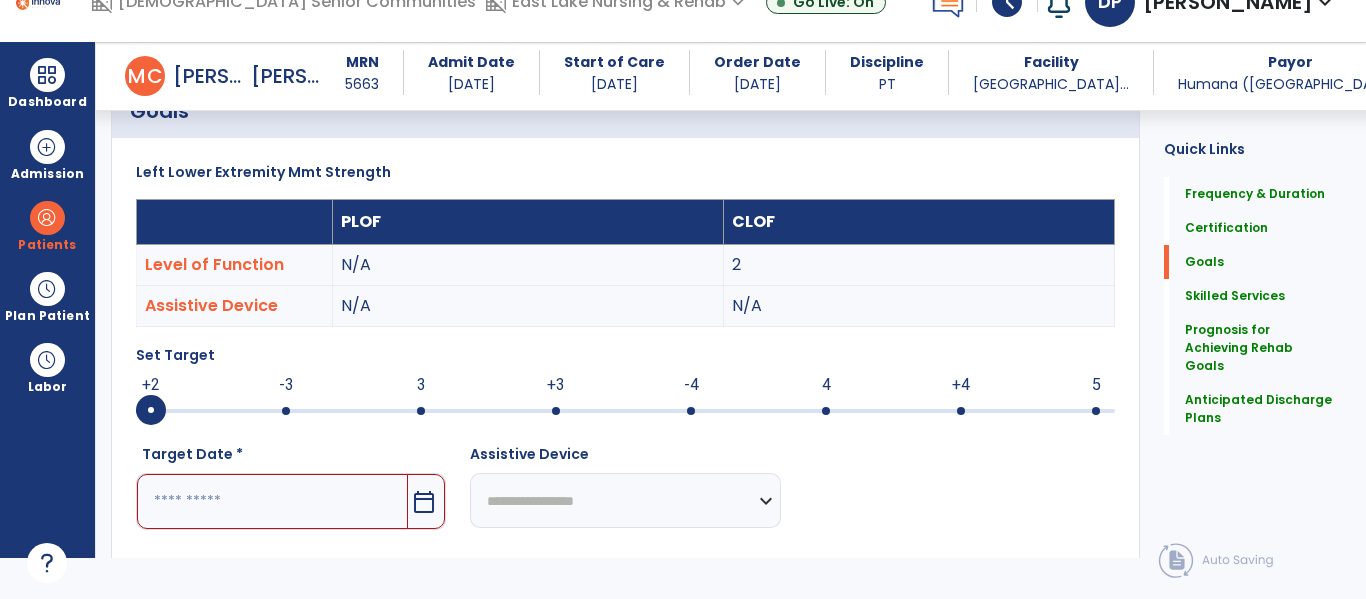 click at bounding box center [625, 411] 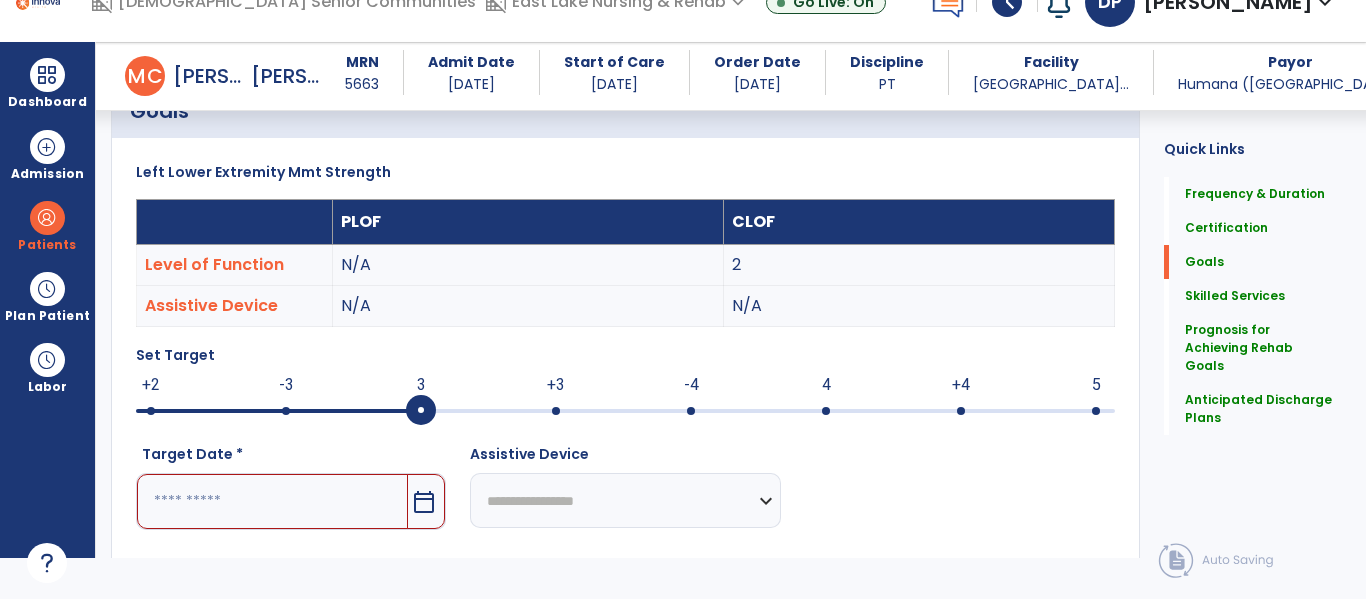click on "calendar_today" at bounding box center [424, 502] 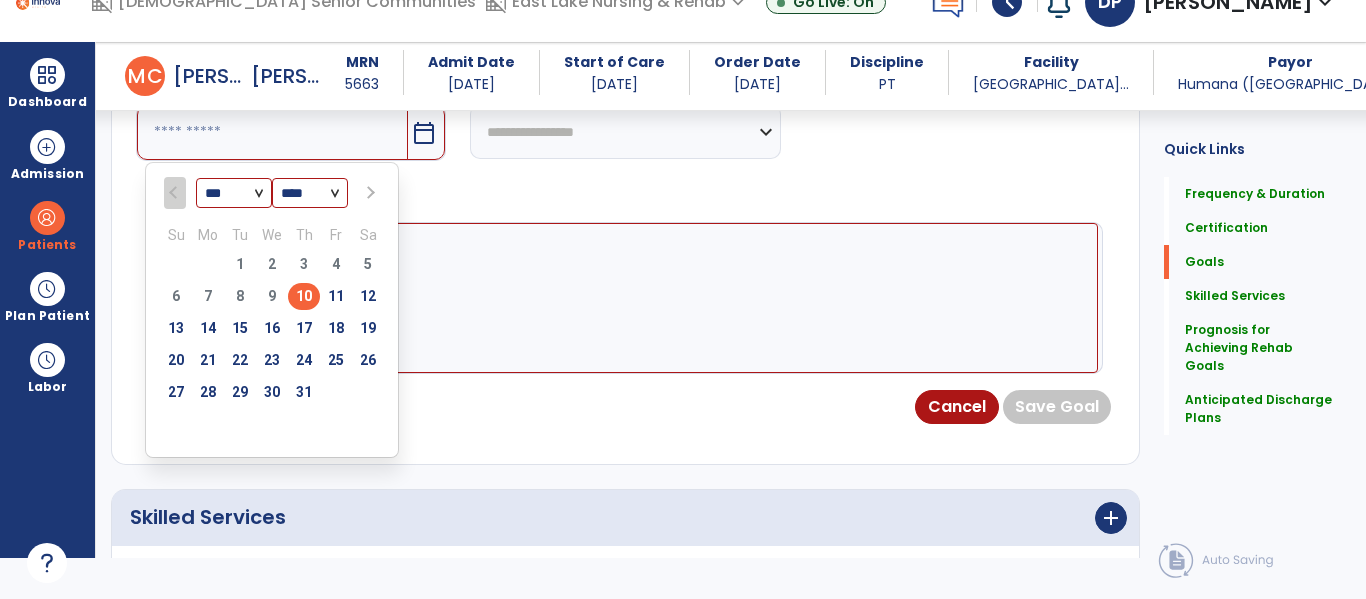 click at bounding box center [368, 193] 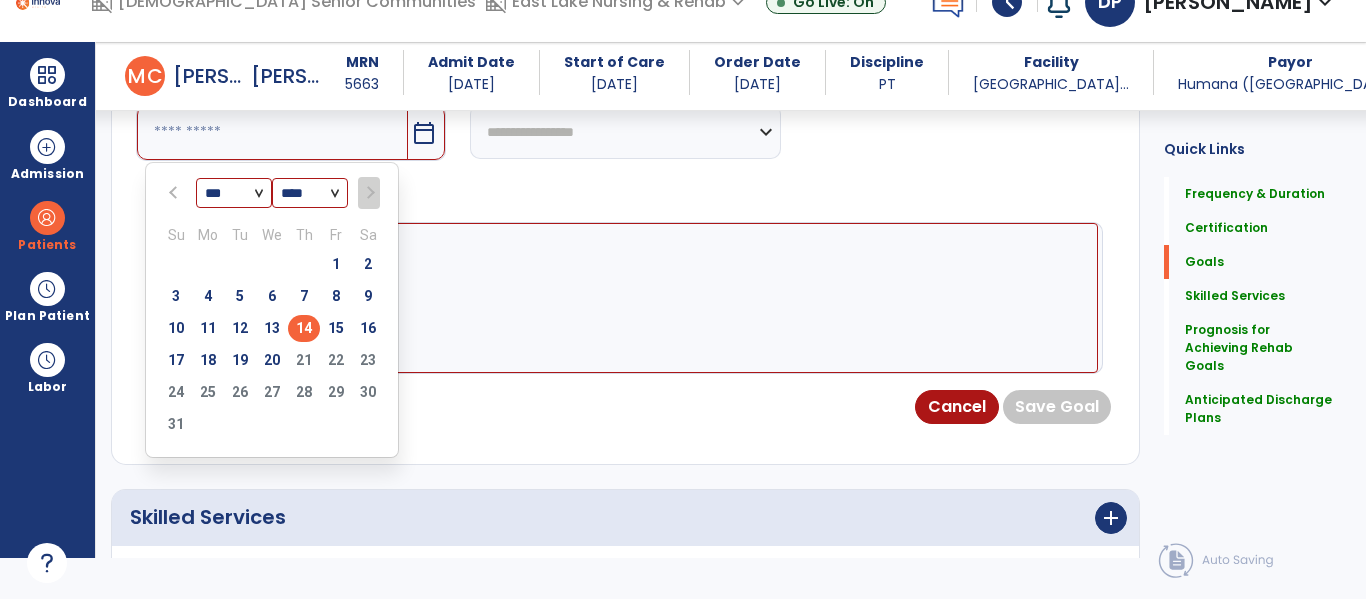 click on "14" at bounding box center [304, 328] 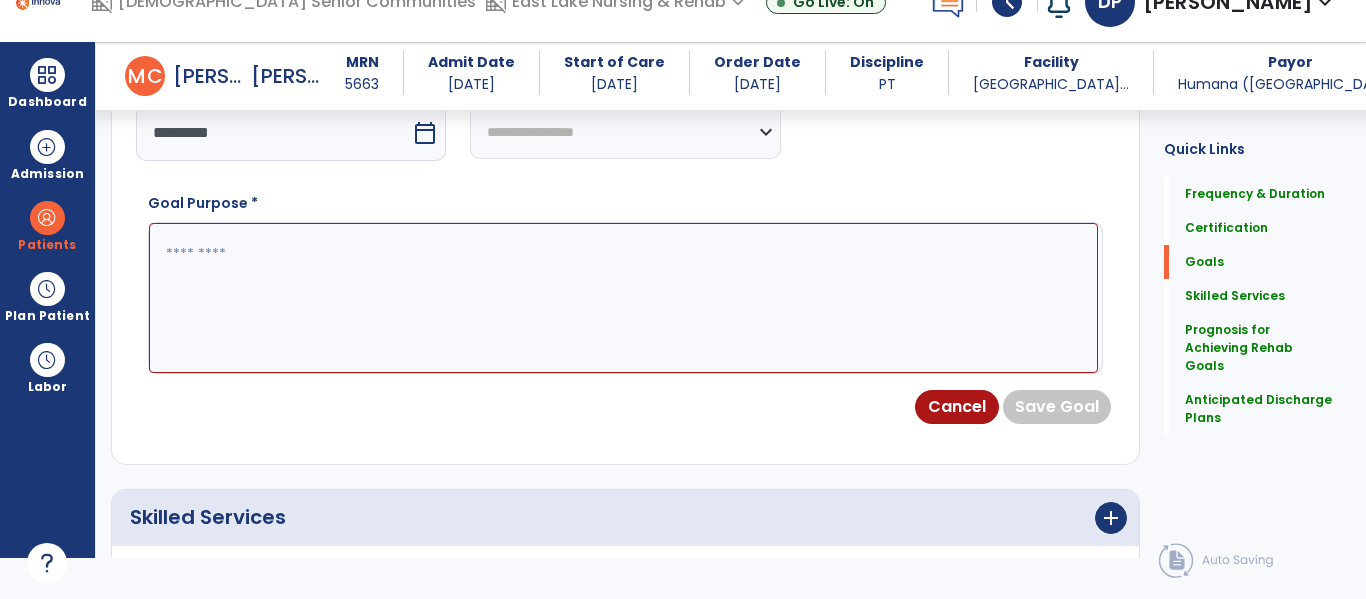 click at bounding box center (623, 298) 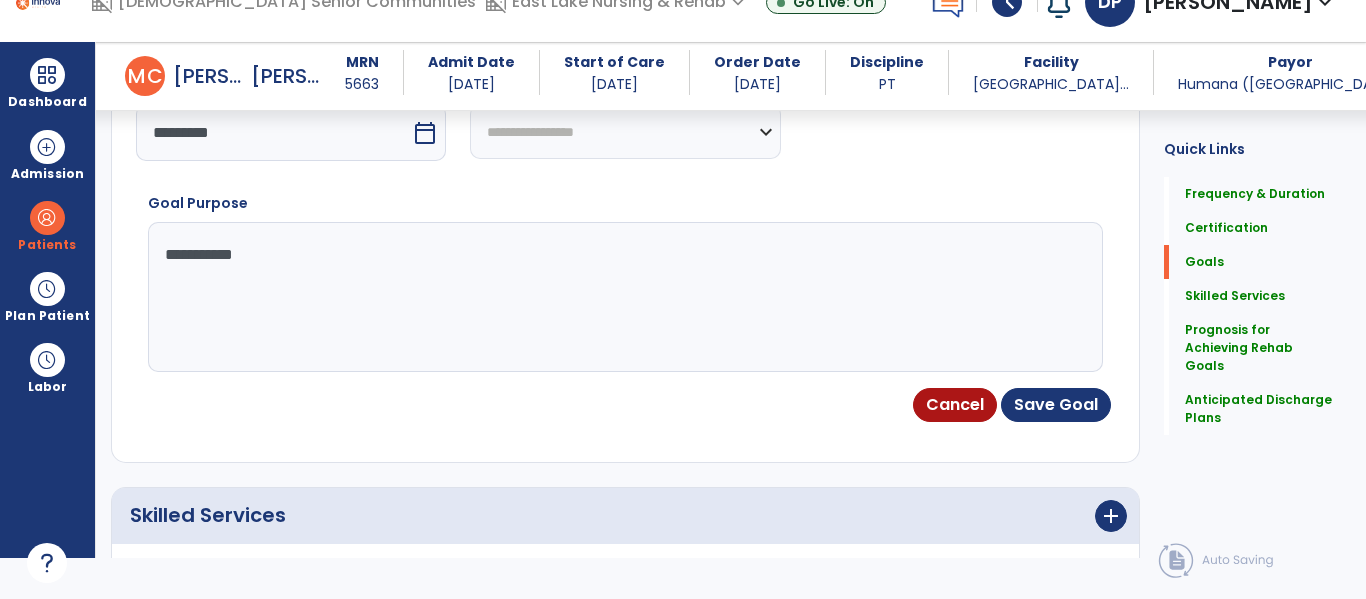 type on "**********" 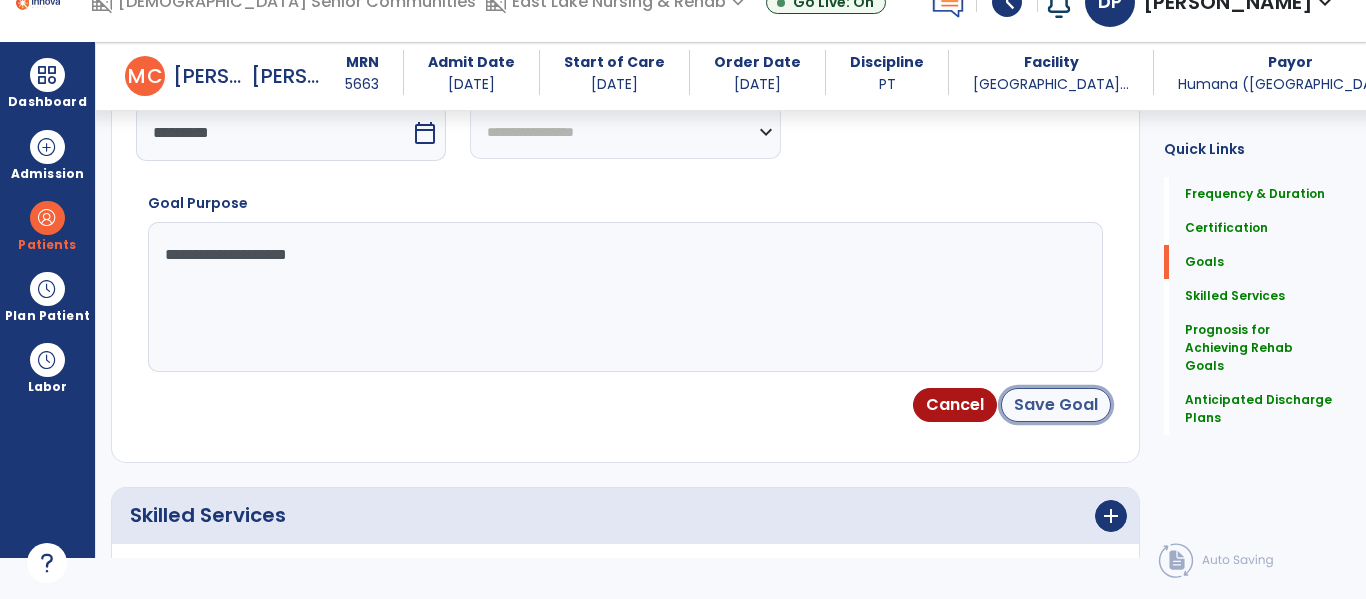 click on "Save Goal" at bounding box center [1056, 405] 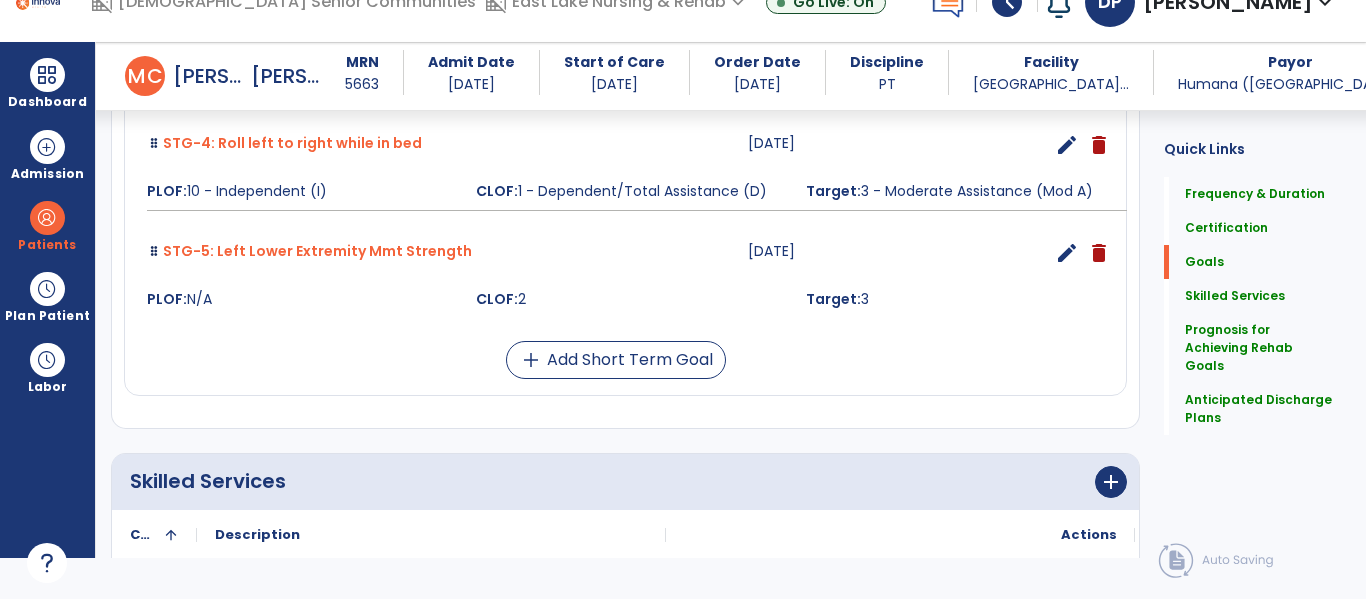 scroll, scrollTop: 1063, scrollLeft: 0, axis: vertical 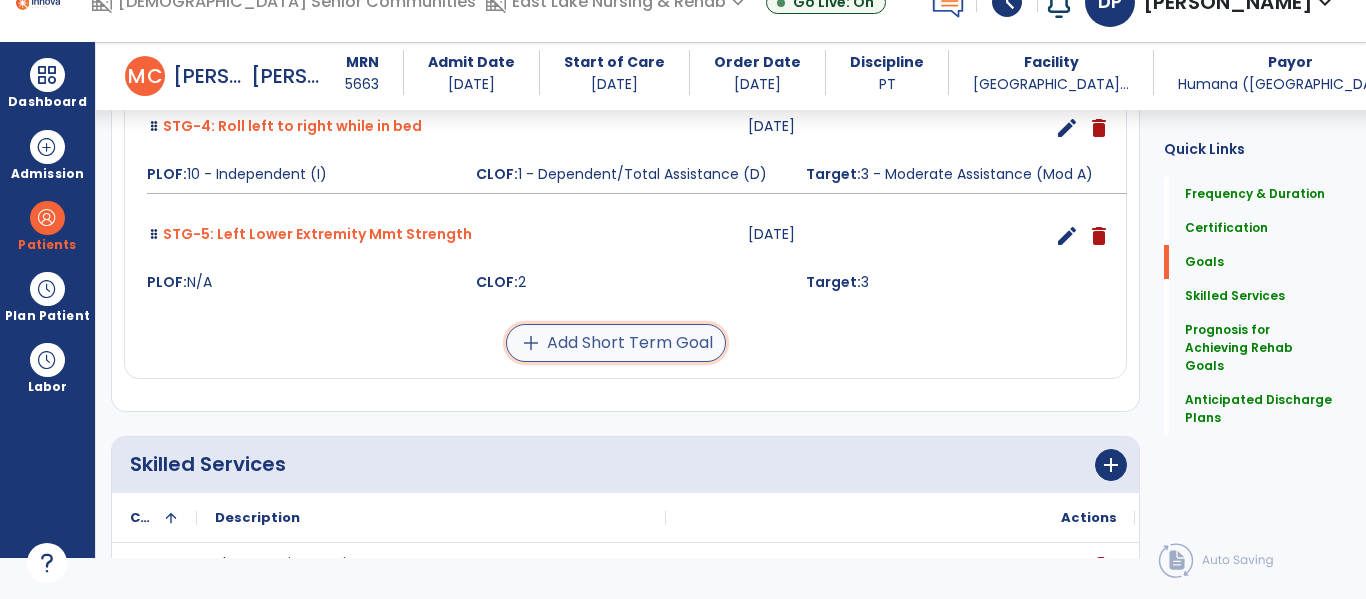 click on "add  Add Short Term Goal" at bounding box center (616, 343) 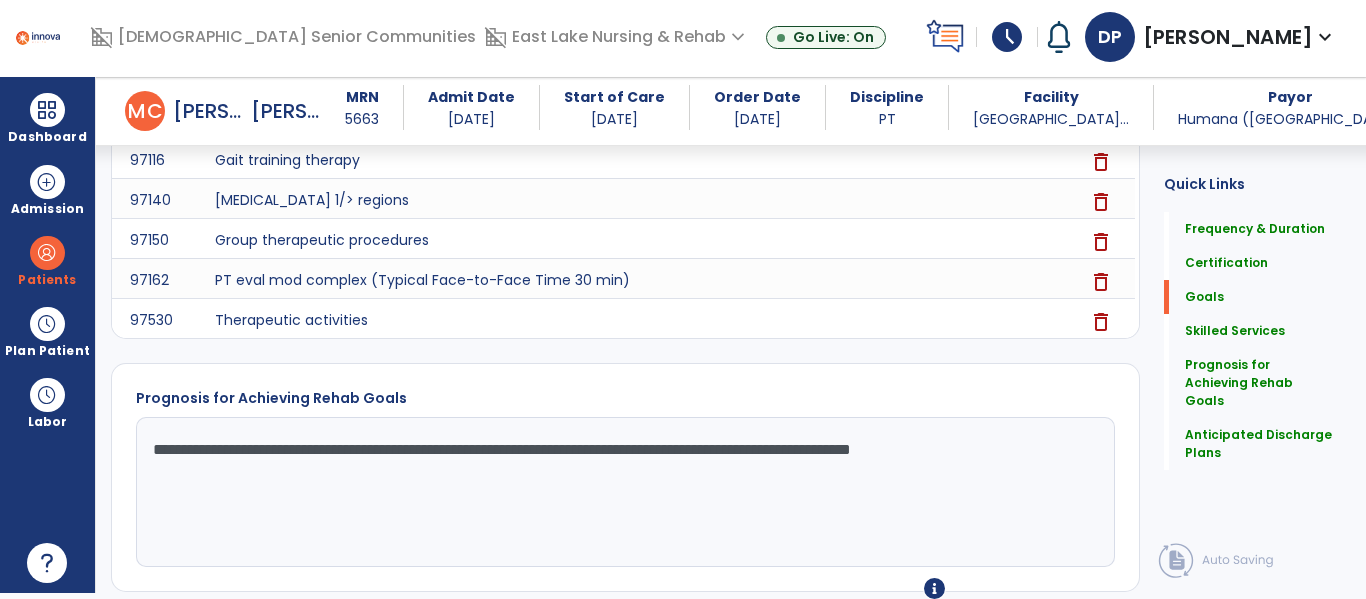 scroll, scrollTop: 6, scrollLeft: 0, axis: vertical 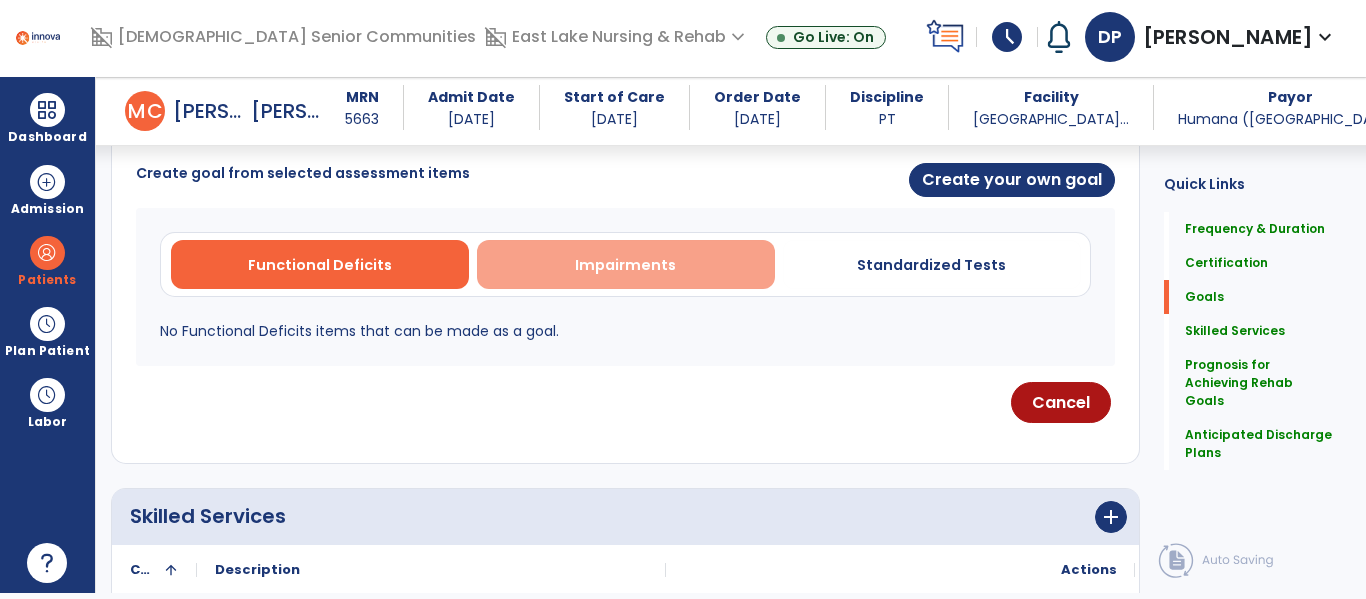 click on "Impairments" at bounding box center (626, 264) 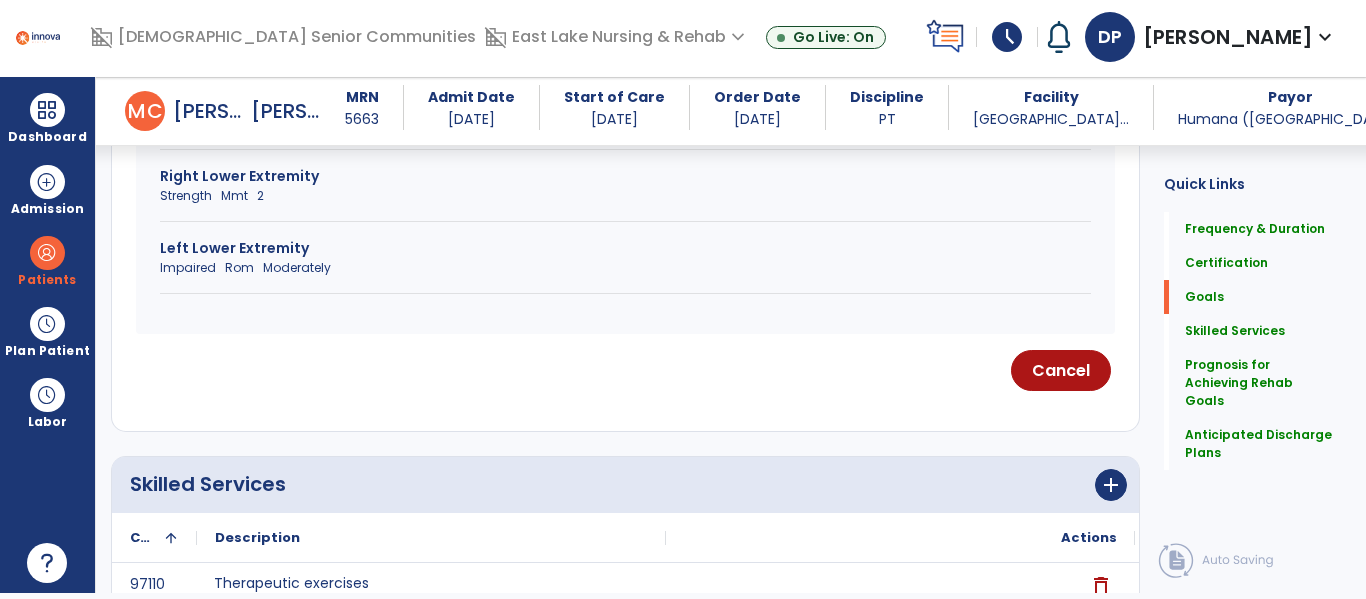 click on "Strength   Mmt   2" at bounding box center [625, 196] 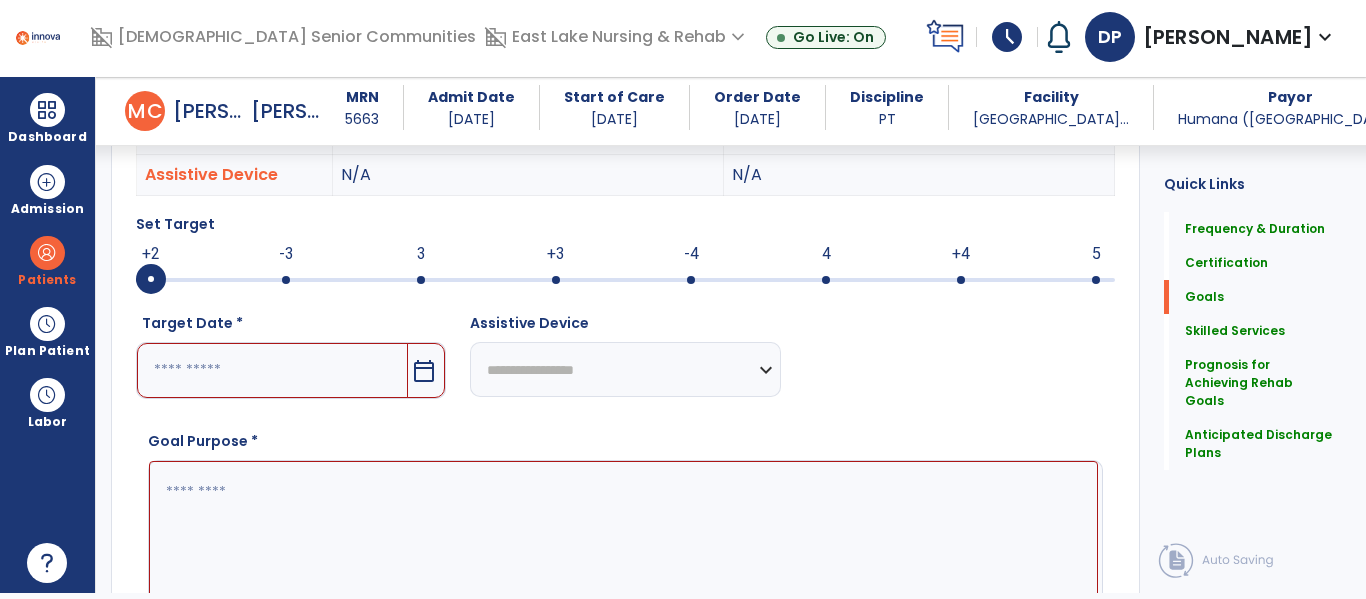 scroll, scrollTop: 666, scrollLeft: 0, axis: vertical 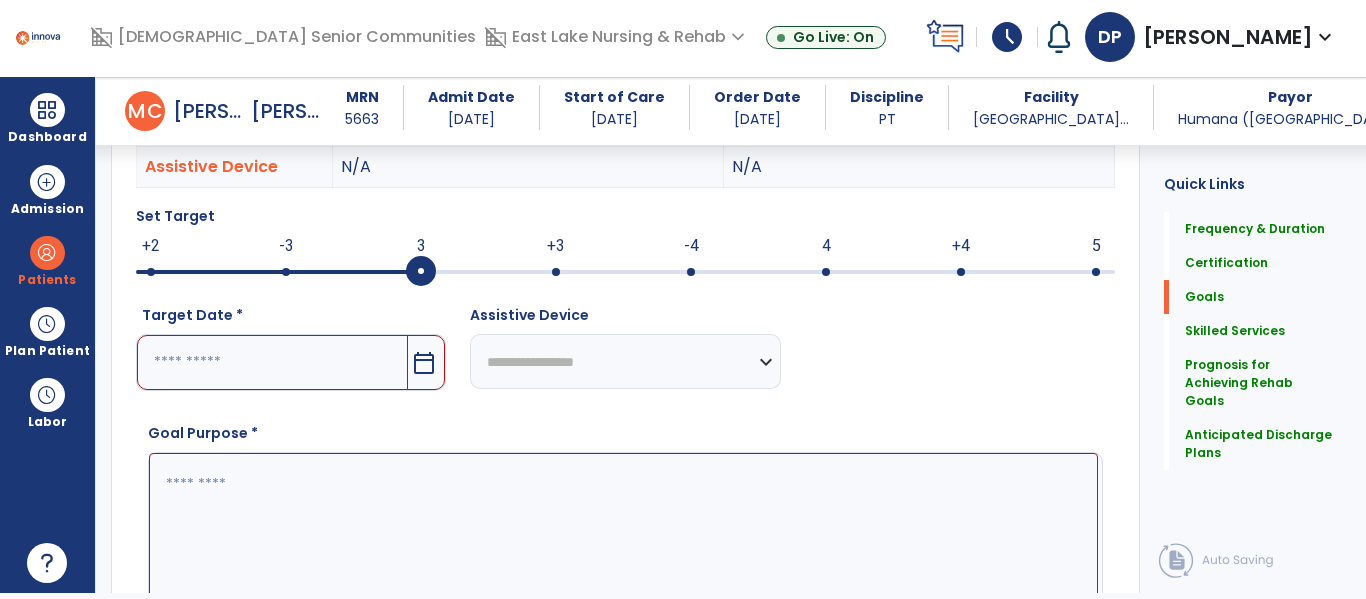 click at bounding box center (625, 272) 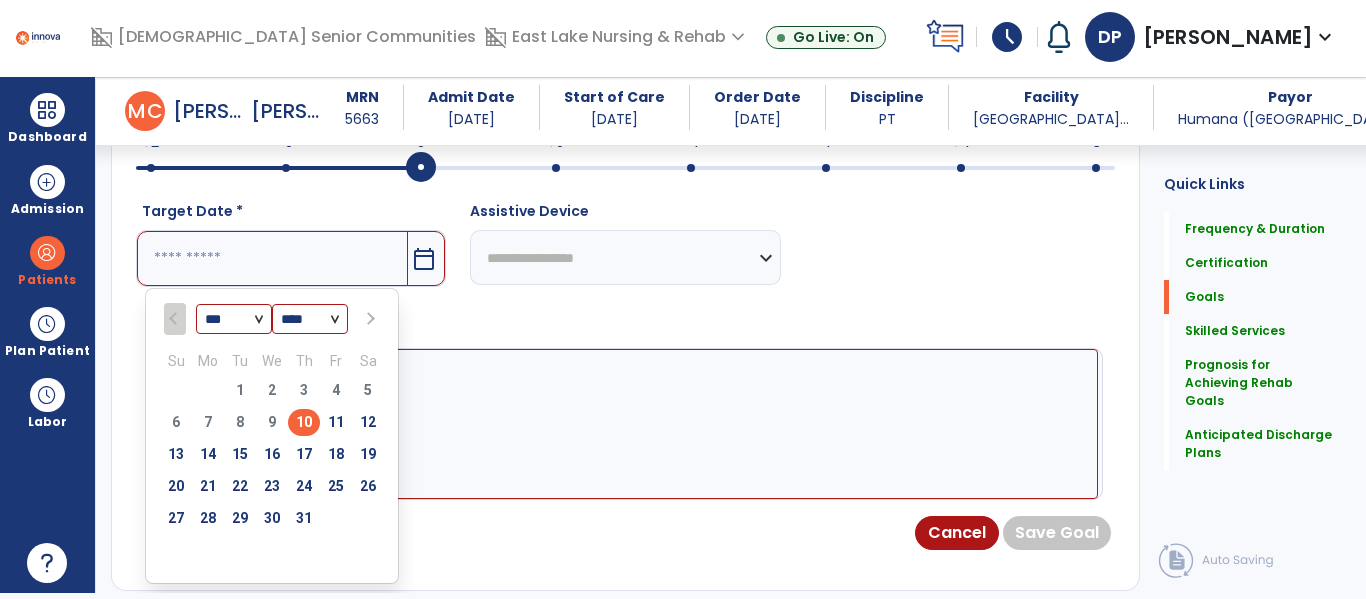 scroll, scrollTop: 790, scrollLeft: 0, axis: vertical 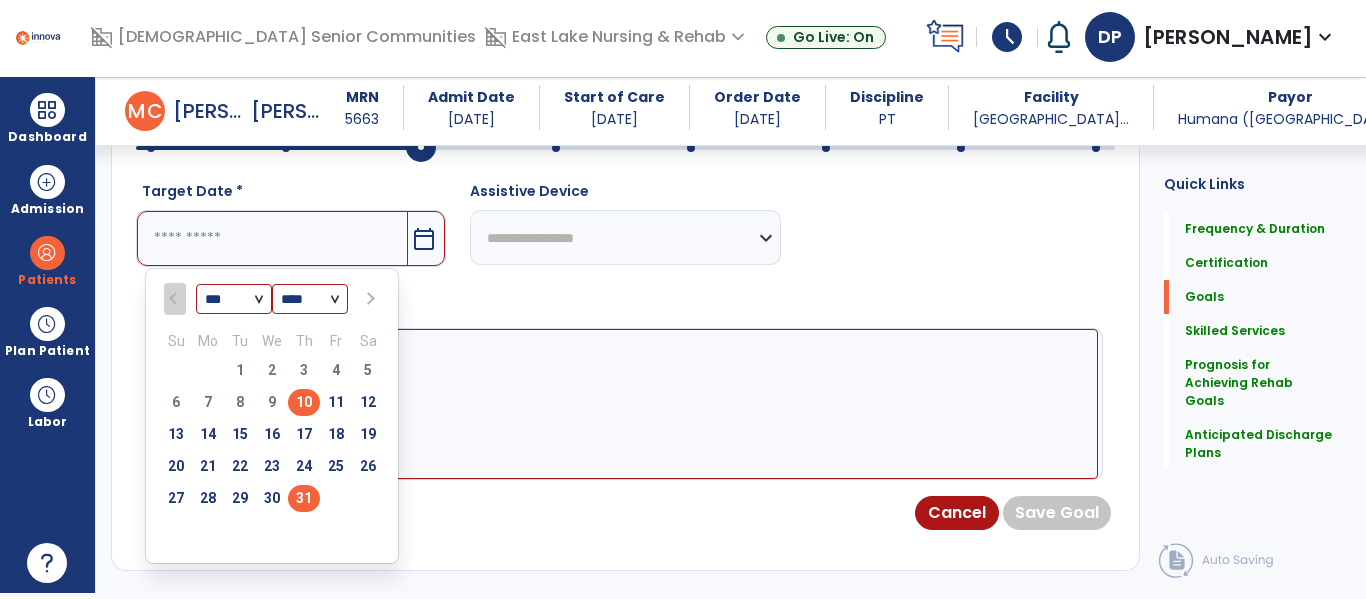 click on "31" at bounding box center (304, 498) 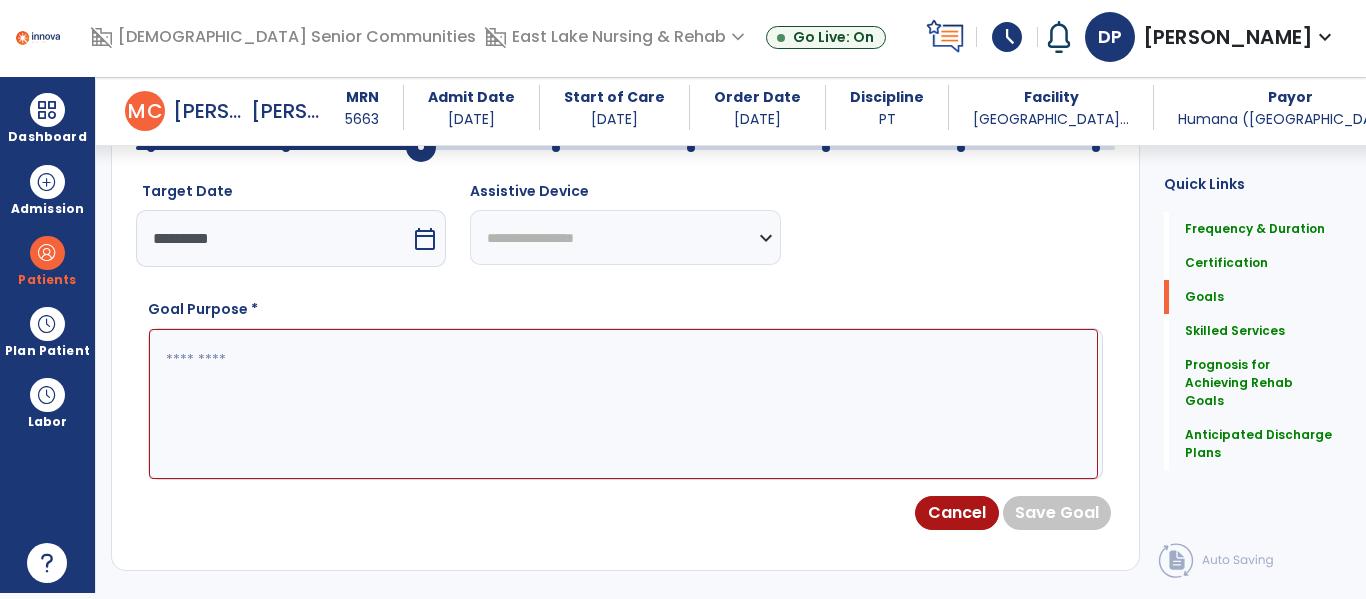 click at bounding box center [623, 404] 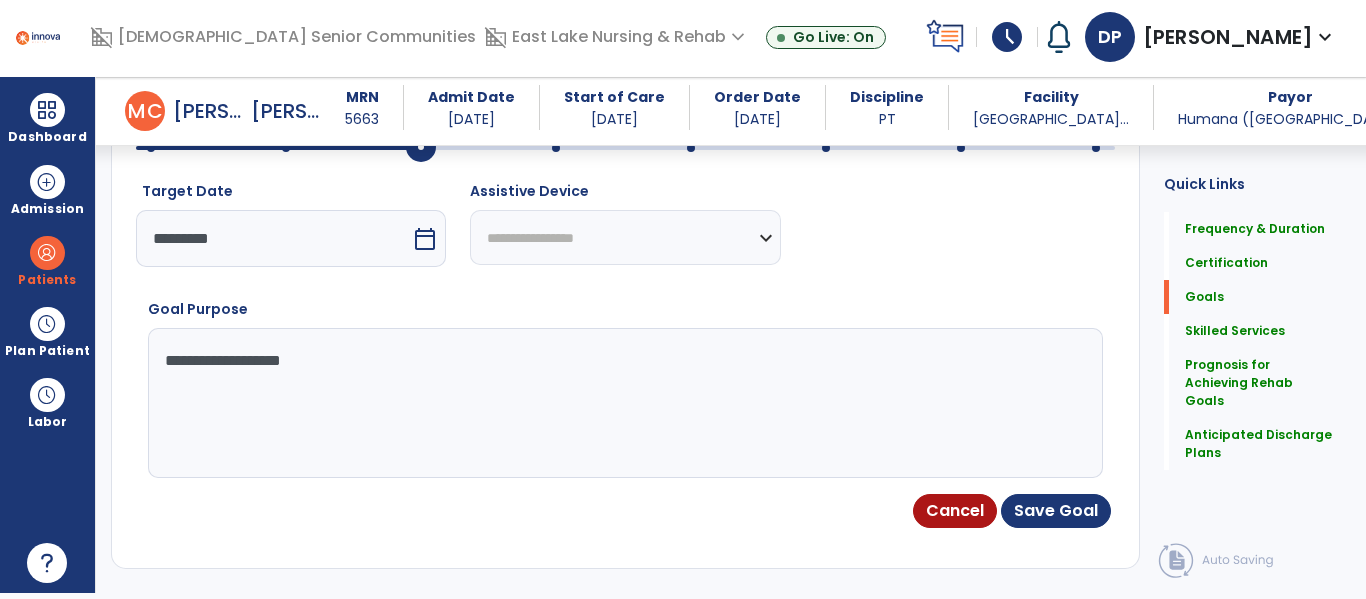 type on "**********" 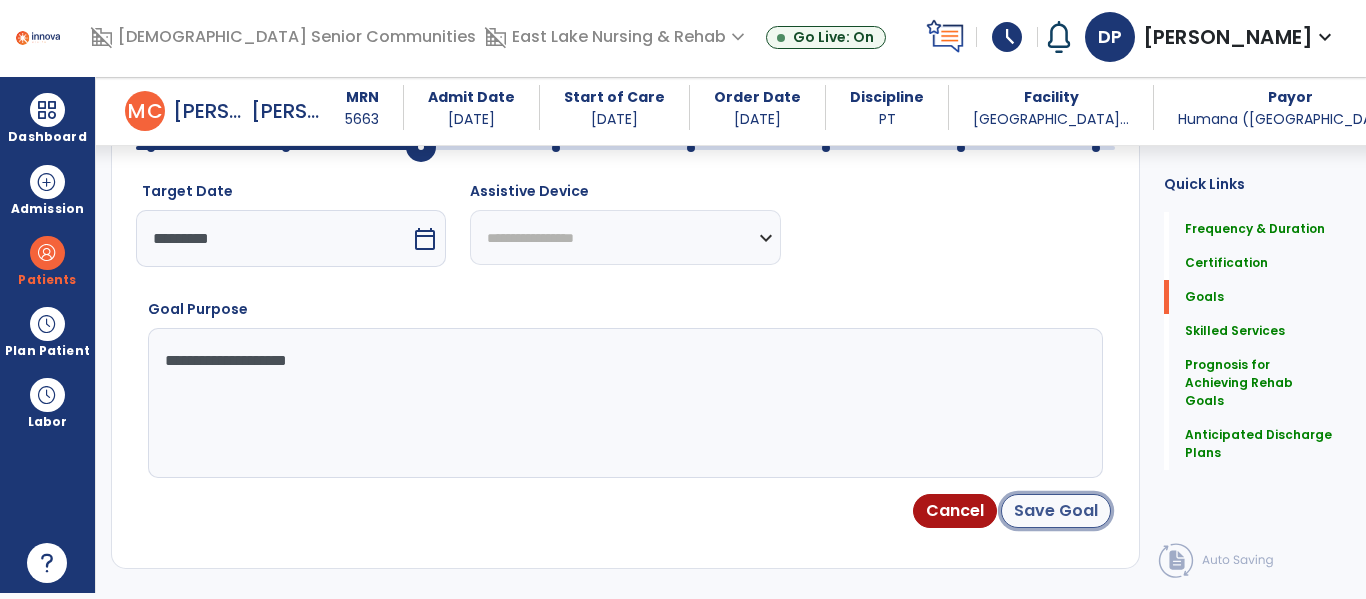 click on "Save Goal" at bounding box center [1056, 511] 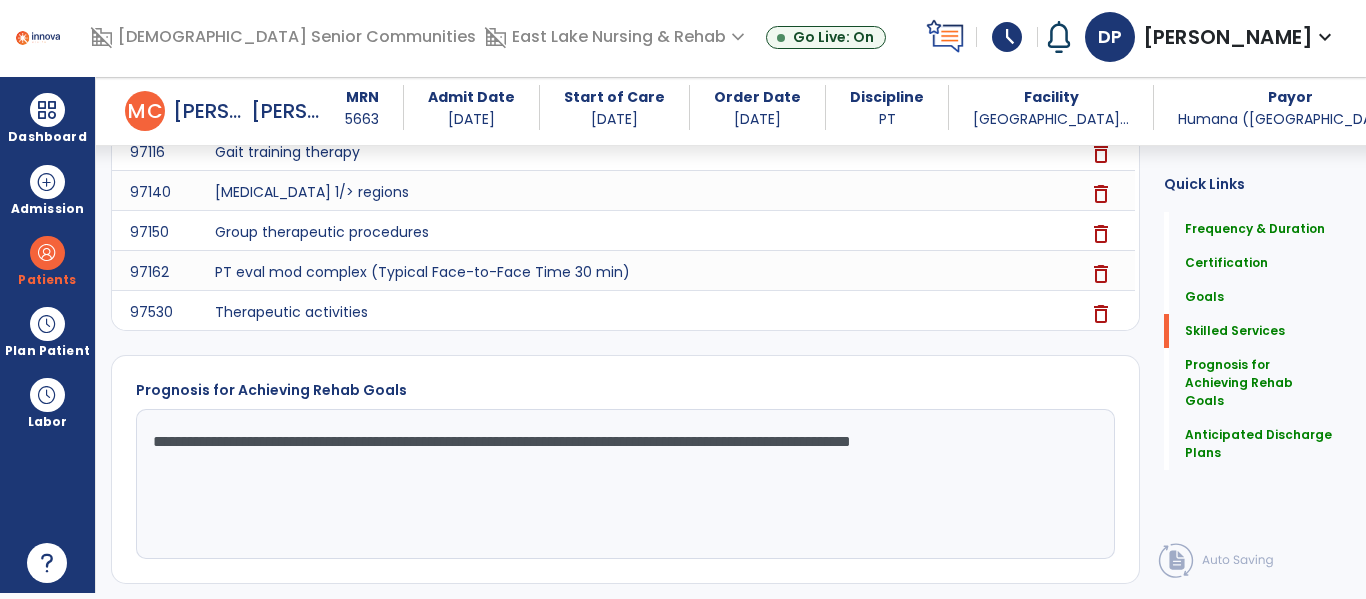 scroll, scrollTop: 2041, scrollLeft: 0, axis: vertical 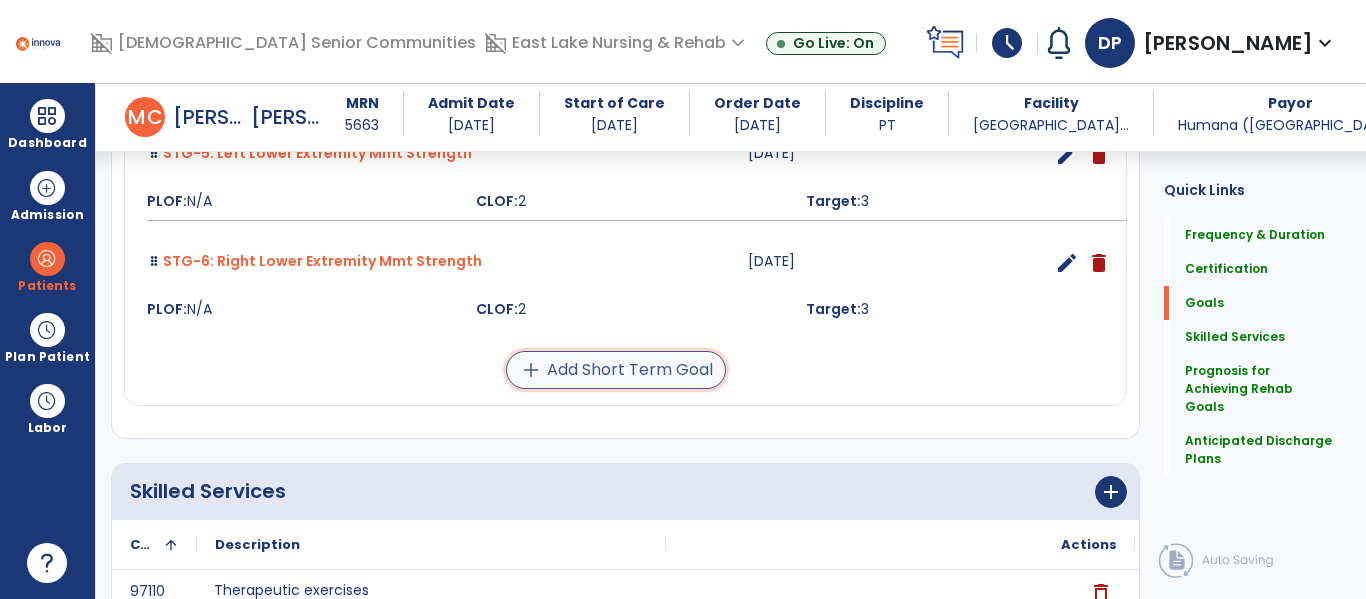 click on "add  Add Short Term Goal" at bounding box center (616, 370) 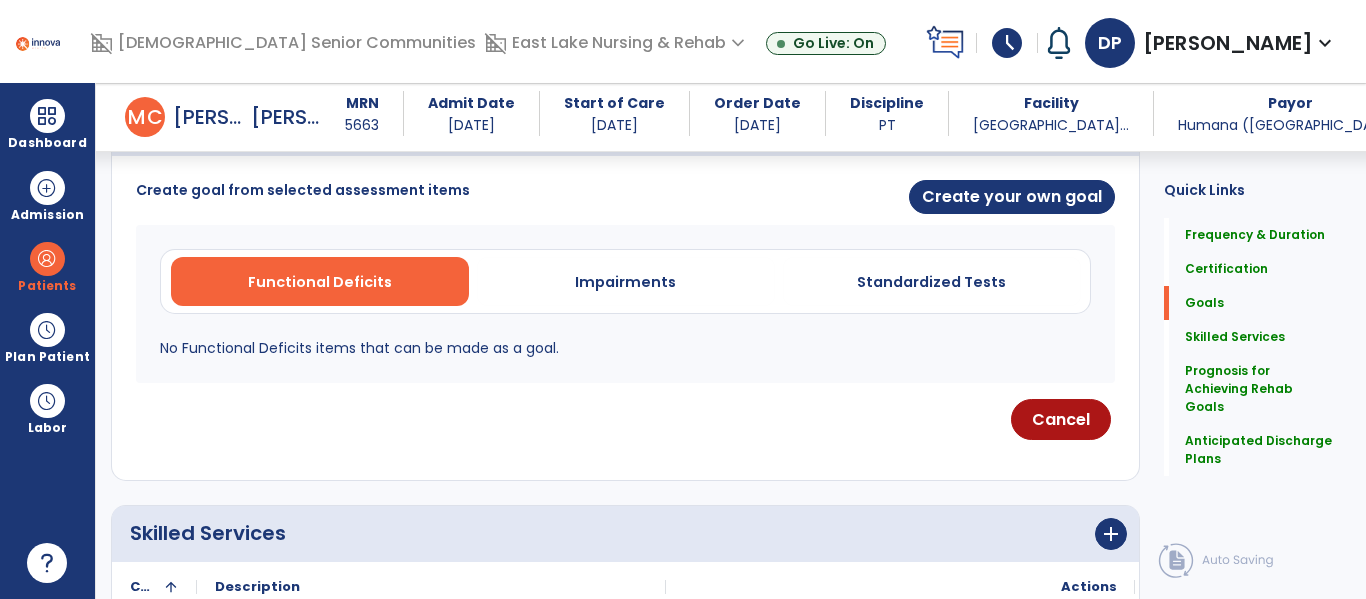 scroll, scrollTop: 510, scrollLeft: 0, axis: vertical 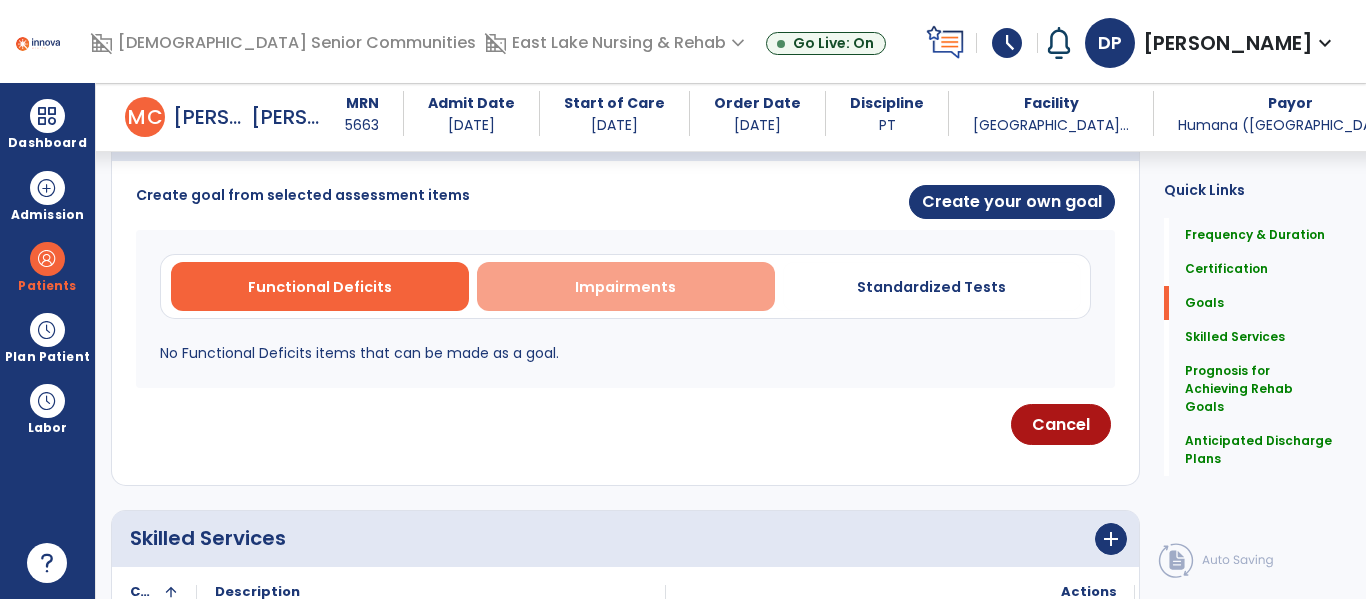 click on "Impairments" at bounding box center [625, 287] 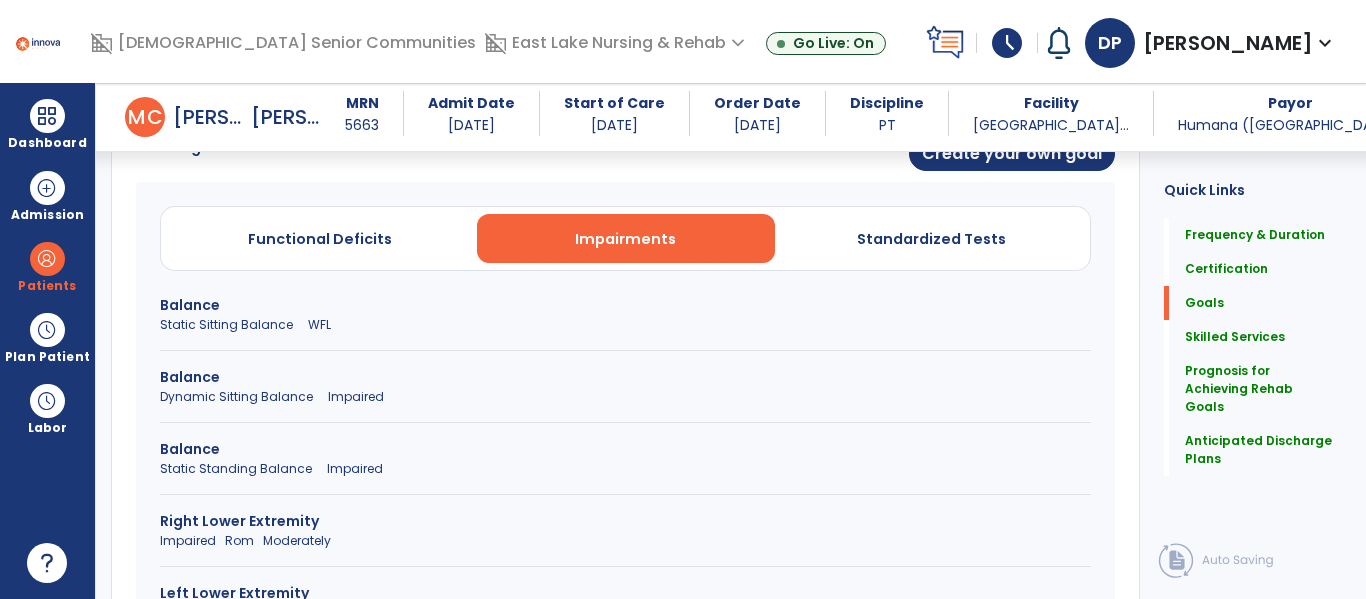 scroll, scrollTop: 595, scrollLeft: 0, axis: vertical 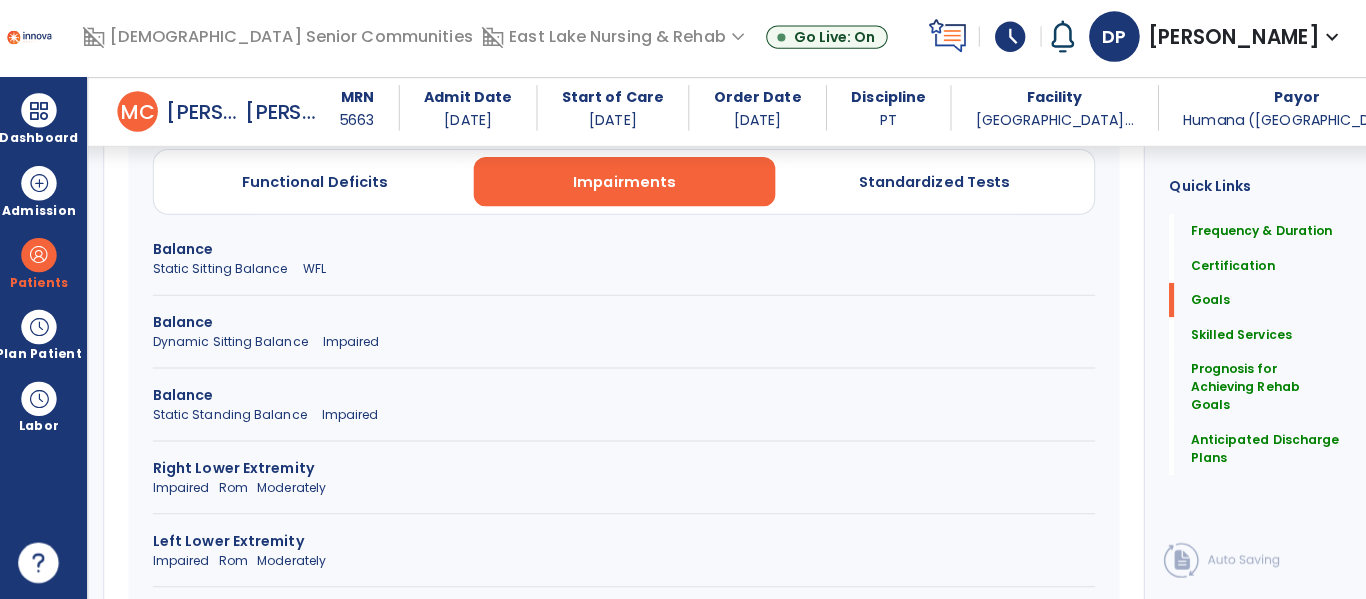 click on "Static Standing Balance      Impaired" at bounding box center (625, 417) 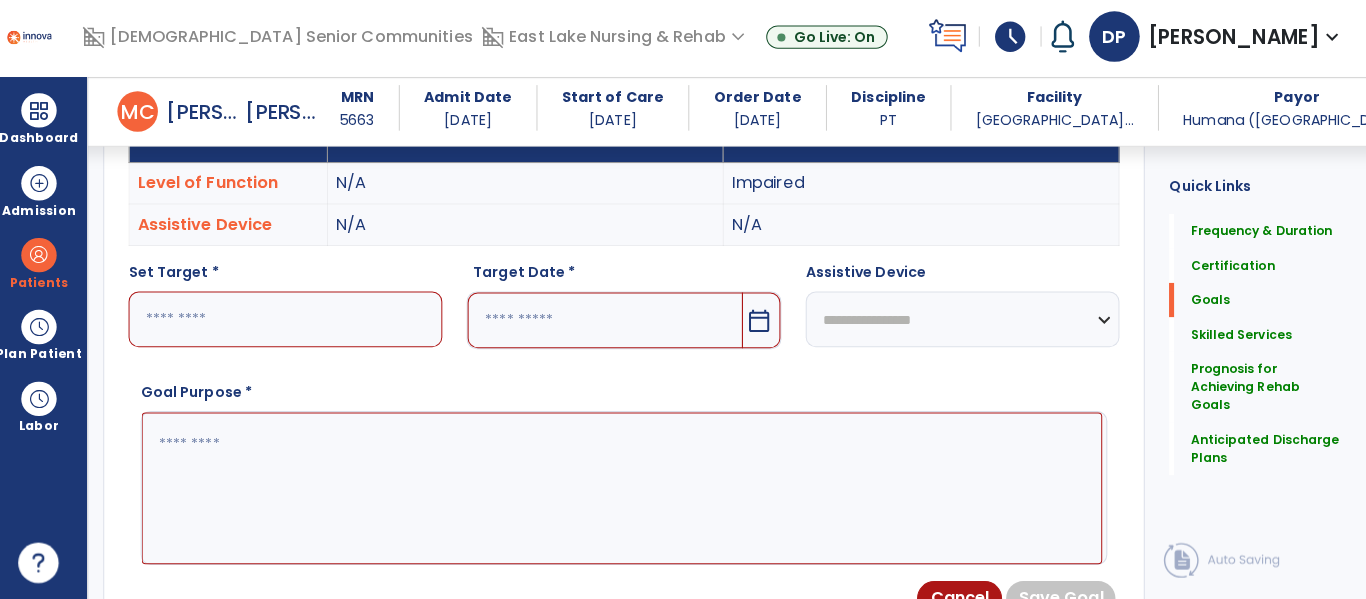 click at bounding box center [291, 322] 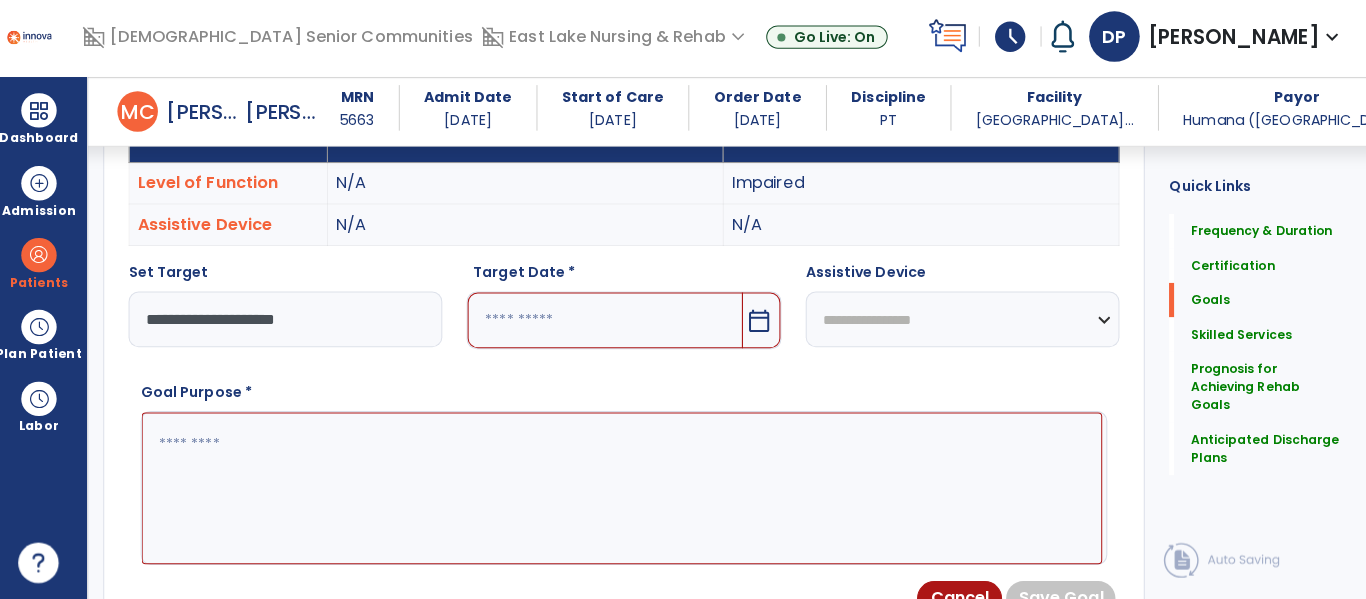 type on "**********" 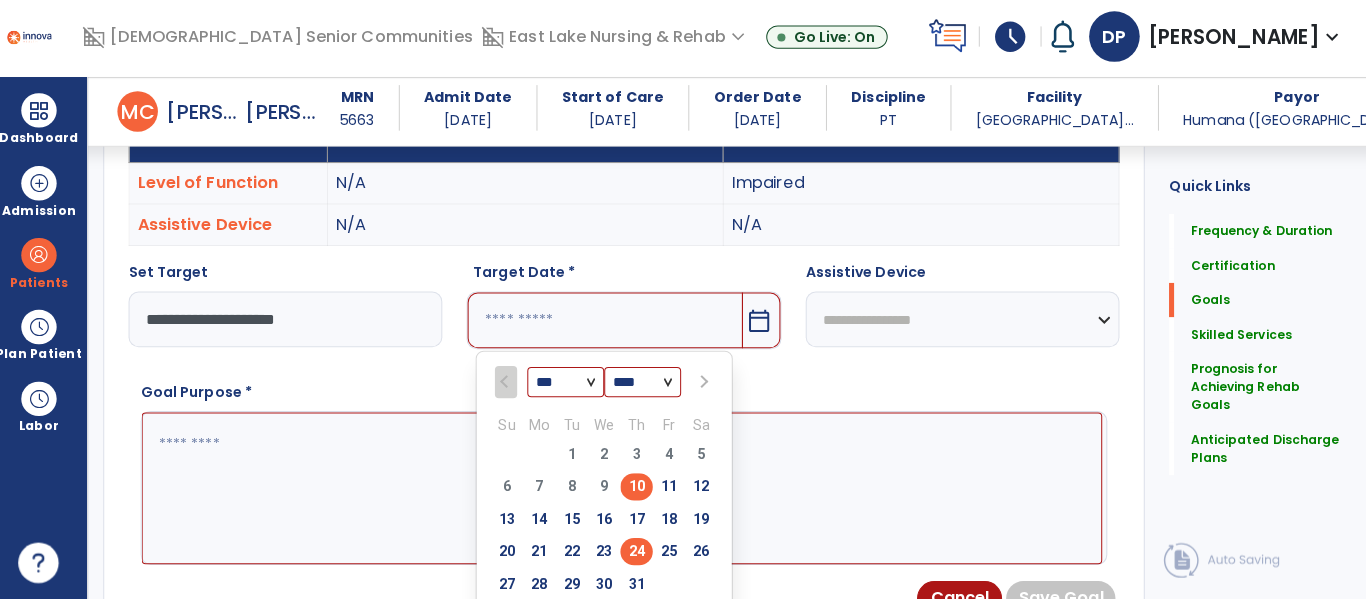 click on "24" at bounding box center [638, 551] 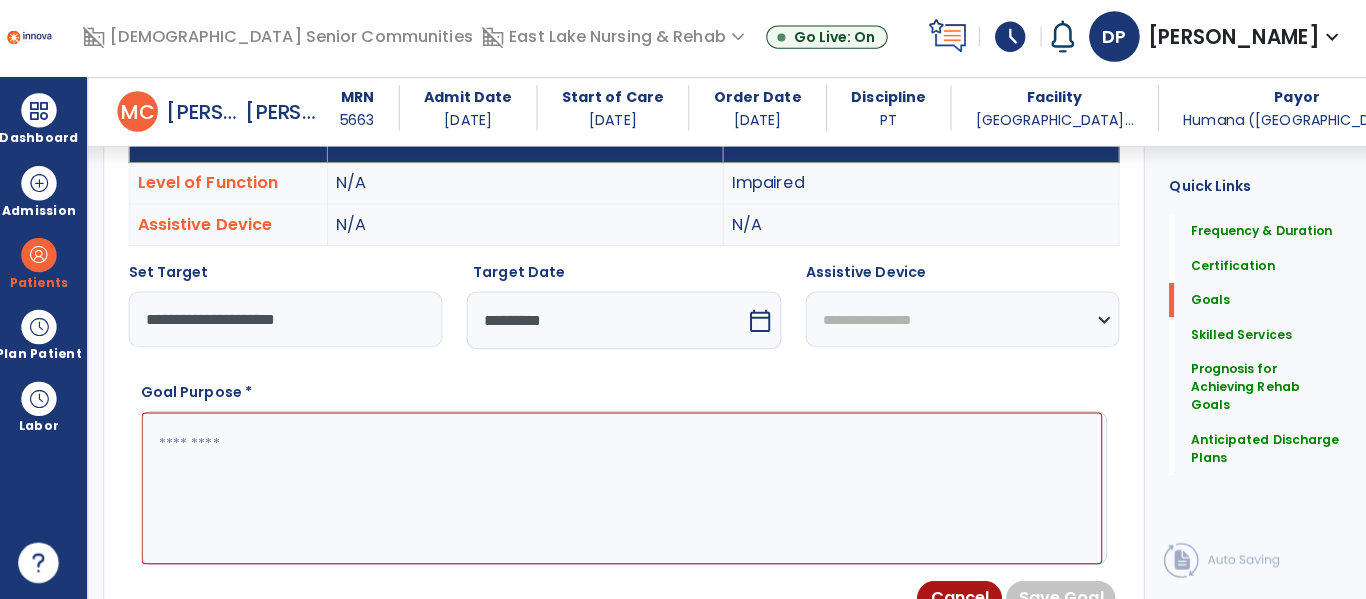 click on "**********" at bounding box center (960, 322) 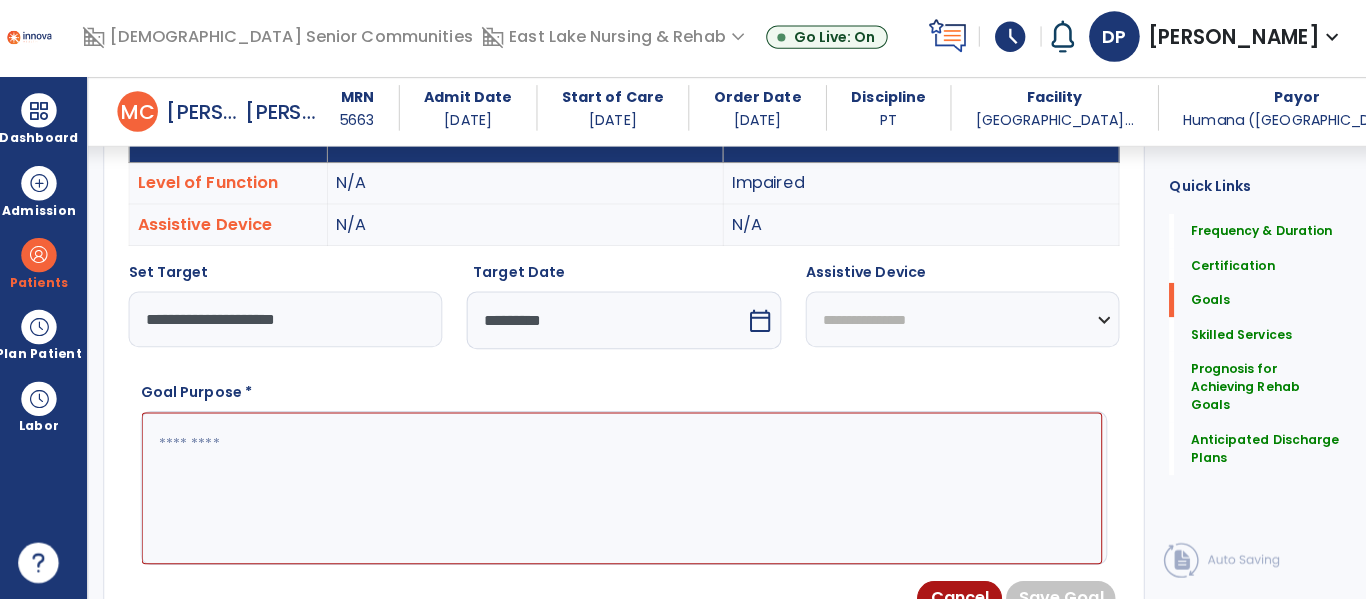 click on "**********" at bounding box center [960, 322] 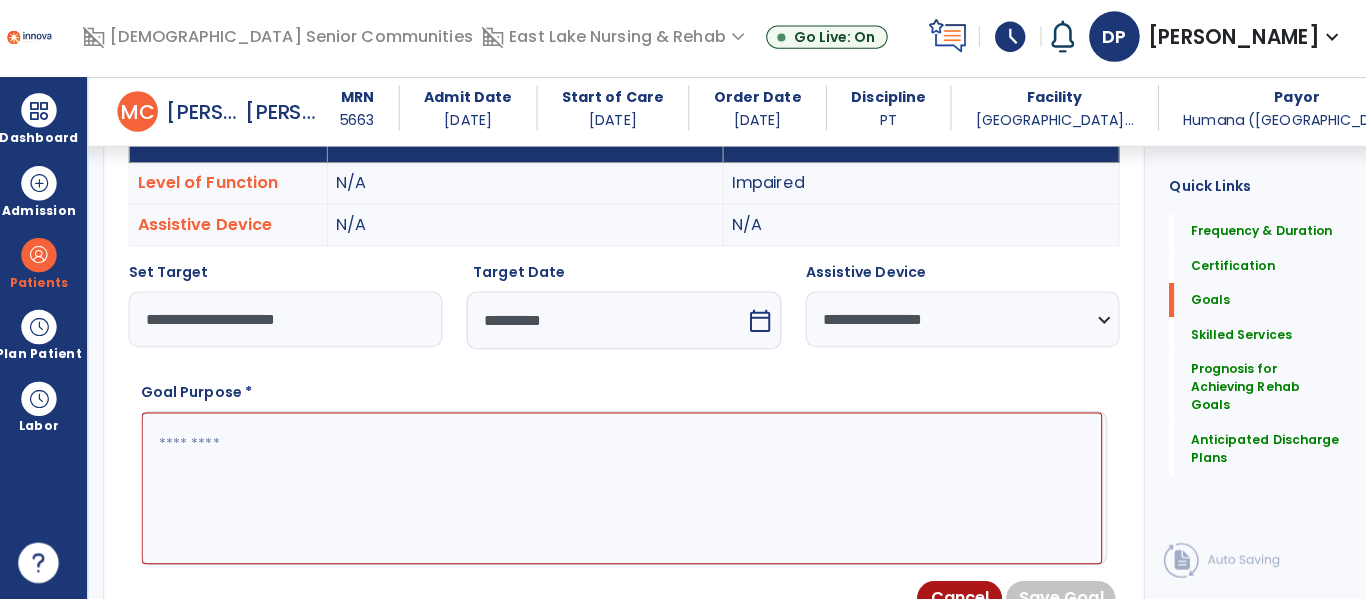 click at bounding box center [623, 489] 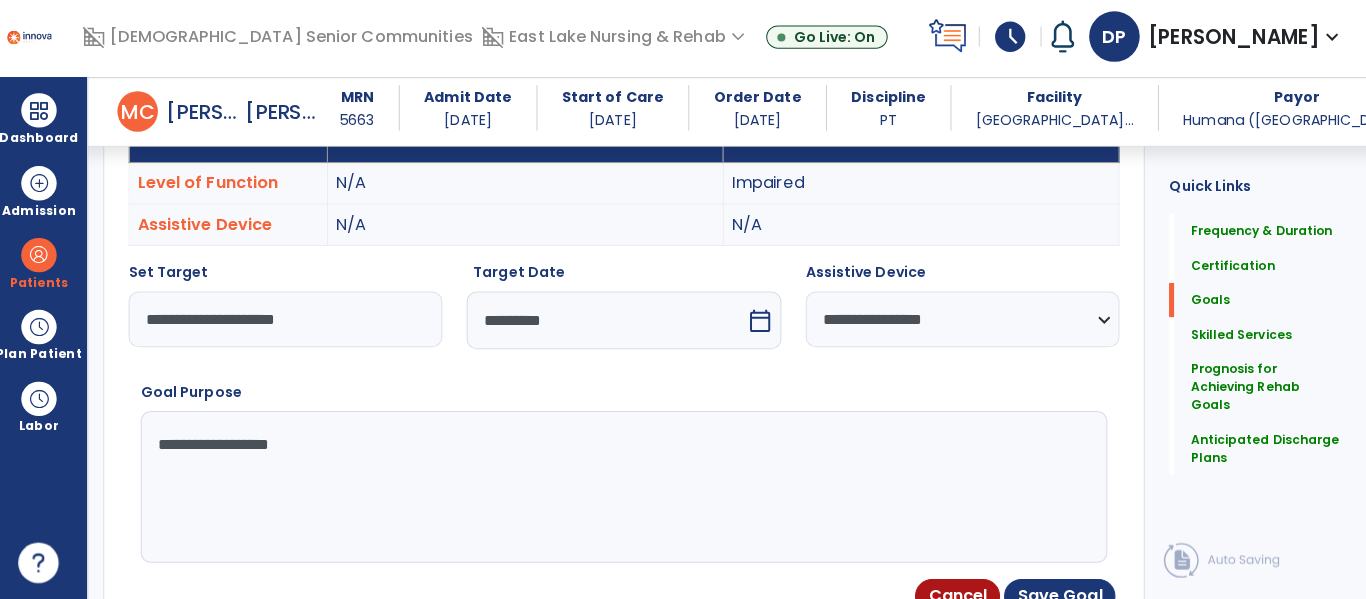 type on "**********" 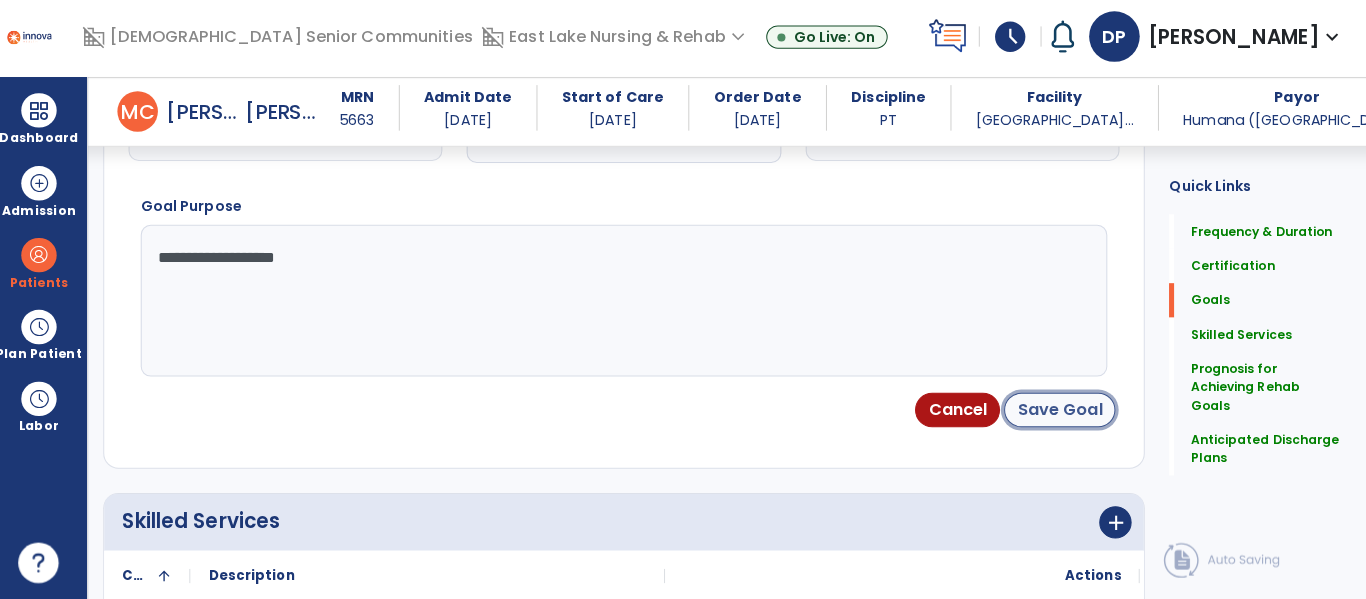 click on "Save Goal" at bounding box center [1056, 412] 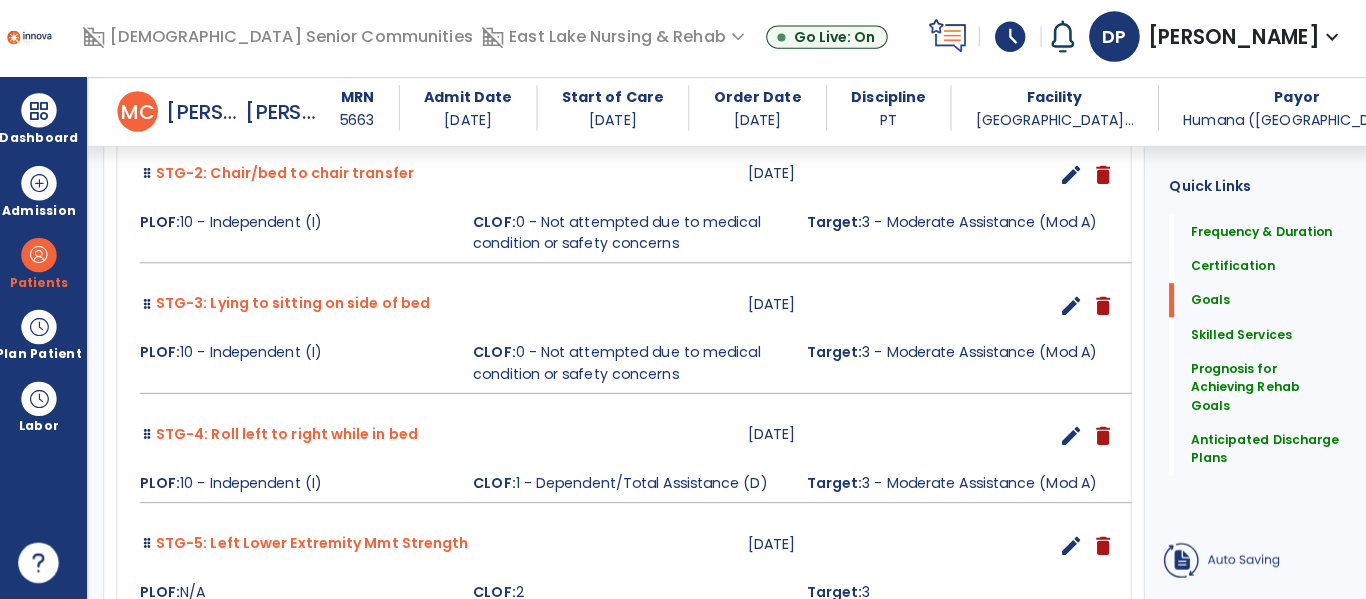 scroll, scrollTop: 204, scrollLeft: 0, axis: vertical 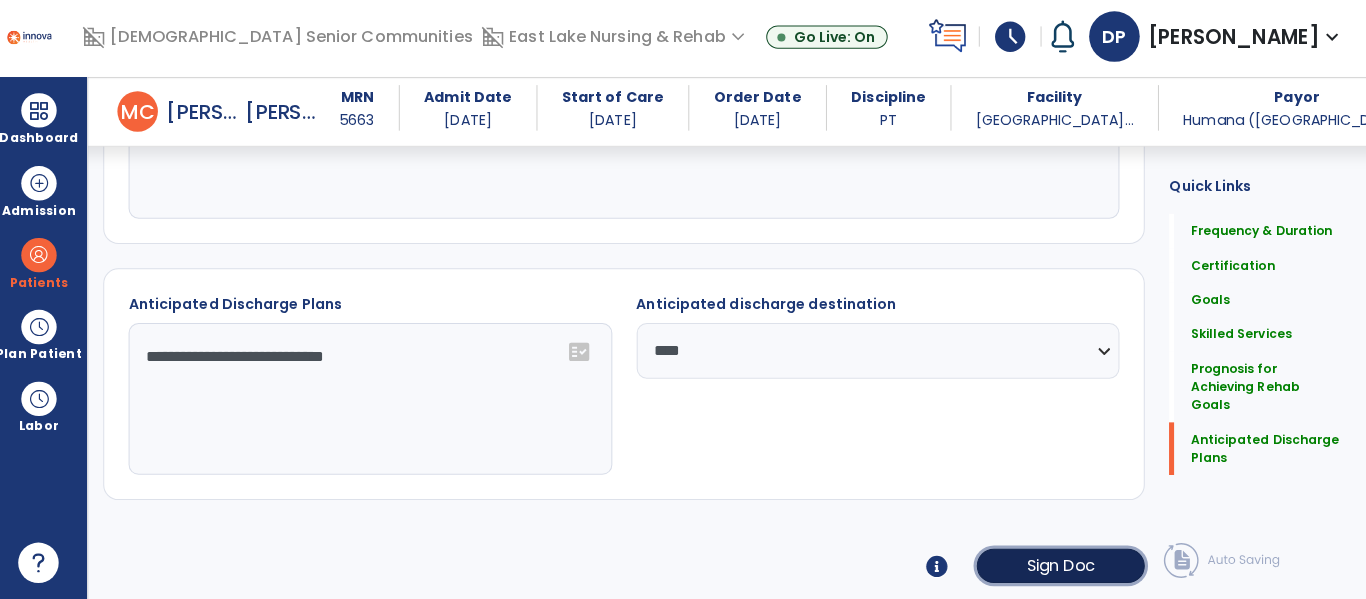 click on "Sign Doc" 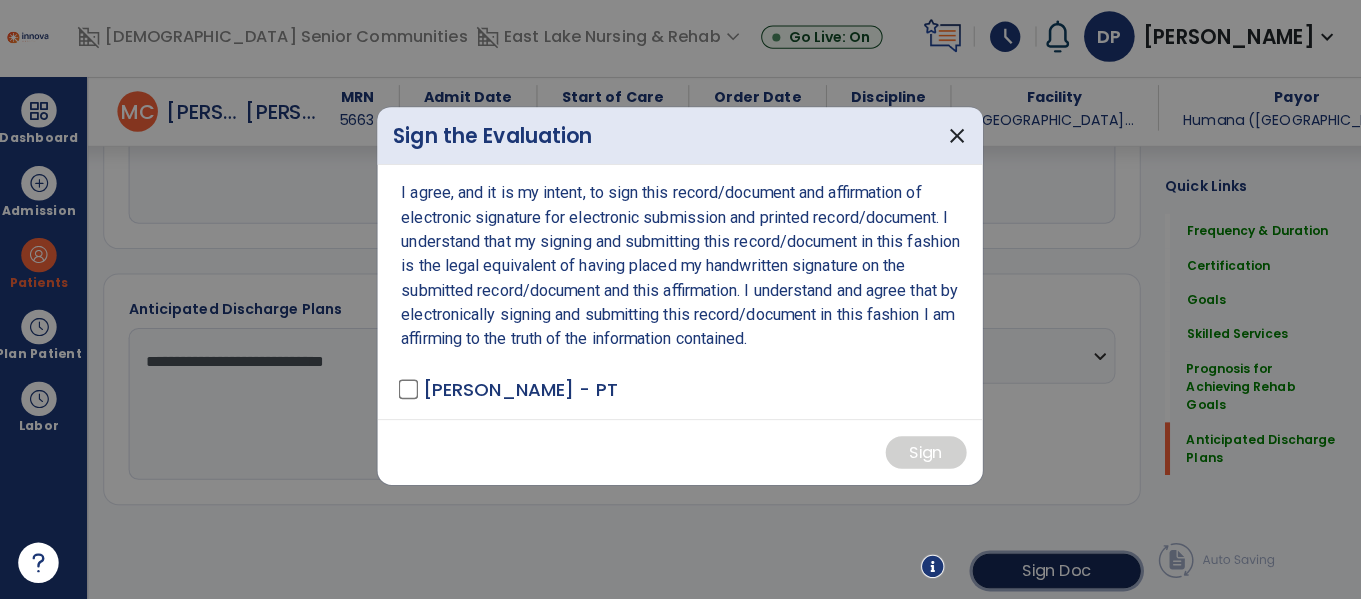 scroll, scrollTop: 2149, scrollLeft: 0, axis: vertical 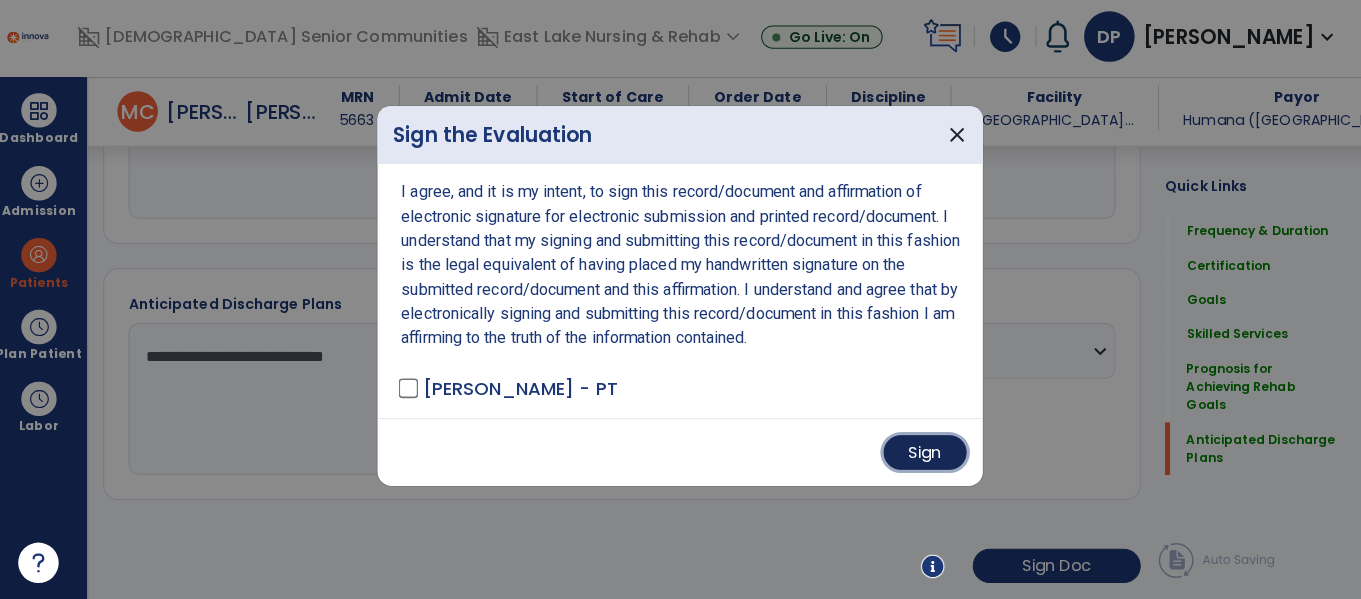 click on "Sign" at bounding box center (923, 454) 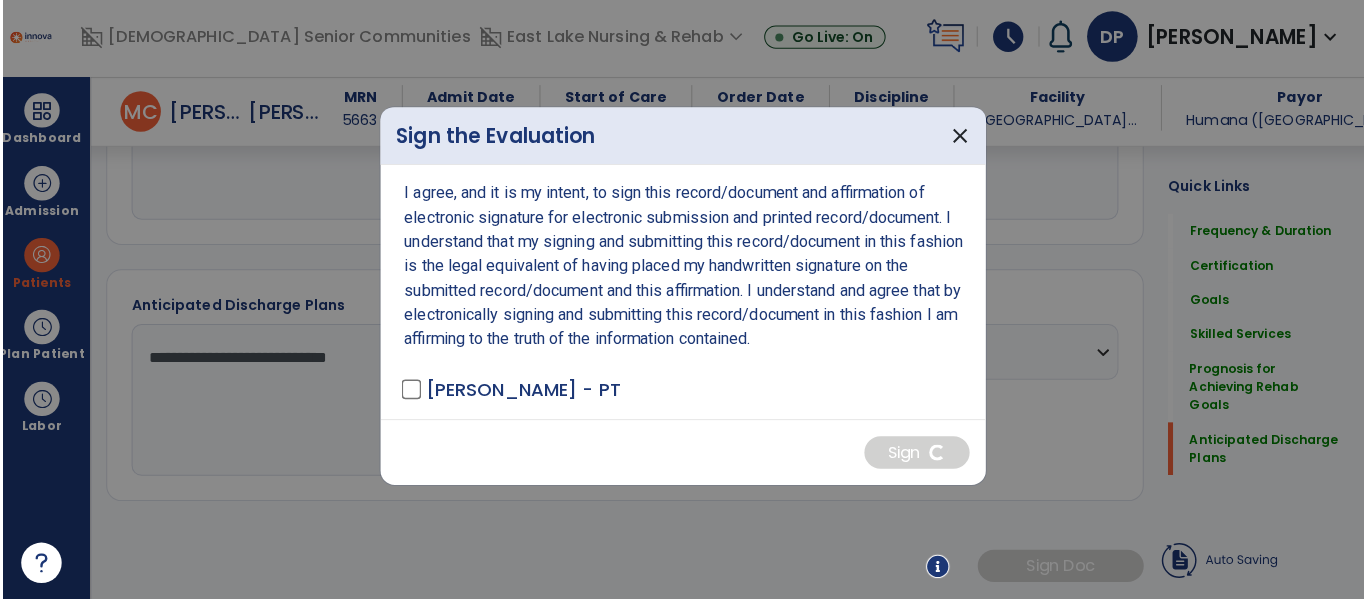 scroll, scrollTop: 2148, scrollLeft: 0, axis: vertical 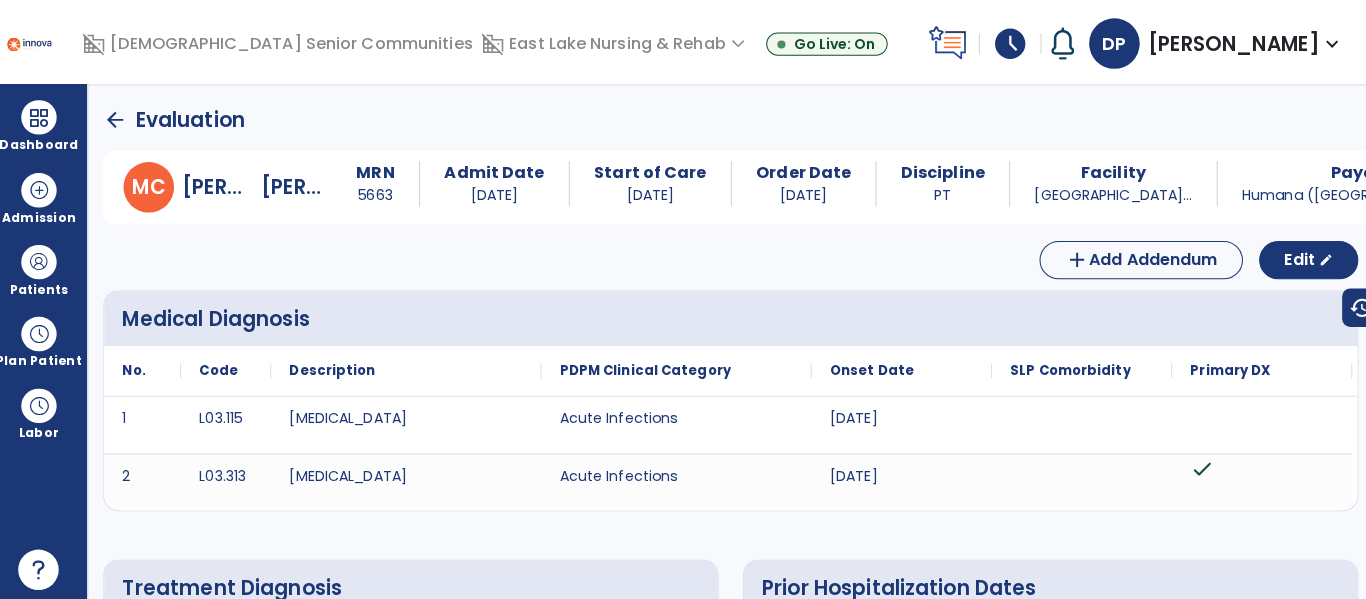click on "arrow_back" 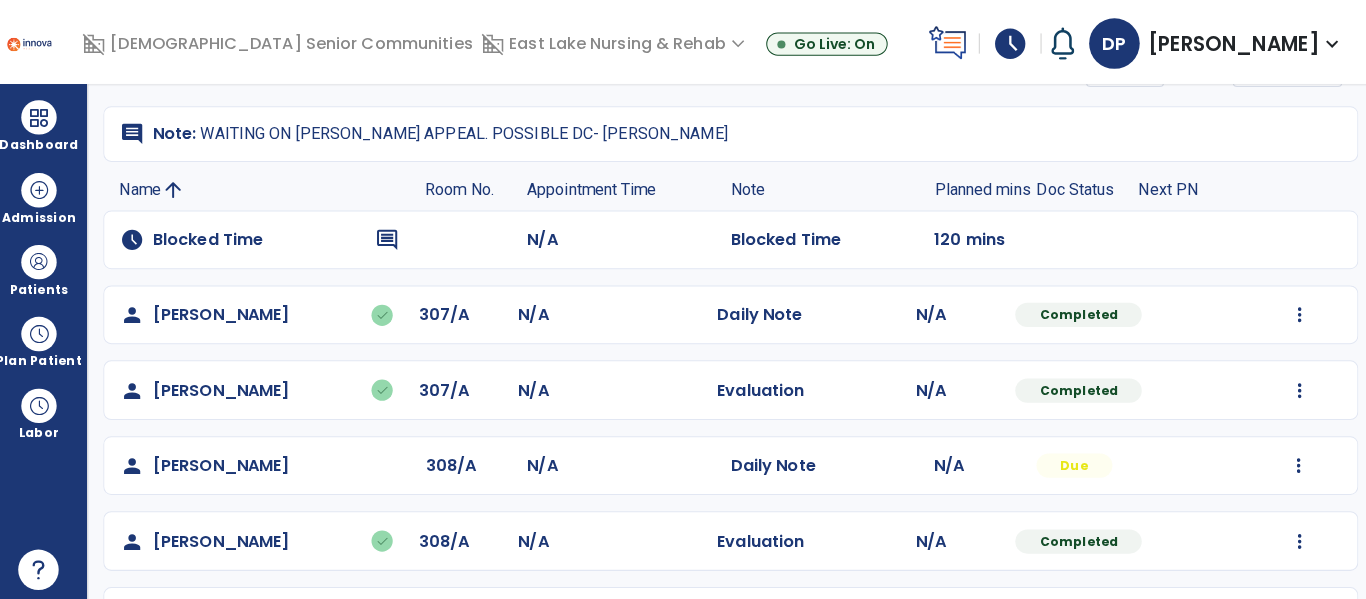 scroll, scrollTop: 130, scrollLeft: 0, axis: vertical 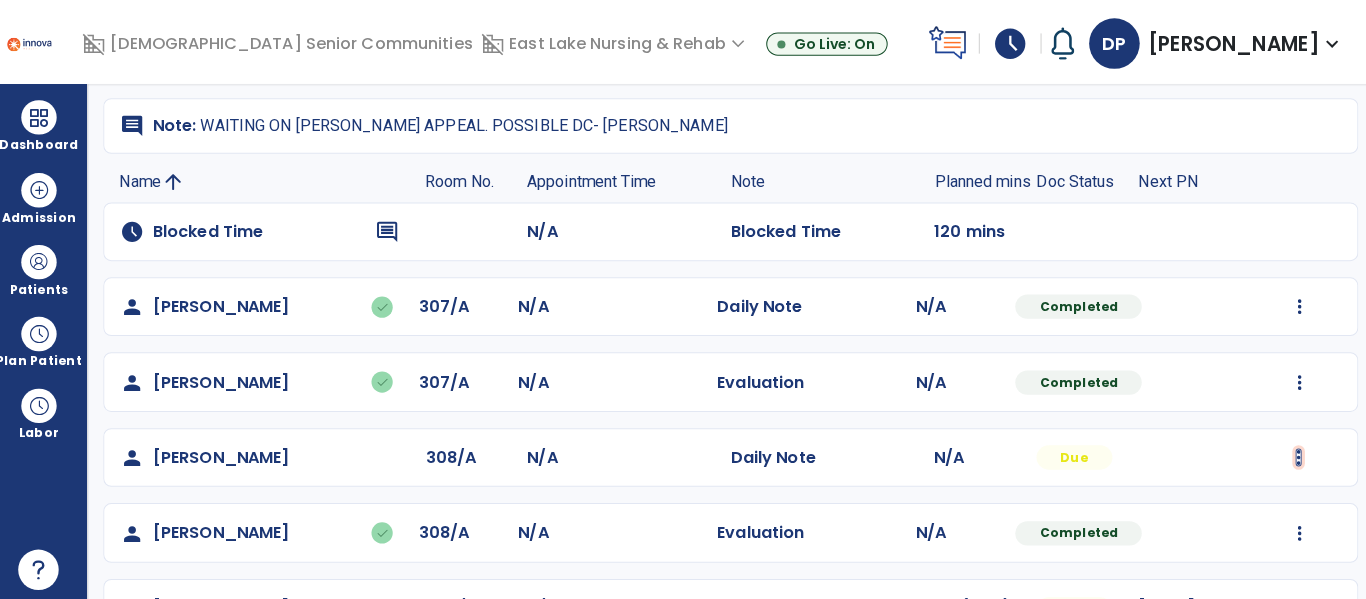 click at bounding box center (1293, 303) 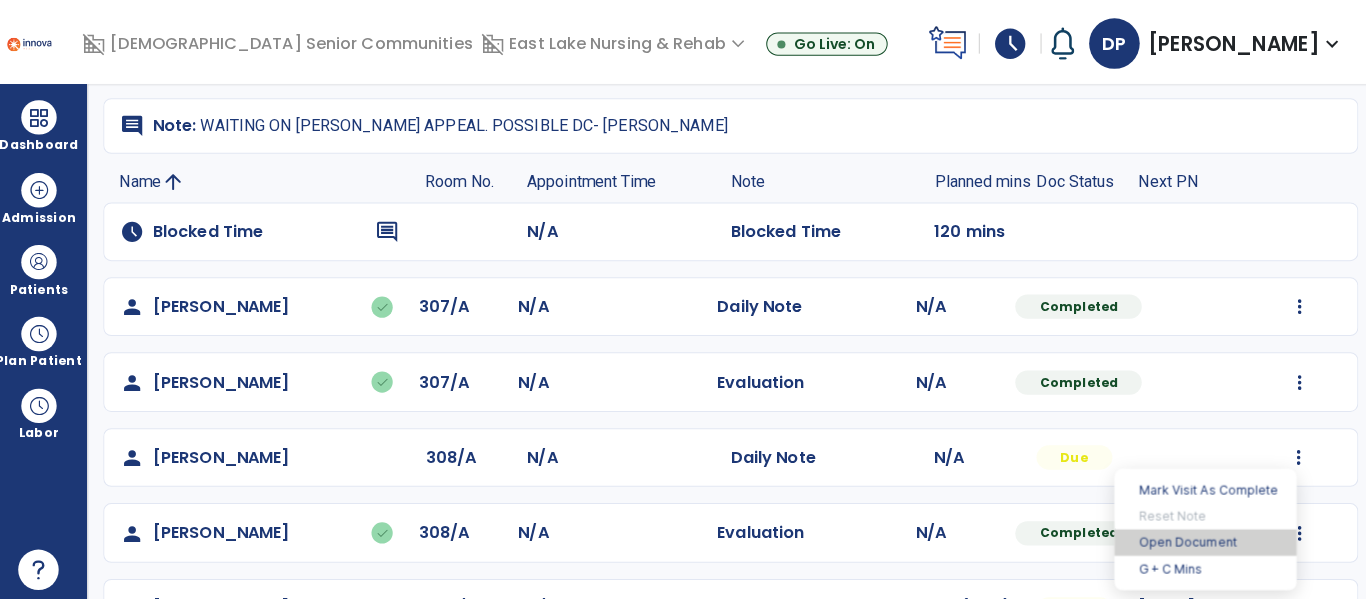 click on "Open Document" at bounding box center [1200, 536] 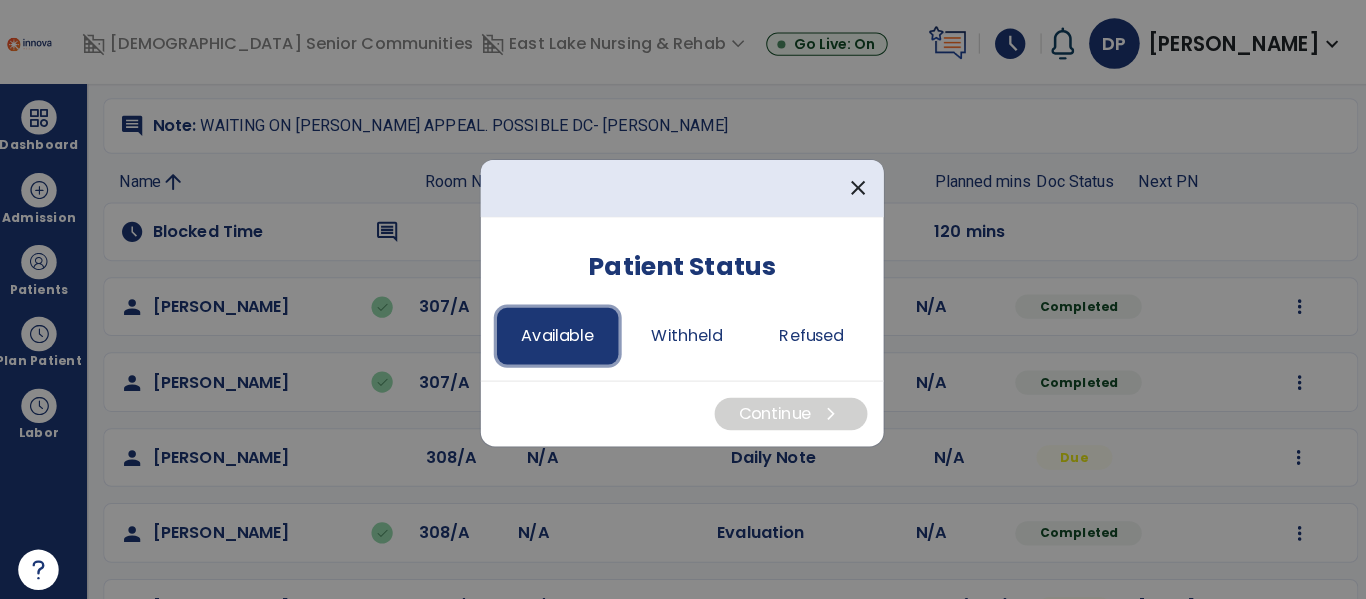 click on "Available" at bounding box center (560, 332) 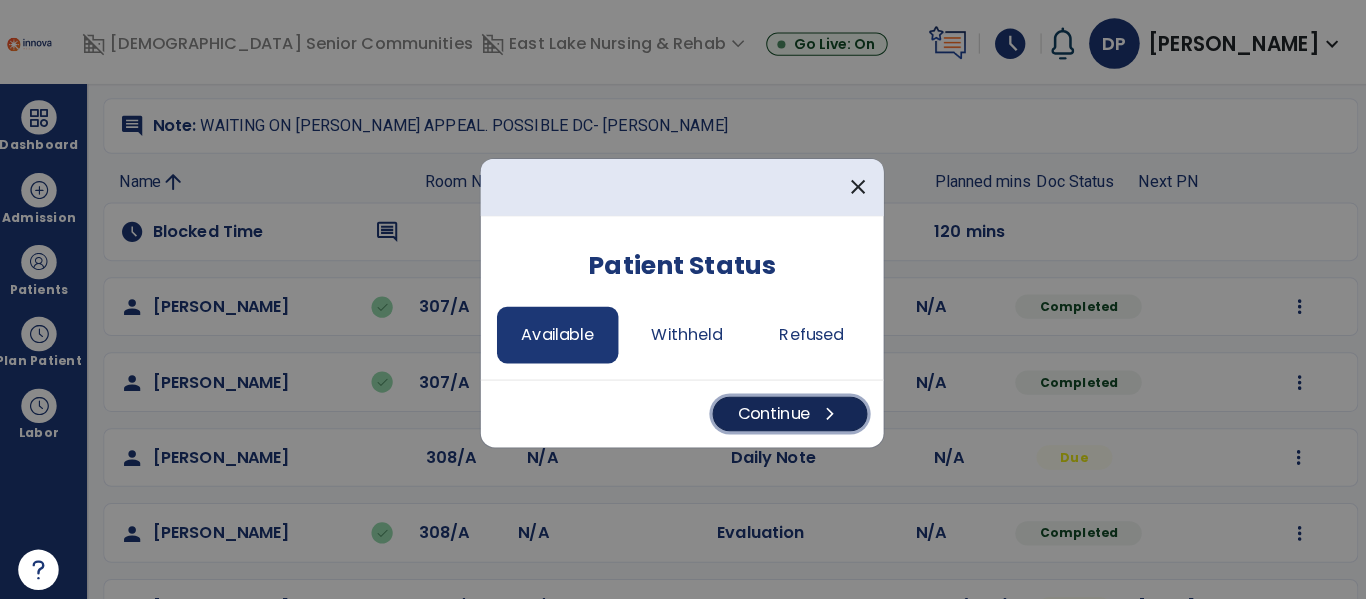 click on "Continue   chevron_right" at bounding box center (789, 409) 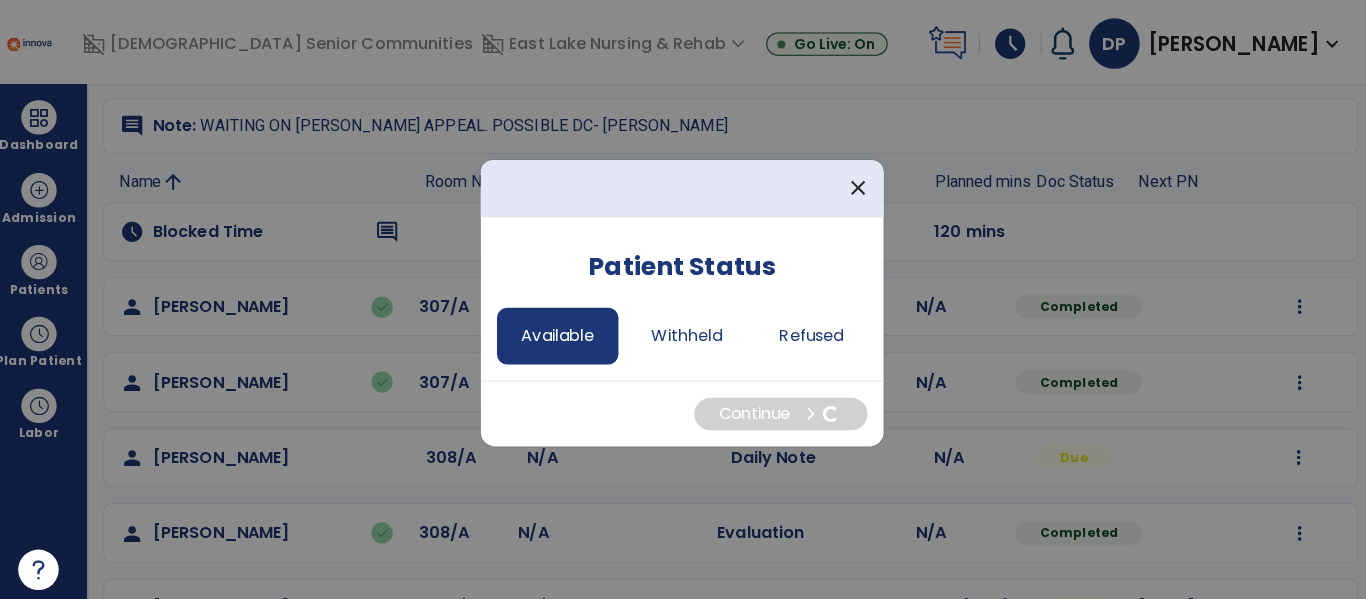 select on "*" 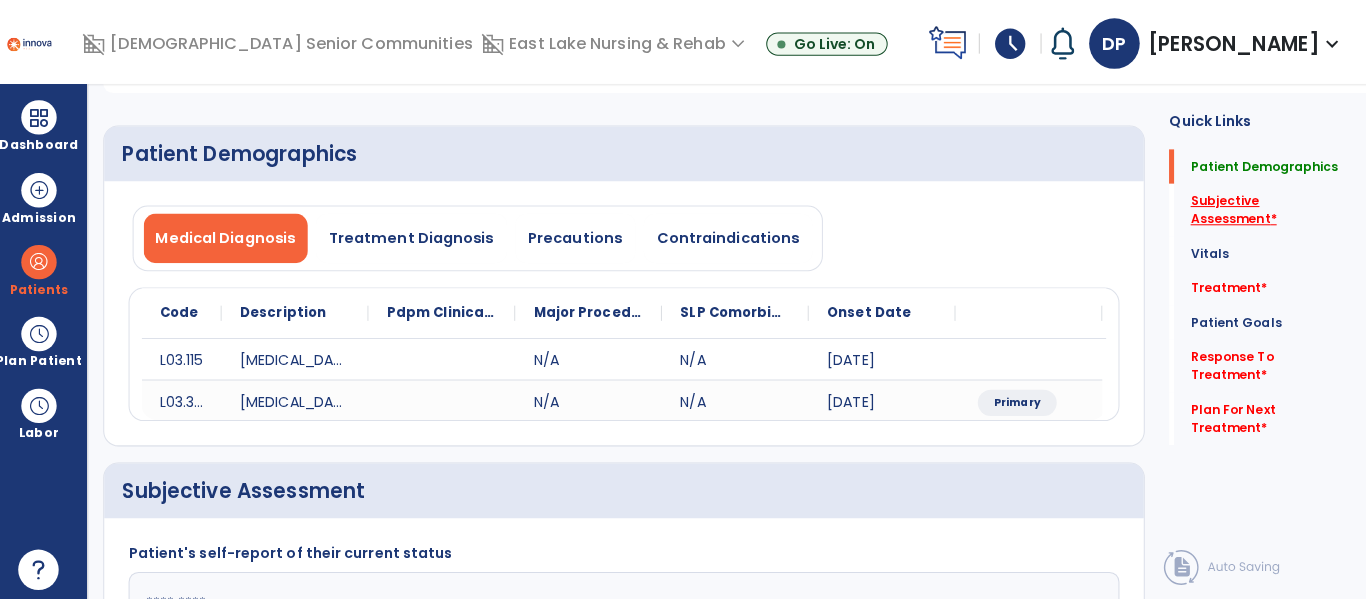 click on "Subjective Assessment   *" 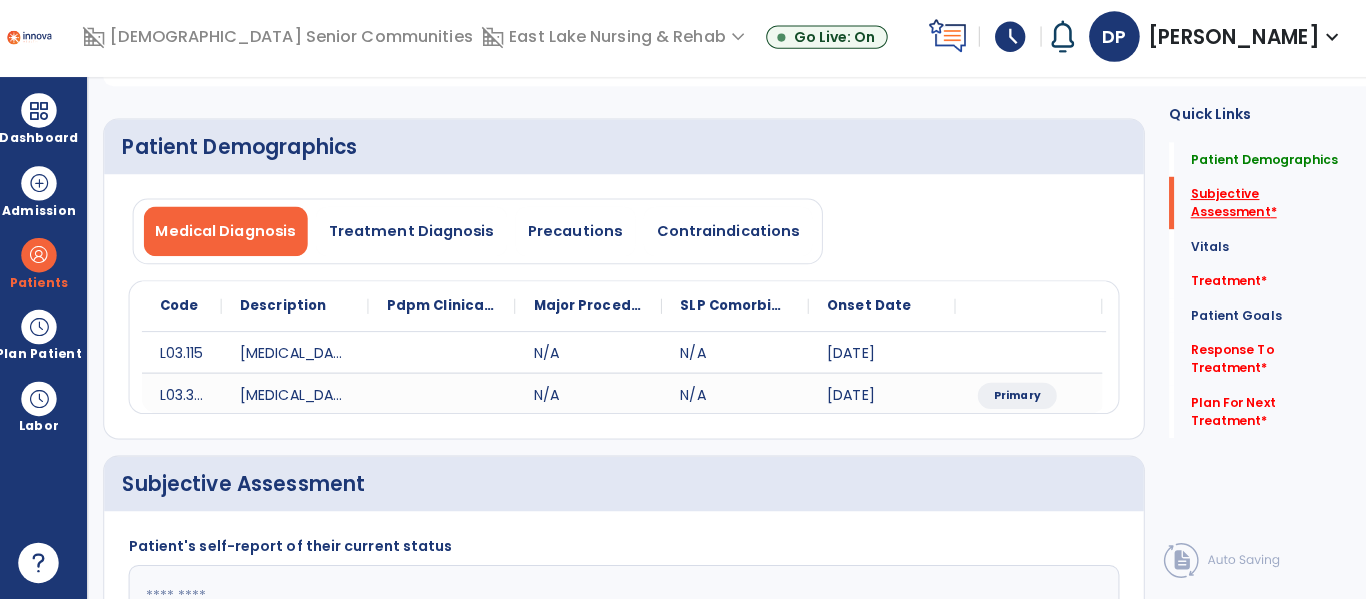 scroll, scrollTop: 286, scrollLeft: 0, axis: vertical 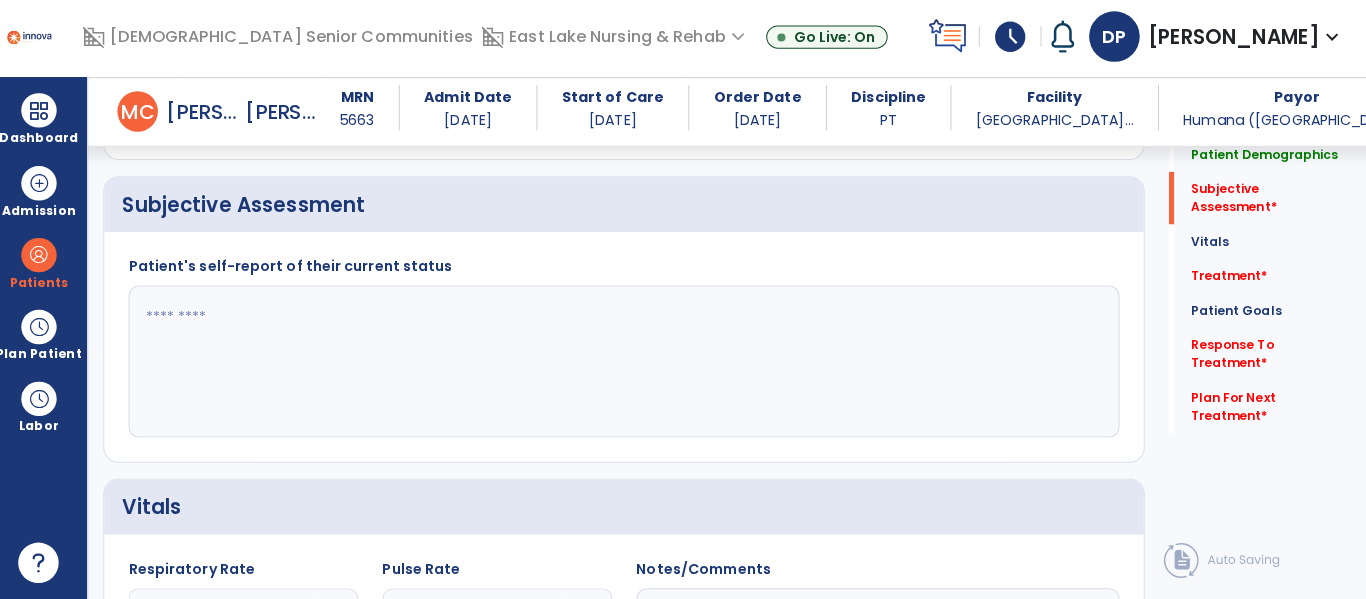 click 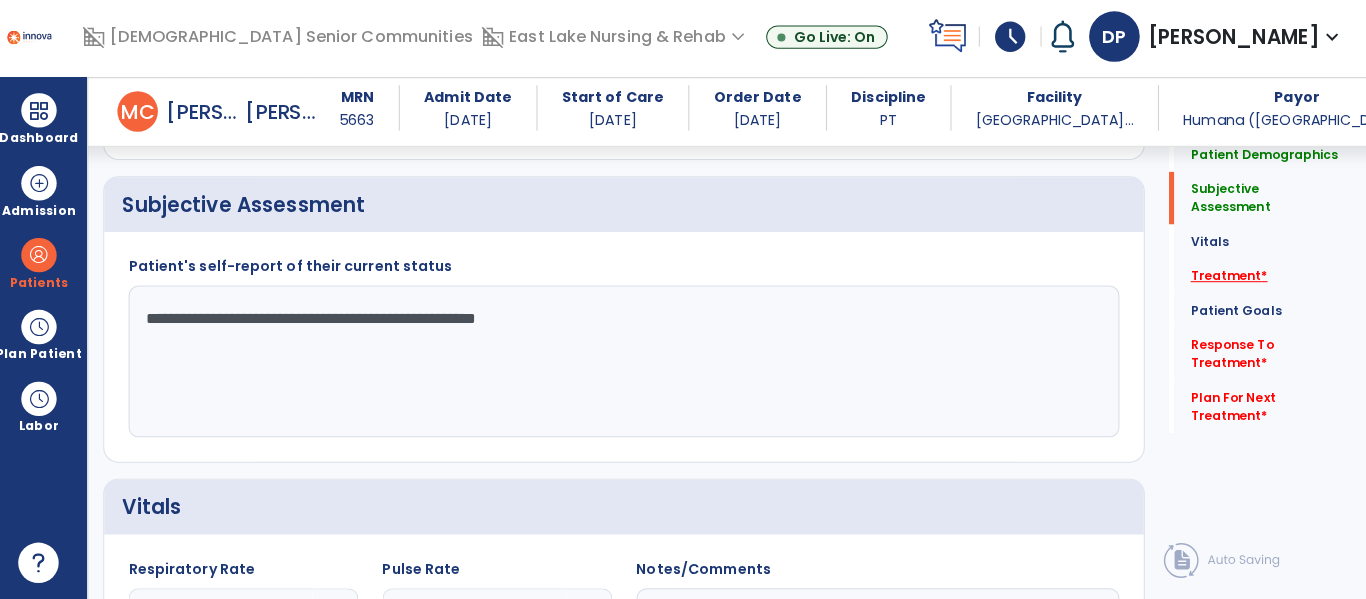 type on "**********" 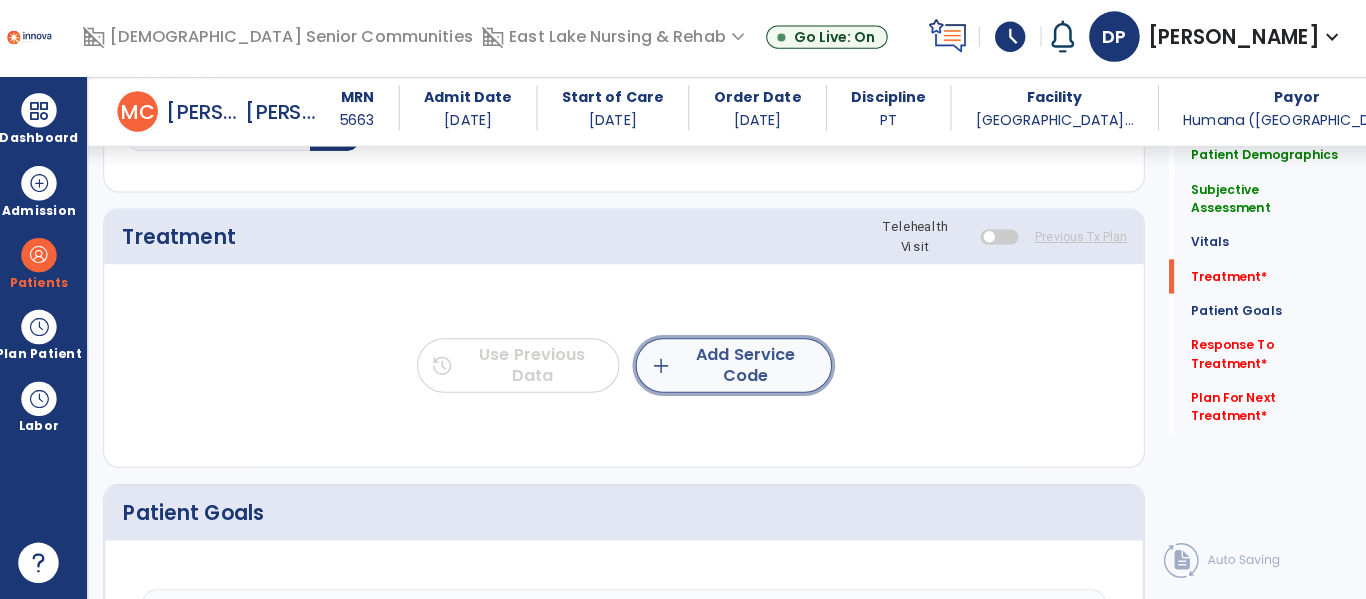 click on "add  Add Service Code" 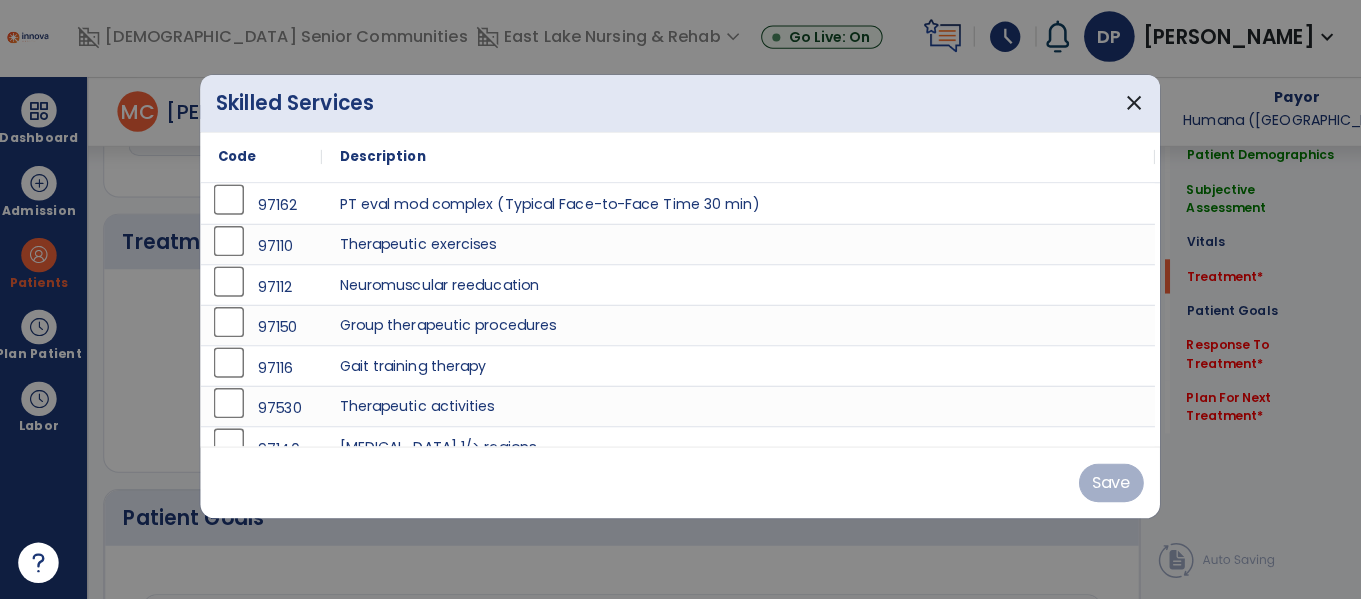 scroll, scrollTop: 1076, scrollLeft: 0, axis: vertical 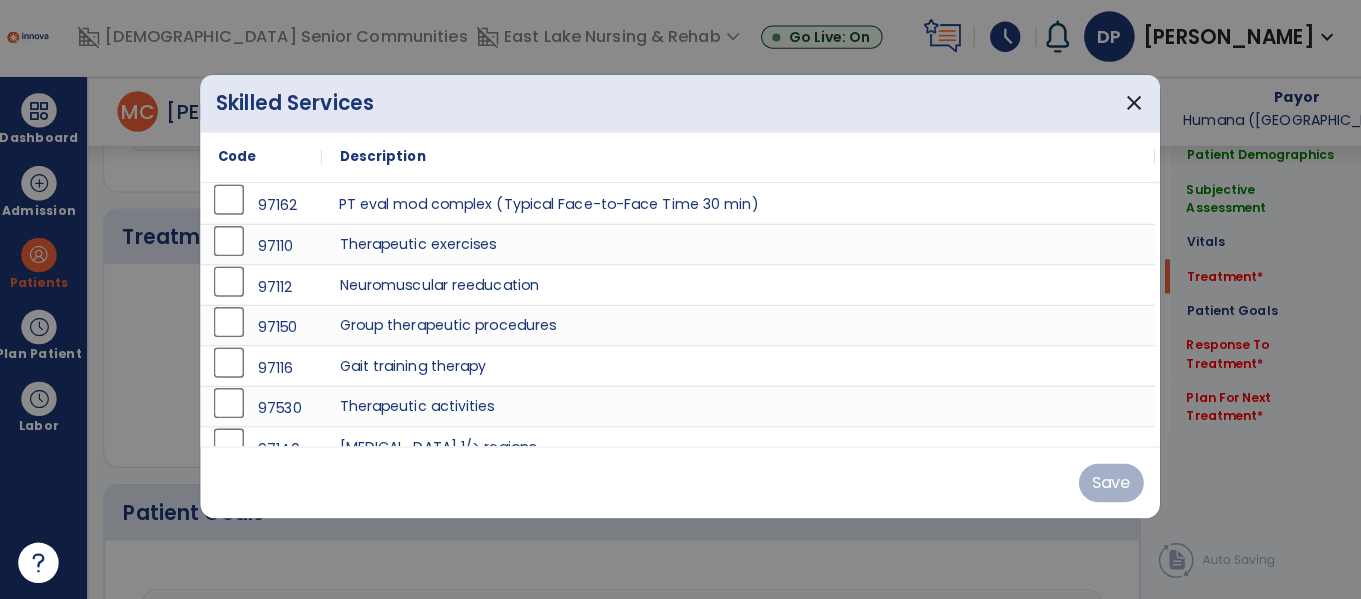 click on "PT eval mod complex (Typical Face-to-Face Time 30 min)" at bounding box center [738, 208] 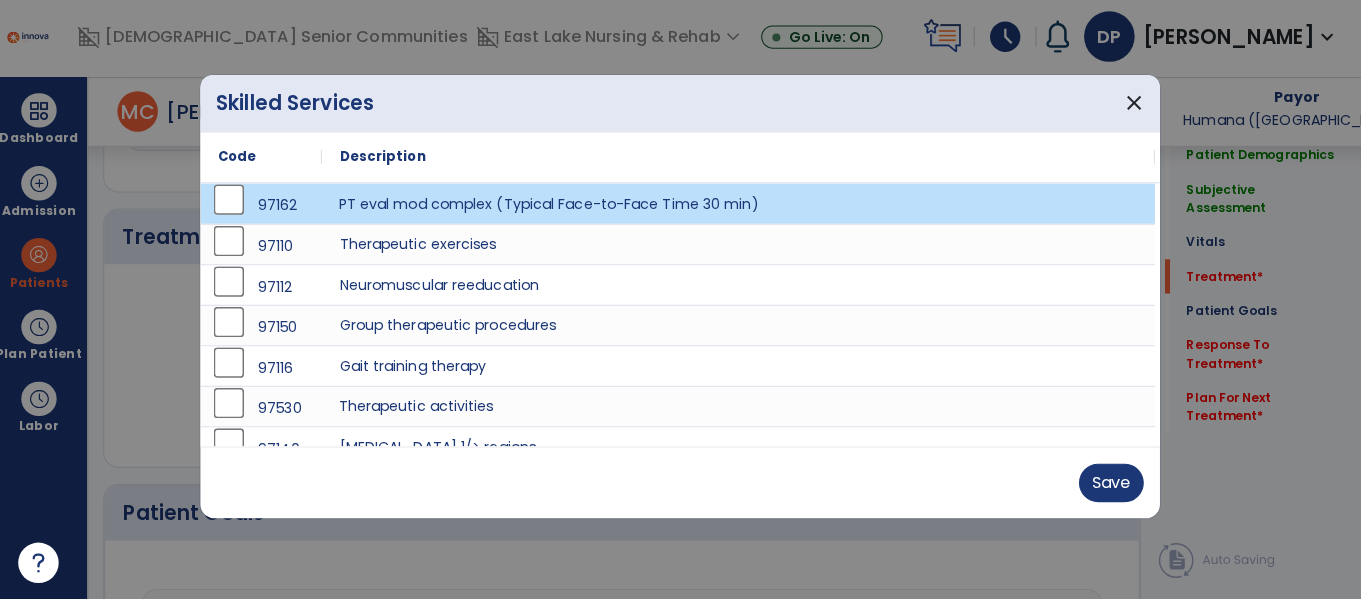 click on "Therapeutic activities" at bounding box center [738, 408] 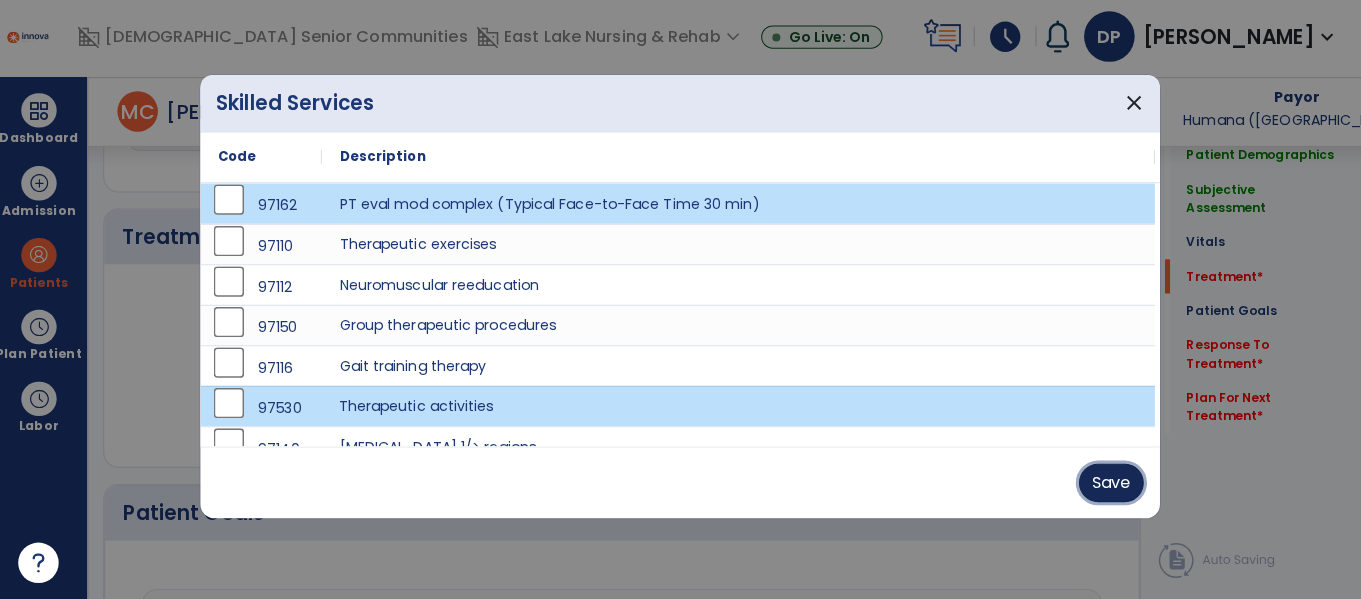 click on "Save" at bounding box center [1107, 484] 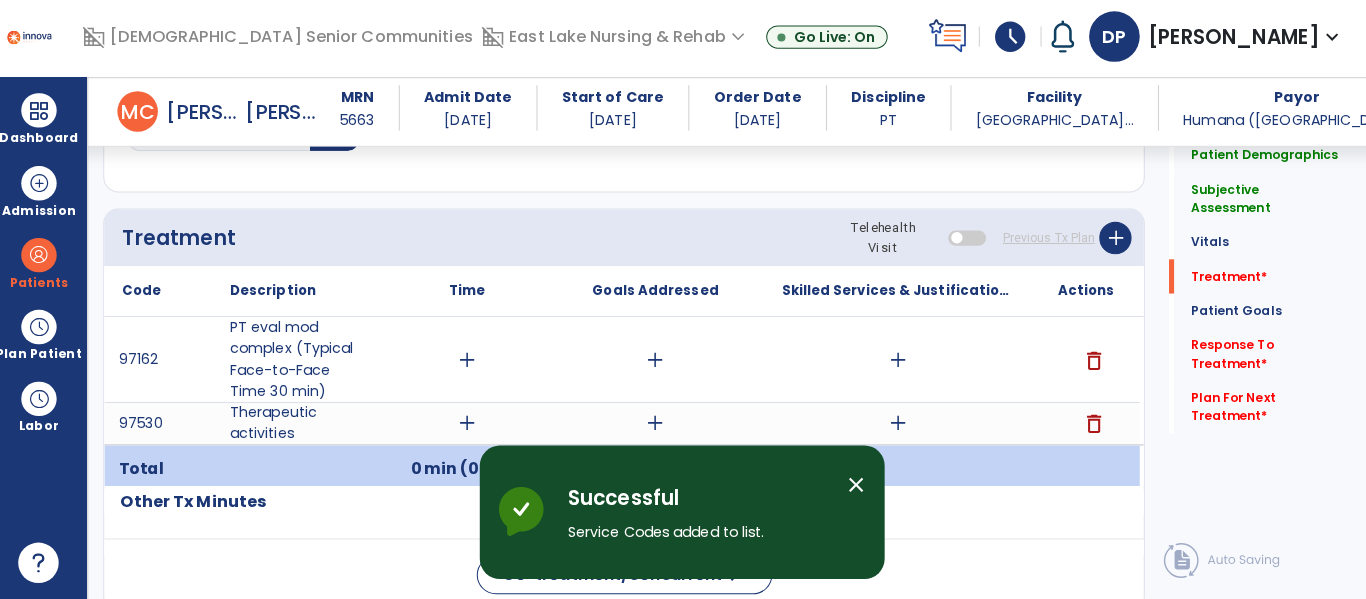 click on "add" at bounding box center [471, 362] 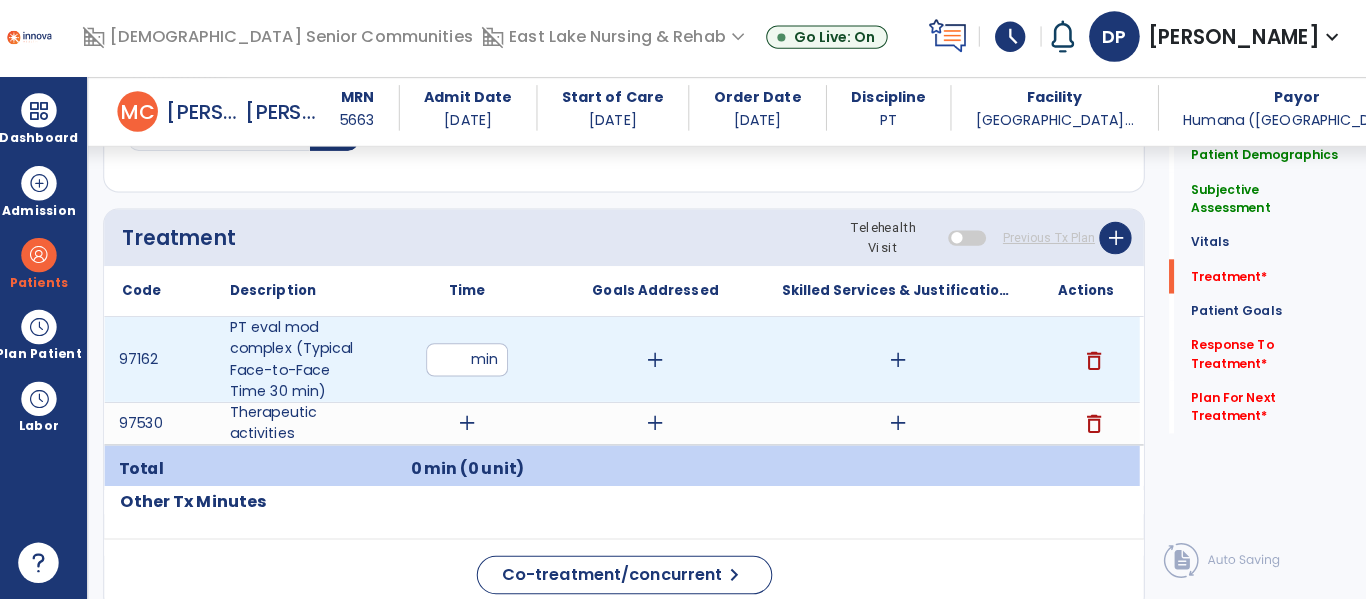 type on "**" 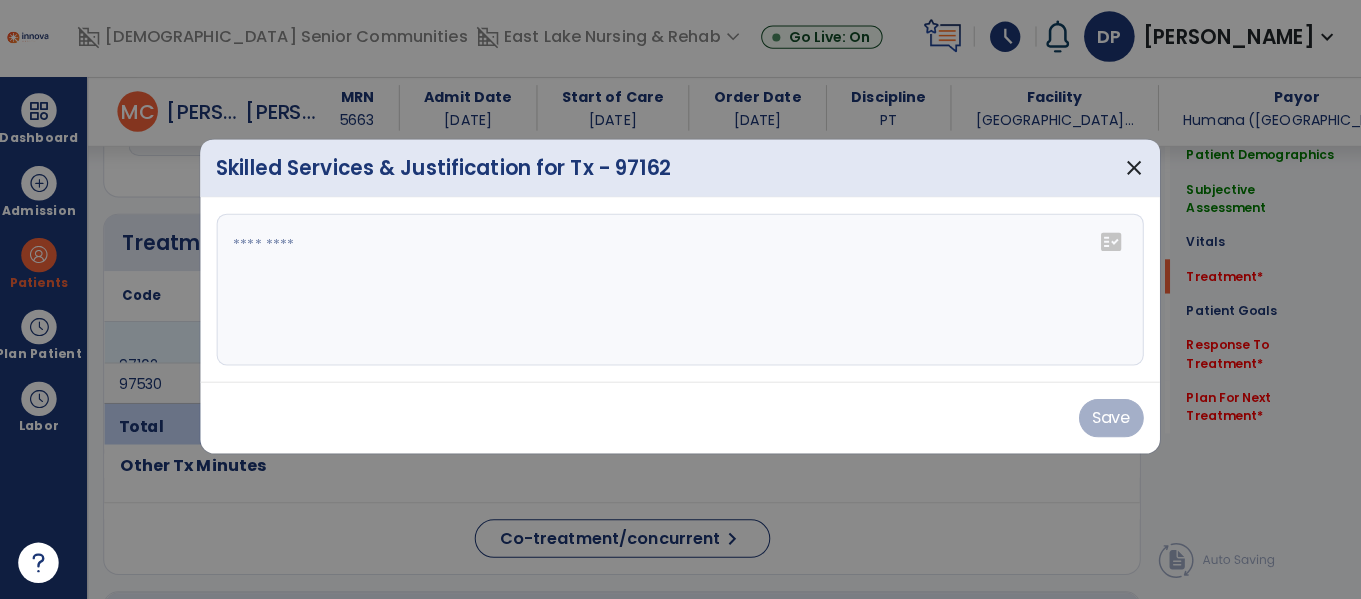 click at bounding box center (681, 293) 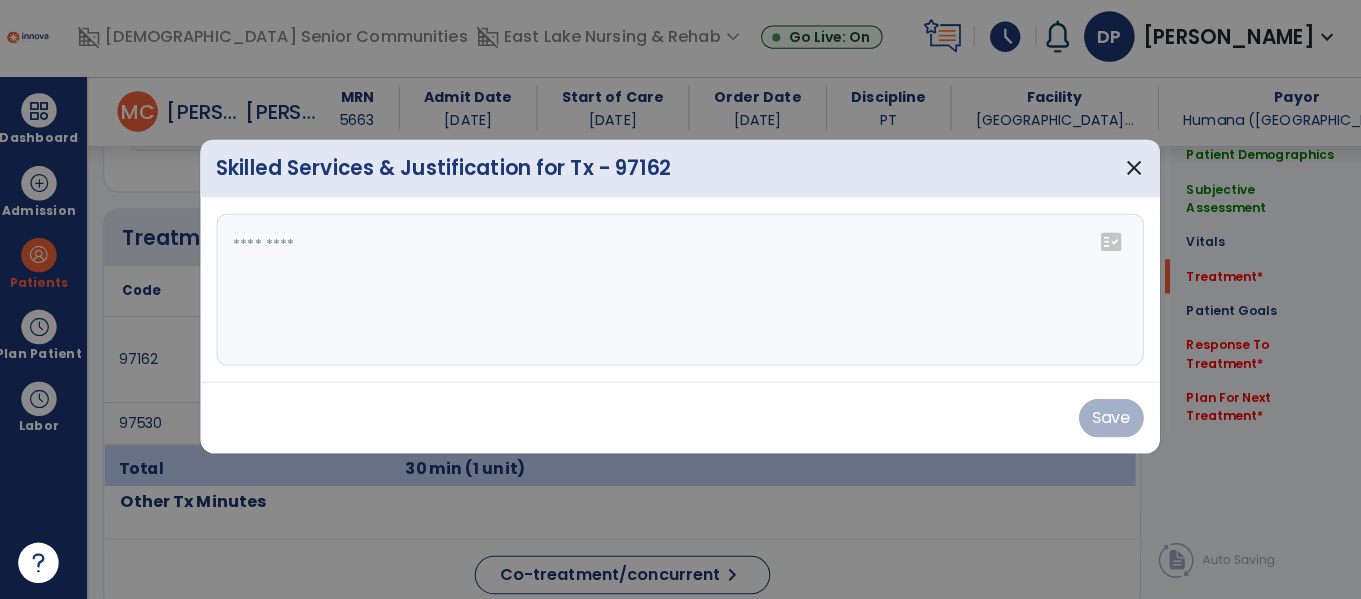 scroll, scrollTop: 1076, scrollLeft: 0, axis: vertical 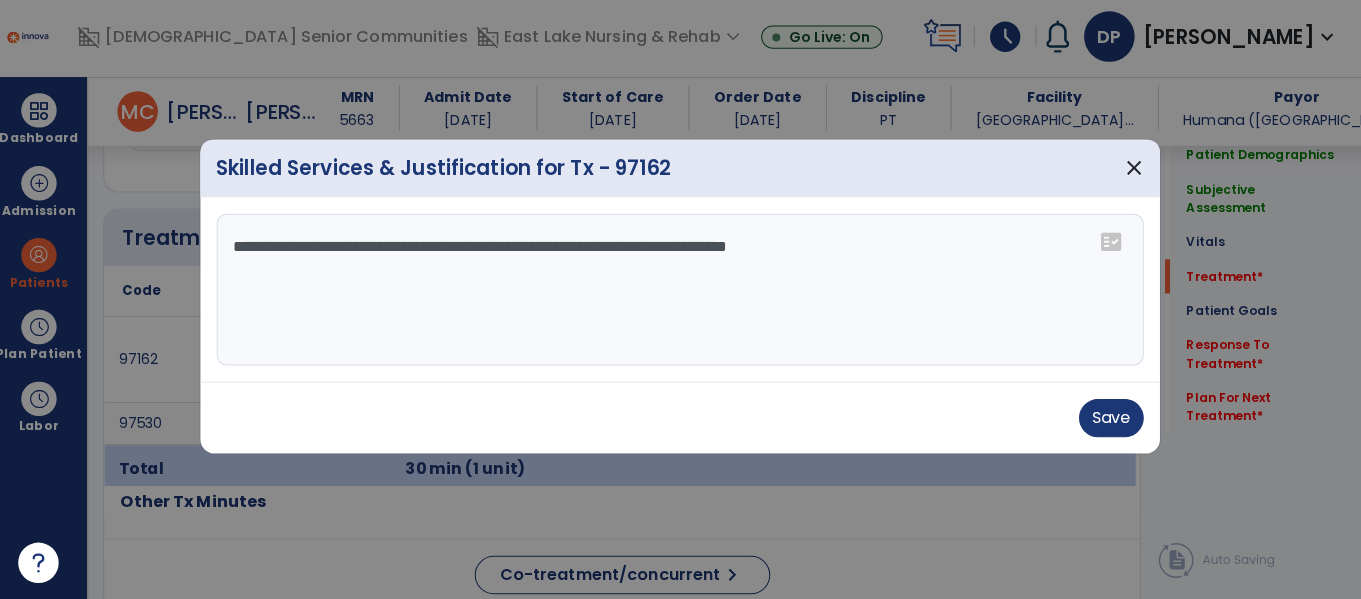 type on "**********" 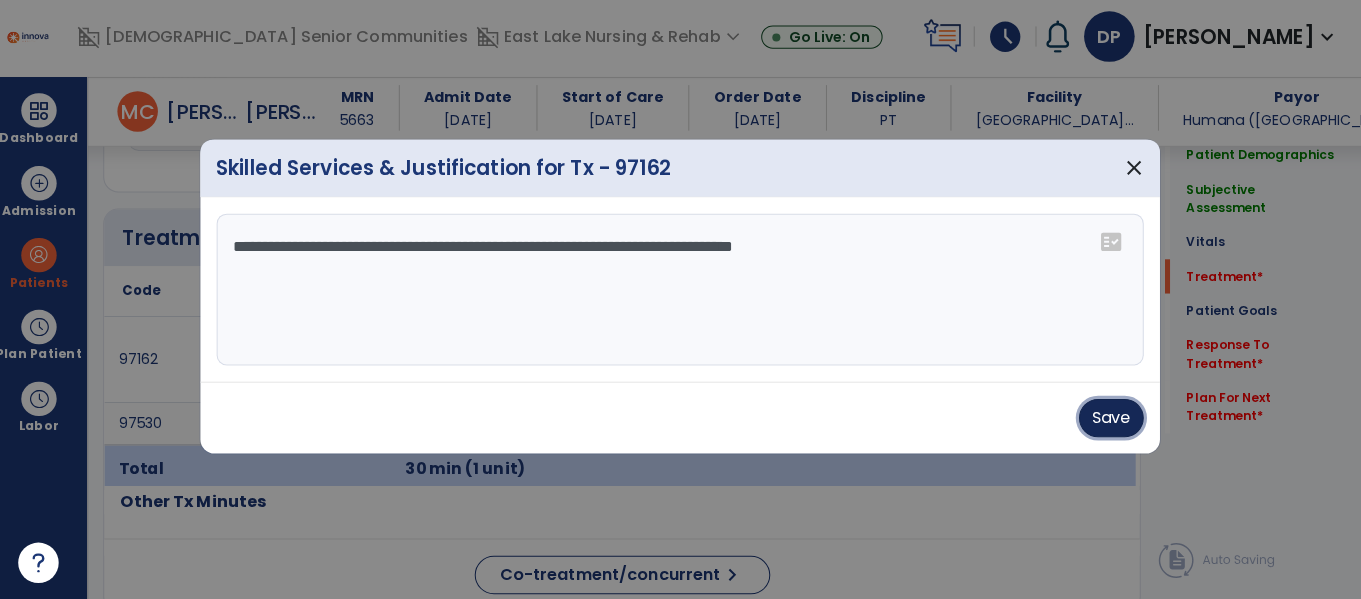 click on "Save" at bounding box center (1107, 420) 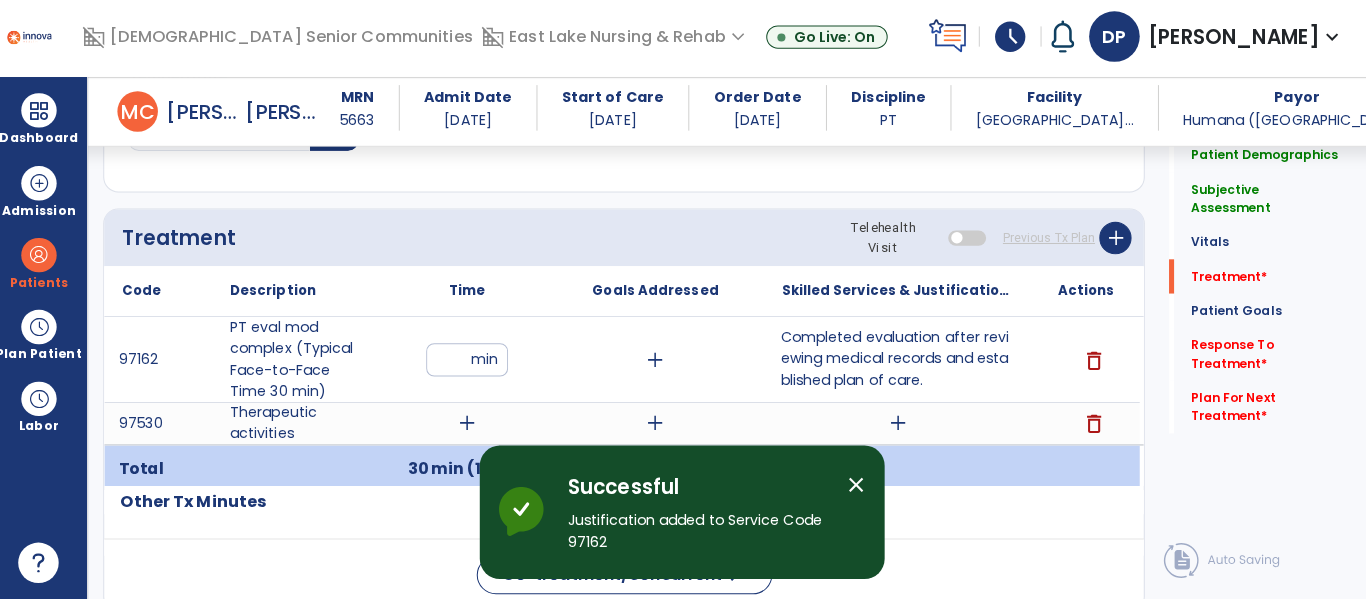 click on "add" at bounding box center (471, 425) 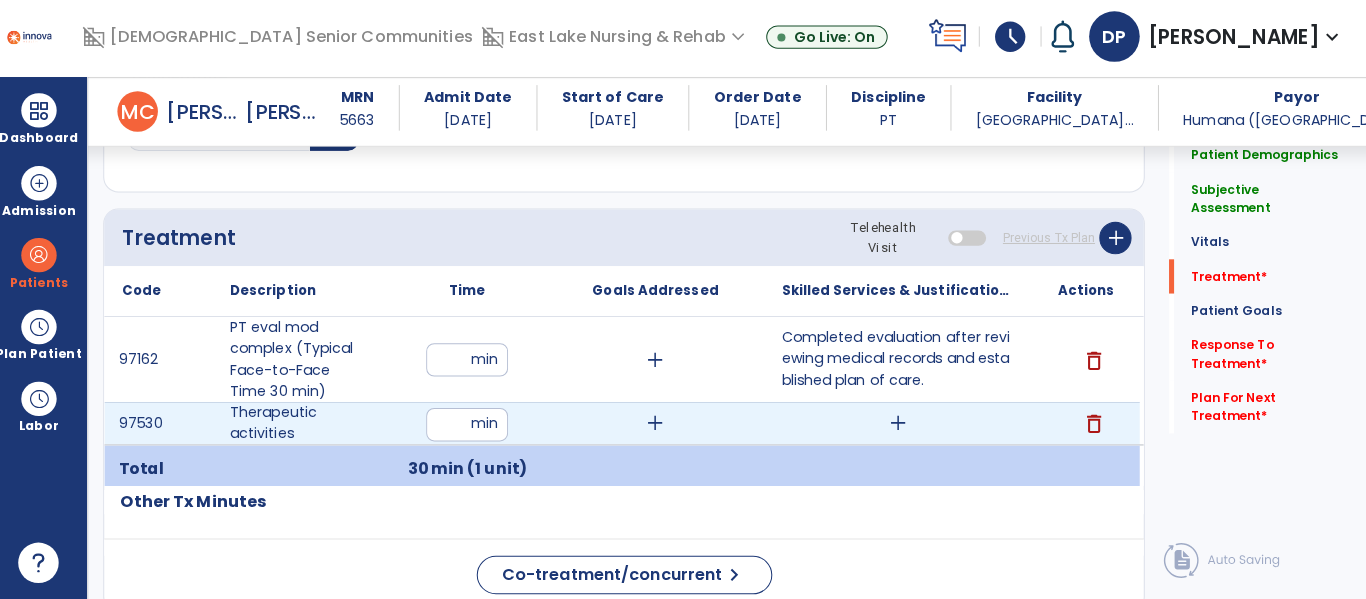 type on "**" 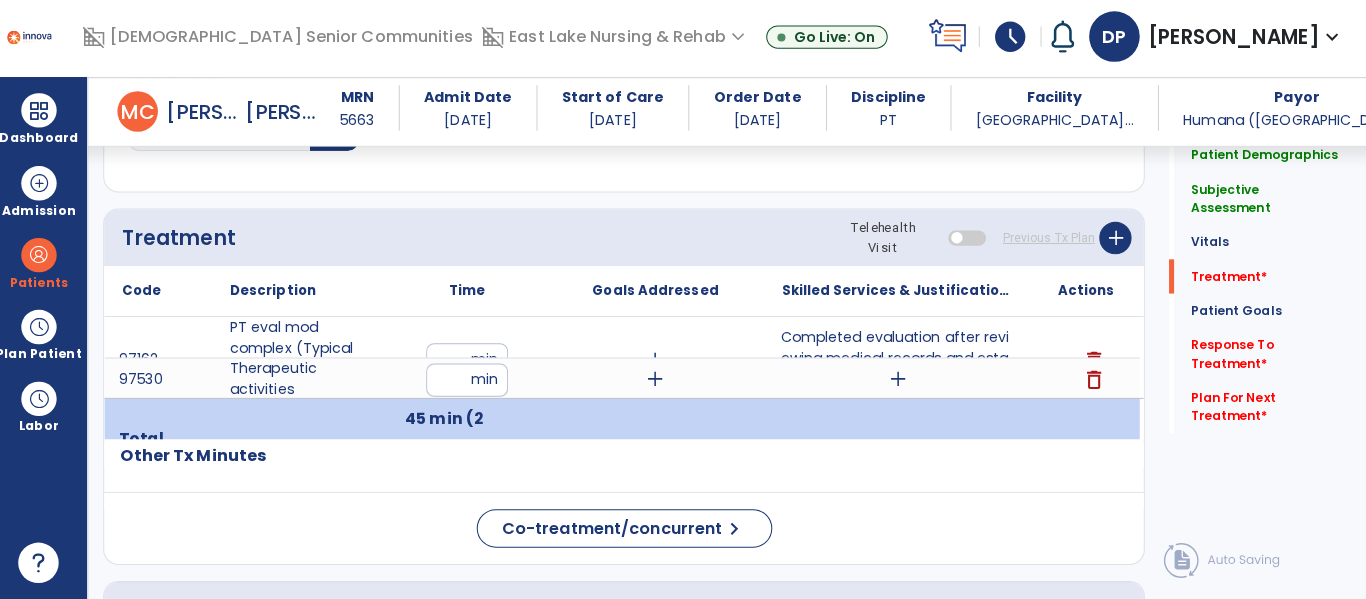 click on "Completed evaluation after reviewing medical records and established plan of care." at bounding box center (896, 362) 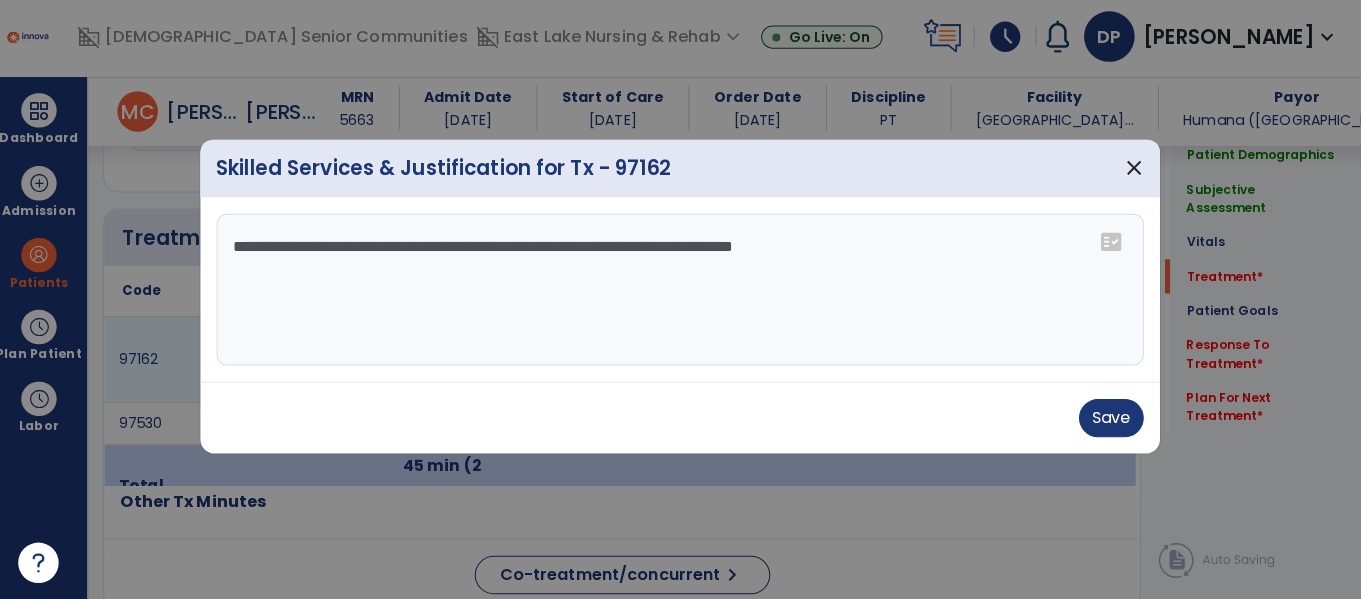 scroll, scrollTop: 1076, scrollLeft: 0, axis: vertical 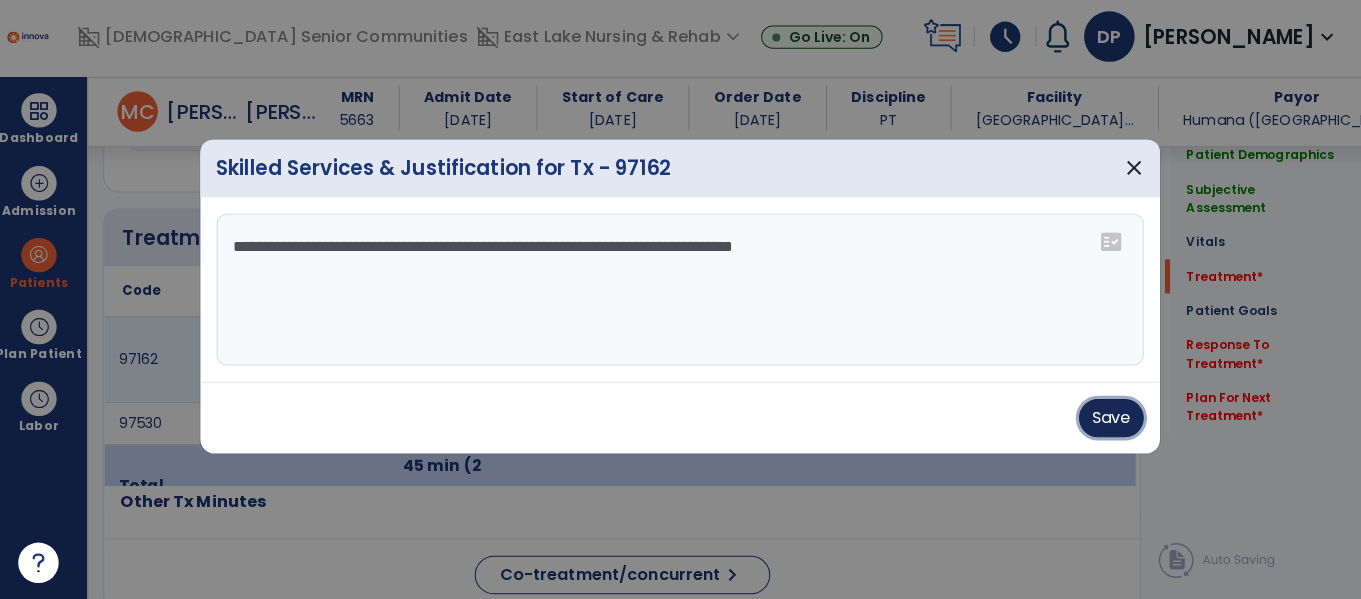 click on "Save" at bounding box center (1107, 420) 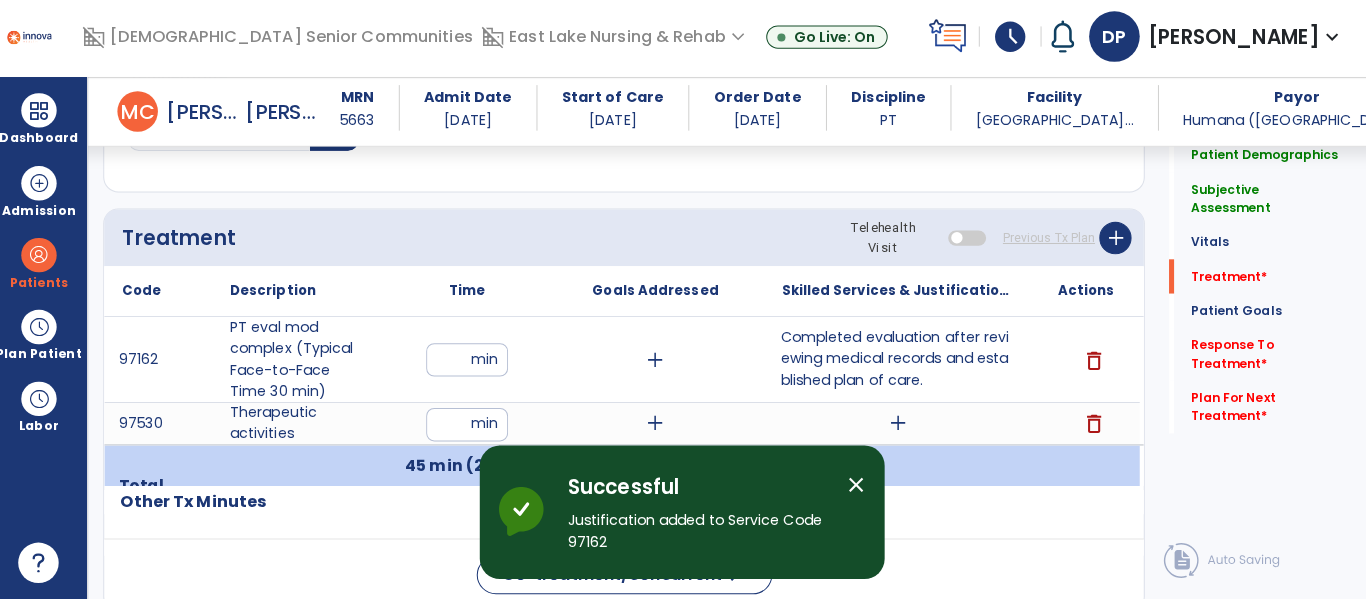 click on "add" at bounding box center [896, 425] 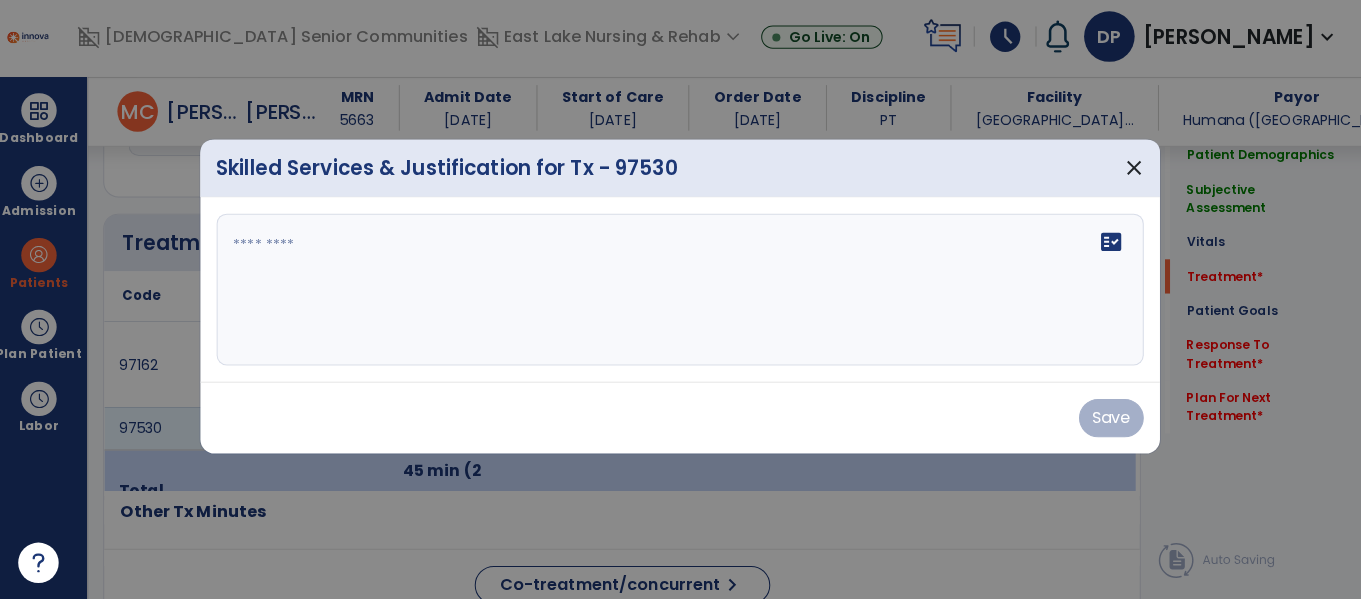 scroll, scrollTop: 1076, scrollLeft: 0, axis: vertical 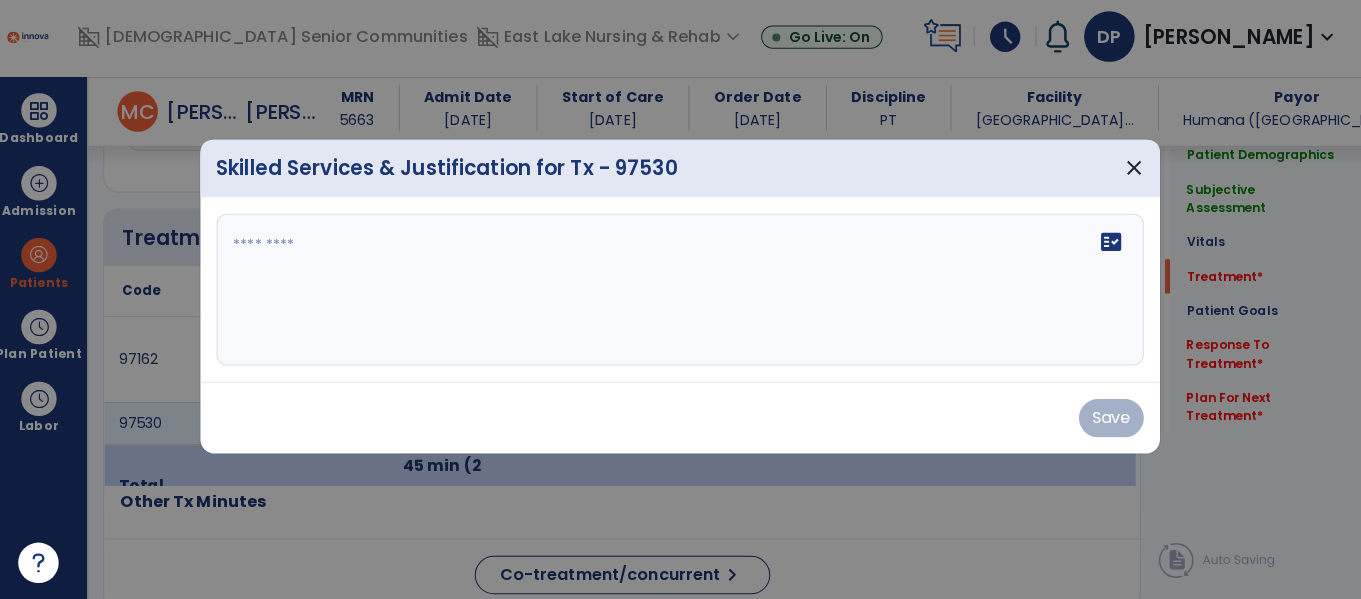 click on "fact_check" at bounding box center (681, 293) 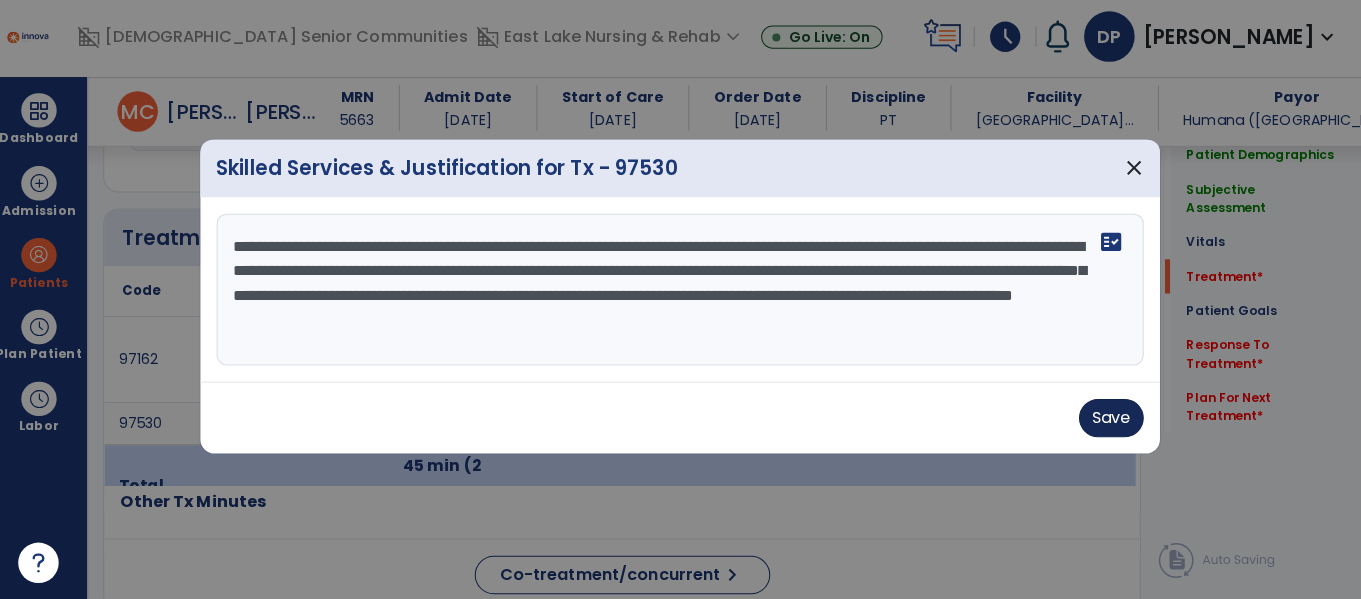 type on "**********" 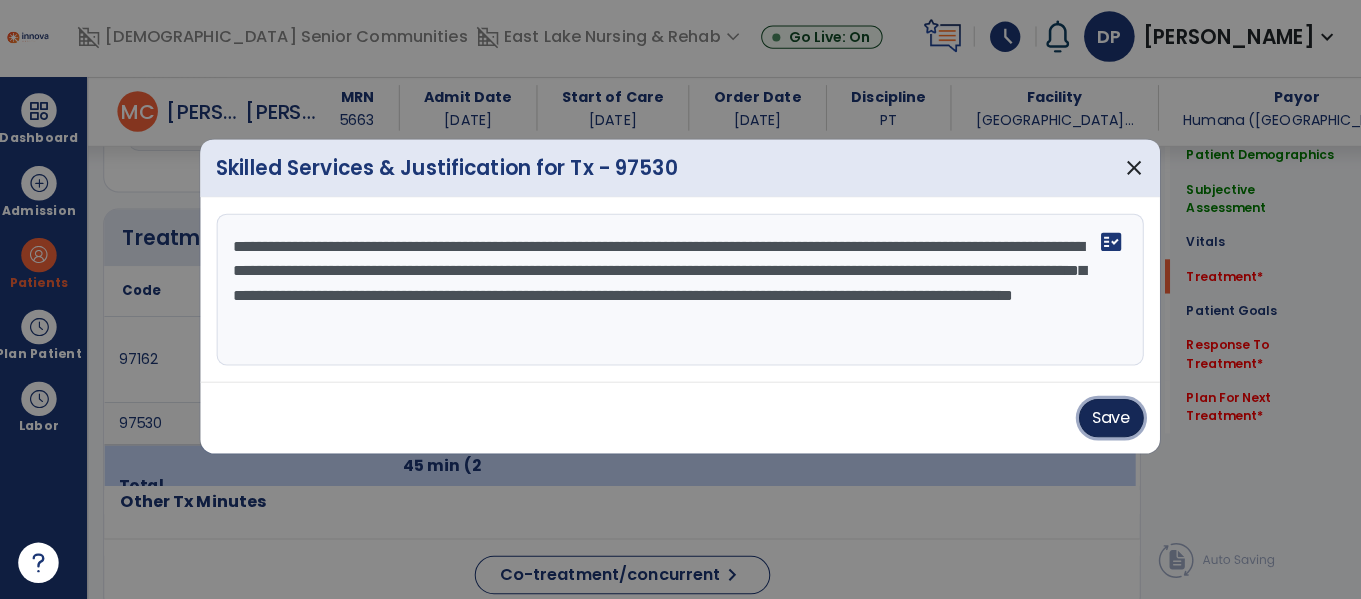 click on "Save" at bounding box center [1107, 420] 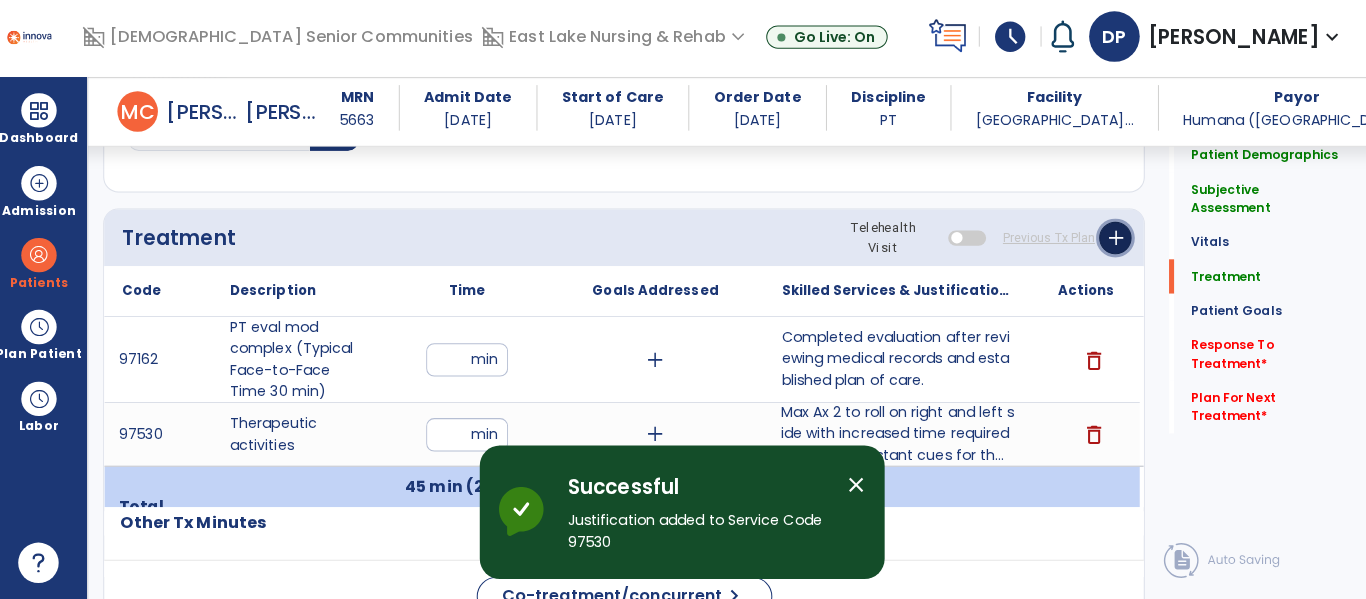 click on "add" 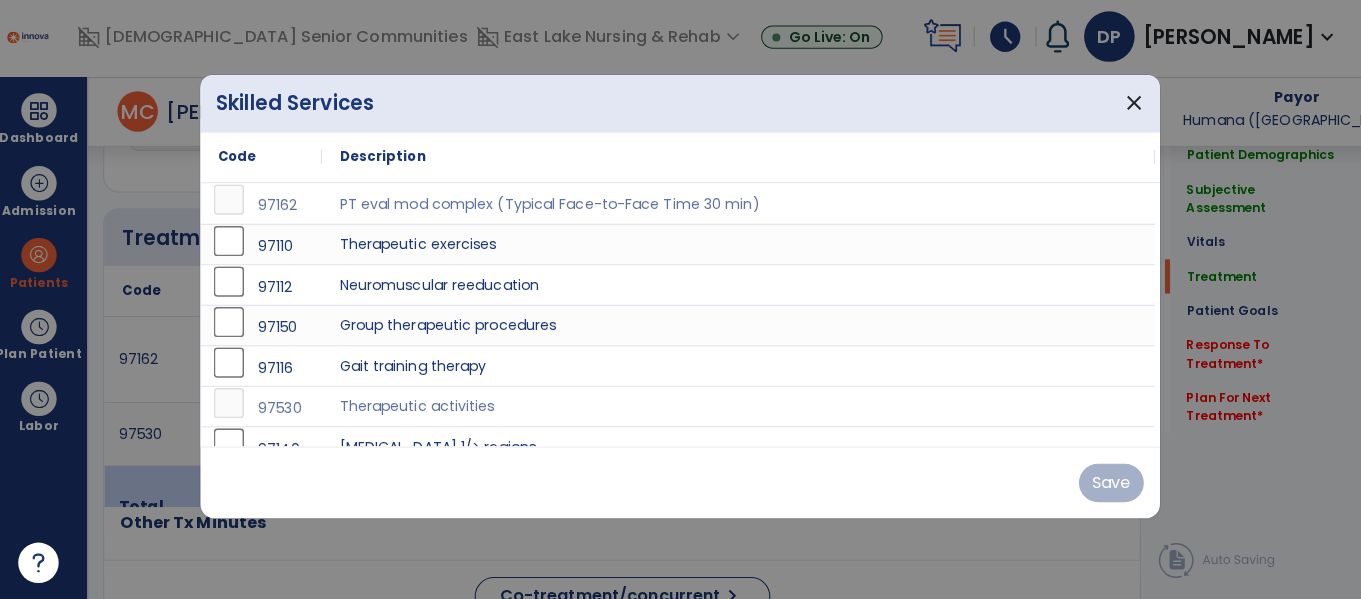 scroll, scrollTop: 1076, scrollLeft: 0, axis: vertical 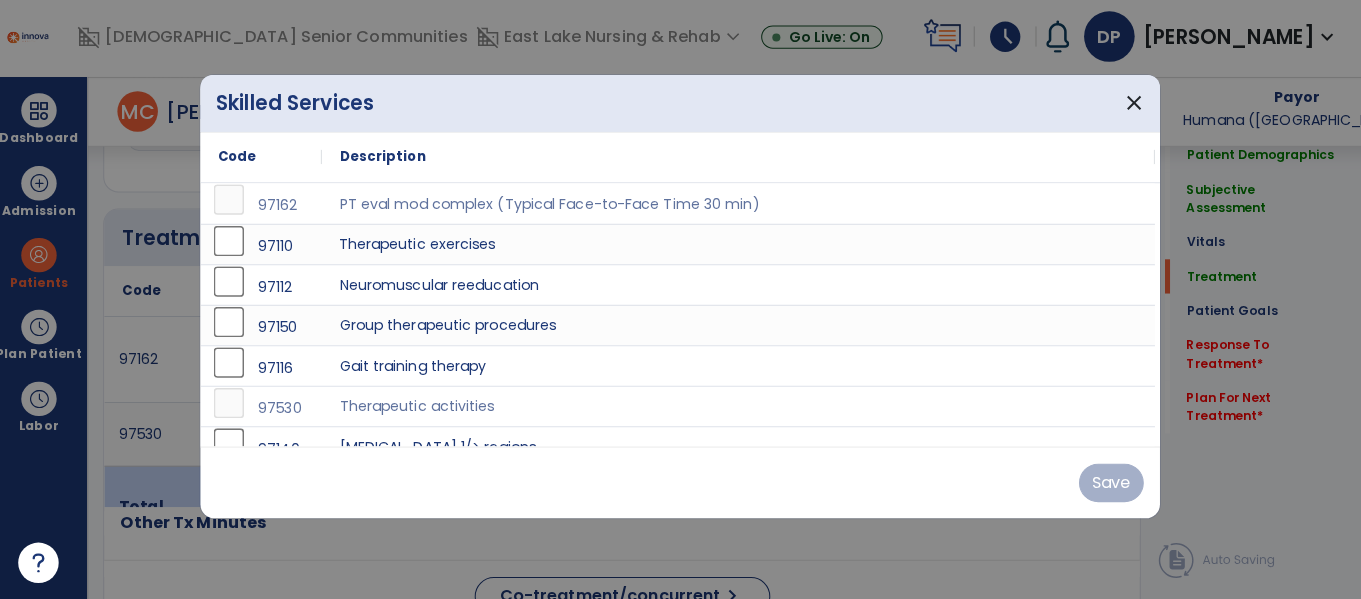 click on "Therapeutic exercises" at bounding box center [738, 248] 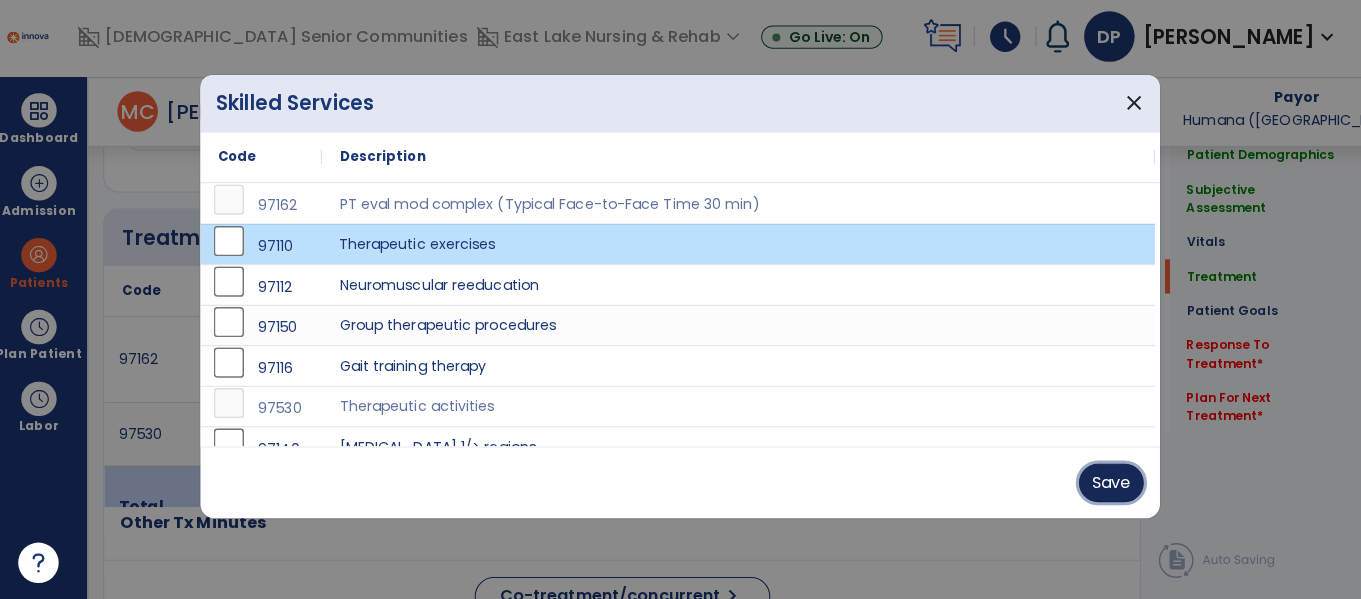 click on "Save" at bounding box center [1107, 484] 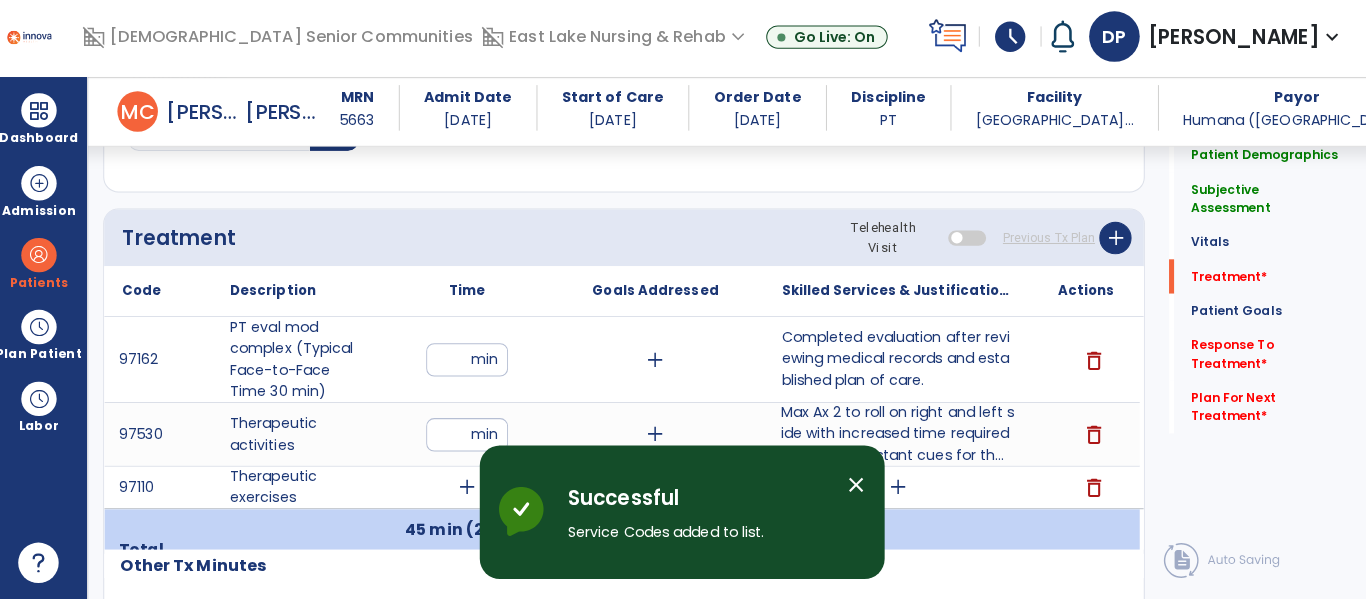 click on "add" at bounding box center (471, 488) 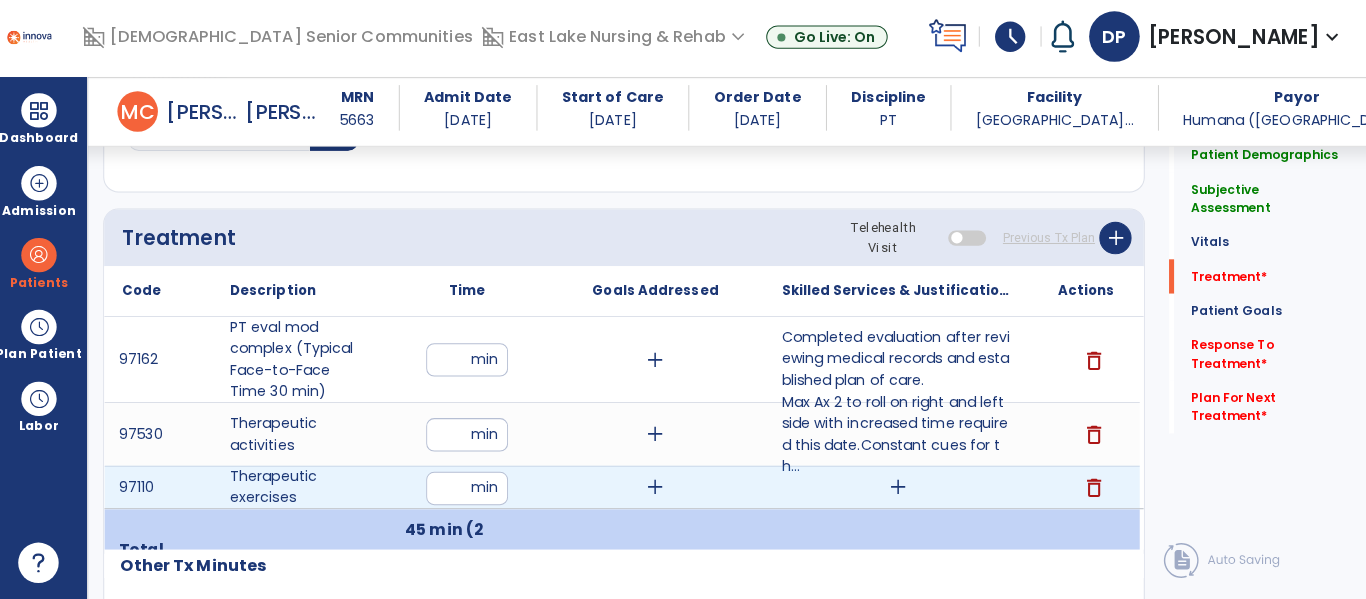 type on "**" 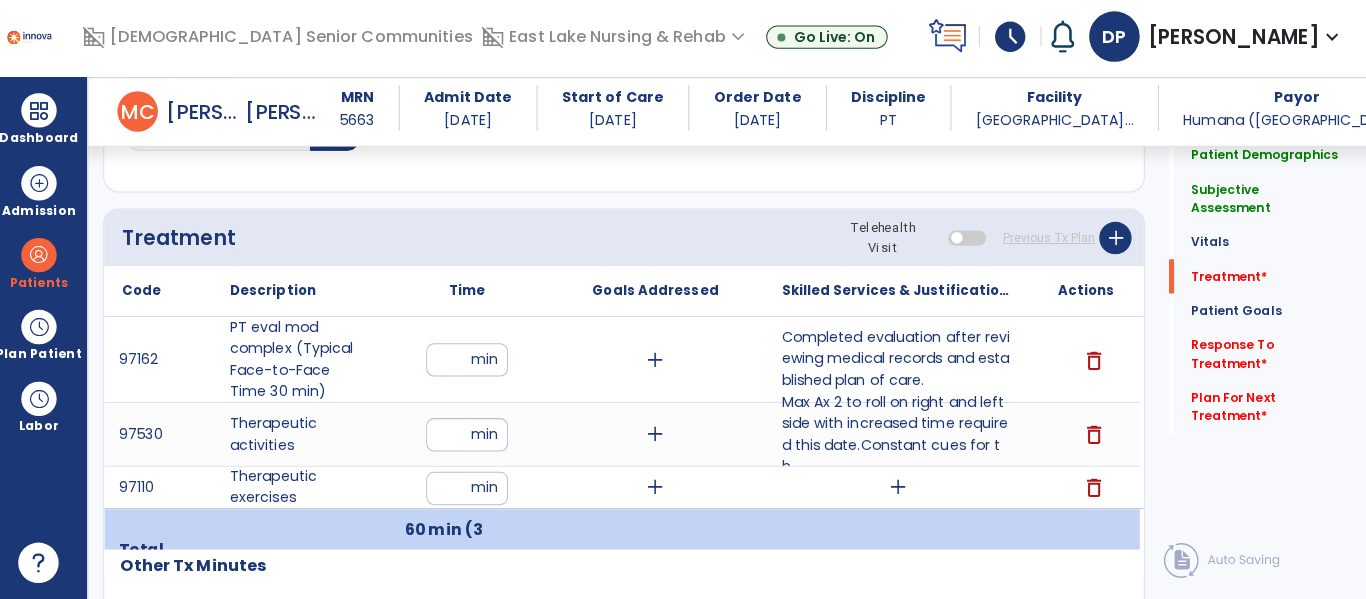 click on "add" at bounding box center [896, 488] 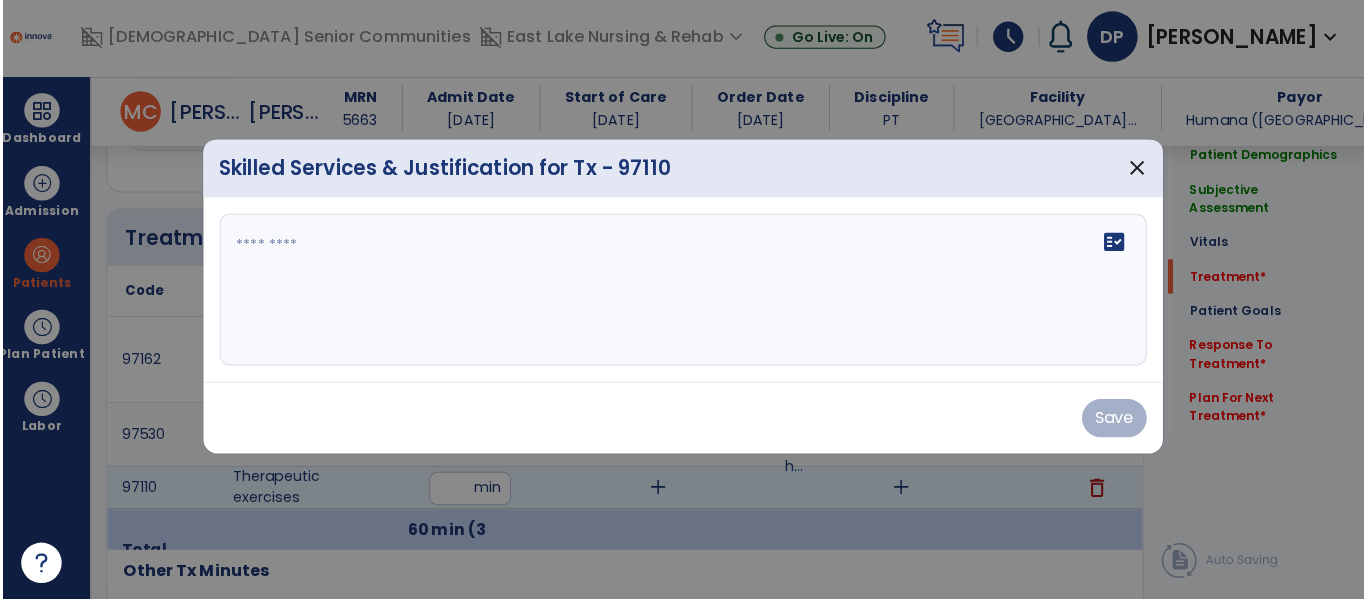 scroll, scrollTop: 1076, scrollLeft: 0, axis: vertical 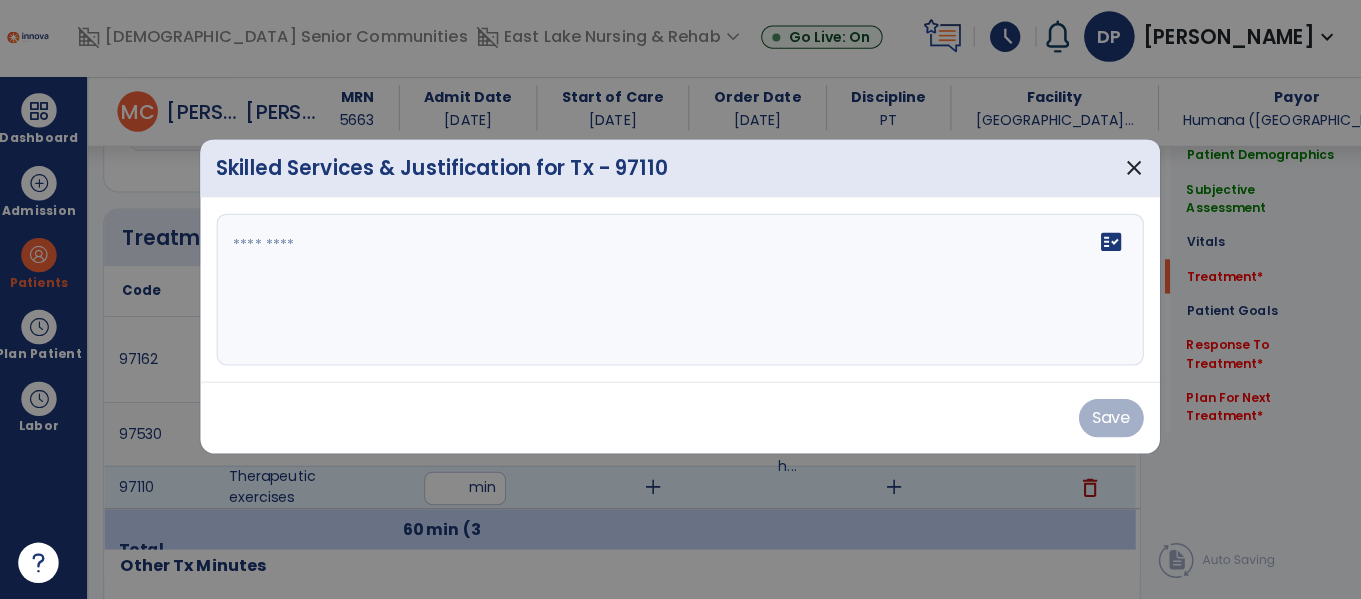 click on "fact_check" at bounding box center [681, 293] 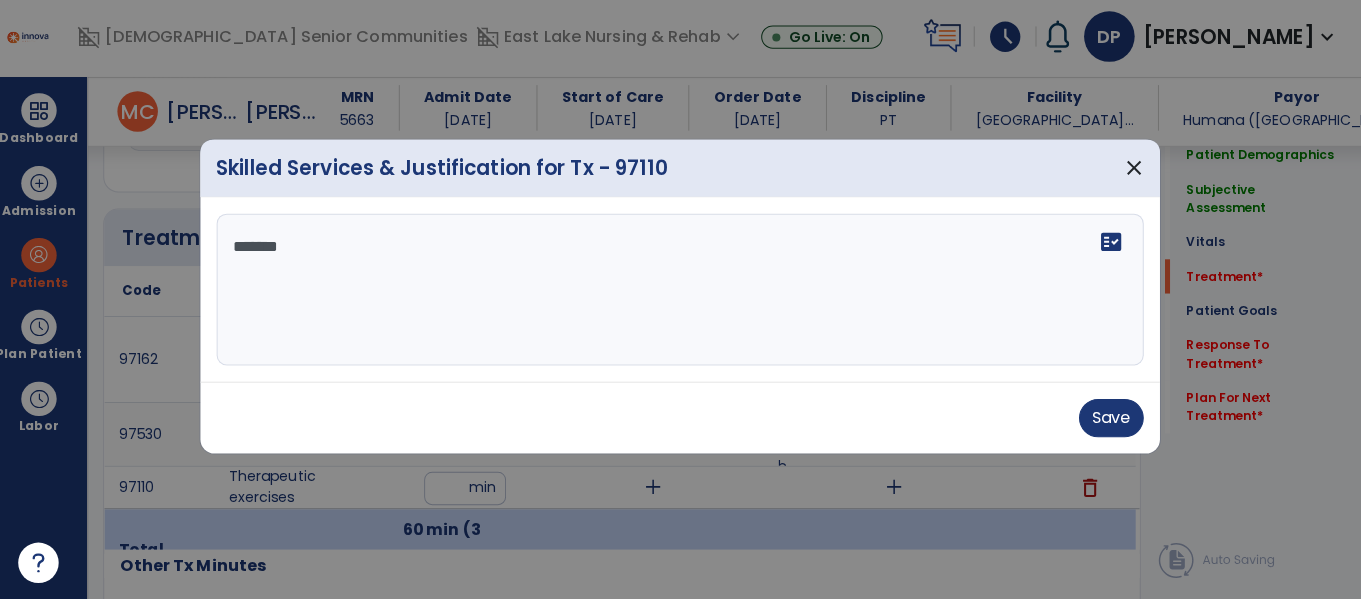 type on "********" 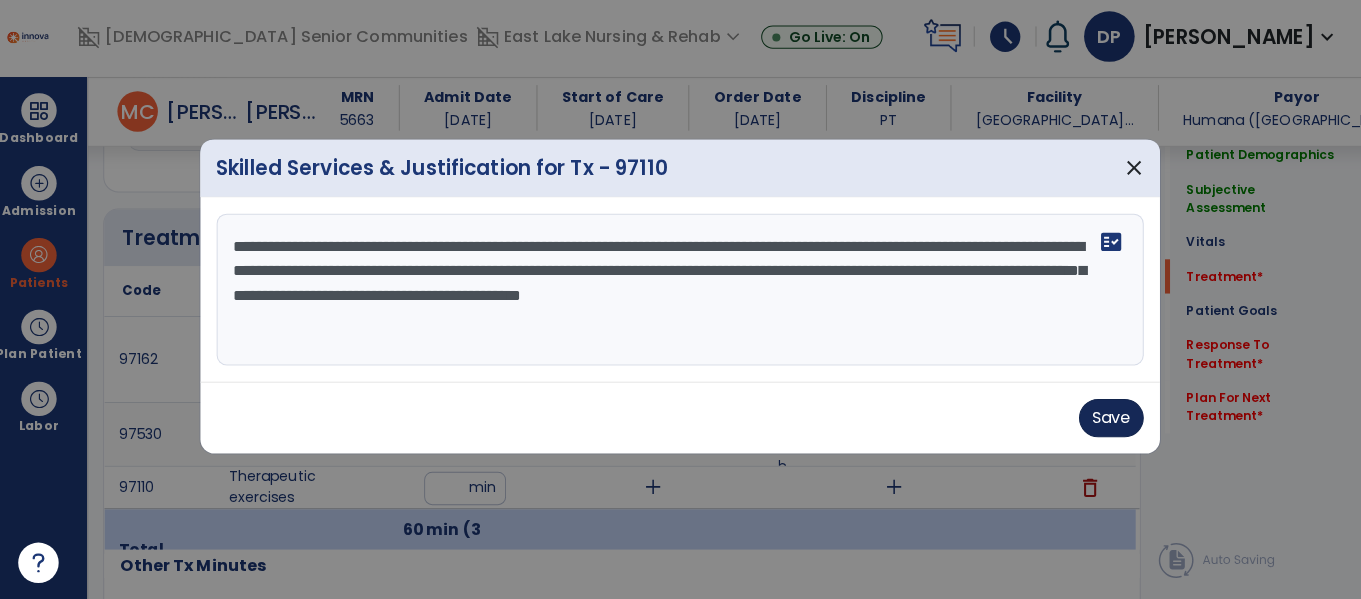type on "**********" 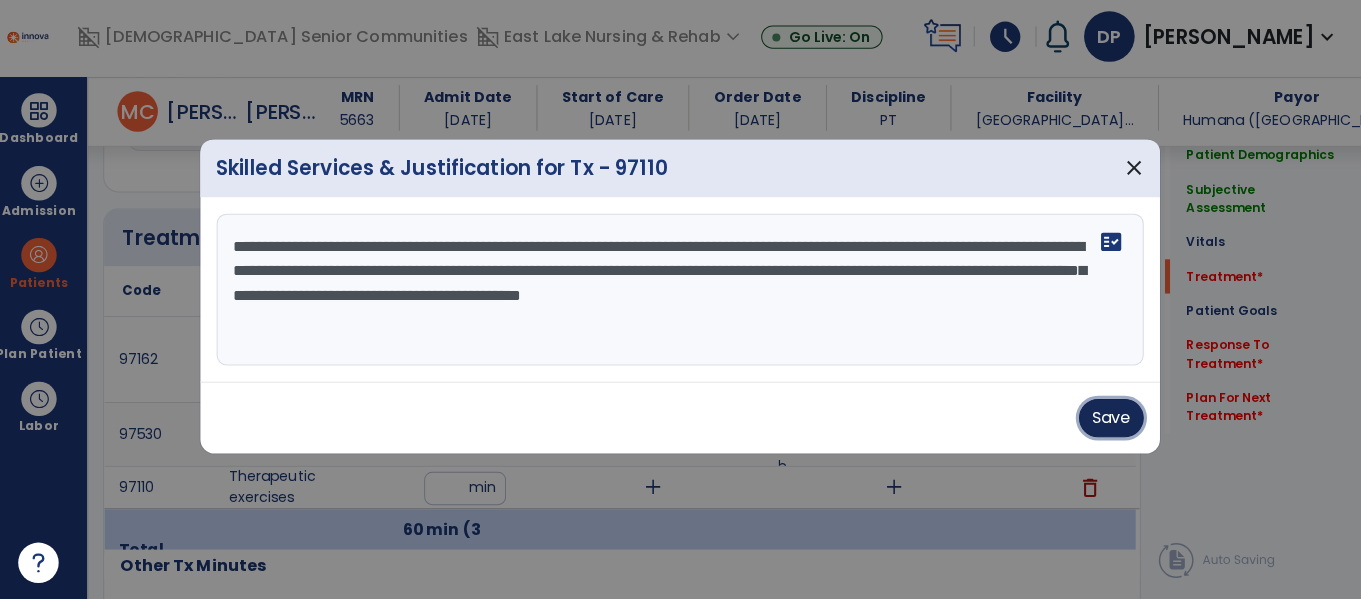 click on "Save" at bounding box center [1107, 420] 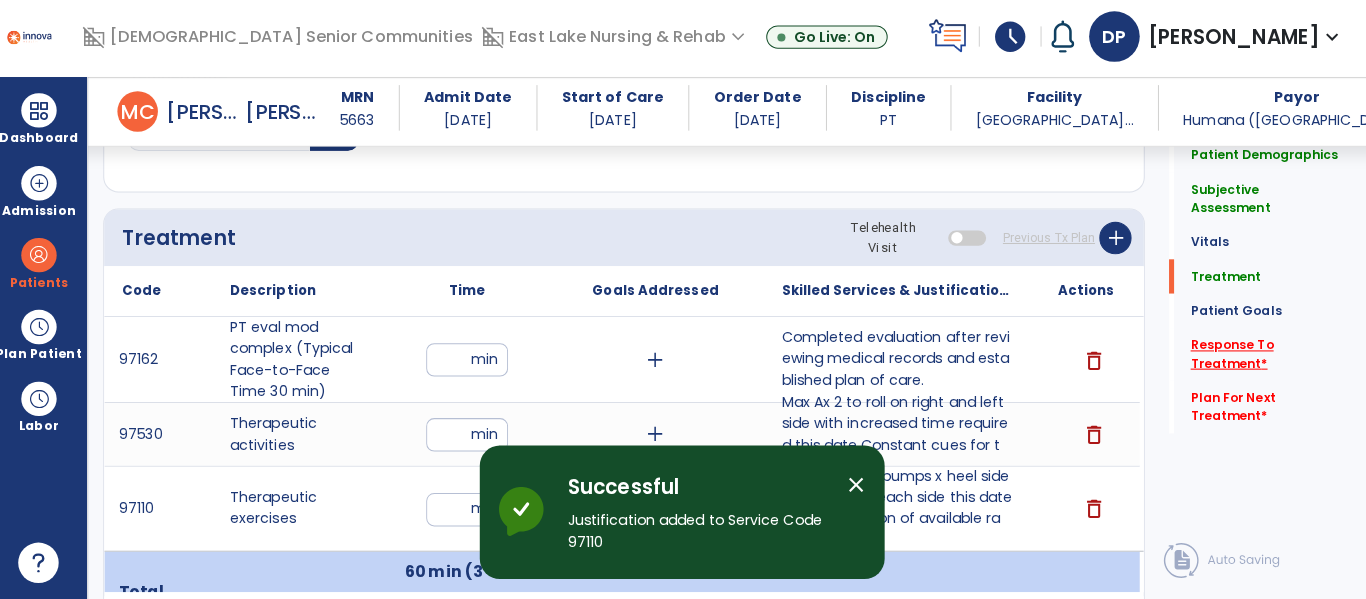 click on "Response To Treatment   *" 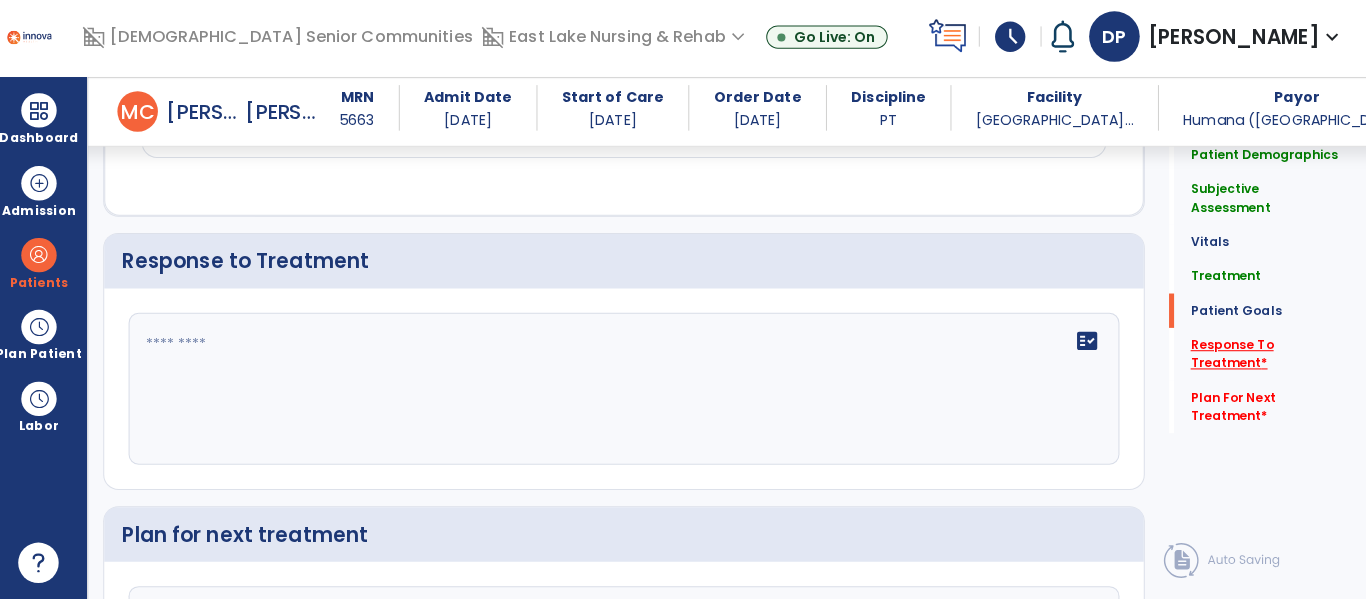 scroll, scrollTop: 2864, scrollLeft: 0, axis: vertical 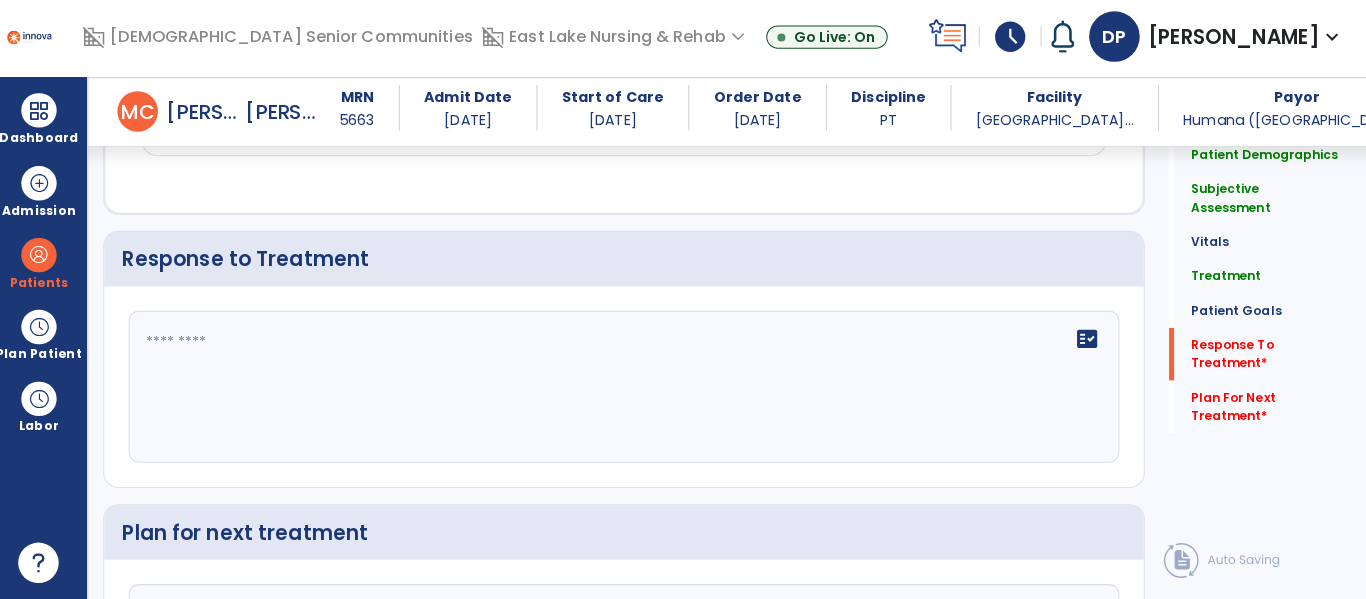 click on "fact_check" 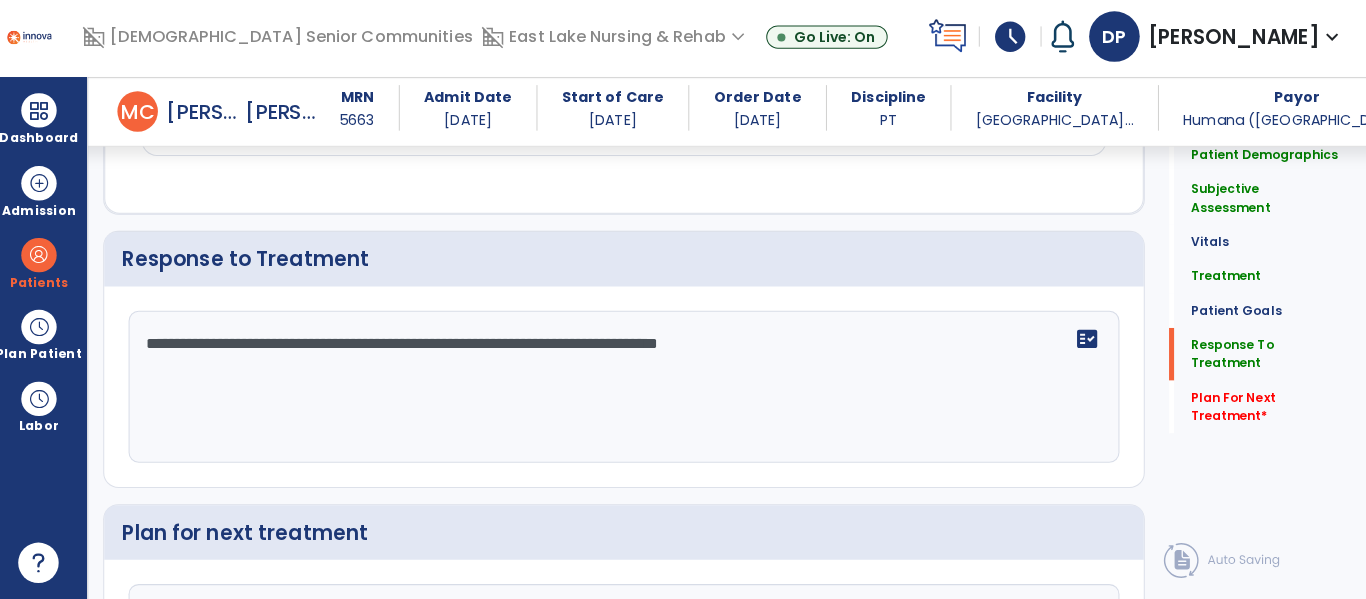 scroll, scrollTop: 3069, scrollLeft: 0, axis: vertical 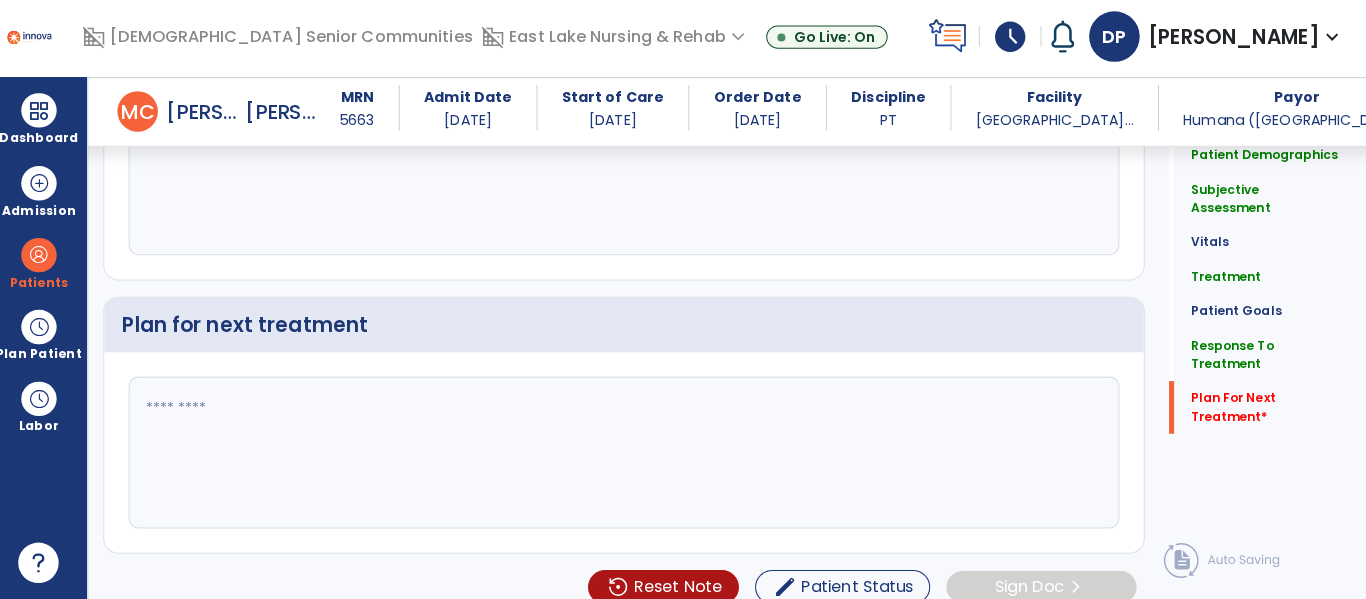 type on "**********" 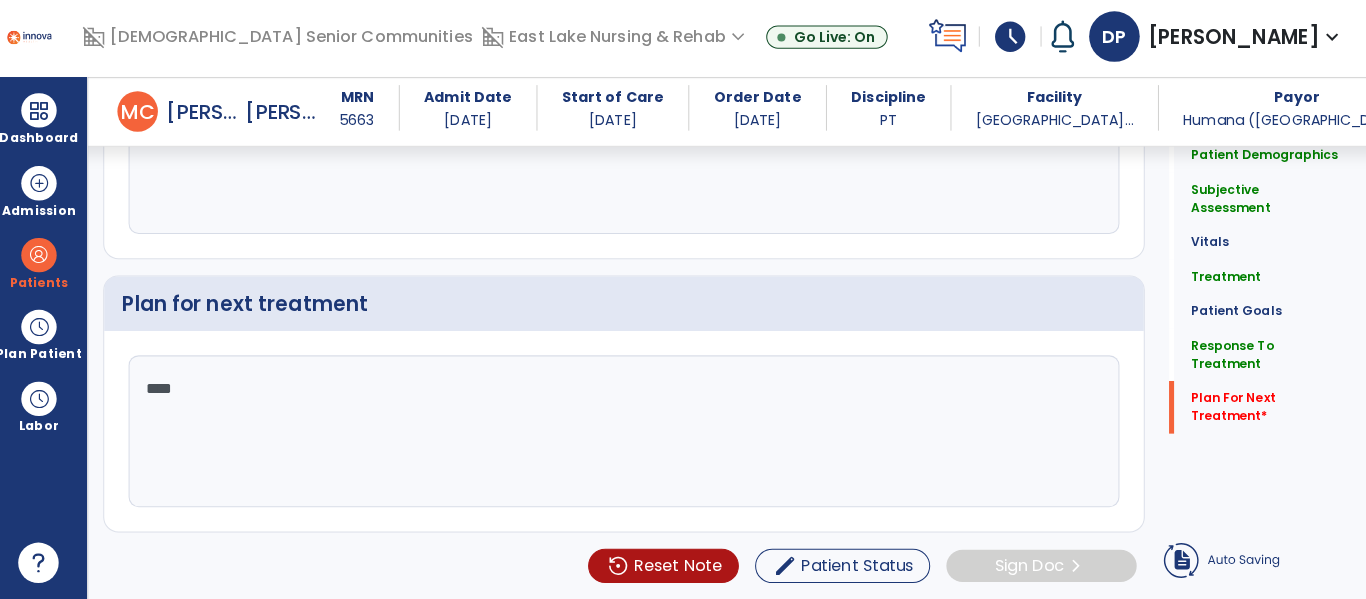 type on "*****" 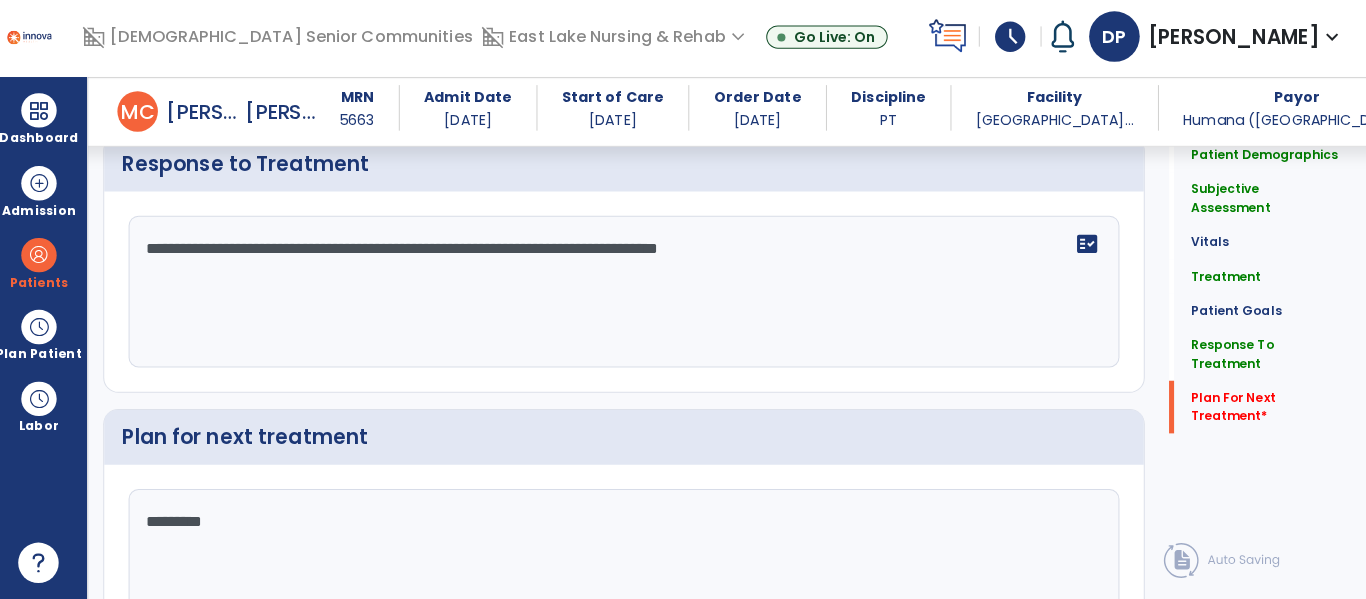 scroll, scrollTop: 3069, scrollLeft: 0, axis: vertical 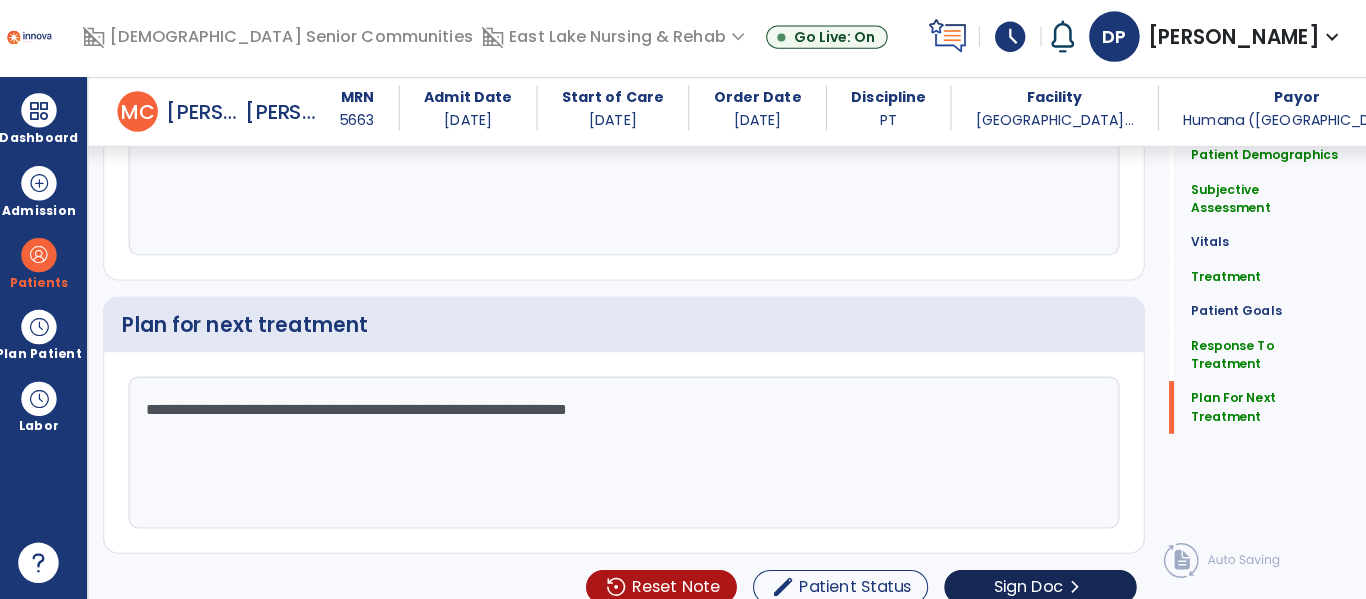 type on "**********" 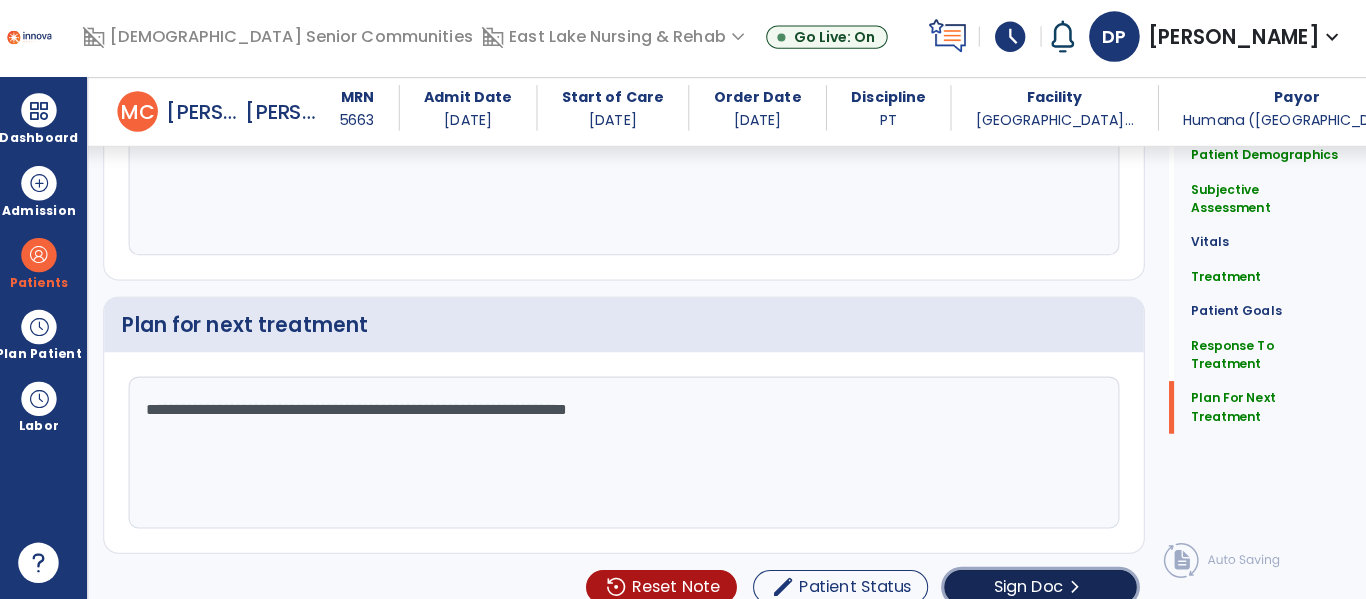 click on "chevron_right" 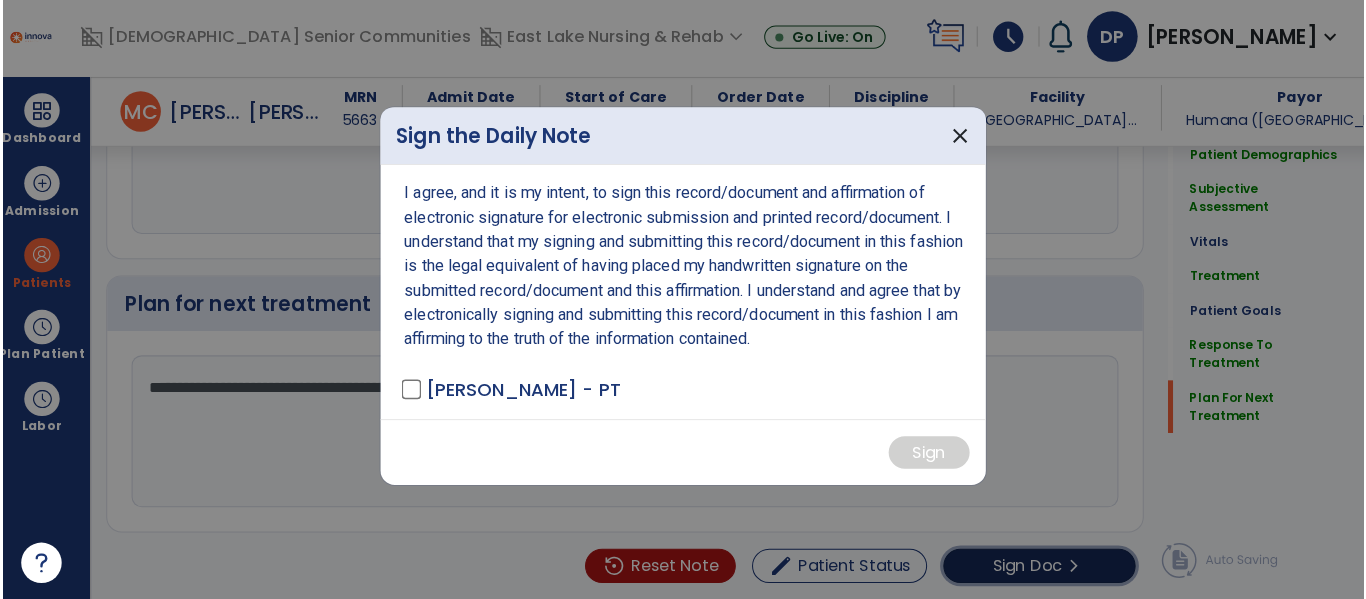 scroll, scrollTop: 3090, scrollLeft: 0, axis: vertical 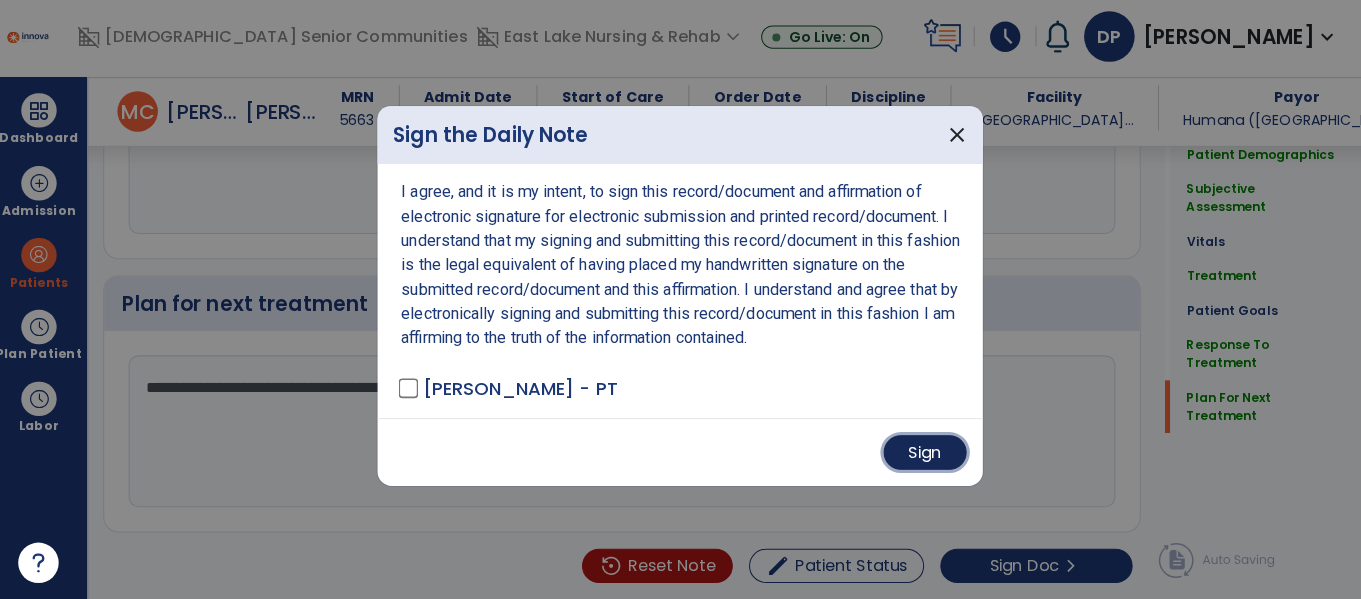 click on "Sign" at bounding box center [923, 454] 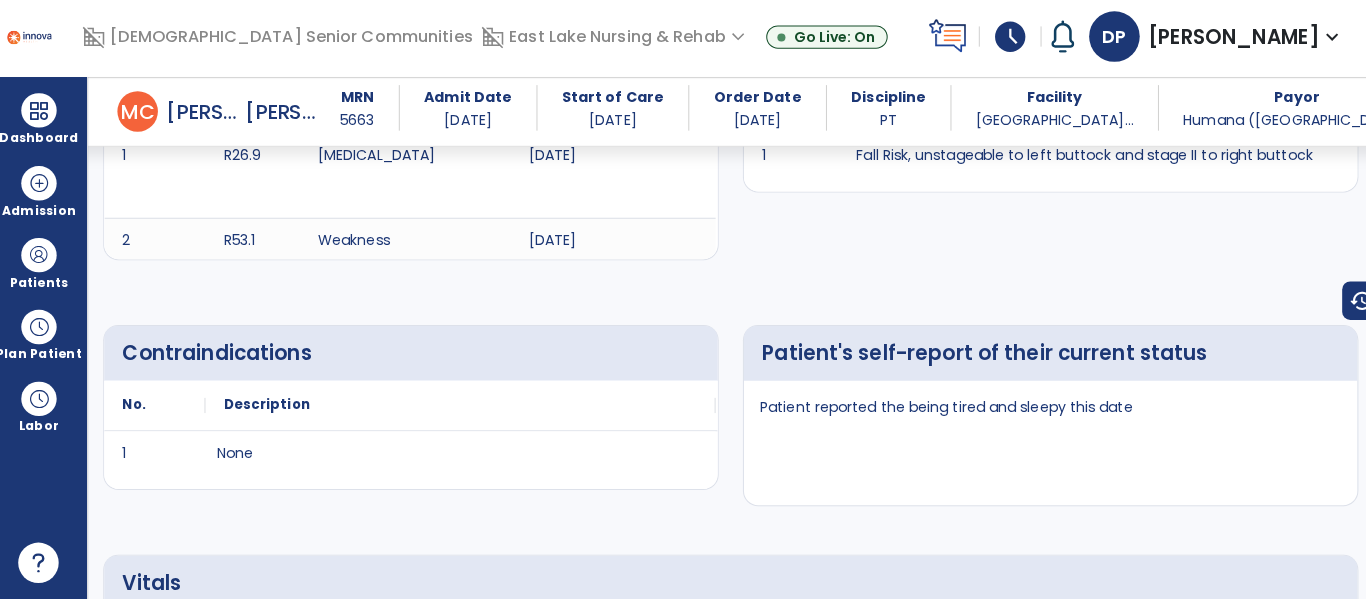 scroll, scrollTop: 0, scrollLeft: 0, axis: both 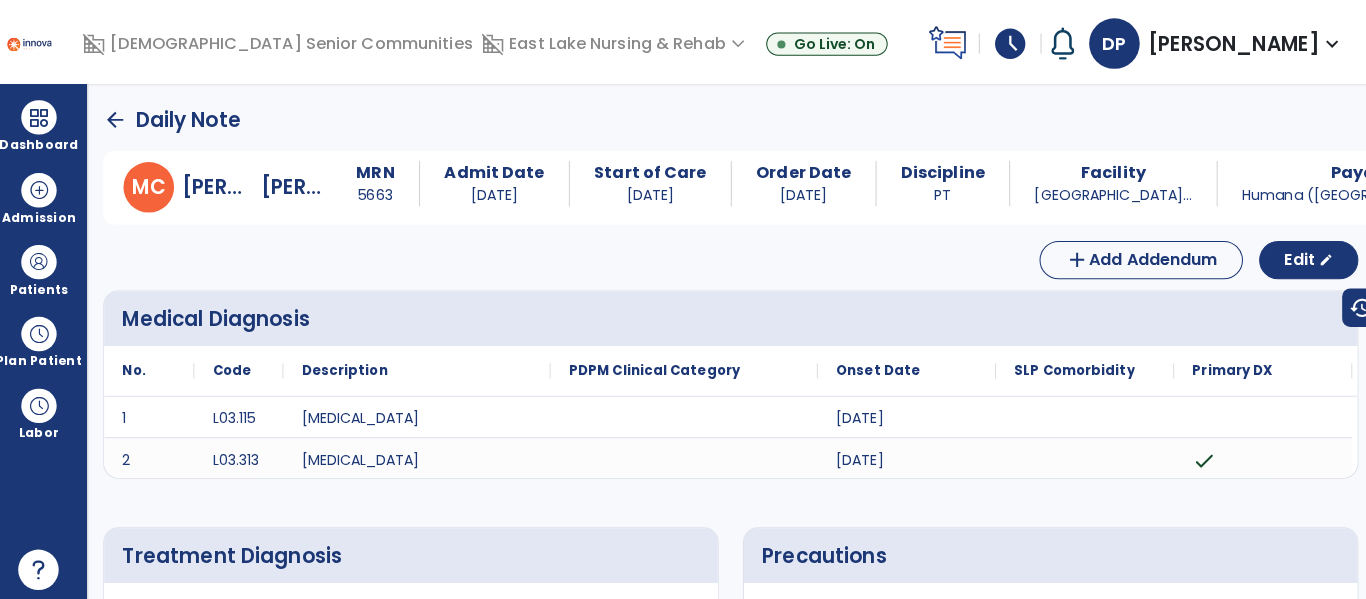 click on "arrow_back" 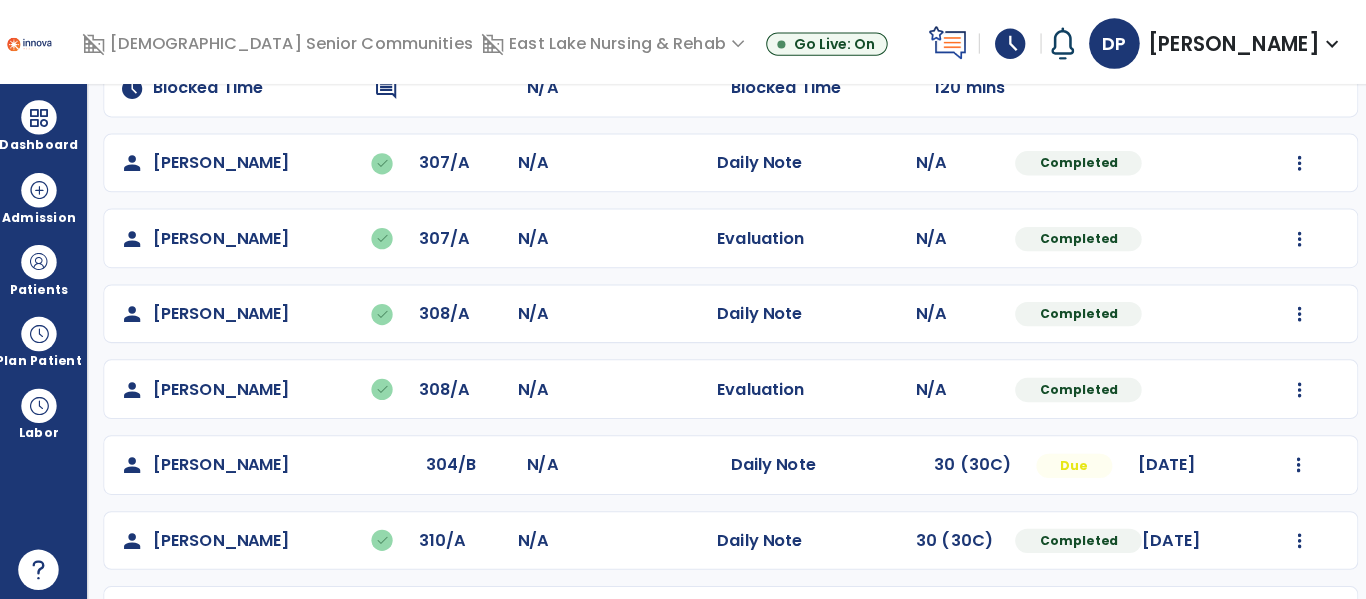 scroll, scrollTop: 335, scrollLeft: 0, axis: vertical 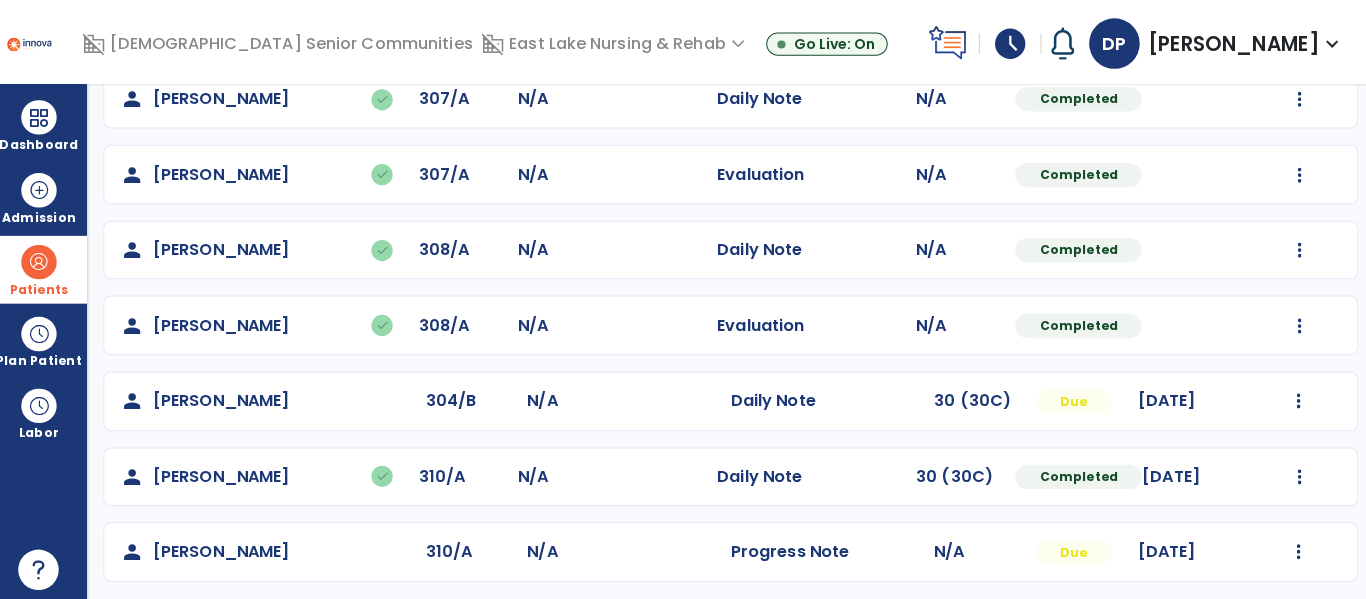 click on "Patients" at bounding box center (47, 286) 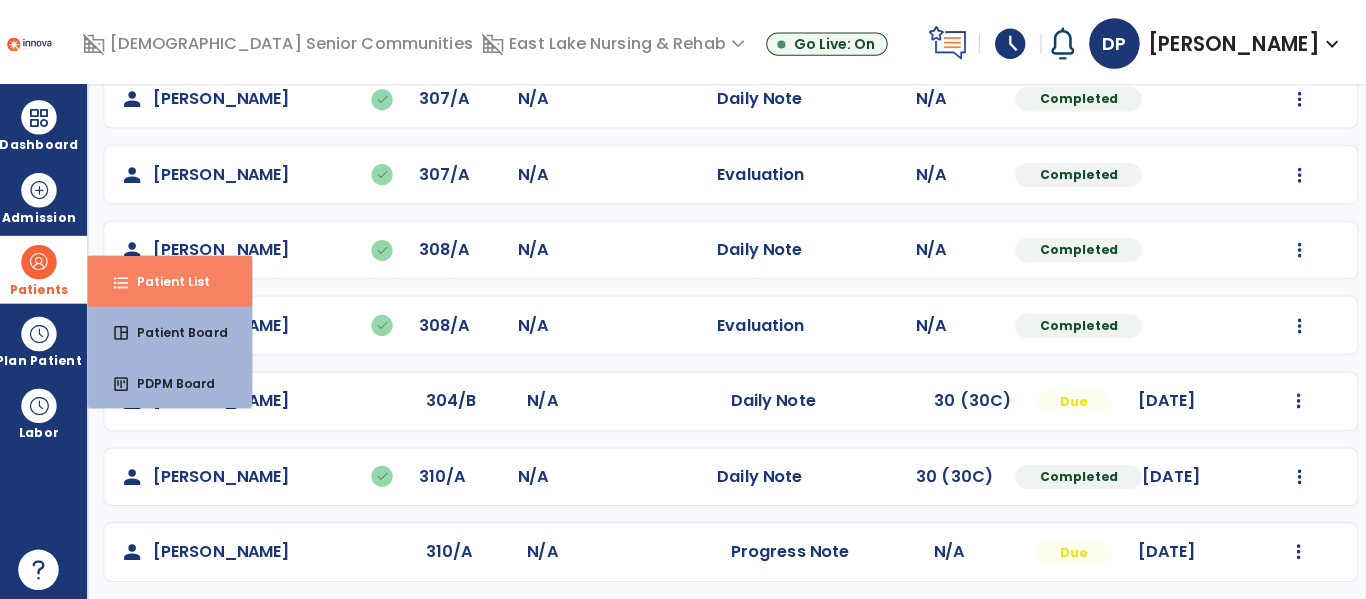 click on "format_list_bulleted  Patient List" at bounding box center [177, 278] 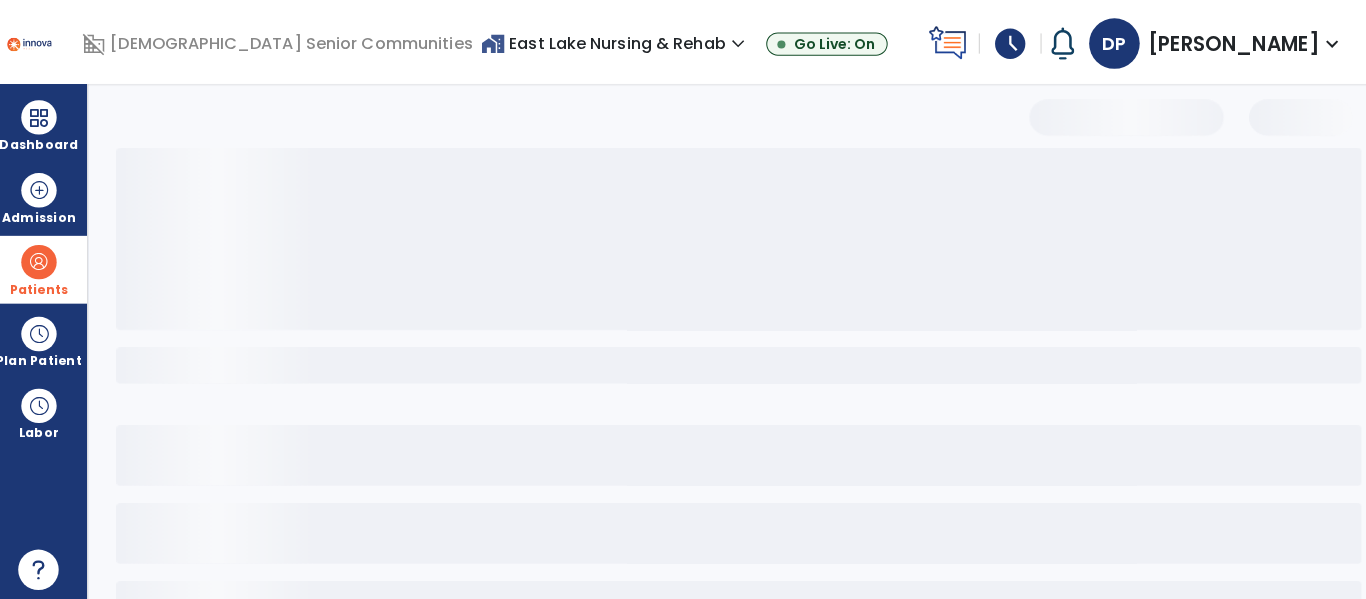 scroll, scrollTop: 0, scrollLeft: 0, axis: both 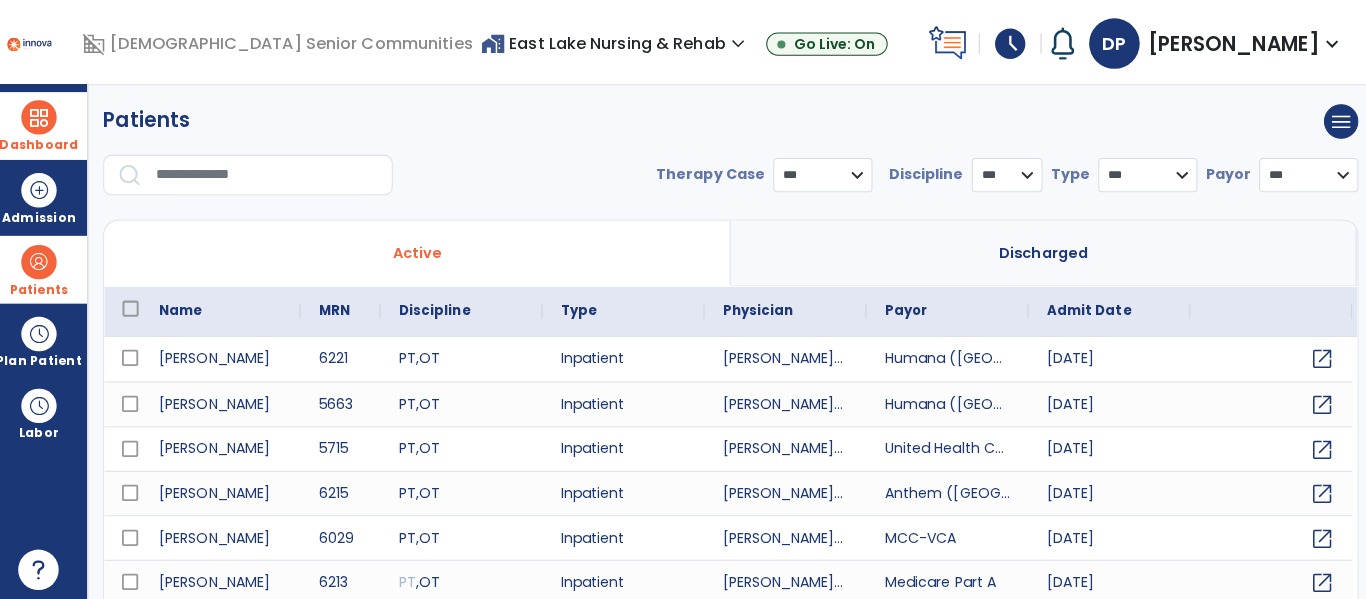 click on "Dashboard" at bounding box center (47, 124) 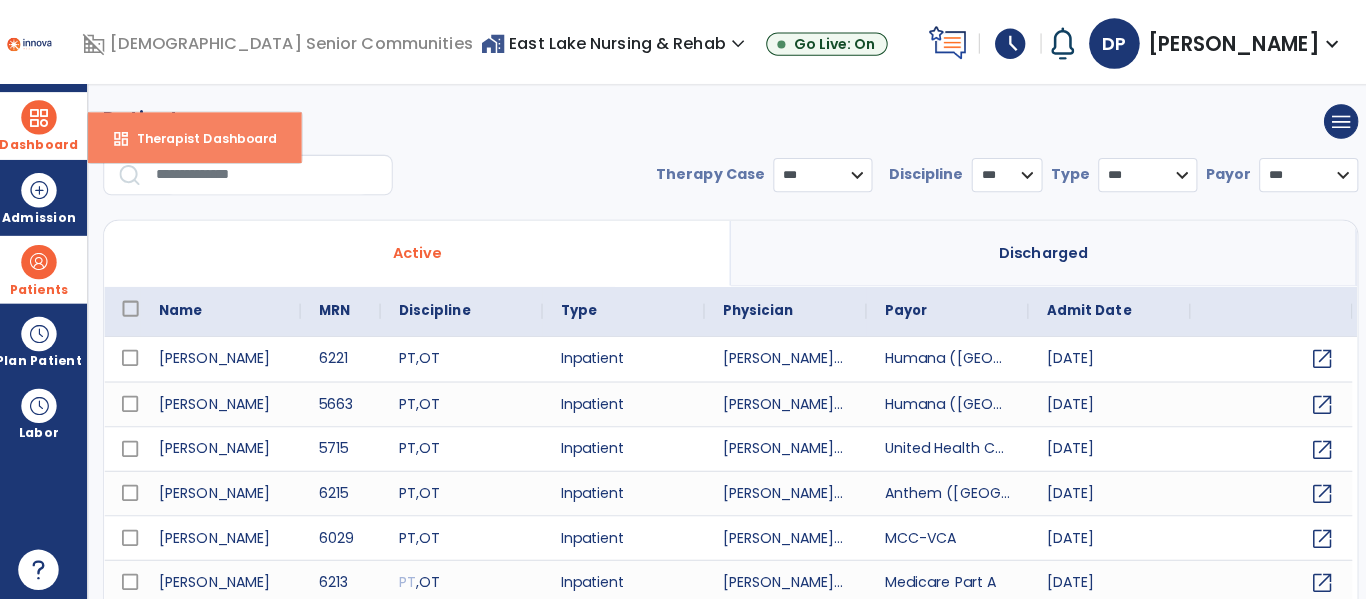 click on "Therapist Dashboard" at bounding box center (205, 136) 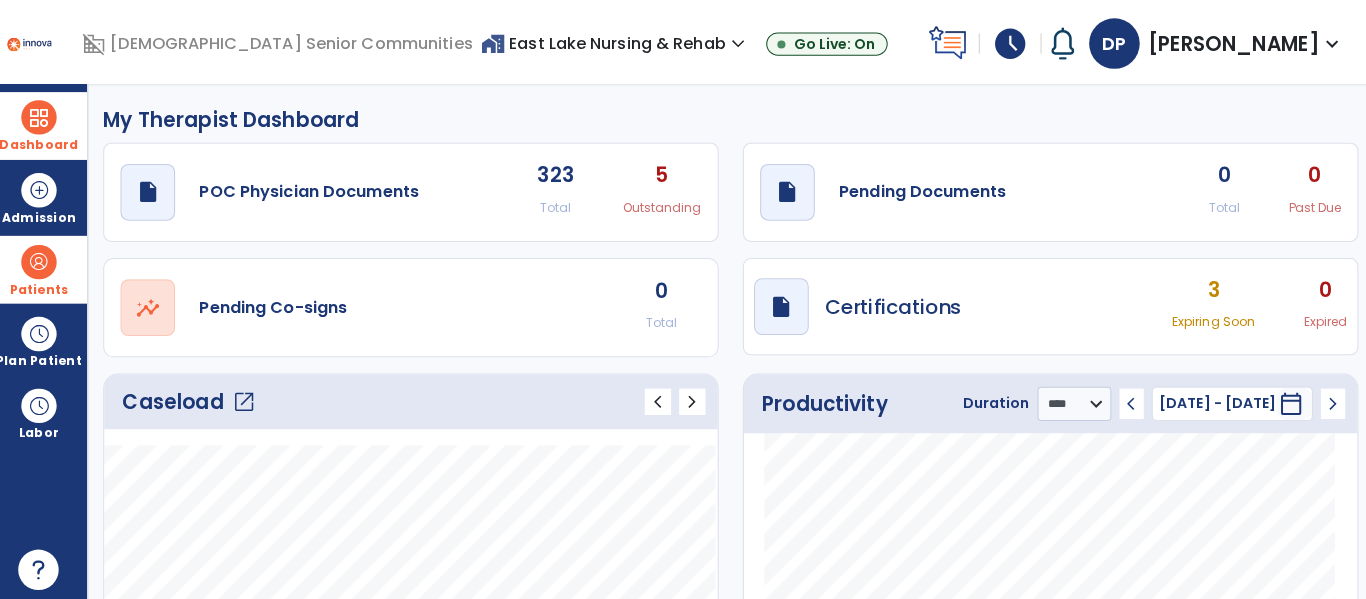 click on "0" 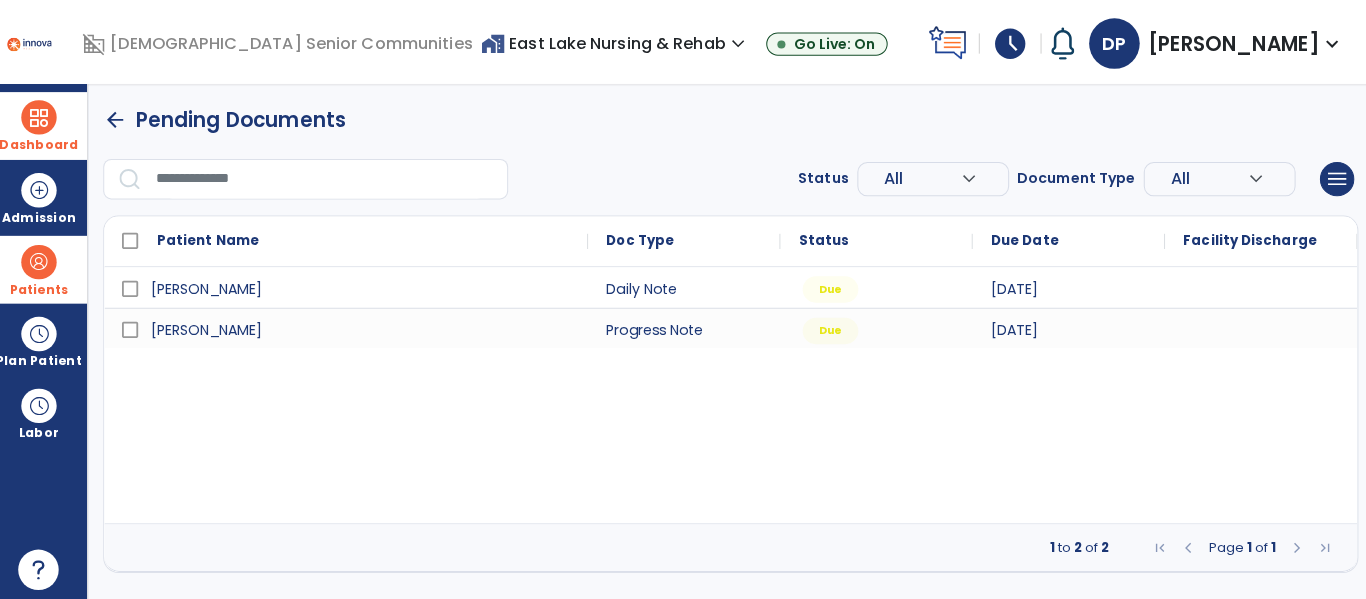 scroll, scrollTop: 0, scrollLeft: 0, axis: both 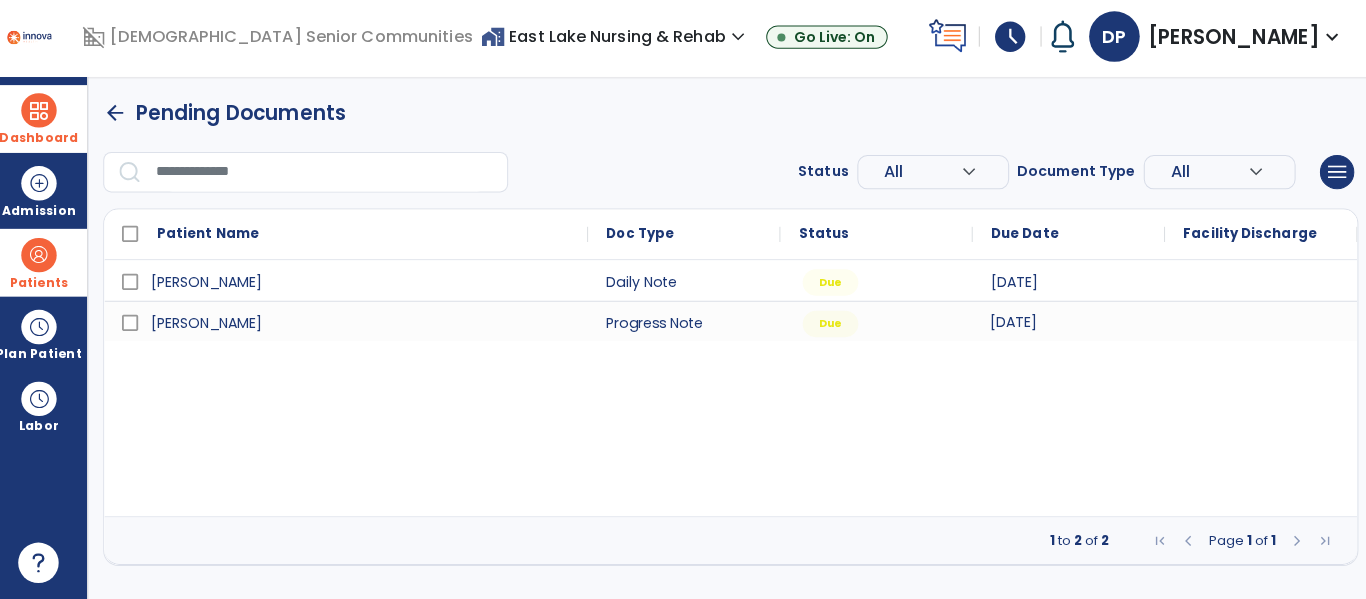 click on "[DATE]" at bounding box center [1065, 324] 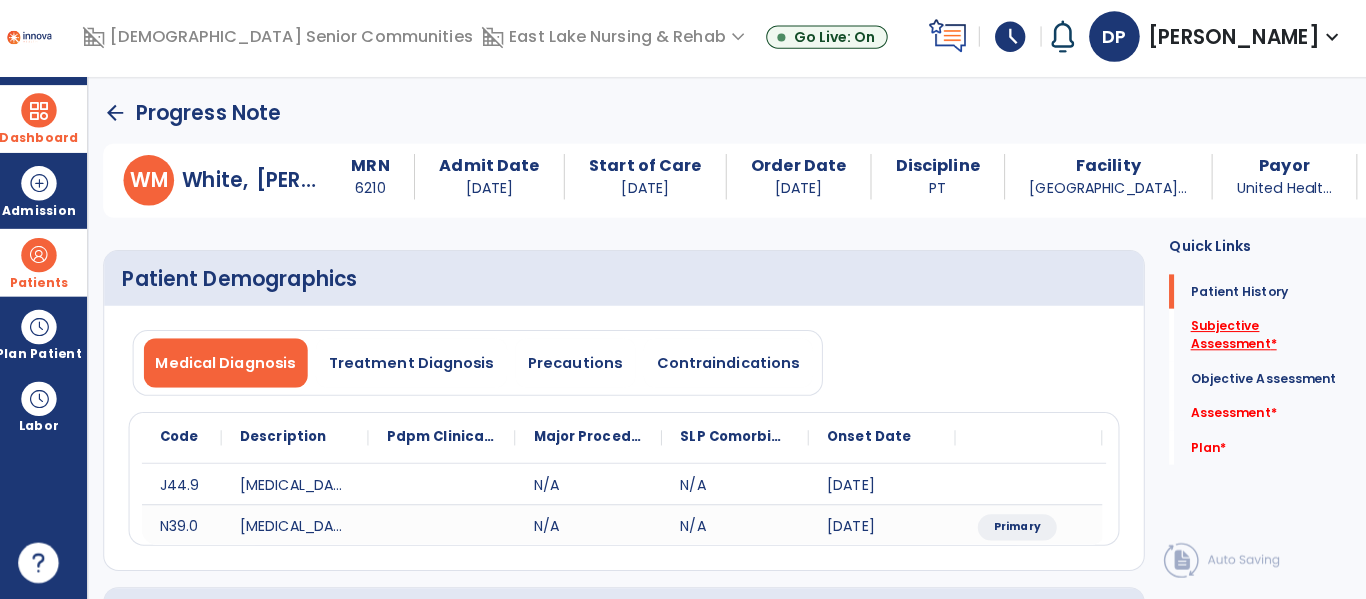 click on "Subjective Assessment   *" 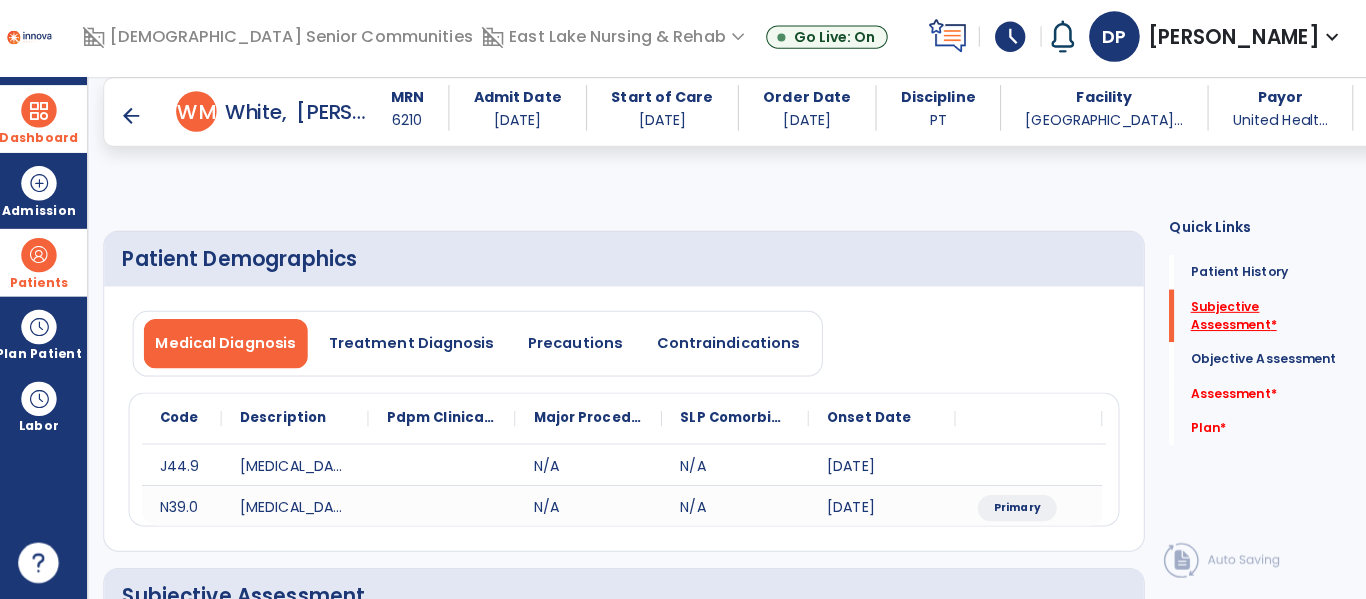 scroll, scrollTop: 233, scrollLeft: 0, axis: vertical 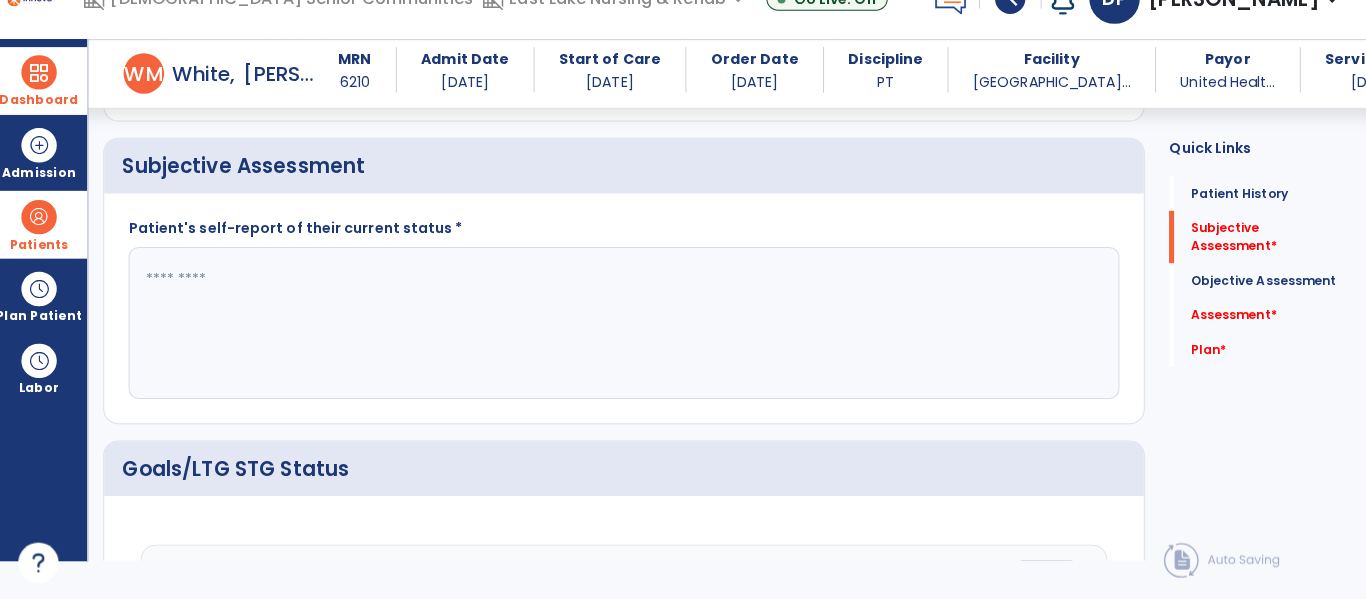 click 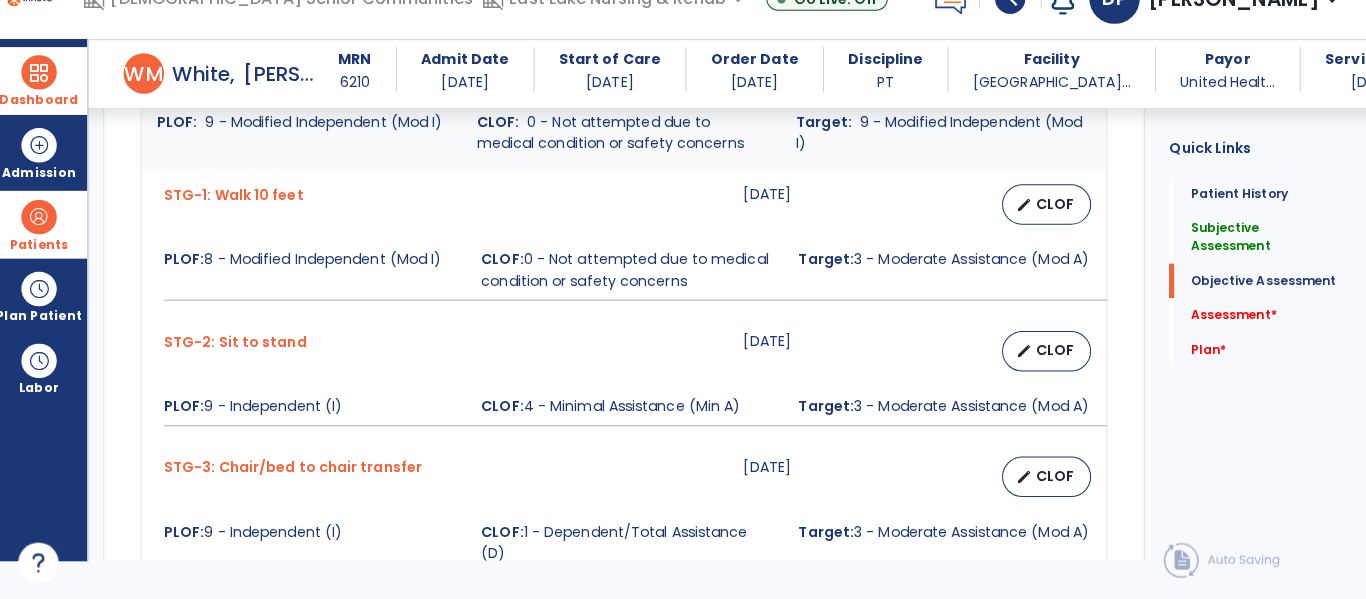 scroll, scrollTop: 928, scrollLeft: 0, axis: vertical 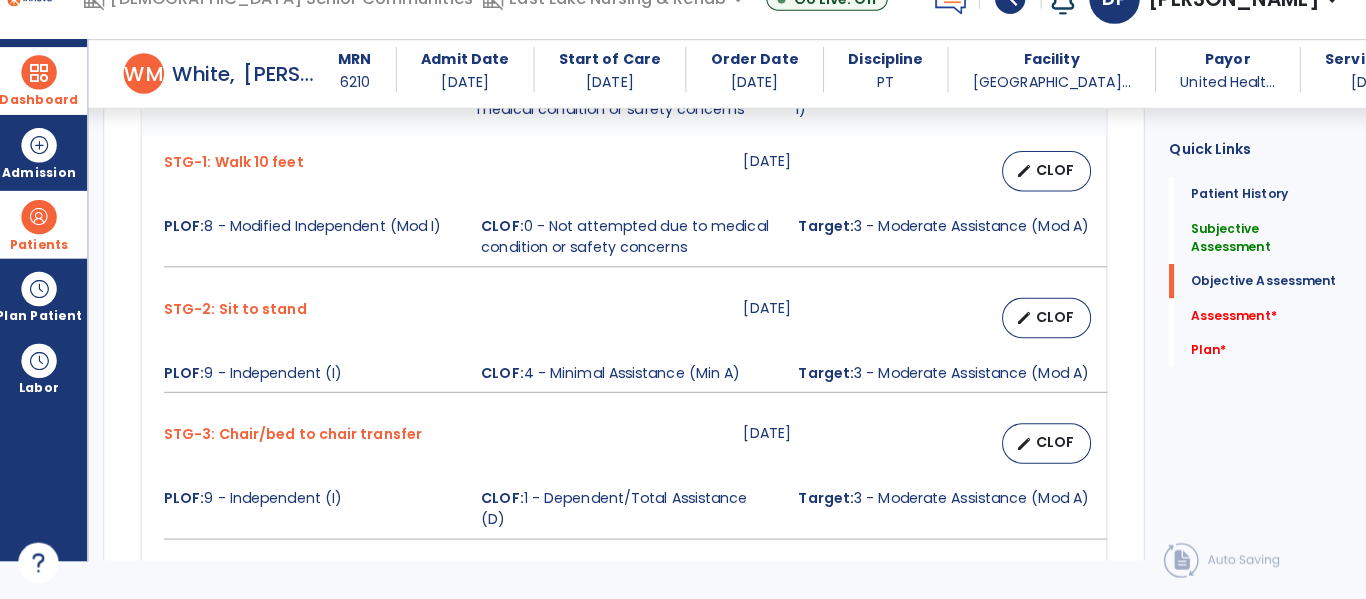 type on "**********" 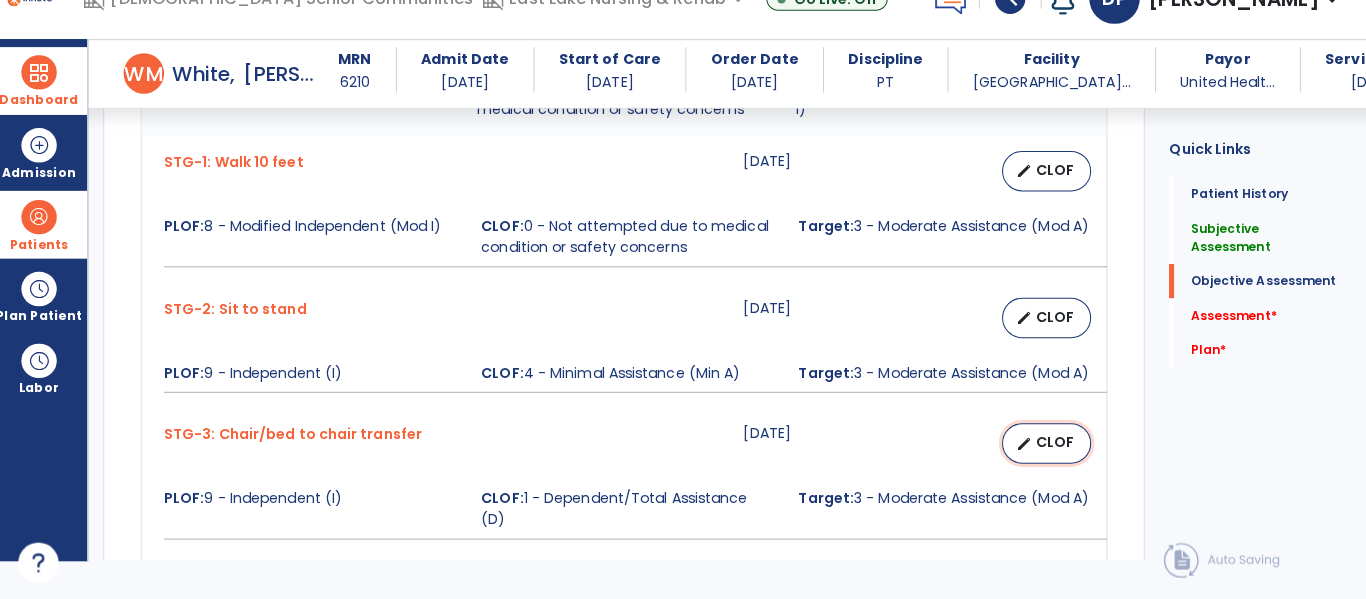 click on "CLOF" at bounding box center (1051, 444) 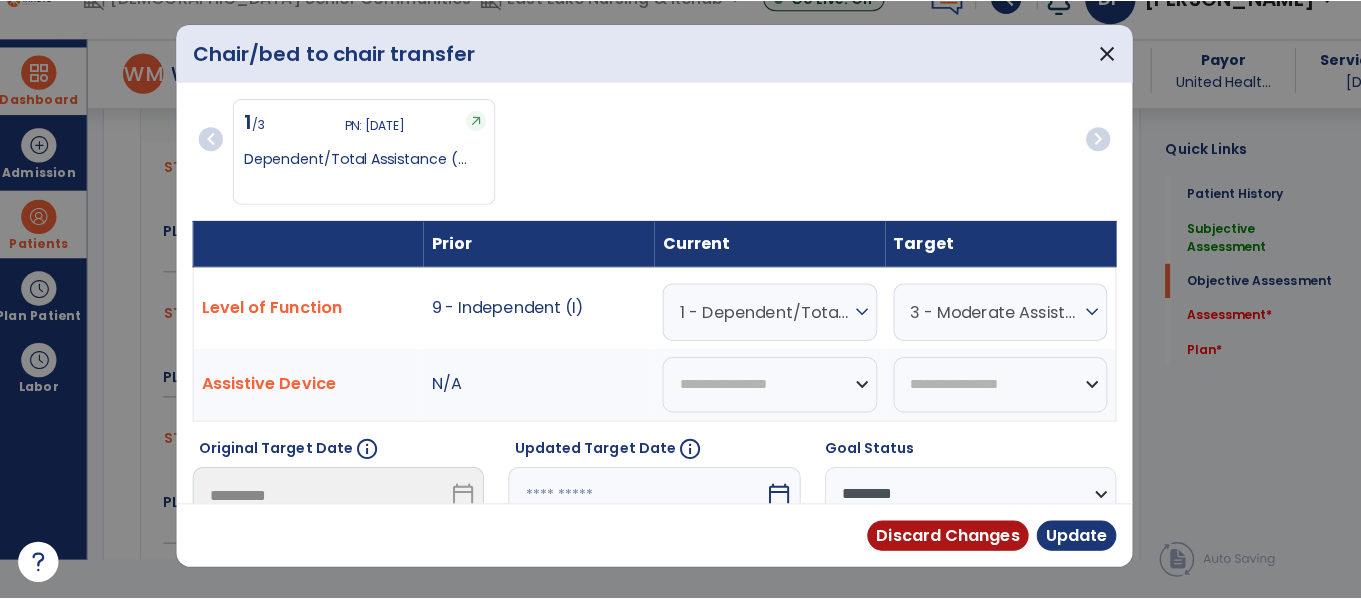 scroll, scrollTop: 0, scrollLeft: 0, axis: both 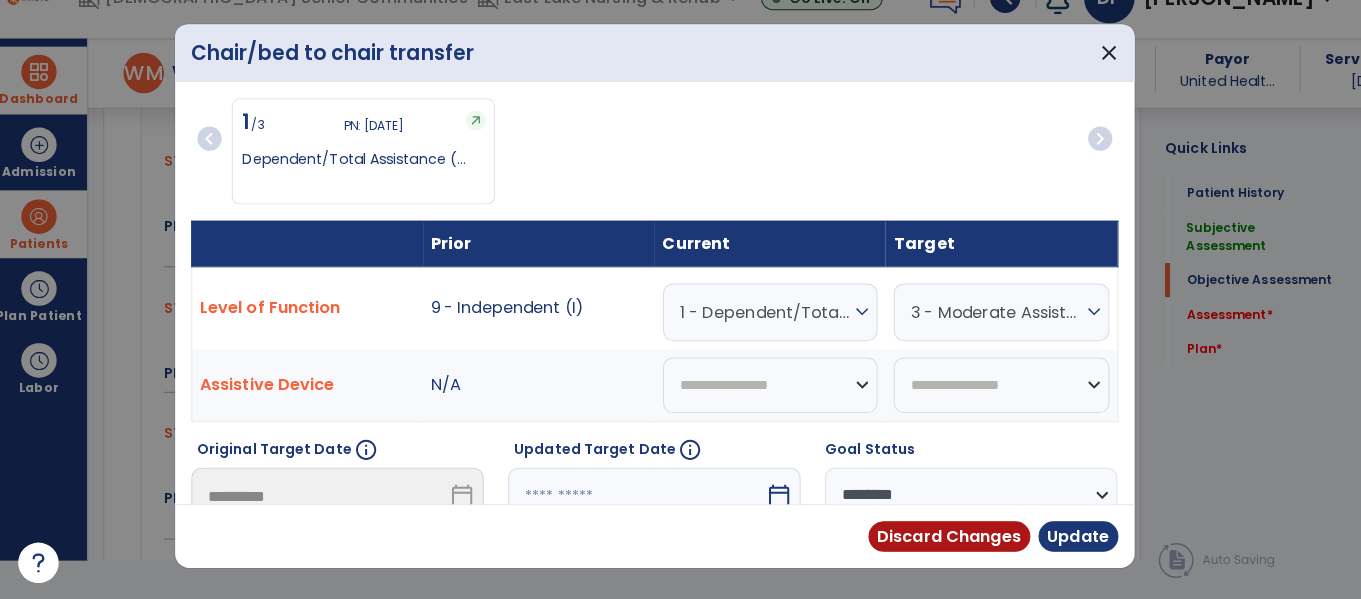 click on "1 - Dependent/Total Assistance (D)" at bounding box center (765, 315) 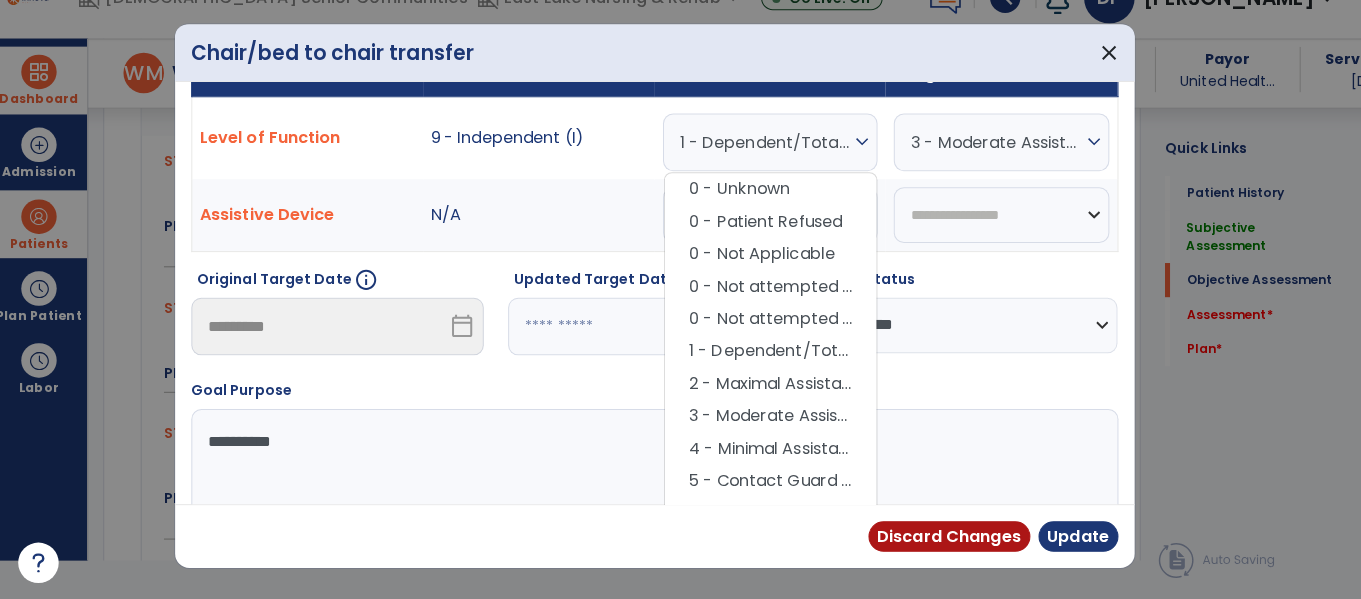 scroll, scrollTop: 176, scrollLeft: 0, axis: vertical 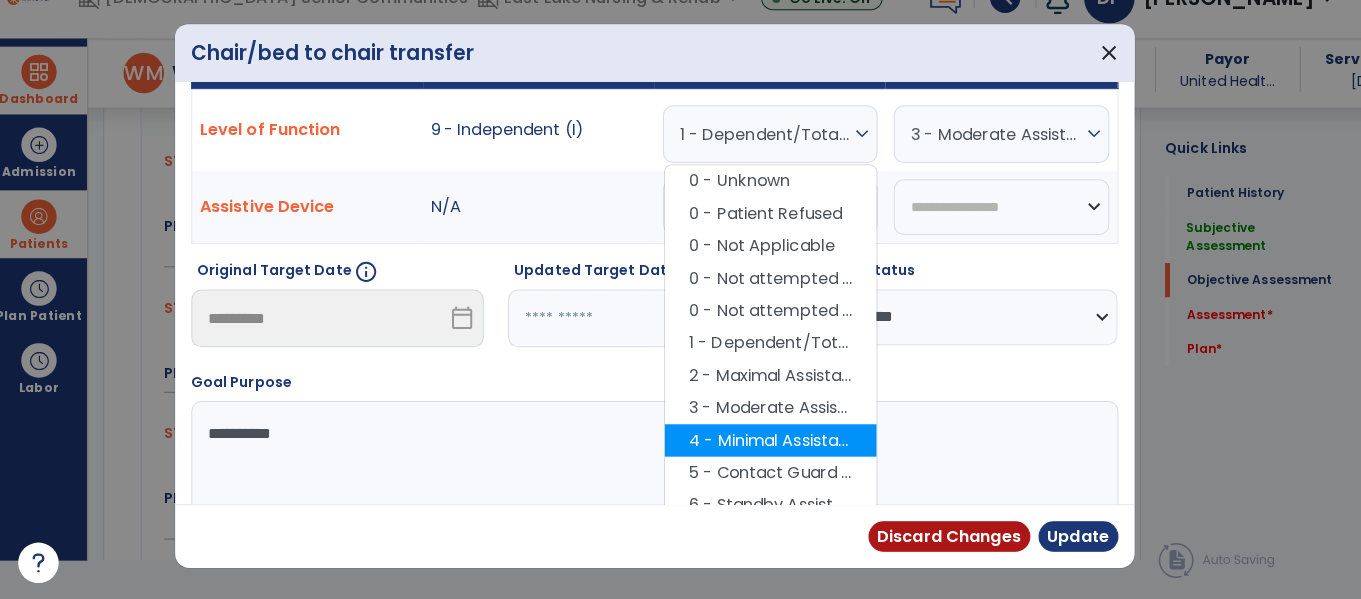 click on "4 - Minimal Assistance (Min A)" at bounding box center (770, 442) 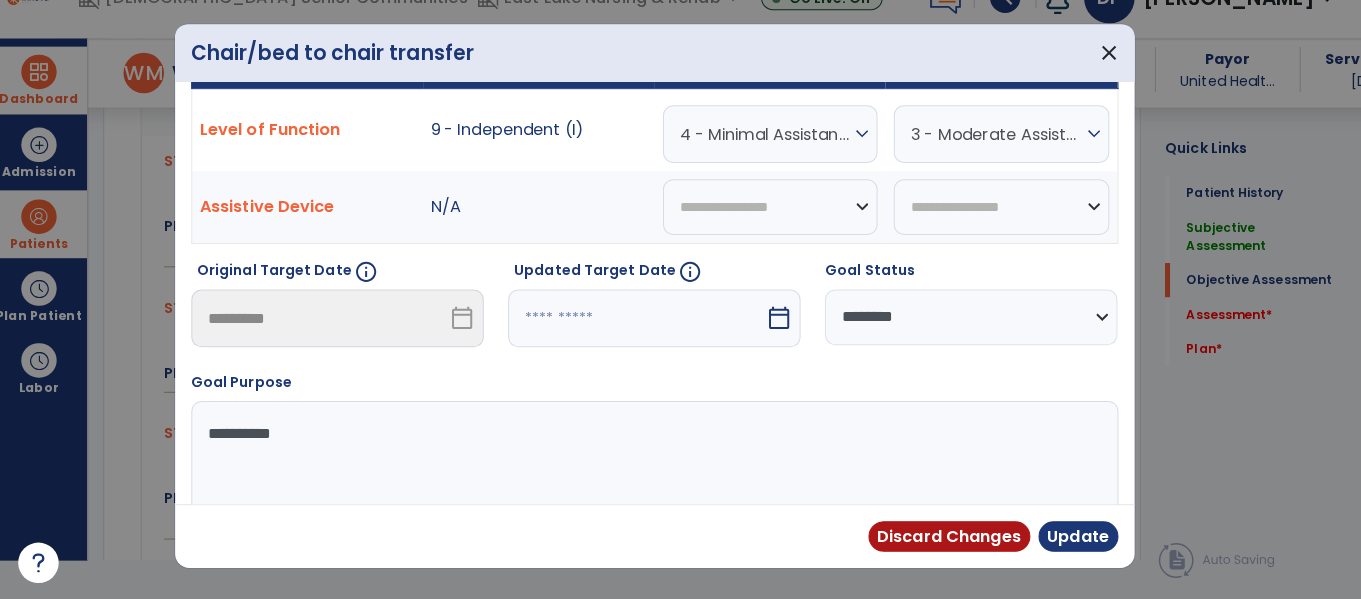 click on "3 - Moderate Assistance (Mod A)" at bounding box center [993, 139] 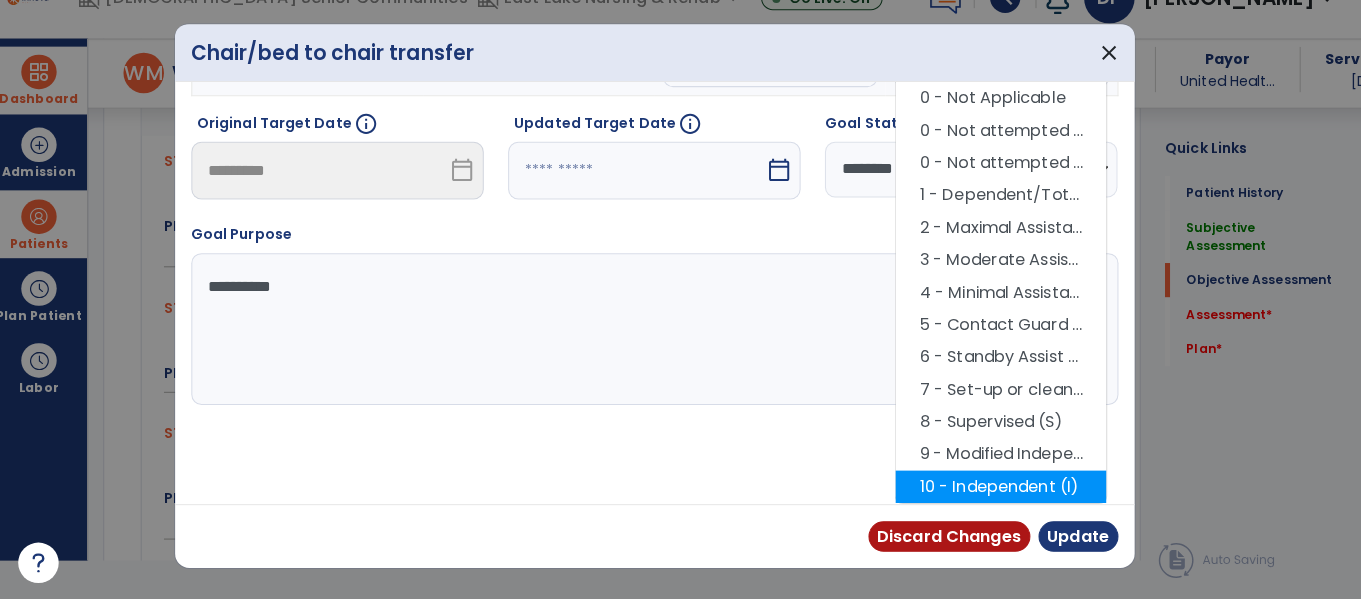 click on "10 - Independent (I)" at bounding box center (998, 488) 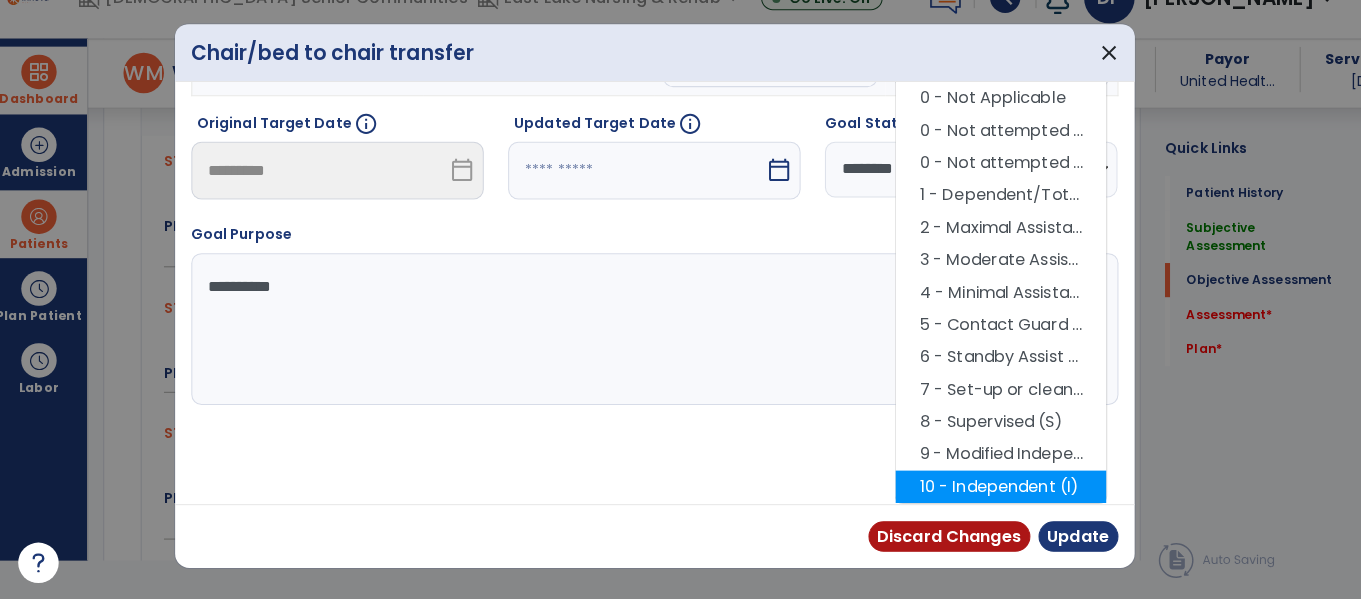 scroll, scrollTop: 240, scrollLeft: 0, axis: vertical 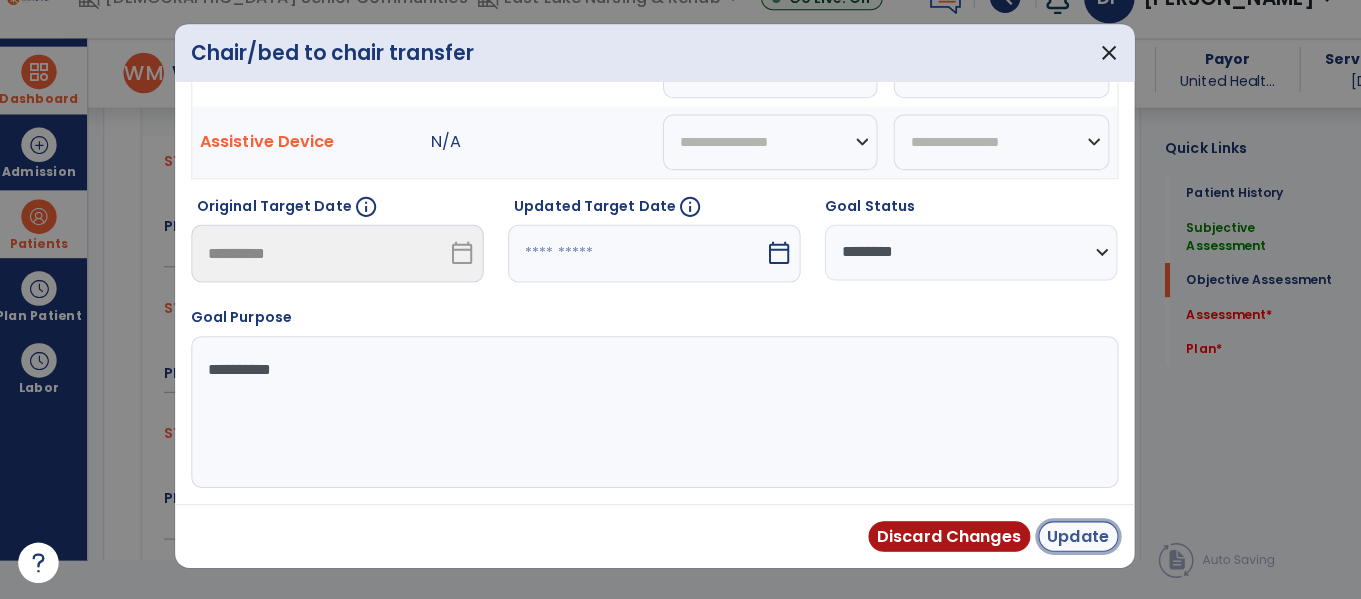 click on "Update" at bounding box center [1074, 537] 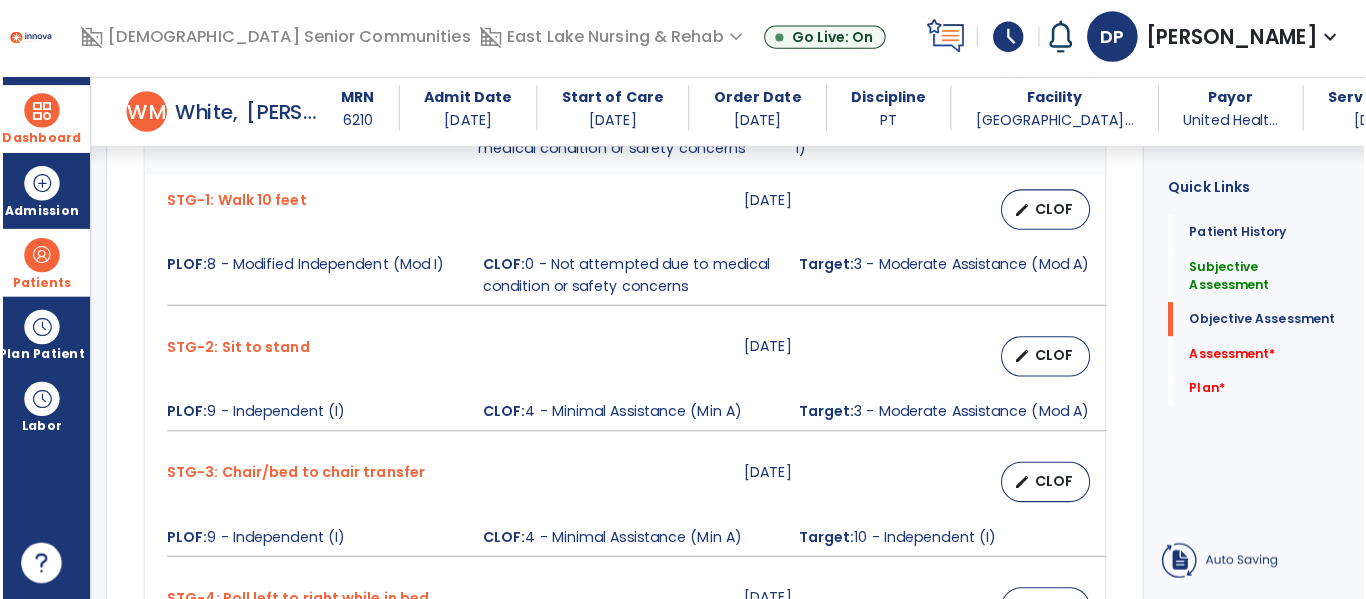 scroll, scrollTop: 38, scrollLeft: 0, axis: vertical 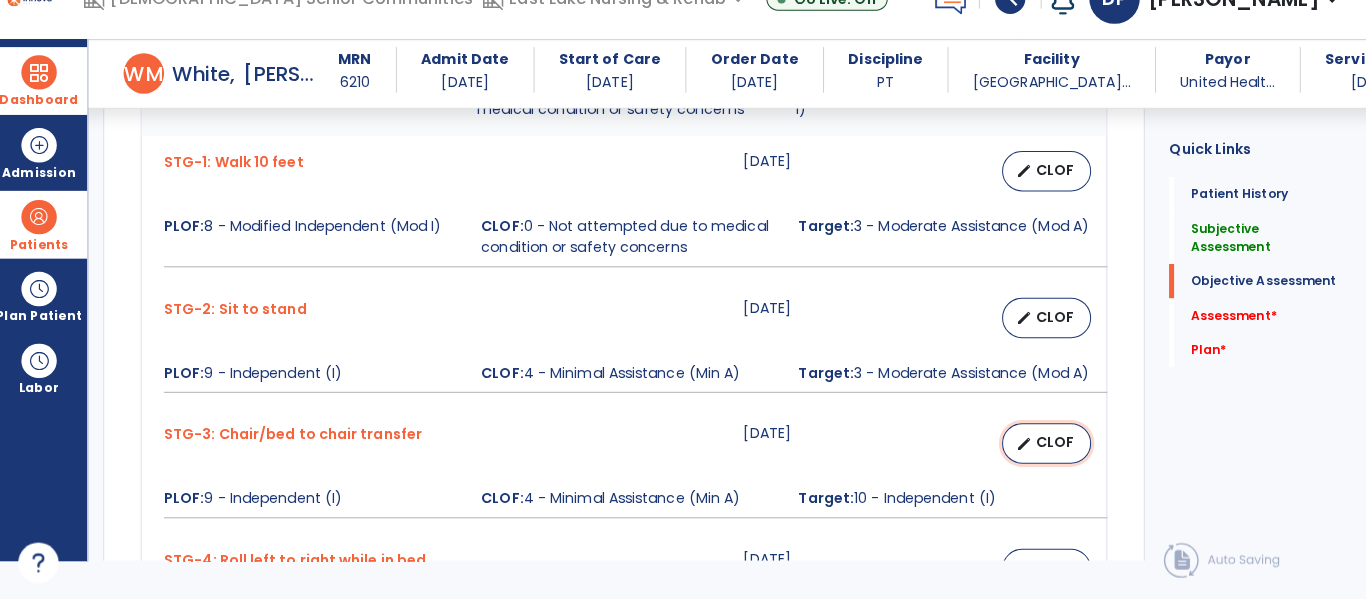 click on "edit   CLOF" at bounding box center (1043, 445) 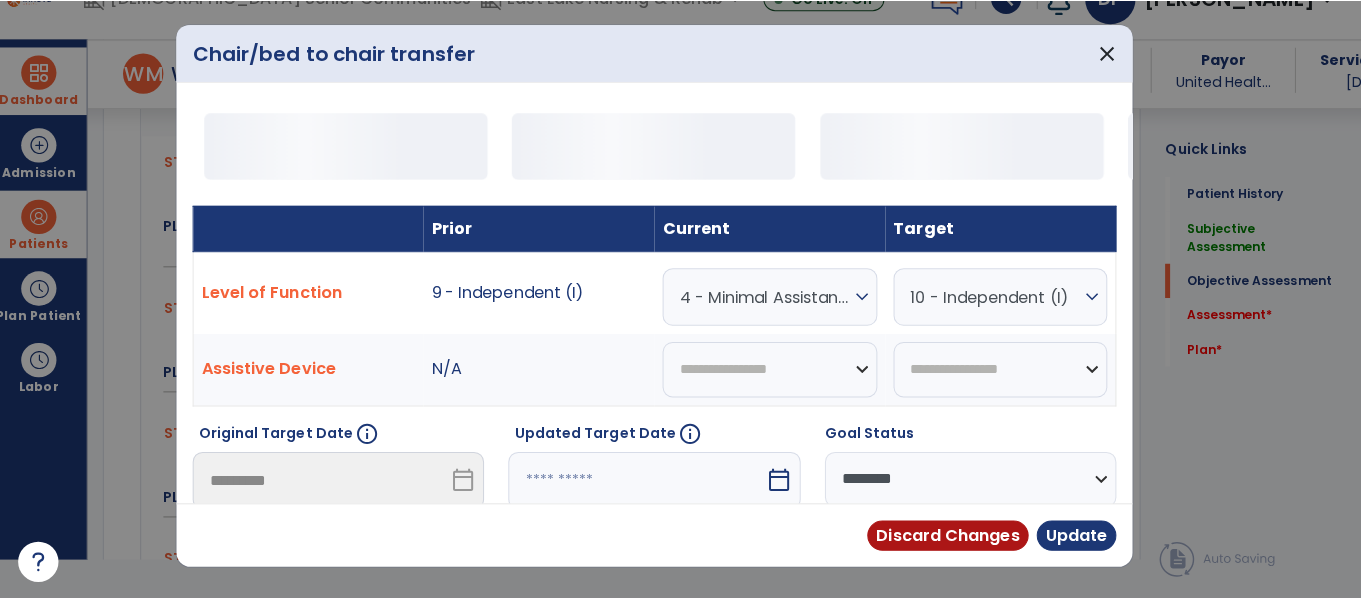 scroll, scrollTop: 0, scrollLeft: 0, axis: both 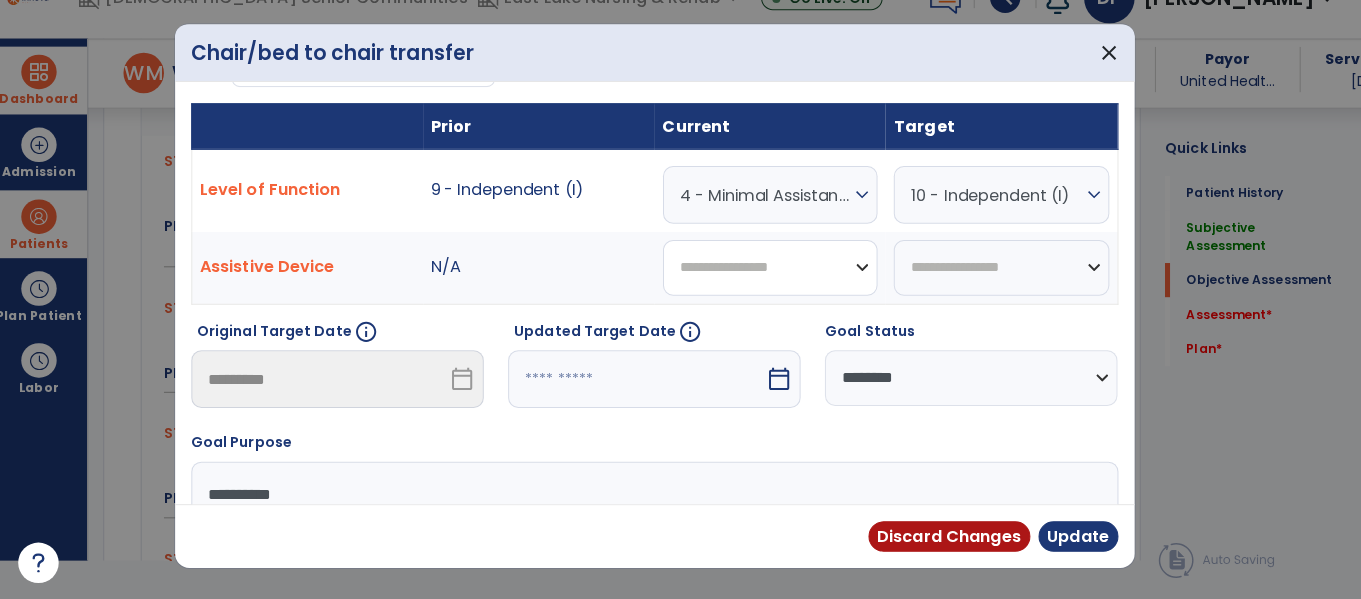 click on "**********" at bounding box center [770, 271] 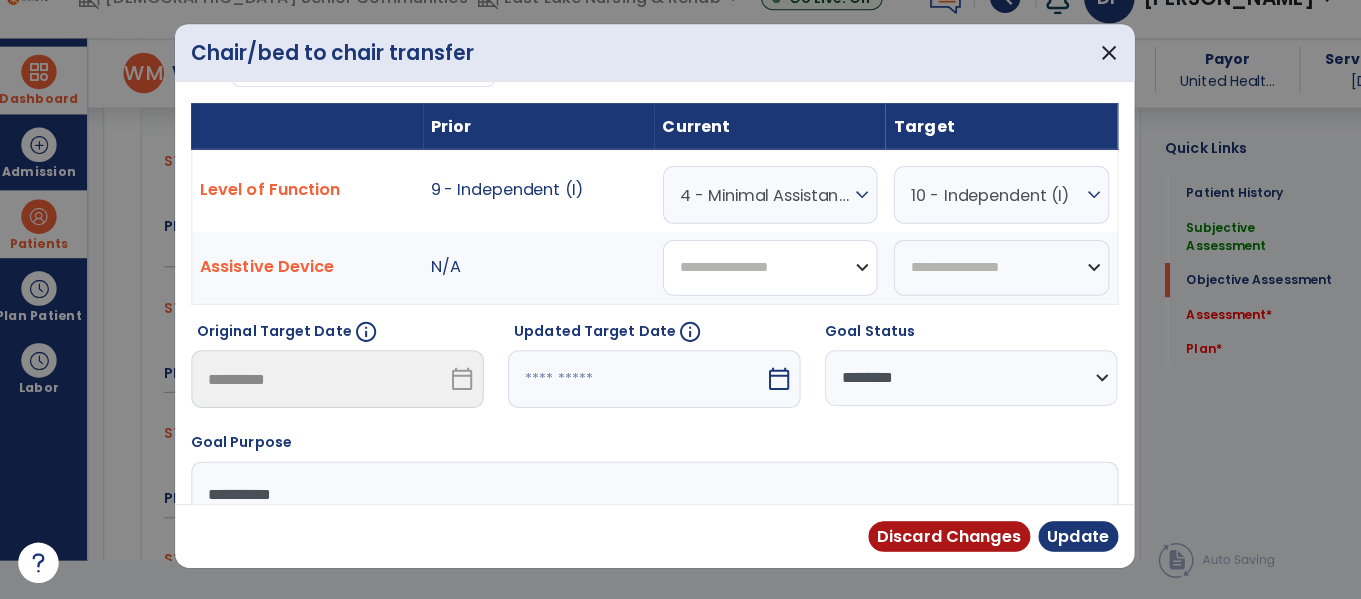 select on "**********" 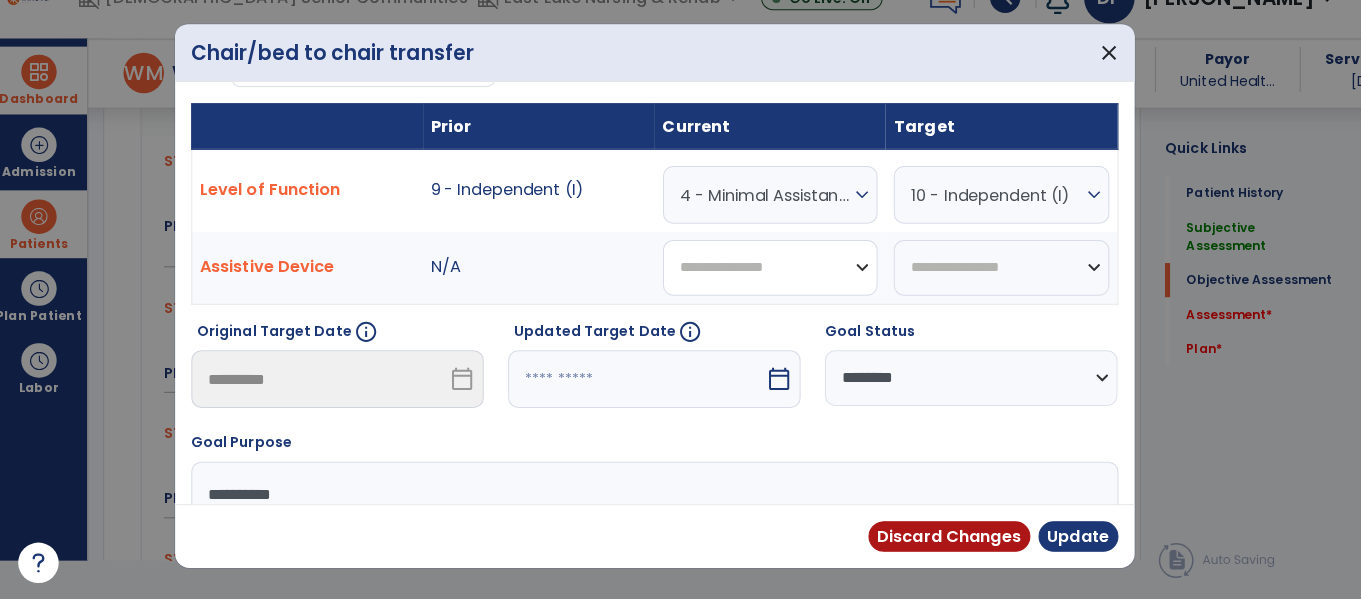 click on "**********" at bounding box center [770, 271] 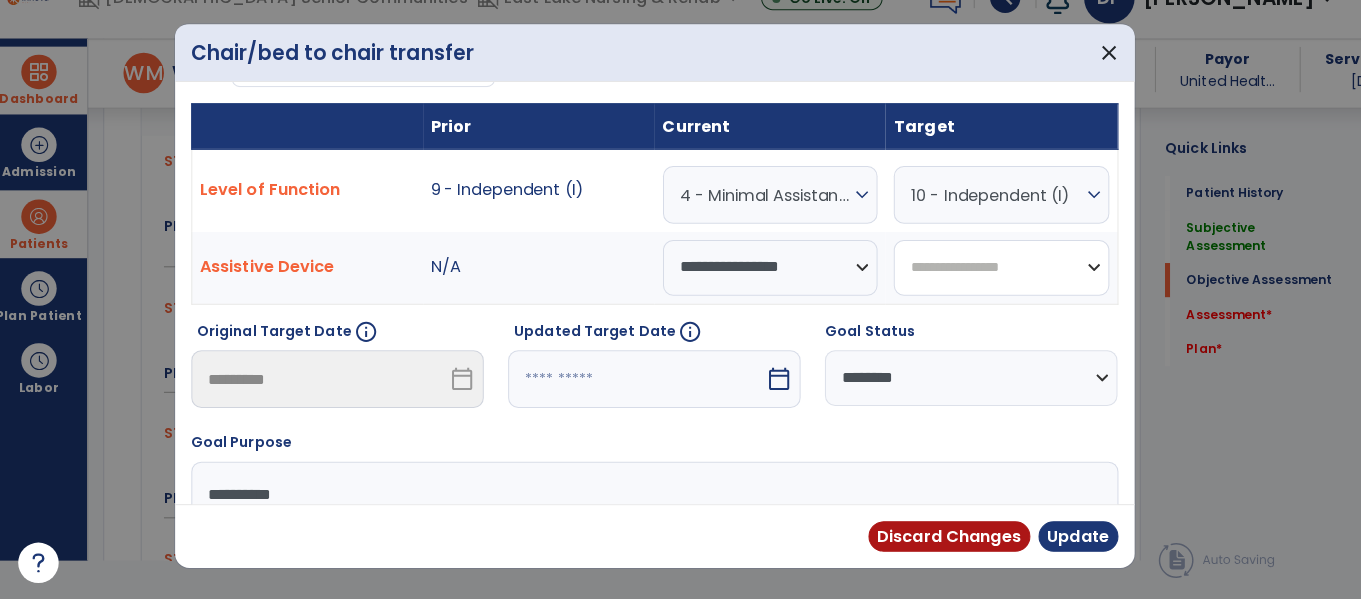 click on "**********" at bounding box center [998, 271] 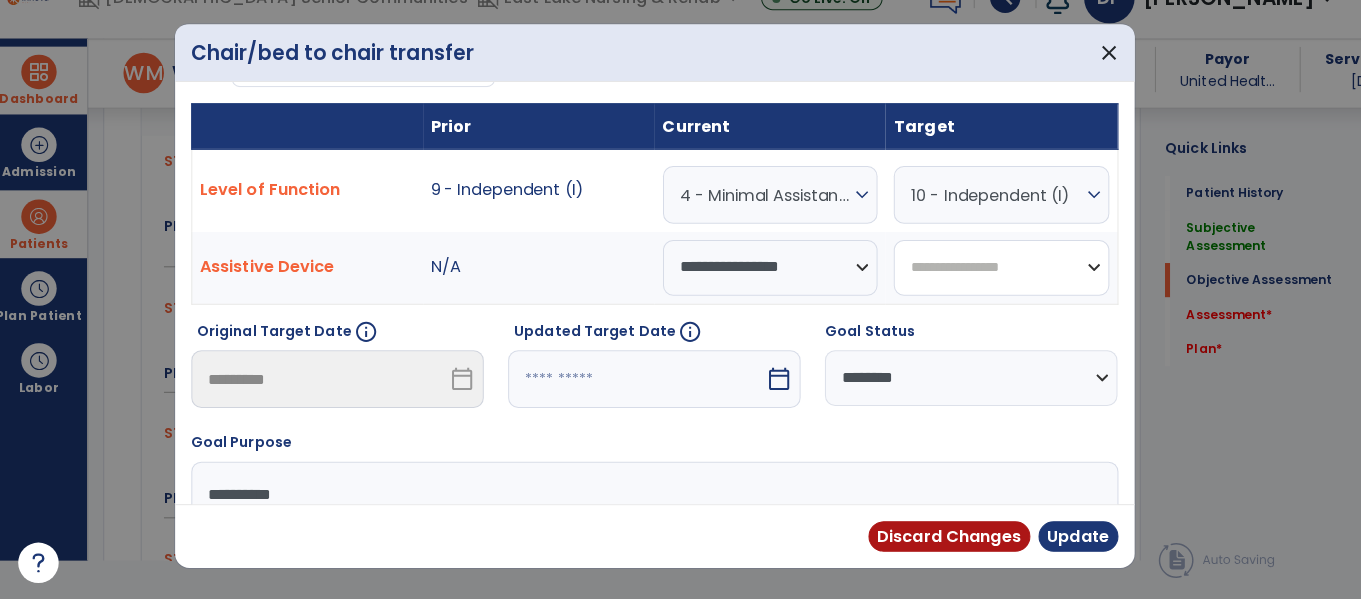 select on "**********" 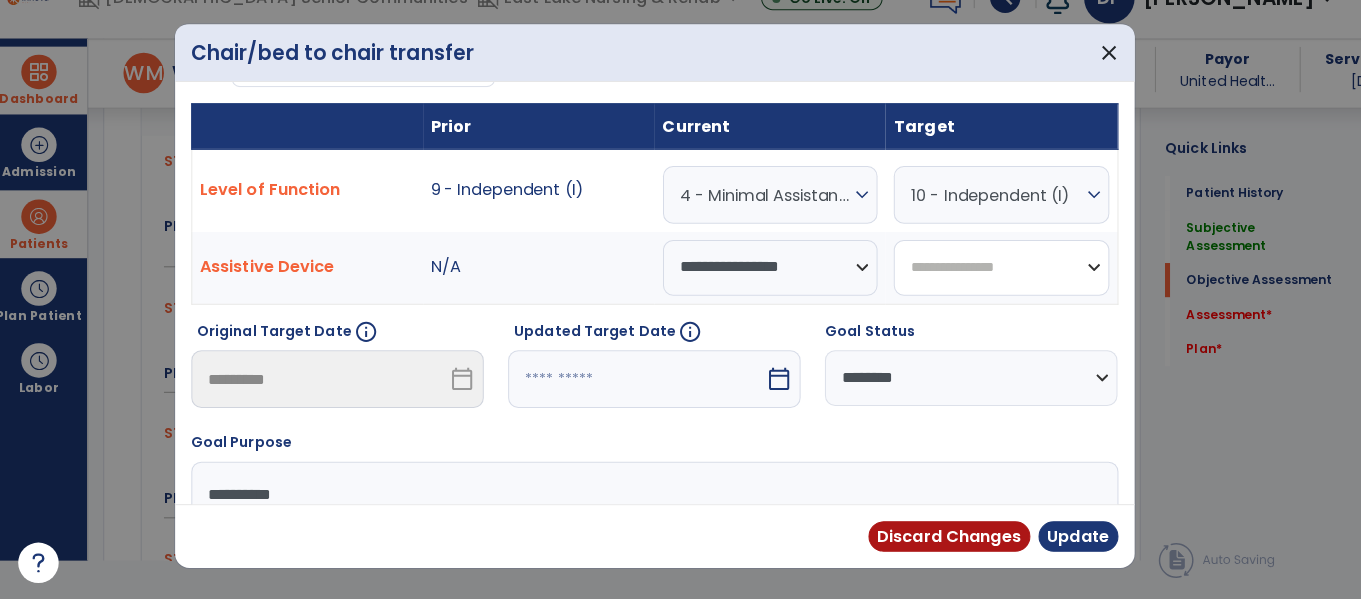 click on "**********" at bounding box center (998, 271) 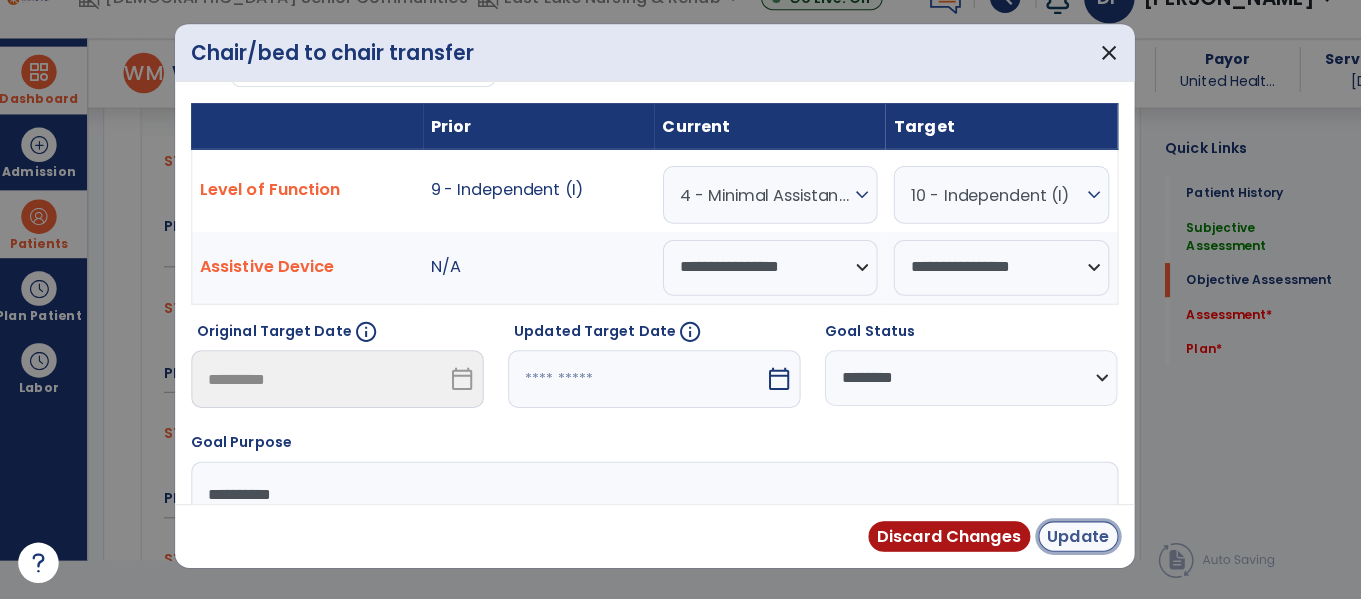 click on "Update" at bounding box center [1074, 537] 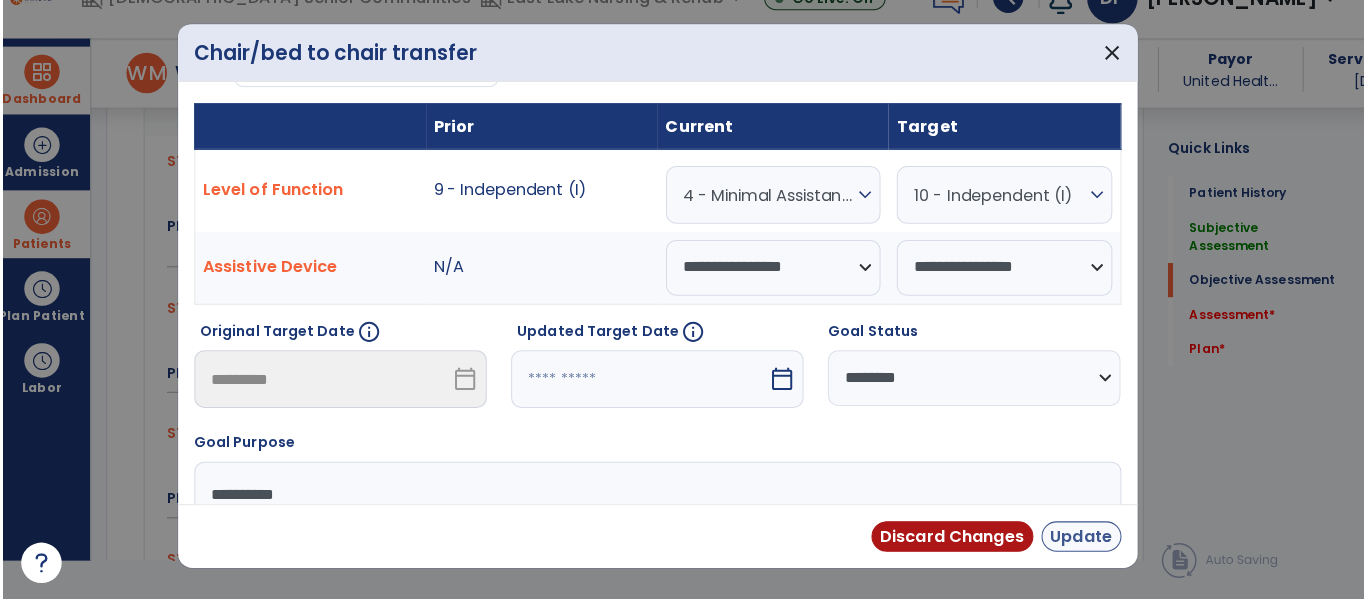 scroll, scrollTop: 38, scrollLeft: 0, axis: vertical 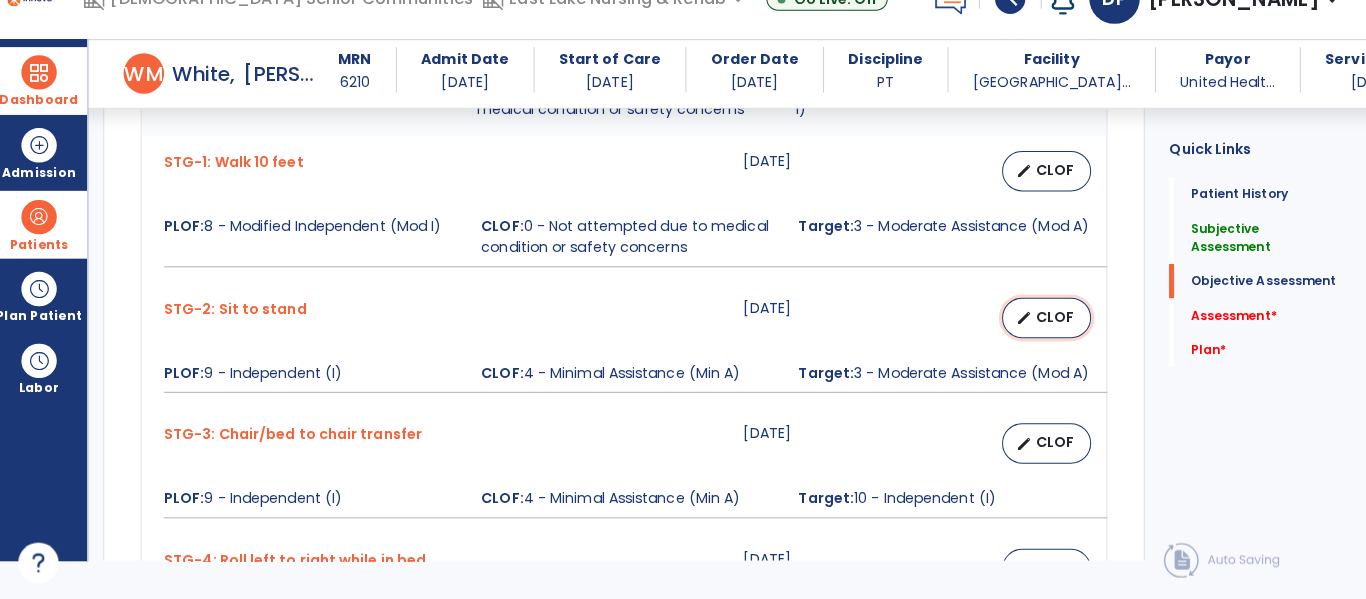 click on "CLOF" at bounding box center (1051, 320) 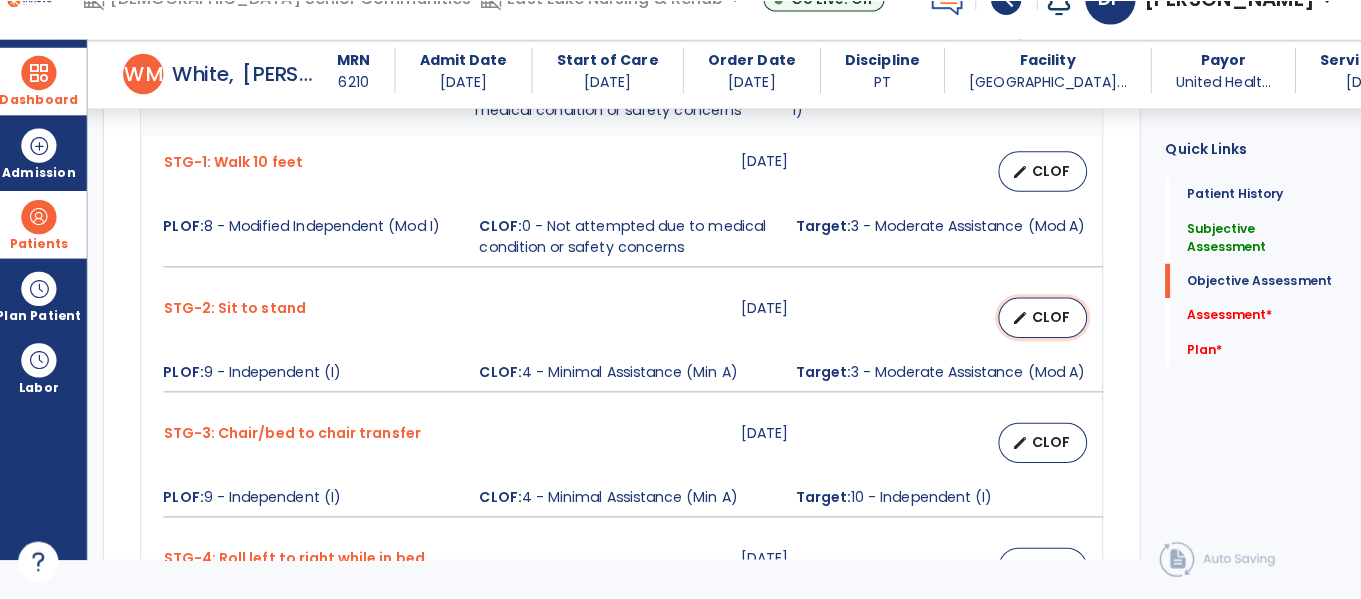 scroll, scrollTop: 0, scrollLeft: 0, axis: both 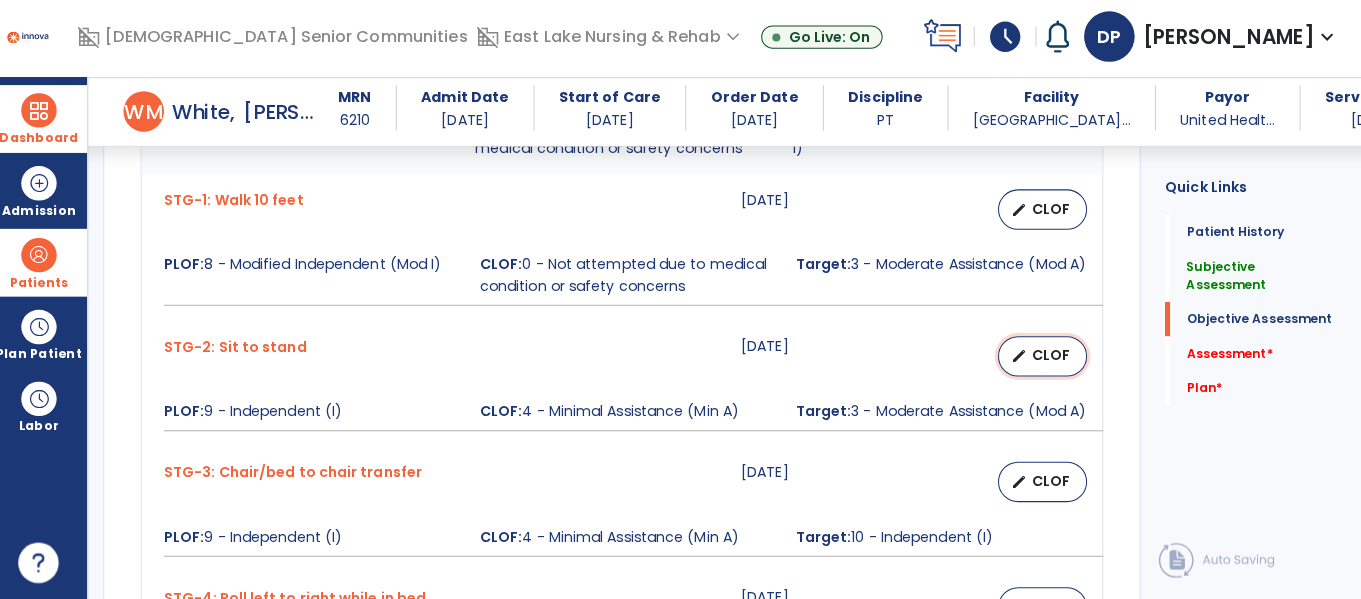 select on "********" 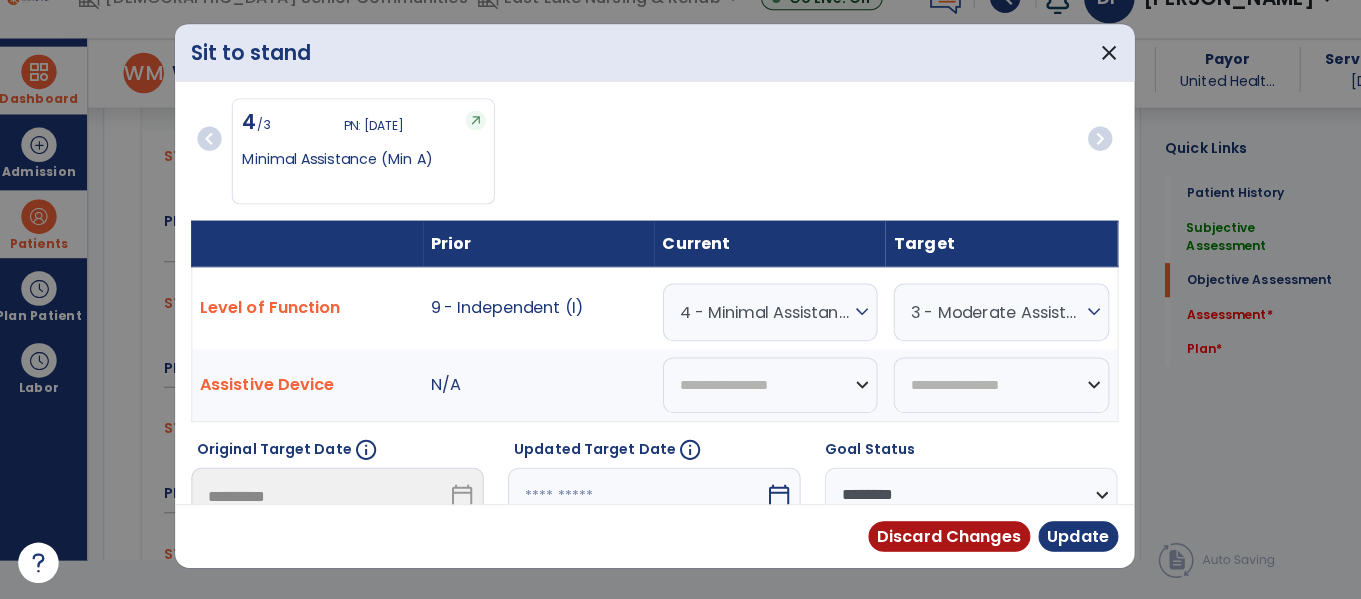 scroll, scrollTop: 928, scrollLeft: 0, axis: vertical 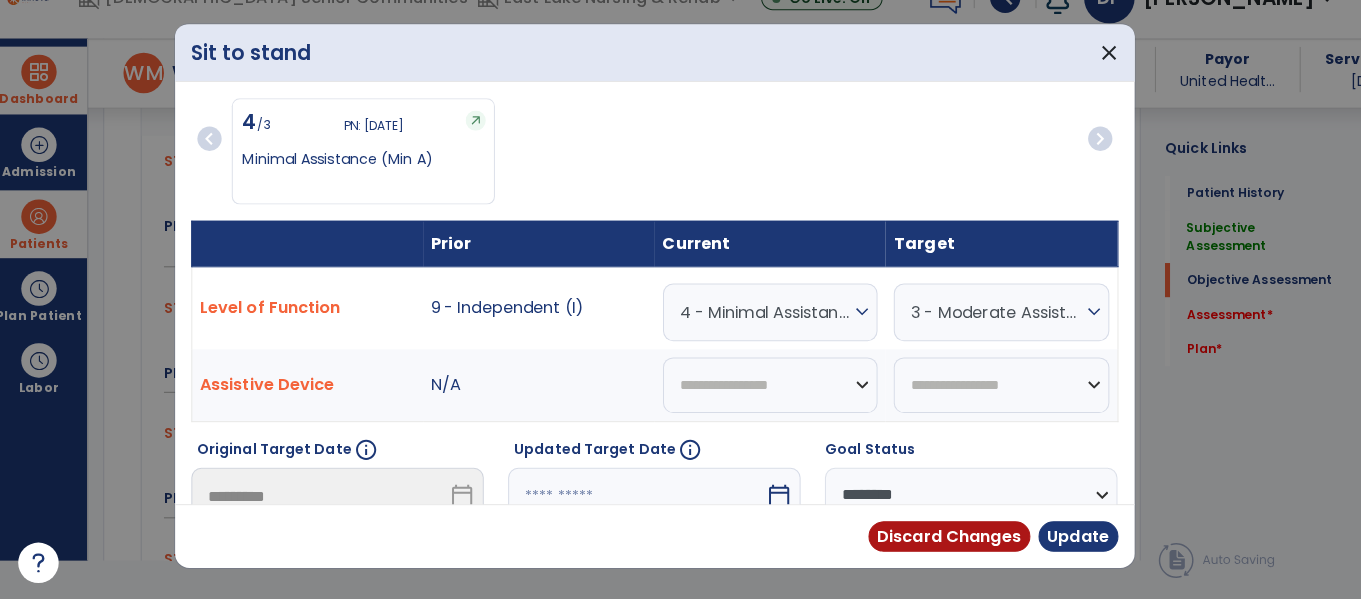 click on "3 - Moderate Assistance (Mod A)" at bounding box center (765, 315) 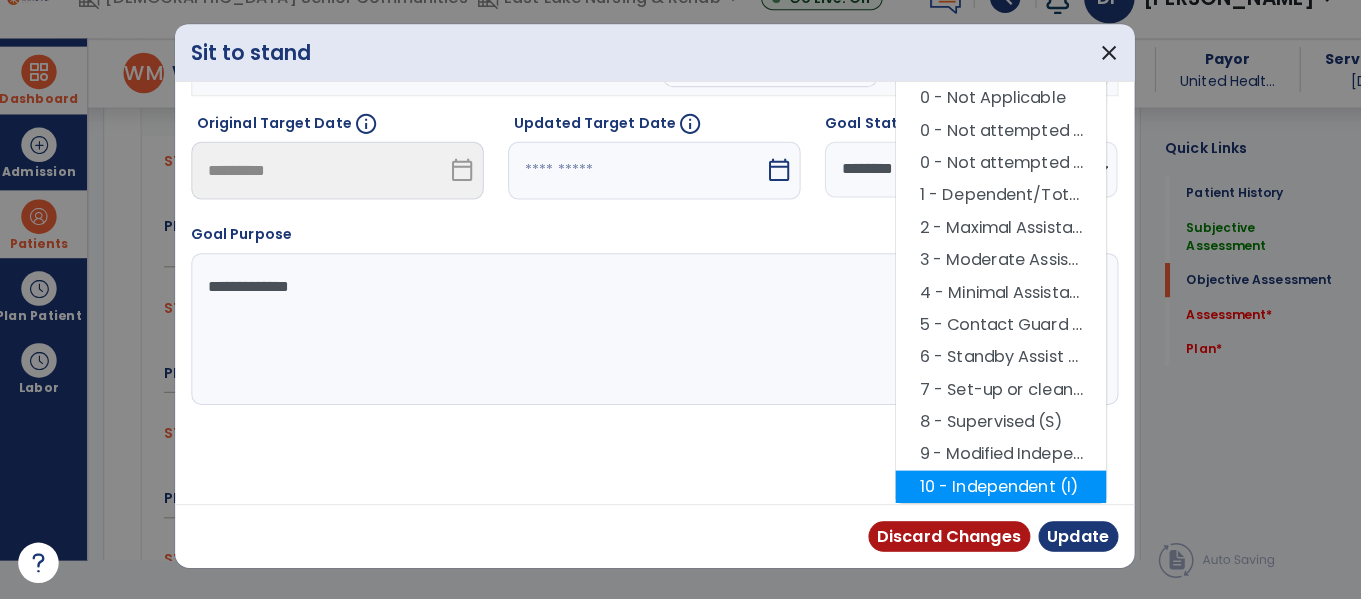 click on "10 - Independent (I)" at bounding box center [998, 488] 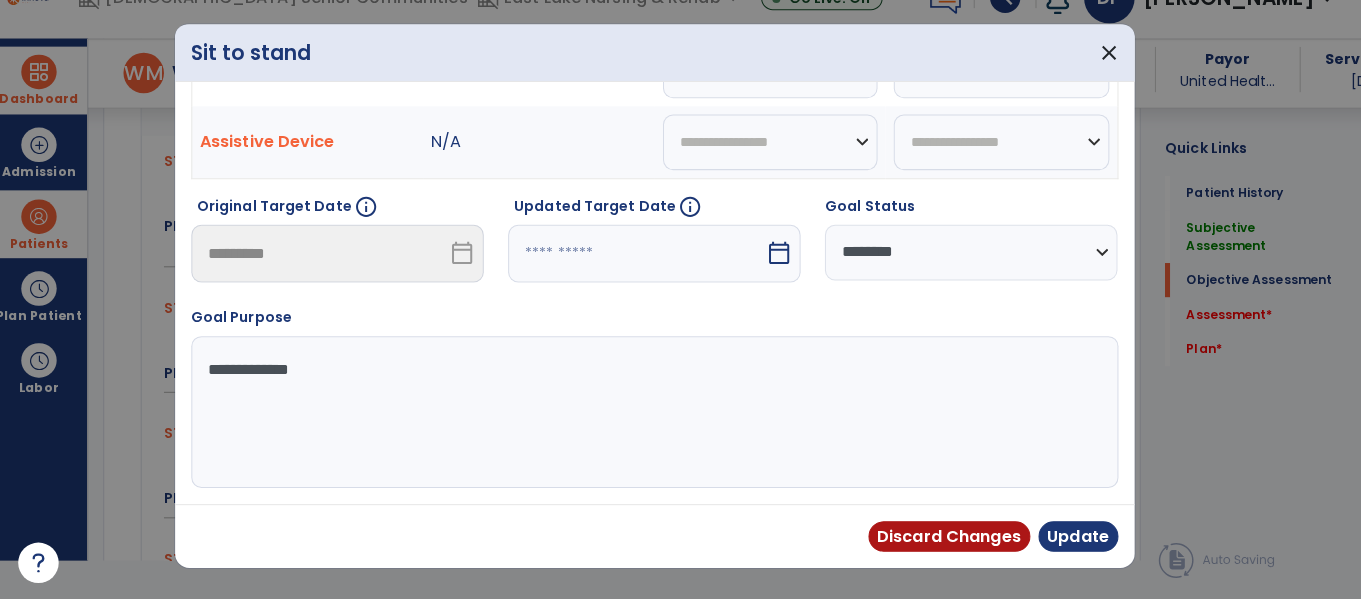 scroll, scrollTop: 240, scrollLeft: 0, axis: vertical 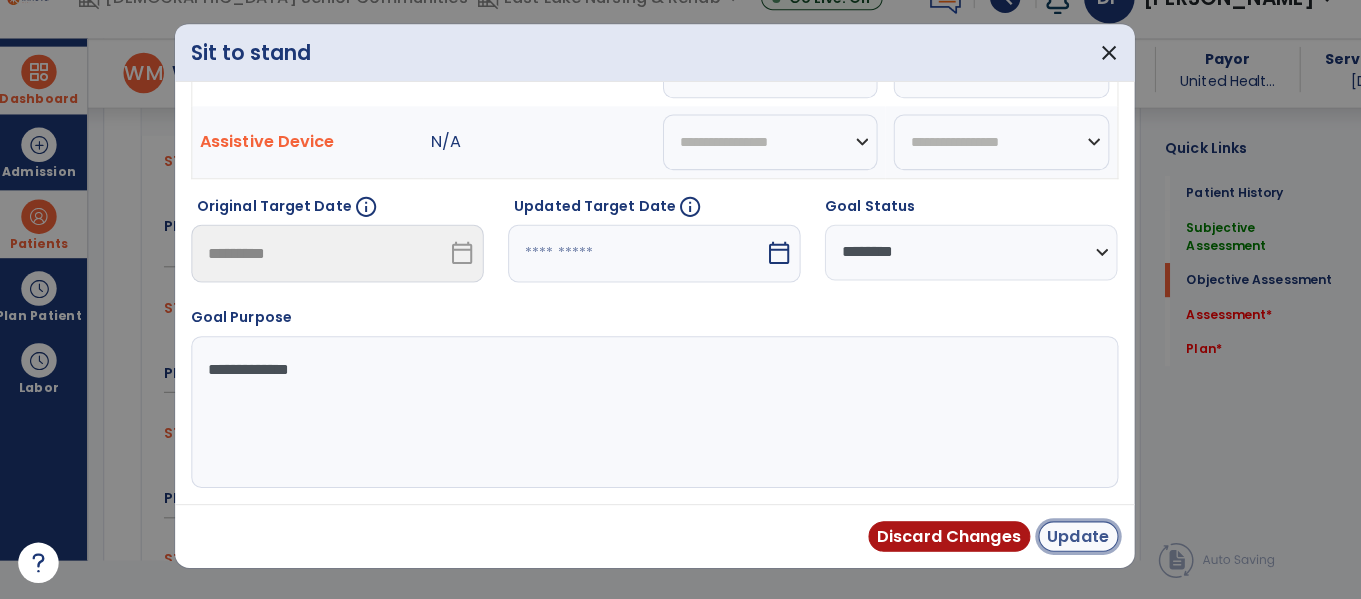 click on "Update" at bounding box center [1074, 537] 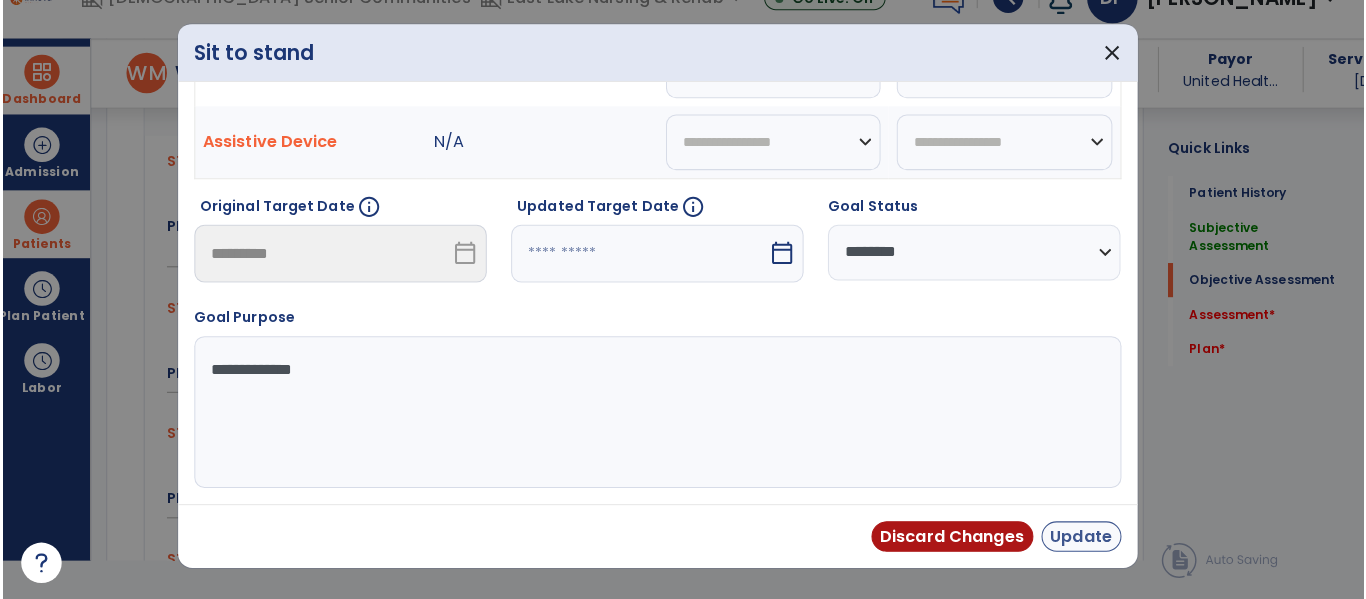 scroll, scrollTop: 38, scrollLeft: 0, axis: vertical 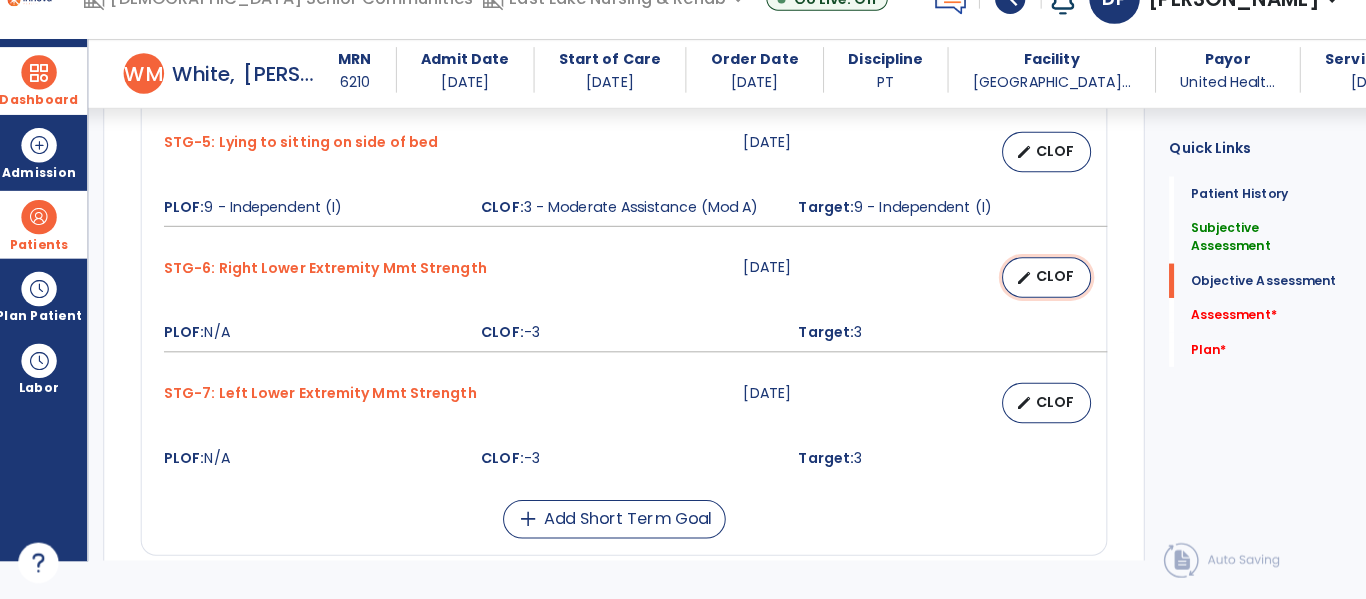 click on "CLOF" at bounding box center (1051, 280) 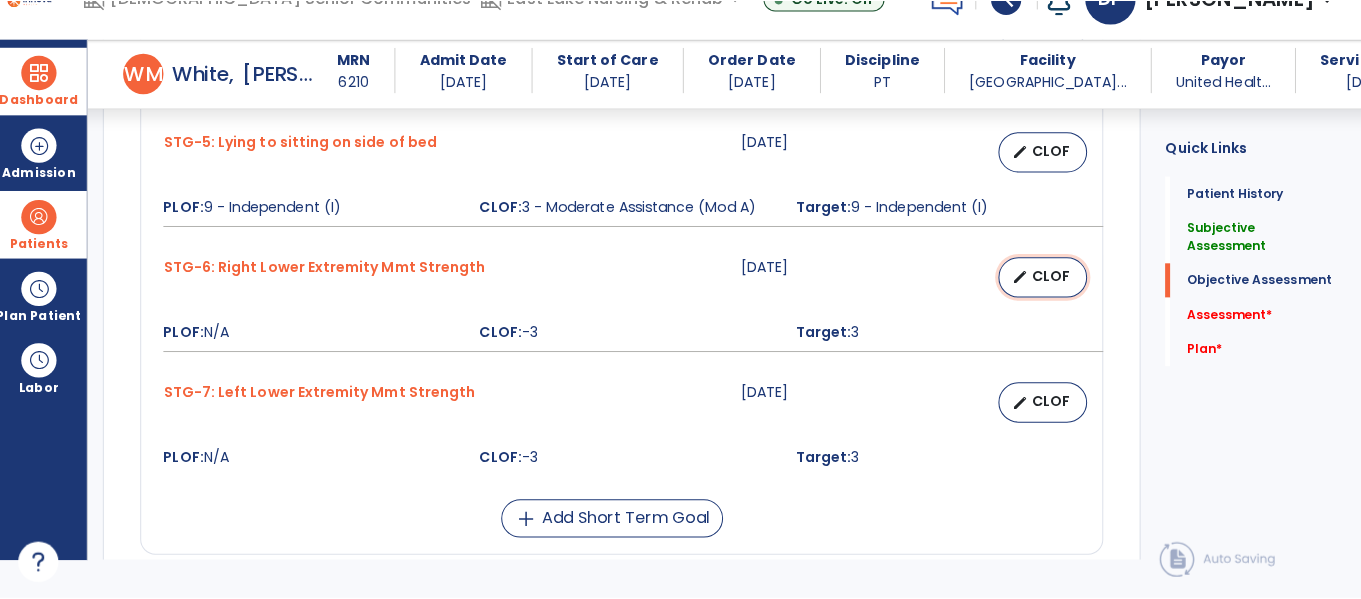 scroll, scrollTop: 0, scrollLeft: 0, axis: both 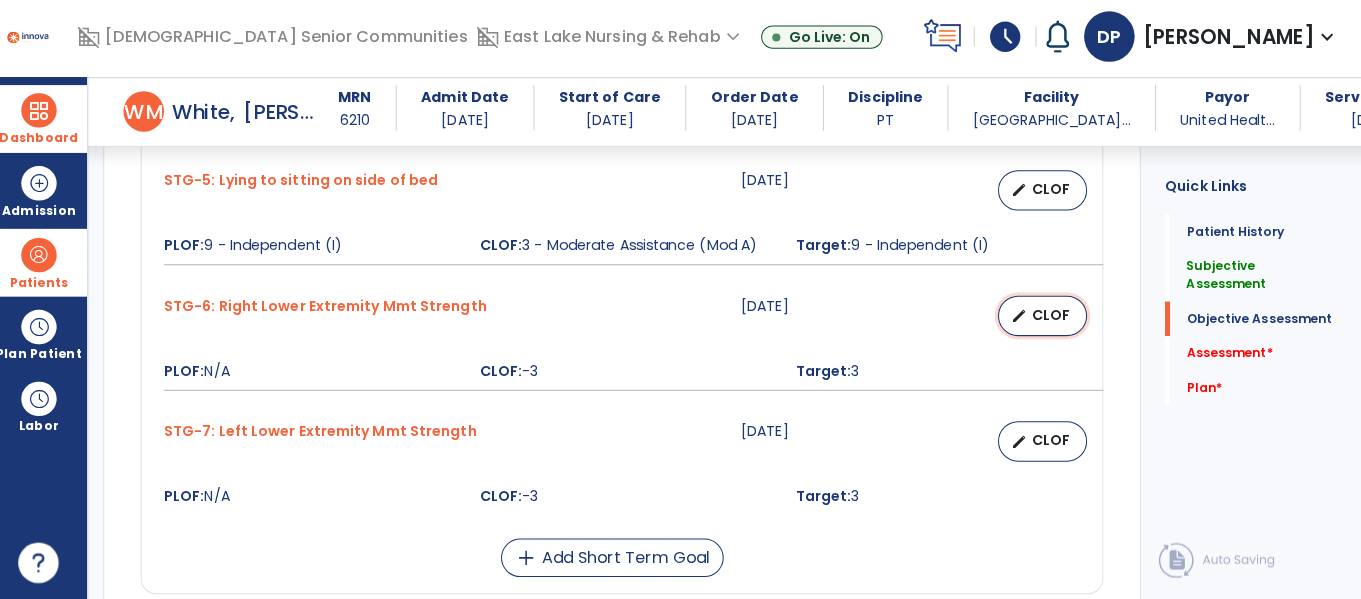 select on "********" 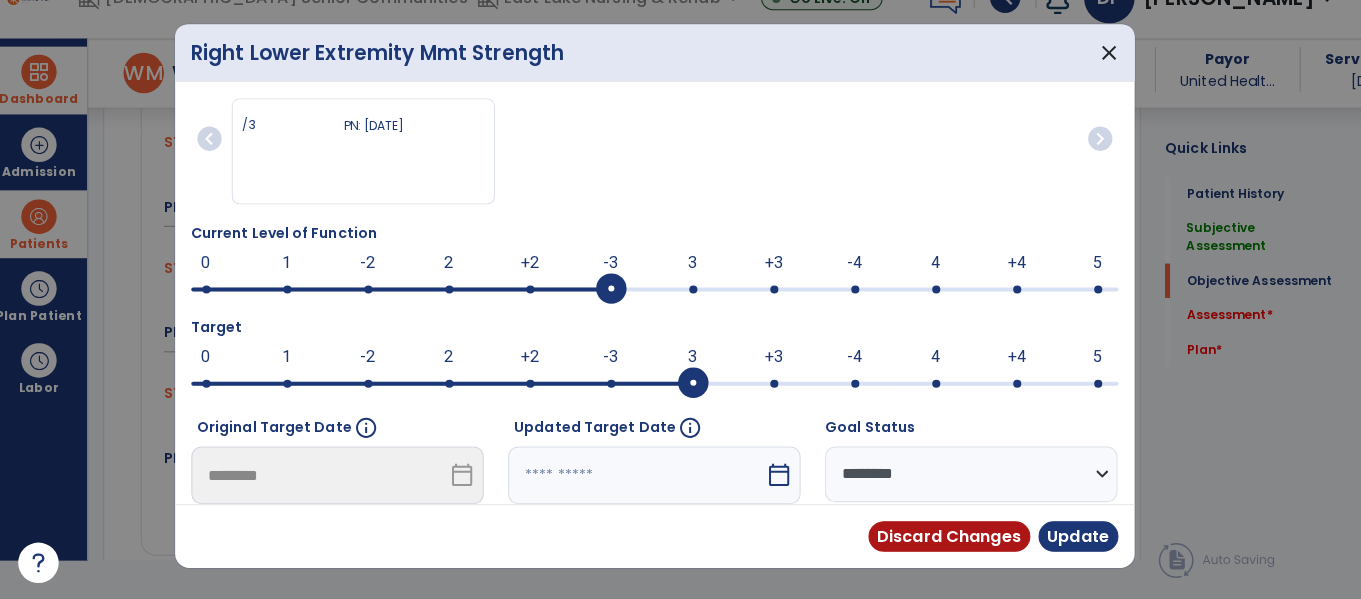 scroll, scrollTop: 1464, scrollLeft: 0, axis: vertical 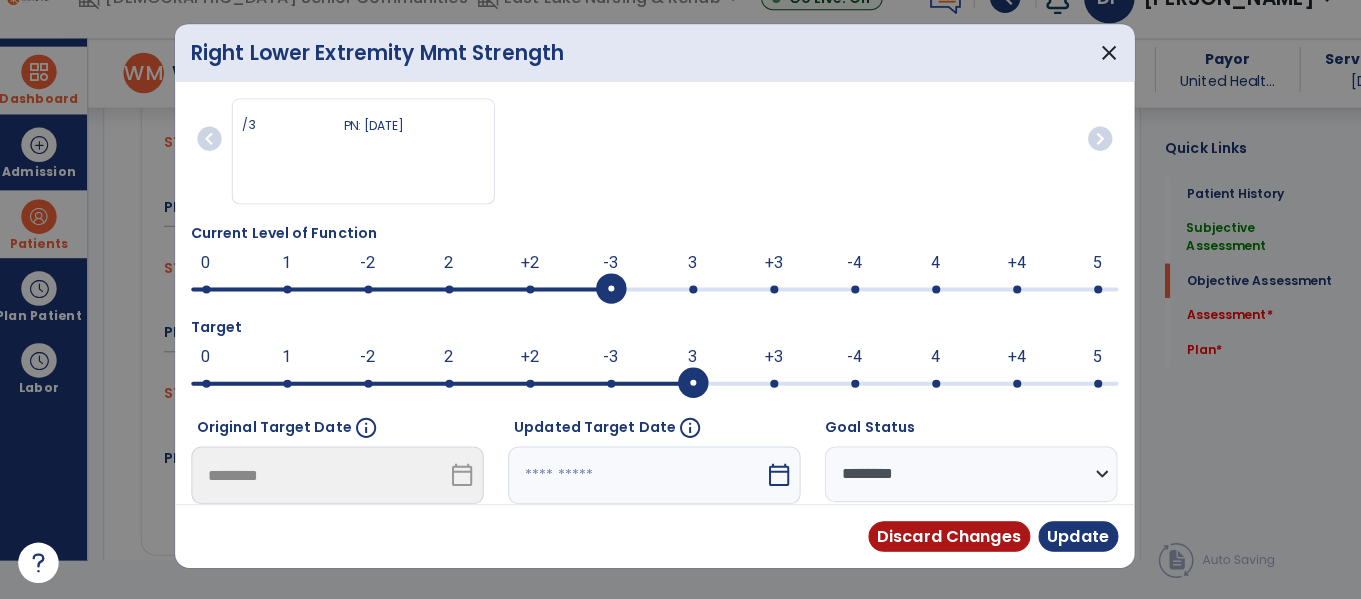 click at bounding box center [656, 293] 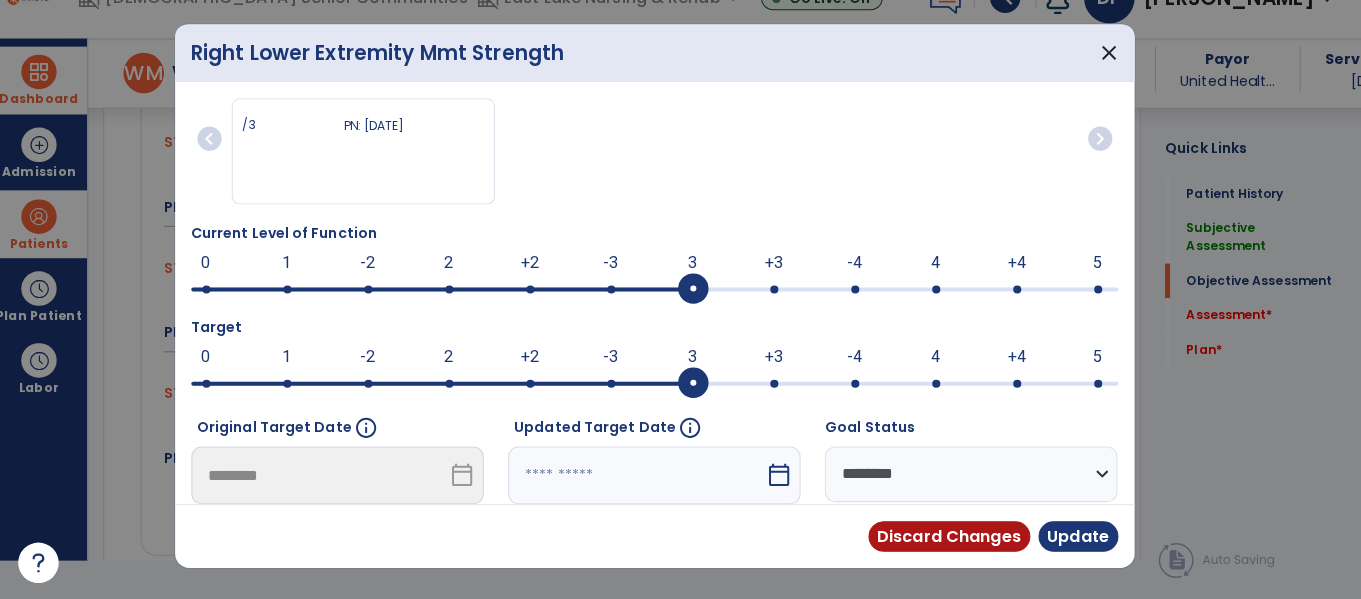 click at bounding box center (854, 386) 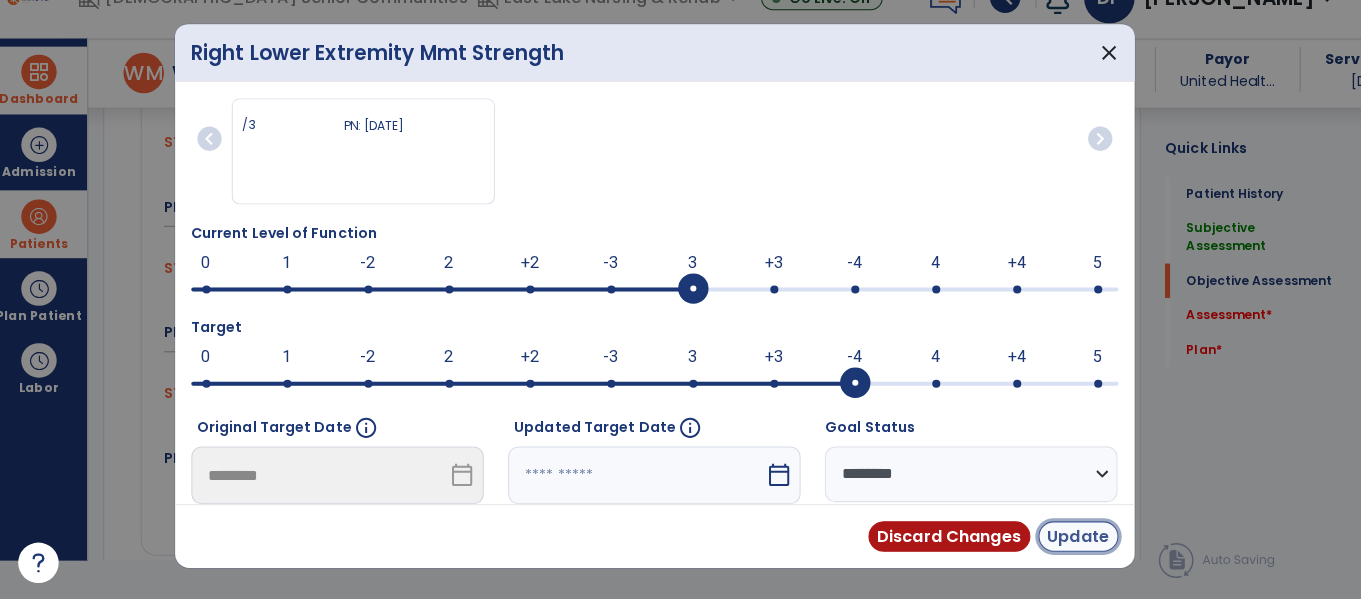 click on "Update" at bounding box center (1074, 537) 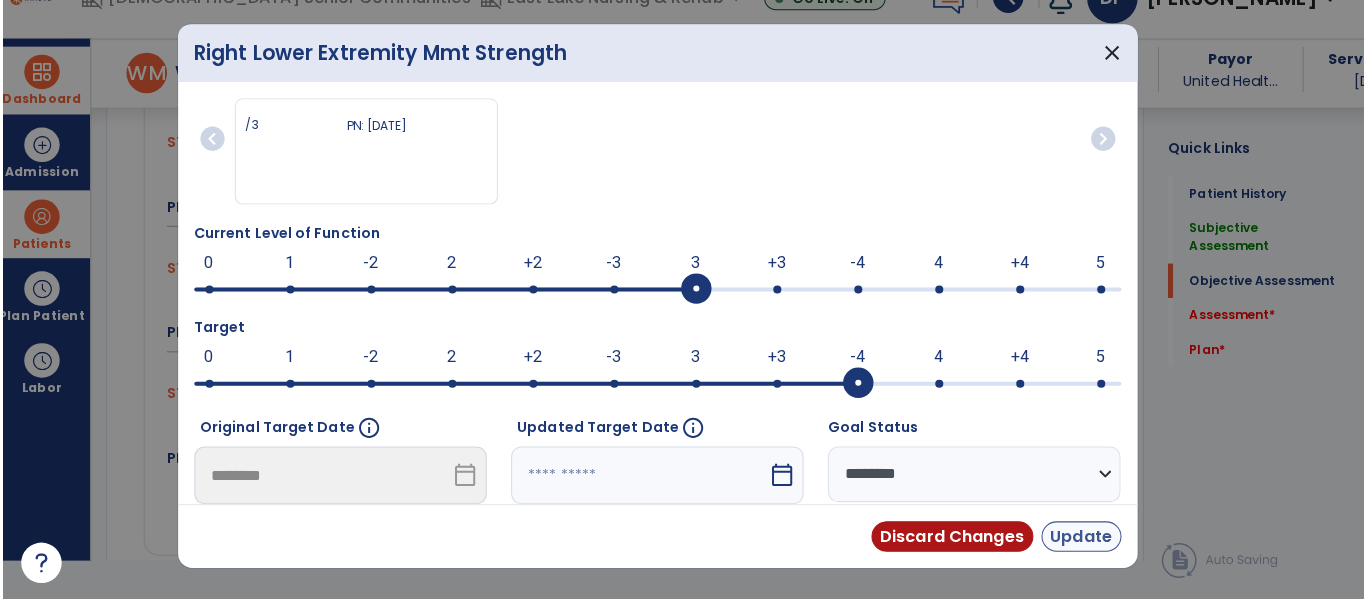 scroll, scrollTop: 38, scrollLeft: 0, axis: vertical 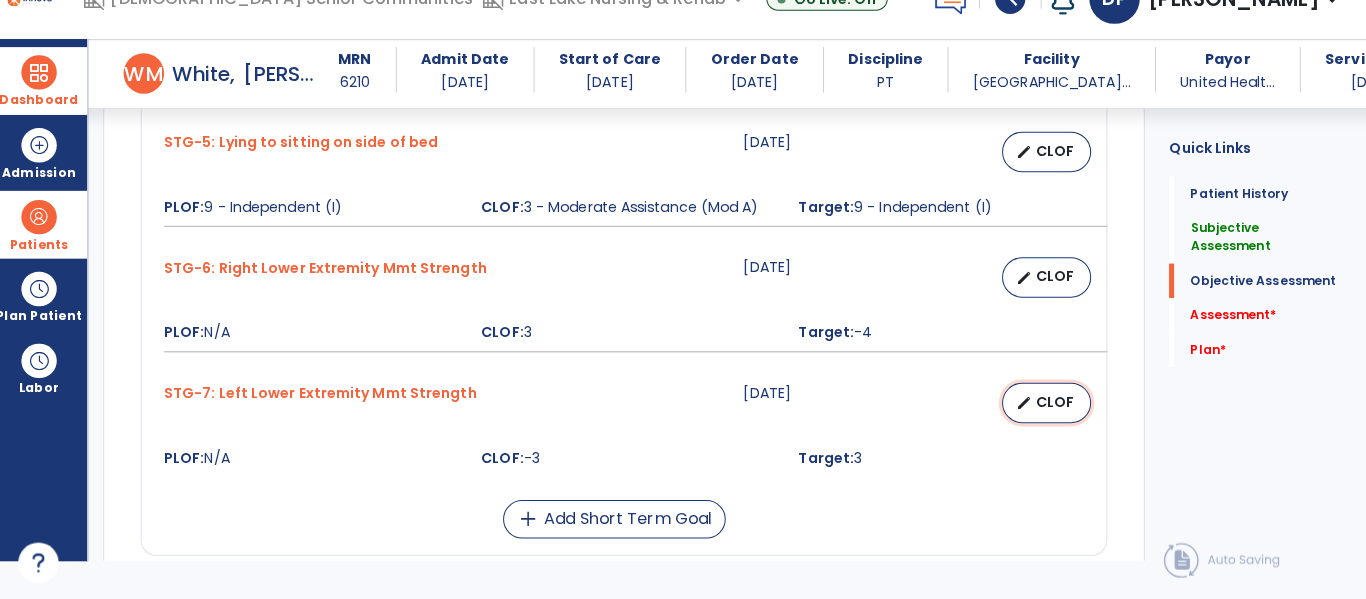 click on "CLOF" at bounding box center [1051, 404] 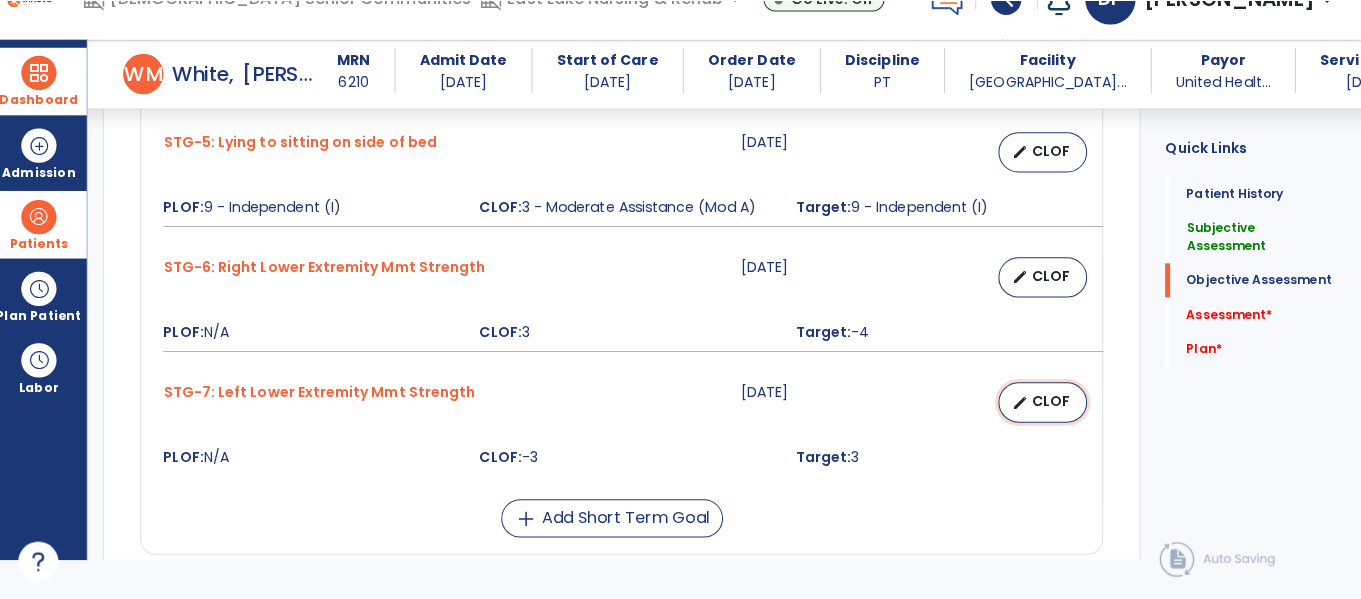 scroll, scrollTop: 0, scrollLeft: 0, axis: both 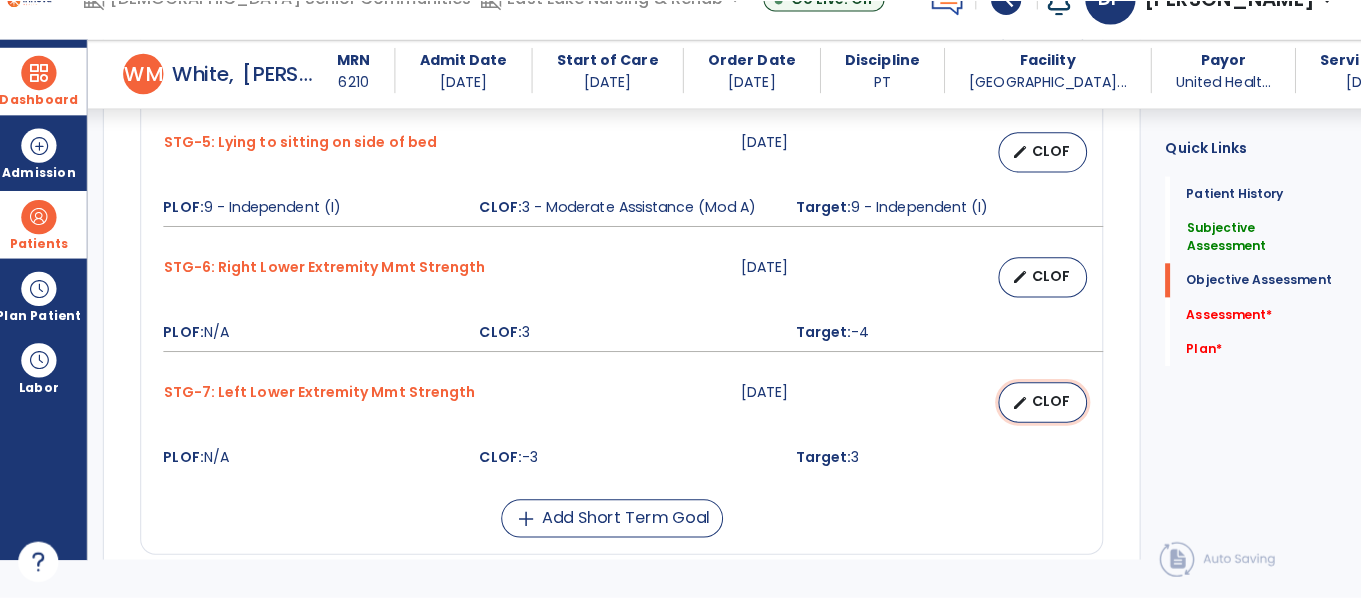 select on "********" 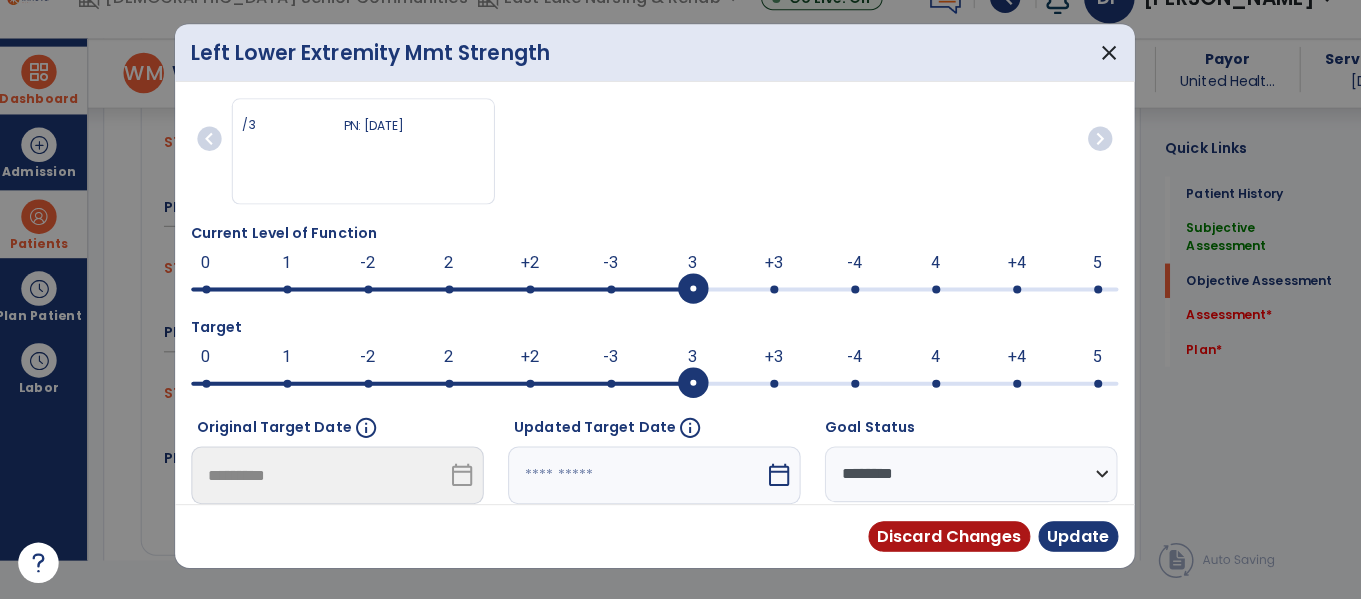 click at bounding box center [656, 291] 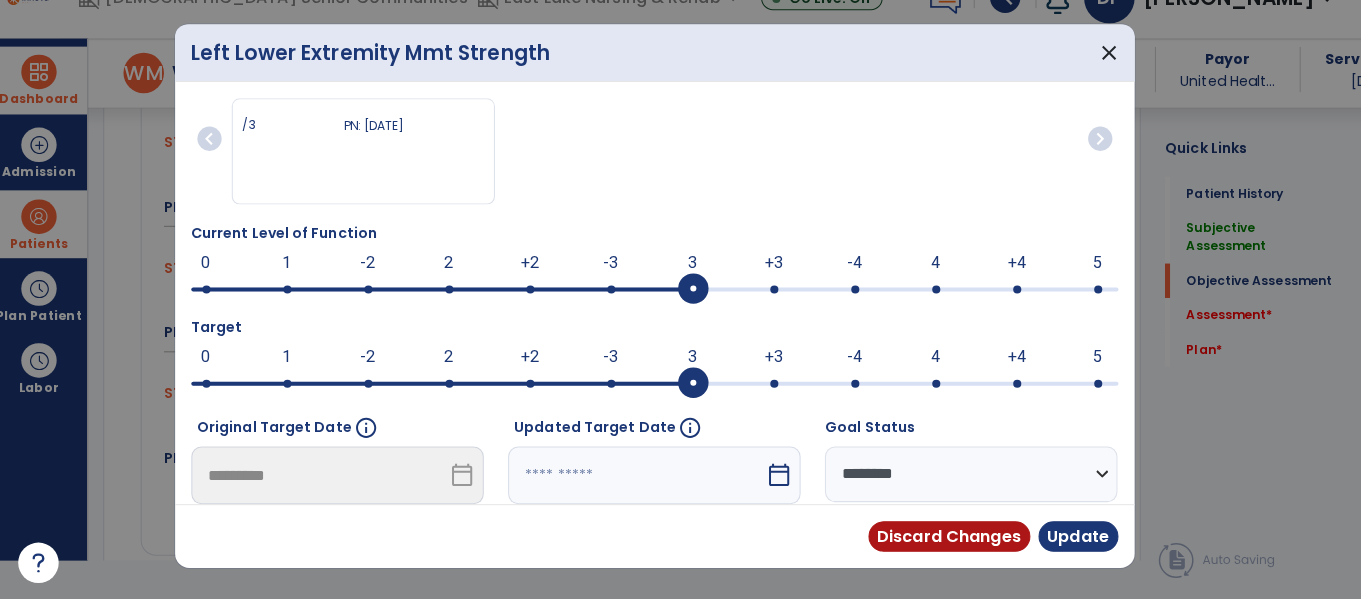 scroll, scrollTop: 1464, scrollLeft: 0, axis: vertical 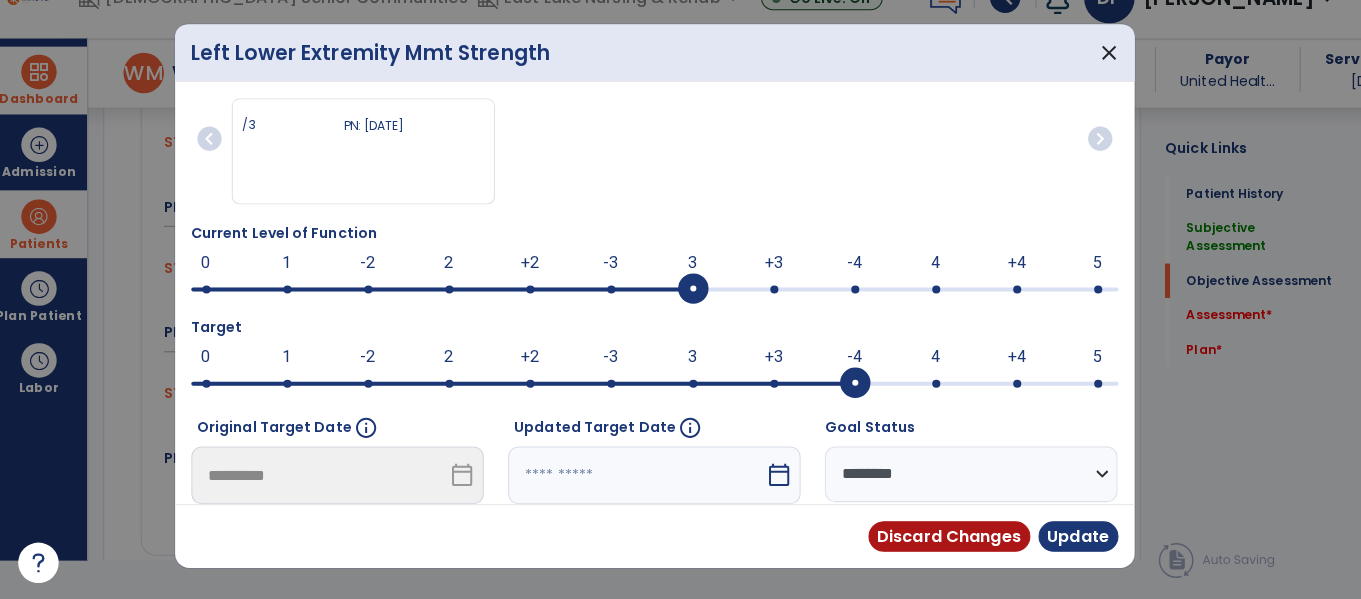 click at bounding box center (854, 386) 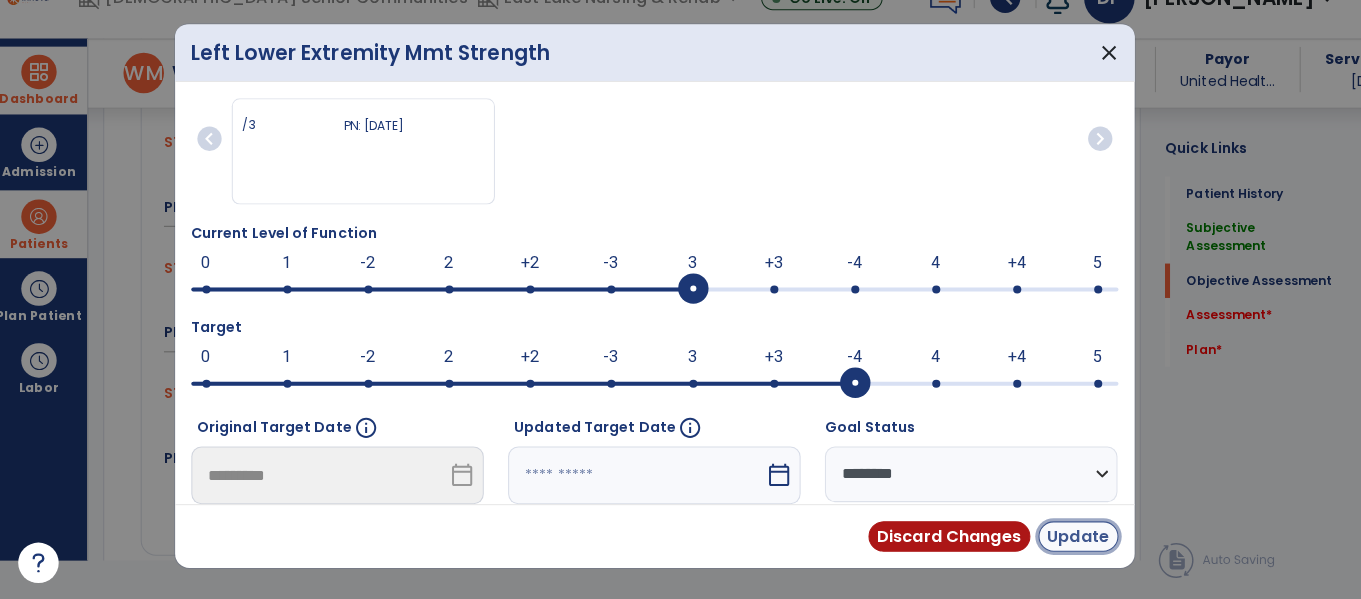 click on "Update" at bounding box center (1074, 537) 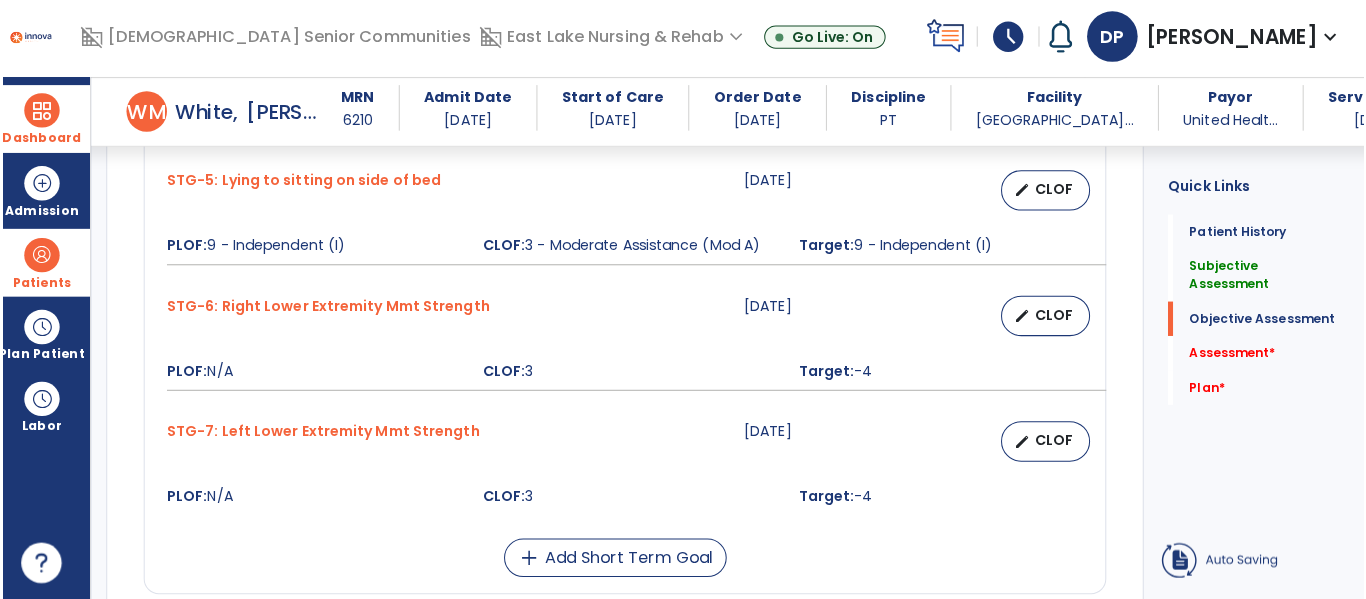 scroll, scrollTop: 38, scrollLeft: 0, axis: vertical 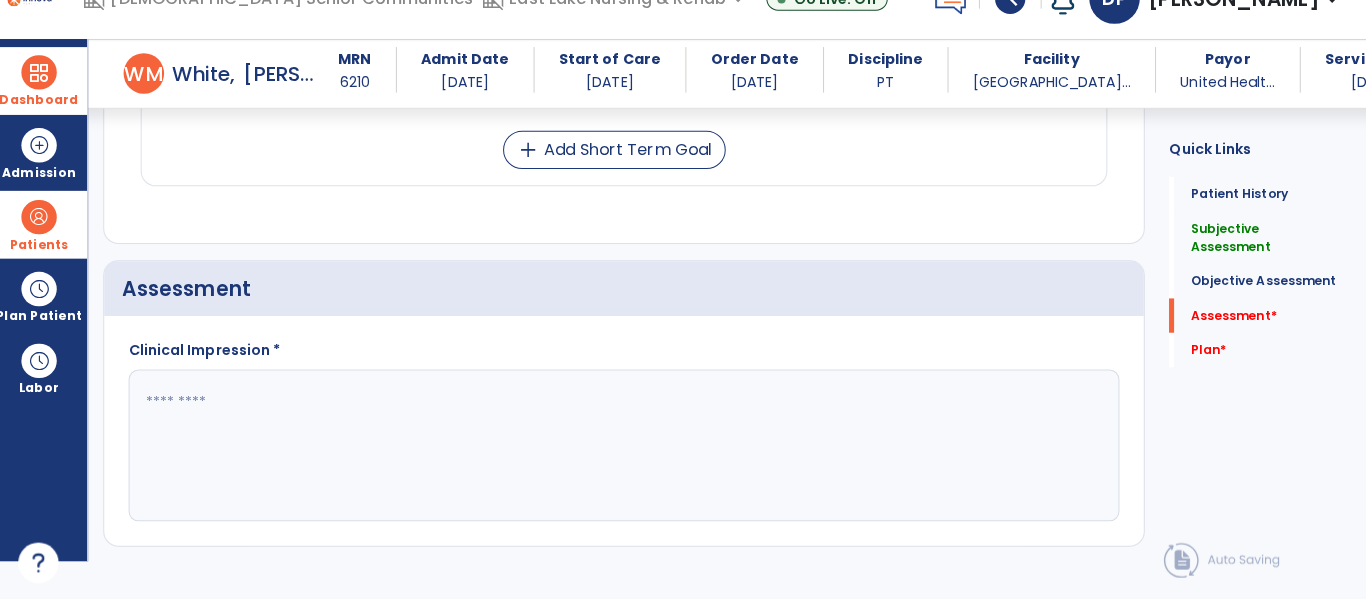 click 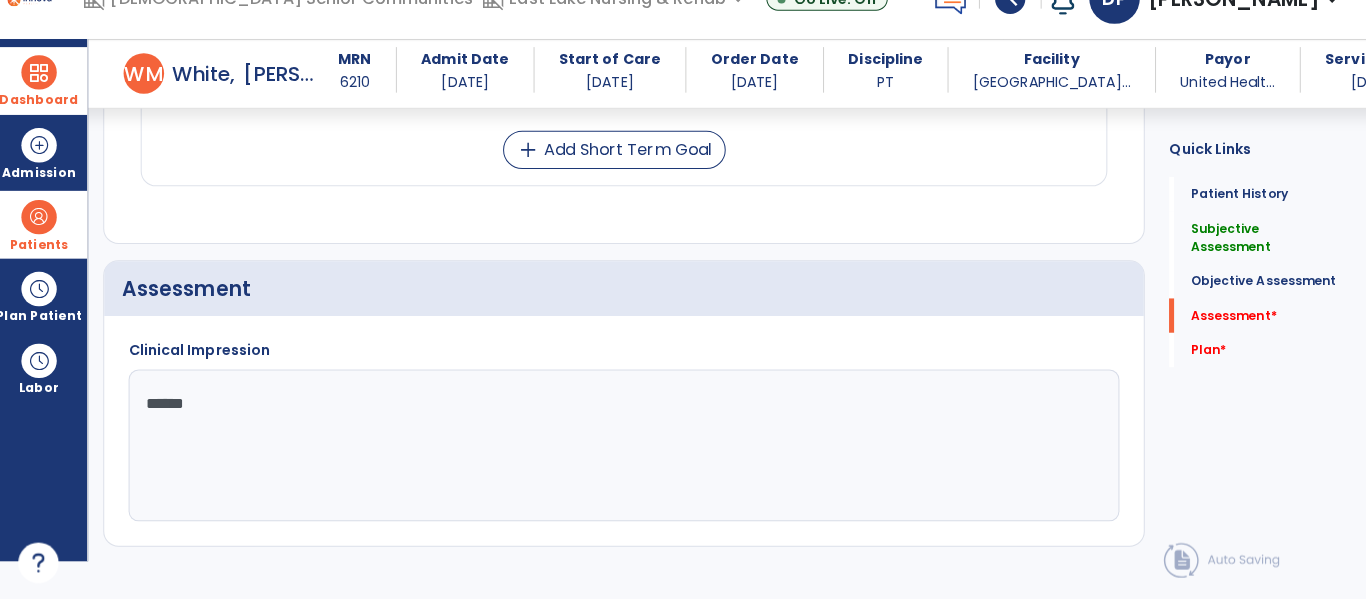 type on "*******" 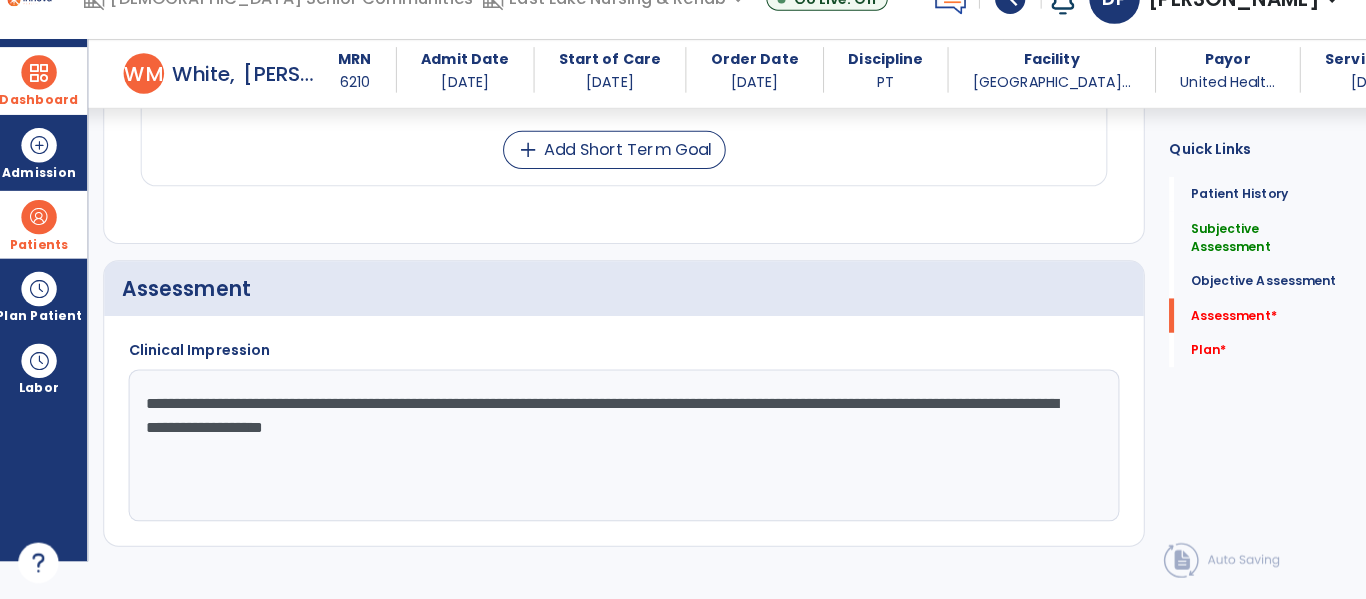 click on "**********" 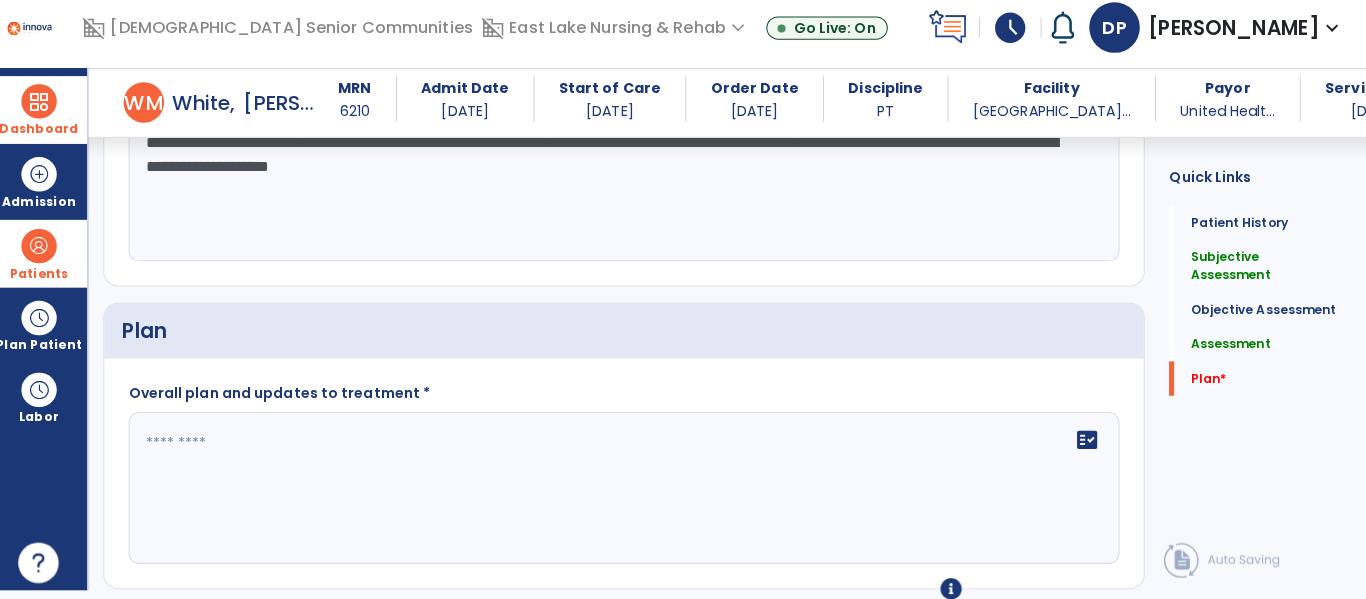 scroll, scrollTop: 2169, scrollLeft: 0, axis: vertical 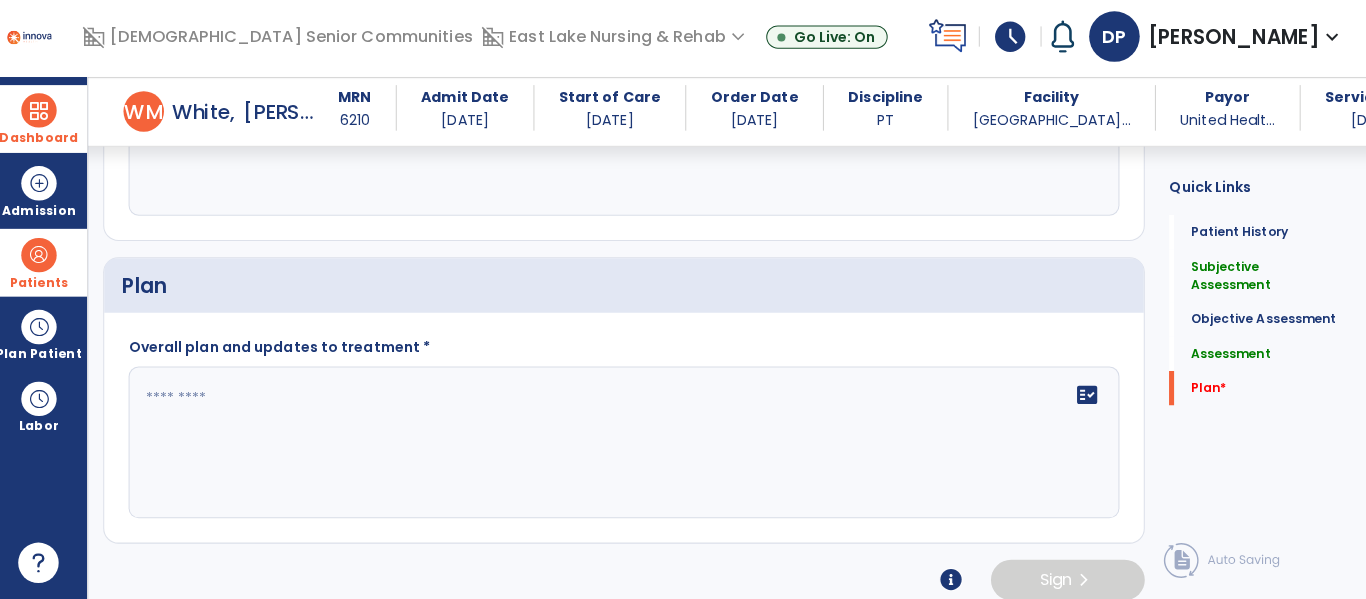 type on "**********" 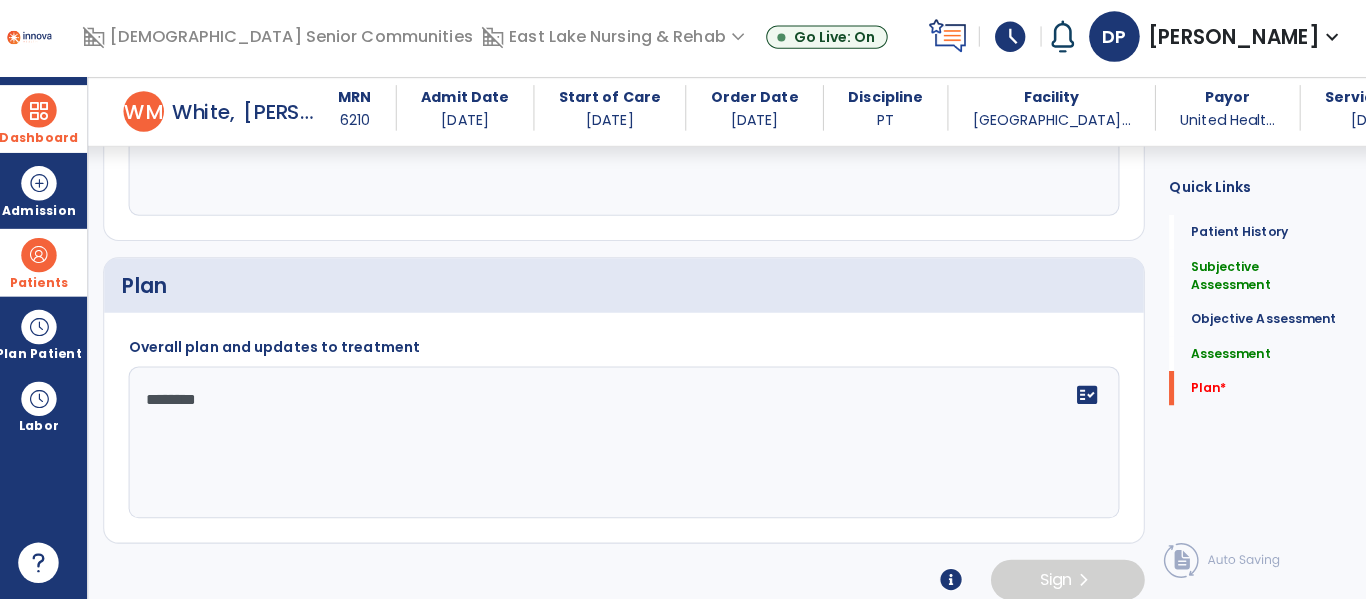 type on "*********" 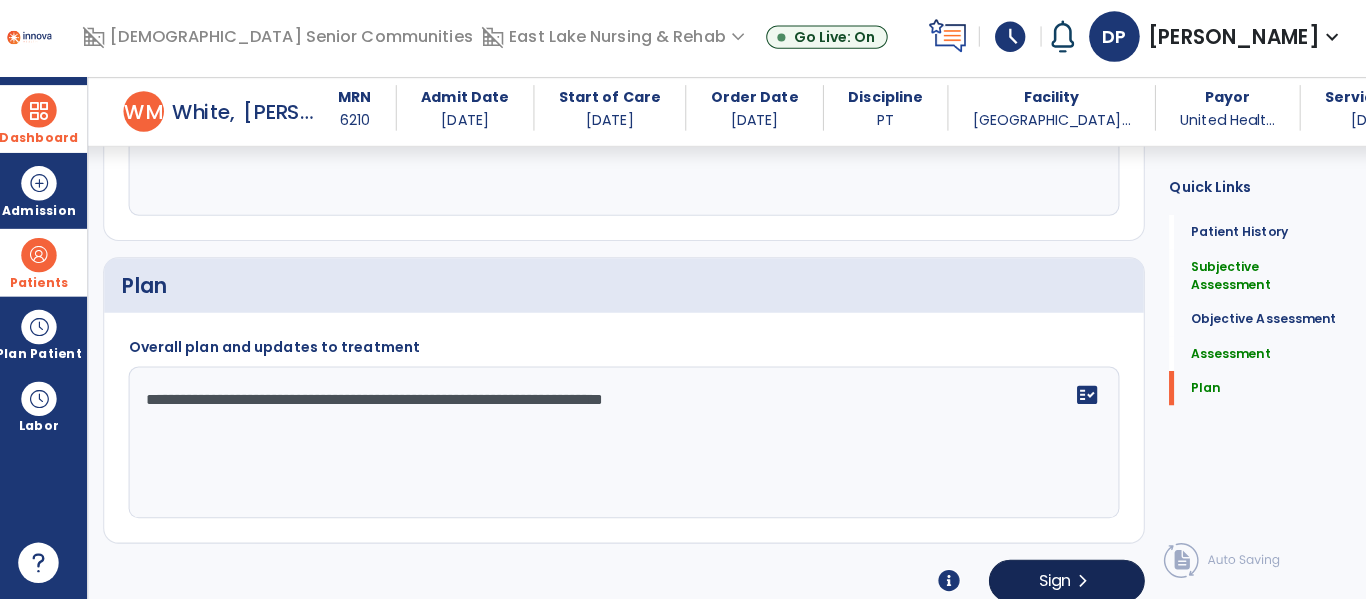 type on "**********" 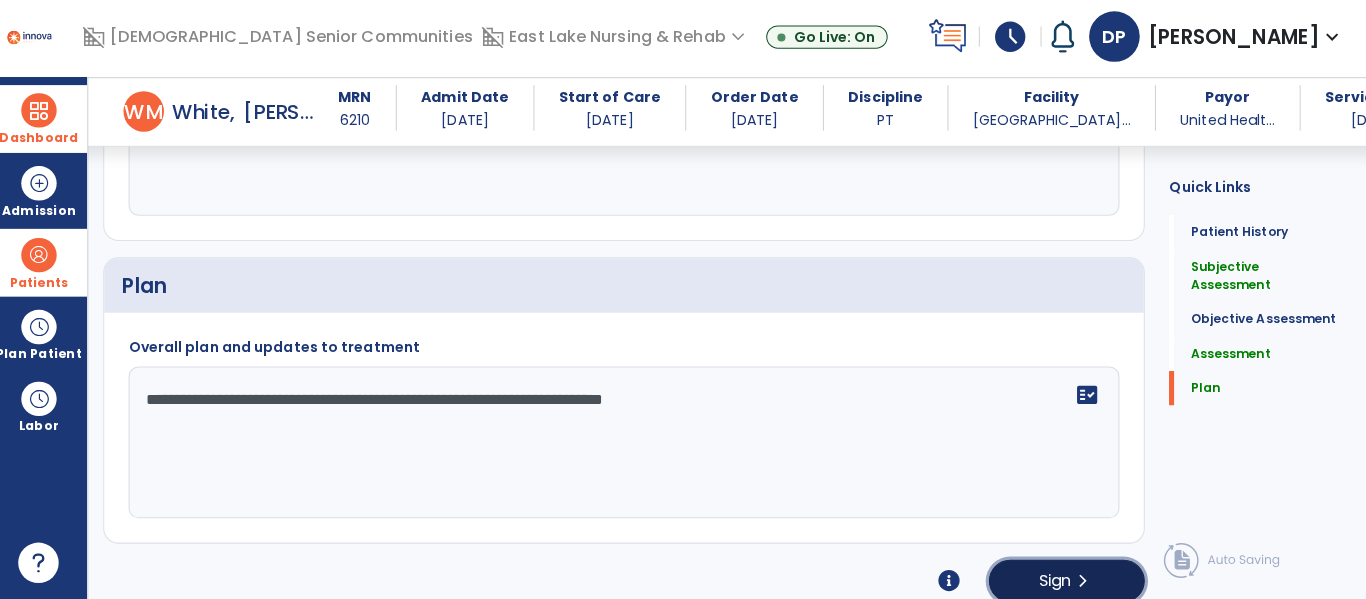 click on "Sign  chevron_right" 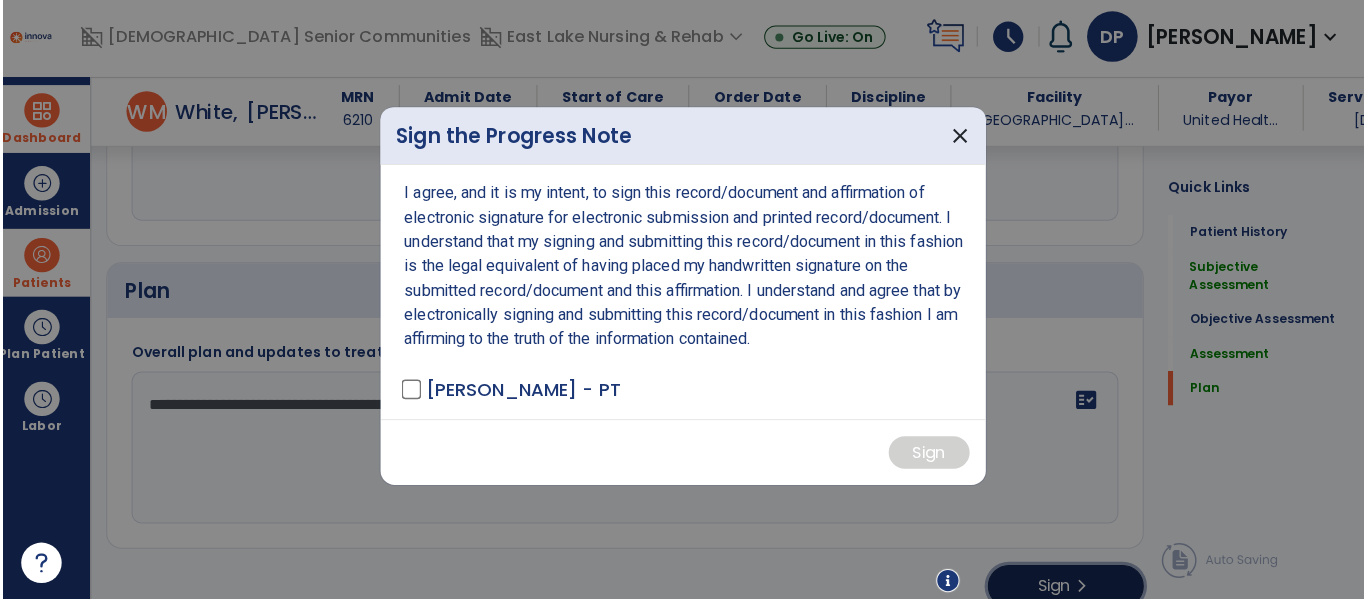 scroll, scrollTop: 2169, scrollLeft: 0, axis: vertical 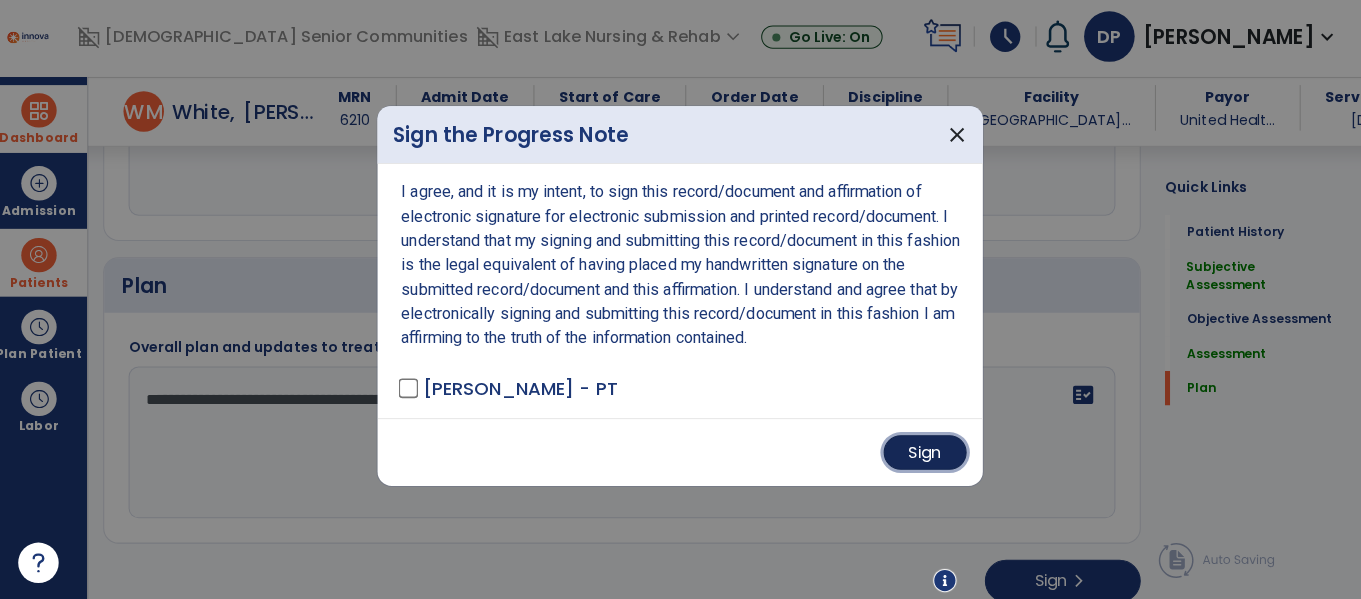 click on "Sign" at bounding box center (923, 454) 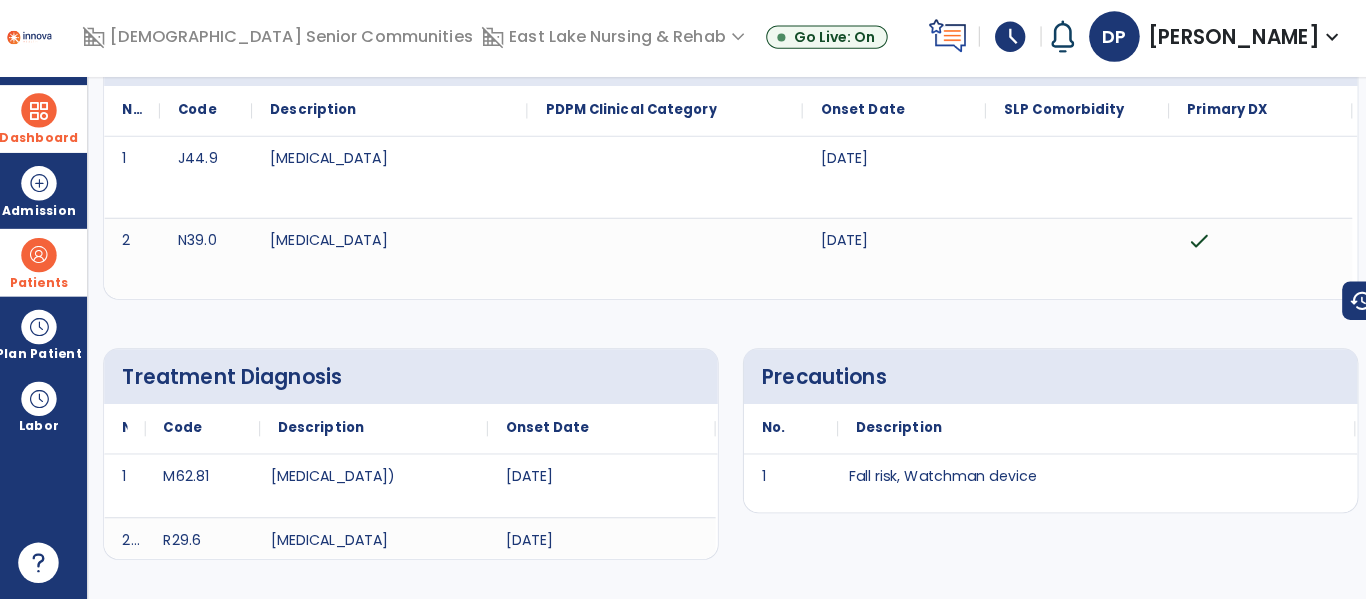 scroll, scrollTop: 0, scrollLeft: 0, axis: both 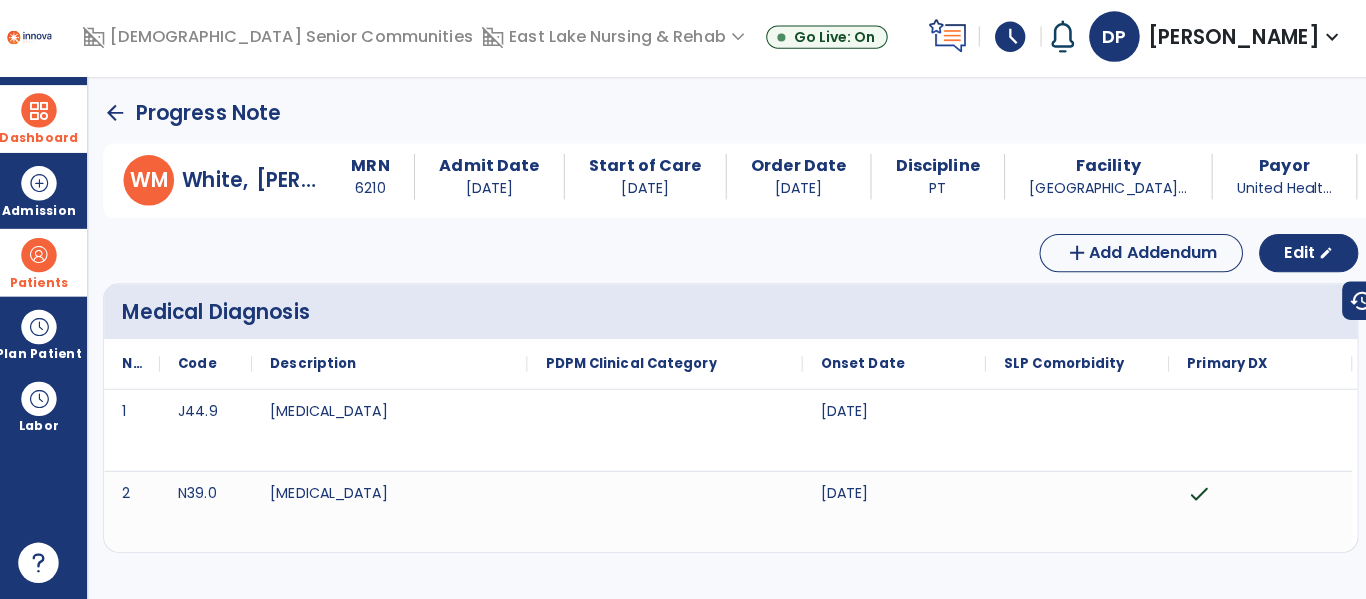 click on "arrow_back" 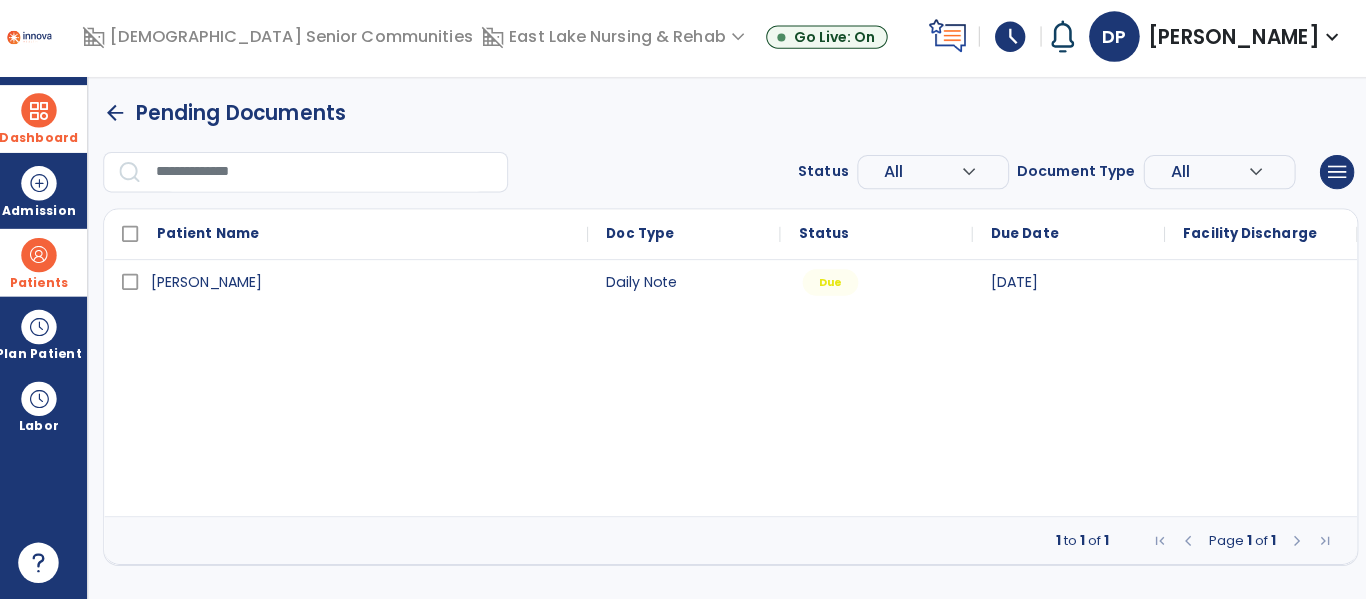 click at bounding box center [47, 116] 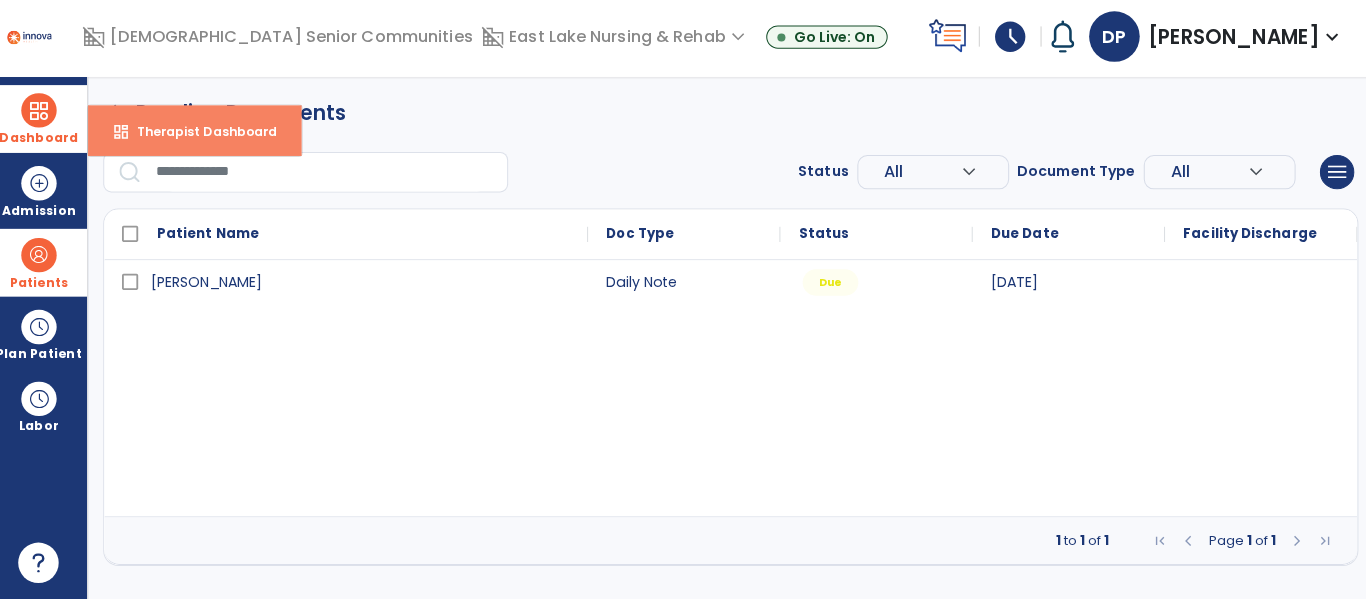 click on "dashboard  Therapist Dashboard" at bounding box center (201, 136) 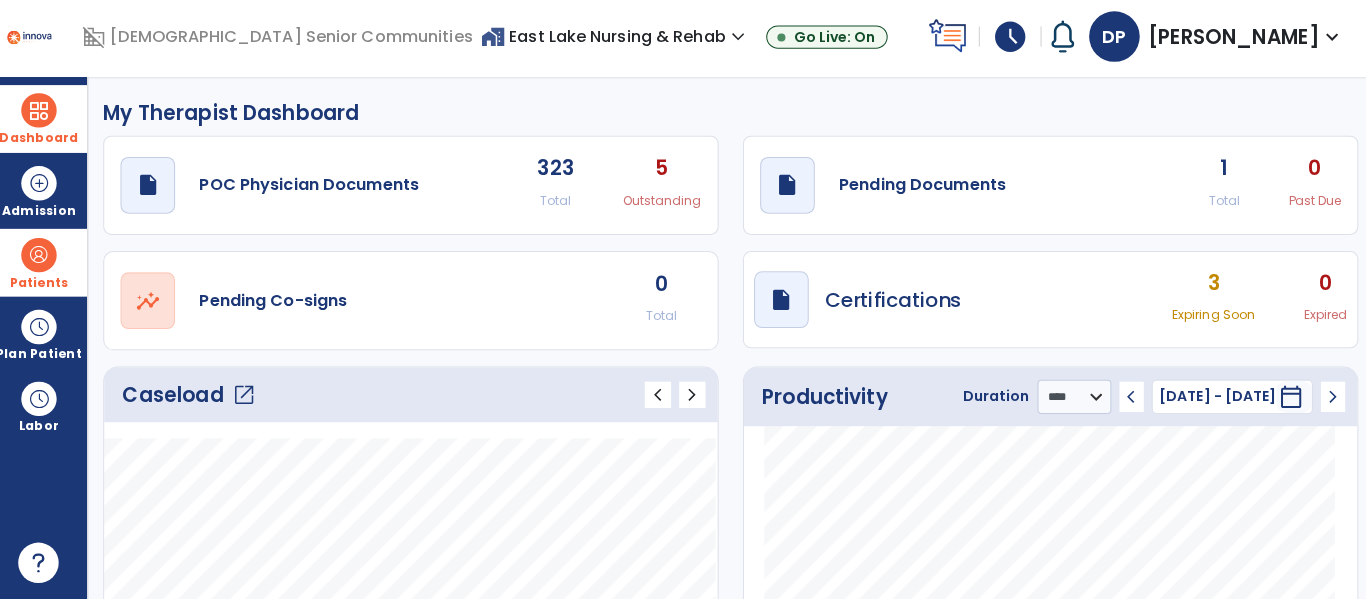 click at bounding box center [47, 259] 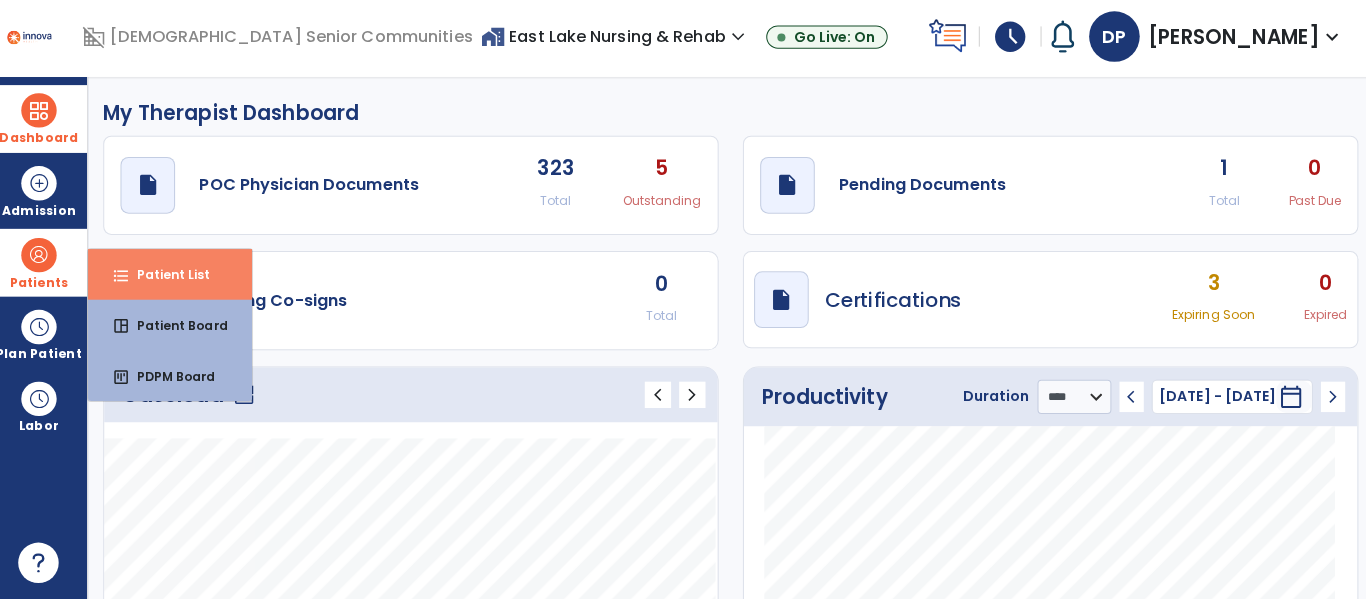 click on "Patient List" at bounding box center (172, 278) 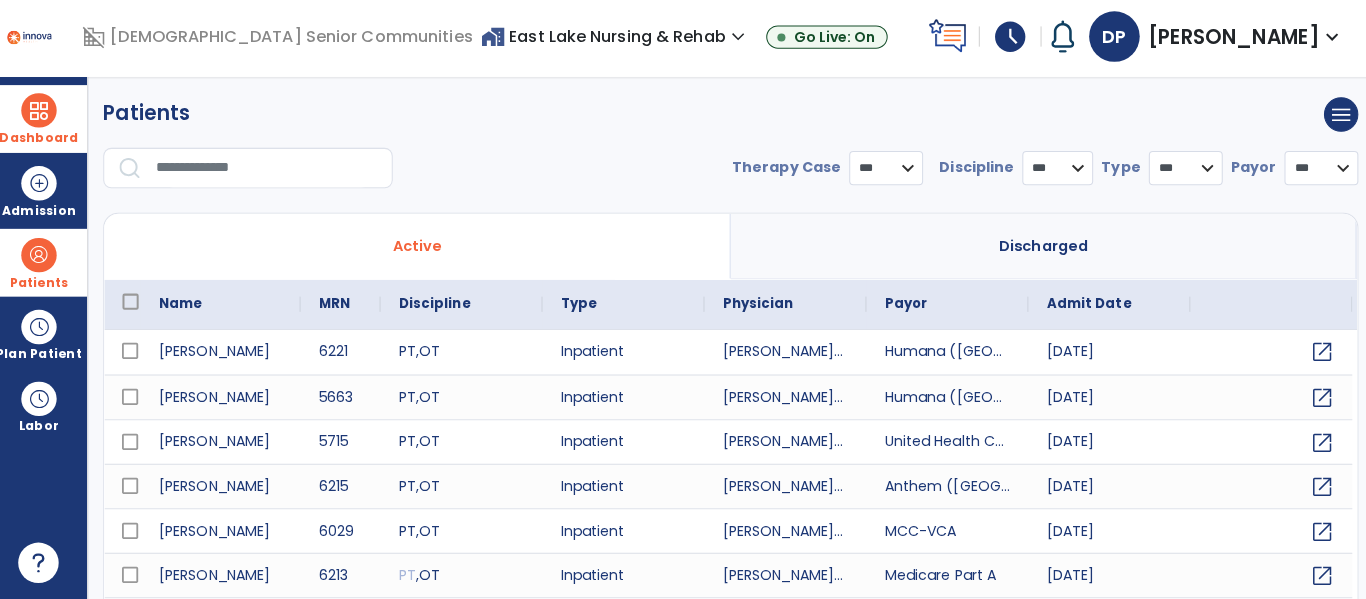 click at bounding box center (273, 173) 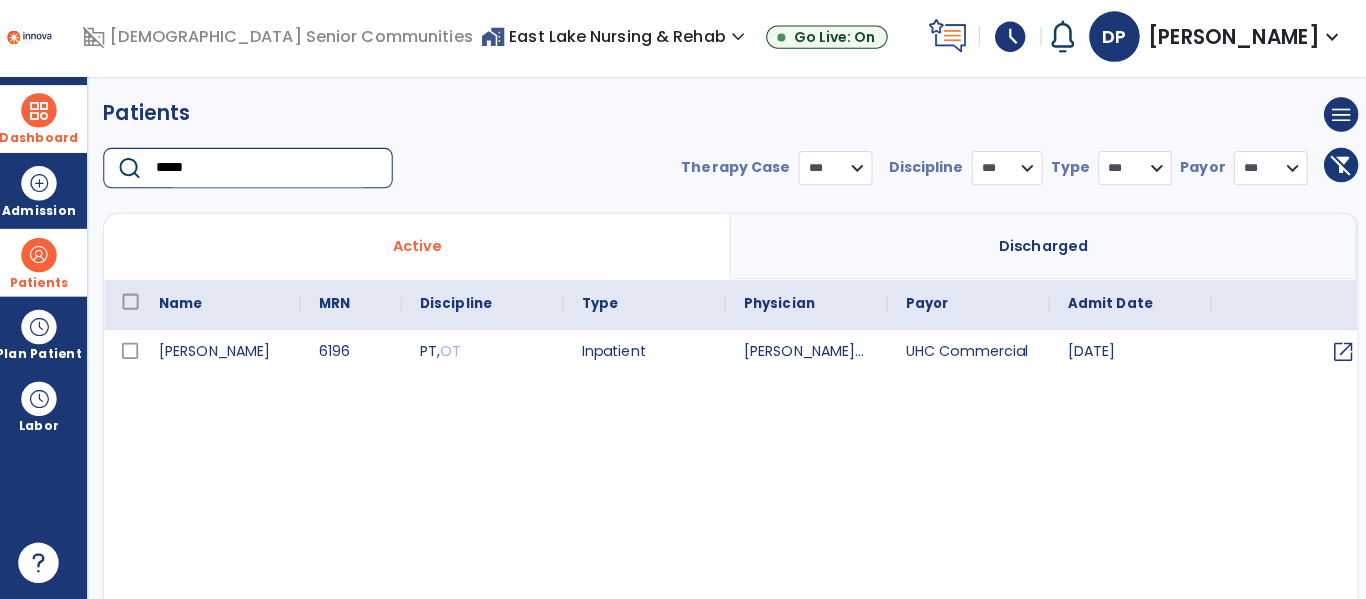 type on "*****" 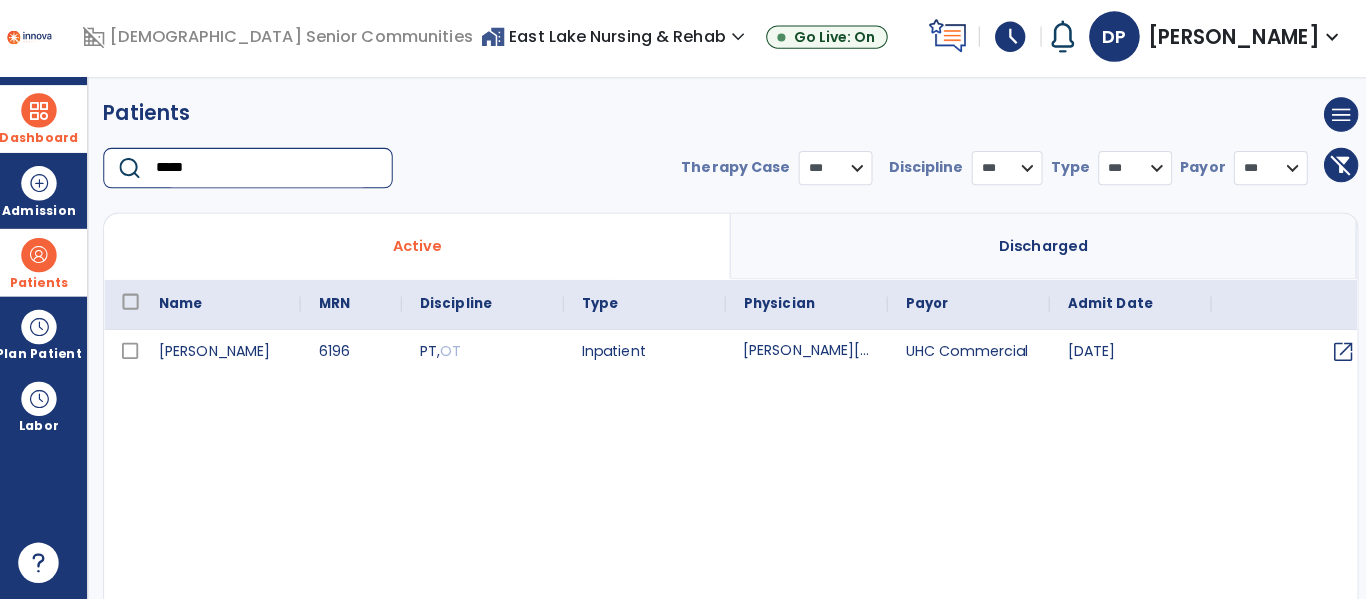 click on "Siddiqui, Kamran" at bounding box center (806, 355) 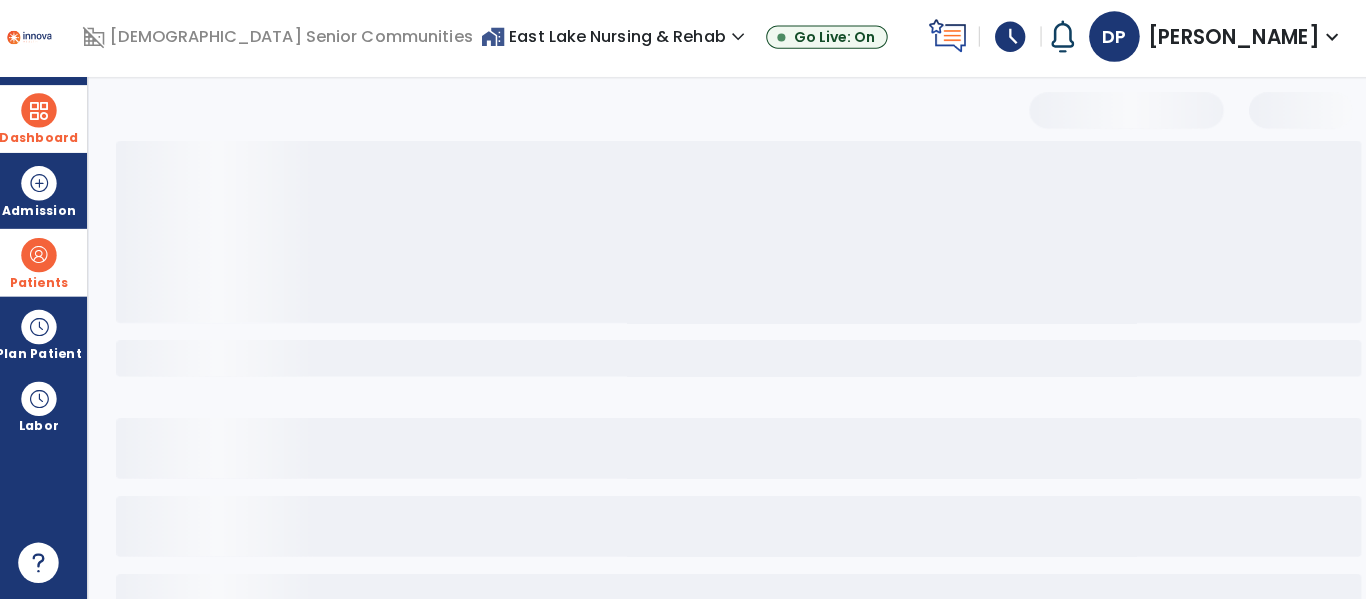 select on "***" 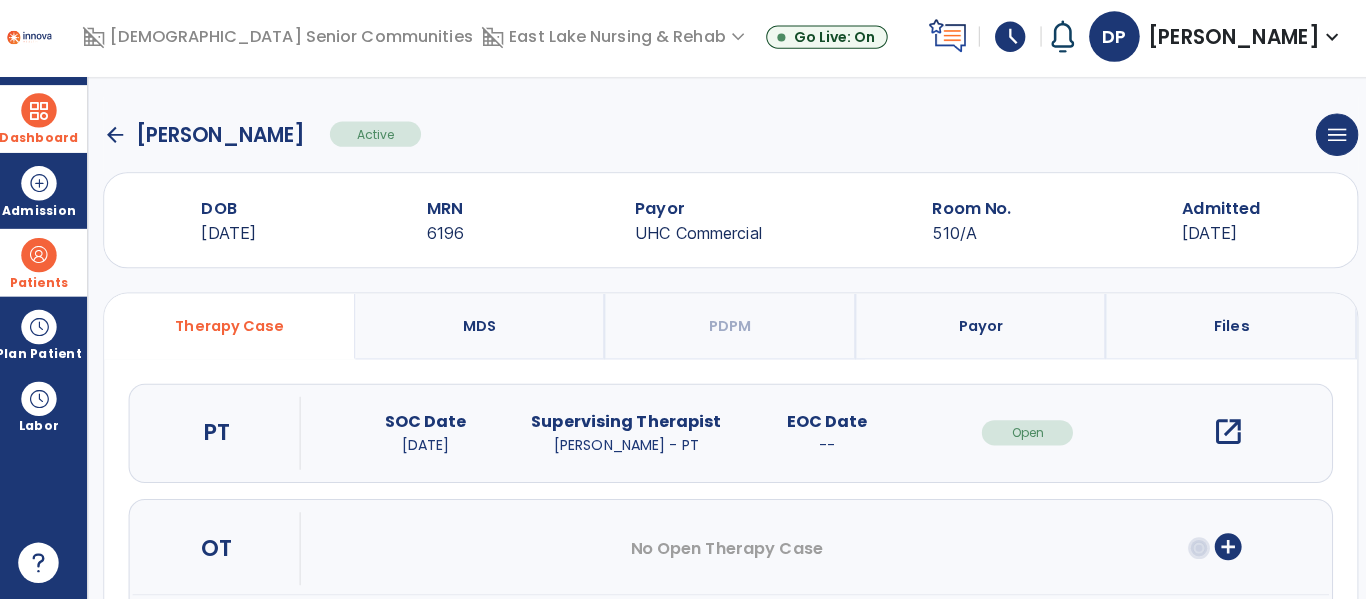 click on "open_in_new" at bounding box center [1223, 434] 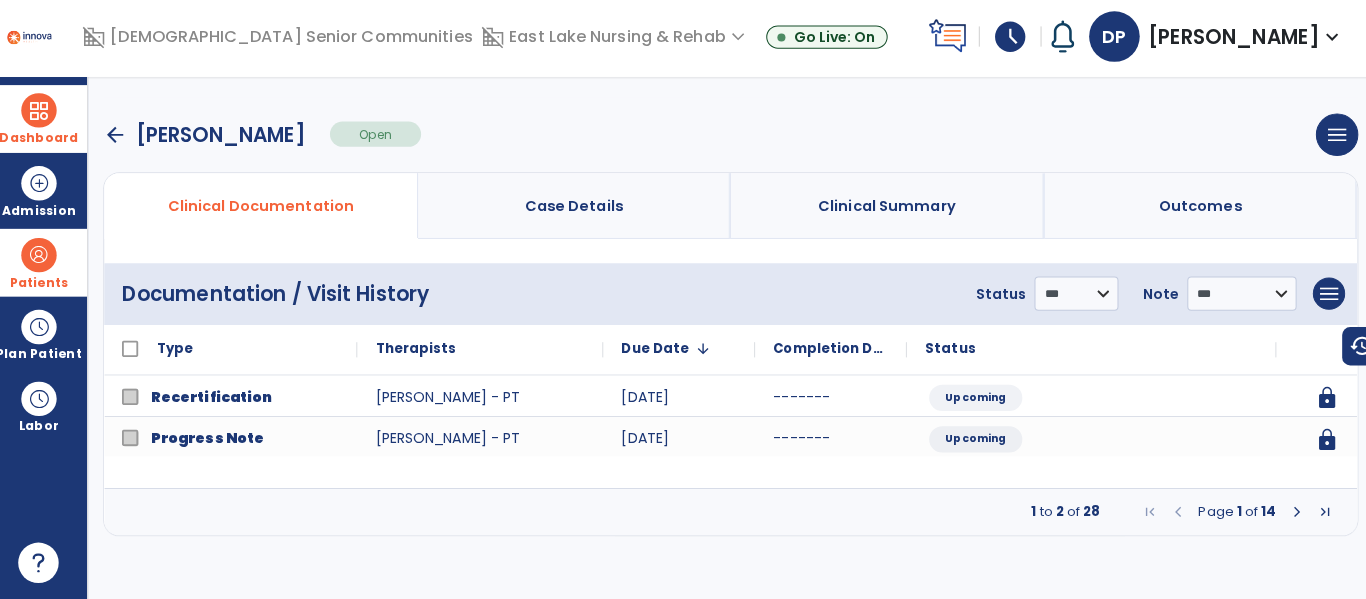 click at bounding box center [1290, 513] 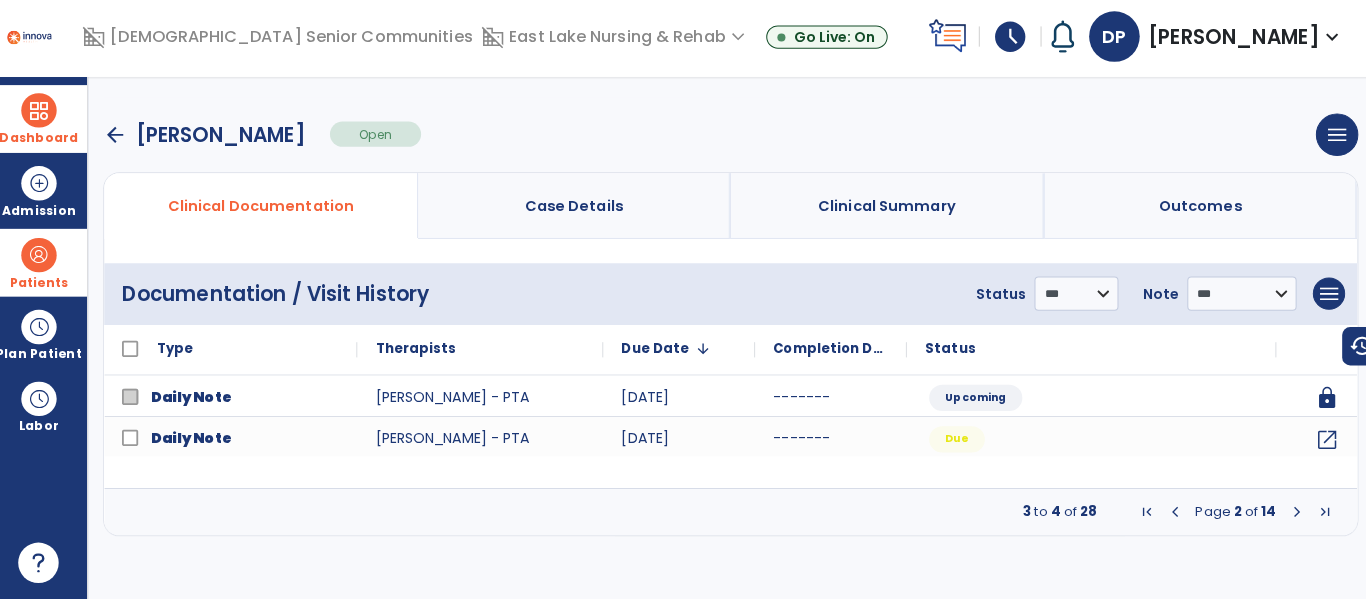 click at bounding box center [1290, 513] 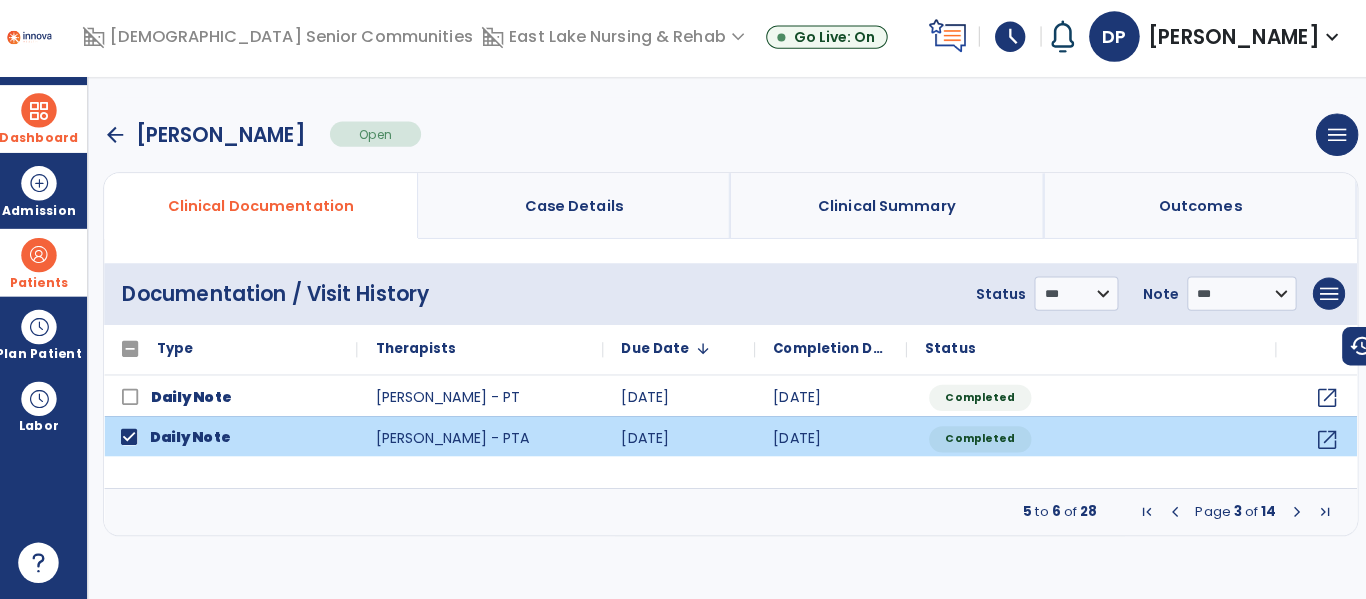 click at bounding box center (1290, 513) 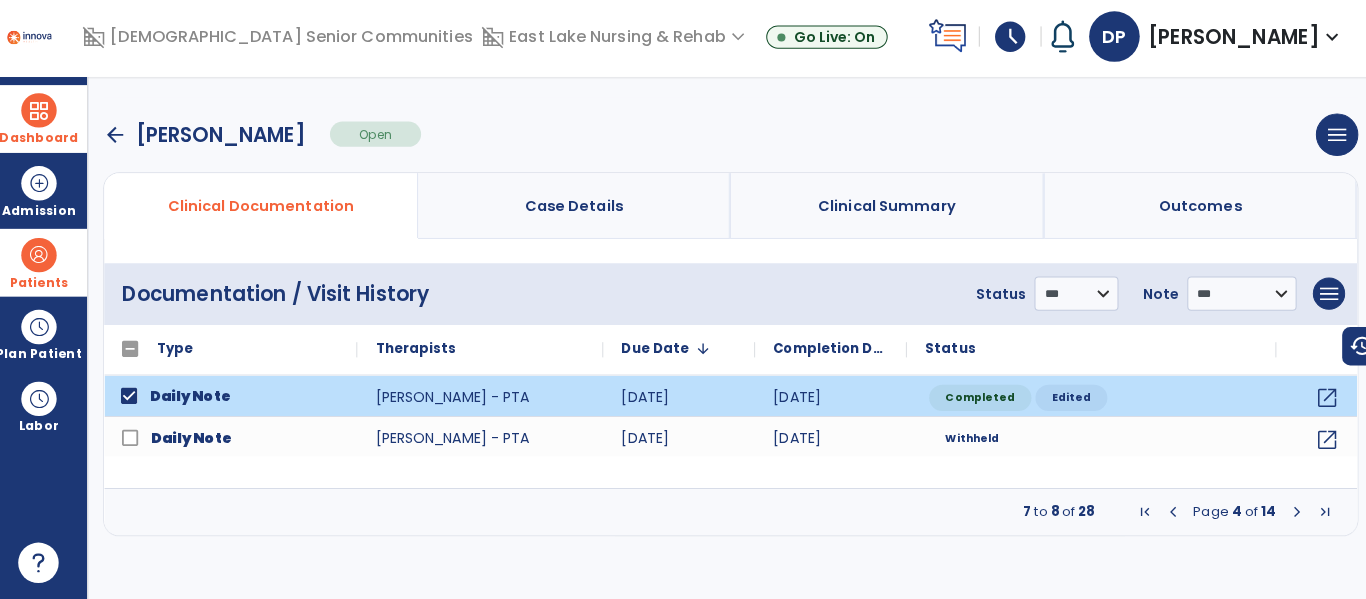 click at bounding box center (1290, 513) 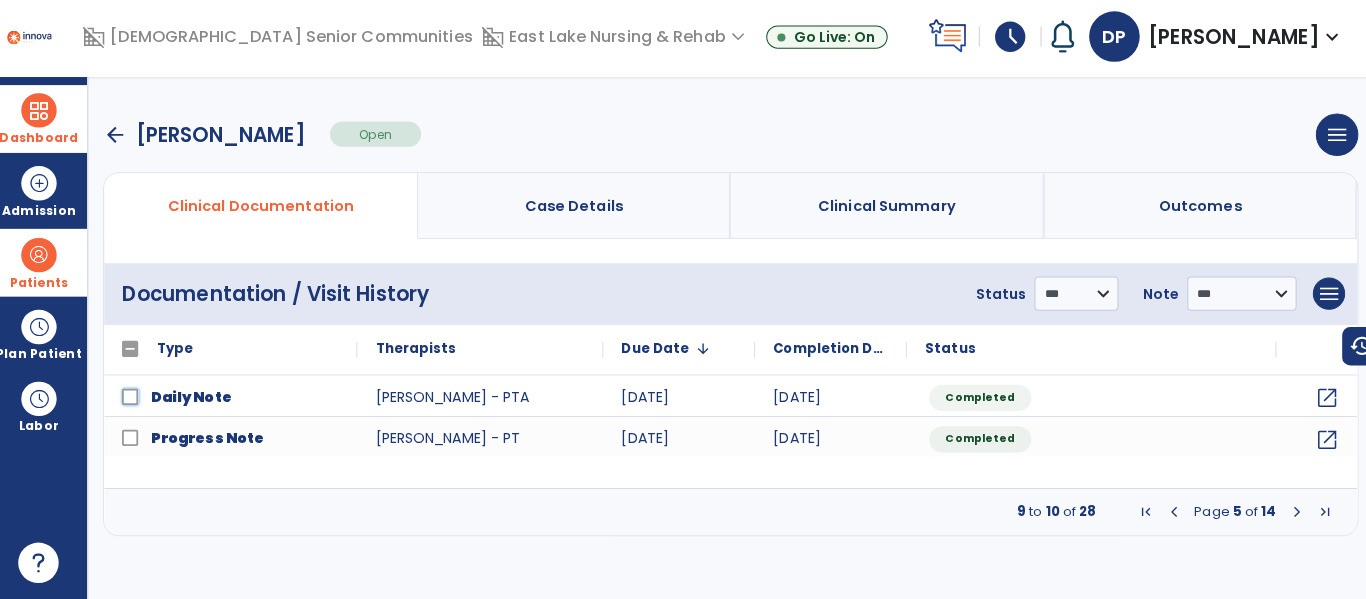 click 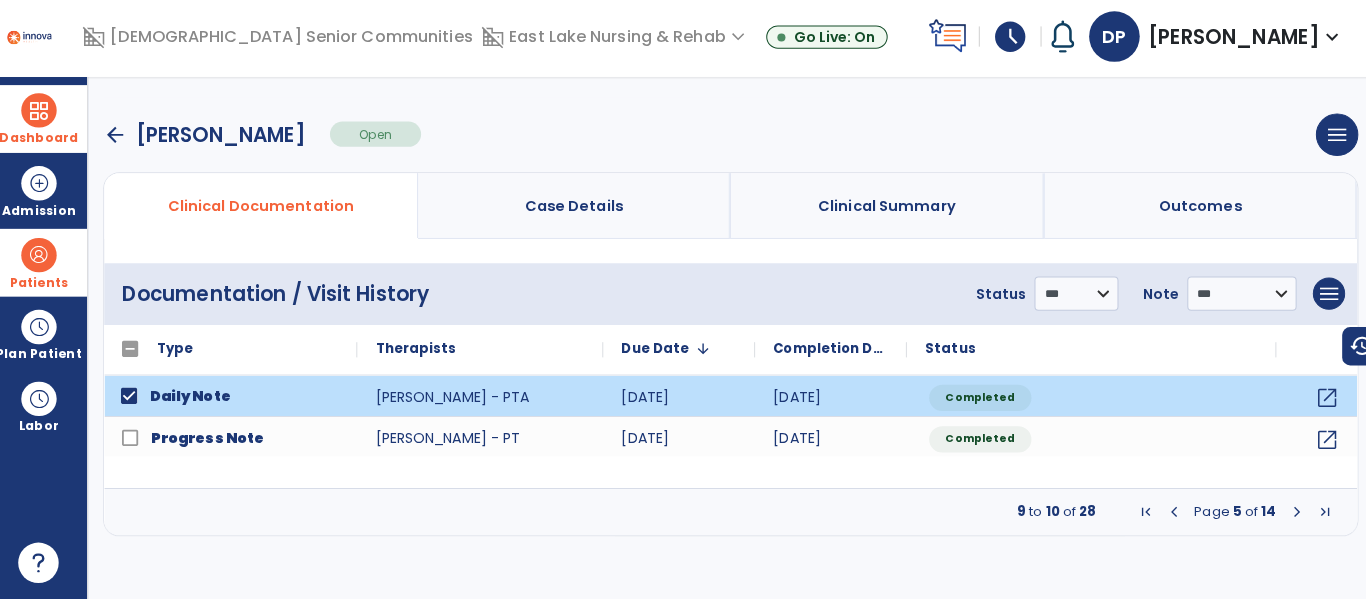 click at bounding box center [1290, 513] 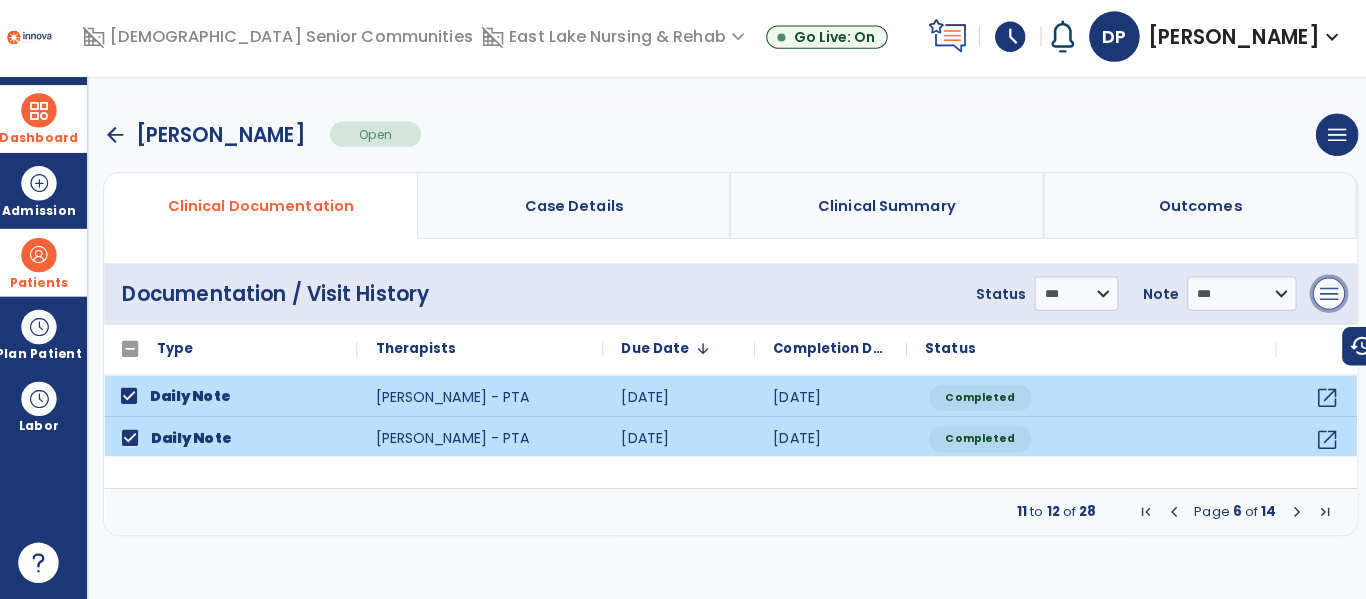 click on "menu" at bounding box center (1322, 297) 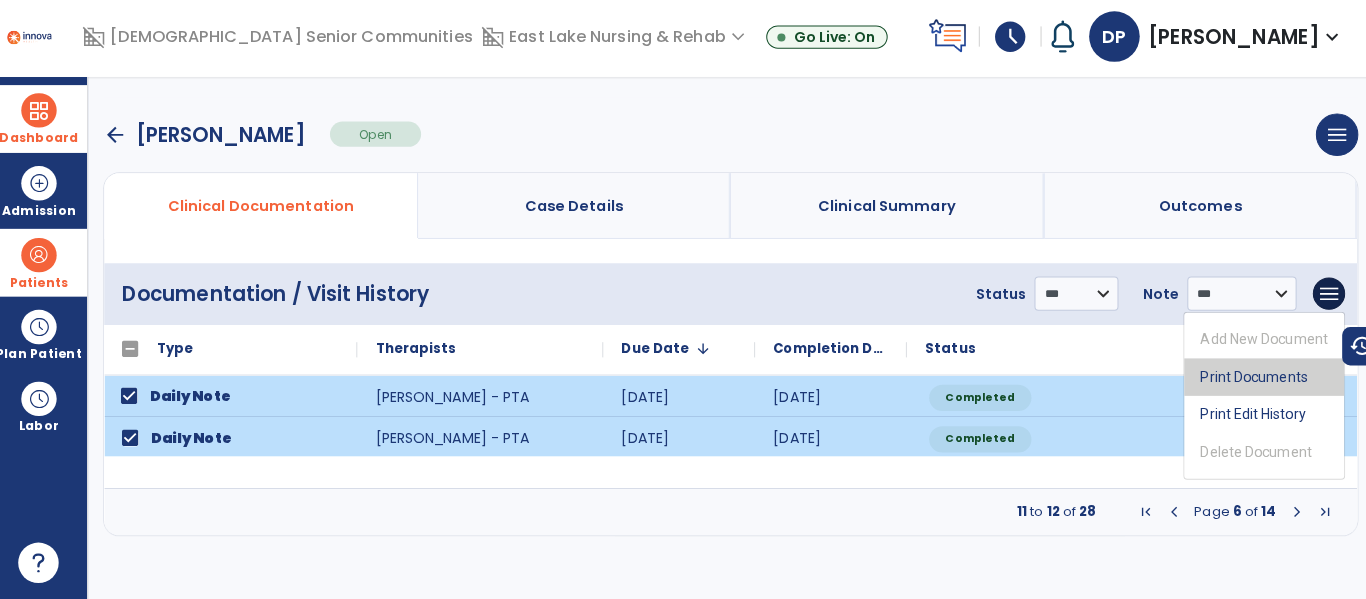 click on "Print Documents" at bounding box center (1258, 379) 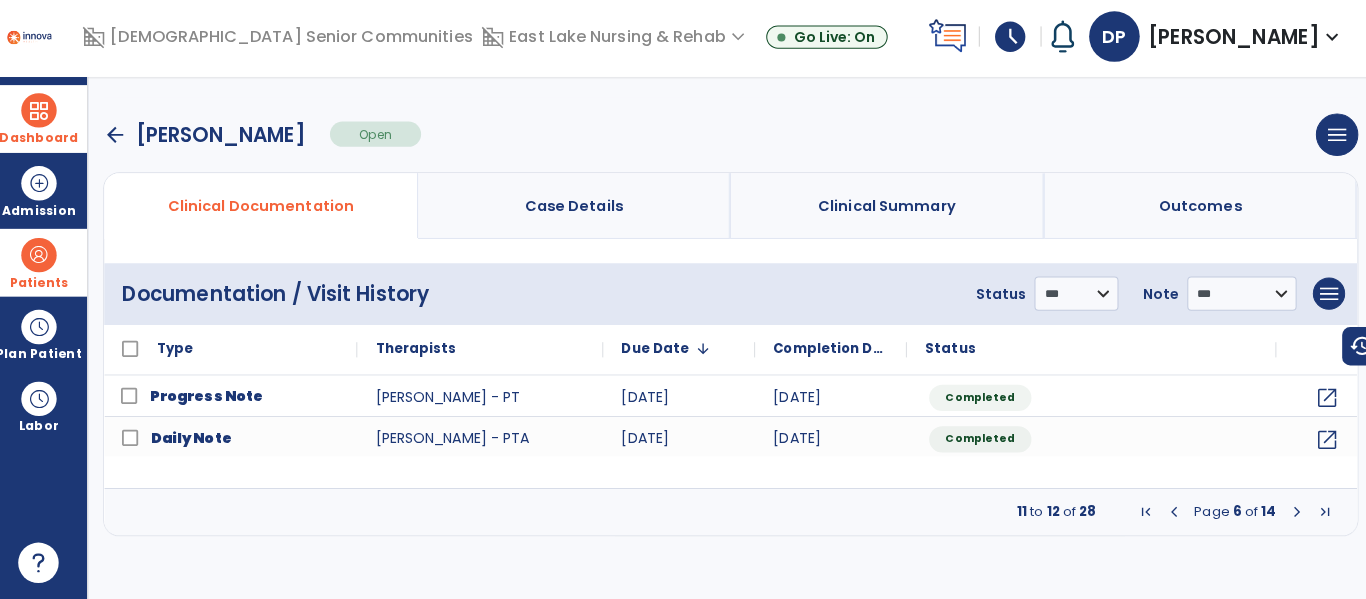 click at bounding box center [1169, 513] 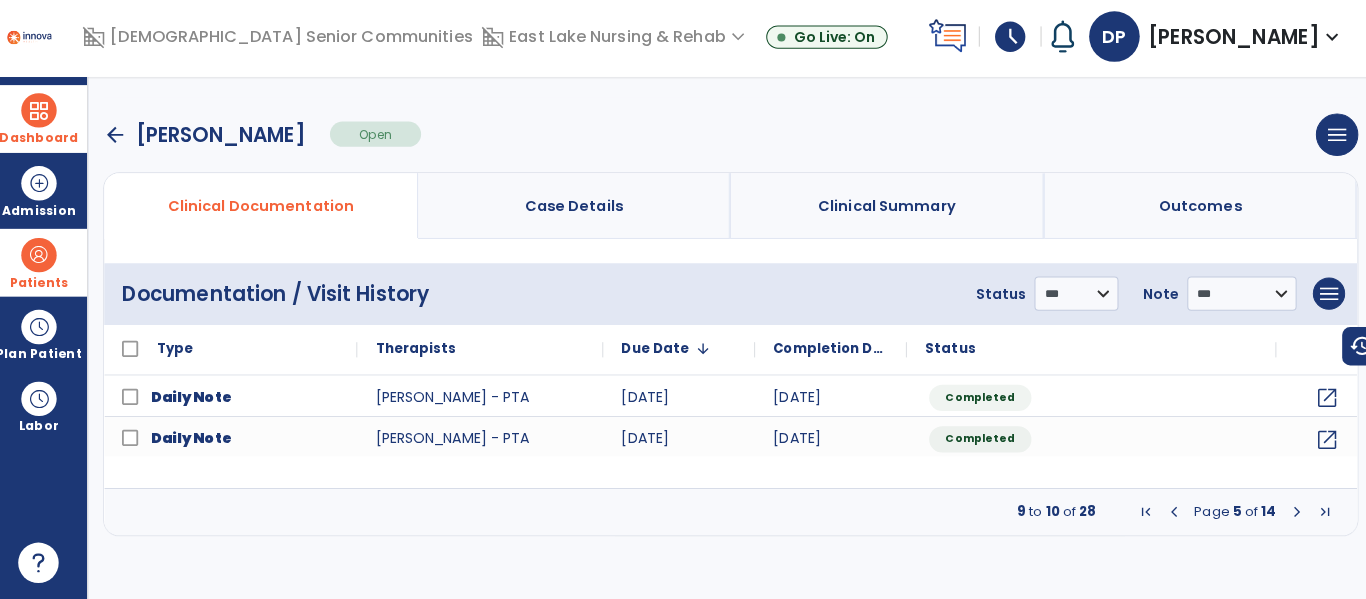 click at bounding box center (1169, 513) 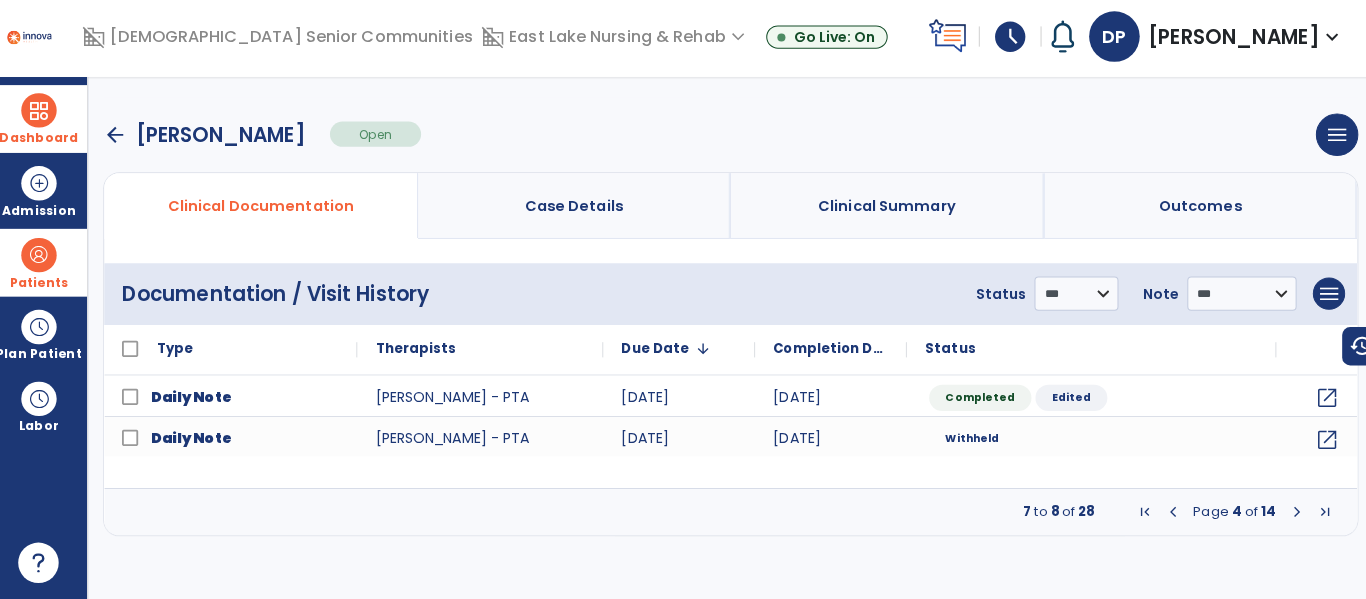 click at bounding box center (1168, 513) 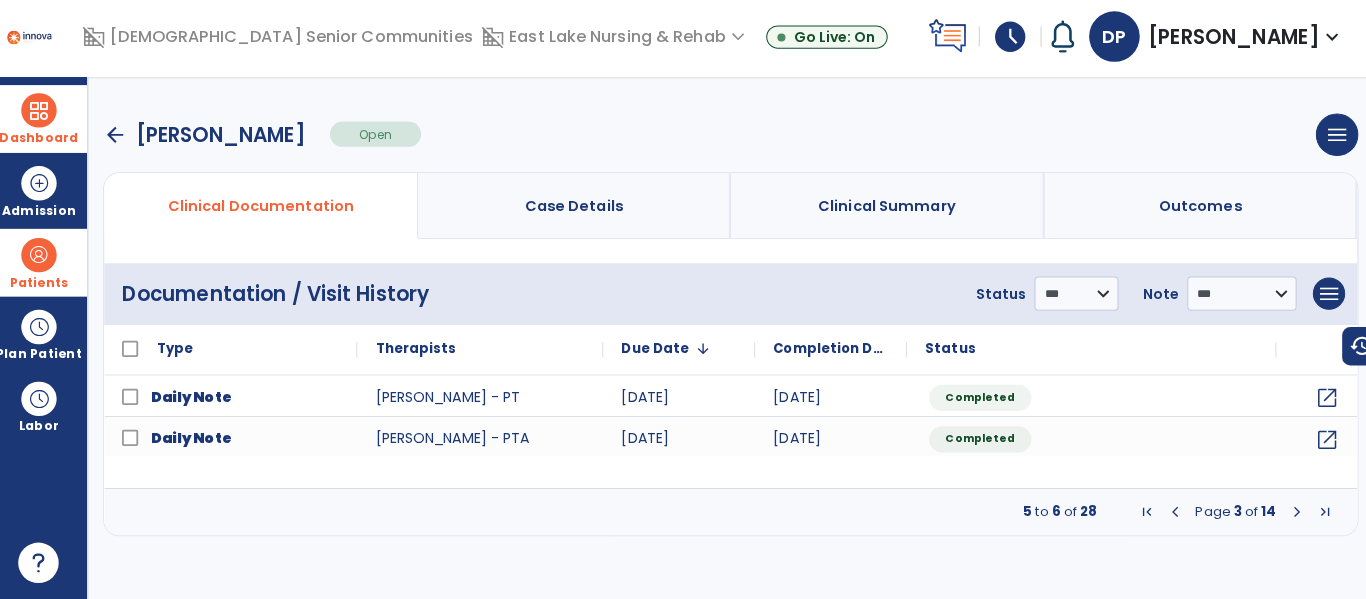 click at bounding box center [1170, 513] 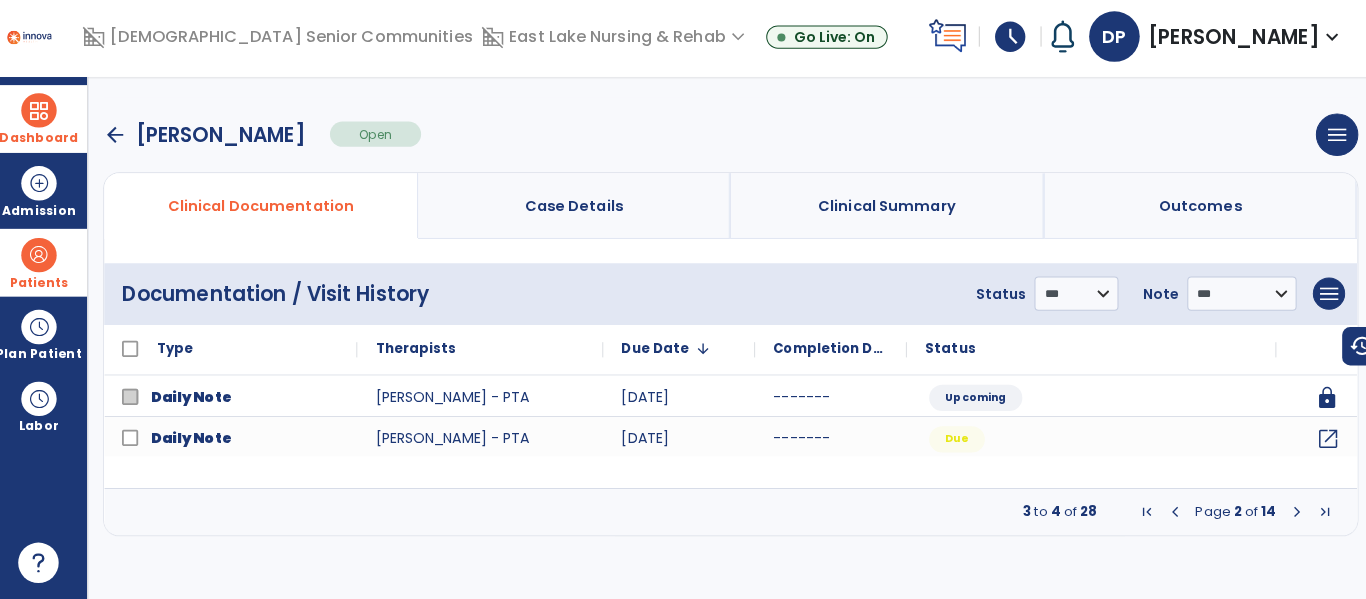 click on "open_in_new" 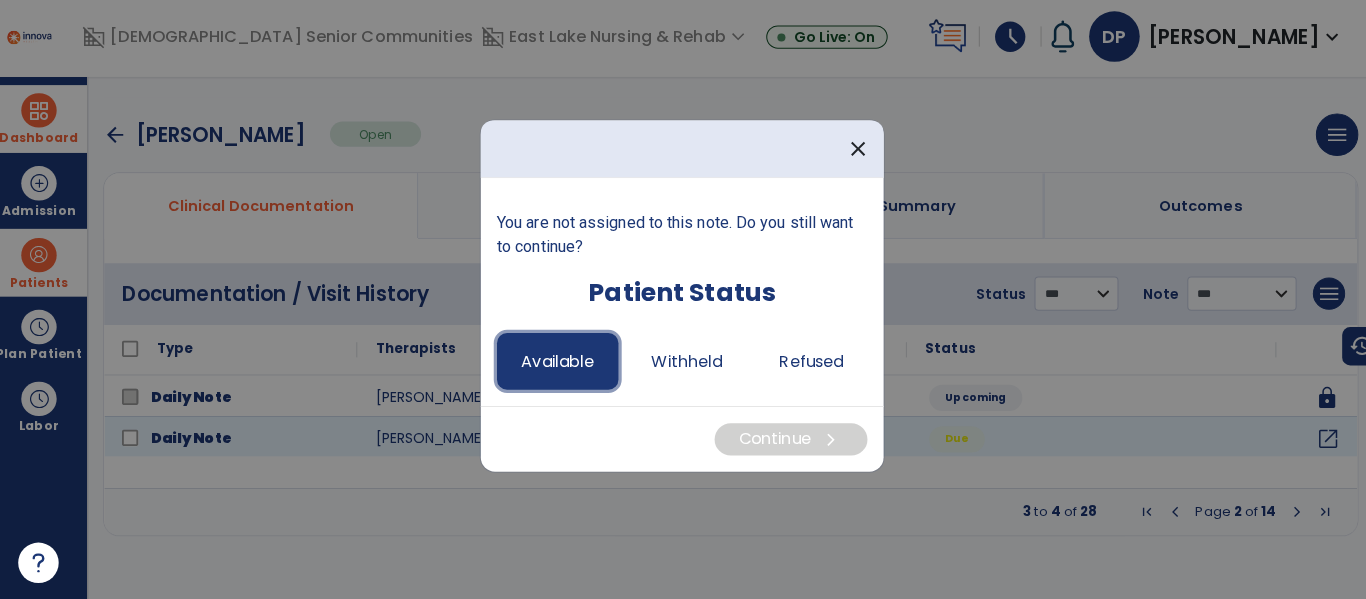 click on "Available" at bounding box center [560, 364] 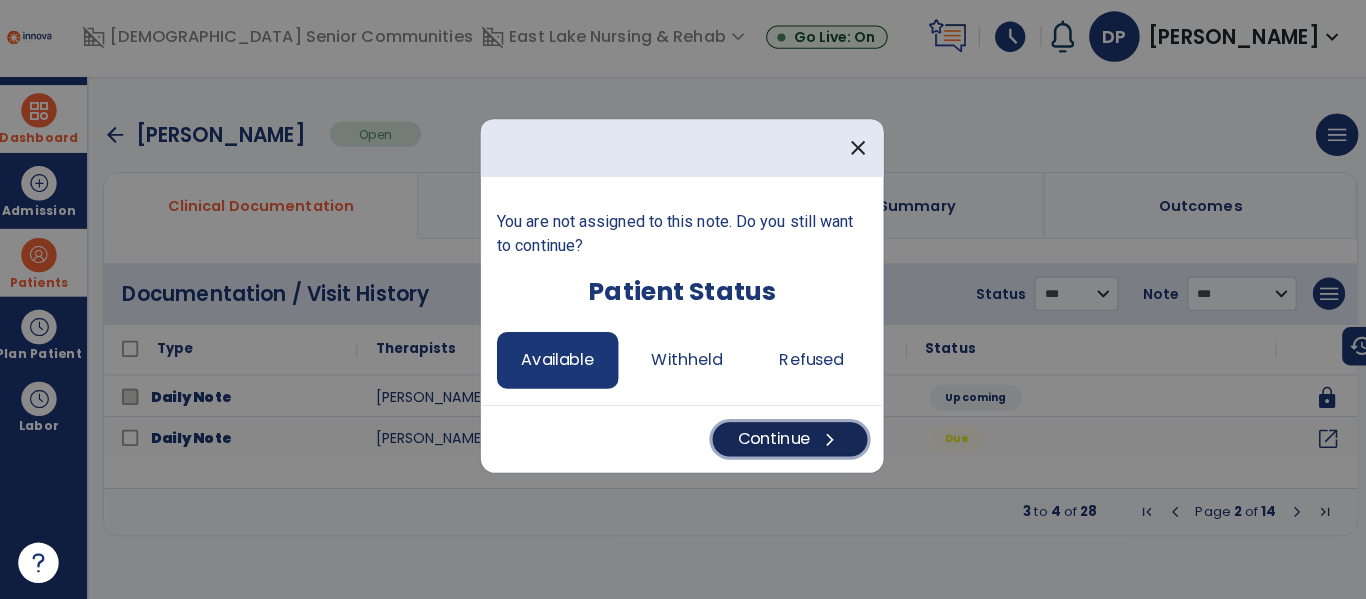 click on "Continue   chevron_right" at bounding box center [789, 441] 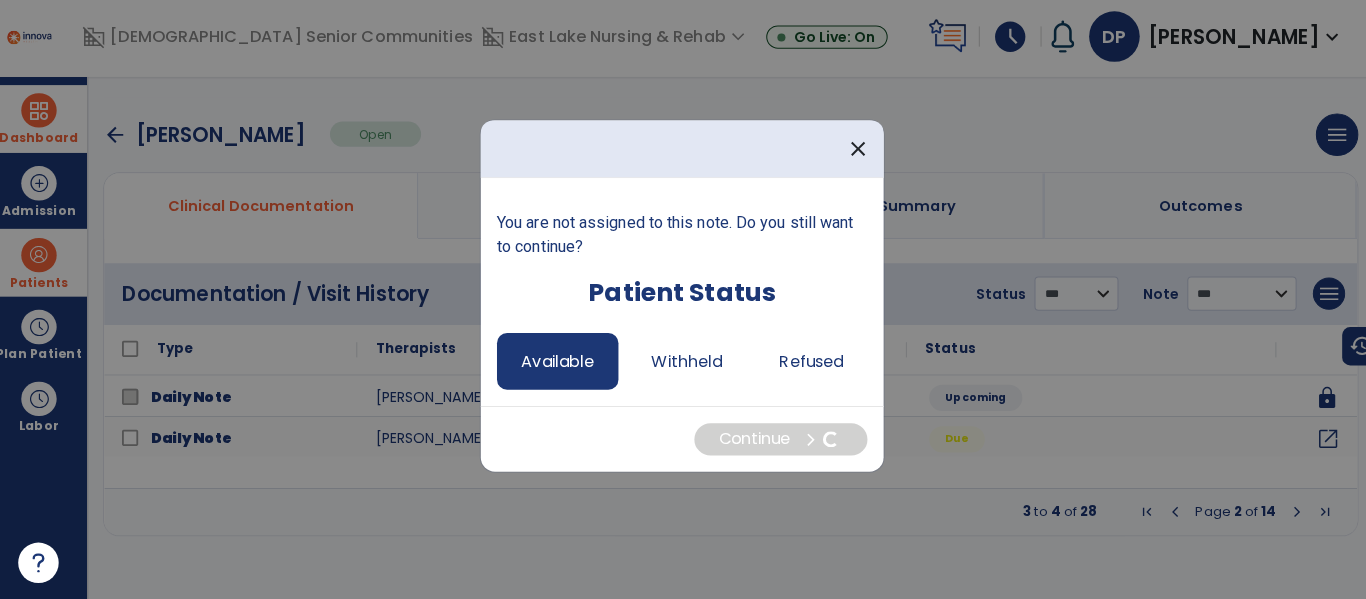 select on "*" 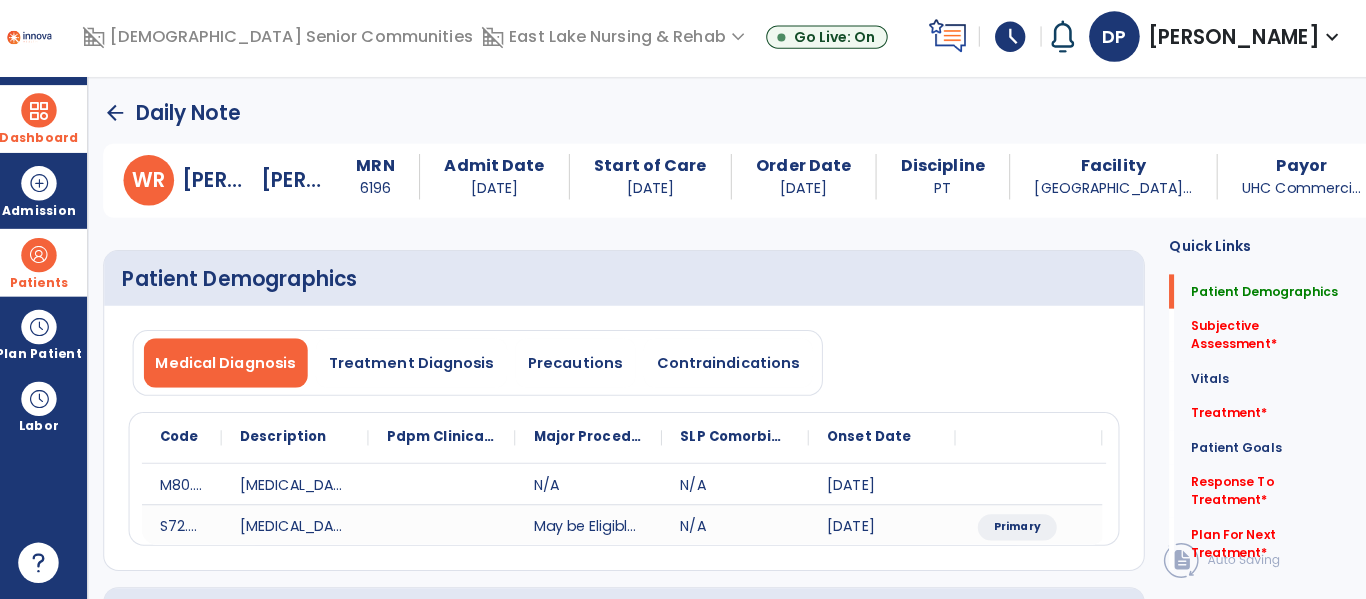 click on "arrow_back" 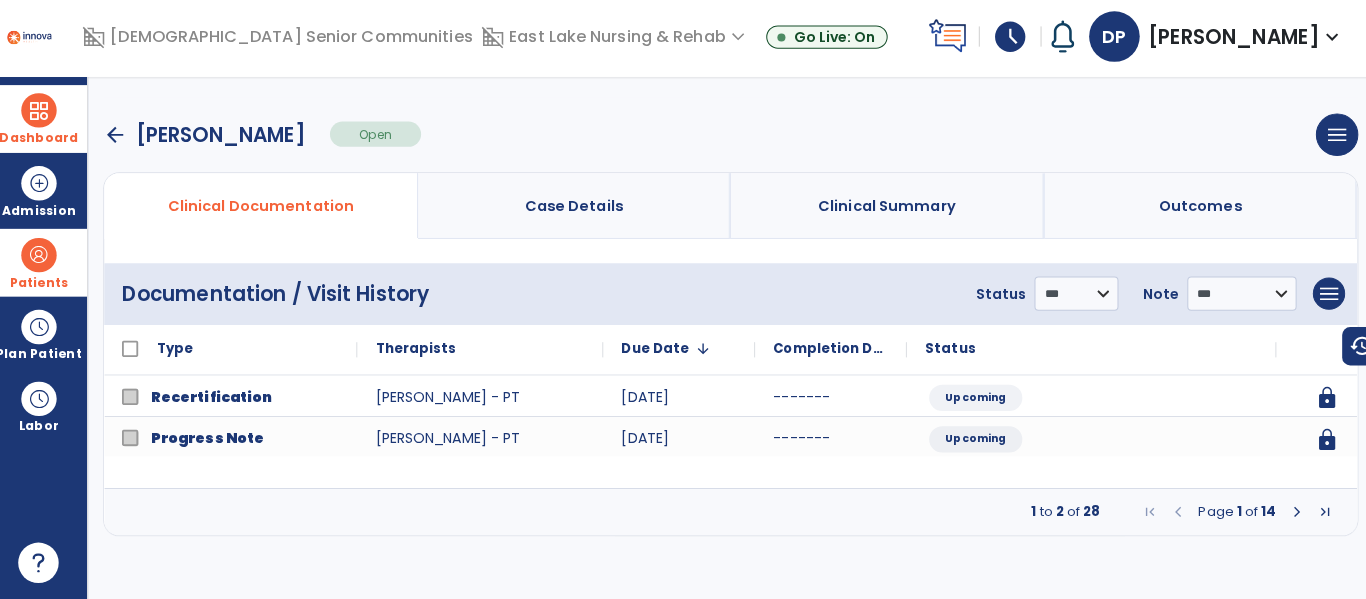 click on "arrow_back" at bounding box center [123, 140] 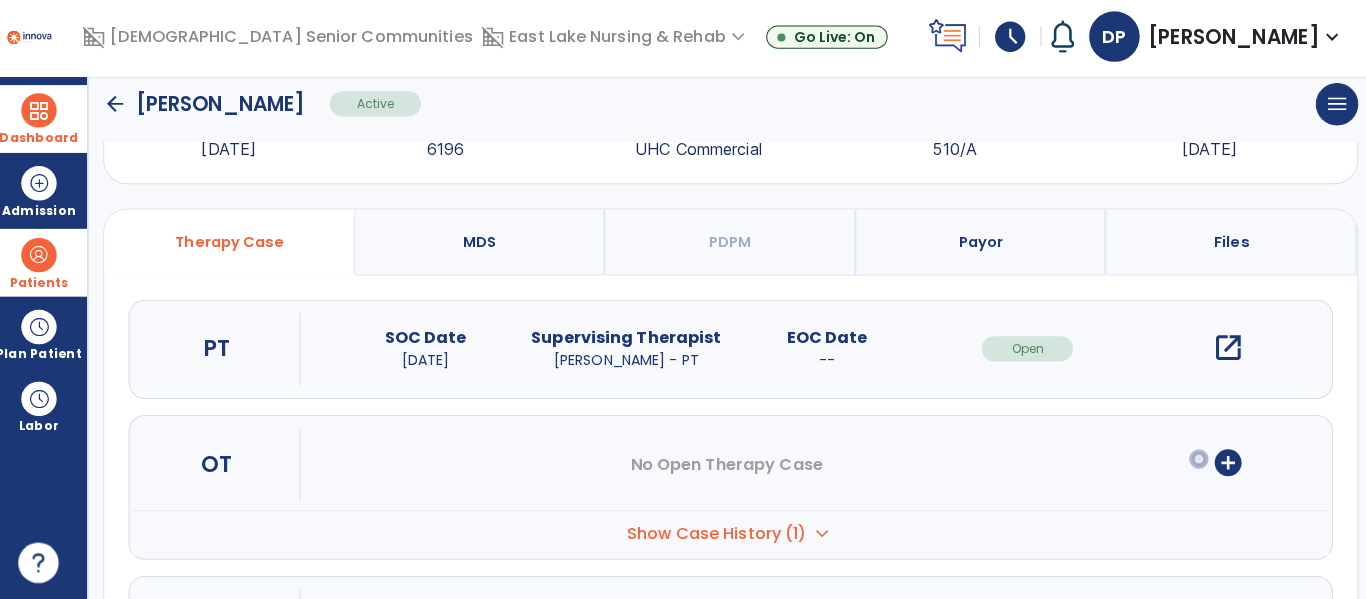 scroll, scrollTop: 89, scrollLeft: 0, axis: vertical 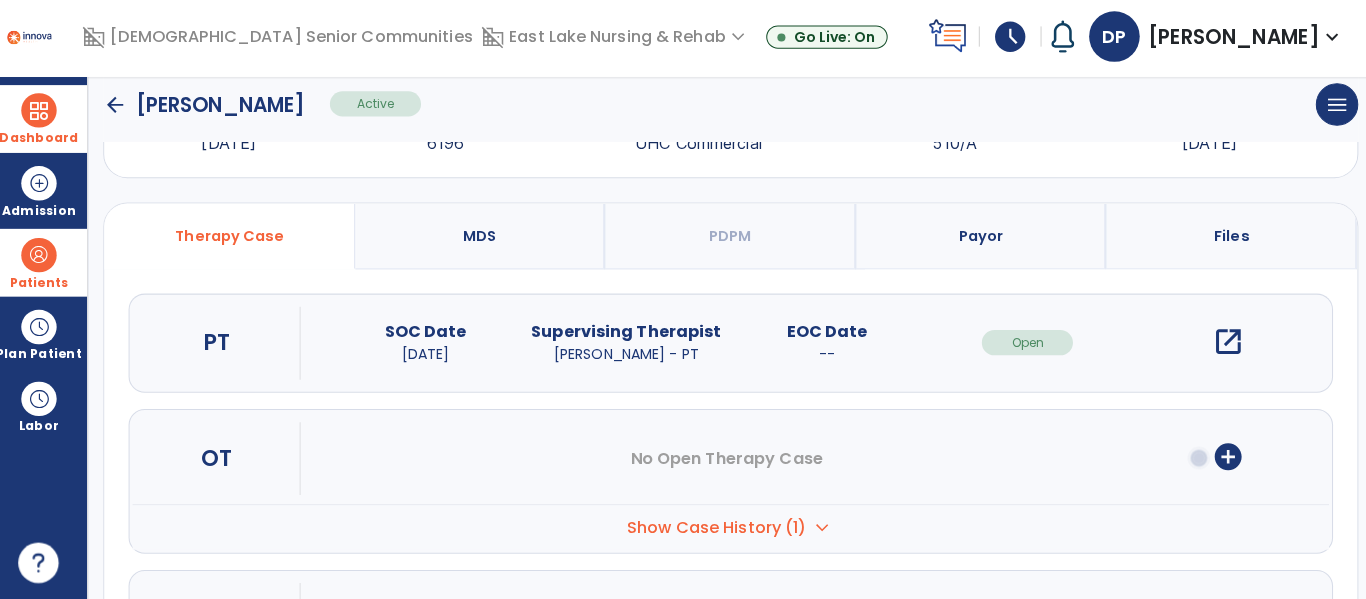 click on "Show Case History (1)     expand_more" at bounding box center (731, 527) 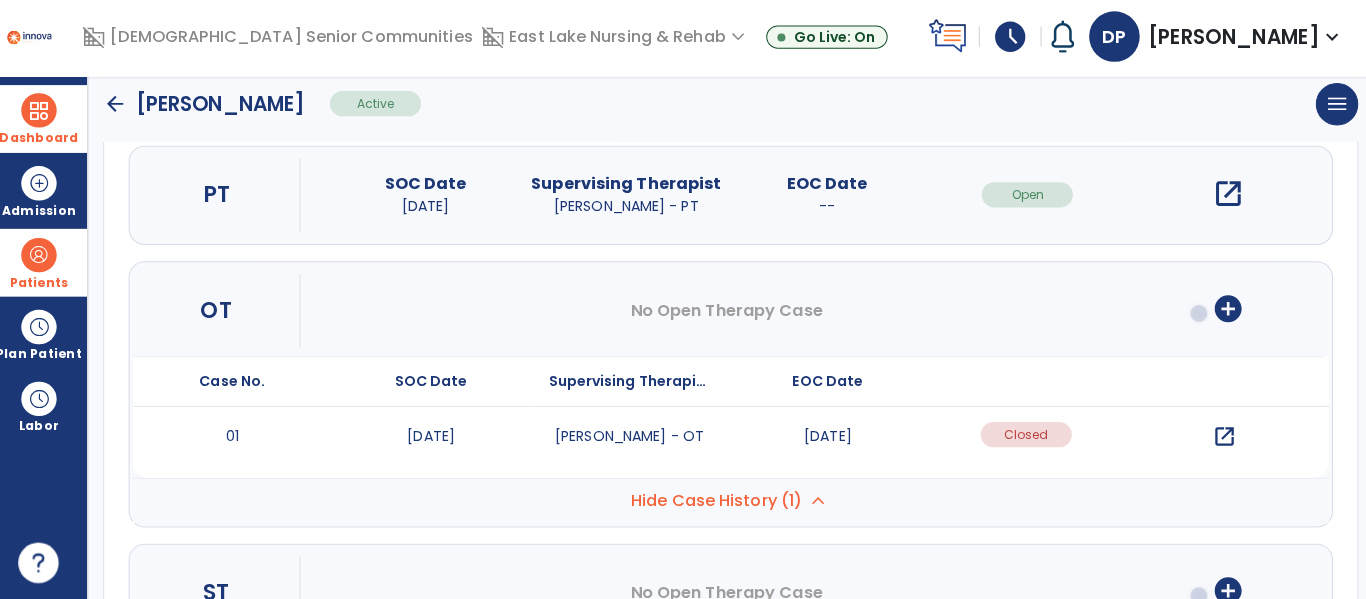 scroll, scrollTop: 239, scrollLeft: 0, axis: vertical 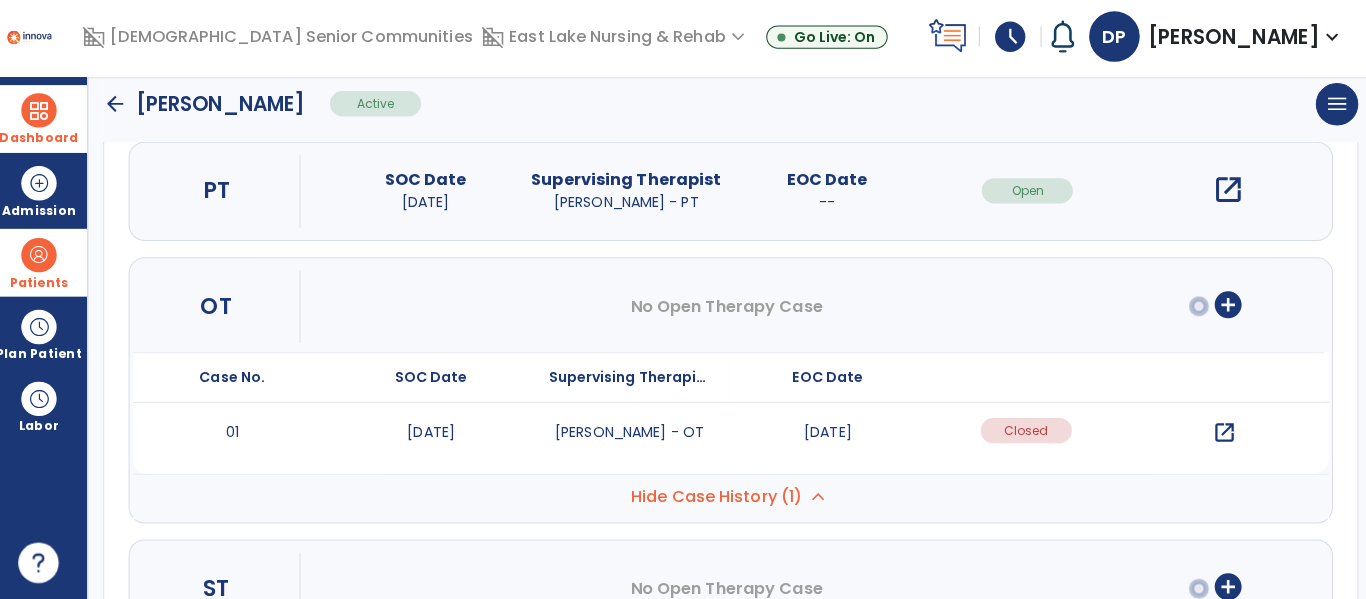 click on "open_in_new" at bounding box center (1219, 435) 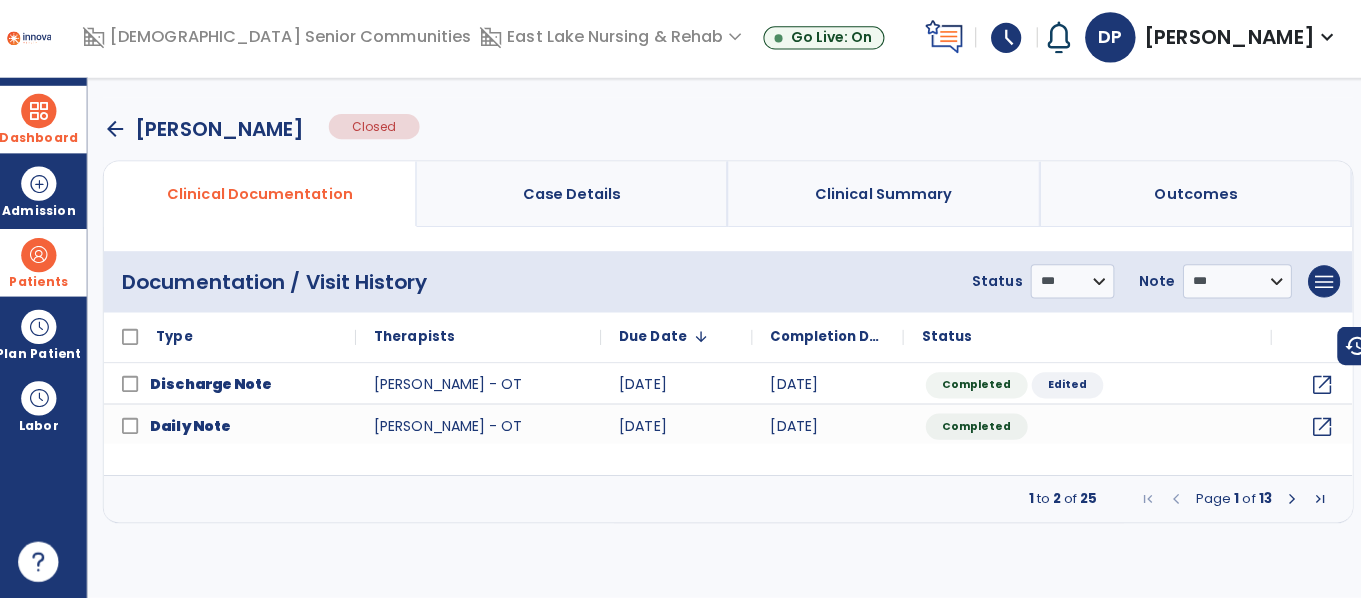 scroll, scrollTop: 0, scrollLeft: 0, axis: both 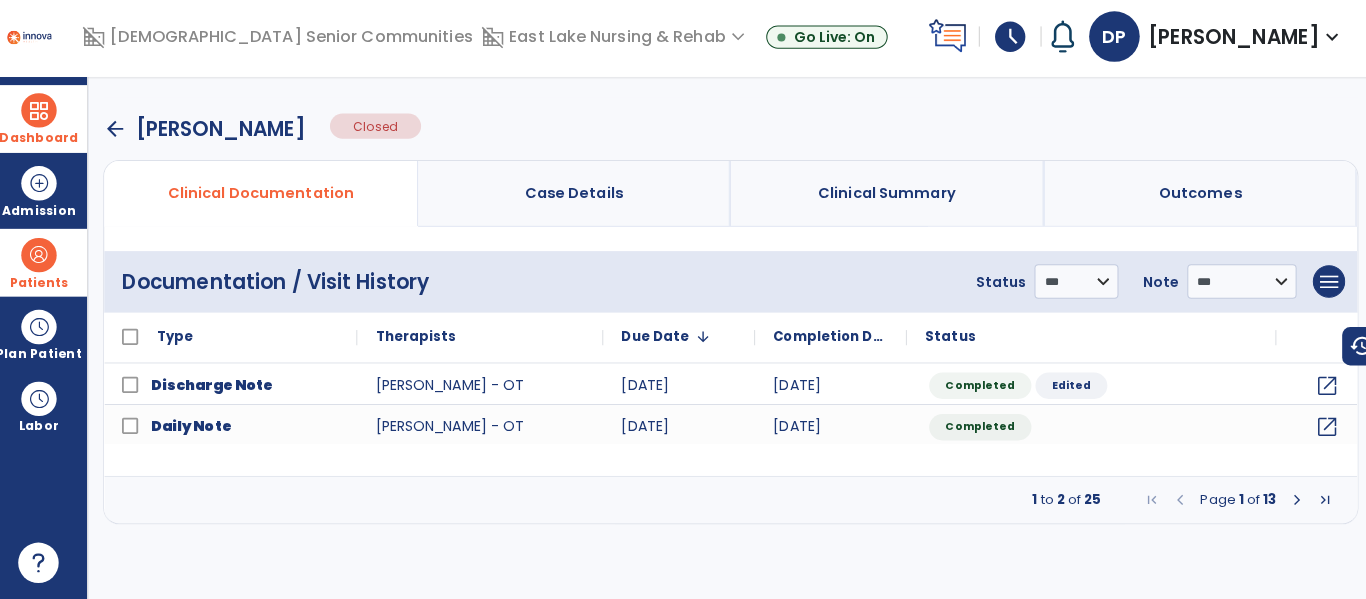 click at bounding box center (1290, 501) 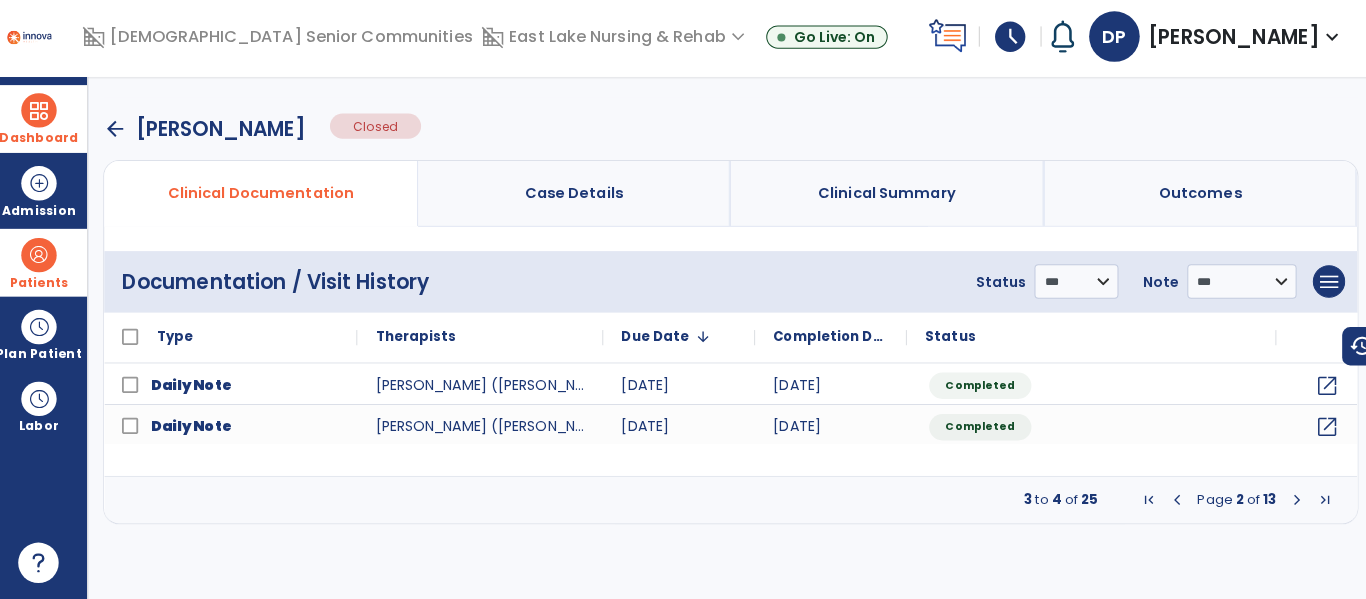 click at bounding box center [1172, 501] 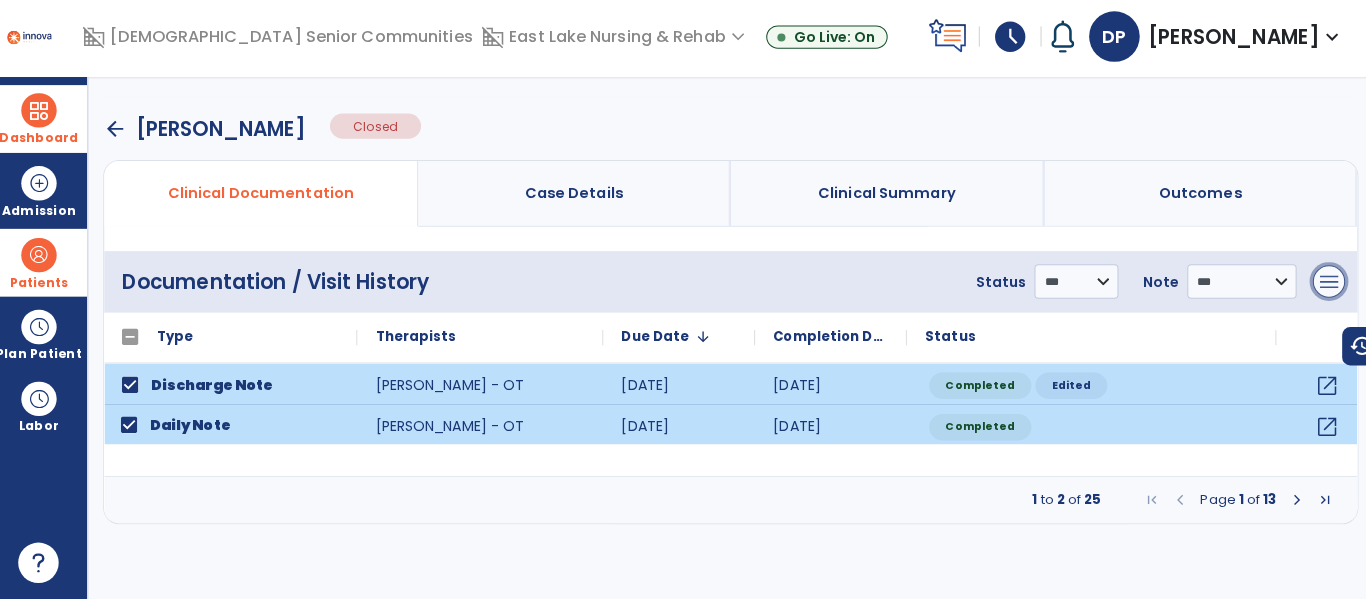 click on "menu" at bounding box center (1322, 285) 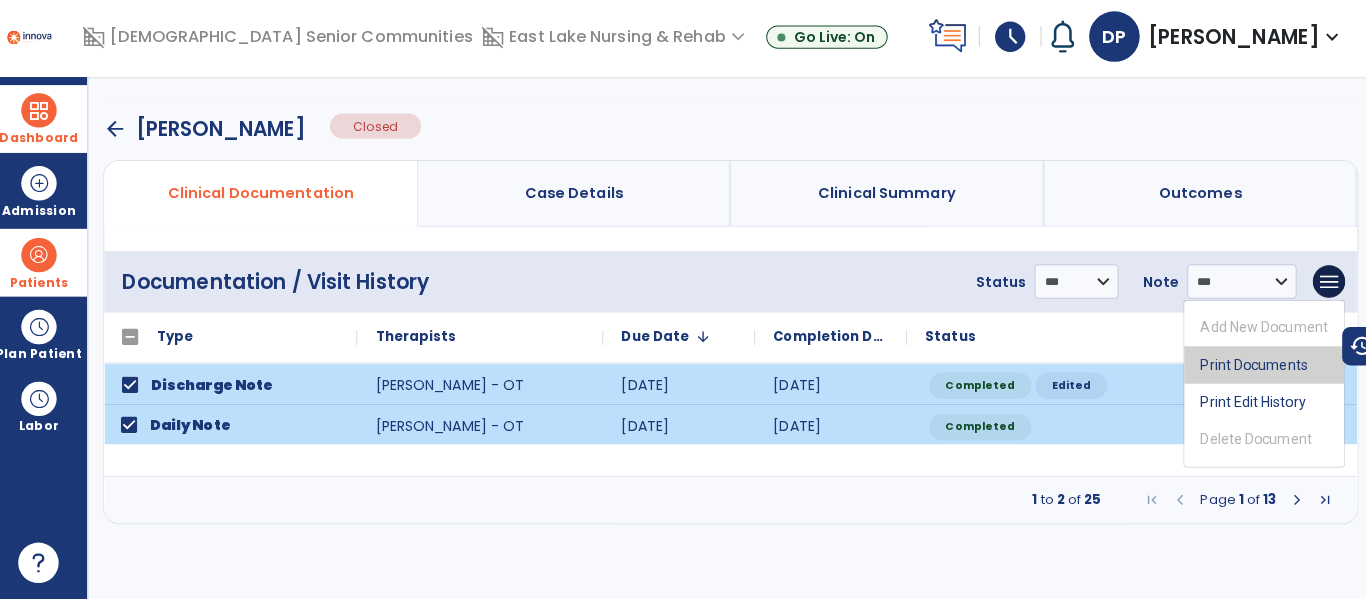 click on "Print Documents" at bounding box center [1258, 367] 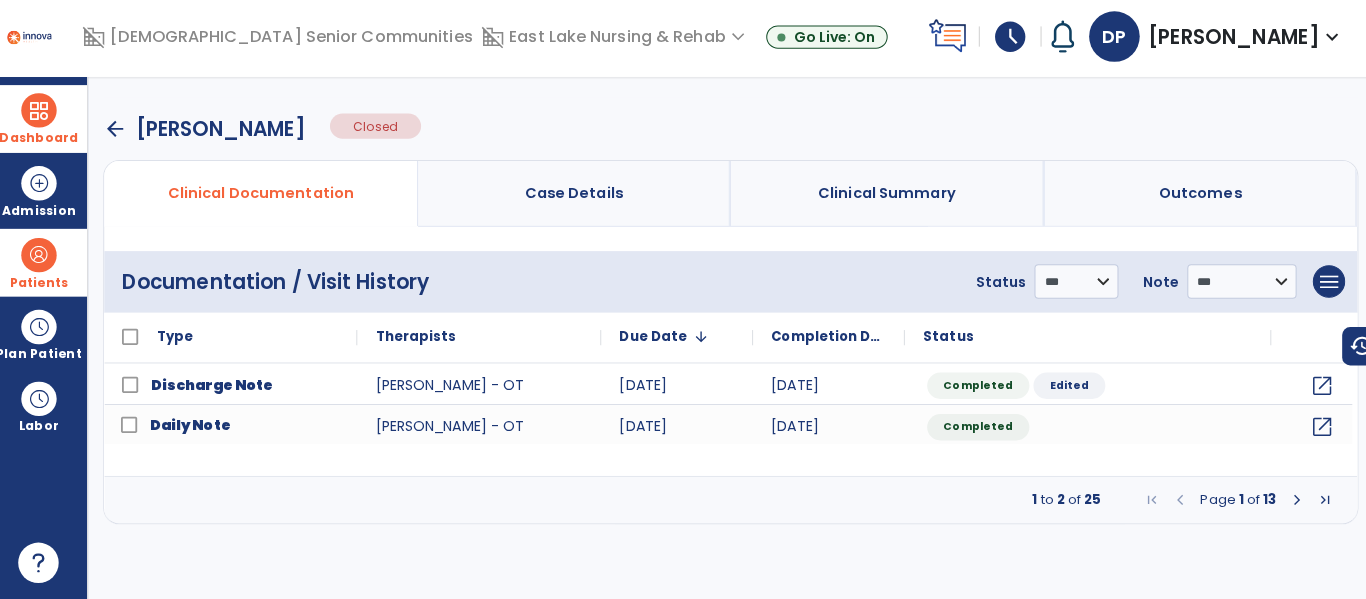 click at bounding box center (1290, 501) 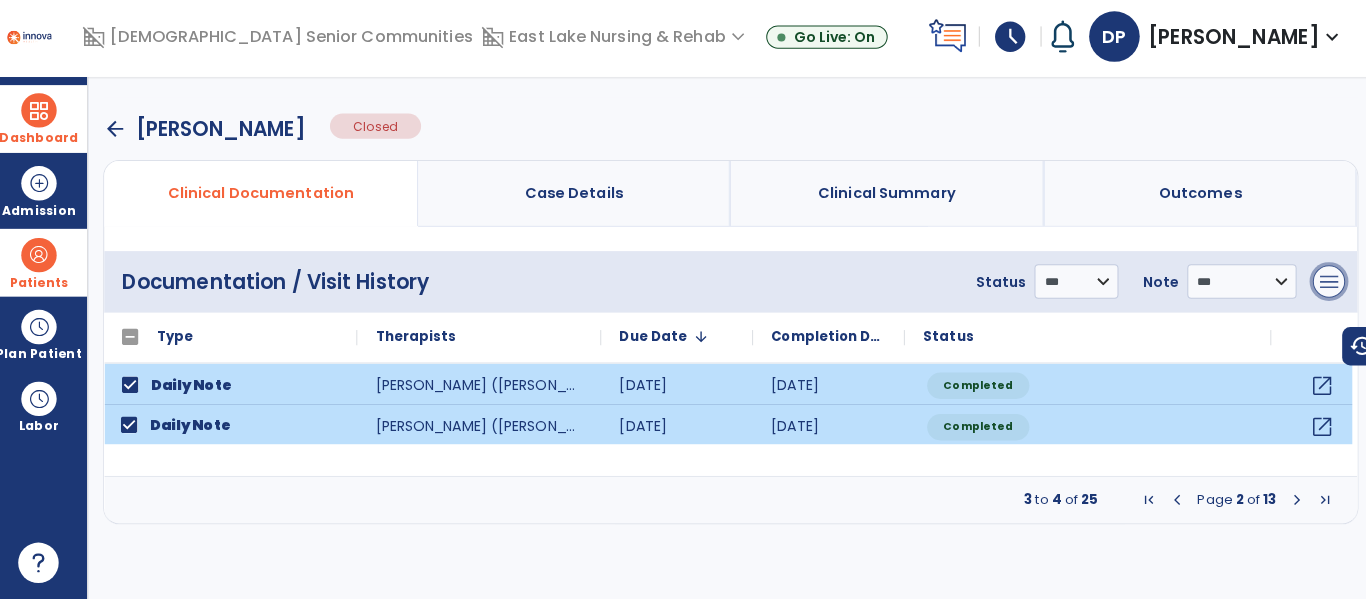 click on "menu" at bounding box center [1322, 285] 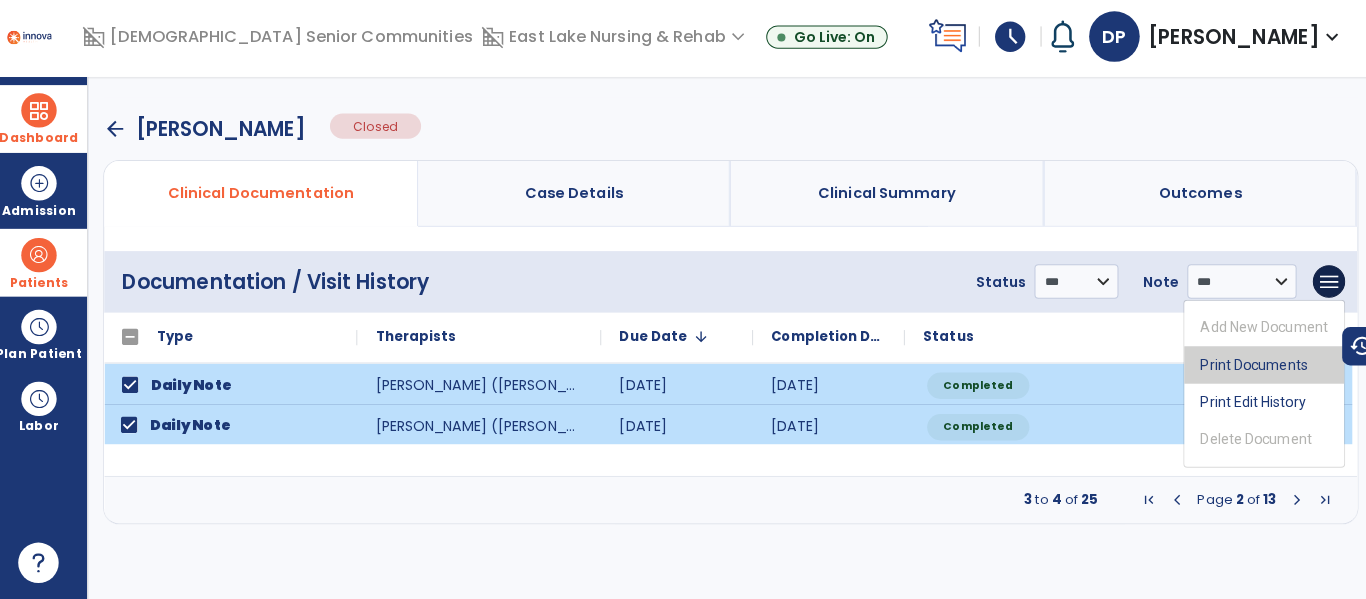 click on "Print Documents" at bounding box center [1258, 367] 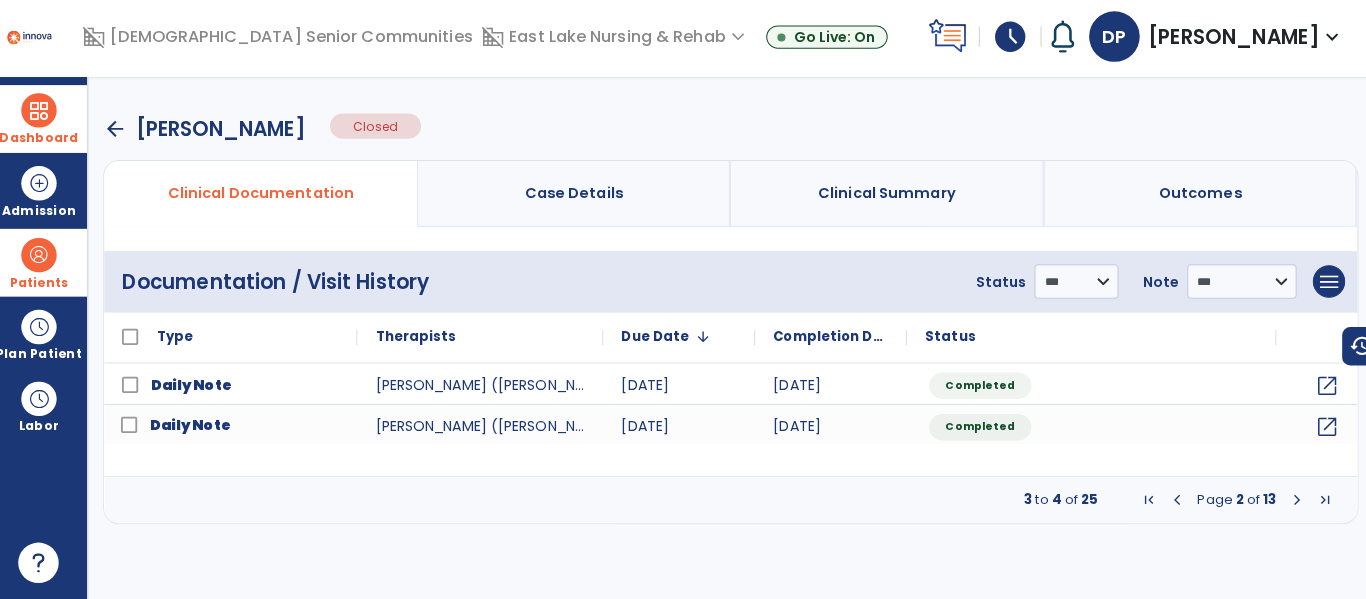 click on "arrow_back" at bounding box center [123, 134] 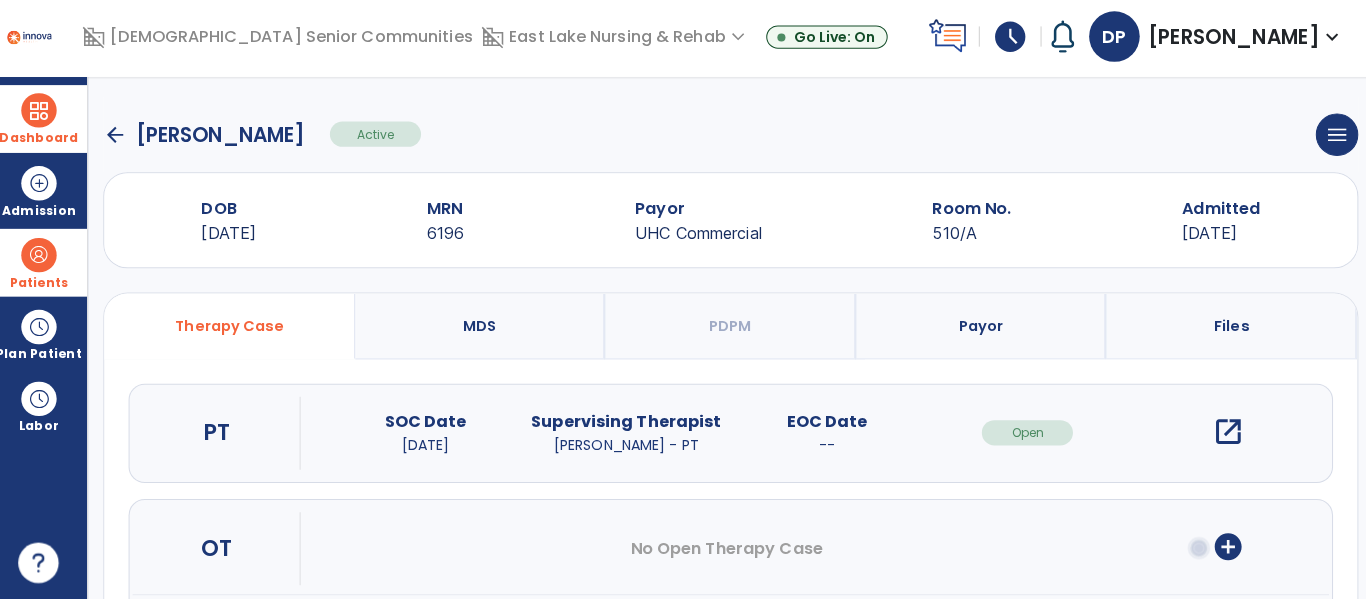 click on "open_in_new" at bounding box center (1223, 434) 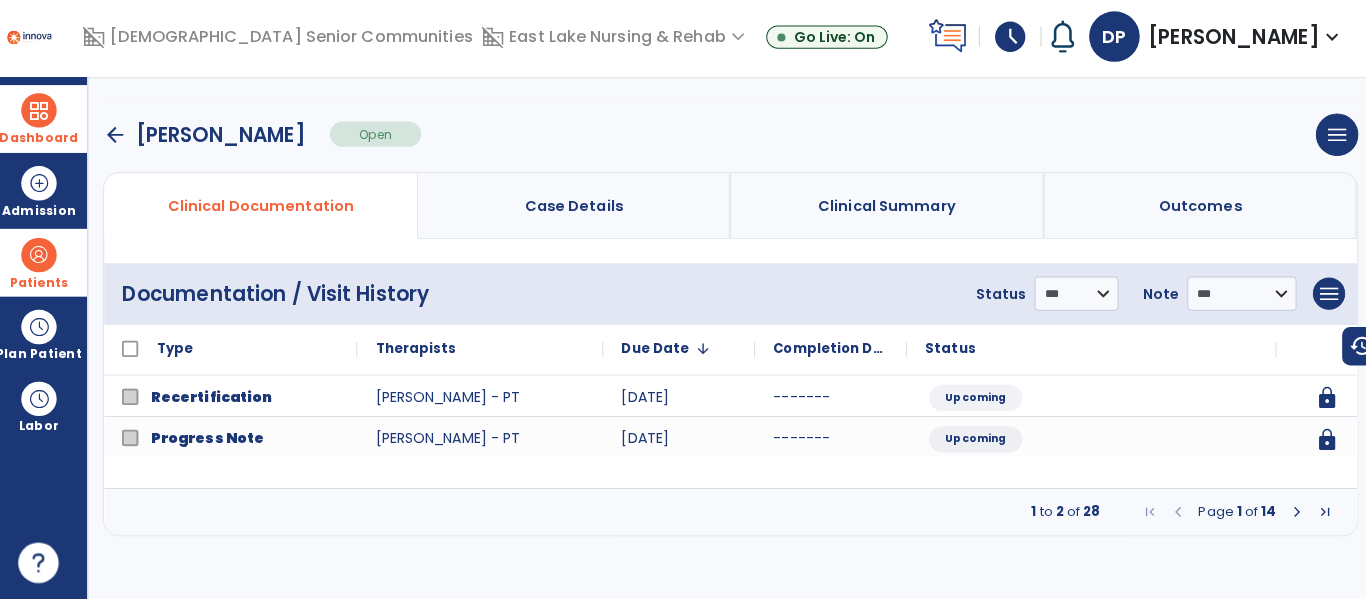 click at bounding box center (1290, 513) 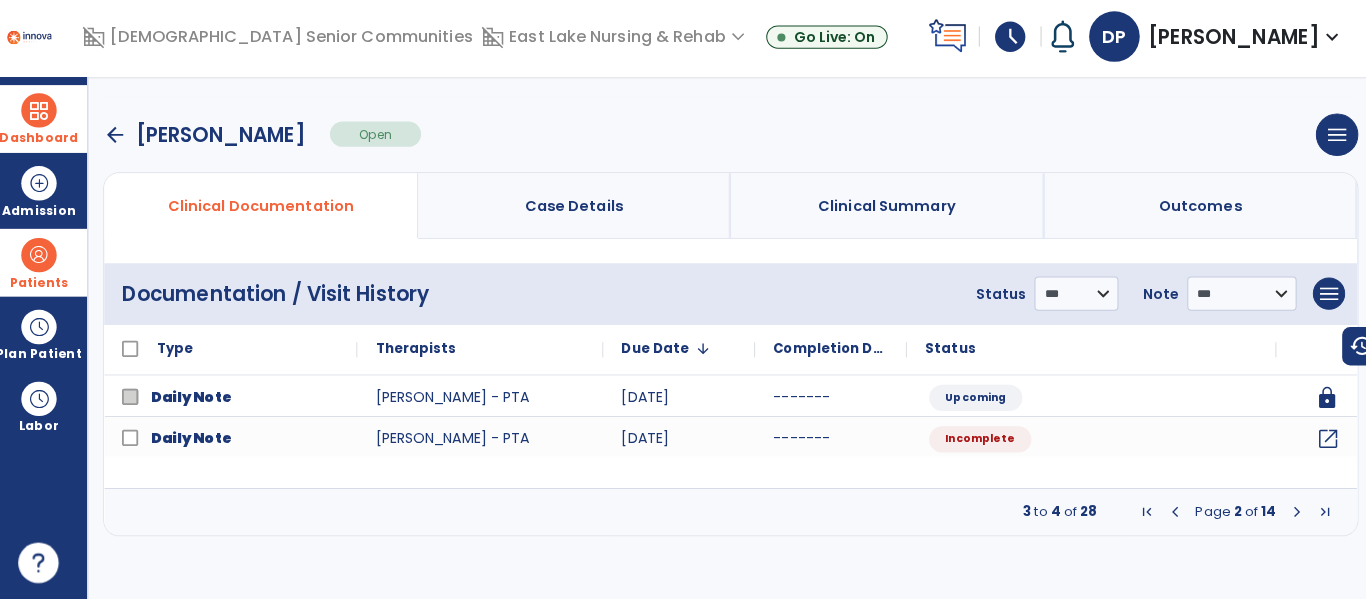 click on "open_in_new" 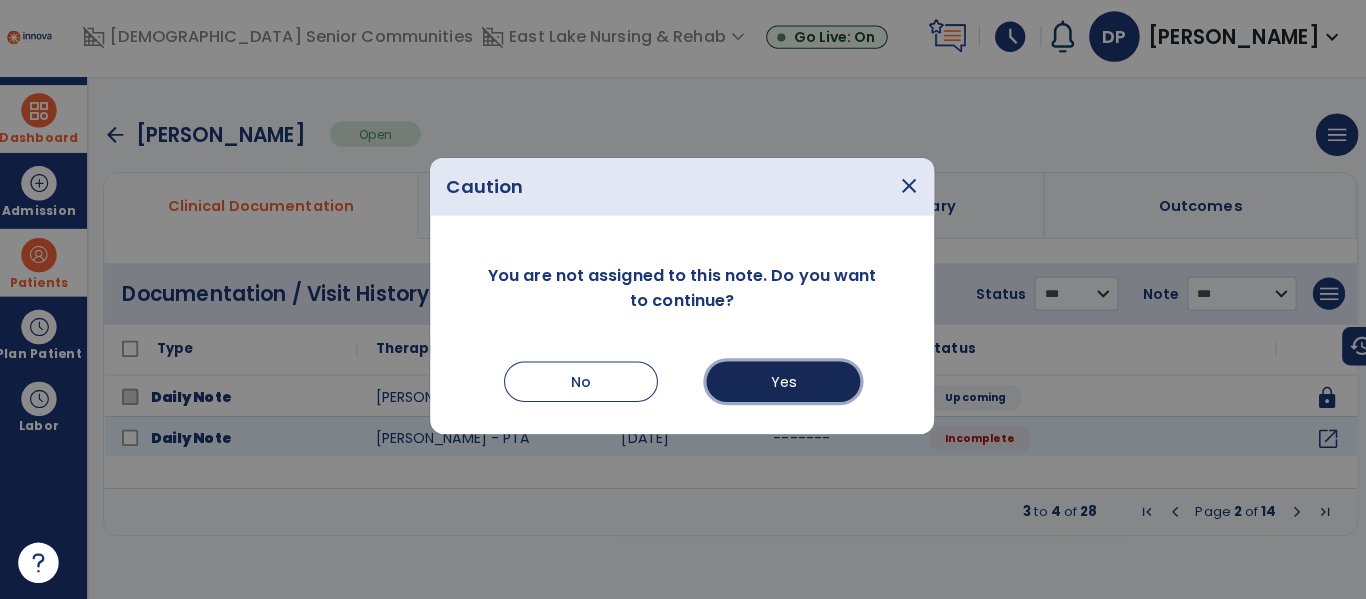 click on "Yes" at bounding box center (783, 384) 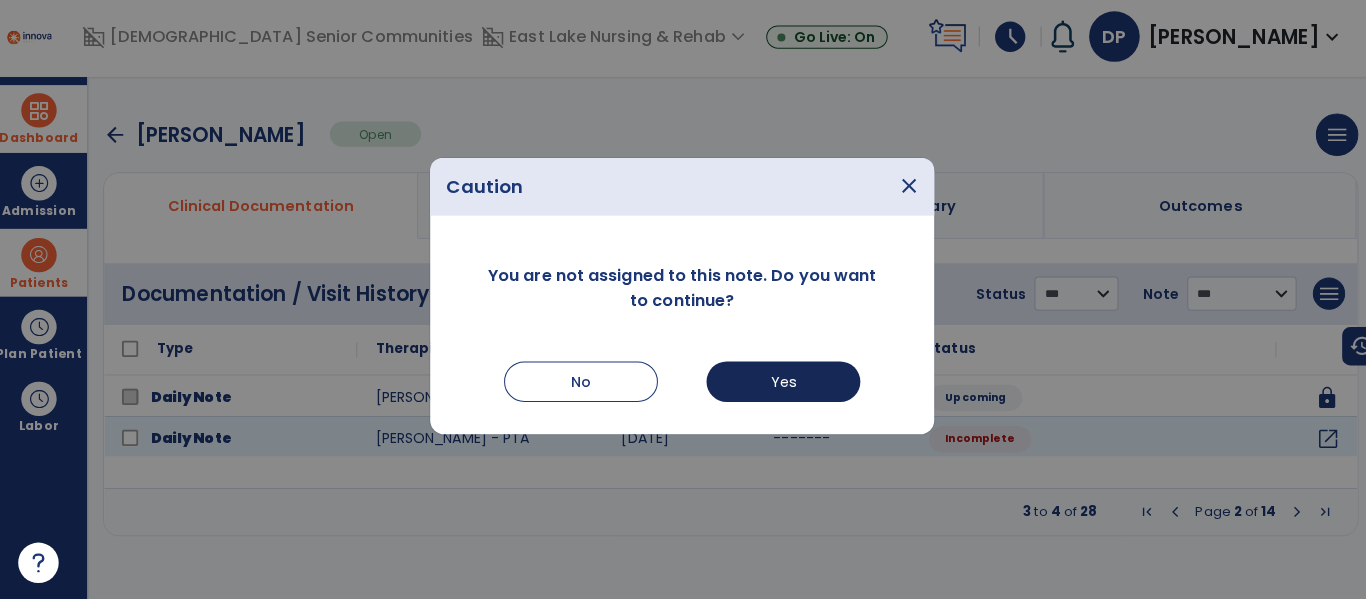 select on "*" 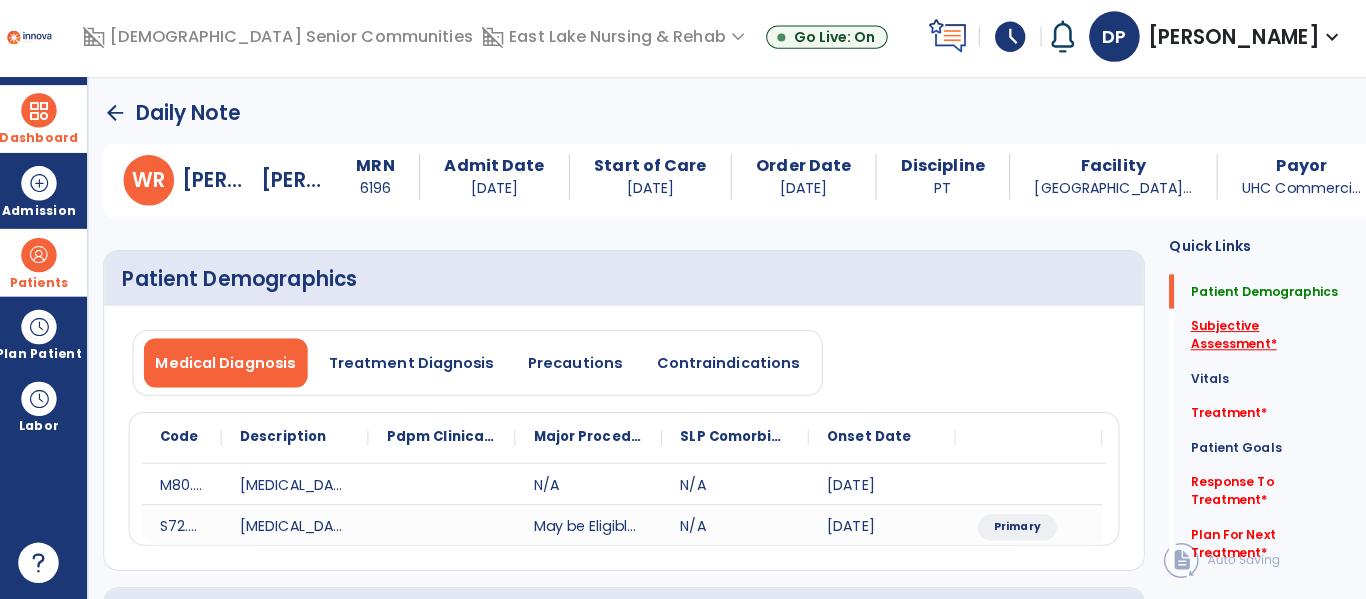 click on "Subjective Assessment   *" 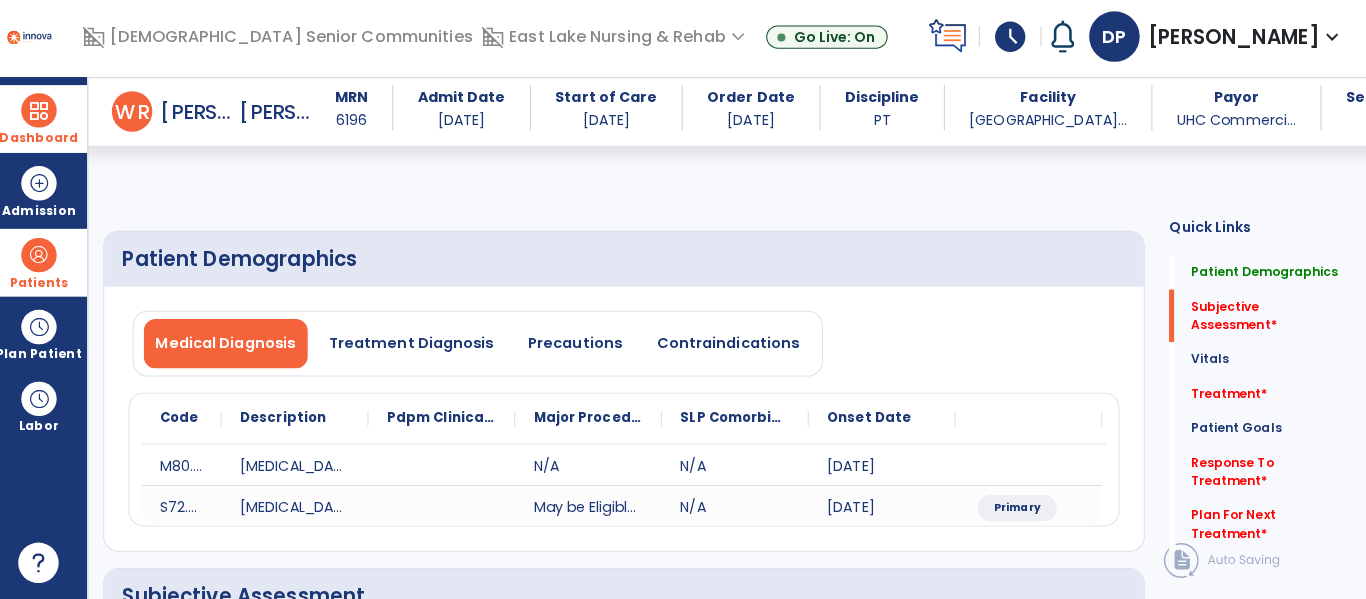 click 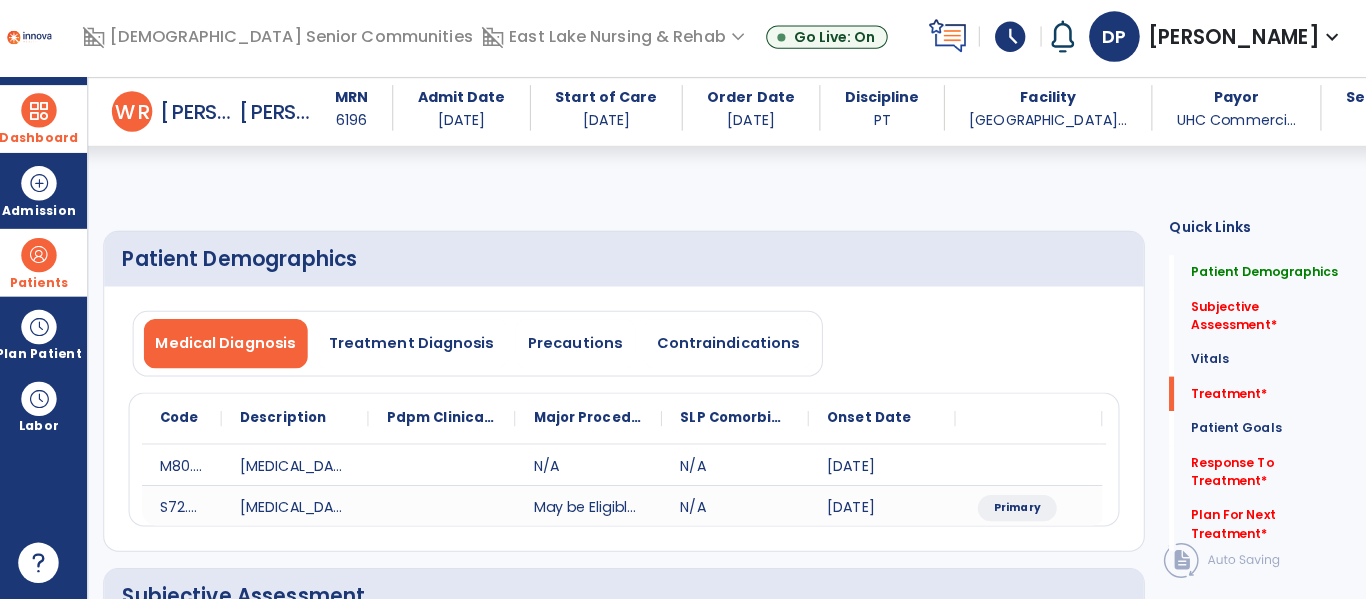 type on "**********" 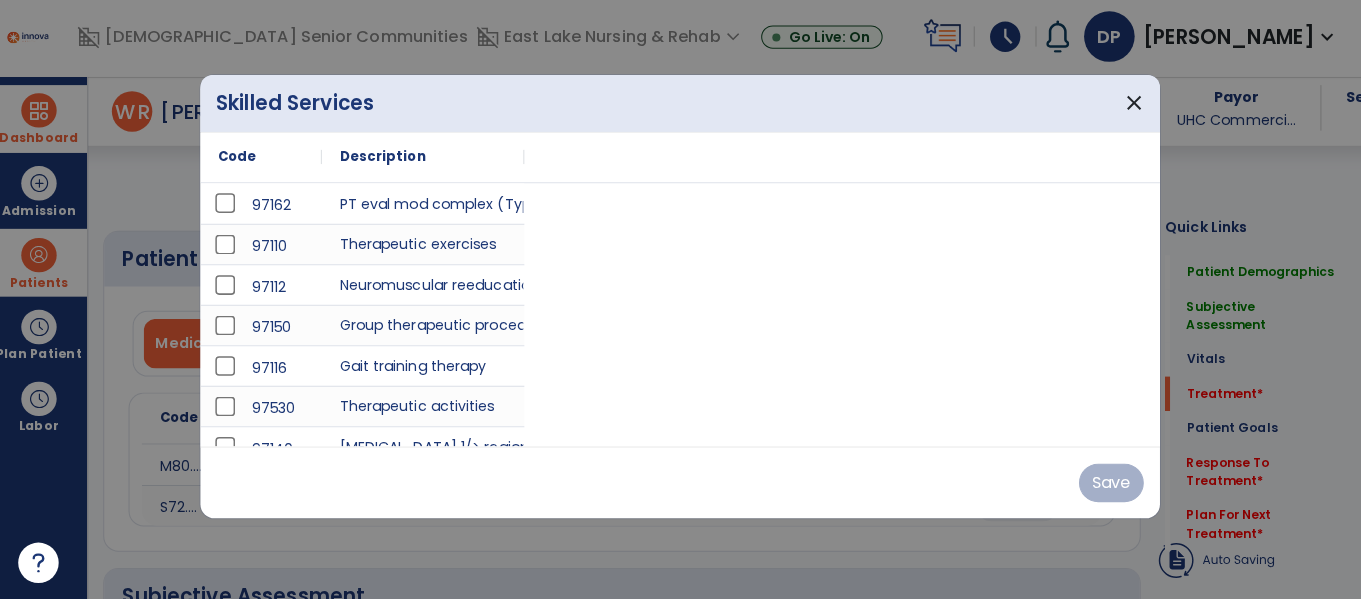 scroll, scrollTop: 1026, scrollLeft: 0, axis: vertical 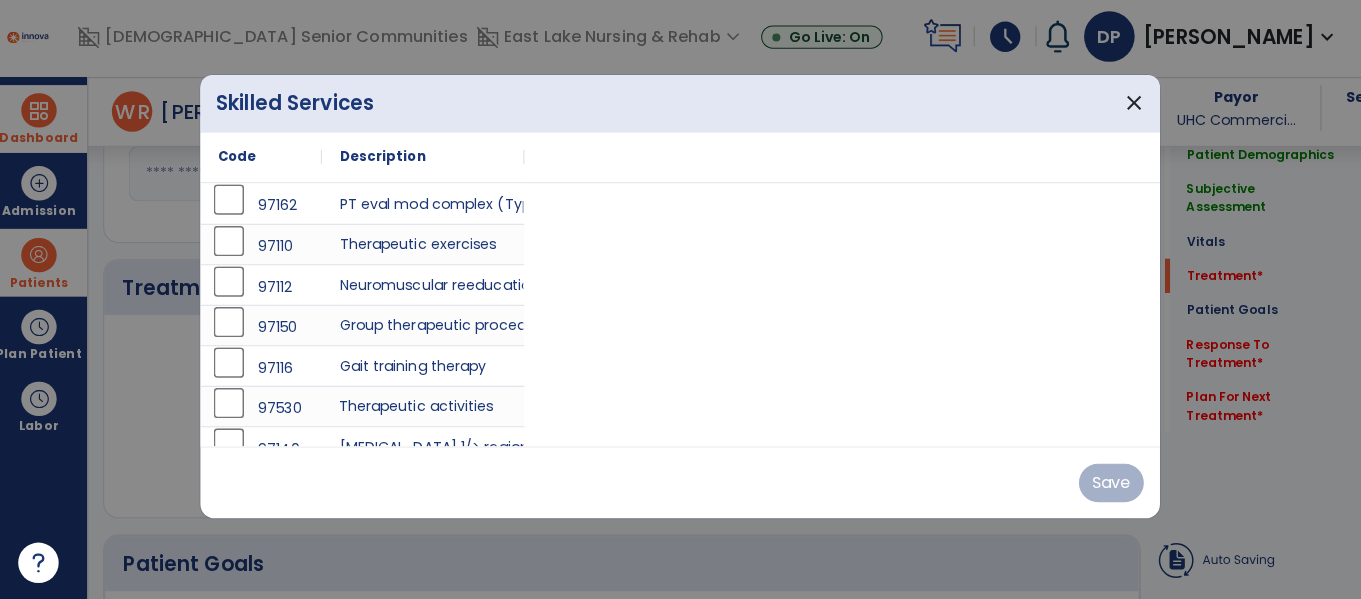 click on "Therapeutic activities" at bounding box center [427, 408] 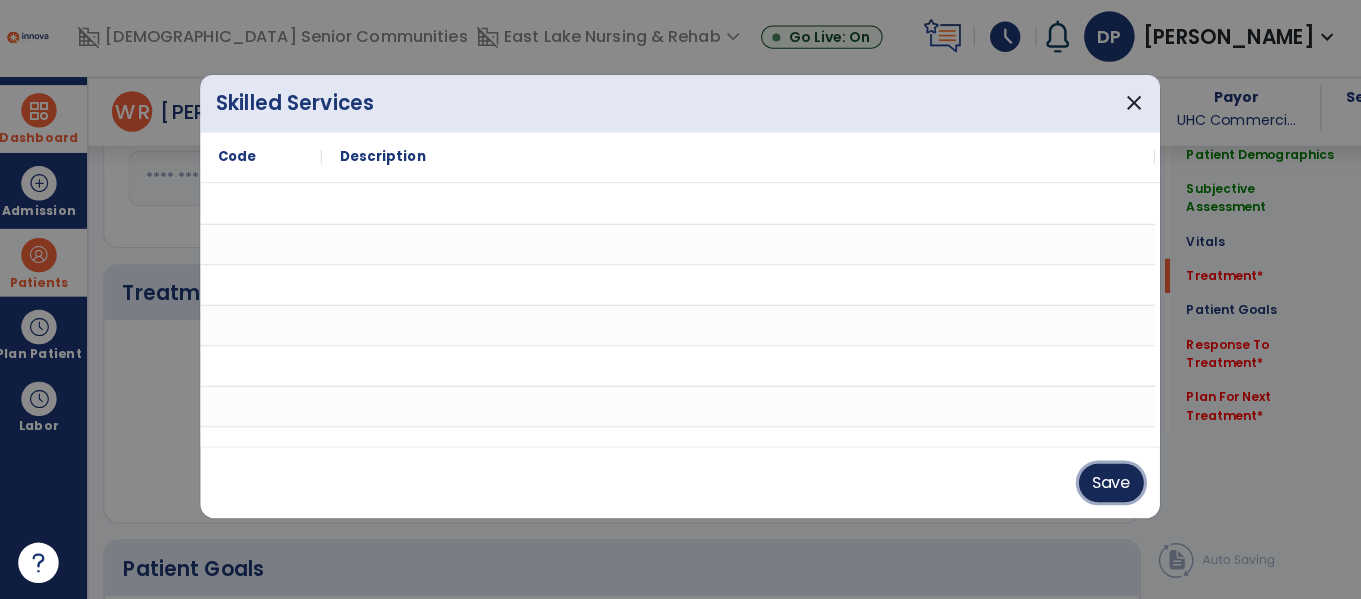 click on "Save" at bounding box center (1107, 484) 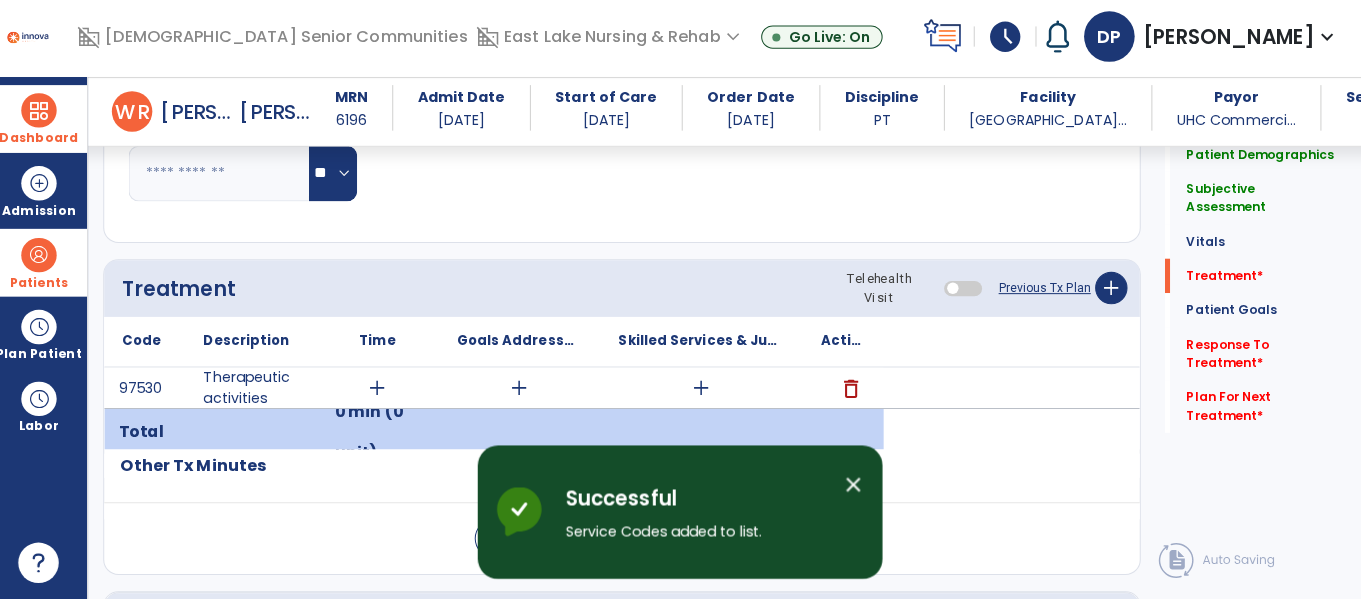 click on "Total 0 min (0 unit)" at bounding box center (623, 430) 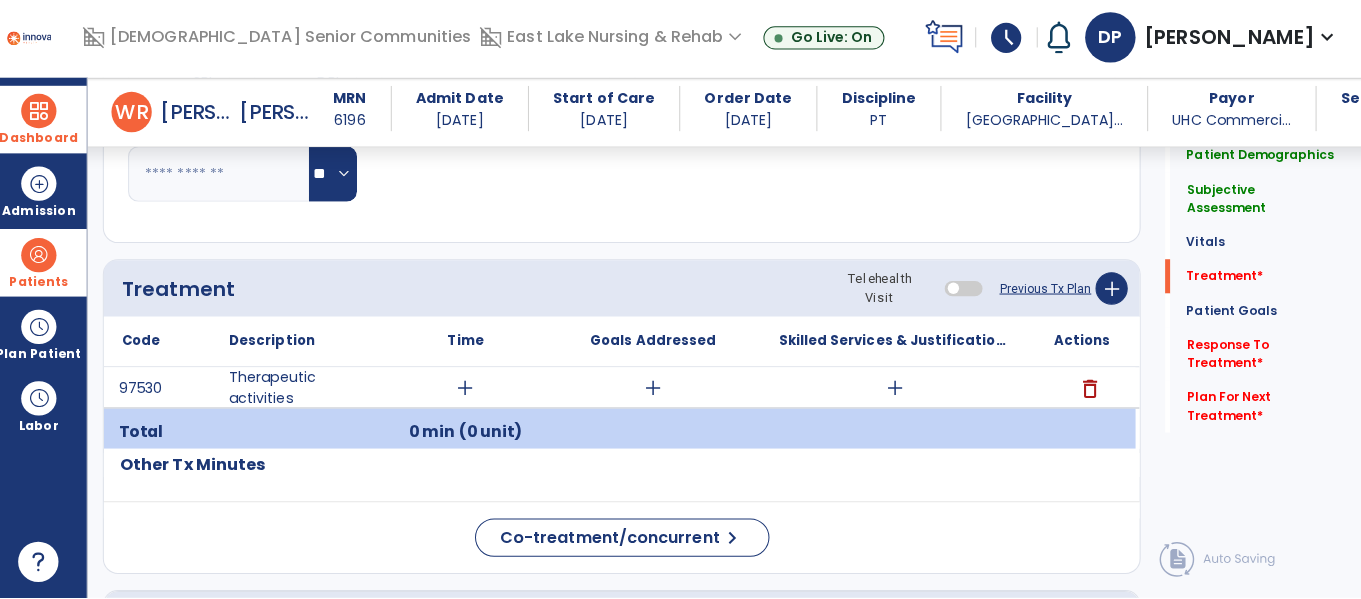 scroll, scrollTop: 1026, scrollLeft: 0, axis: vertical 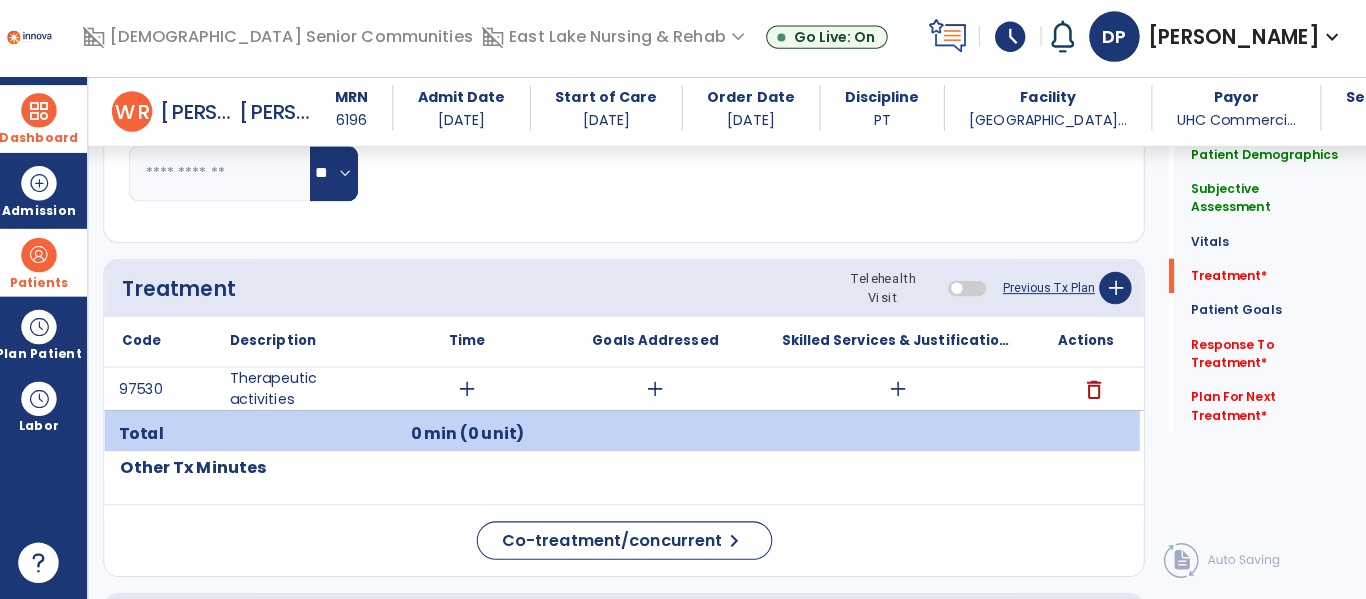click on "add" at bounding box center (471, 391) 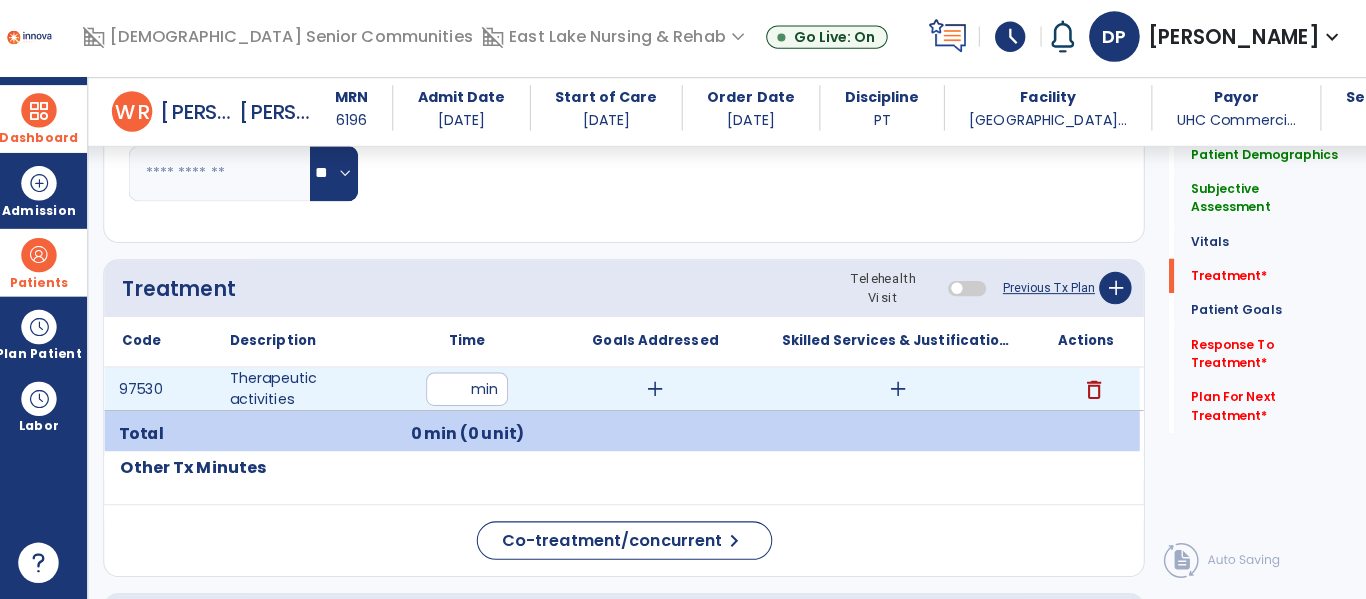 type on "**" 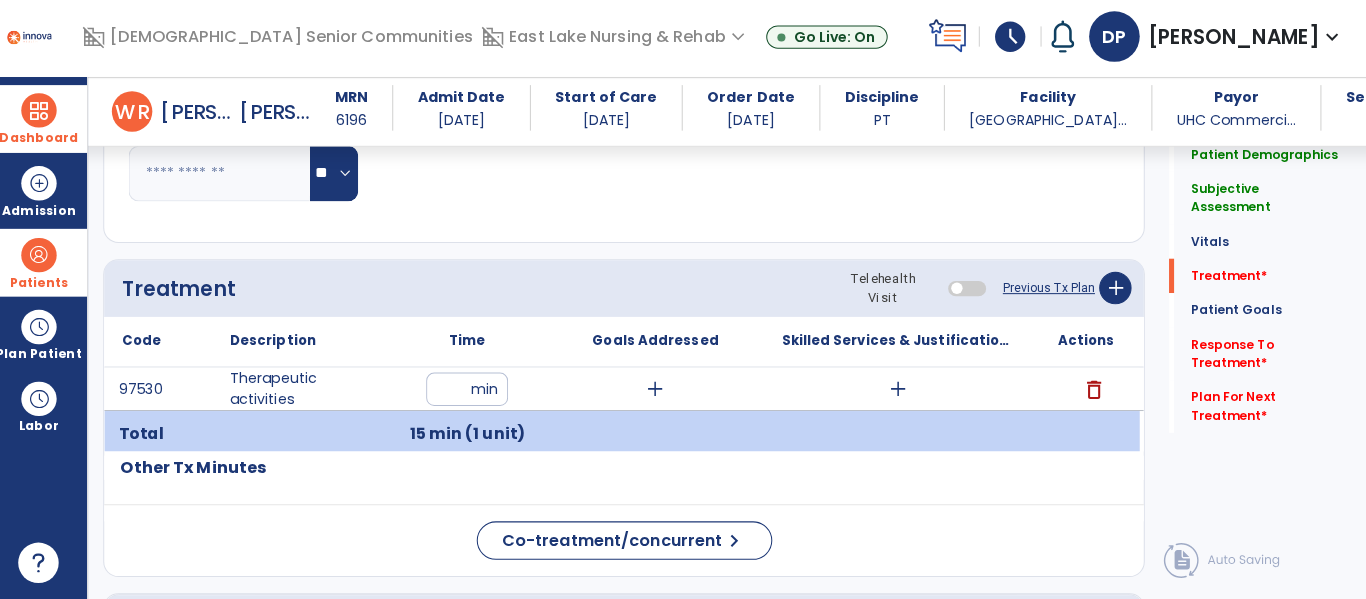 click on "add" at bounding box center [896, 391] 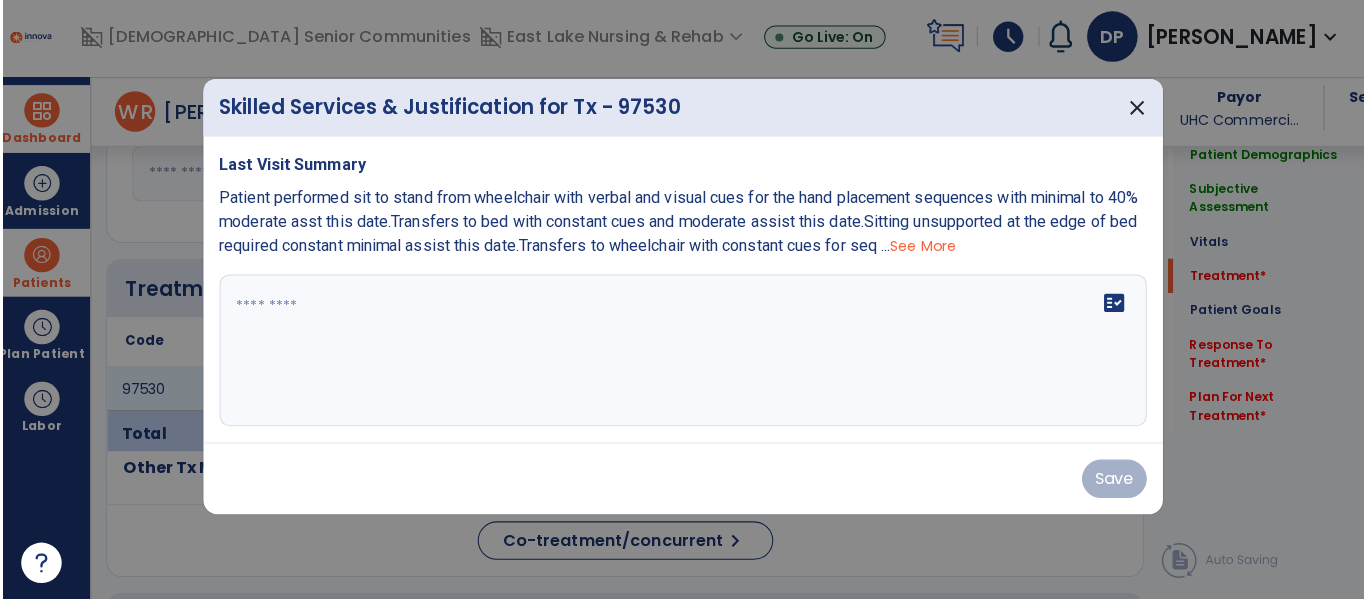 scroll, scrollTop: 1026, scrollLeft: 0, axis: vertical 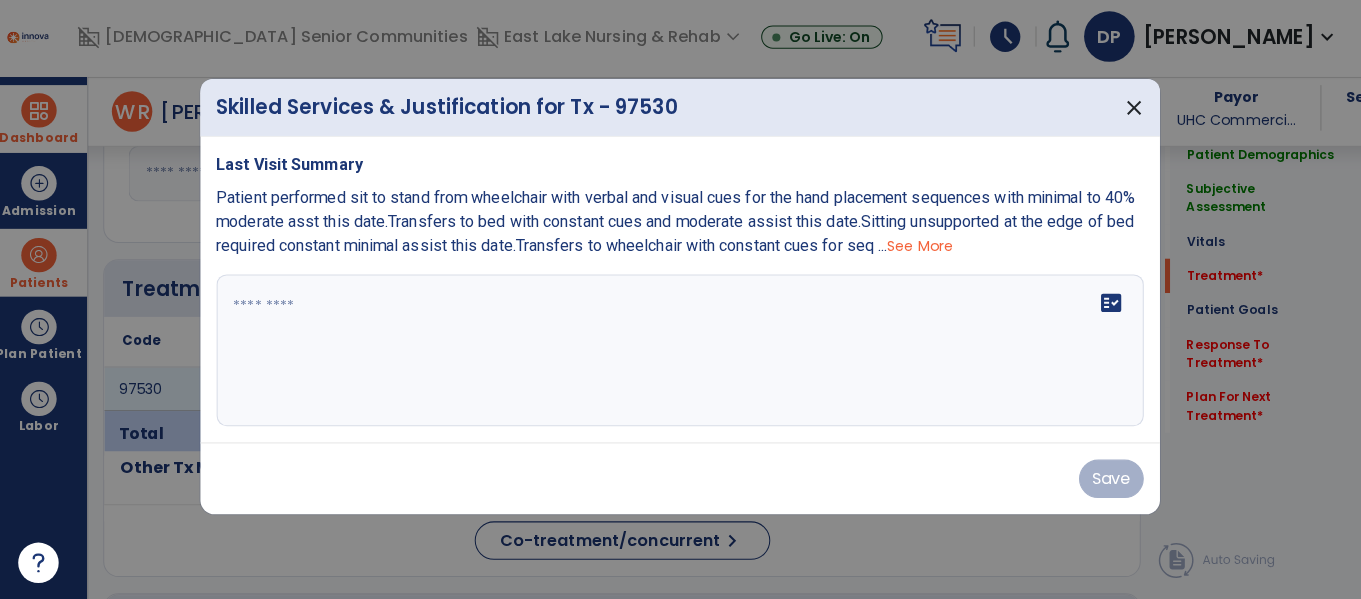 click on "fact_check" at bounding box center (681, 353) 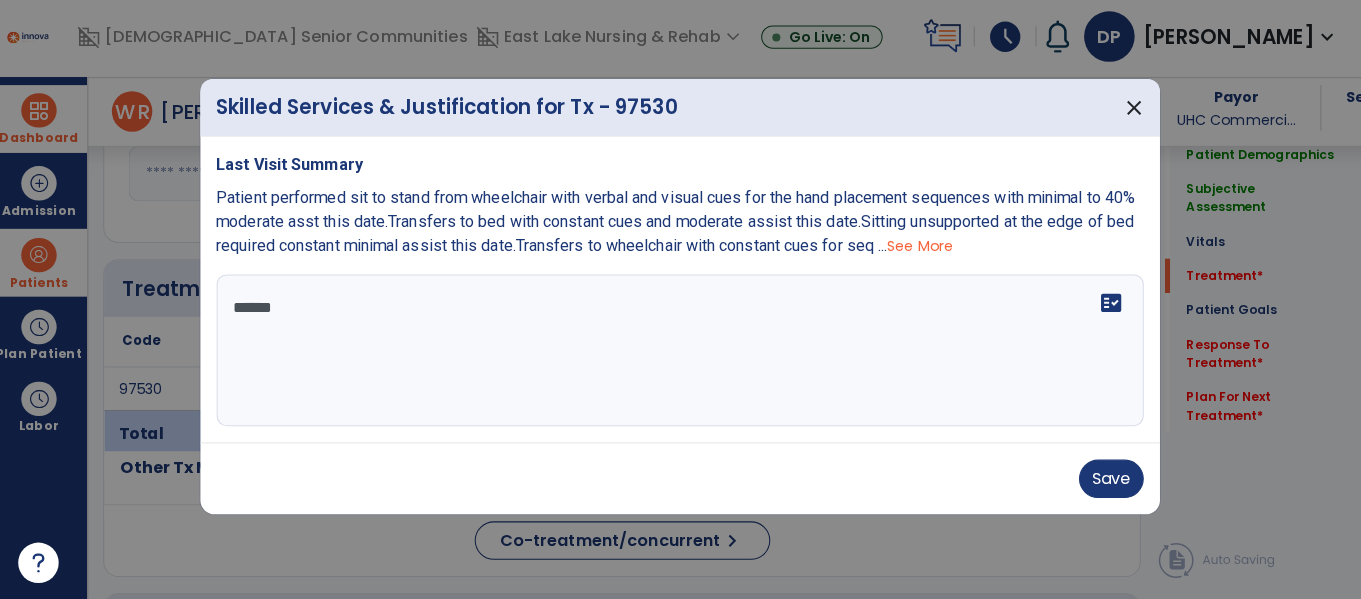 type on "*******" 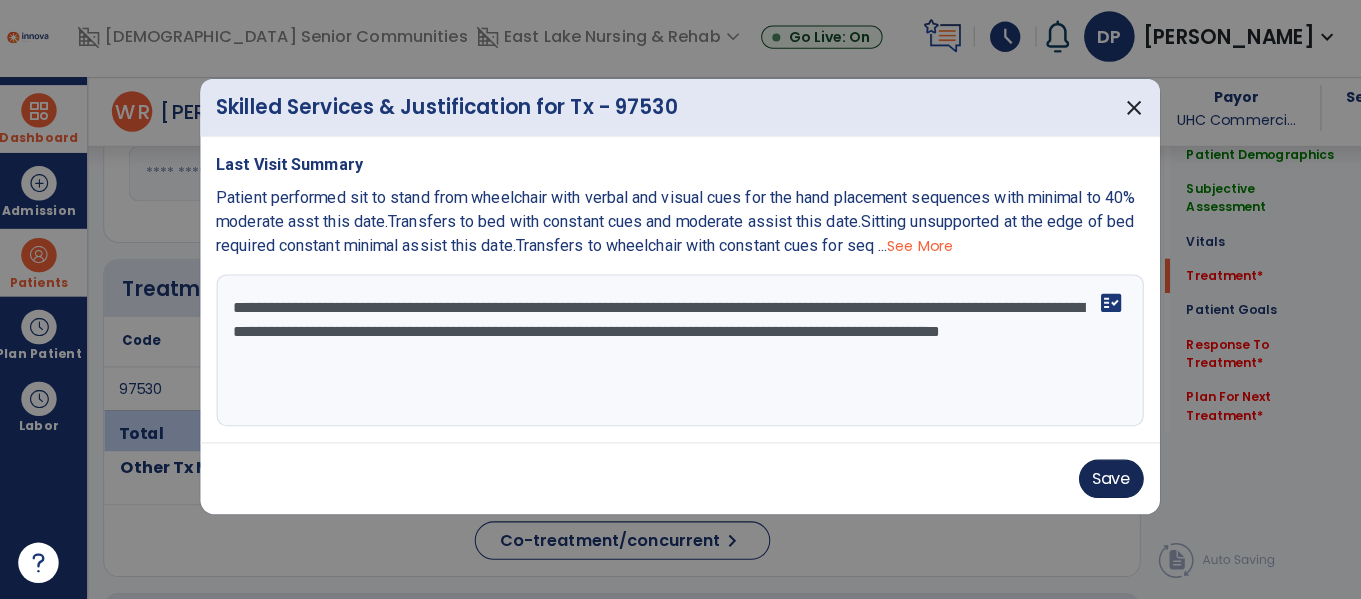type on "**********" 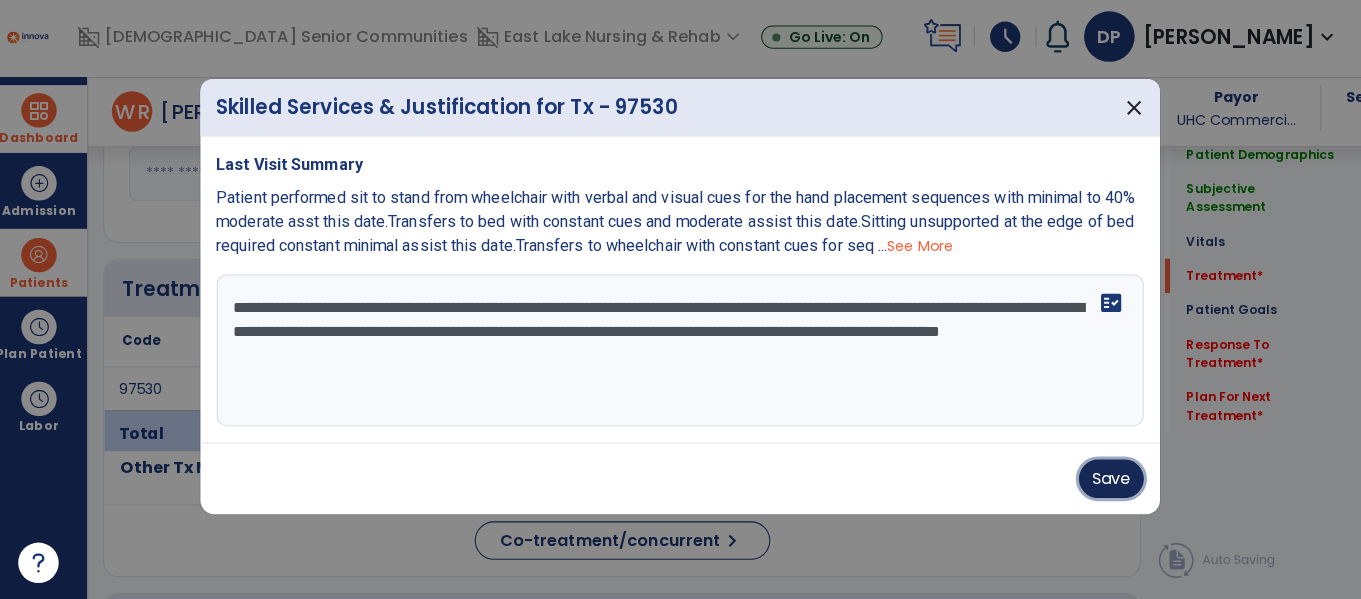 click on "Save" at bounding box center [1107, 480] 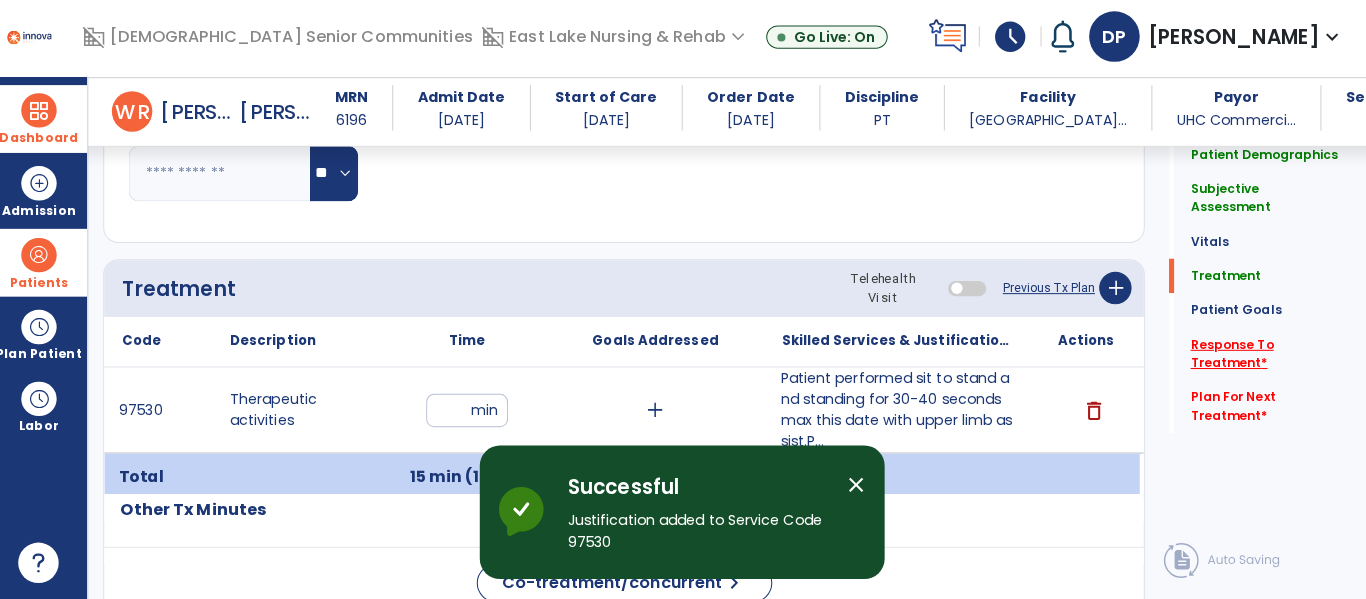 click on "Response To Treatment   *" 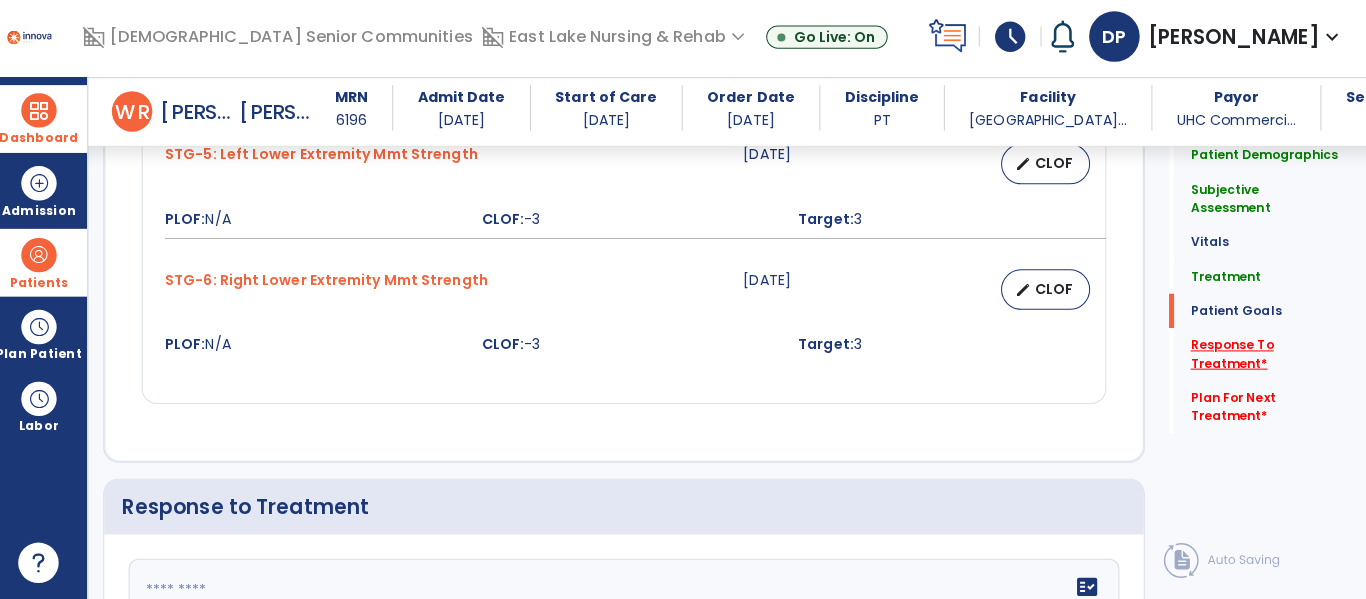 scroll, scrollTop: 2572, scrollLeft: 0, axis: vertical 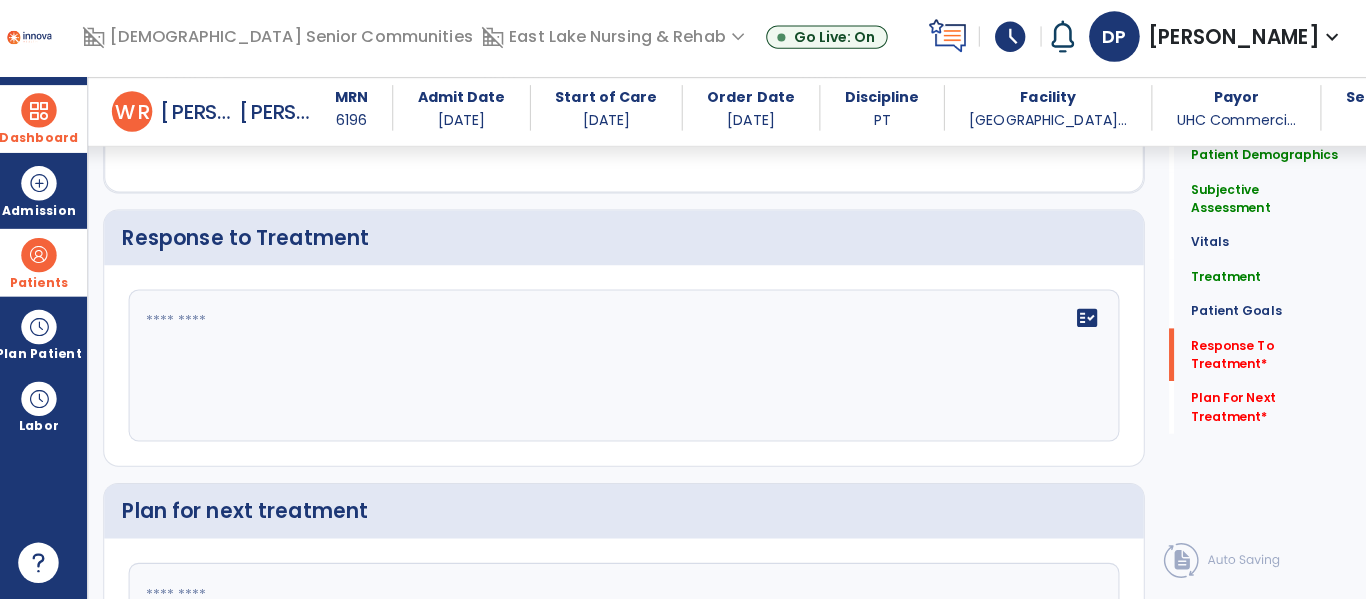 click on "fact_check" 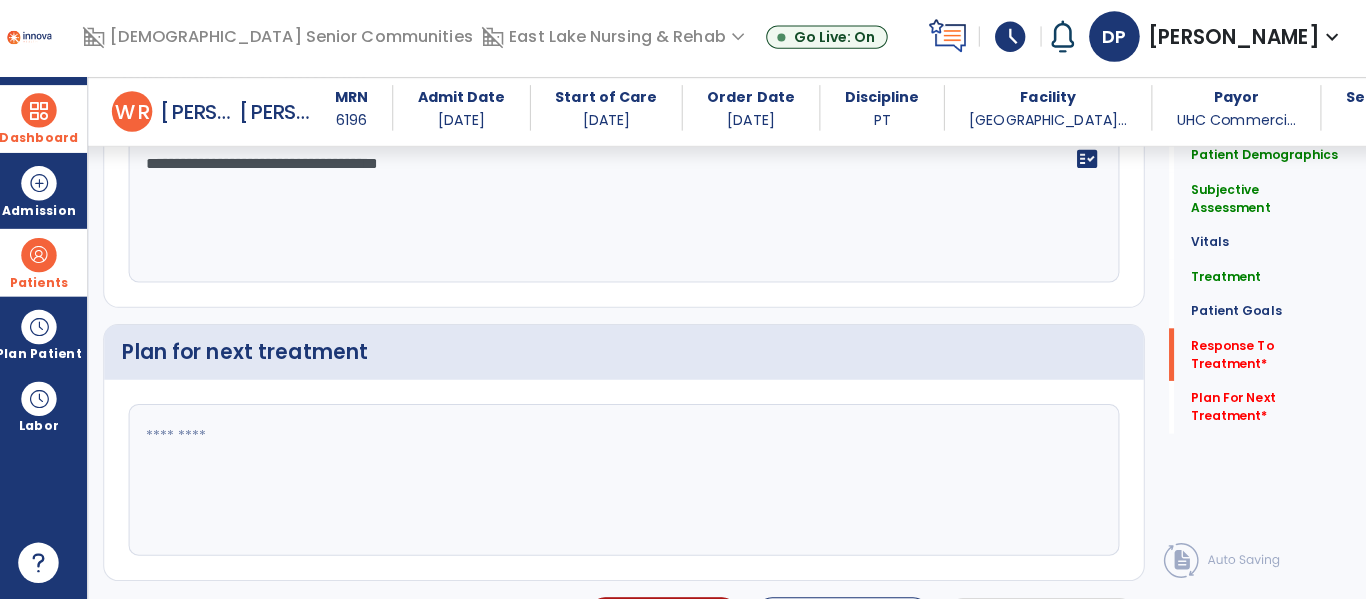 scroll, scrollTop: 2777, scrollLeft: 0, axis: vertical 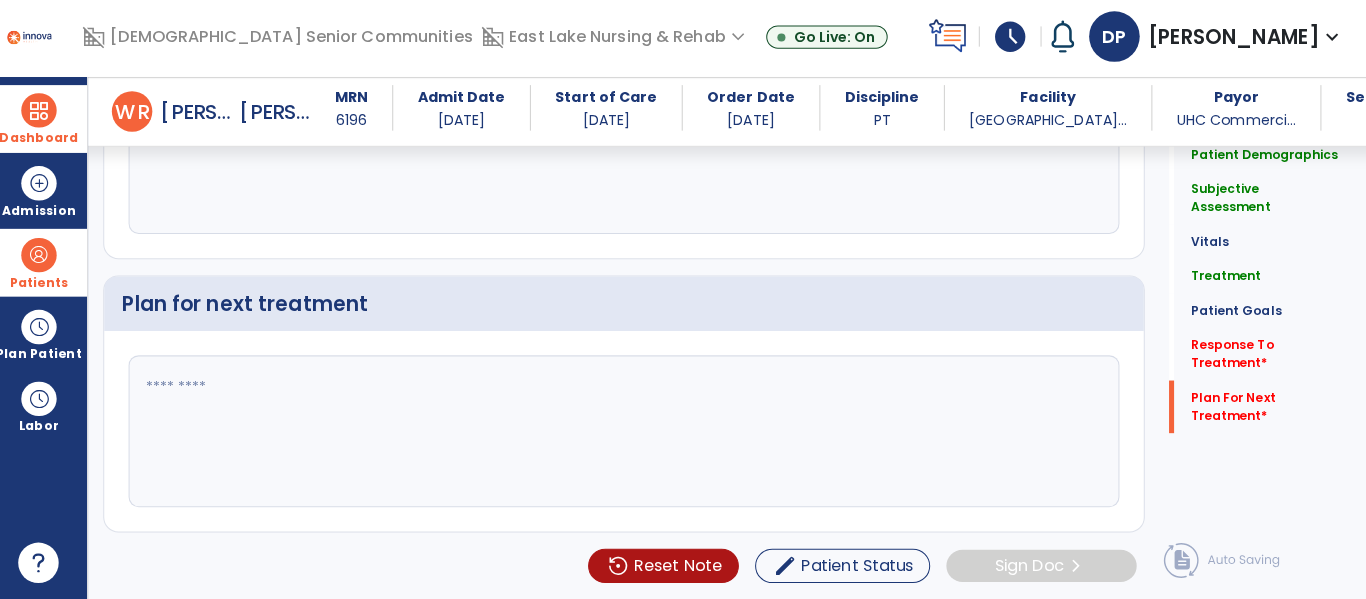 type on "**********" 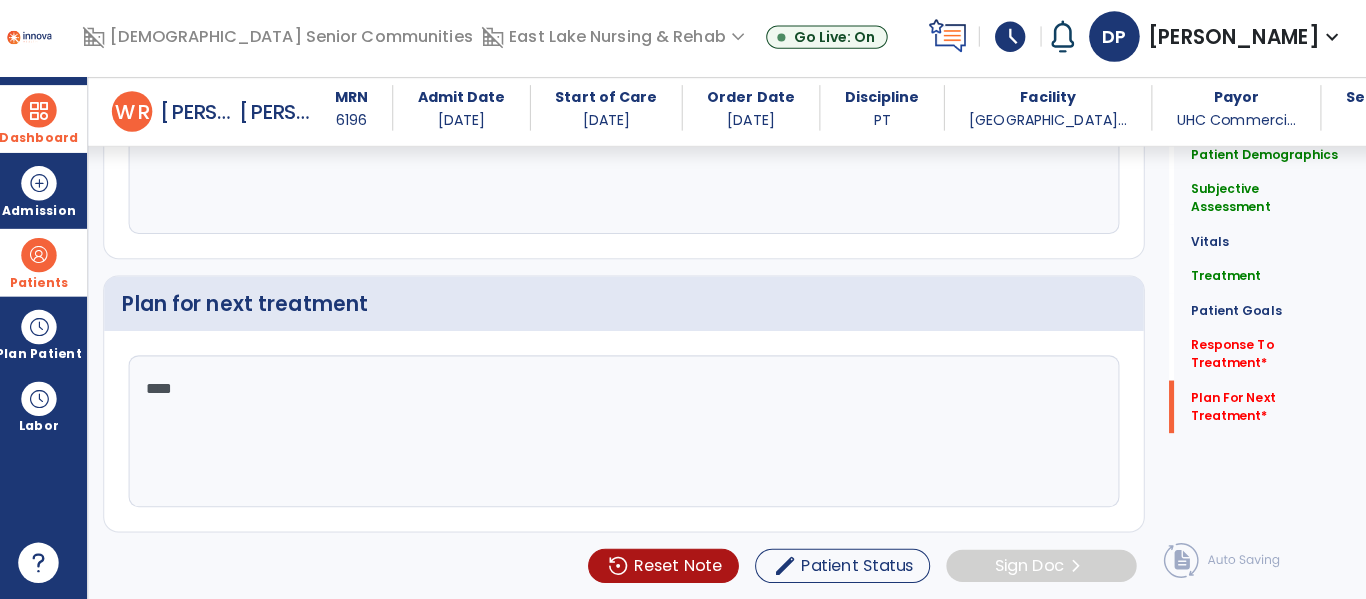 type on "*****" 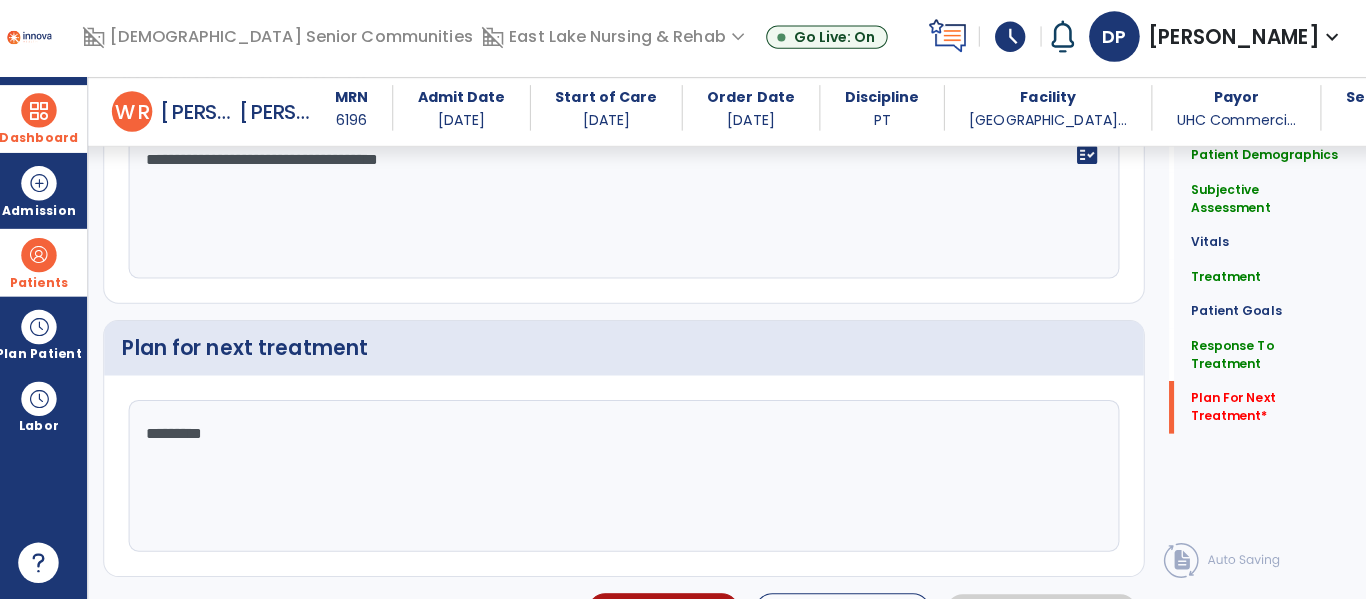 scroll, scrollTop: 2777, scrollLeft: 0, axis: vertical 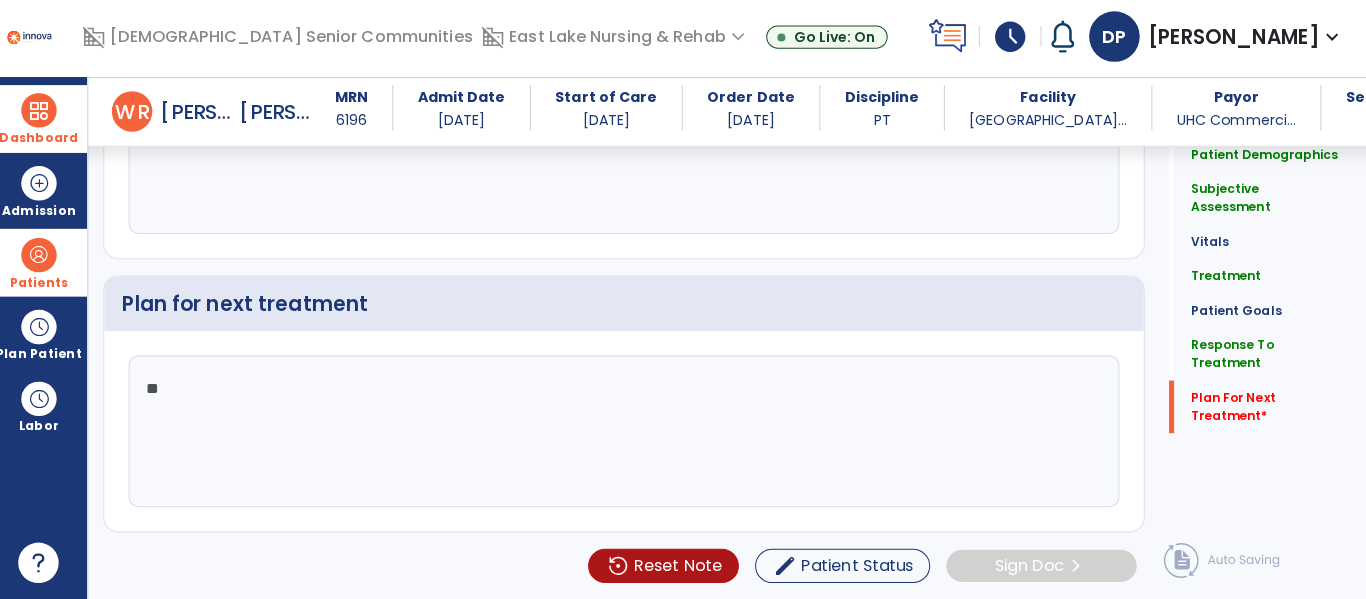 type on "*" 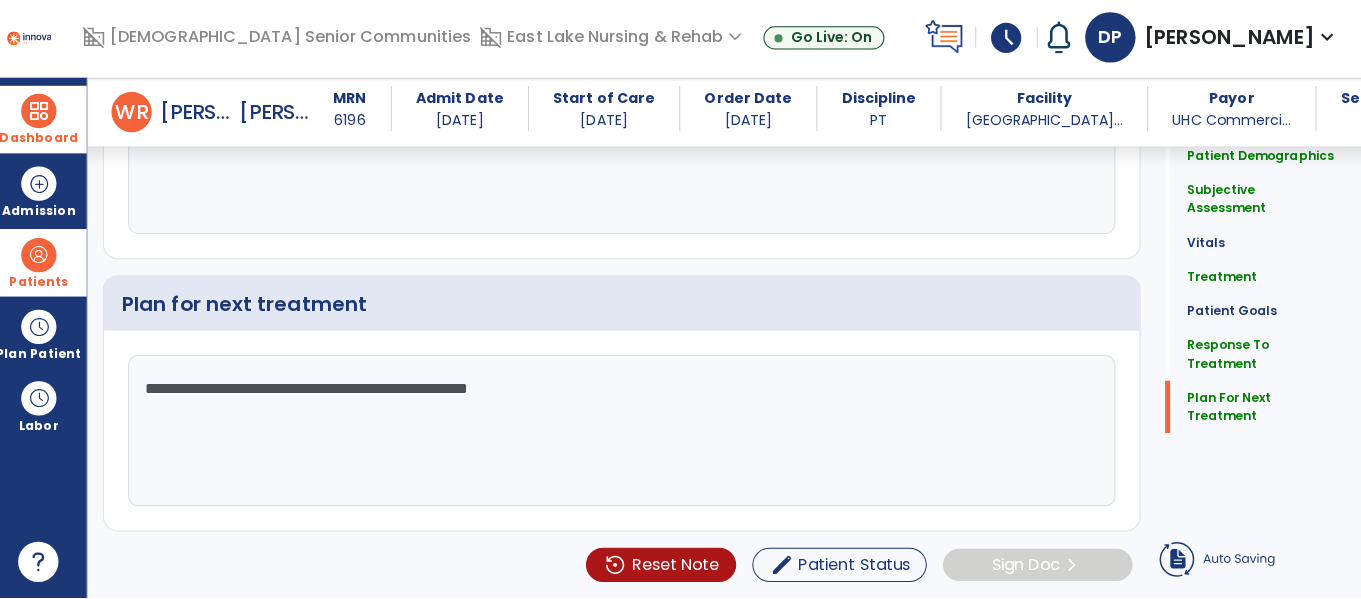 scroll, scrollTop: 2733, scrollLeft: 0, axis: vertical 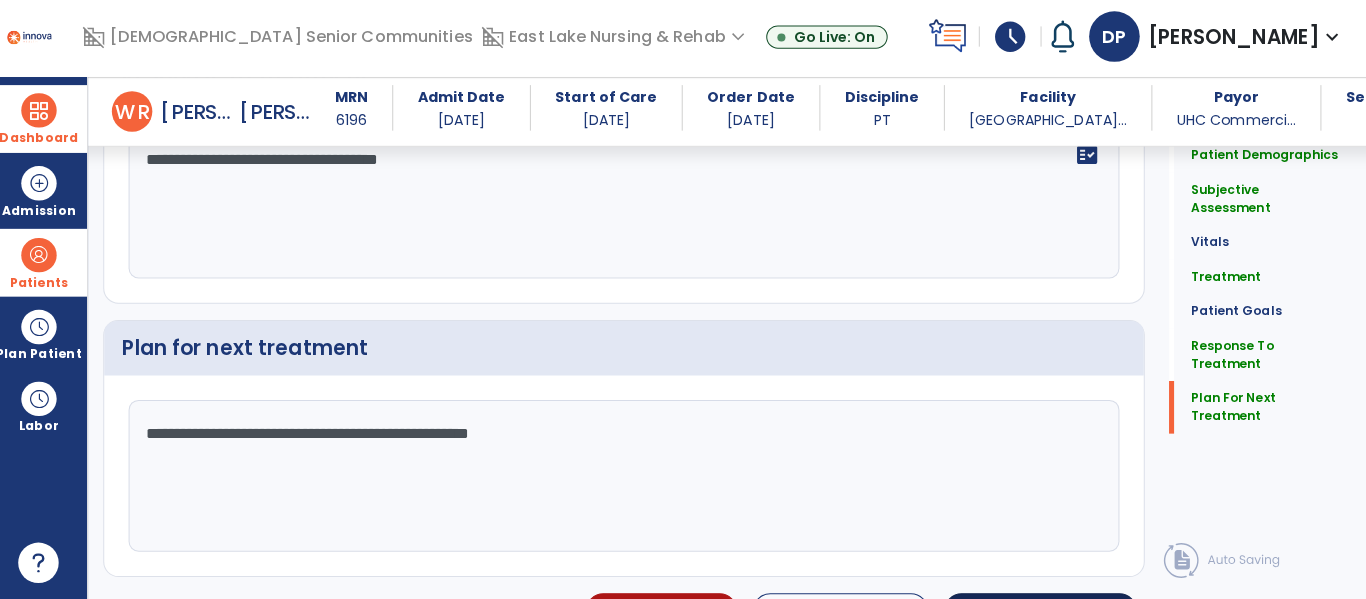 type on "**********" 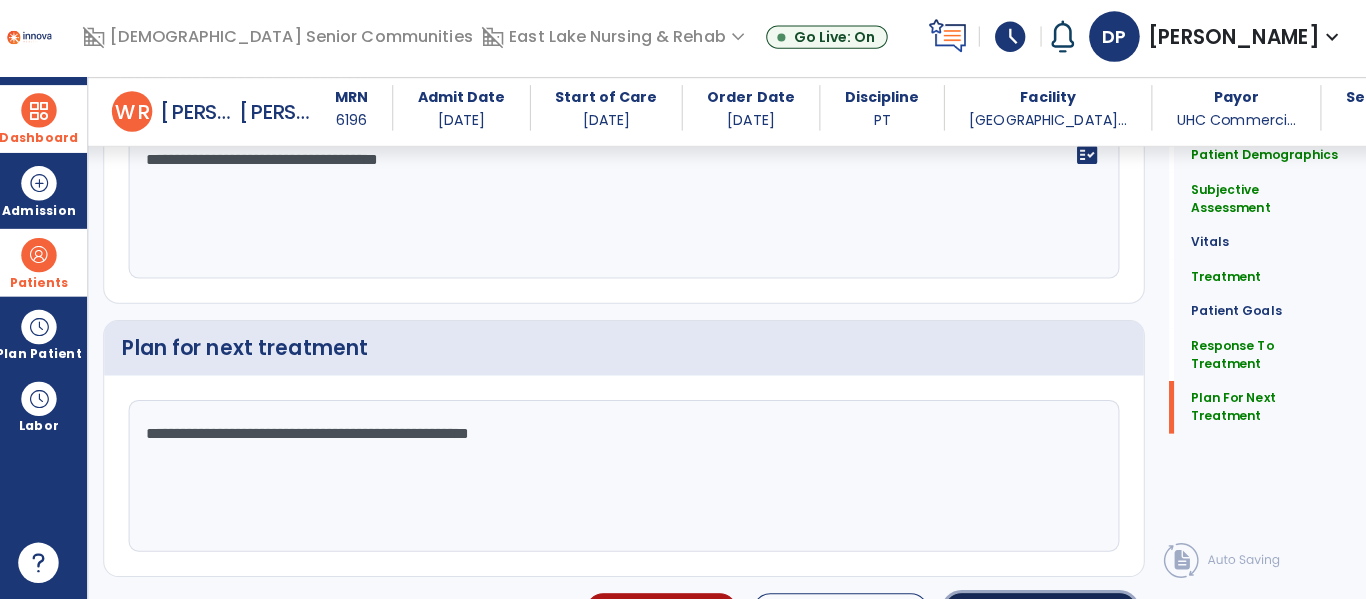 click on "chevron_right" 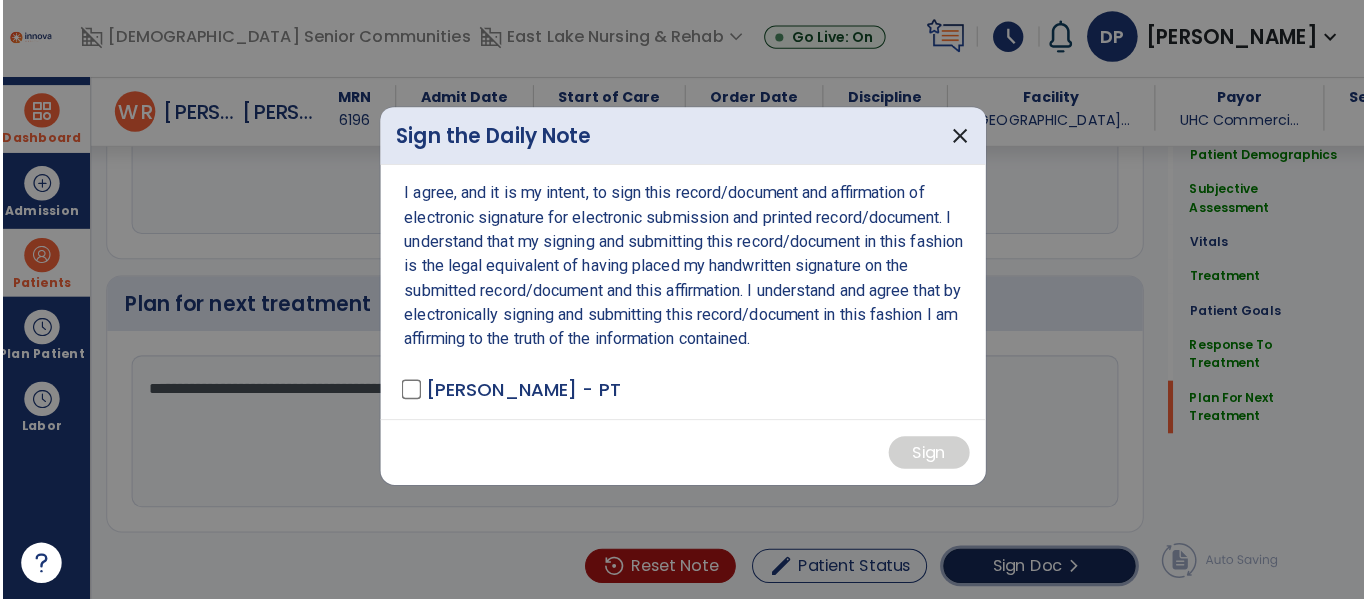 scroll, scrollTop: 2777, scrollLeft: 0, axis: vertical 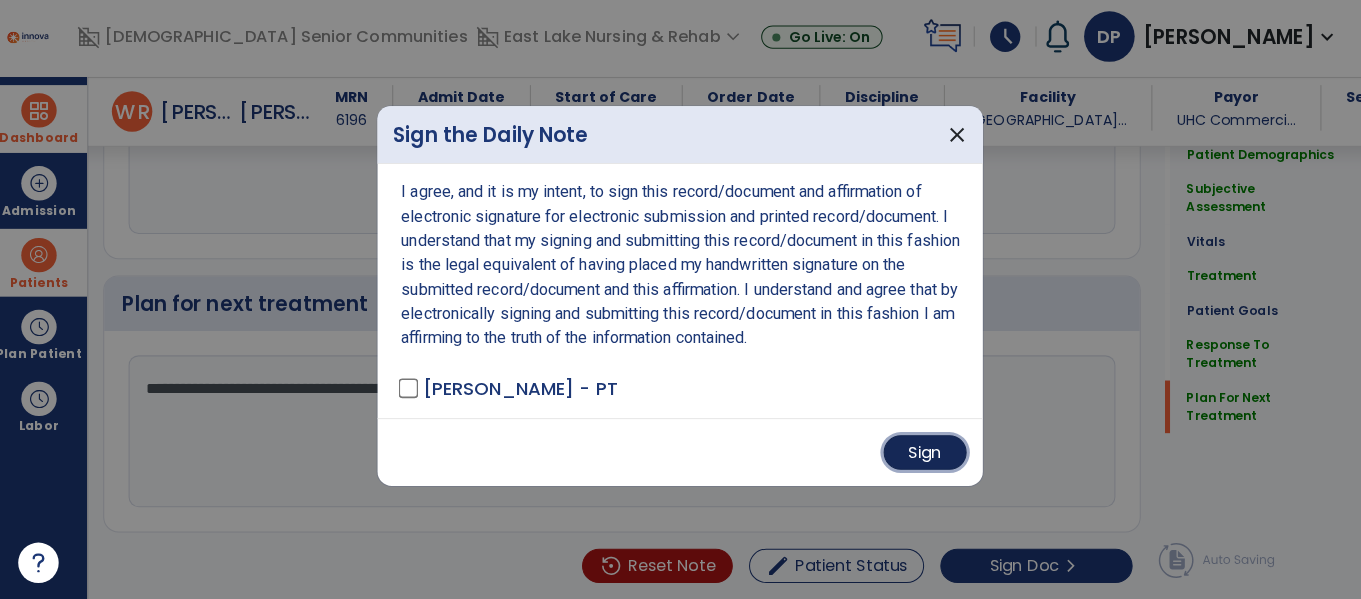 click on "Sign" at bounding box center (923, 454) 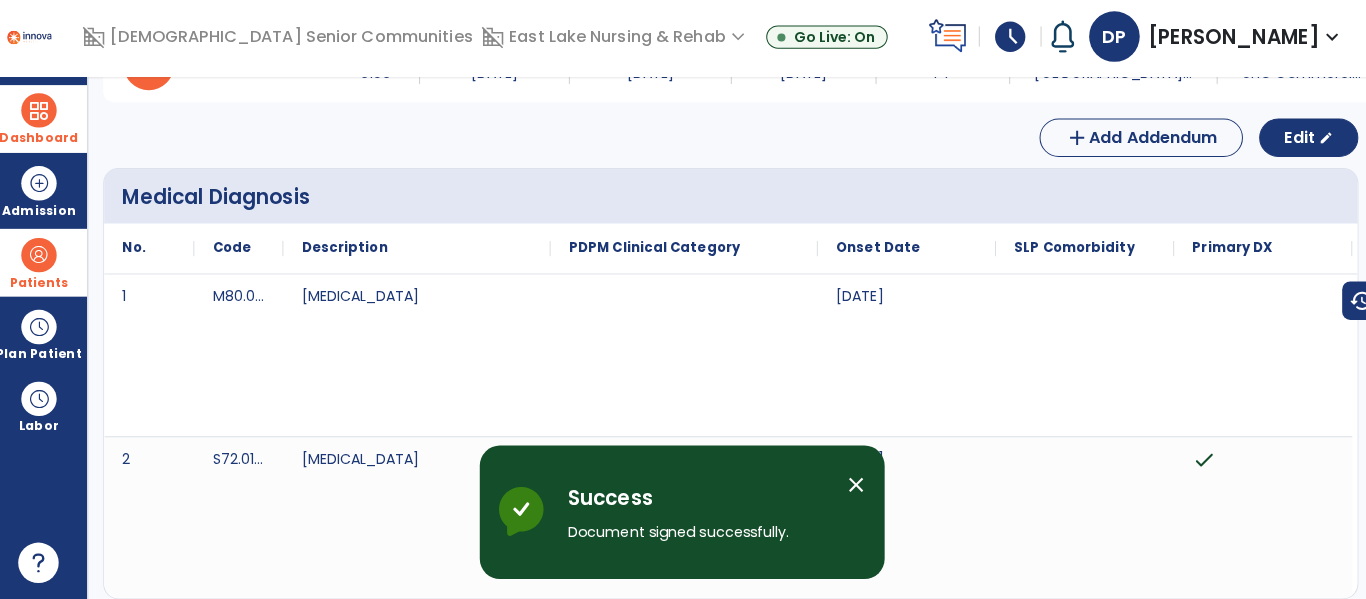 scroll, scrollTop: 0, scrollLeft: 0, axis: both 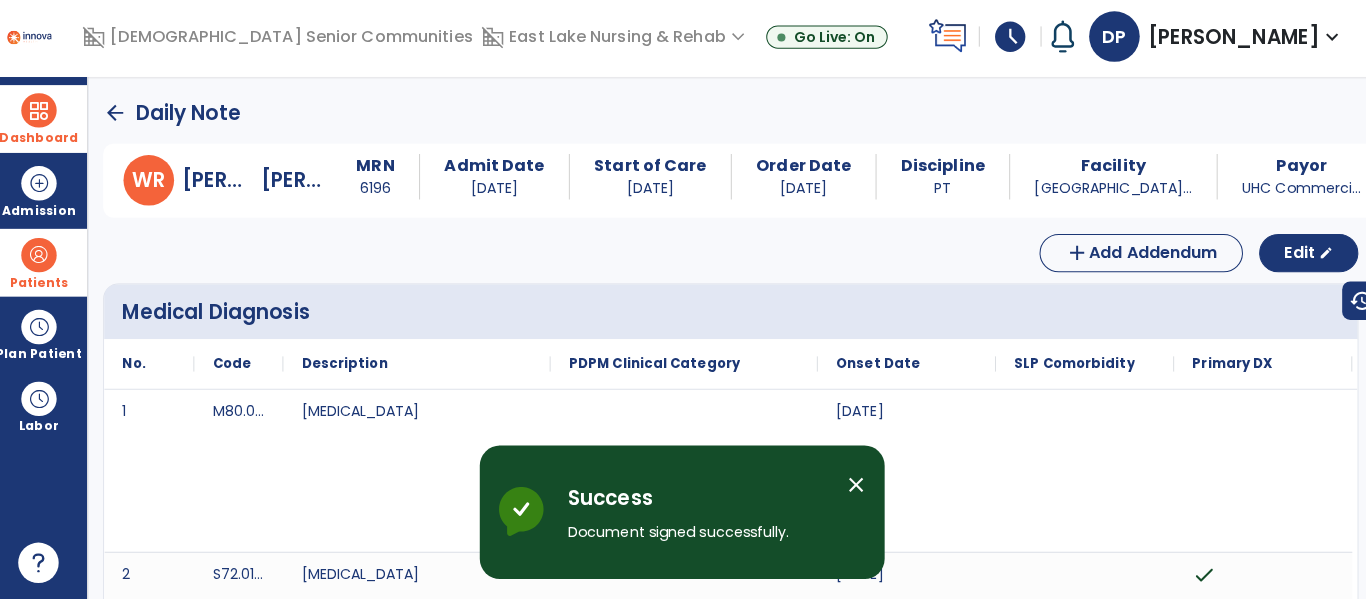 click on "arrow_back" 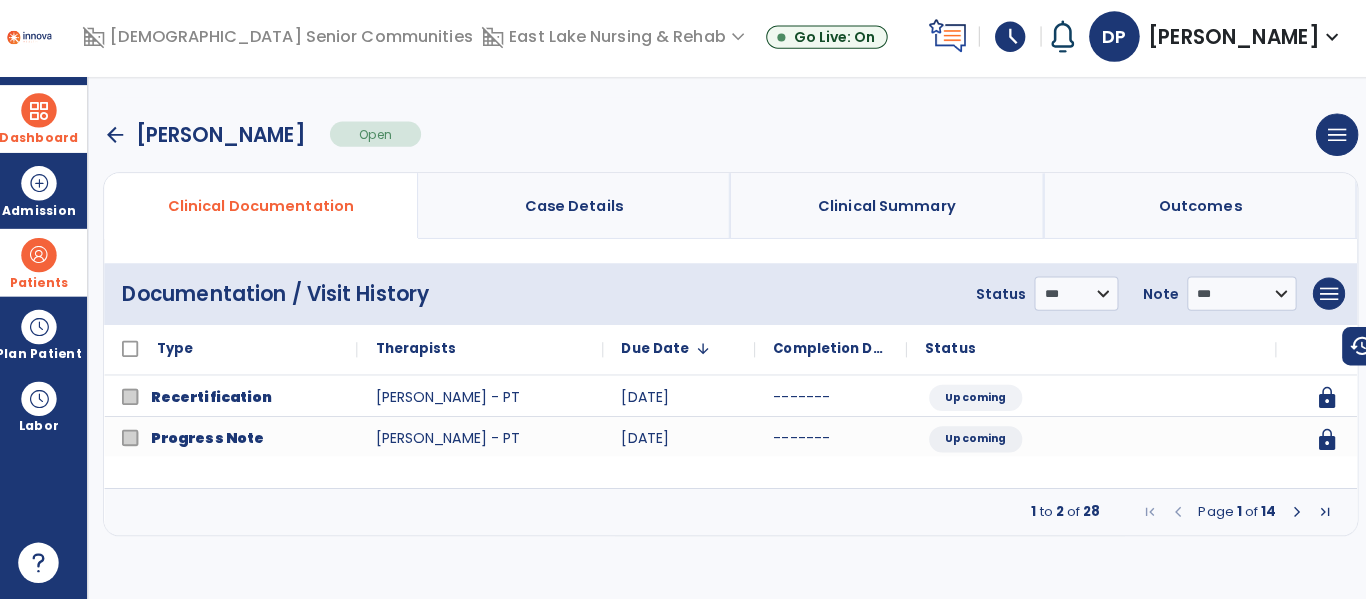 click at bounding box center (1290, 513) 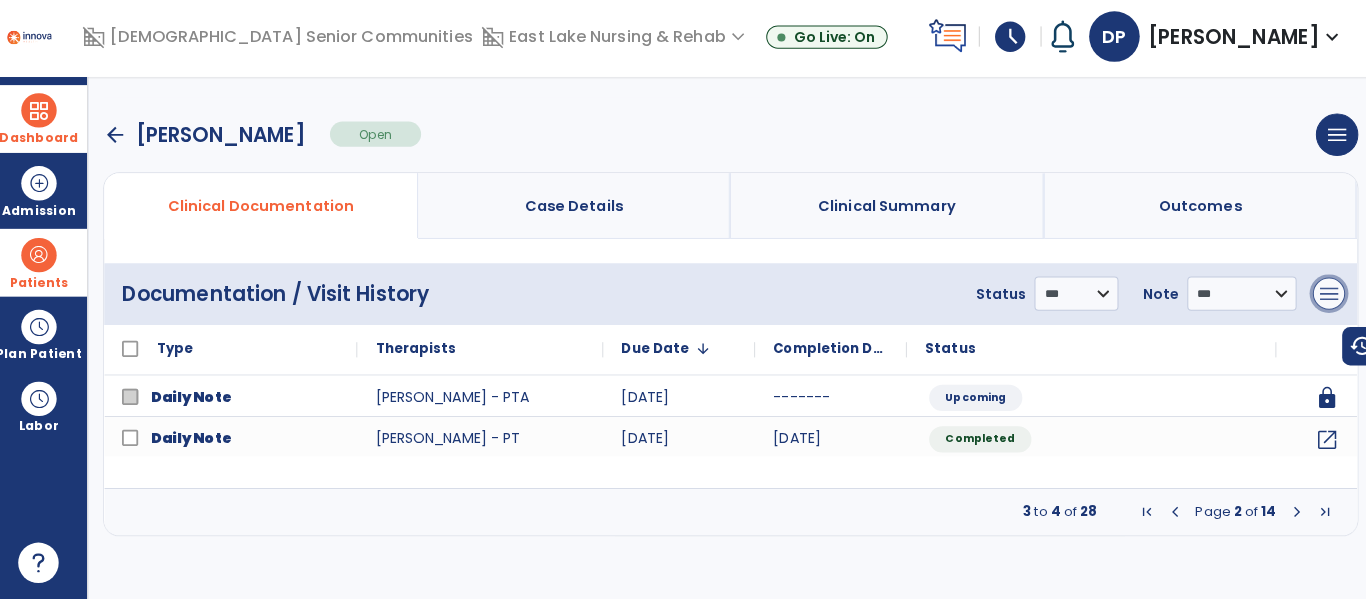 click on "menu" at bounding box center (1322, 297) 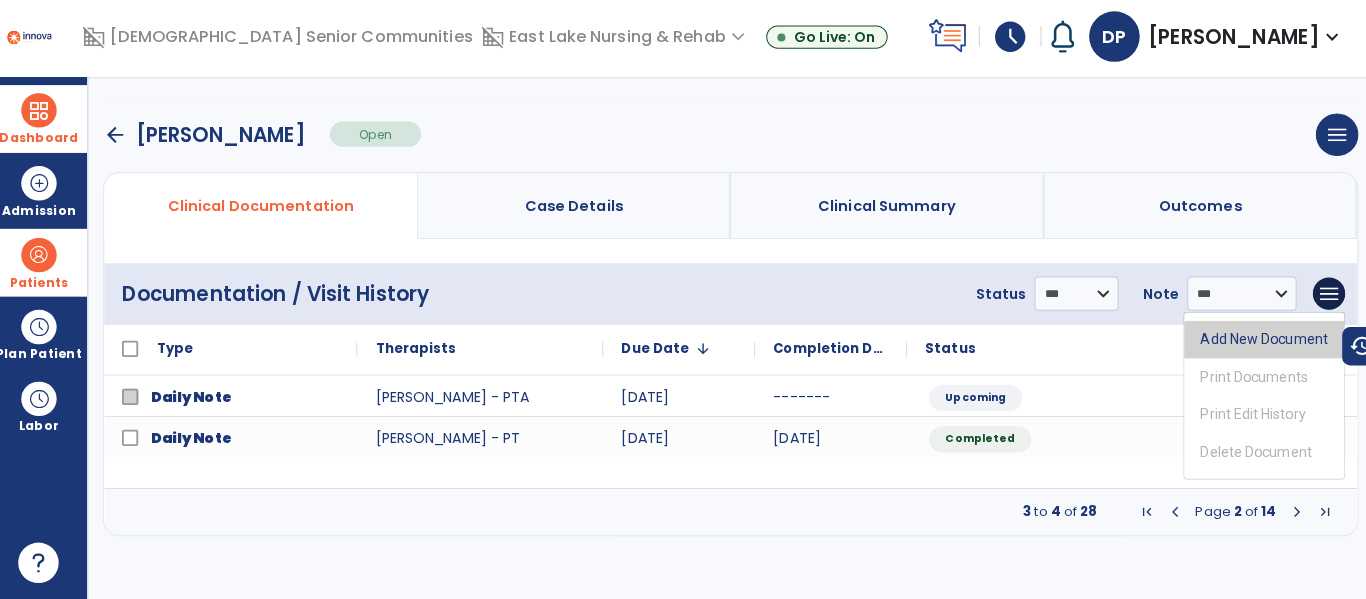 click on "Add New Document" at bounding box center [1258, 342] 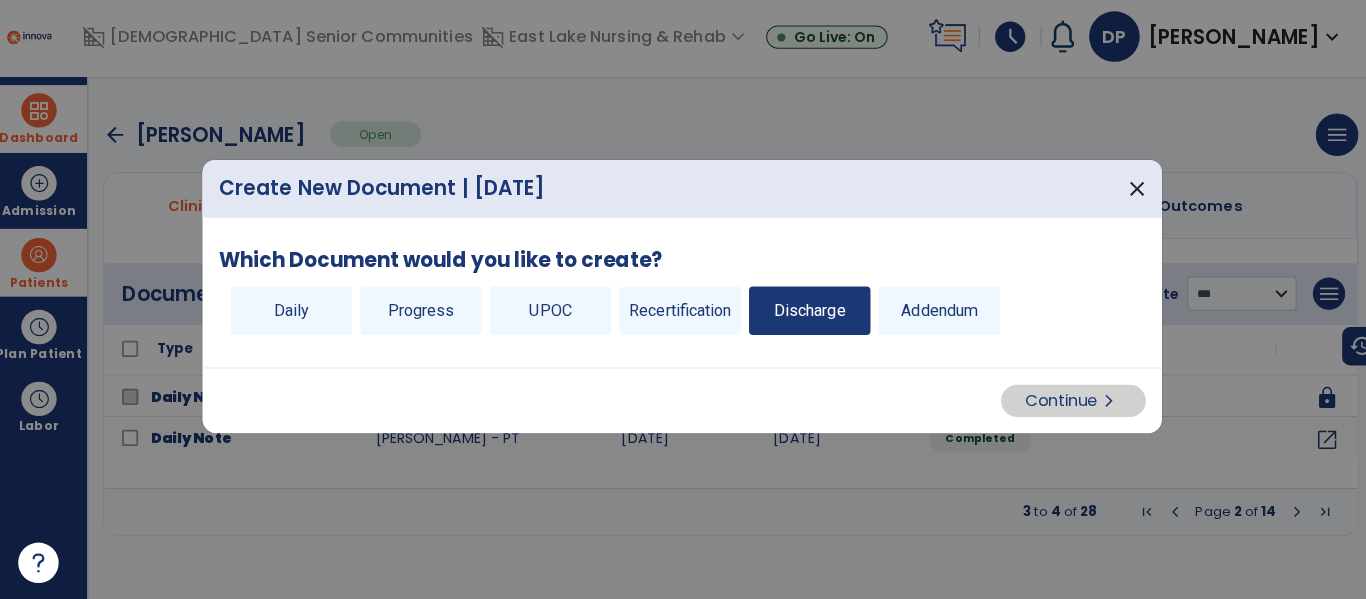click on "Discharge" at bounding box center (809, 314) 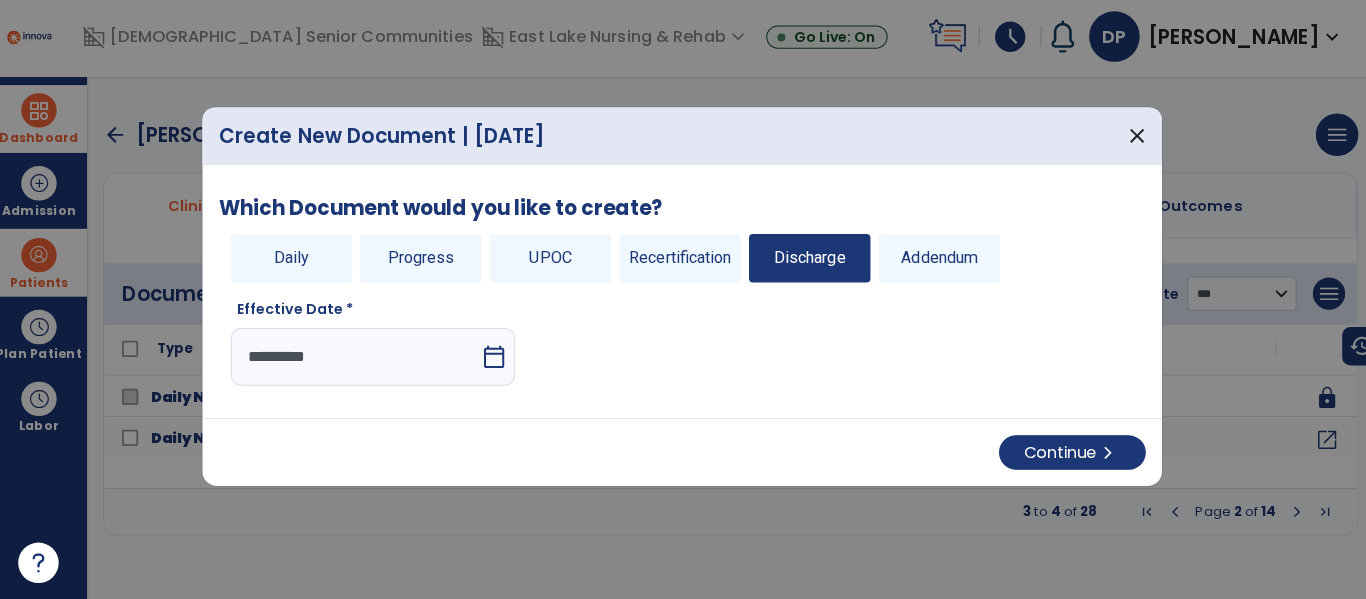 click on "calendar_today" at bounding box center [499, 359] 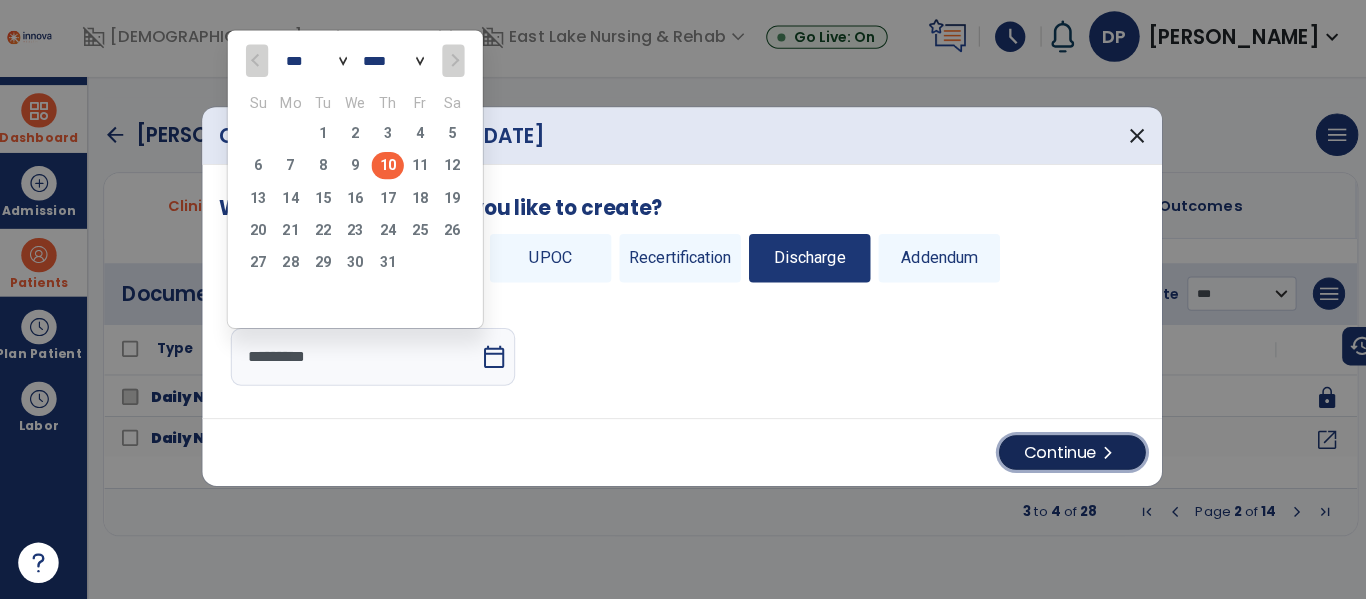 click on "Continue   chevron_right" at bounding box center (1068, 454) 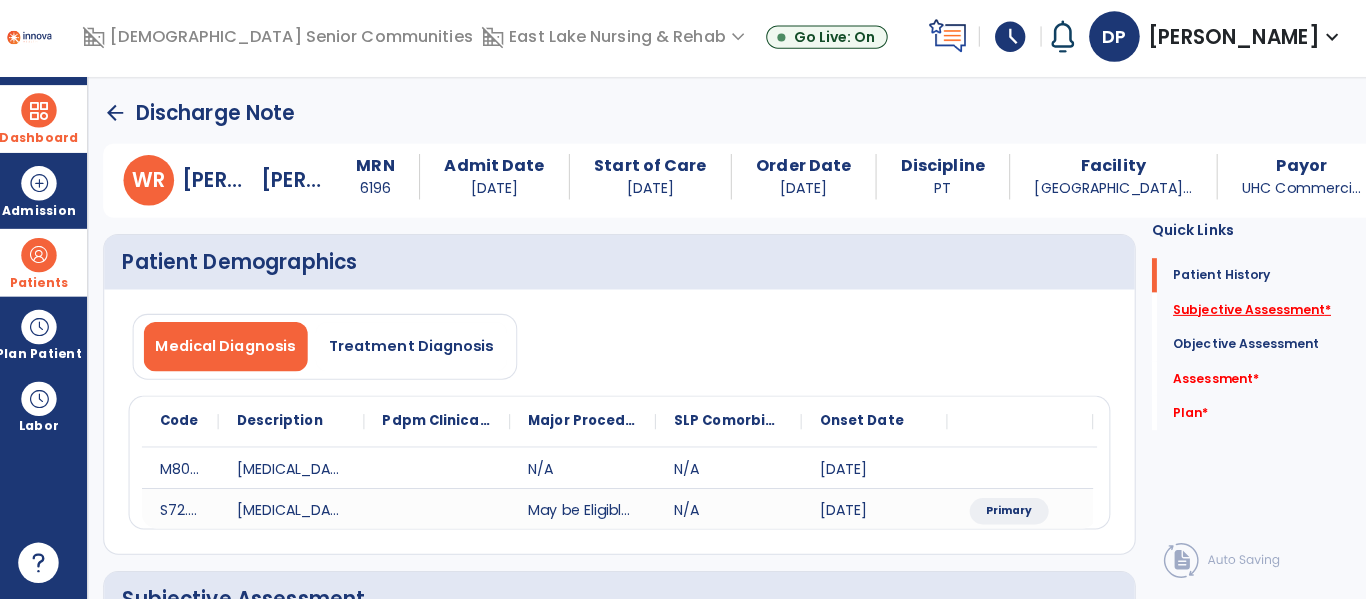 click on "Subjective Assessment   *" 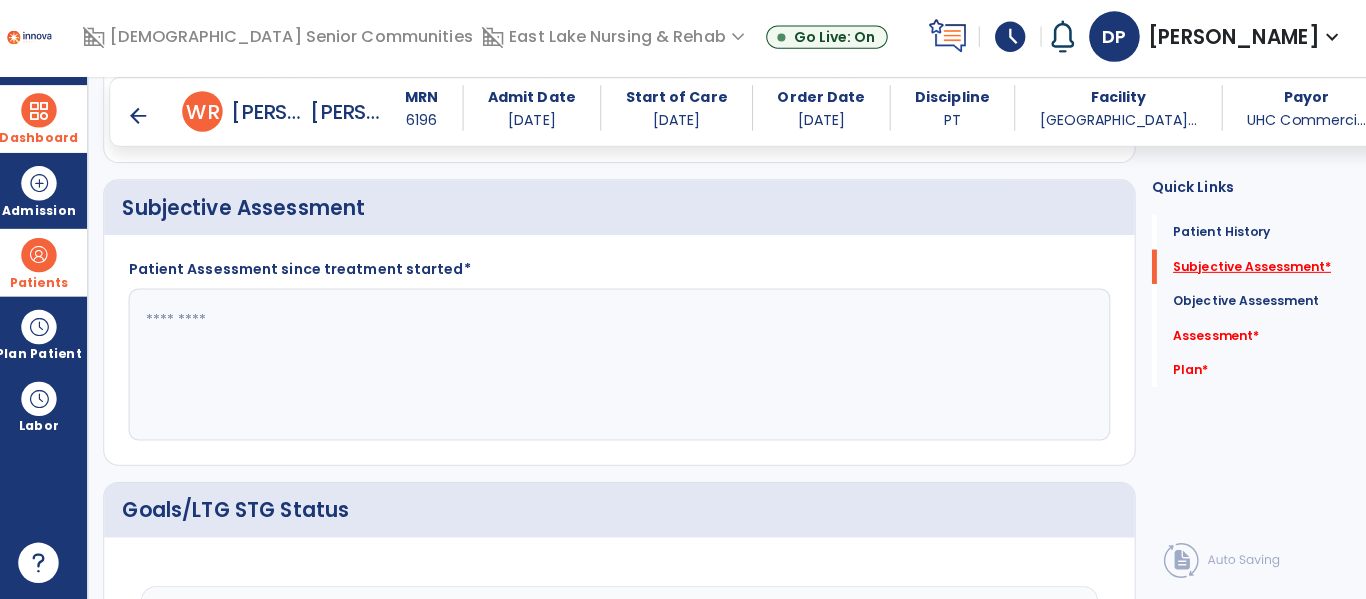 scroll, scrollTop: 371, scrollLeft: 0, axis: vertical 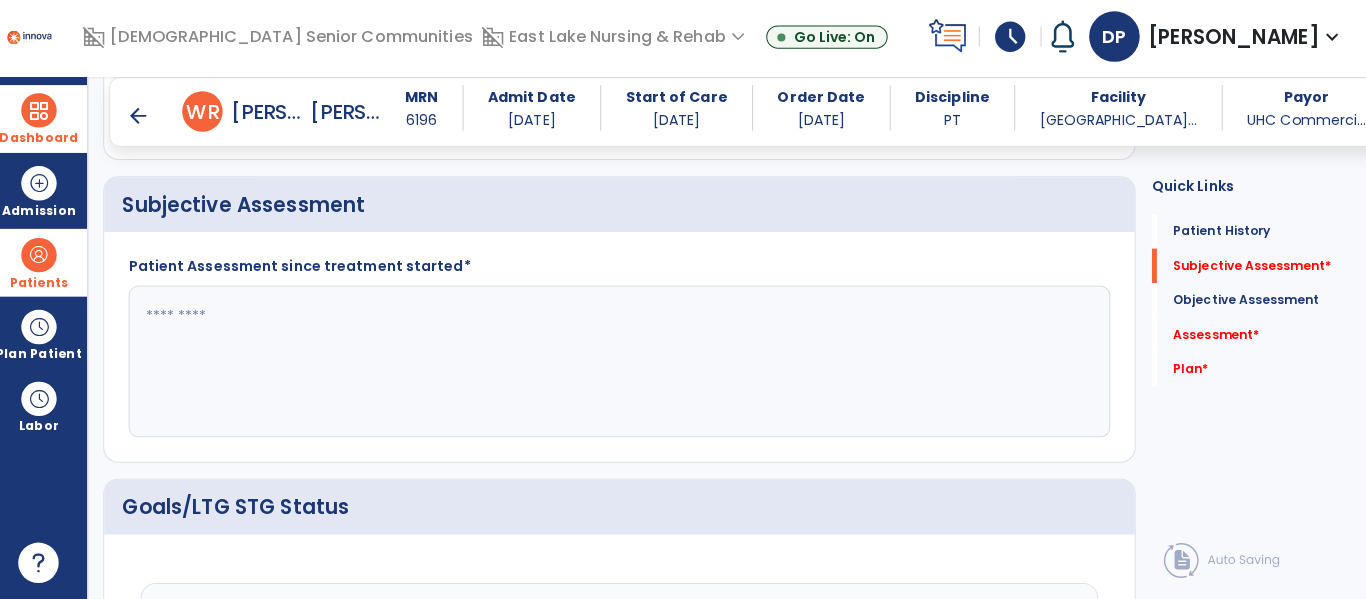 click 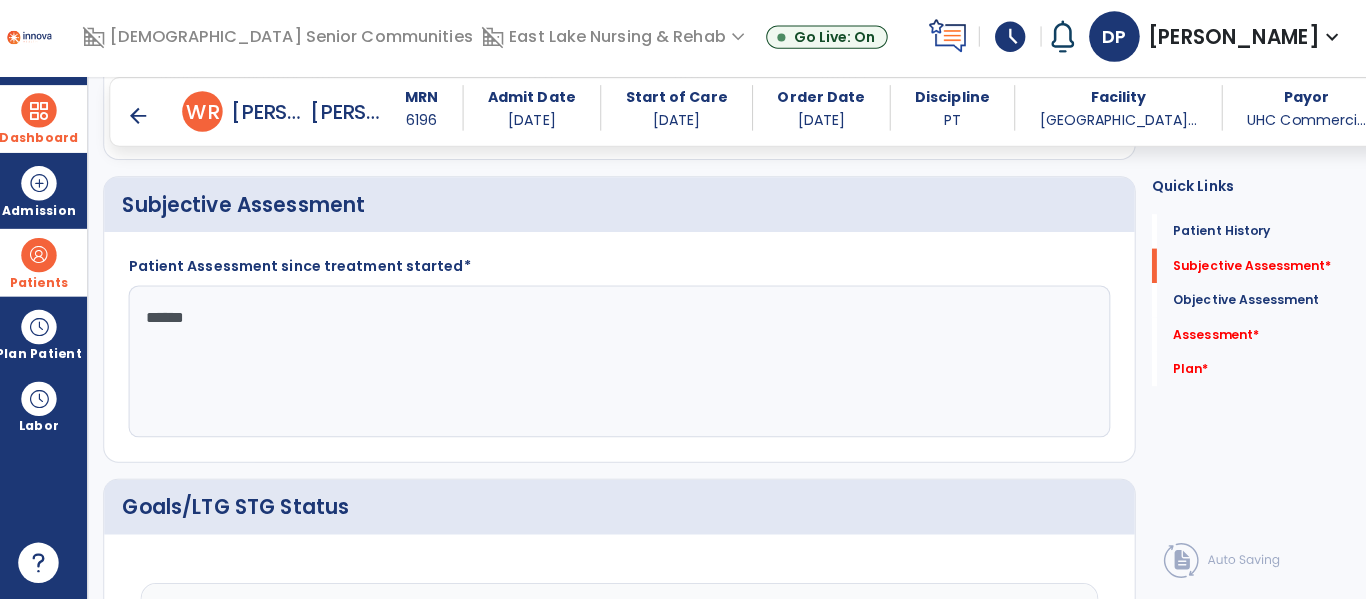 type on "*******" 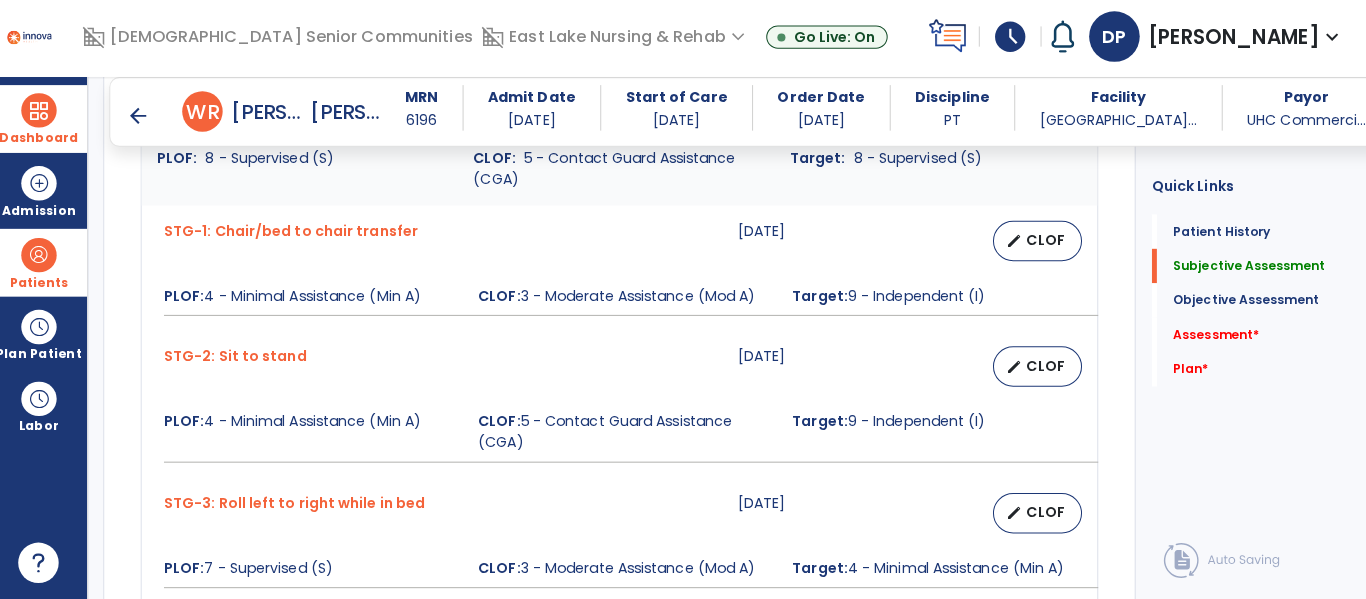scroll, scrollTop: 882, scrollLeft: 0, axis: vertical 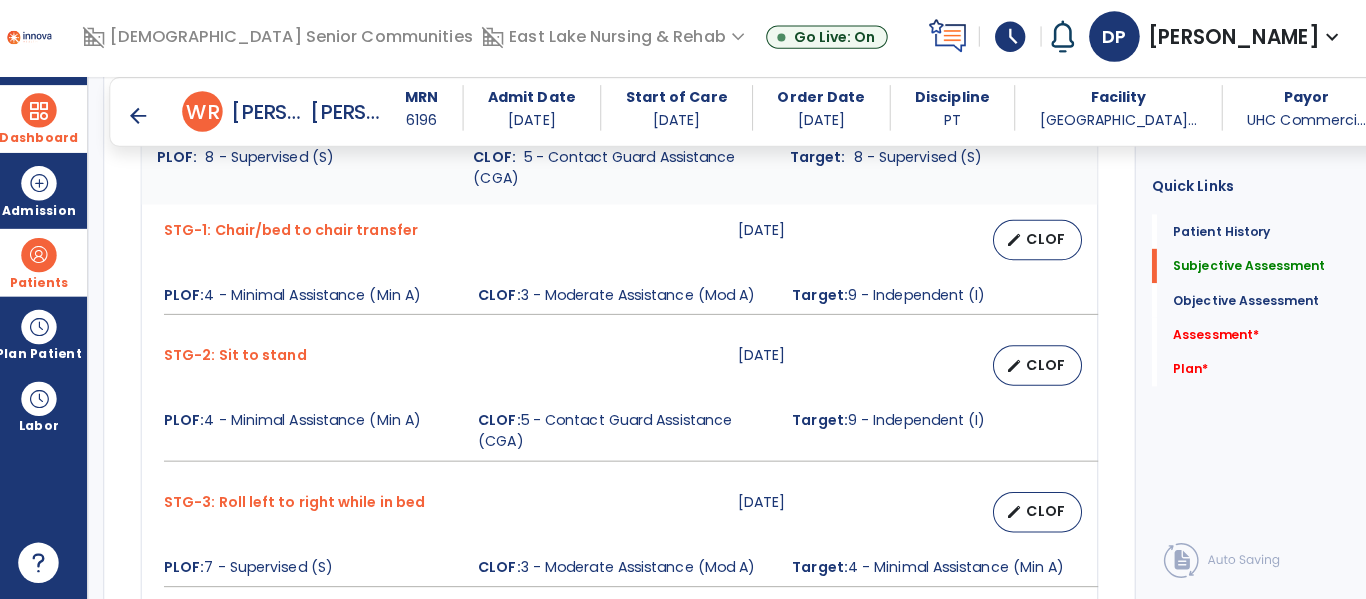type on "**********" 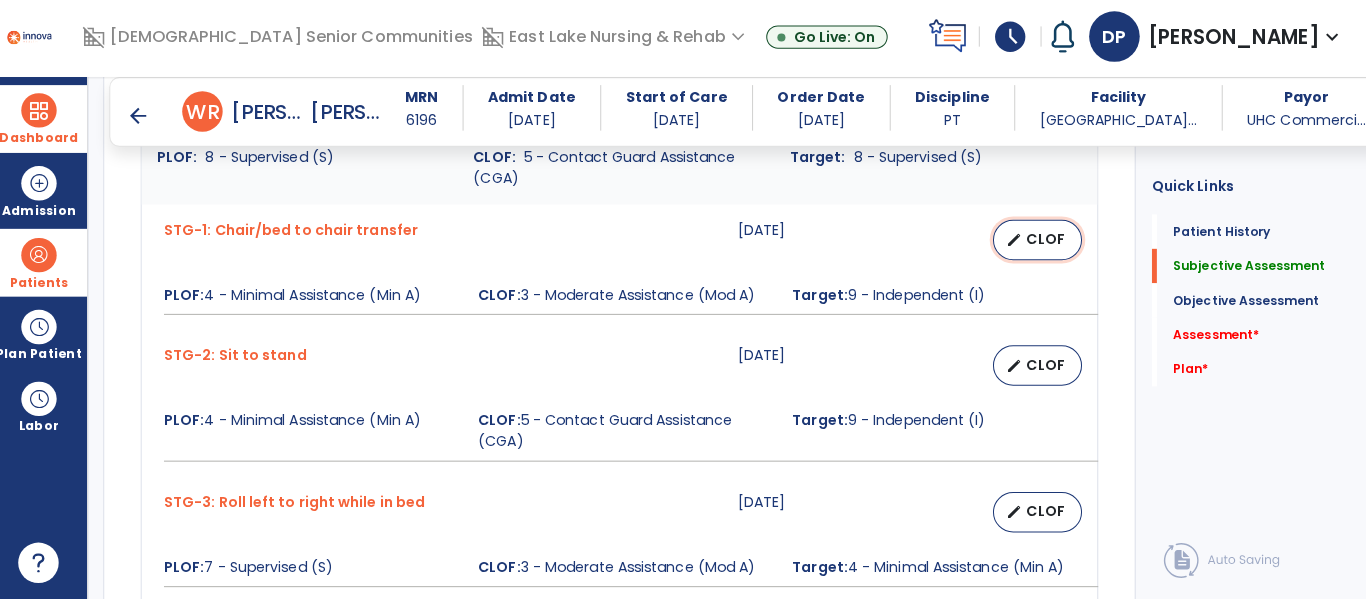 click on "CLOF" at bounding box center (1042, 243) 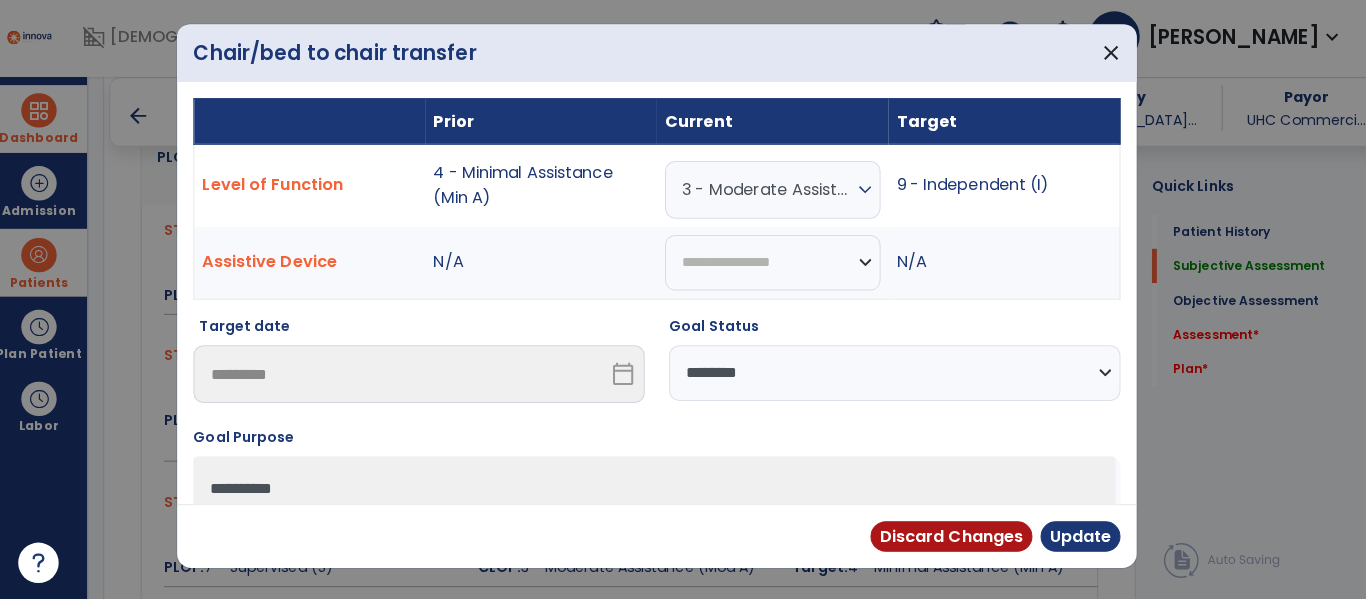 click on "3 - Moderate Assistance (Mod A)" at bounding box center (767, 194) 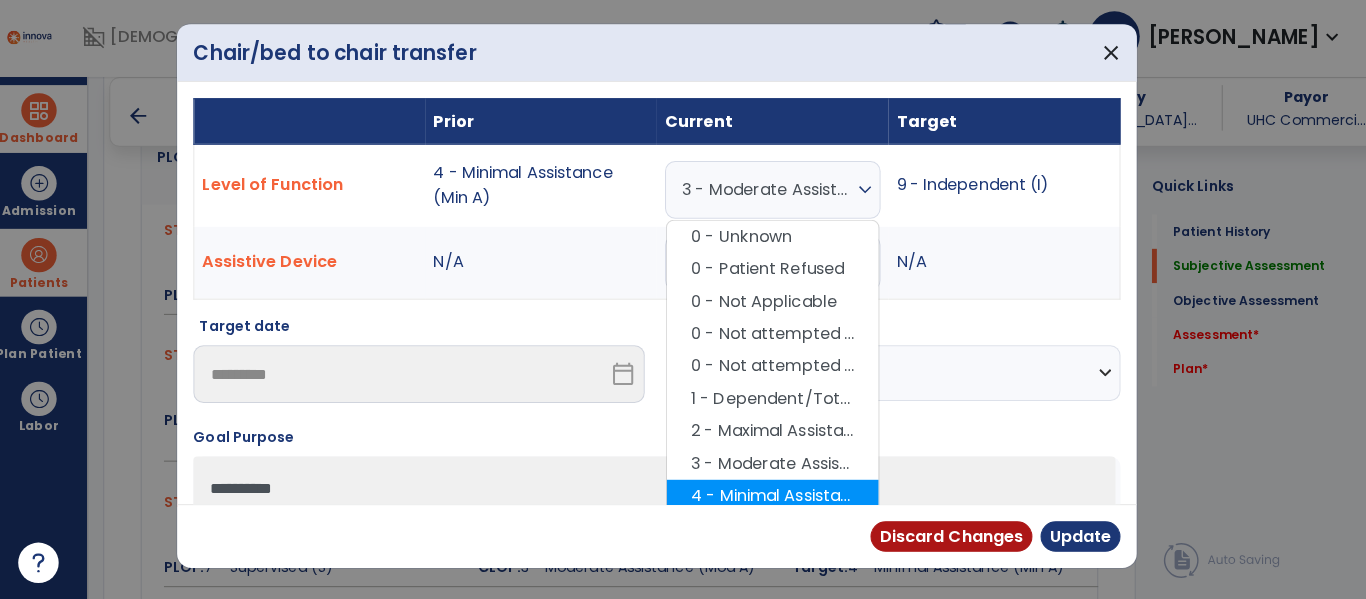 click on "4 - Minimal Assistance (Min A)" at bounding box center [772, 497] 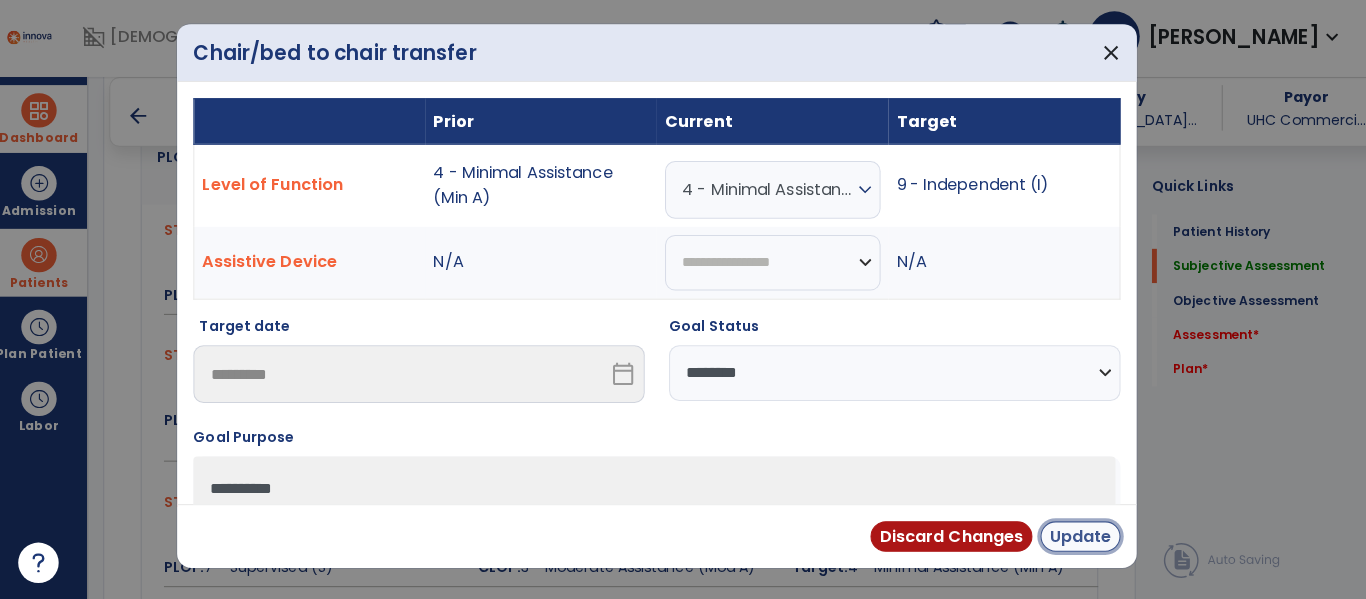 click on "Update" at bounding box center (1076, 537) 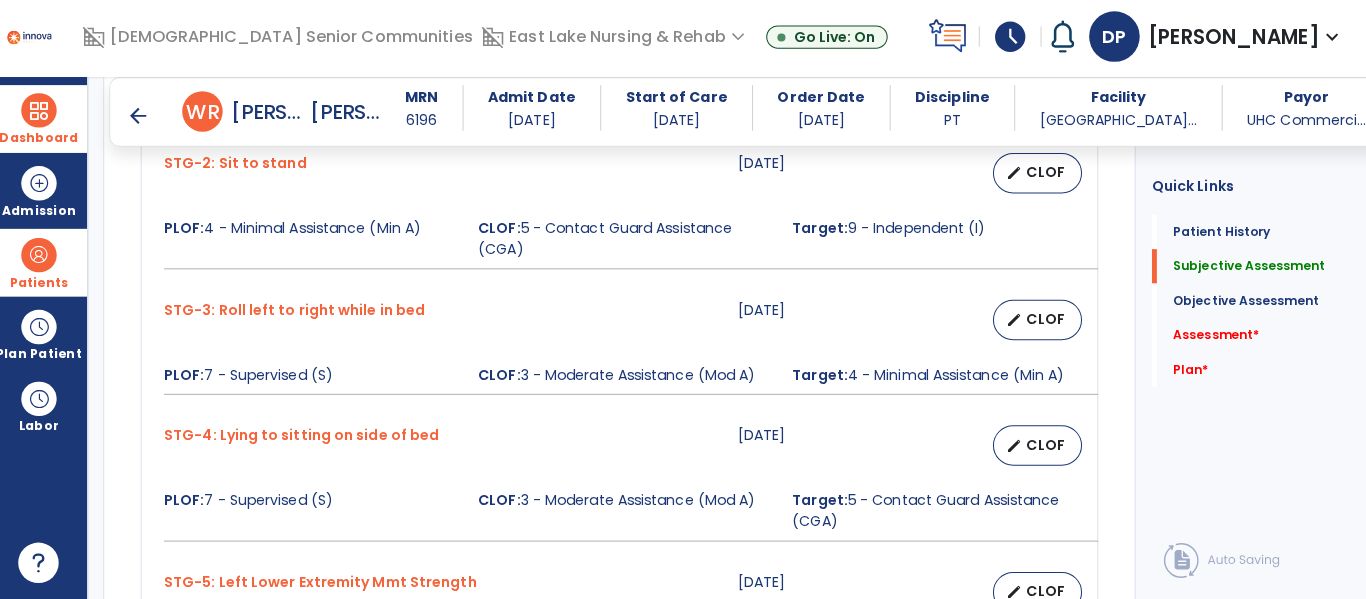 scroll, scrollTop: 1075, scrollLeft: 0, axis: vertical 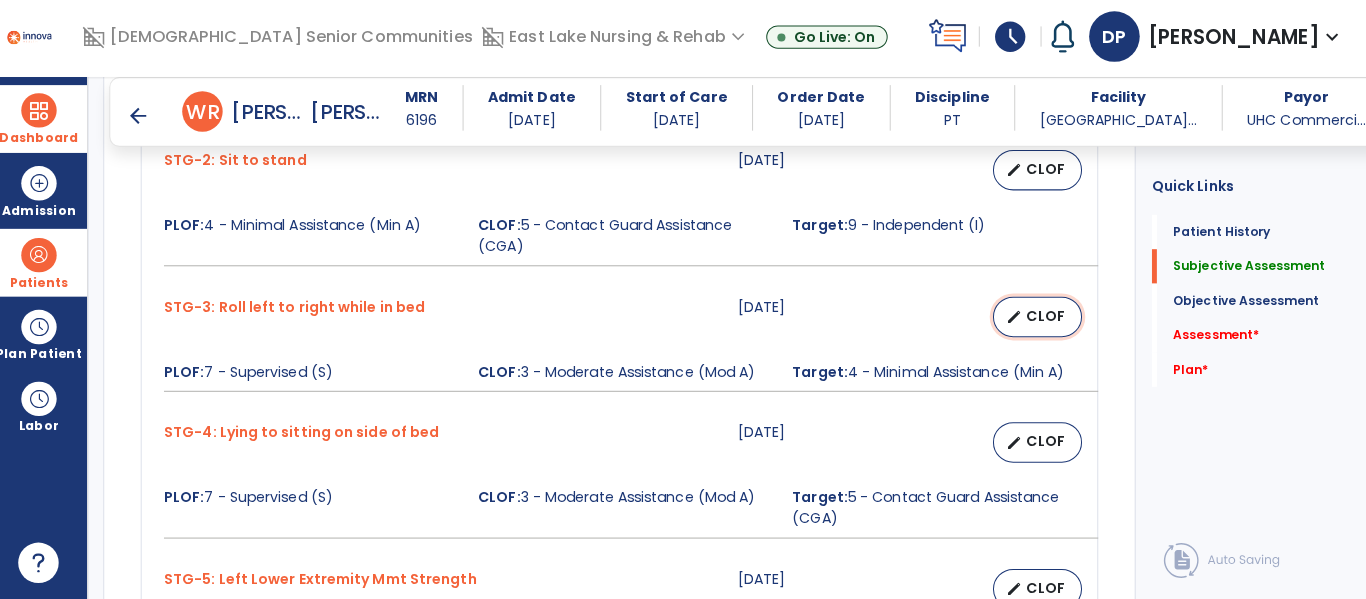 click on "CLOF" at bounding box center (1042, 319) 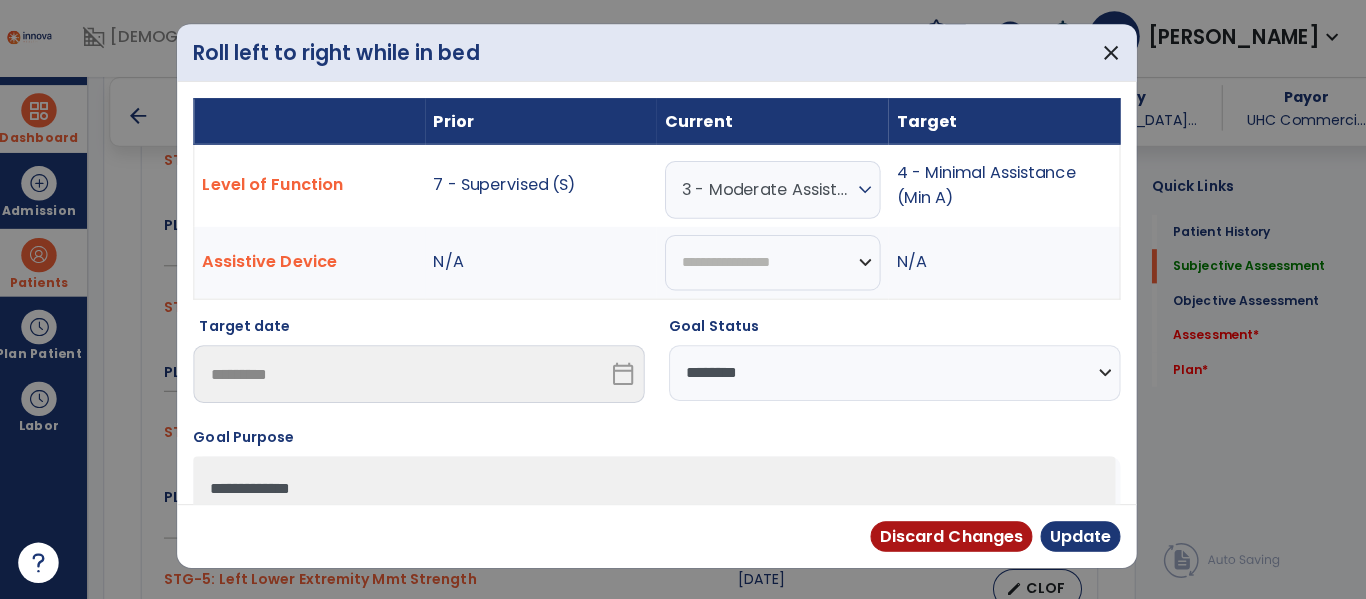 click on "3 - Moderate Assistance (Mod A)" at bounding box center (767, 194) 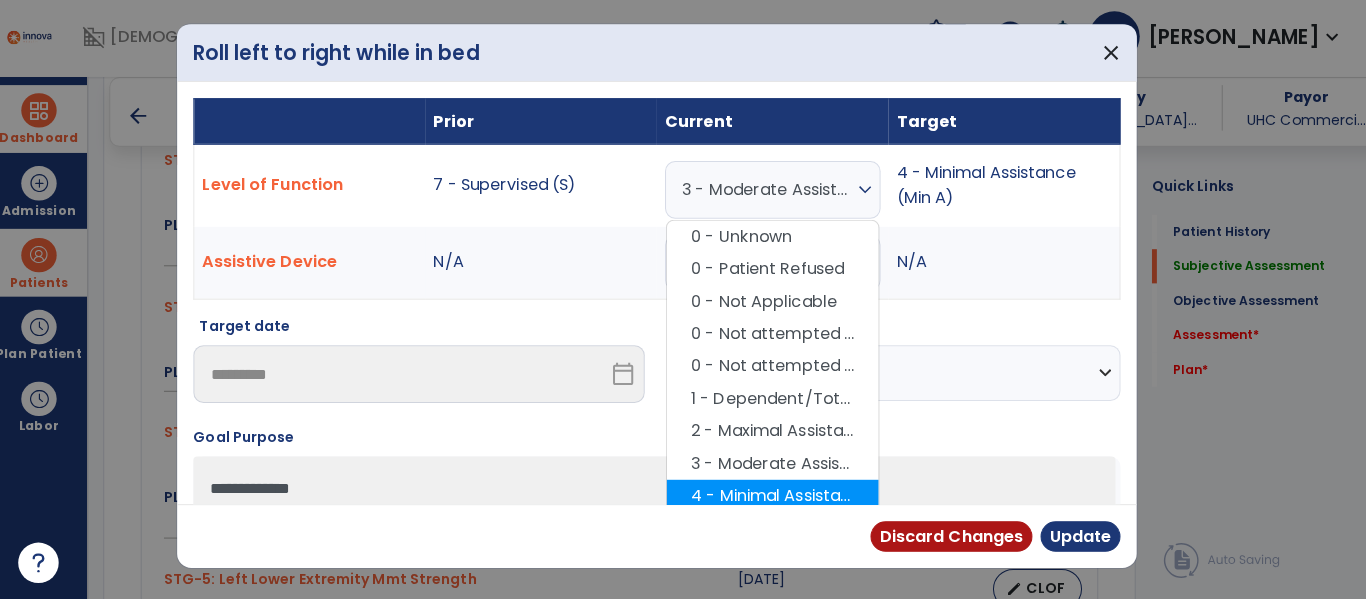 click on "4 - Minimal Assistance (Min A)" at bounding box center [772, 497] 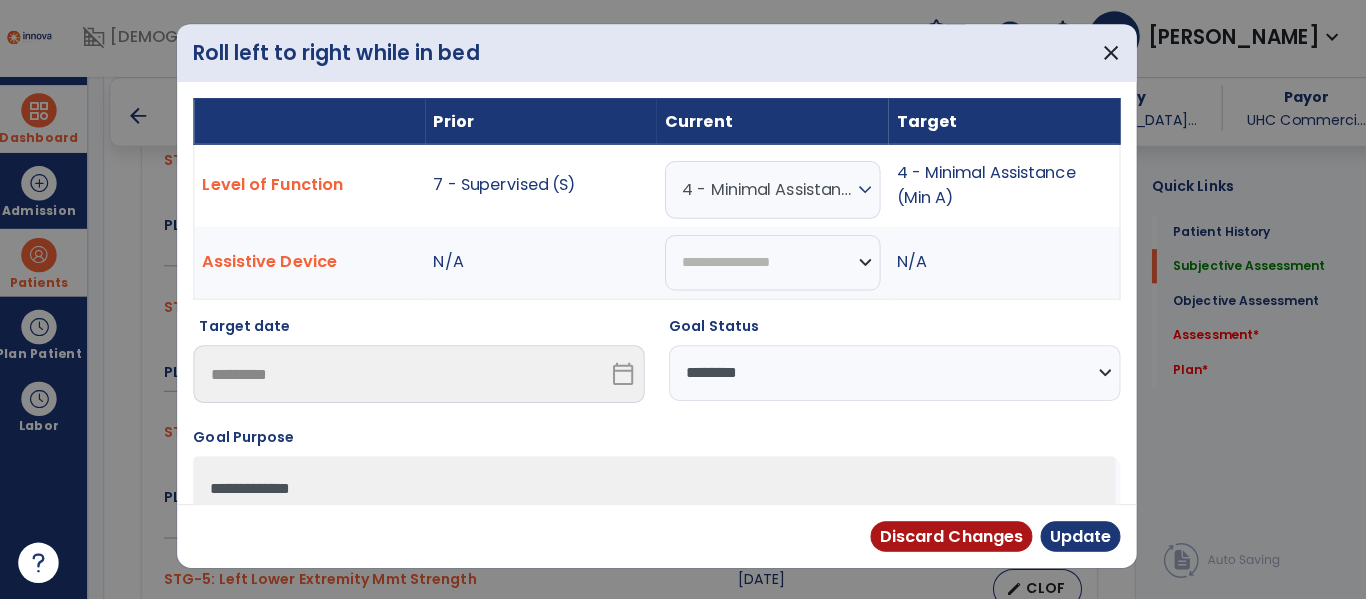 click on "**********" at bounding box center [893, 375] 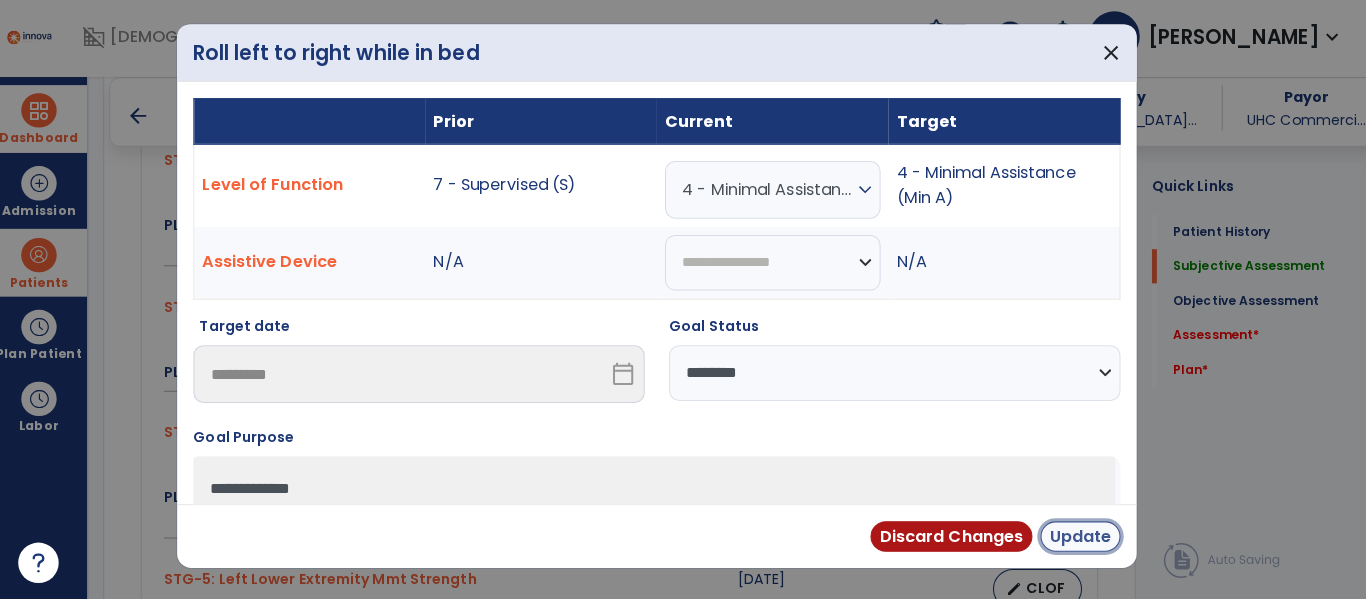 click on "Update" at bounding box center [1076, 537] 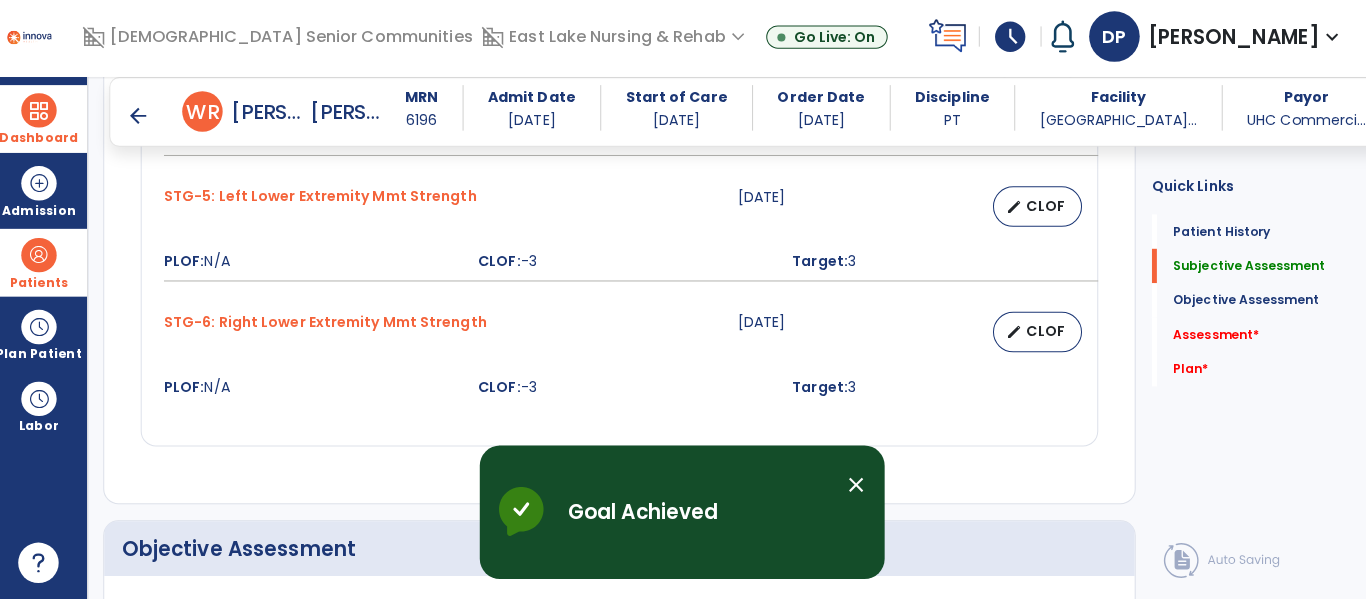 scroll, scrollTop: 1436, scrollLeft: 0, axis: vertical 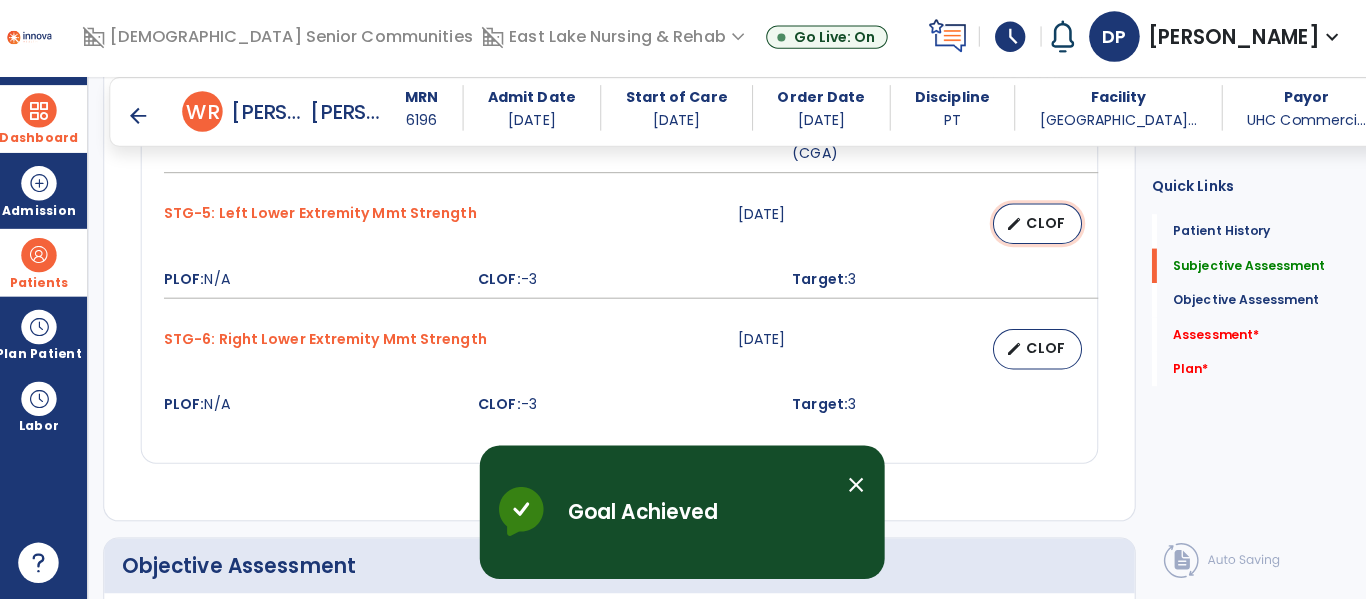 click on "CLOF" at bounding box center [1042, 227] 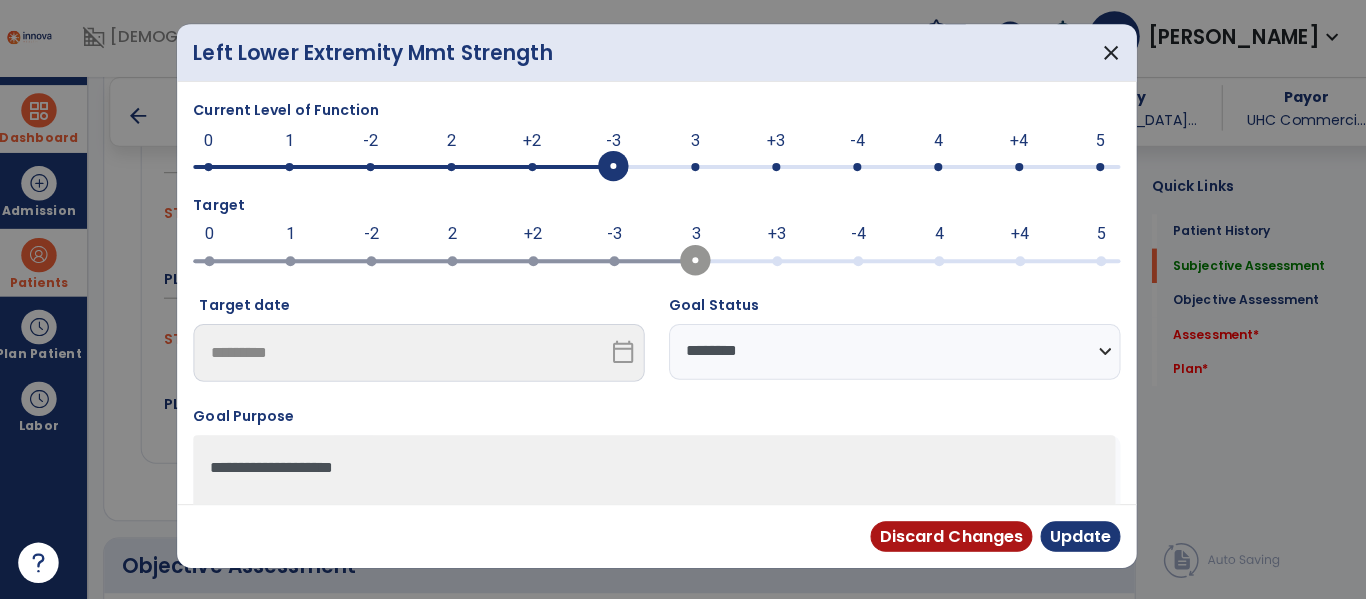 click at bounding box center (658, 172) 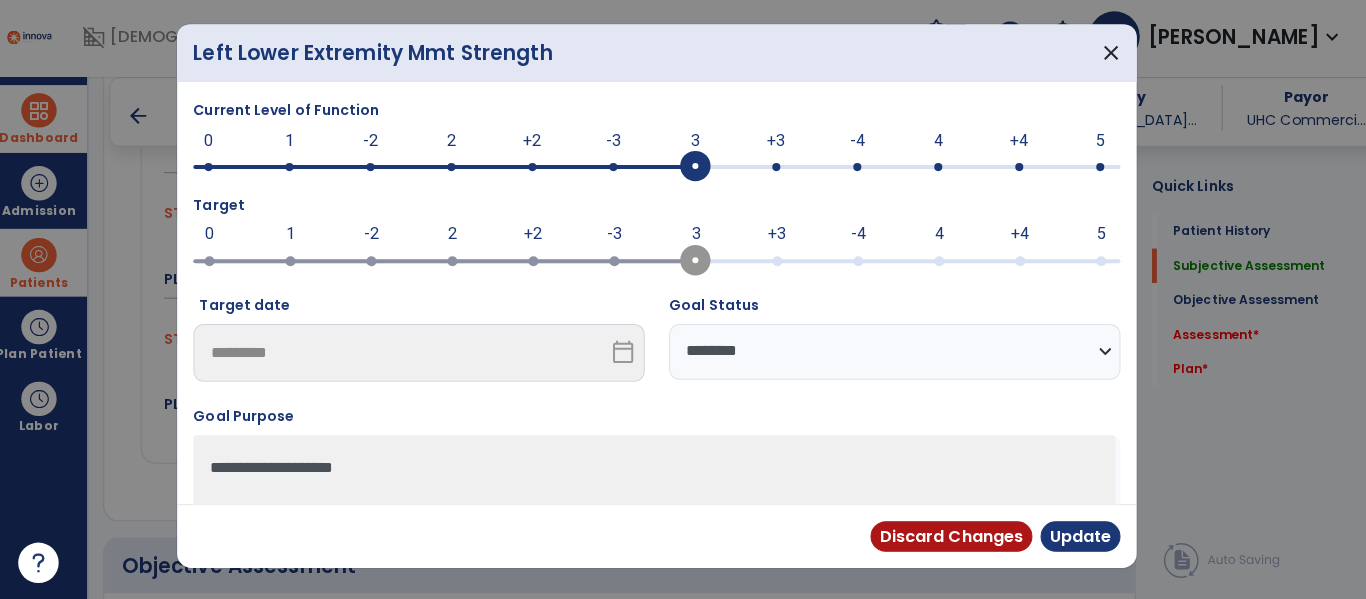 click on "**********" at bounding box center [893, 354] 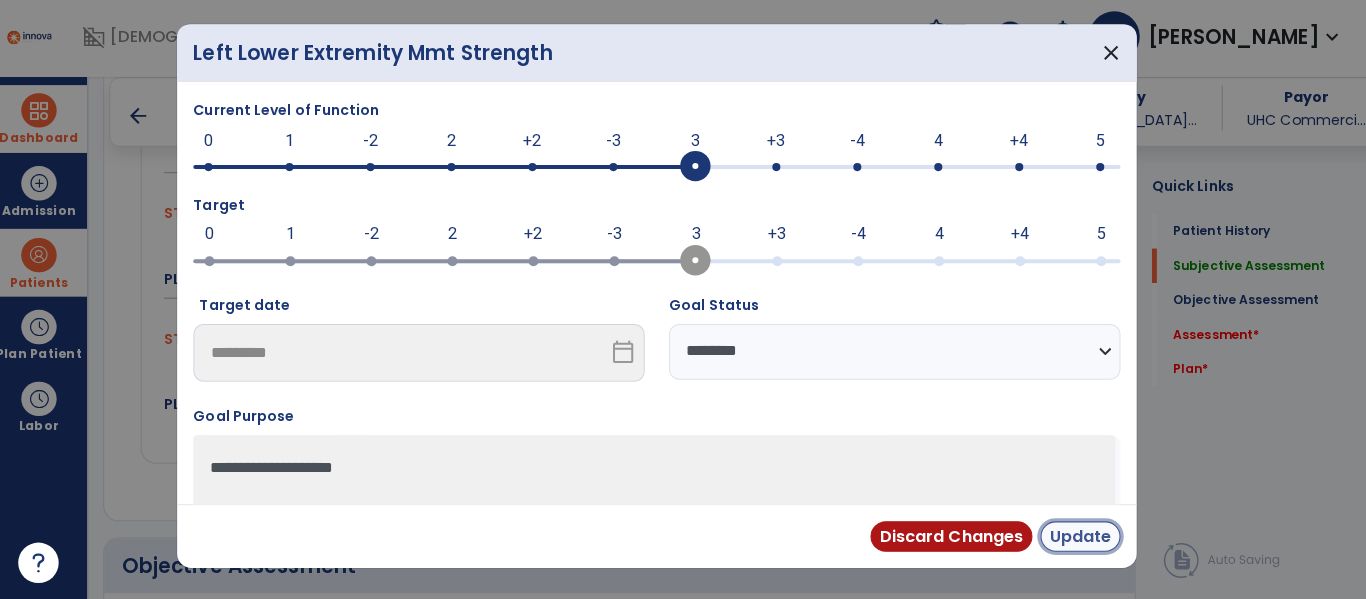 click on "Update" at bounding box center (1076, 537) 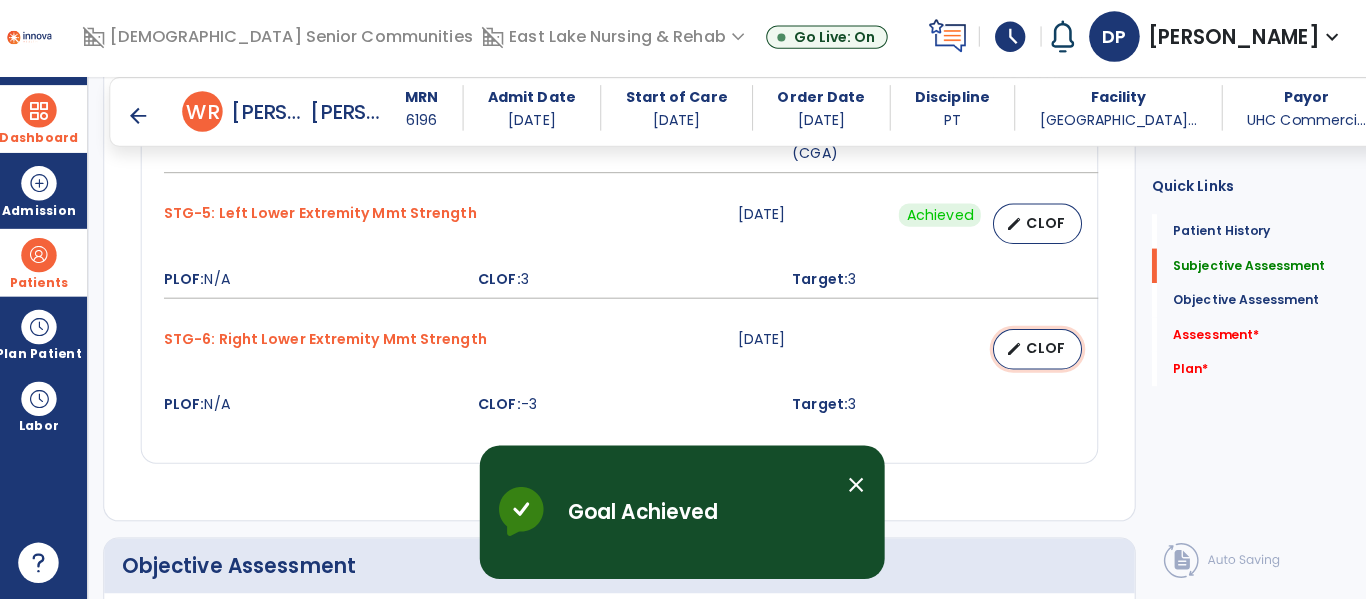 click on "edit   CLOF" at bounding box center (1034, 352) 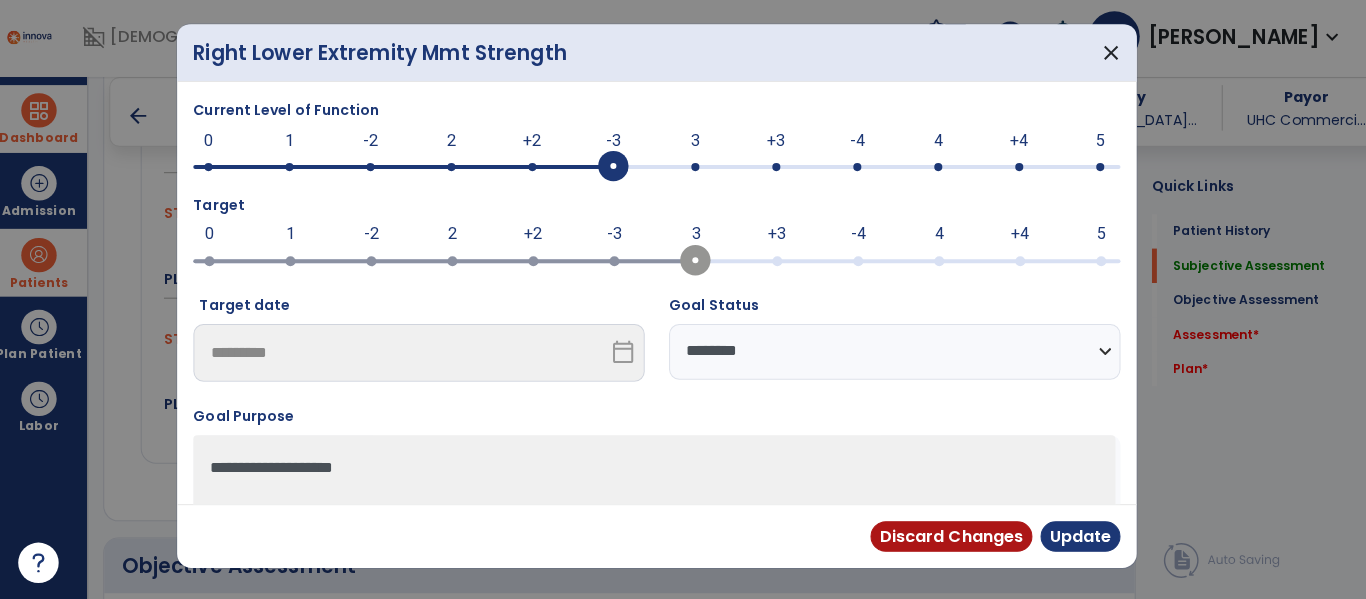 click on "**********" at bounding box center [893, 354] 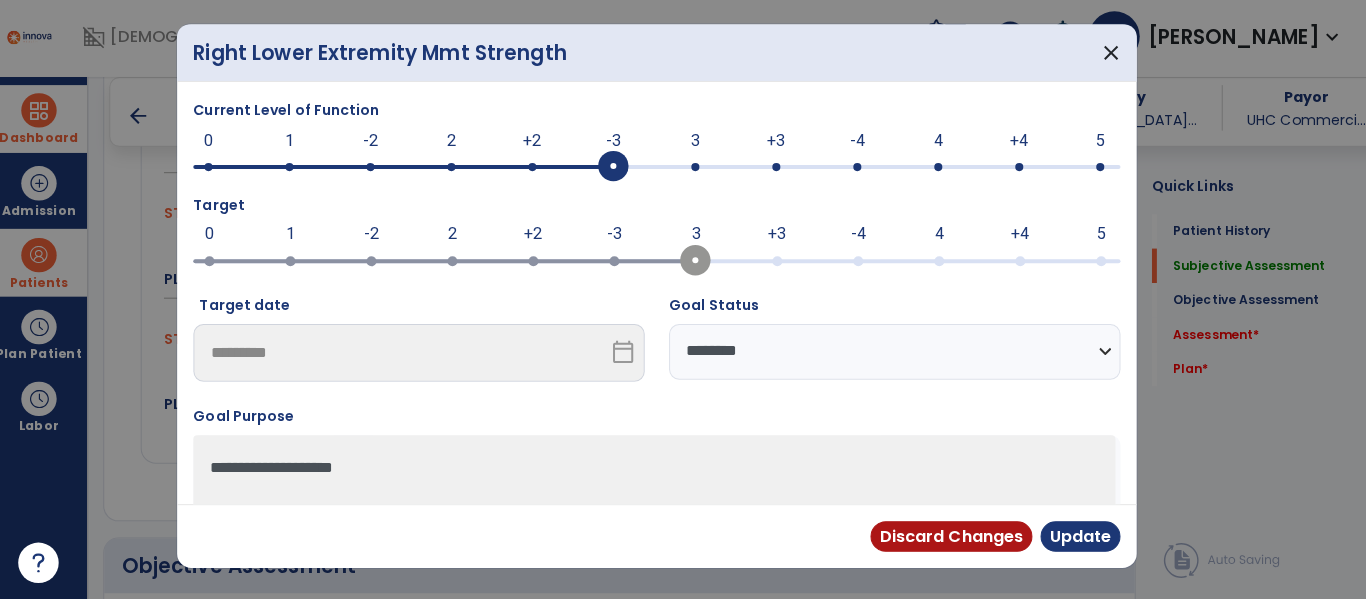 click at bounding box center [658, 172] 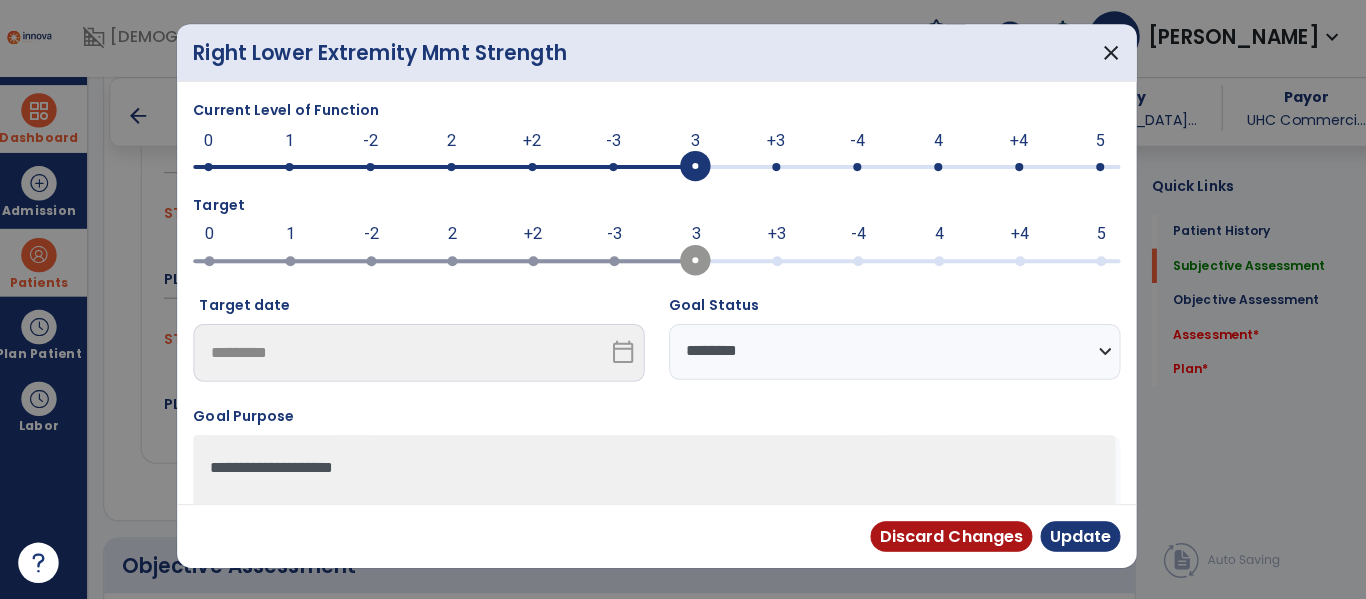 click on "**********" at bounding box center (893, 354) 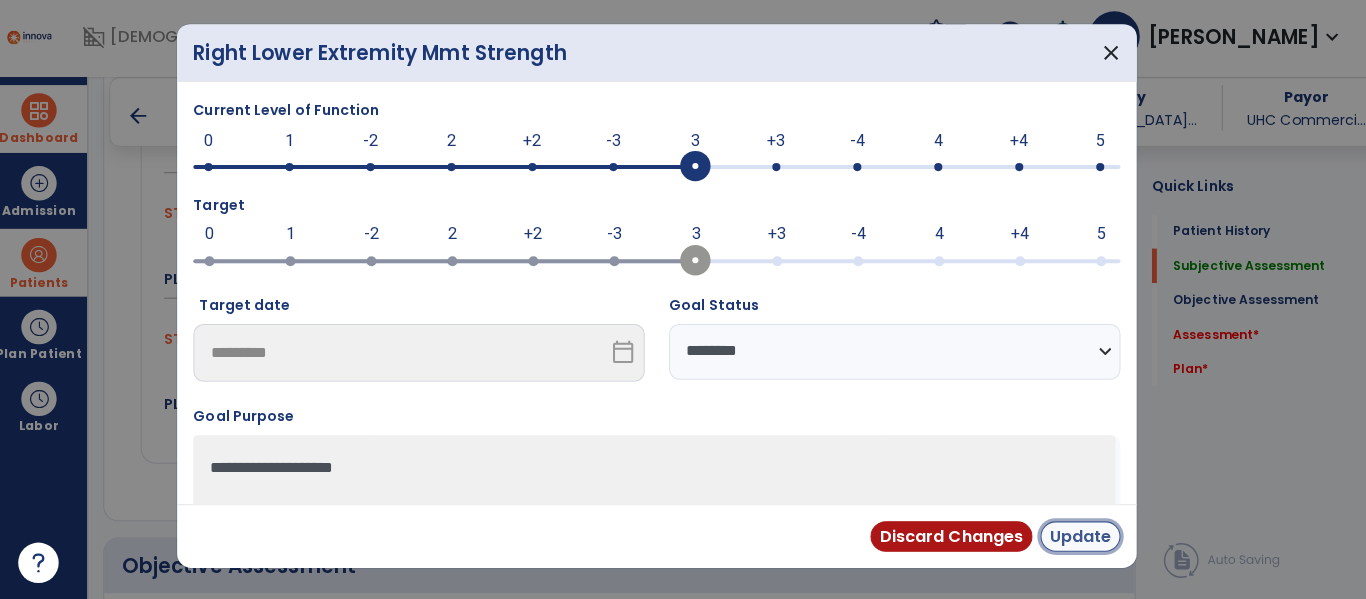 click on "Update" at bounding box center (1076, 537) 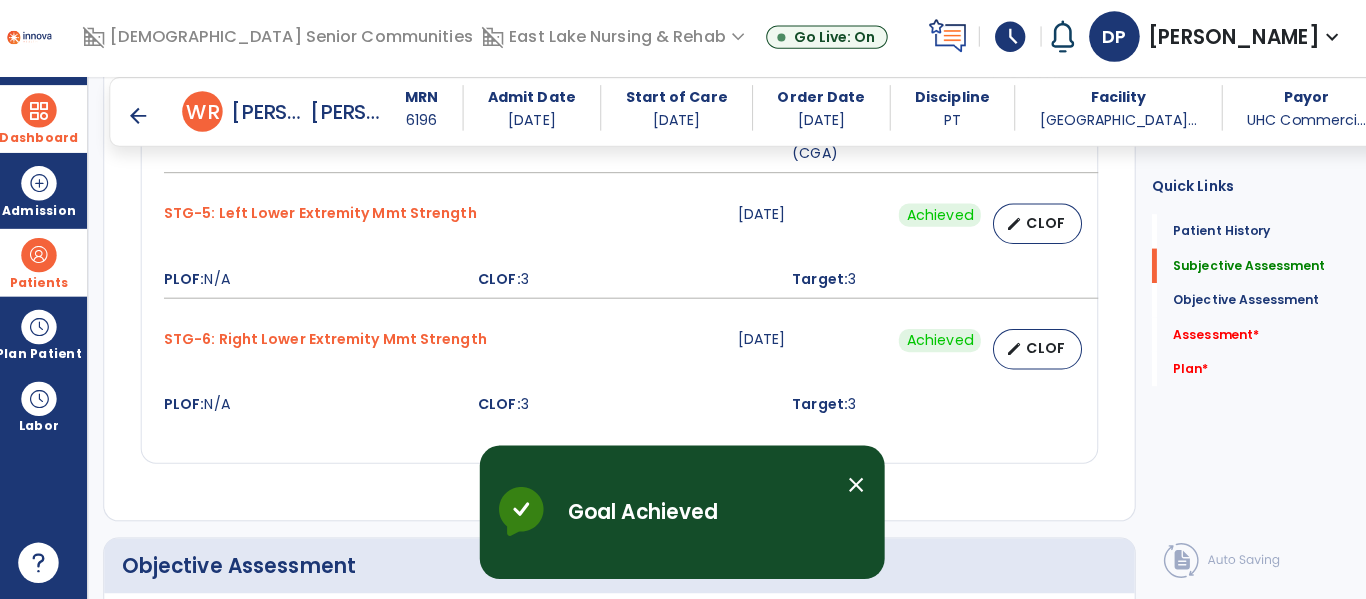 scroll, scrollTop: 1730, scrollLeft: 0, axis: vertical 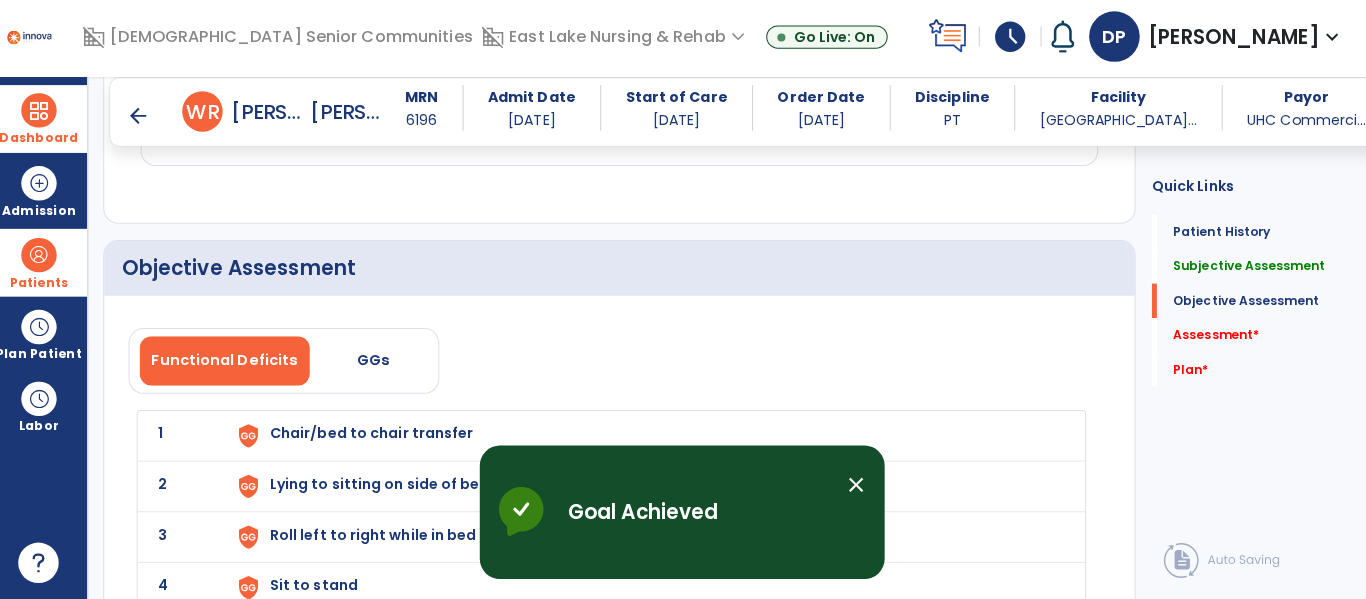 click on "Chair/bed to chair transfer" at bounding box center (376, 435) 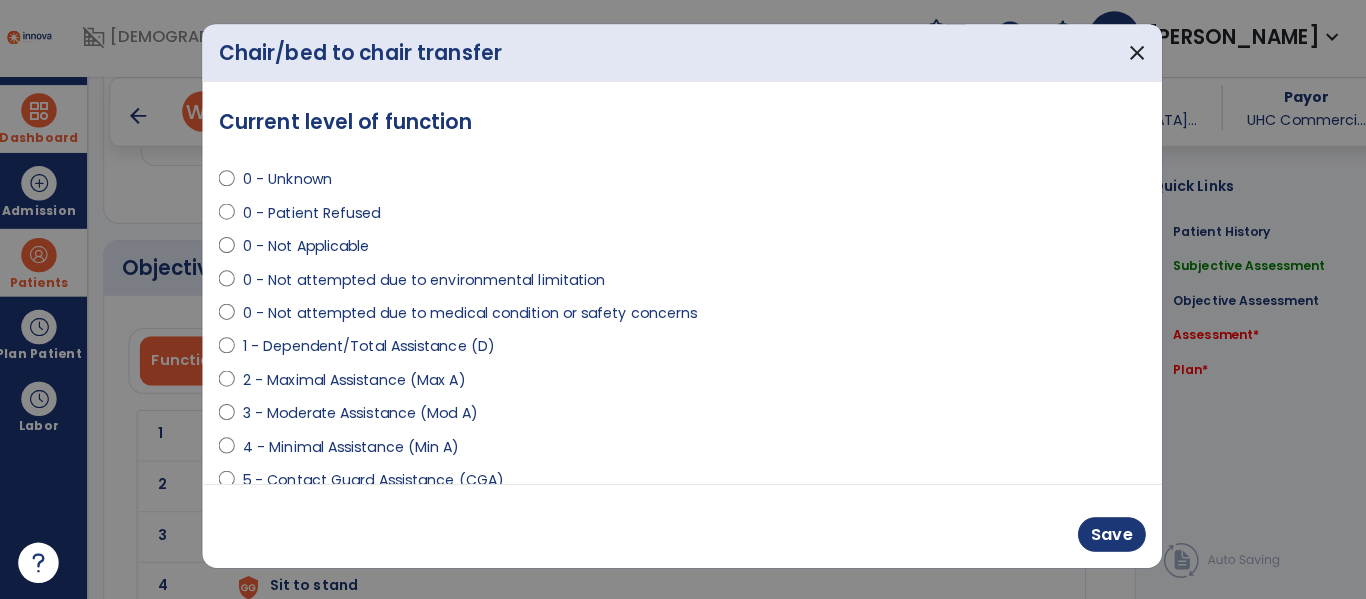 select on "**********" 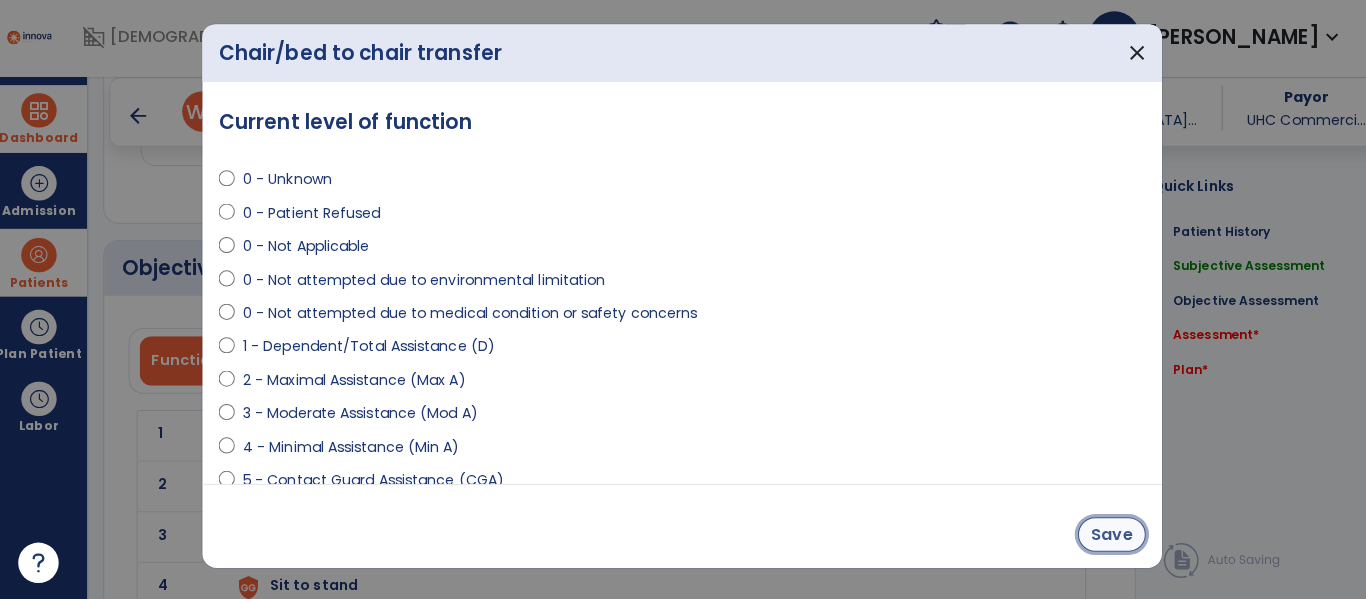 click on "Save" at bounding box center [1107, 535] 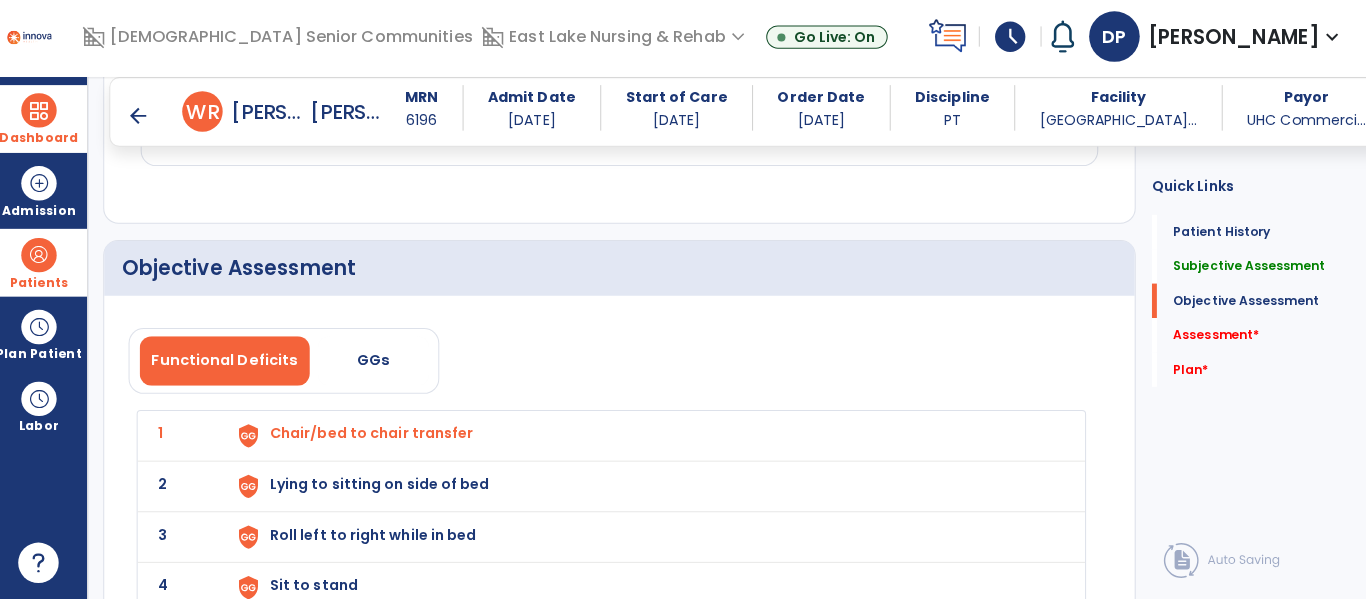 click on "Lying to sitting on side of bed" at bounding box center [646, 437] 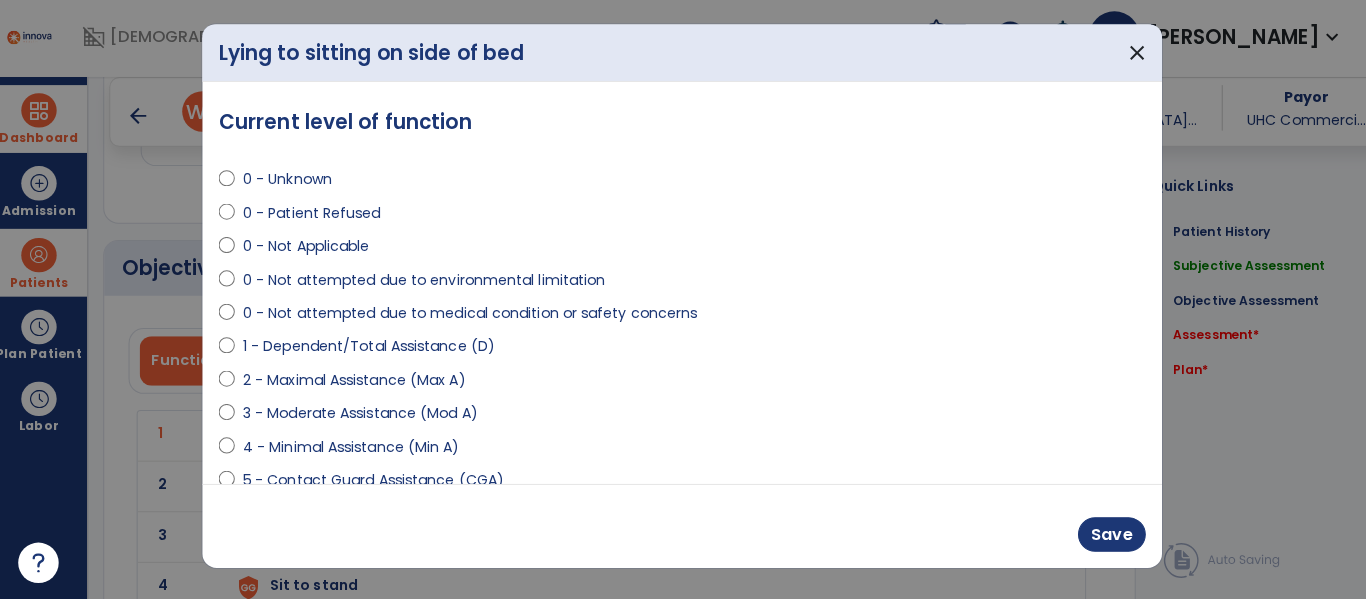 select on "**********" 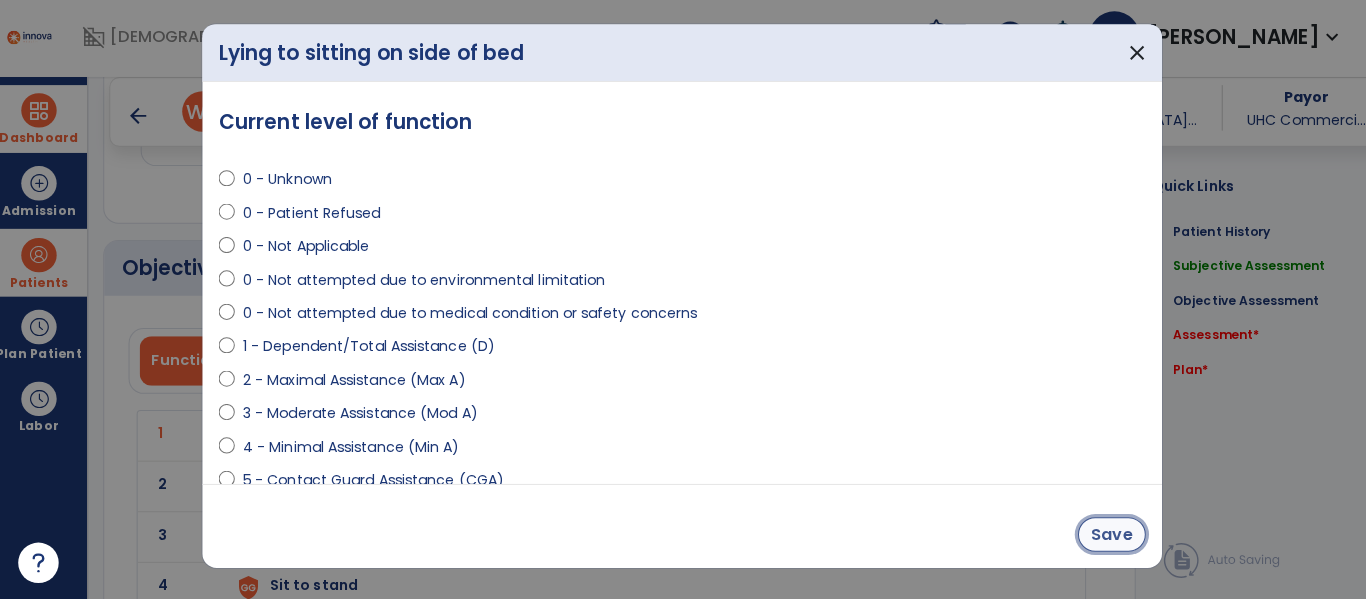 click on "Save" at bounding box center [1107, 535] 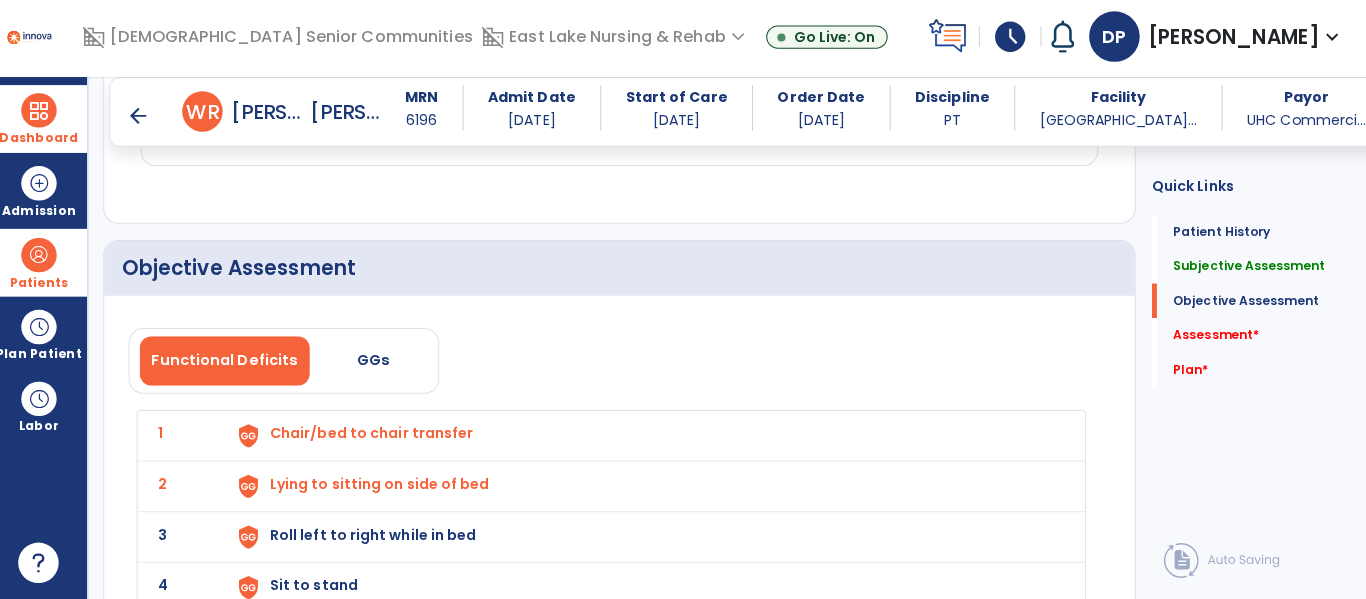 click on "3 Roll left to right while in bed" 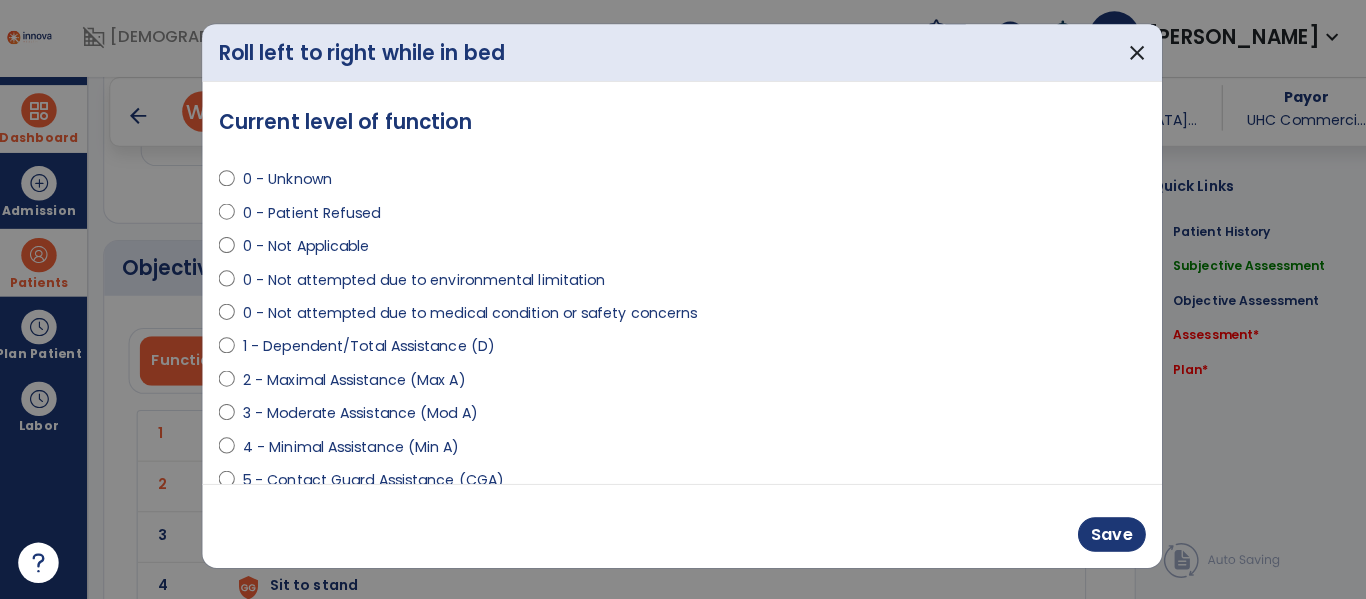 select on "**********" 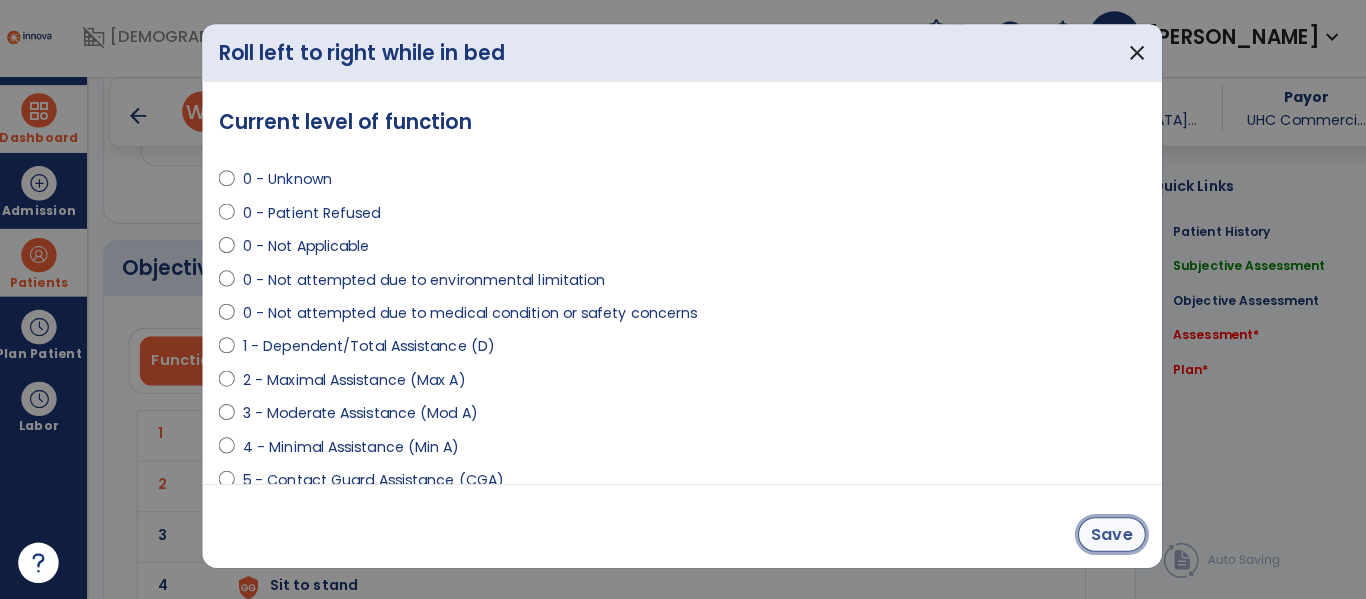 click on "Save" at bounding box center (1107, 535) 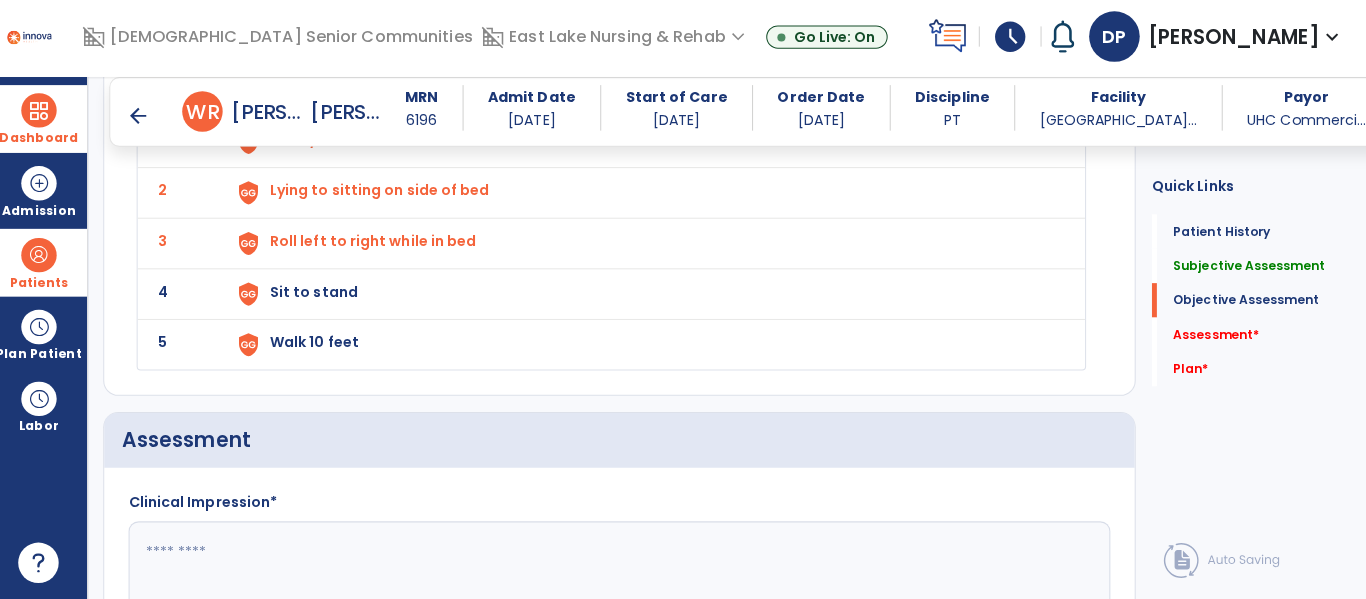 scroll, scrollTop: 2023, scrollLeft: 0, axis: vertical 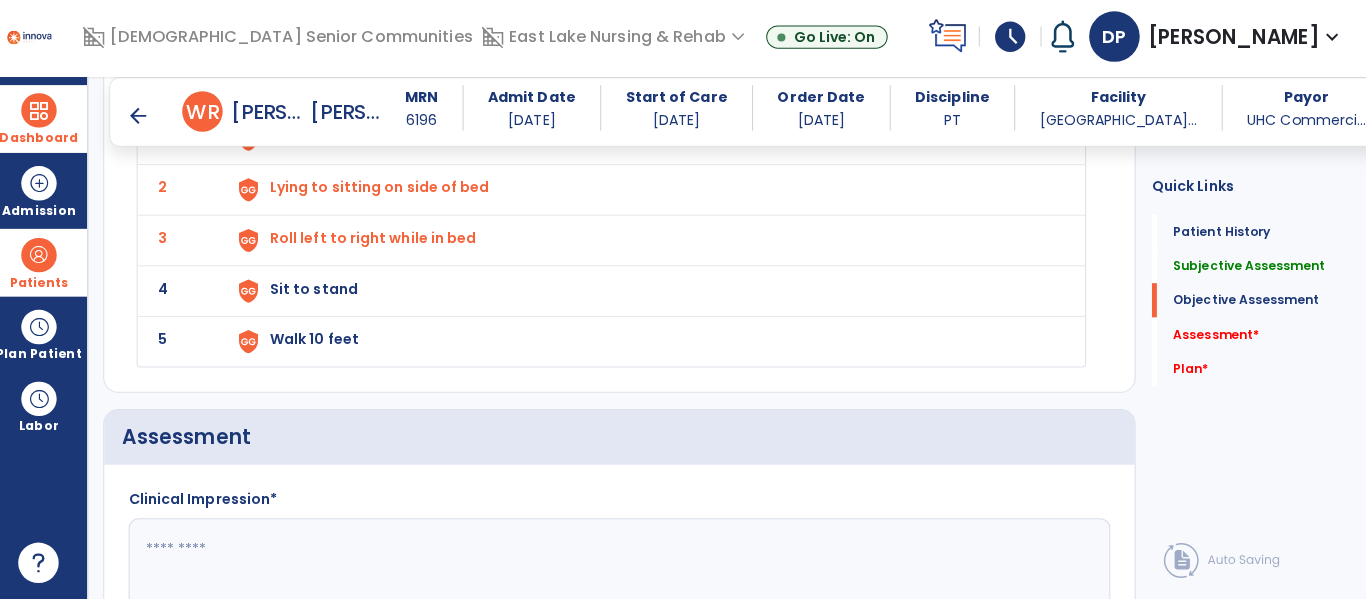 click on "5 Walk 10 feet" 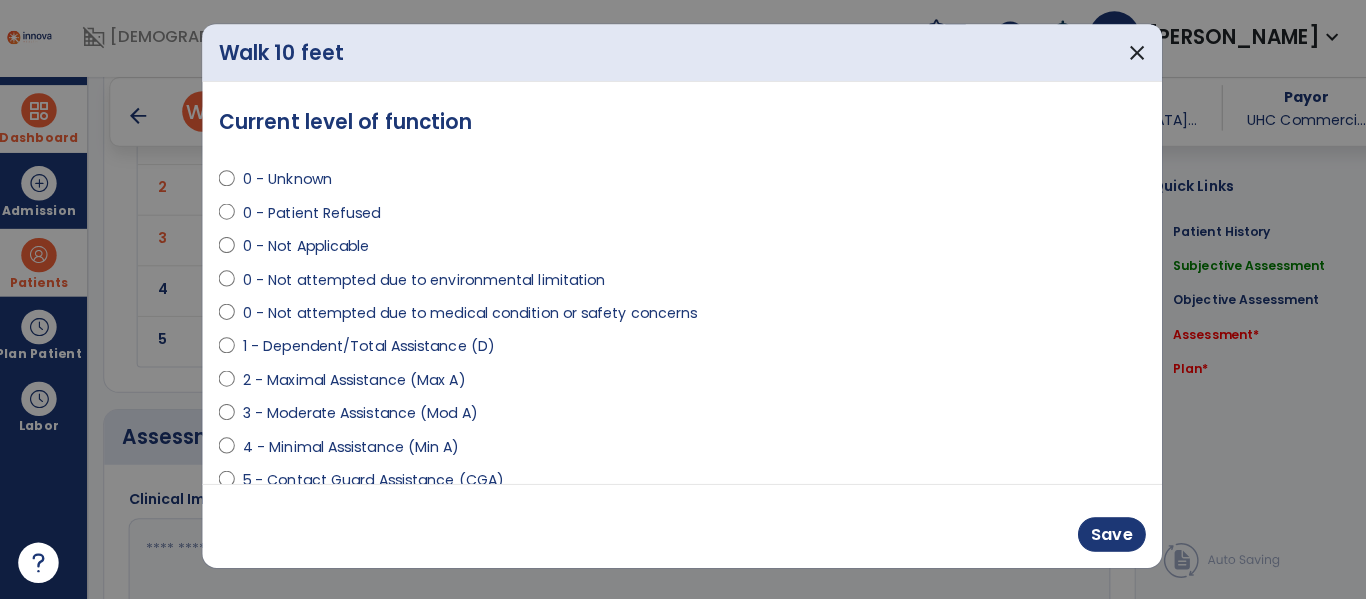 select on "**********" 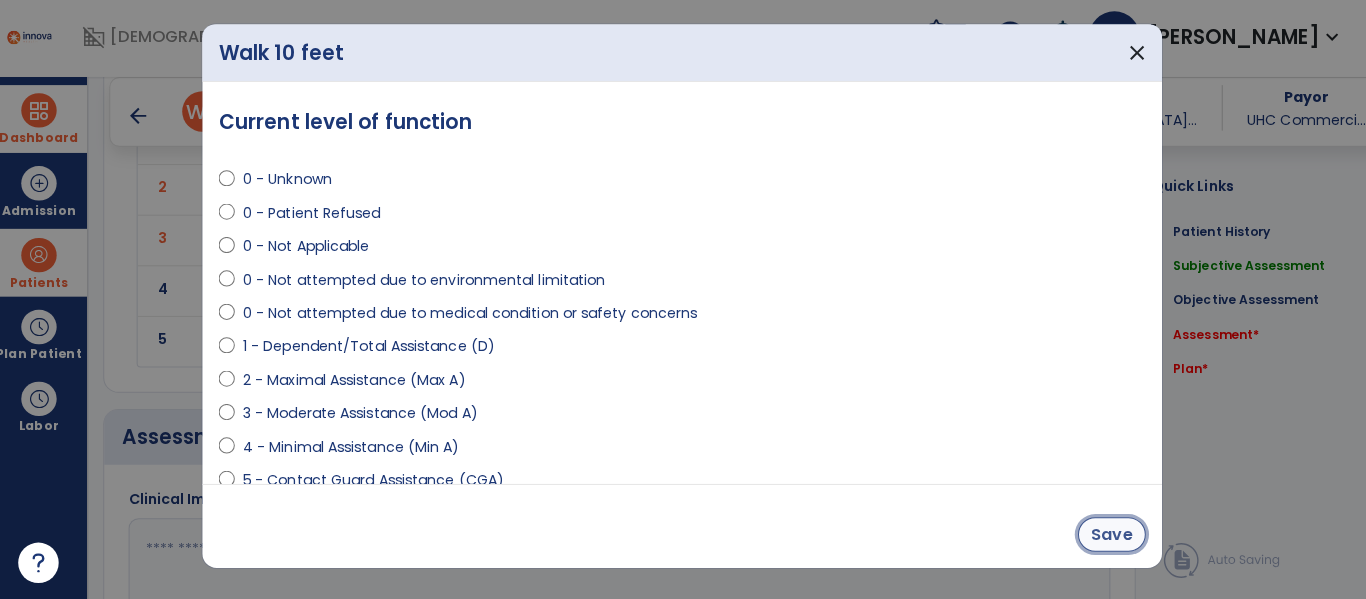 click on "Save" at bounding box center [1107, 535] 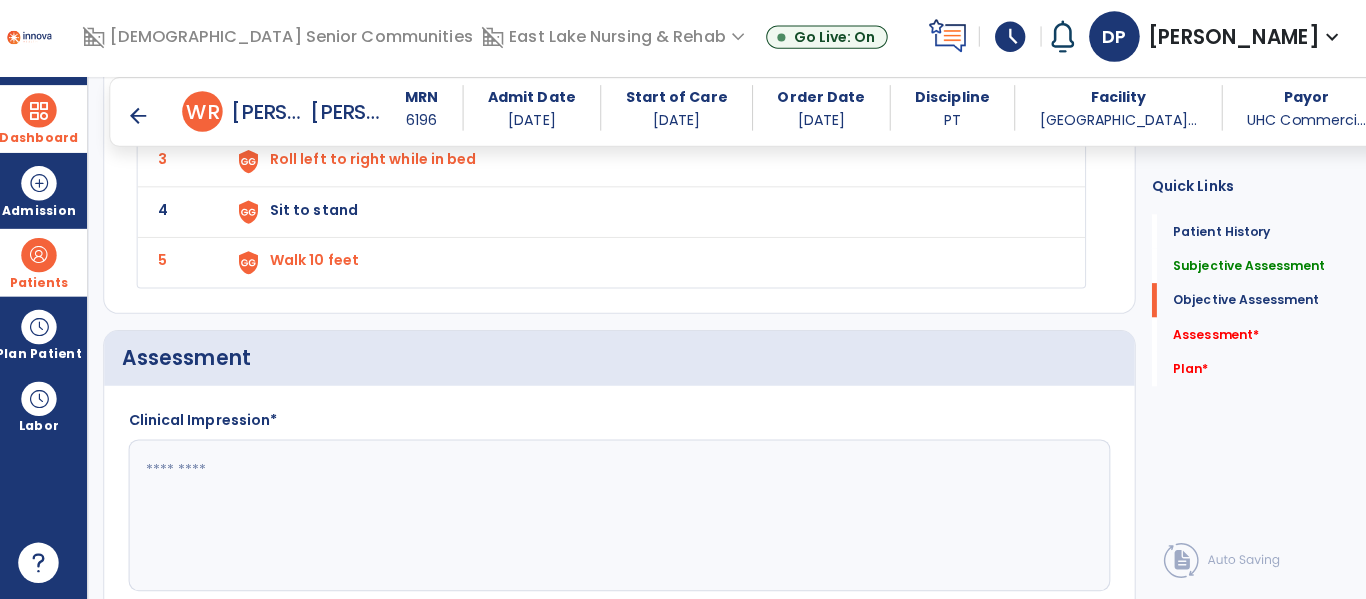 scroll, scrollTop: 2102, scrollLeft: 0, axis: vertical 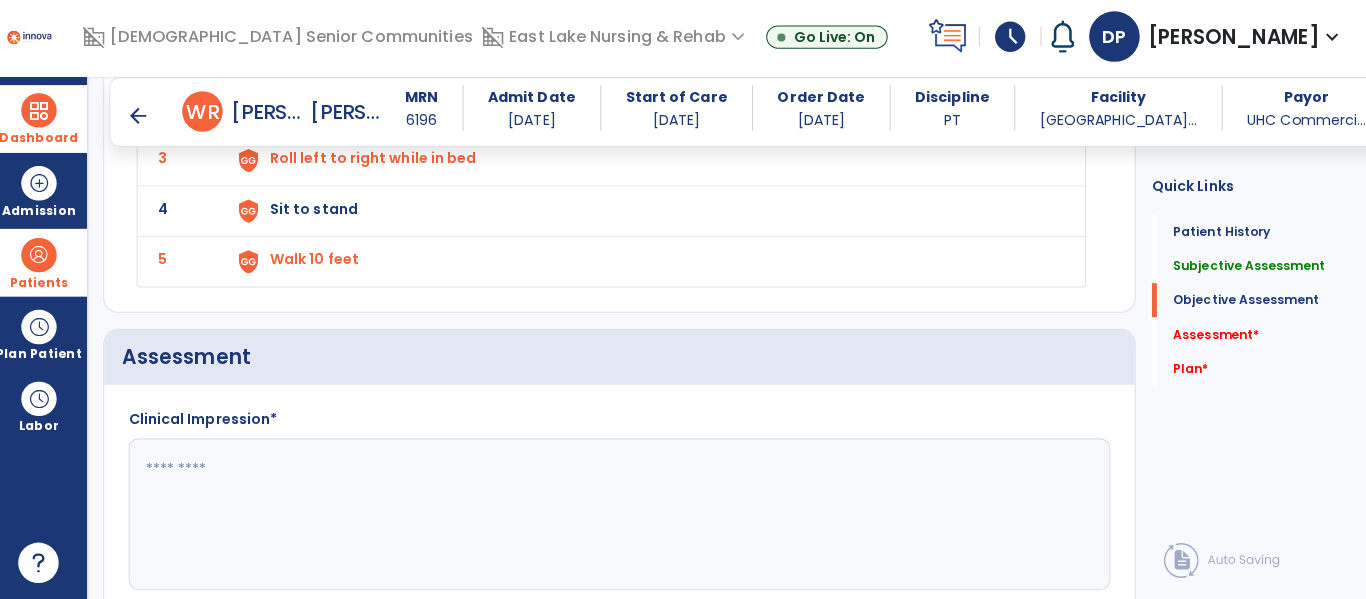 click on "Sit to stand" at bounding box center (646, 65) 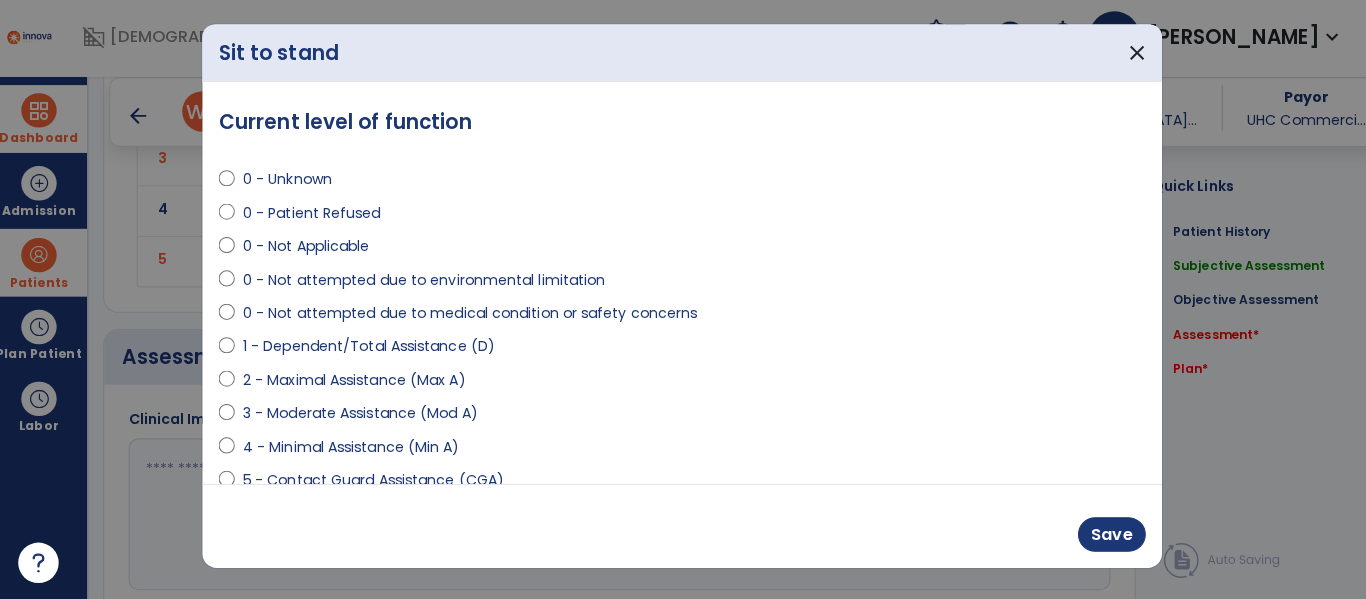 click on "5 - Contact Guard Assistance (CGA)" at bounding box center (378, 481) 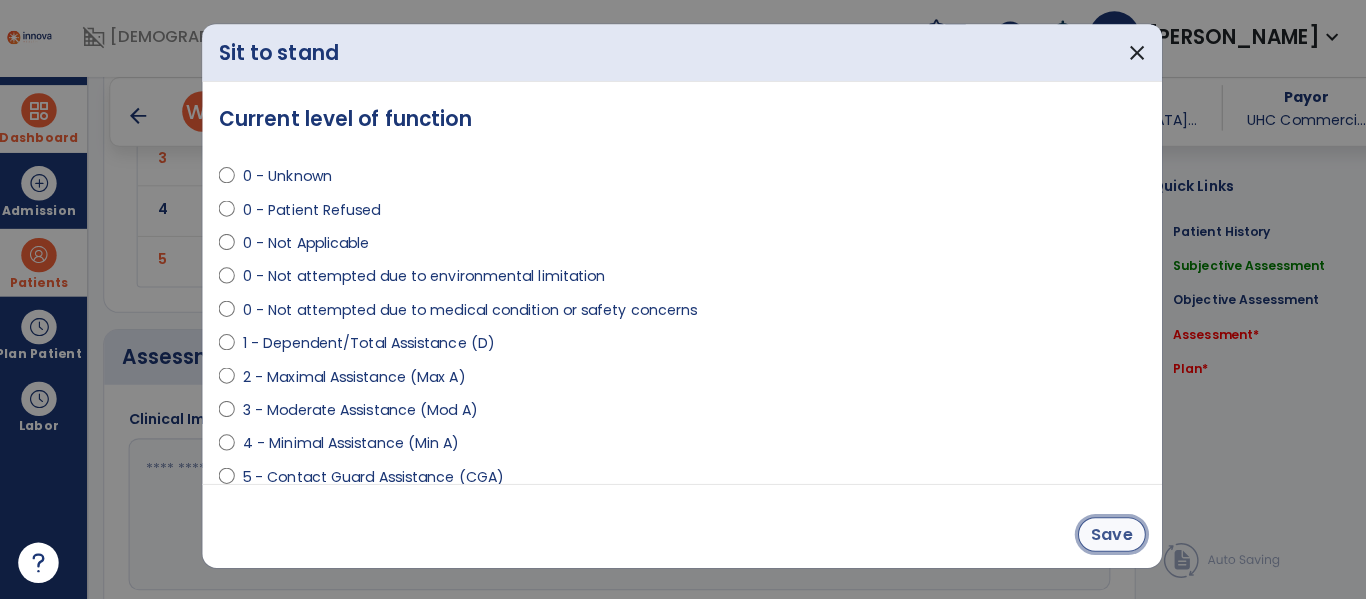 click on "Save" at bounding box center (1107, 535) 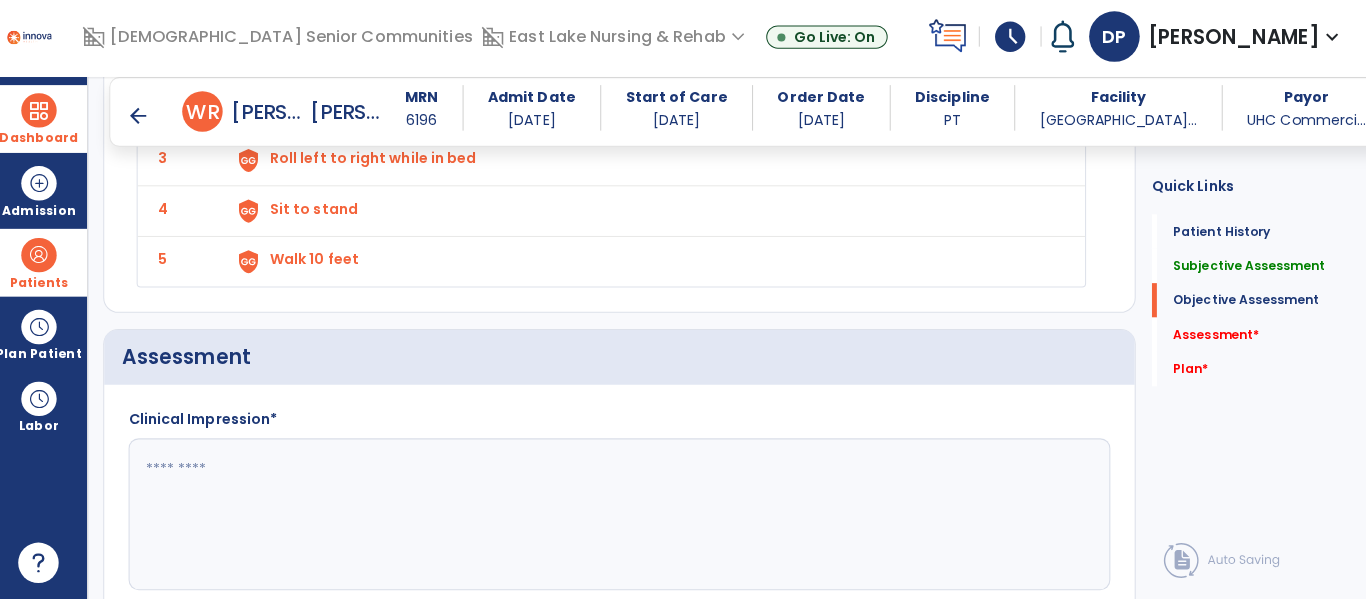 click on "Walk 10 feet" at bounding box center (646, 65) 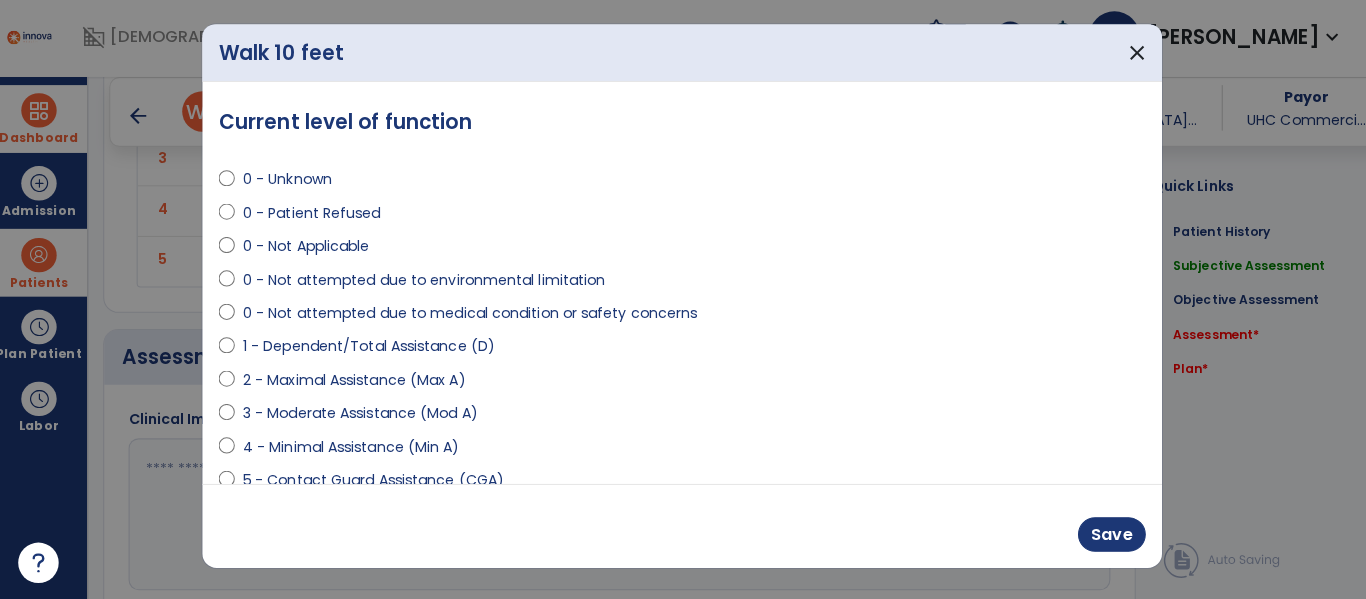 click on "5 - Contact Guard Assistance (CGA)" at bounding box center (378, 481) 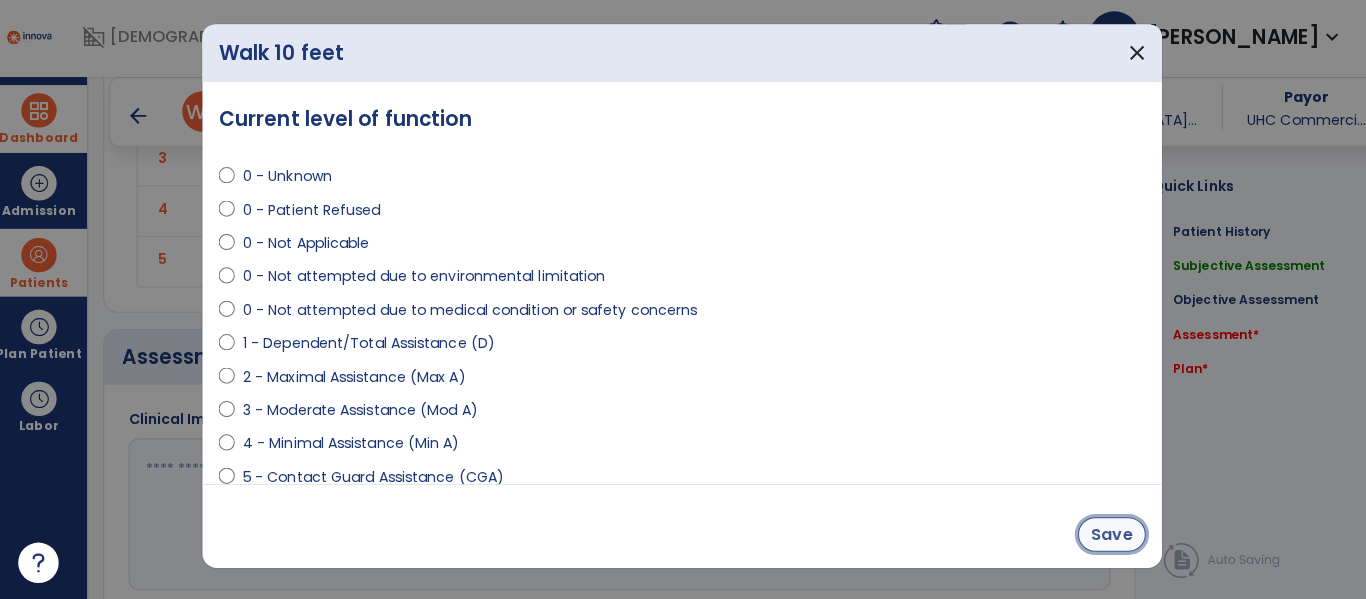 click on "Save" at bounding box center [1107, 535] 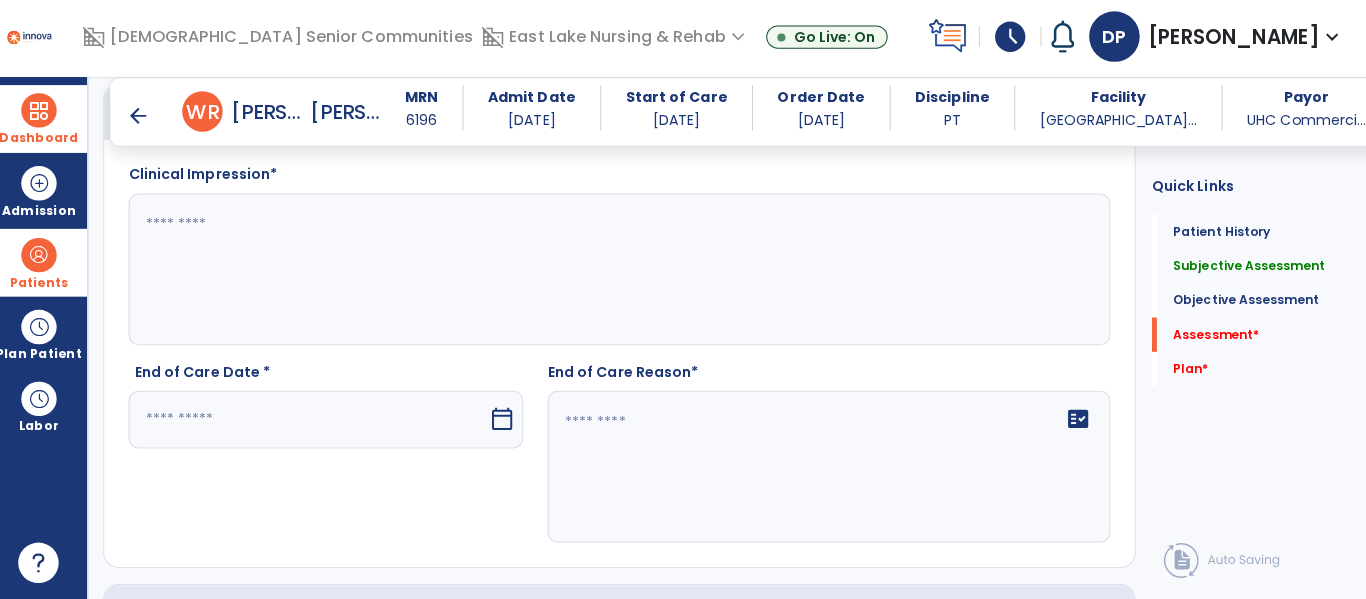 scroll, scrollTop: 2371, scrollLeft: 0, axis: vertical 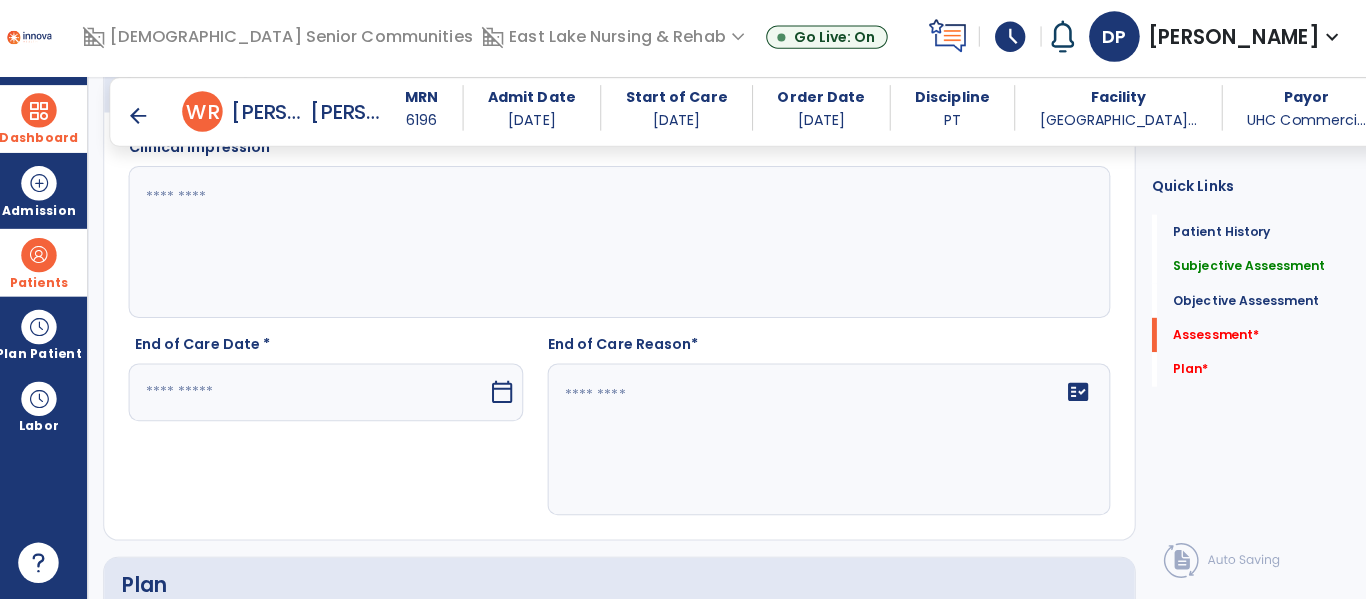 click 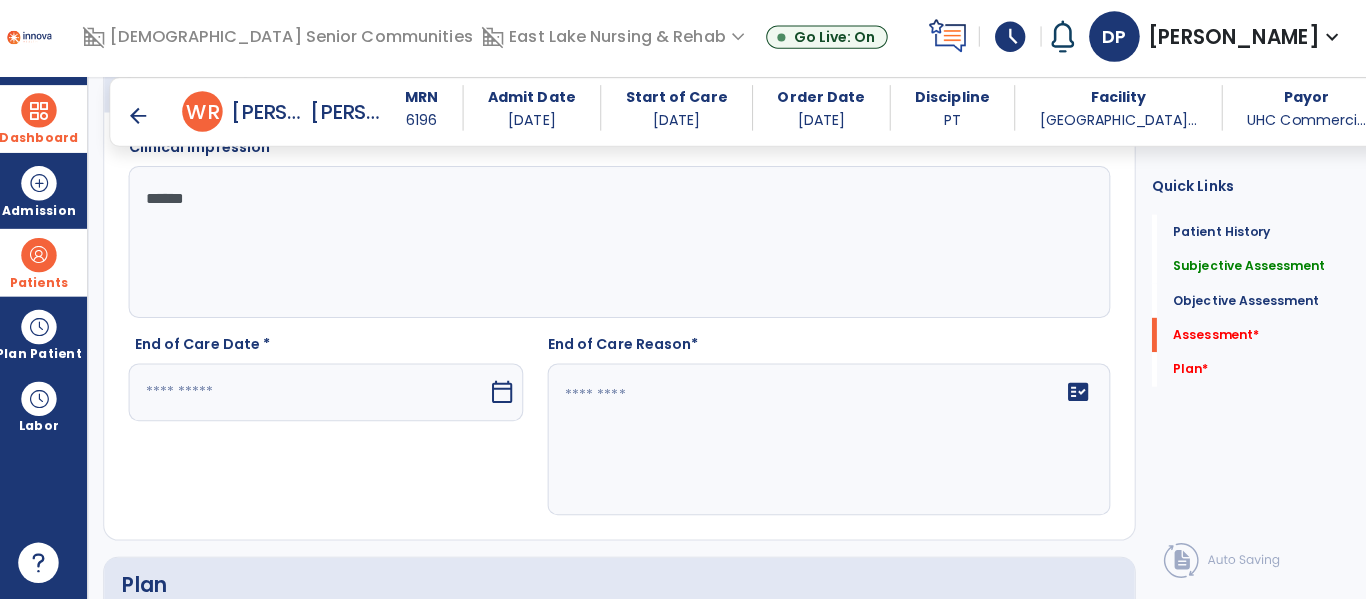 type on "*******" 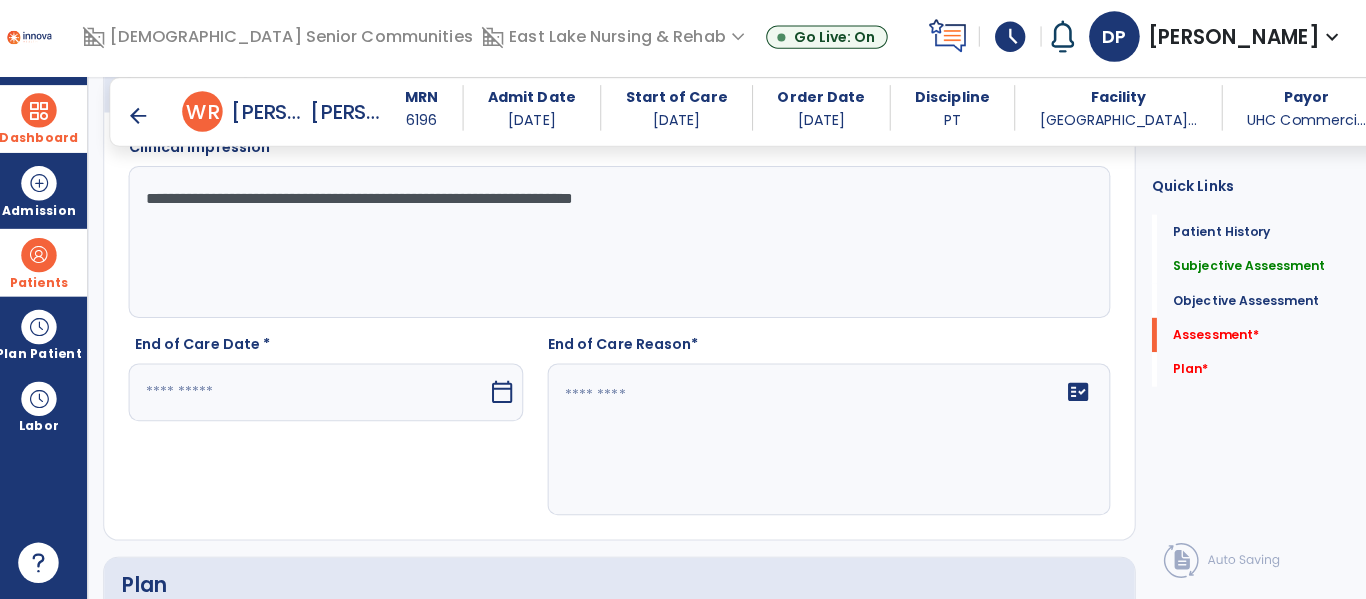 type on "**********" 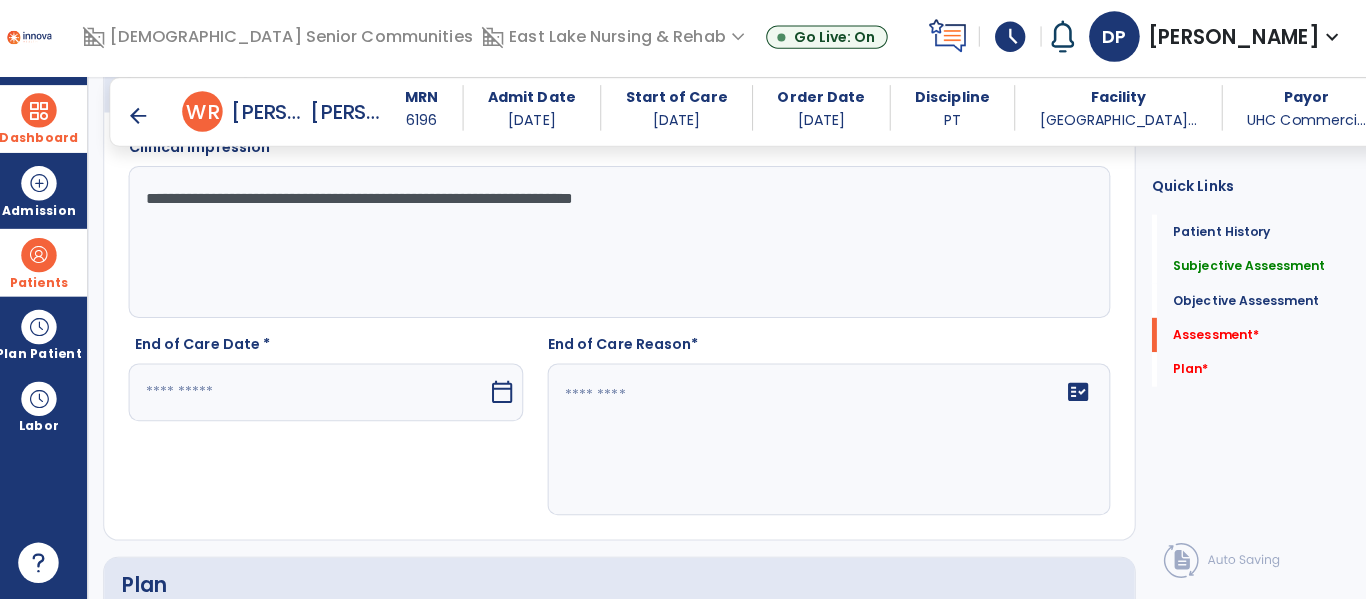 click at bounding box center [313, 394] 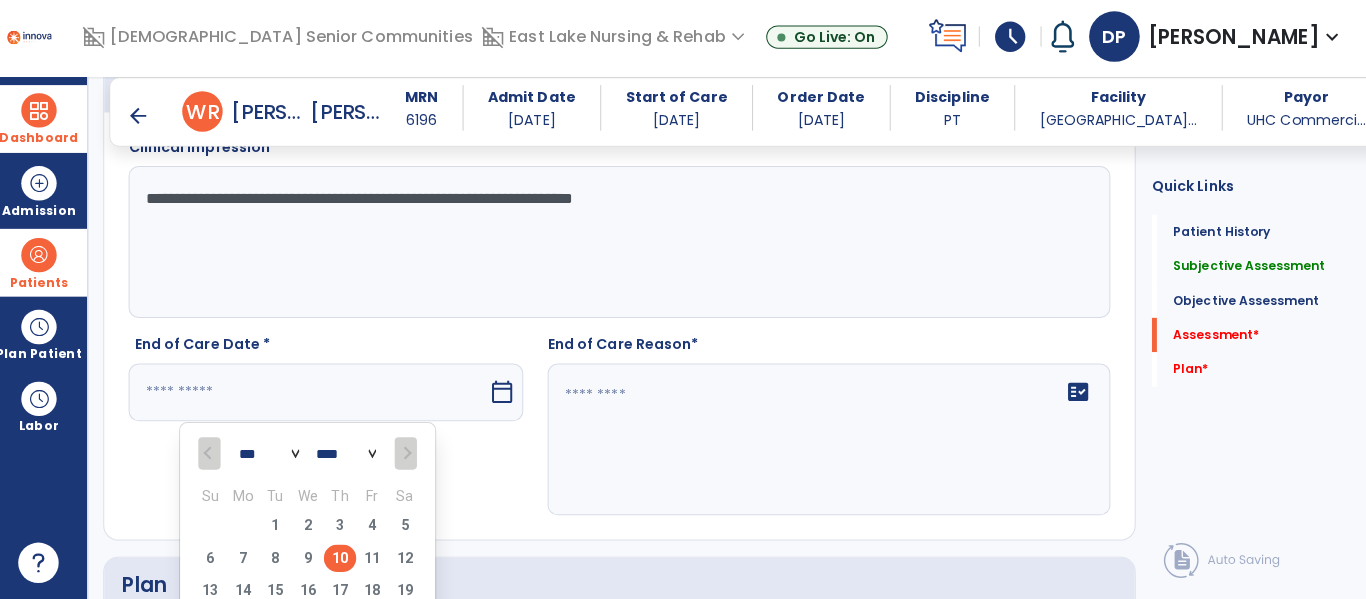 click on "10" at bounding box center (345, 558) 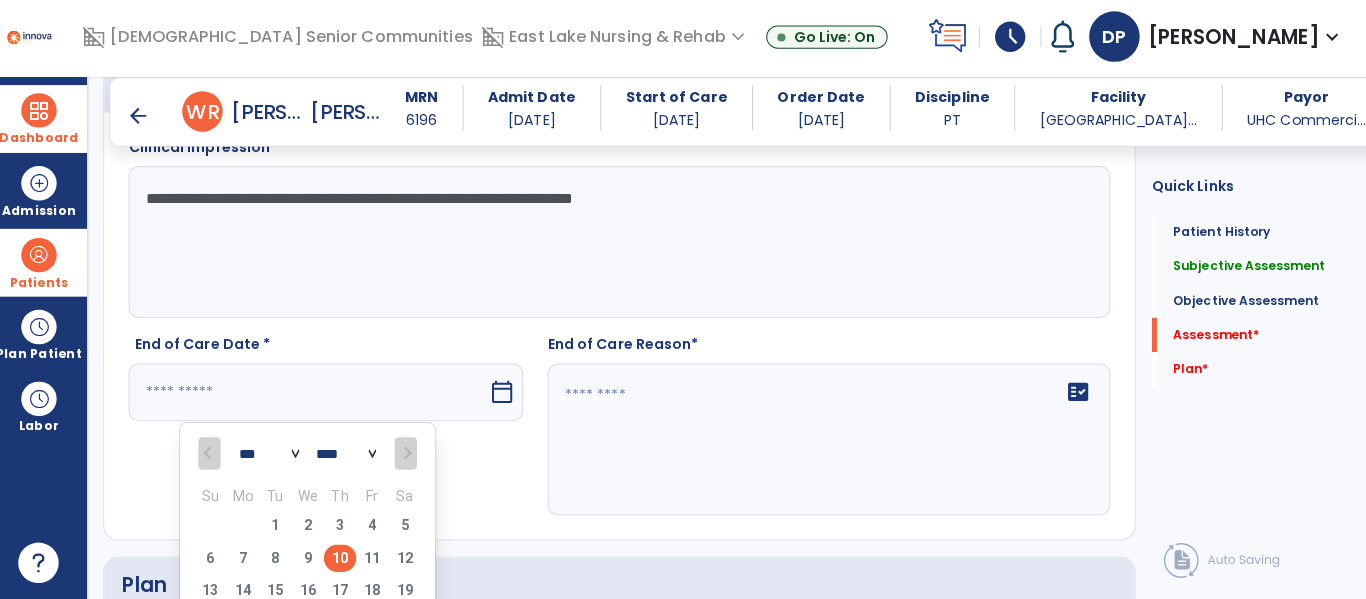 click 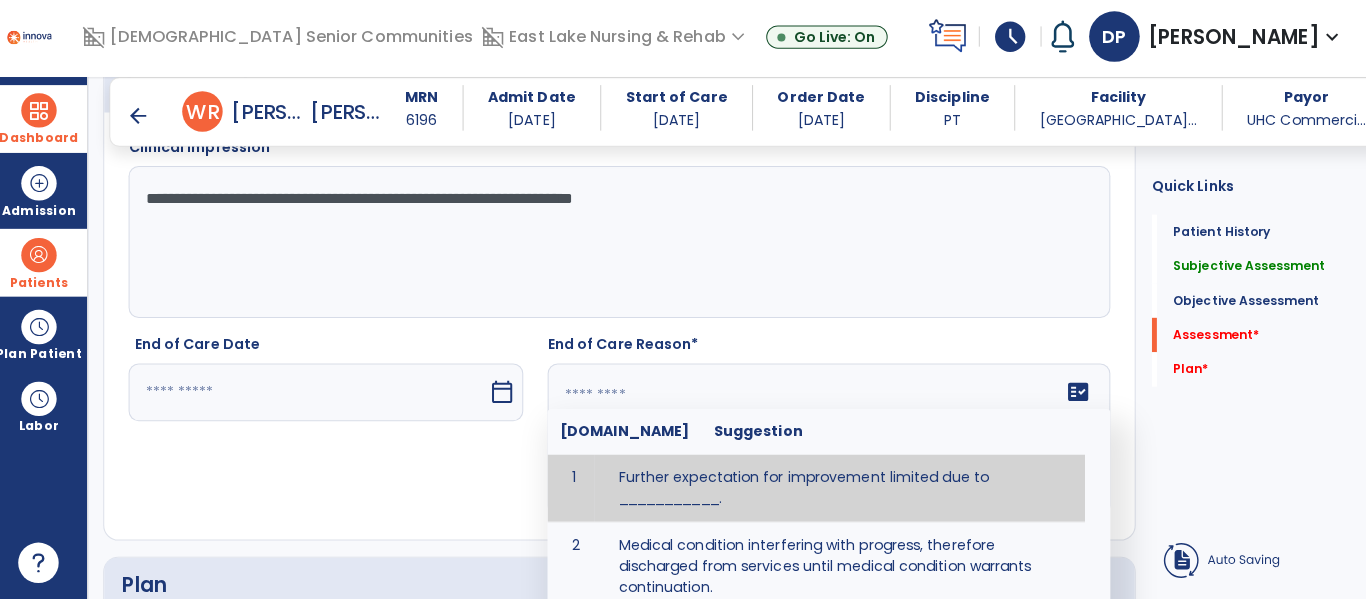 type on "*********" 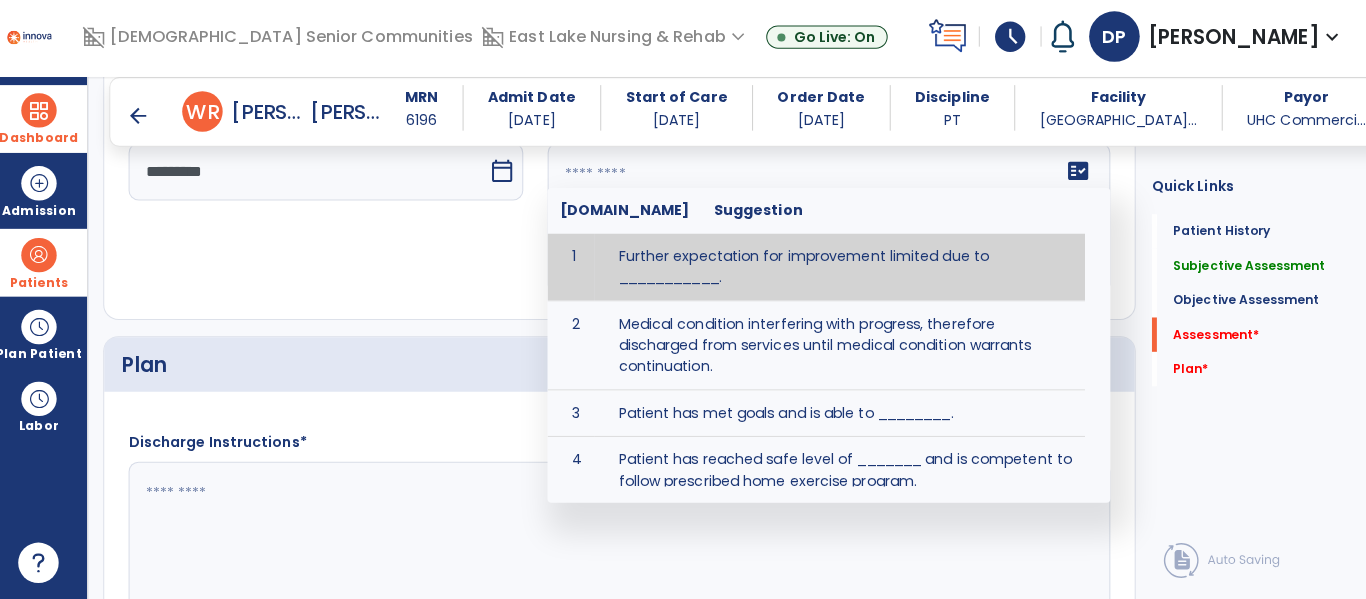 scroll, scrollTop: 2593, scrollLeft: 0, axis: vertical 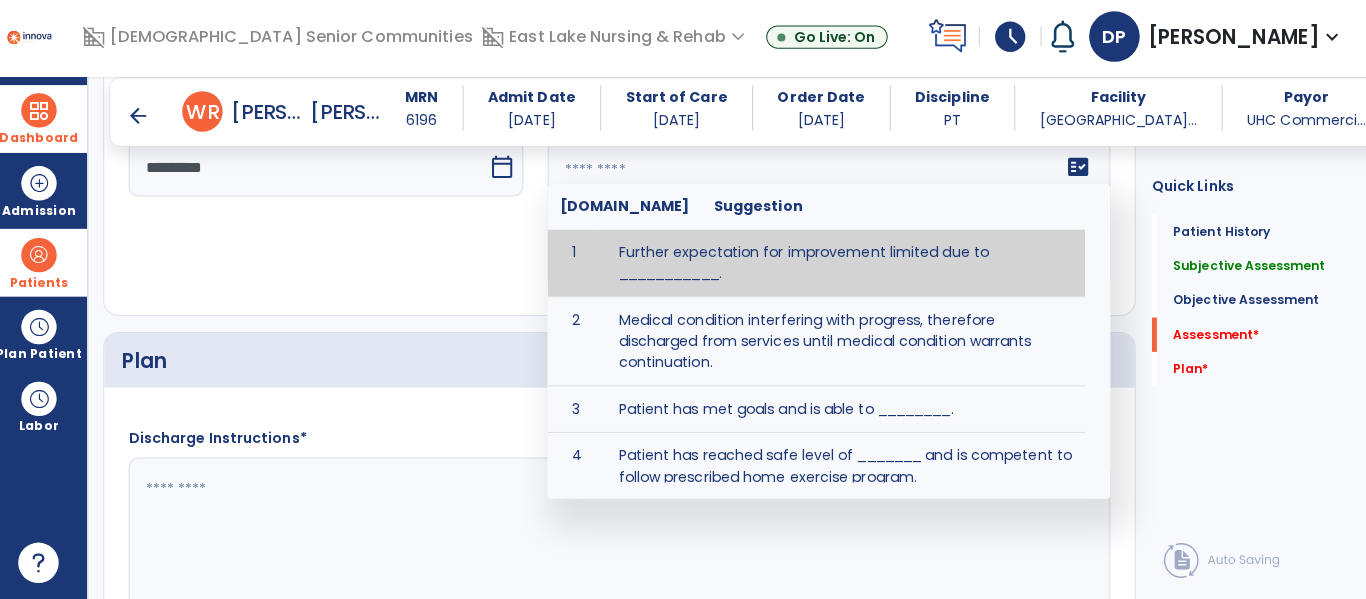 click 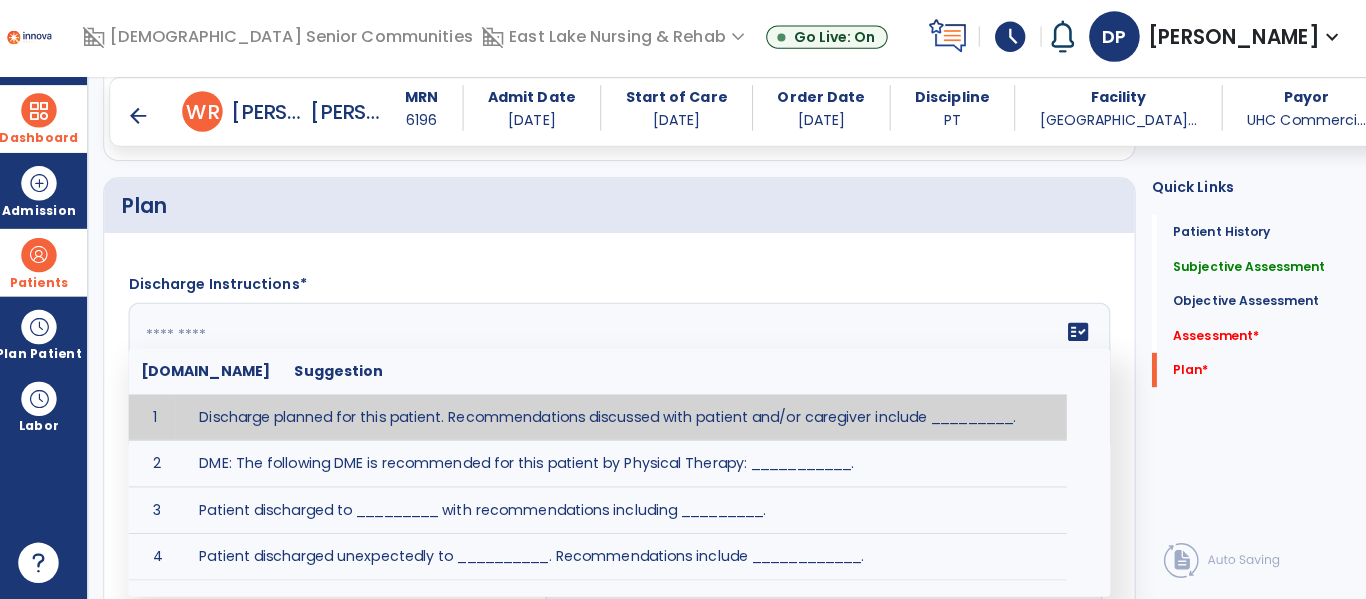 scroll, scrollTop: 2747, scrollLeft: 0, axis: vertical 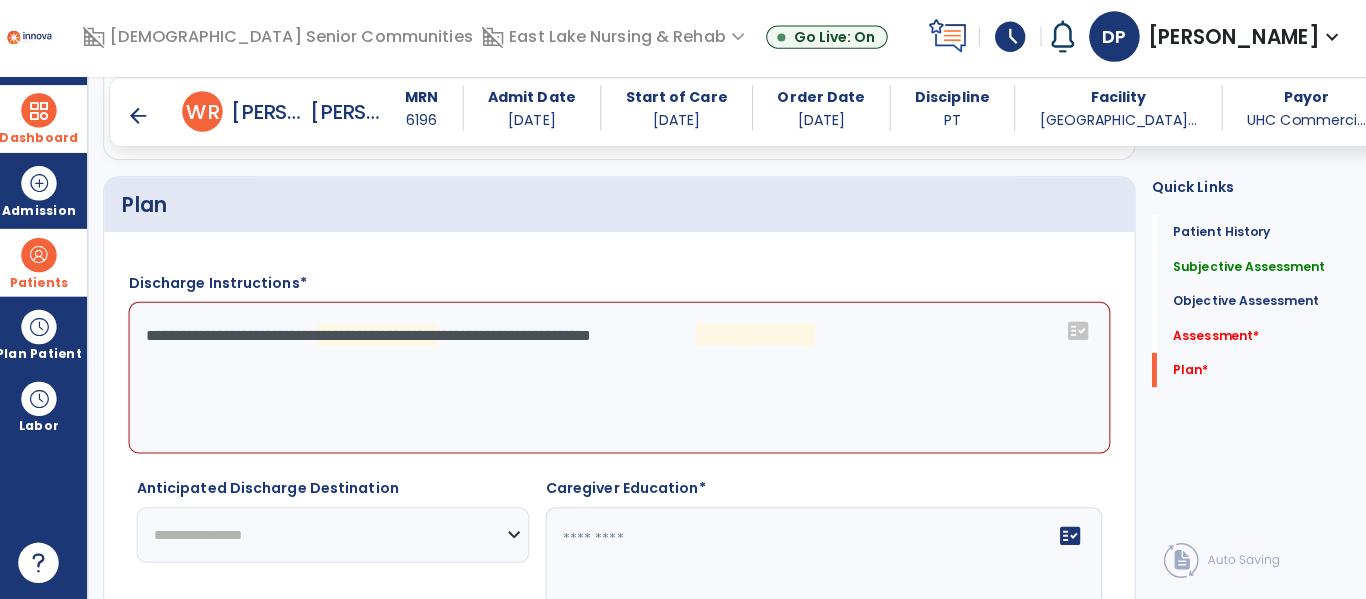 click on "**********" 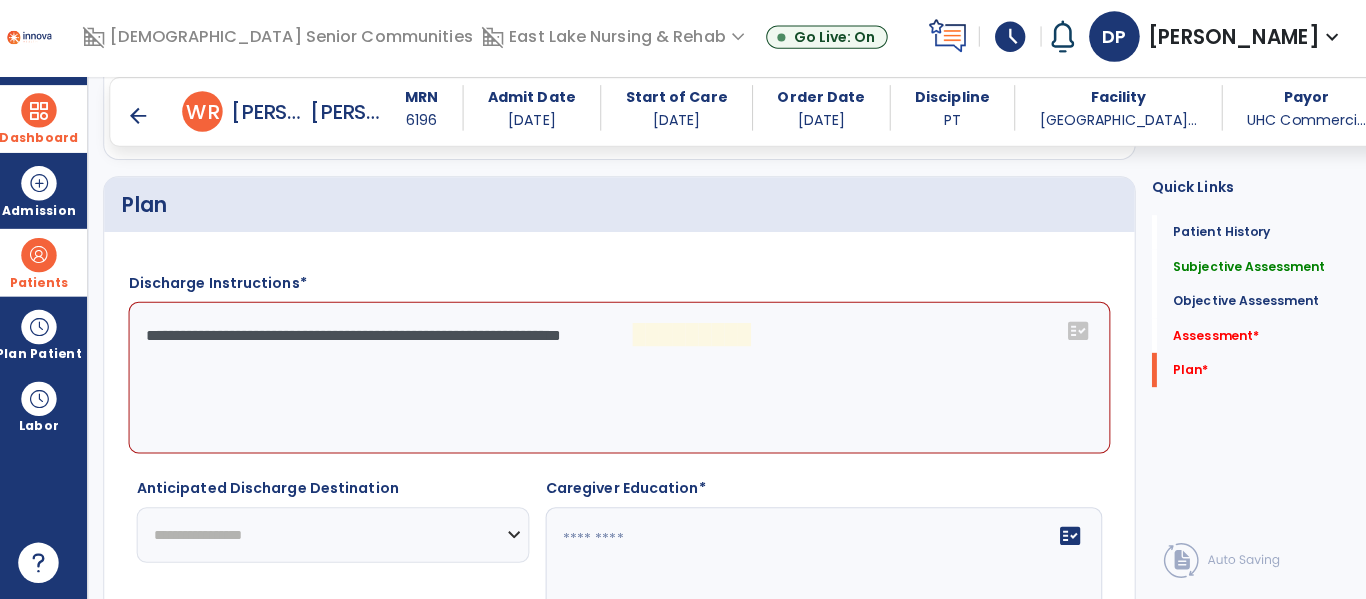 click on "**********" 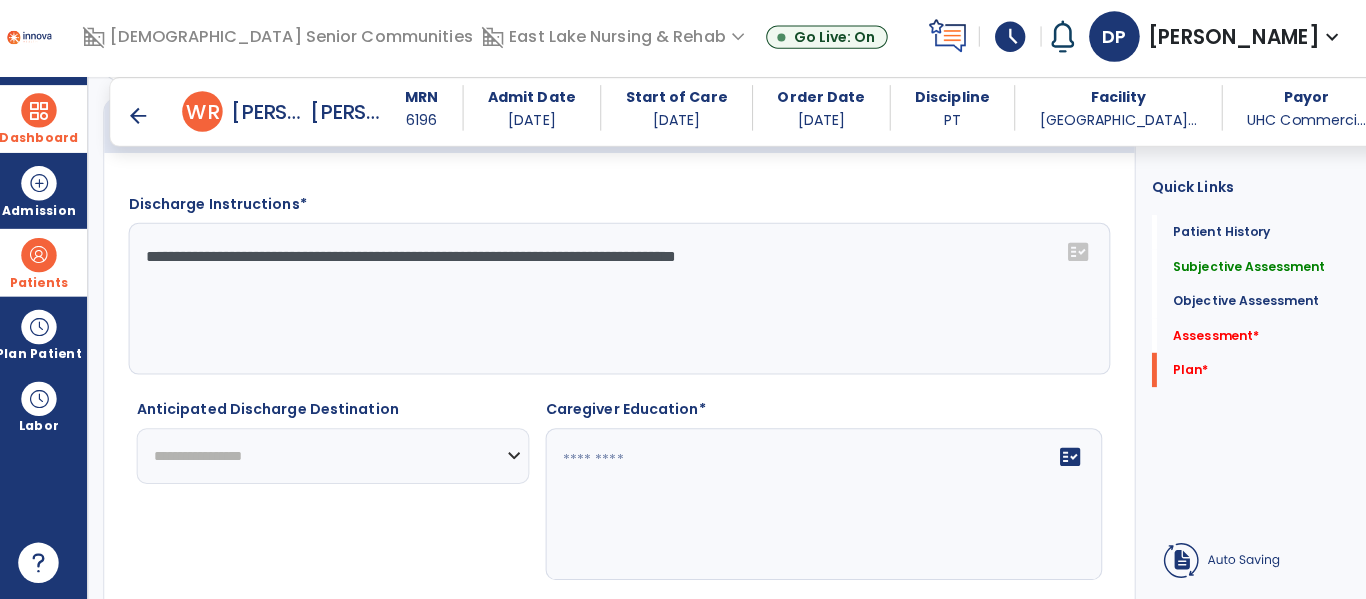 type on "**********" 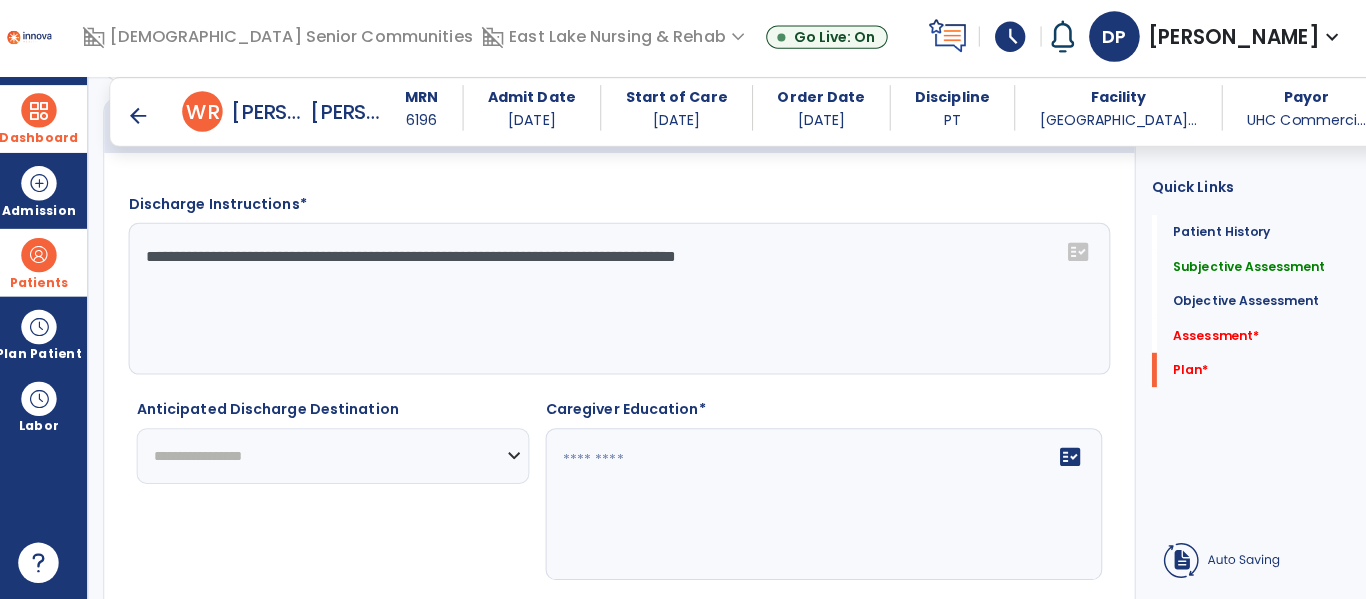 click on "**********" 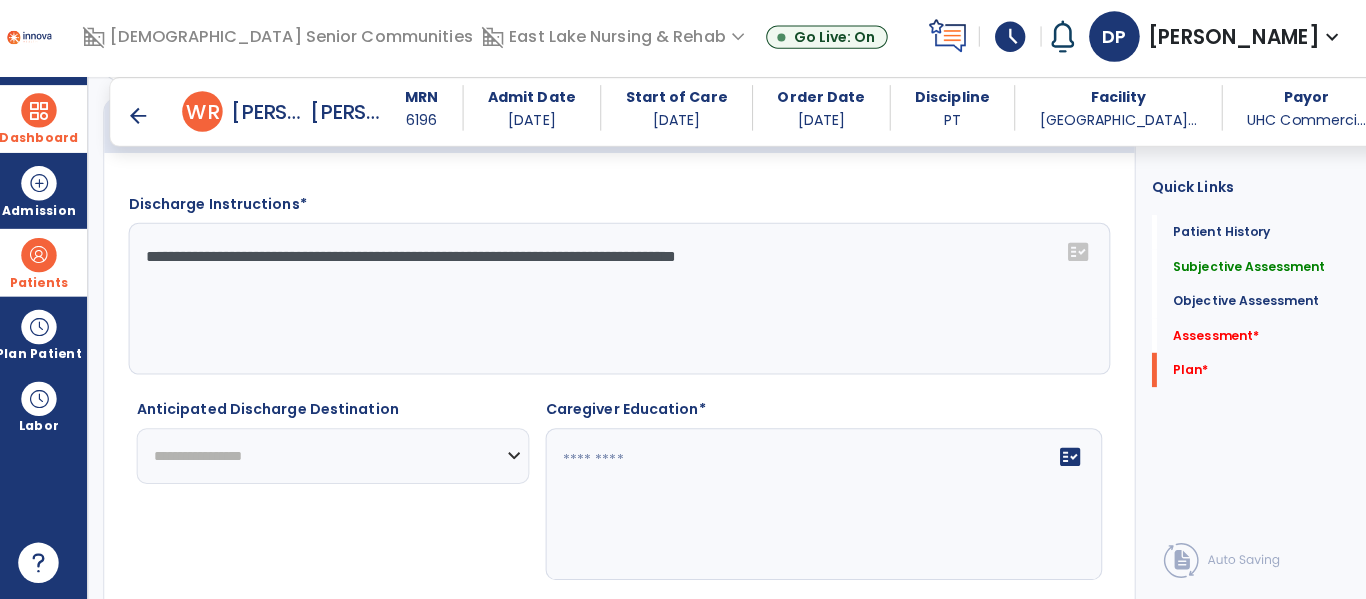 scroll, scrollTop: 2839, scrollLeft: 0, axis: vertical 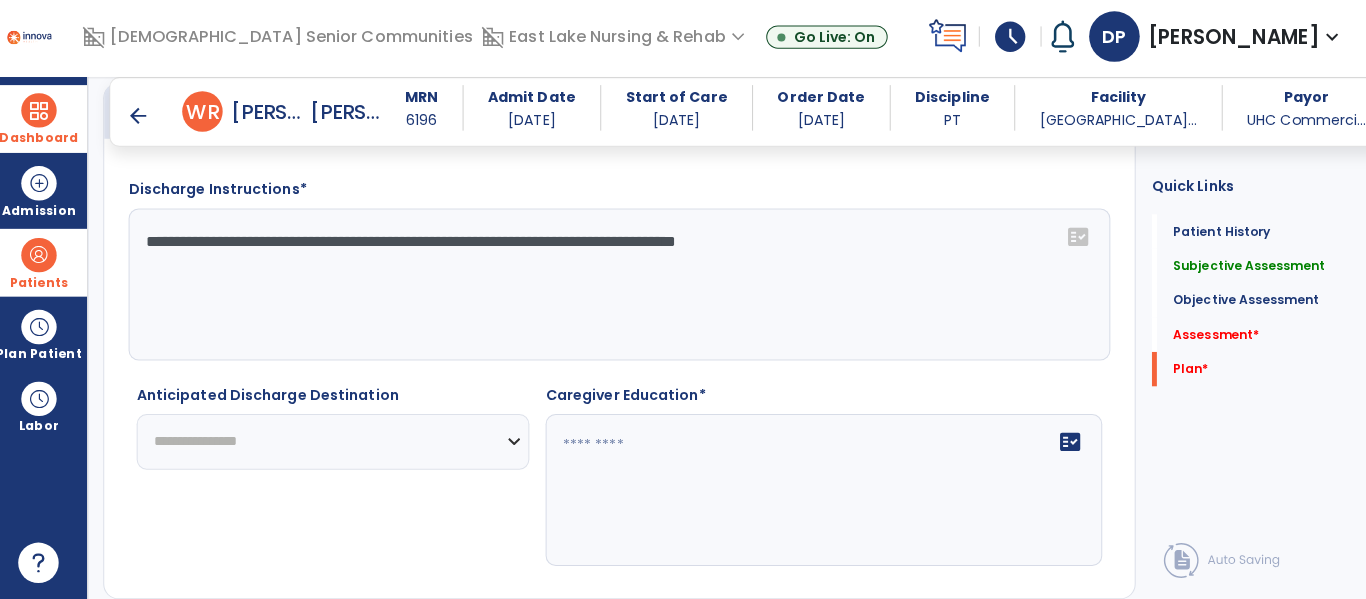 click on "**********" 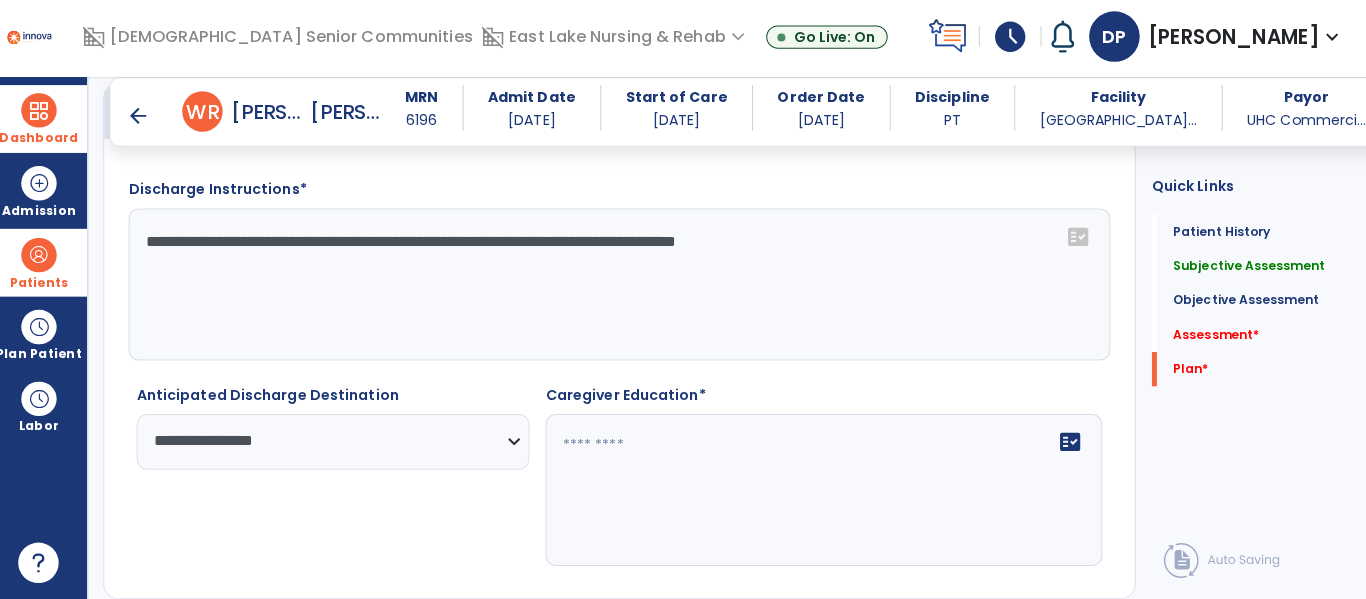 click on "**********" 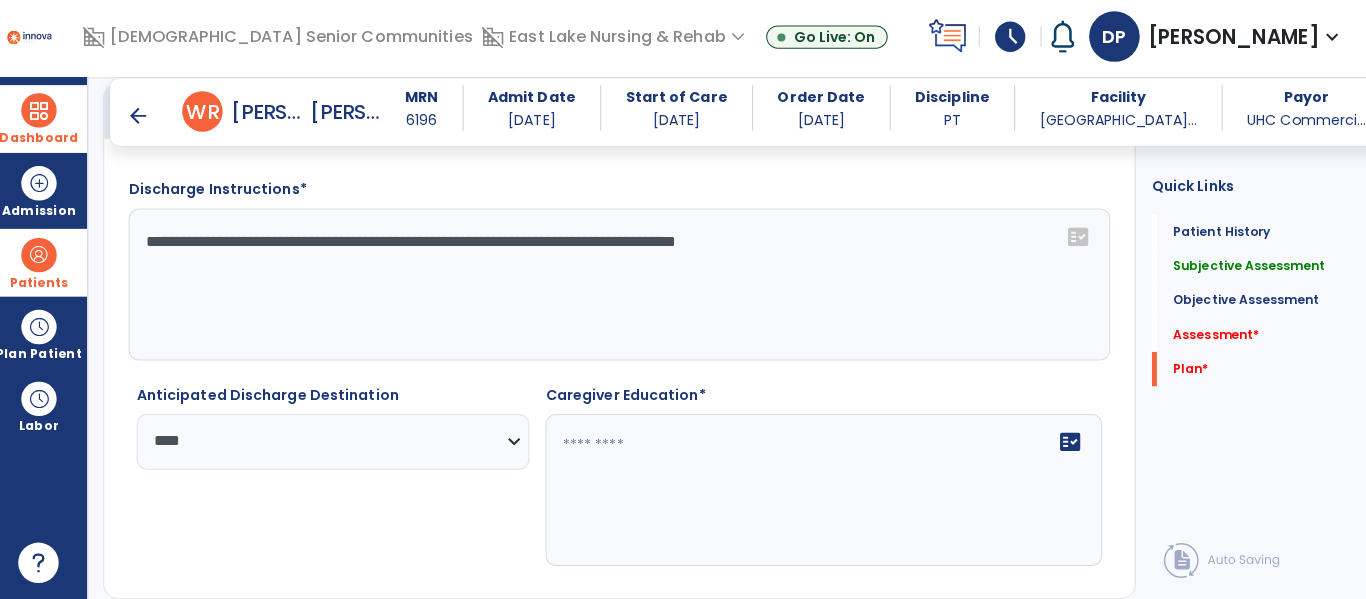 click on "**********" 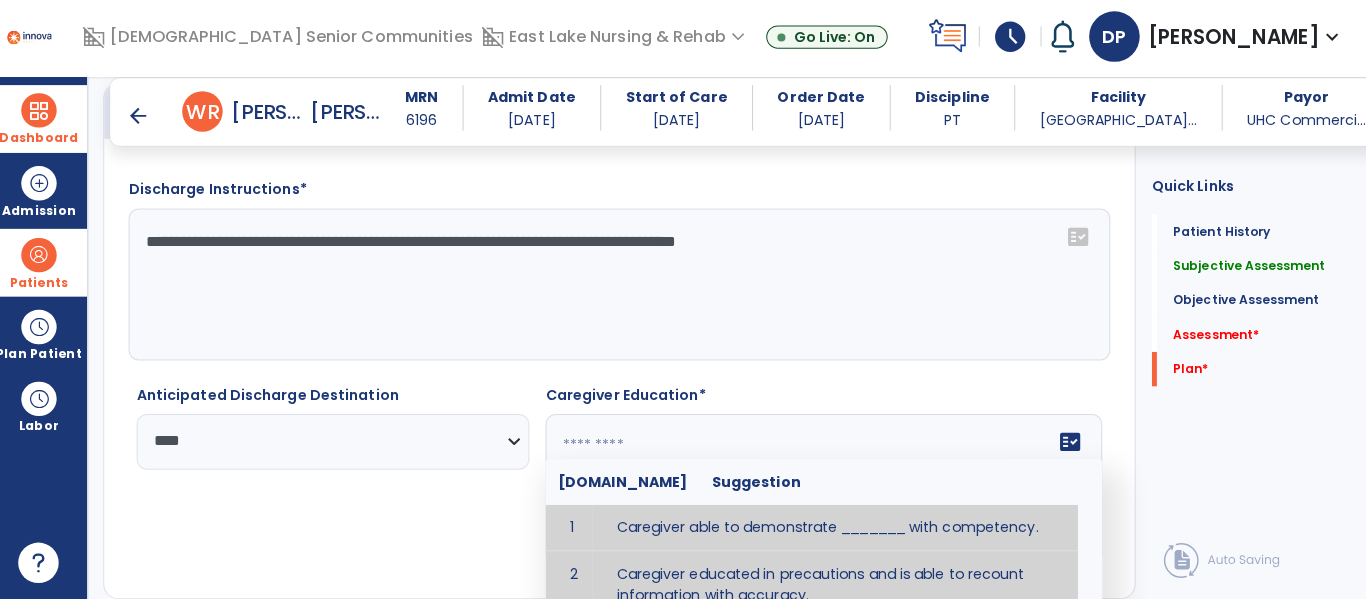 type on "**********" 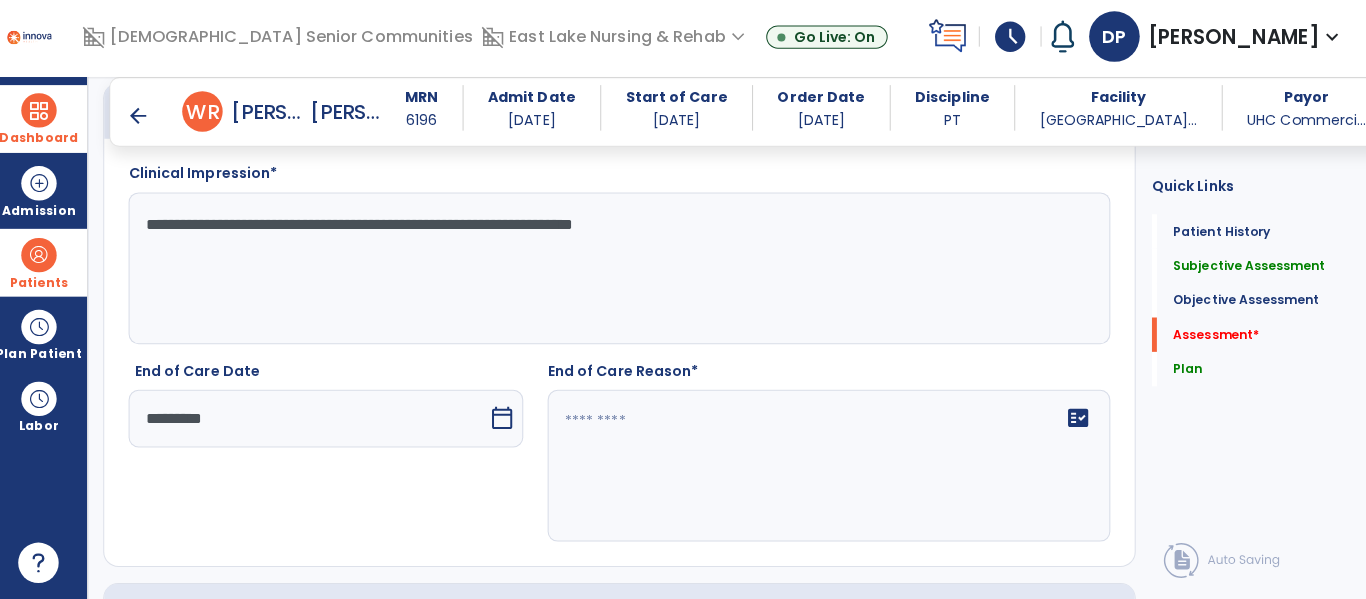 scroll, scrollTop: 2338, scrollLeft: 0, axis: vertical 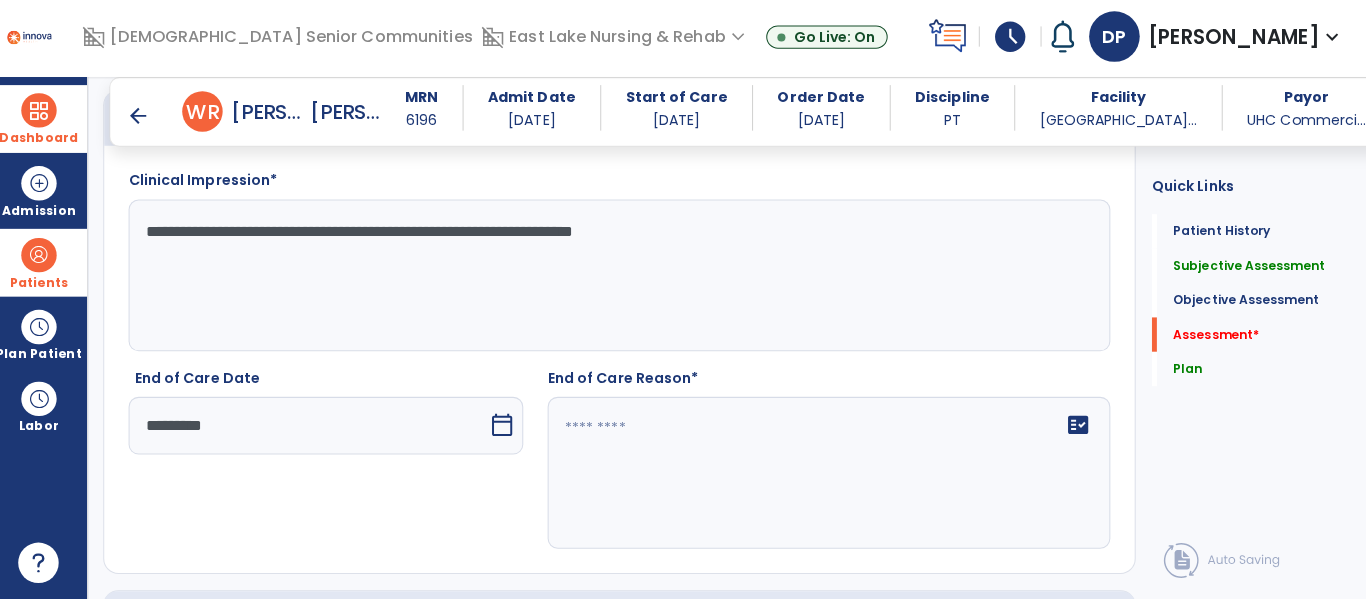 click 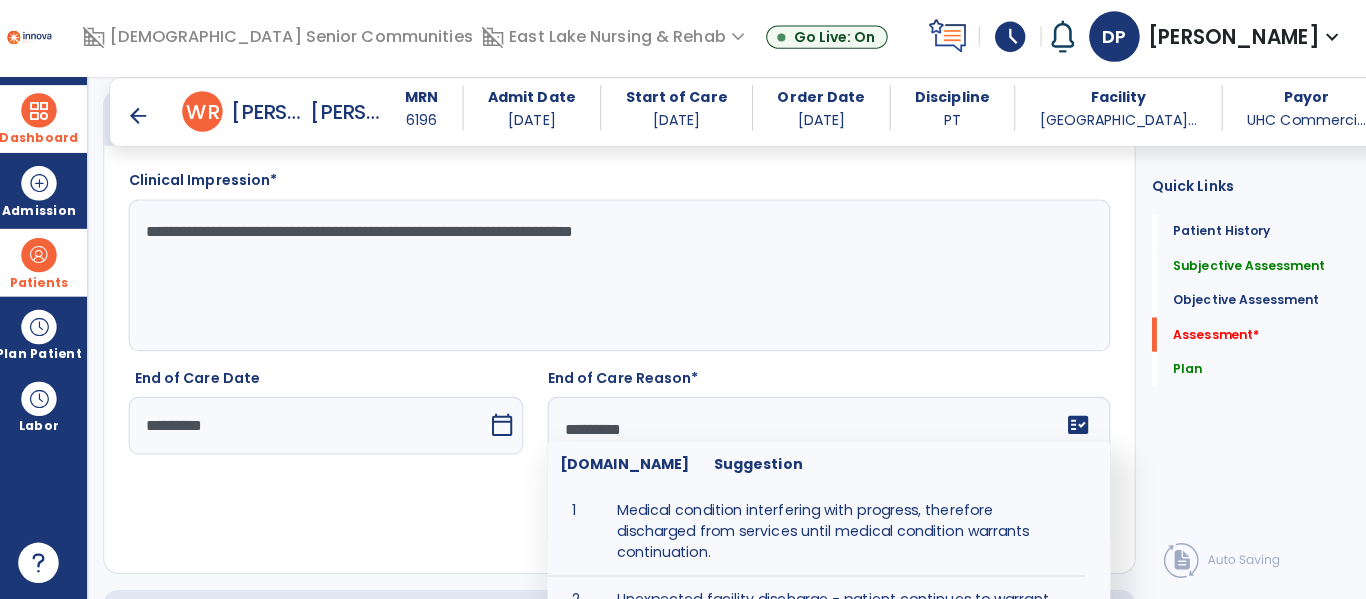 type on "**********" 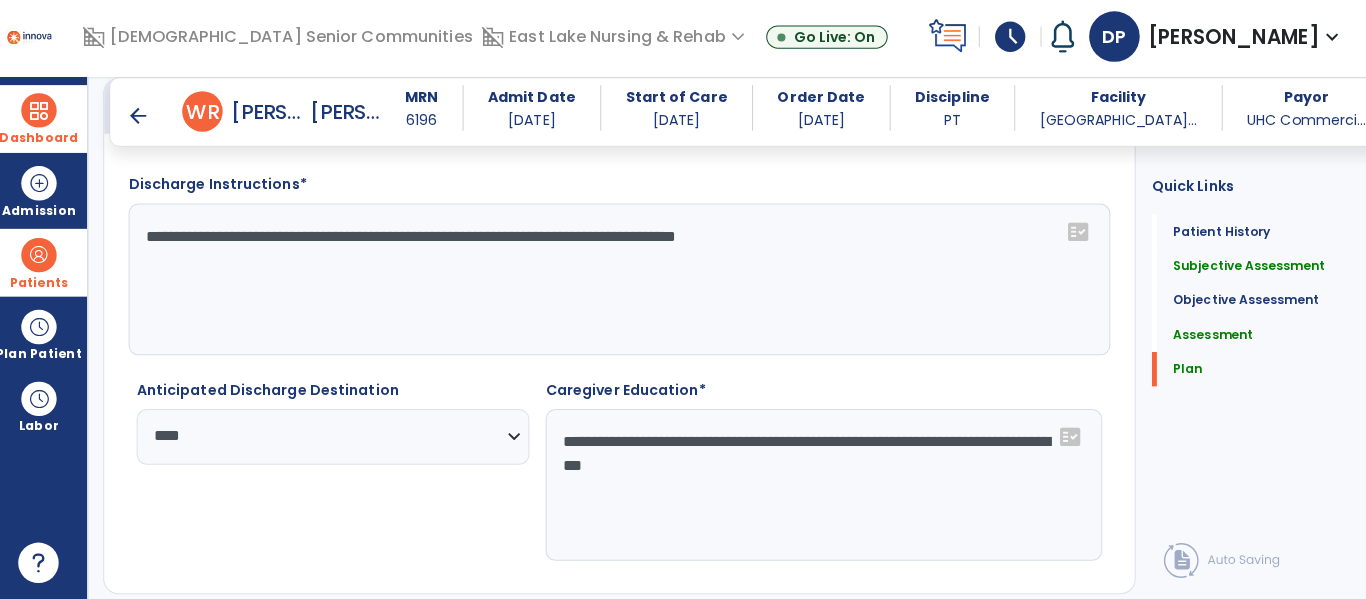 scroll, scrollTop: 2913, scrollLeft: 0, axis: vertical 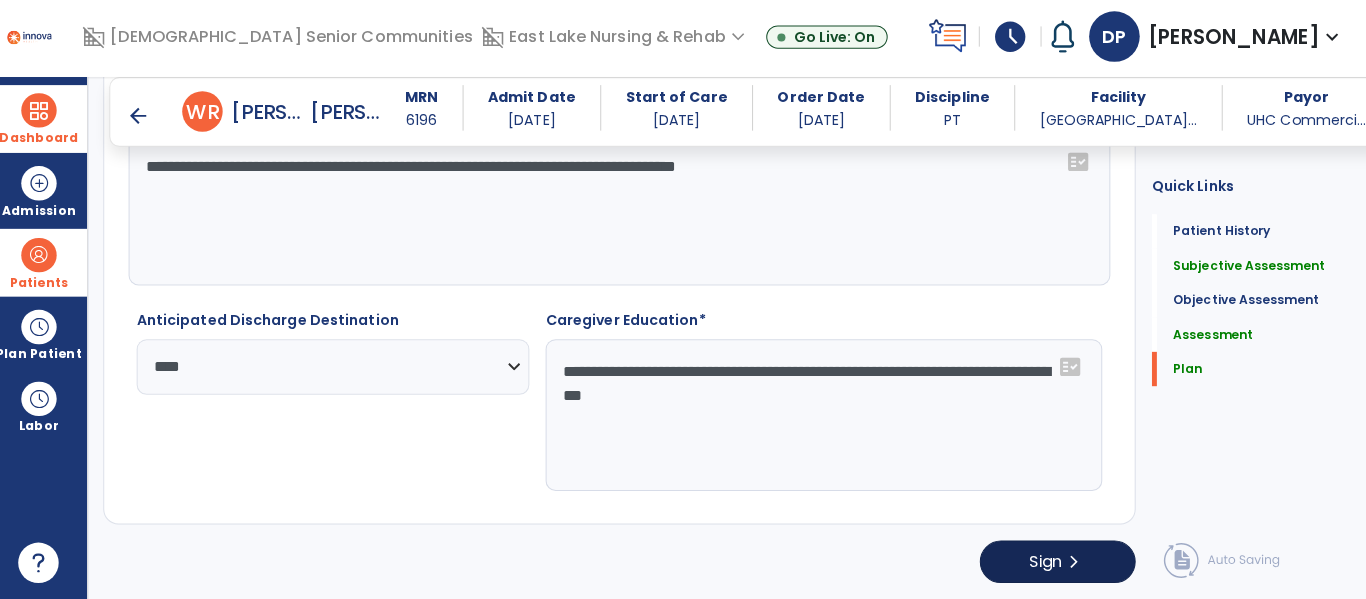 type on "**********" 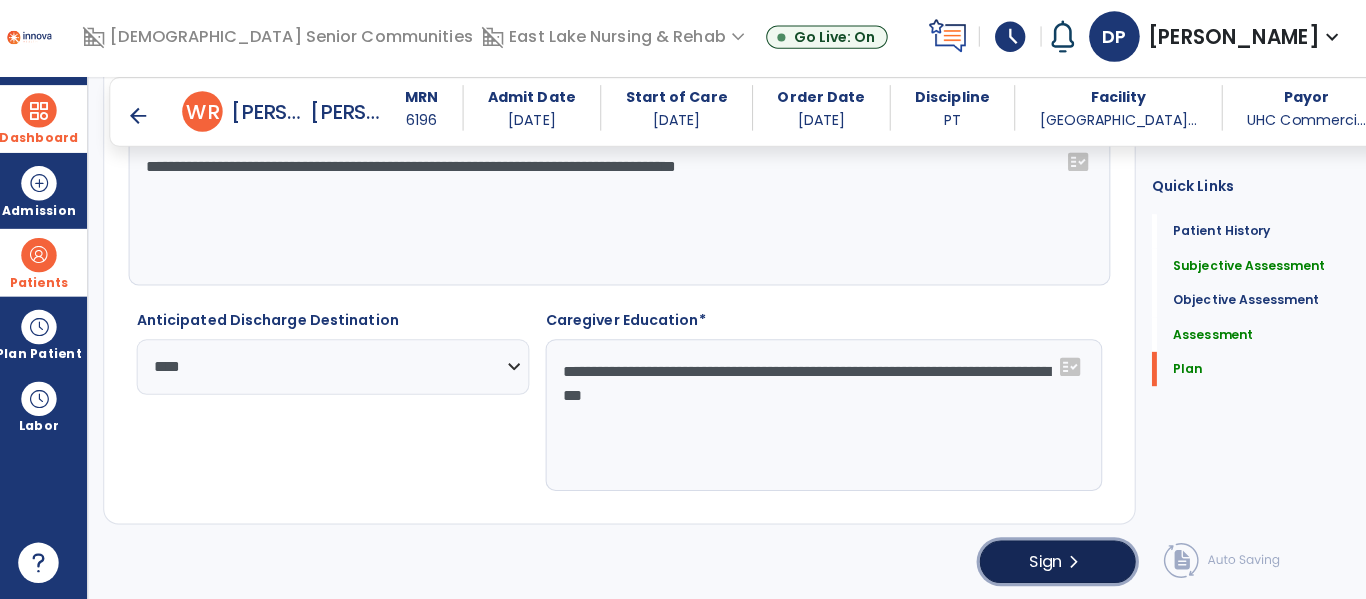 click on "Sign" 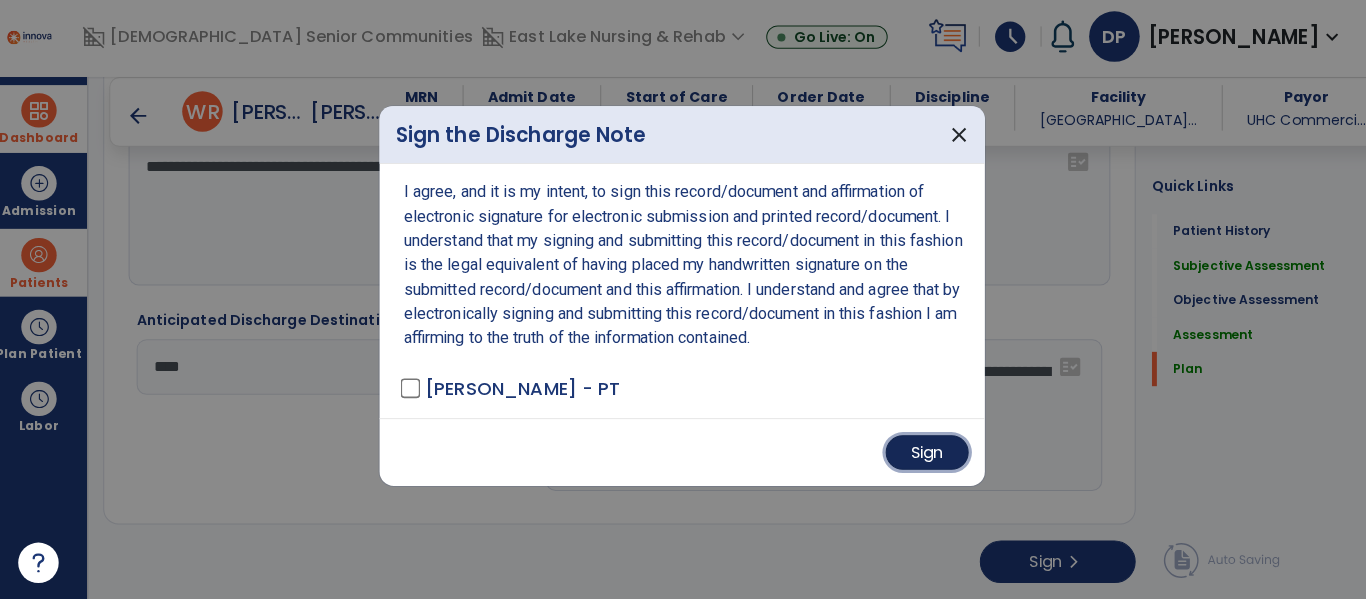 click on "Sign" at bounding box center [925, 454] 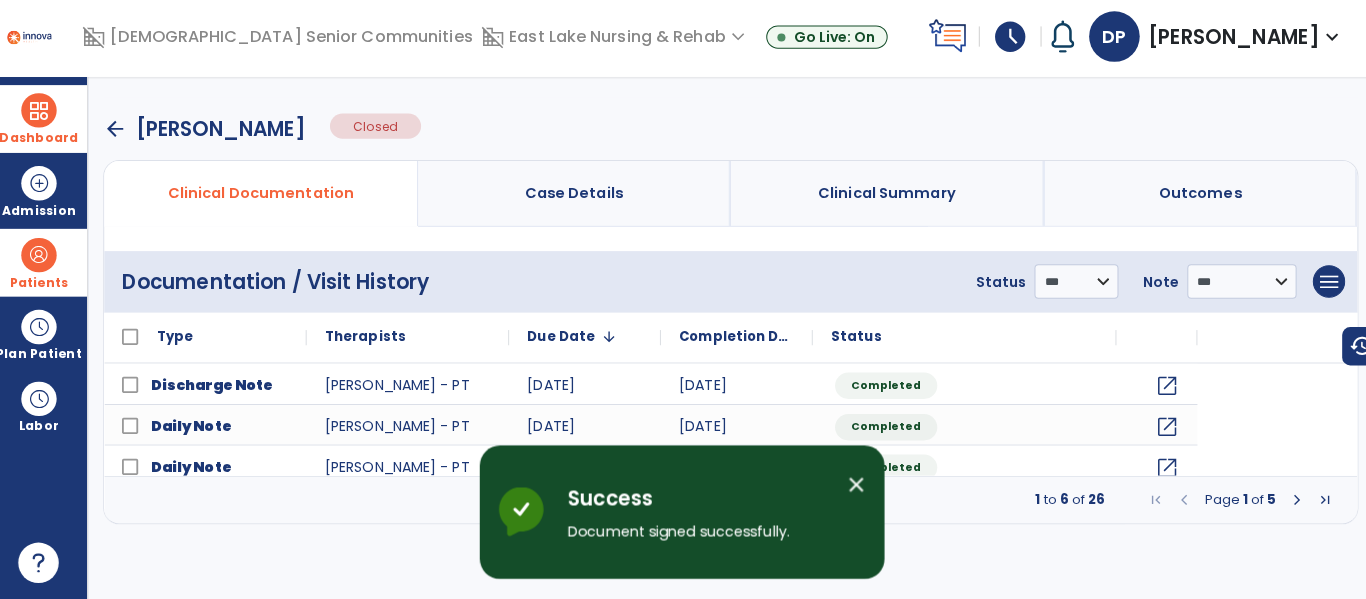 scroll, scrollTop: 0, scrollLeft: 0, axis: both 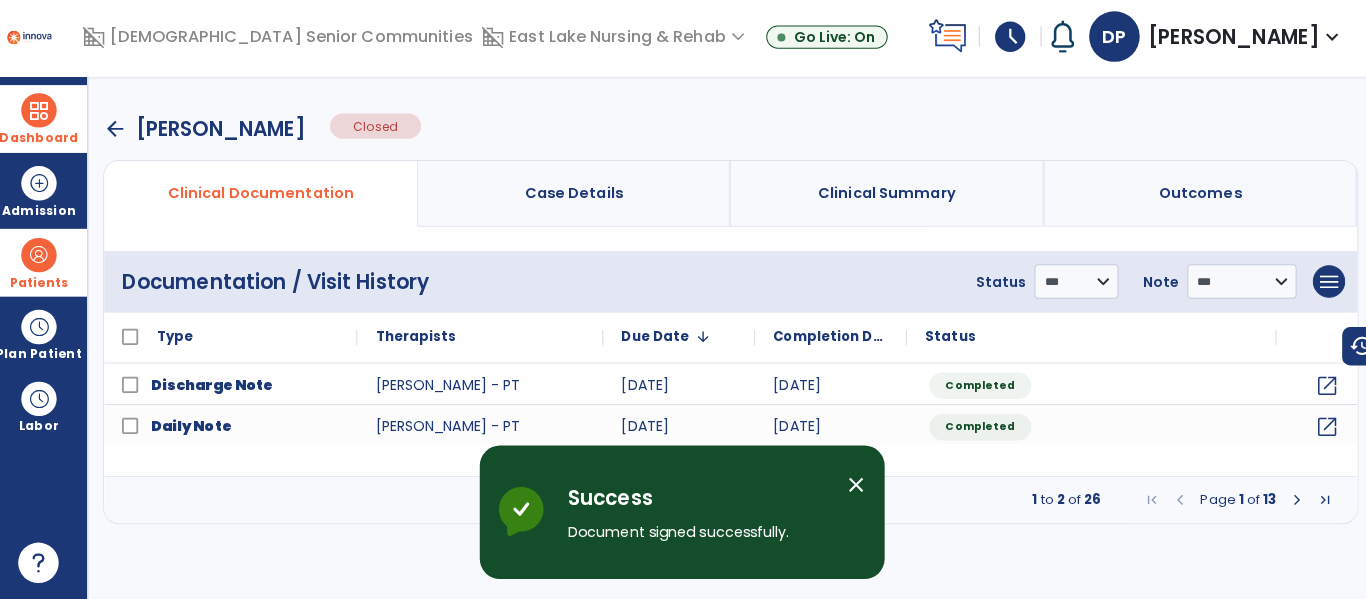 click at bounding box center (47, 116) 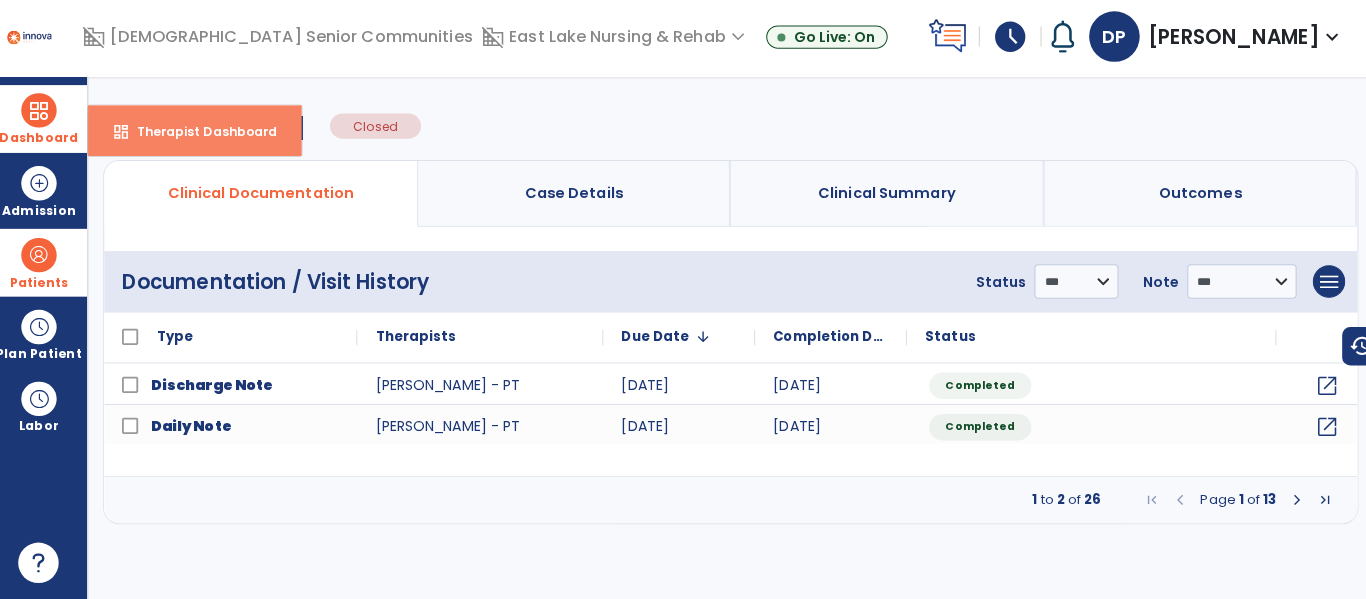 click on "Therapist Dashboard" at bounding box center (205, 136) 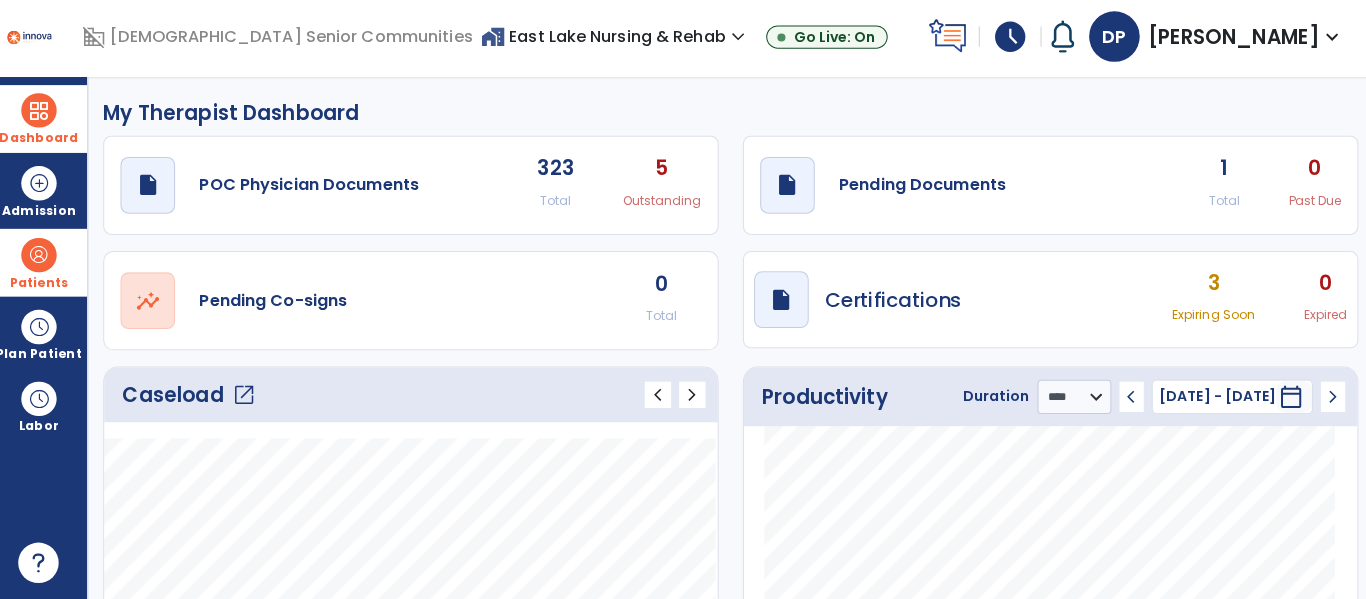 click at bounding box center (47, 259) 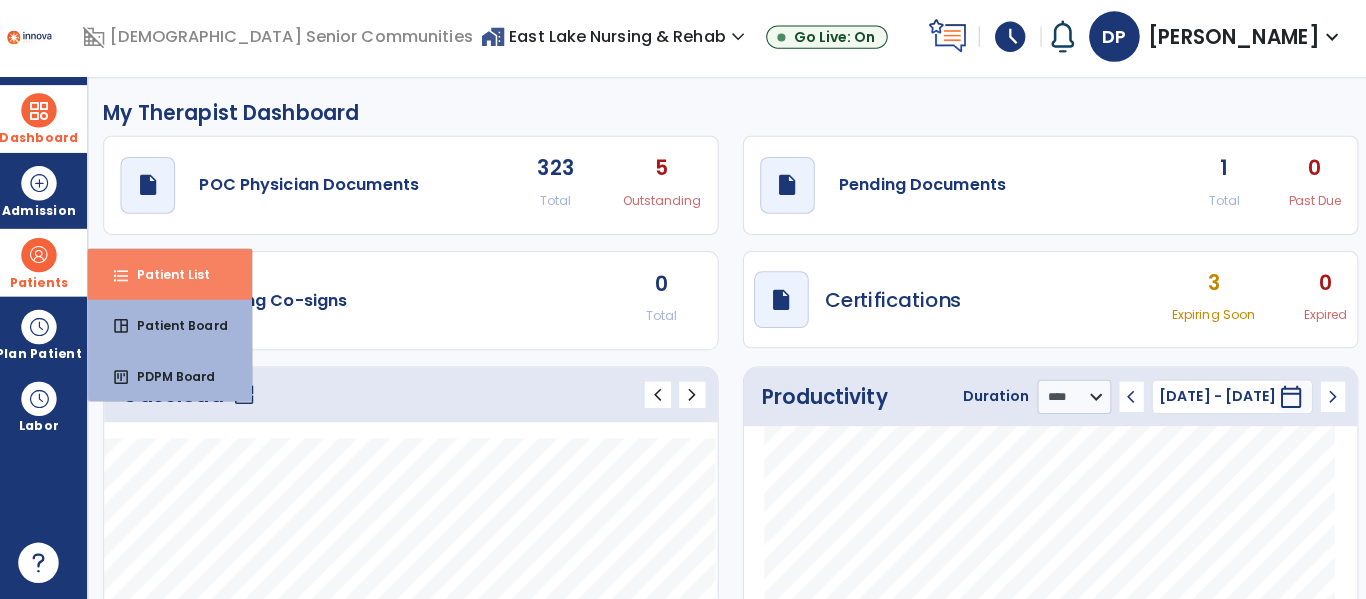 click on "Patient List" at bounding box center [172, 278] 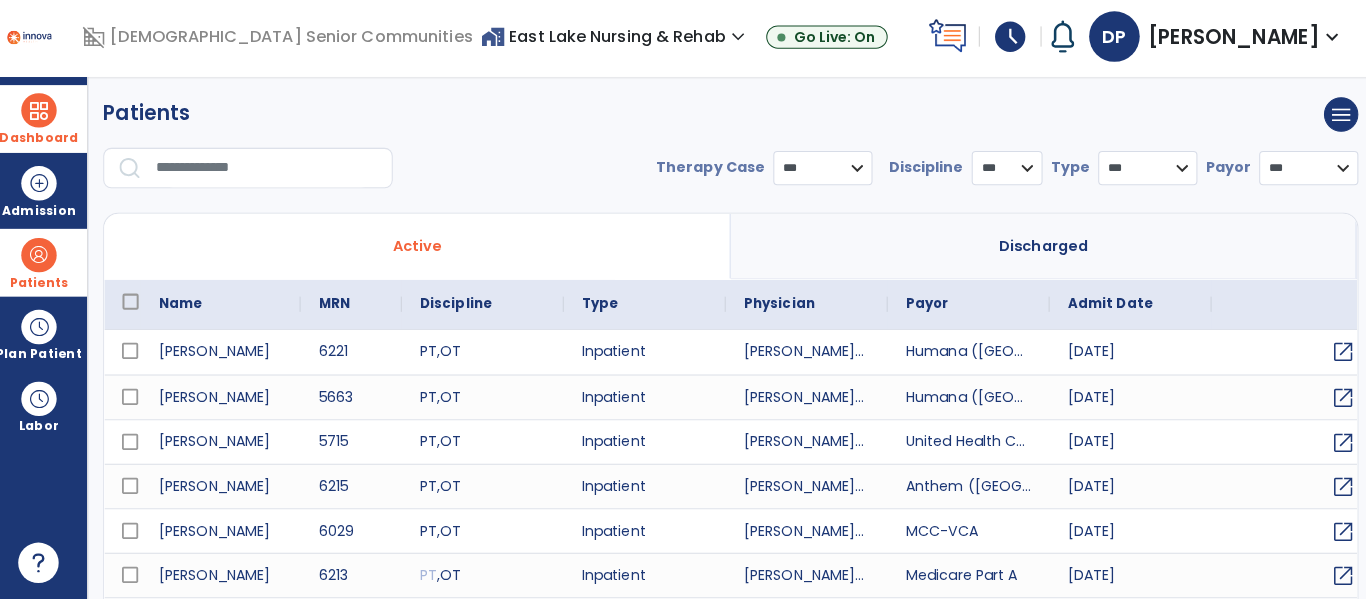 select on "***" 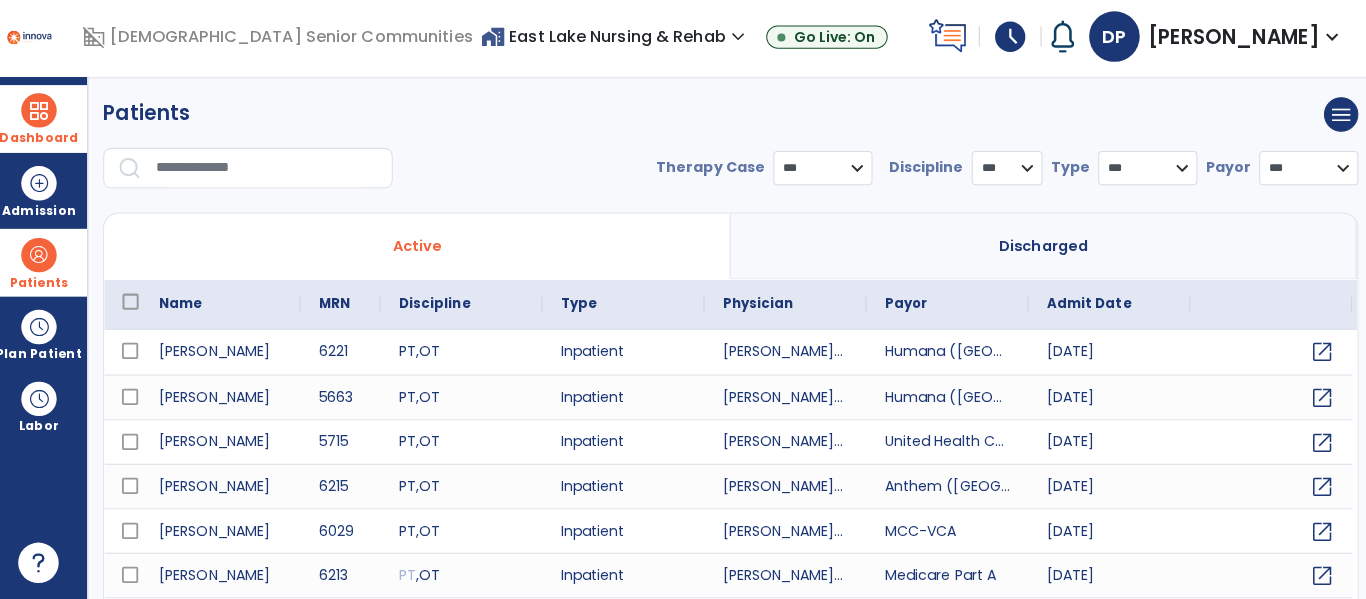 click at bounding box center (273, 173) 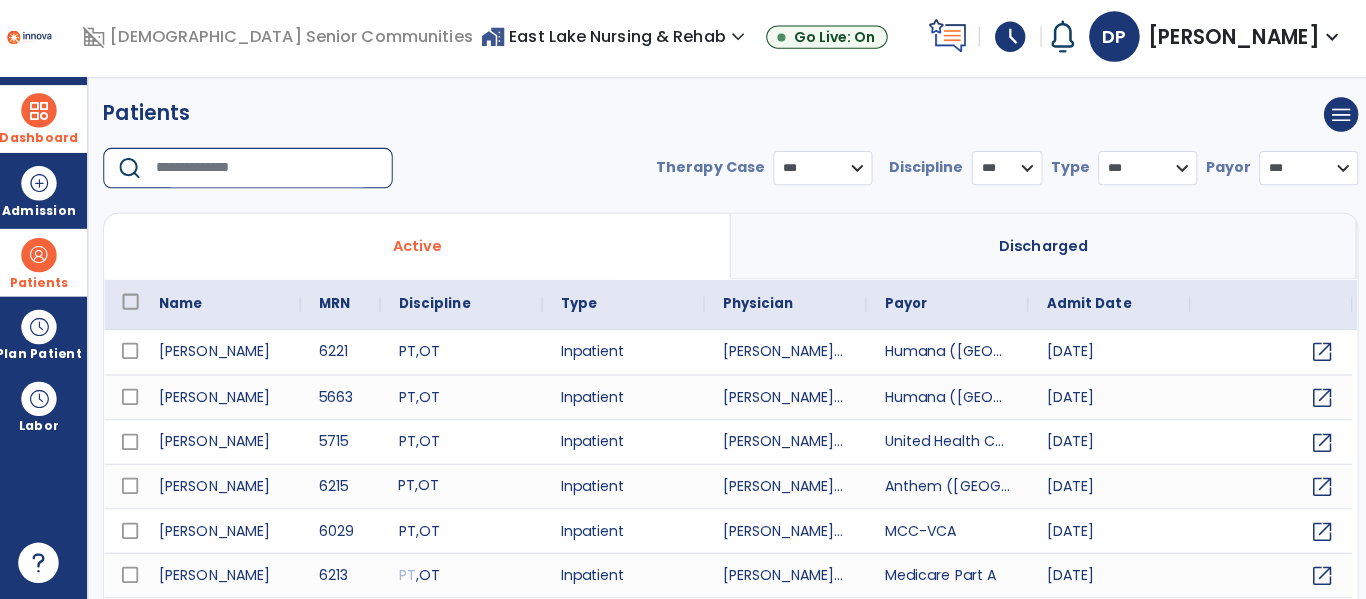 click on "PT , OT" at bounding box center (465, 487) 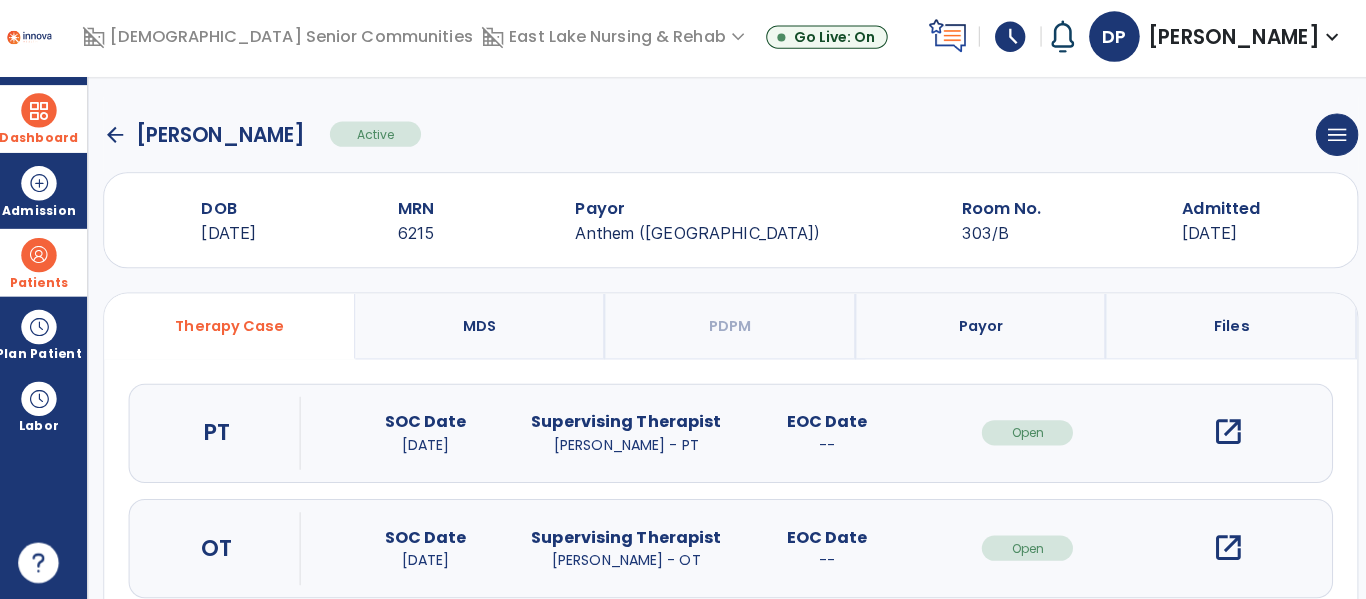 click on "open_in_new" at bounding box center [1223, 434] 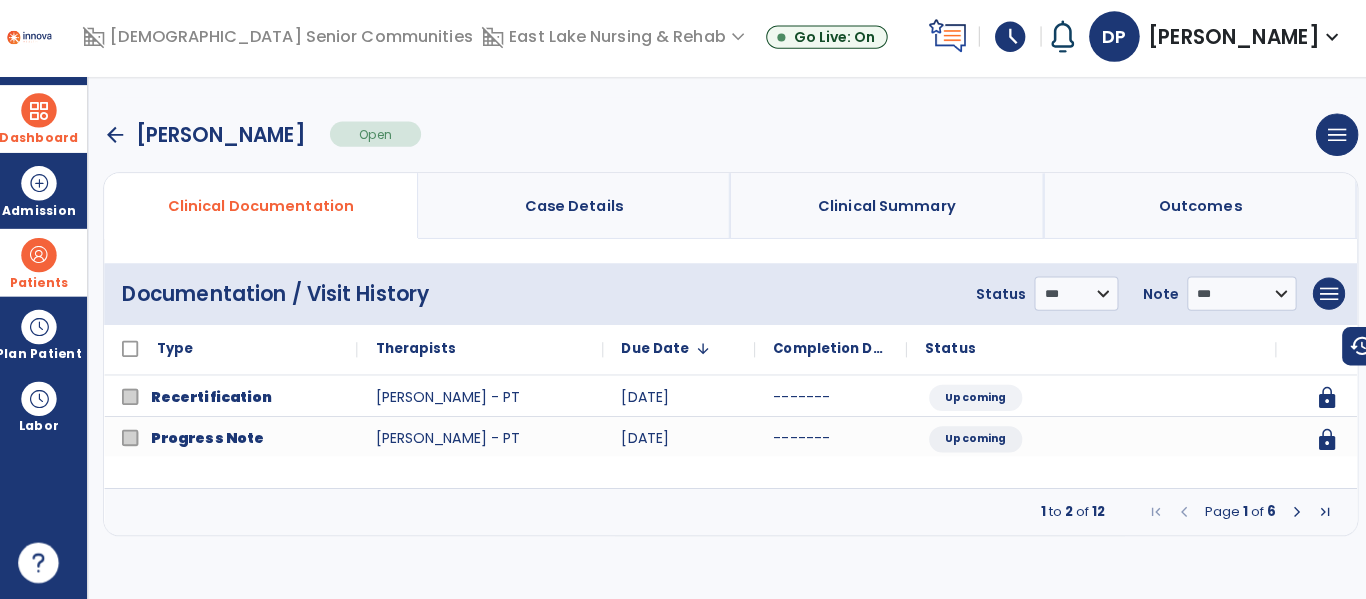 click at bounding box center (1290, 513) 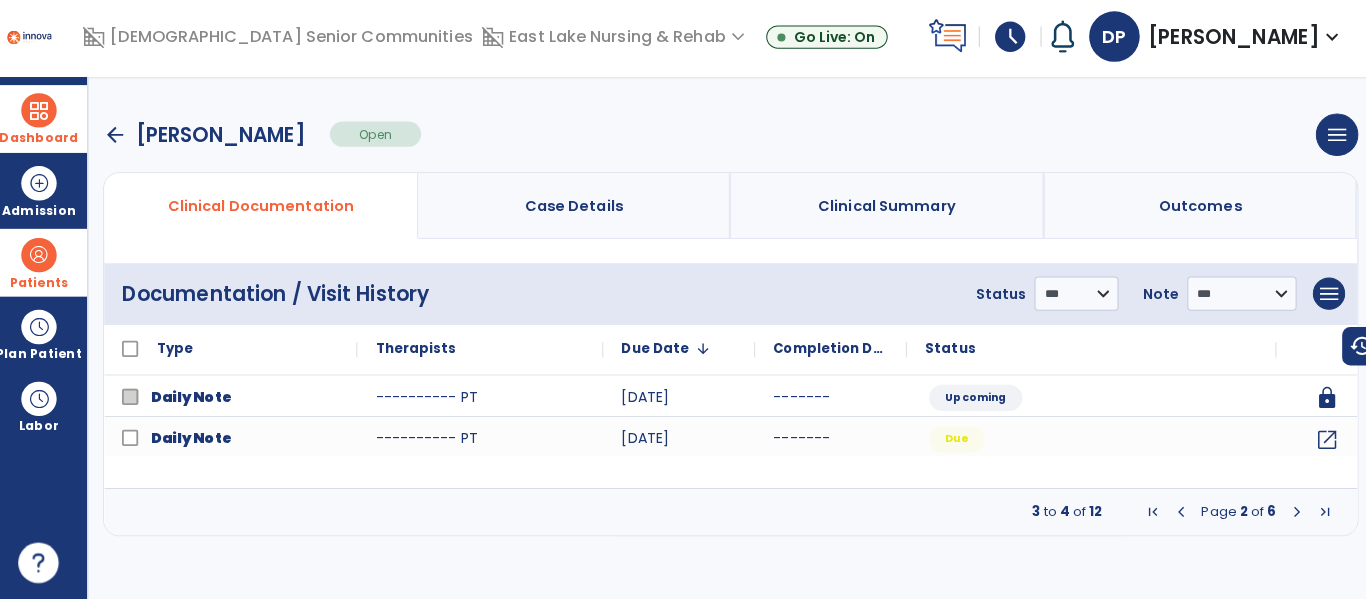 click at bounding box center [1290, 513] 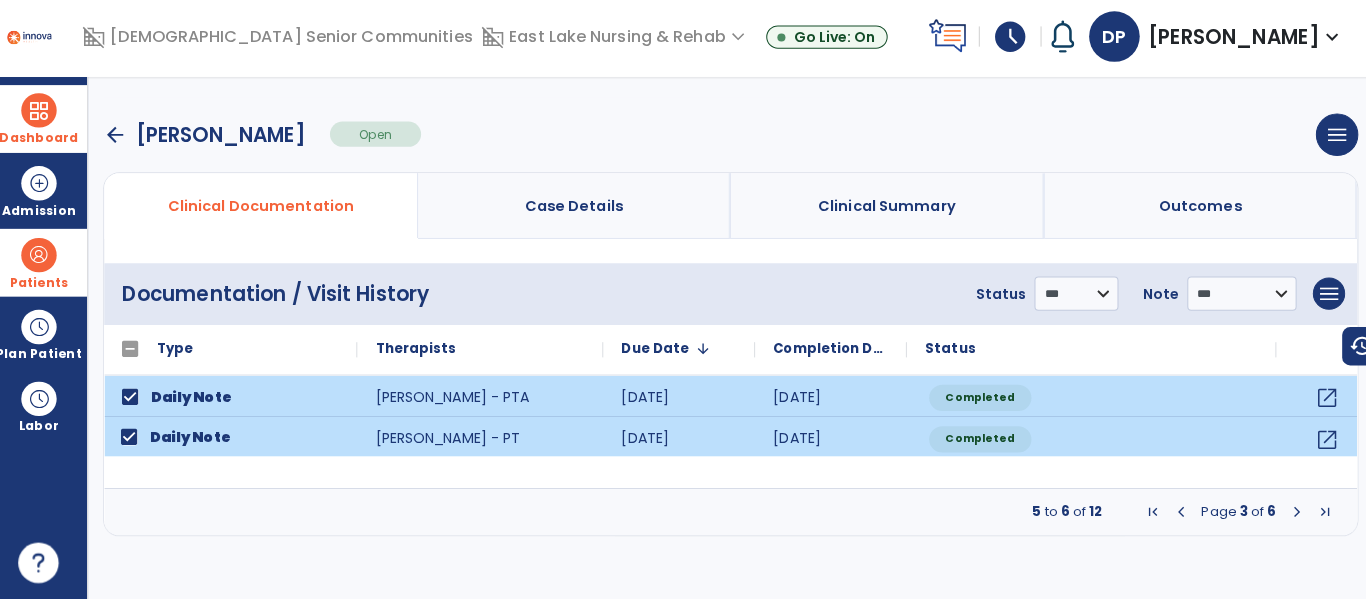 click at bounding box center [1290, 513] 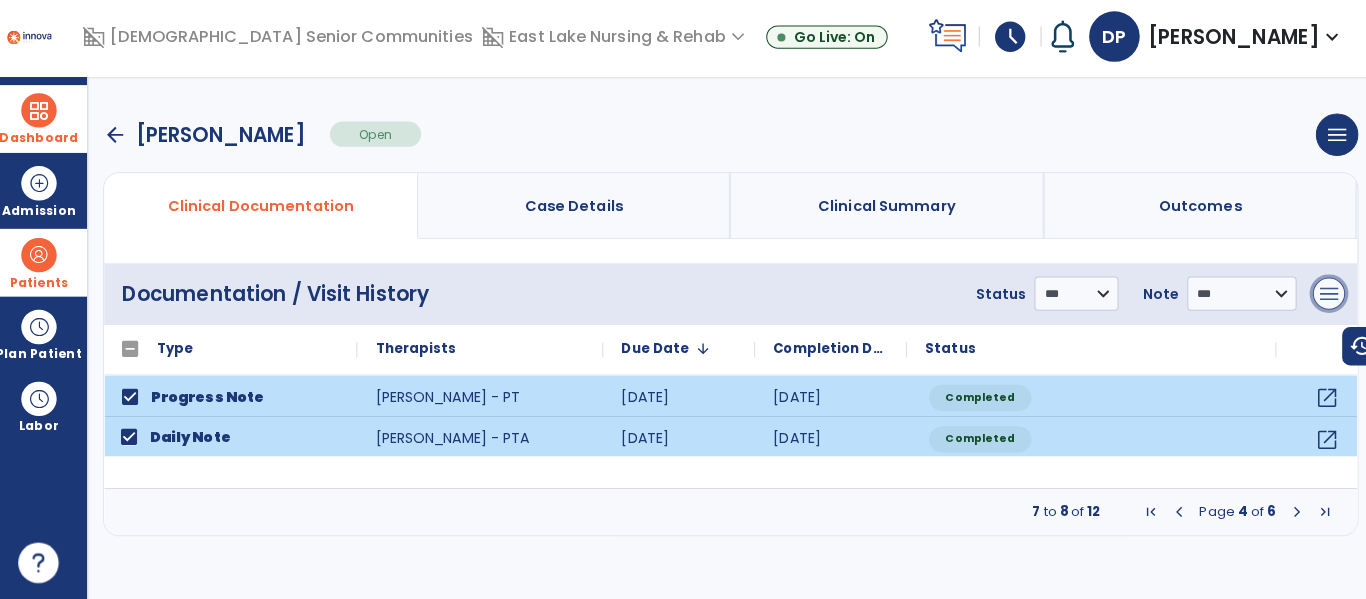 click on "menu" at bounding box center (1322, 297) 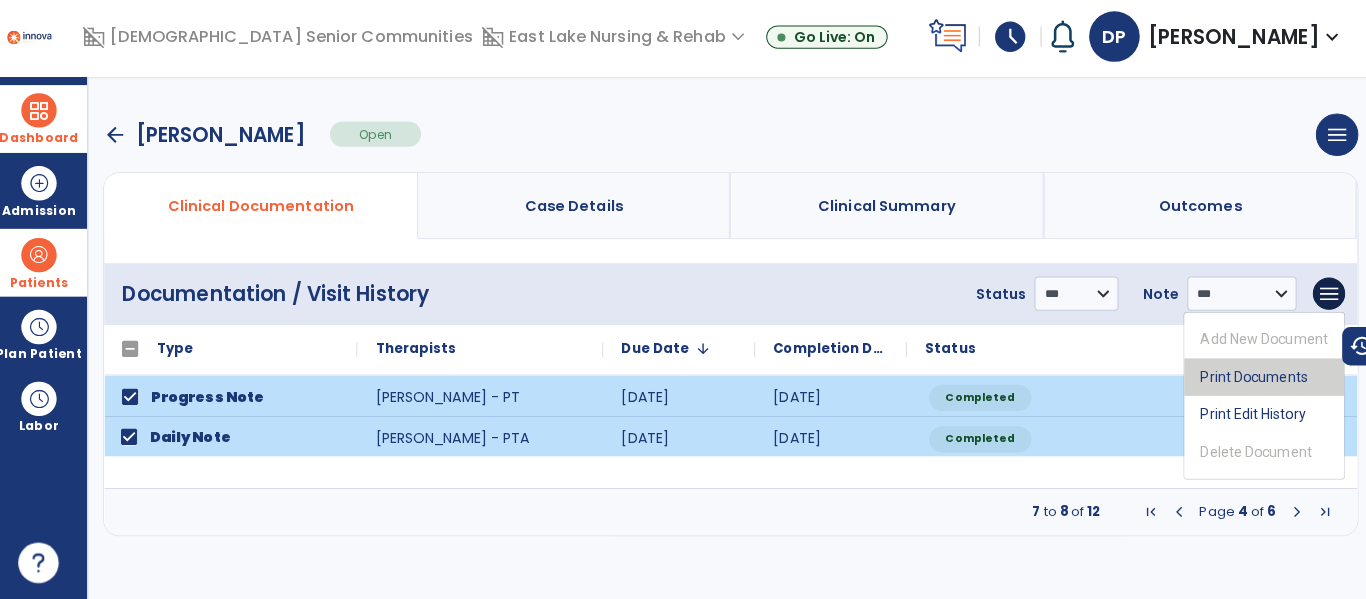 click on "Print Documents" at bounding box center (1258, 379) 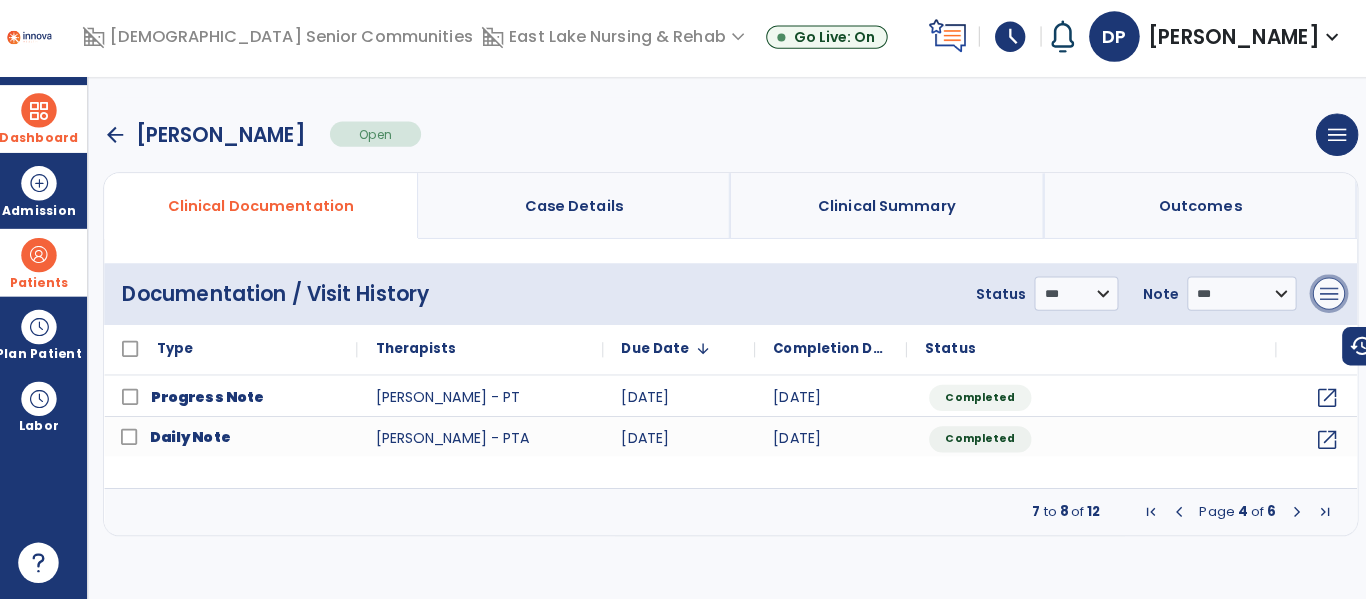 click on "menu" at bounding box center [1322, 297] 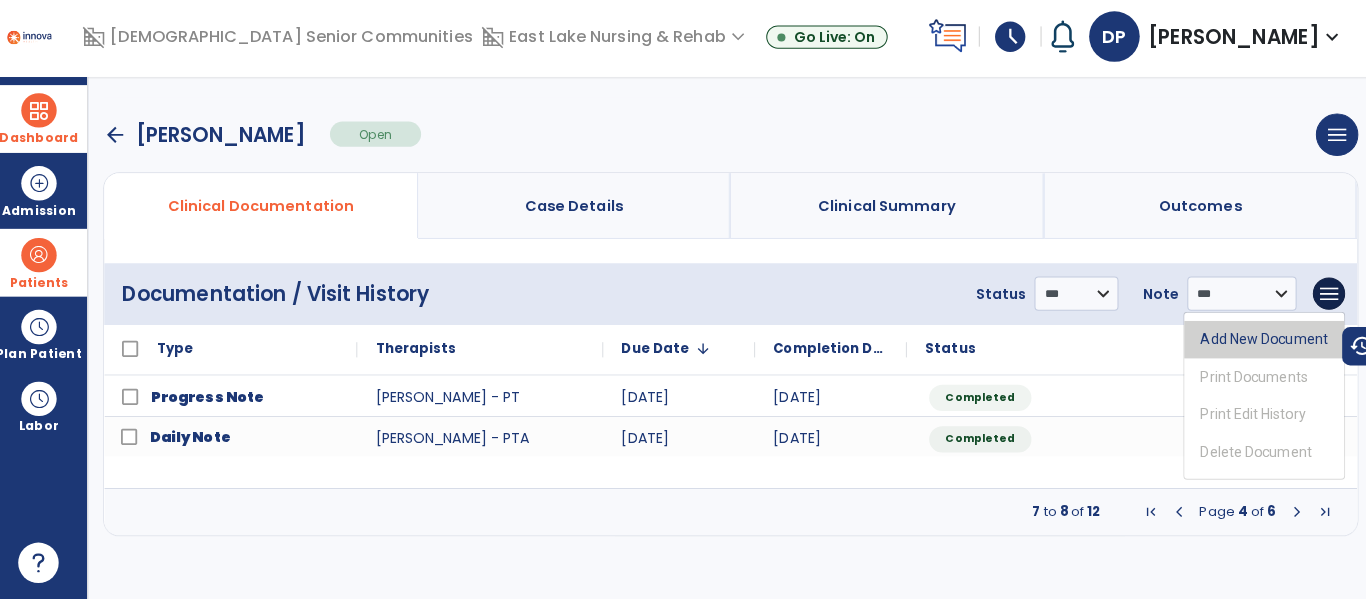 click on "Add New Document" at bounding box center [1258, 342] 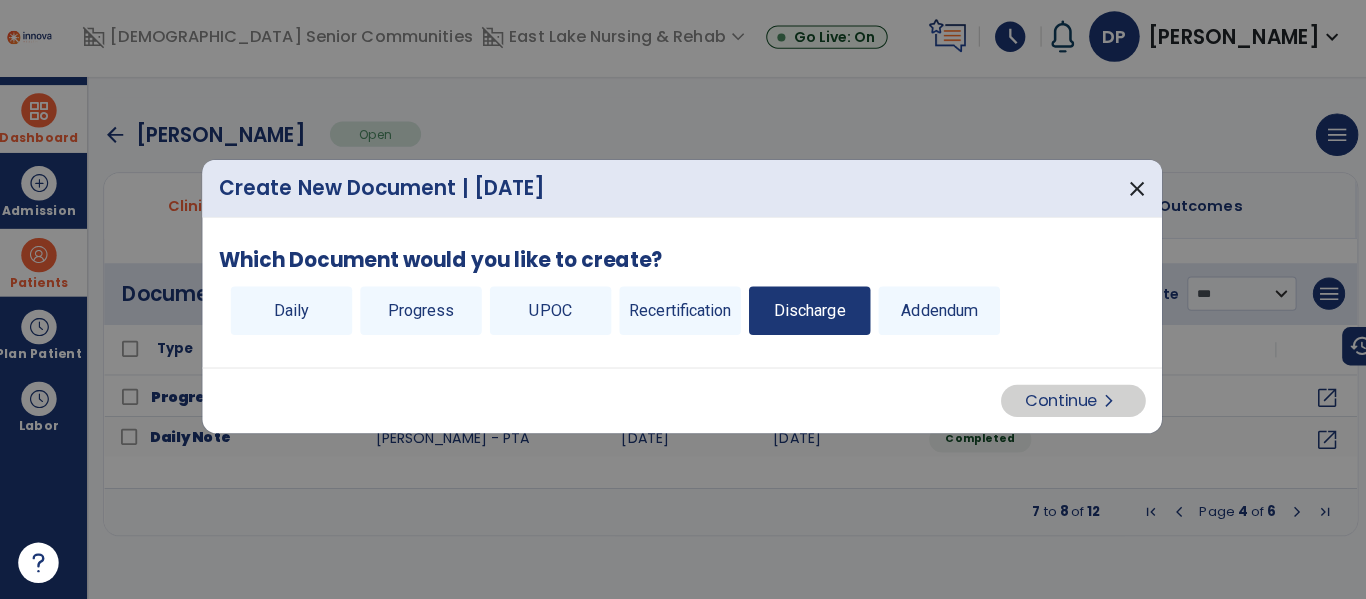 click on "Discharge" at bounding box center [809, 314] 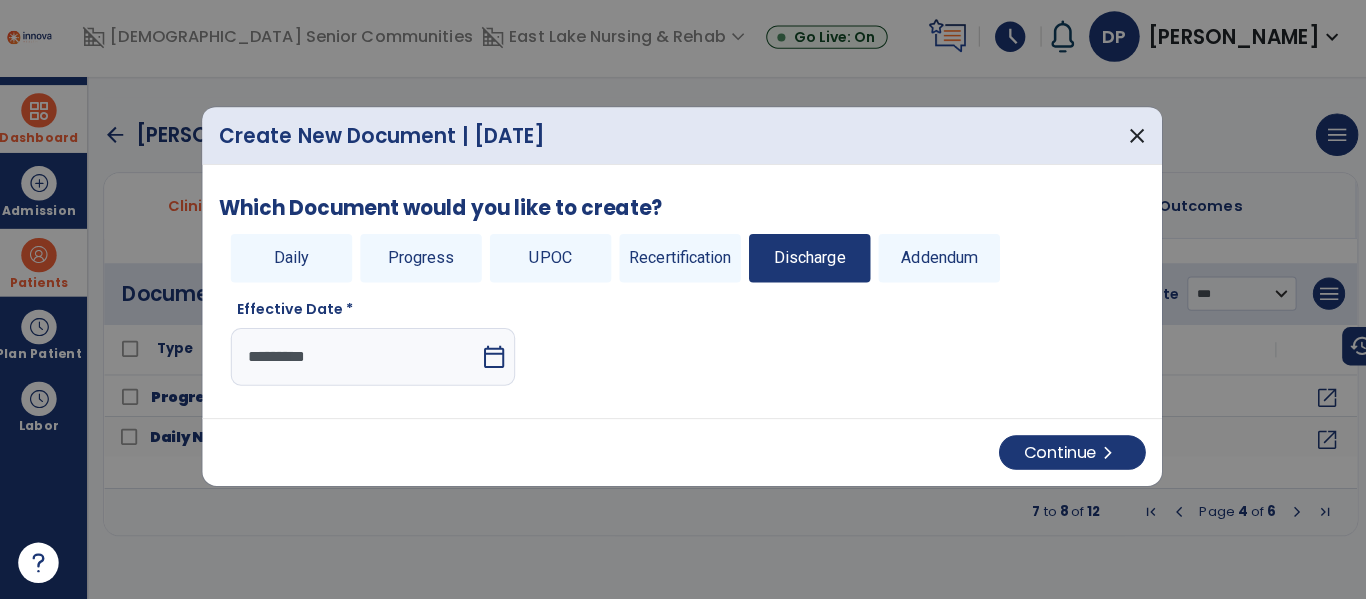 click on "calendar_today" at bounding box center (499, 359) 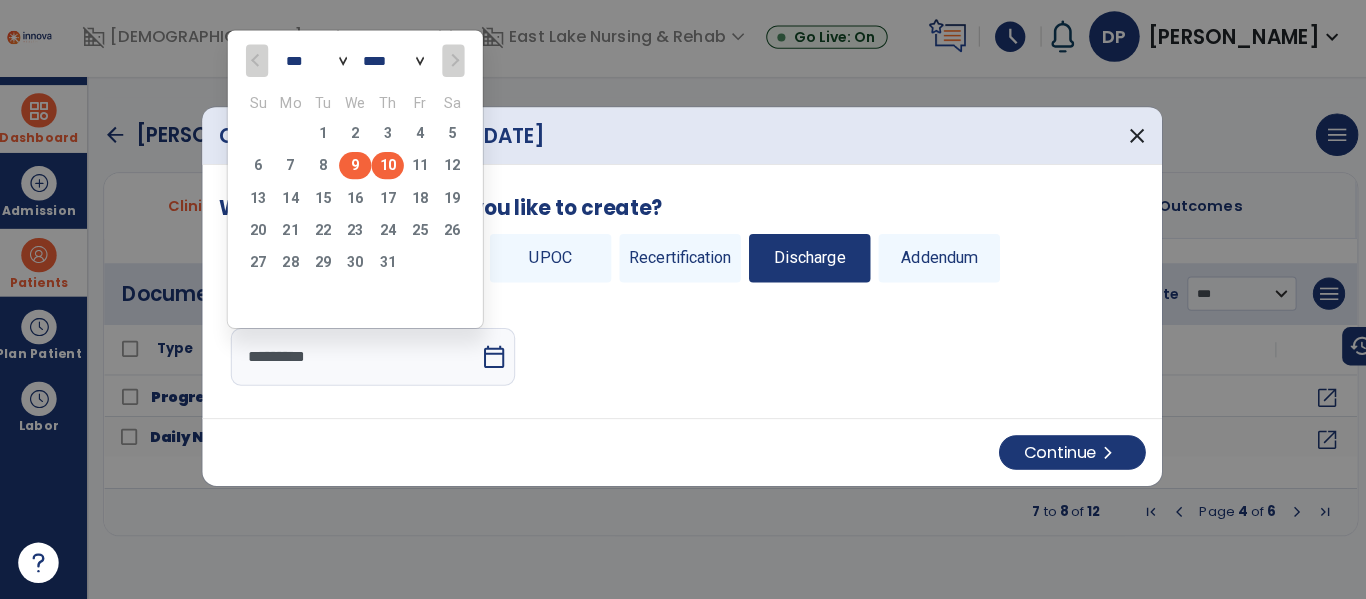 click on "9" 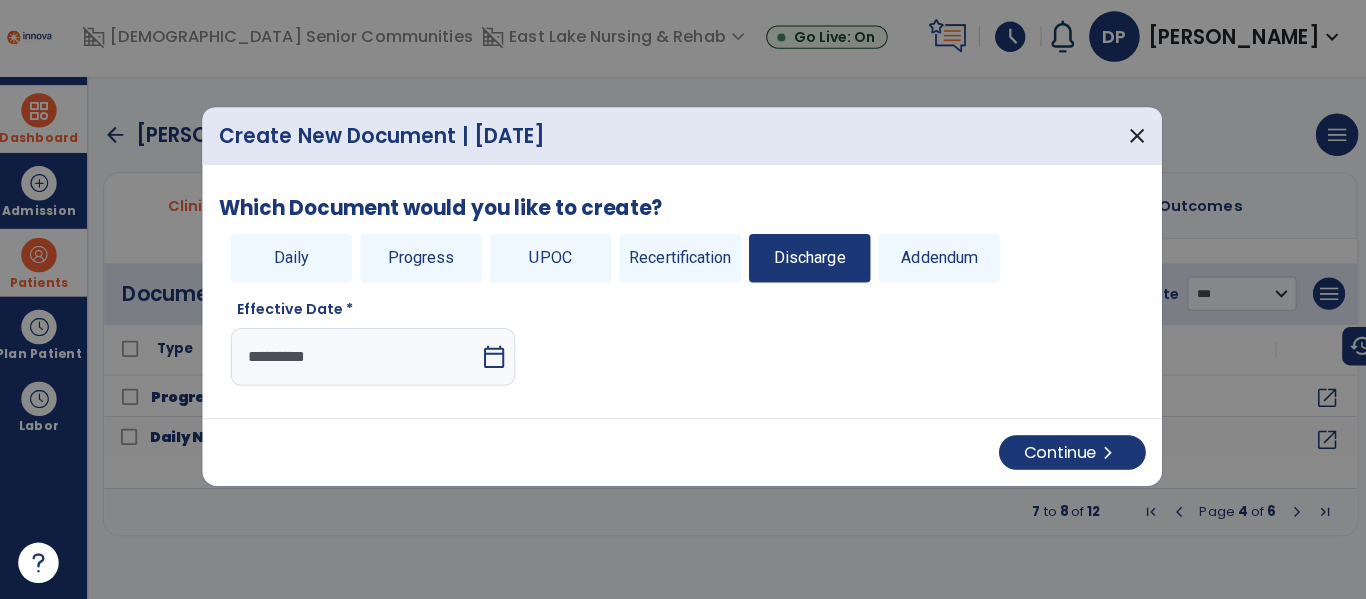 type on "********" 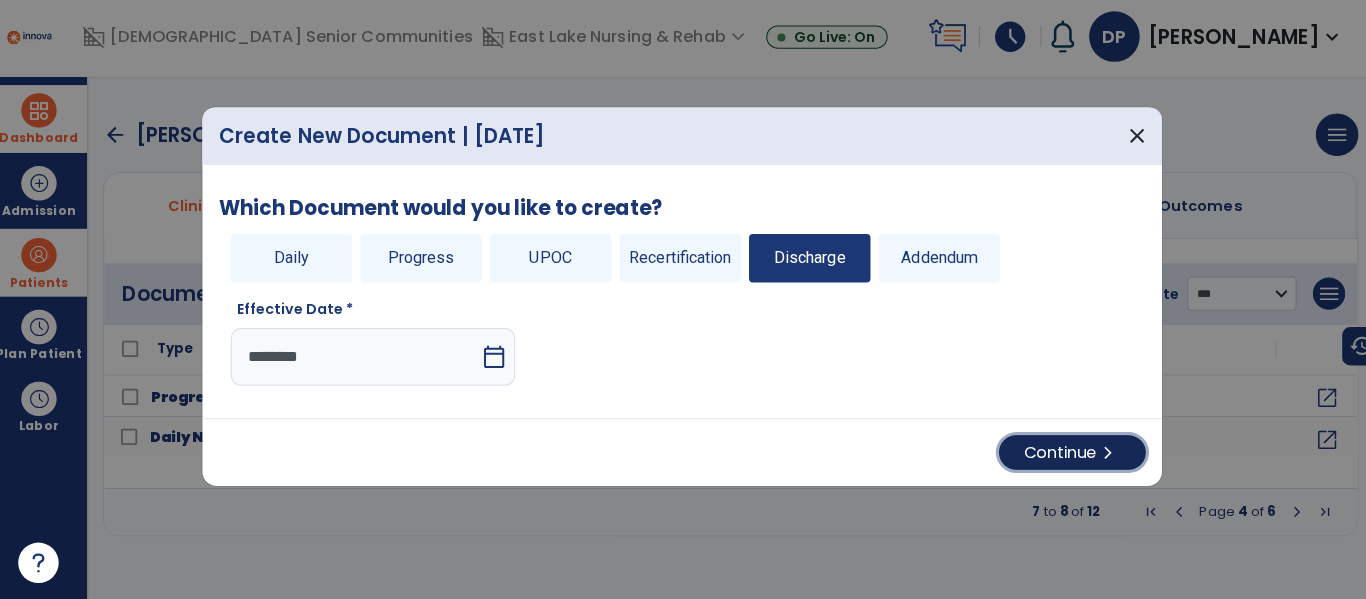 click on "Continue   chevron_right" at bounding box center [1068, 454] 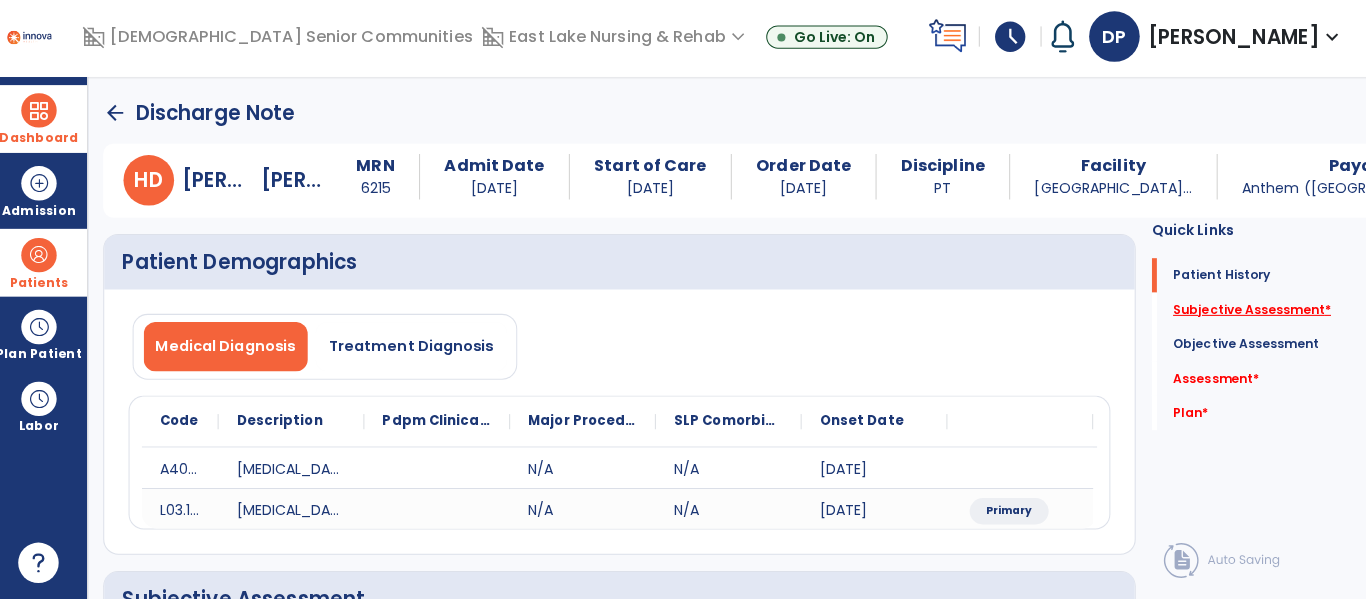 click on "Subjective Assessment   *" 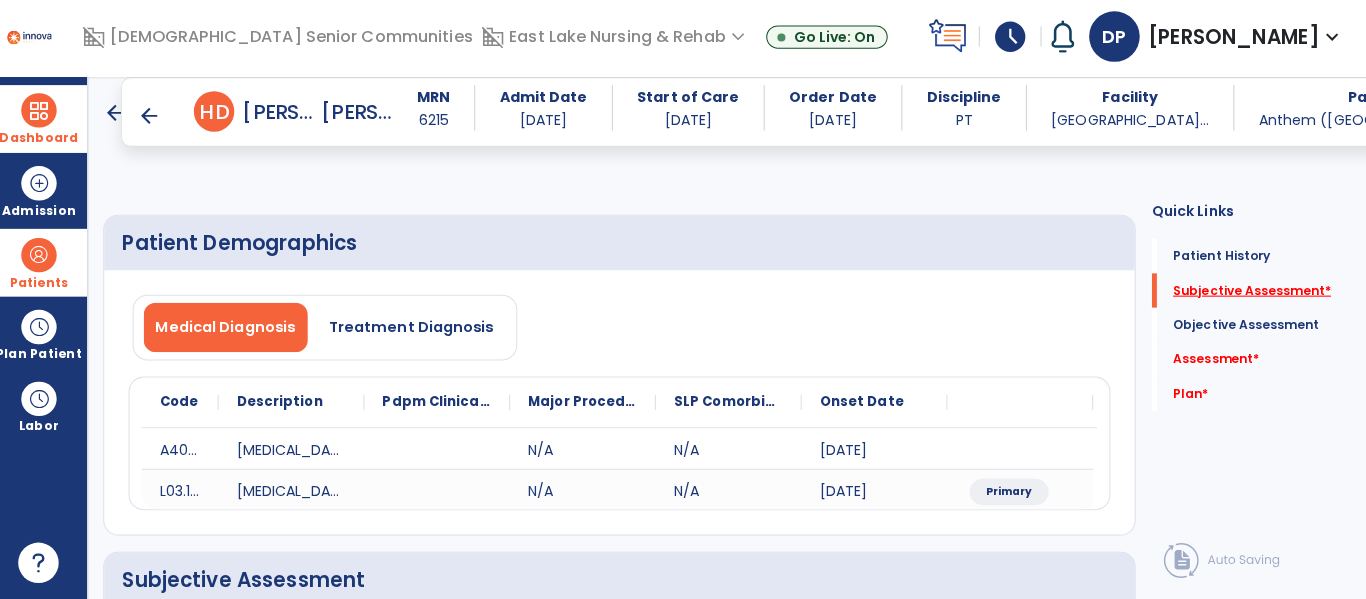 scroll, scrollTop: 371, scrollLeft: 0, axis: vertical 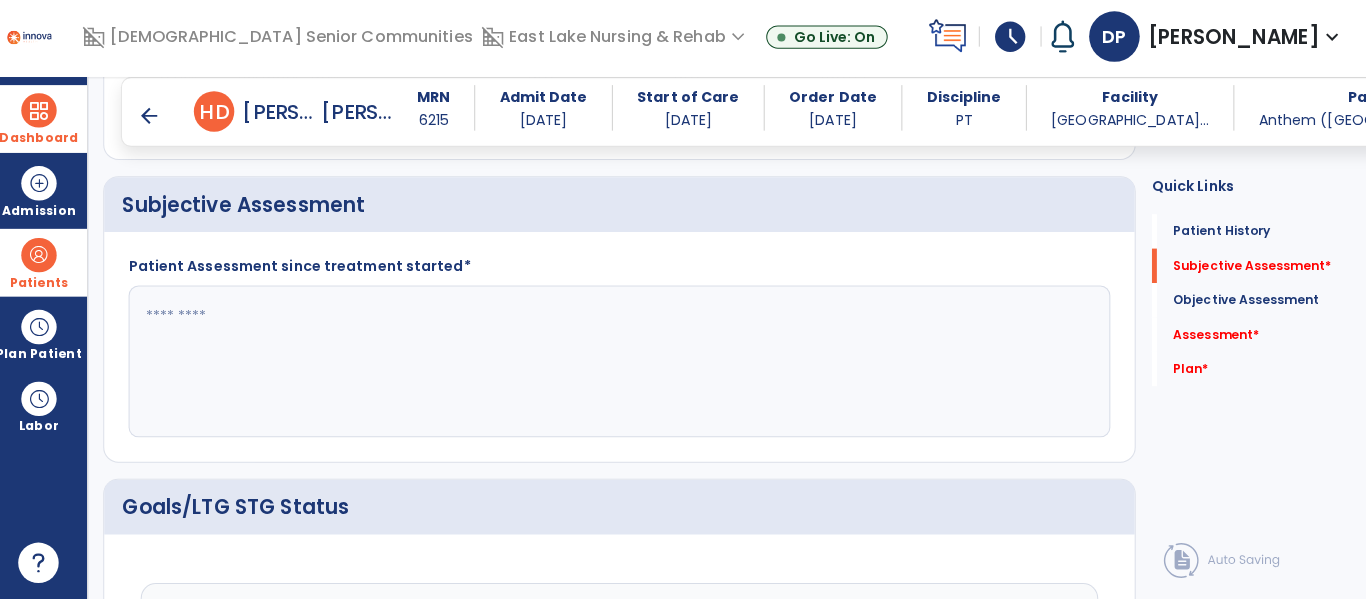 click 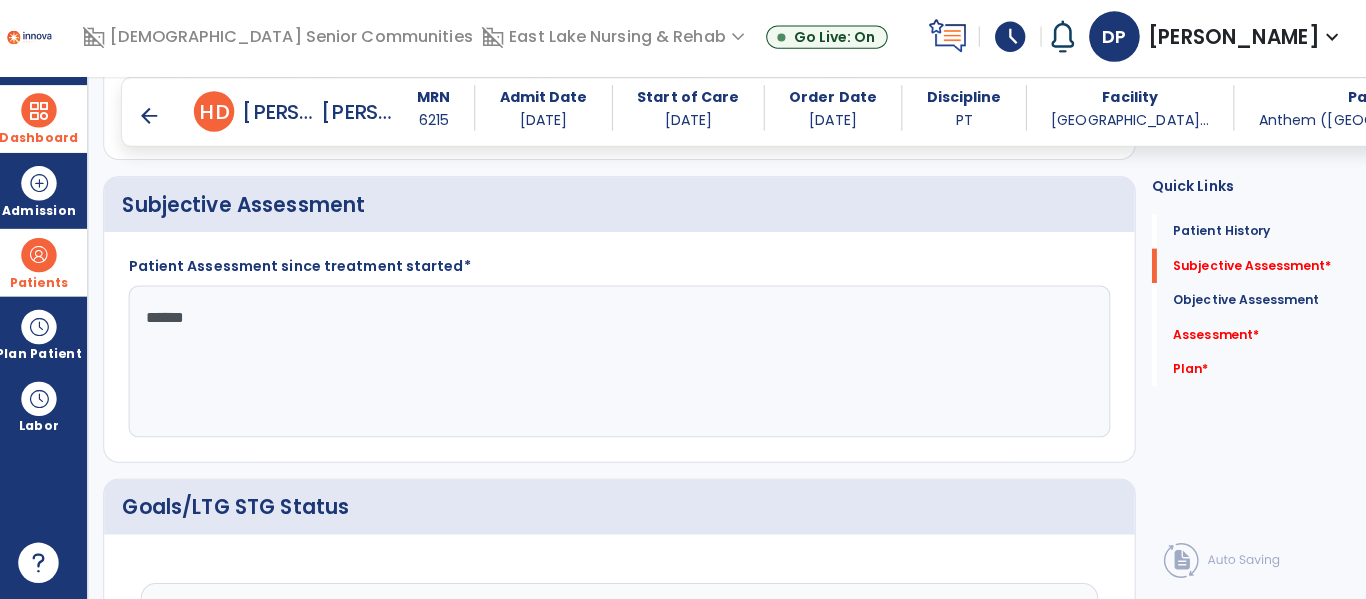 type on "*******" 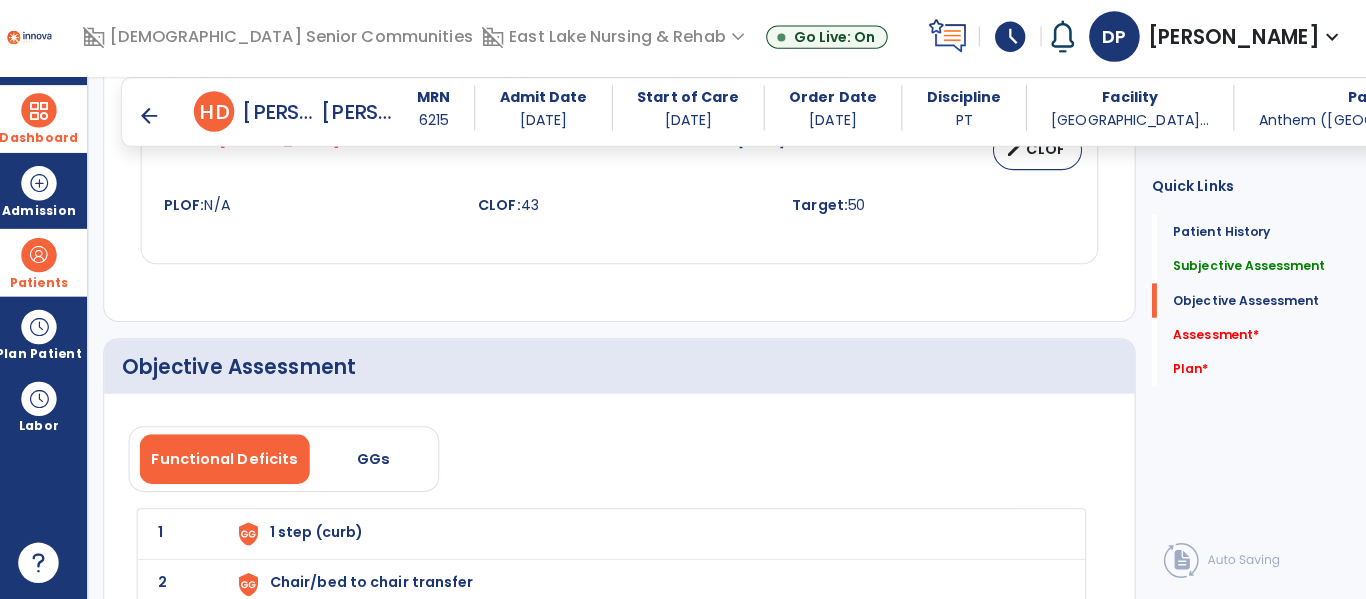 scroll, scrollTop: 2283, scrollLeft: 0, axis: vertical 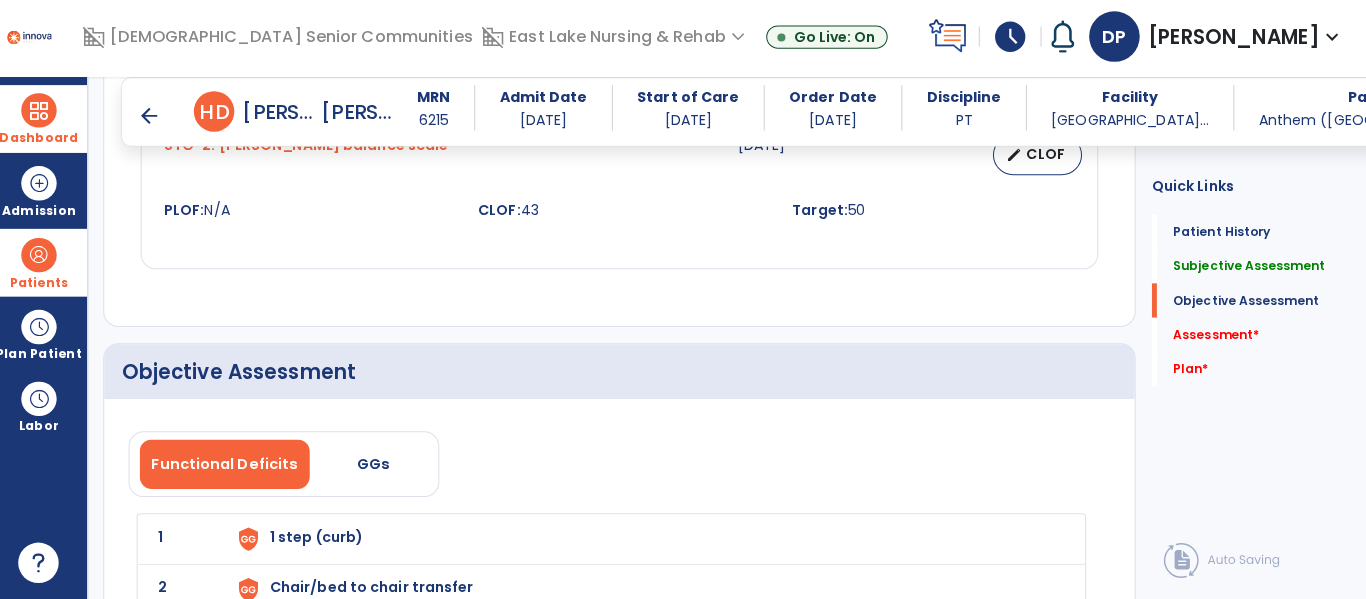 type on "**********" 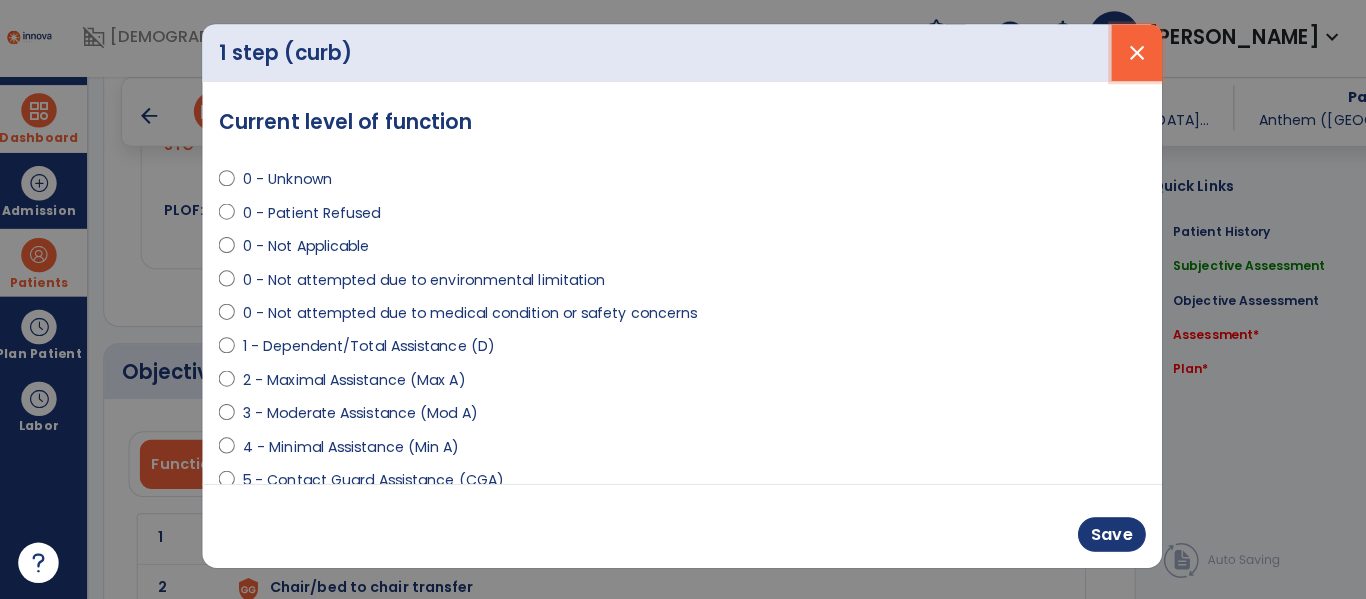 click on "close" at bounding box center [1132, 59] 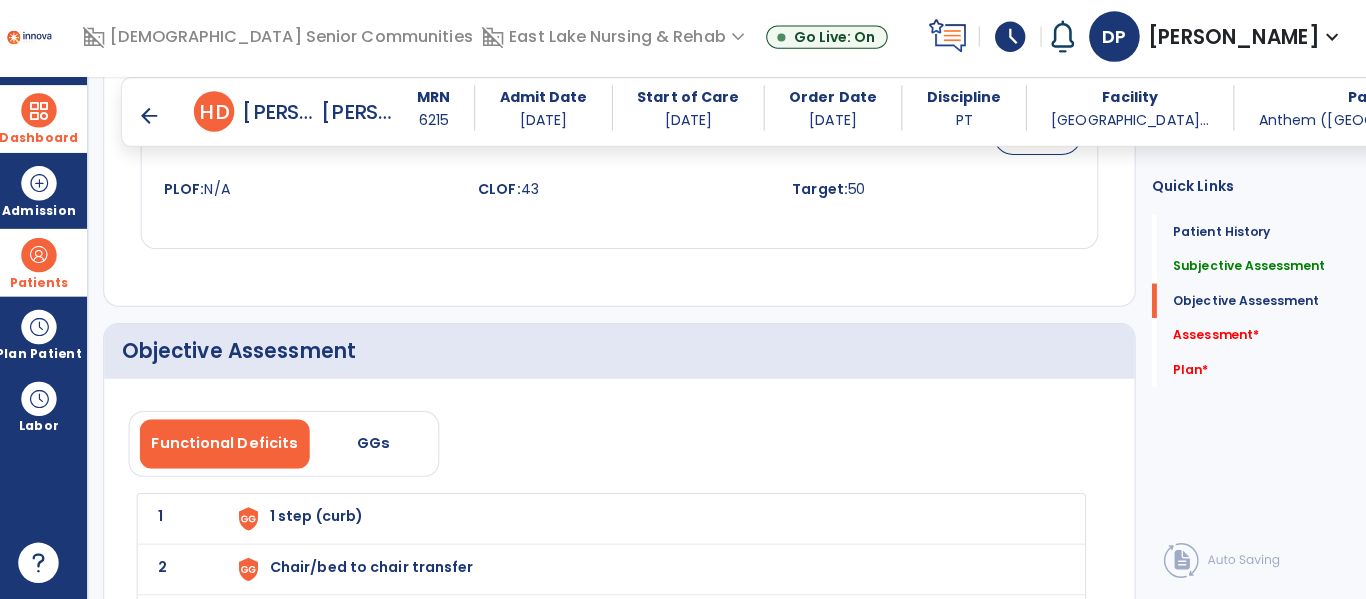 scroll, scrollTop: 2304, scrollLeft: 0, axis: vertical 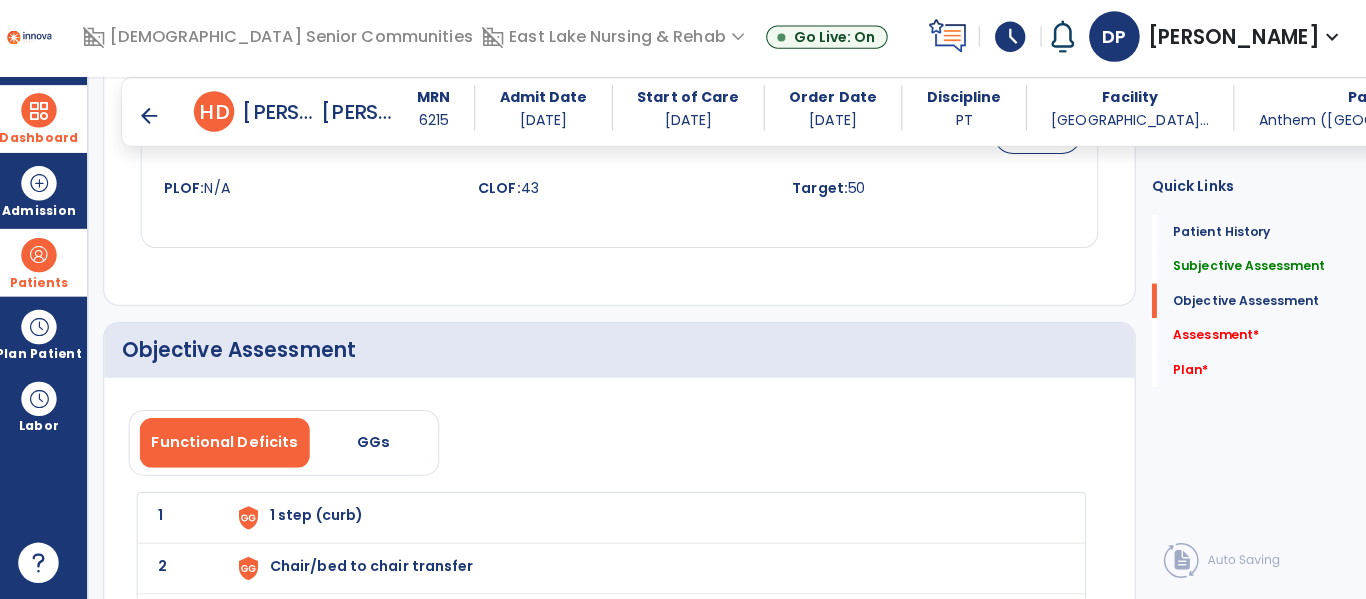 click on "1 step (curb)" at bounding box center (646, 518) 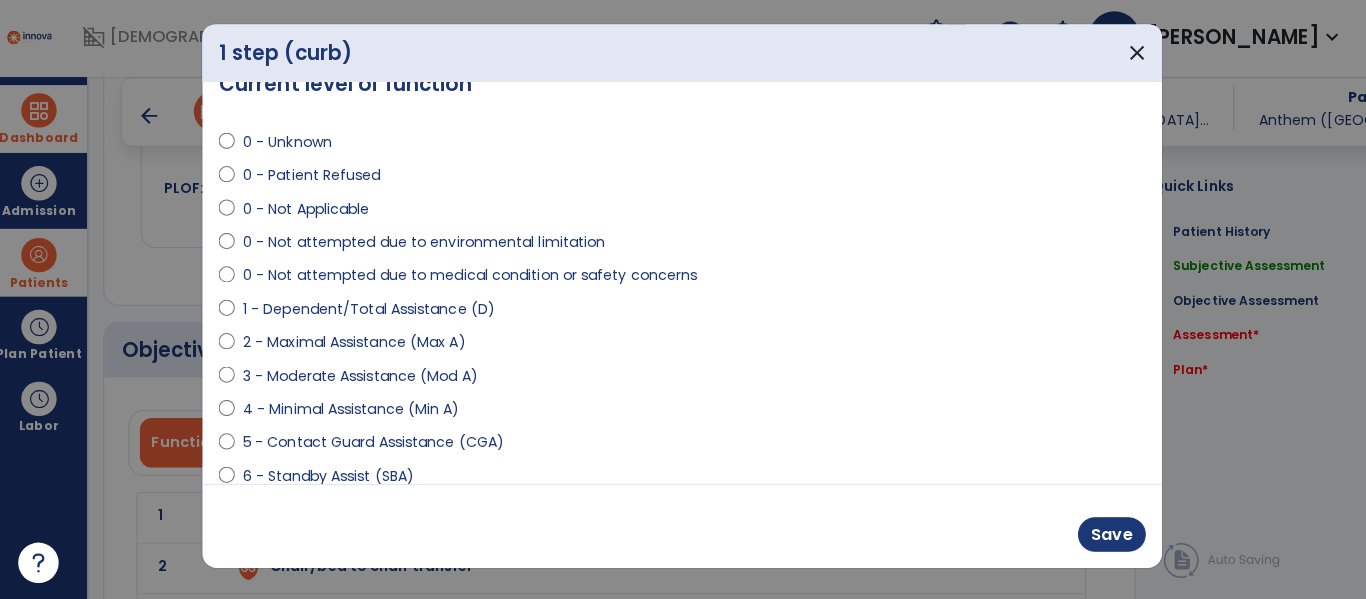 scroll, scrollTop: 71, scrollLeft: 0, axis: vertical 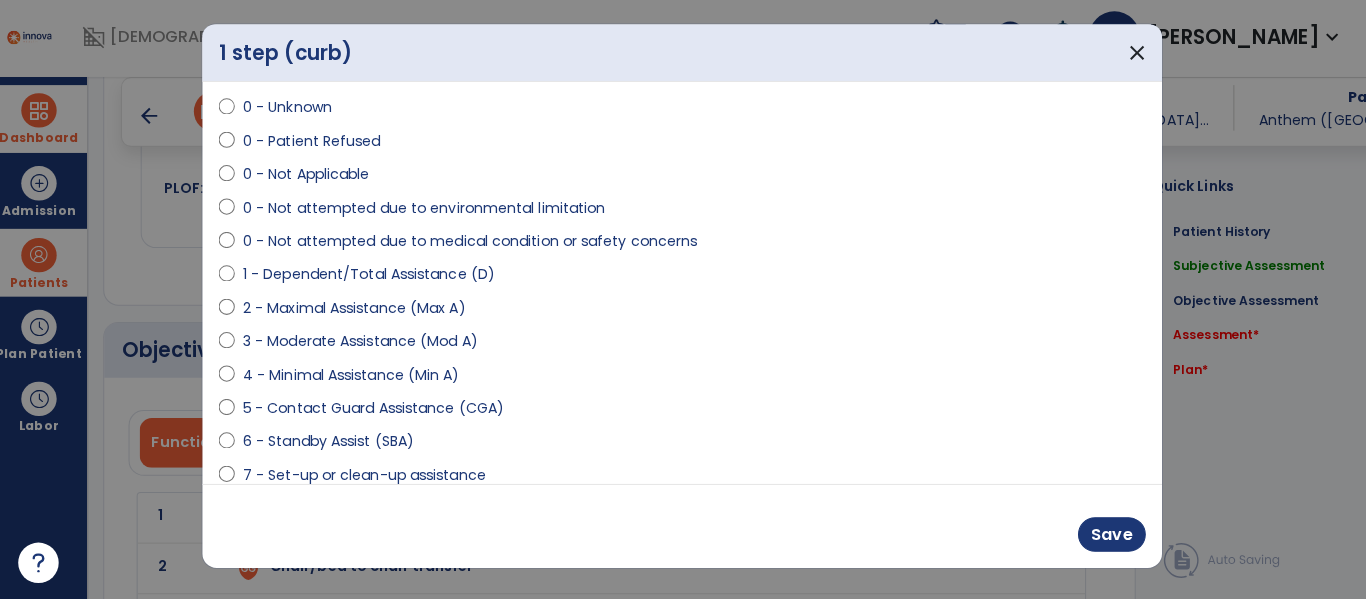 select on "**********" 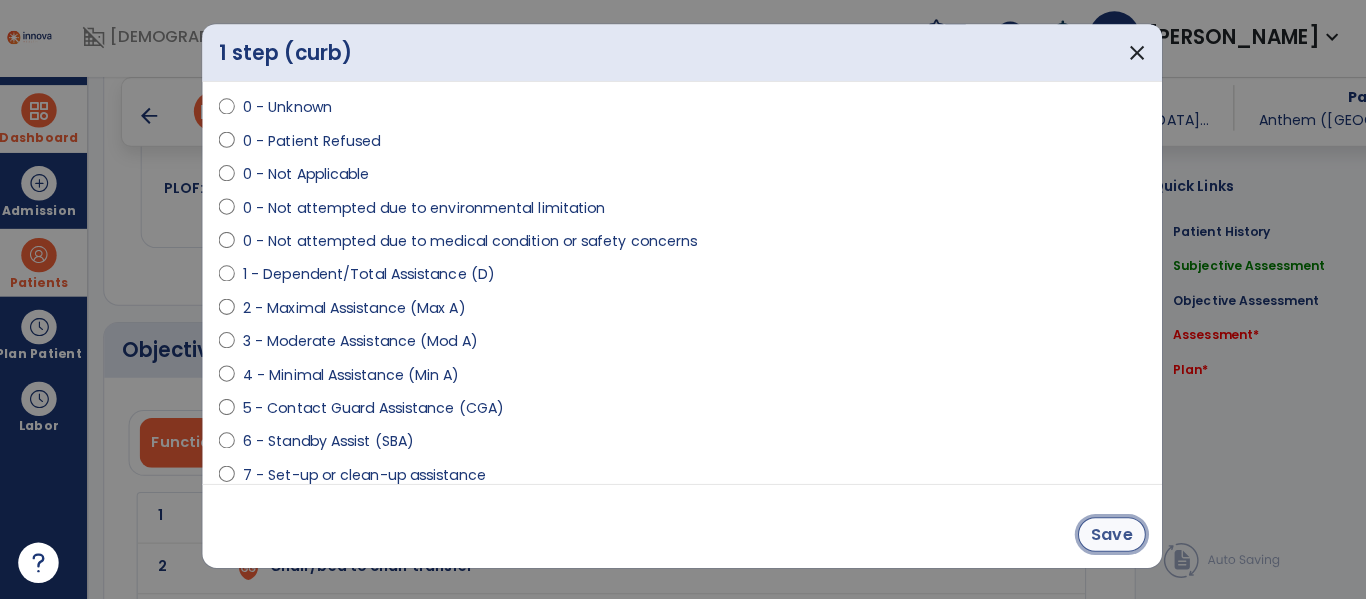 click on "Save" at bounding box center (1107, 535) 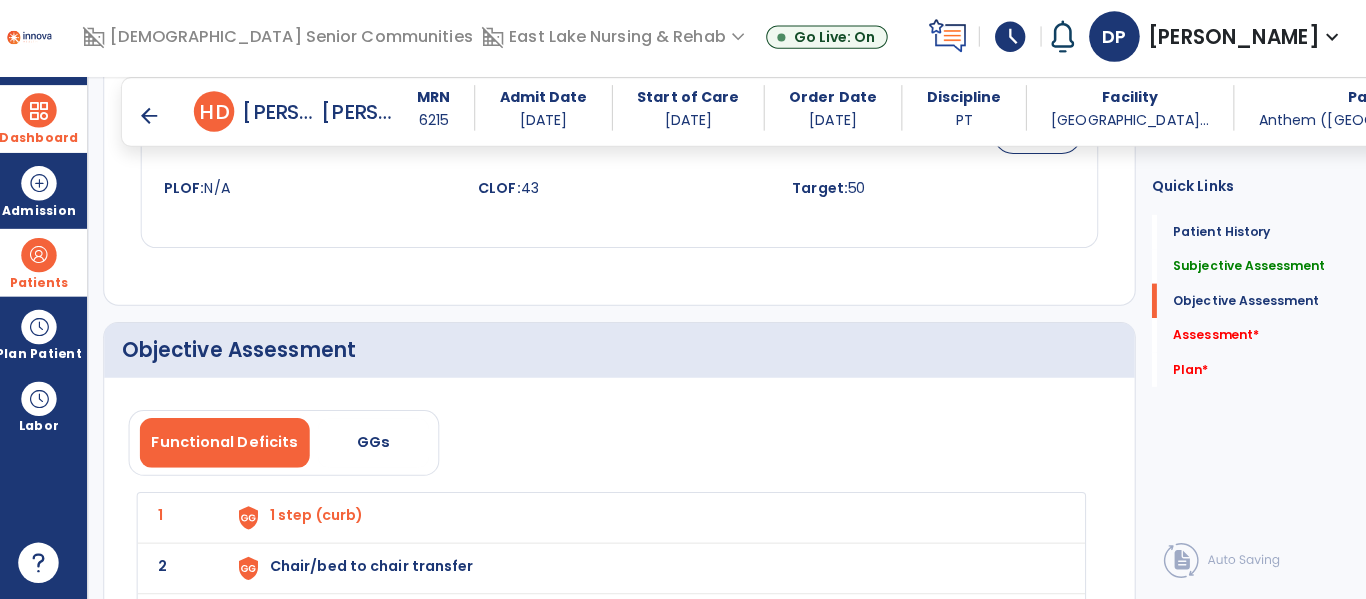 click on "Chair/bed to chair transfer" at bounding box center (322, 516) 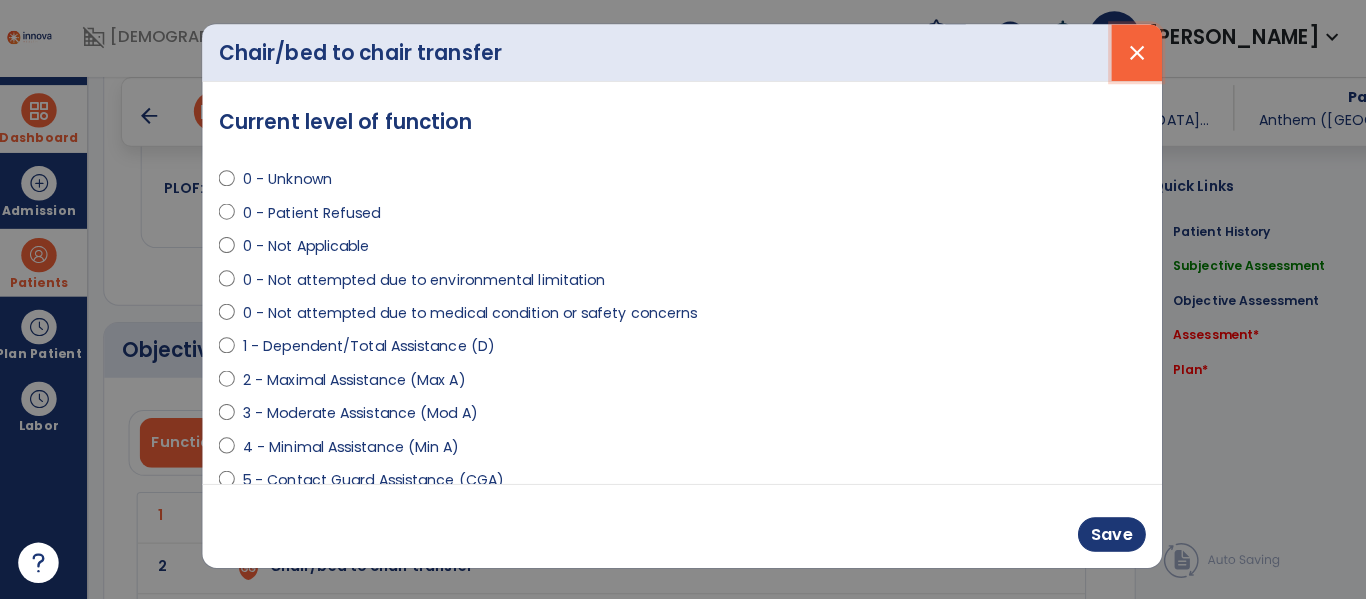 click on "close" at bounding box center [1132, 59] 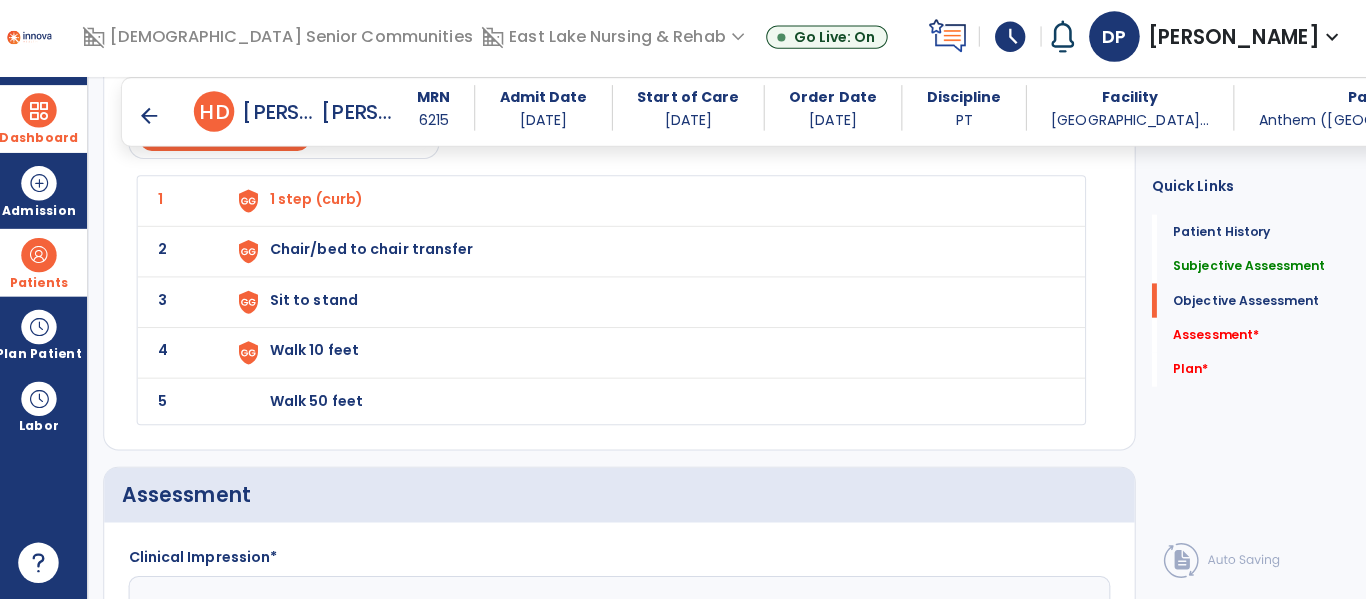 scroll, scrollTop: 2616, scrollLeft: 0, axis: vertical 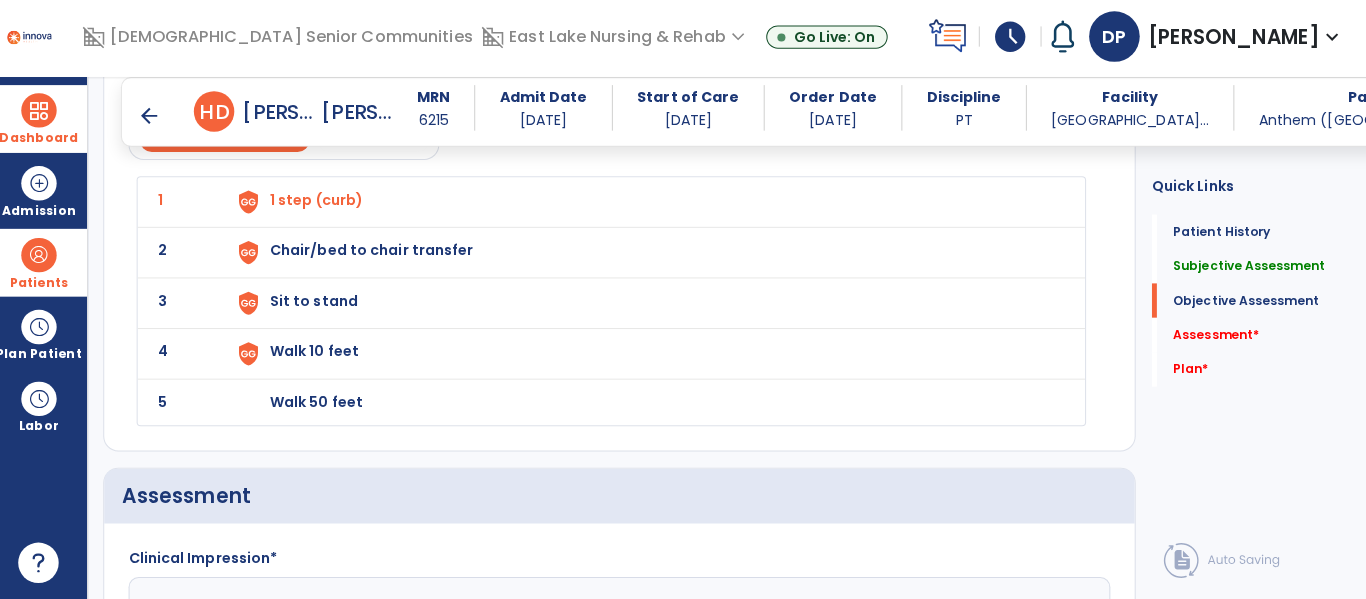 click on "Walk 10 feet" at bounding box center [646, 206] 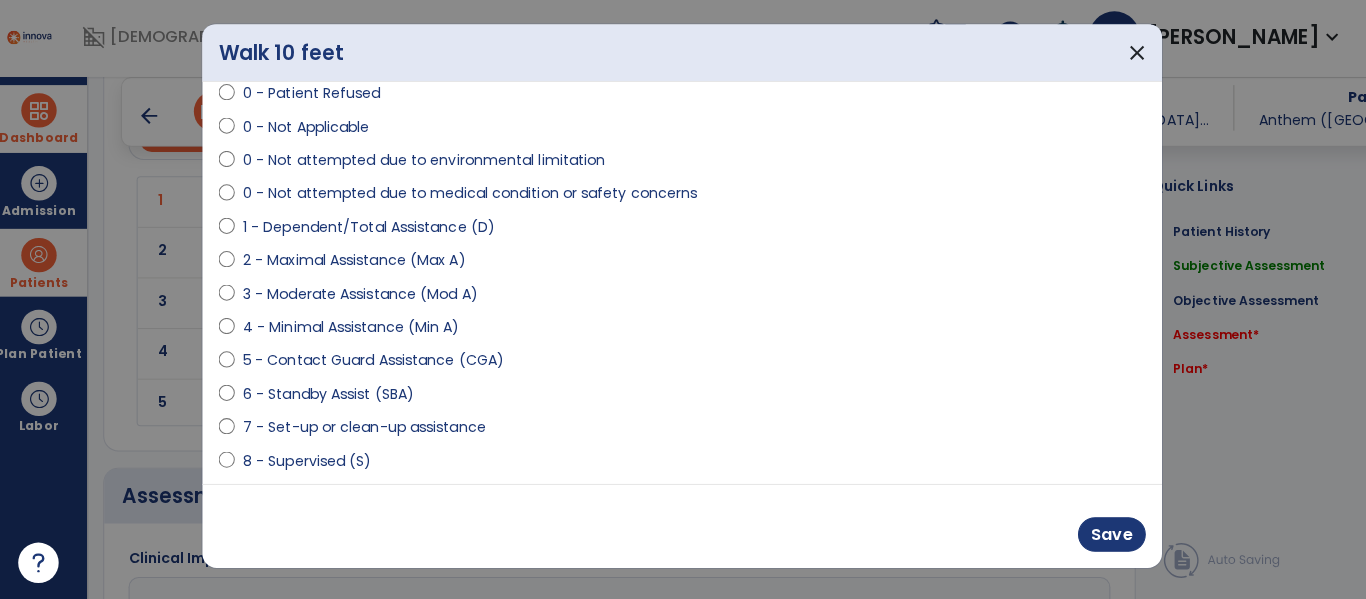 scroll, scrollTop: 293, scrollLeft: 0, axis: vertical 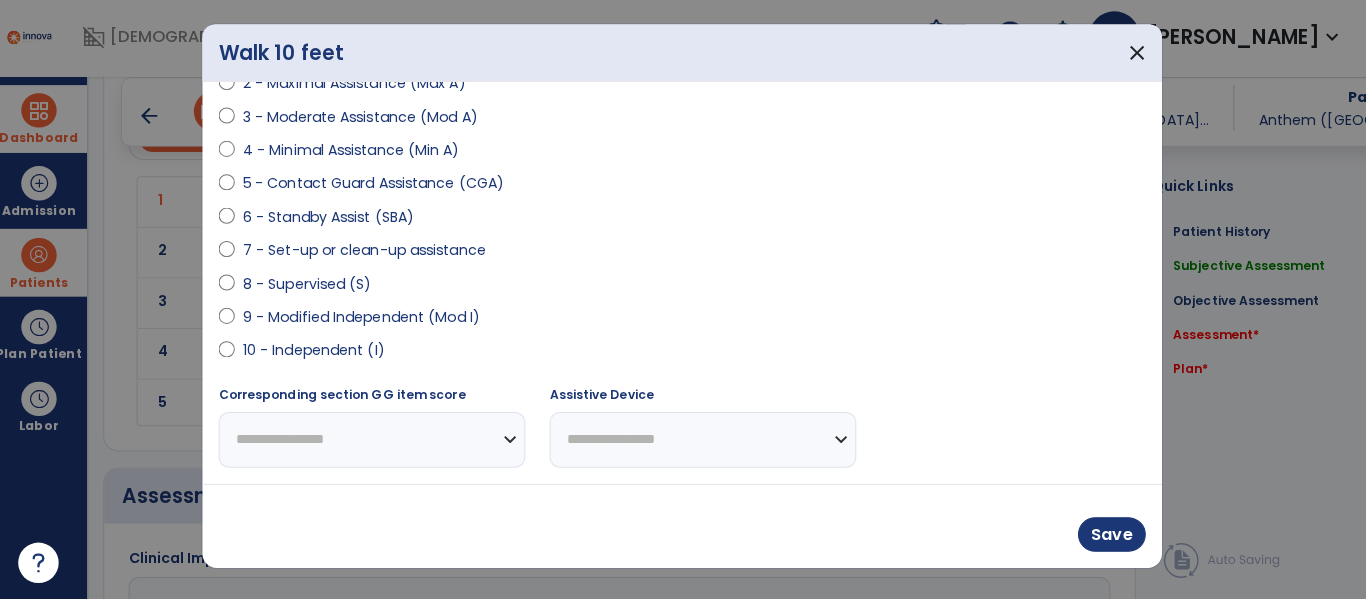 select on "**********" 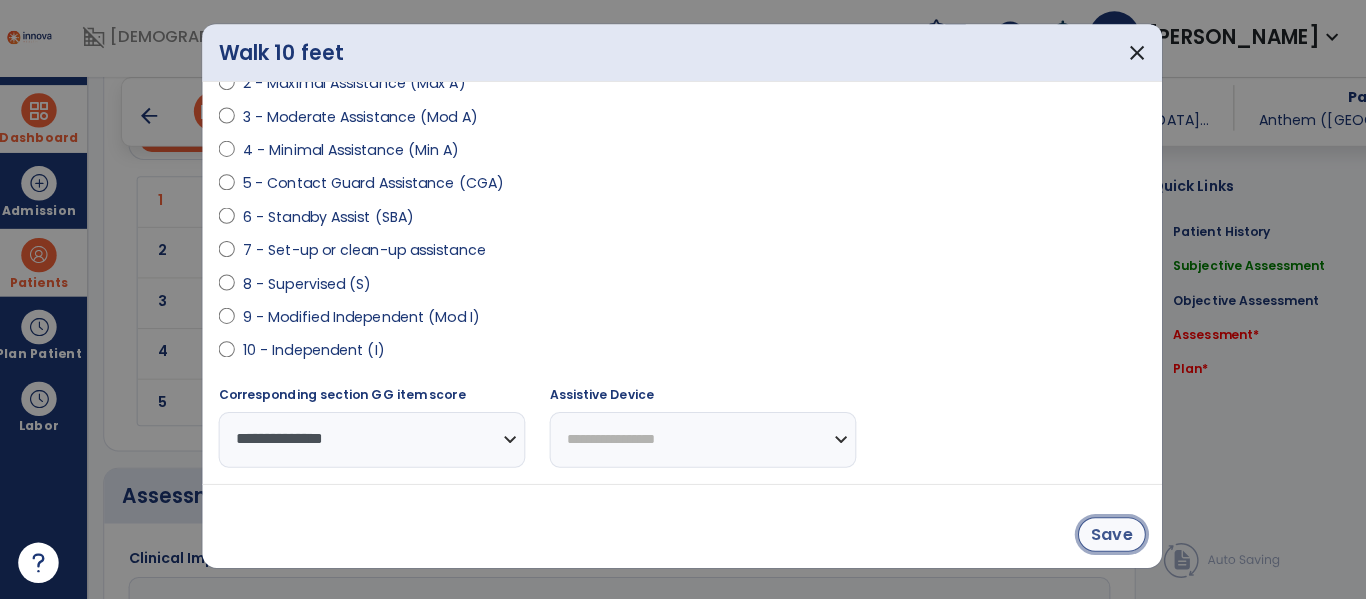click on "Save" at bounding box center [1107, 535] 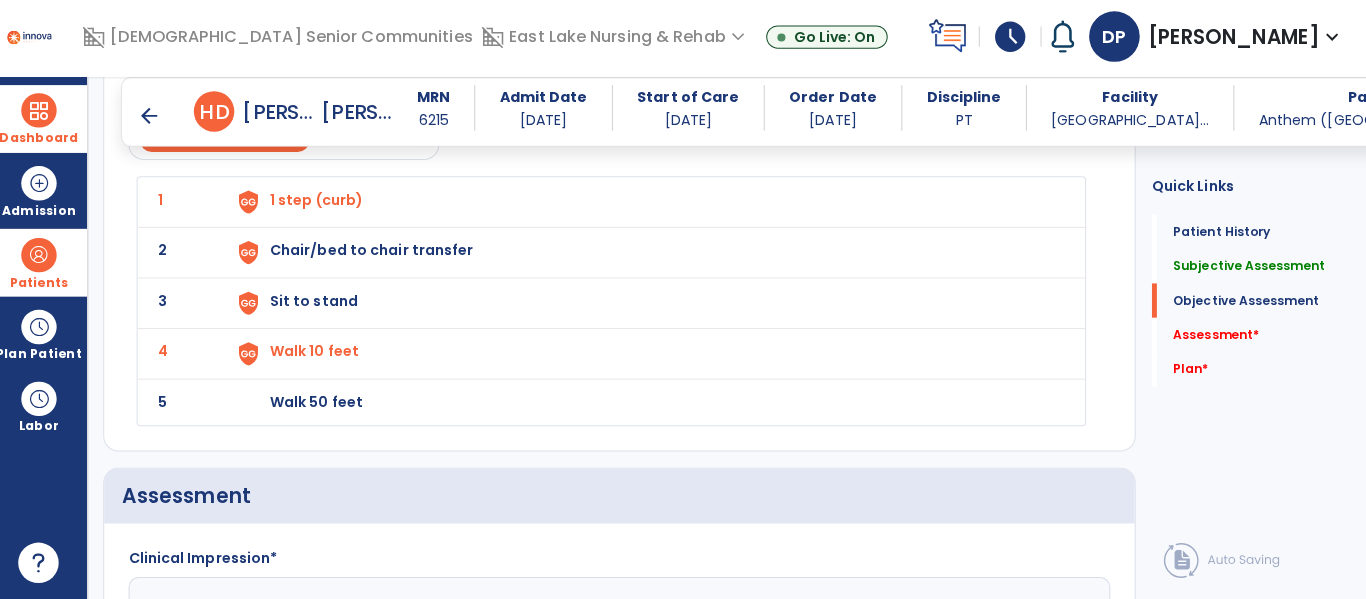 click on "Walk 50 feet" at bounding box center (646, 206) 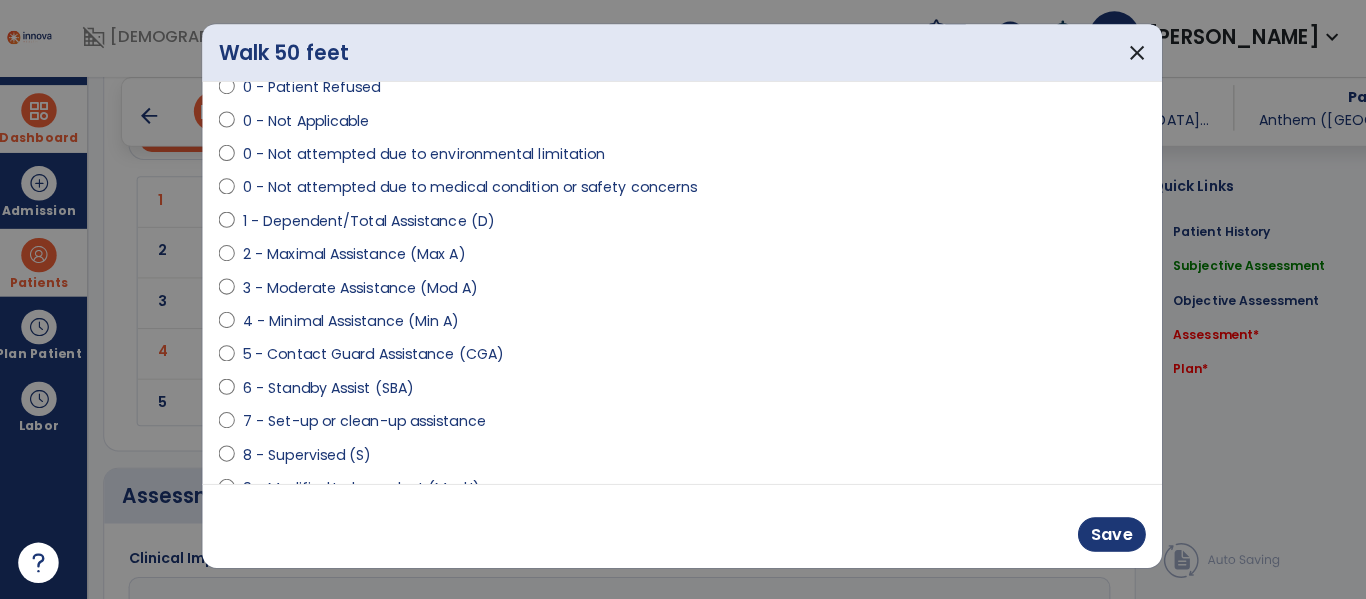 scroll, scrollTop: 167, scrollLeft: 0, axis: vertical 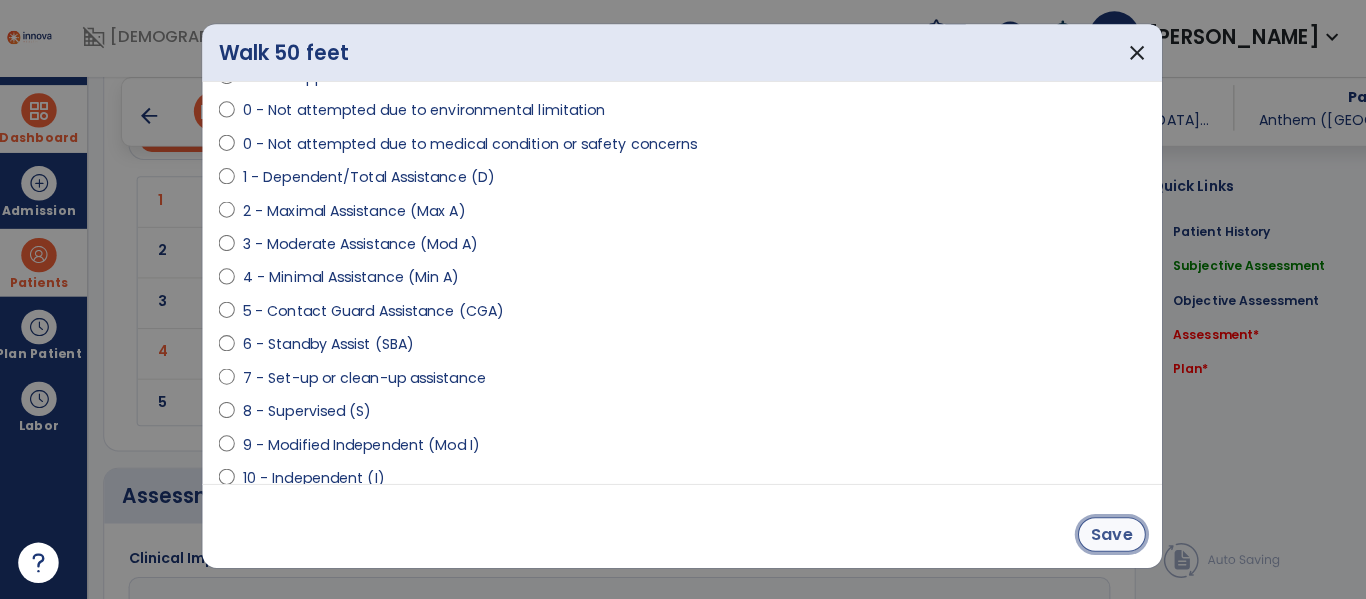 click on "Save" at bounding box center (1107, 535) 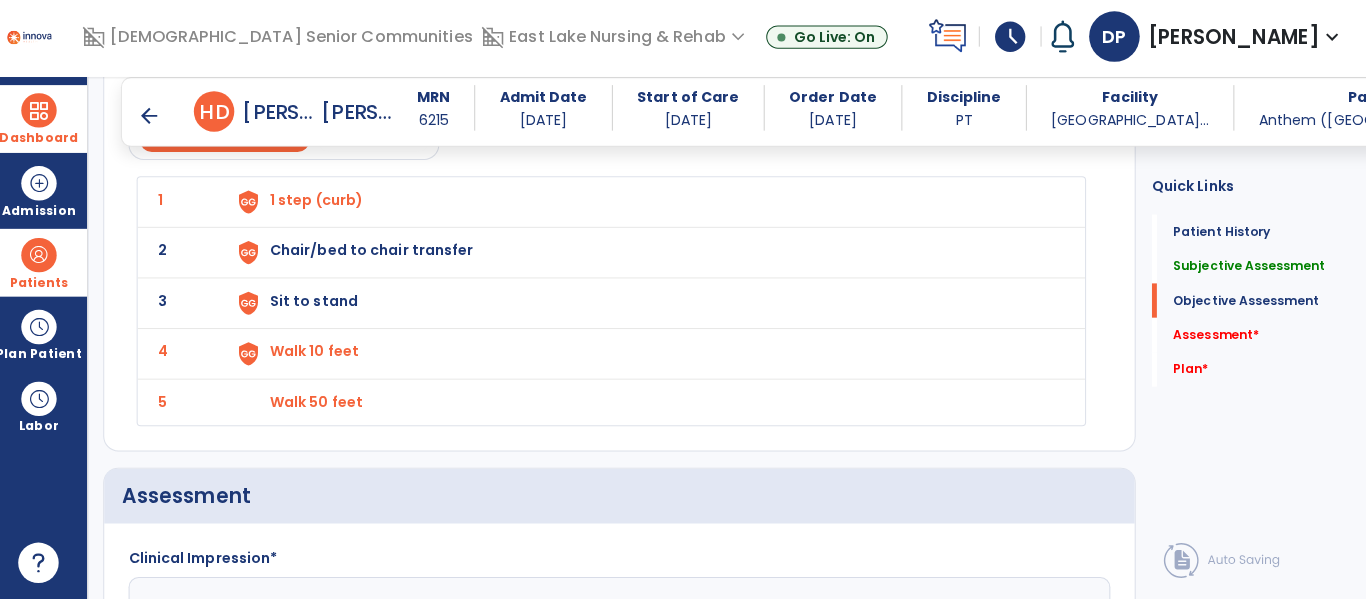 click on "Sit to stand" at bounding box center [646, 206] 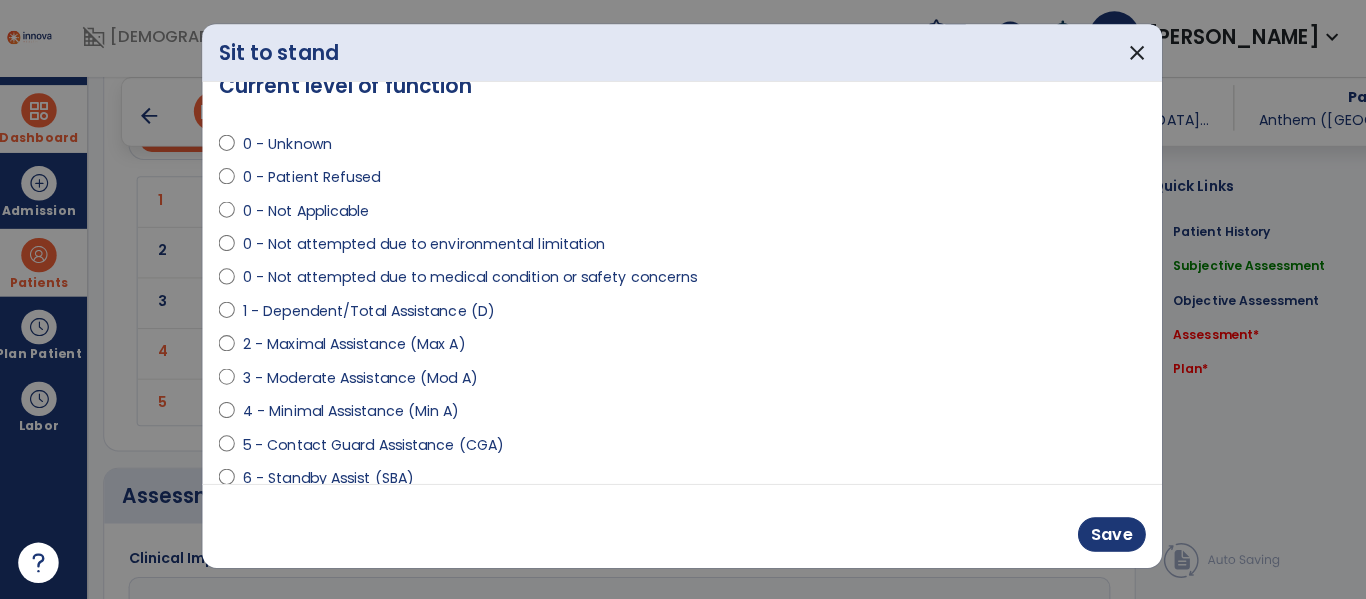 scroll, scrollTop: 0, scrollLeft: 0, axis: both 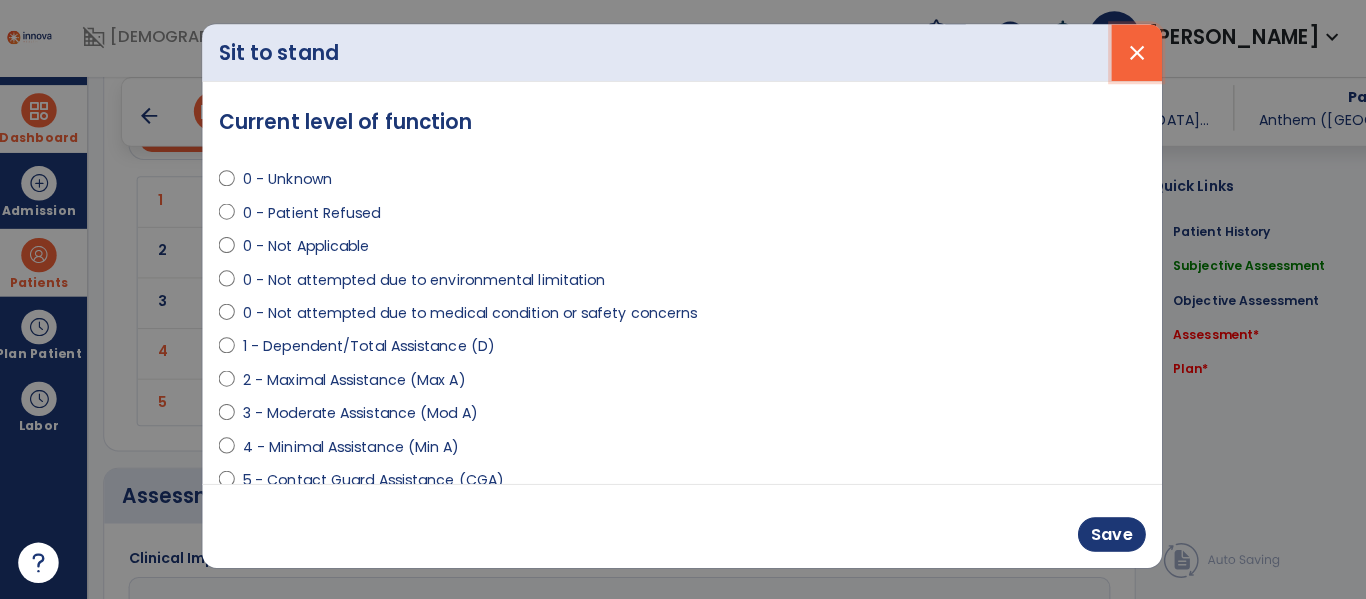 click on "close" at bounding box center [1132, 59] 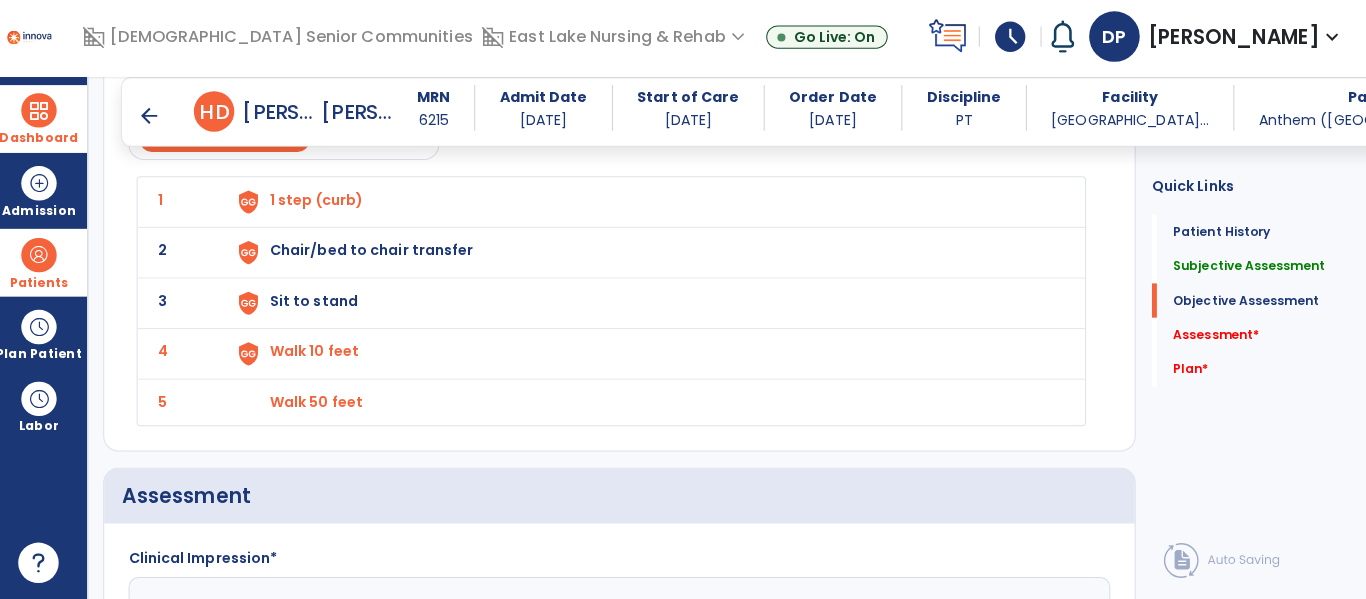 click on "Chair/bed to chair transfer" at bounding box center [646, 206] 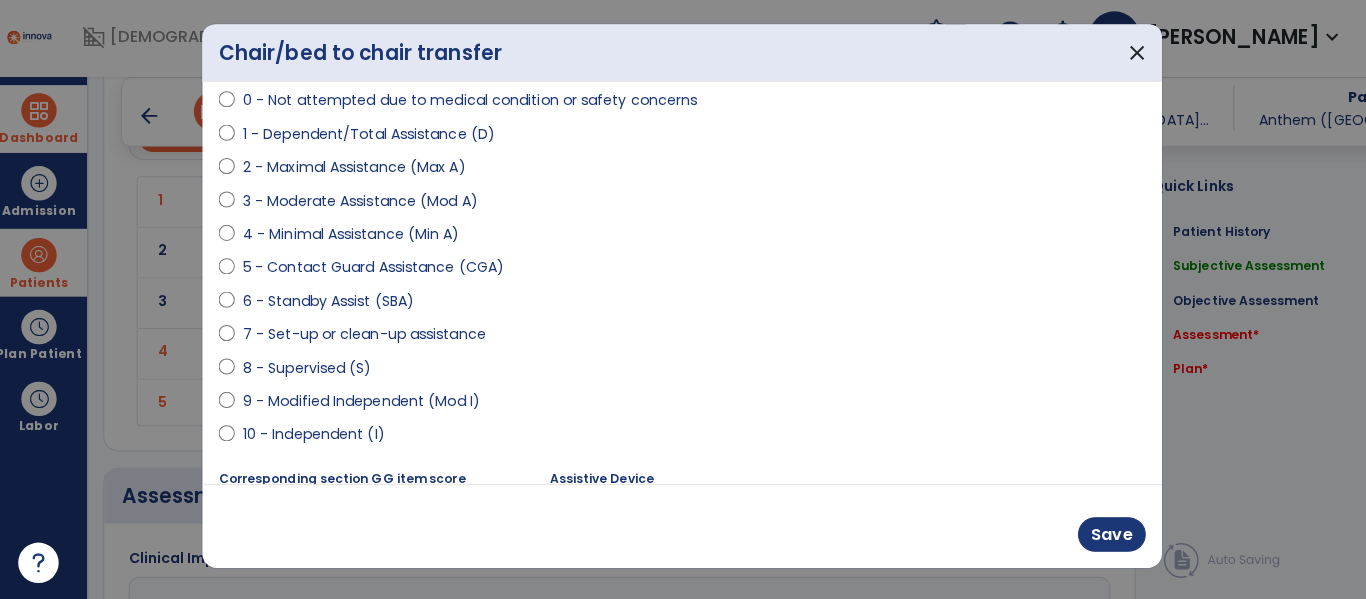 scroll, scrollTop: 211, scrollLeft: 0, axis: vertical 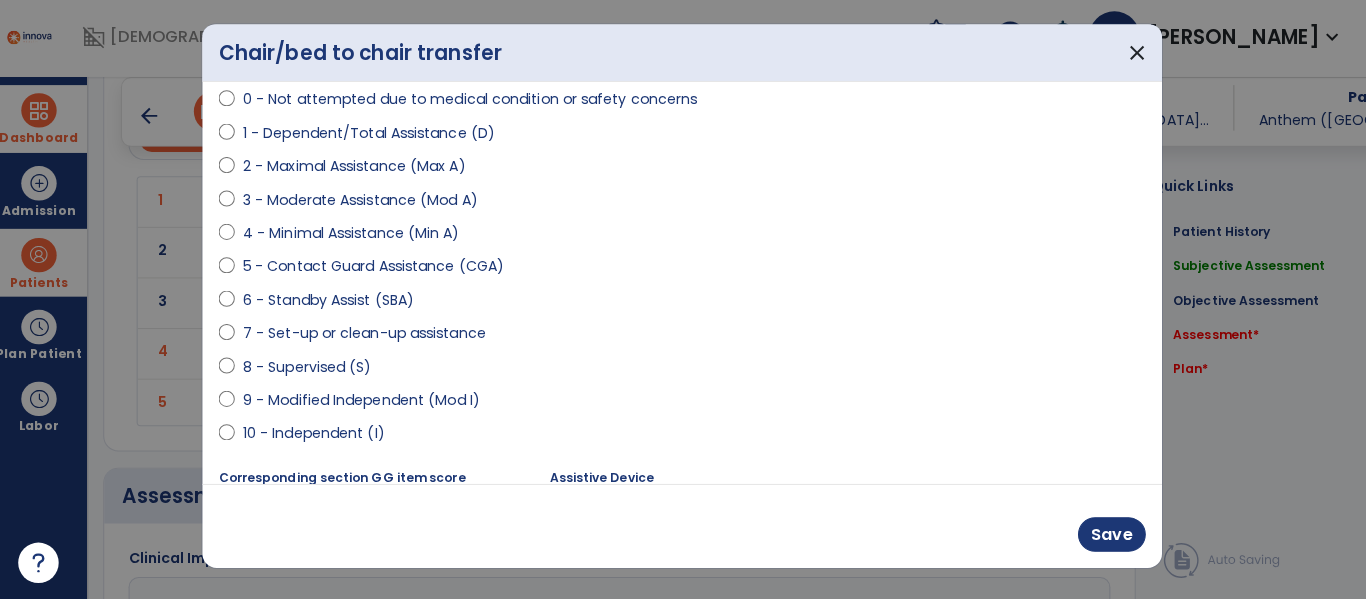 click on "8 - Supervised (S)" at bounding box center [312, 369] 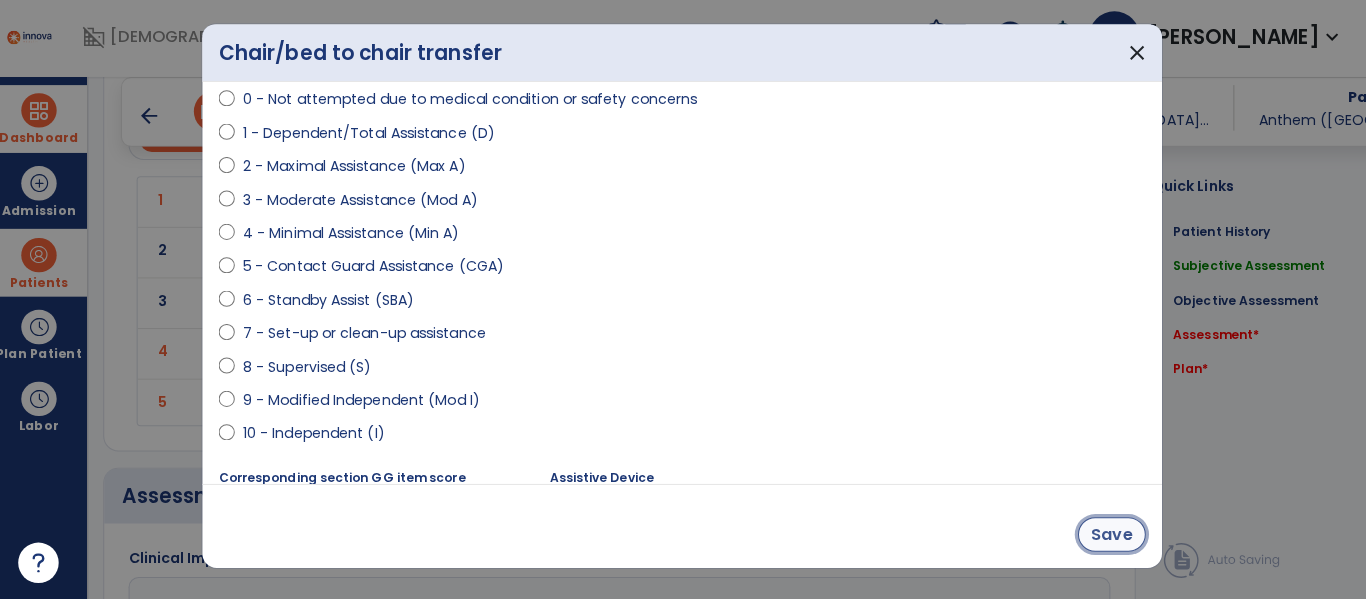 click on "Save" at bounding box center (1107, 535) 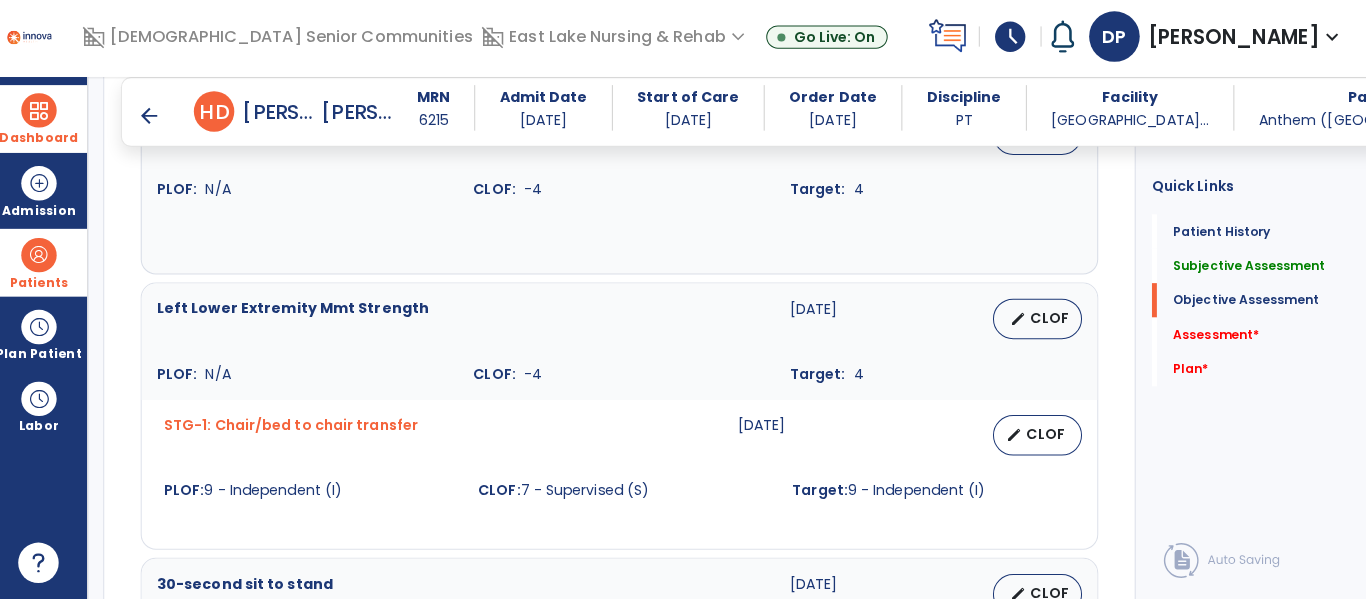 scroll, scrollTop: 1609, scrollLeft: 0, axis: vertical 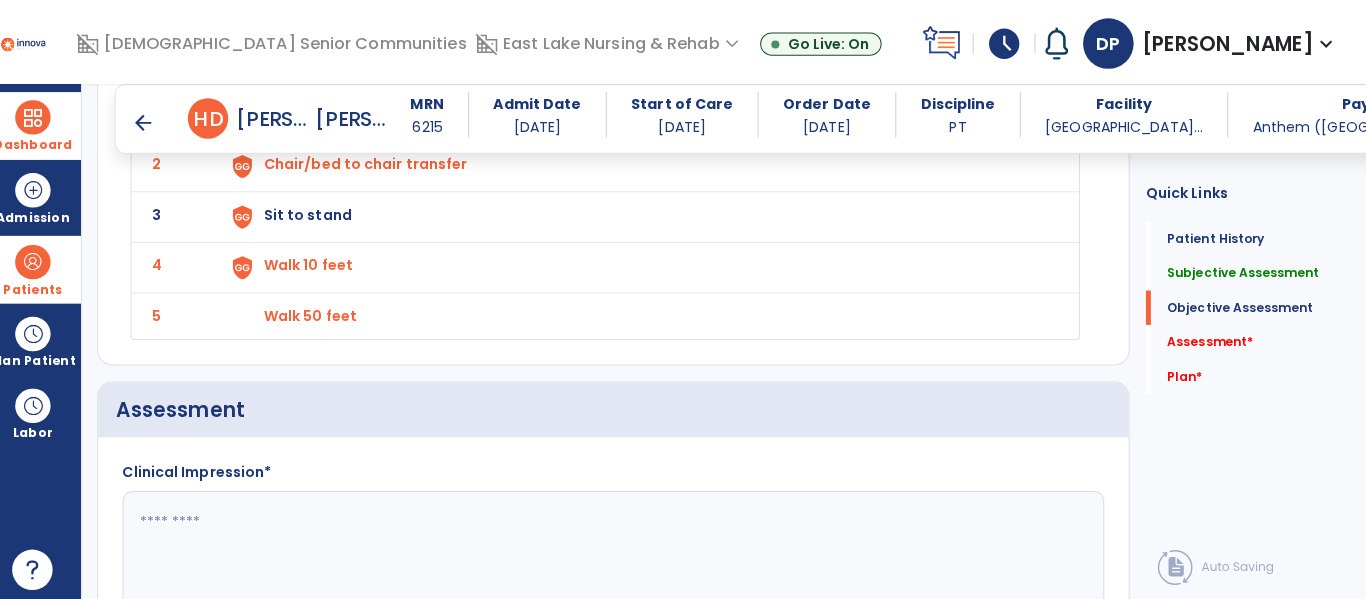 click on "Sit to stand" at bounding box center (646, 114) 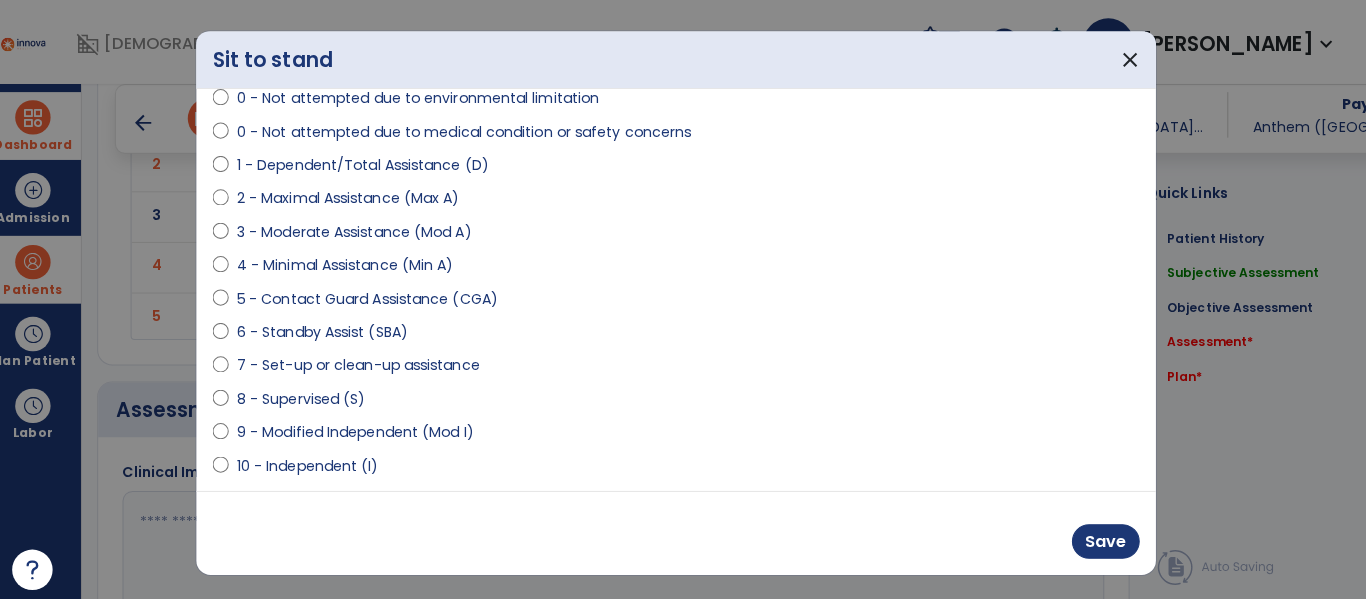 scroll, scrollTop: 216, scrollLeft: 0, axis: vertical 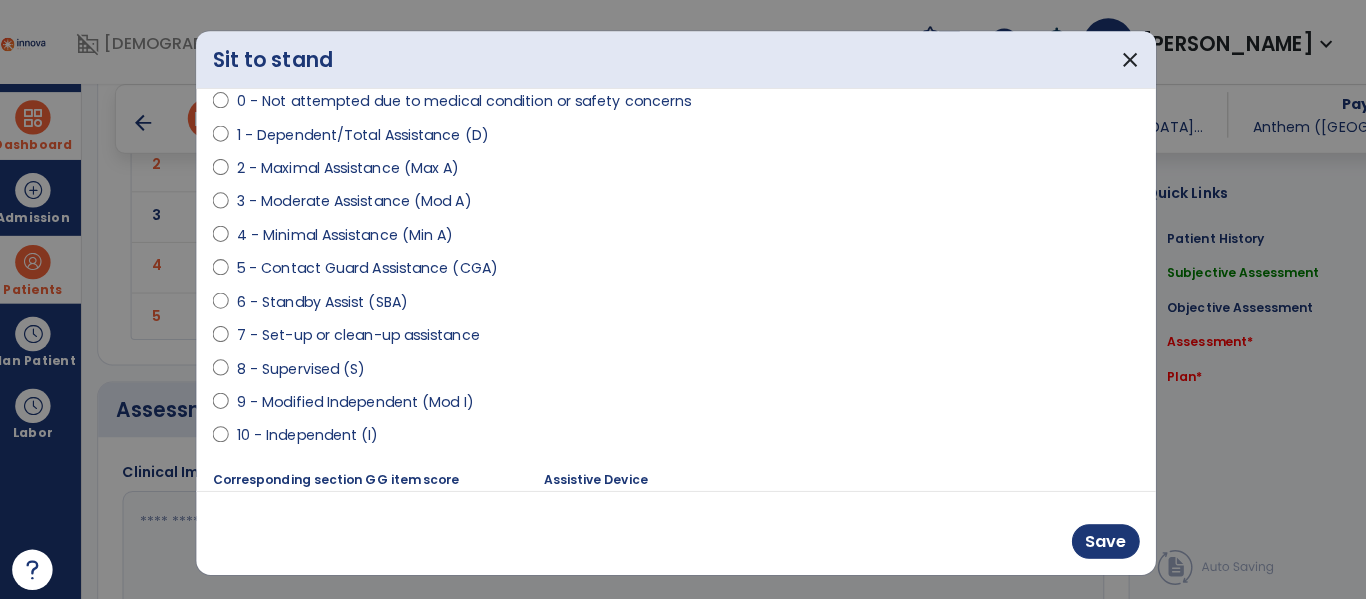 click on "10 - Independent (I)" at bounding box center (319, 430) 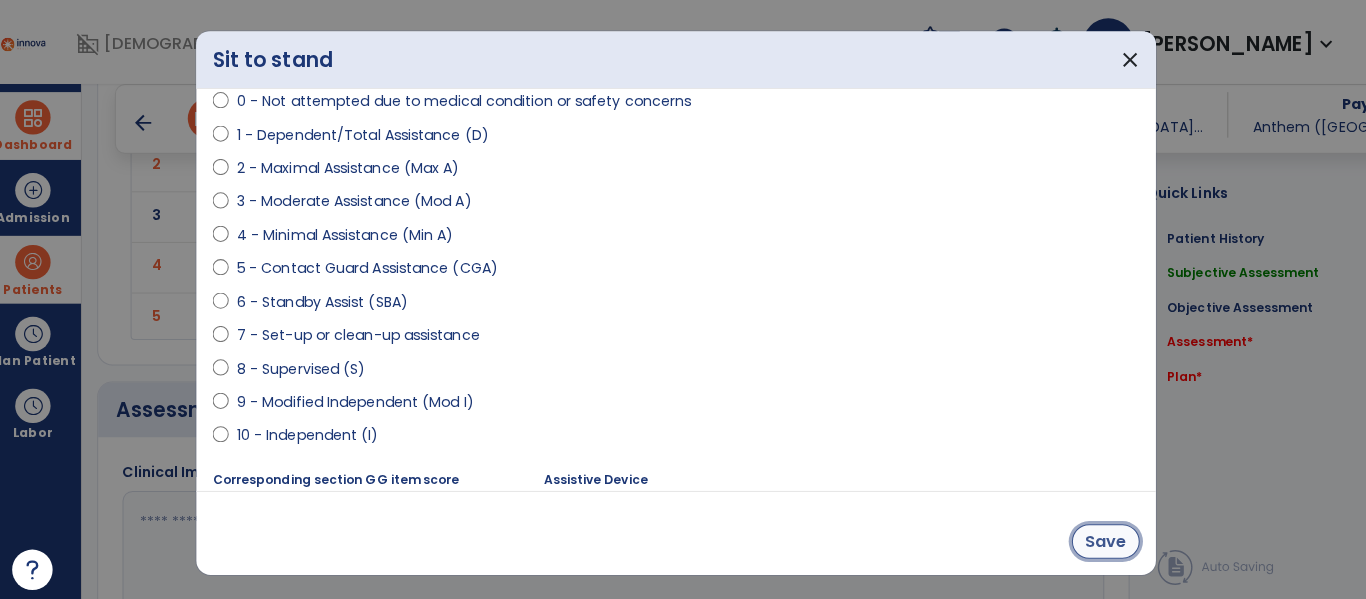 click on "Save" at bounding box center (1107, 535) 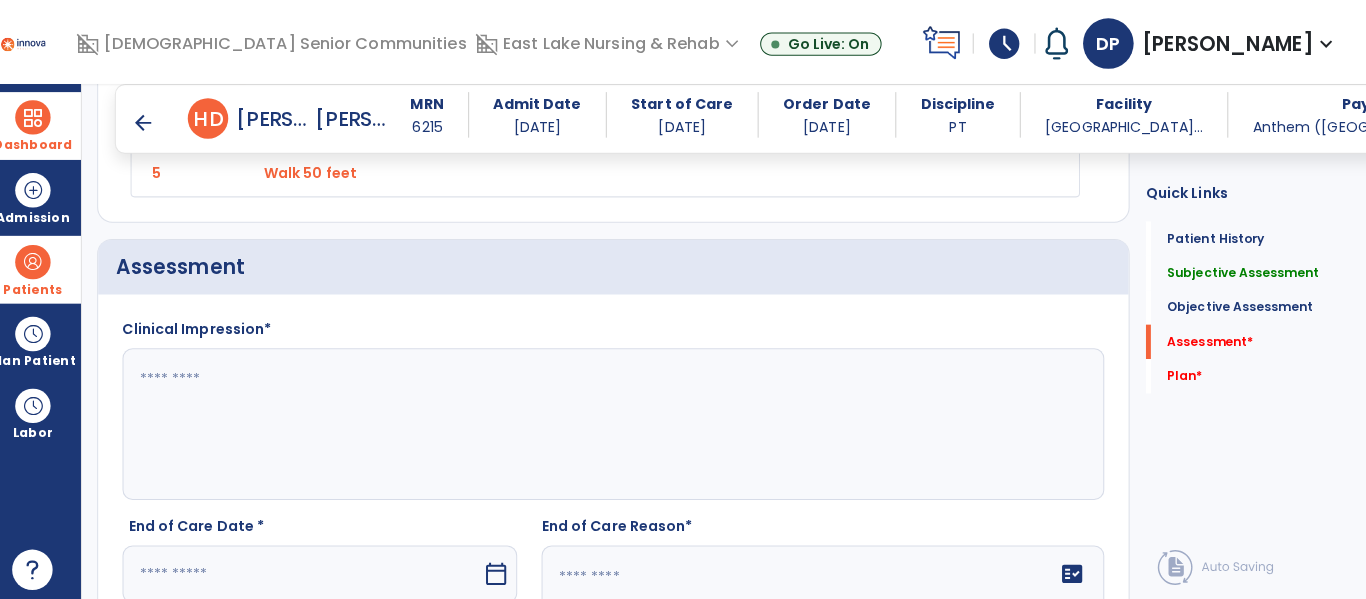 scroll, scrollTop: 2904, scrollLeft: 0, axis: vertical 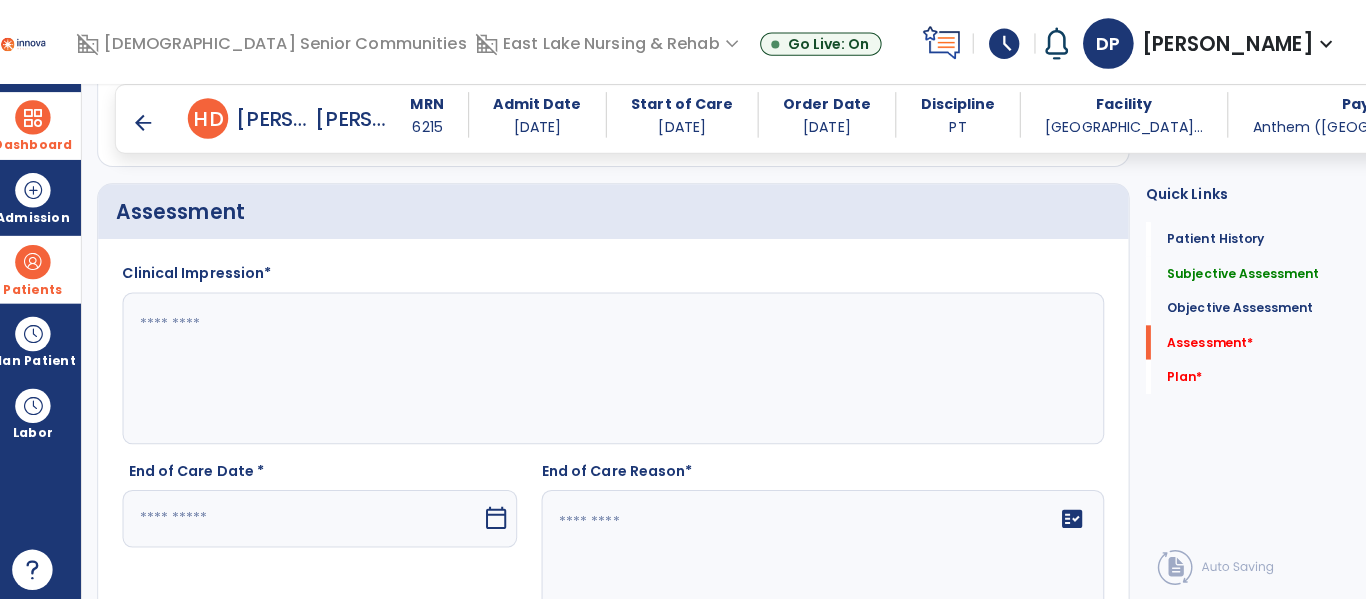 click 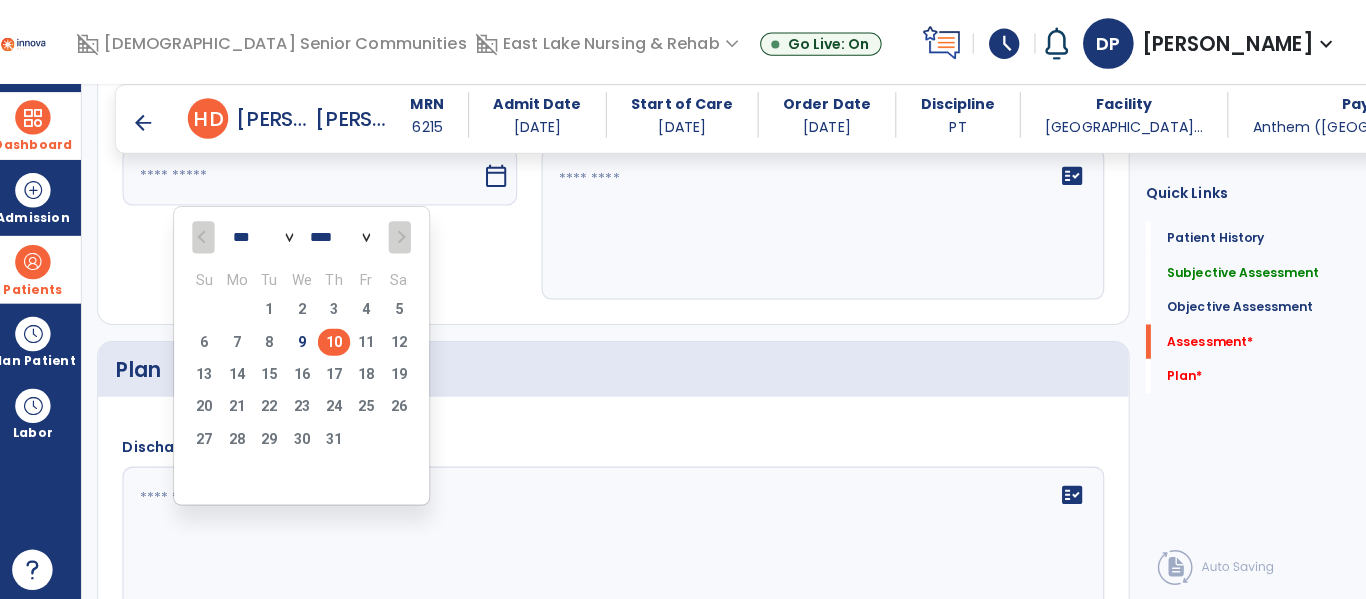 scroll, scrollTop: 0, scrollLeft: 0, axis: both 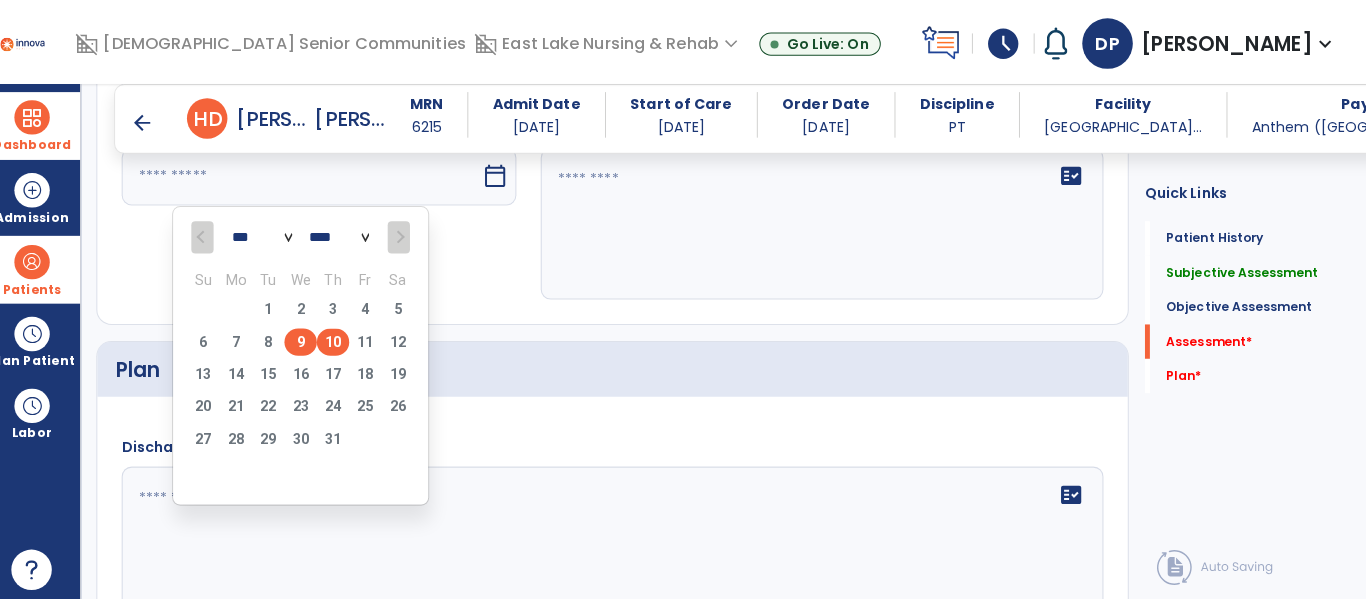 click on "9" at bounding box center (313, 338) 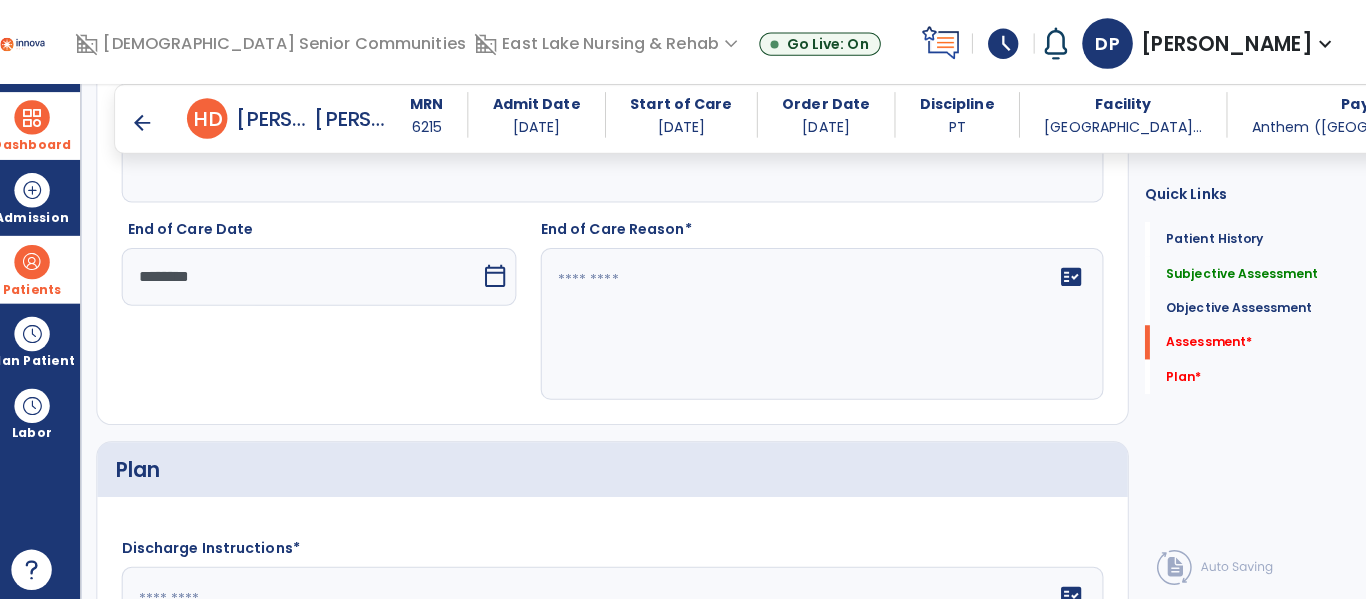 scroll, scrollTop: 3106, scrollLeft: 0, axis: vertical 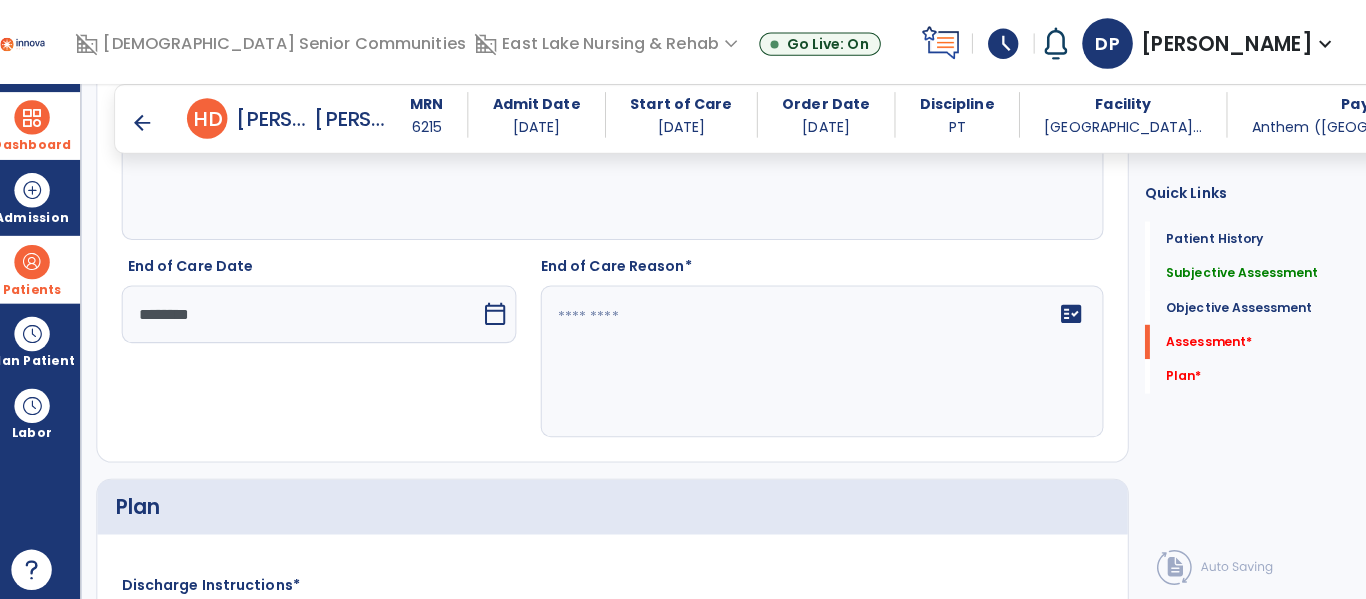 click 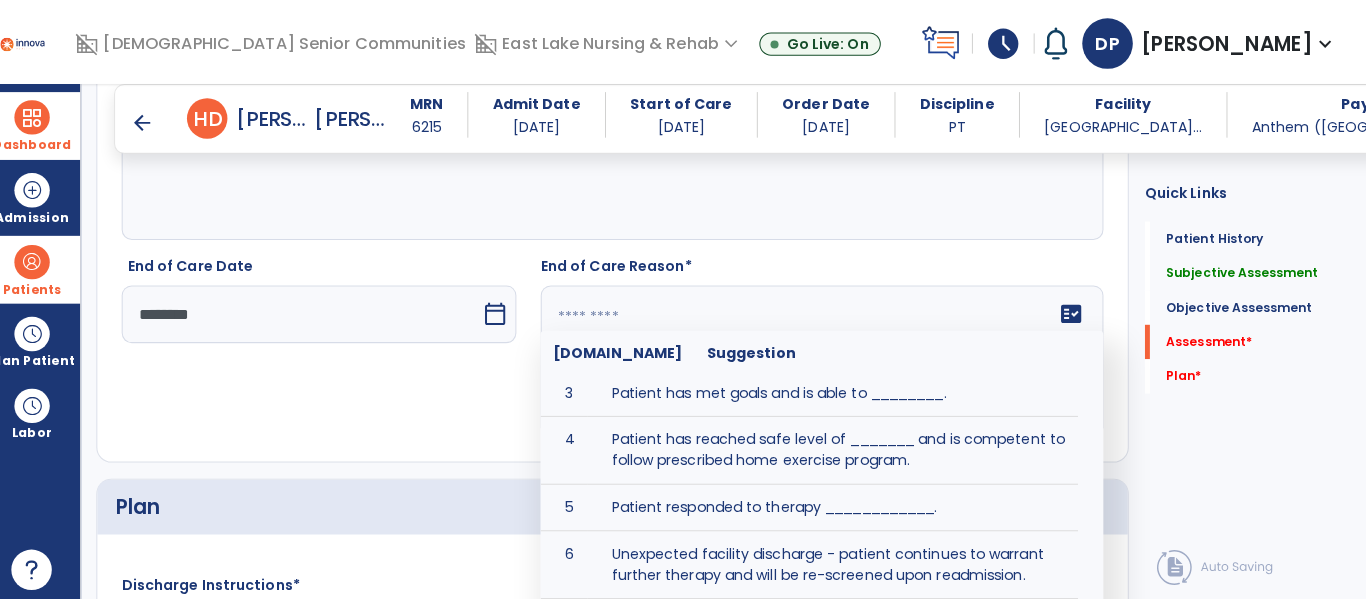 scroll, scrollTop: 167, scrollLeft: 0, axis: vertical 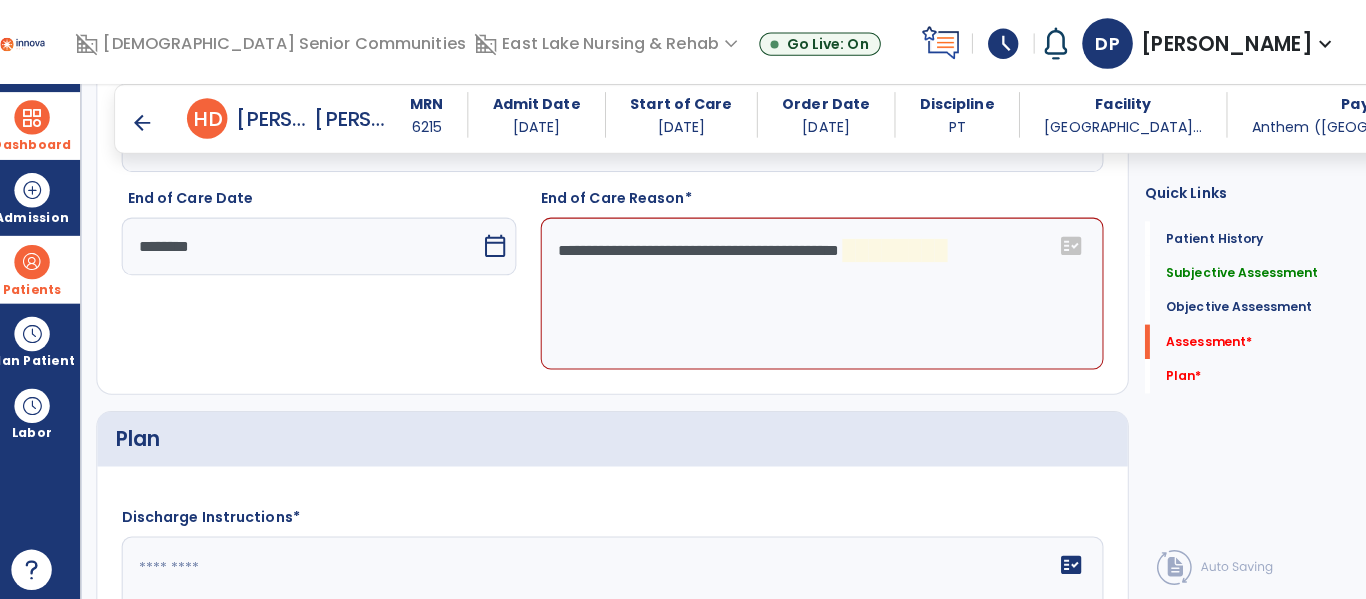 click on "**********" 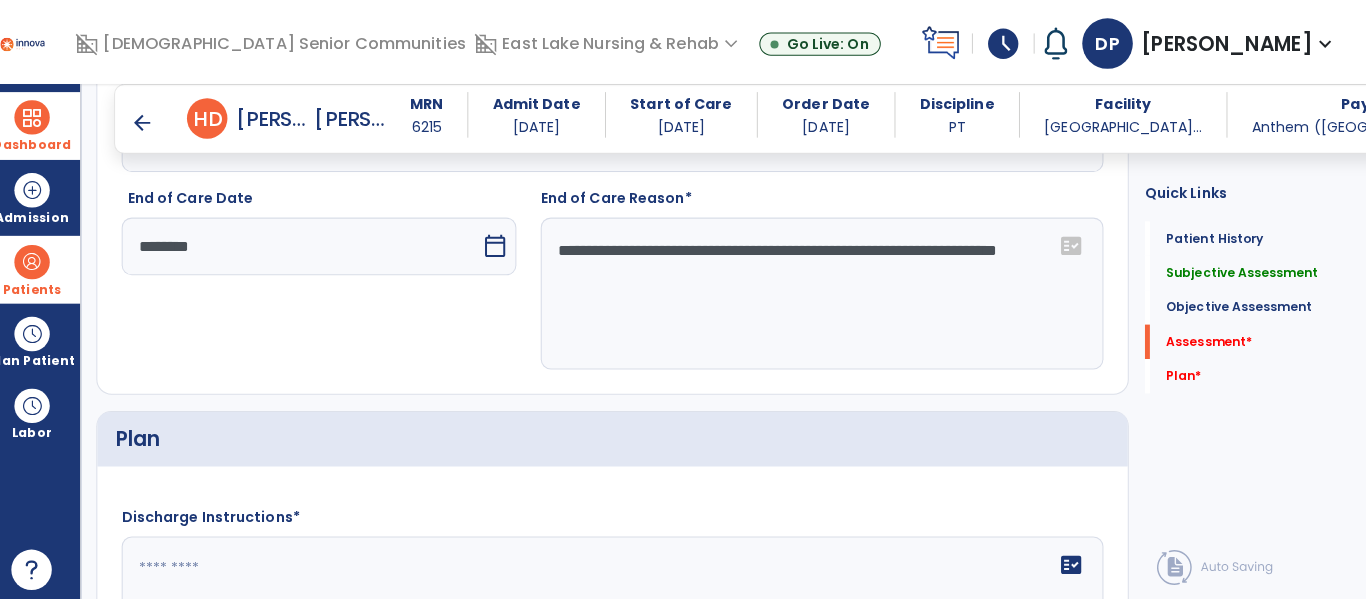 scroll, scrollTop: 3295, scrollLeft: 0, axis: vertical 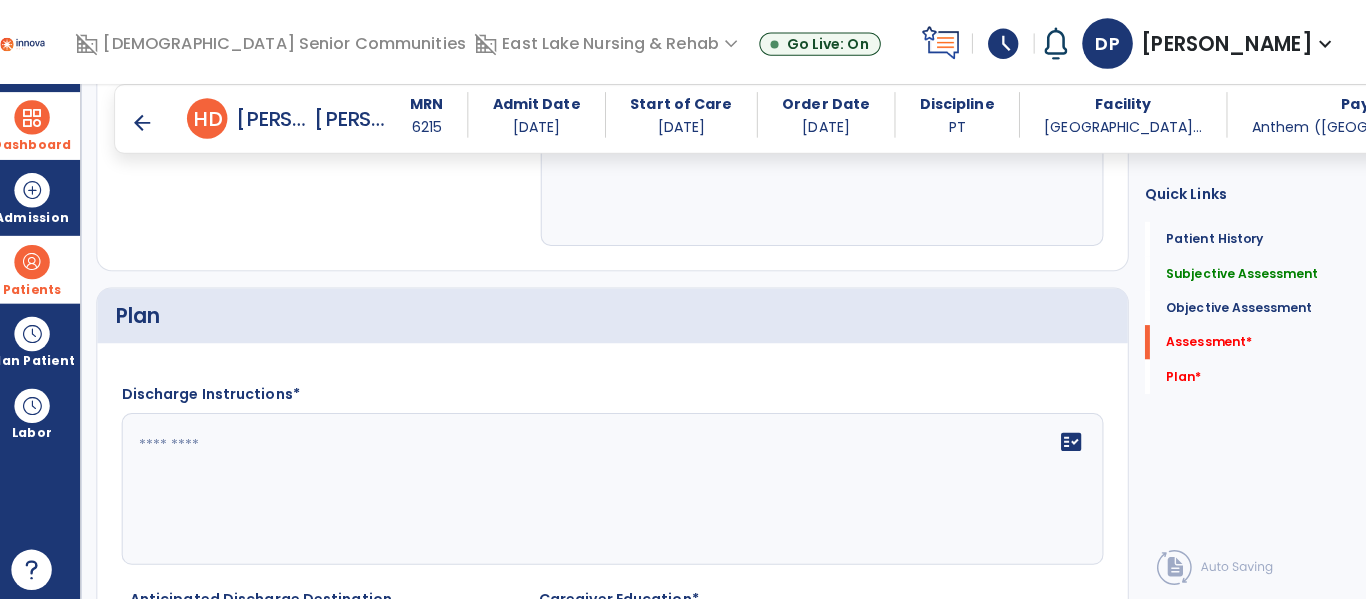 type on "**********" 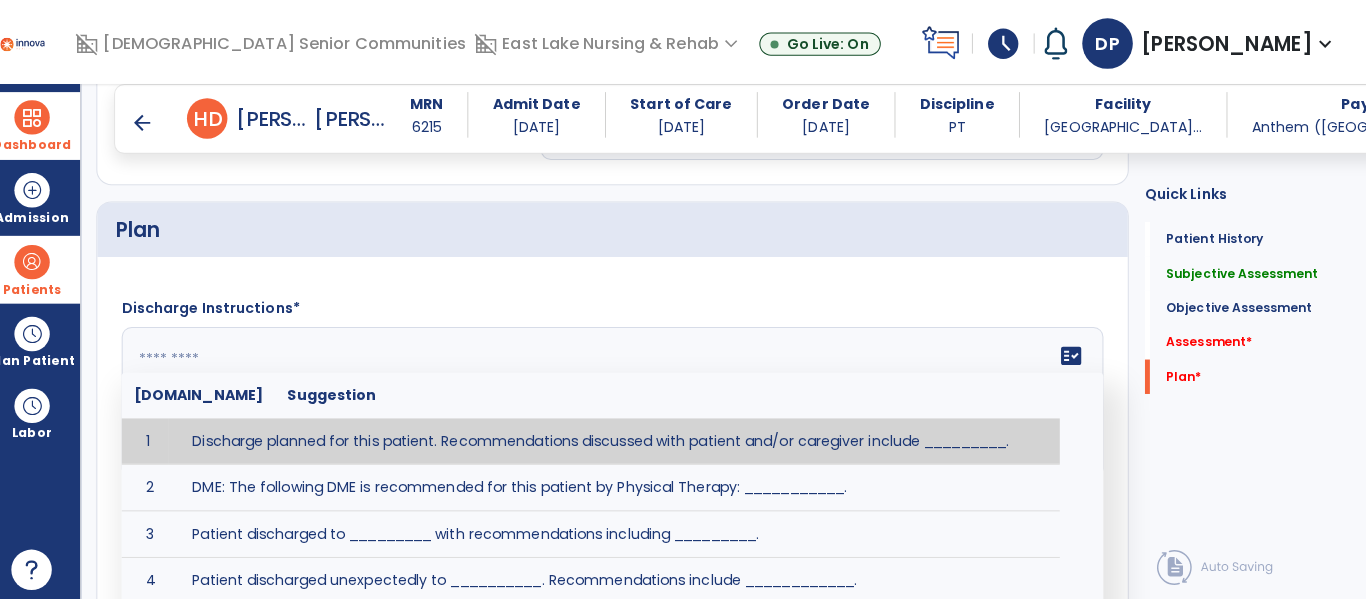 scroll, scrollTop: 3371, scrollLeft: 0, axis: vertical 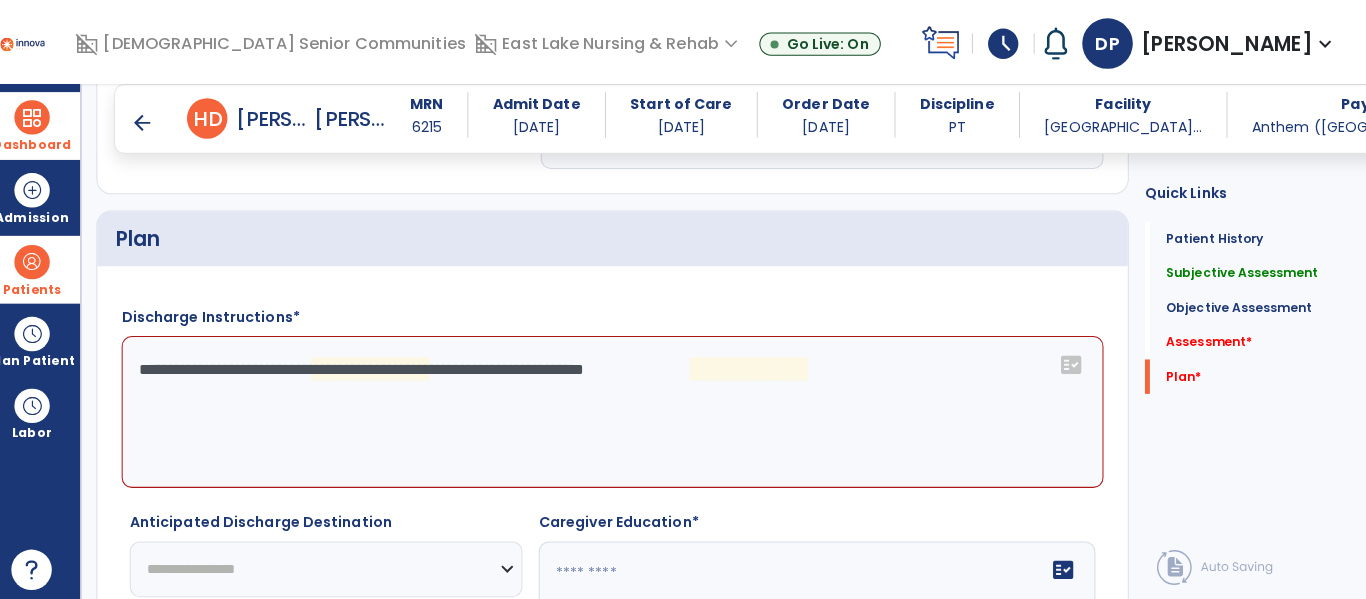 click on "**********" 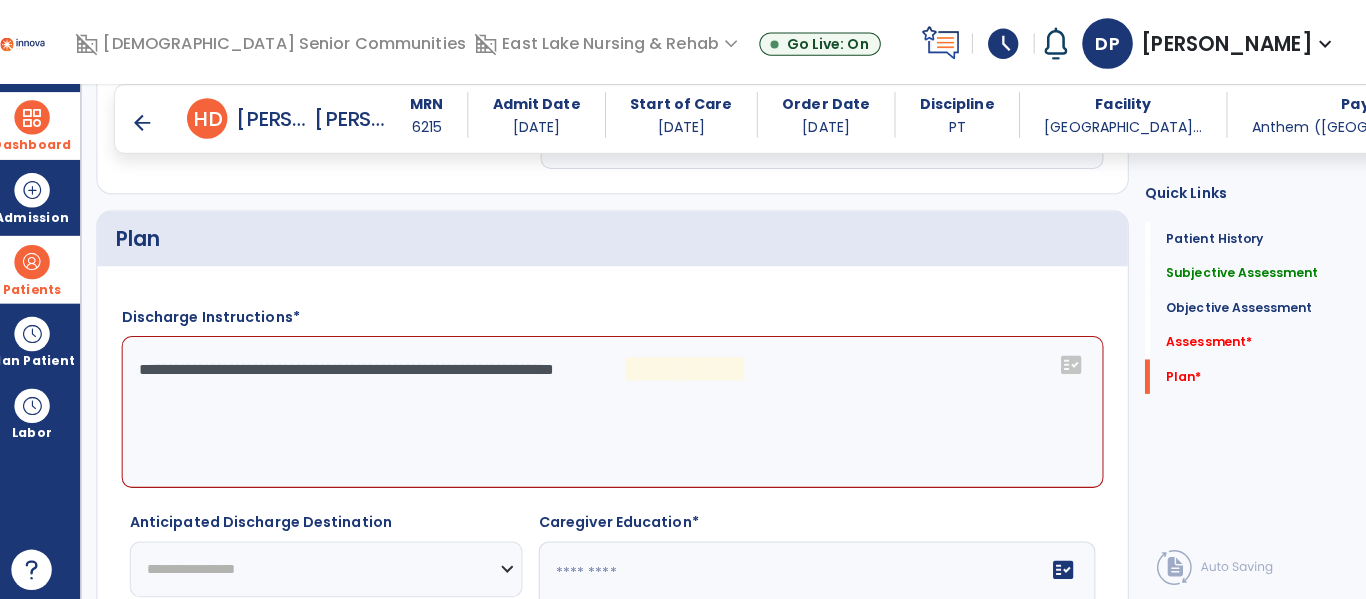 click on "**********" 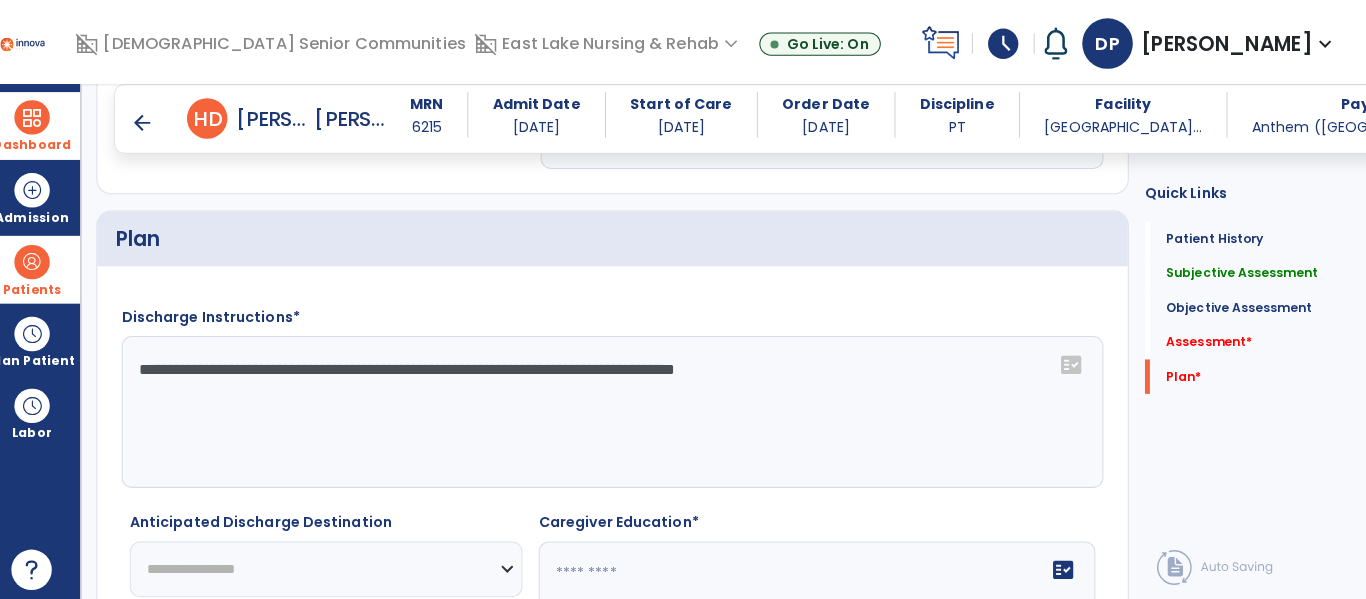 type on "**********" 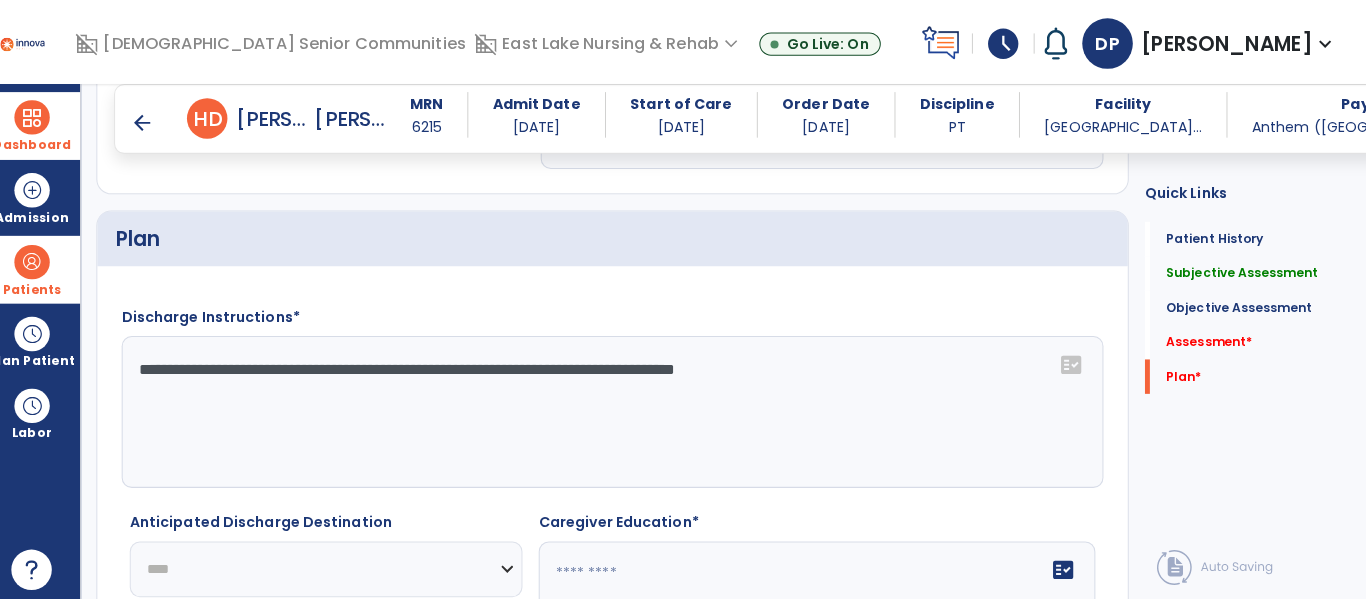 click on "**********" 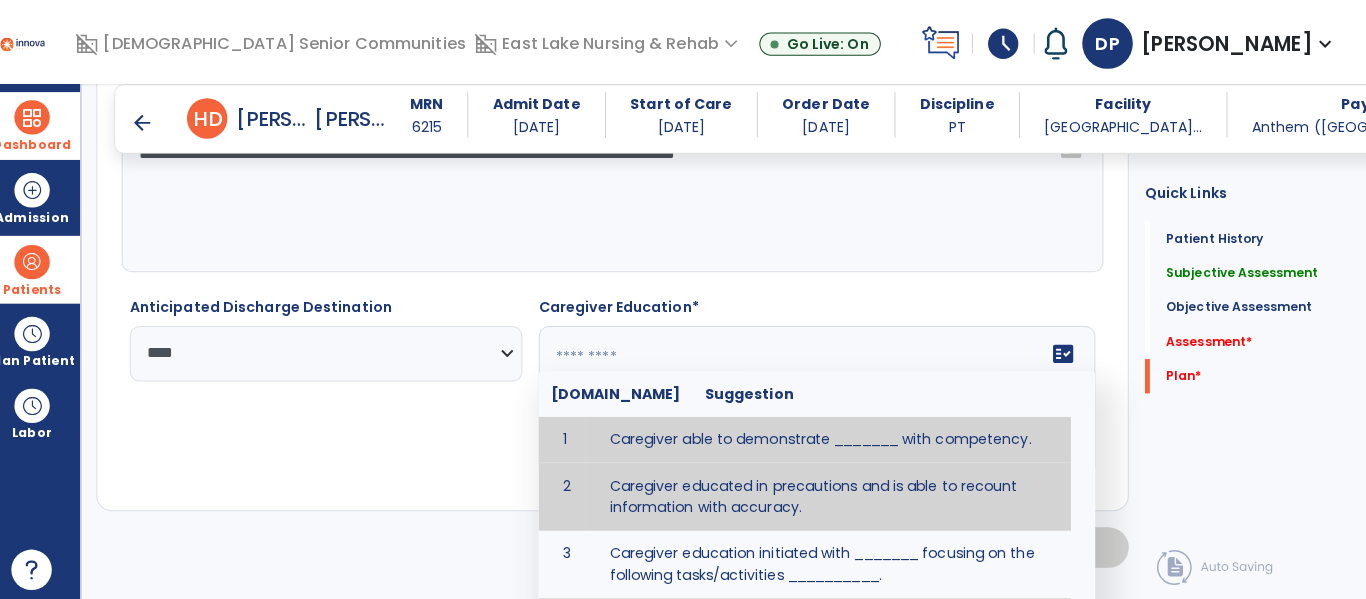 type on "**********" 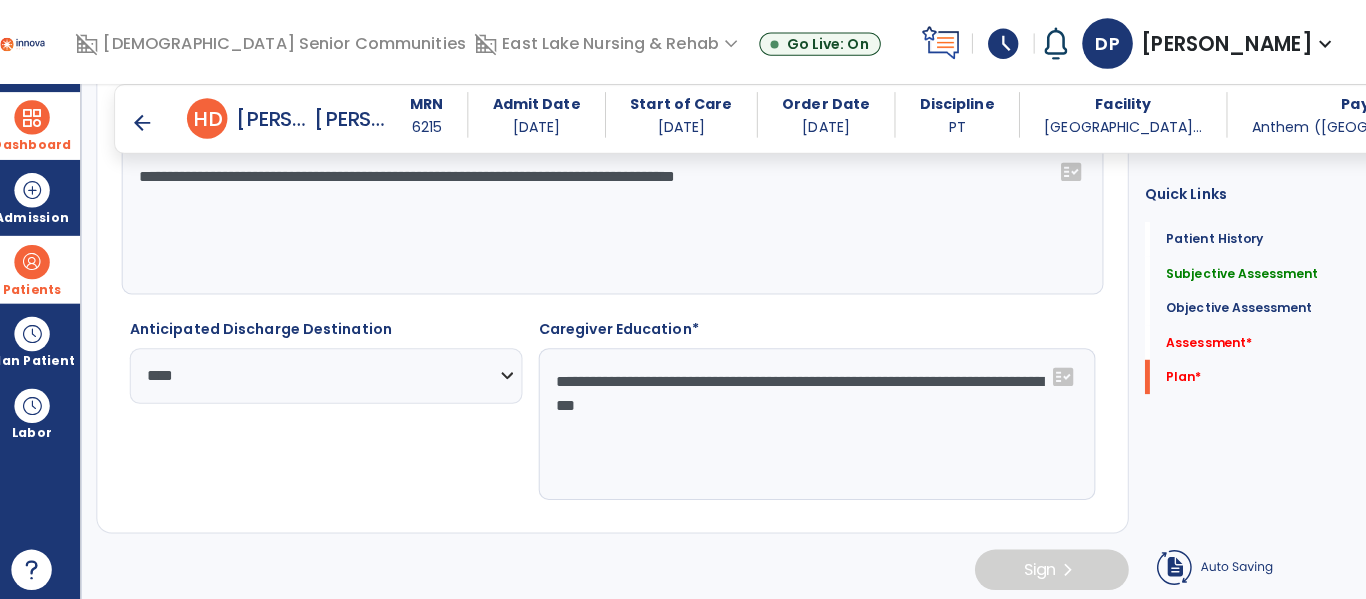 scroll, scrollTop: 3562, scrollLeft: 0, axis: vertical 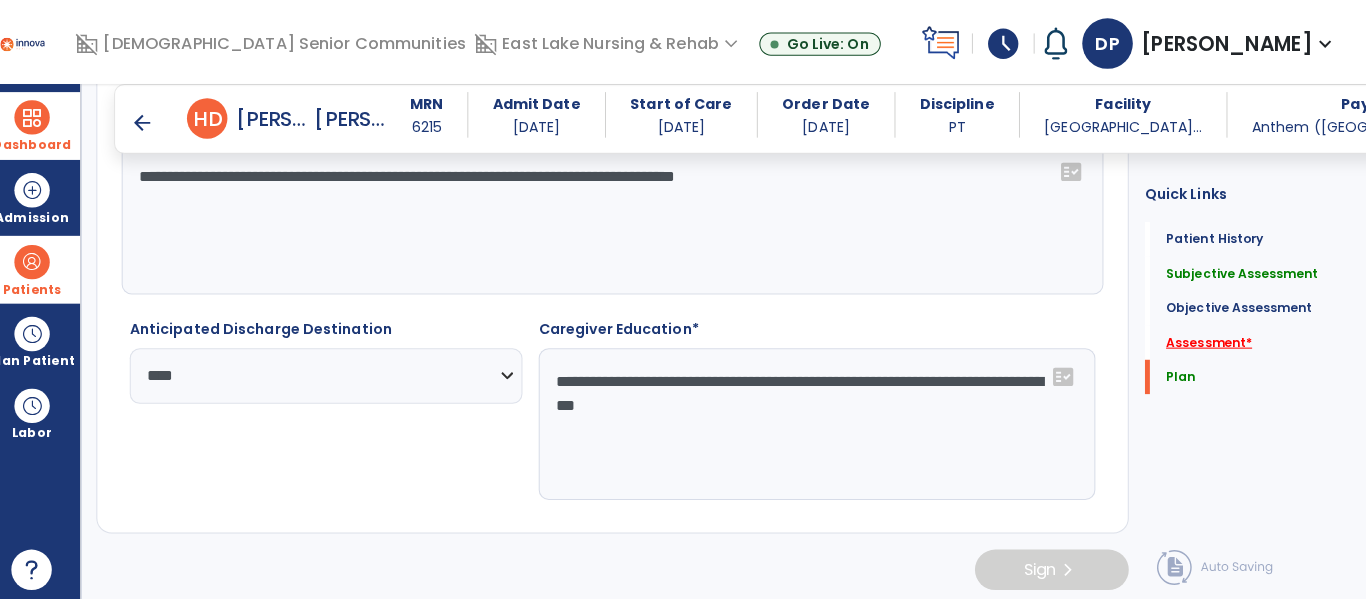 click on "Assessment   *" 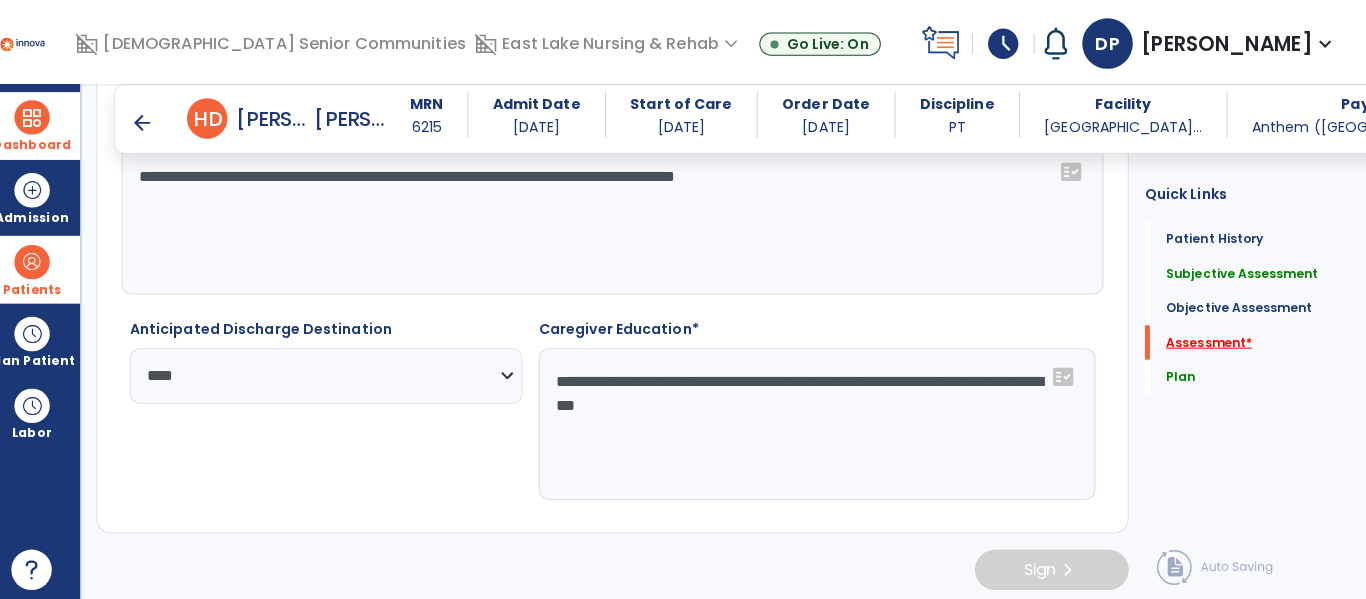 scroll, scrollTop: 3192, scrollLeft: 0, axis: vertical 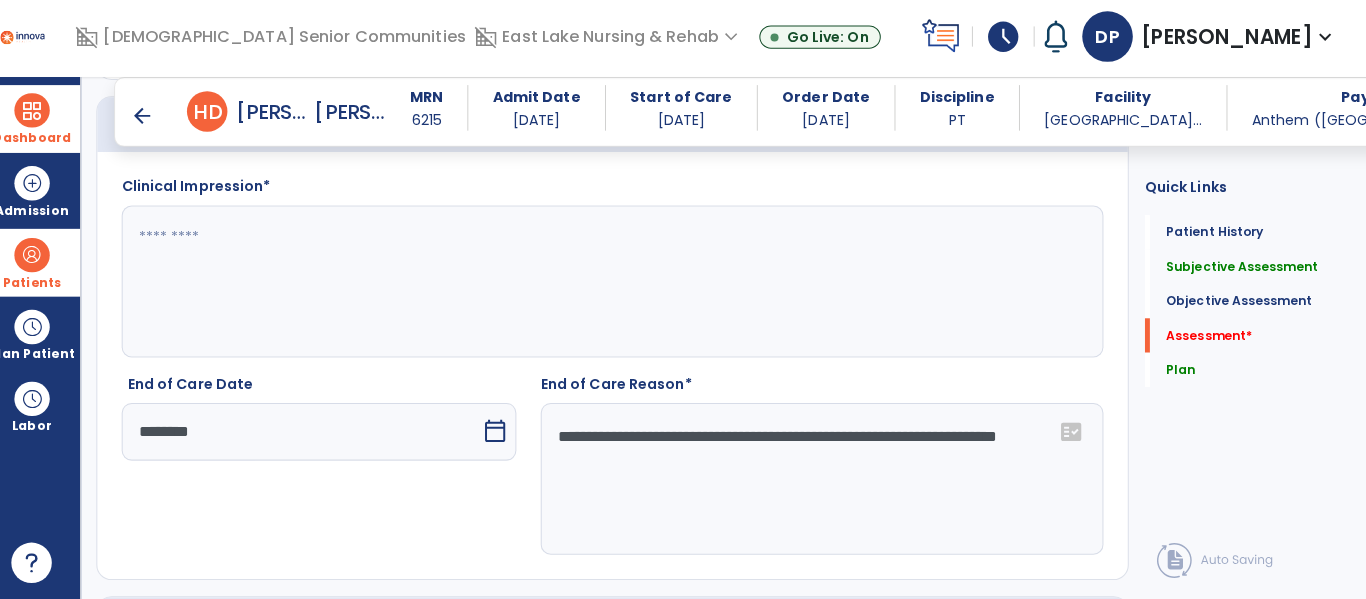 click 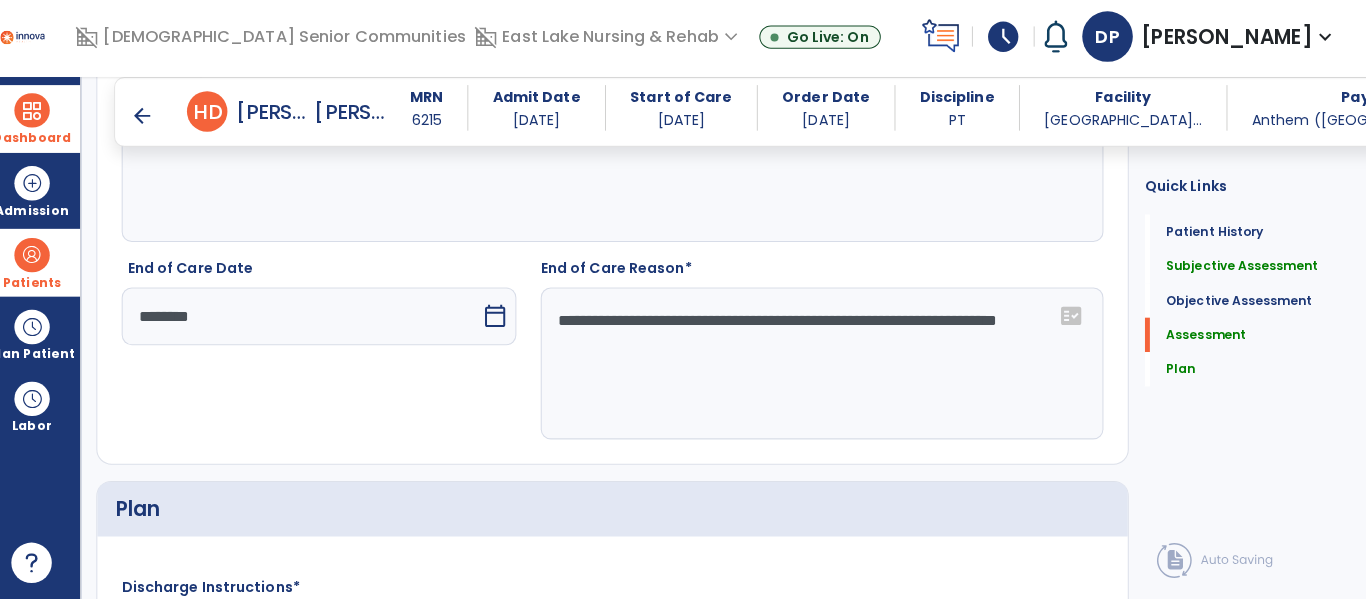 scroll, scrollTop: 3564, scrollLeft: 0, axis: vertical 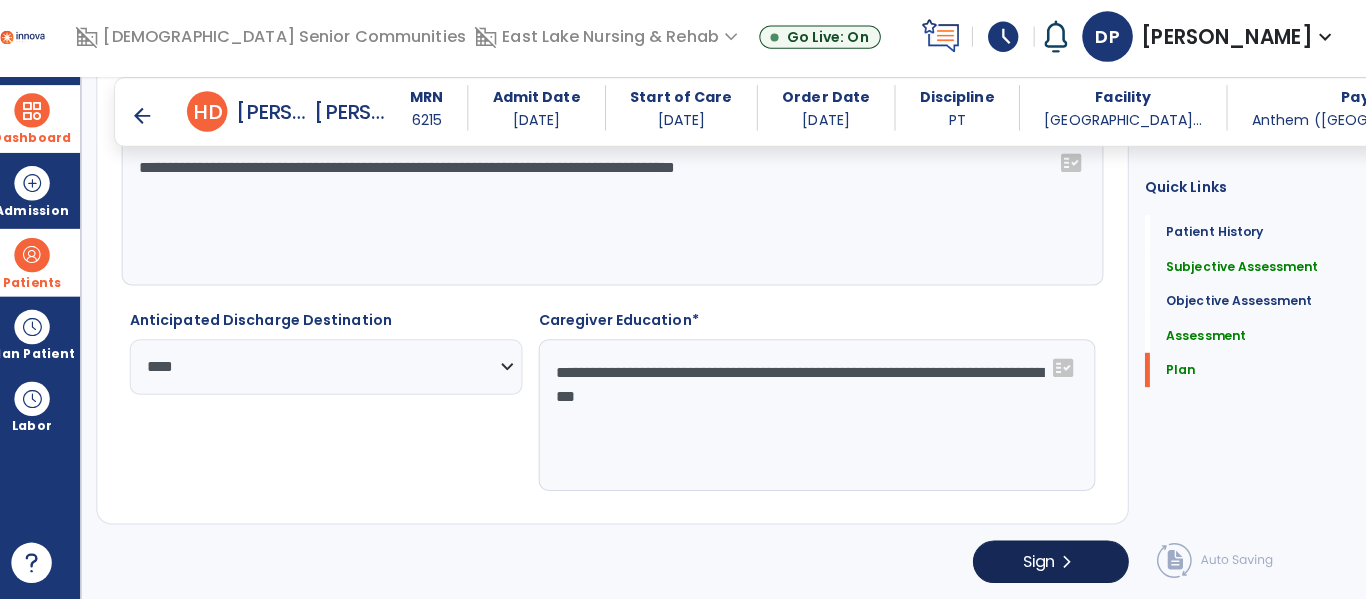 type on "**********" 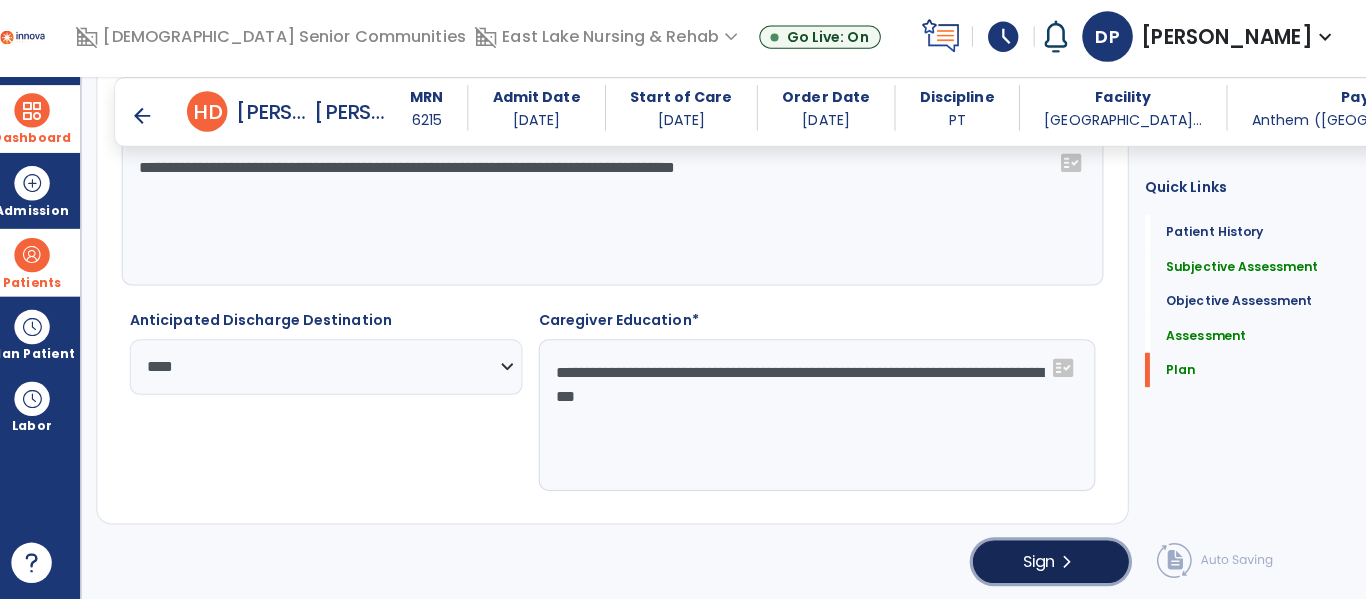 click on "Sign  chevron_right" 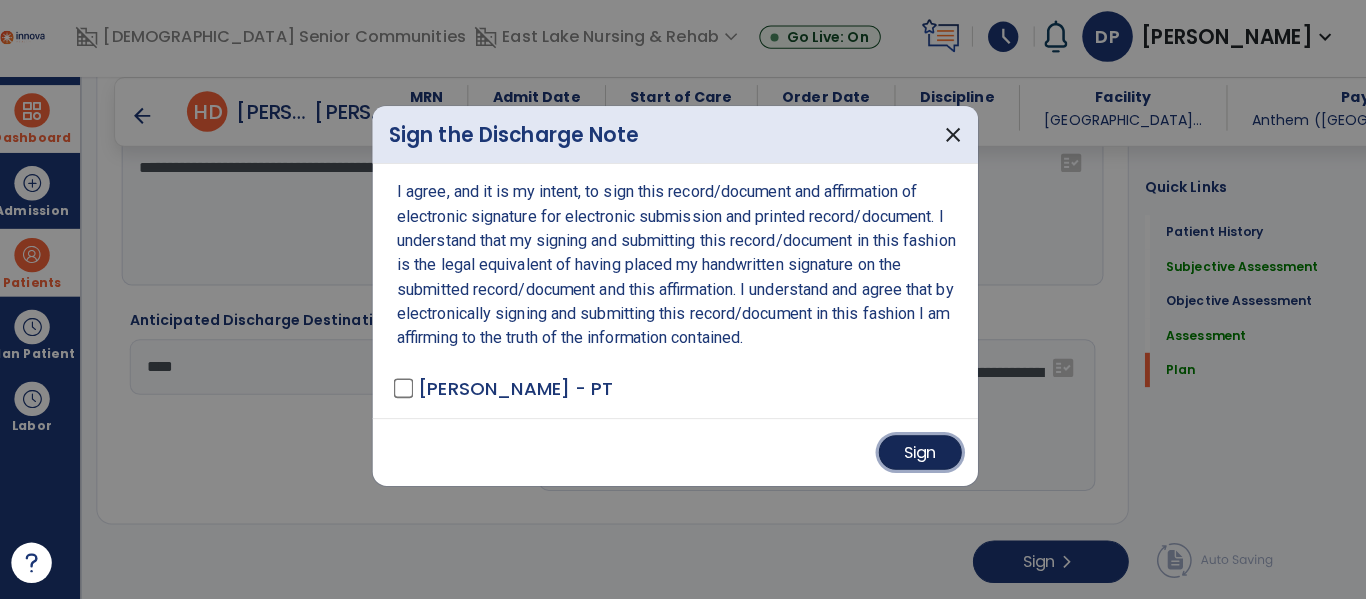 click on "Sign" at bounding box center (925, 454) 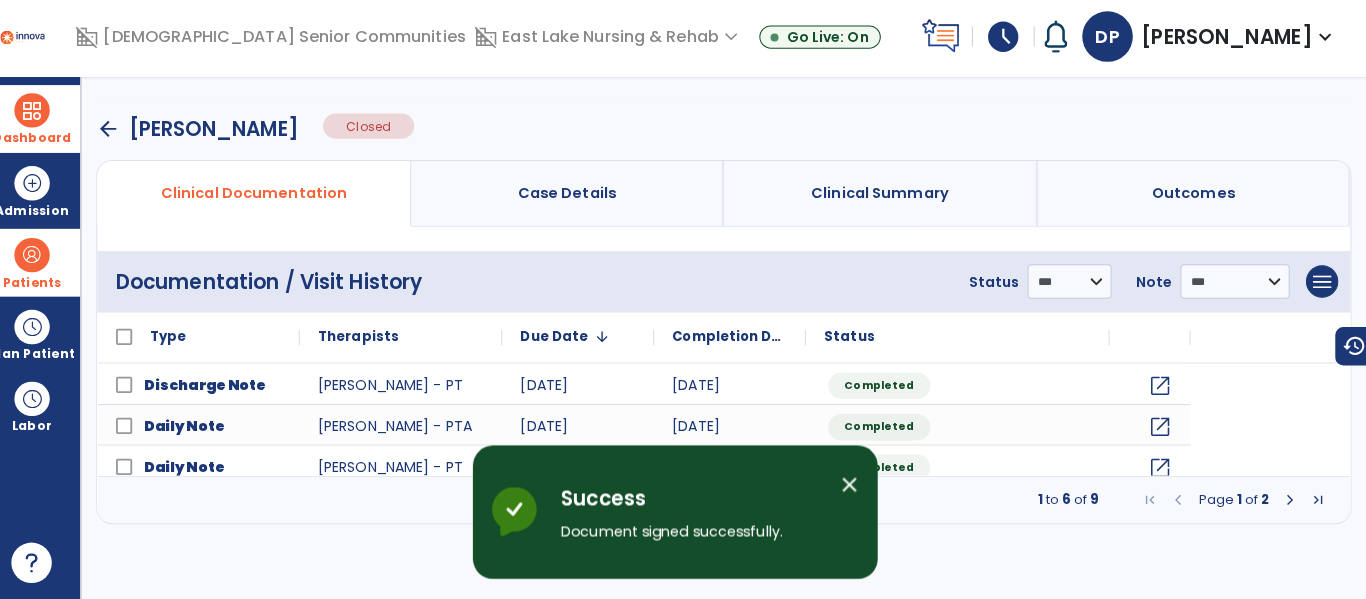 scroll, scrollTop: 0, scrollLeft: 0, axis: both 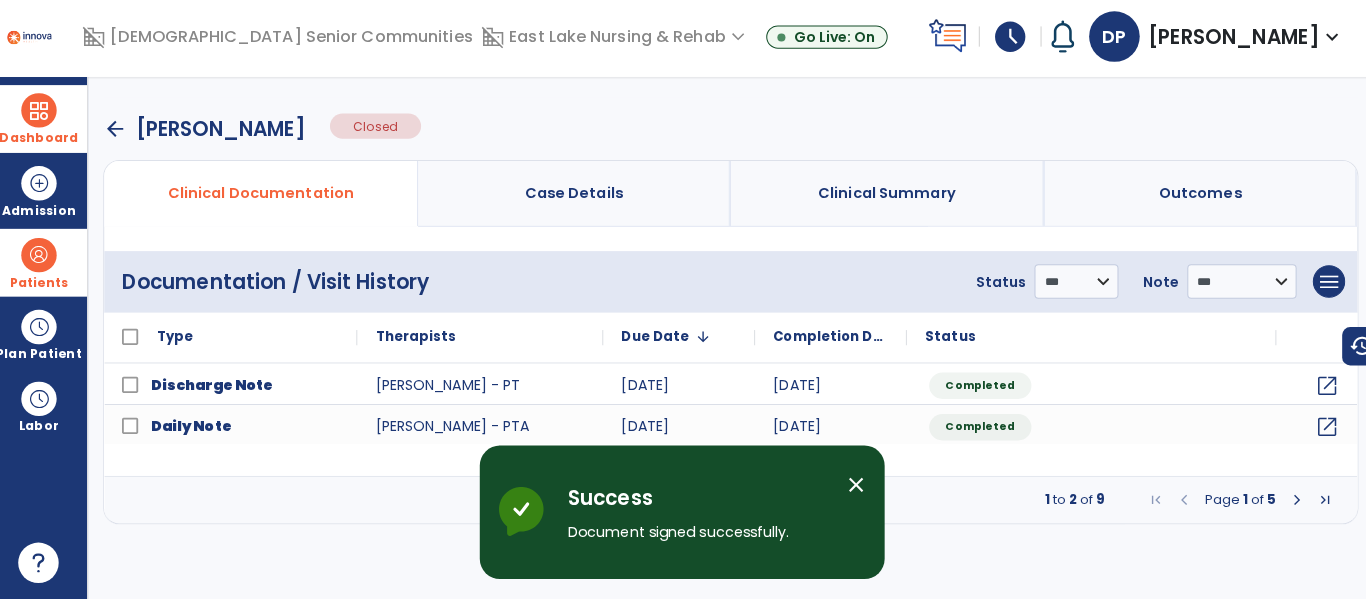 click at bounding box center (47, 116) 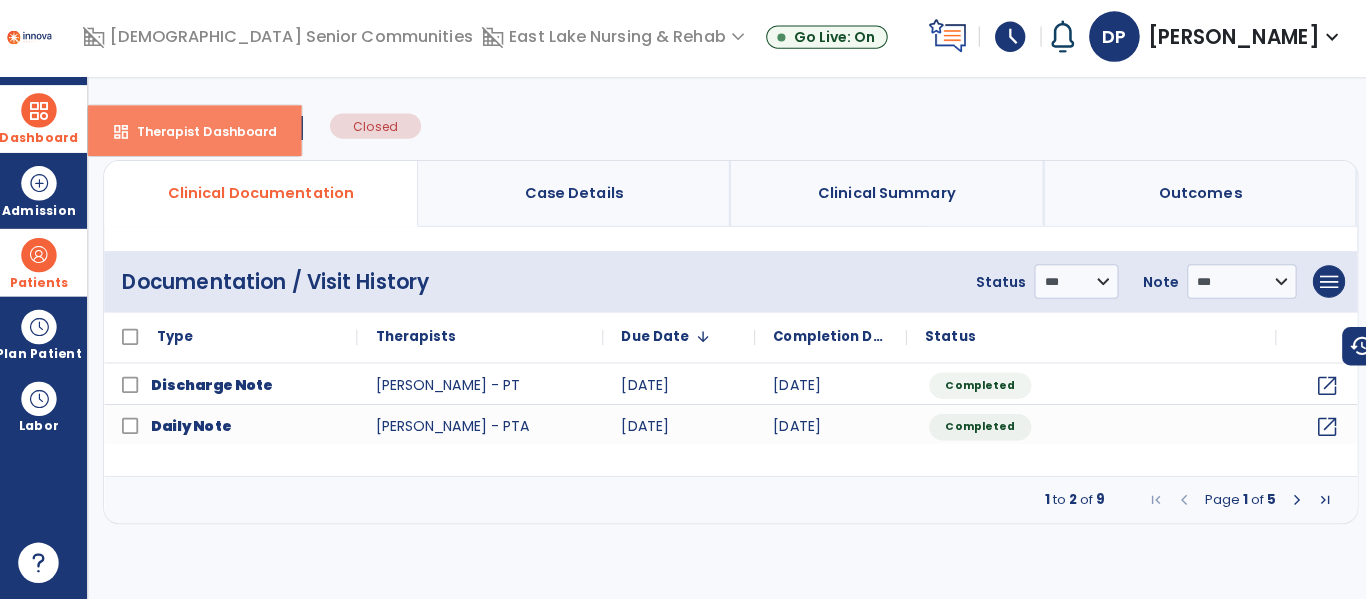 click on "dashboard  Therapist Dashboard" at bounding box center (201, 136) 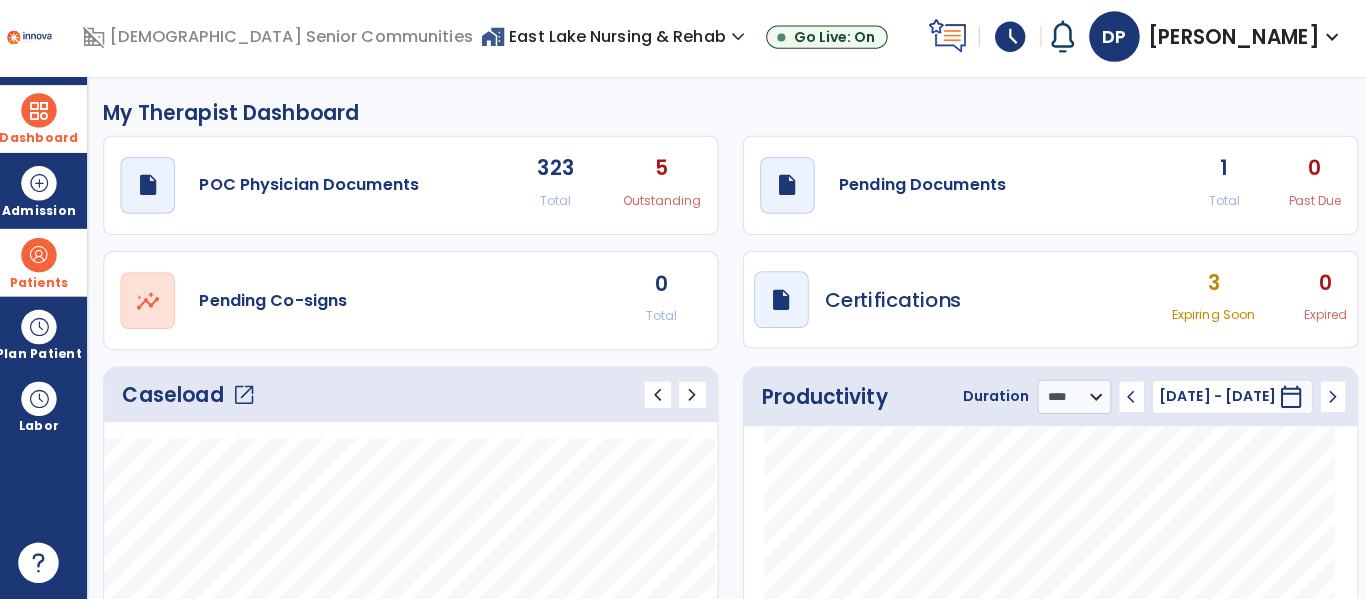 click at bounding box center [47, 259] 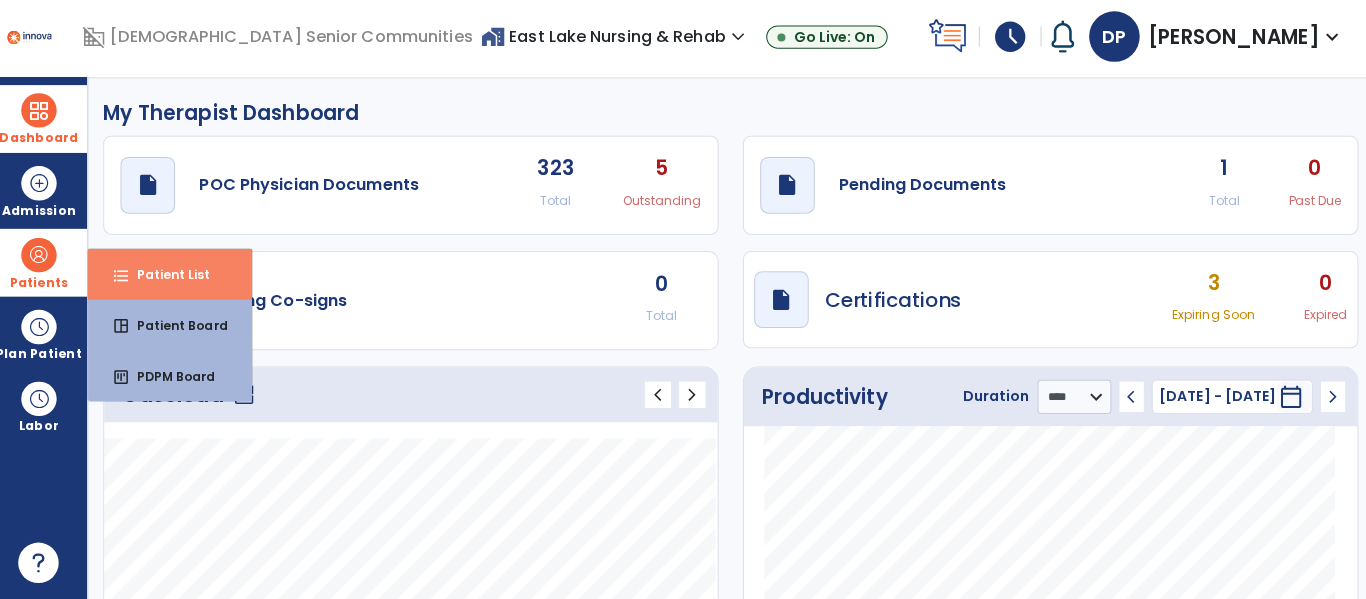 click on "Patient List" at bounding box center (172, 278) 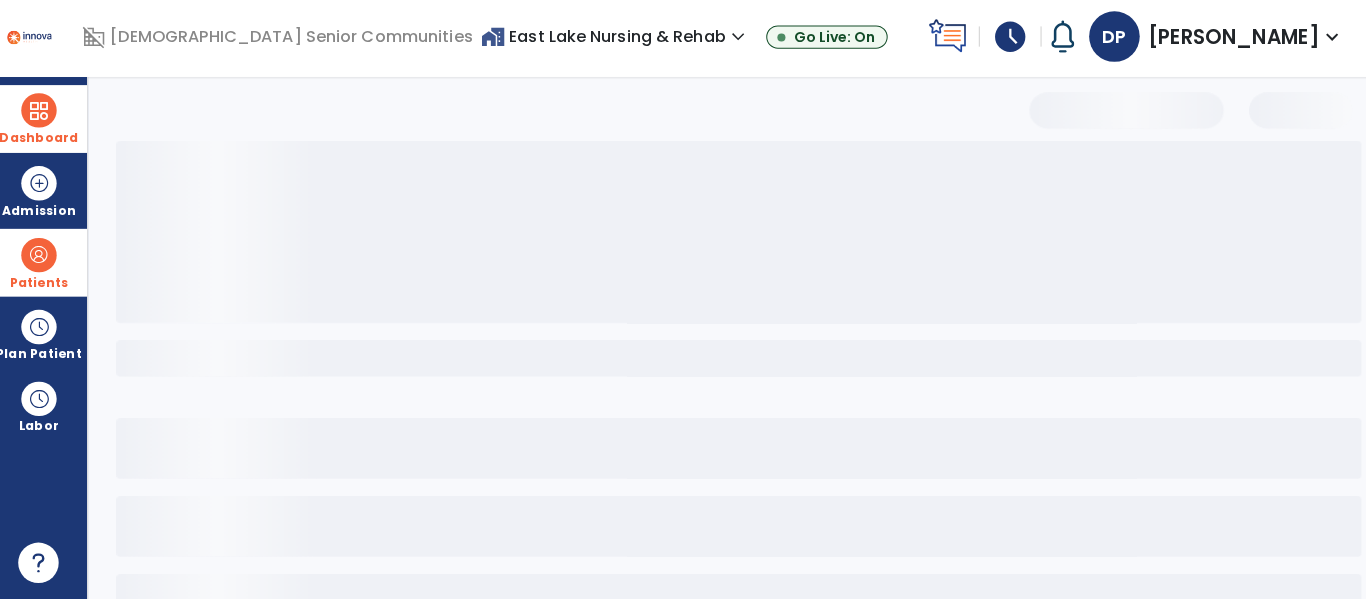 select on "***" 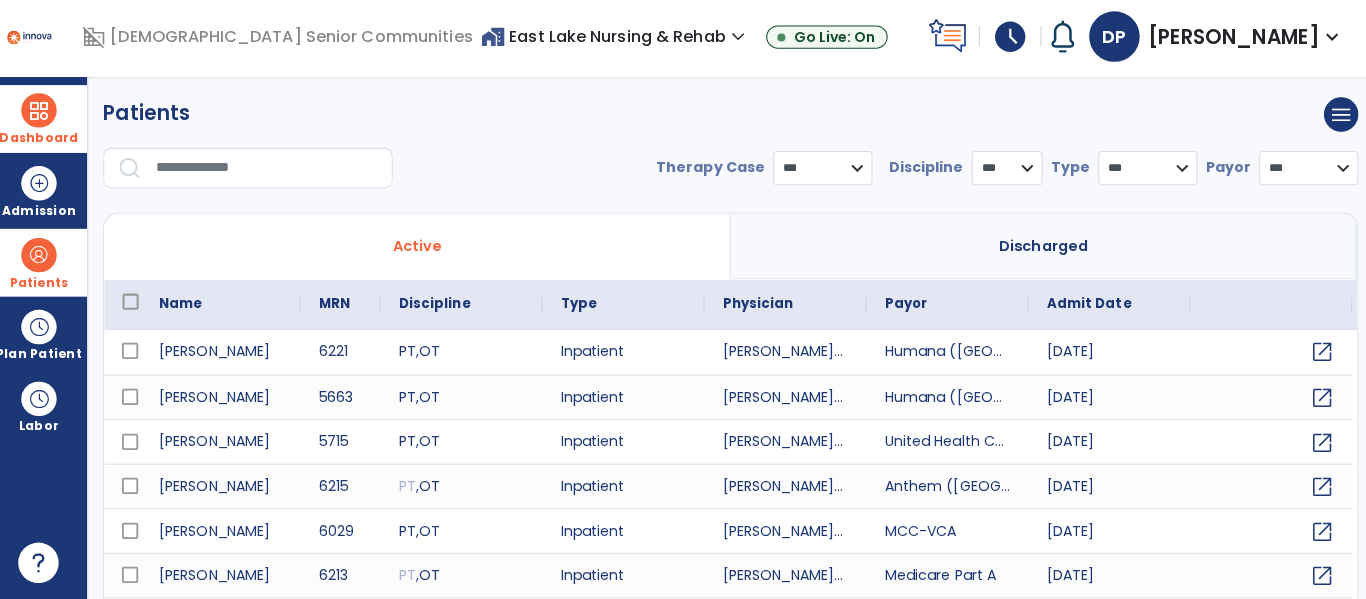 click at bounding box center (273, 173) 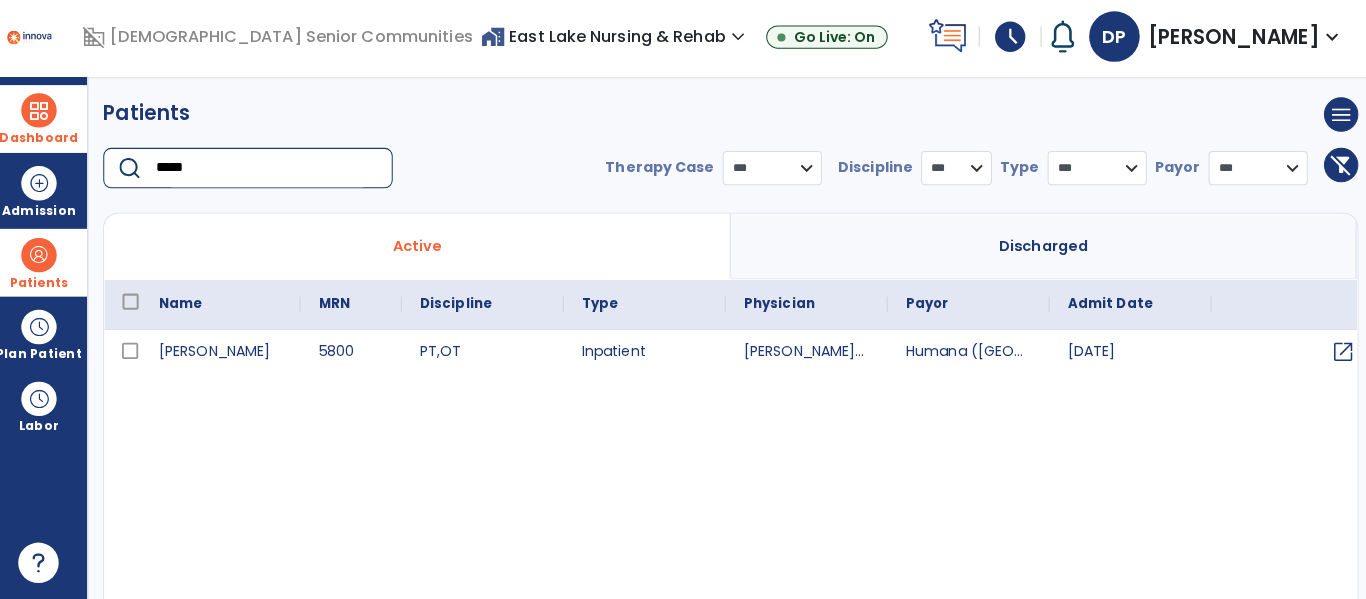 type on "*****" 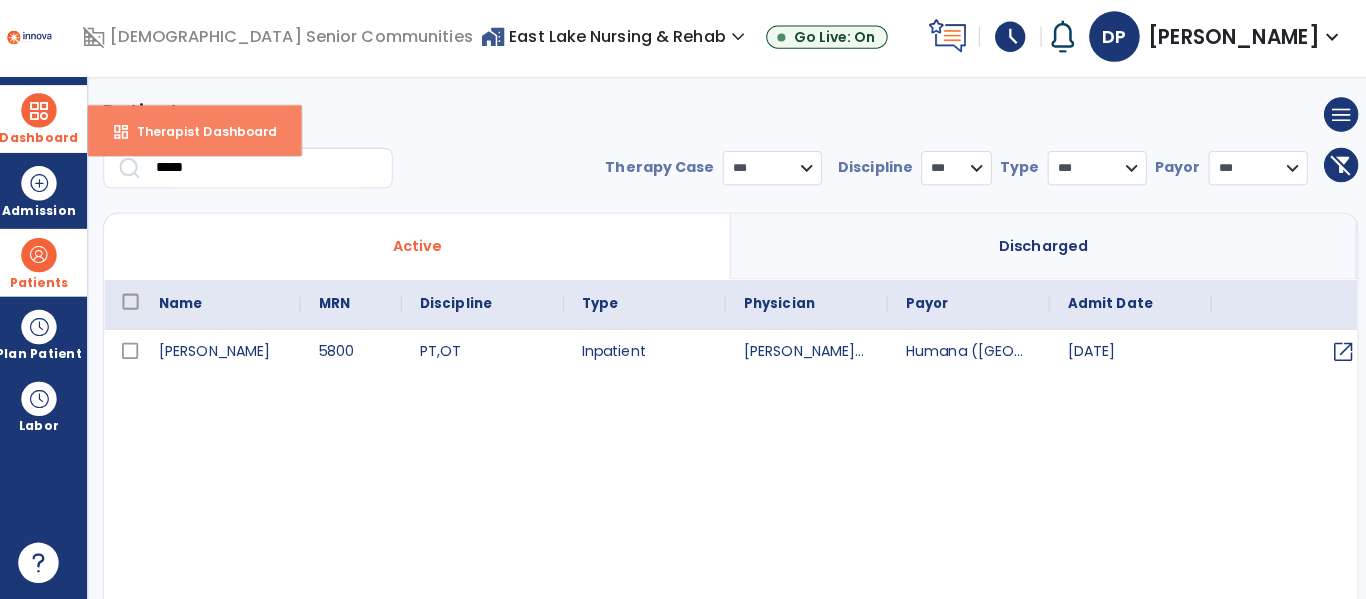 click on "dashboard  Therapist Dashboard" at bounding box center [201, 136] 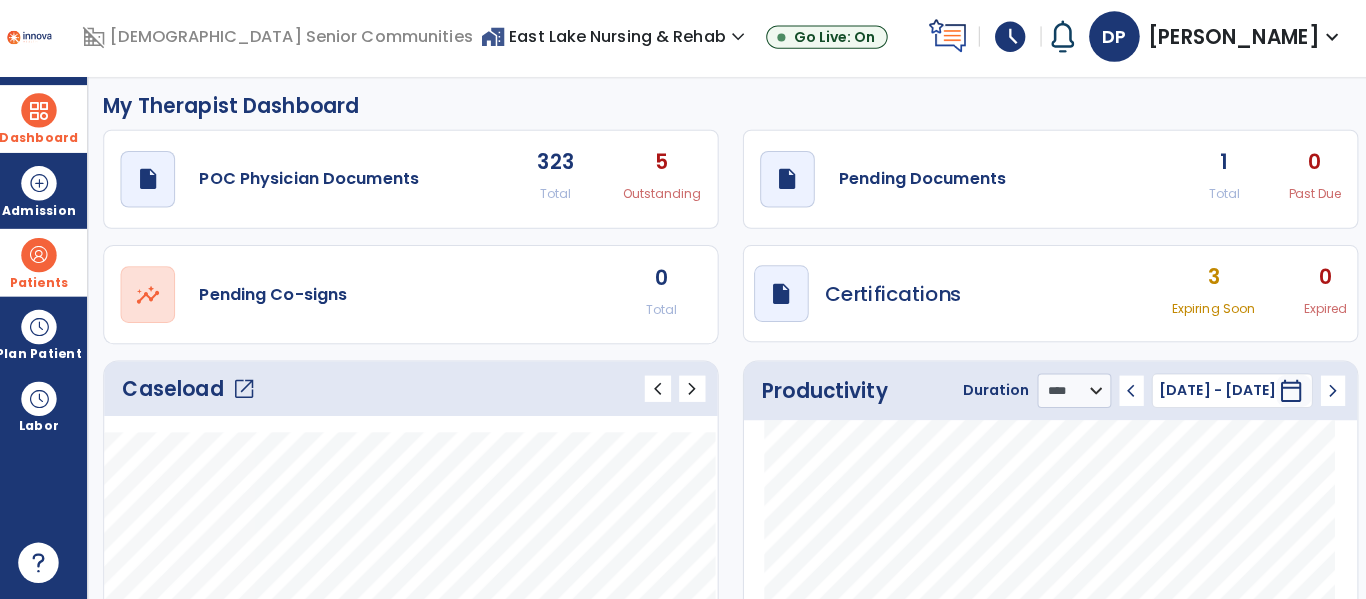 scroll, scrollTop: 7, scrollLeft: 0, axis: vertical 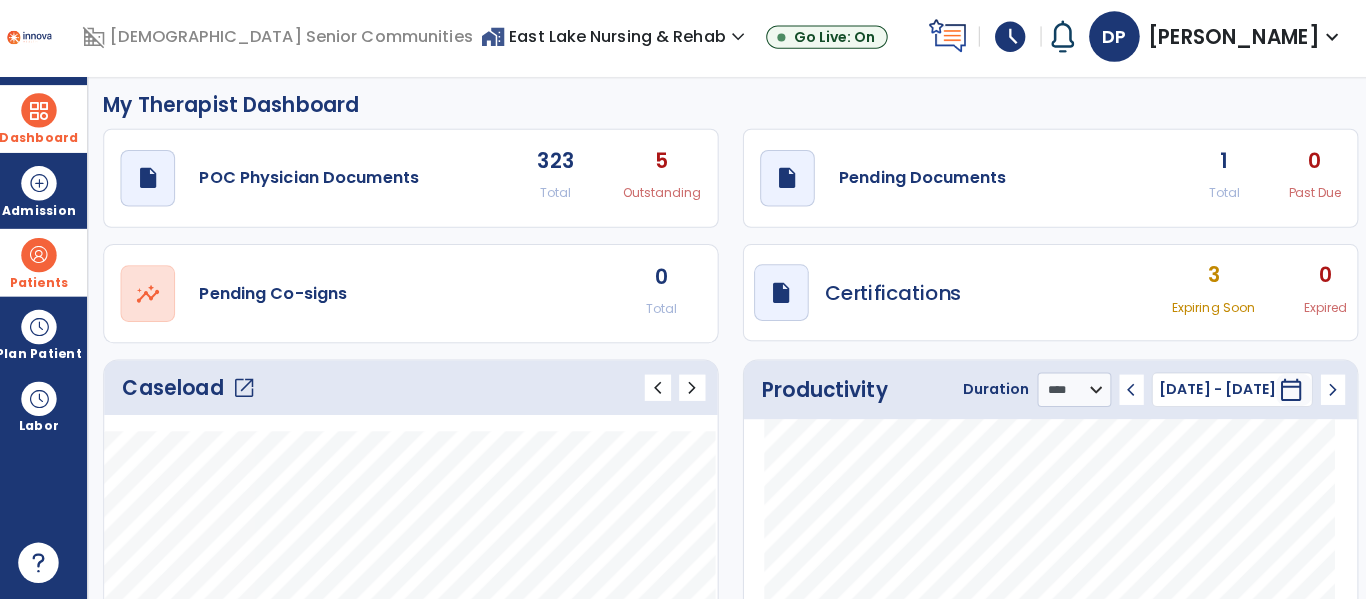click on "open_in_new" 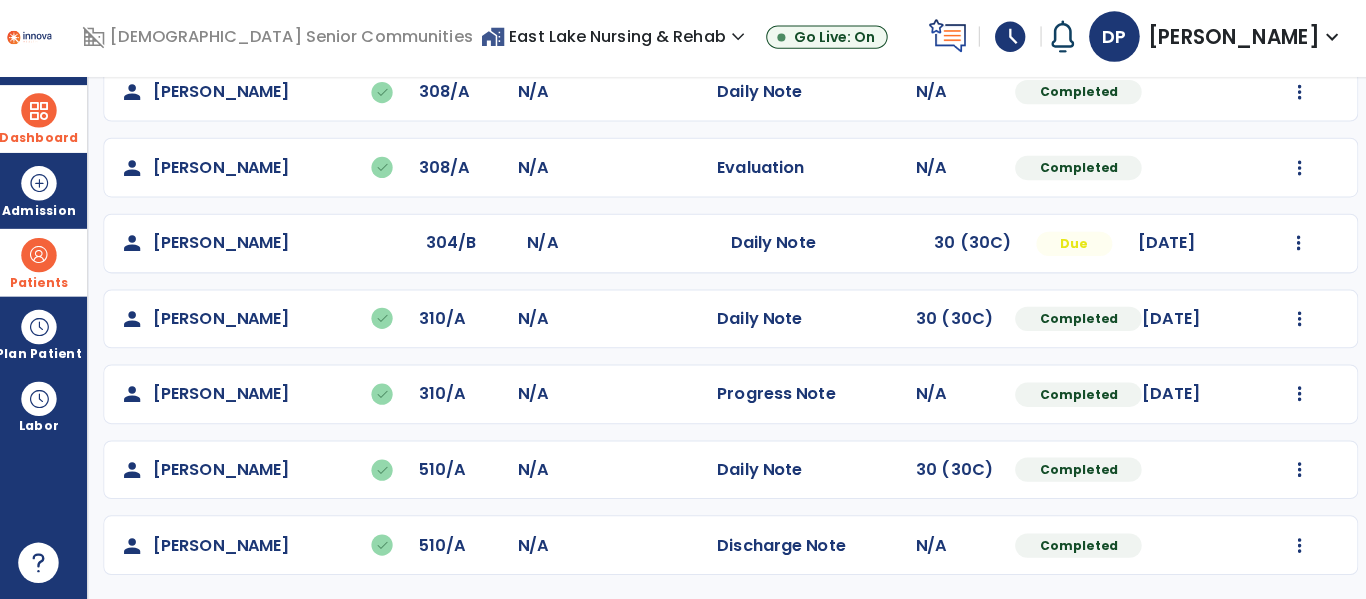 scroll, scrollTop: 0, scrollLeft: 0, axis: both 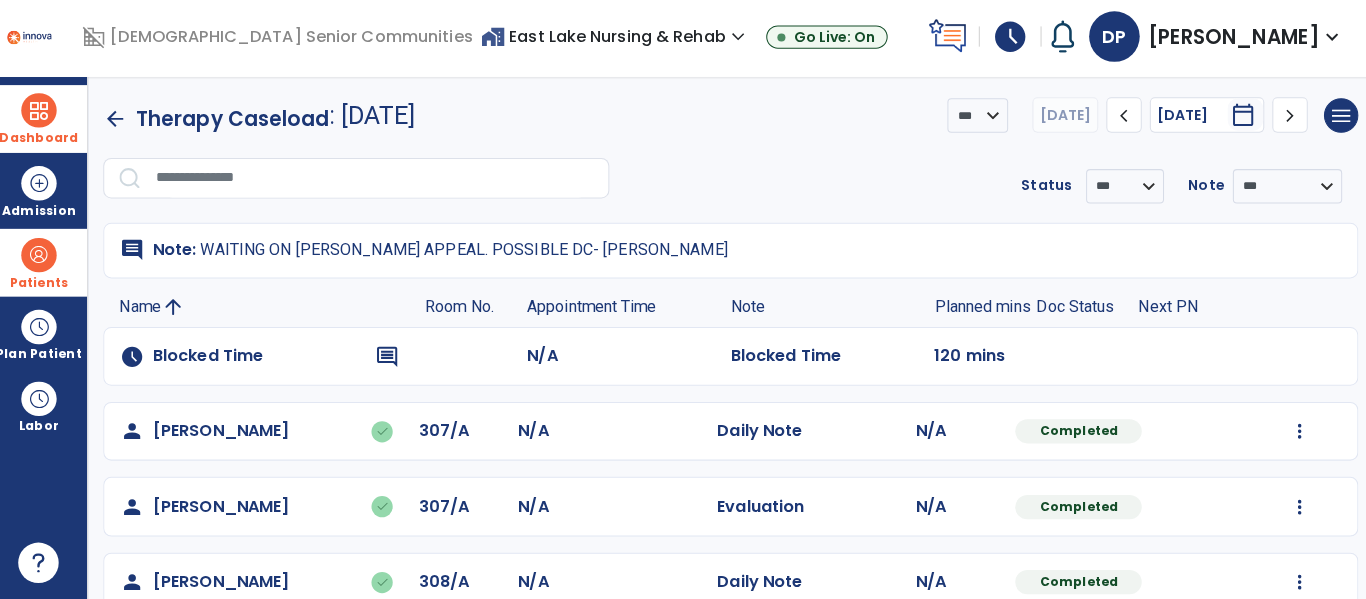 click at bounding box center [47, 259] 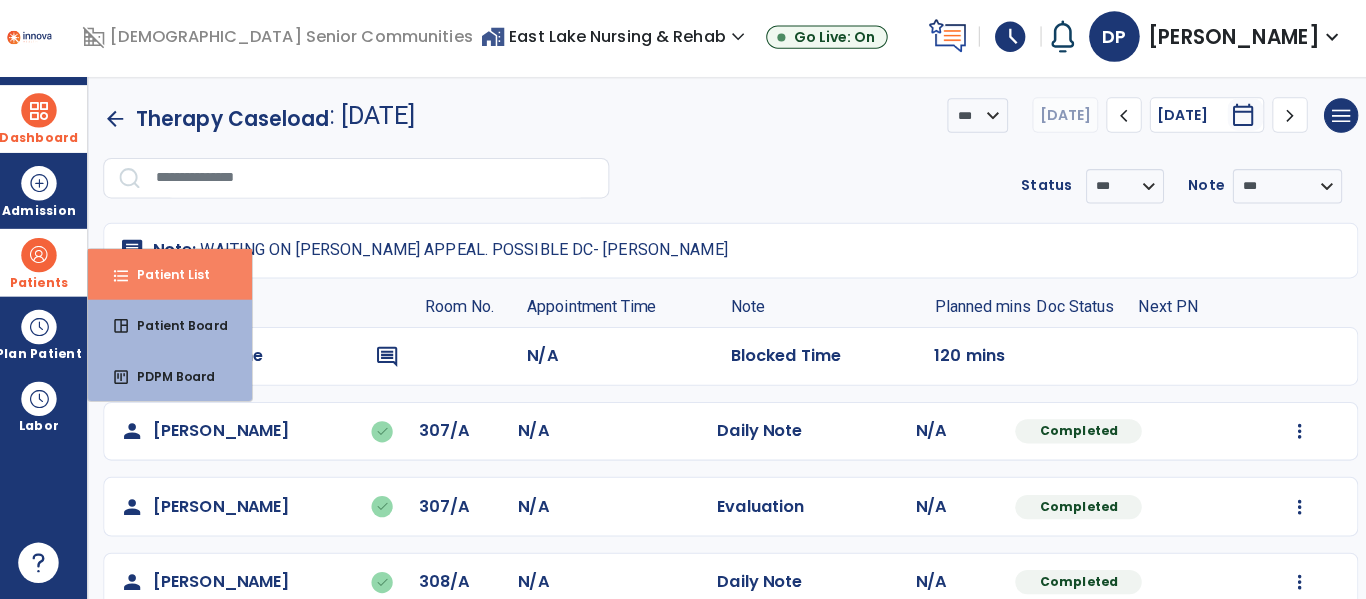 click on "Patient List" at bounding box center [172, 278] 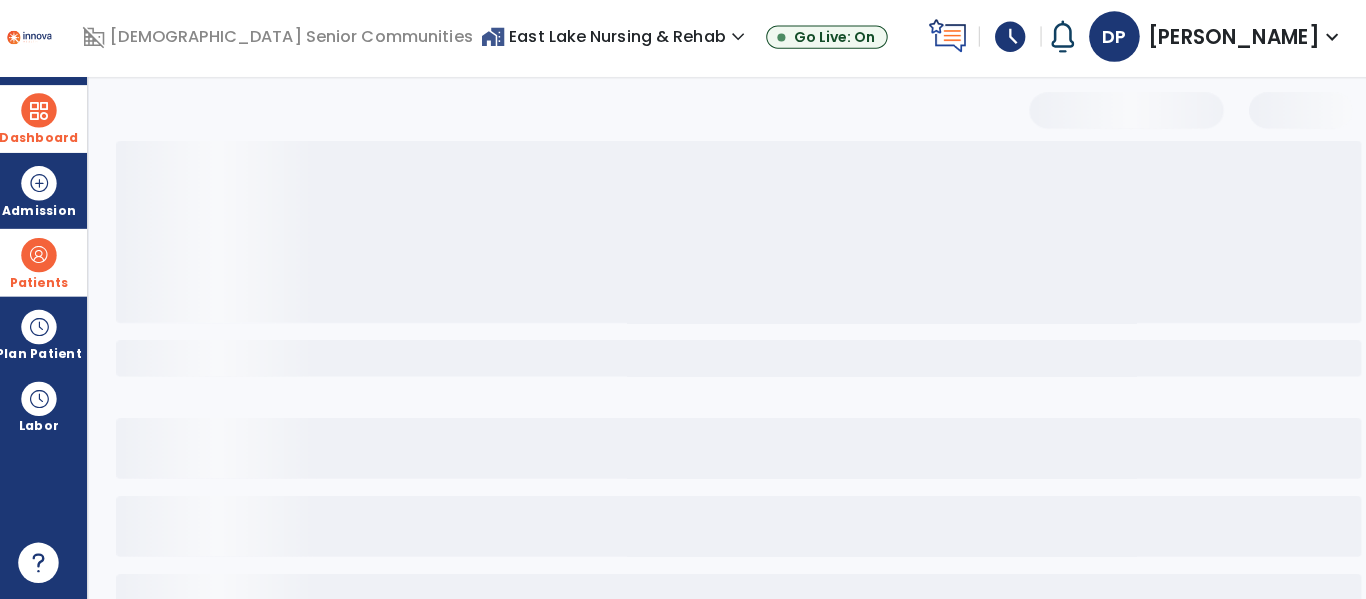 select on "***" 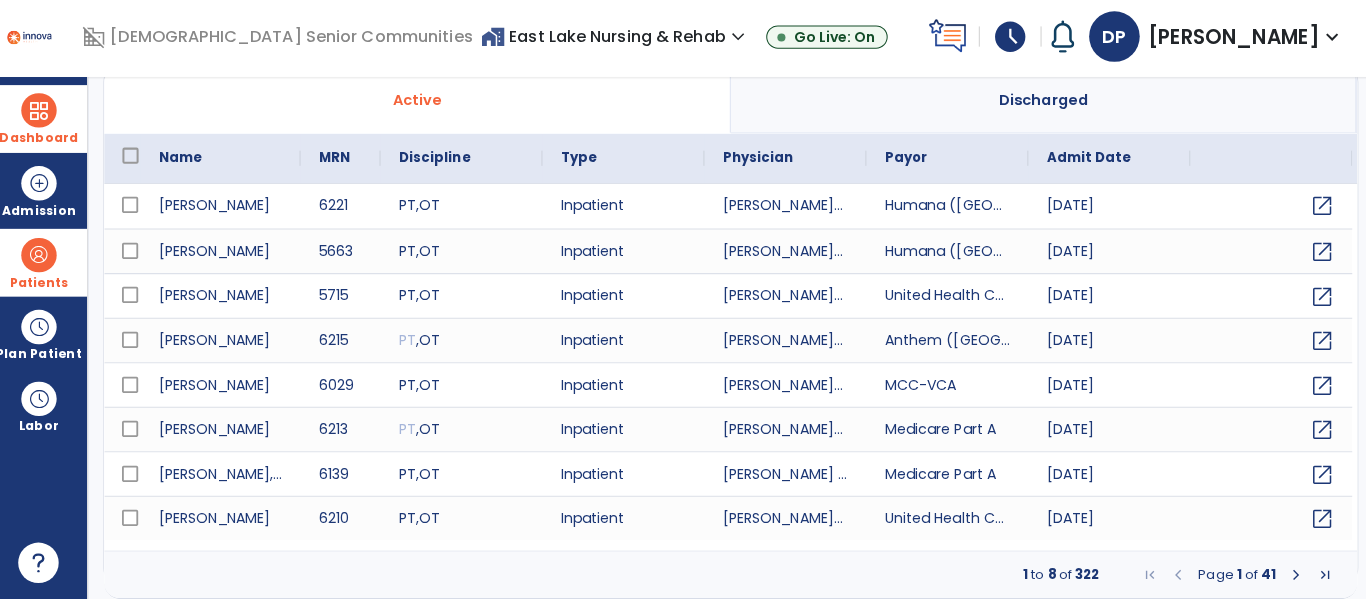 scroll, scrollTop: 0, scrollLeft: 0, axis: both 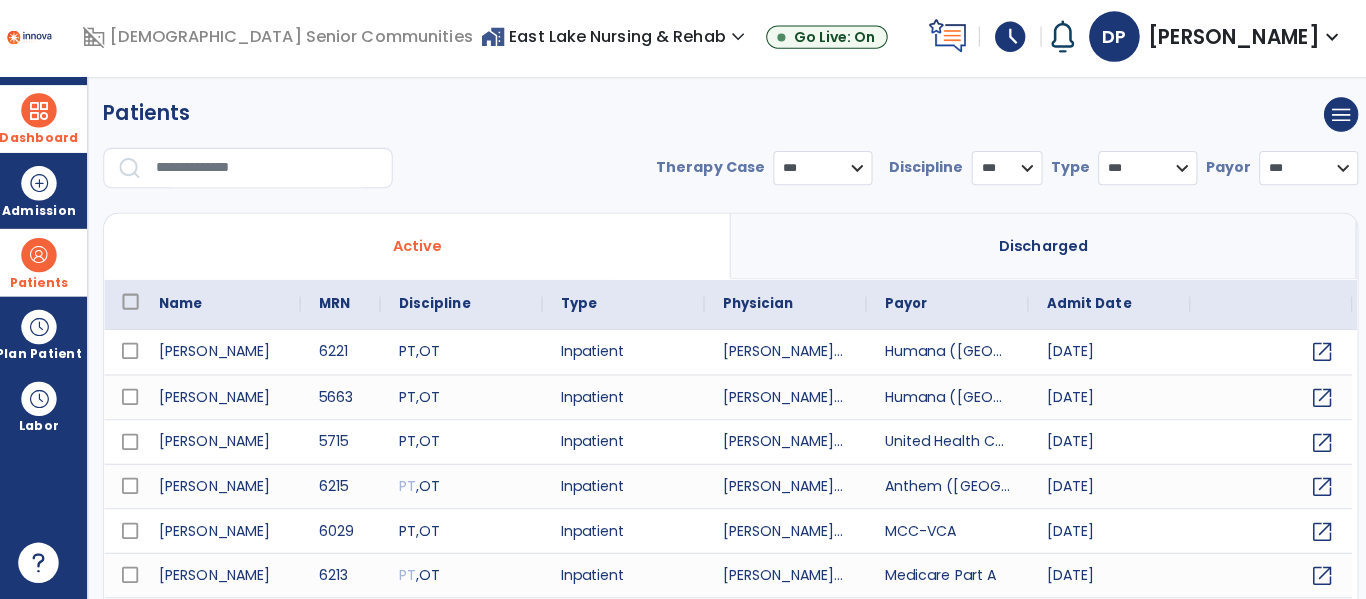 click on "expand_more" at bounding box center [1325, 43] 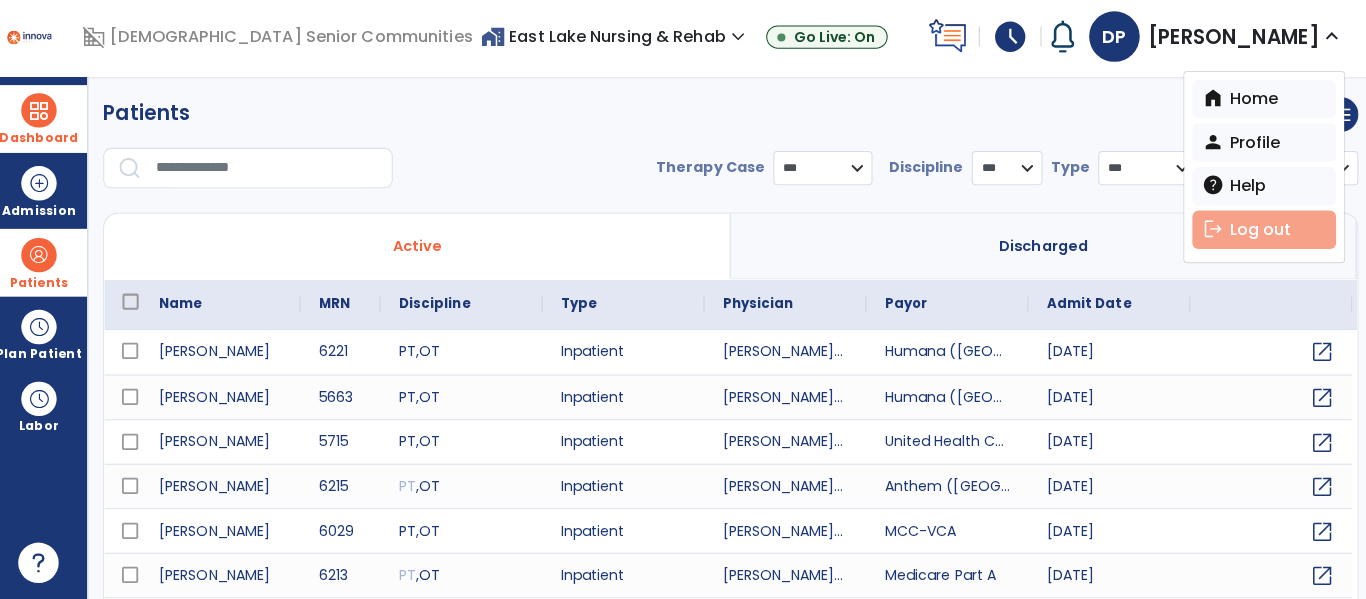click on "logout   Log out" at bounding box center (1258, 234) 